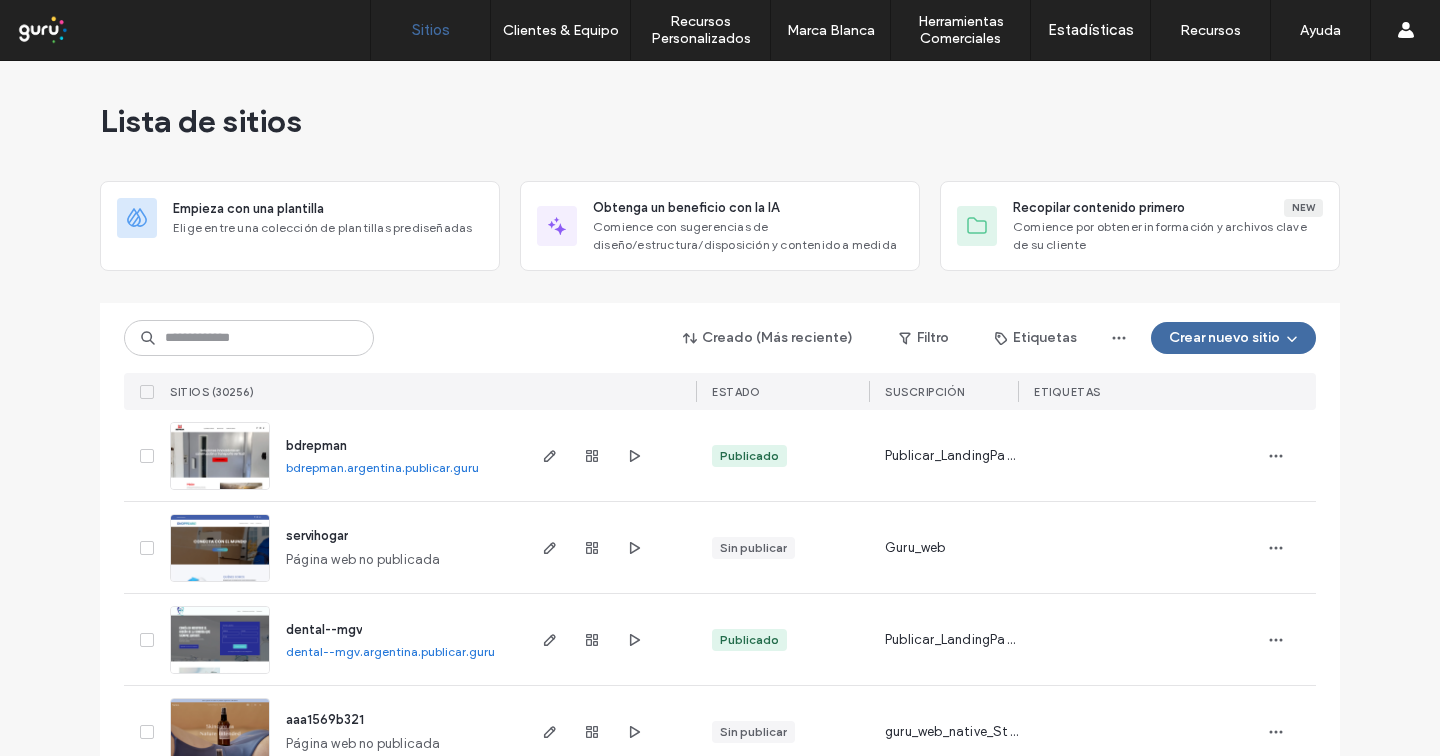 scroll, scrollTop: 0, scrollLeft: 0, axis: both 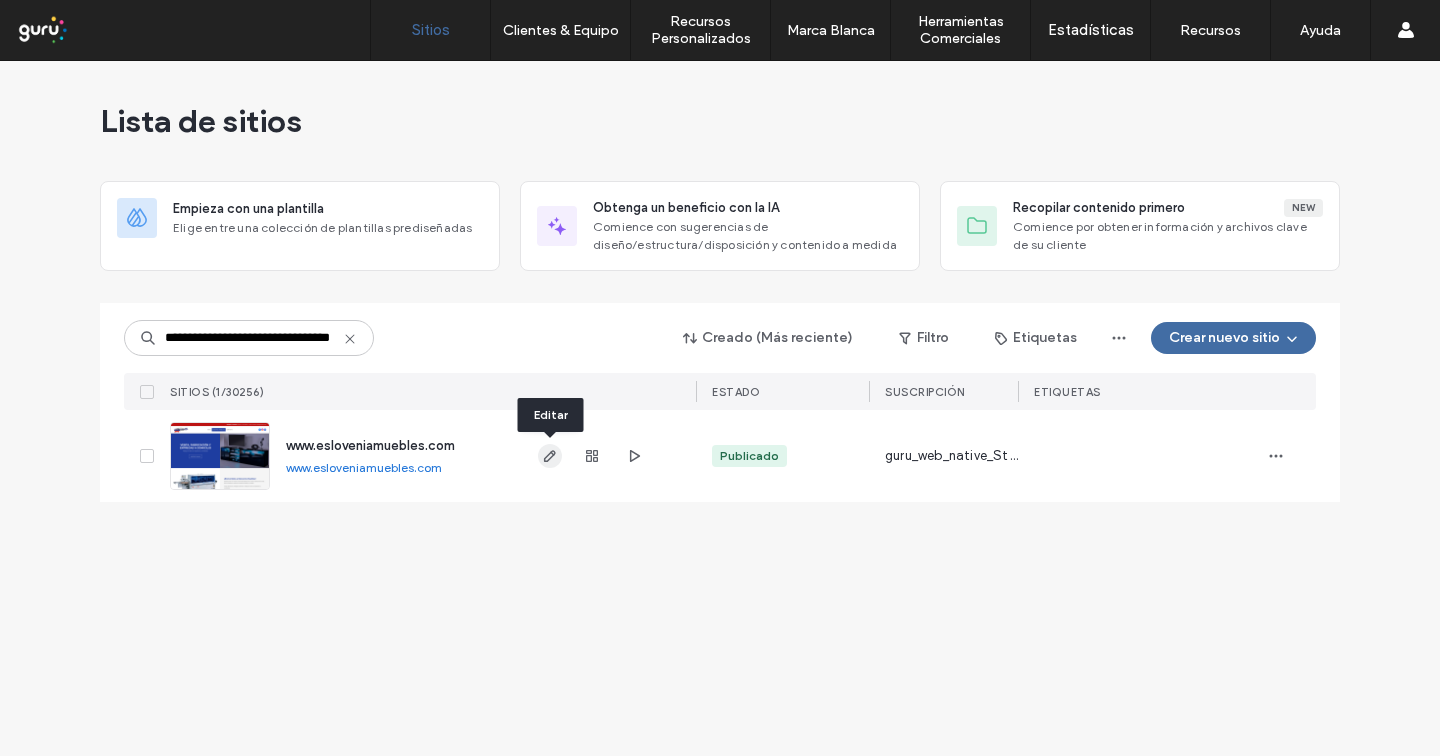 type on "**********" 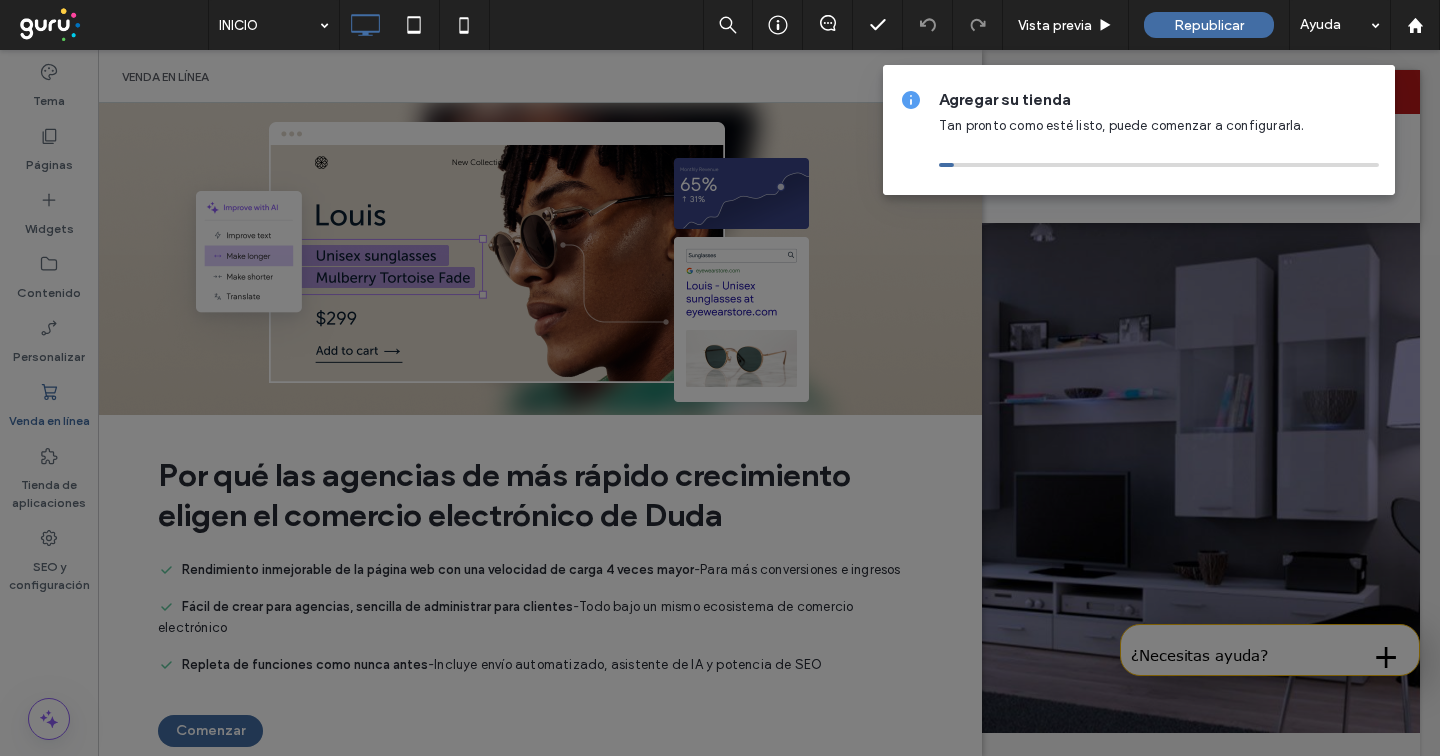 scroll, scrollTop: 0, scrollLeft: 0, axis: both 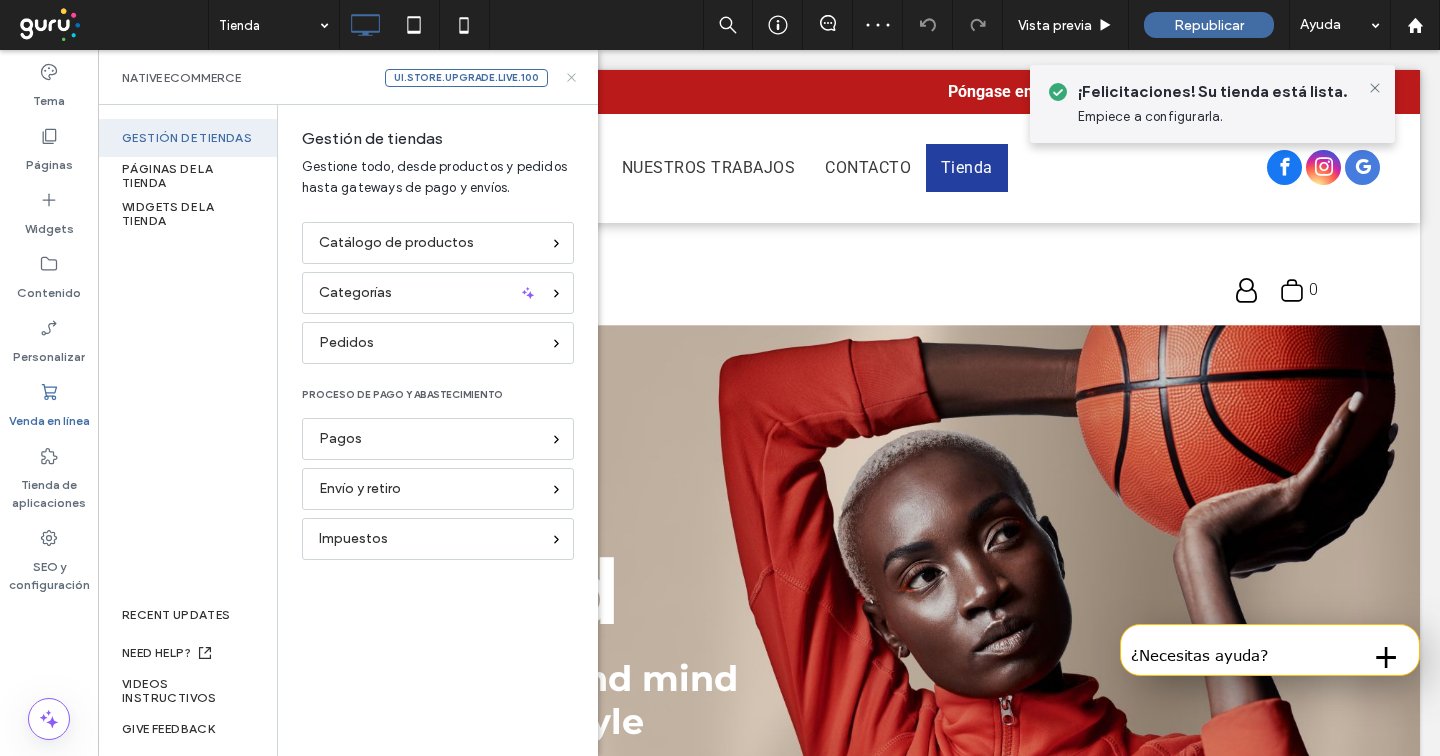 click 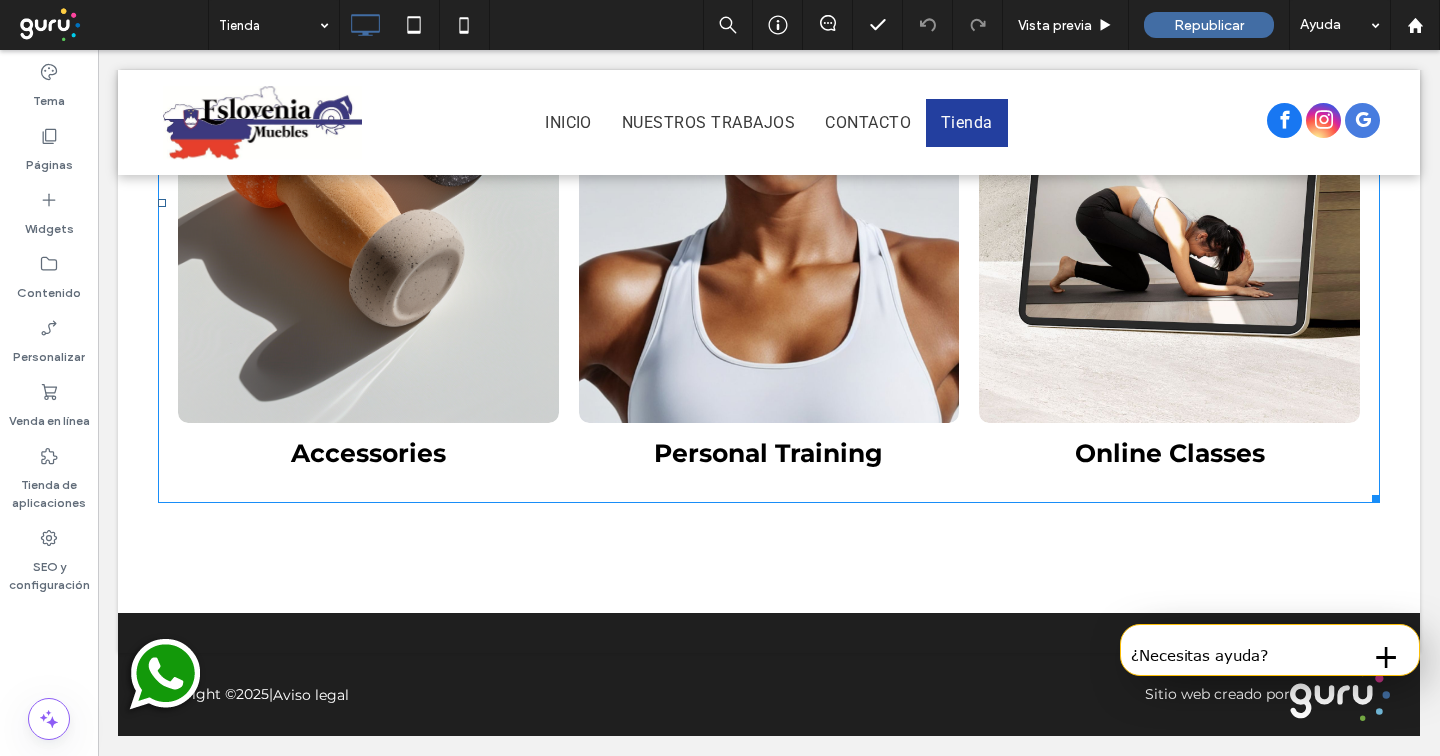 scroll, scrollTop: 4997, scrollLeft: 0, axis: vertical 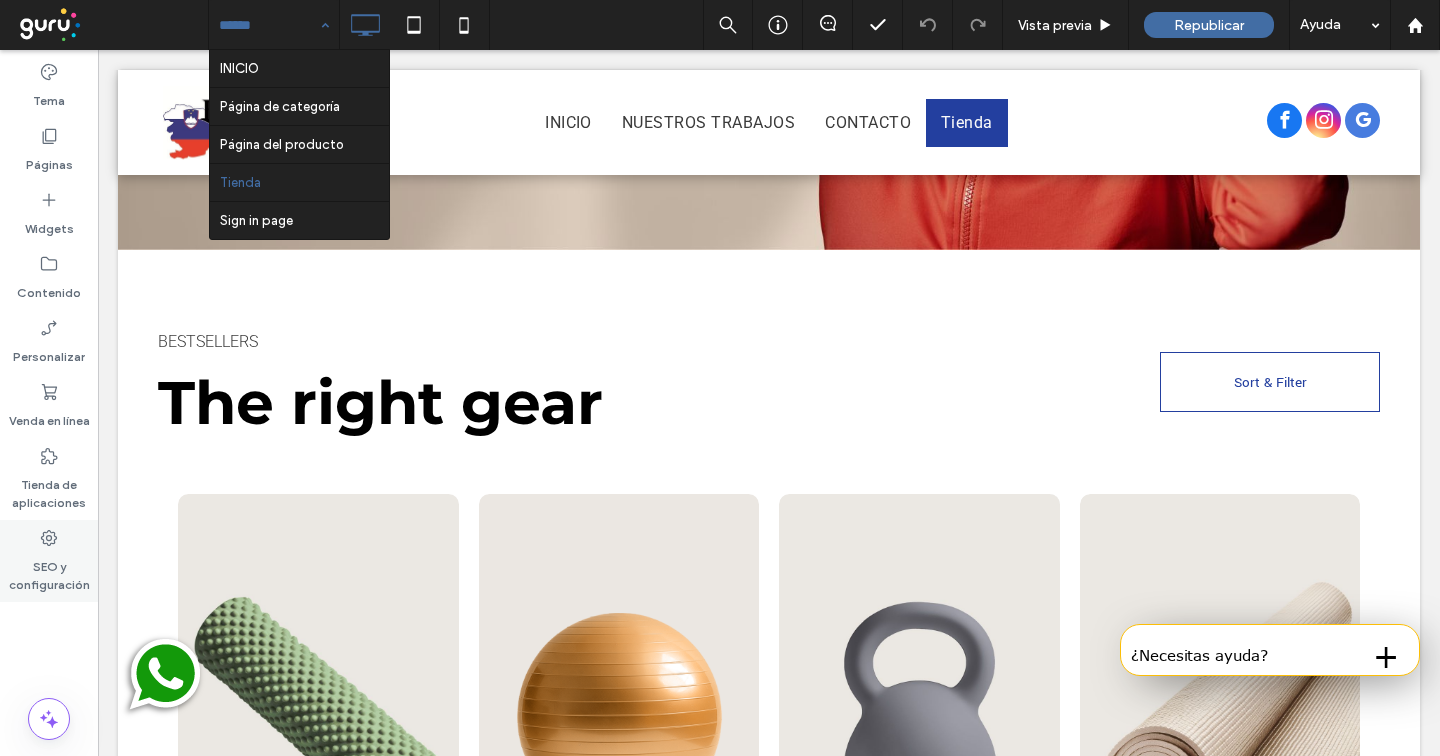 click on "SEO y configuración" at bounding box center [49, 571] 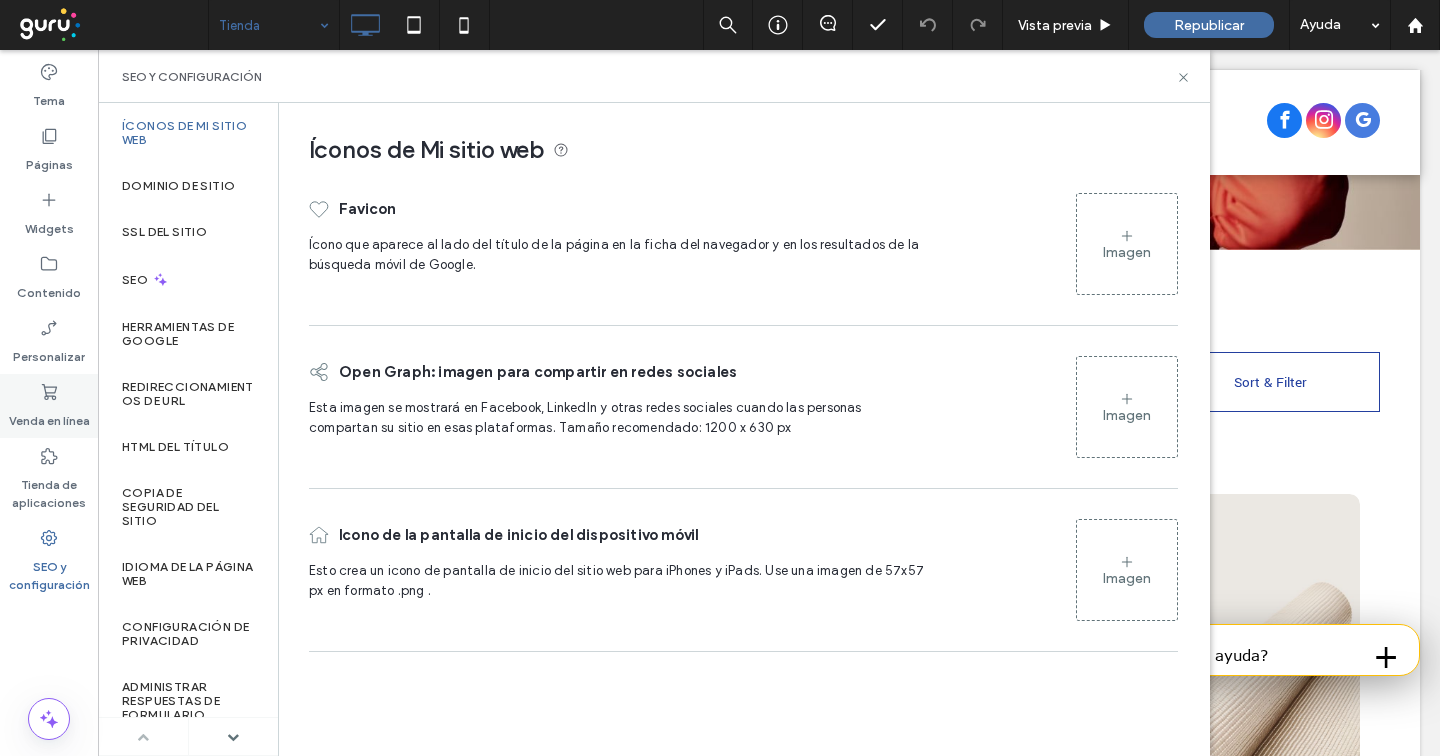 click on "Venda en línea" at bounding box center [49, 416] 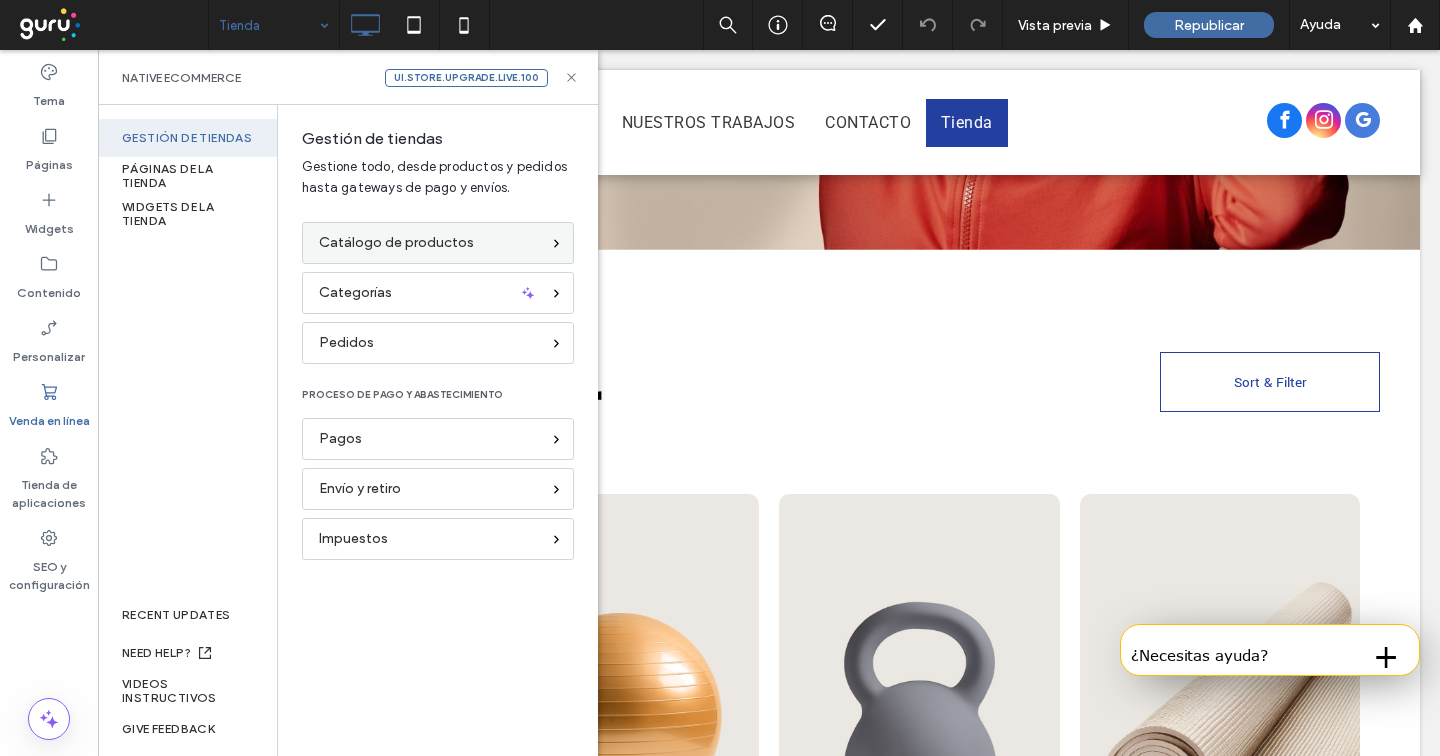 click on "Catálogo de productos" at bounding box center (396, 243) 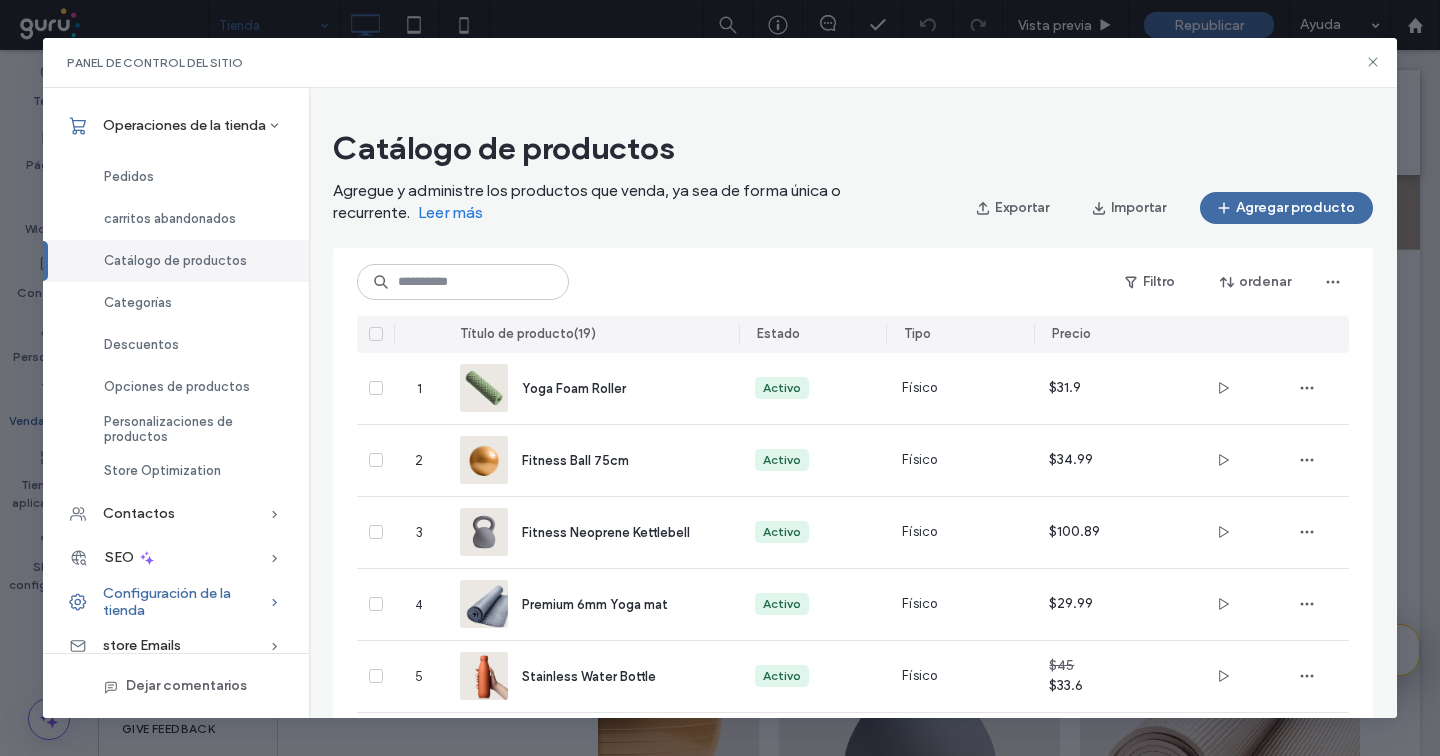 click on "Configuración de la tienda" at bounding box center [186, 602] 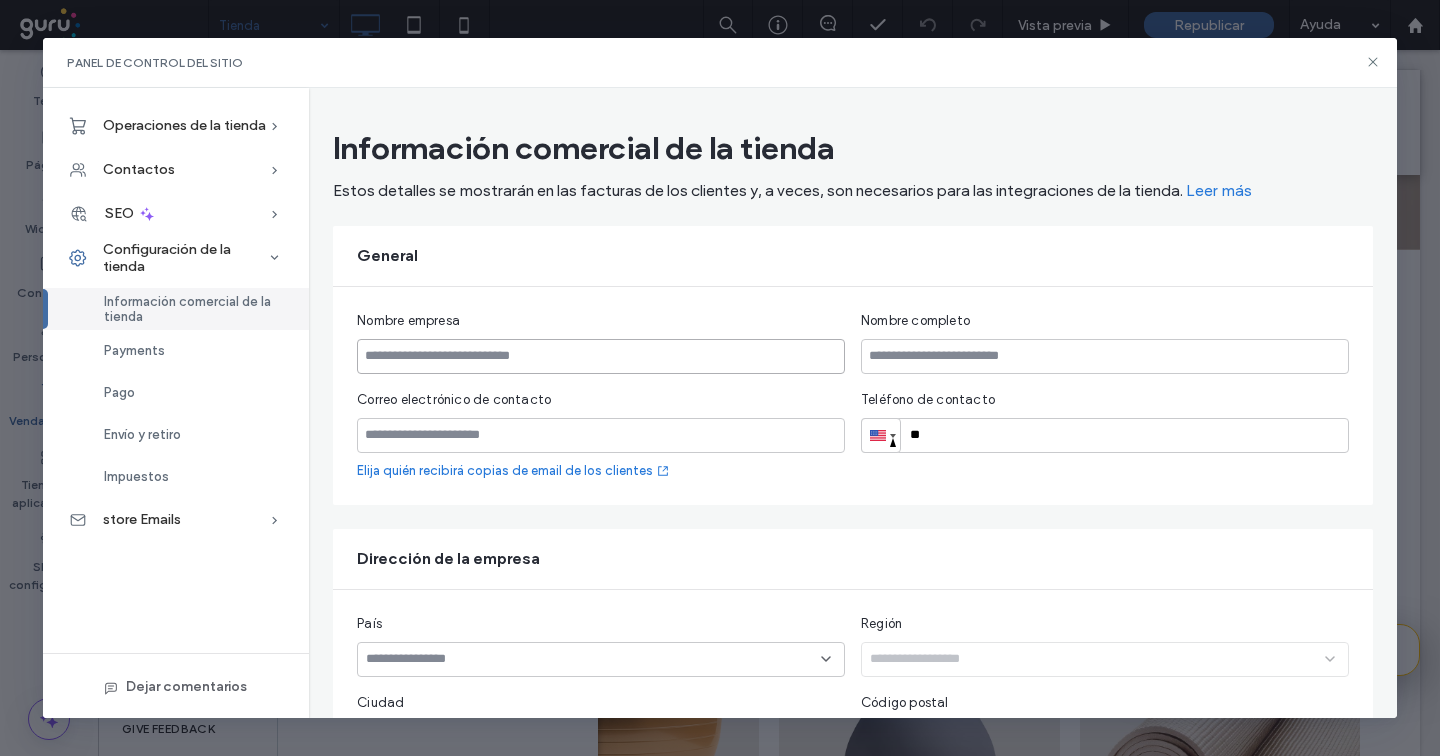 click at bounding box center [601, 356] 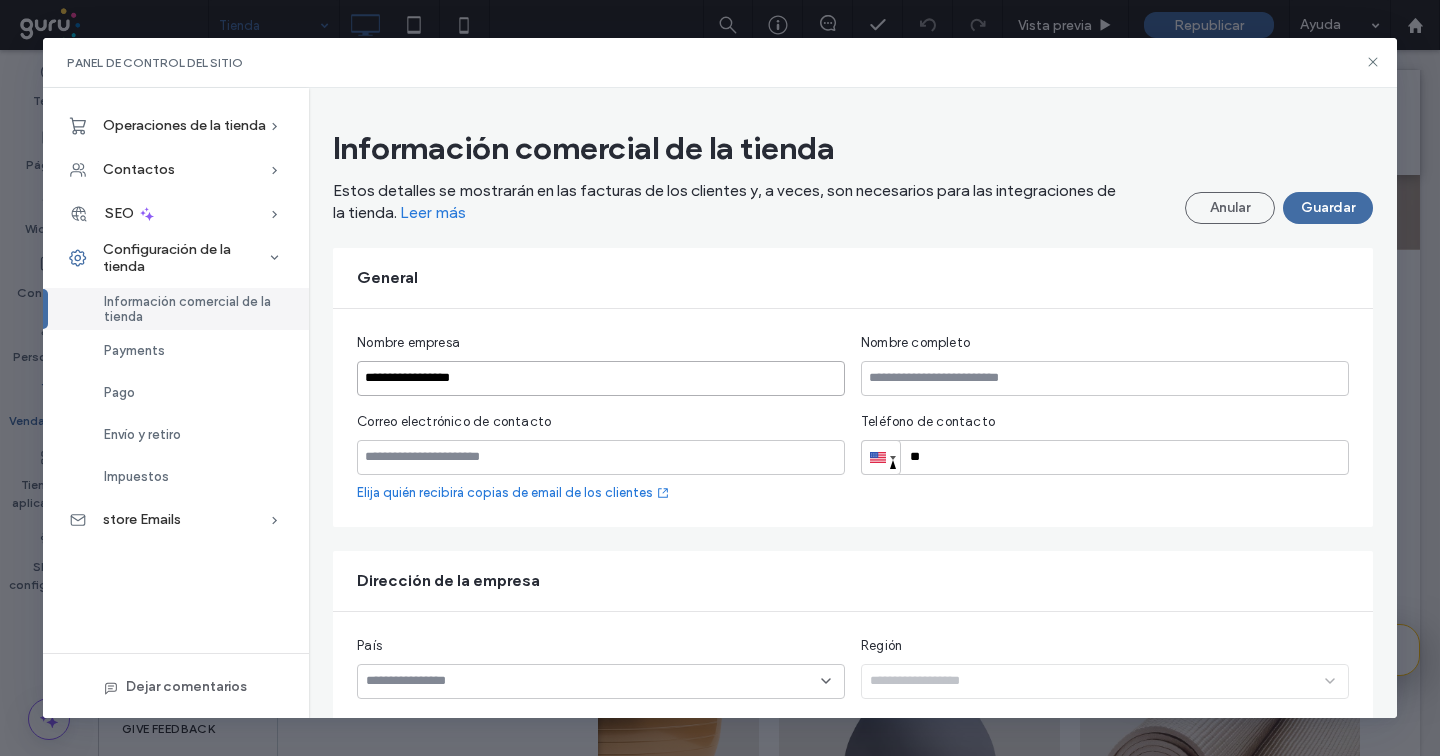 type on "**********" 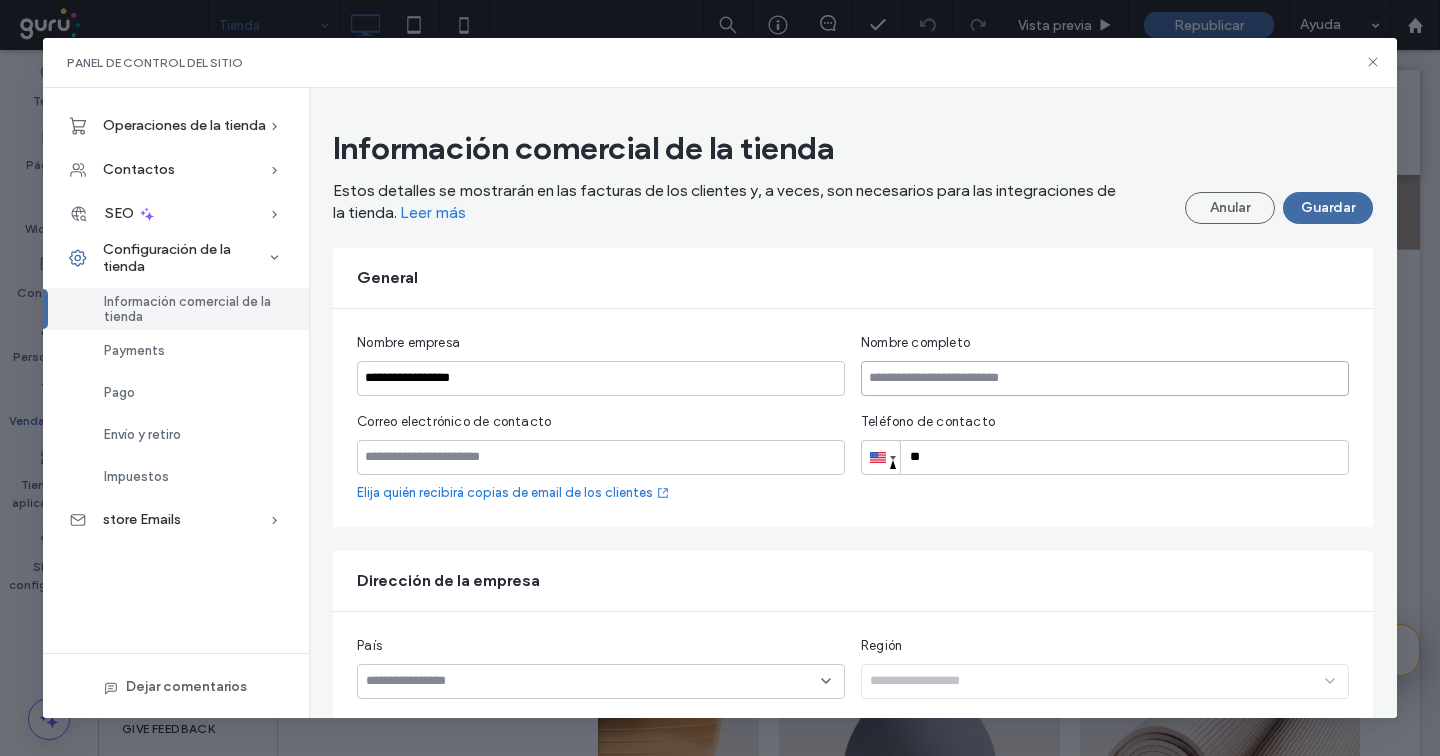 click at bounding box center (1105, 378) 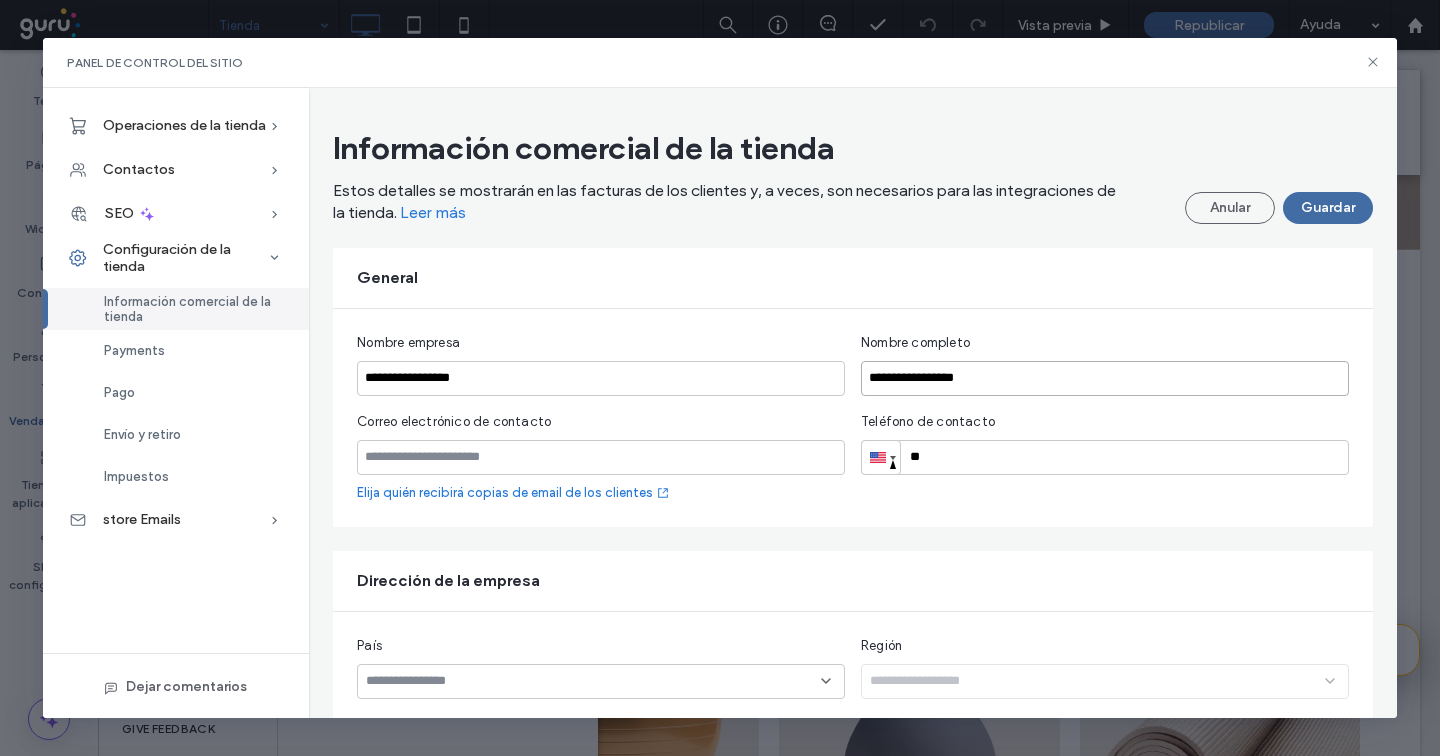type on "**********" 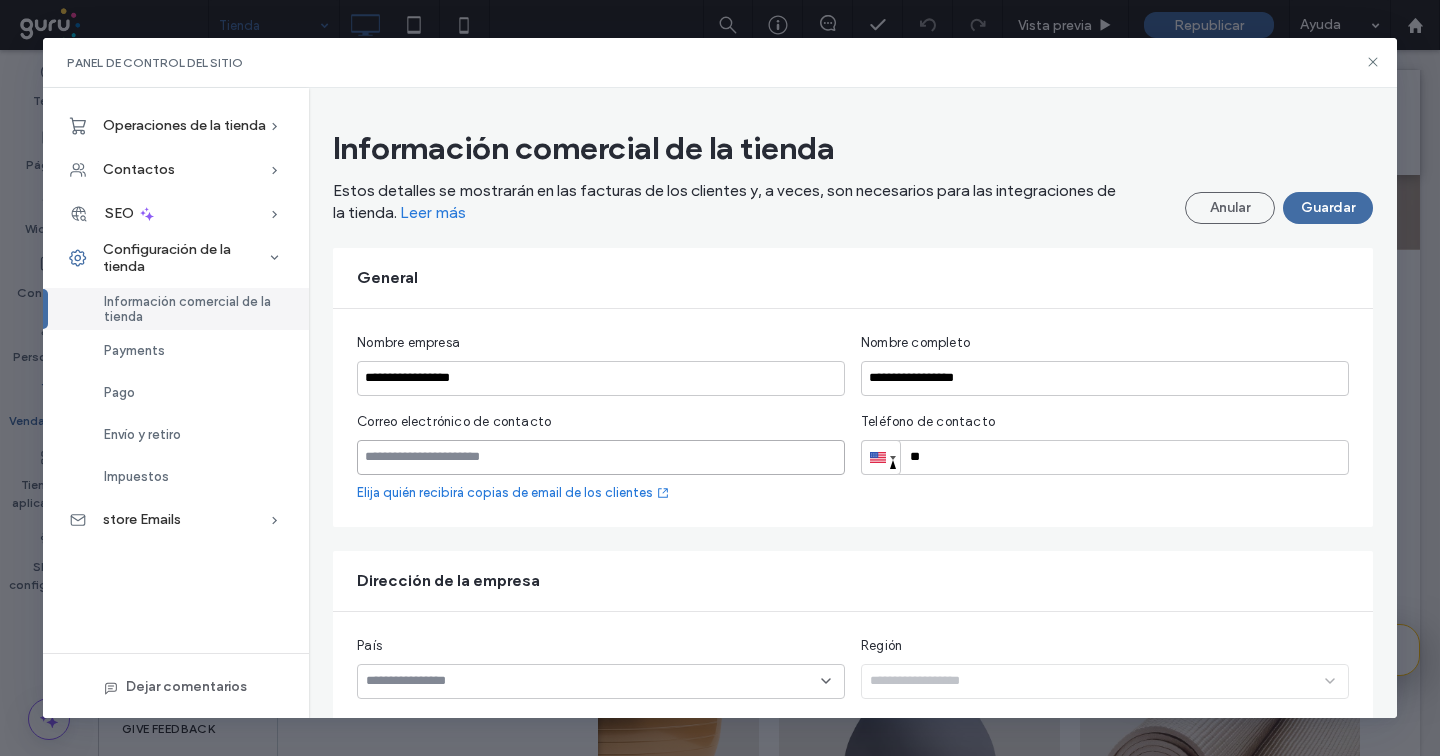 click at bounding box center (601, 457) 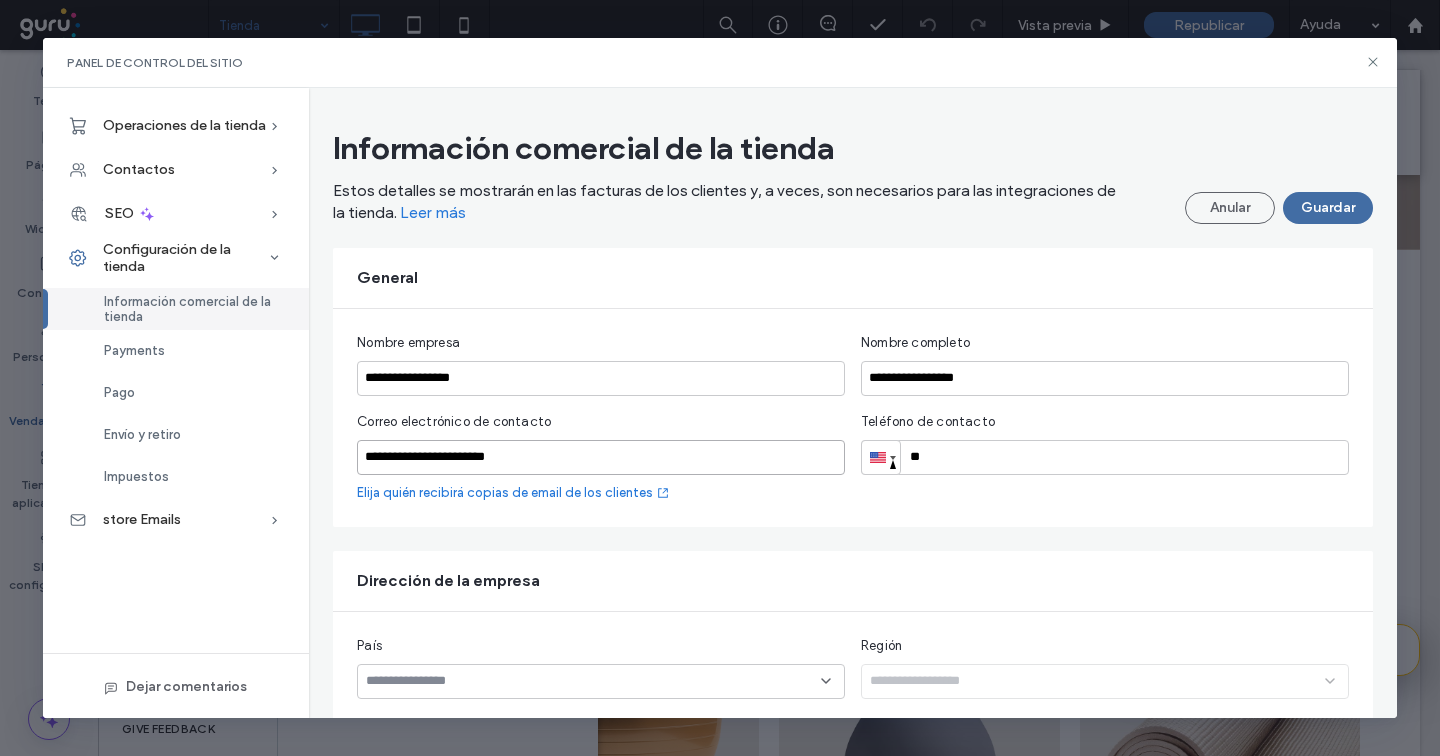 type on "**********" 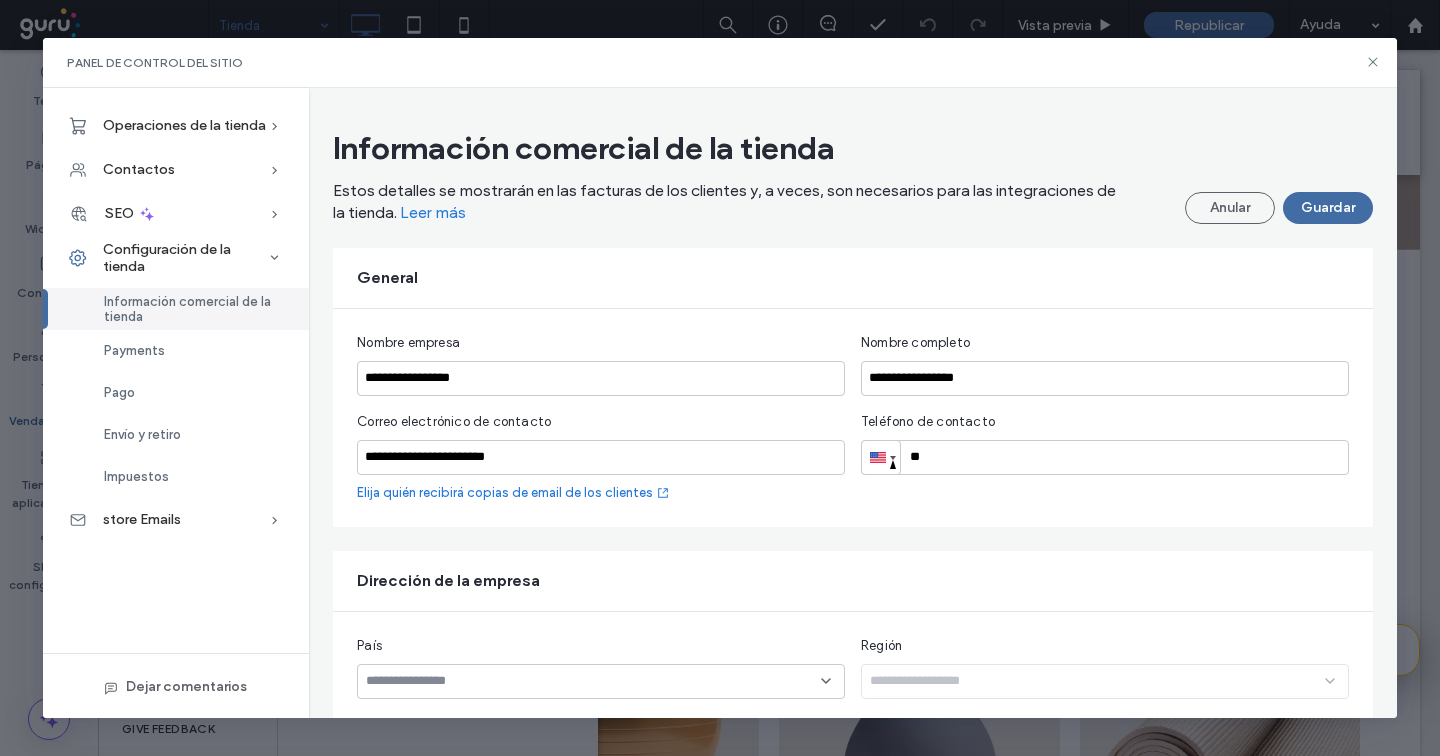 click on "**" at bounding box center (1105, 457) 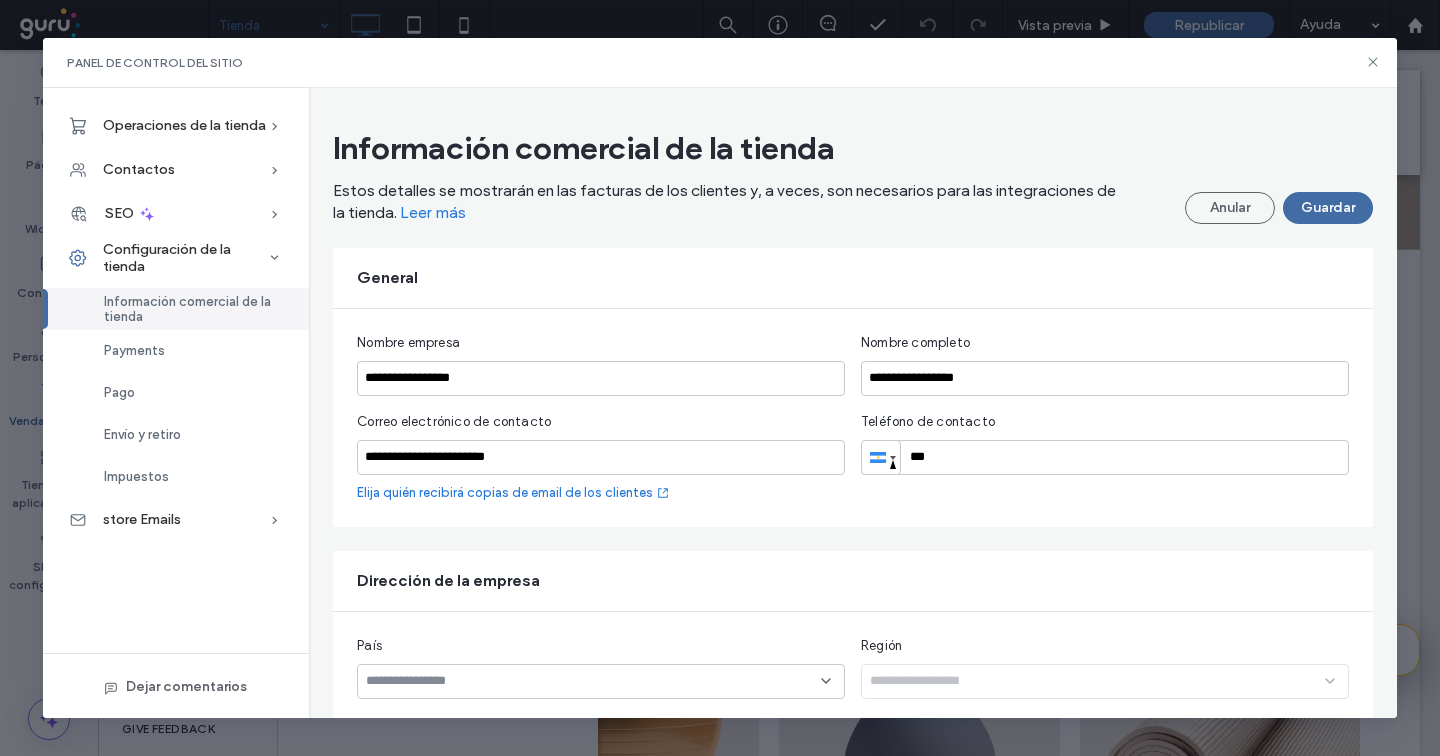 paste on "**********" 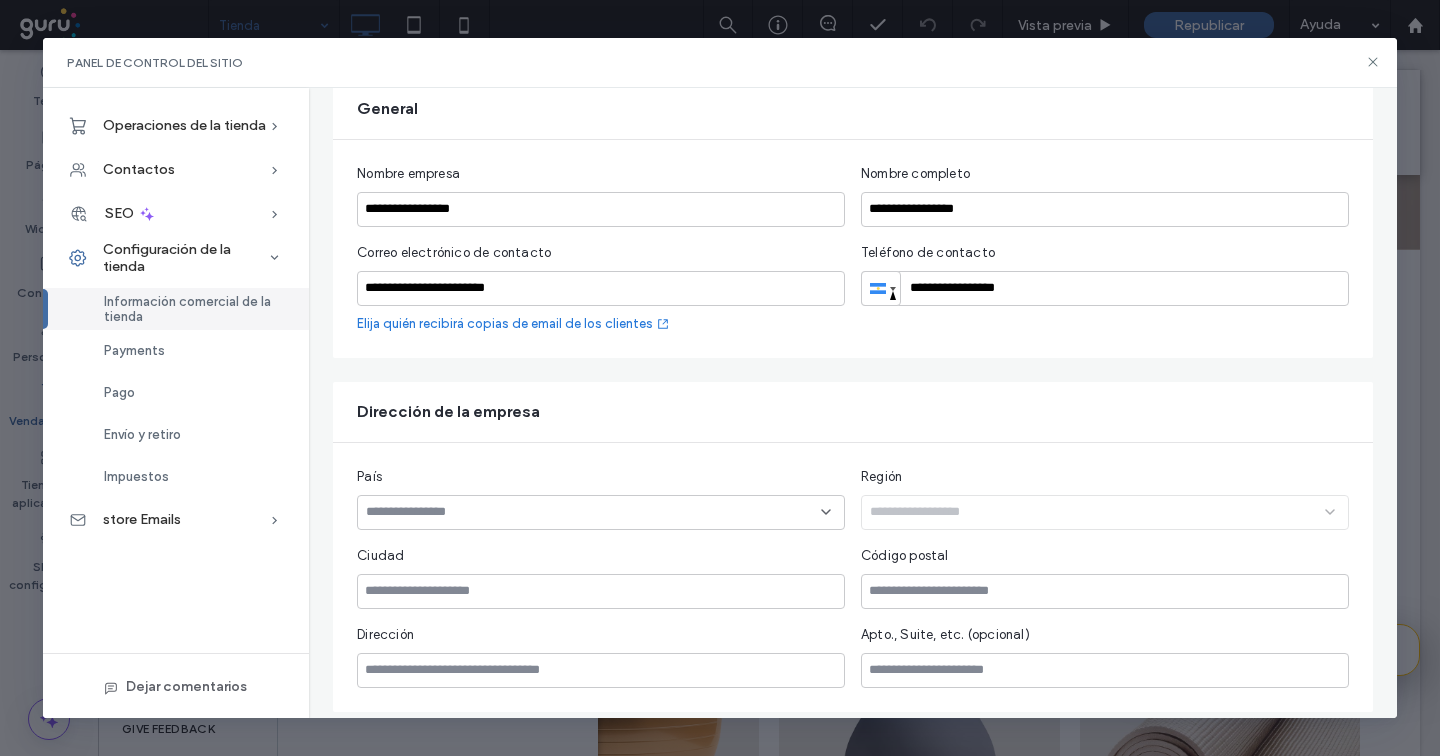 scroll, scrollTop: 171, scrollLeft: 0, axis: vertical 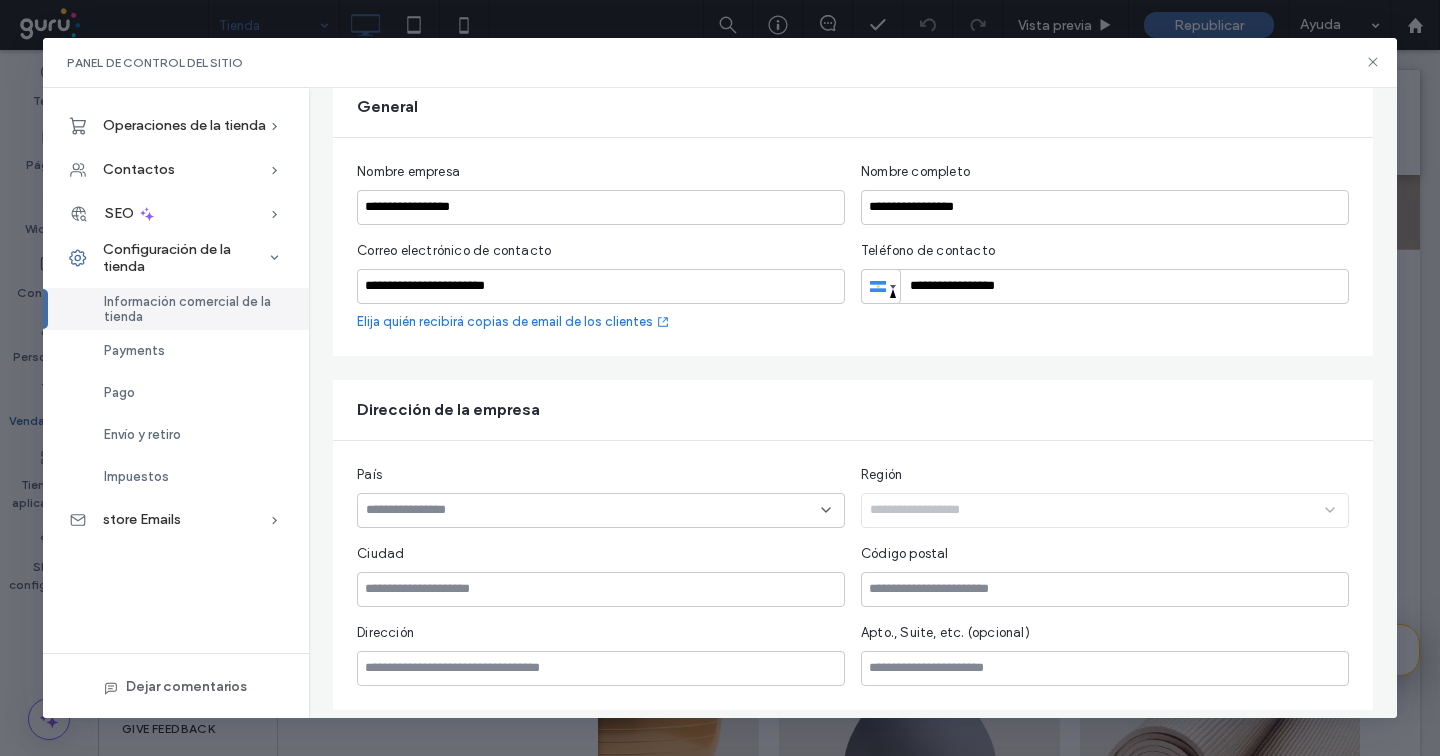 type on "**********" 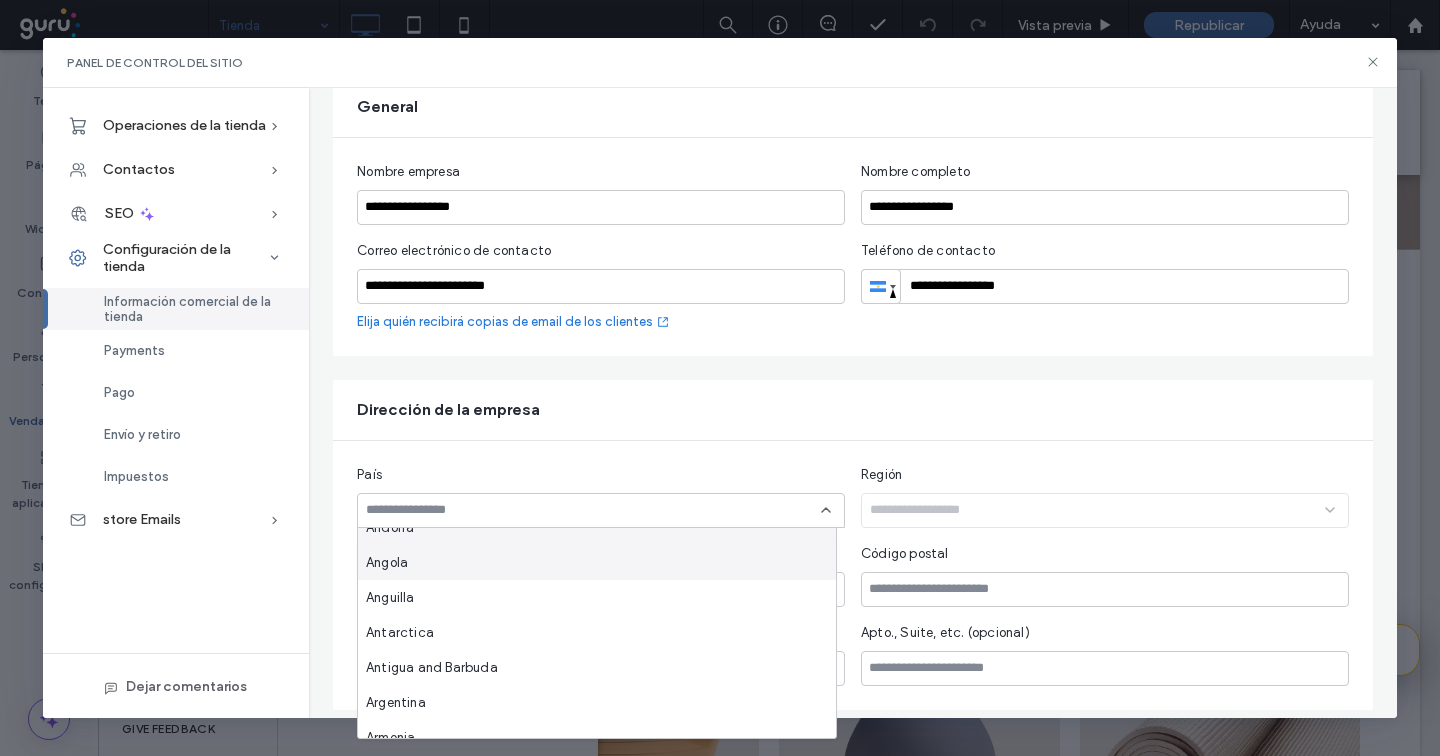 scroll, scrollTop: 252, scrollLeft: 0, axis: vertical 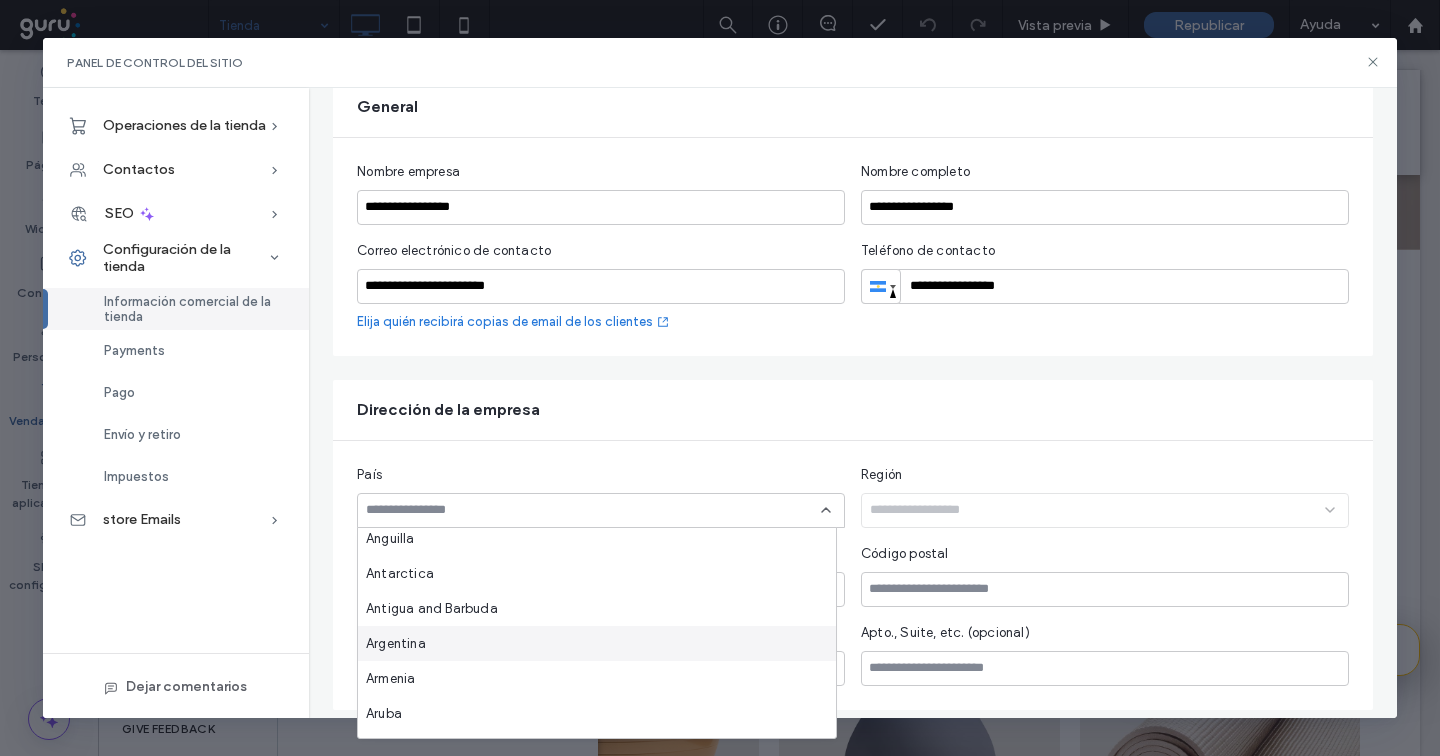 click on "Argentina" at bounding box center [597, 643] 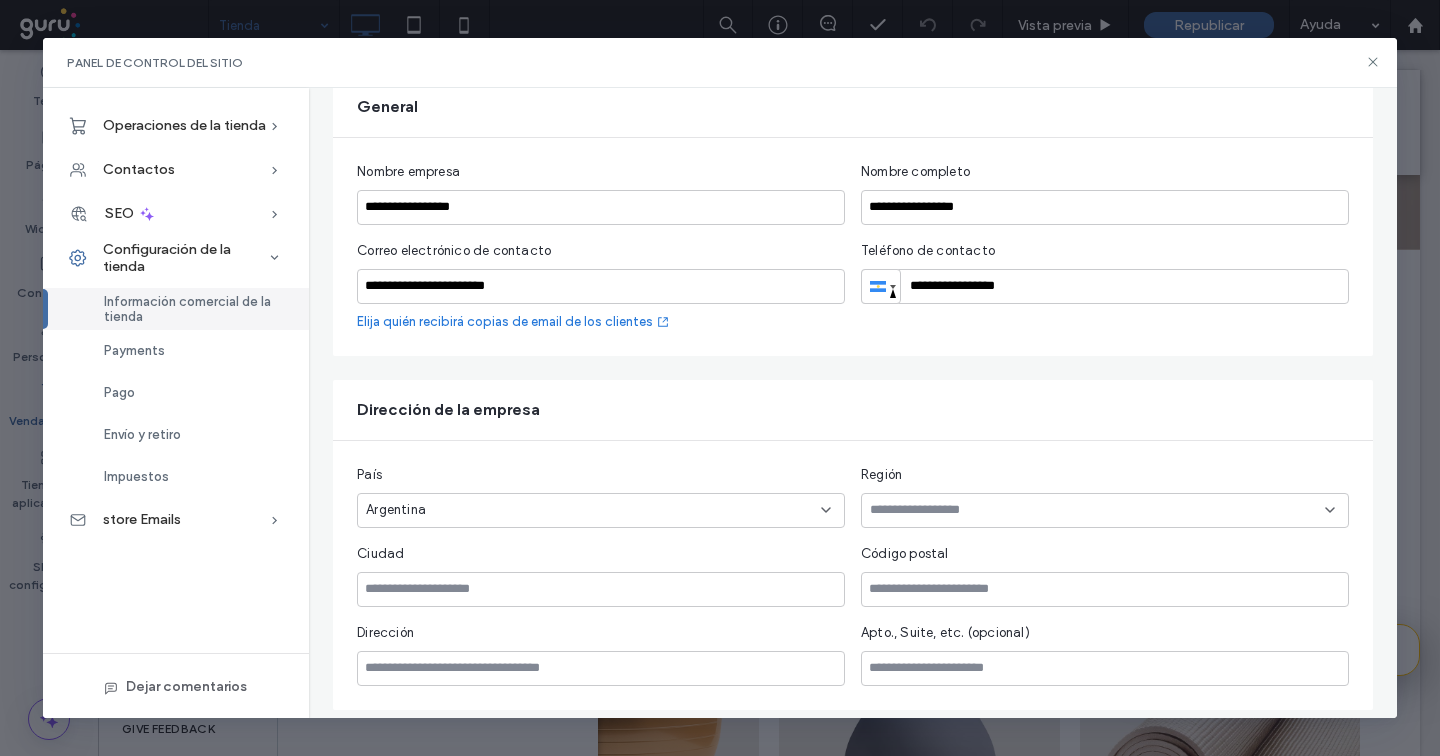 click at bounding box center [1097, 510] 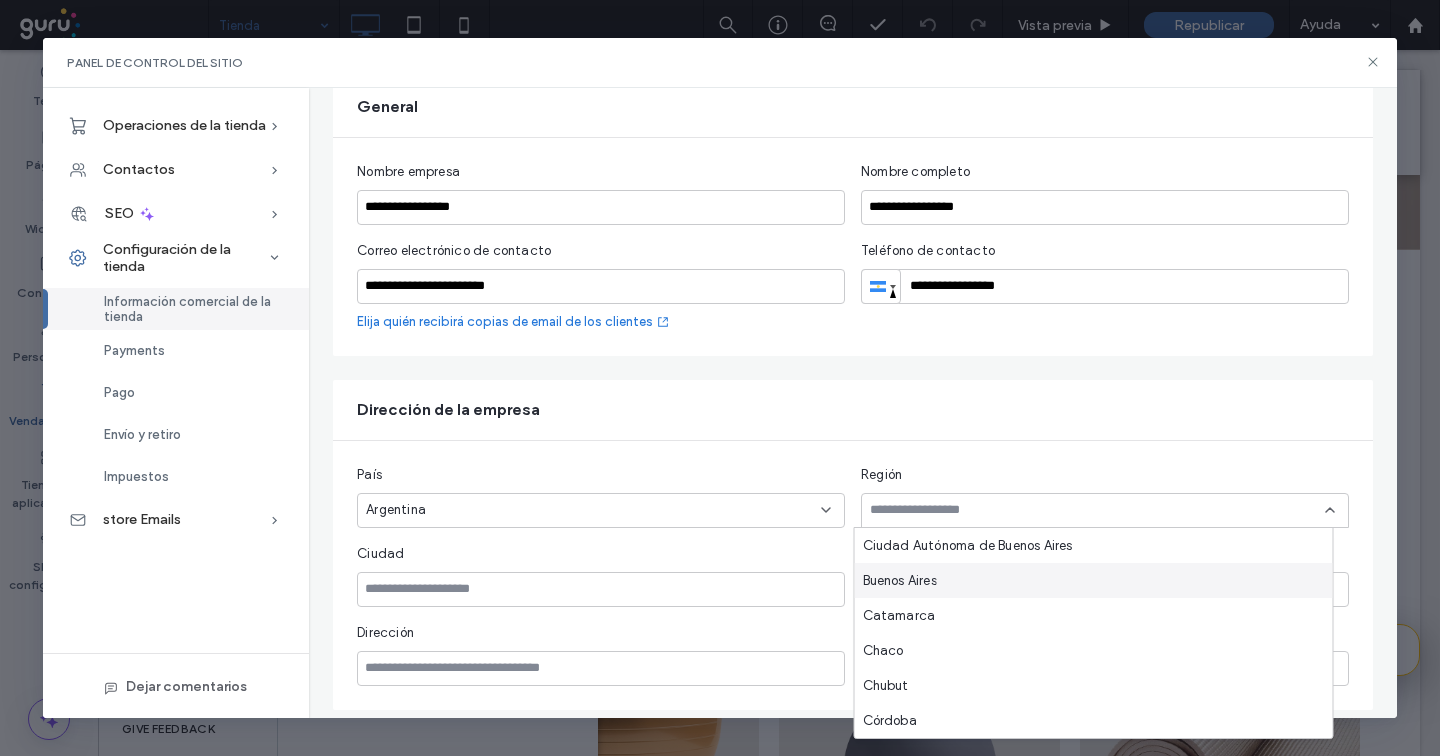 click on "Buenos Aires" at bounding box center [1094, 580] 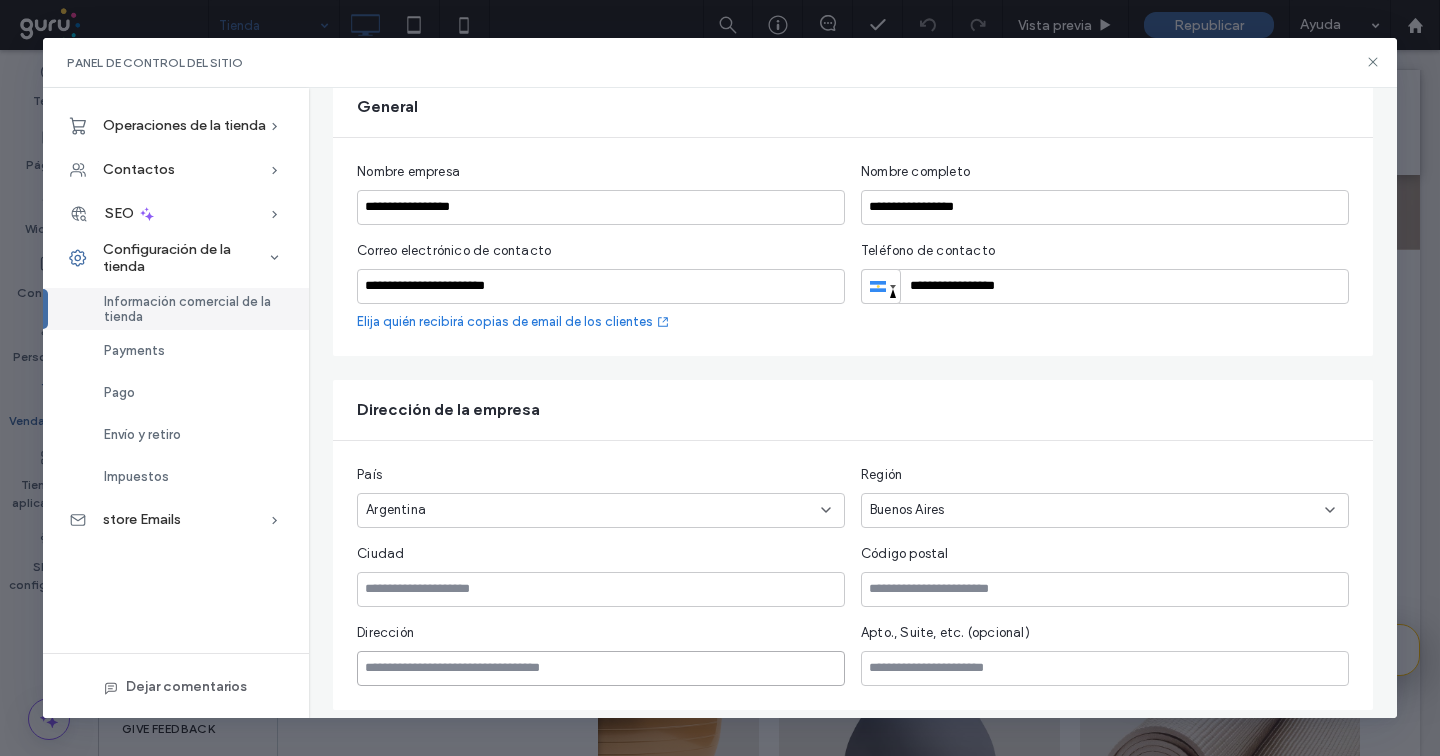 click at bounding box center [601, 668] 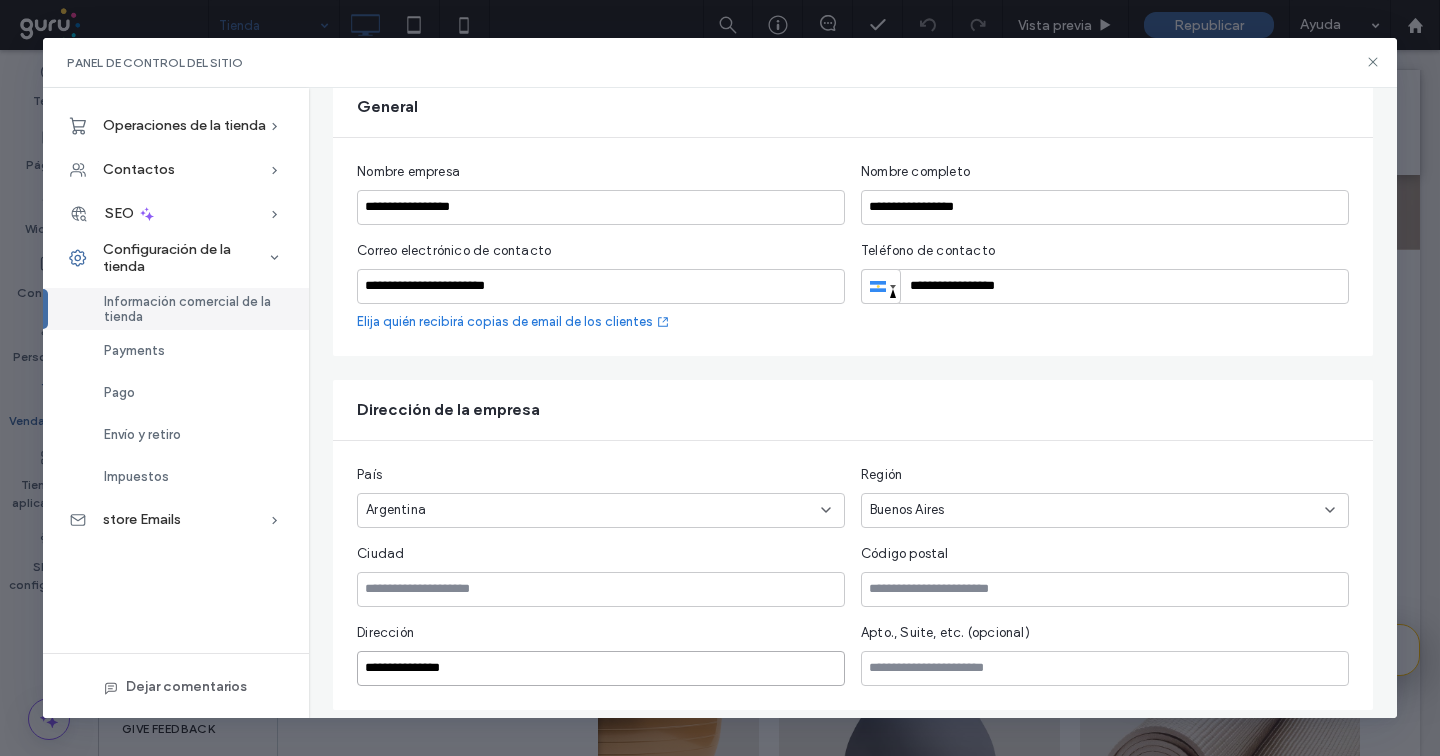type on "**********" 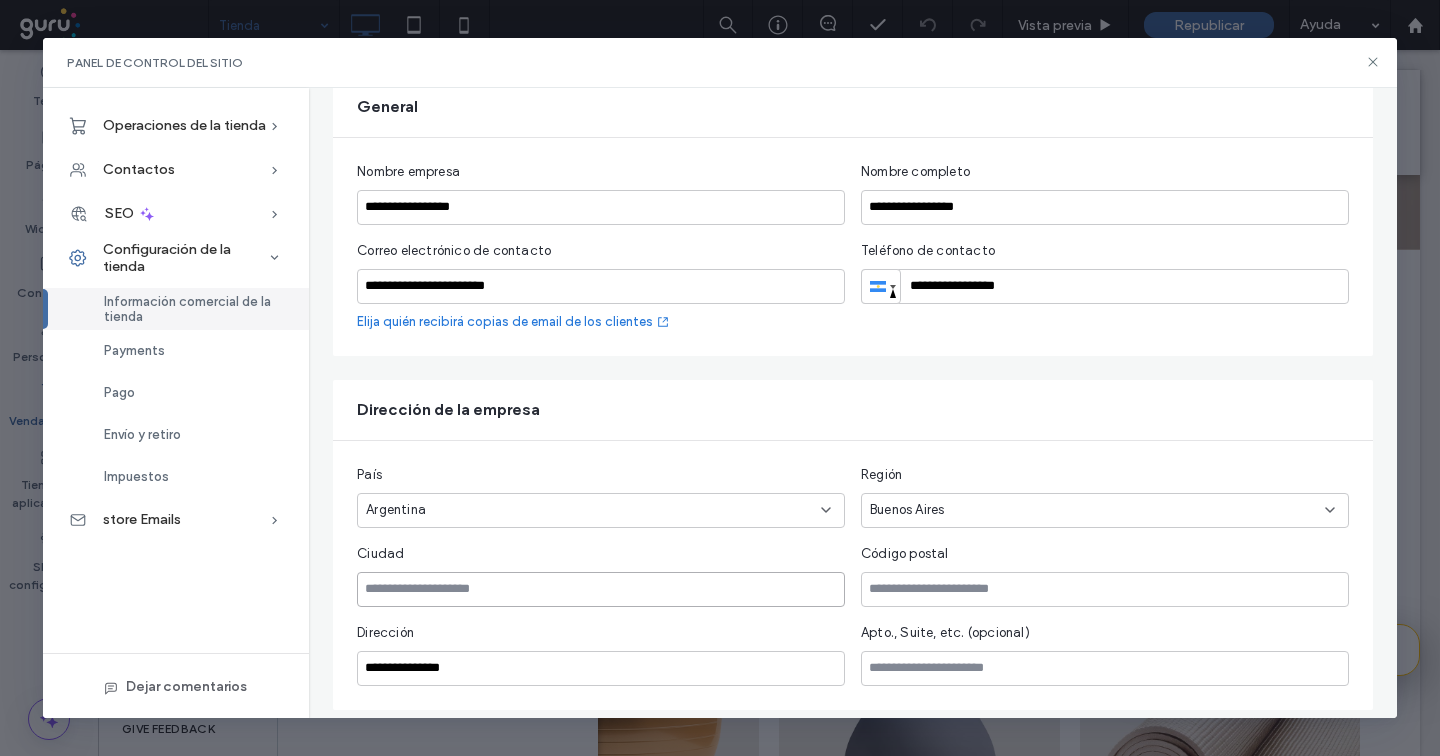 click at bounding box center [601, 589] 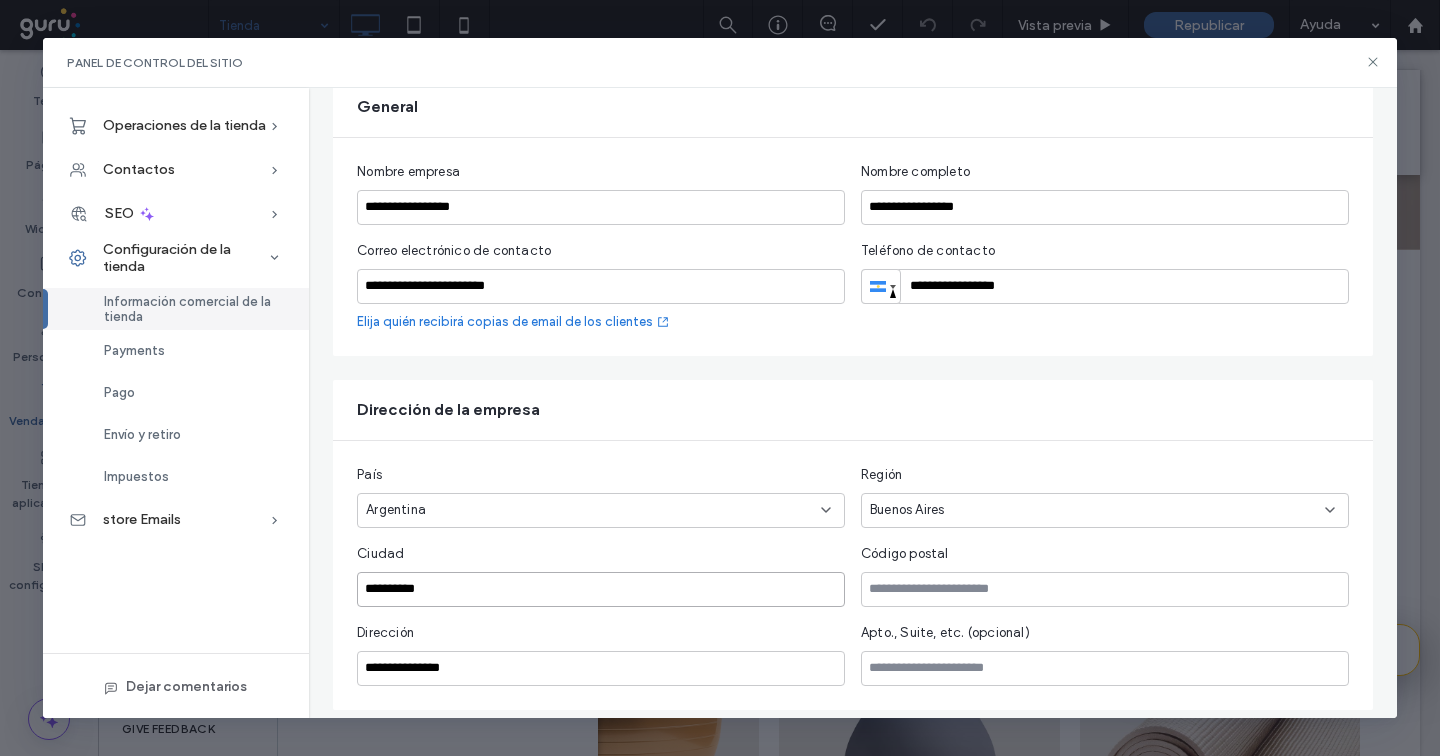 type on "*********" 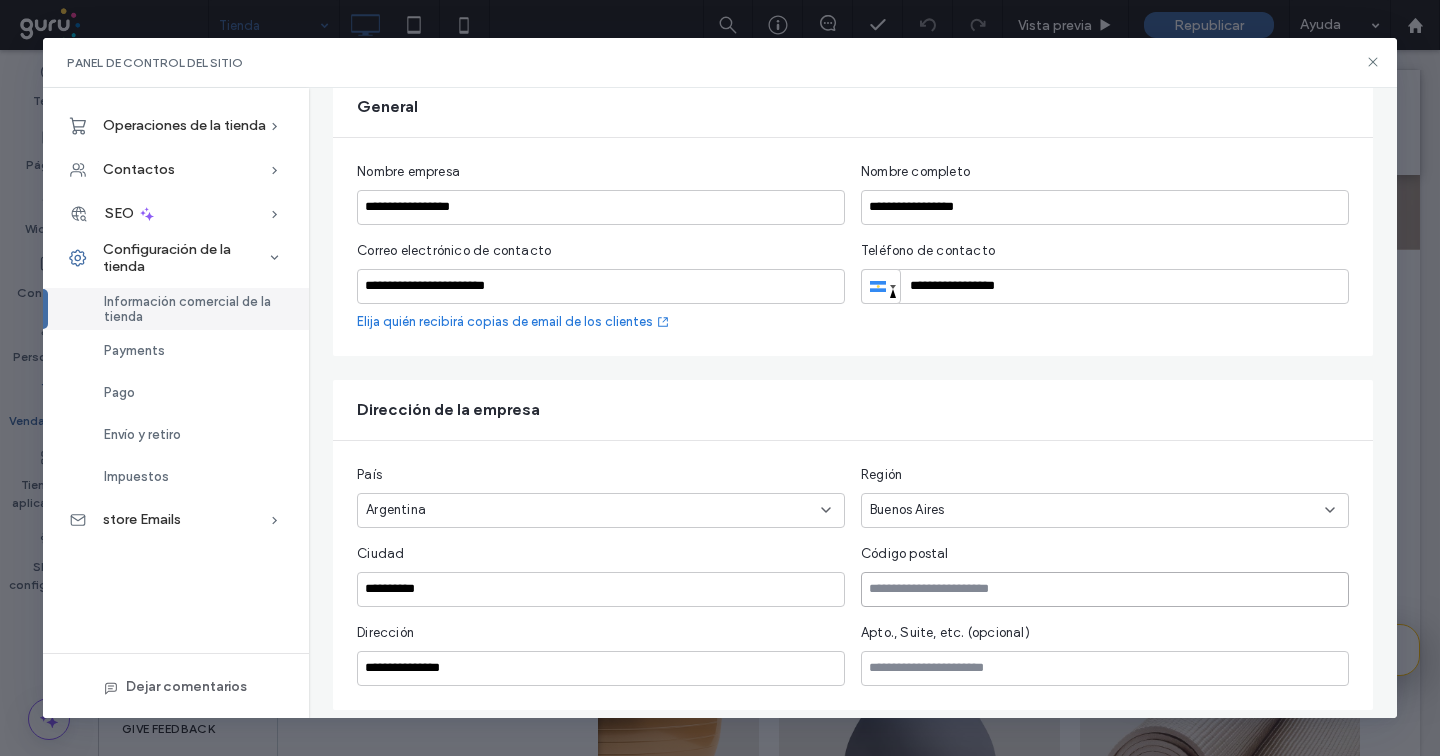 click at bounding box center (1105, 589) 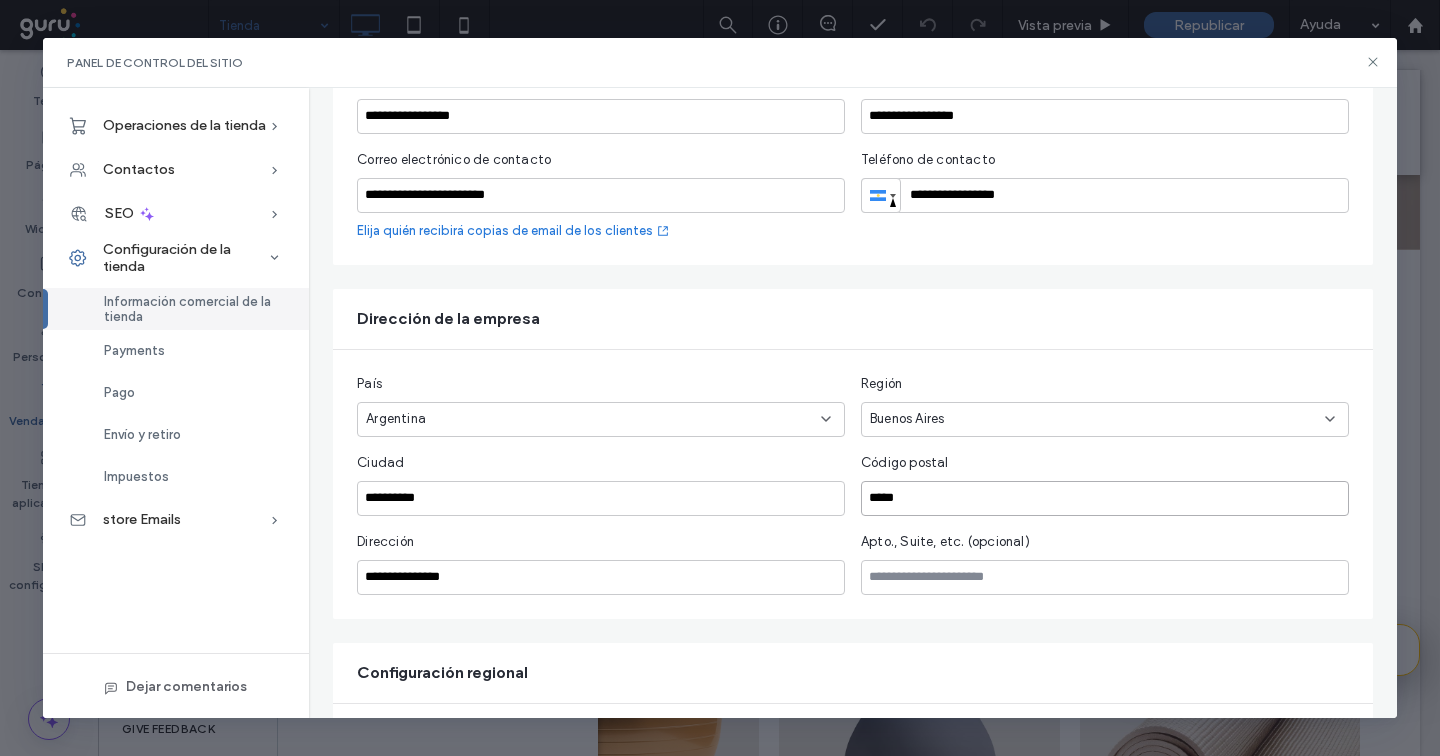 scroll, scrollTop: 358, scrollLeft: 0, axis: vertical 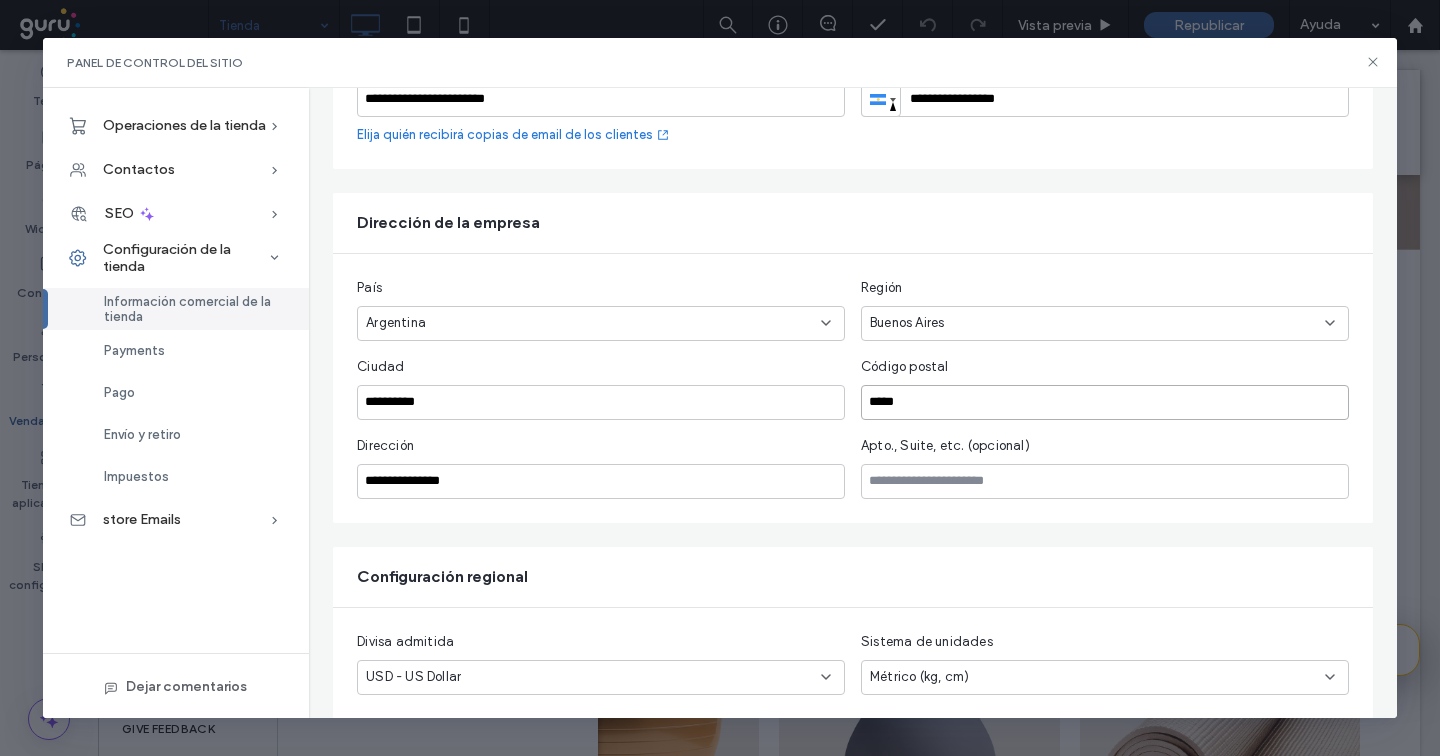 type on "*****" 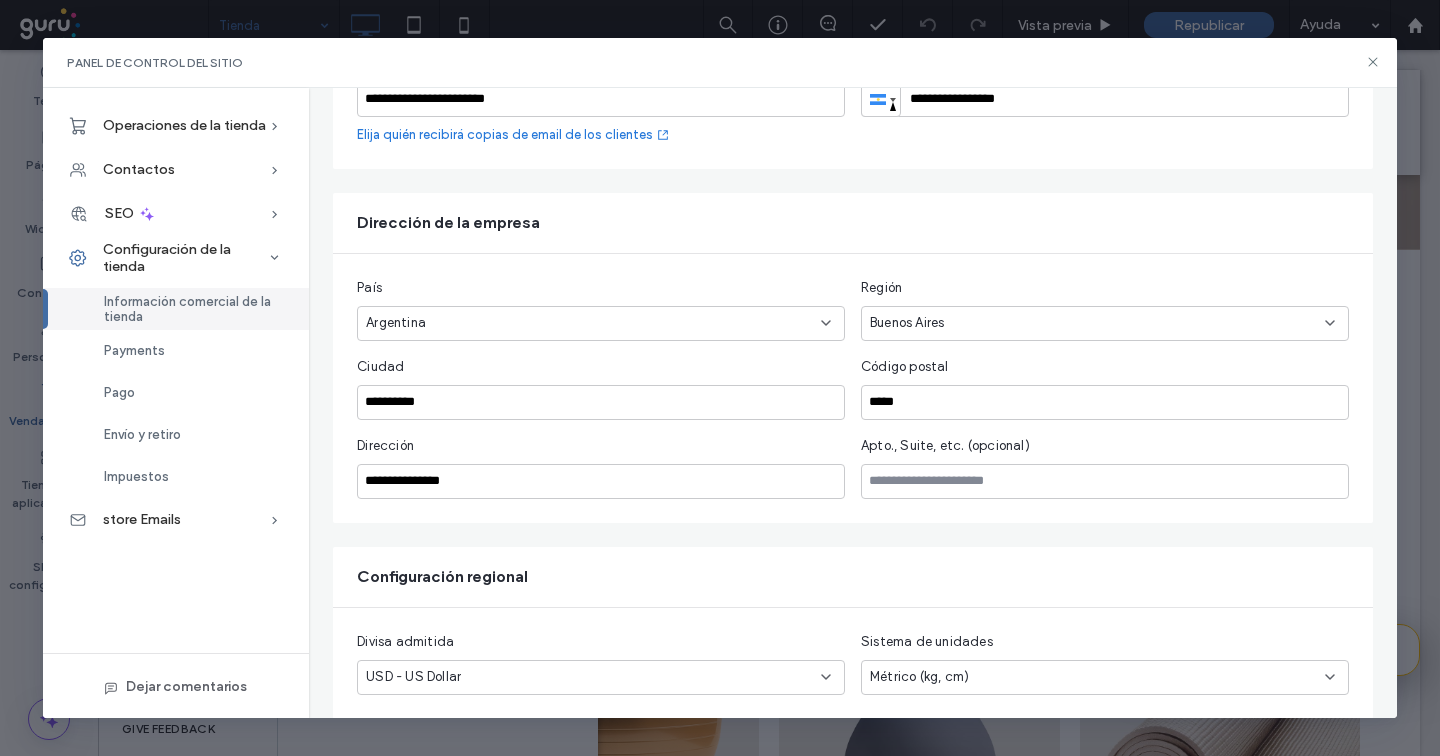 click on "USD - US Dollar" at bounding box center [589, 677] 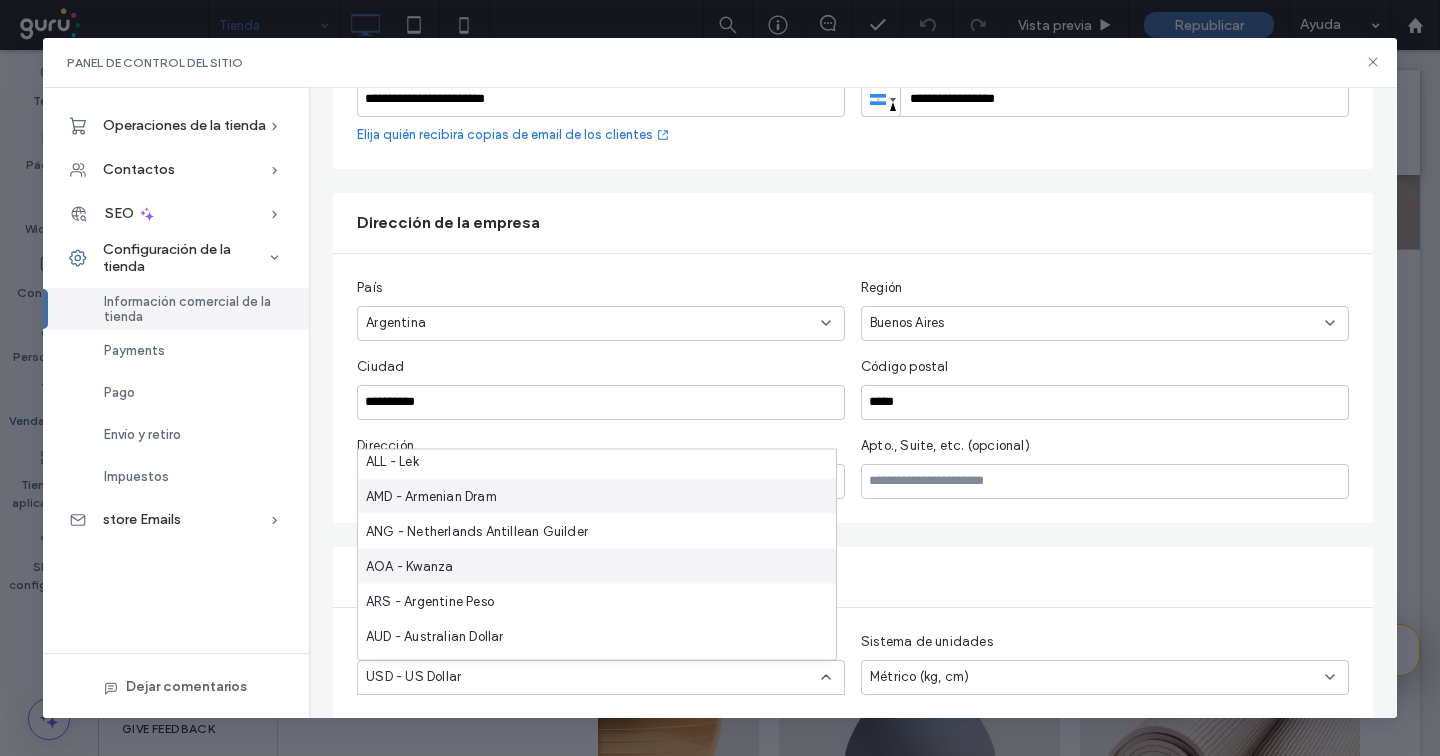 scroll, scrollTop: 157, scrollLeft: 0, axis: vertical 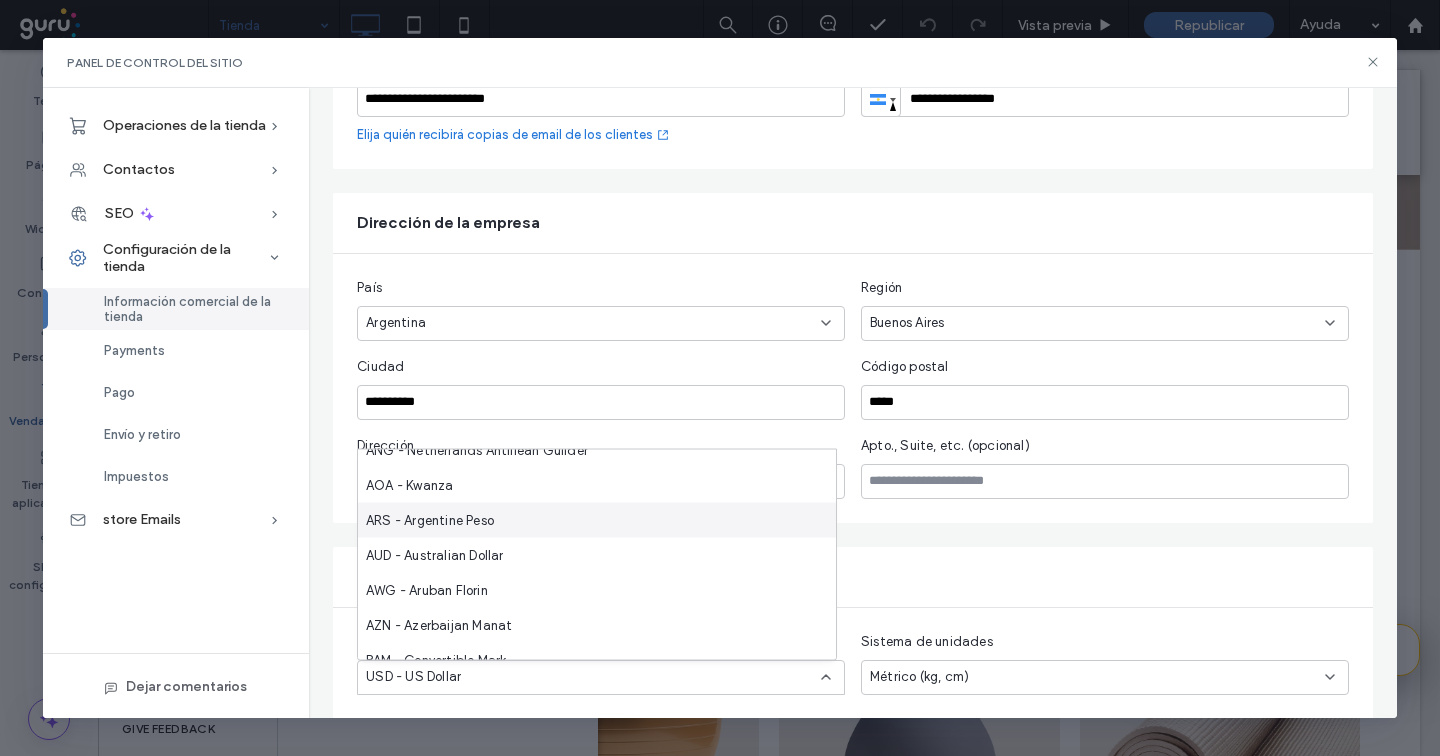 click on "ARS - Argentine Peso" at bounding box center (597, 520) 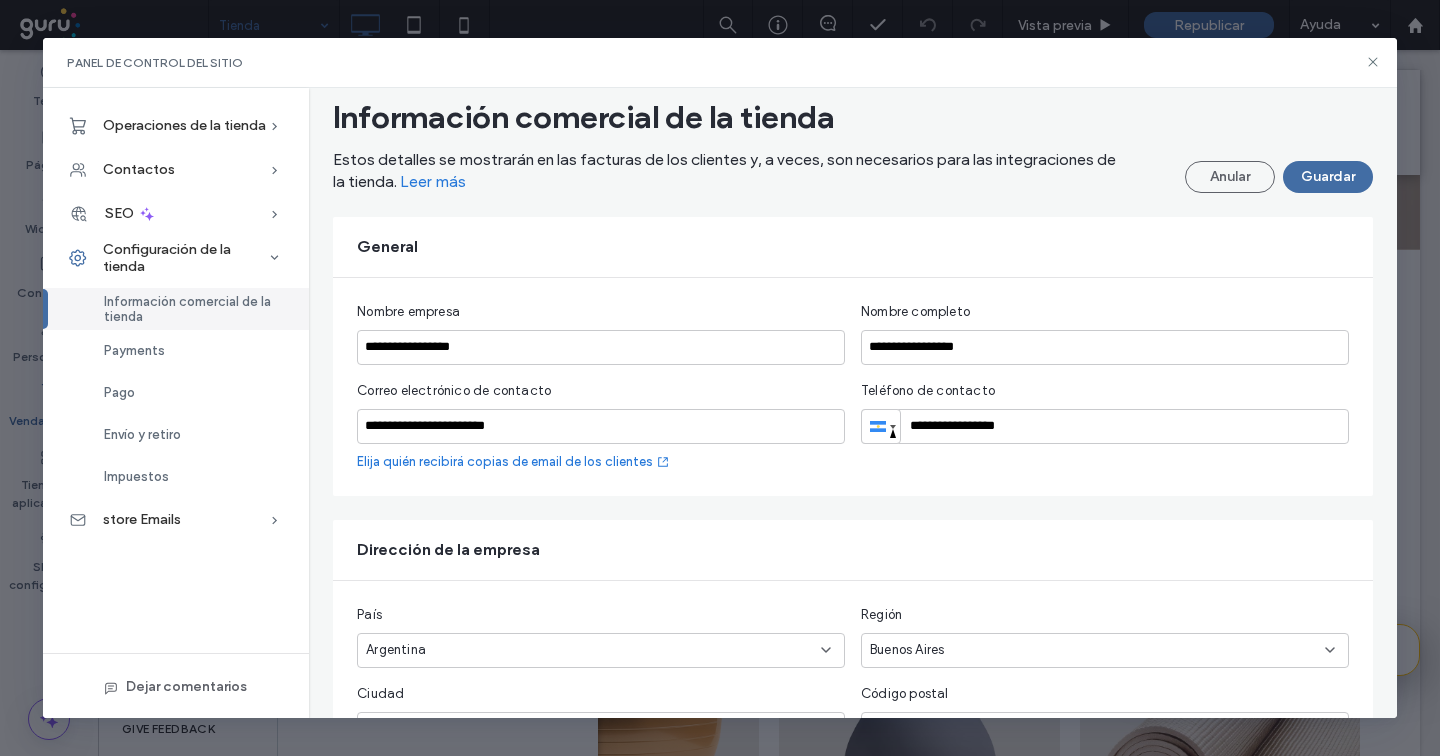 scroll, scrollTop: 0, scrollLeft: 0, axis: both 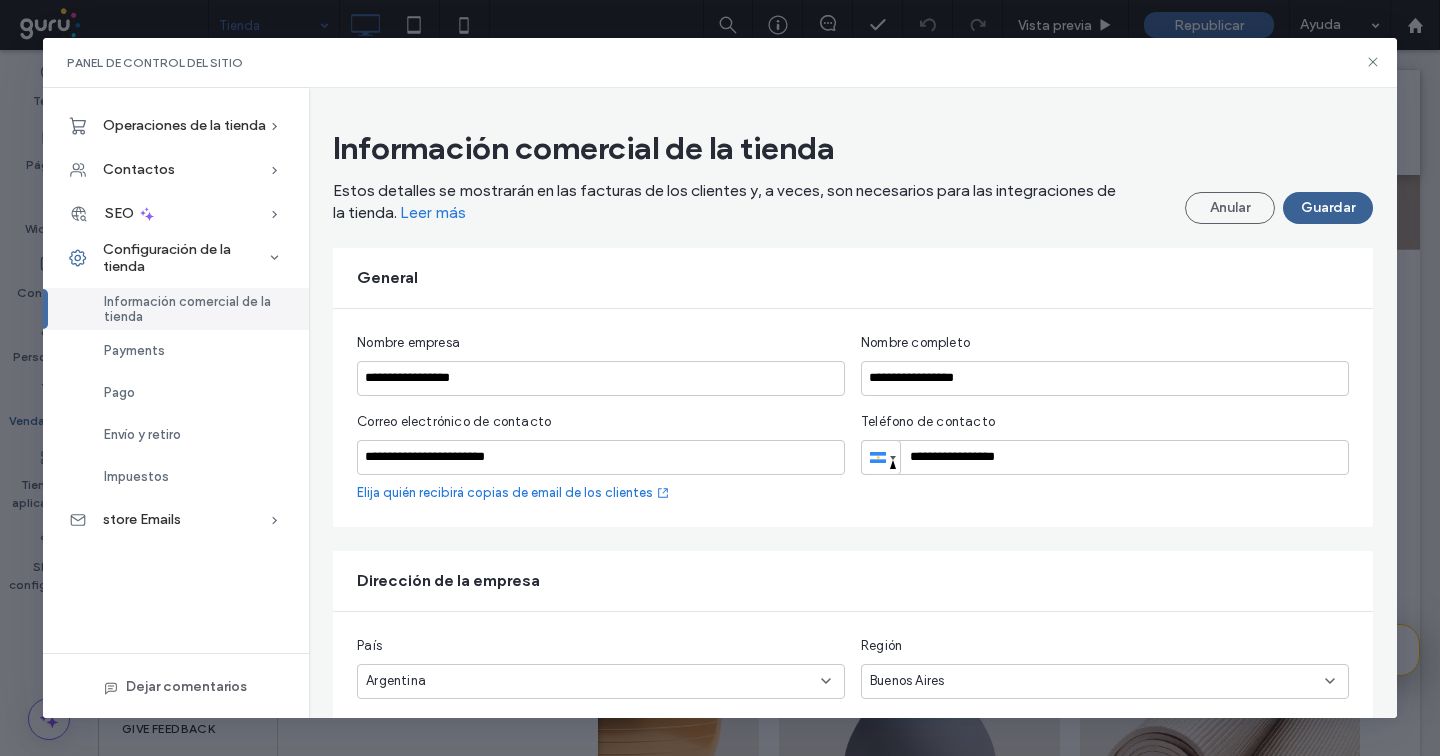 click on "Guardar" at bounding box center [1328, 208] 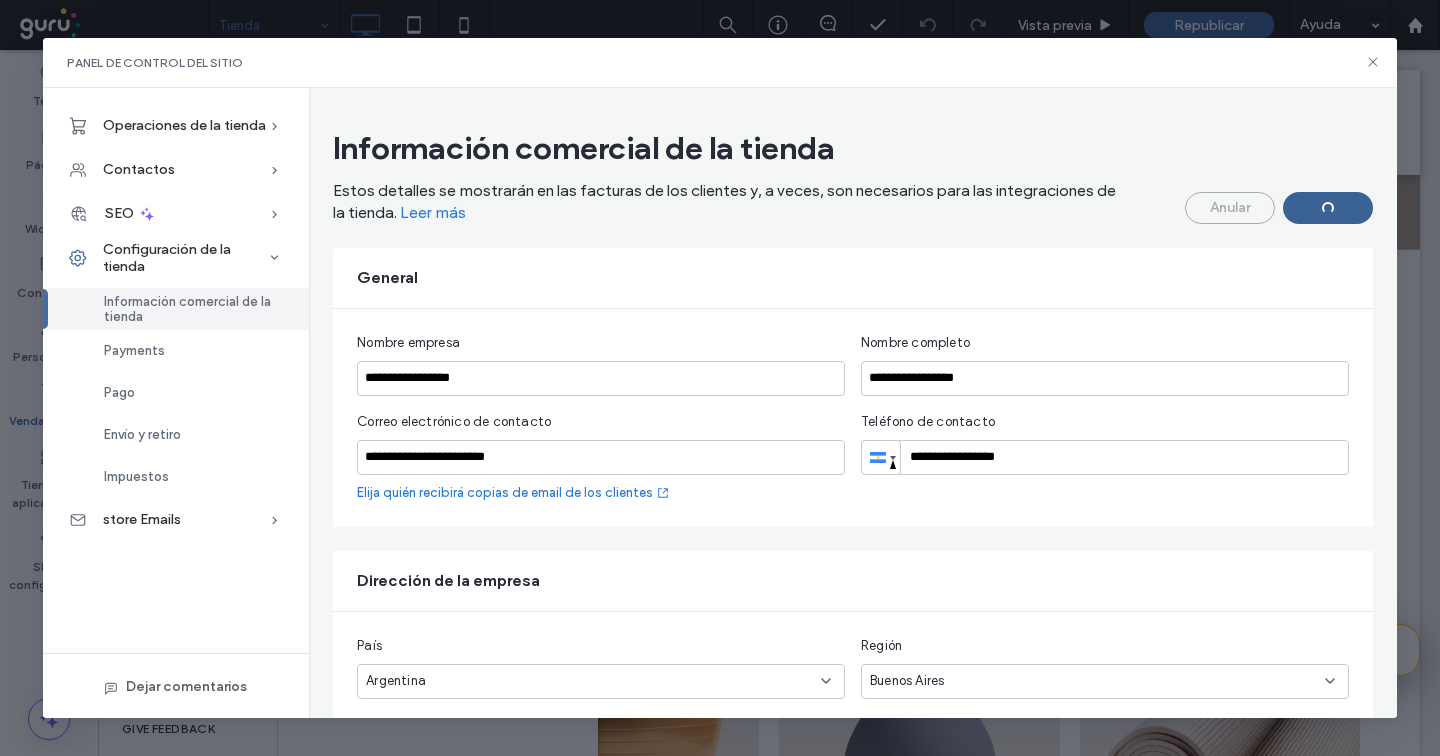 type on "*********" 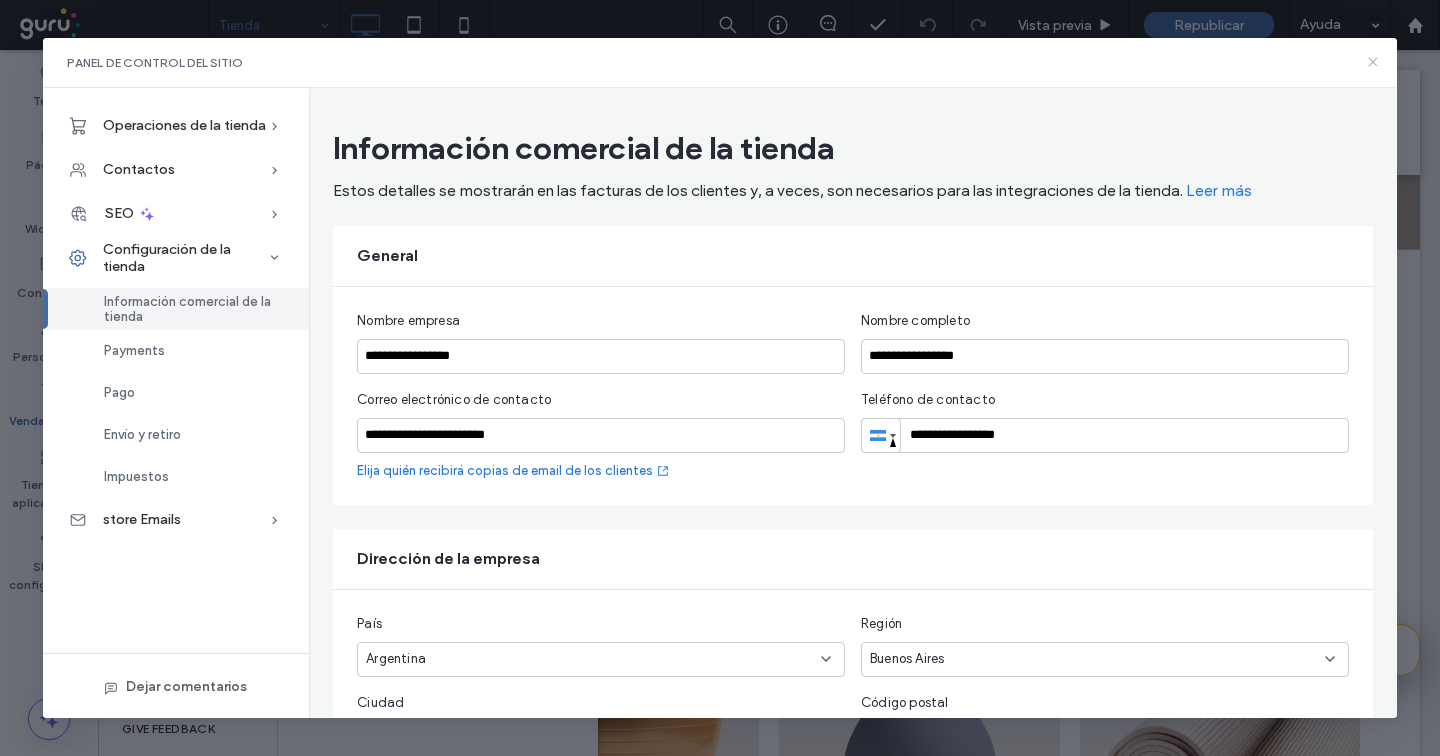 click 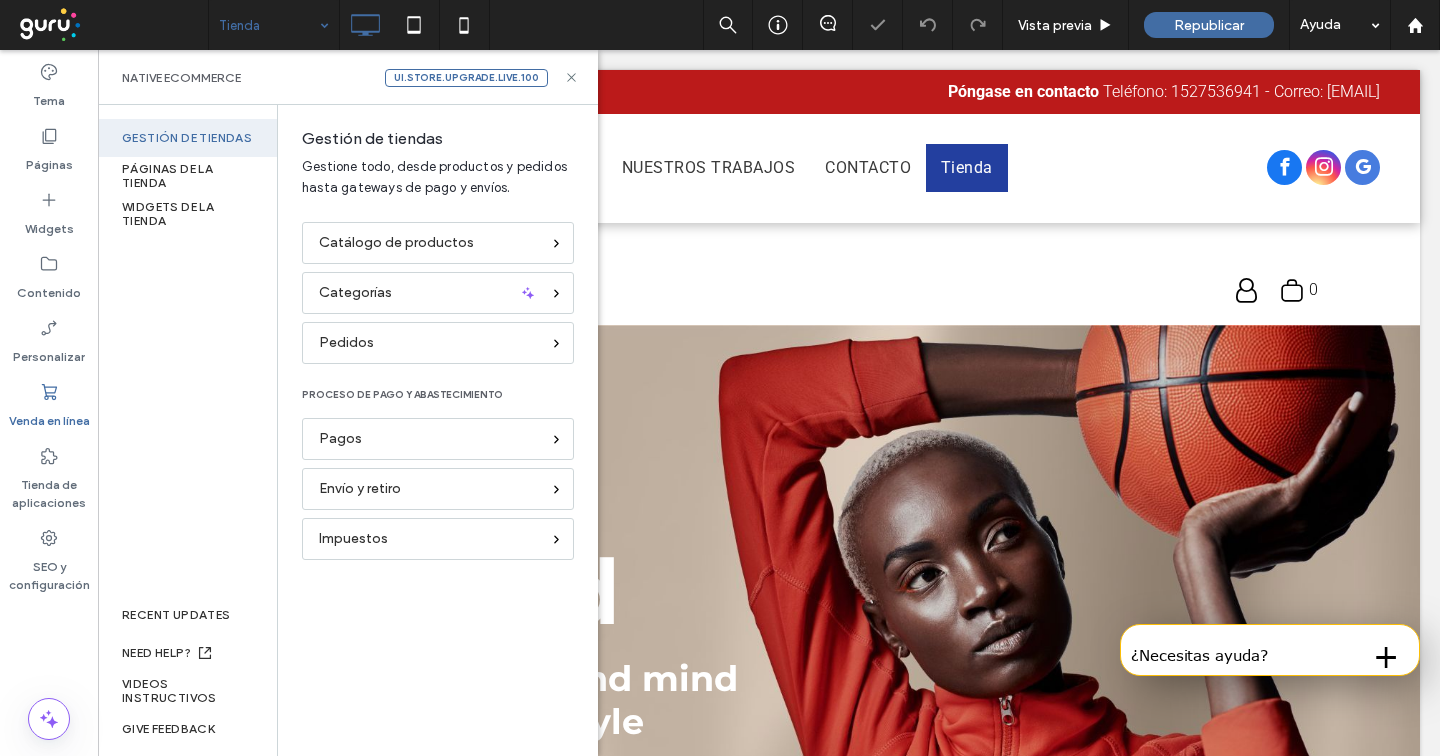 scroll, scrollTop: 0, scrollLeft: 0, axis: both 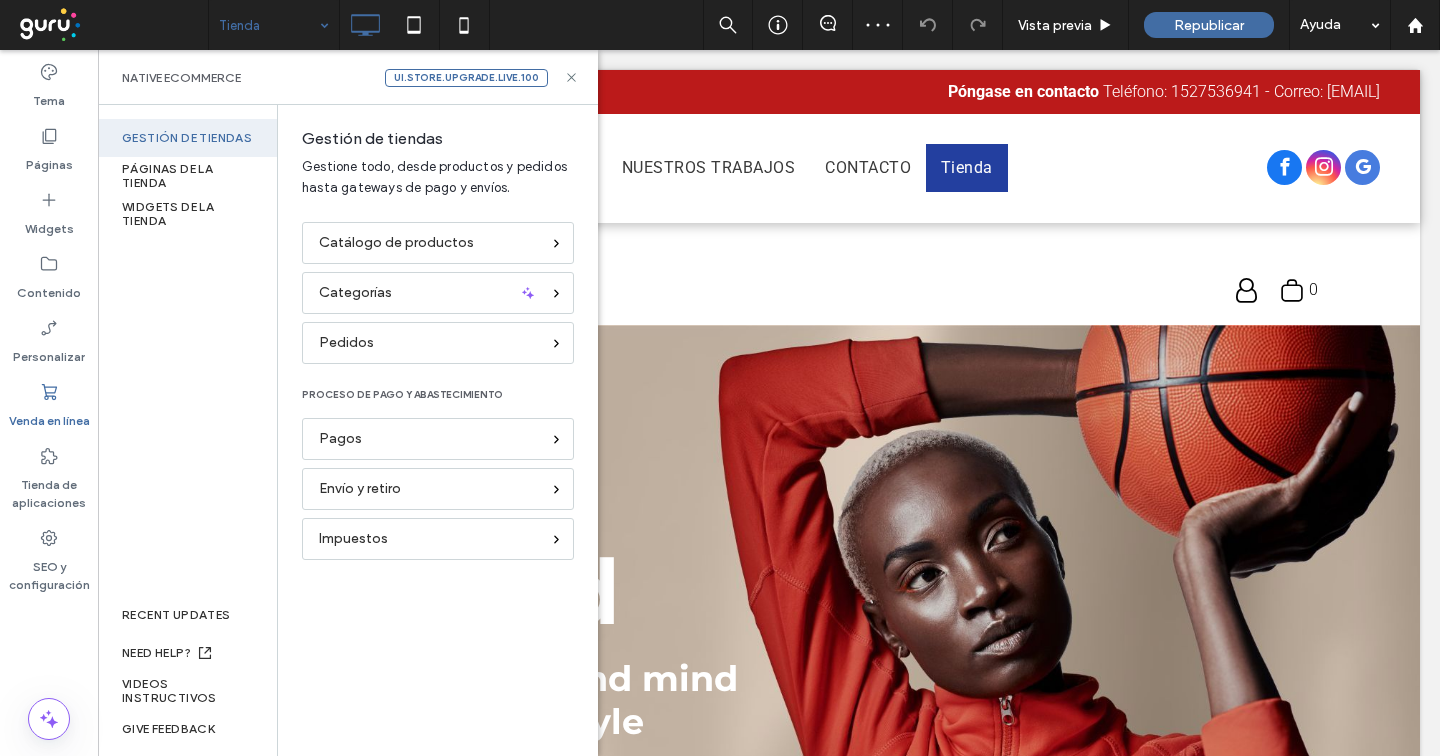 click on "Venda en línea" at bounding box center [49, 416] 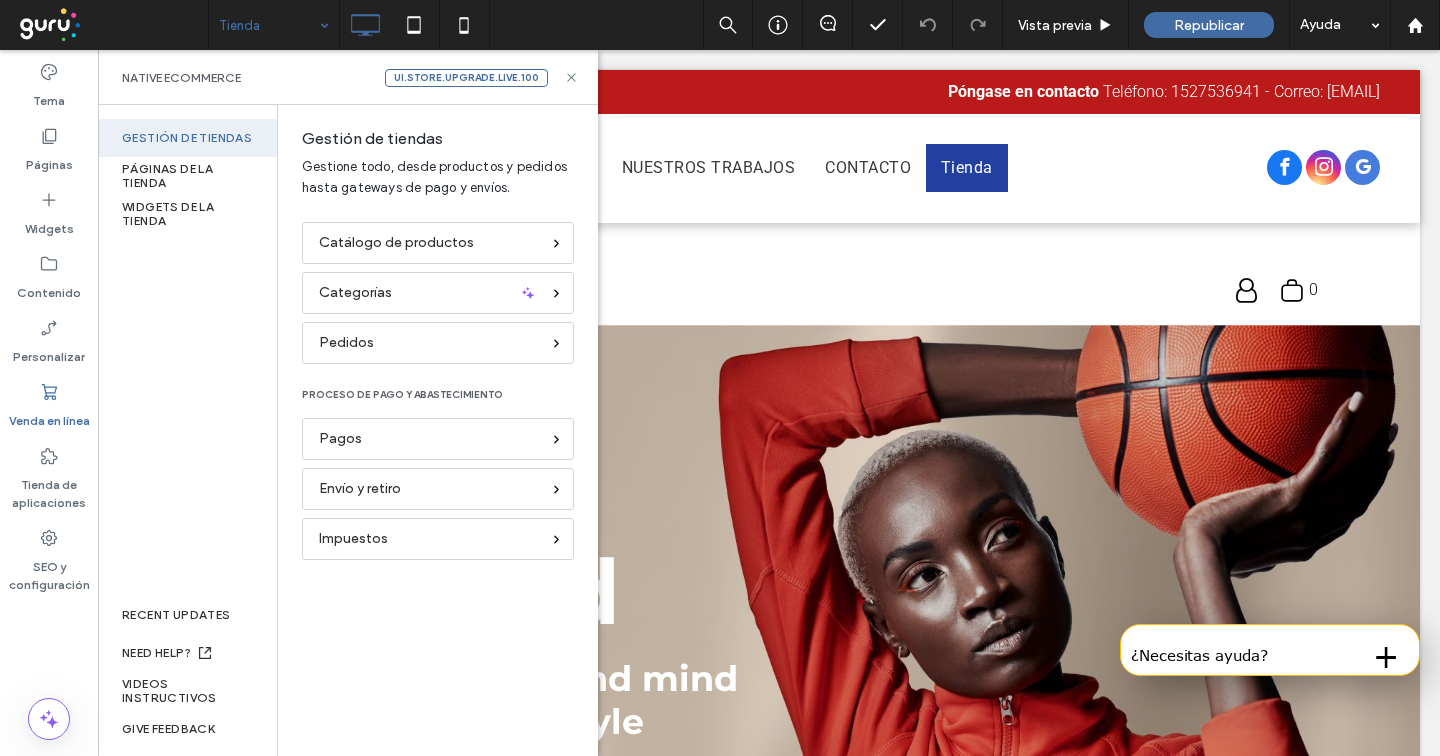 click on "Venda en línea" at bounding box center [49, 416] 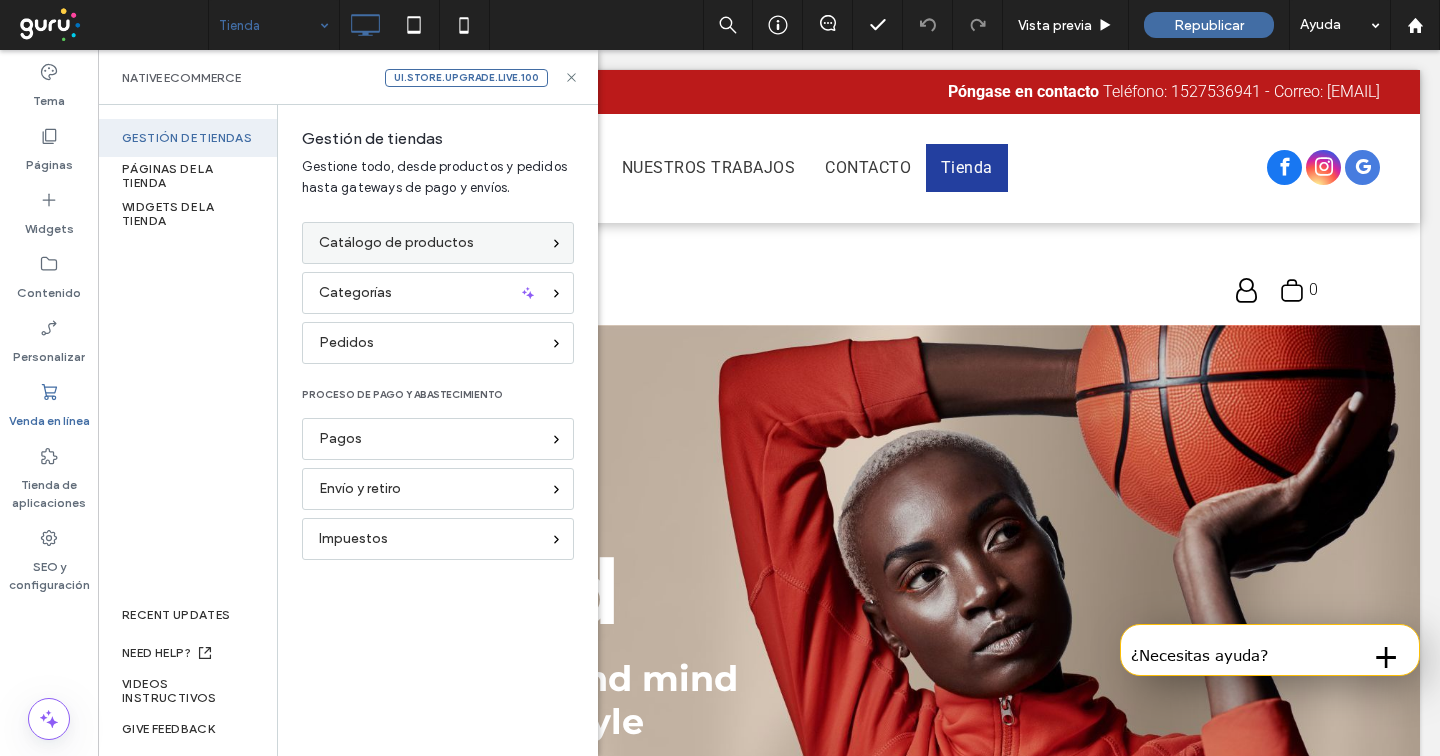 click on "Catálogo de productos" at bounding box center [438, 243] 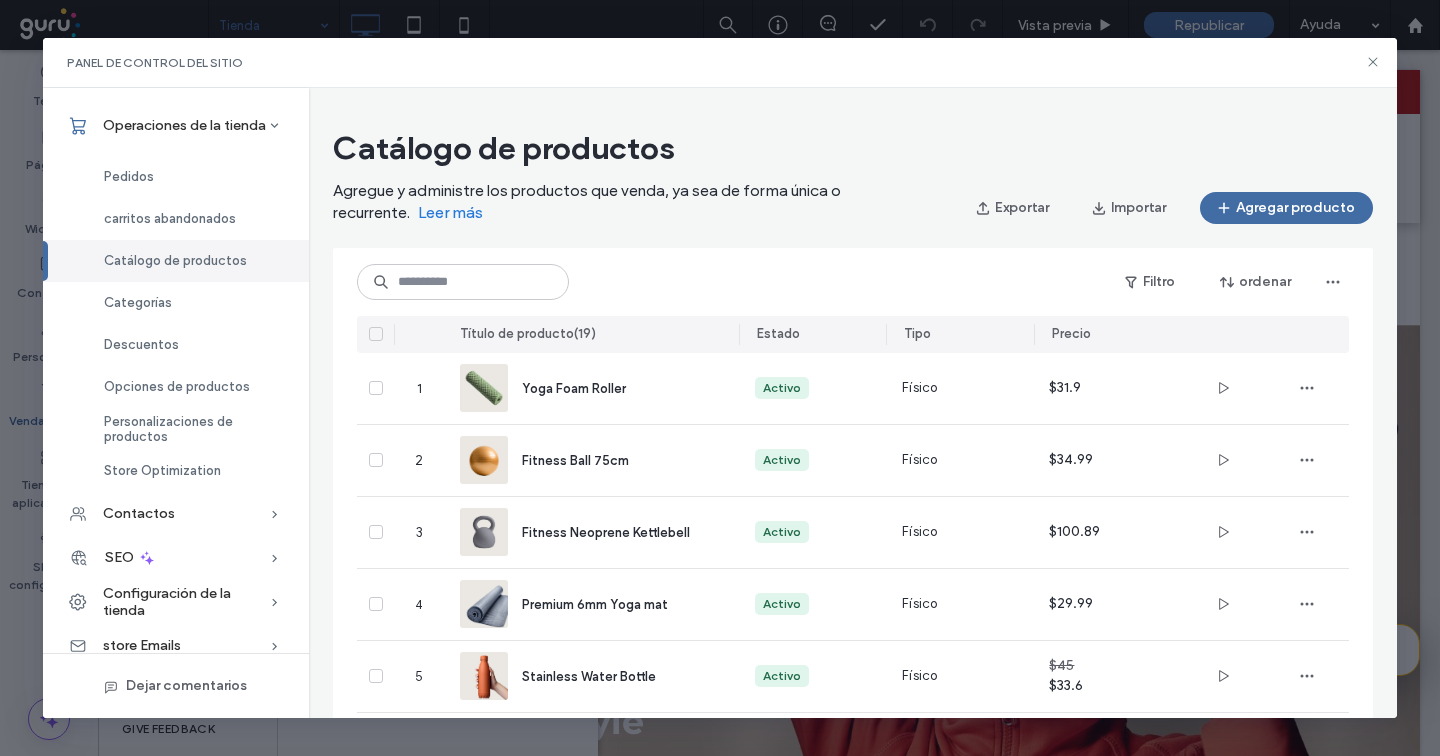 click at bounding box center [376, 334] 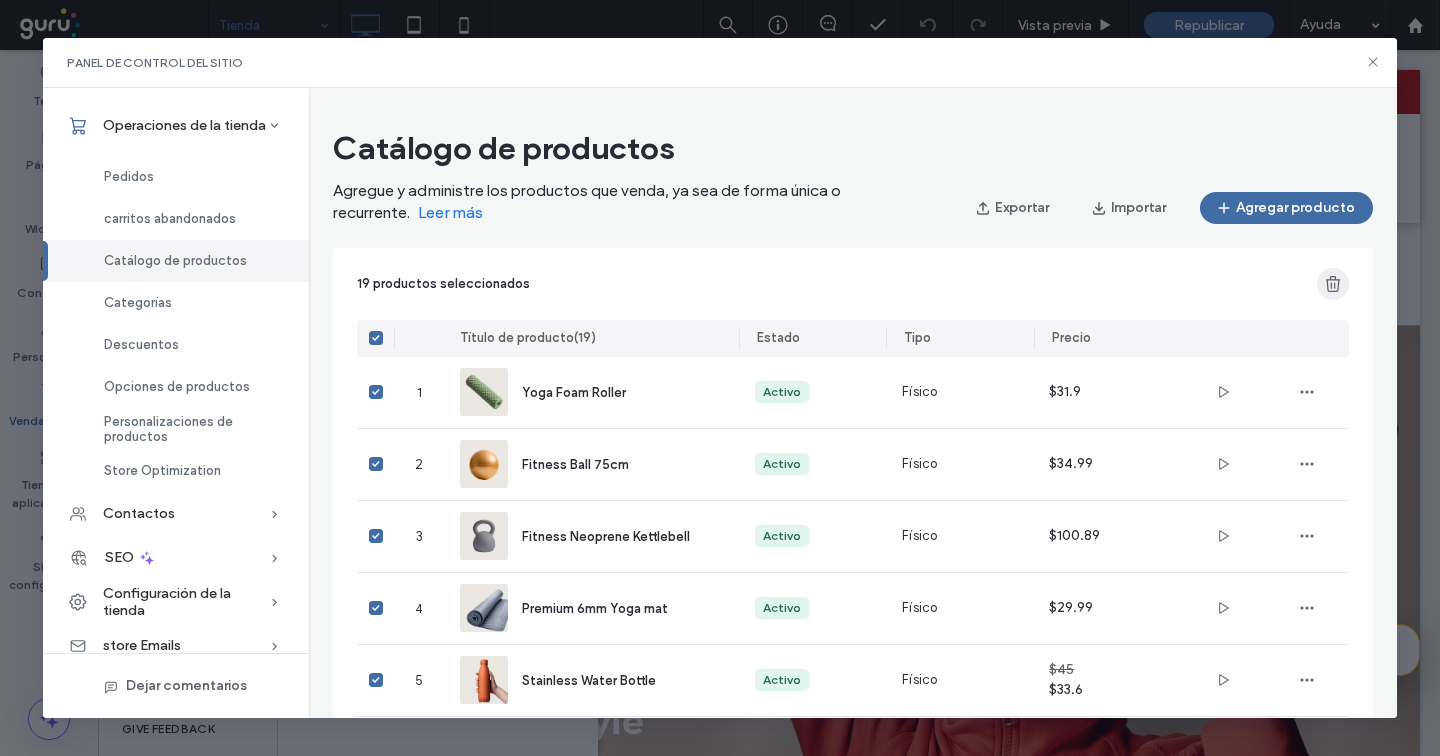 click 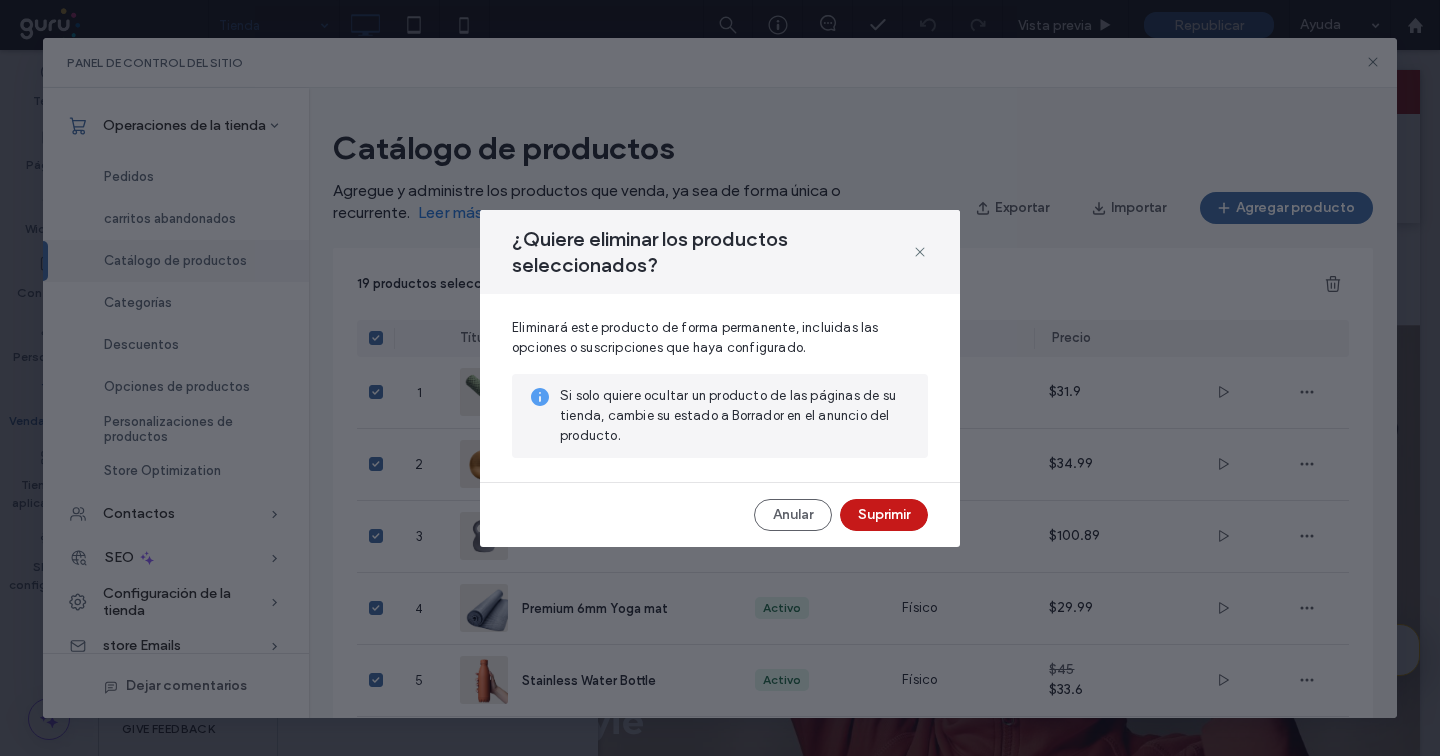click on "Suprimir" at bounding box center (884, 515) 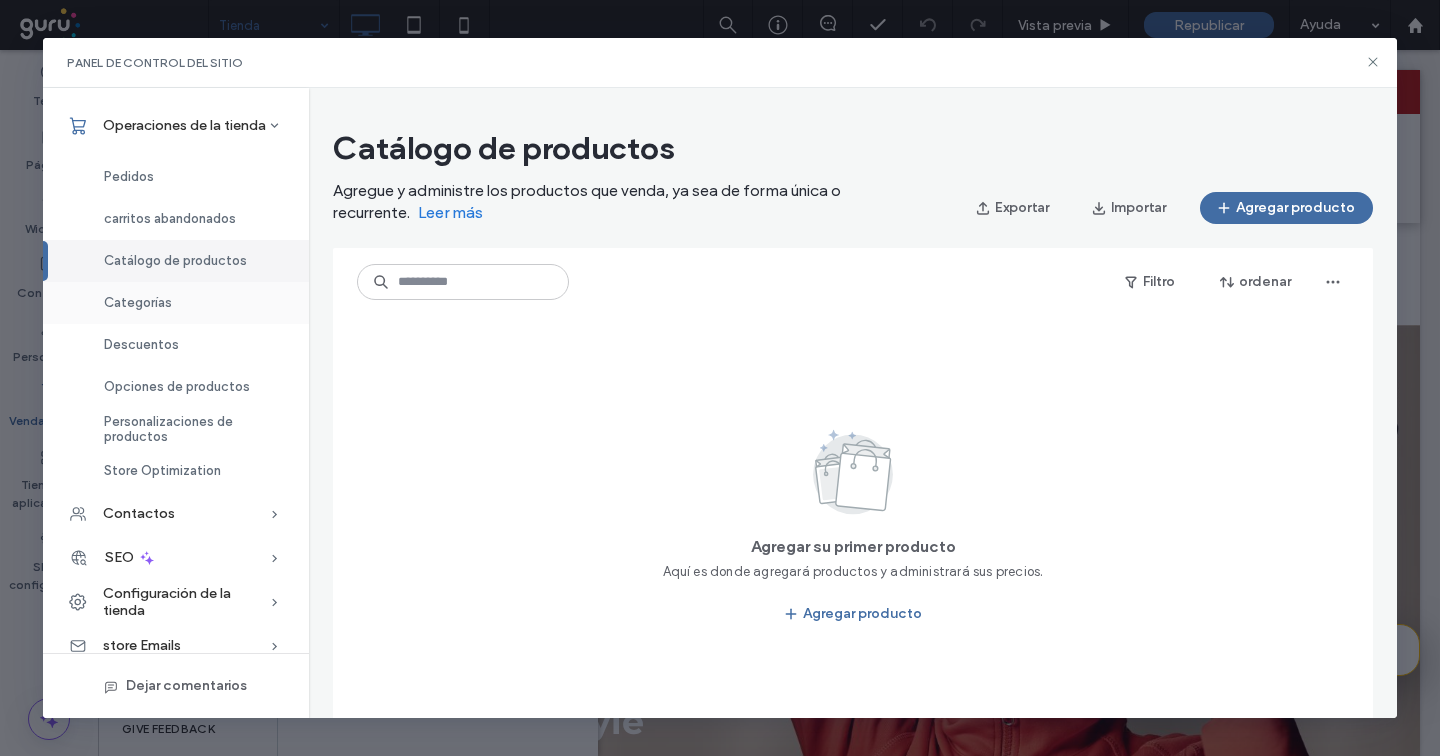 click on "Categorías" at bounding box center (176, 303) 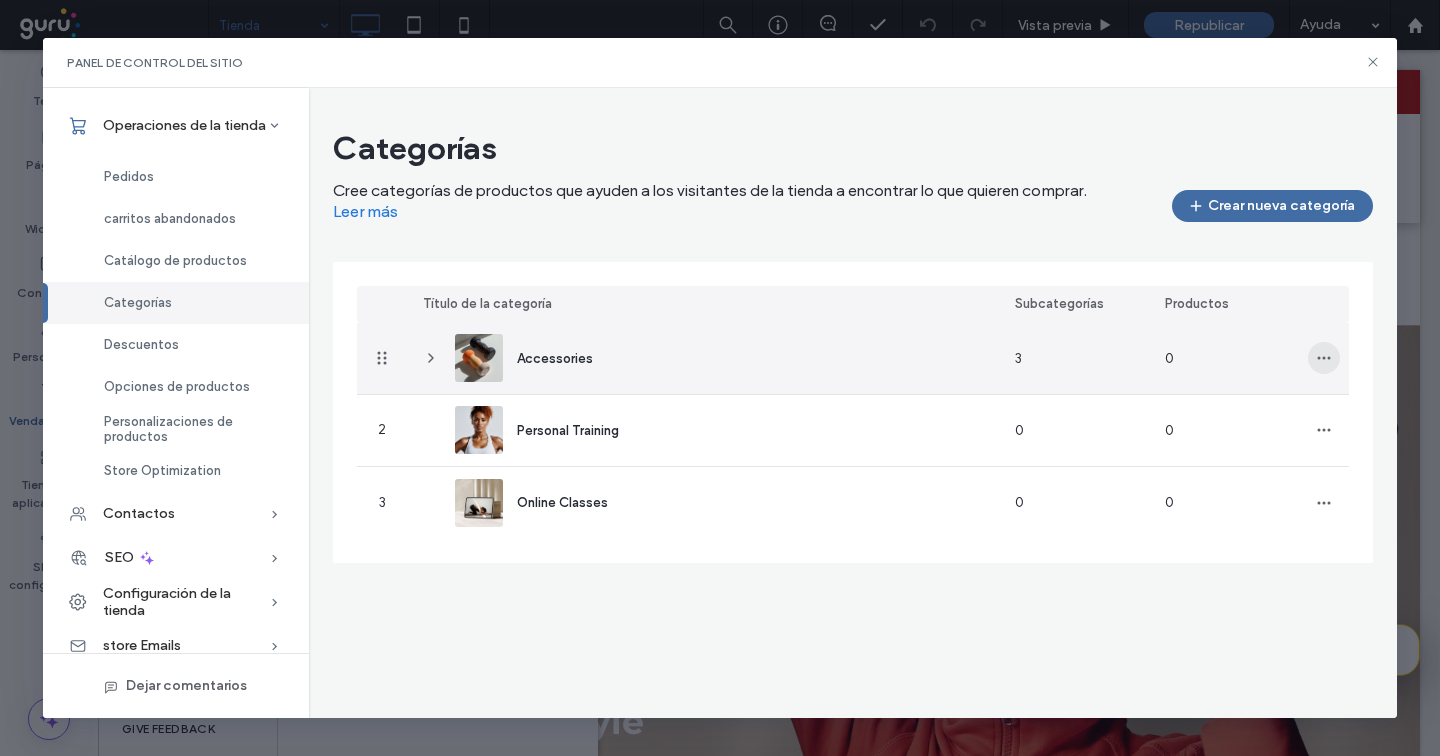 click 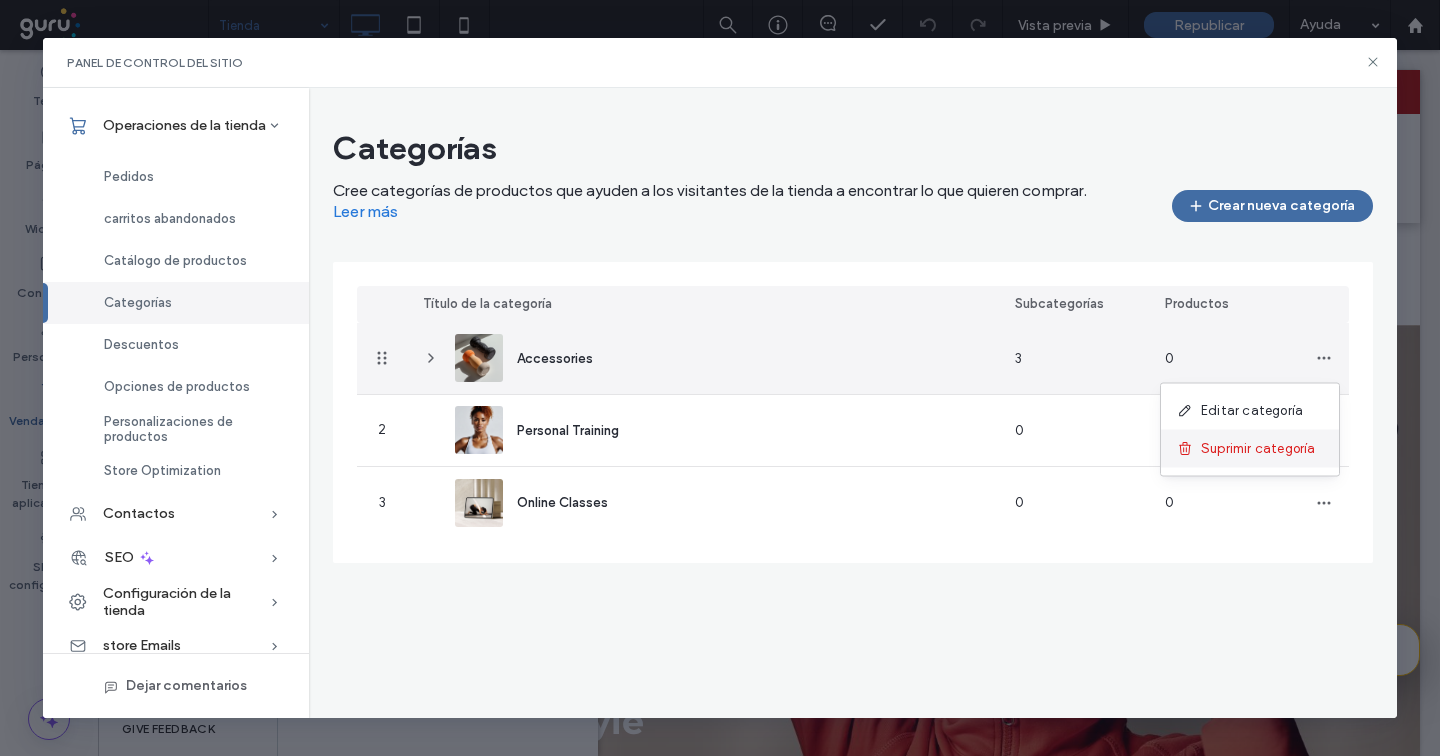 click 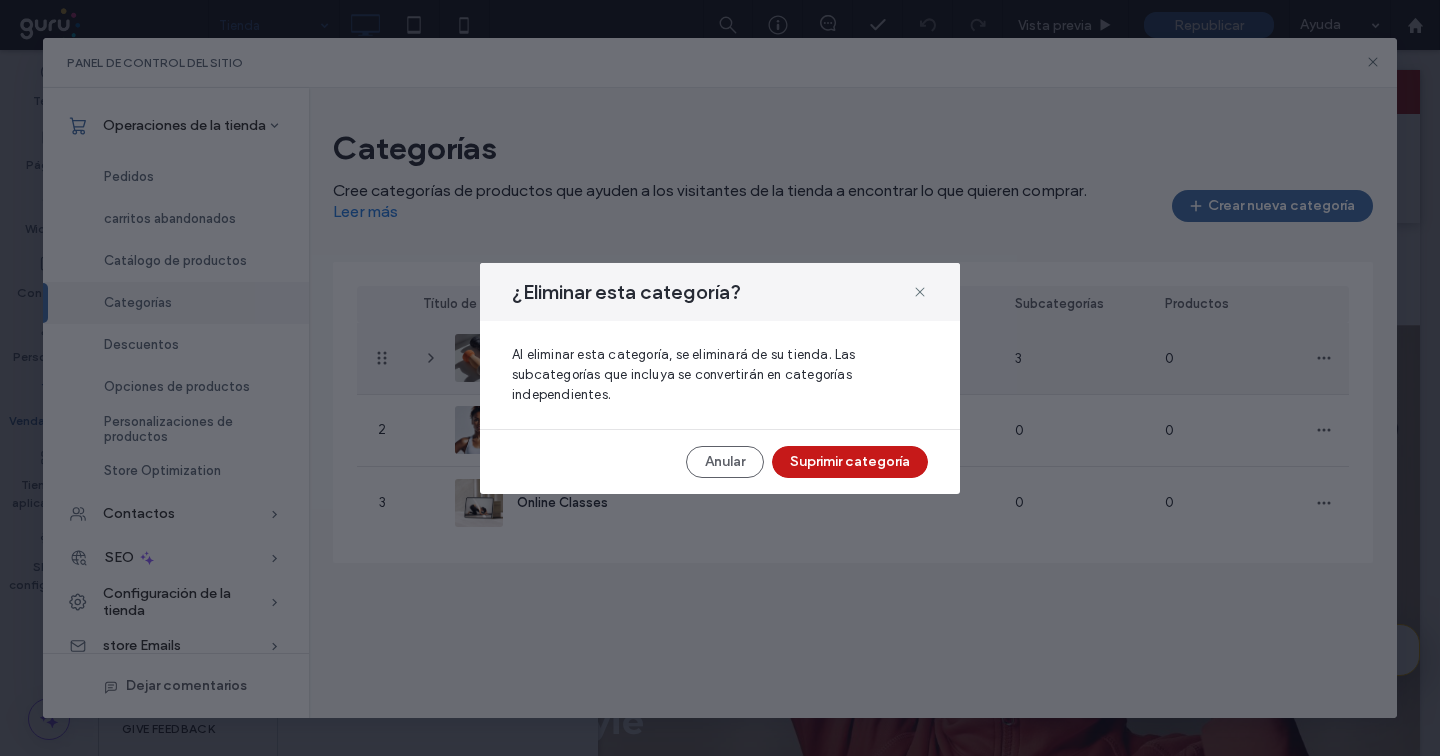 click on "Suprimir categoría" at bounding box center (850, 462) 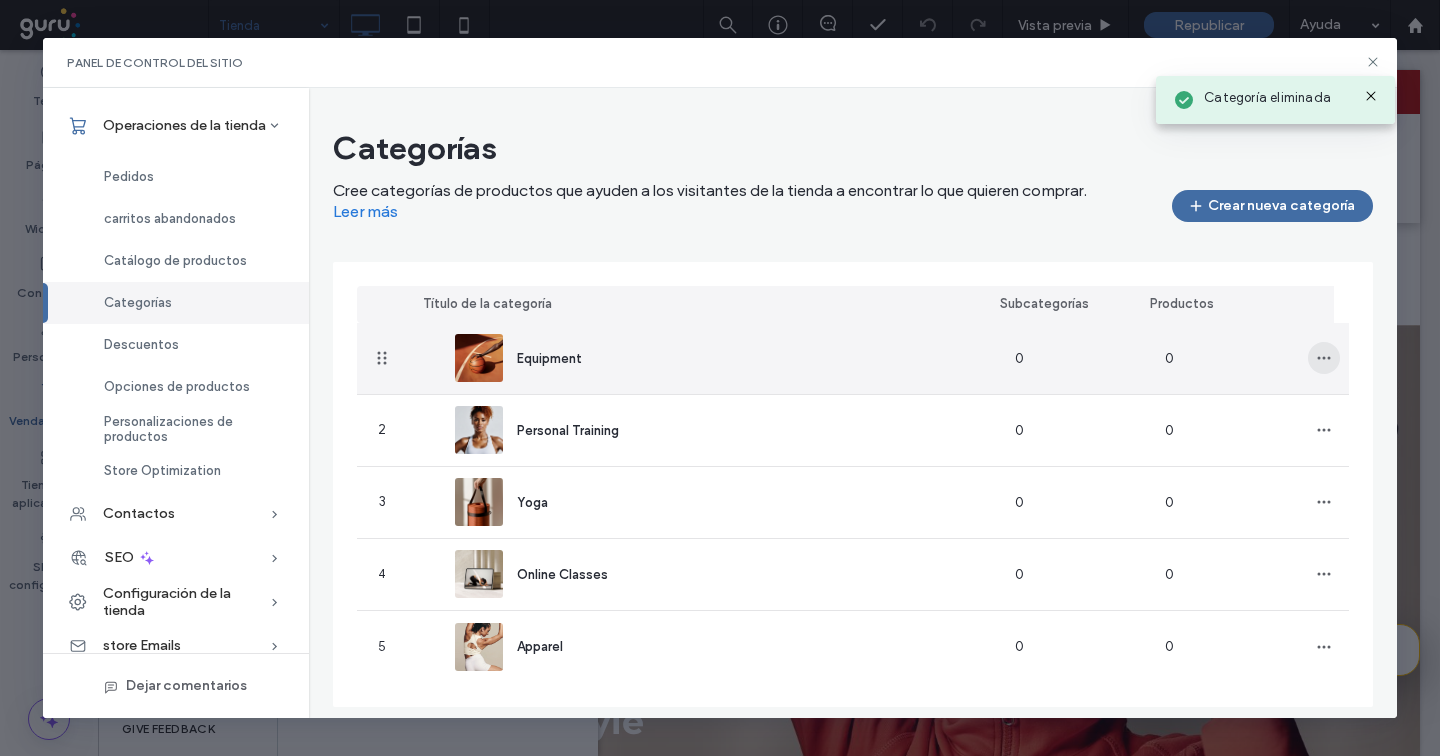 click at bounding box center (1324, 358) 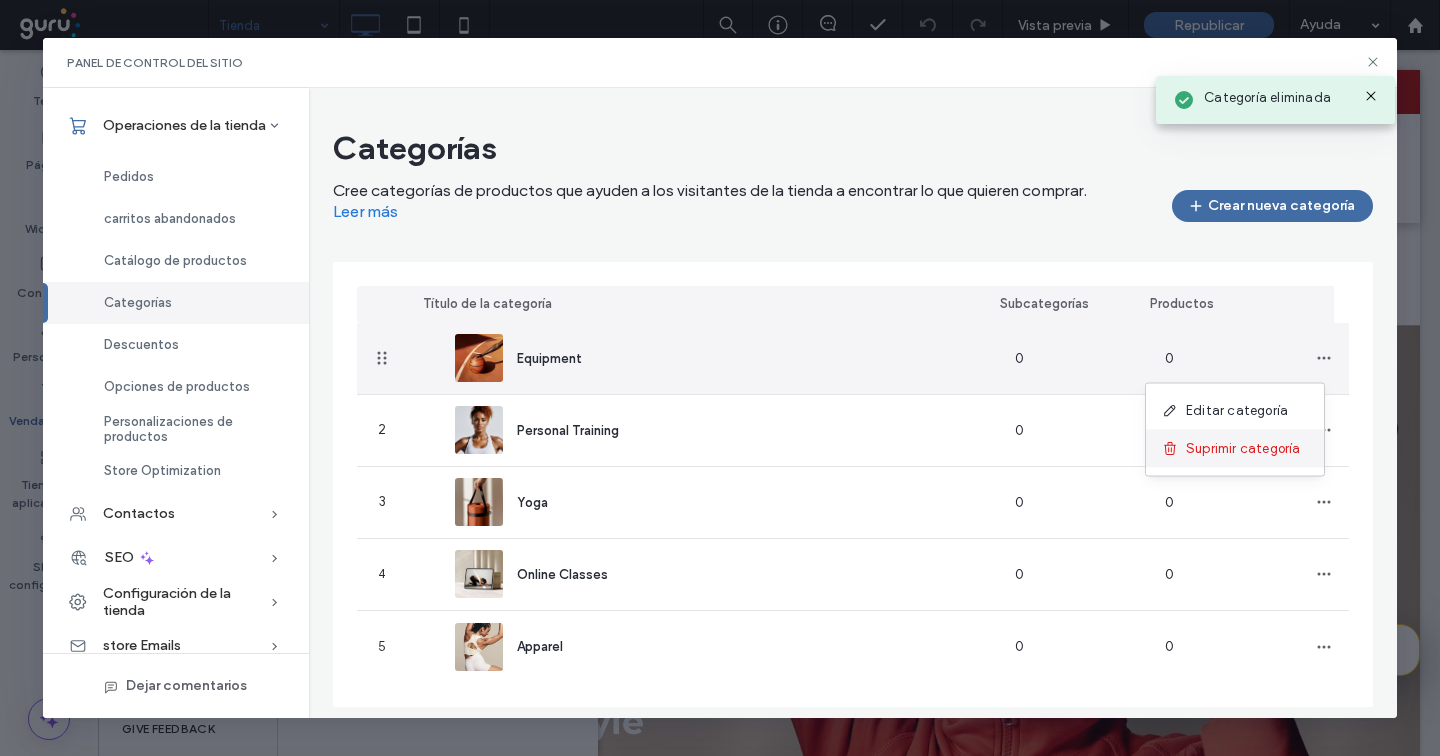 click on "Suprimir categoría" at bounding box center (1243, 449) 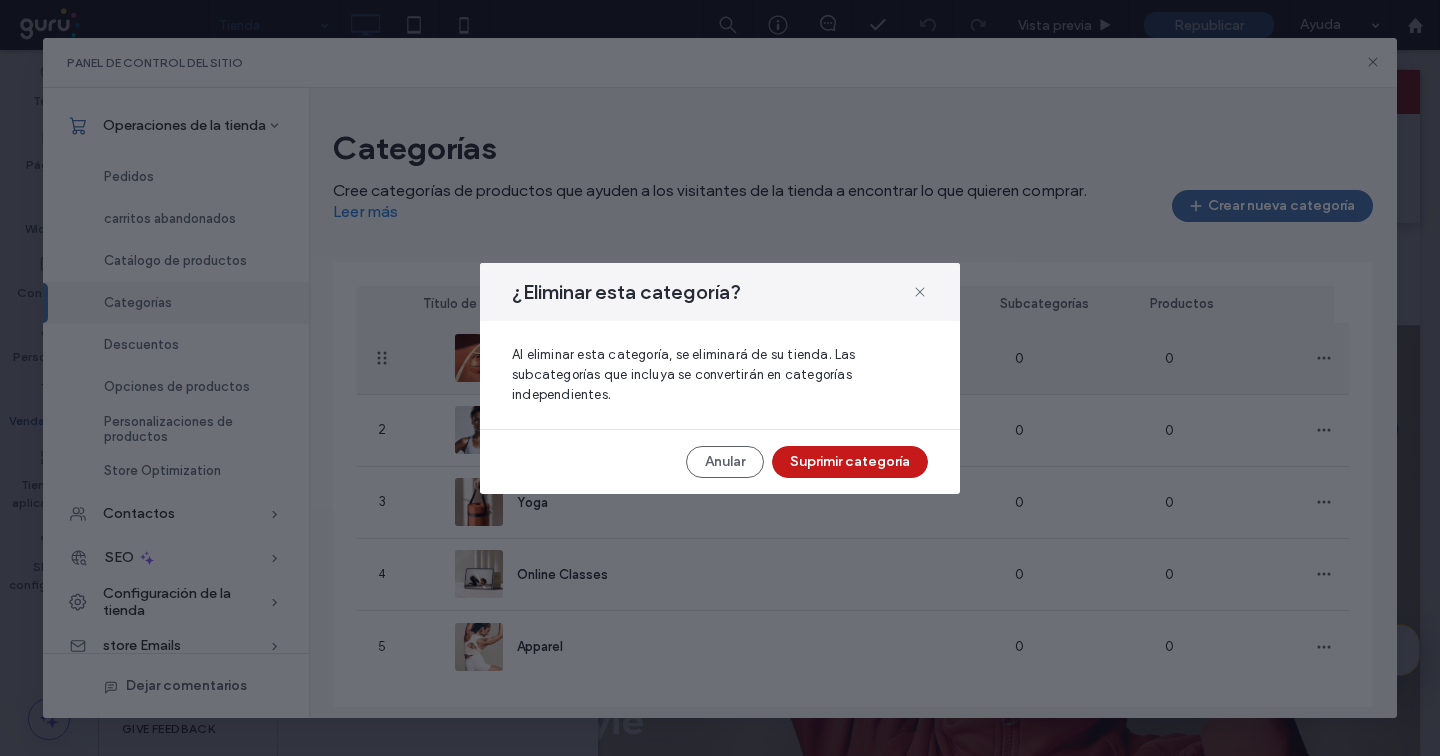 click on "Suprimir categoría" at bounding box center [850, 462] 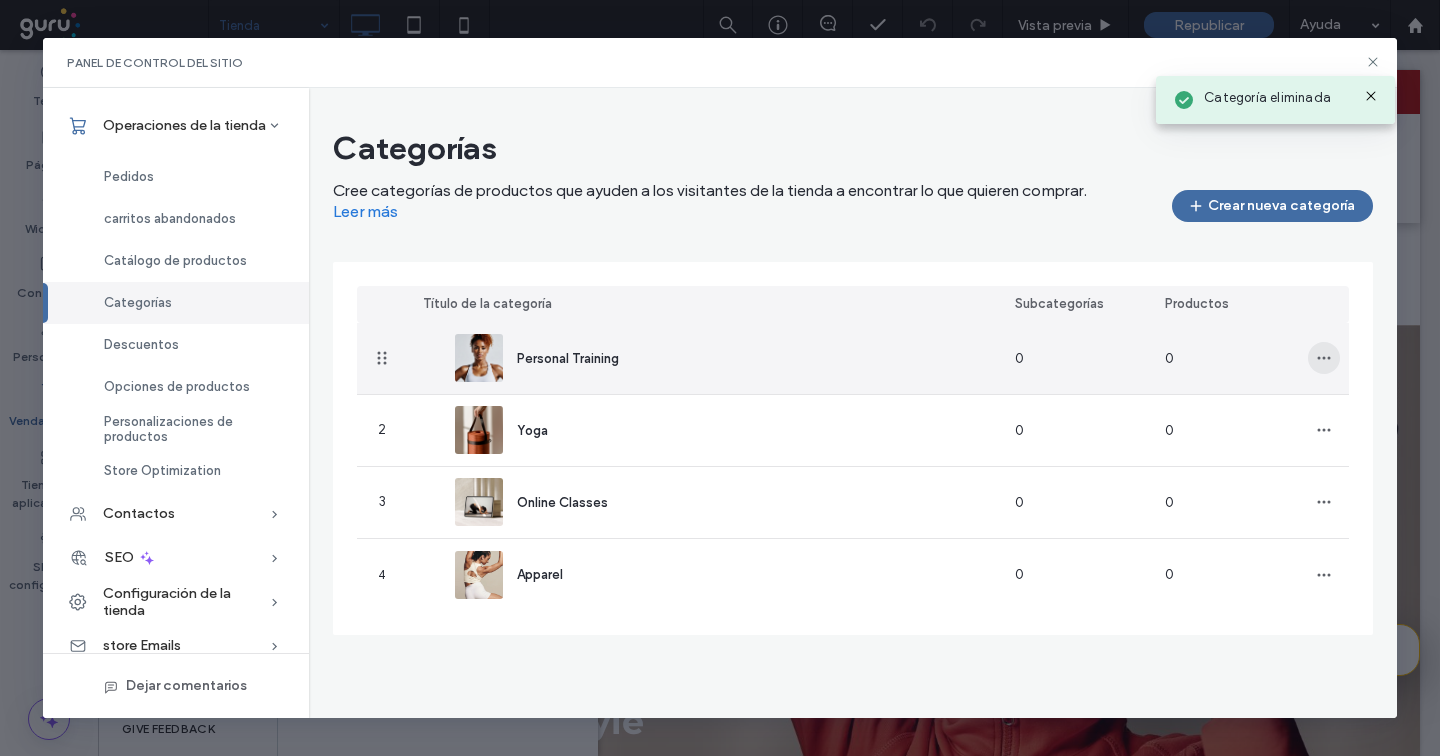 click 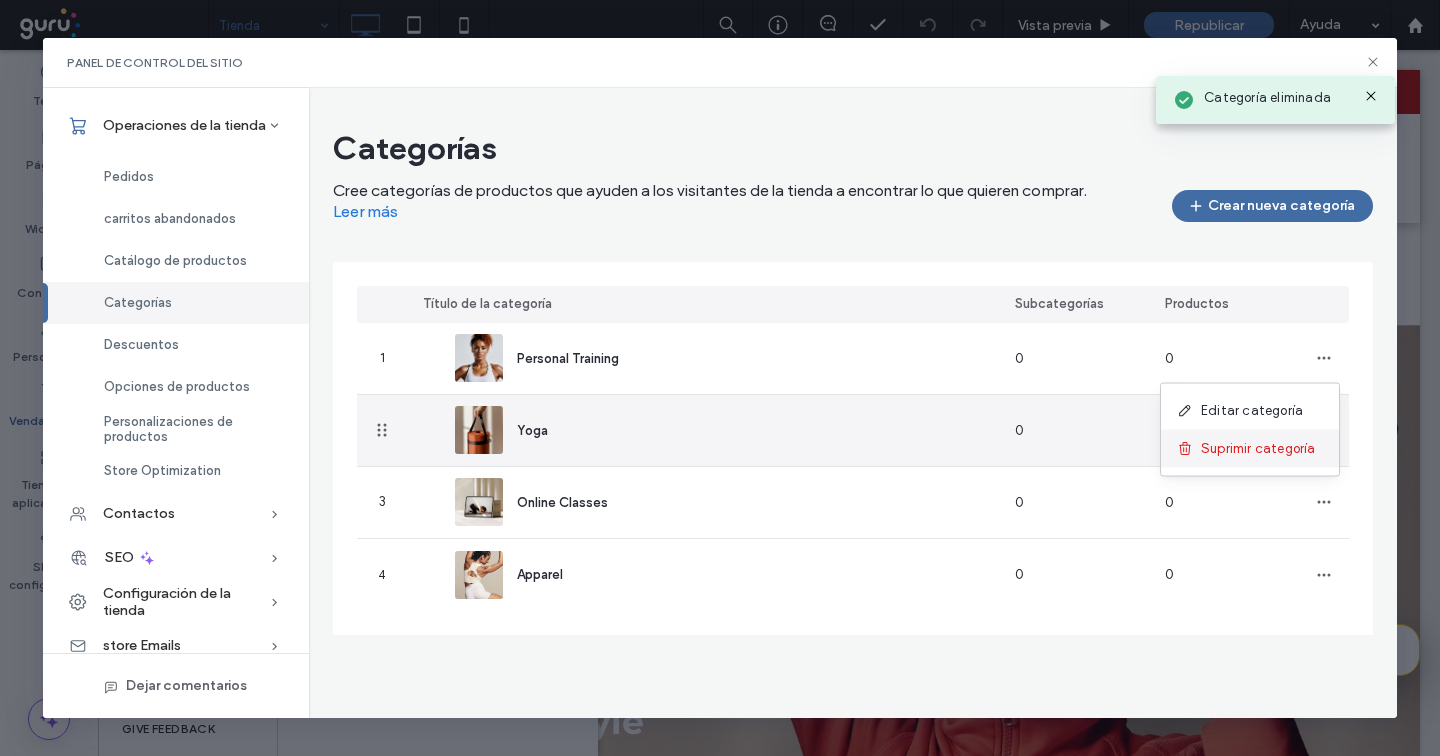 click on "Suprimir categoría" at bounding box center [1258, 449] 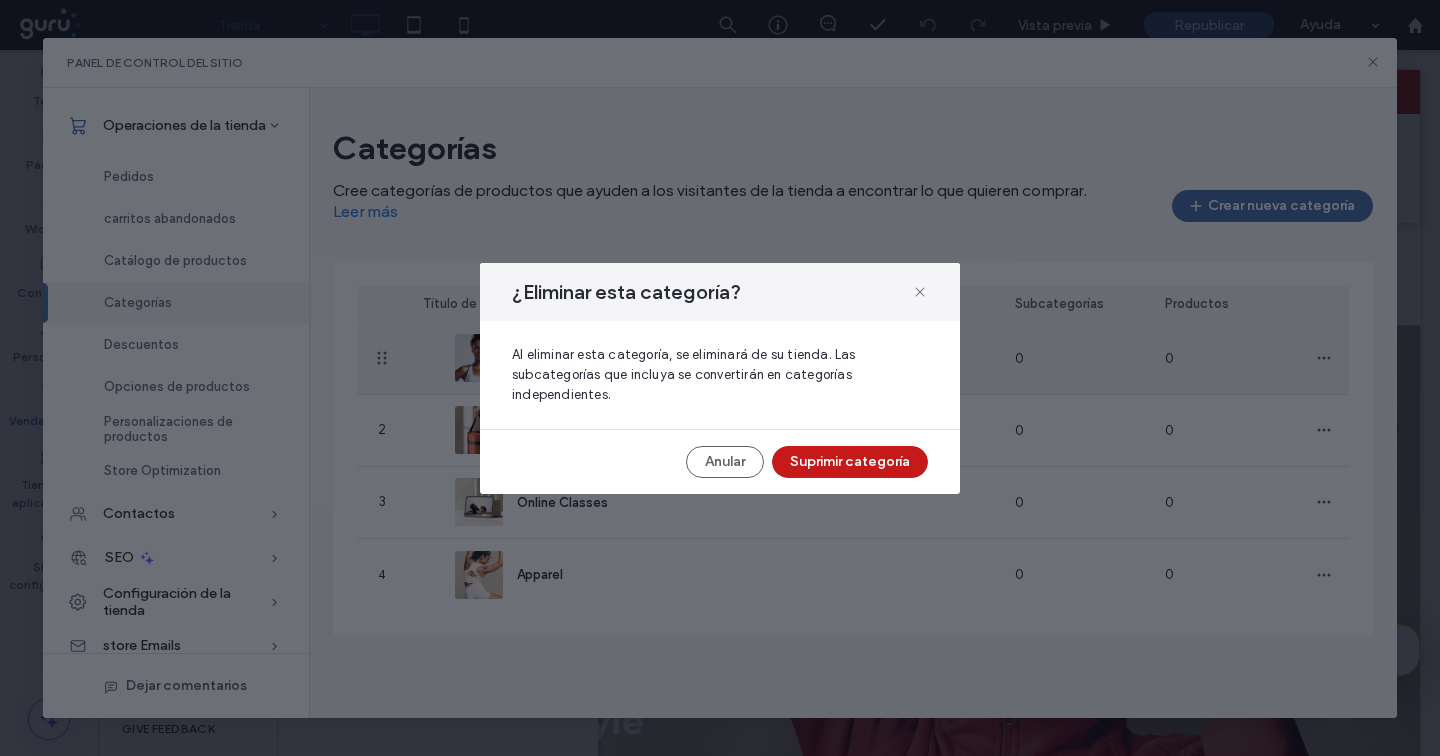click on "Suprimir categoría" at bounding box center (850, 462) 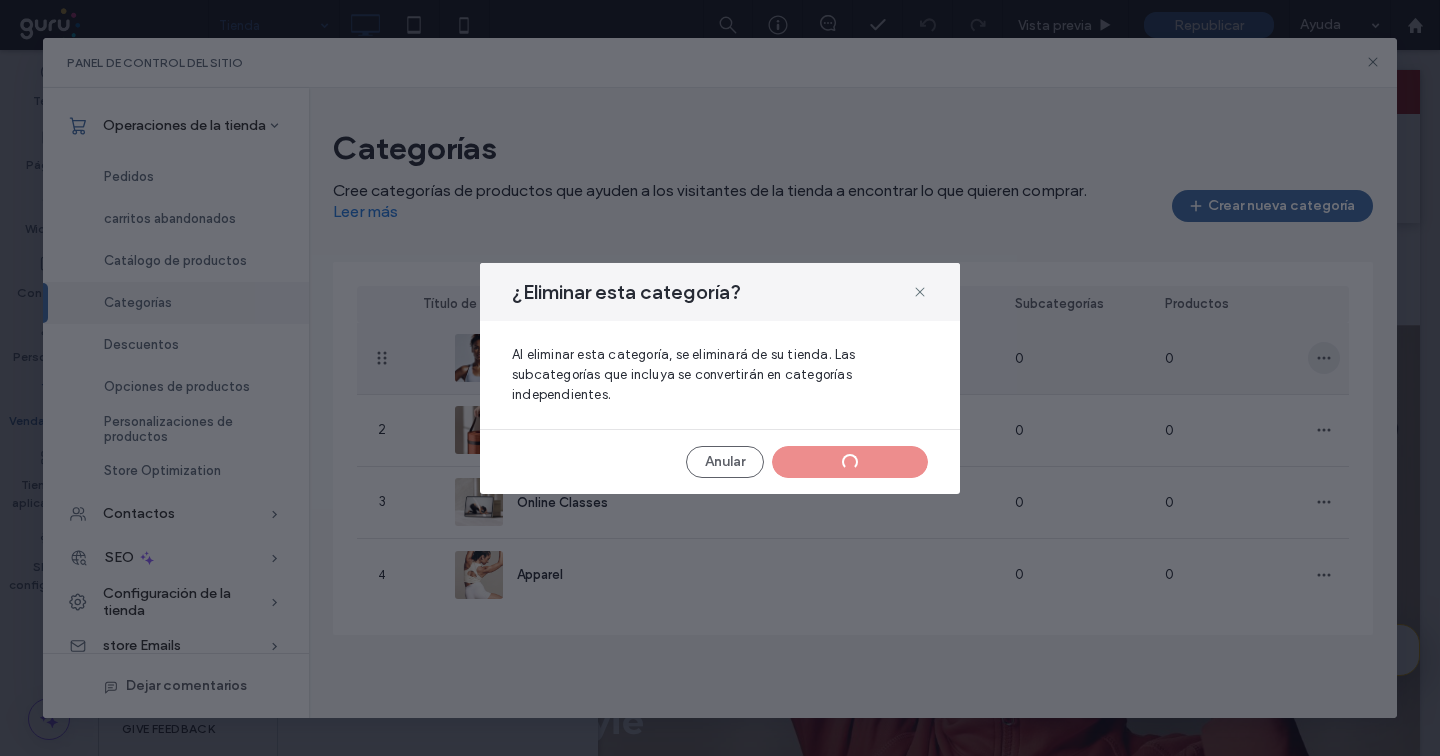 click 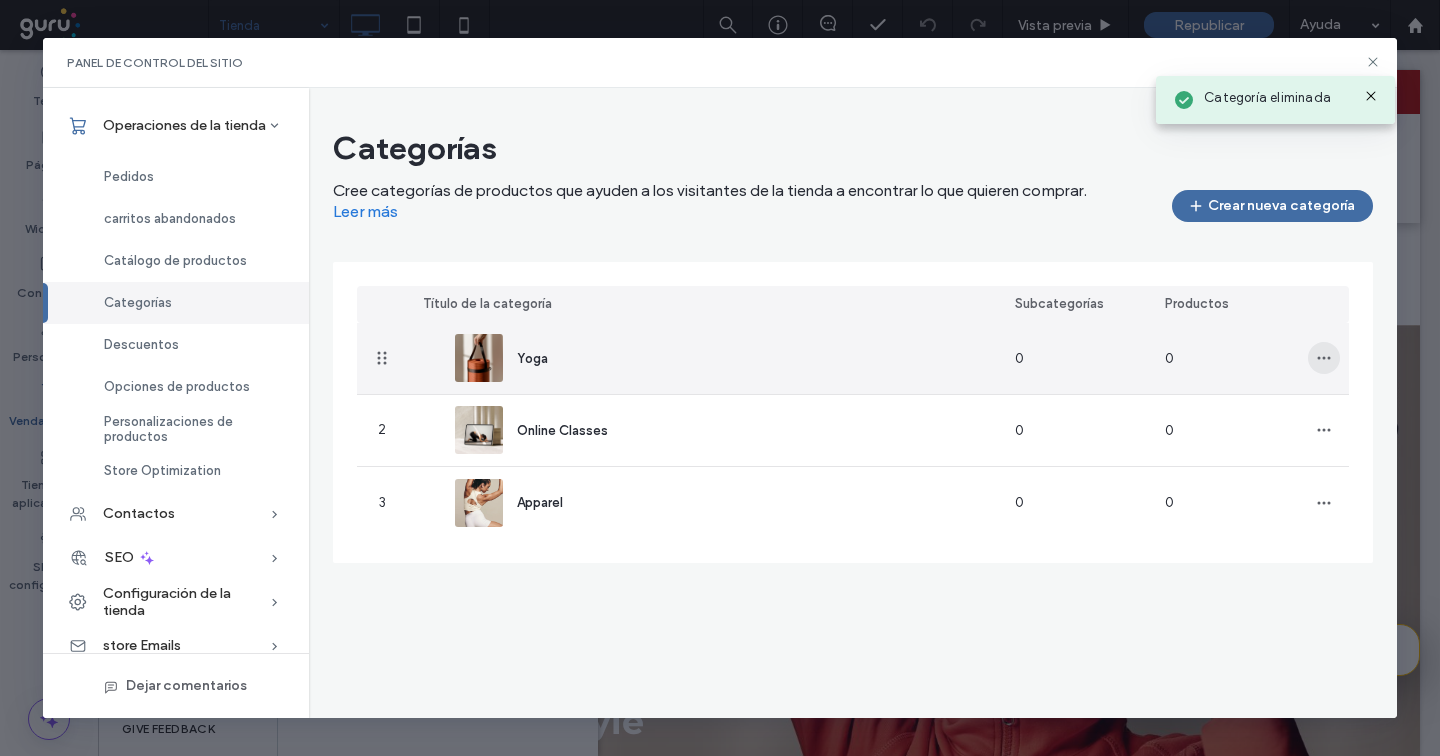 click 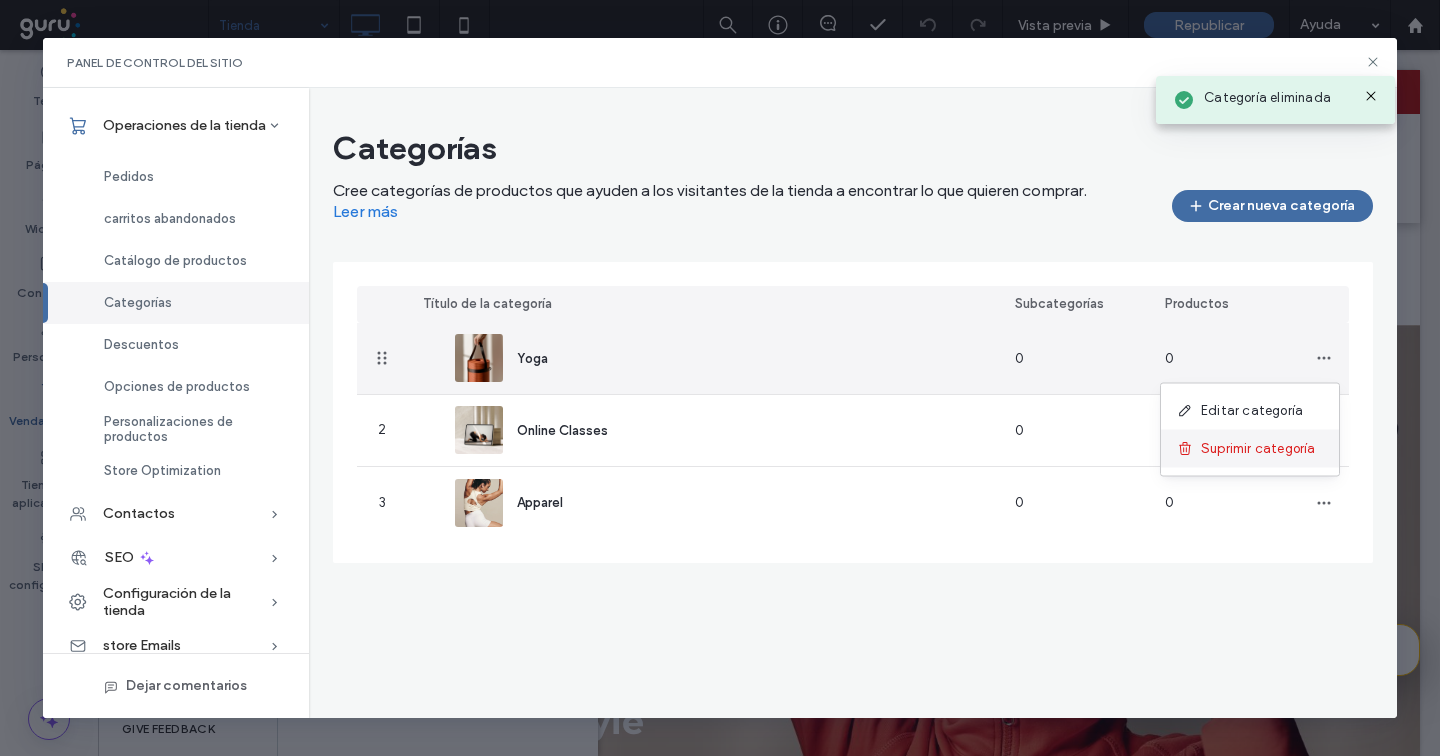 click on "Suprimir categoría" at bounding box center (1258, 449) 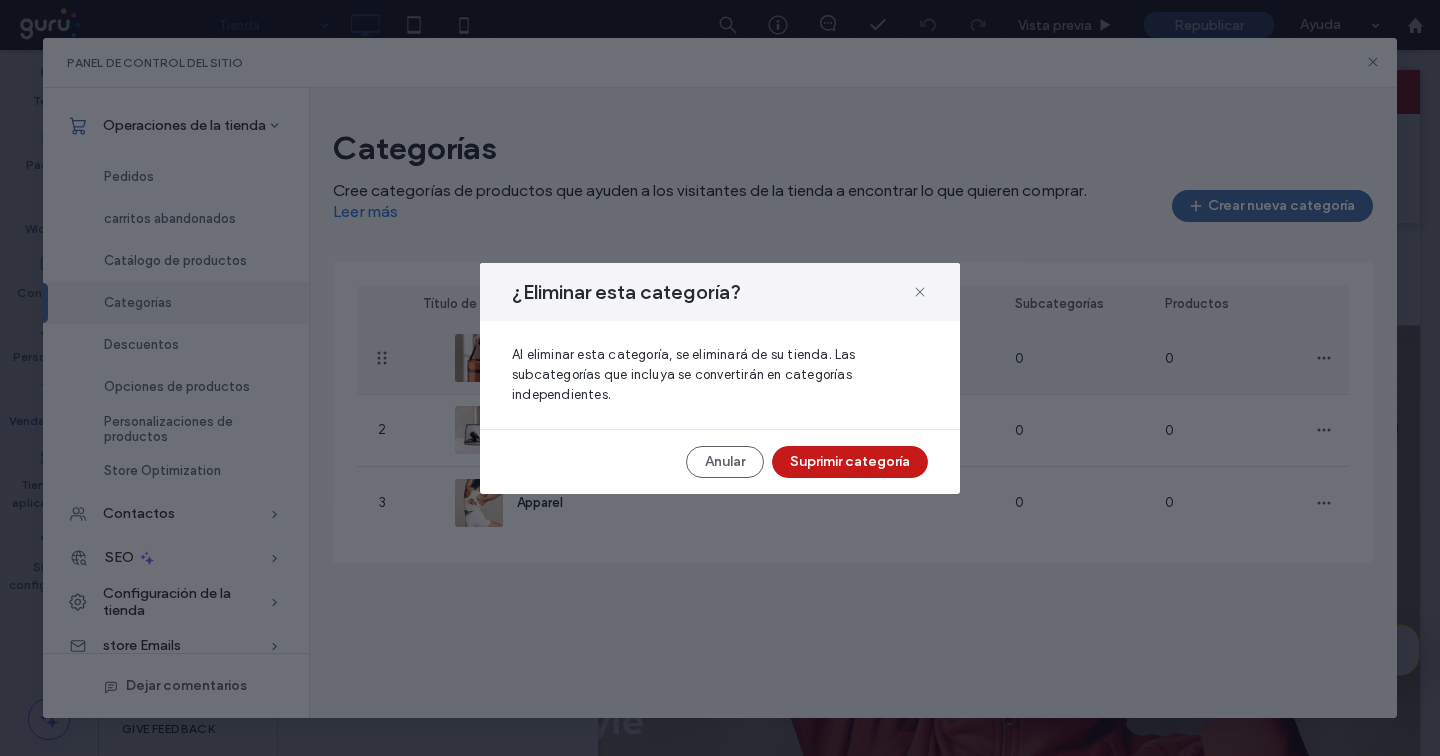 click on "Suprimir categoría" at bounding box center (850, 462) 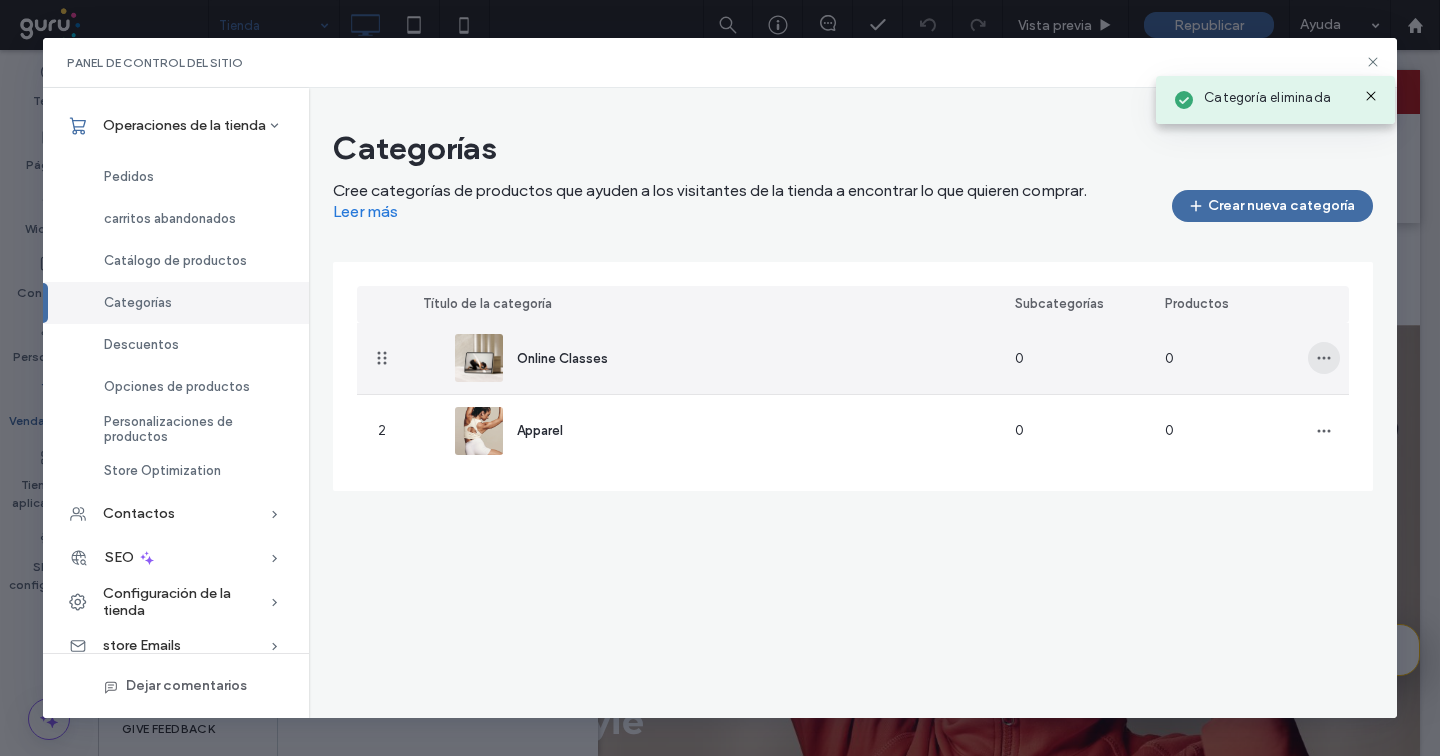 click 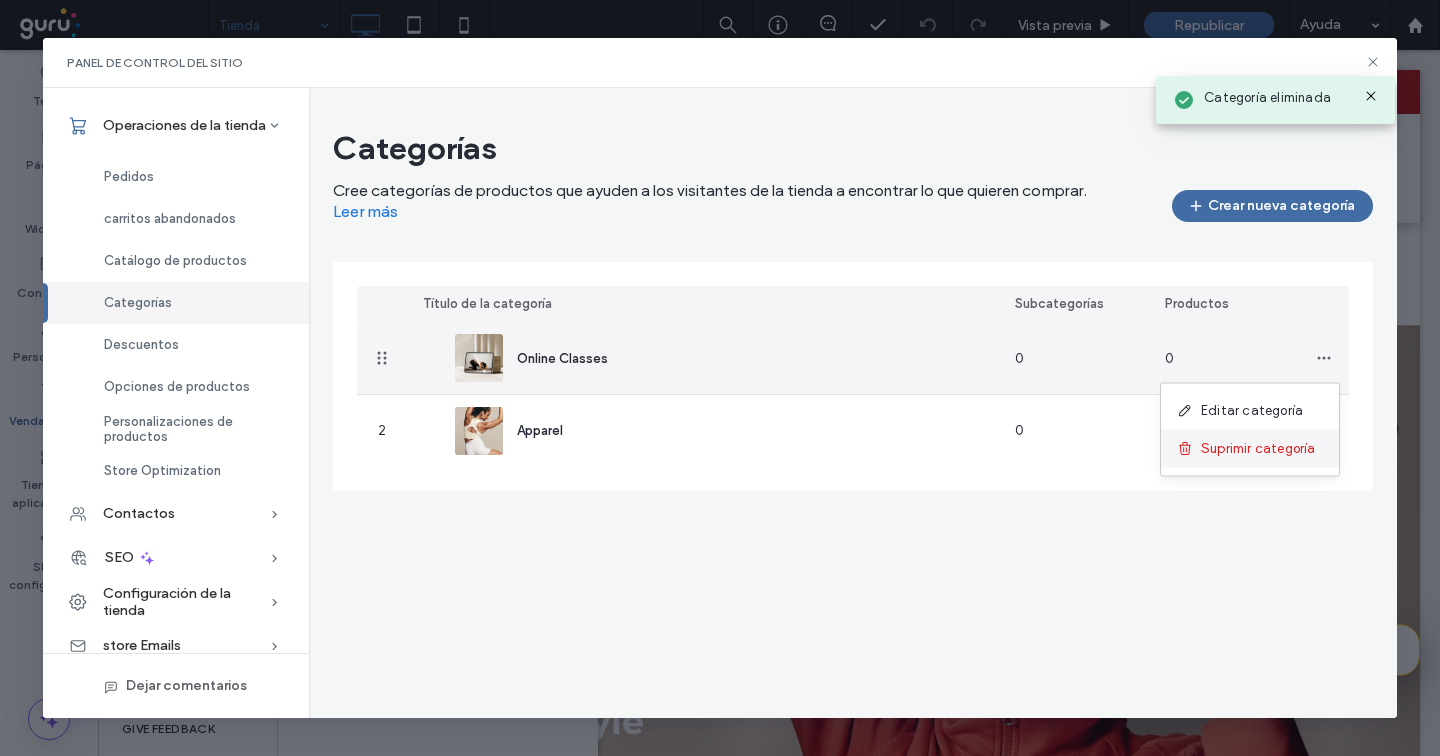 click at bounding box center [1189, 449] 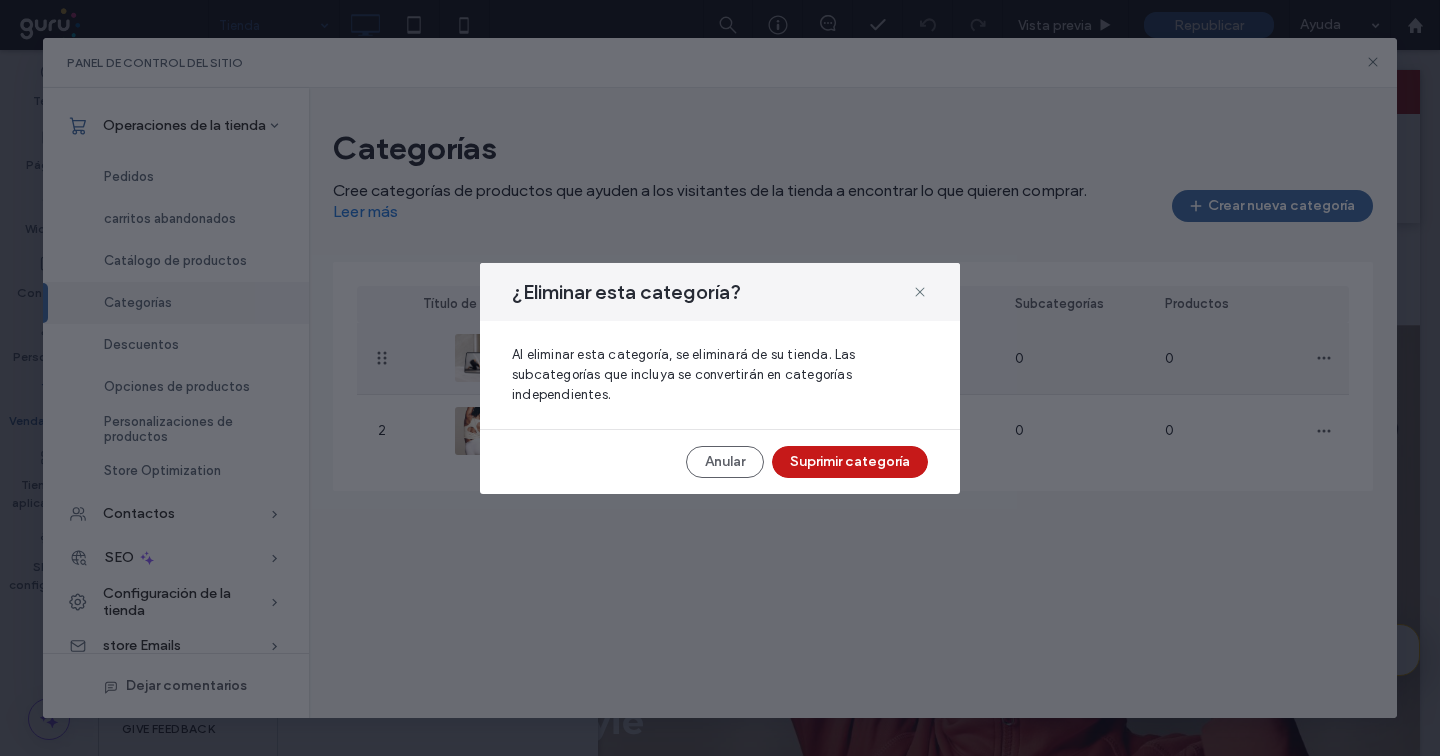 click on "Suprimir categoría" at bounding box center (850, 462) 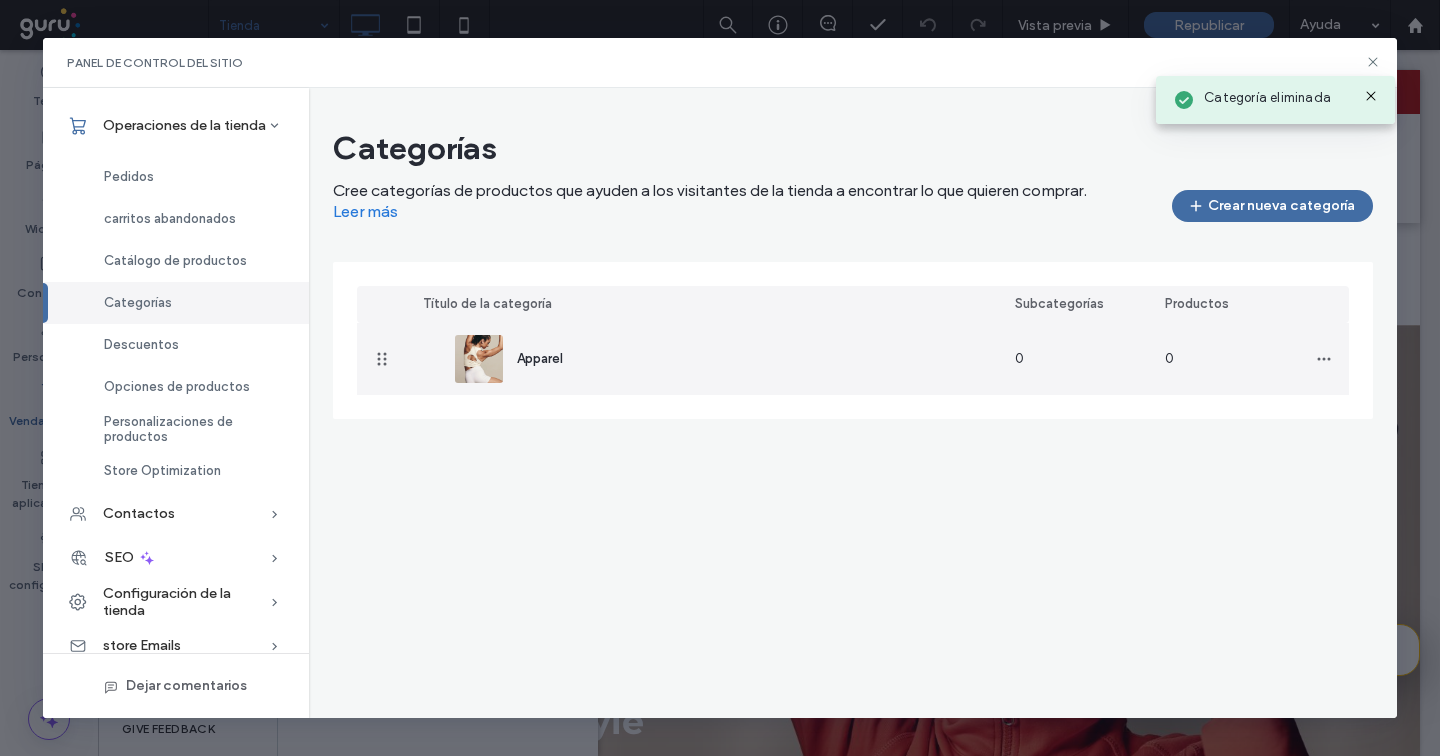 click 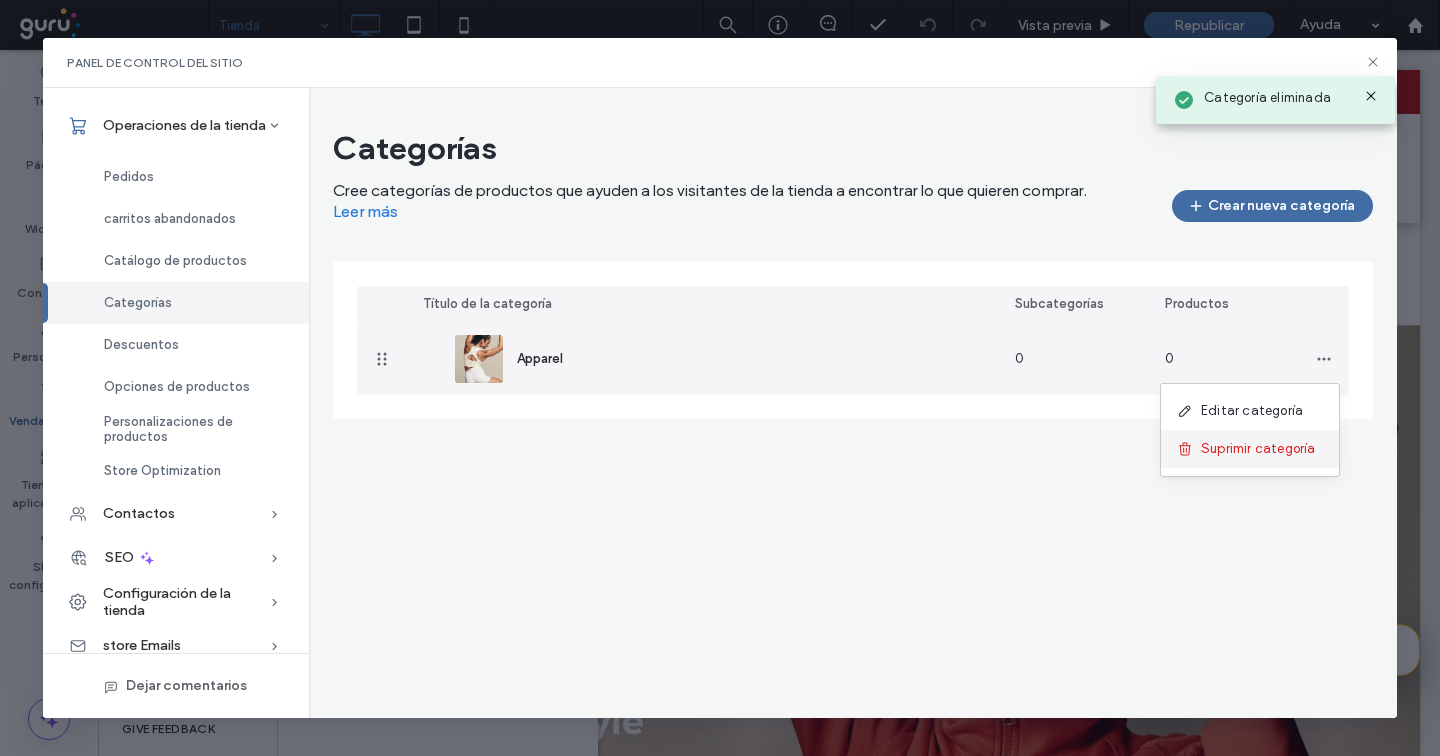 click 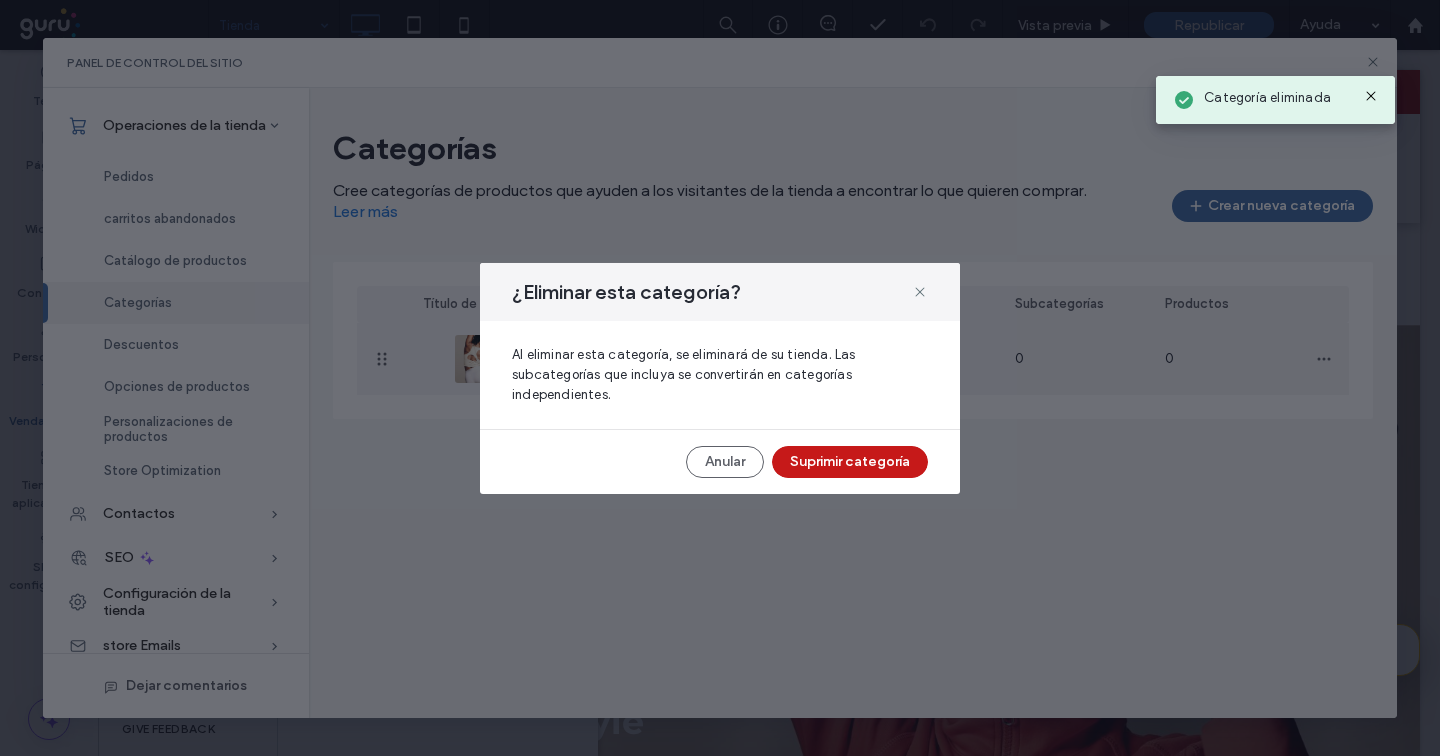 click on "Suprimir categoría" at bounding box center (850, 462) 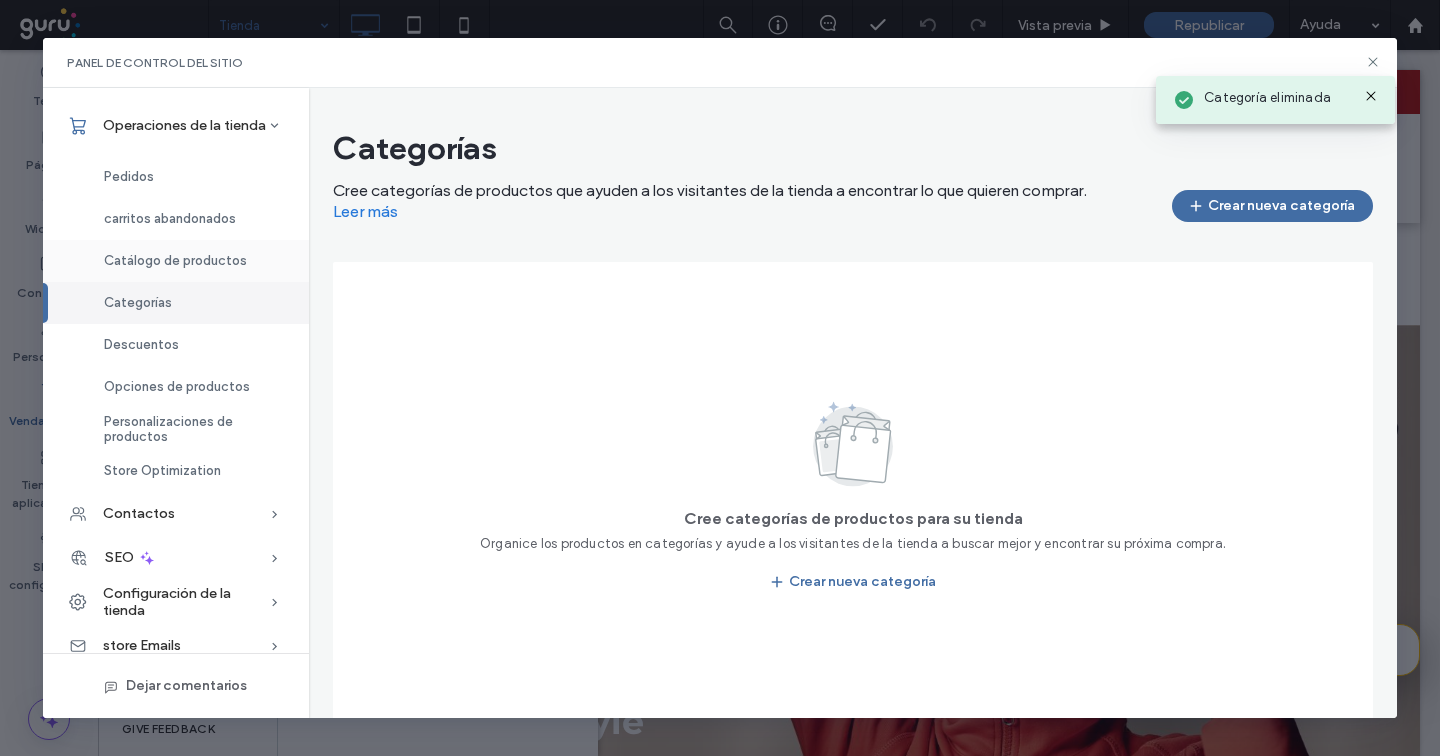 click on "Catálogo de productos" at bounding box center (176, 261) 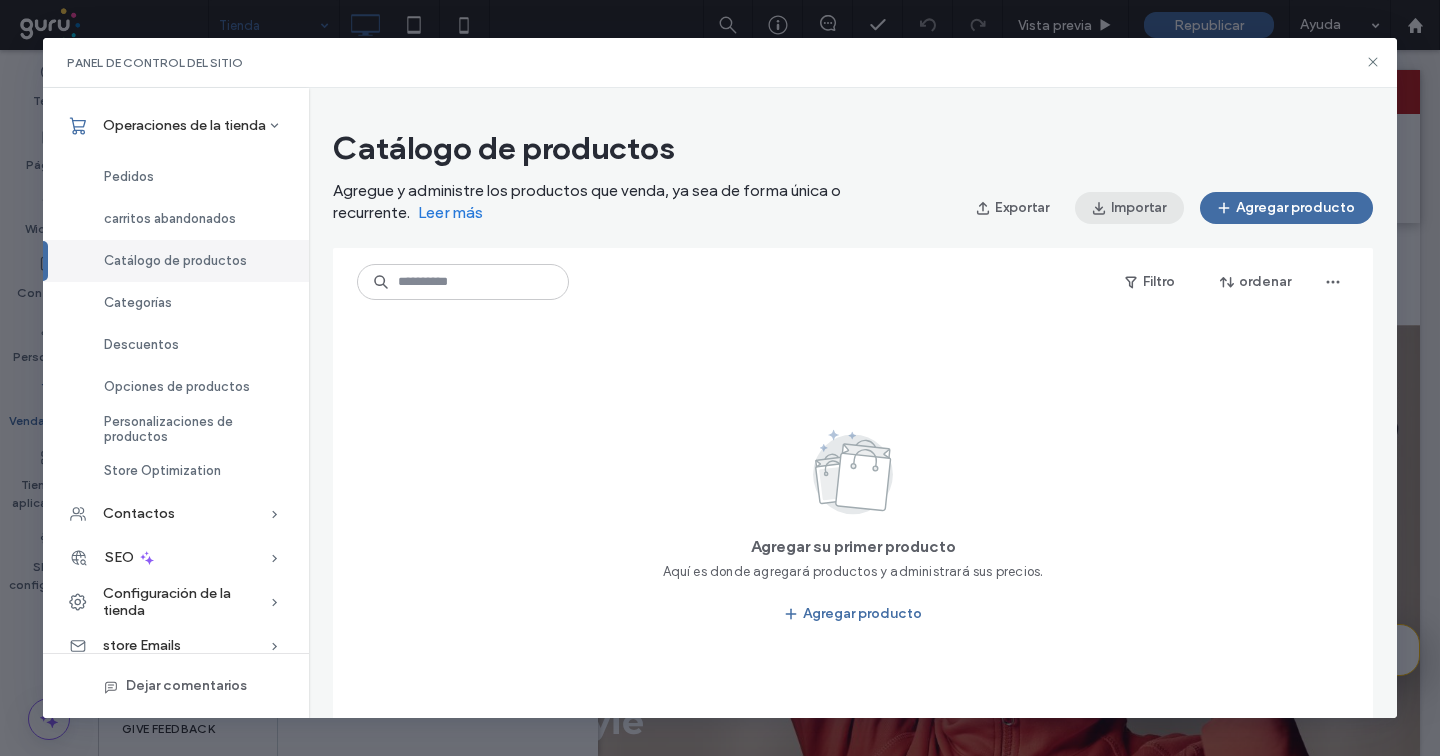 click on "Importar" at bounding box center [1129, 208] 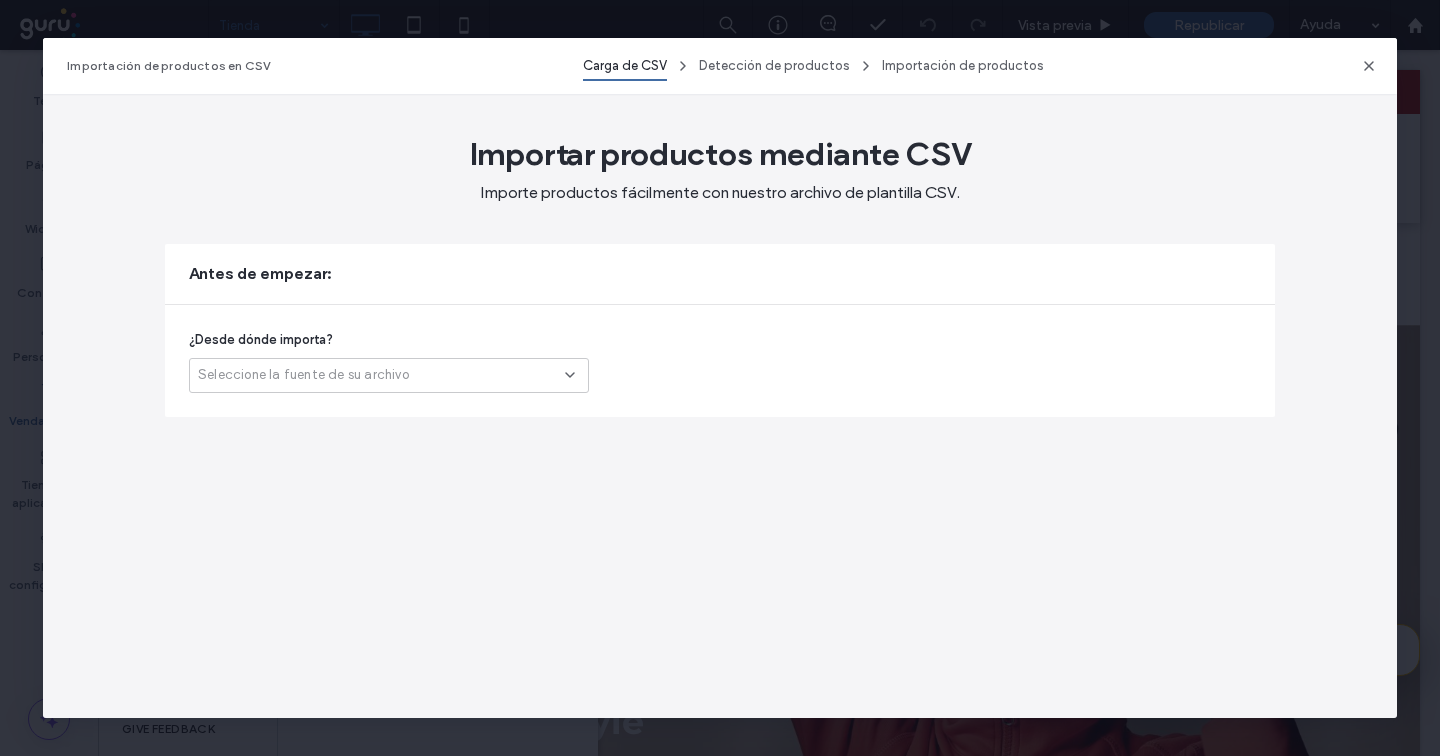 click on "Seleccione la fuente de su archivo" at bounding box center [303, 375] 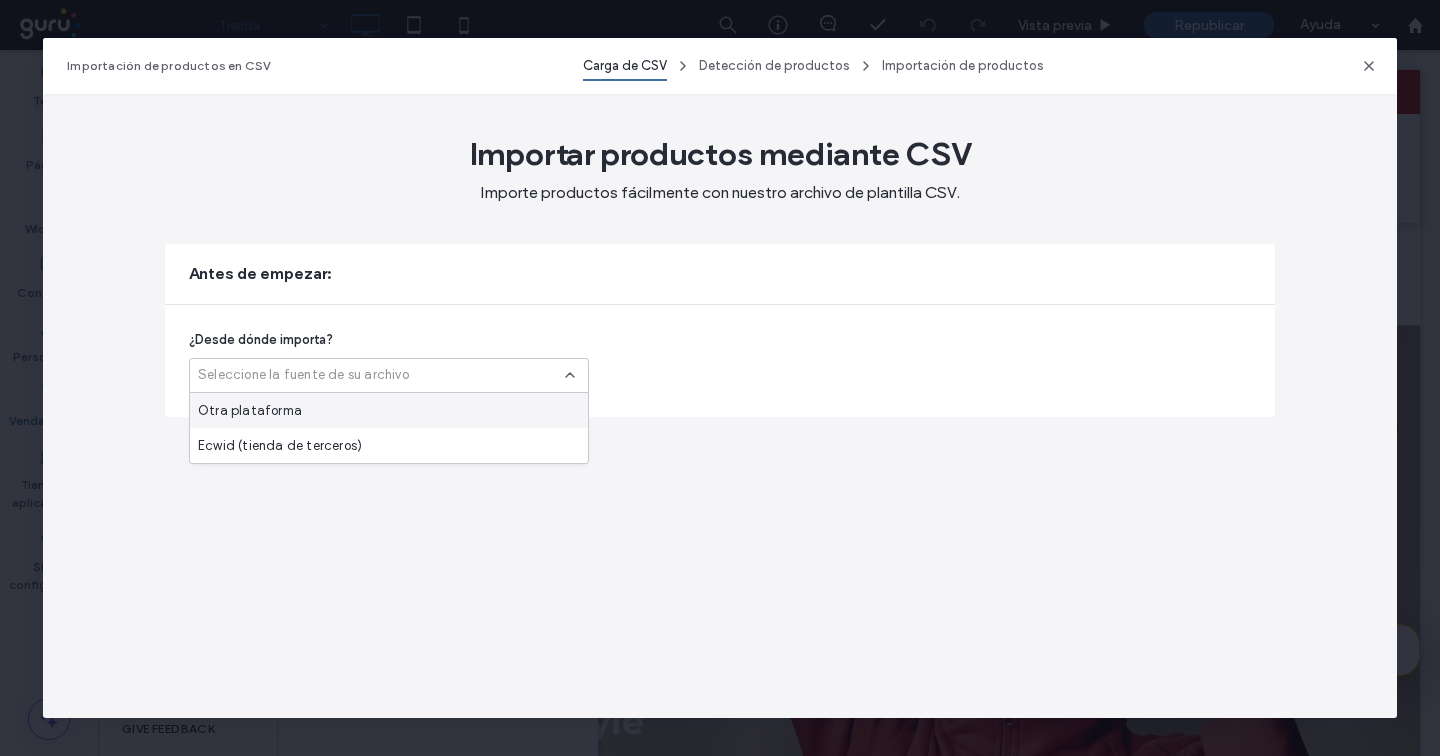 click on "Otra plataforma" at bounding box center [250, 411] 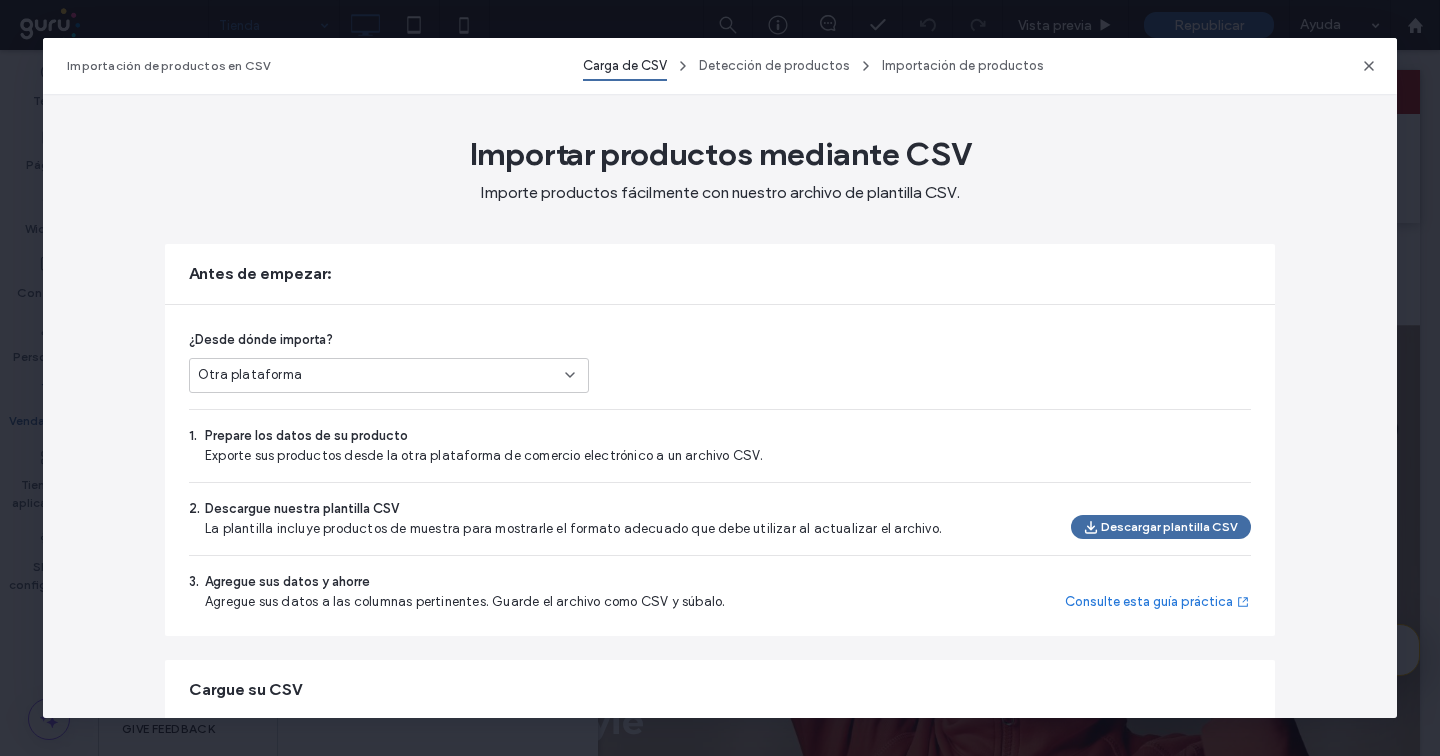 scroll, scrollTop: 234, scrollLeft: 0, axis: vertical 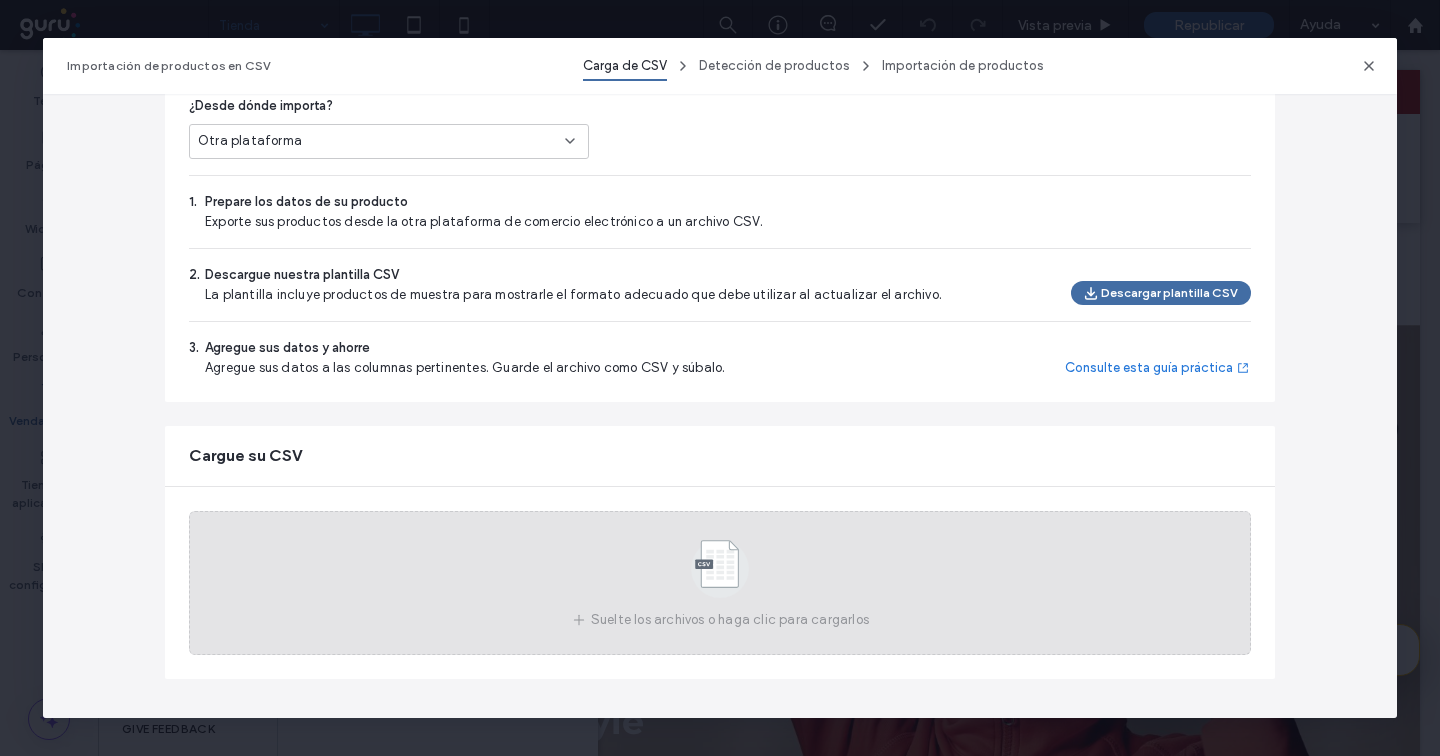 click 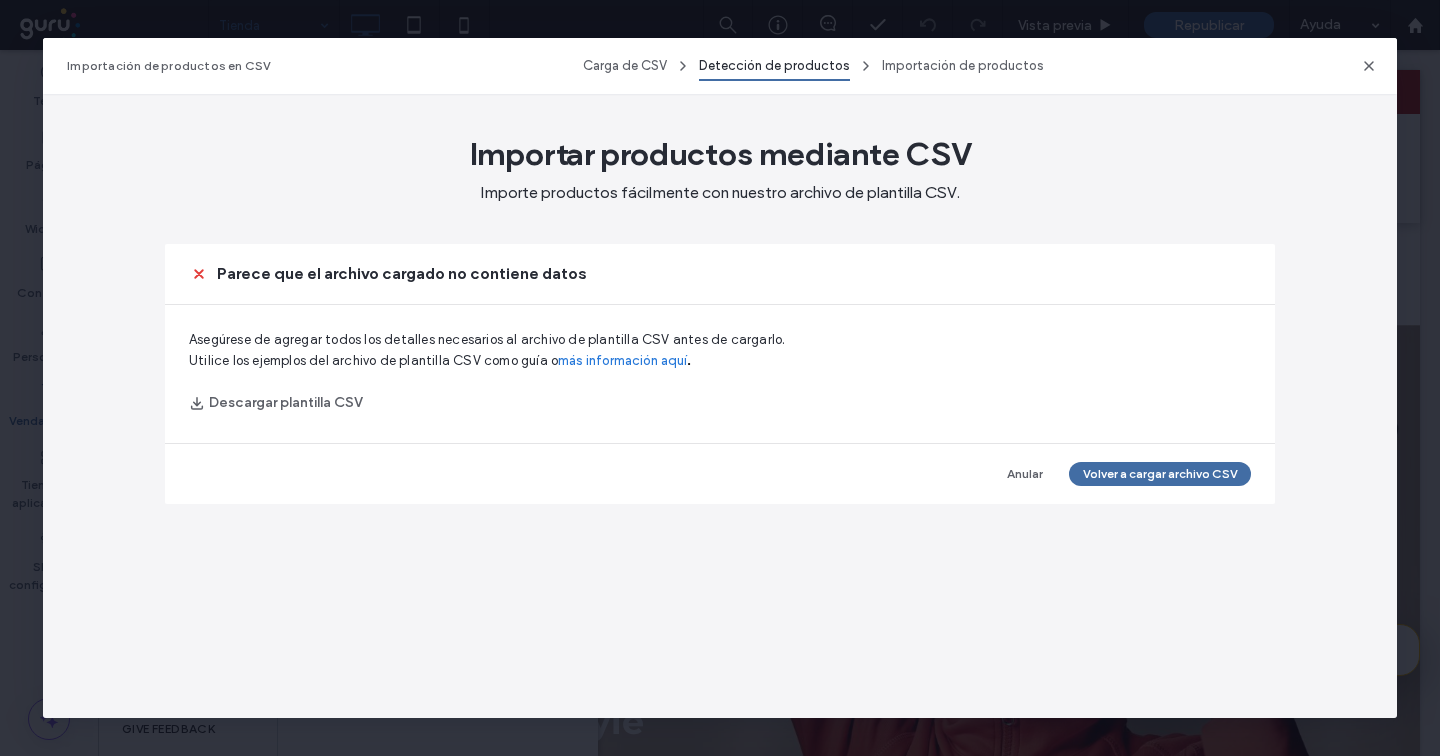 scroll, scrollTop: 0, scrollLeft: 0, axis: both 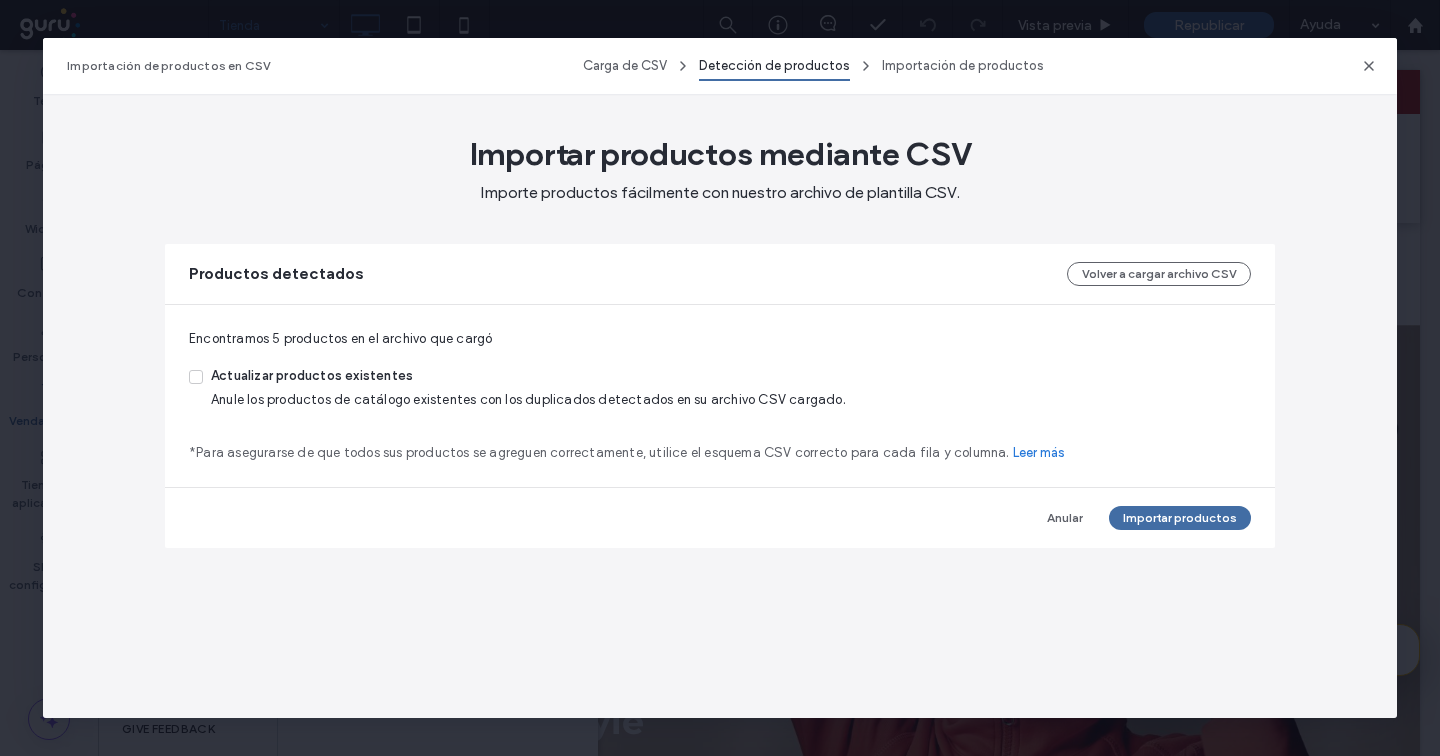 click on "Actualizar productos existentes Anule los productos de catálogo existentes con los duplicados detectados en su archivo CSV cargado." at bounding box center [517, 388] 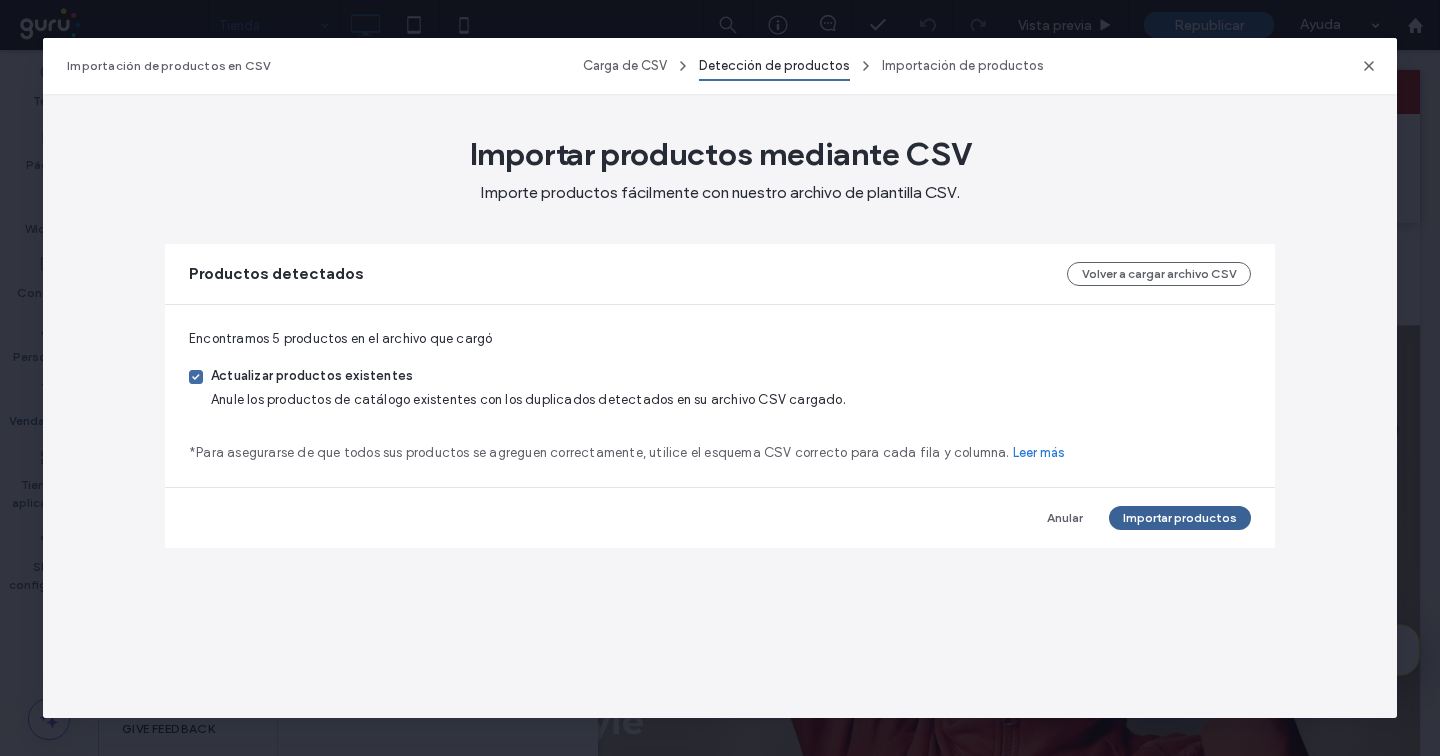 click on "Importar productos" at bounding box center [1180, 518] 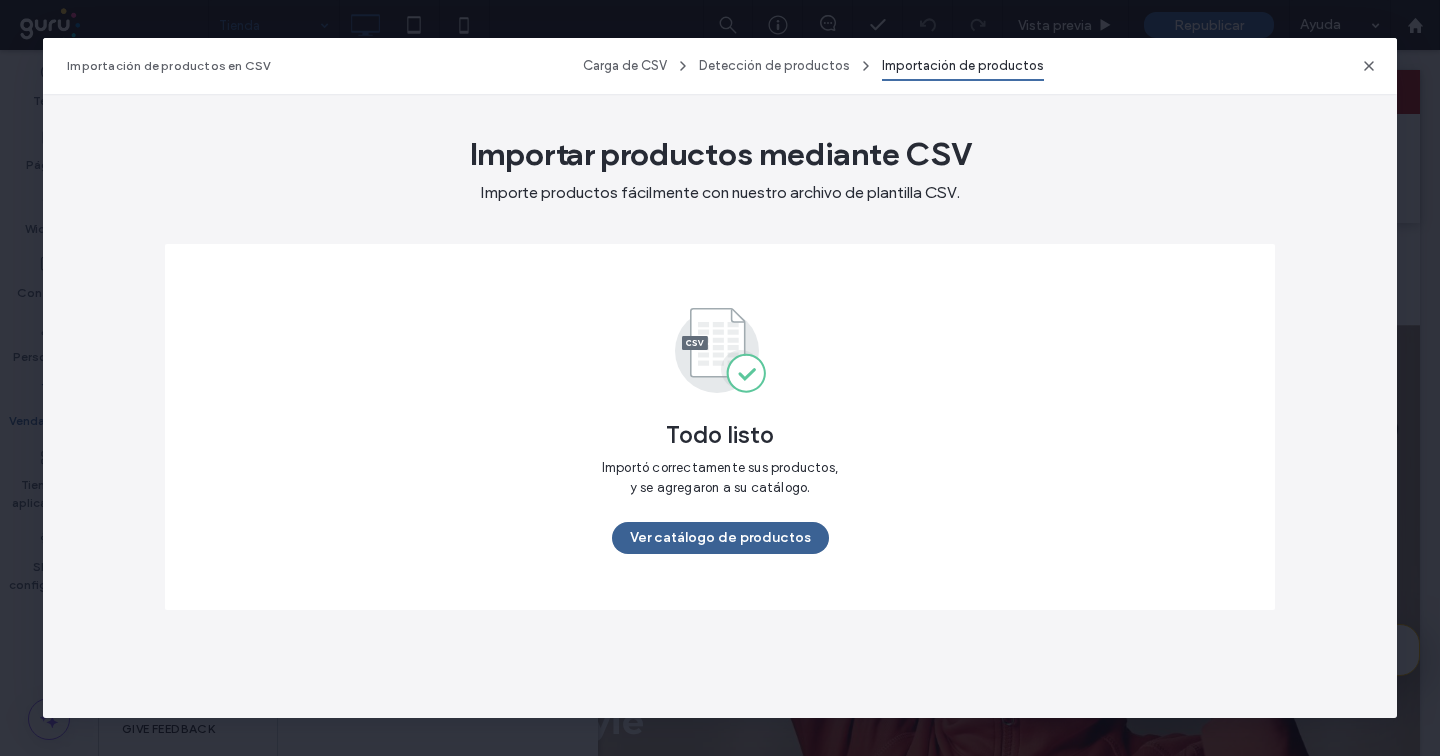 click on "Ver catálogo de productos" at bounding box center [720, 538] 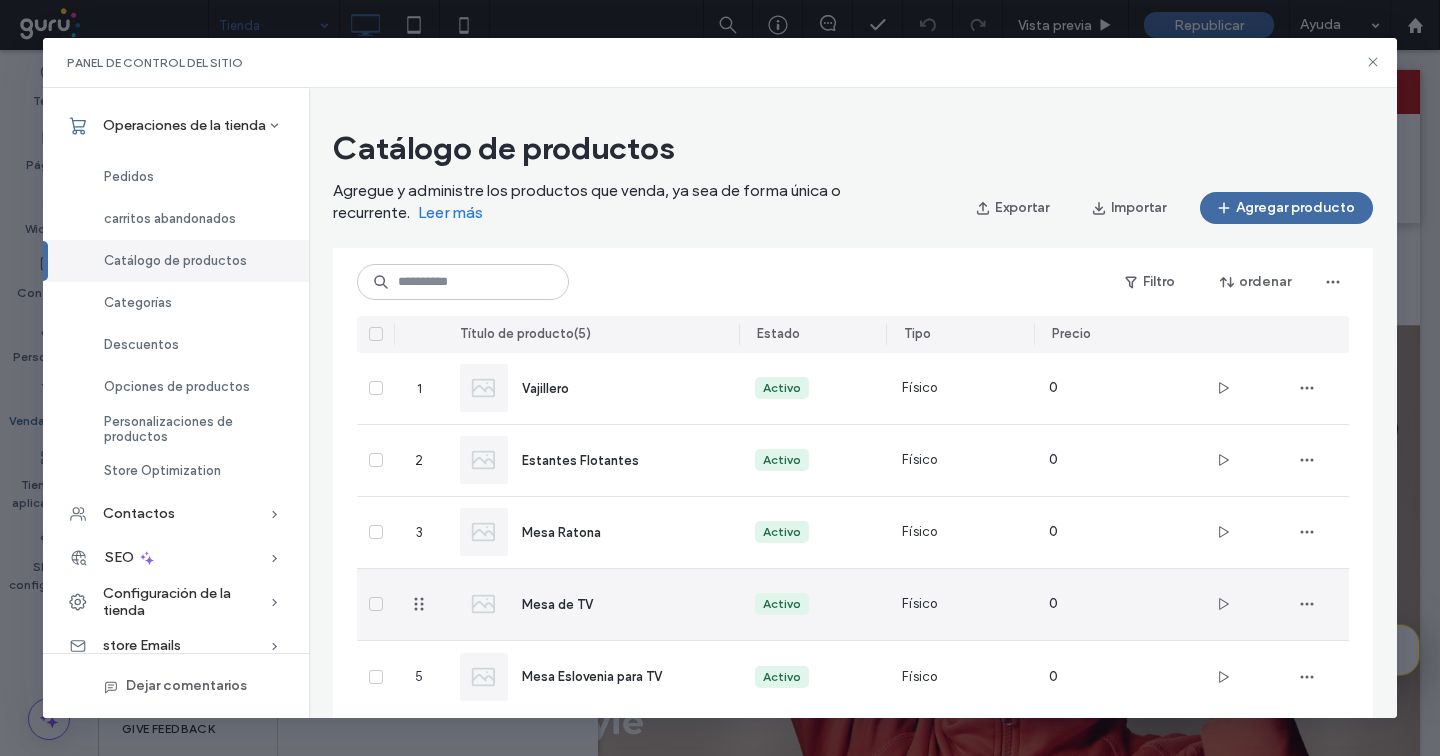 click on "Mesa de TV" at bounding box center (557, 604) 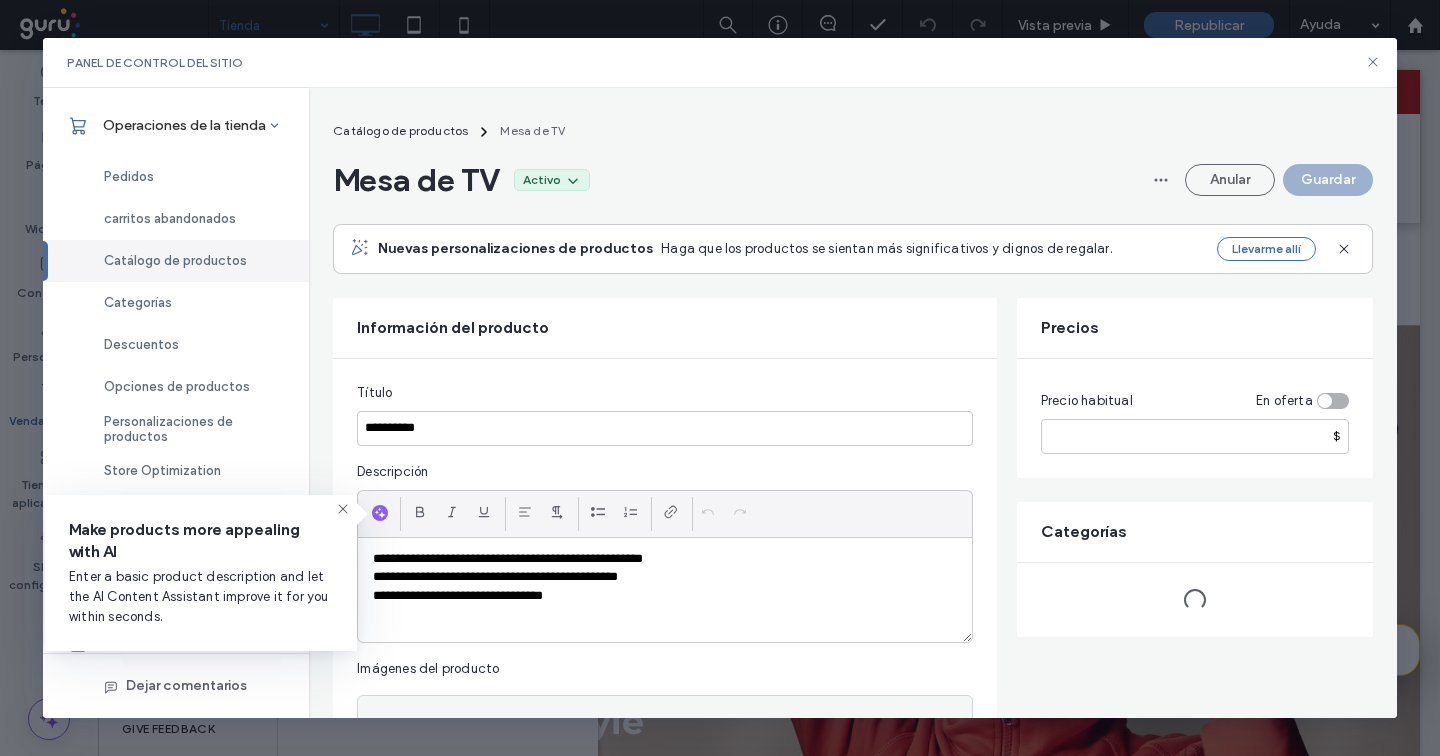 click on "**********" at bounding box center [665, 590] 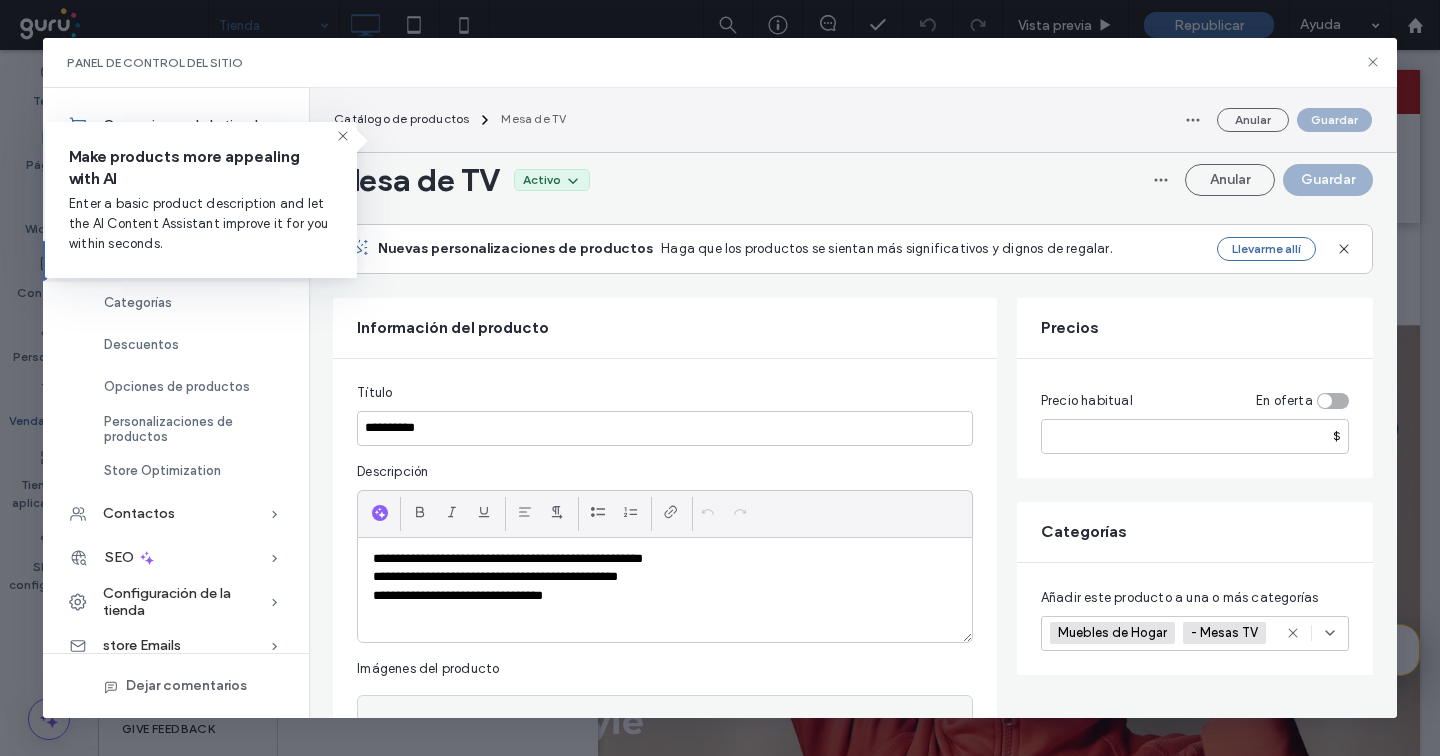 scroll, scrollTop: 396, scrollLeft: 0, axis: vertical 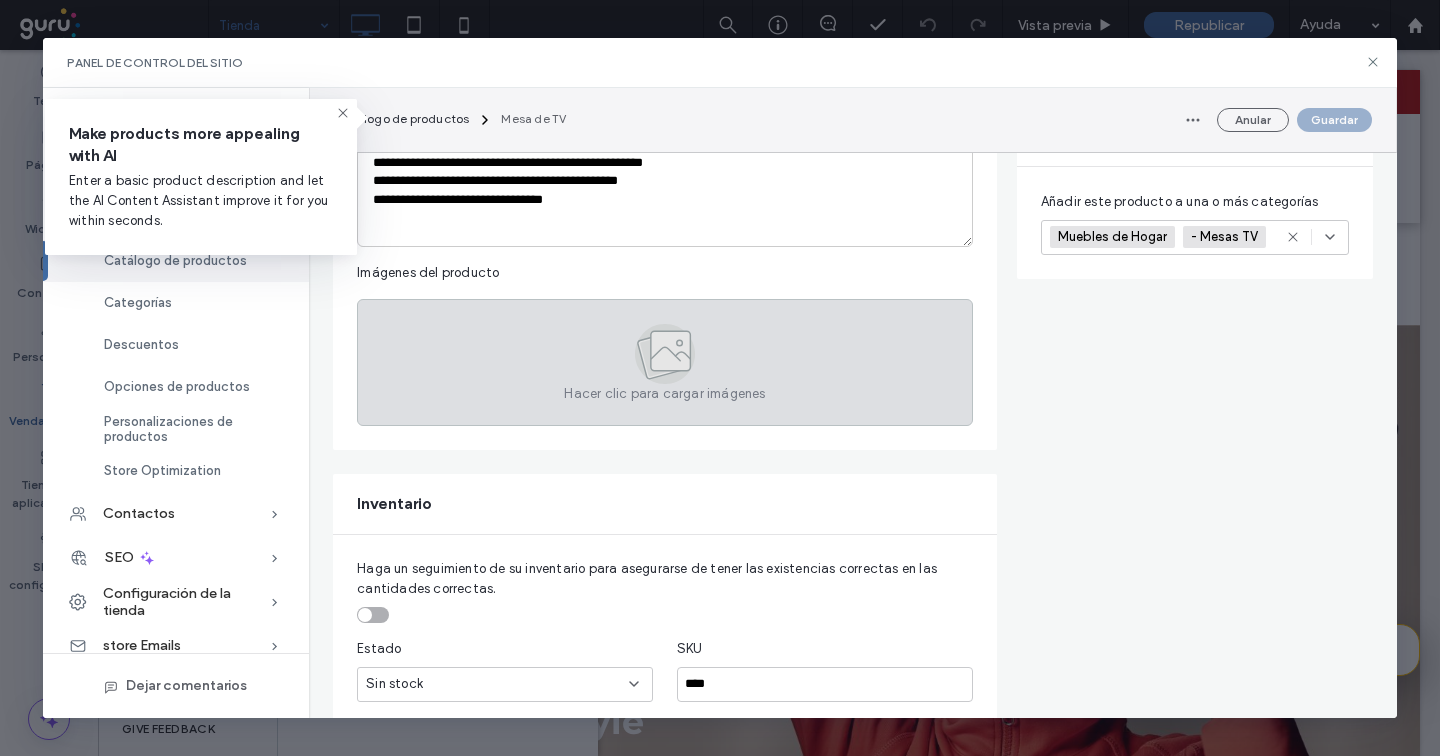 click 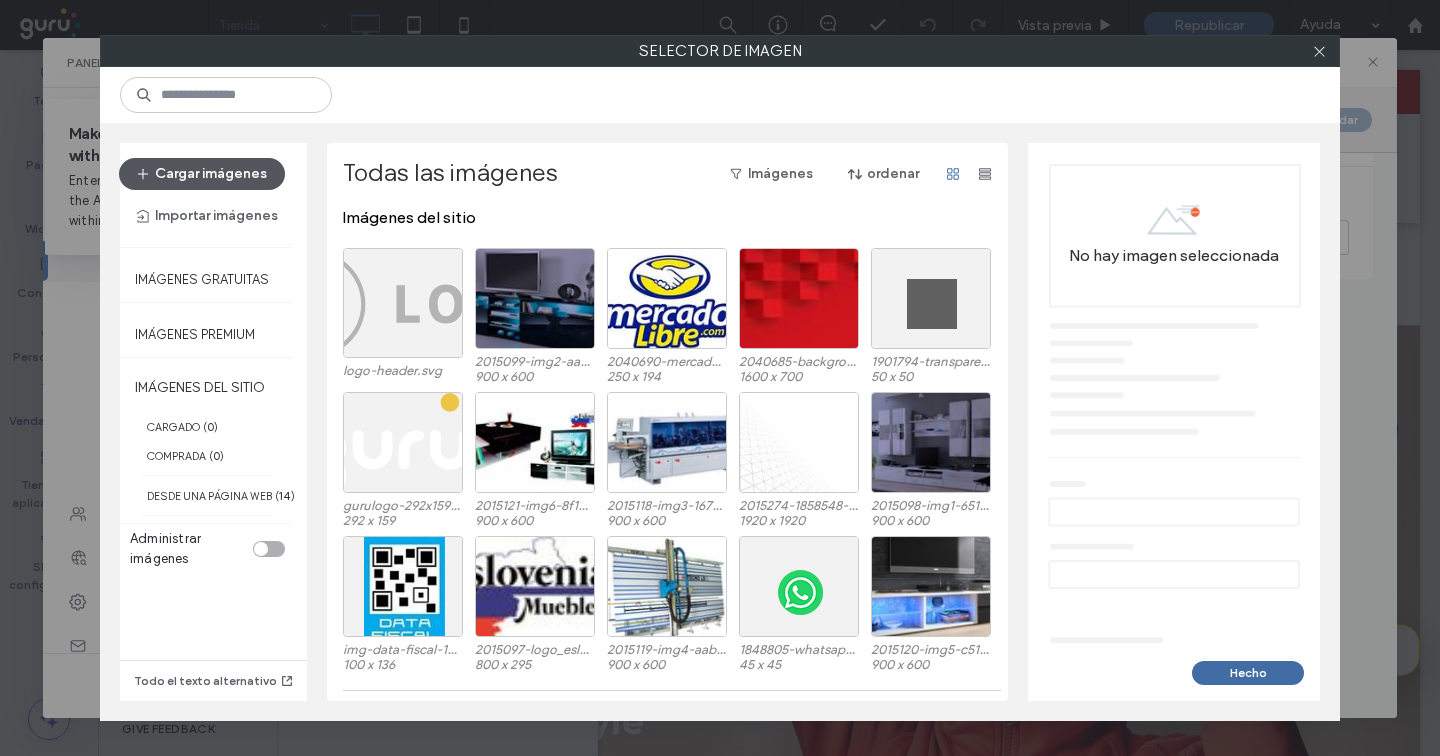 click on "Cargar imágenes" at bounding box center [202, 174] 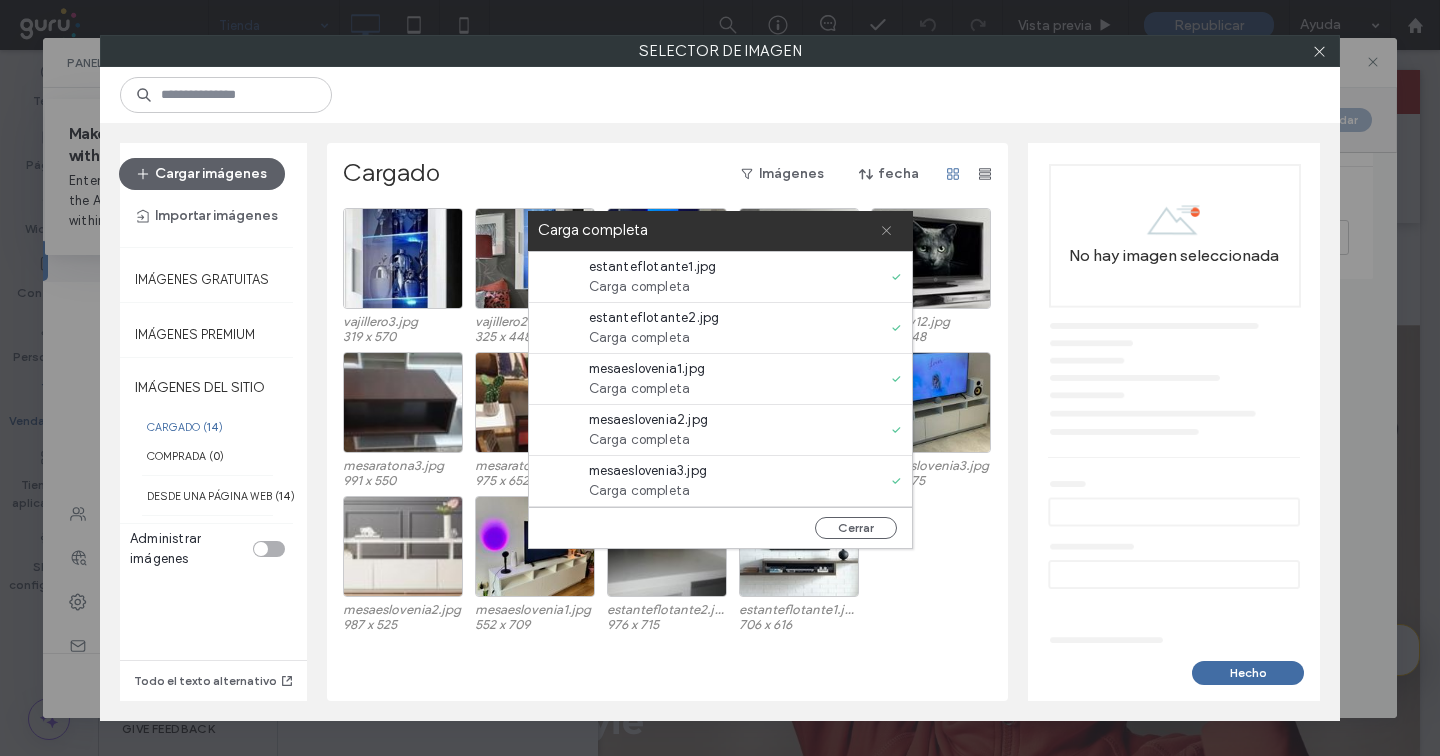 click 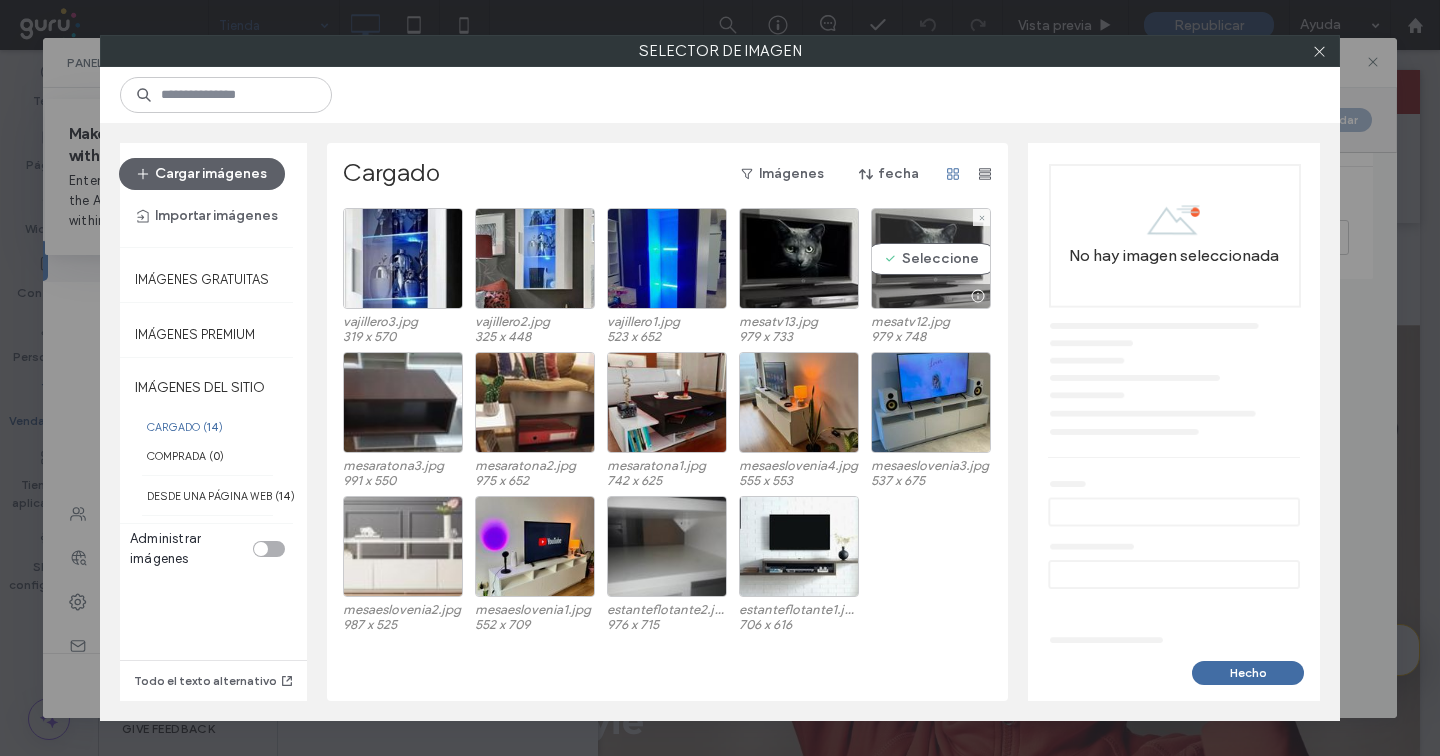 click on "Seleccione" at bounding box center (931, 258) 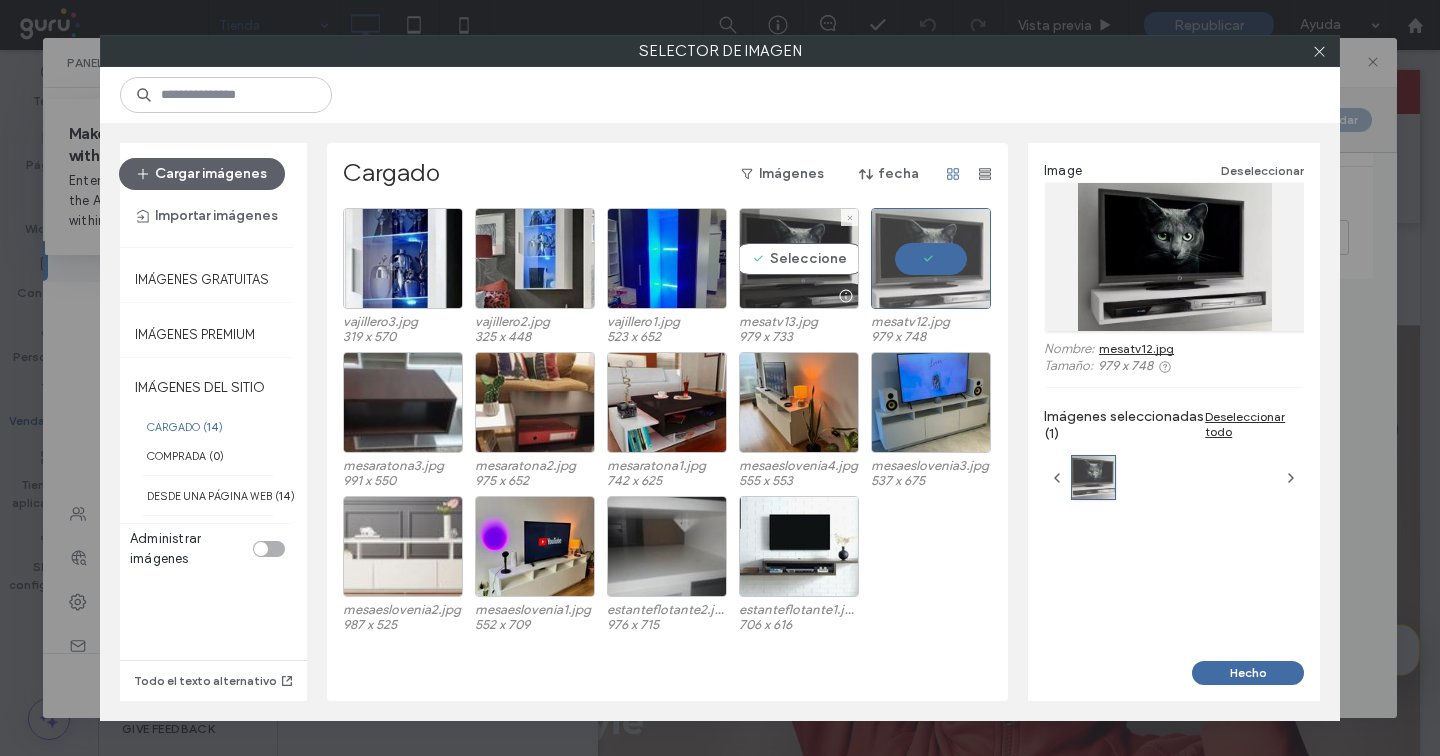 click on "Seleccione" at bounding box center (799, 258) 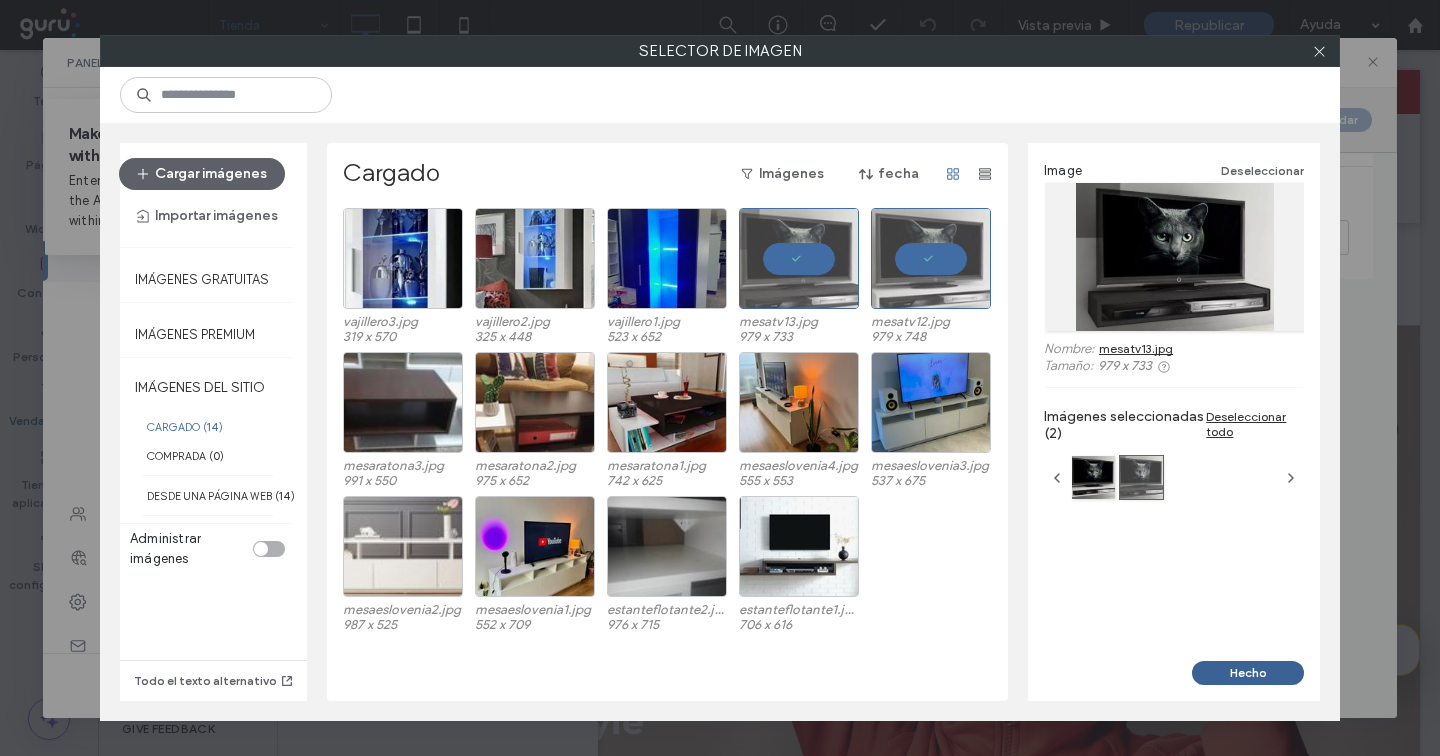 click on "Hecho" at bounding box center (1248, 673) 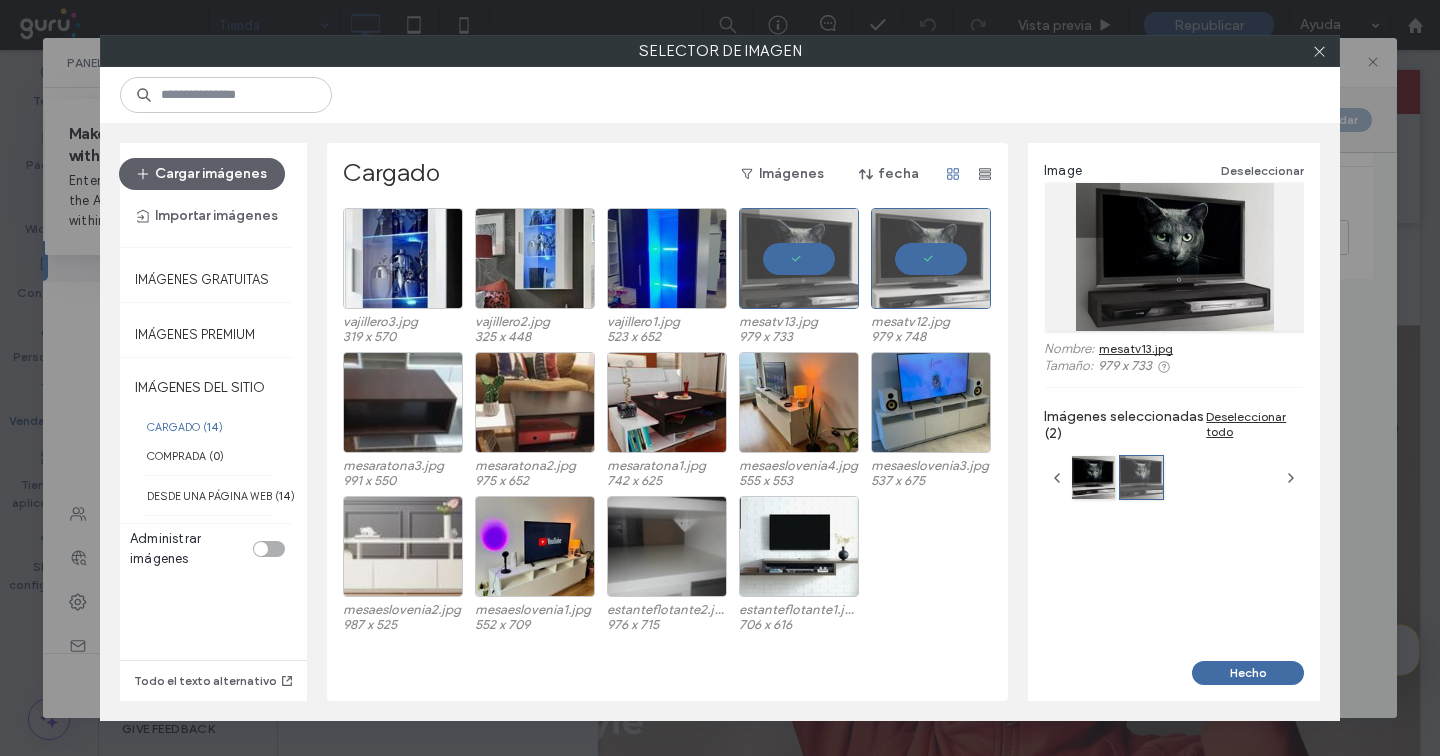 click on "Precios Precio habitual En oferta * $ Categorías Añadir este producto a una o más categorías  Muebles de Hogar - Mesas TV +0  Muebles de Hogar - Mesas TV +0" at bounding box center (1195, 1435) 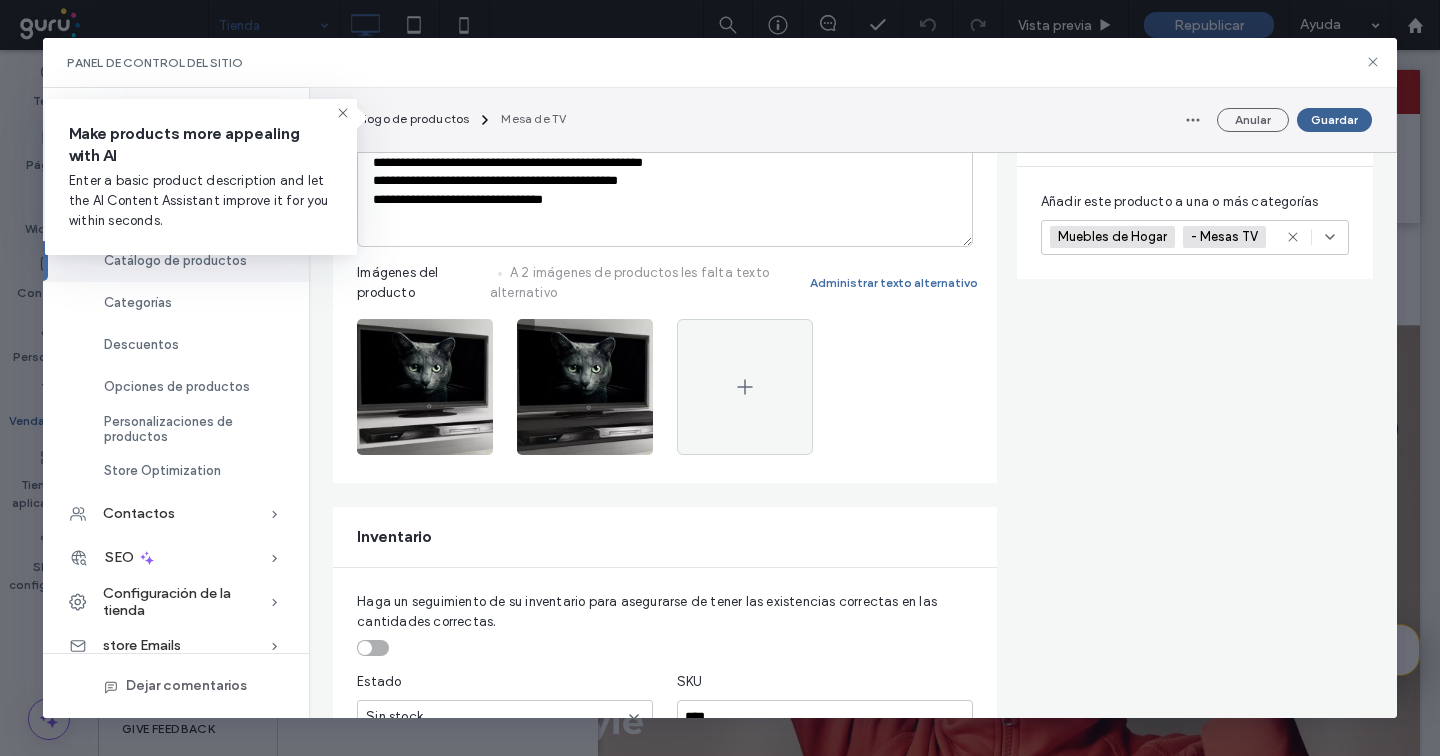 click on "Guardar" at bounding box center (1334, 120) 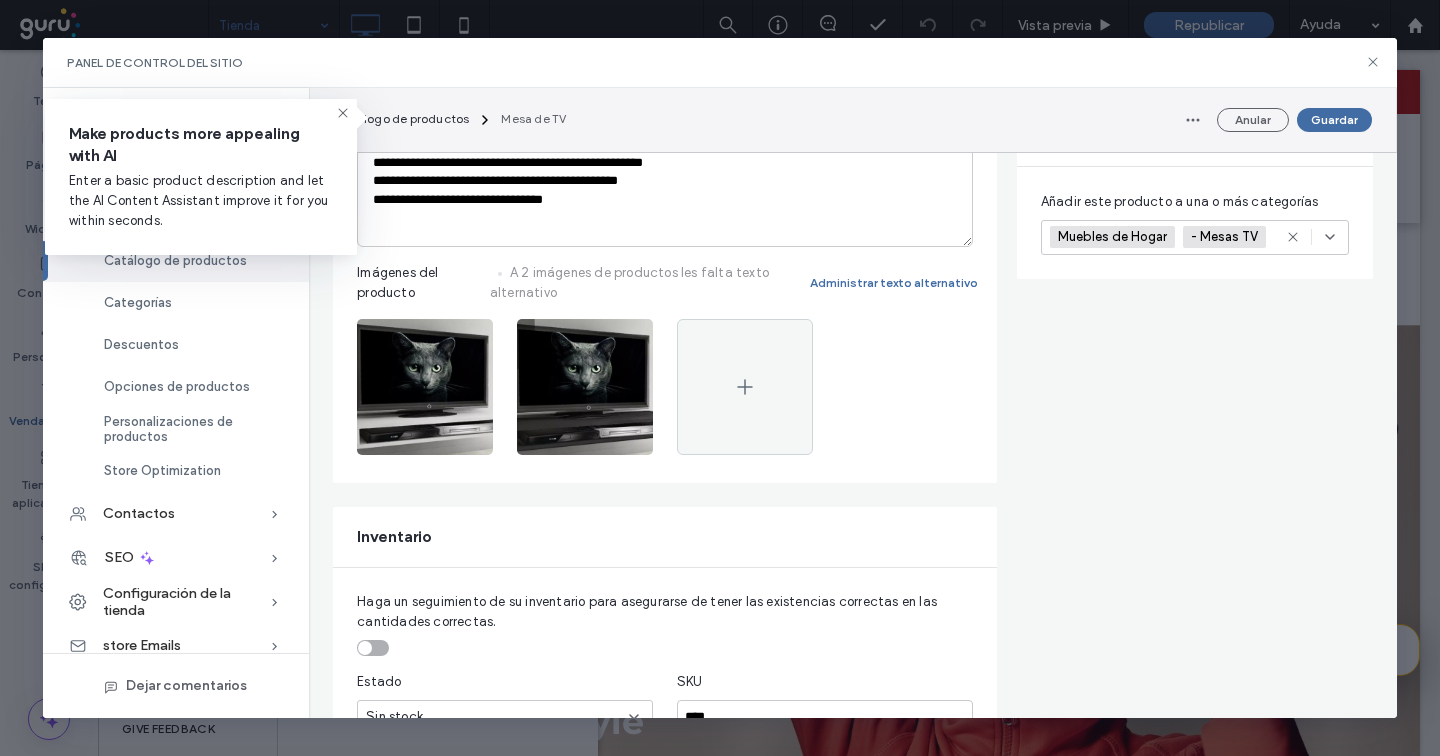 click on "Anular Guardar" at bounding box center [1274, 120] 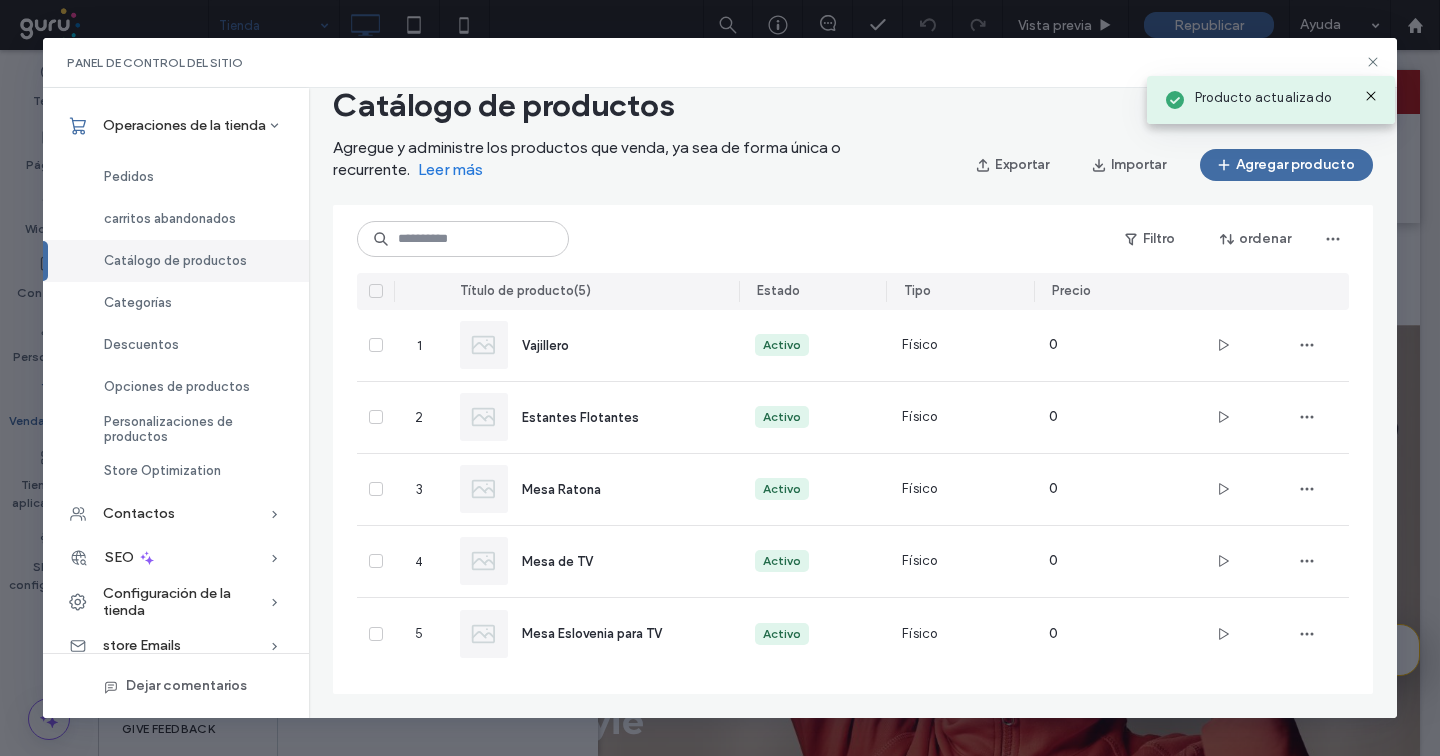 scroll, scrollTop: 42, scrollLeft: 0, axis: vertical 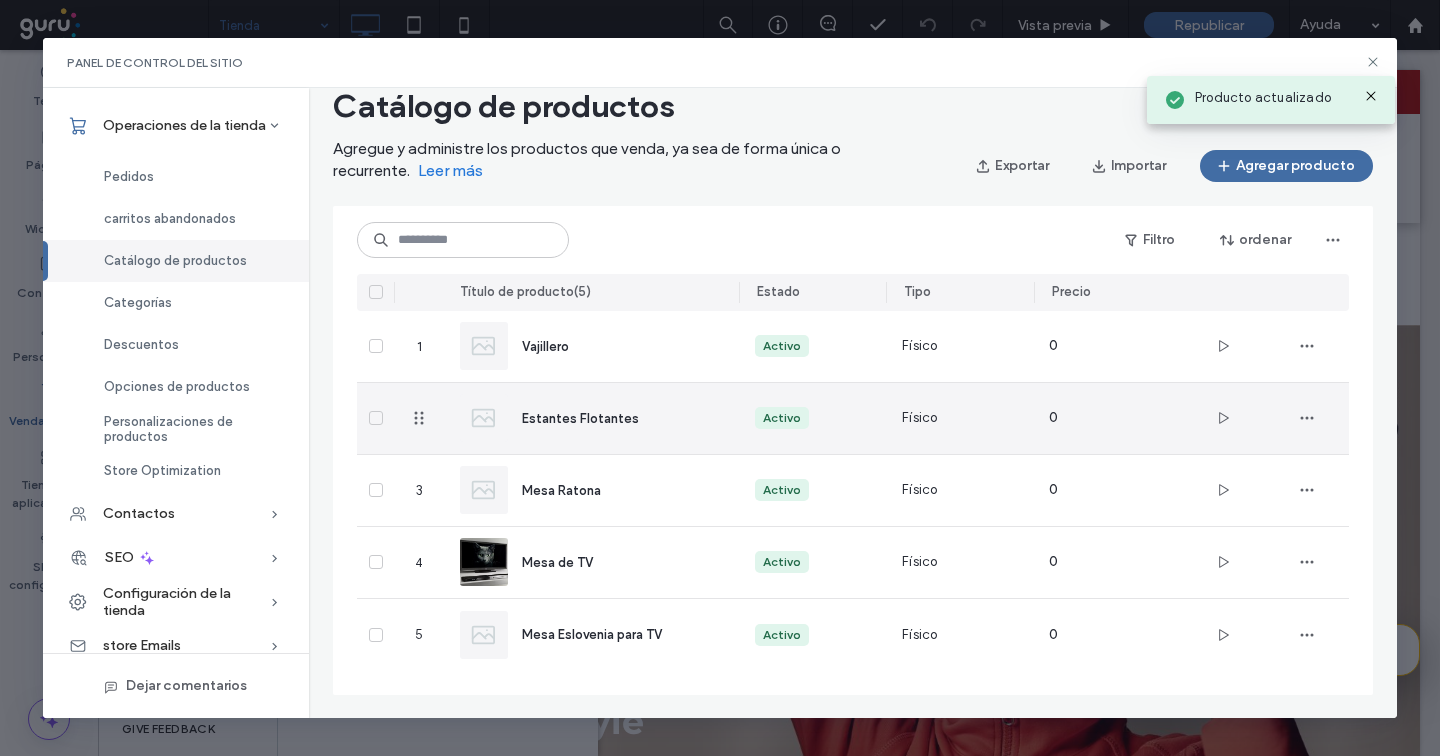 click on "Estantes Flotantes" at bounding box center (580, 418) 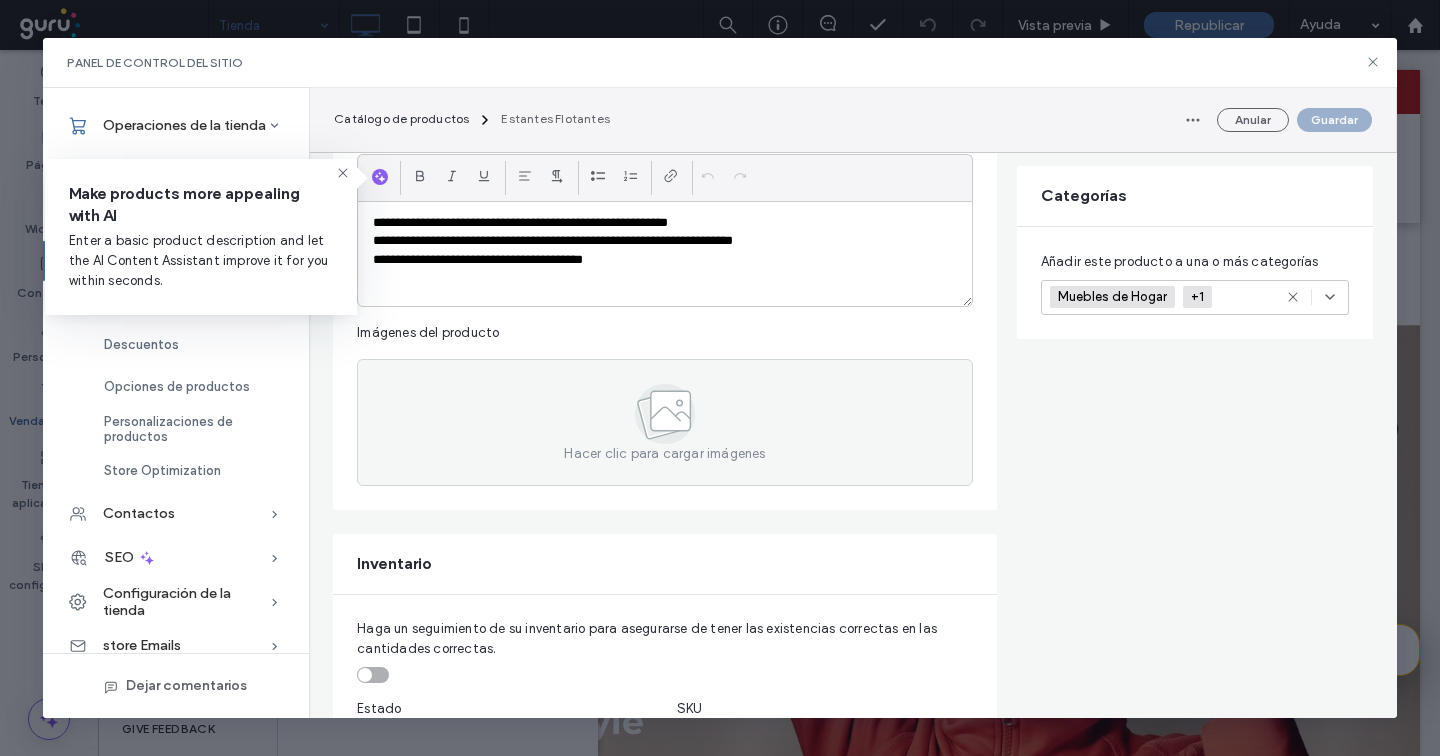 scroll, scrollTop: 343, scrollLeft: 0, axis: vertical 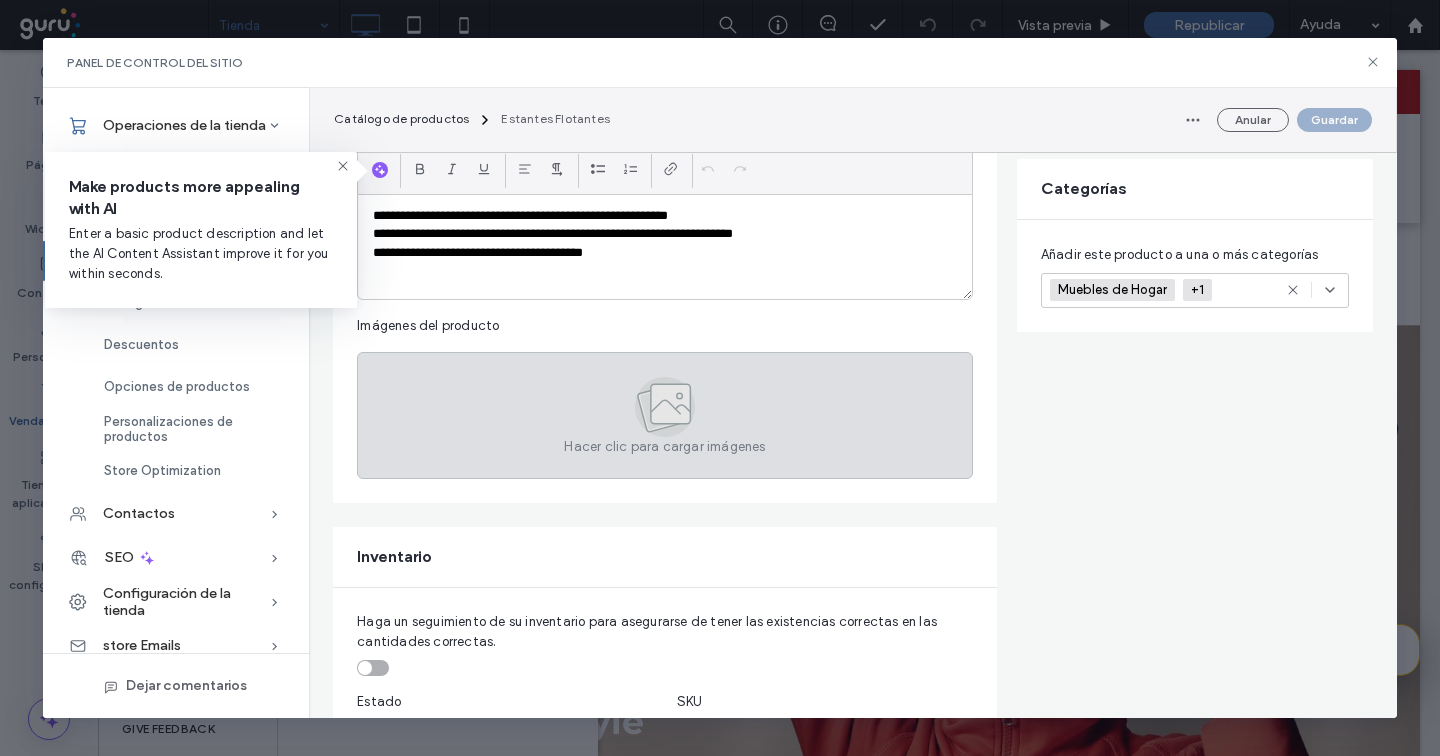 click 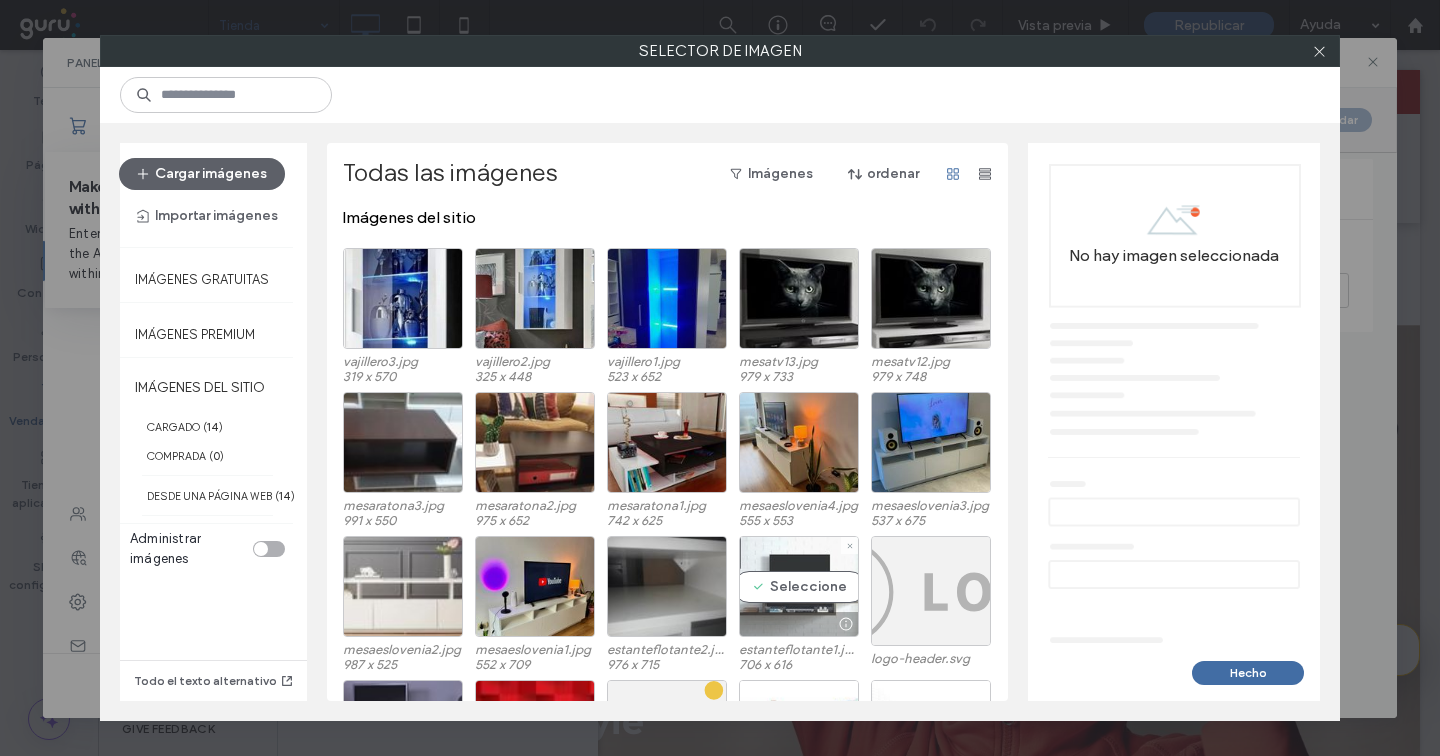 click on "Seleccione" at bounding box center (799, 586) 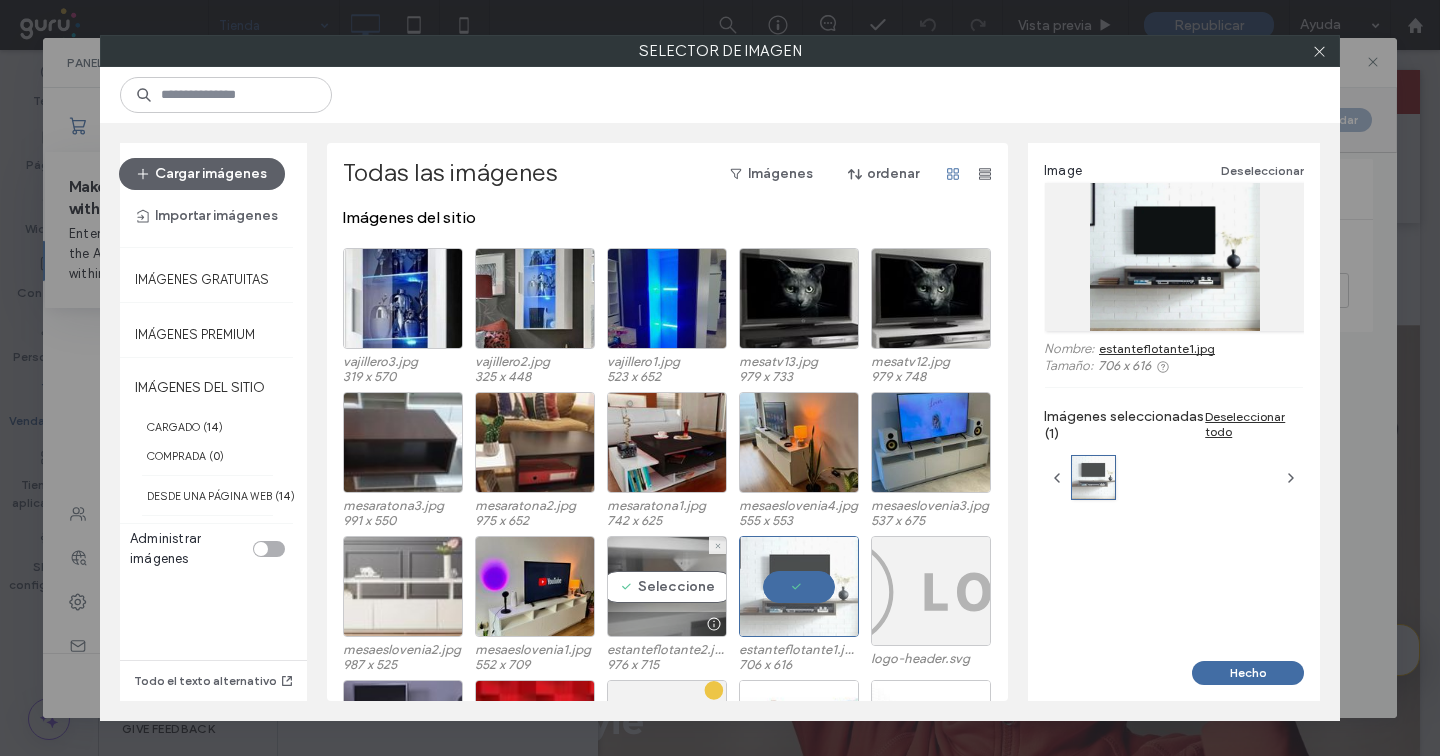click on "Seleccione" at bounding box center [667, 586] 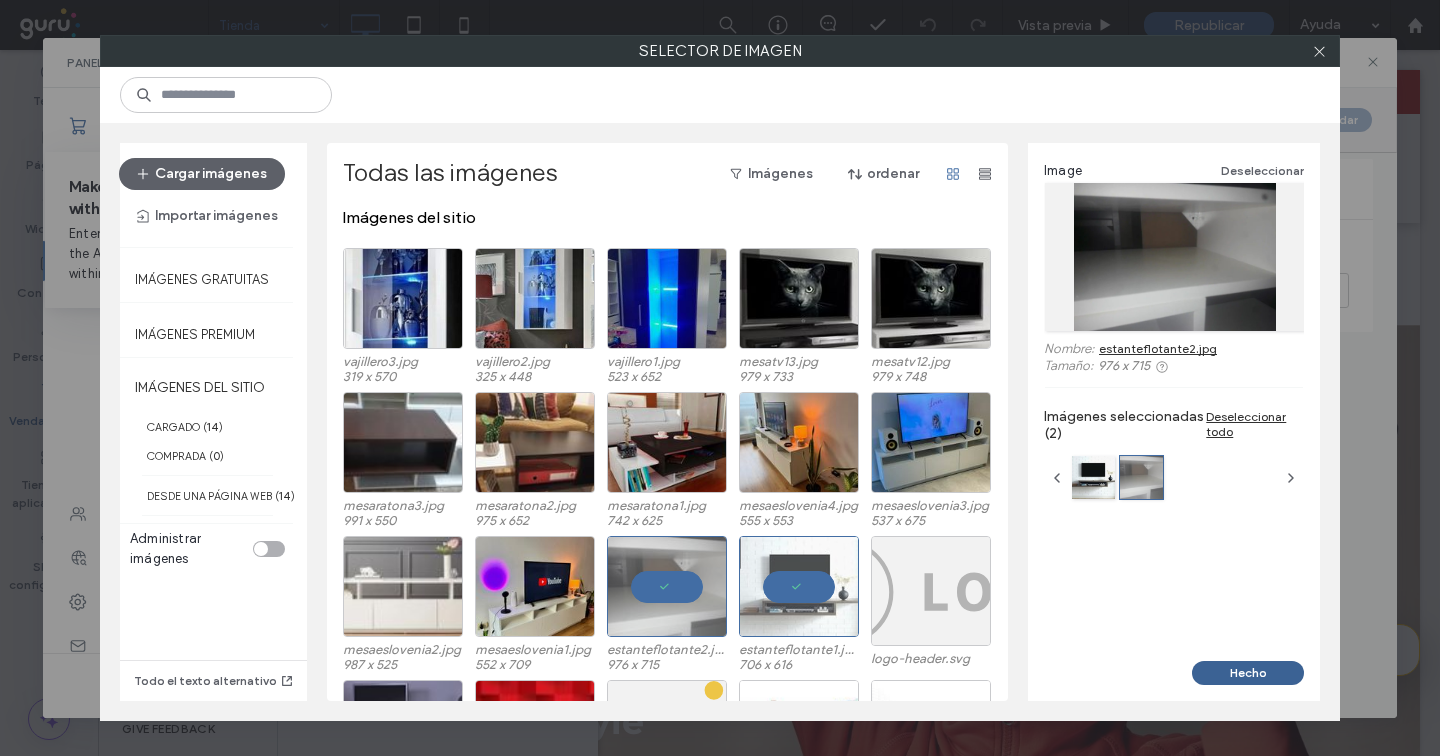 click on "Hecho" at bounding box center [1248, 673] 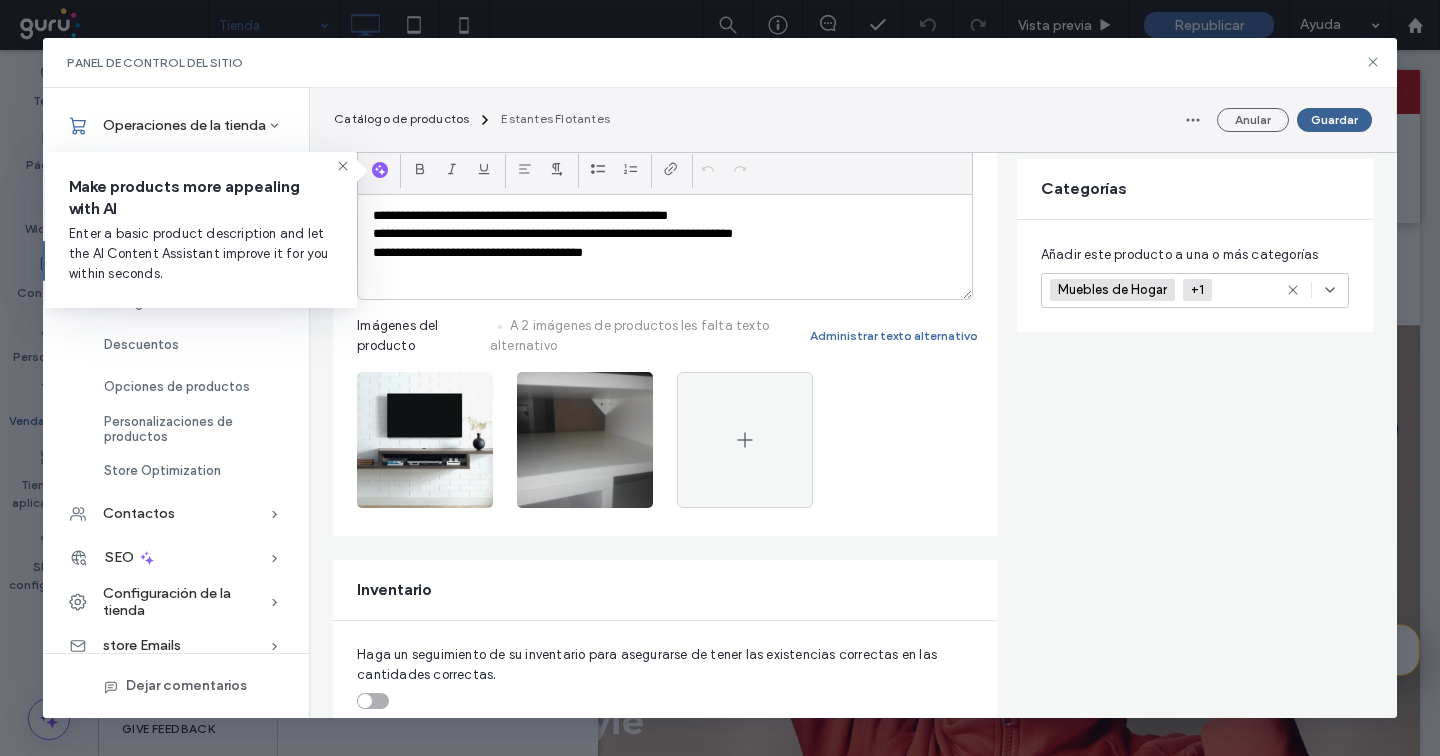 click on "Guardar" at bounding box center [1334, 120] 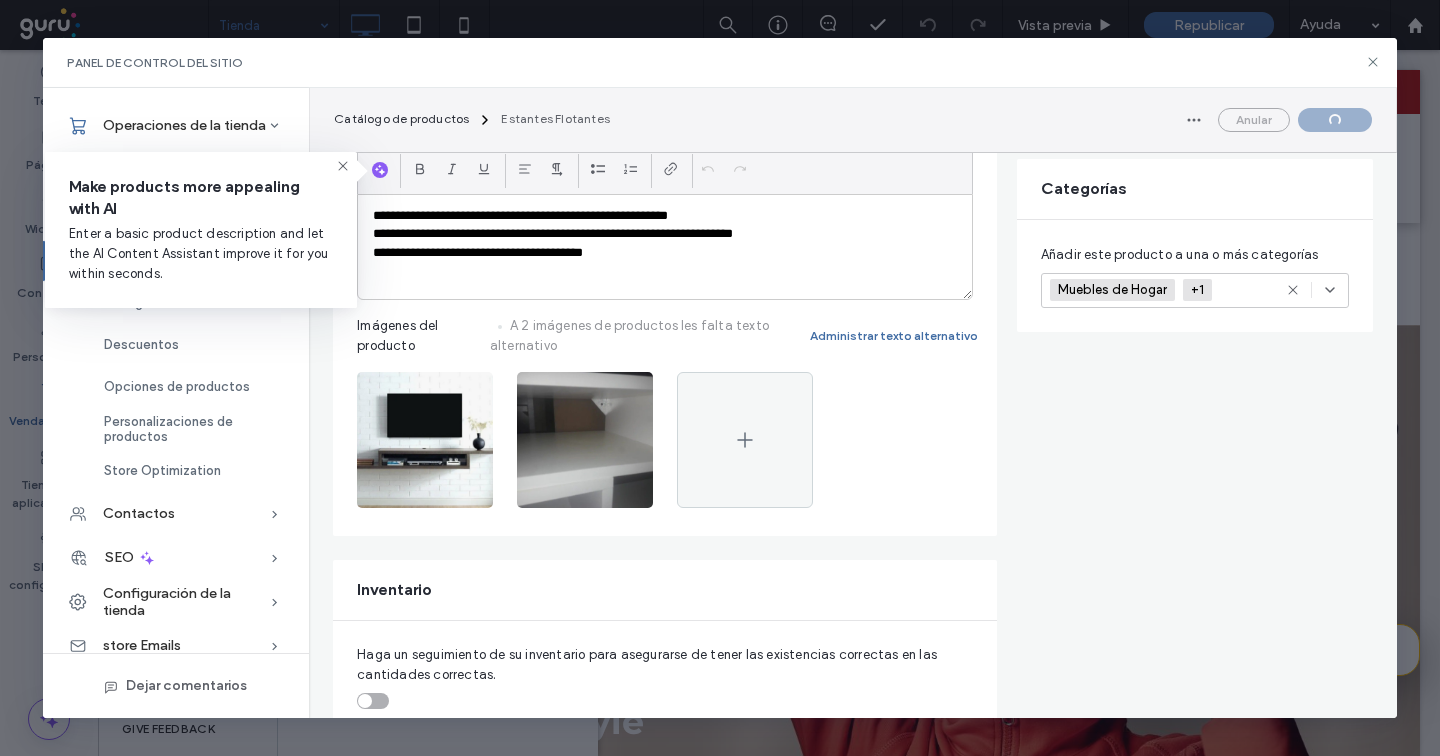 click on "Anular" at bounding box center [1275, 120] 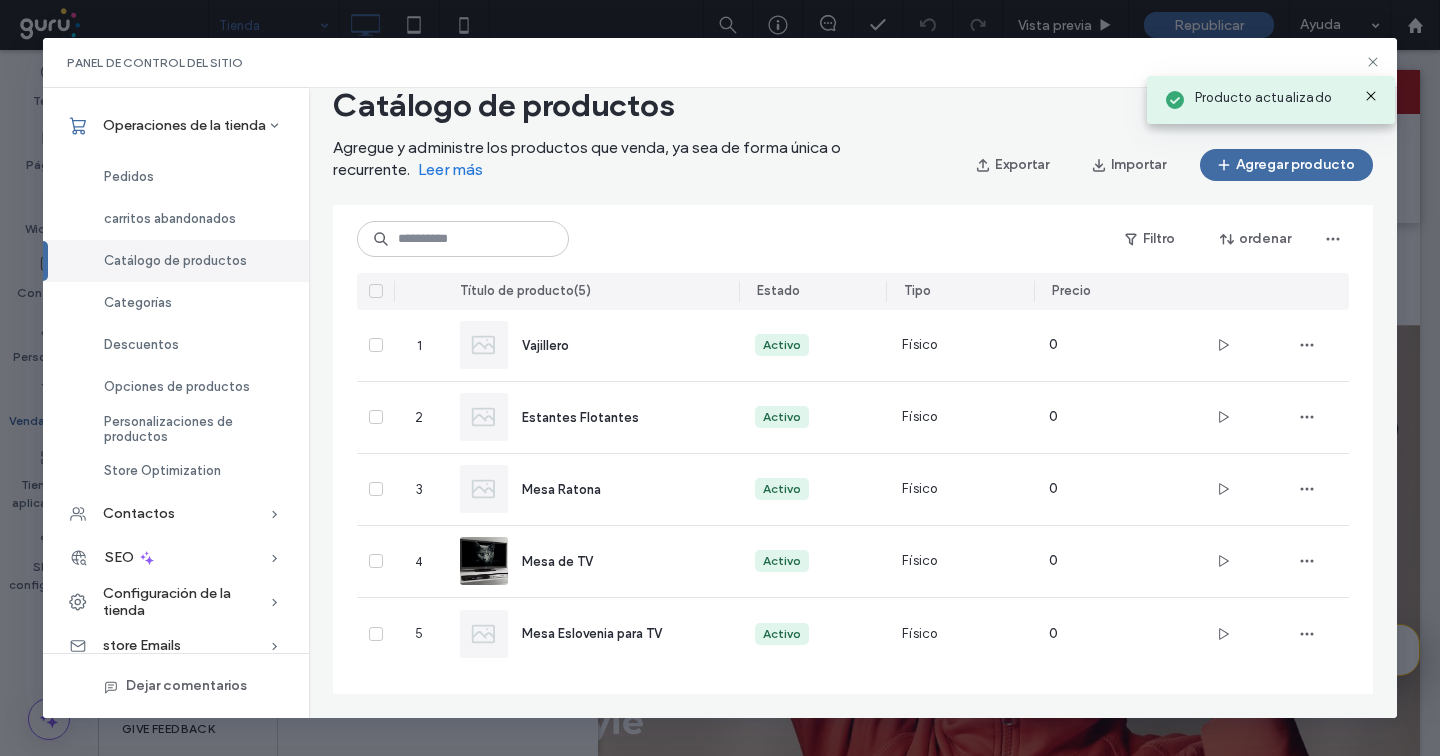 scroll, scrollTop: 42, scrollLeft: 0, axis: vertical 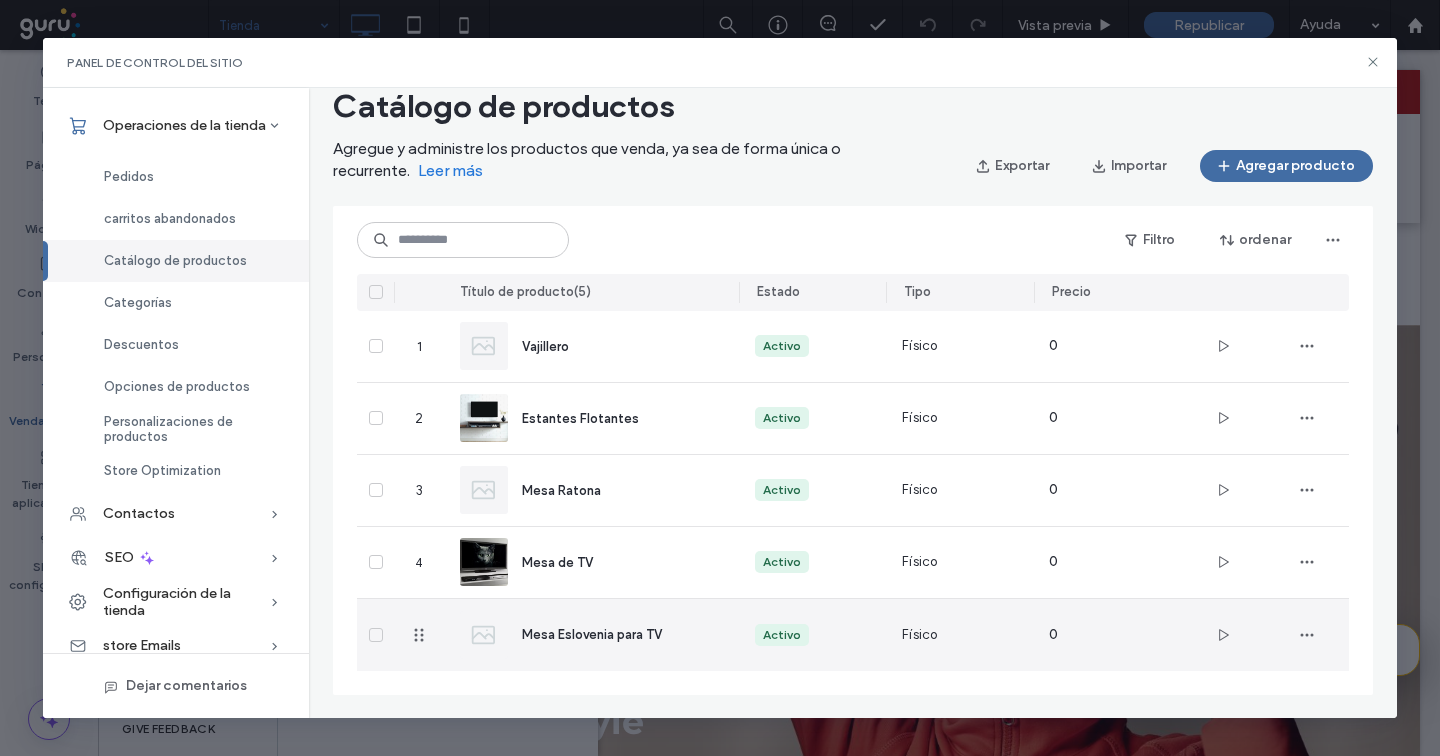 click on "Mesa Eslovenia para TV" at bounding box center [592, 634] 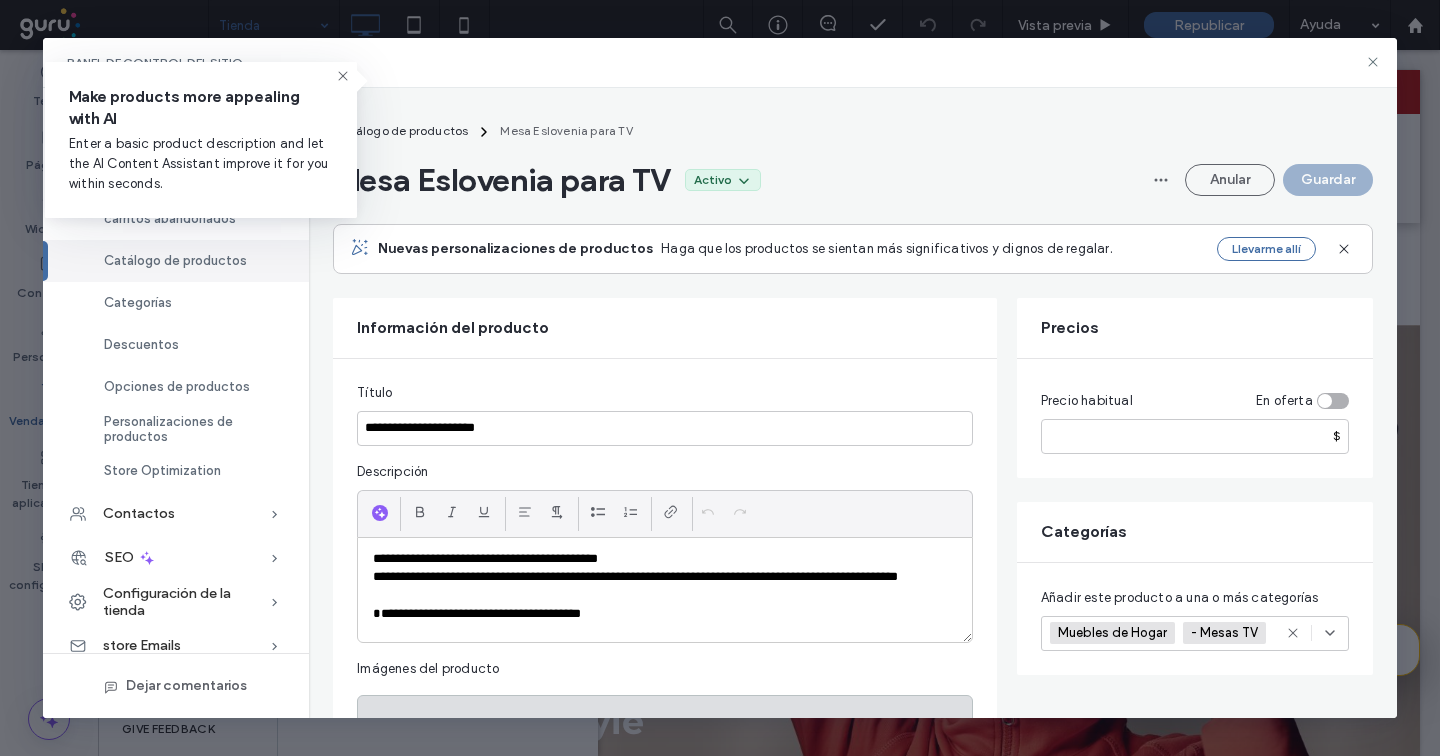 scroll, scrollTop: 433, scrollLeft: 0, axis: vertical 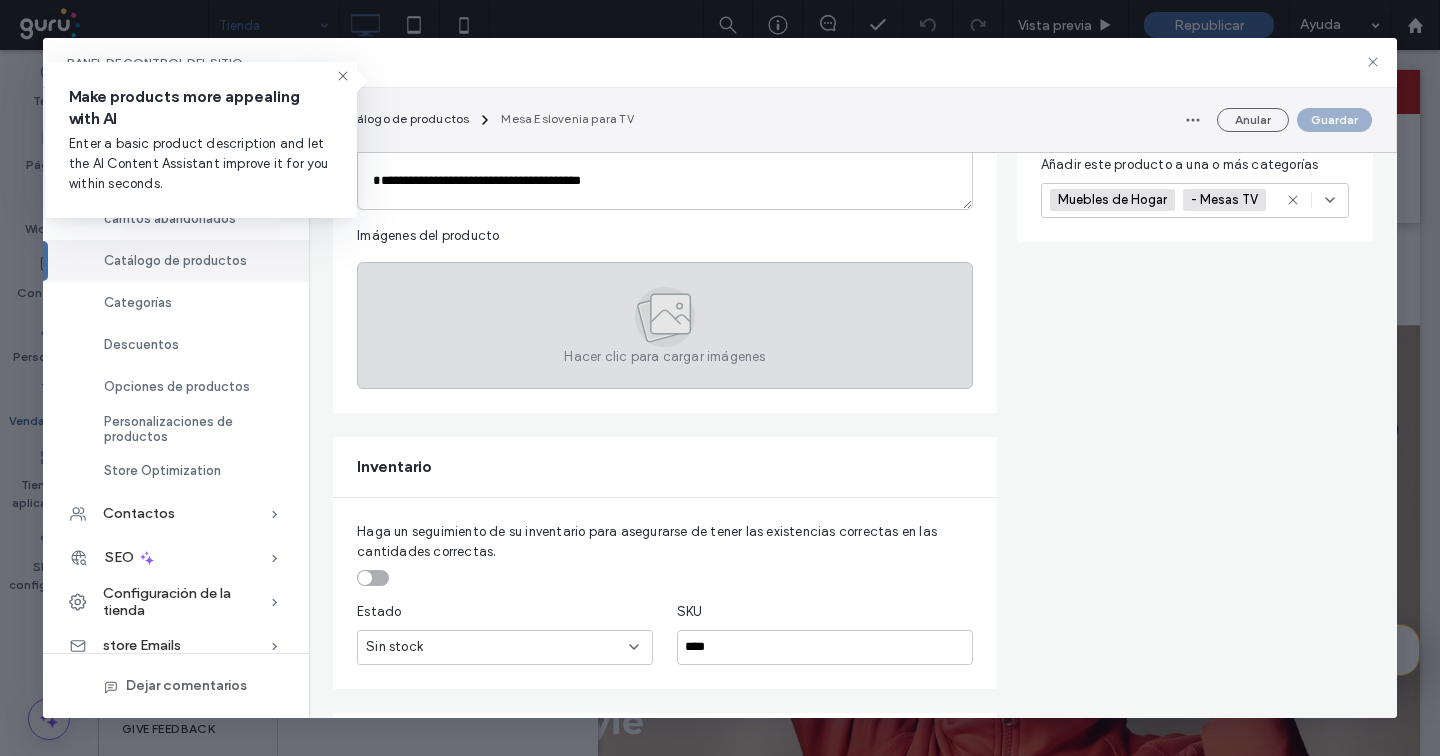 click 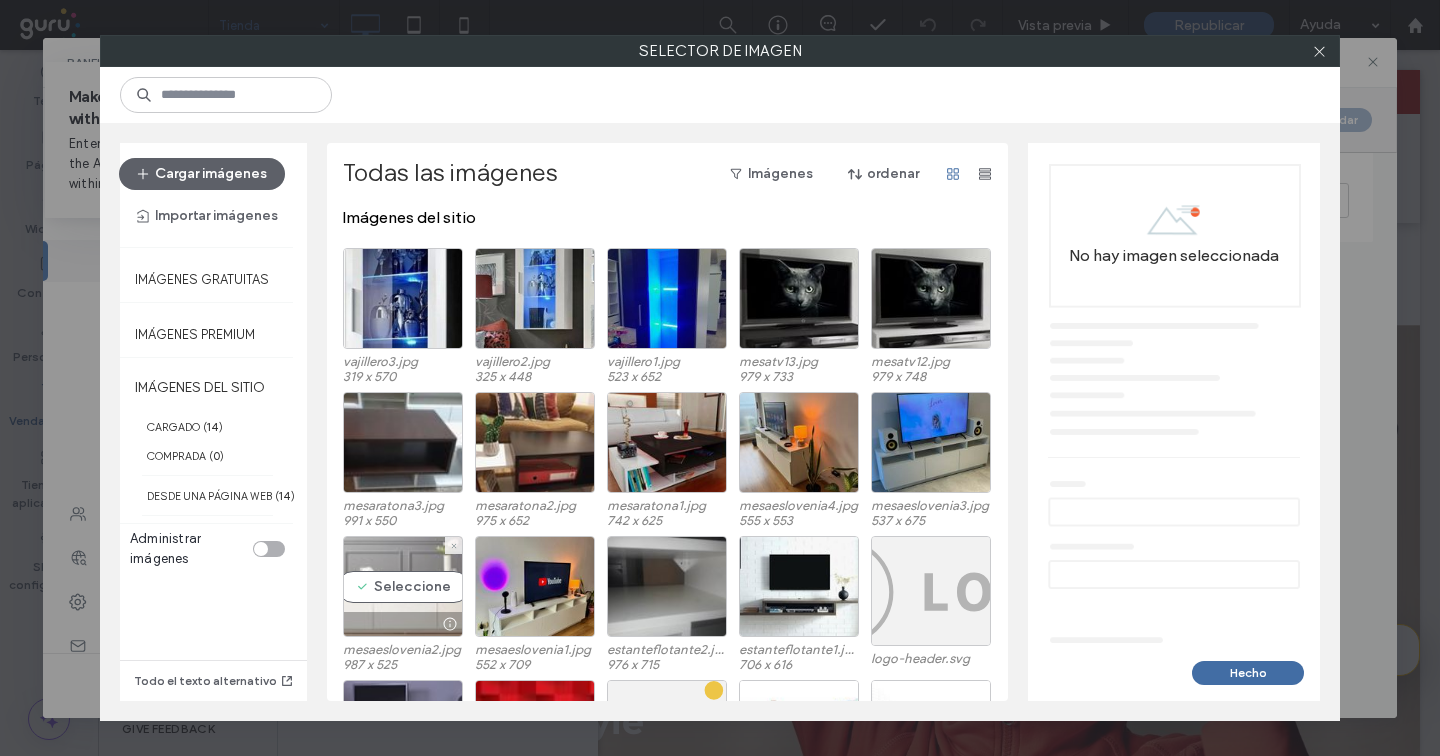 click on "Seleccione" at bounding box center (403, 586) 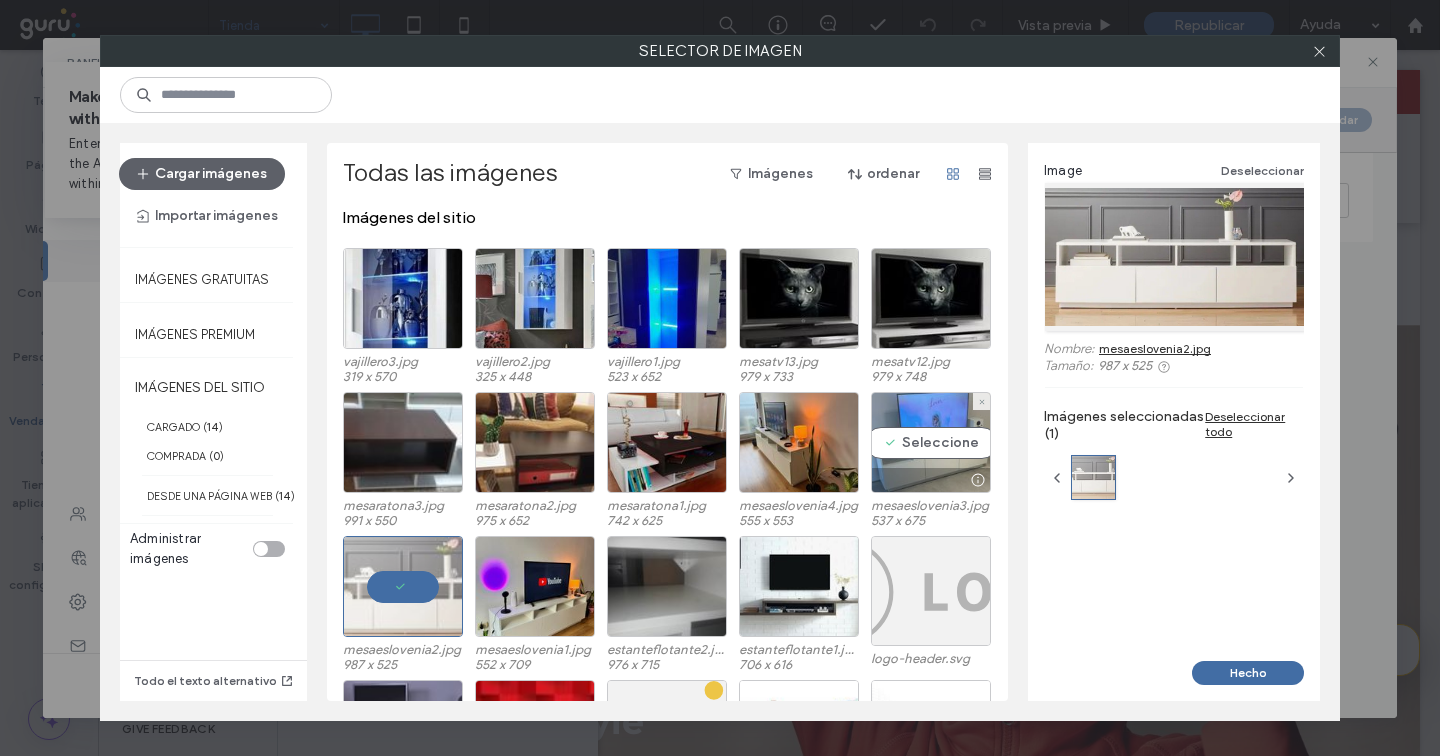 click on "Seleccione" at bounding box center [931, 442] 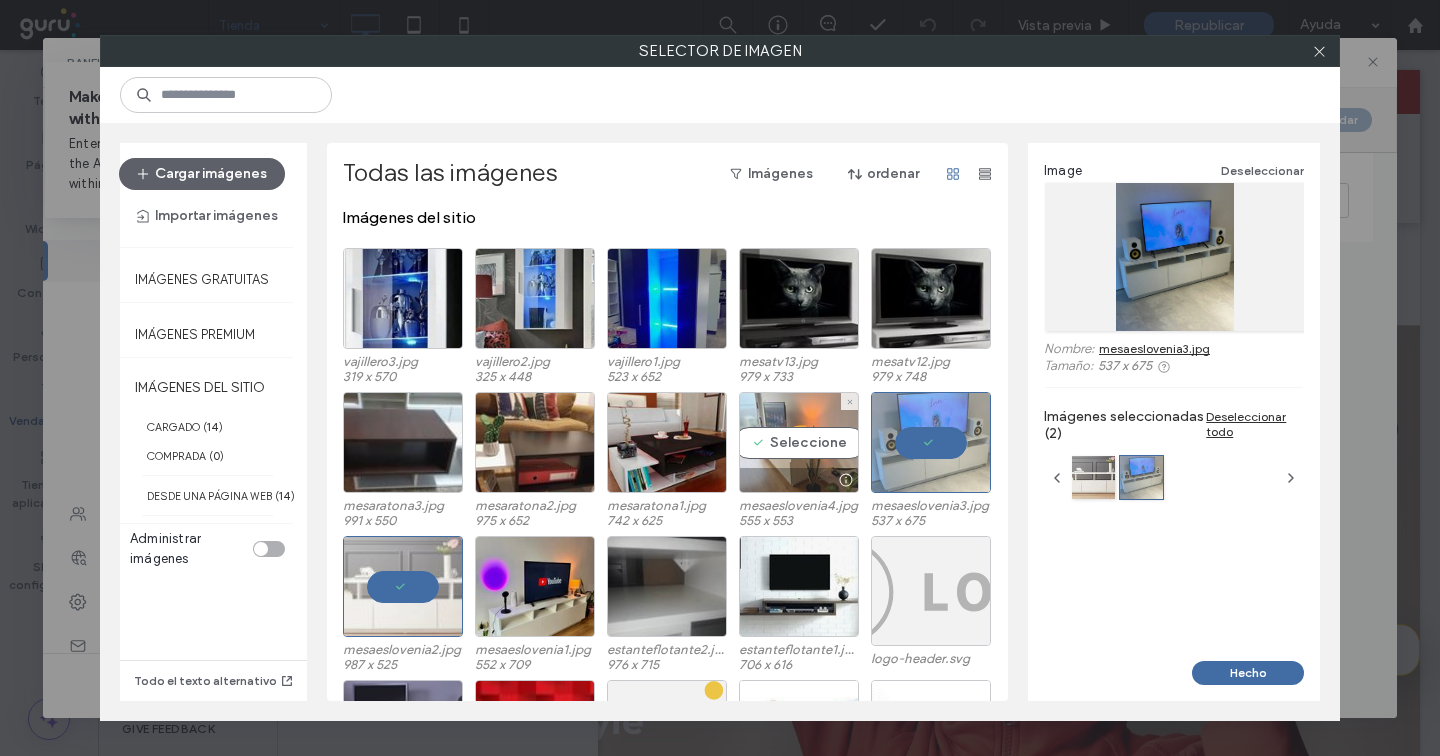 click on "Seleccione" at bounding box center [799, 442] 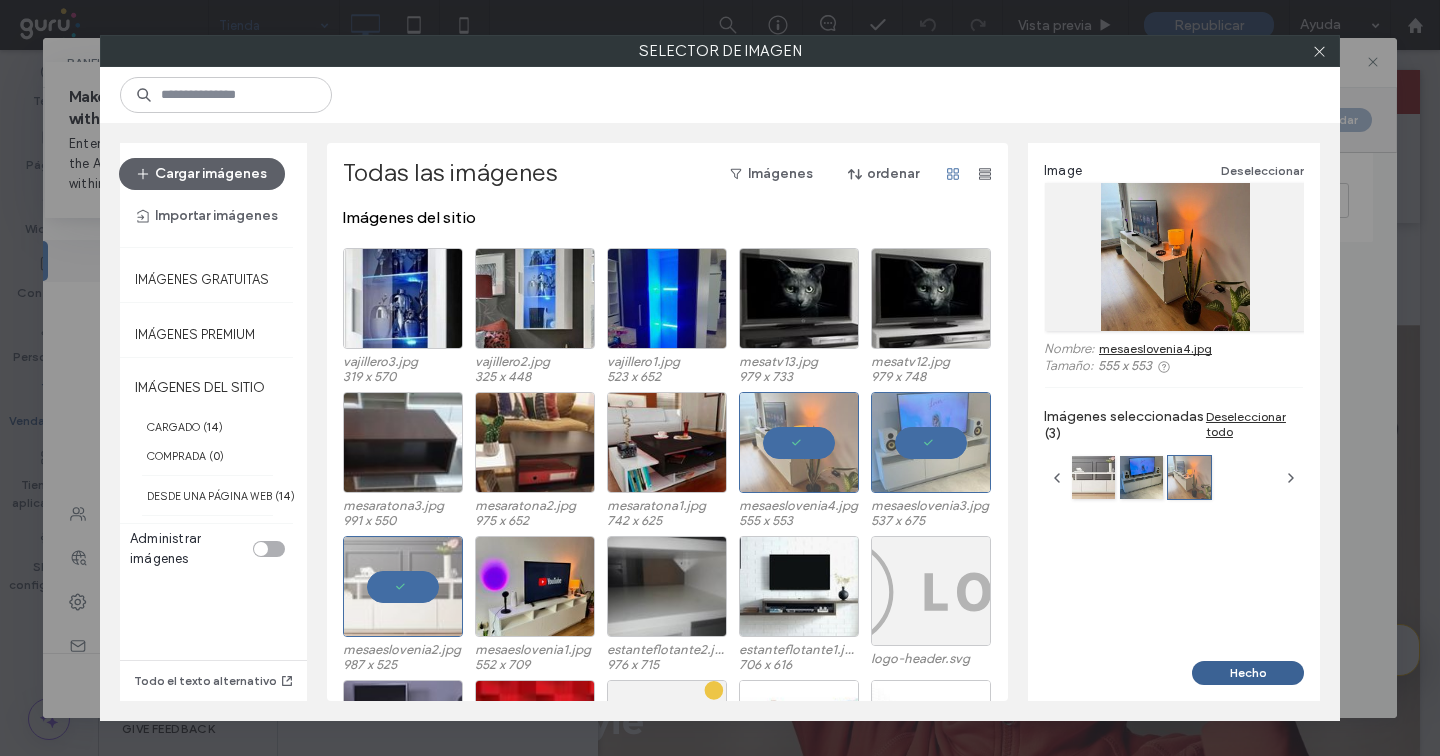 click on "Hecho" at bounding box center (1248, 673) 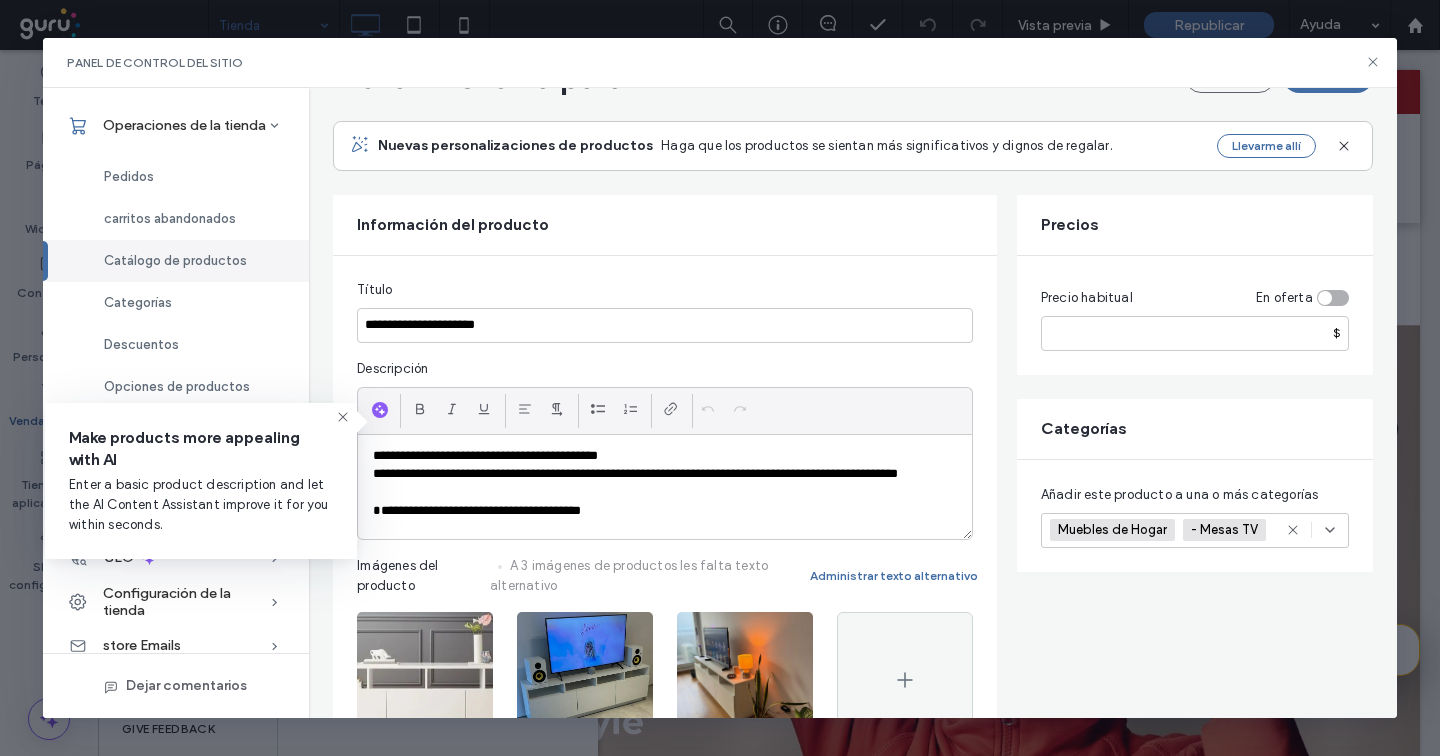 scroll, scrollTop: 87, scrollLeft: 0, axis: vertical 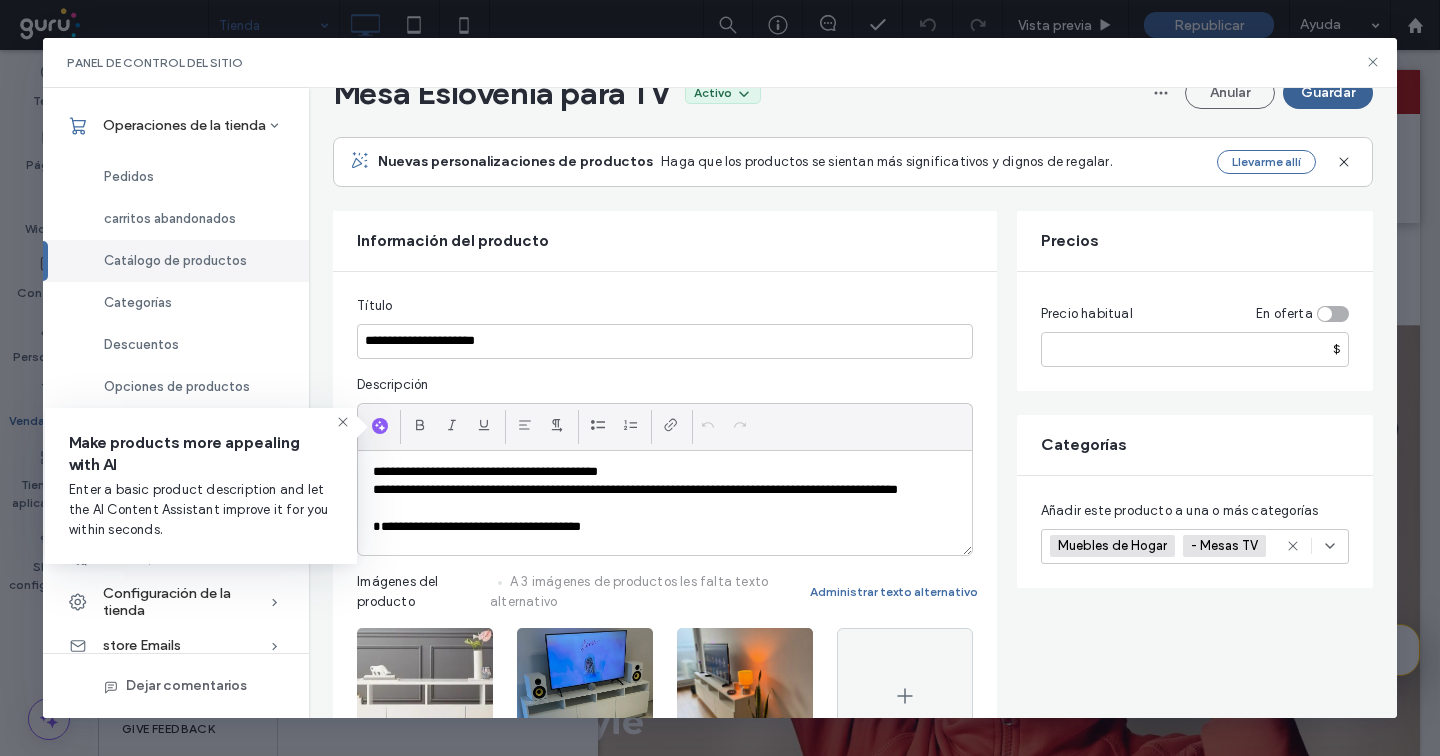 click on "Guardar" at bounding box center [1328, 93] 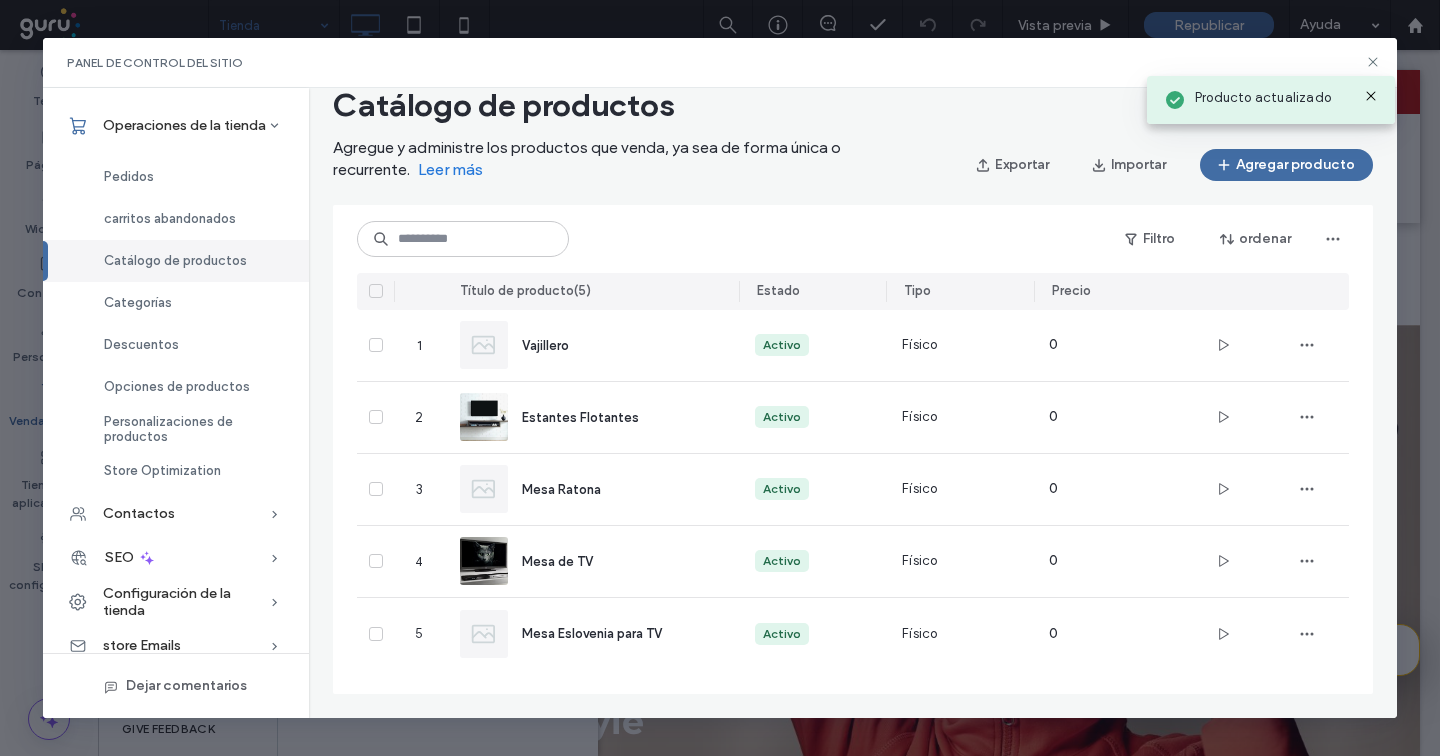 scroll, scrollTop: 42, scrollLeft: 0, axis: vertical 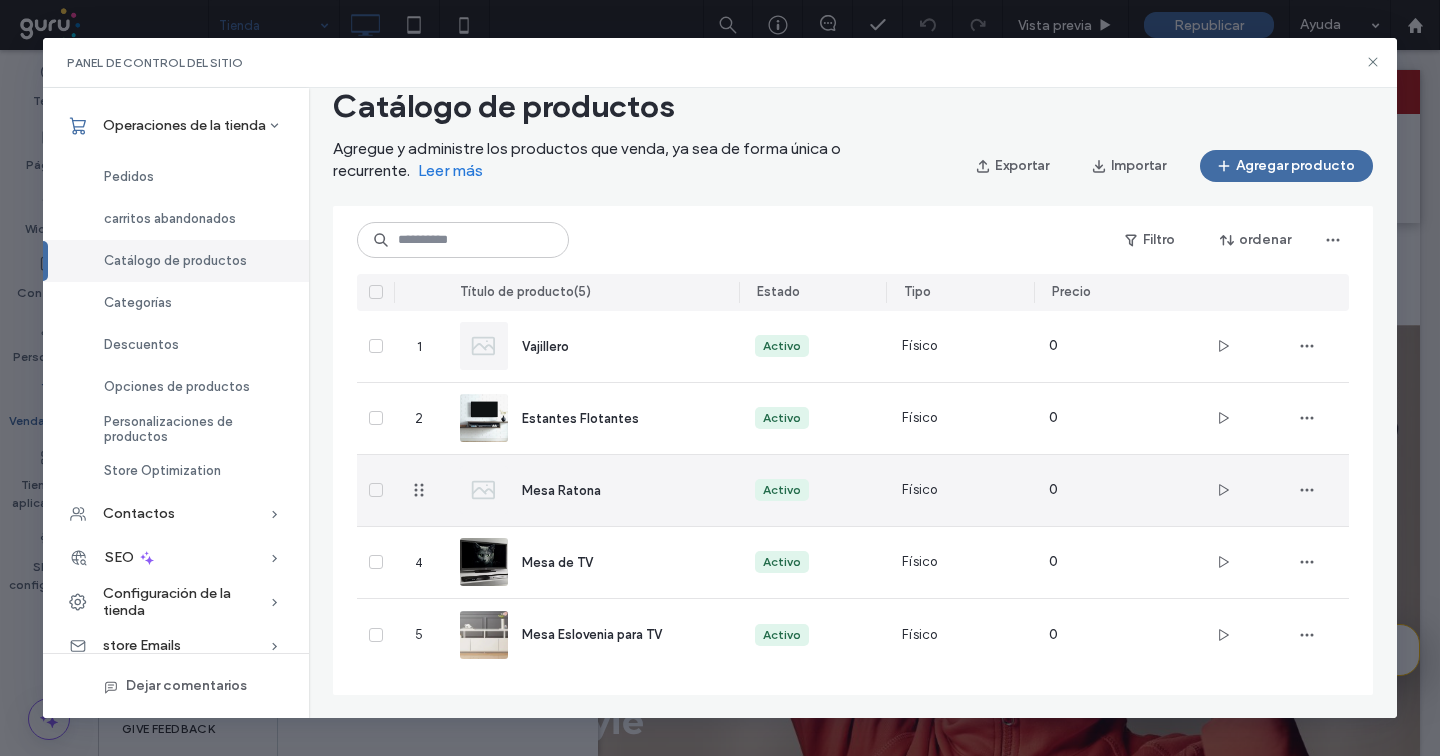 click on "Mesa Ratona" at bounding box center [561, 490] 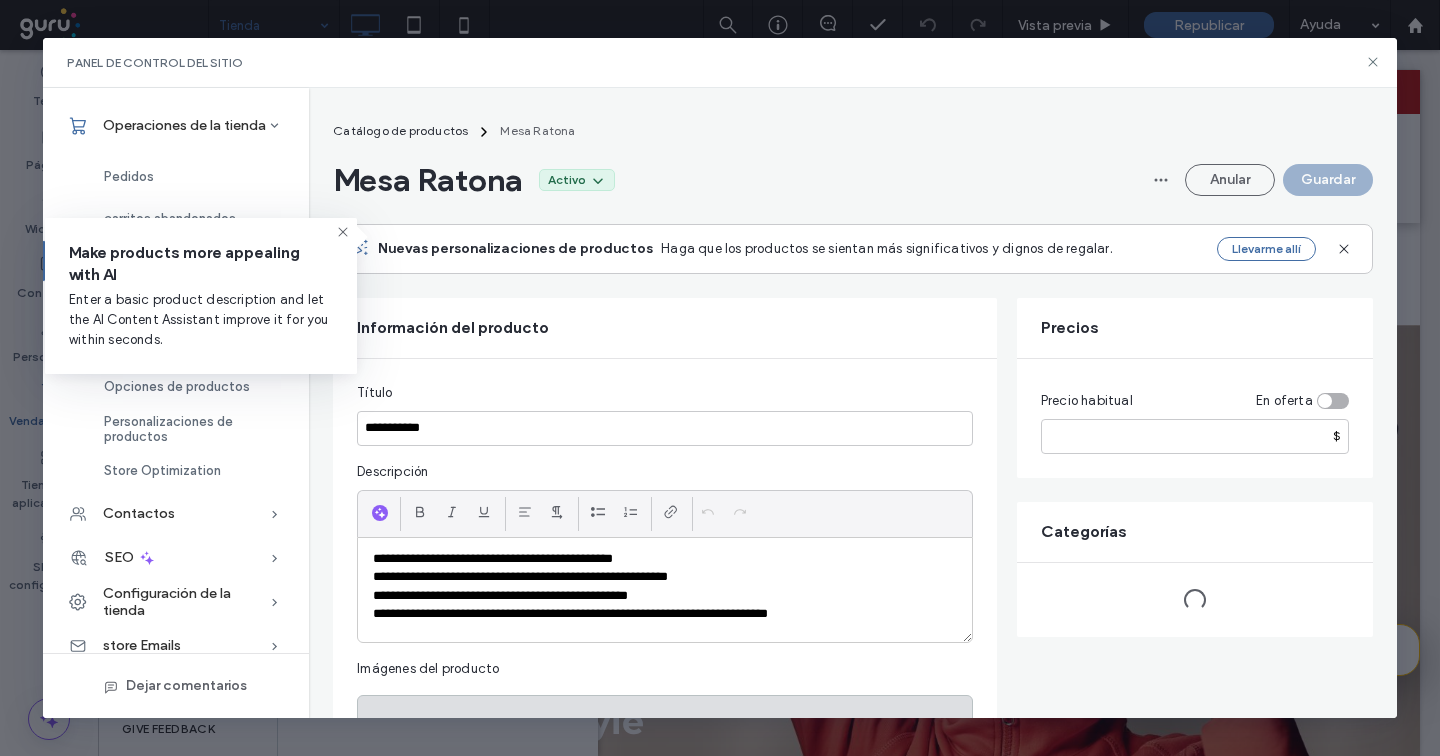 scroll, scrollTop: 358, scrollLeft: 0, axis: vertical 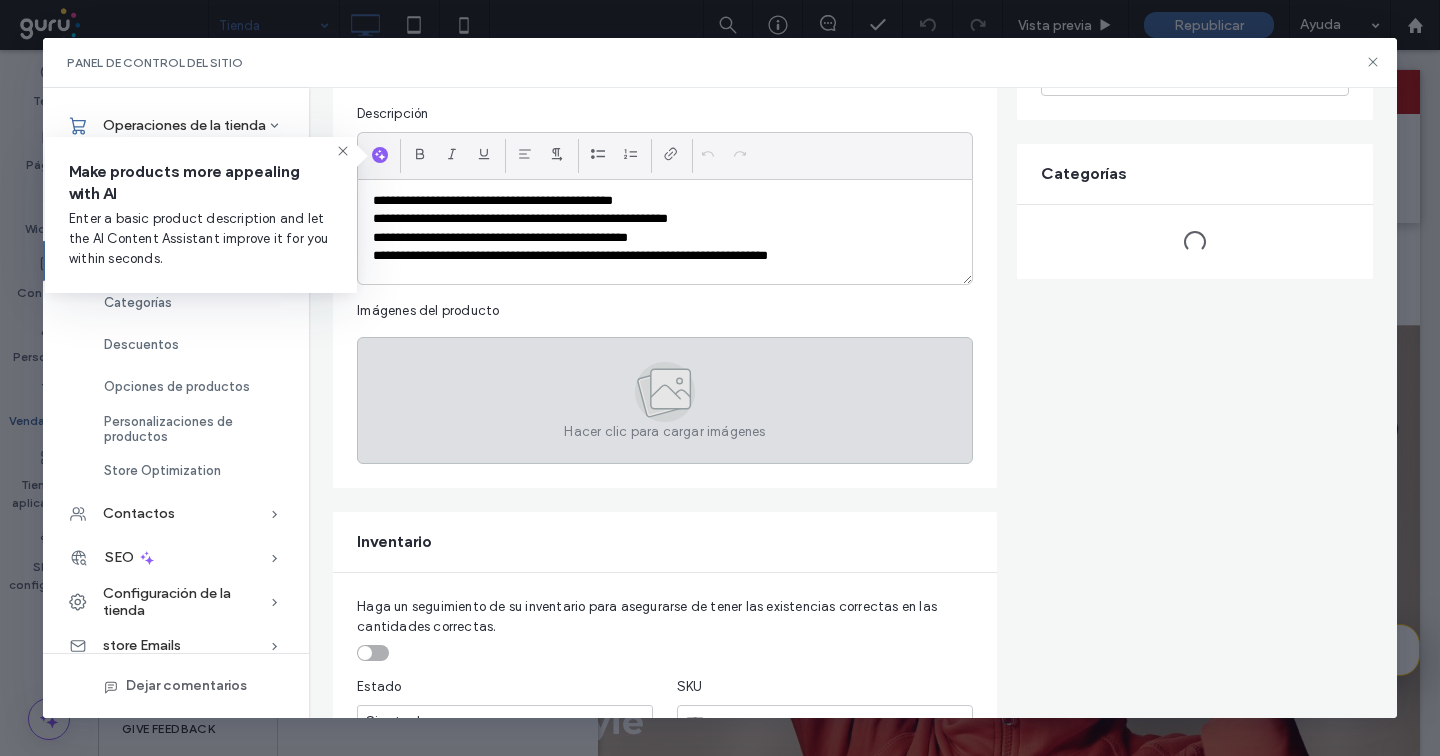 click 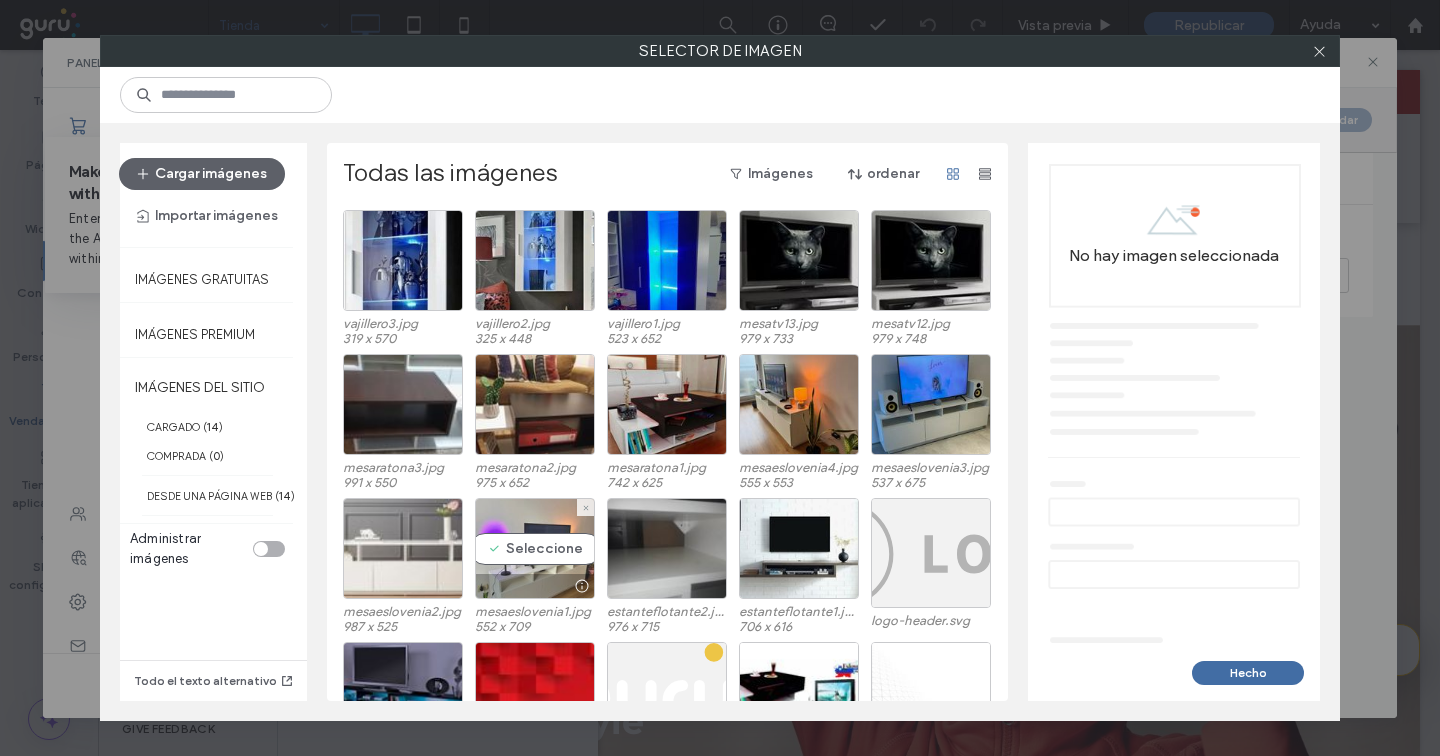 scroll, scrollTop: 43, scrollLeft: 0, axis: vertical 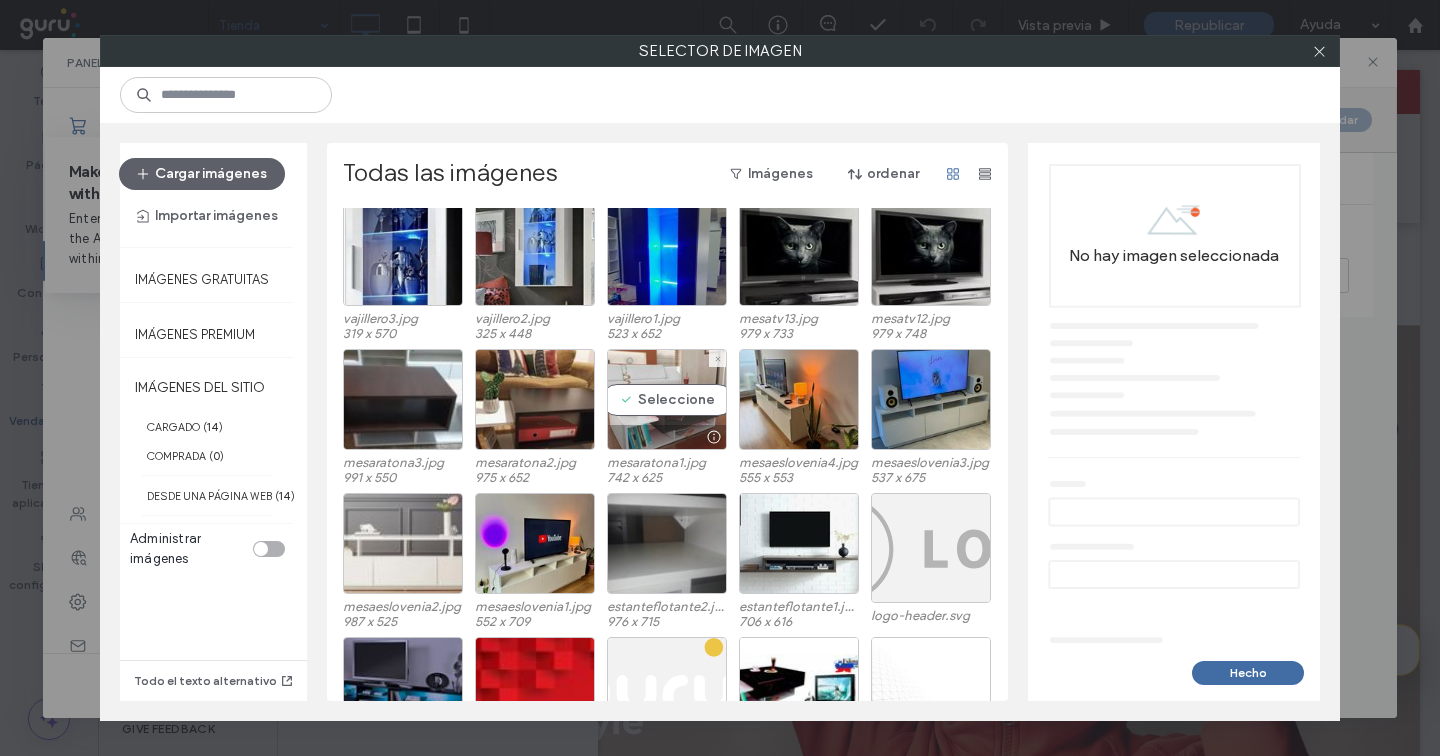 click on "Seleccione" at bounding box center [667, 399] 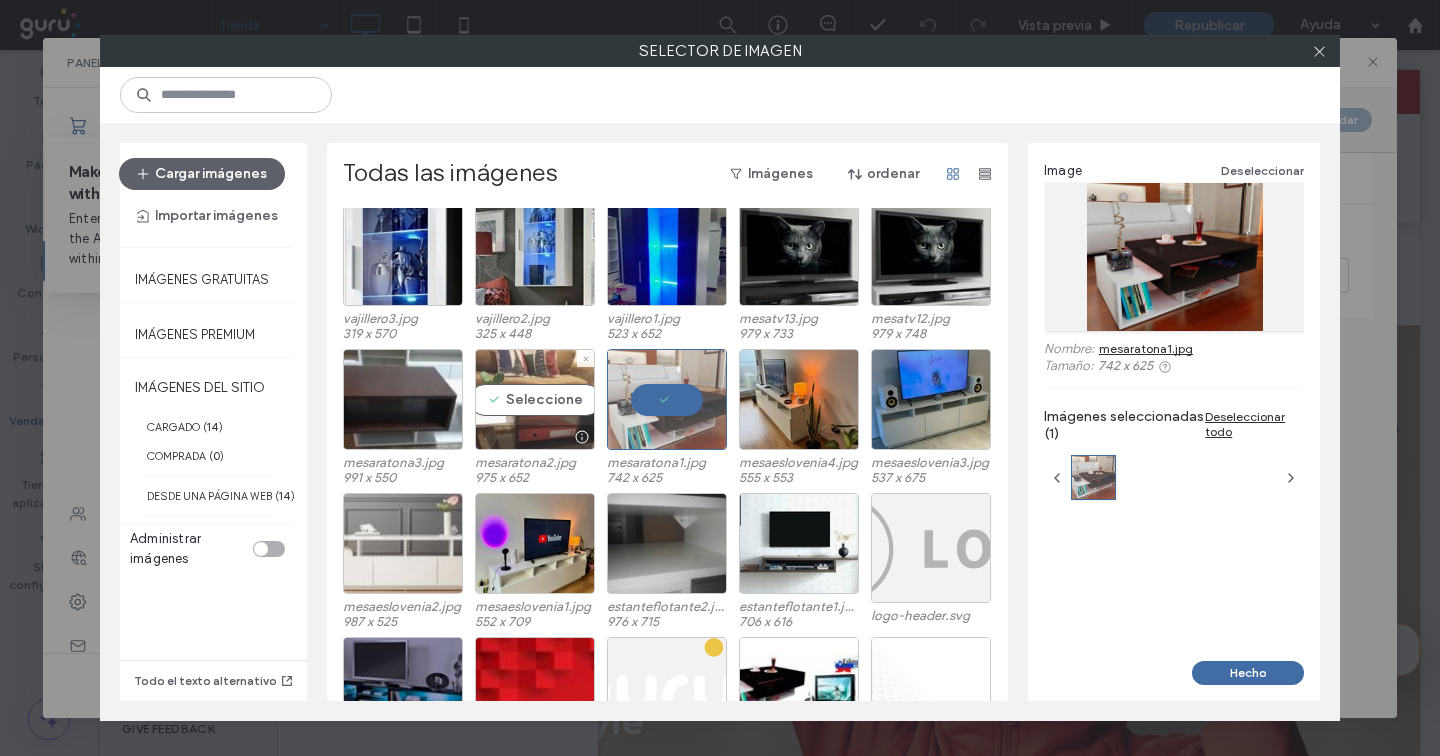 click on "Seleccione" at bounding box center [535, 399] 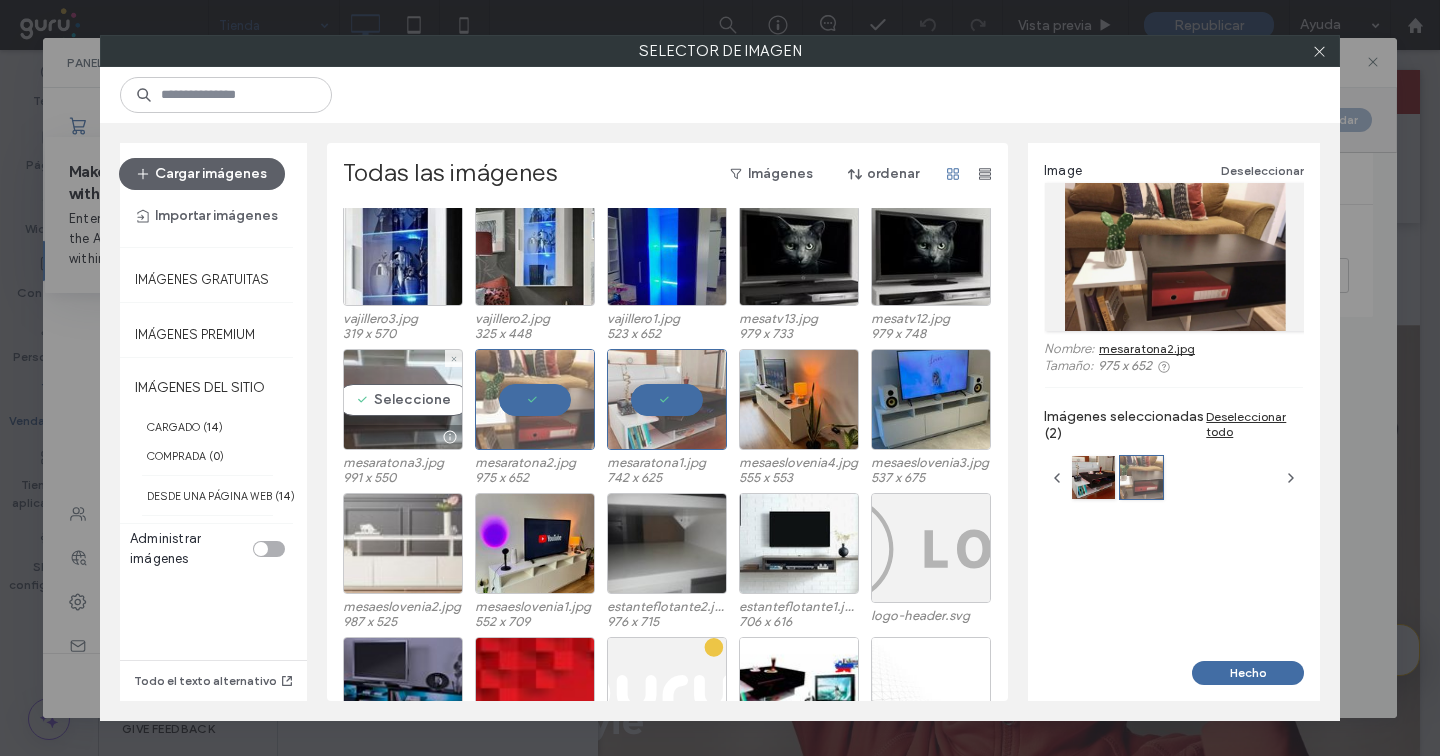 click on "Seleccione" at bounding box center [403, 399] 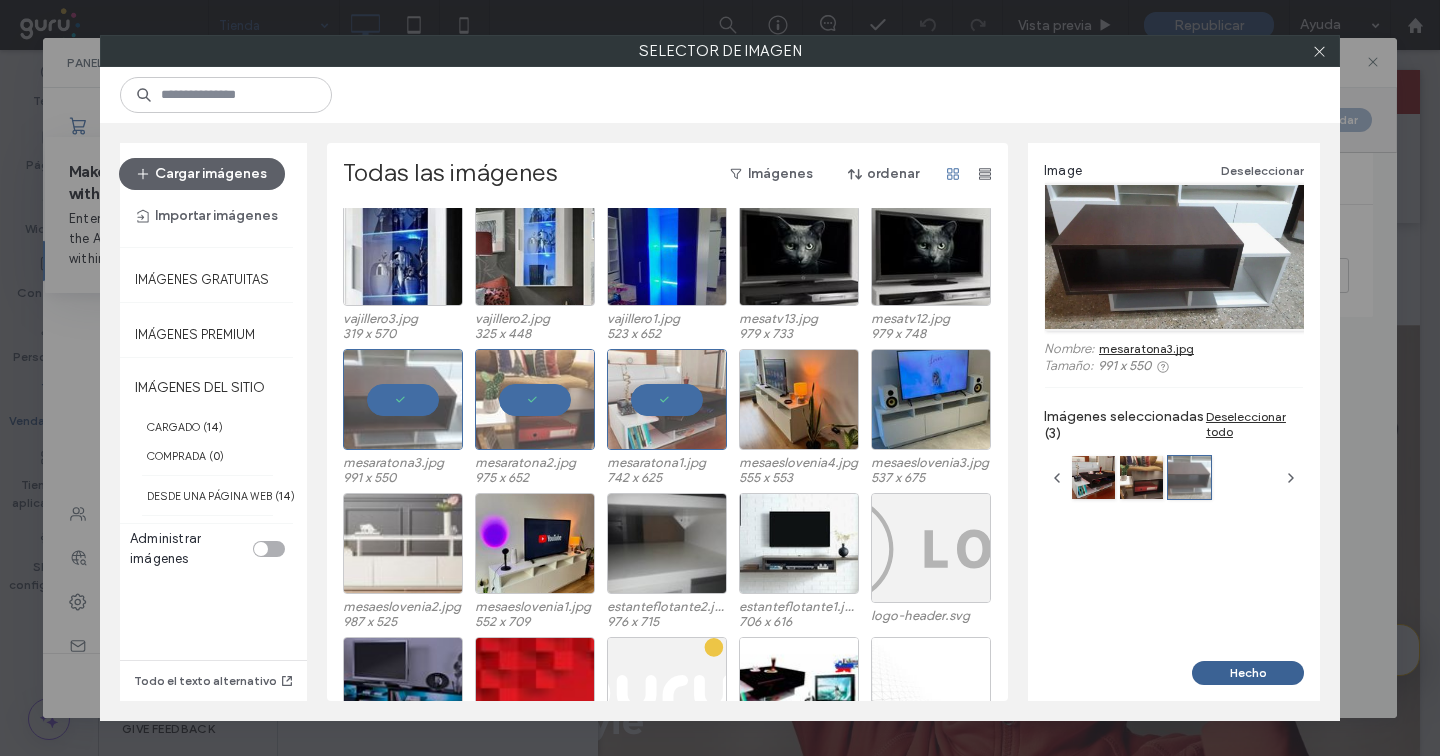 click on "Hecho" at bounding box center [1248, 673] 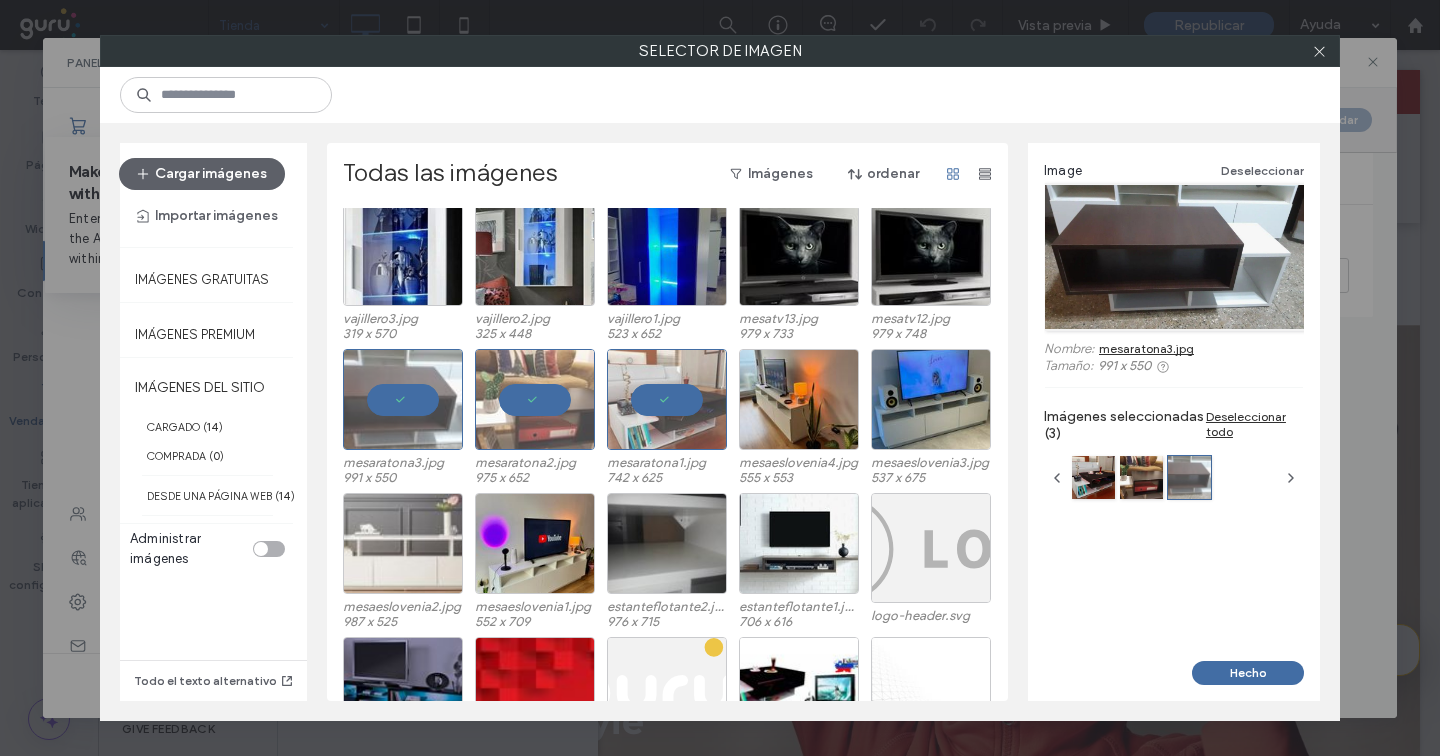 click on "Precios Precio habitual En oferta * $ Categorías Añadir este producto a una o más categorías  Muebles de Hogar - Mesas Ratonas +1  Muebles de Hogar +1" at bounding box center (1195, 1483) 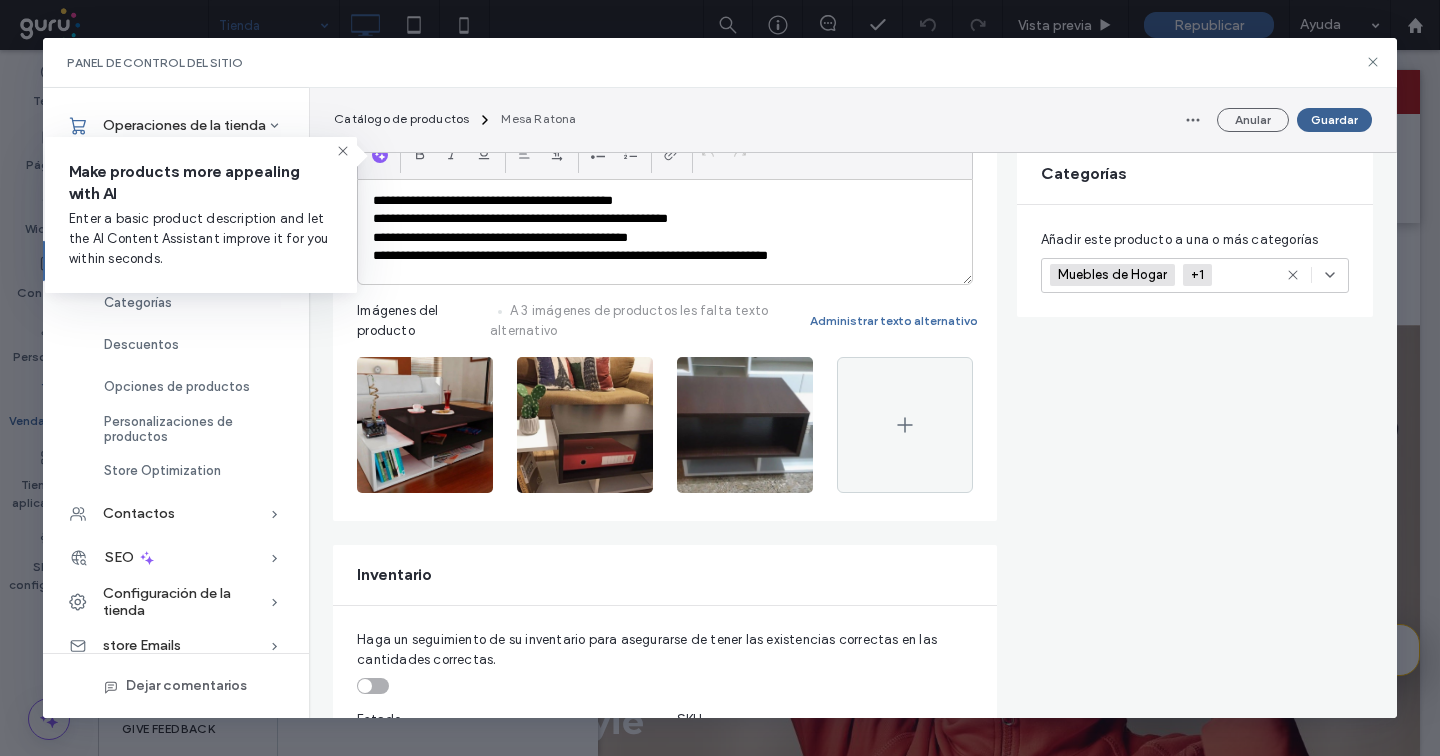 click on "Guardar" at bounding box center [1334, 120] 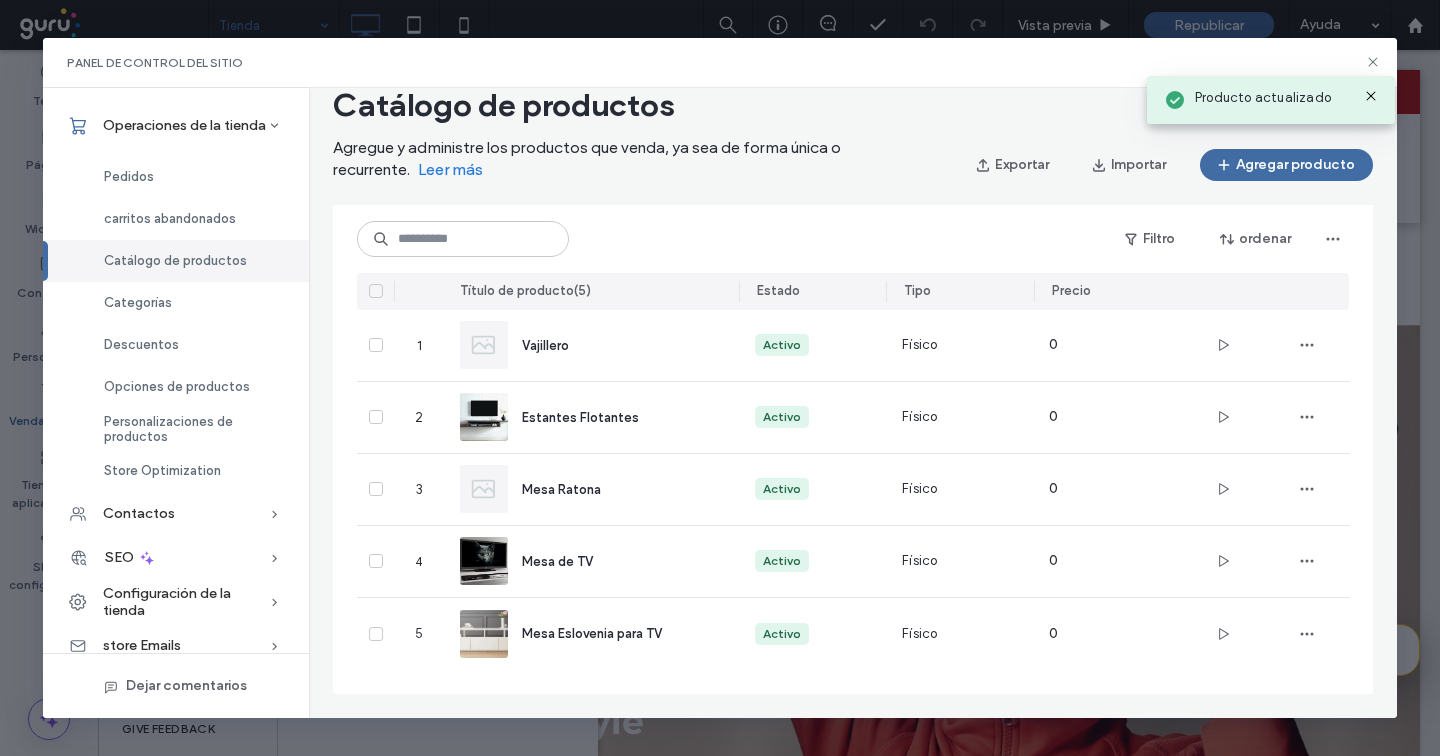 scroll, scrollTop: 42, scrollLeft: 0, axis: vertical 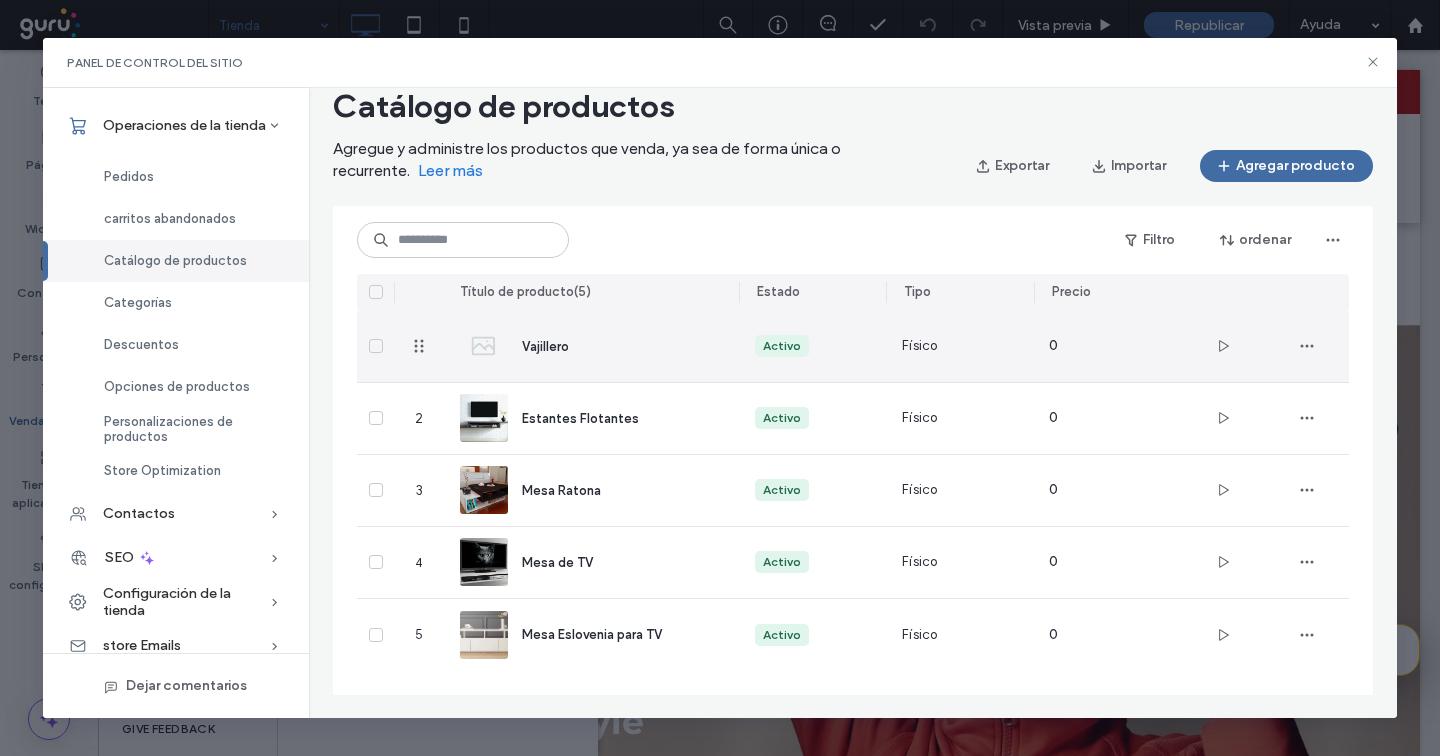 click on "Vajillero" at bounding box center (545, 346) 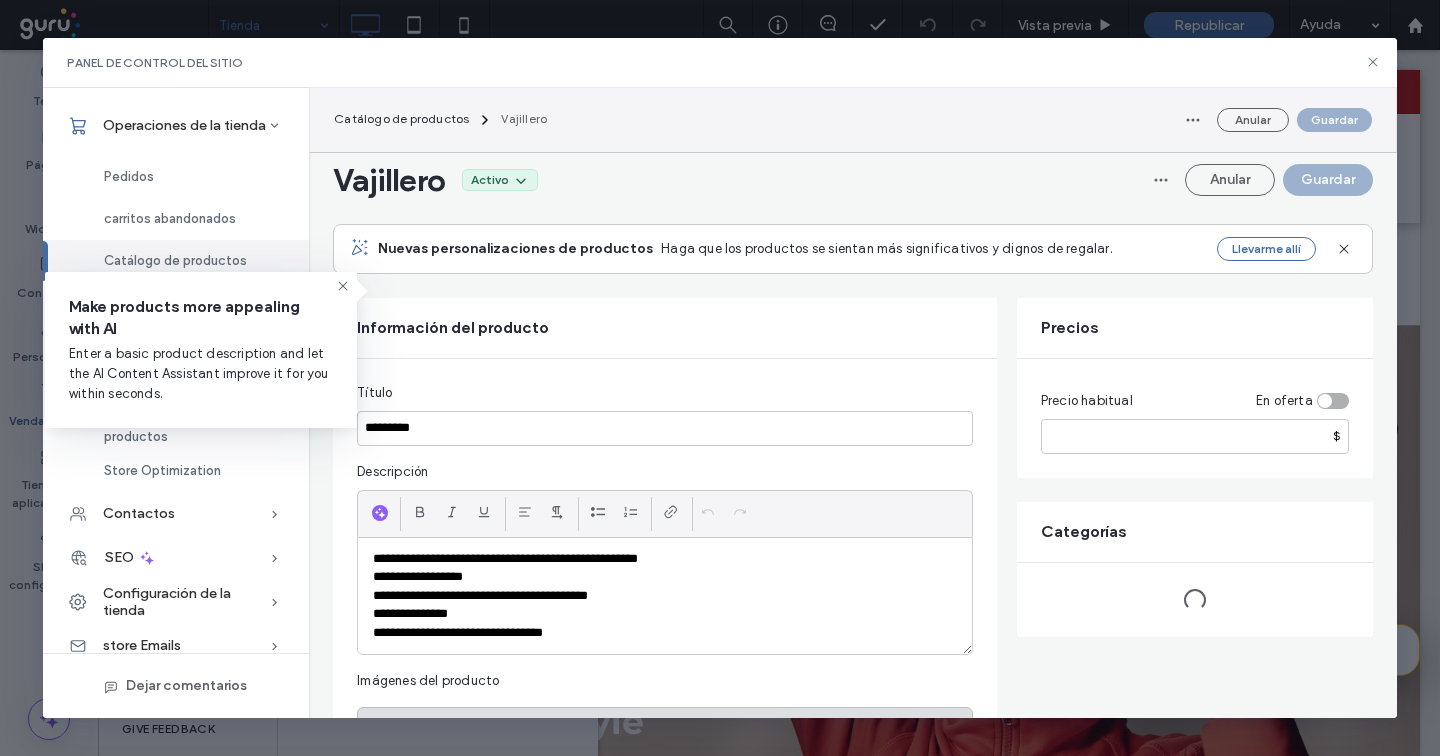 scroll, scrollTop: 223, scrollLeft: 0, axis: vertical 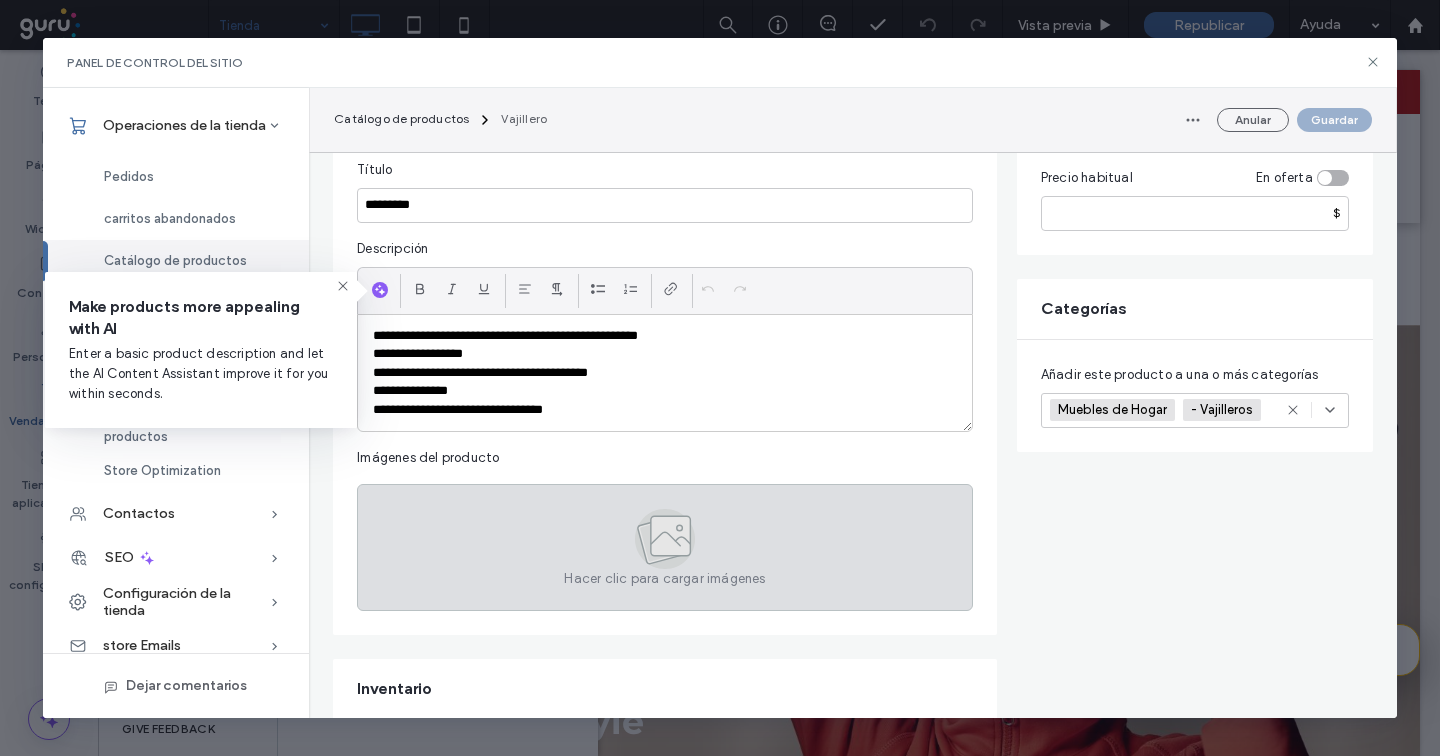 click 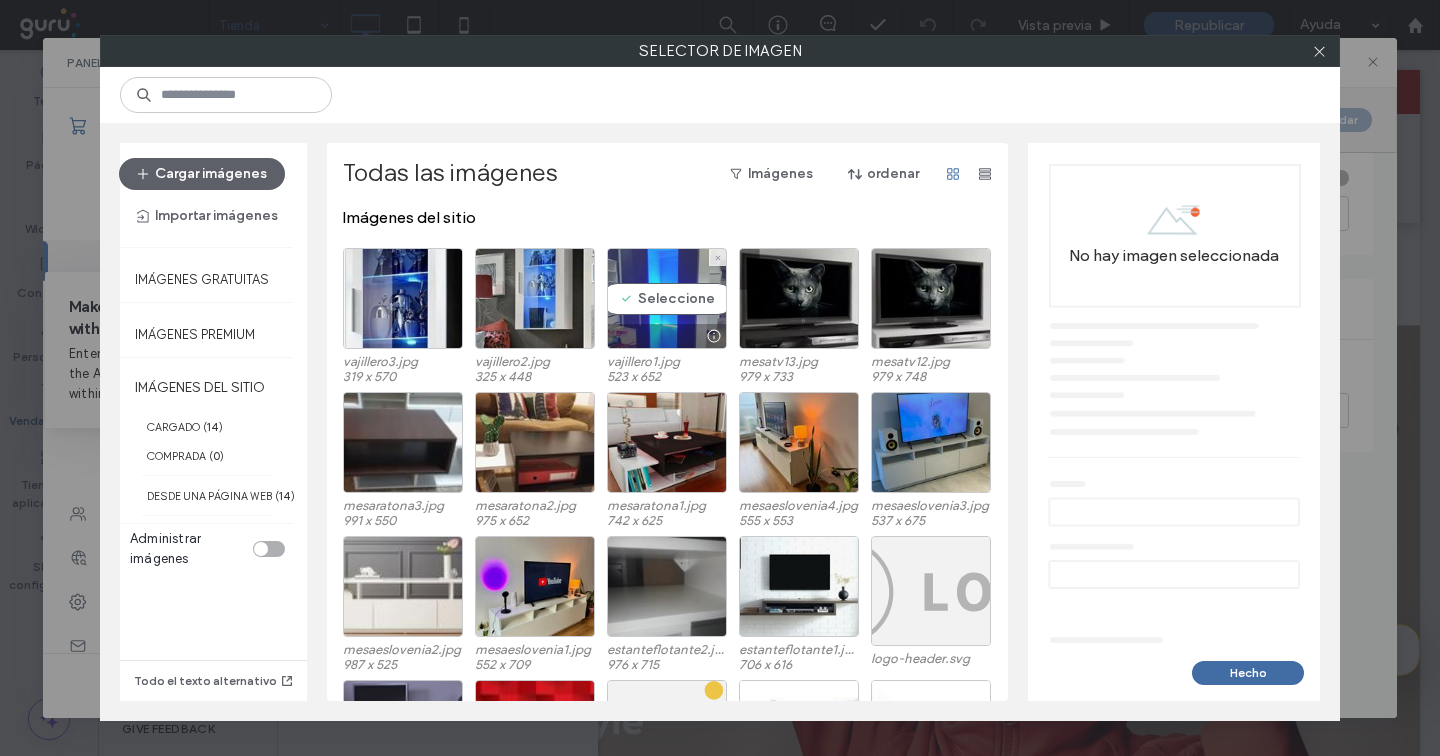 click on "Seleccione" at bounding box center [667, 298] 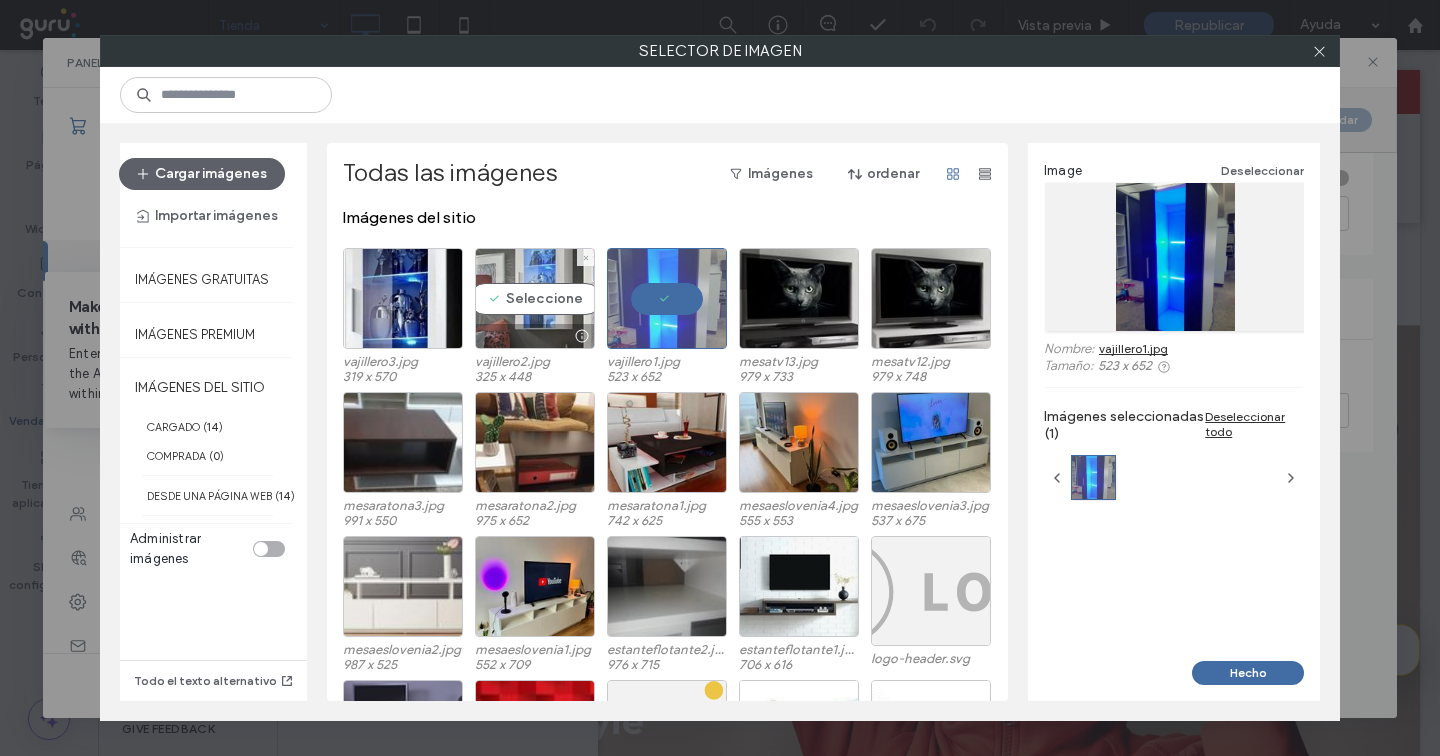 click on "Seleccione" at bounding box center [535, 298] 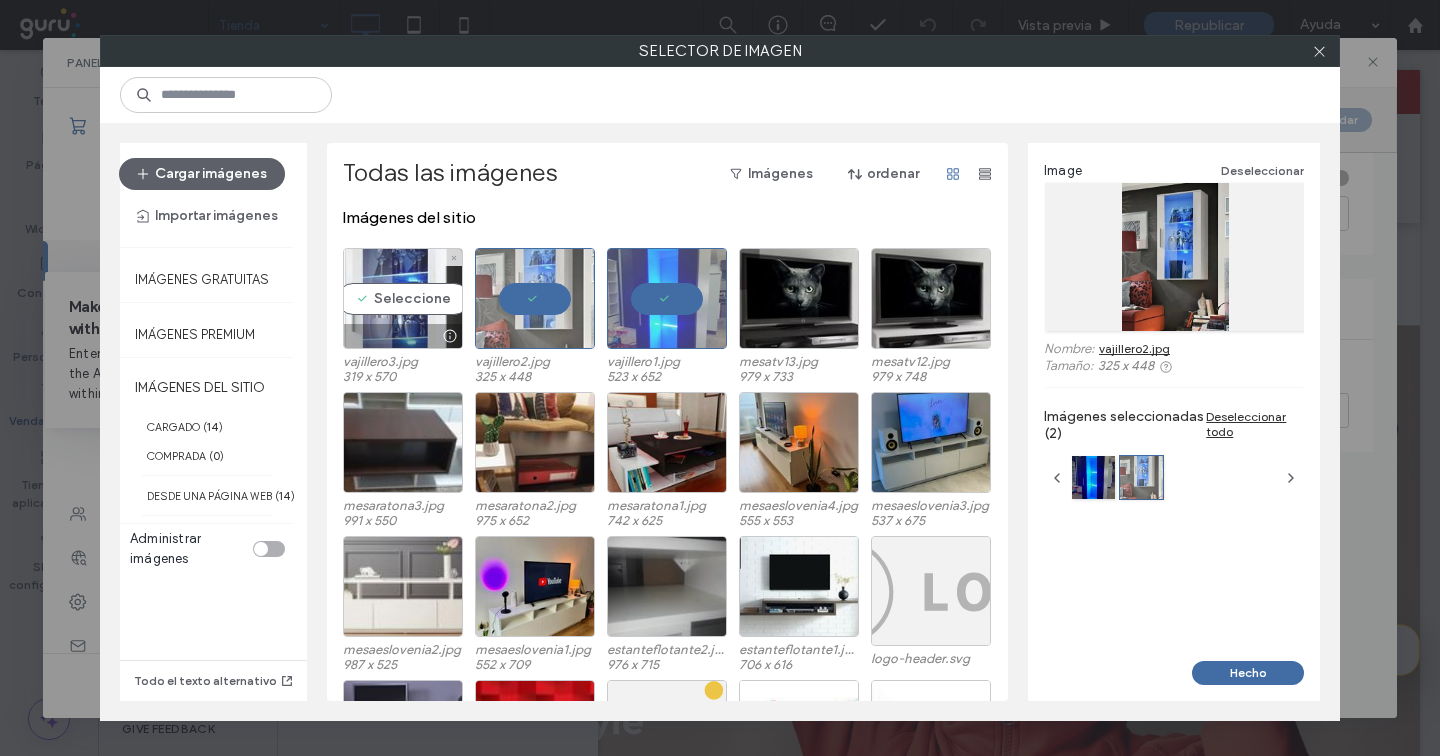 click on "Seleccione" at bounding box center (403, 298) 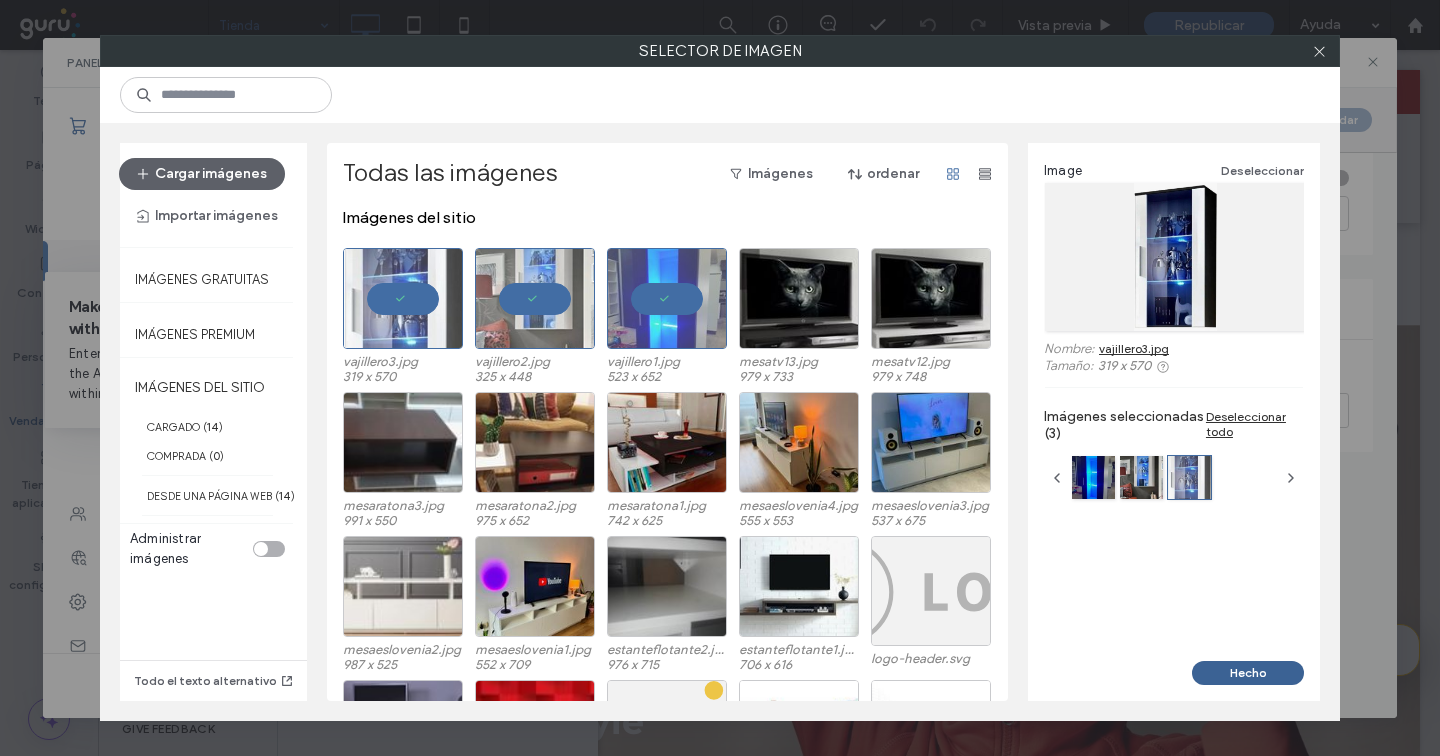 click on "Hecho" at bounding box center (1248, 673) 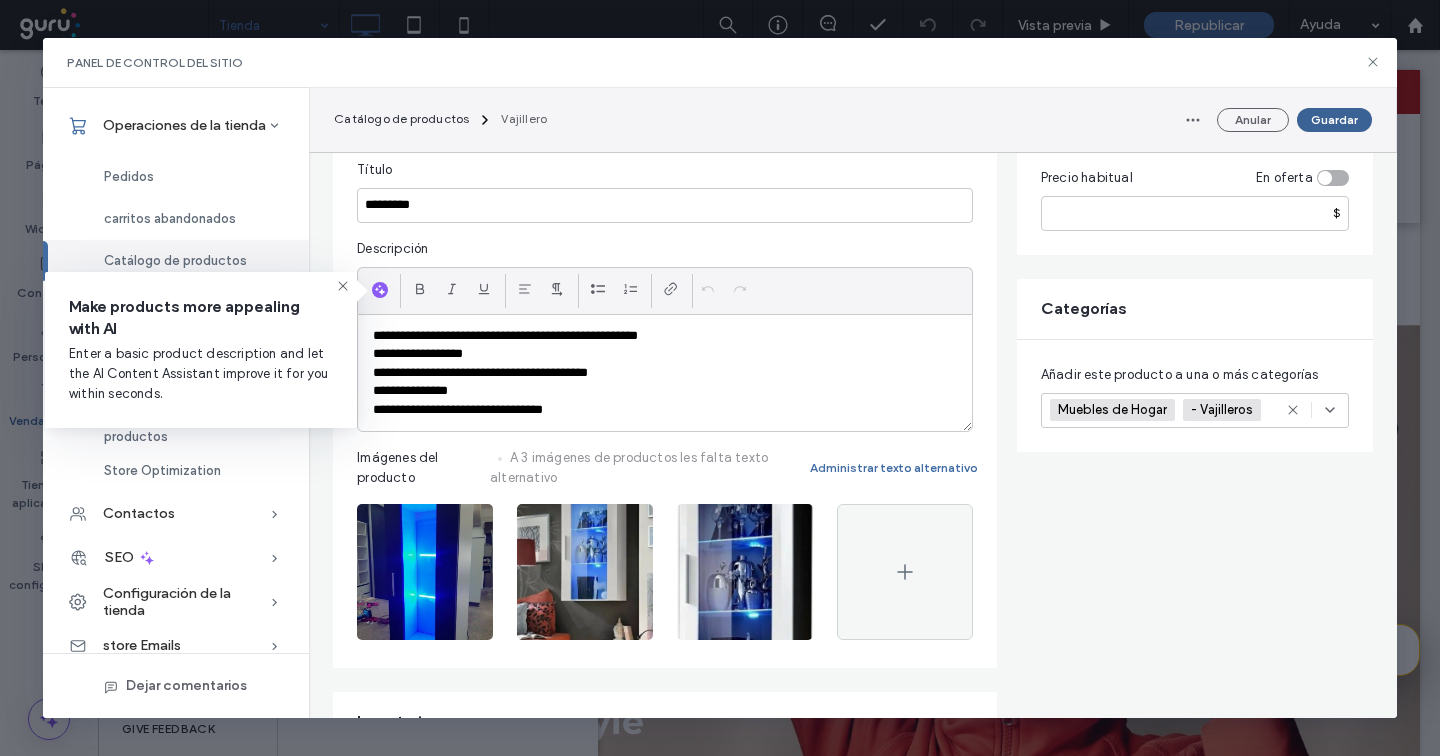 click on "Guardar" at bounding box center (1334, 120) 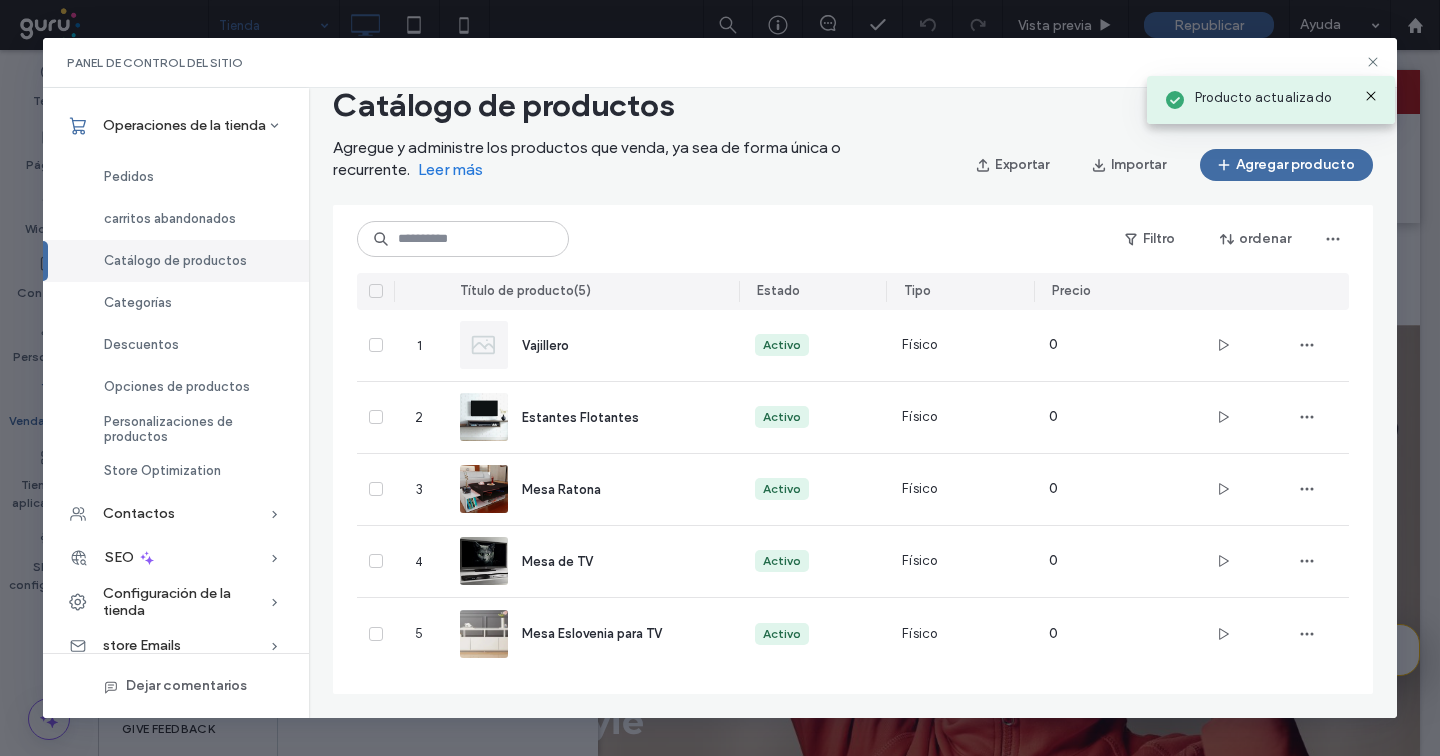 scroll, scrollTop: 42, scrollLeft: 0, axis: vertical 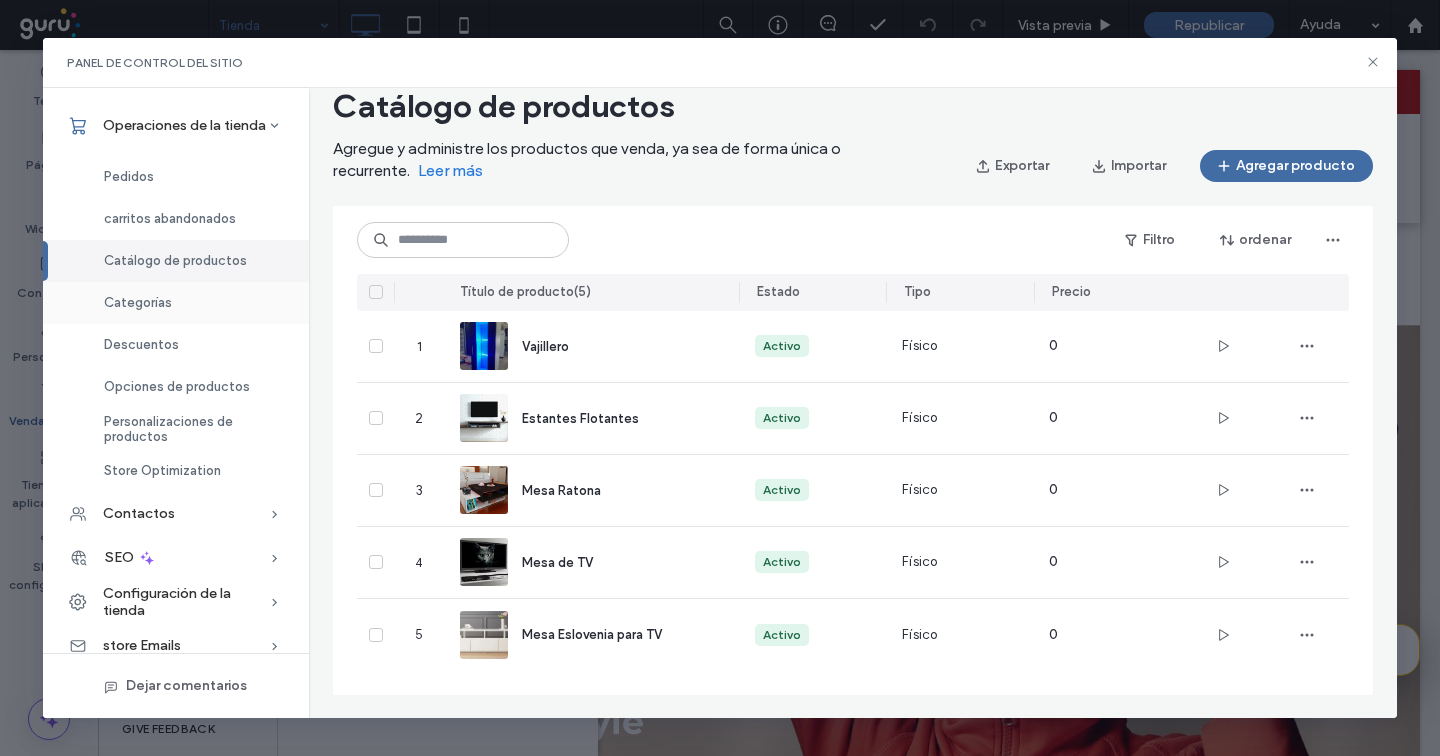 click on "Categorías" at bounding box center [176, 303] 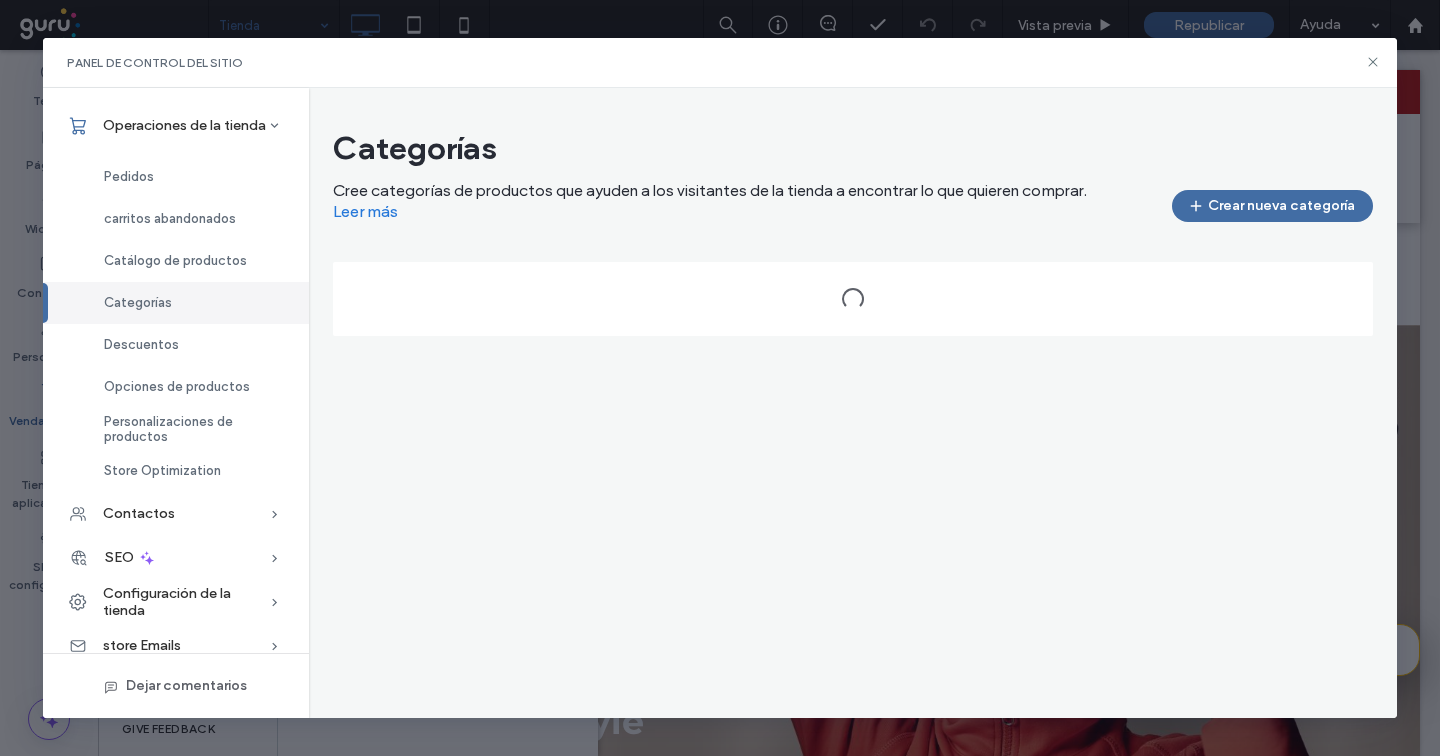 scroll, scrollTop: 0, scrollLeft: 0, axis: both 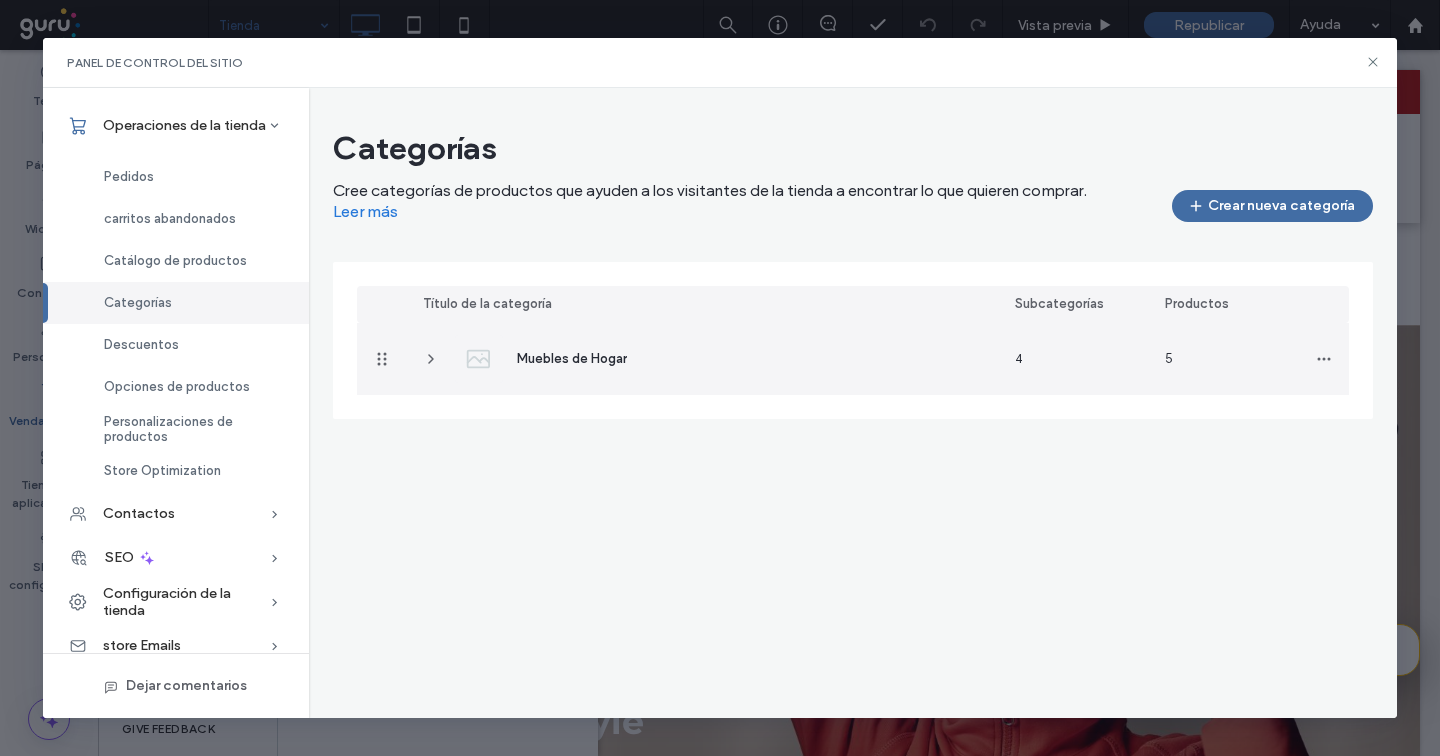 click on "Muebles de Hogar" at bounding box center [572, 358] 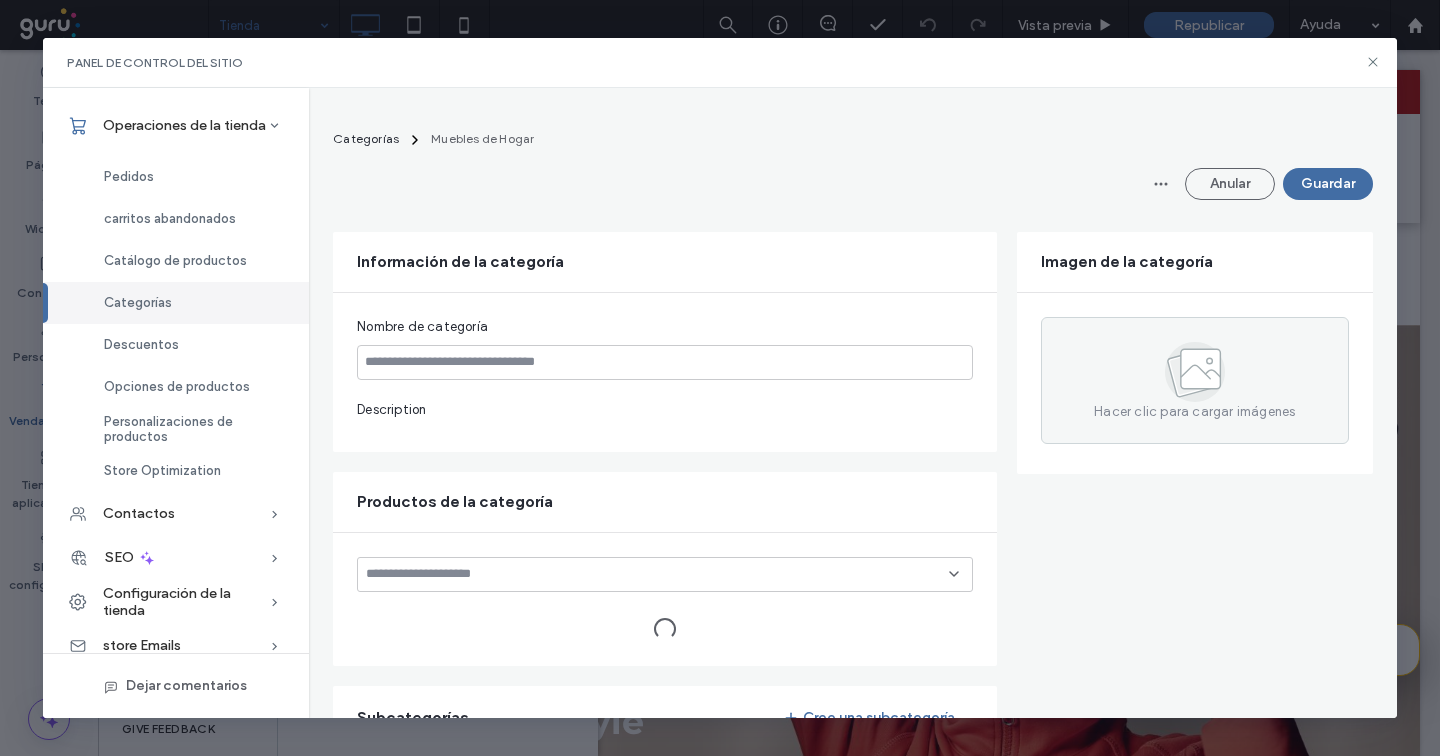 type on "**********" 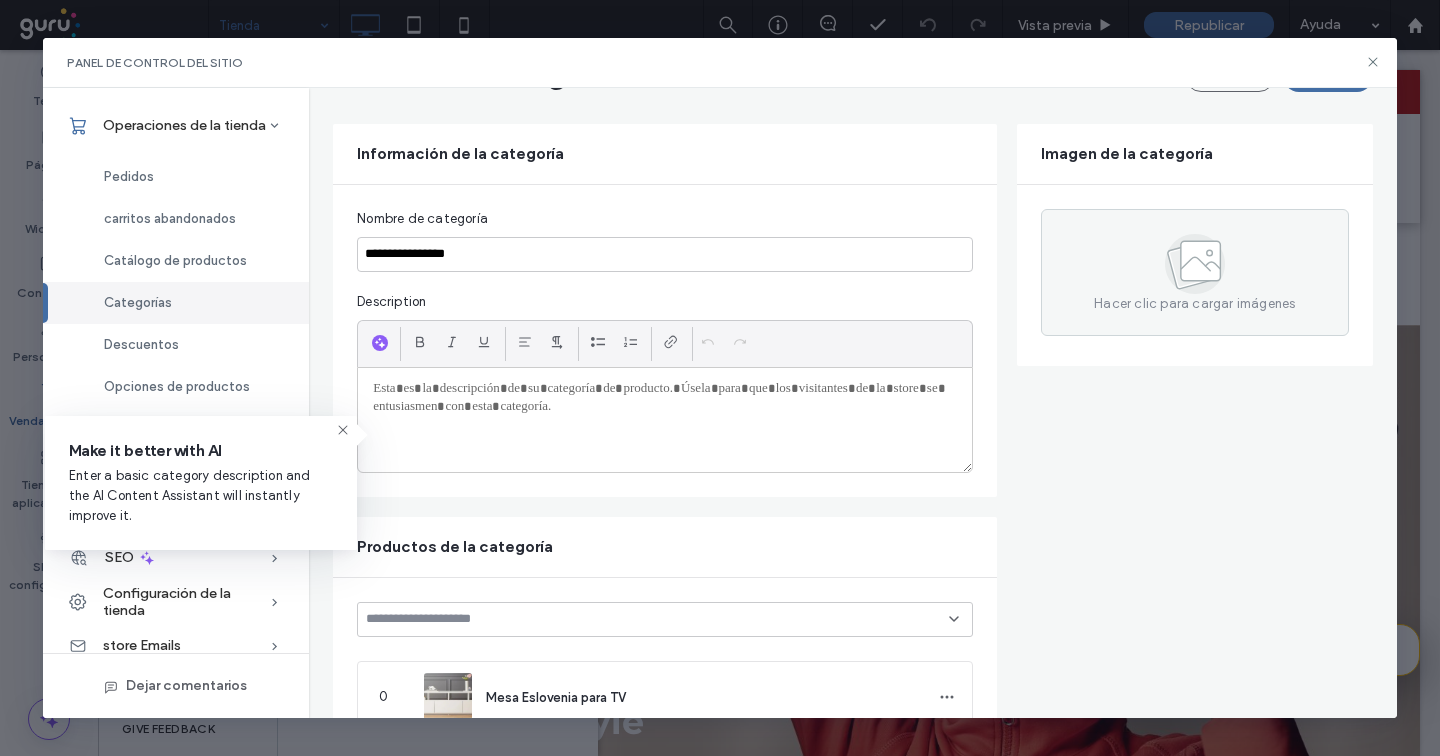 scroll, scrollTop: 0, scrollLeft: 0, axis: both 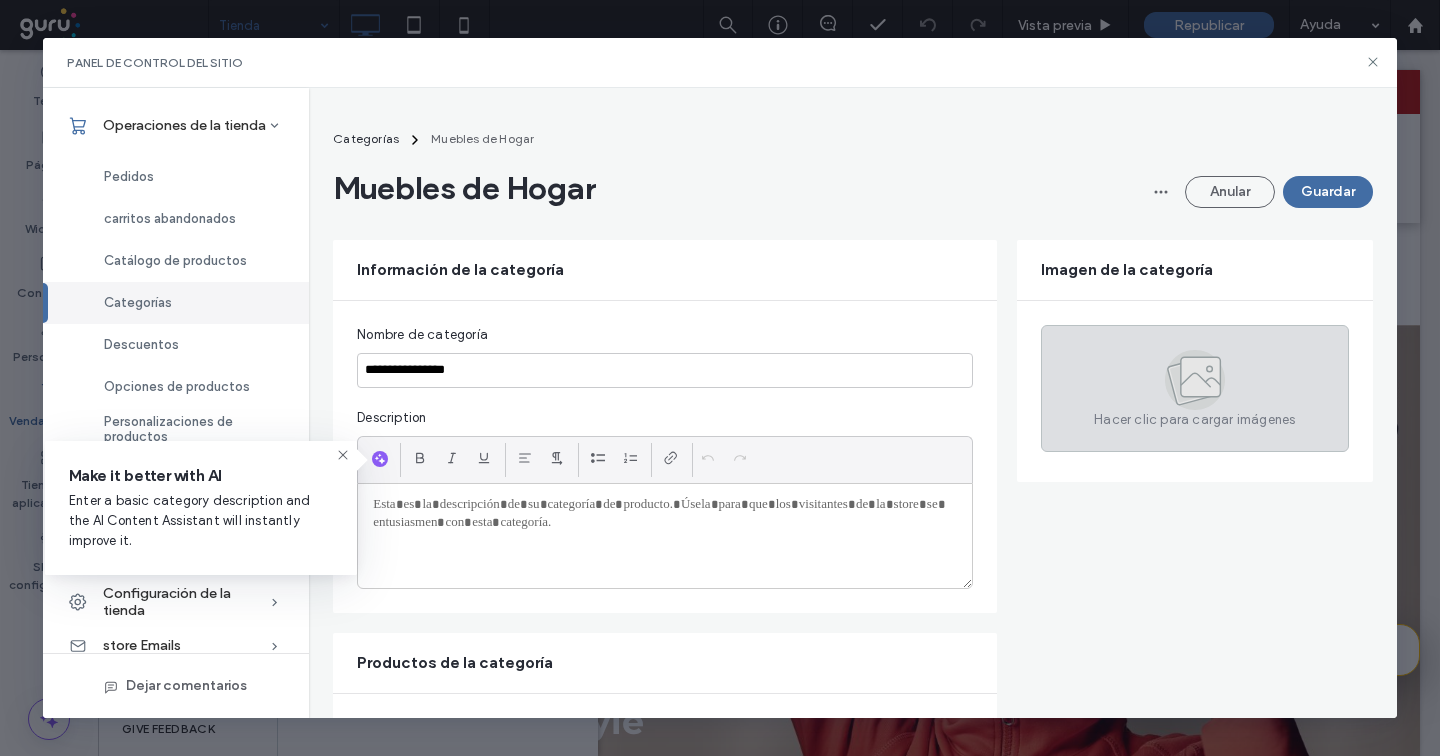click 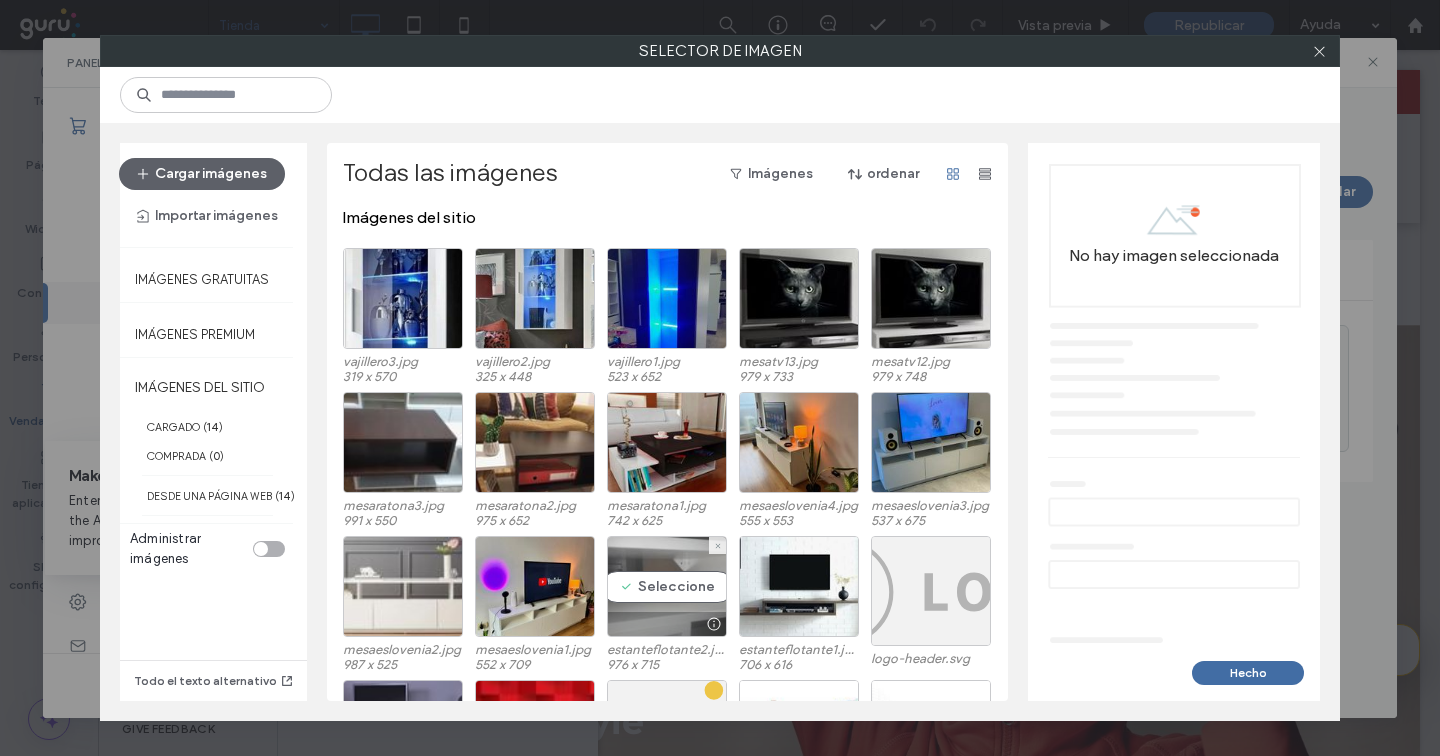 scroll, scrollTop: 84, scrollLeft: 0, axis: vertical 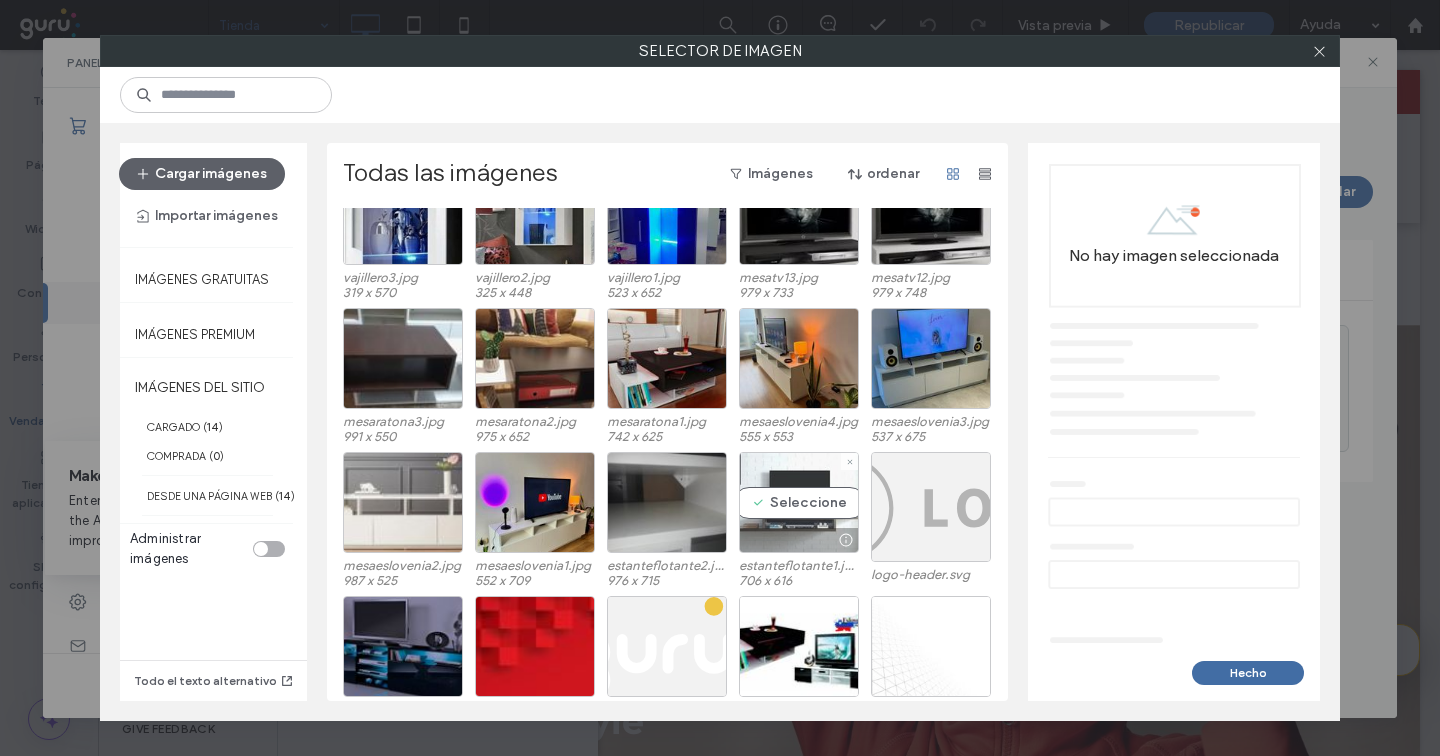 click at bounding box center (799, 540) 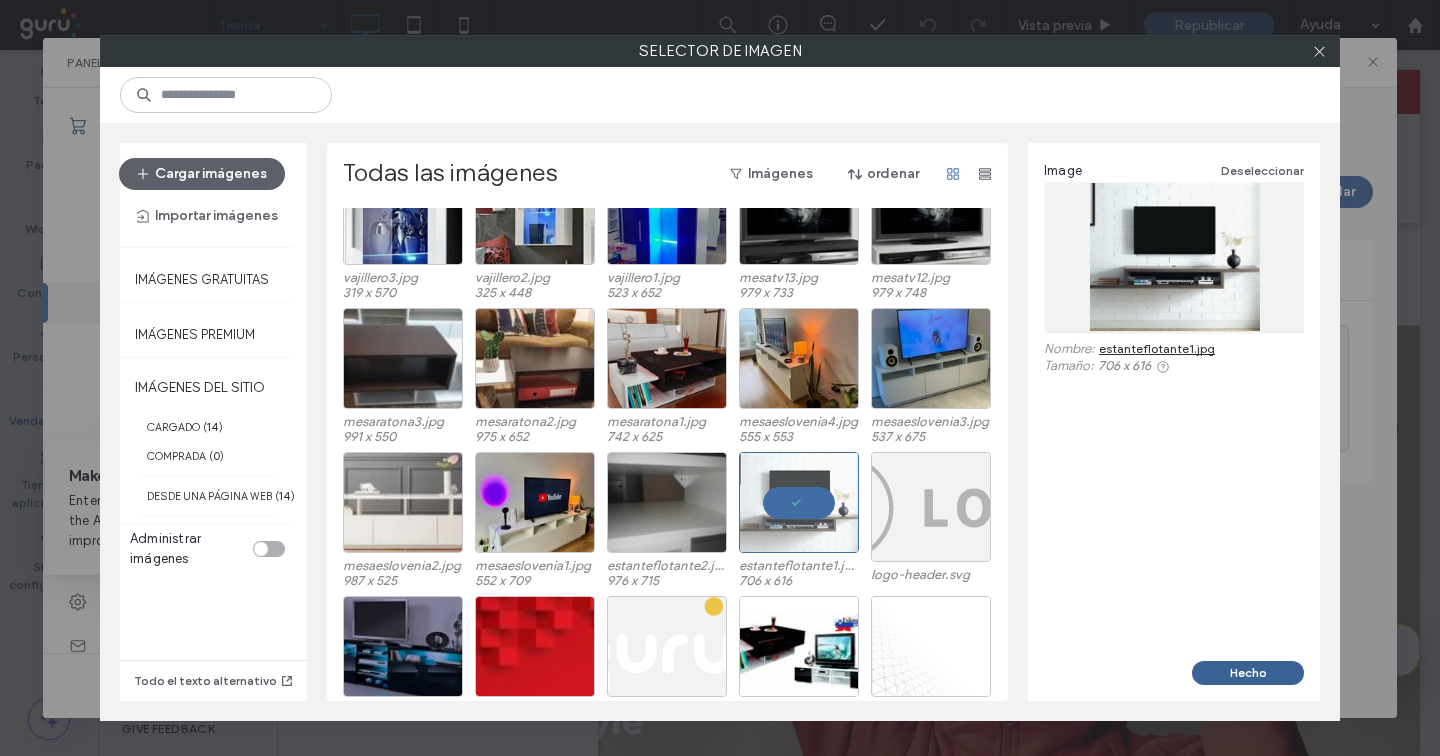 click on "Hecho" at bounding box center [1248, 673] 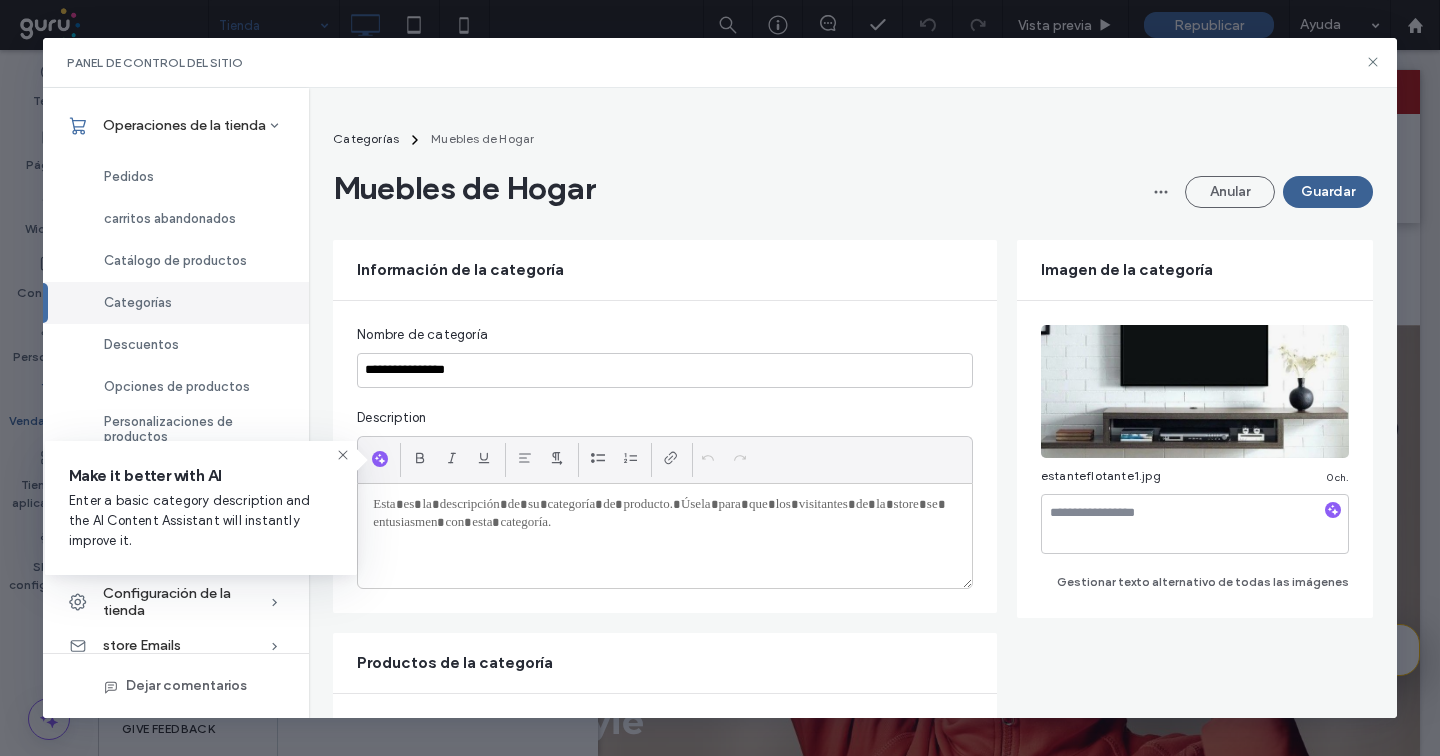 click on "Guardar" at bounding box center [1328, 192] 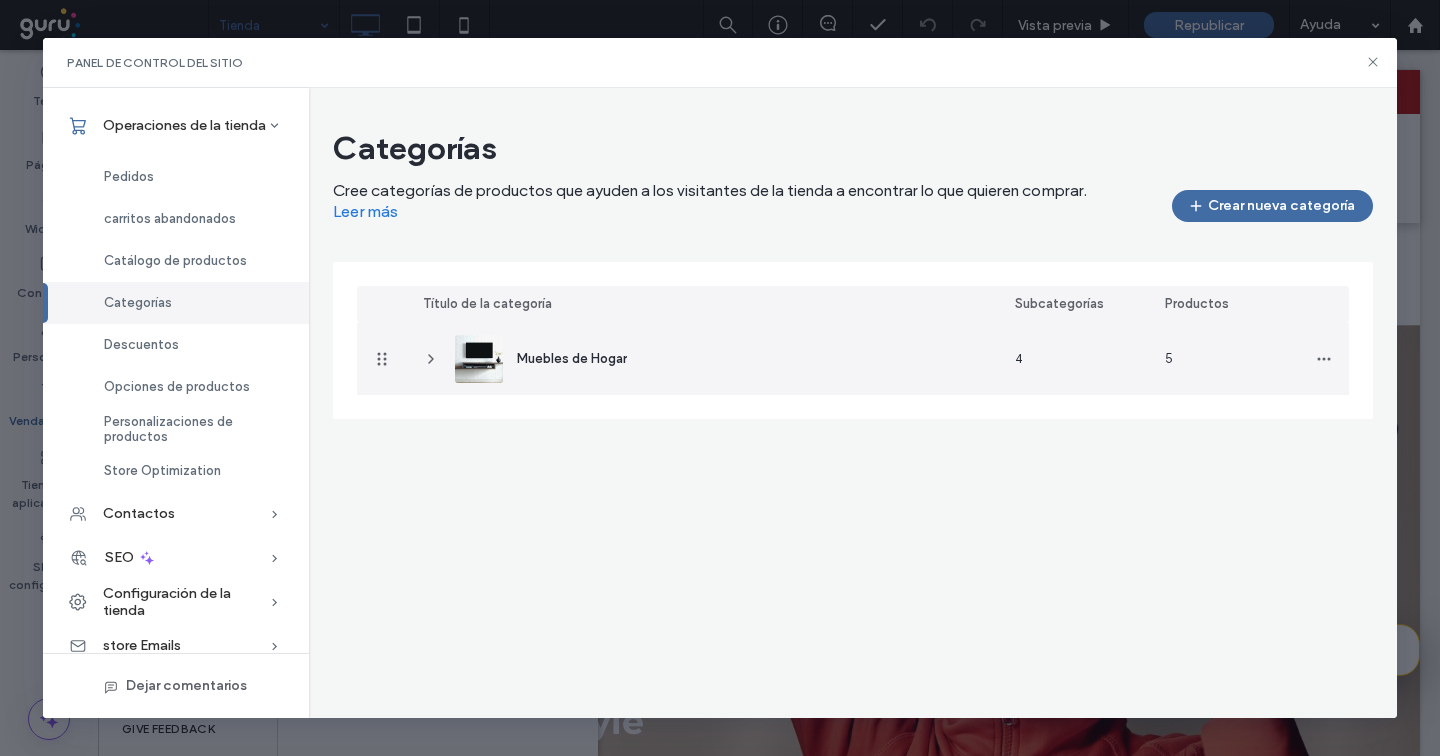 click 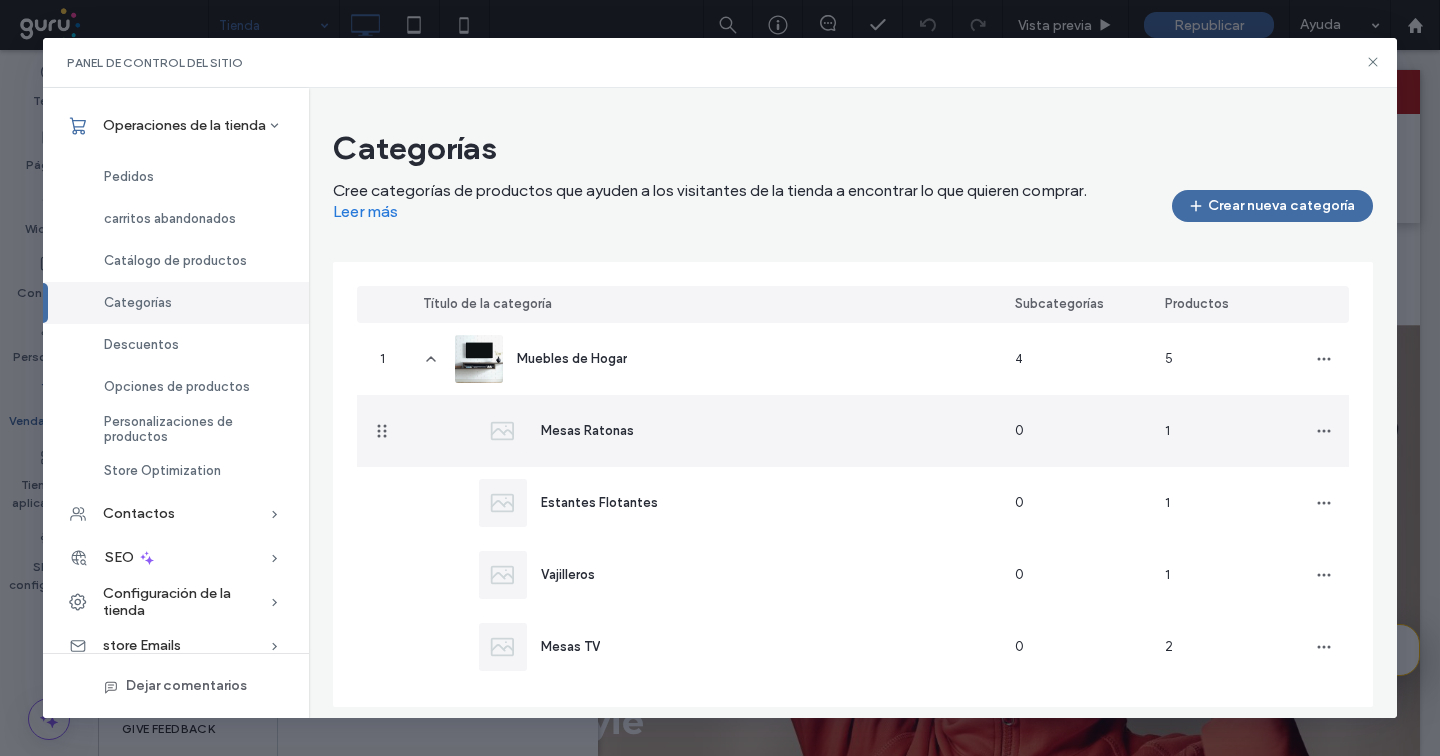 click on "Mesas Ratonas" at bounding box center [587, 430] 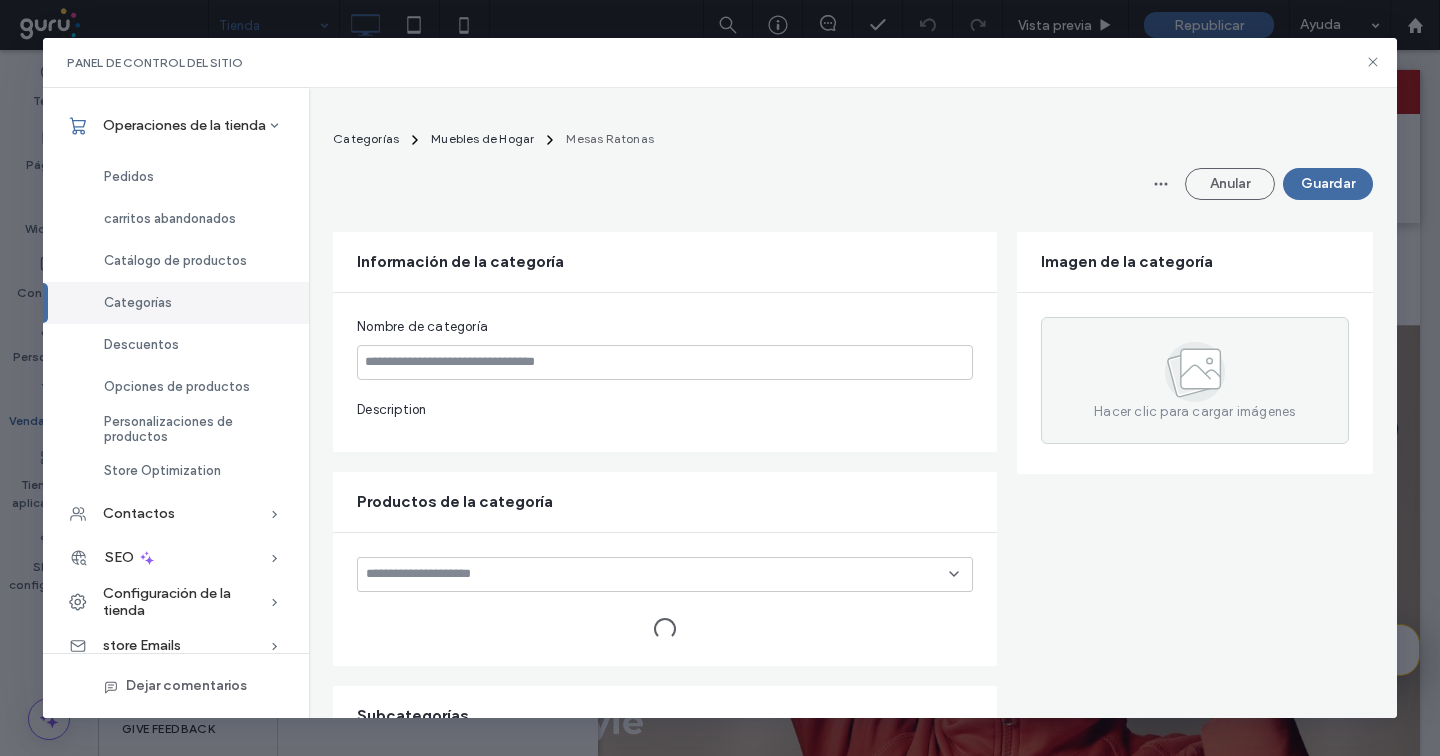 type on "**********" 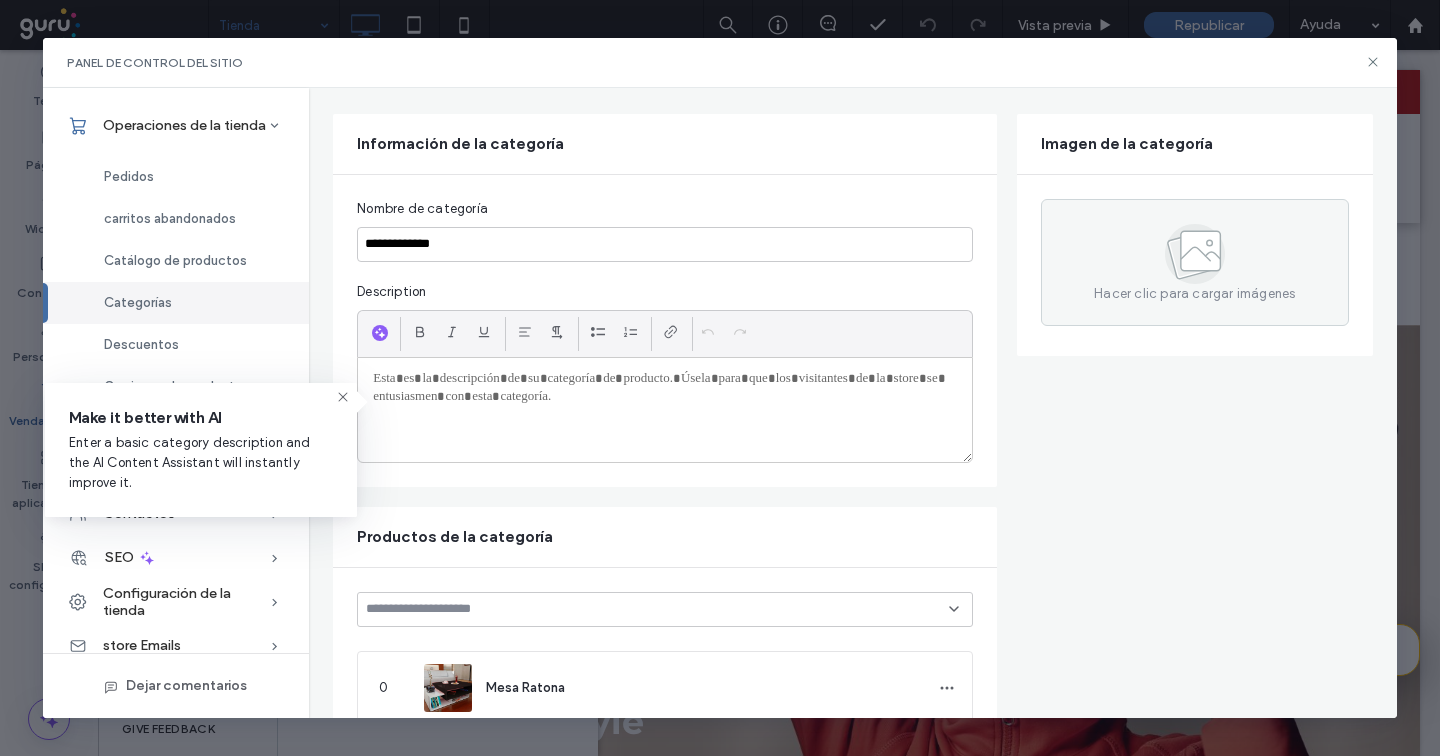 scroll, scrollTop: 36, scrollLeft: 0, axis: vertical 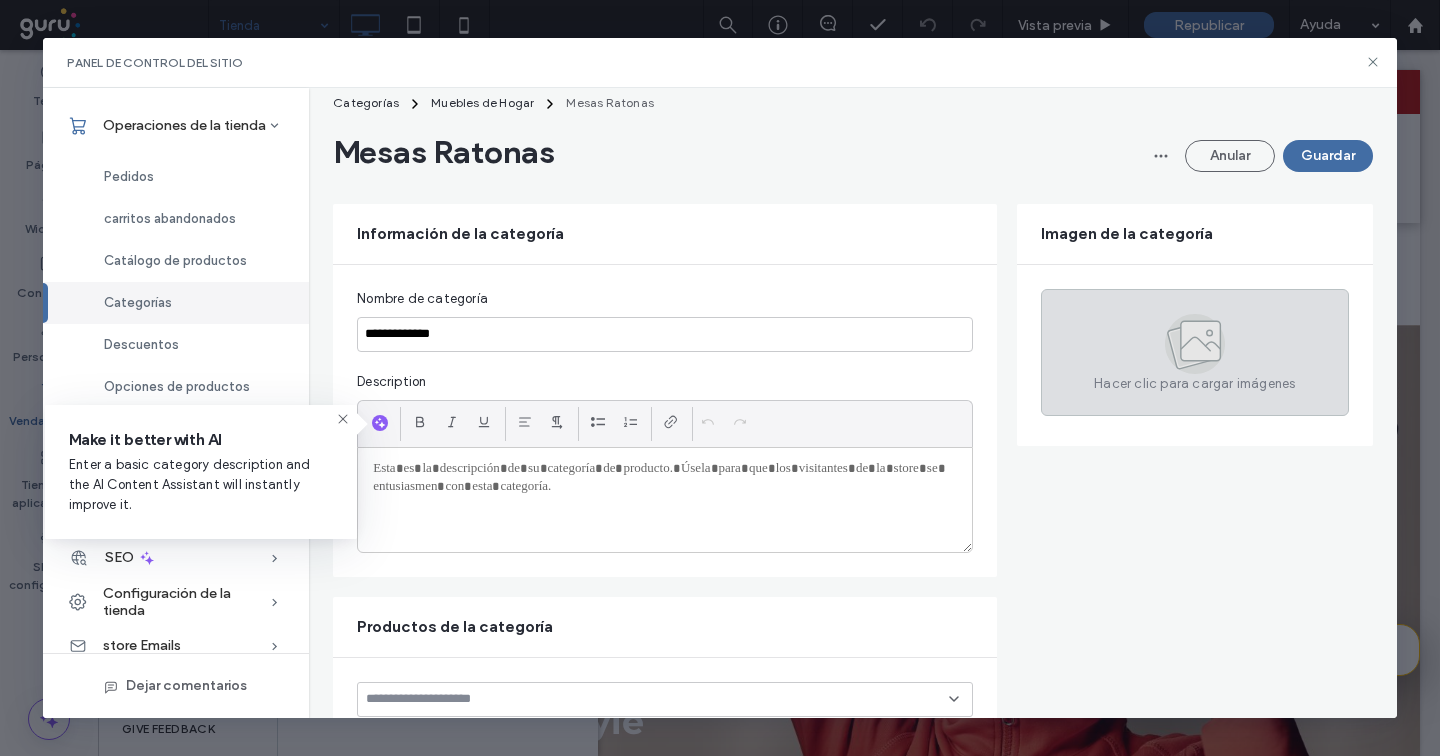 click 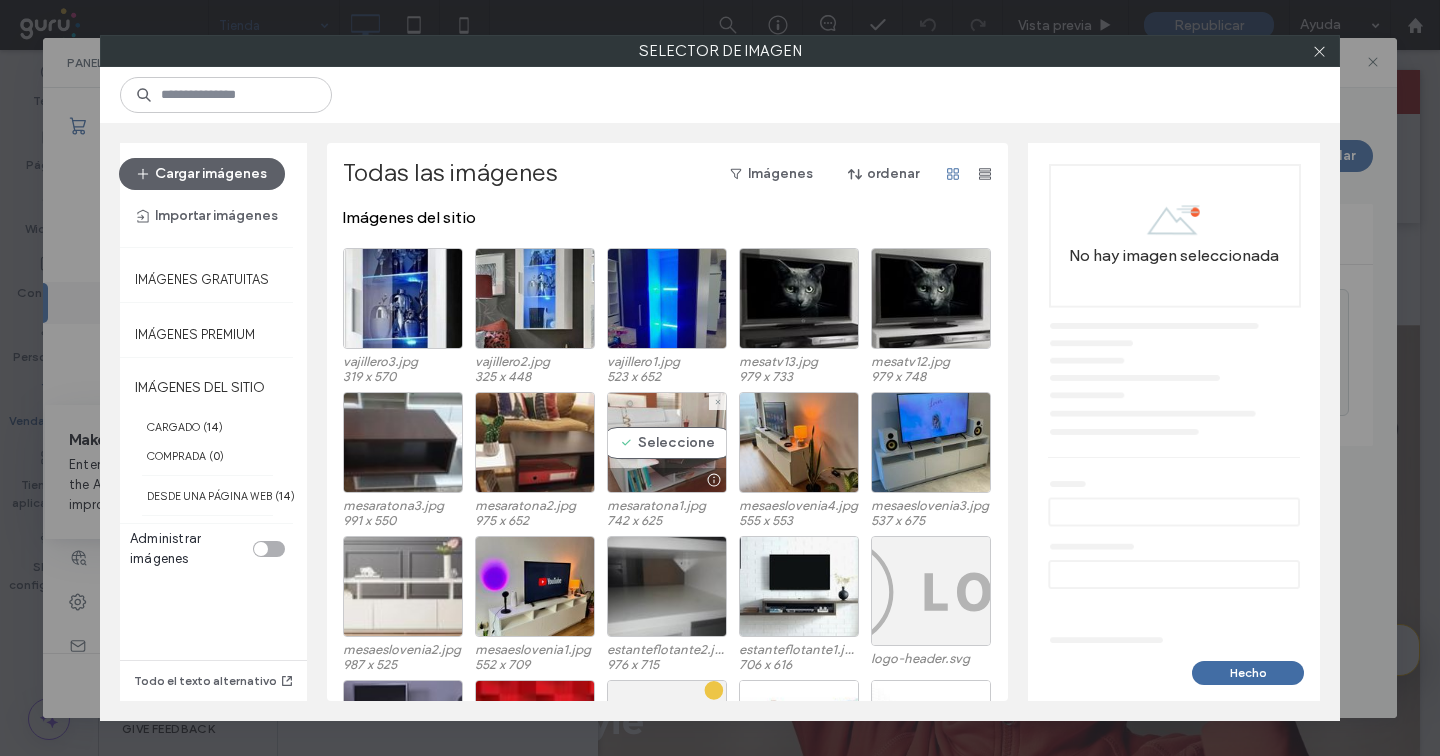 click on "Seleccione" at bounding box center [667, 442] 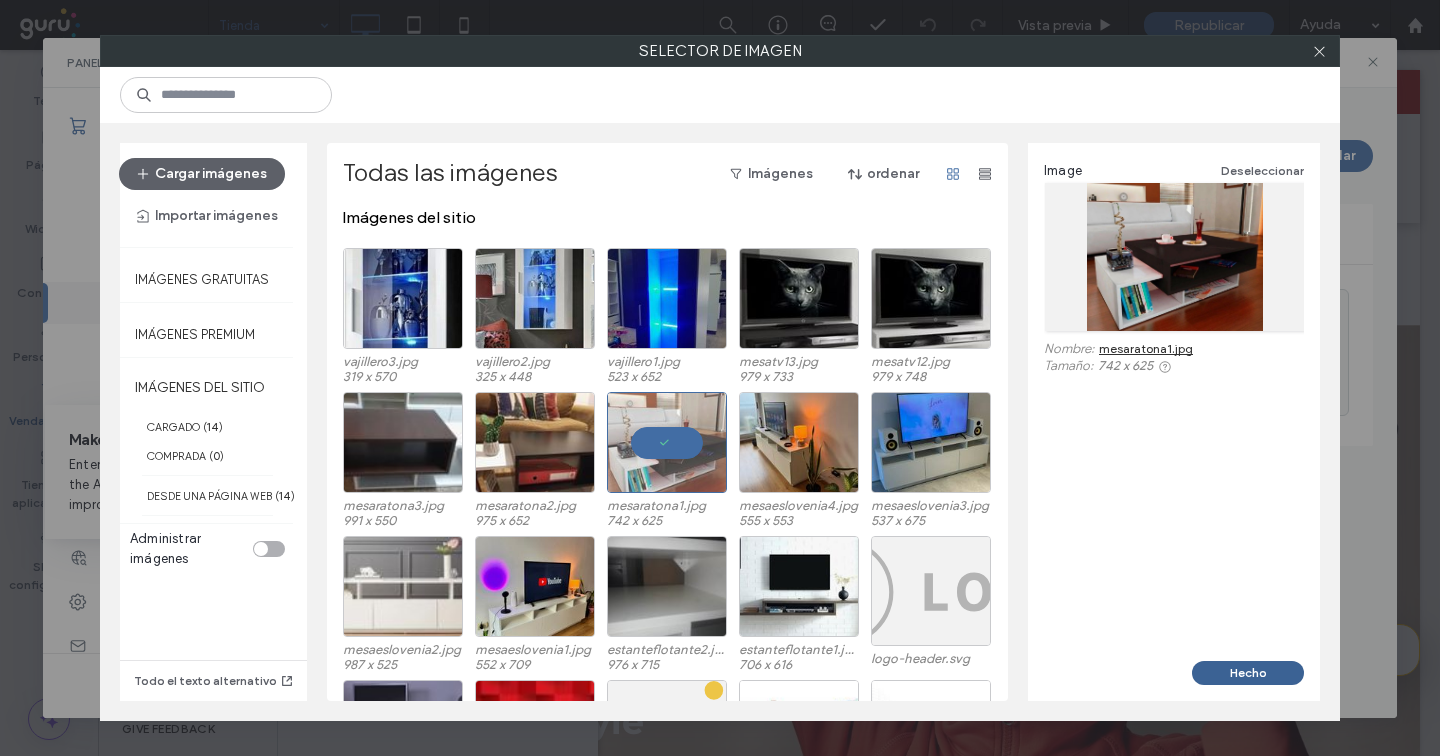 click on "Hecho" at bounding box center [1248, 673] 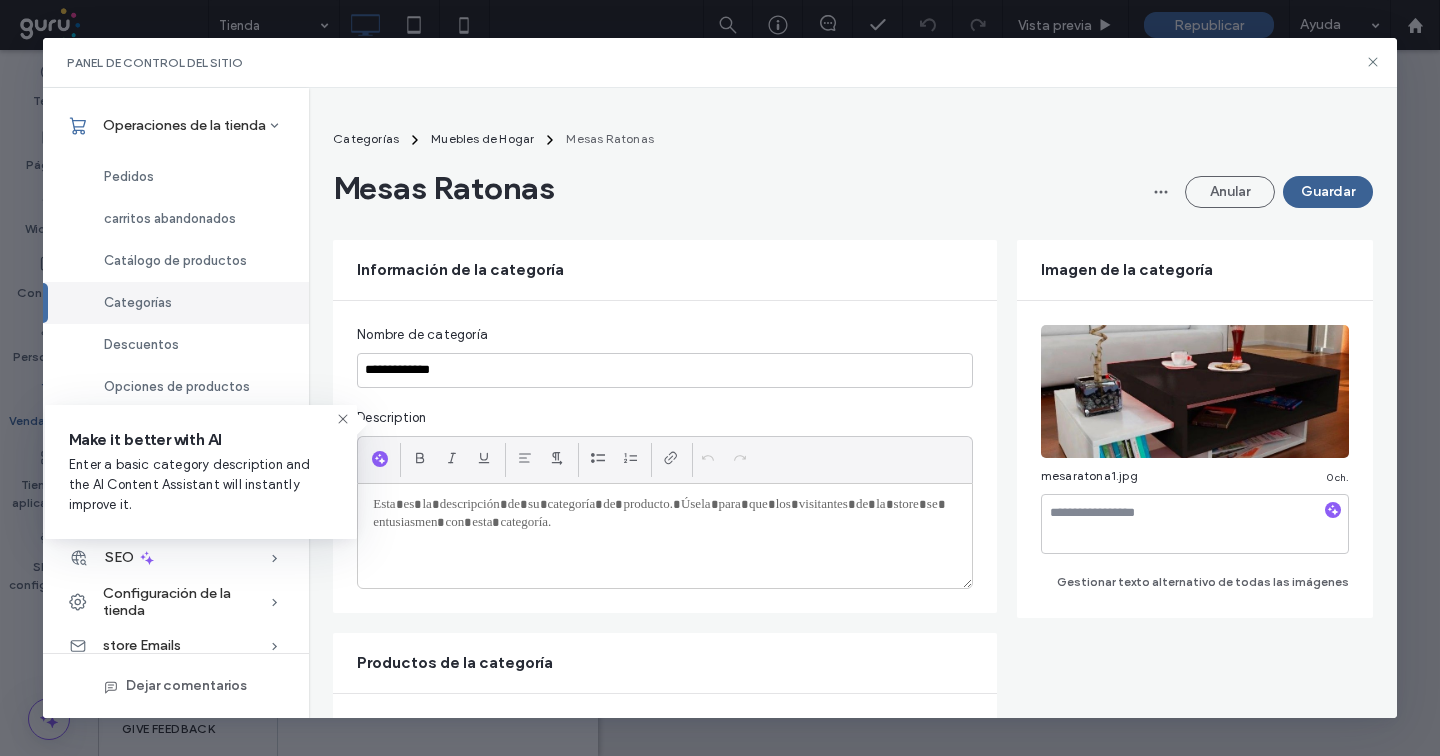 scroll, scrollTop: 0, scrollLeft: 0, axis: both 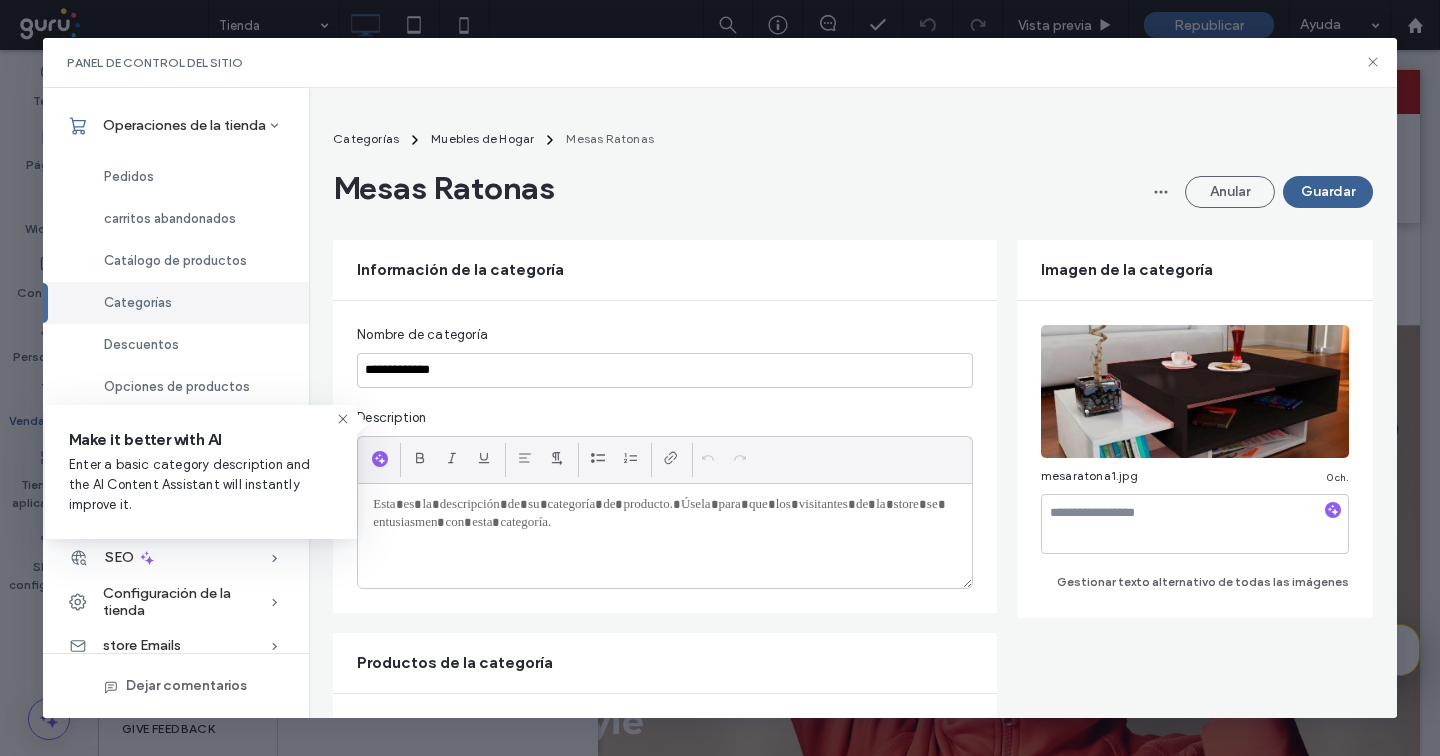 click on "Guardar" at bounding box center (1328, 192) 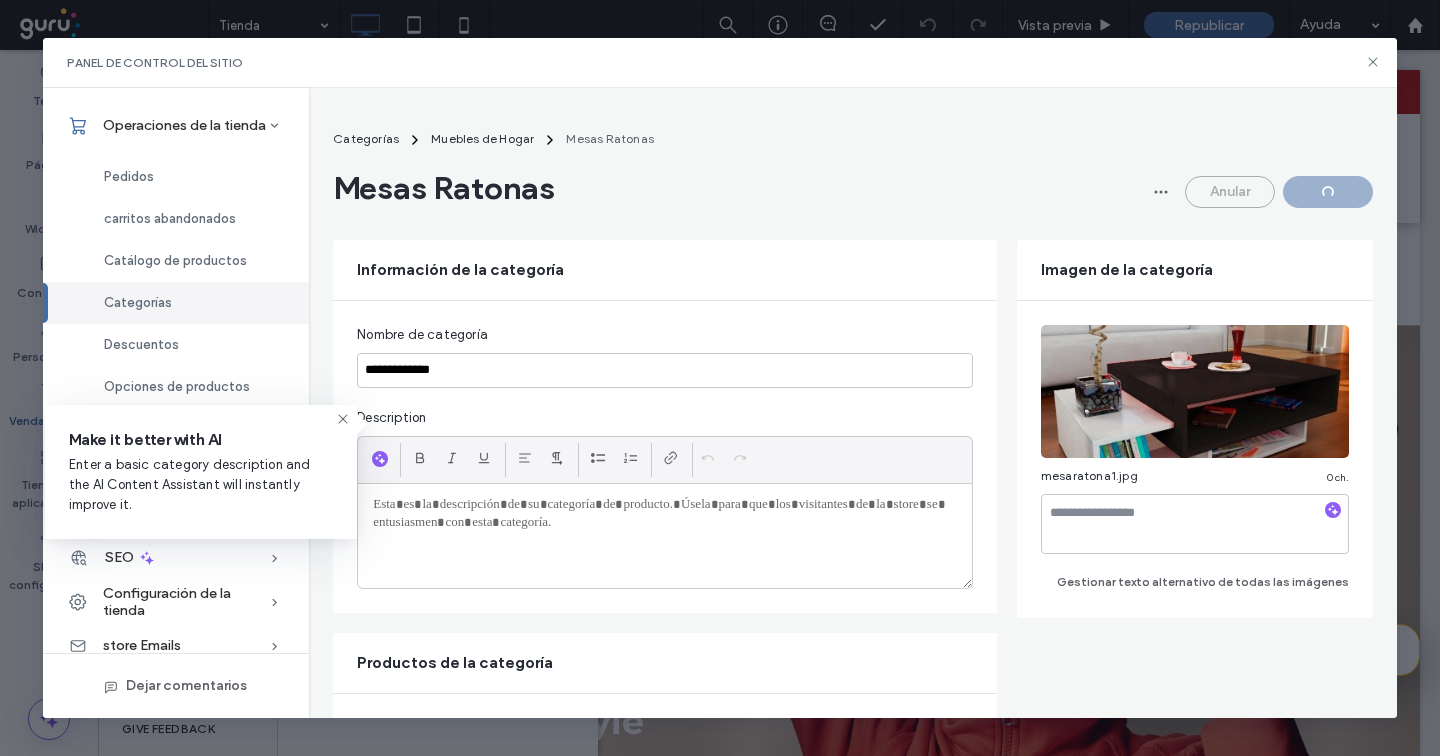 scroll, scrollTop: 0, scrollLeft: 0, axis: both 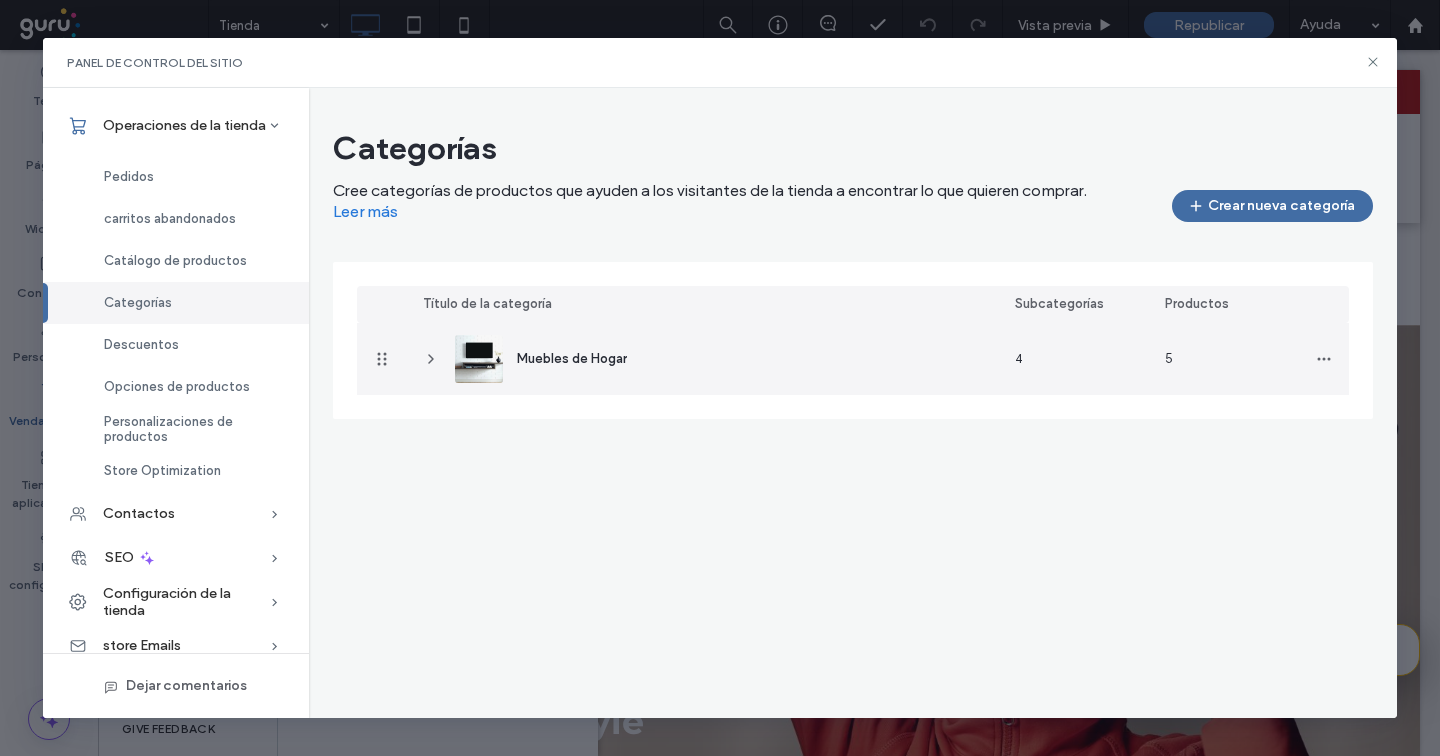 click 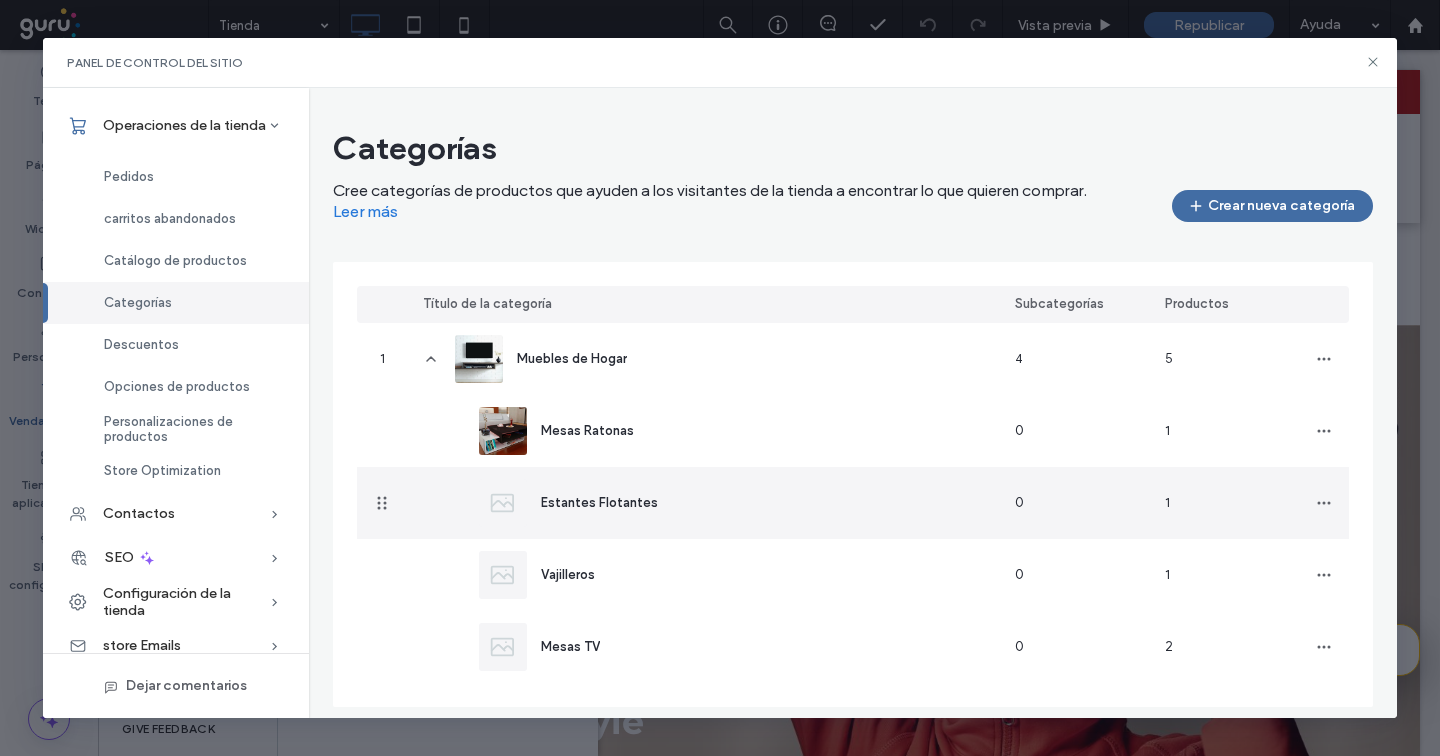 click on "Estantes Flotantes" at bounding box center (599, 502) 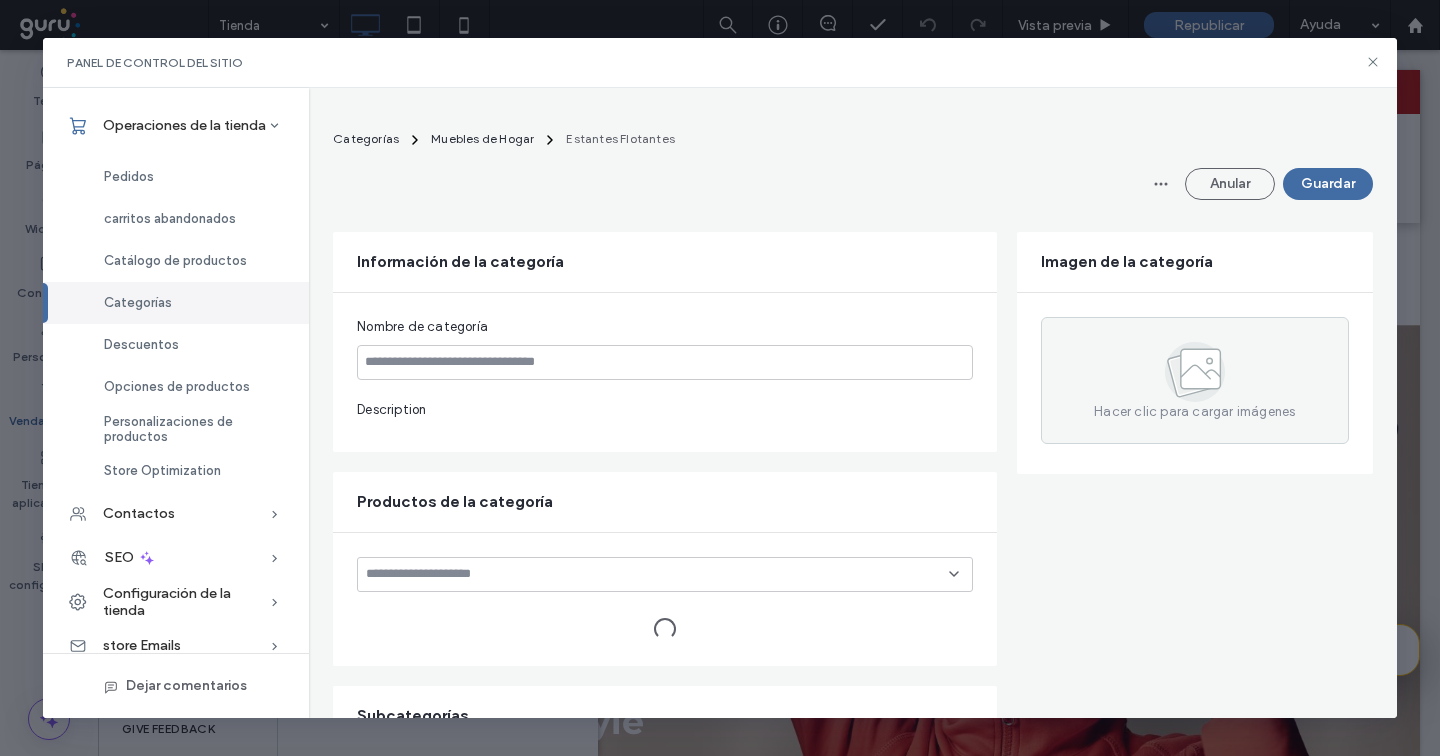 type on "**********" 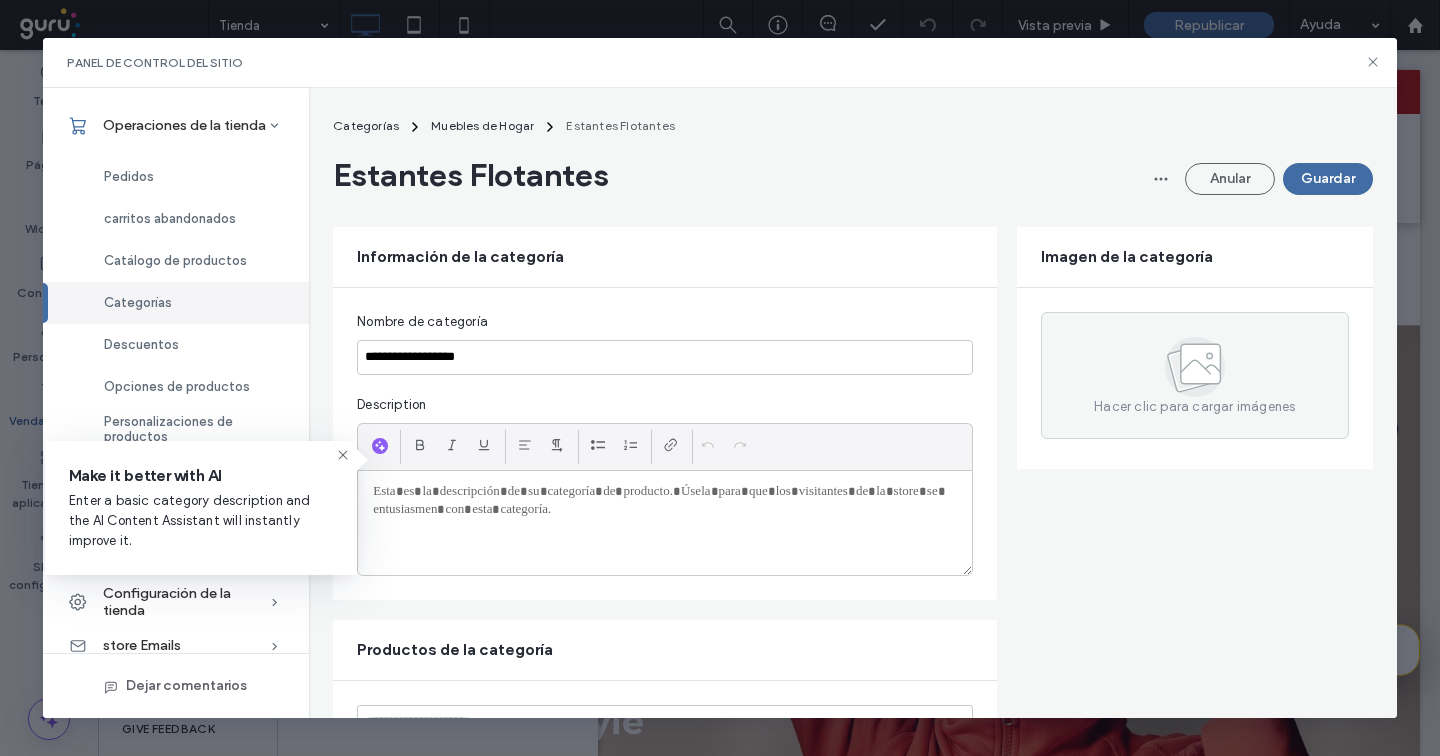 scroll, scrollTop: 0, scrollLeft: 0, axis: both 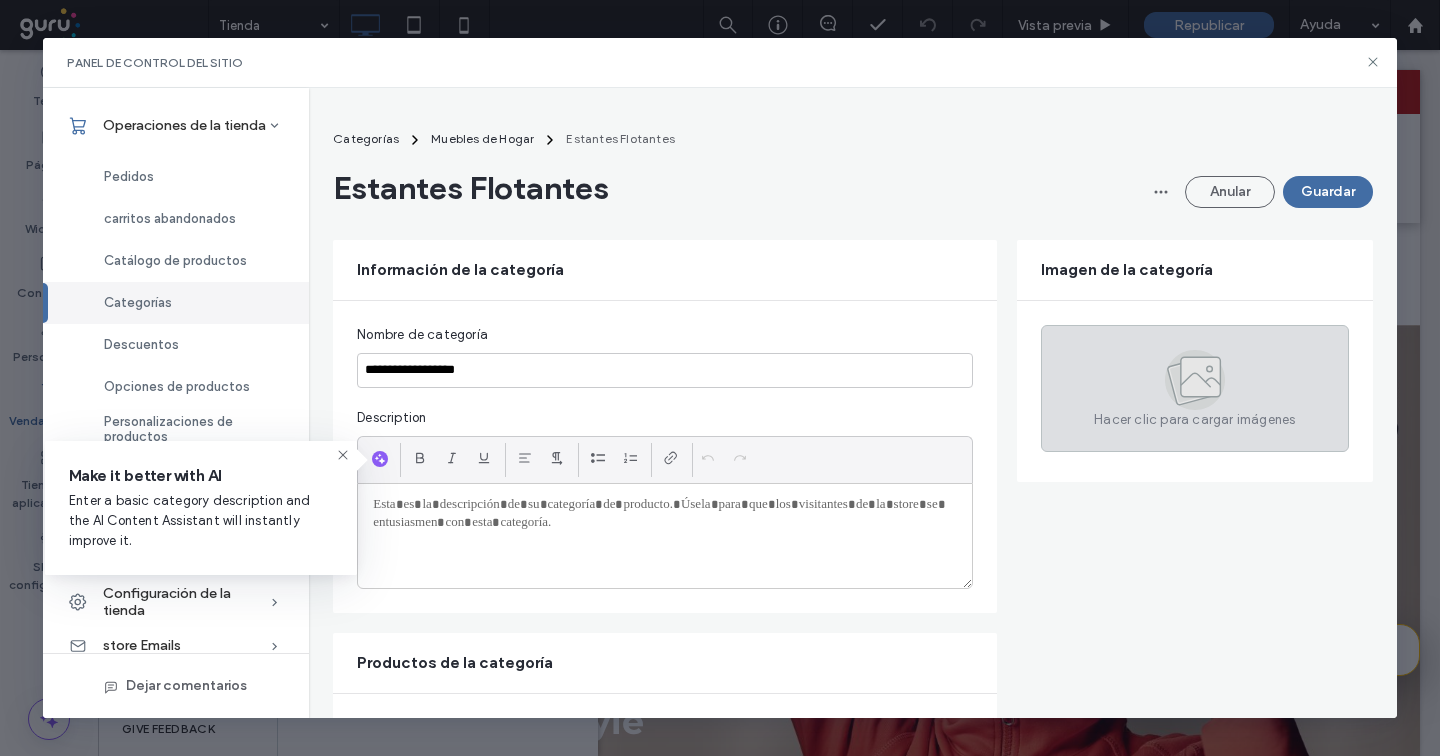 click 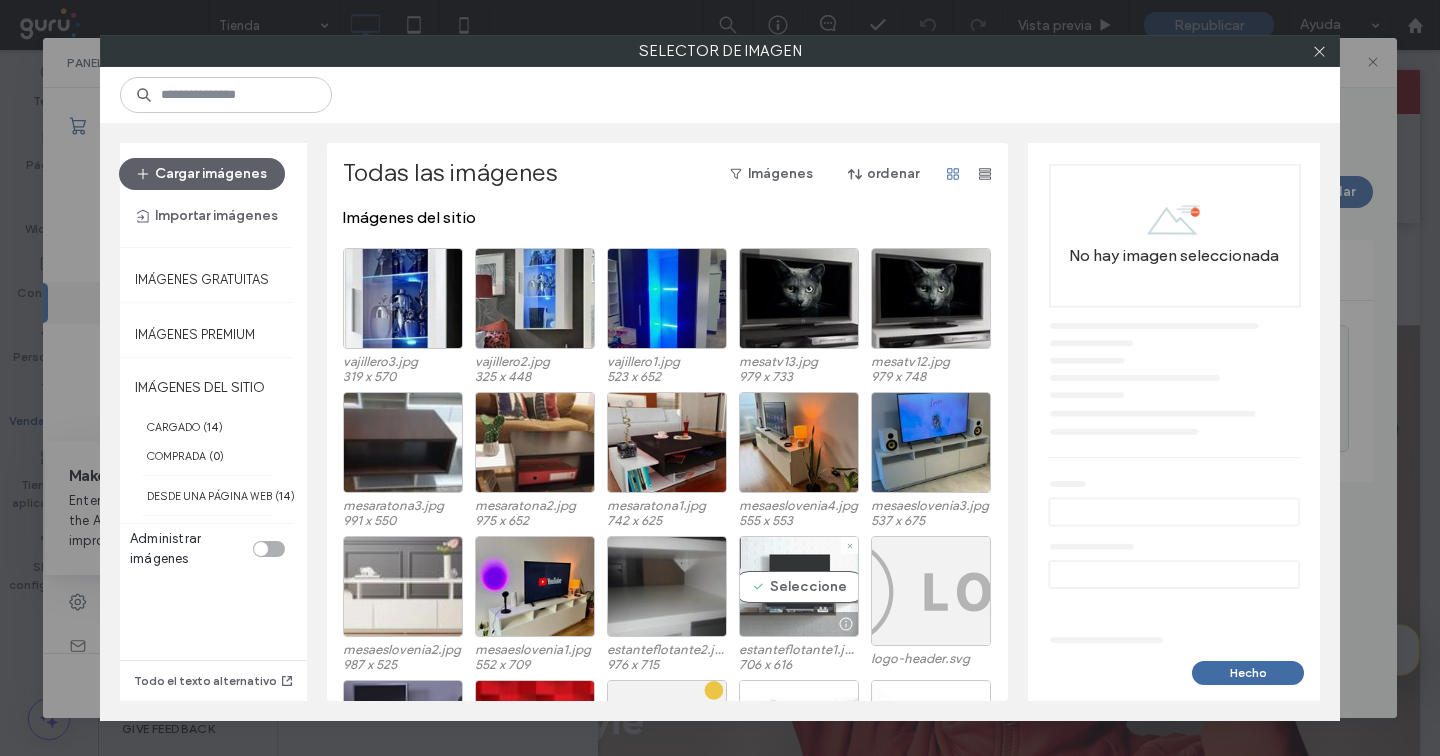 click on "Seleccione" at bounding box center (799, 586) 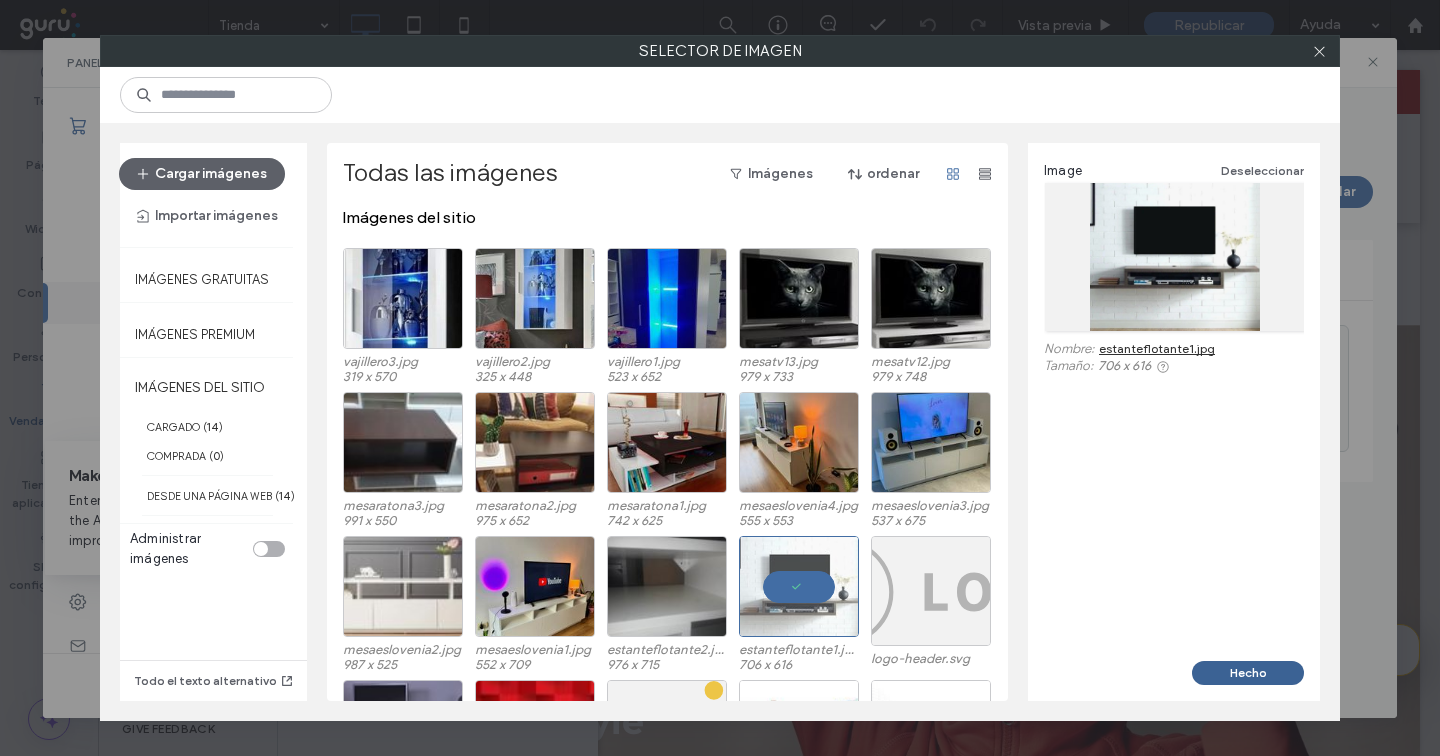 click on "Hecho" at bounding box center (1248, 673) 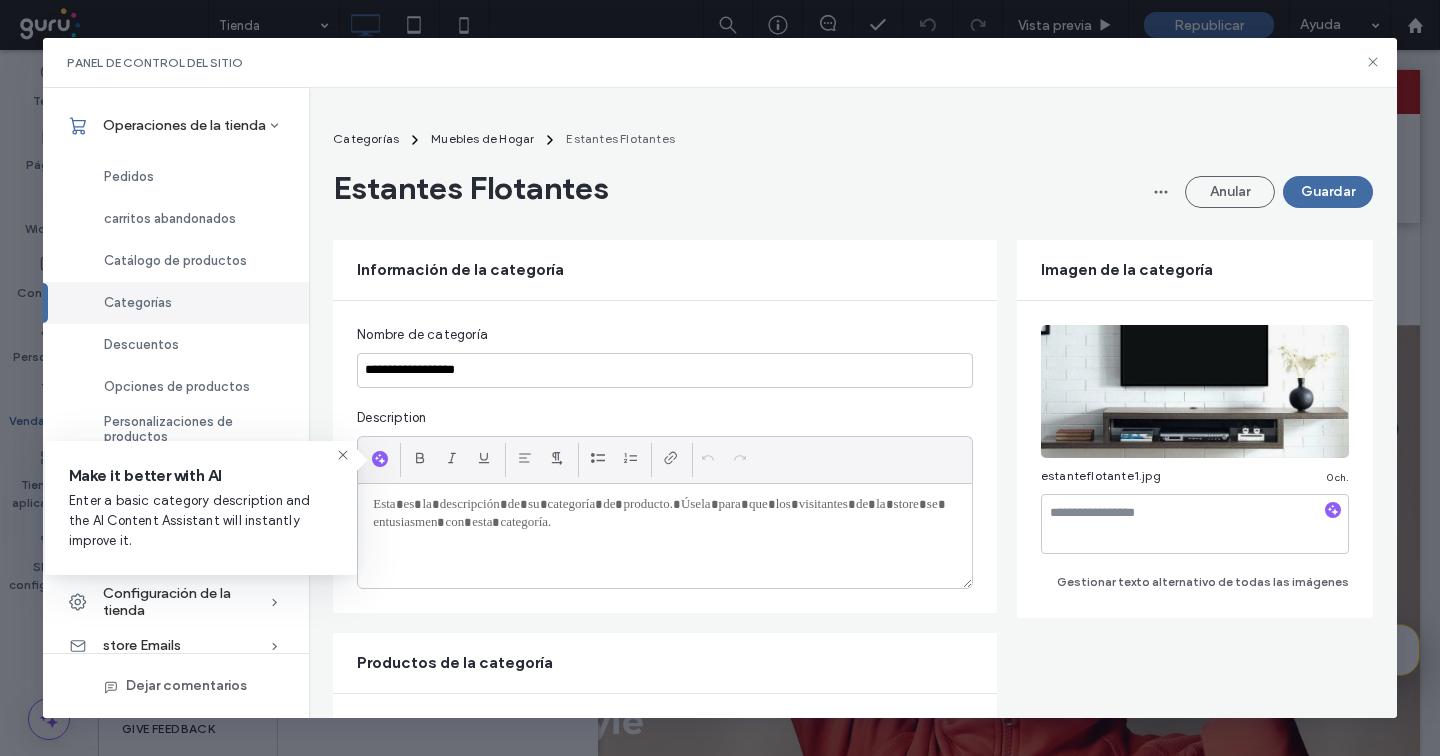 click on "**********" at bounding box center [853, 796] 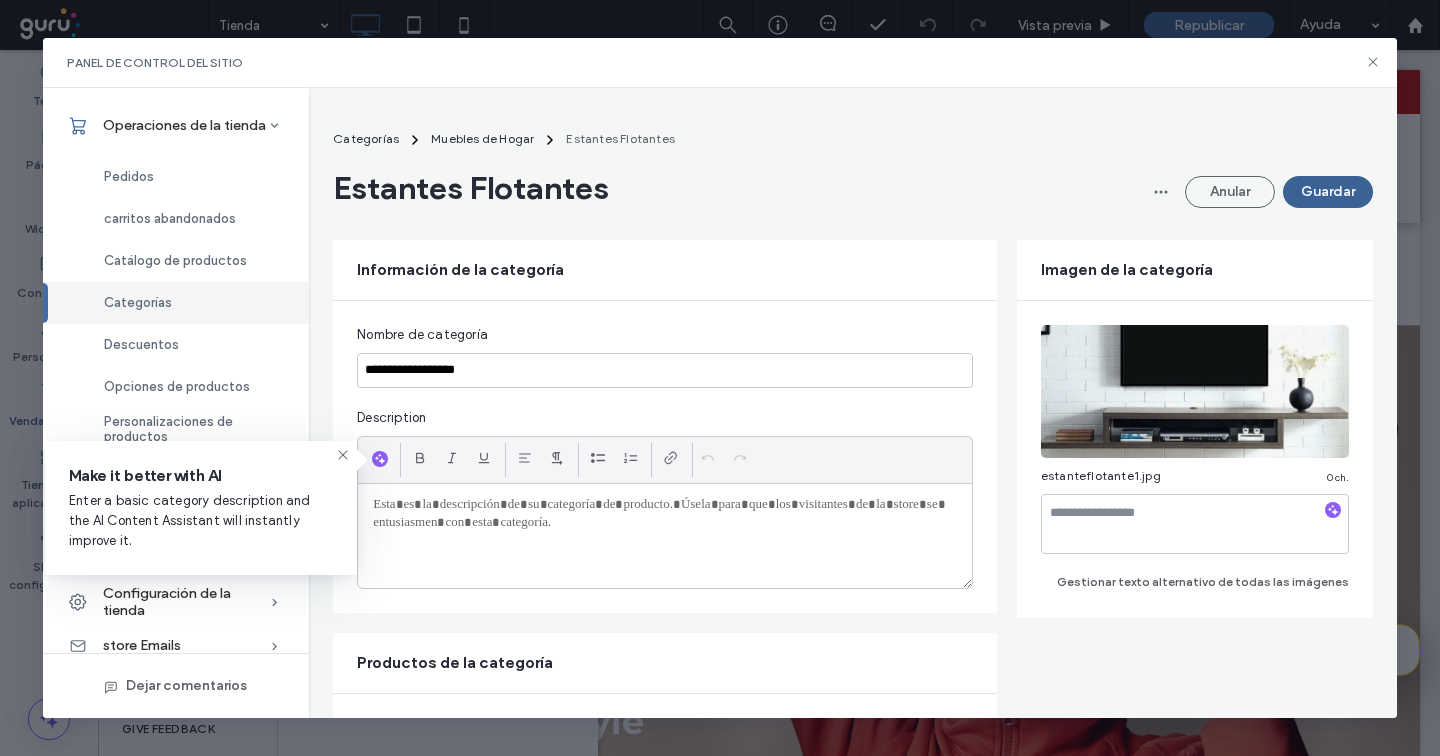 click on "Guardar" at bounding box center [1328, 192] 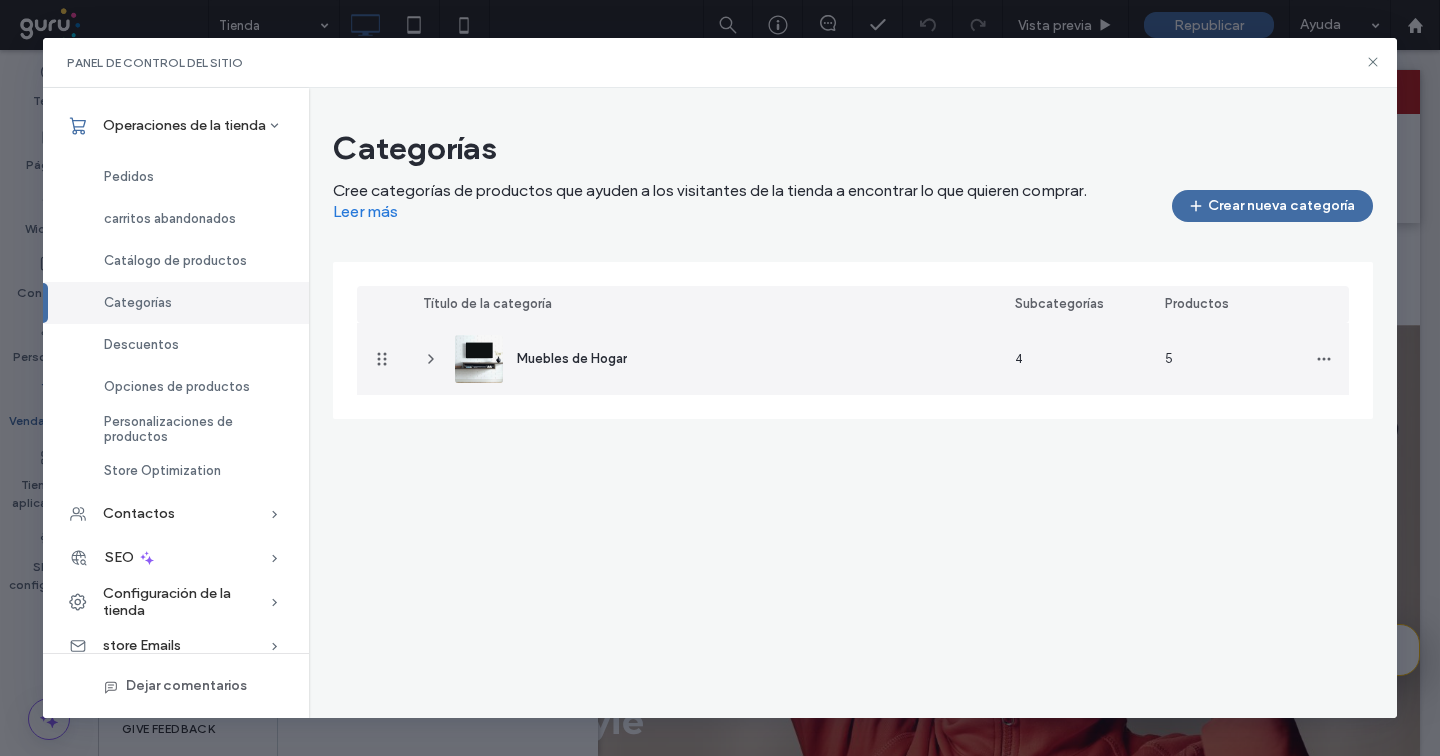 click 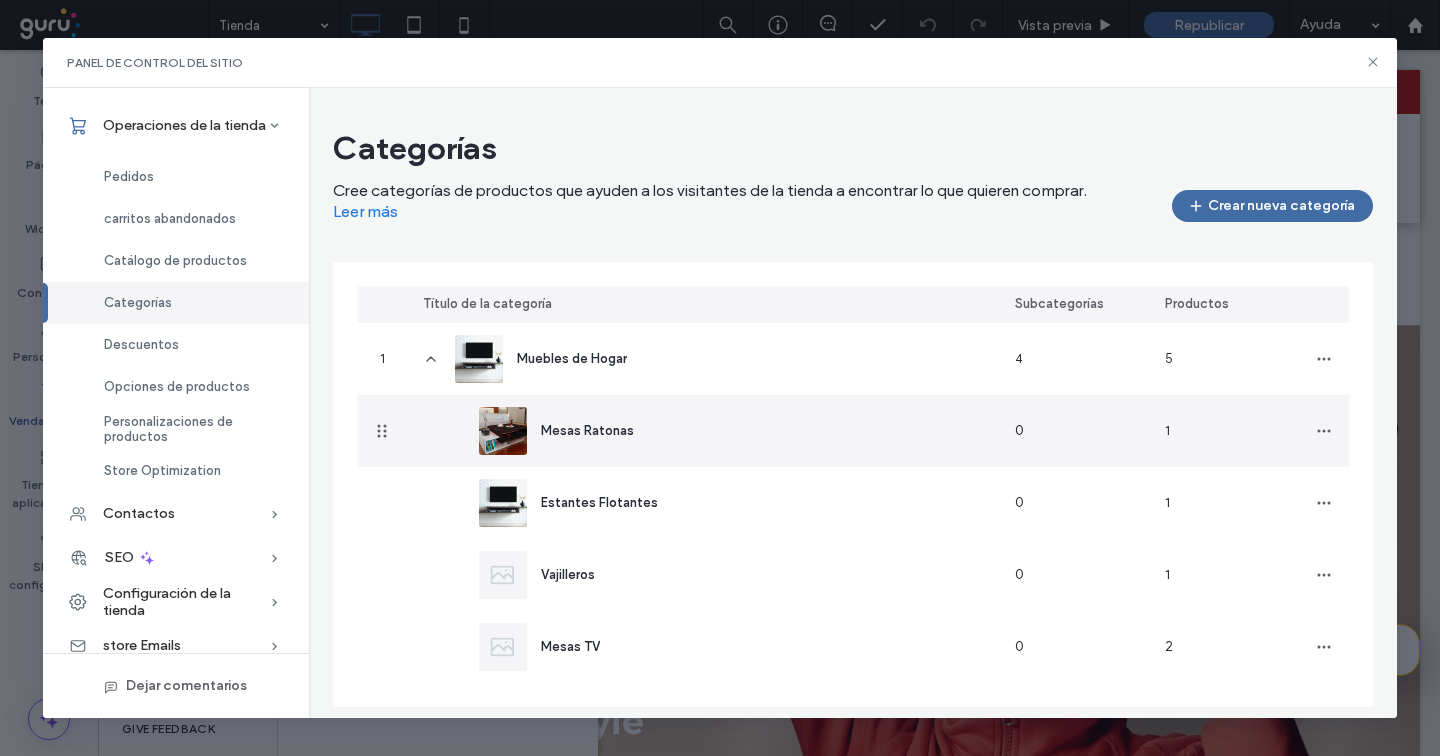 scroll, scrollTop: 12, scrollLeft: 0, axis: vertical 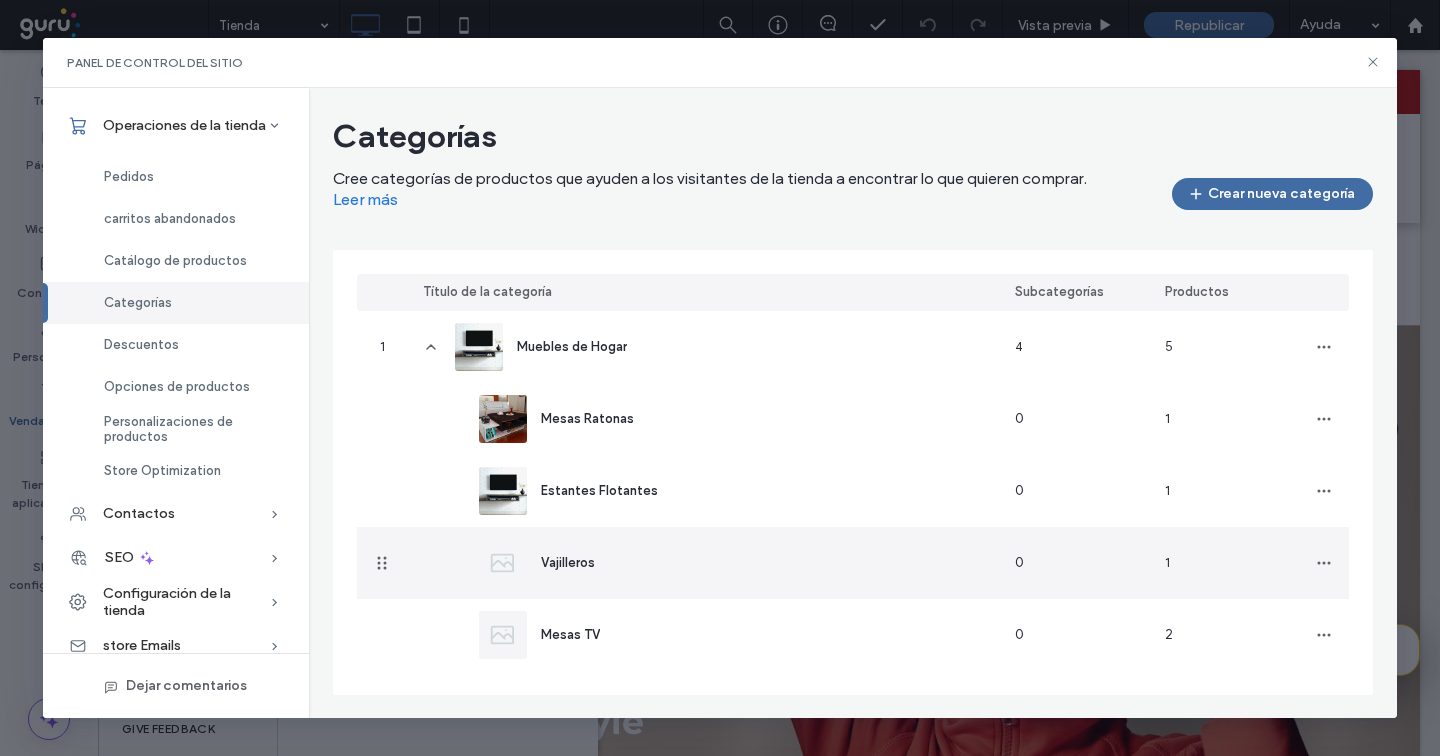 click on "Vajilleros" at bounding box center [545, 563] 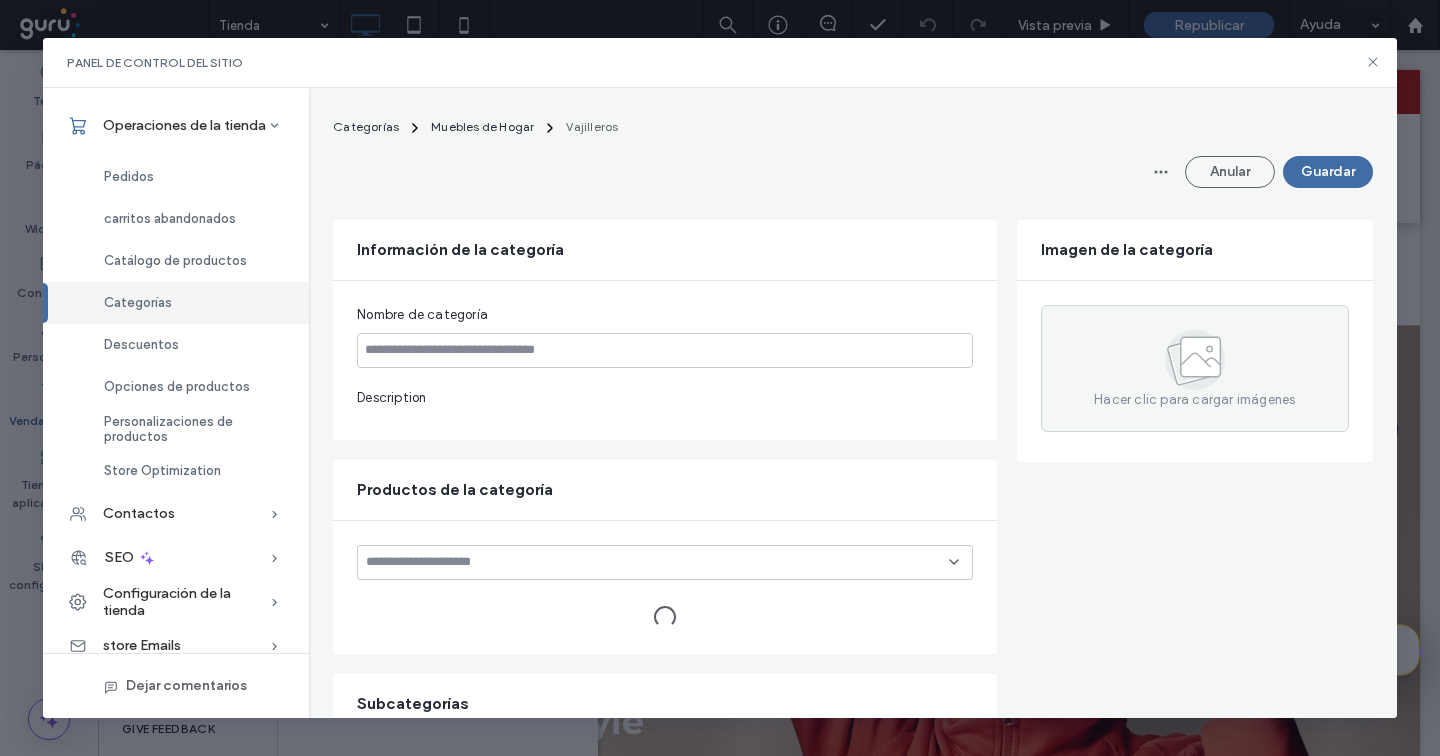 type on "**********" 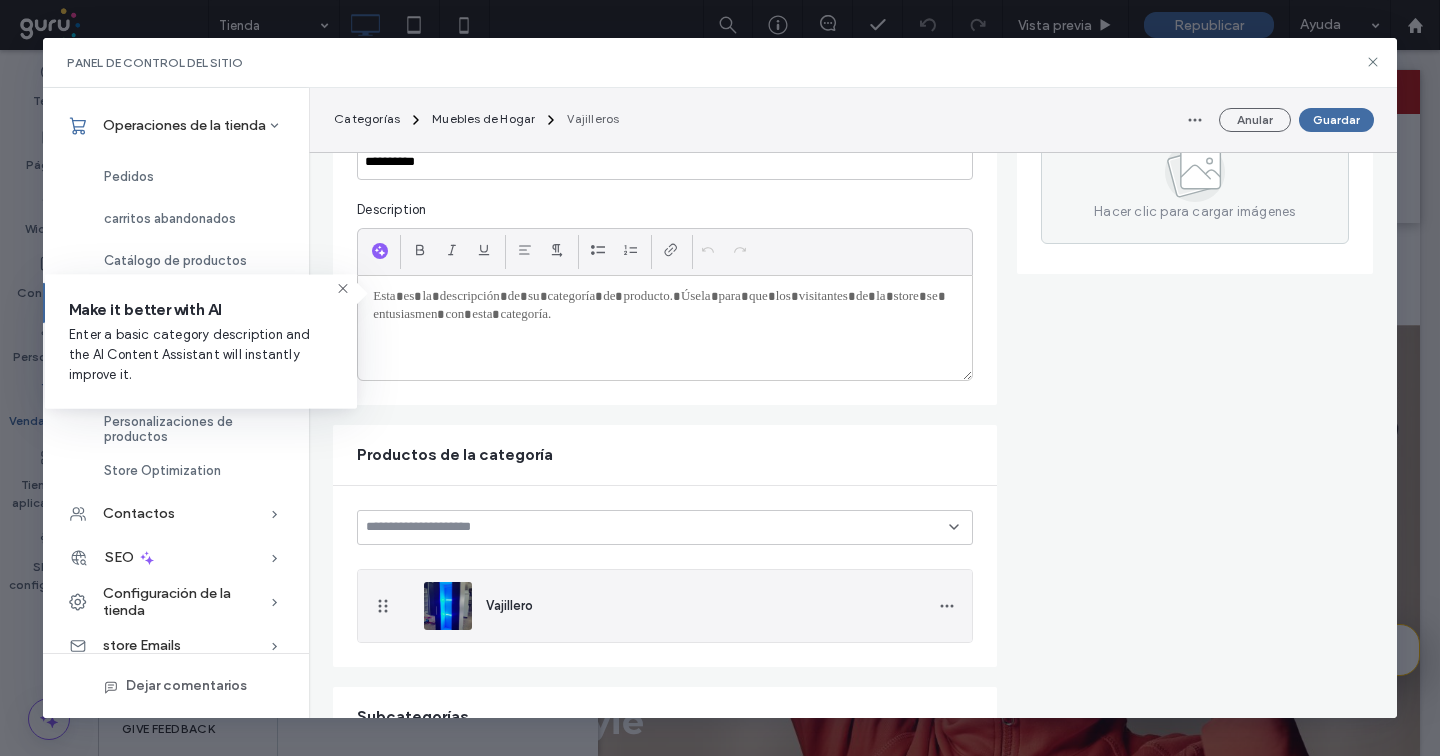 scroll, scrollTop: 131, scrollLeft: 0, axis: vertical 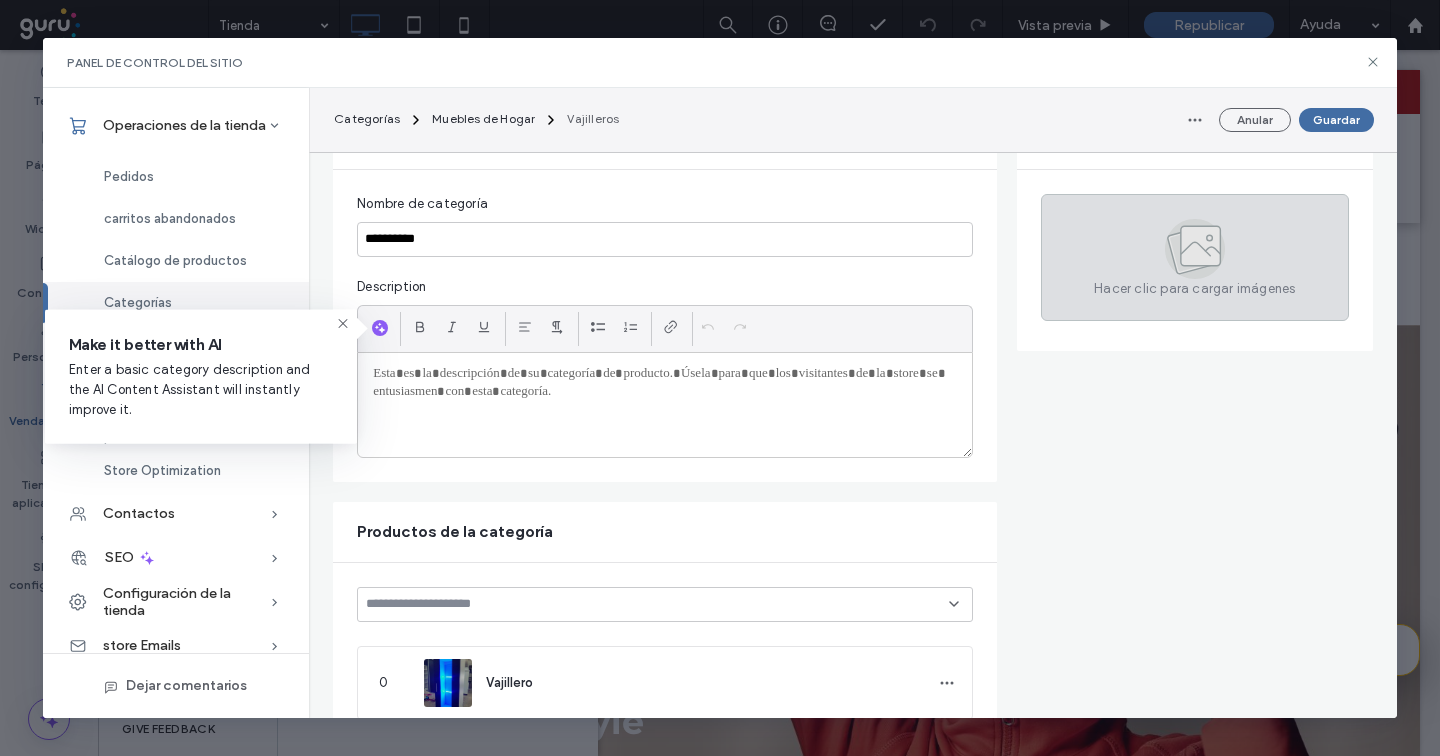click 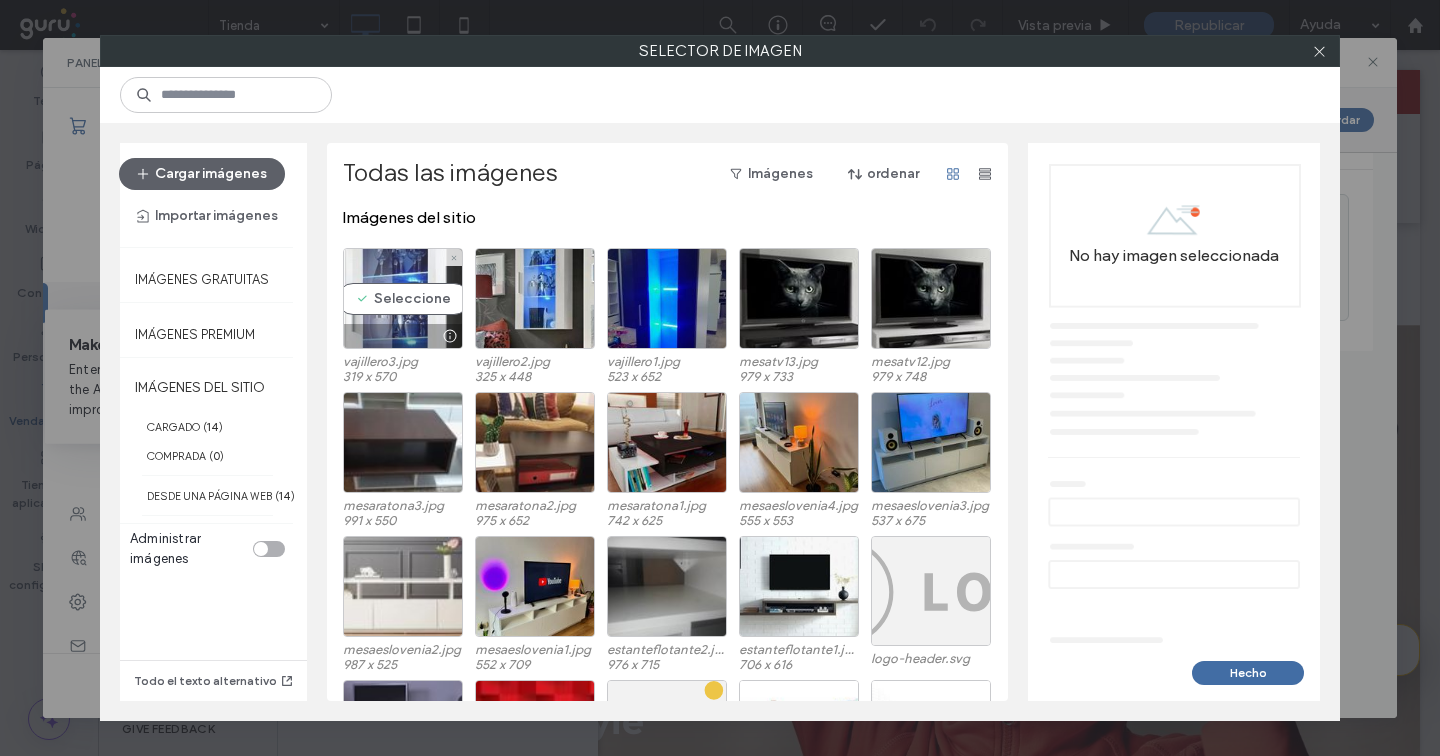 click on "Seleccione" at bounding box center [403, 298] 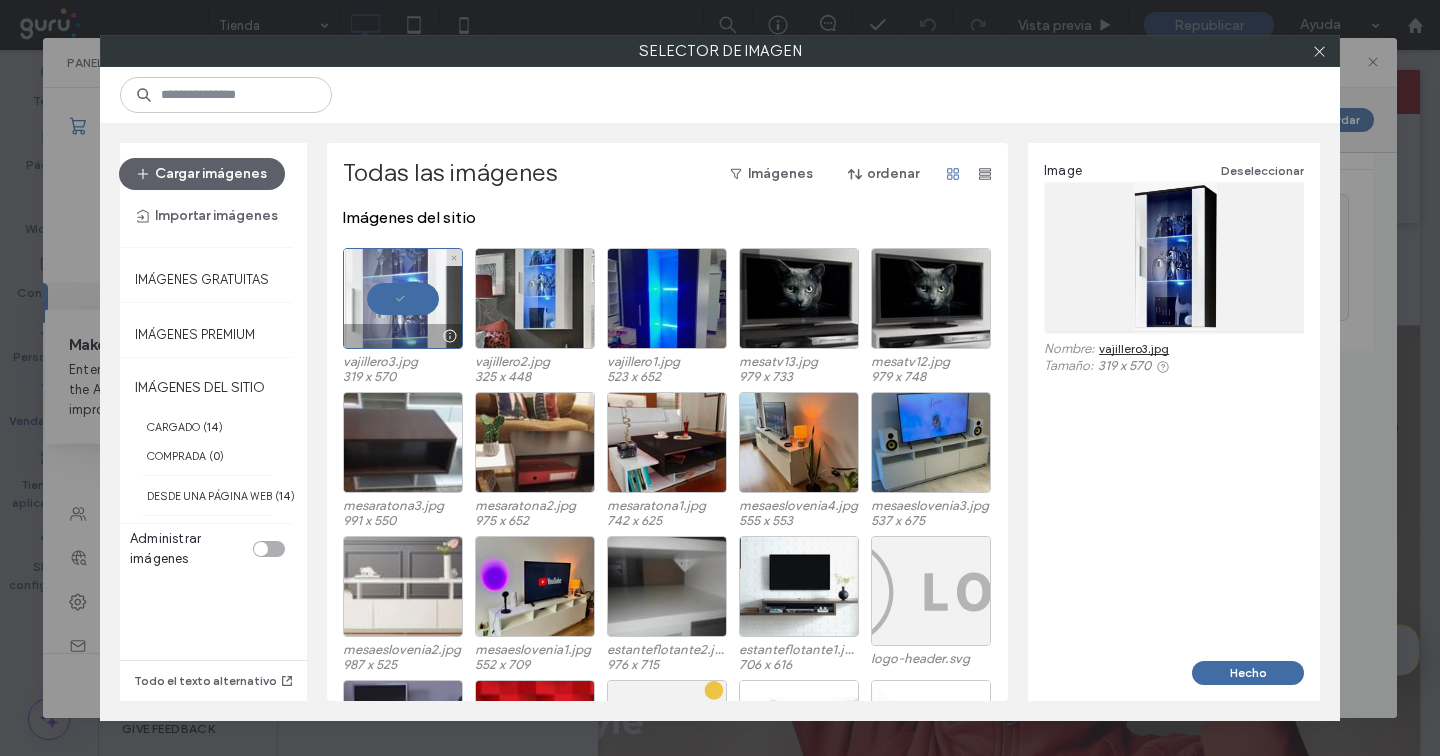click at bounding box center (403, 298) 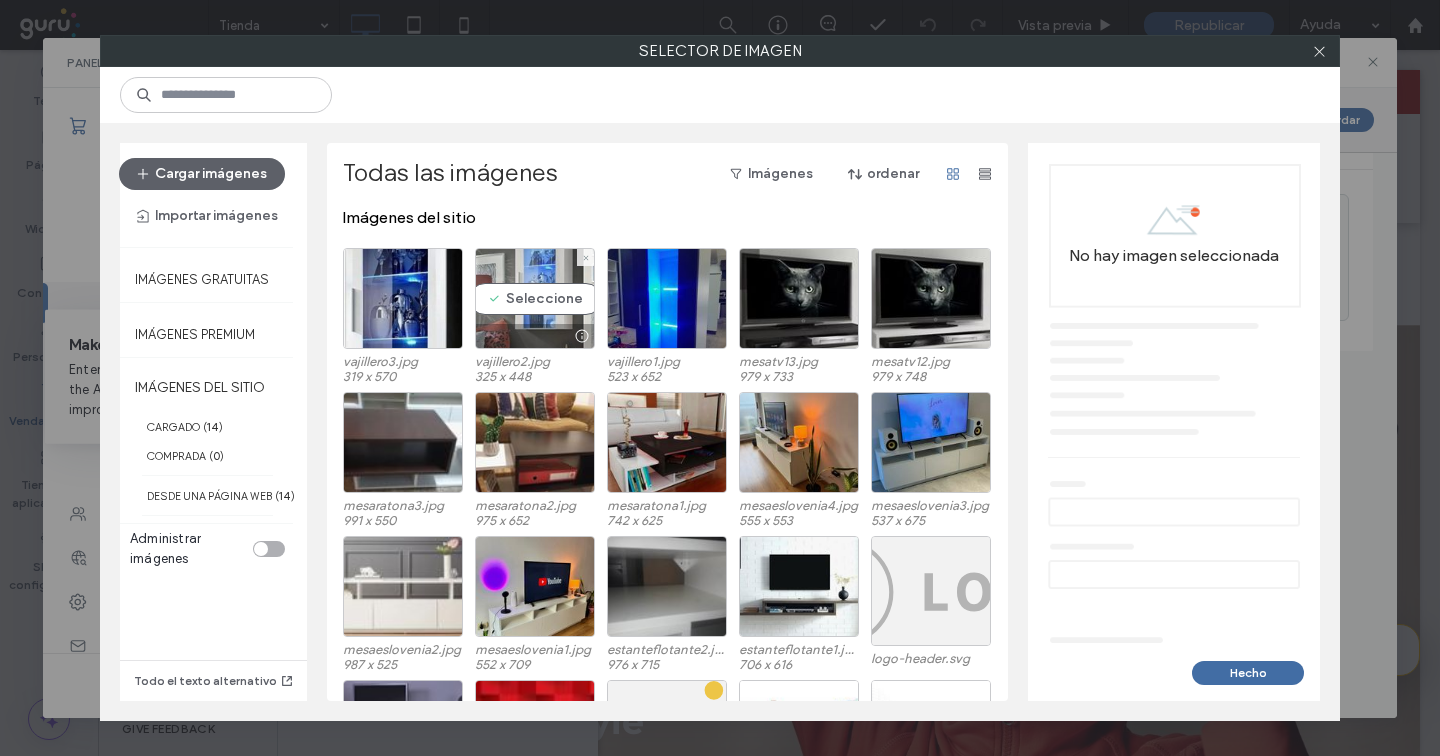 click on "Seleccione" at bounding box center (535, 298) 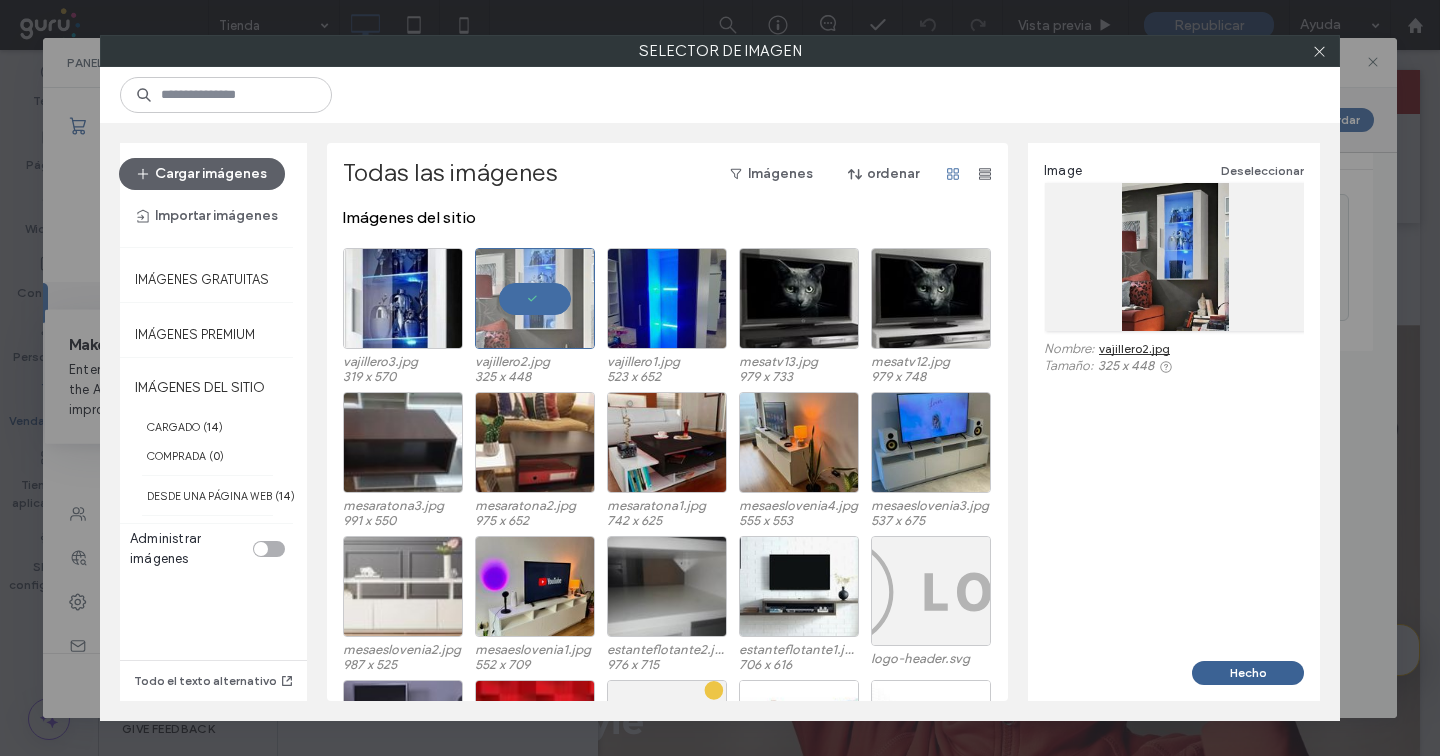 click on "Hecho" at bounding box center [1248, 673] 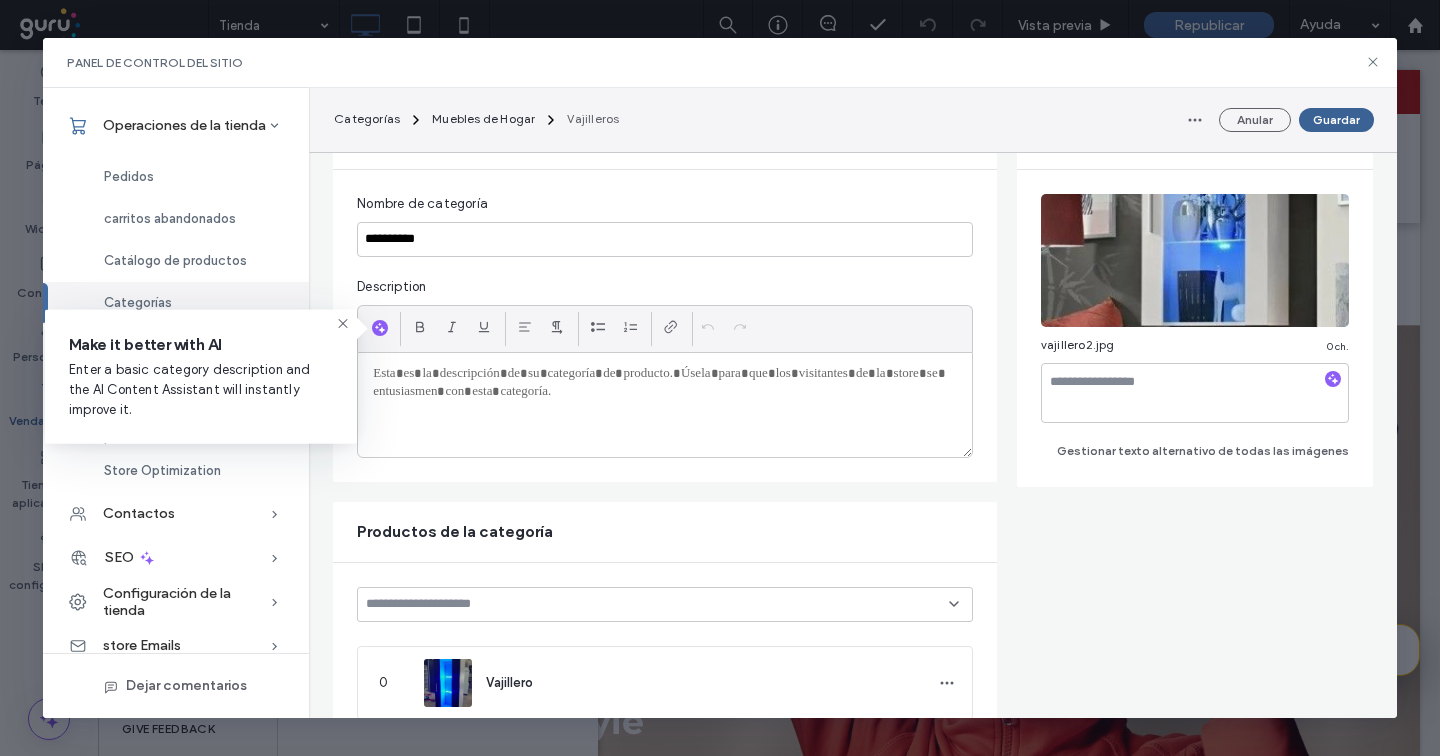 click on "Guardar" at bounding box center [1336, 120] 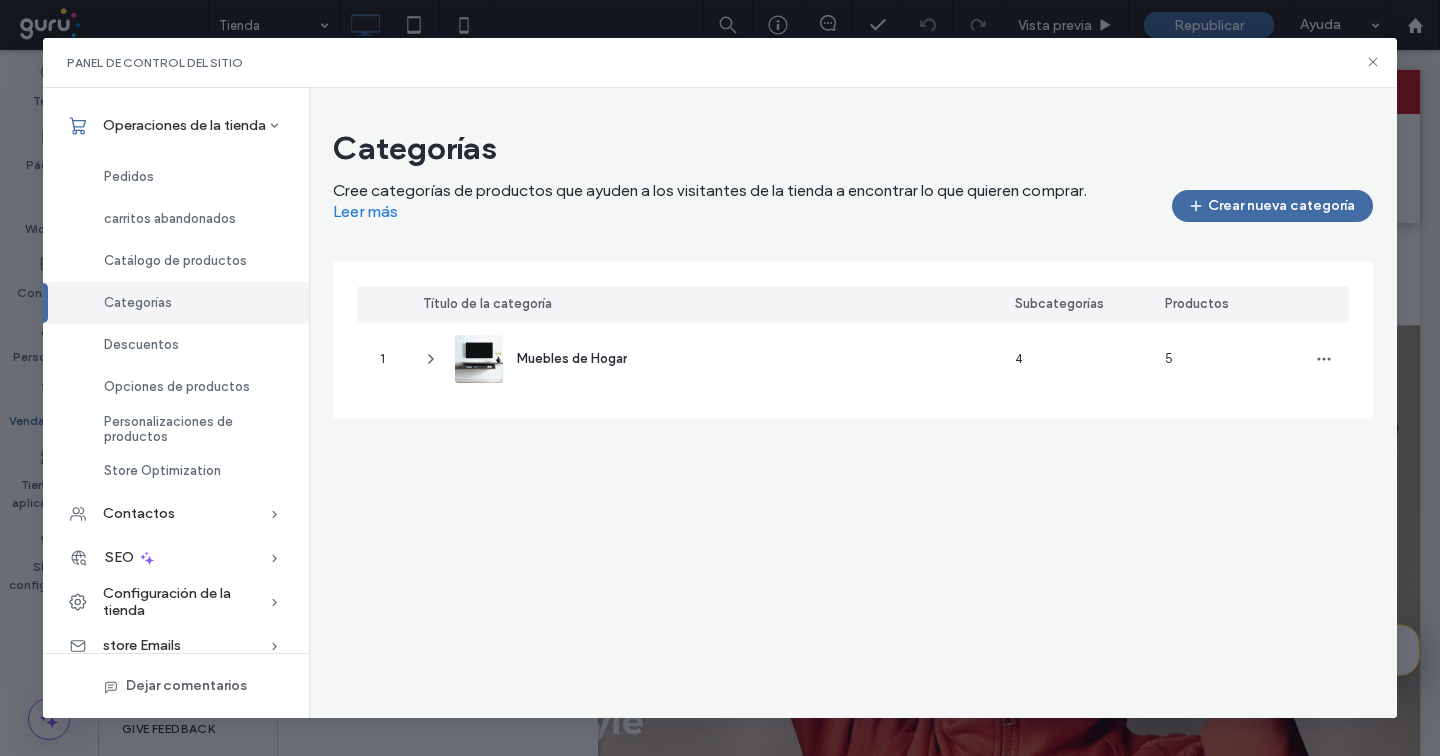 scroll, scrollTop: 0, scrollLeft: 0, axis: both 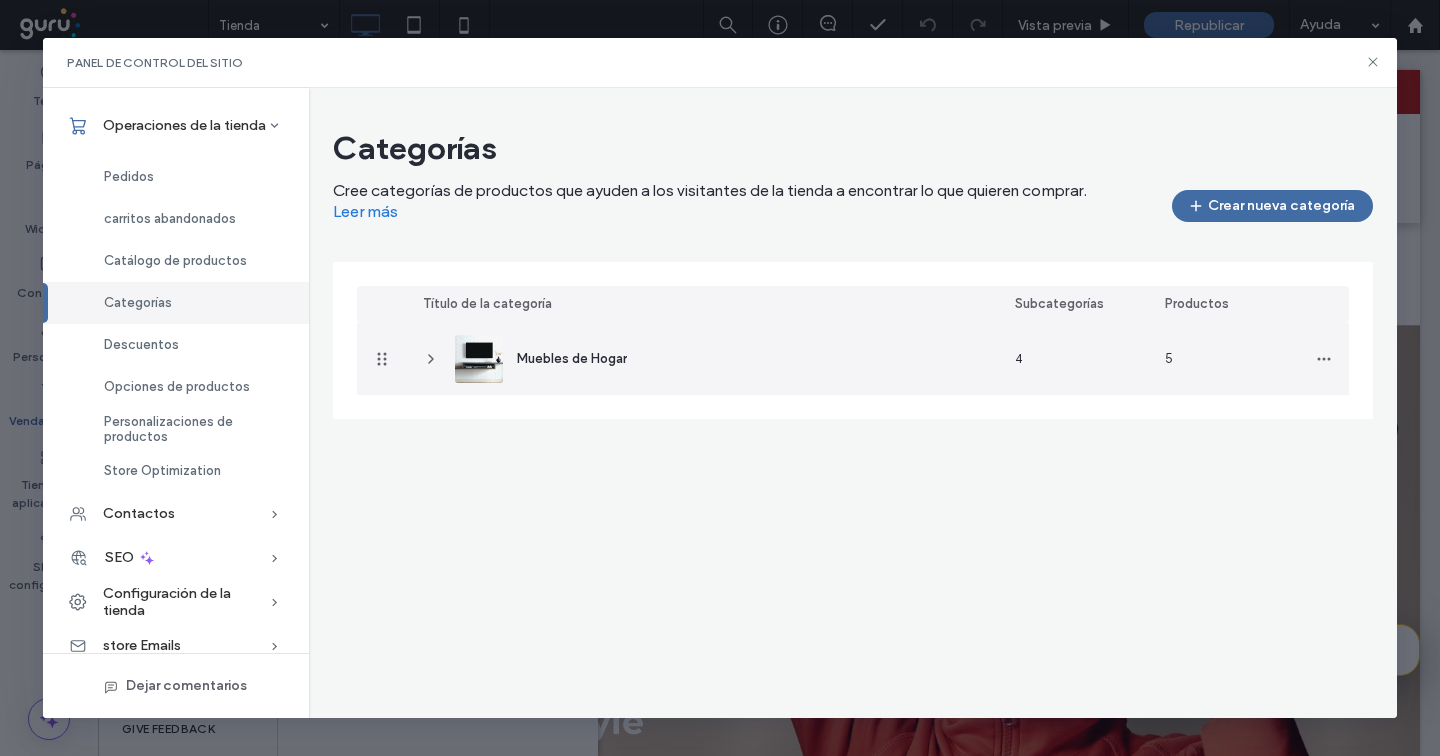 click 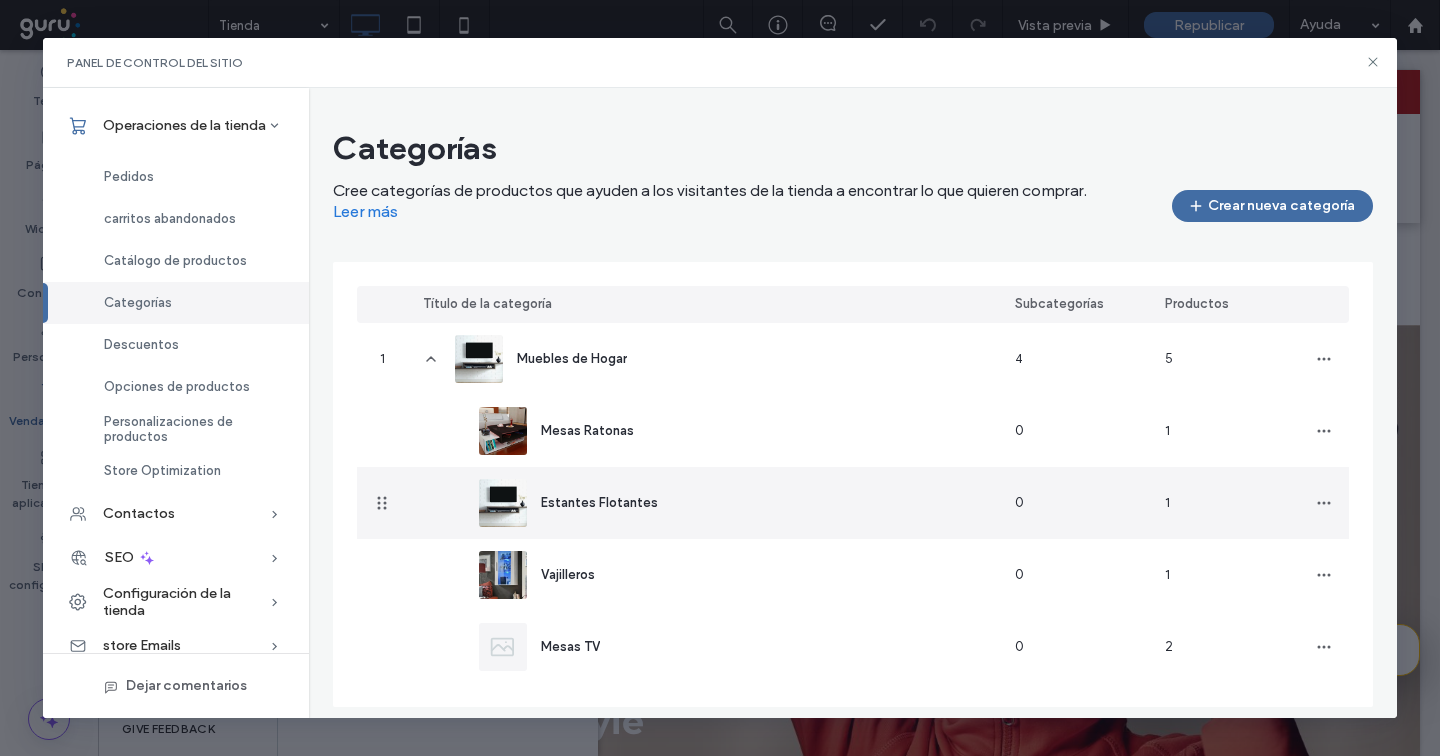 scroll, scrollTop: 12, scrollLeft: 0, axis: vertical 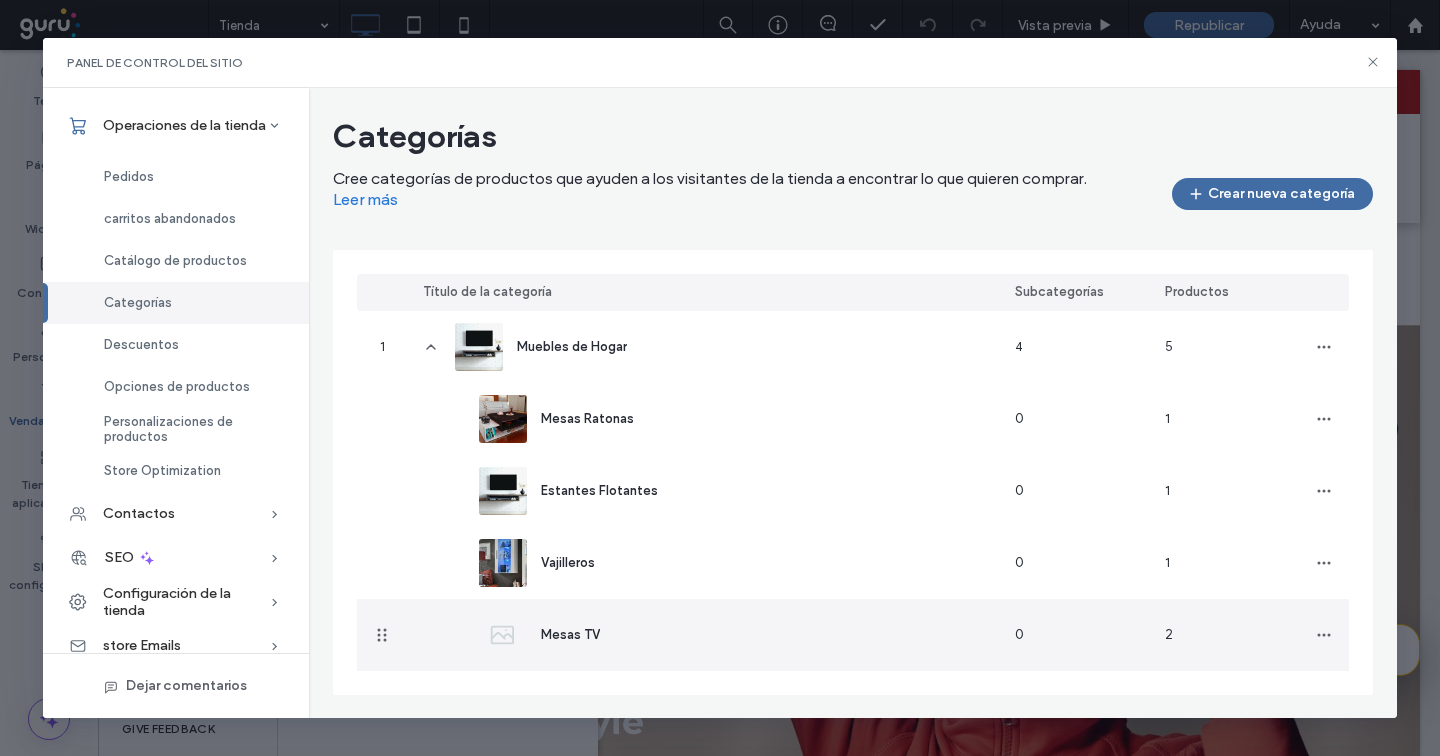 click on "Mesas TV" at bounding box center (570, 634) 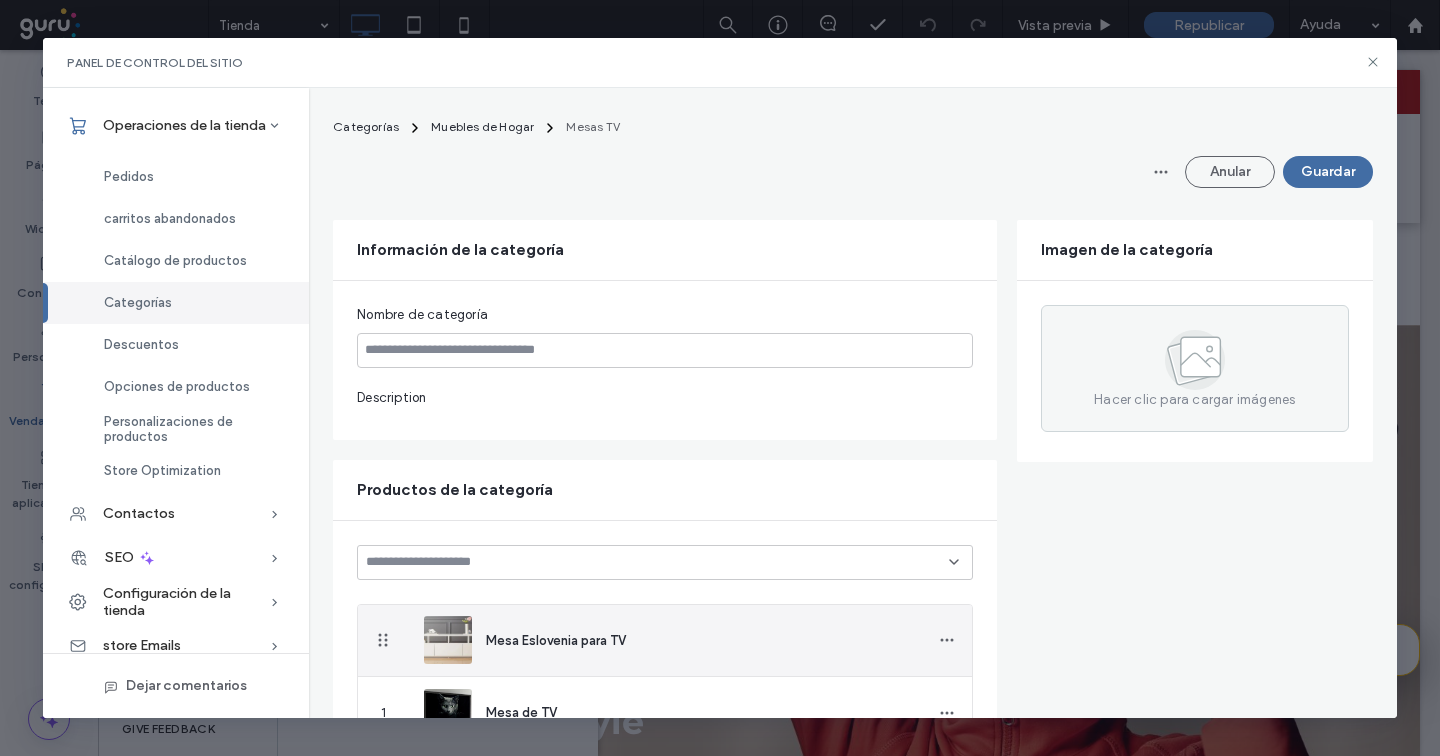 type on "********" 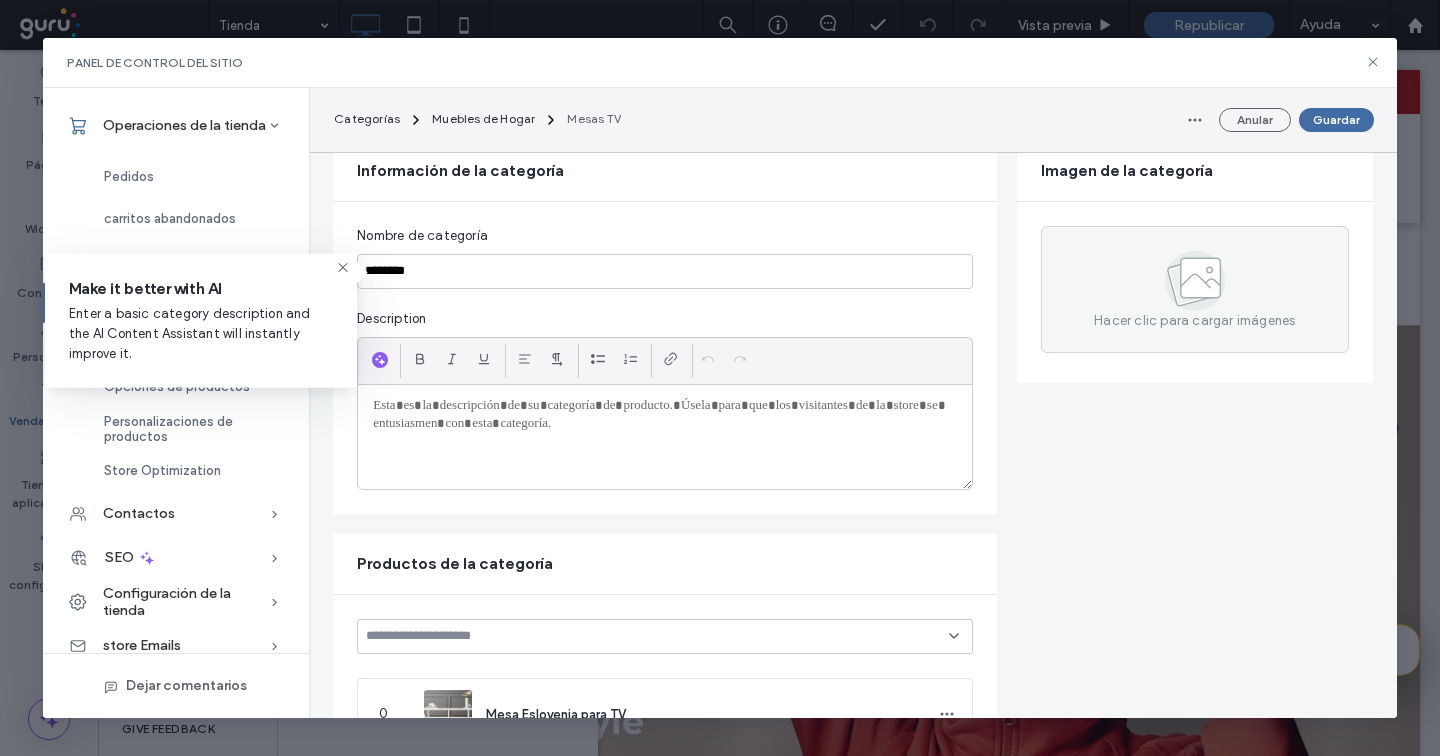 scroll, scrollTop: 0, scrollLeft: 0, axis: both 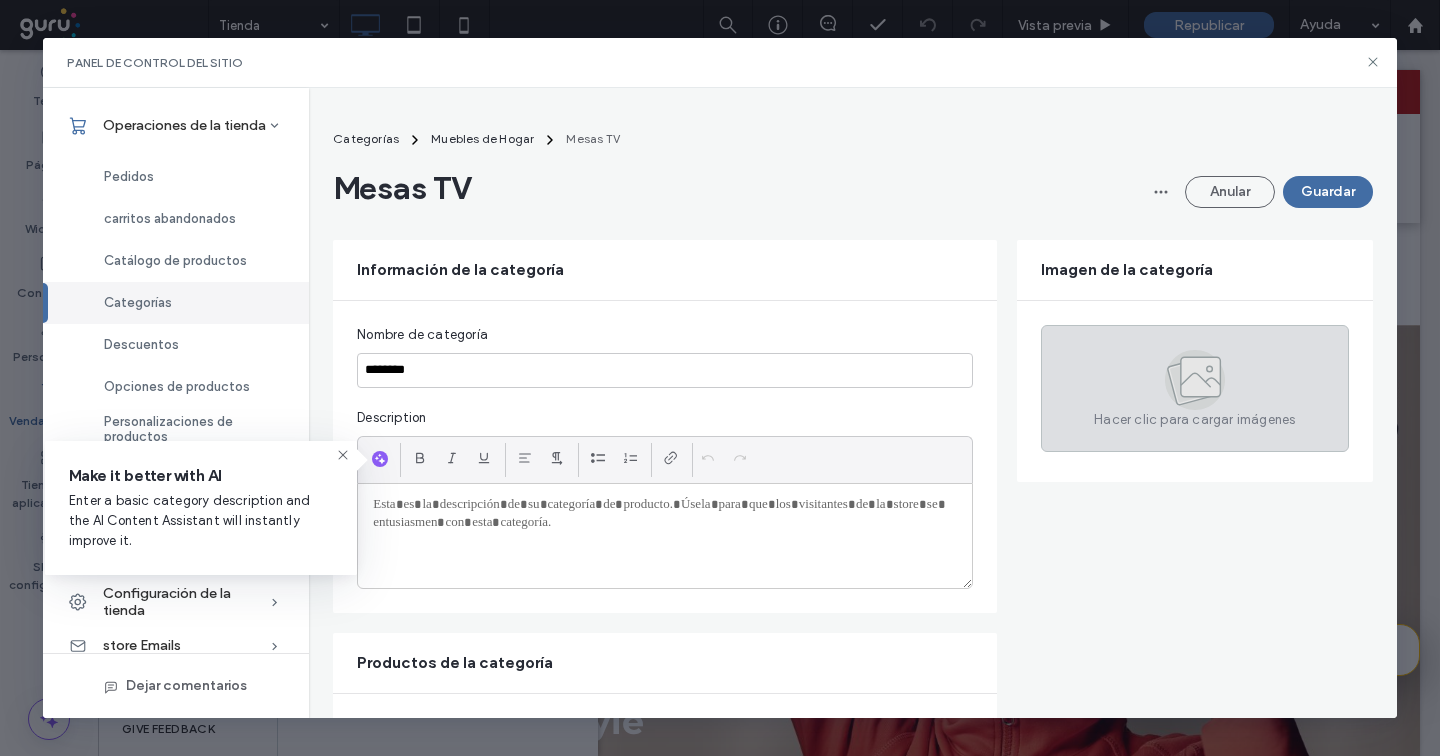 click on "Hacer clic para cargar imágenes" at bounding box center (1195, 388) 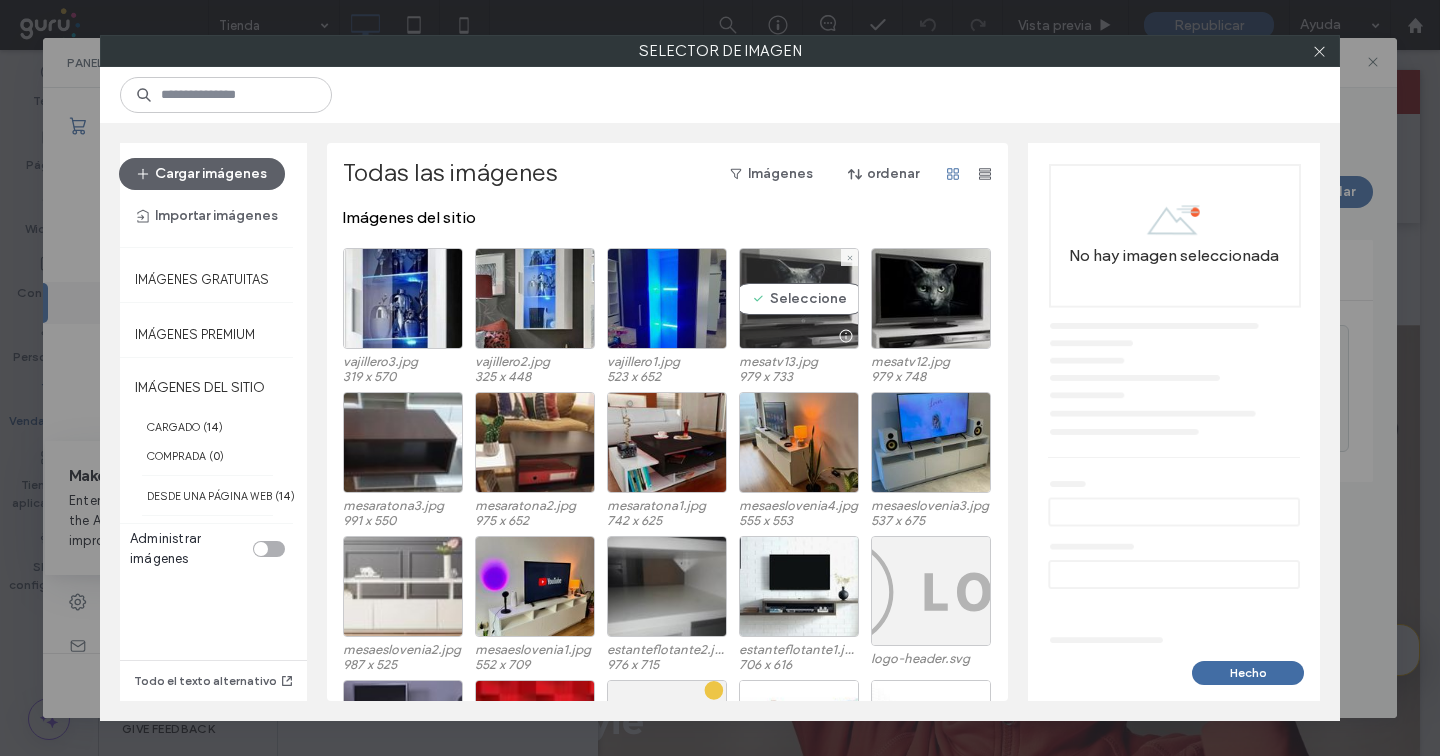 click on "Seleccione" at bounding box center [799, 298] 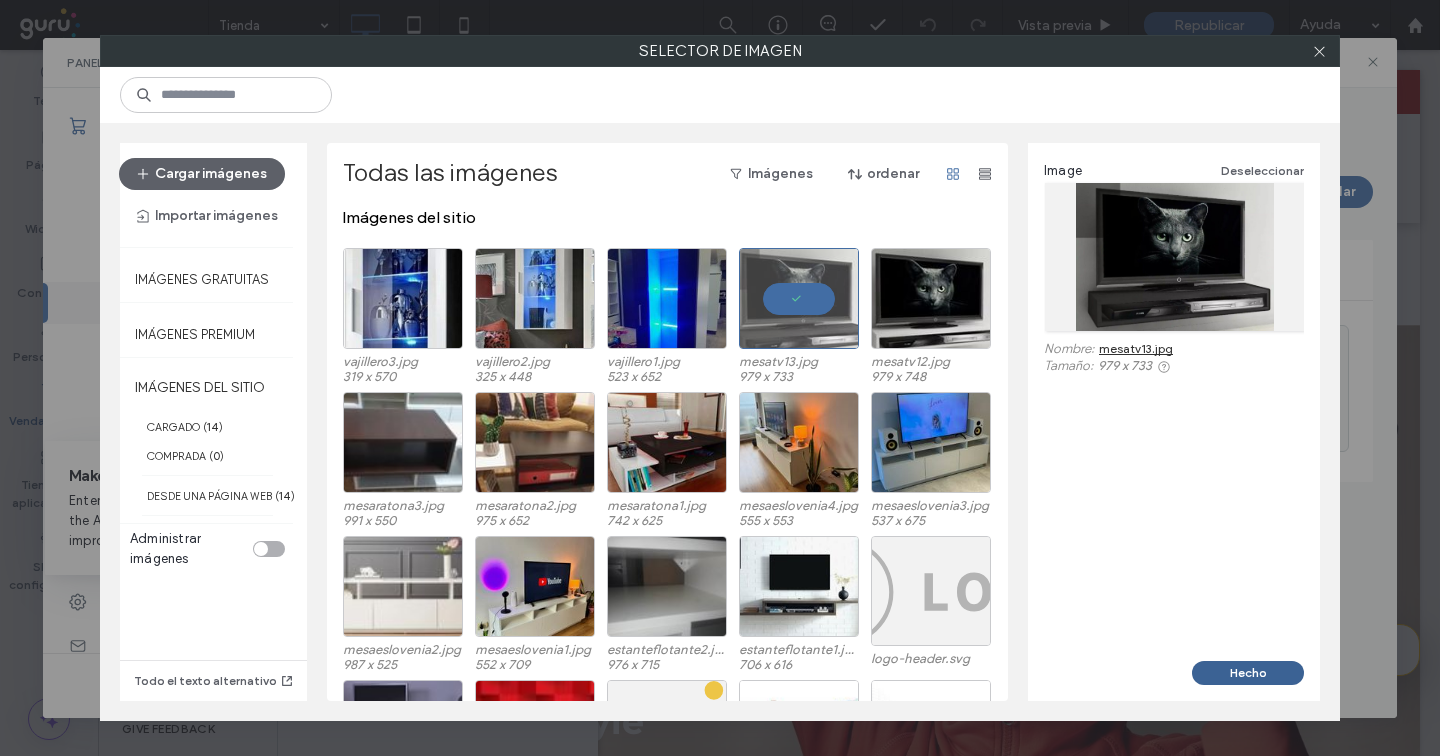 click on "Hecho" at bounding box center [1248, 673] 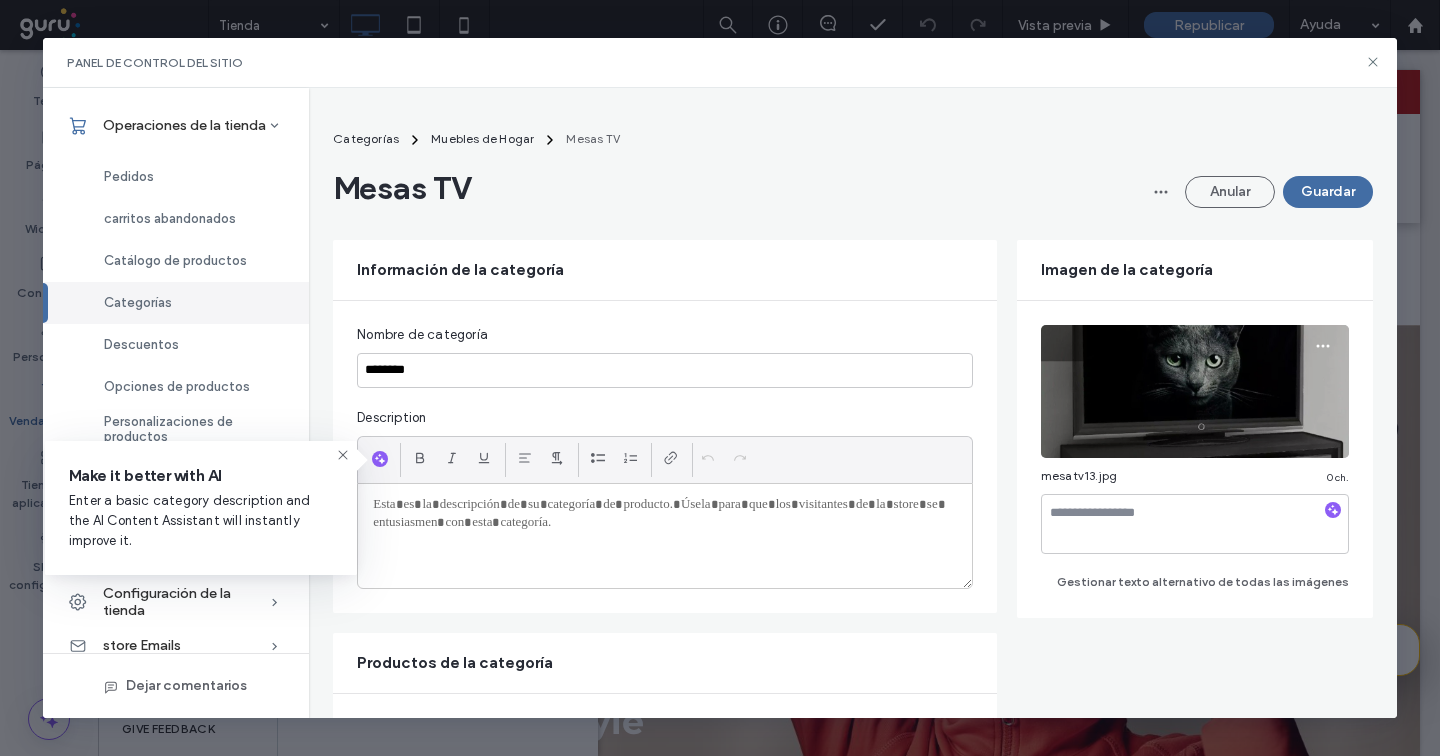 click on "Guardar" at bounding box center [1328, 192] 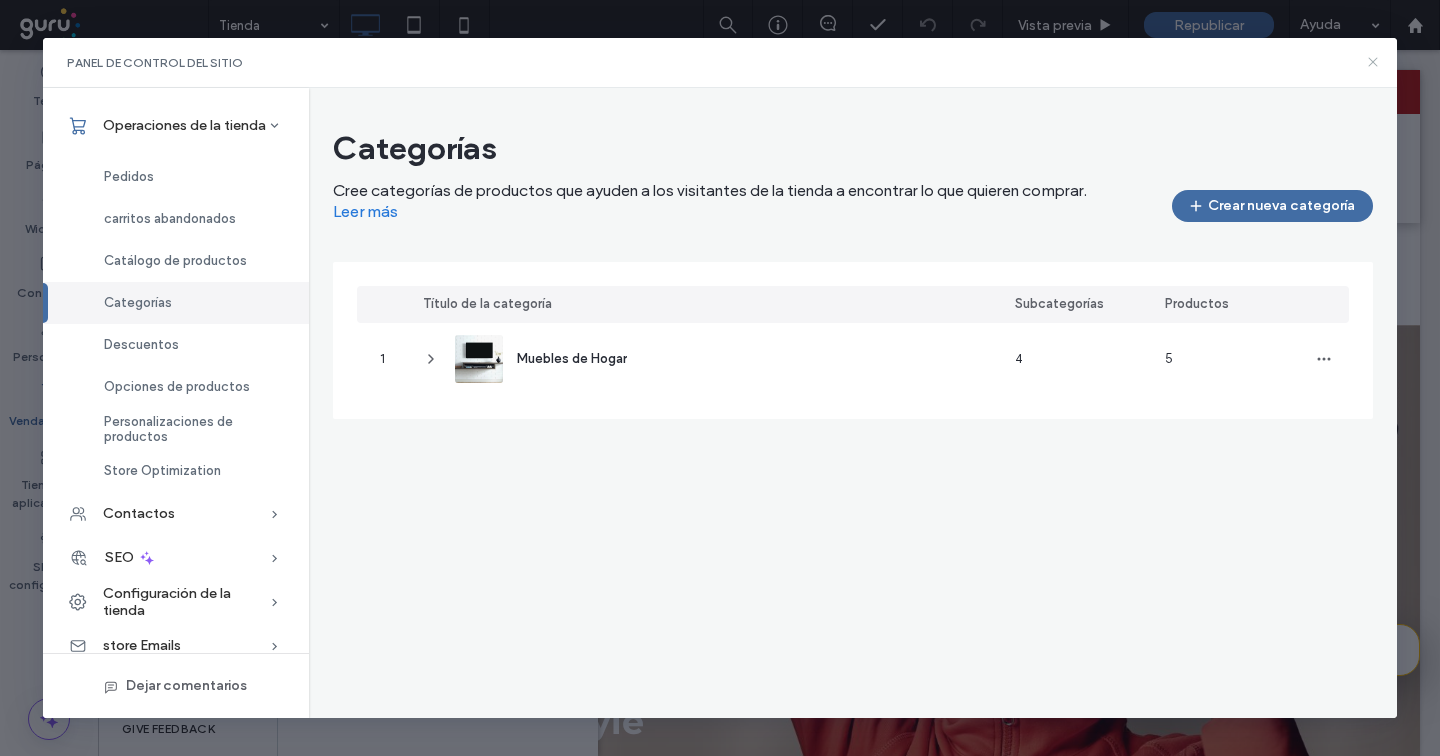 click 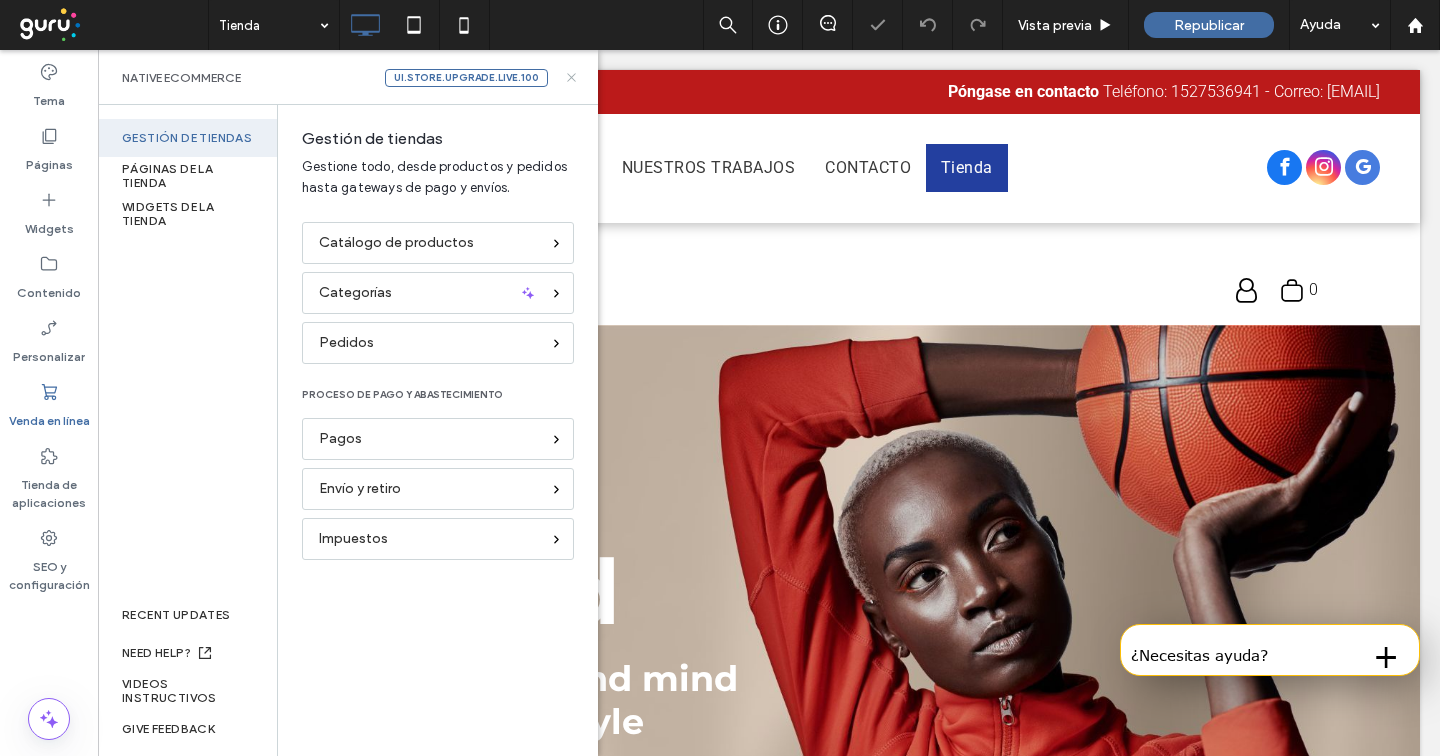 click 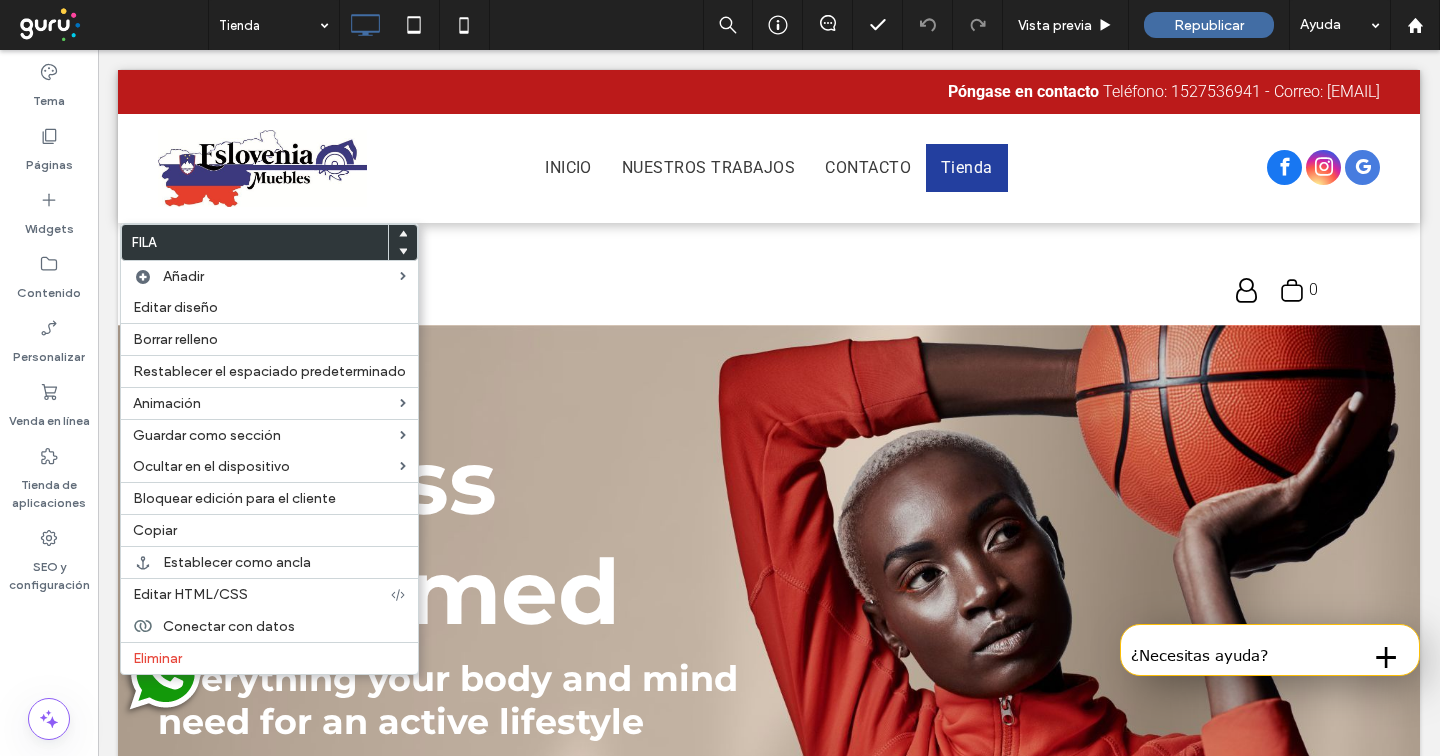 click at bounding box center (403, 252) 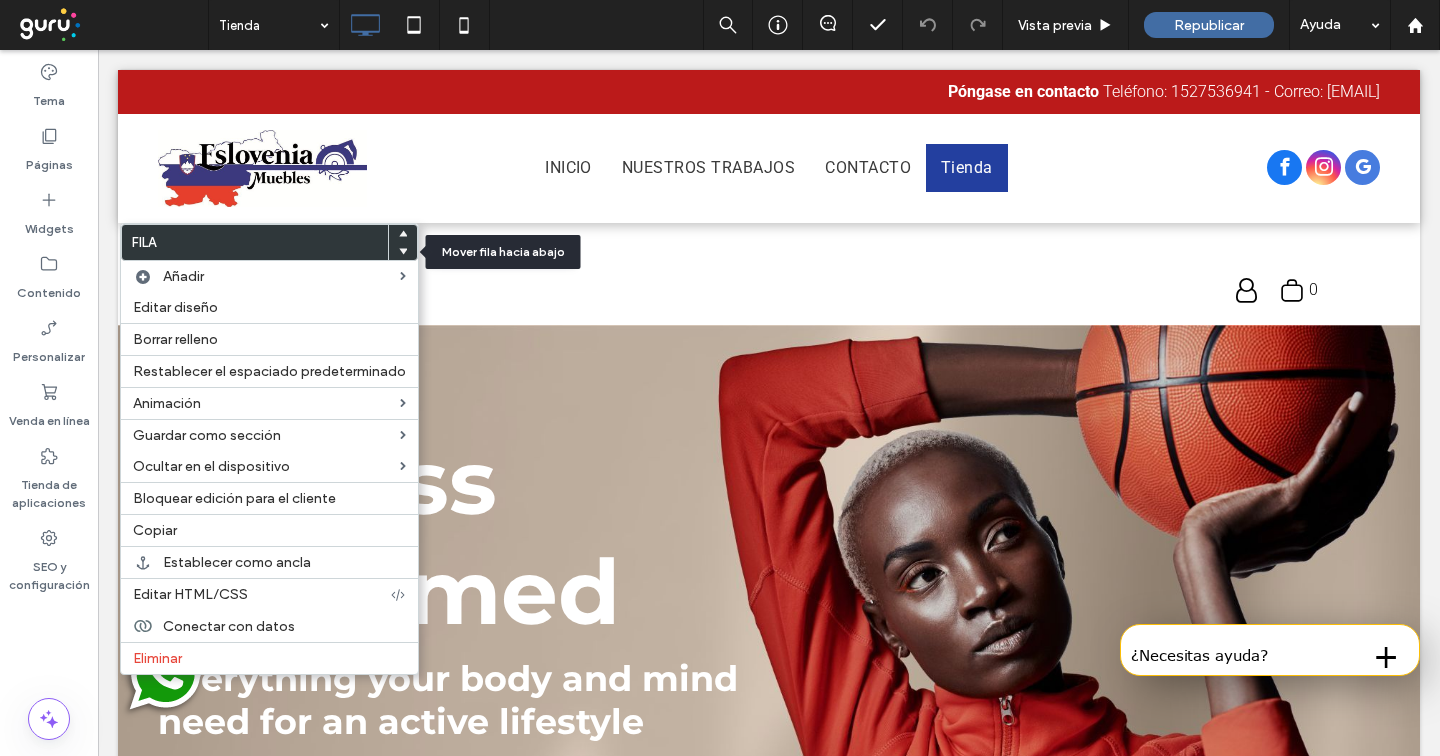 click 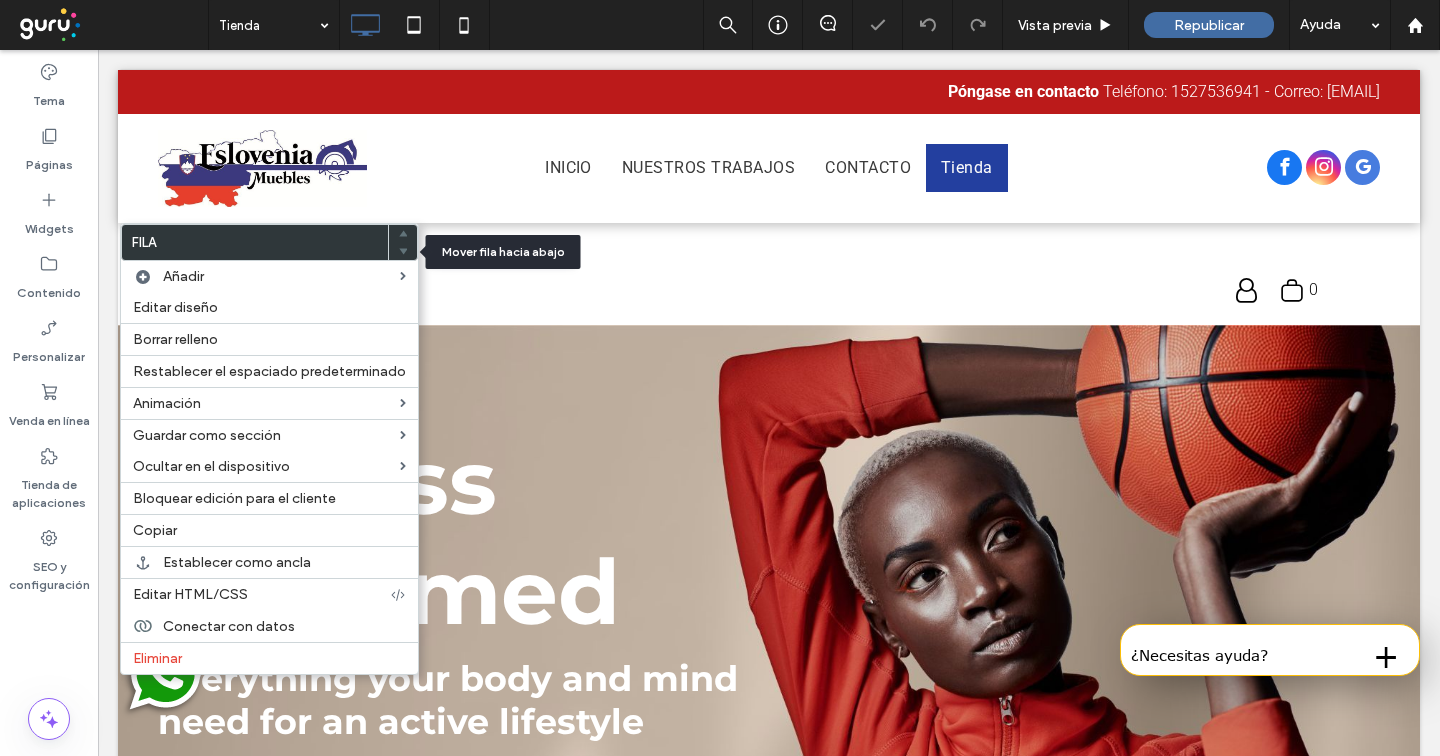 click 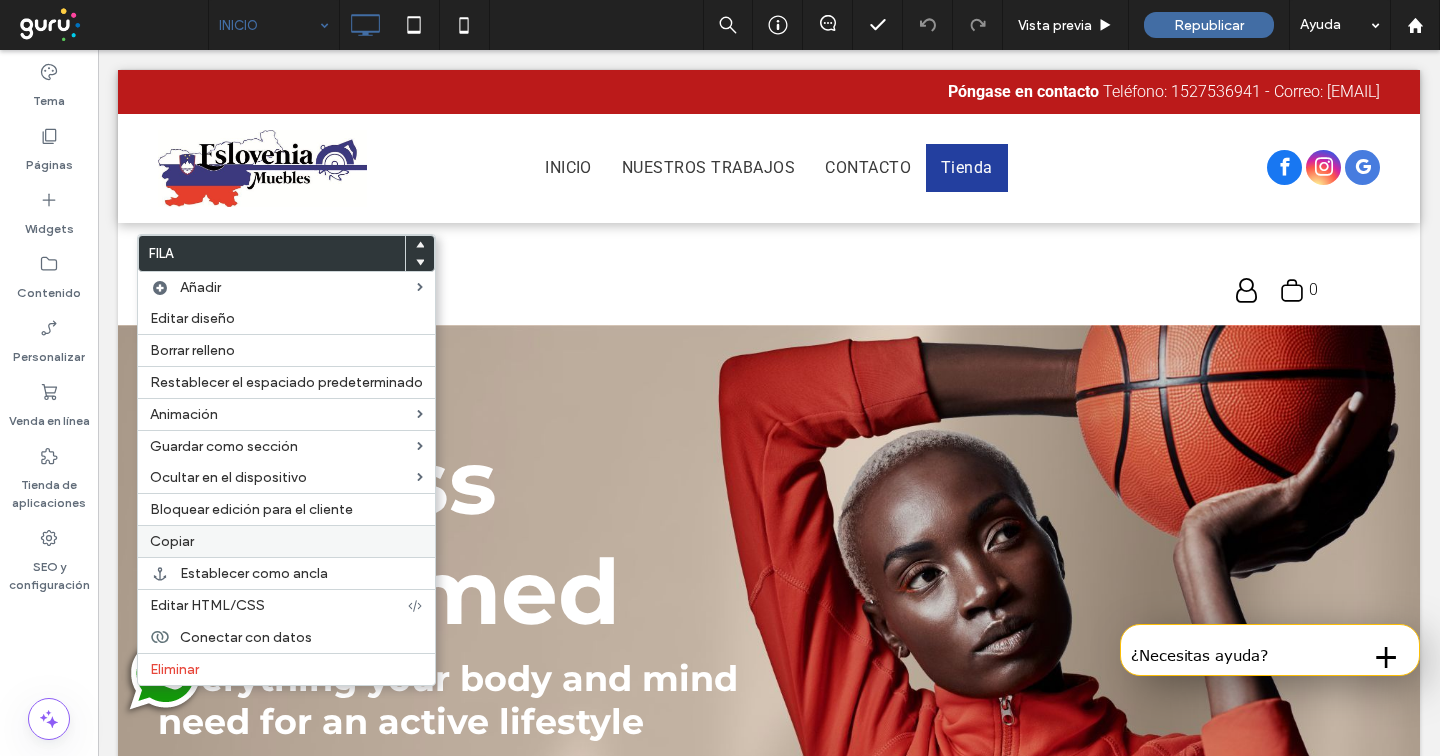 click on "Copiar" at bounding box center [286, 541] 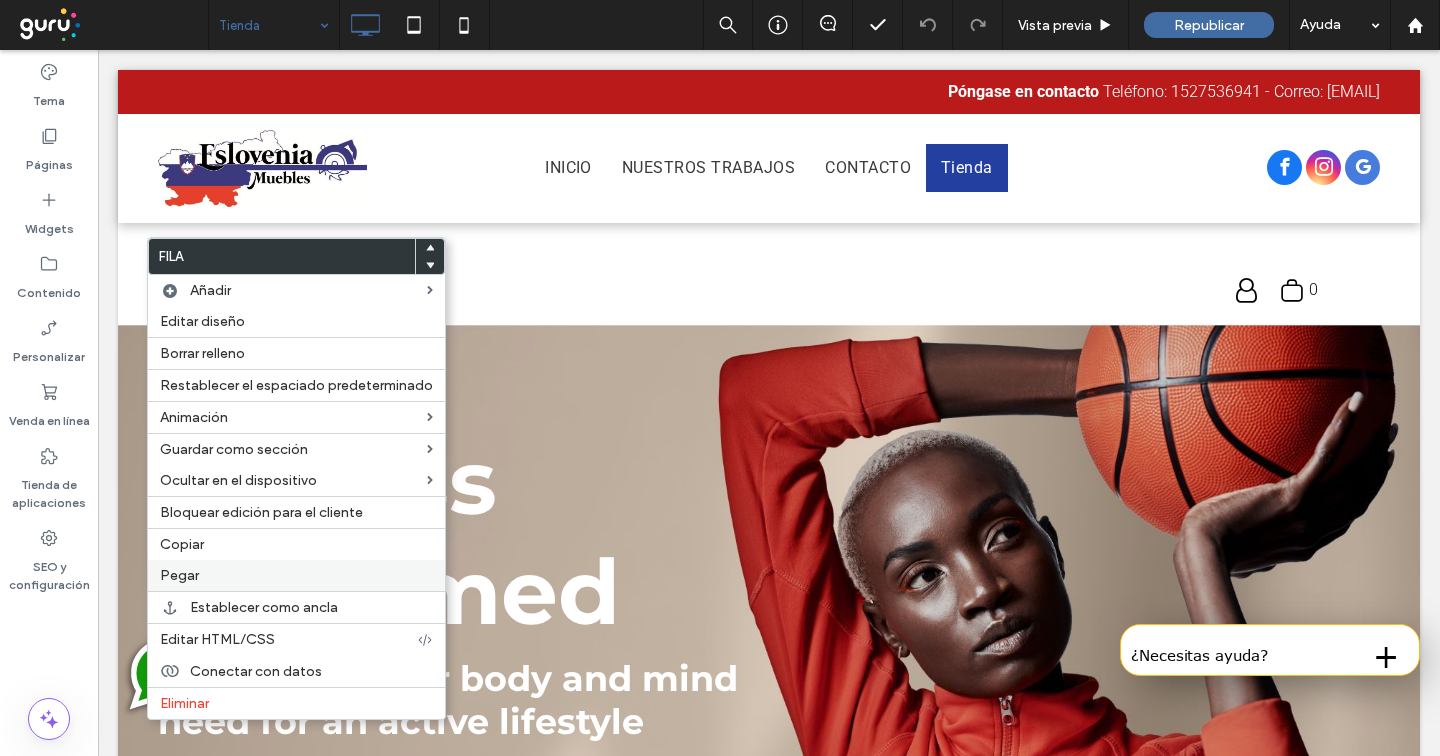 click on "Pegar" at bounding box center (296, 575) 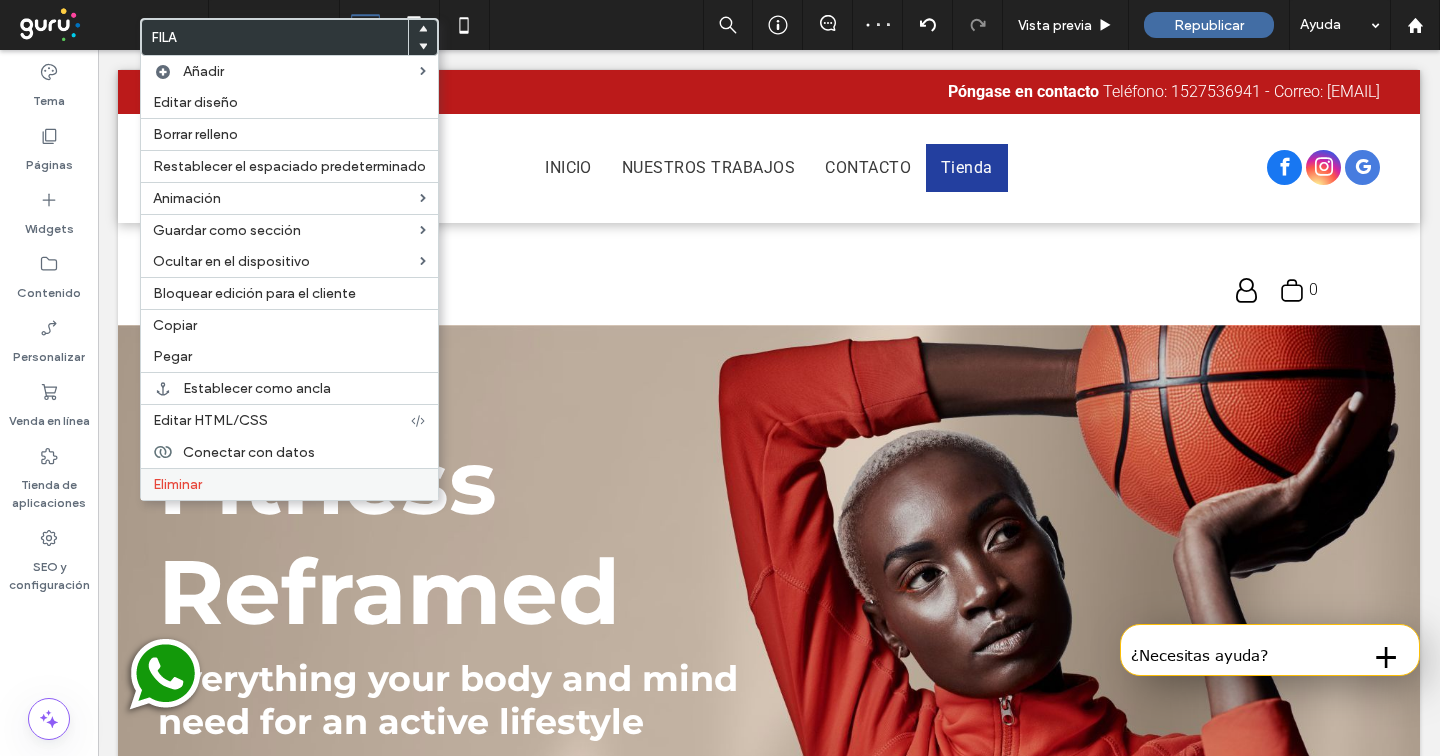 click on "Eliminar" at bounding box center [177, 484] 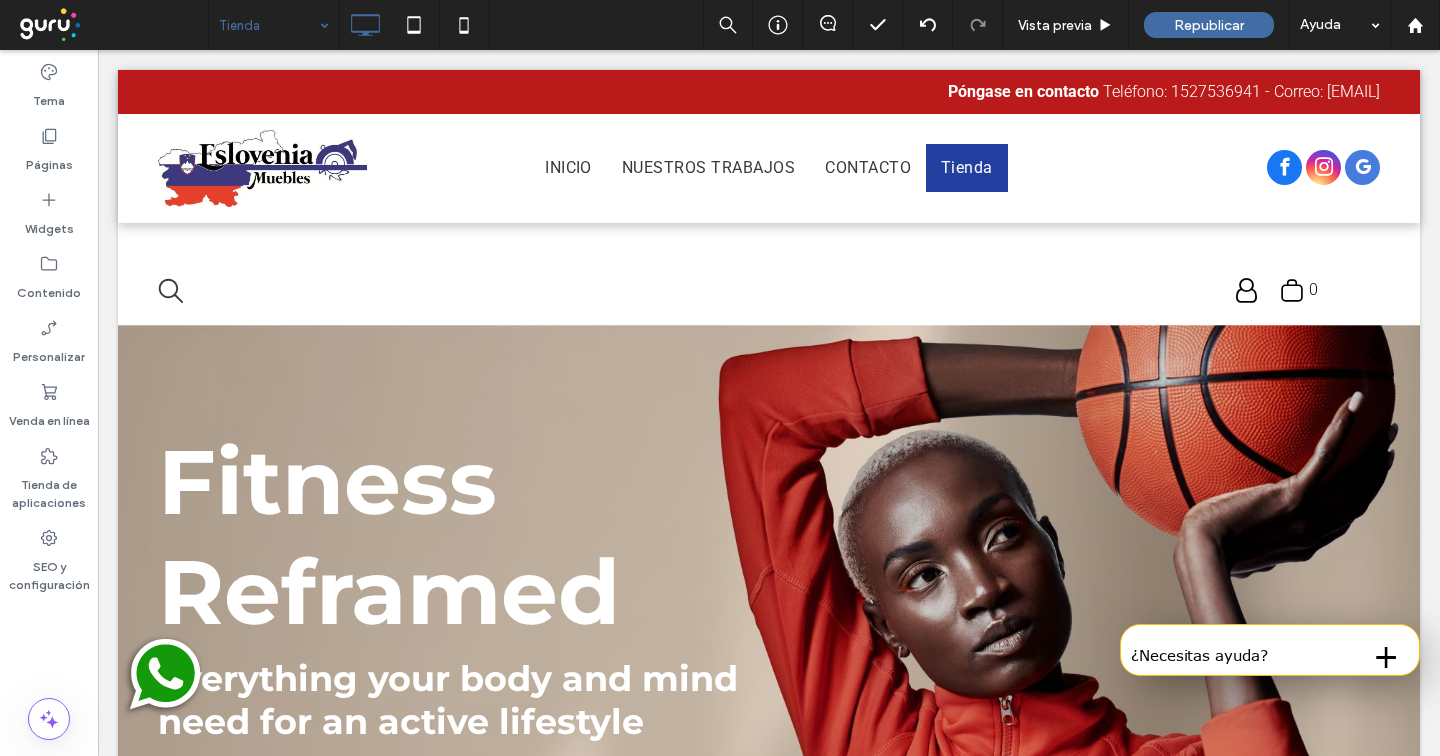 type on "**********" 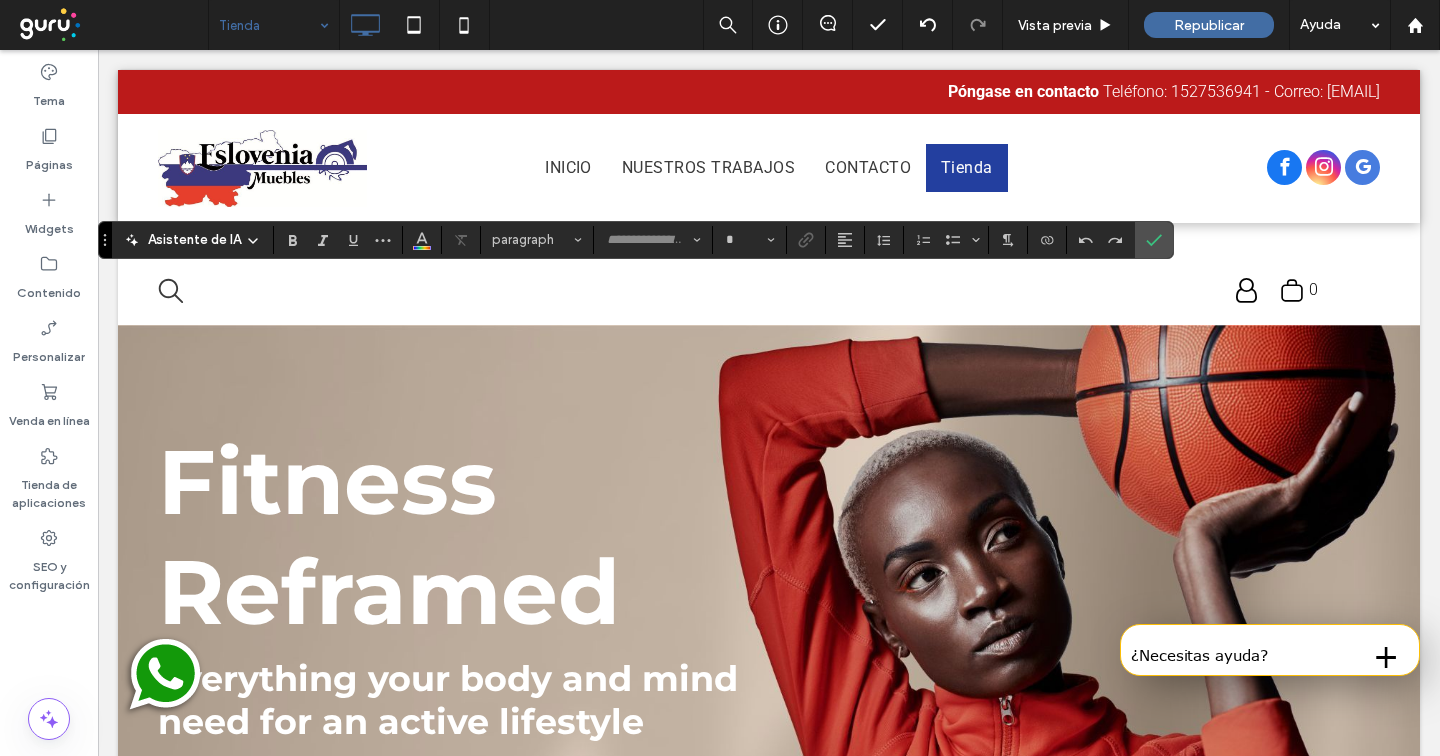 type on "**********" 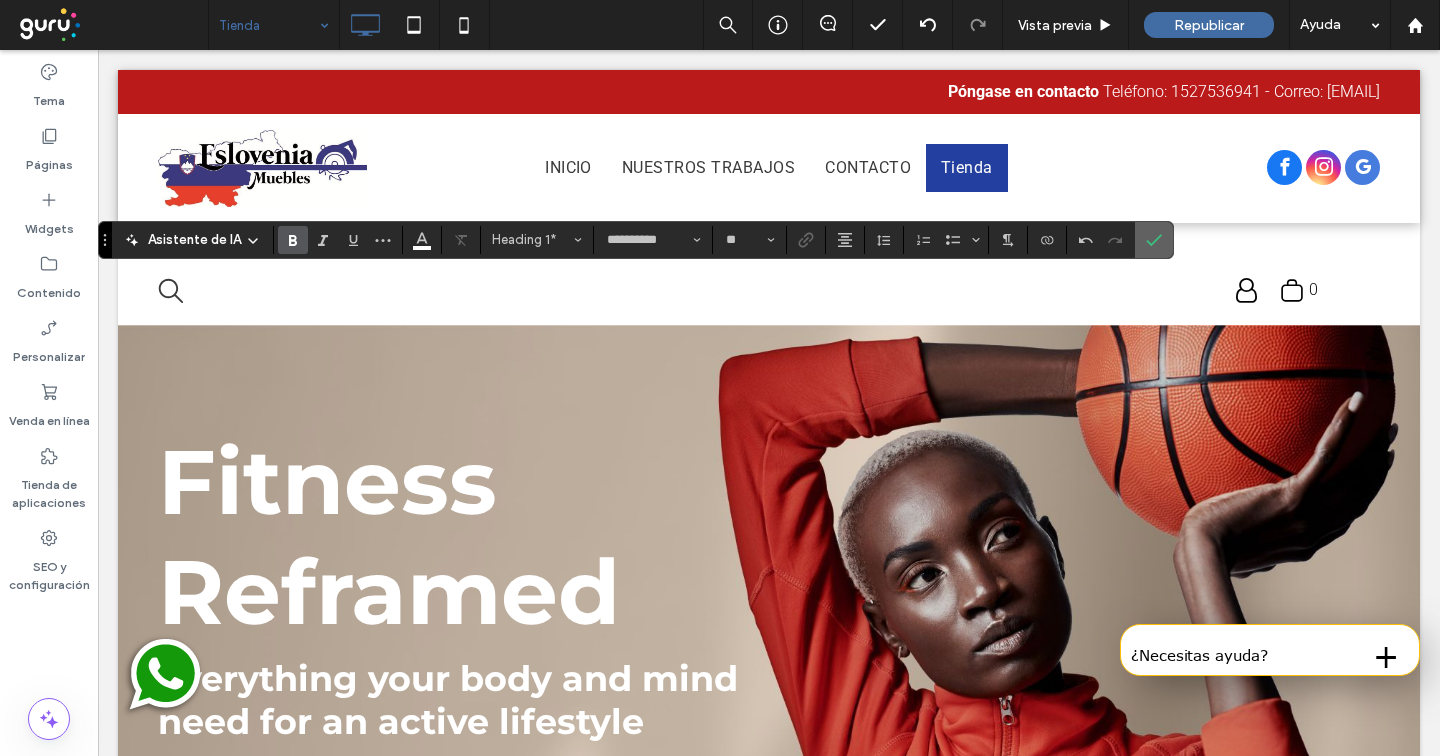 click 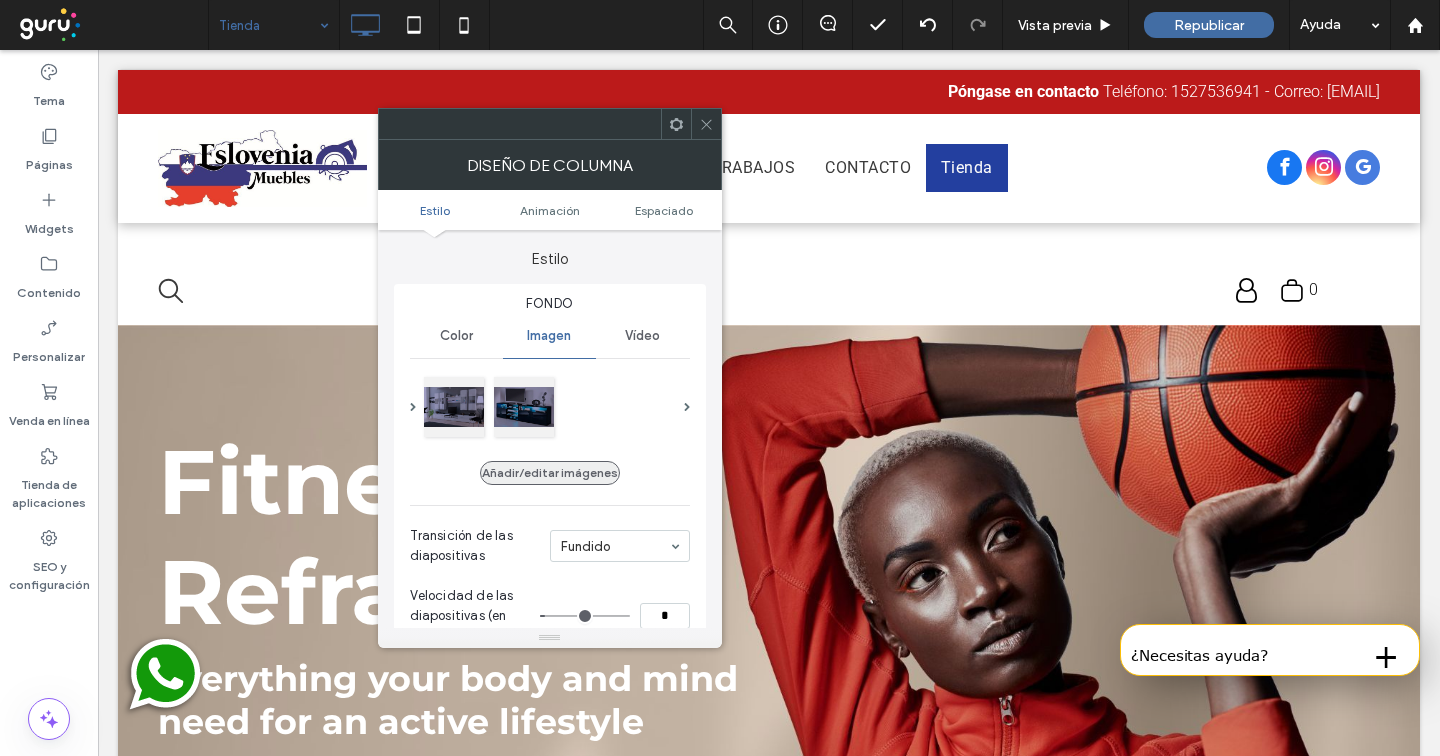 click on "Añadir/editar imágenes" at bounding box center (550, 473) 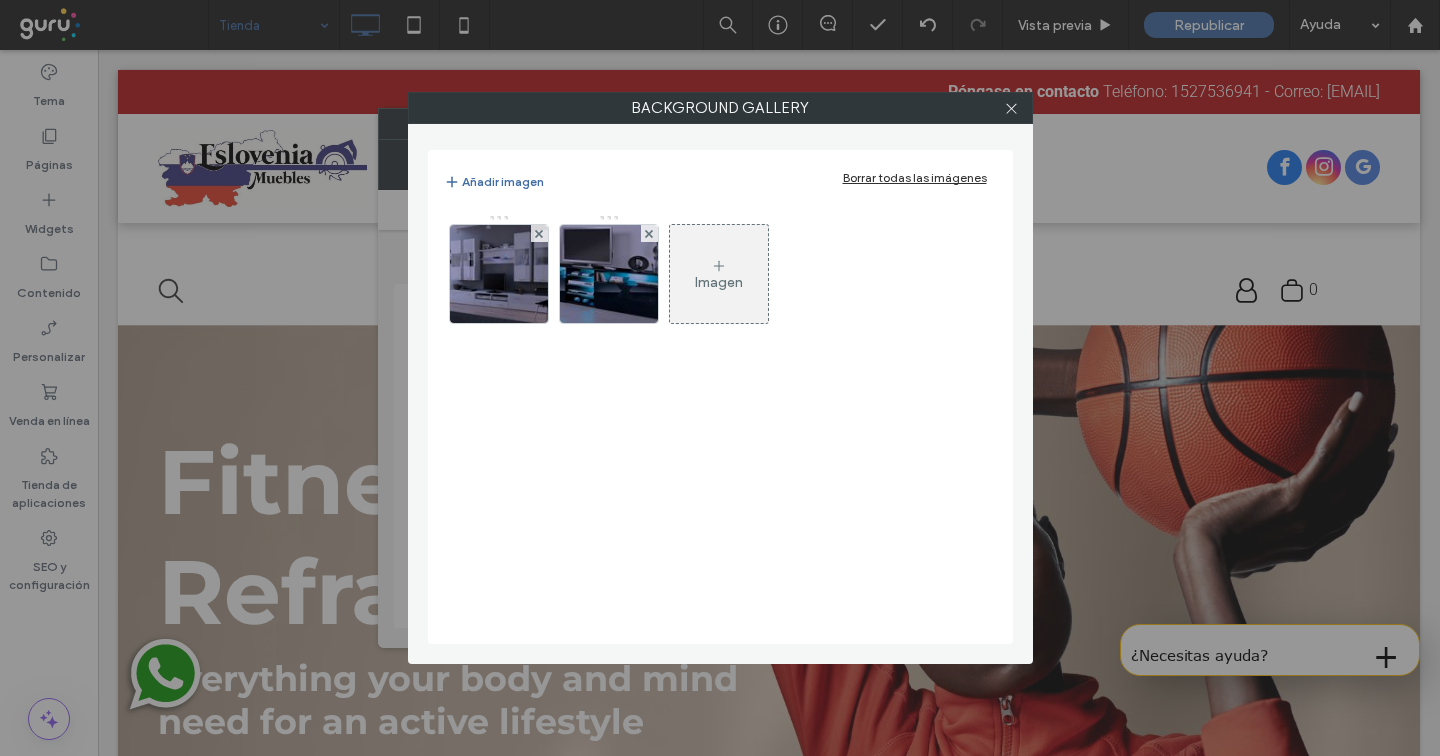 click on "Borrar todas las imágenes" at bounding box center [915, 177] 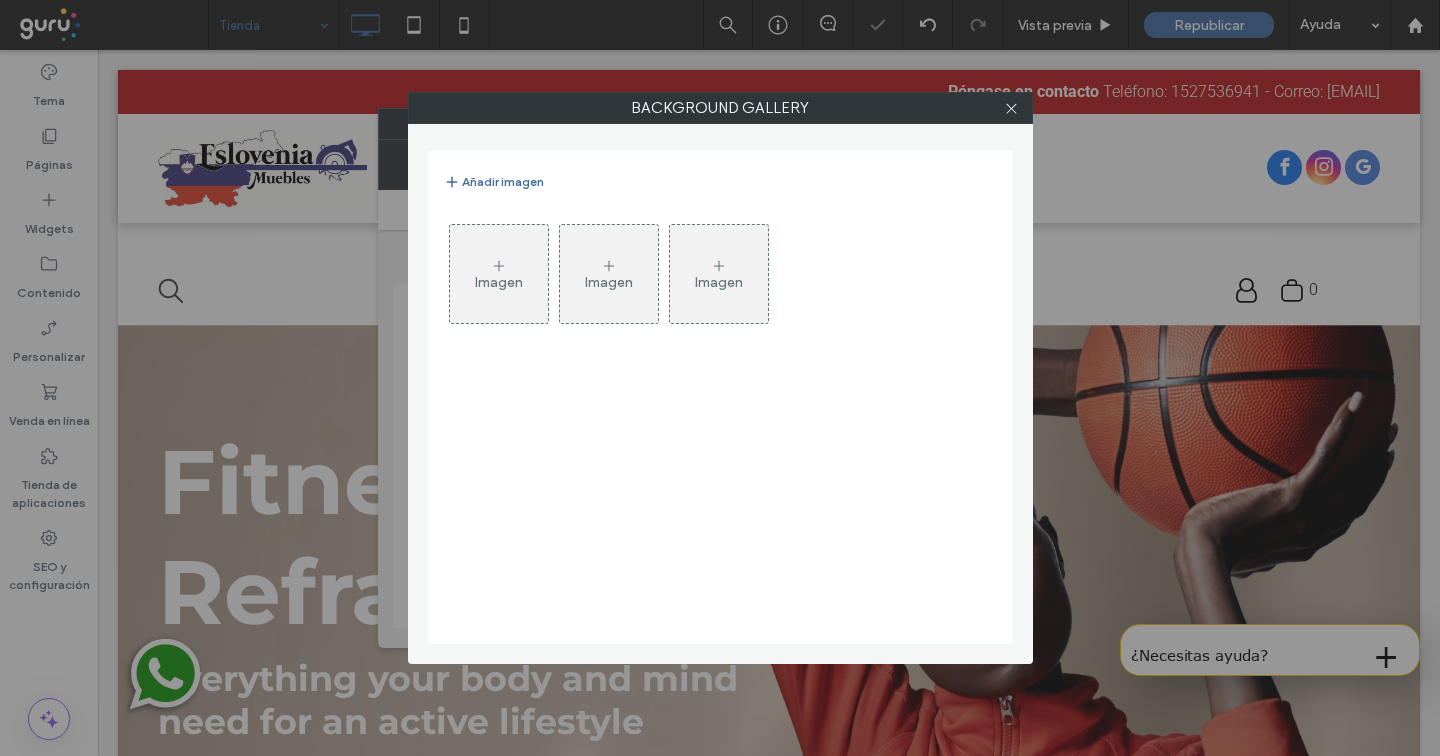 click on "Imagen" at bounding box center [499, 274] 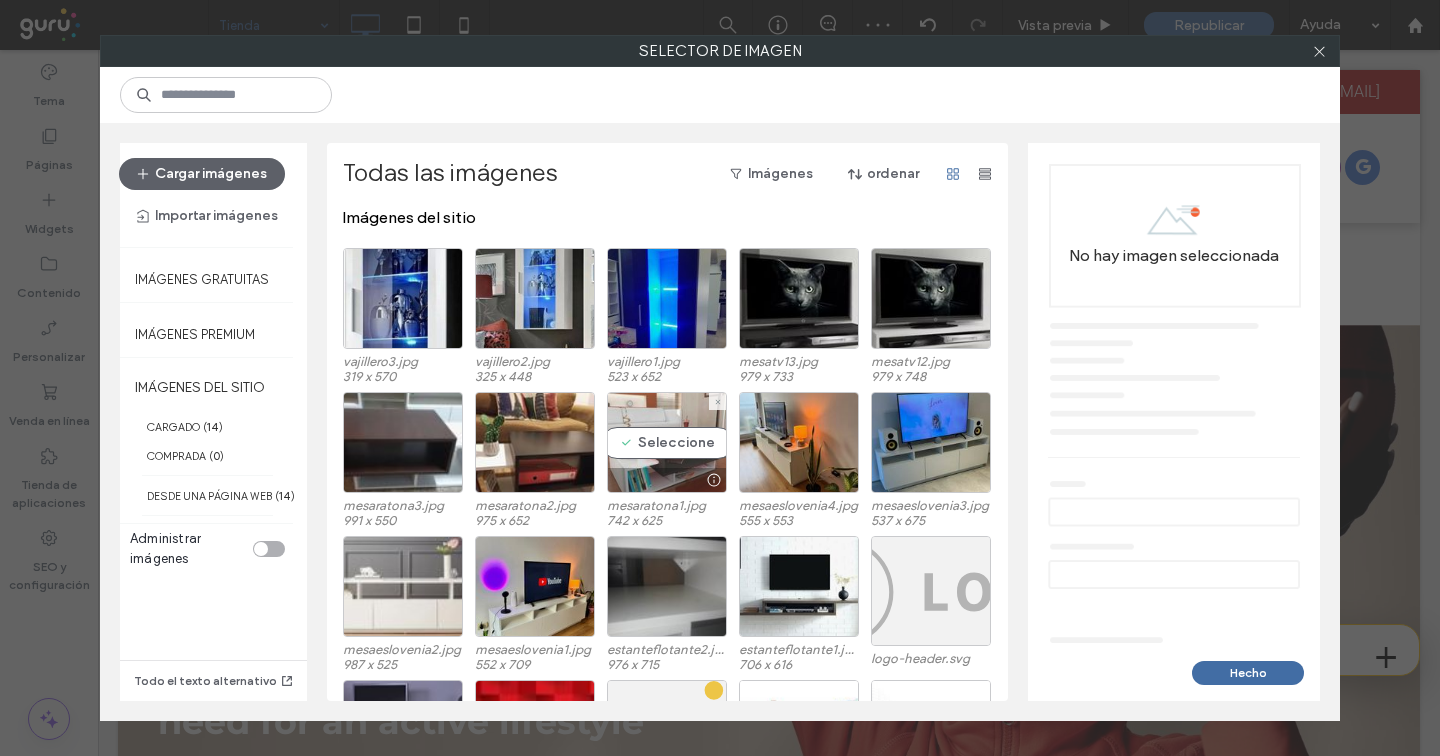 click on "Seleccione" at bounding box center (667, 442) 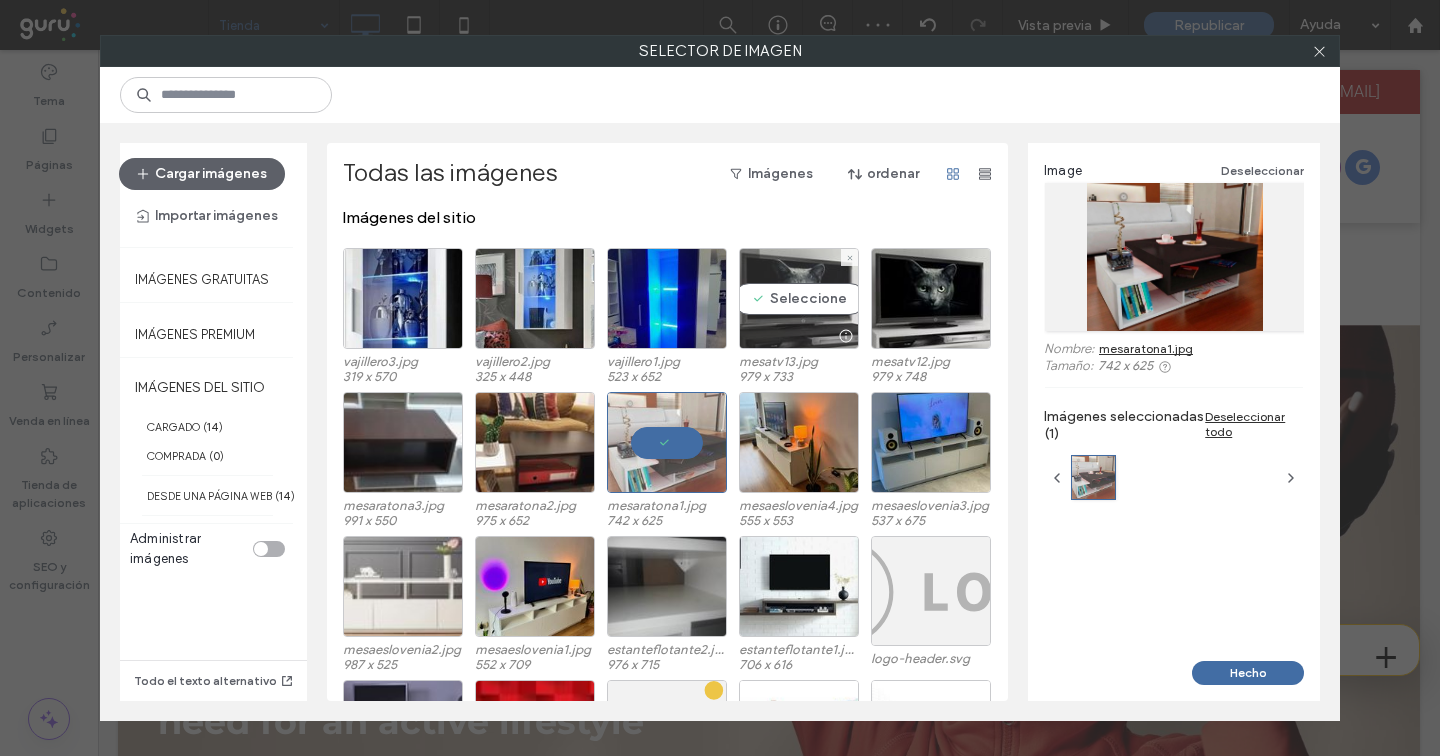 click on "Seleccione" at bounding box center (799, 298) 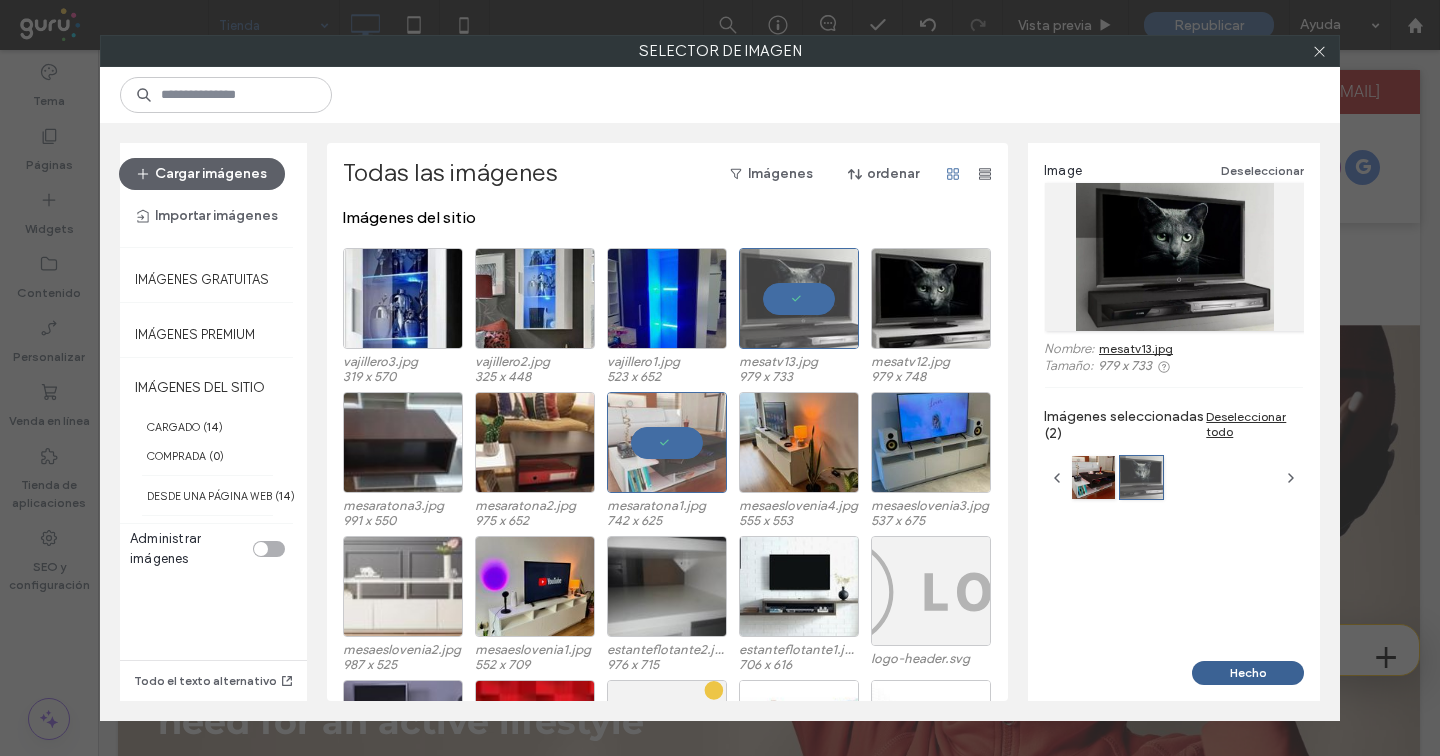 click on "Hecho" at bounding box center [1248, 673] 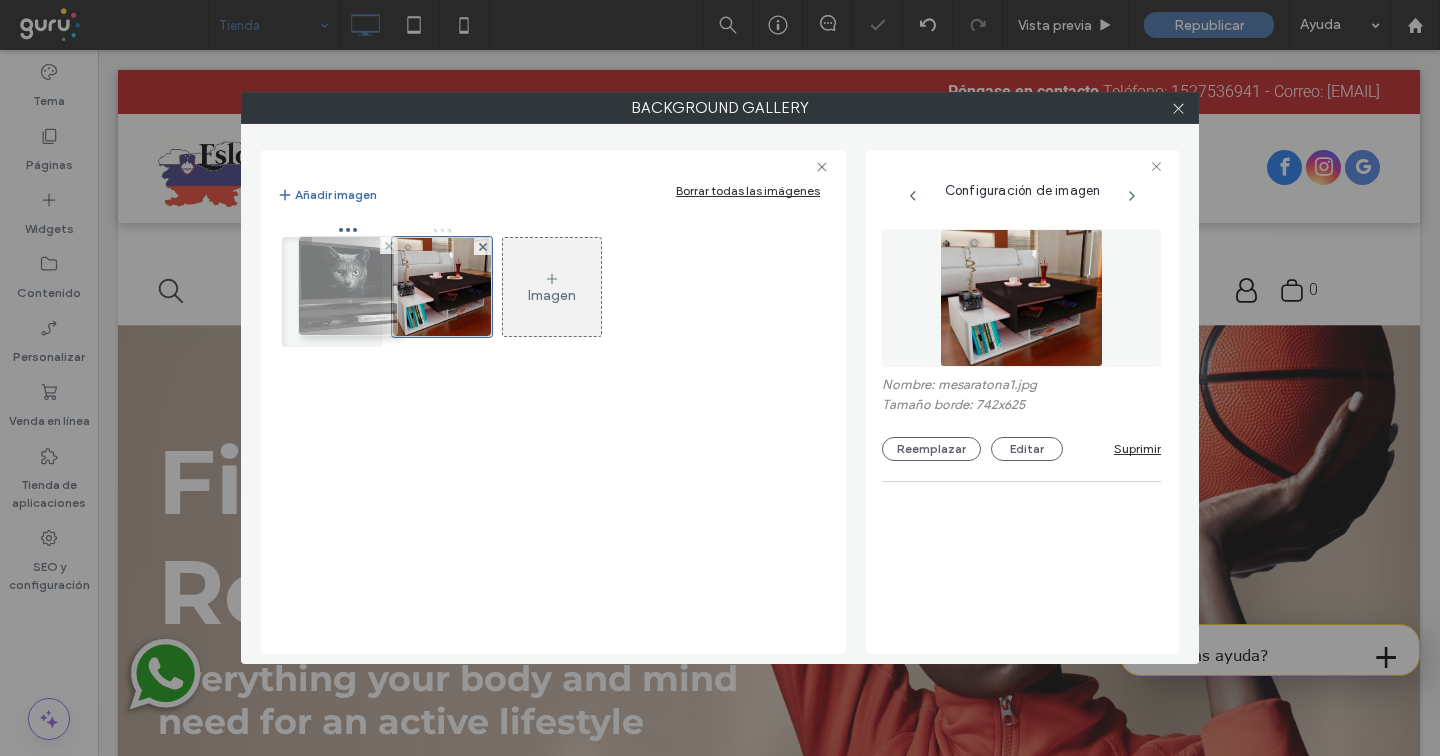 drag, startPoint x: 431, startPoint y: 275, endPoint x: 331, endPoint y: 274, distance: 100.005 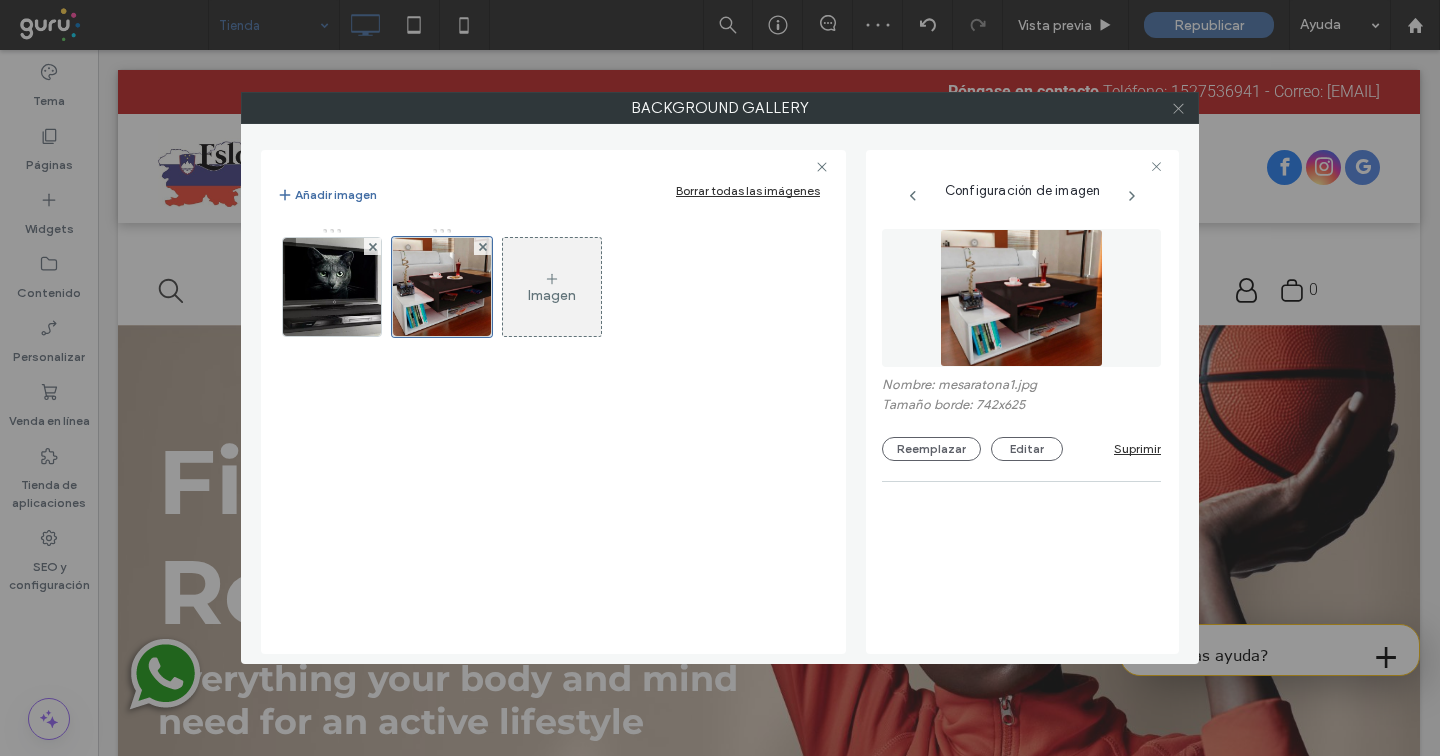 click 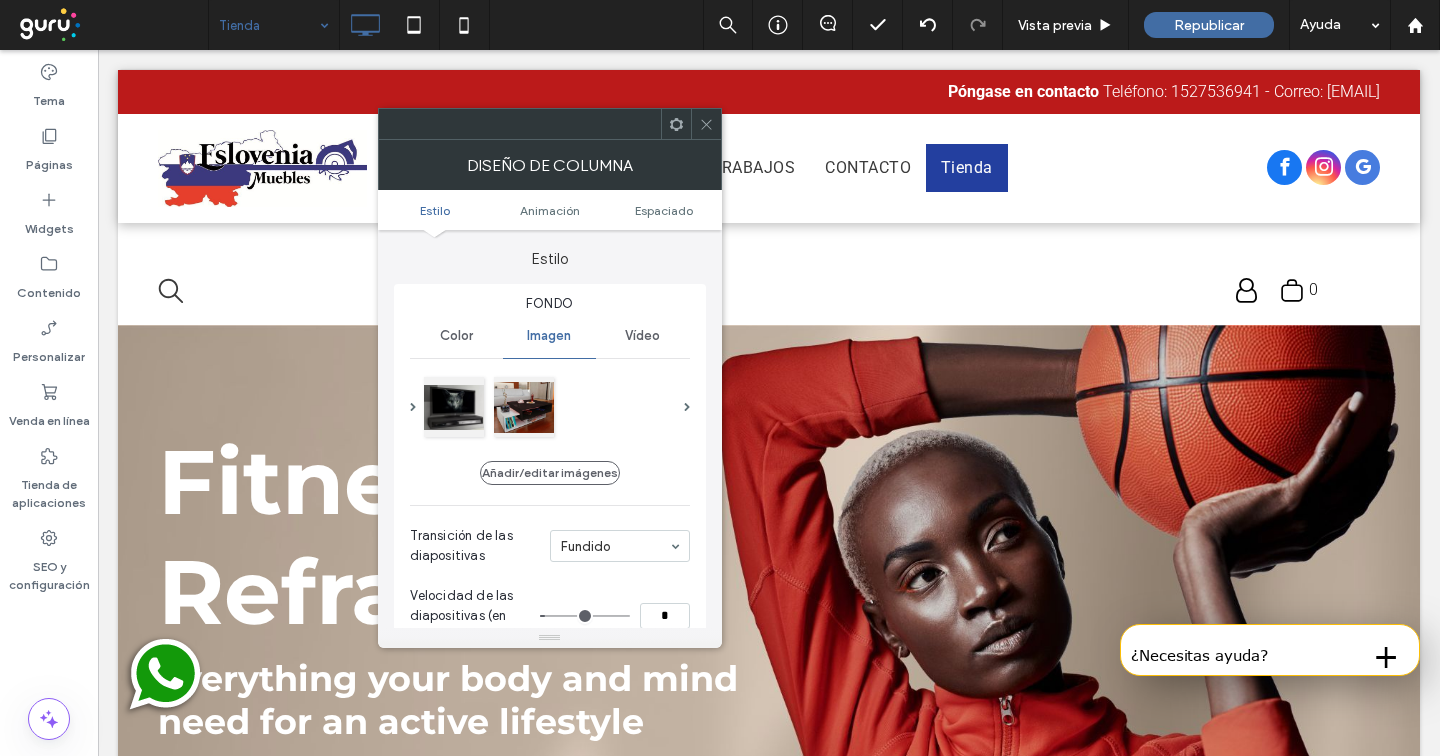 click at bounding box center (706, 124) 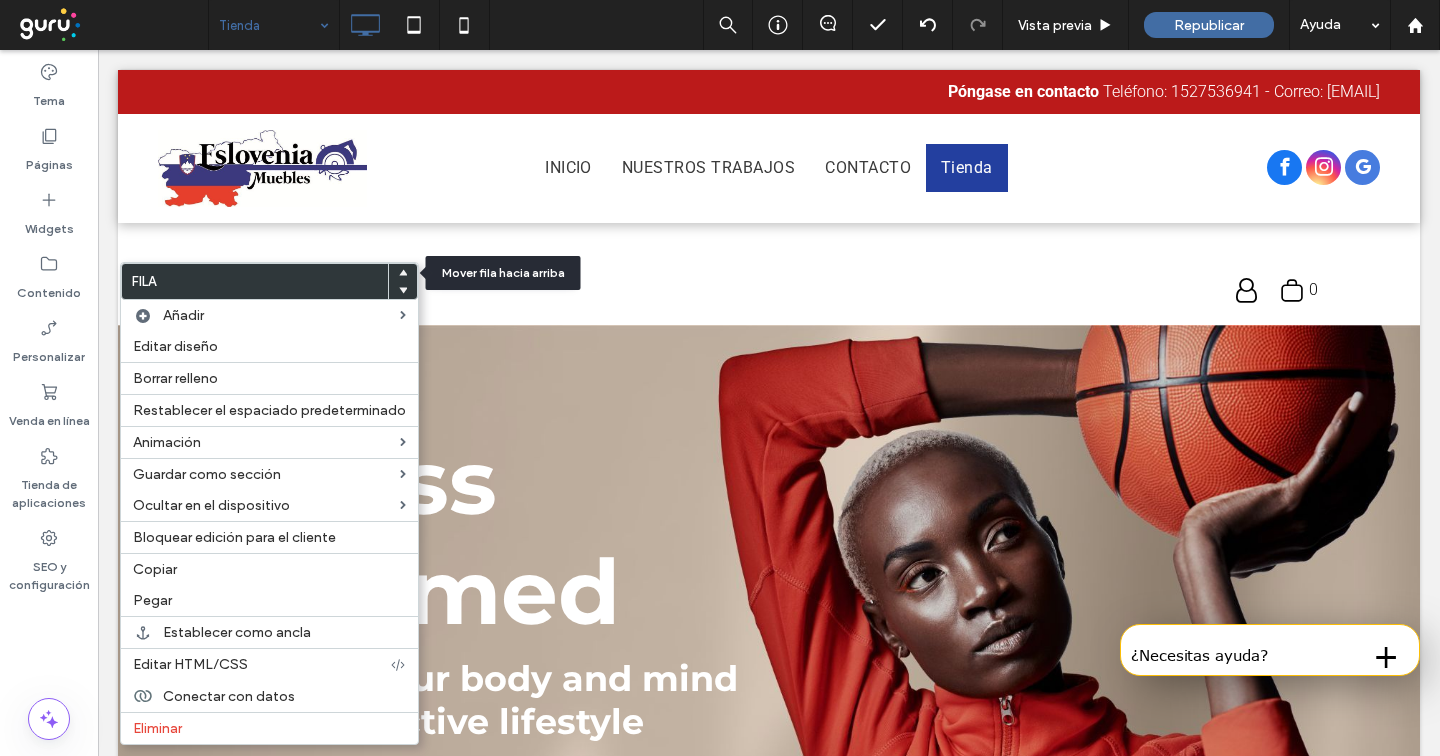 click 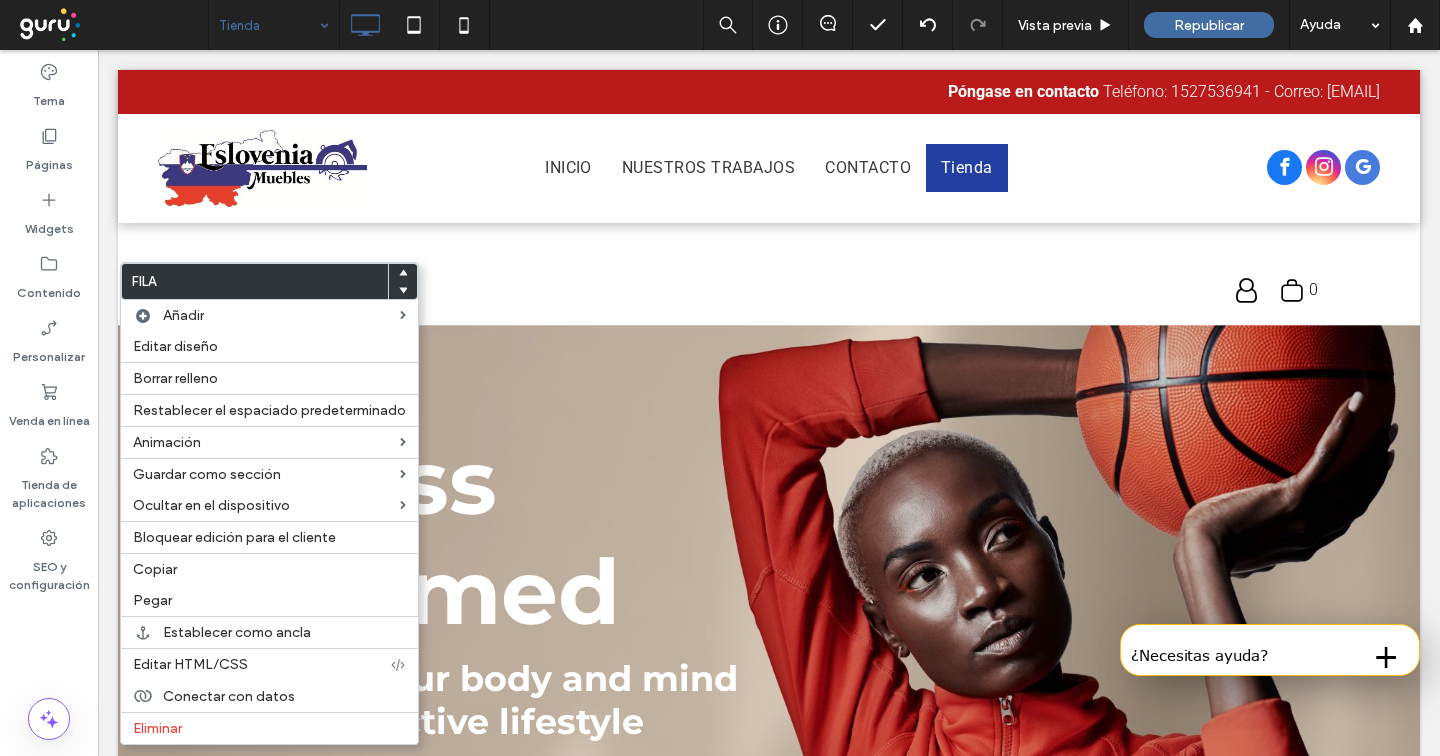 click at bounding box center [403, 273] 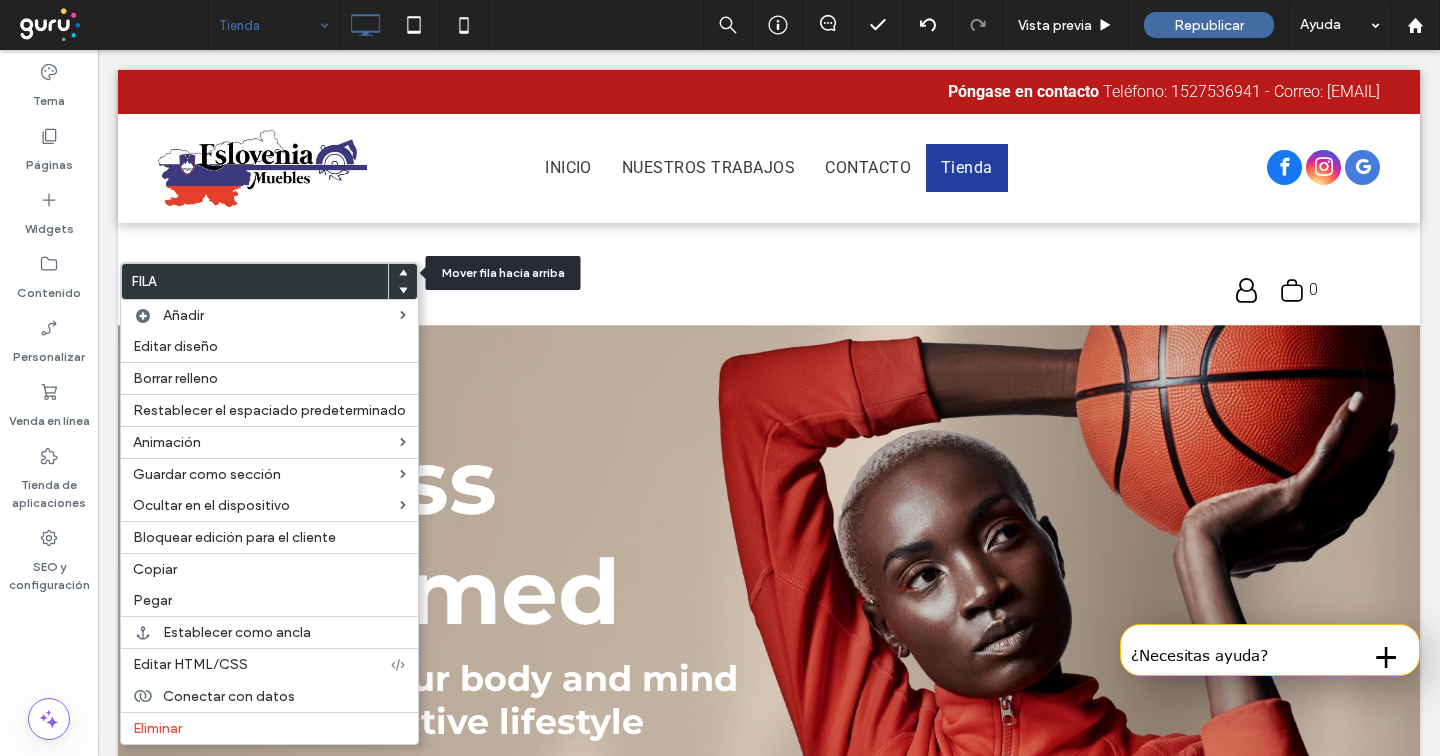 click 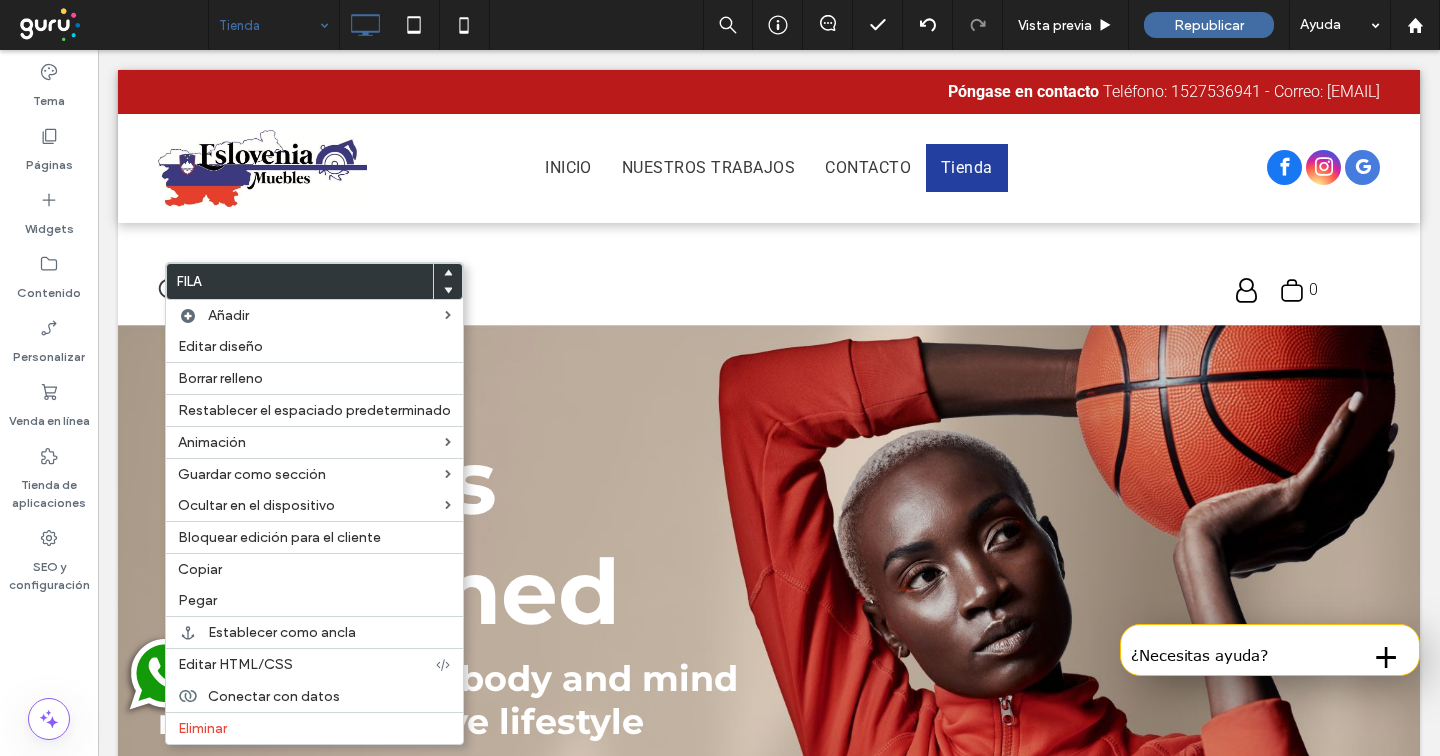 drag, startPoint x: 235, startPoint y: 720, endPoint x: 654, endPoint y: 305, distance: 589.7338 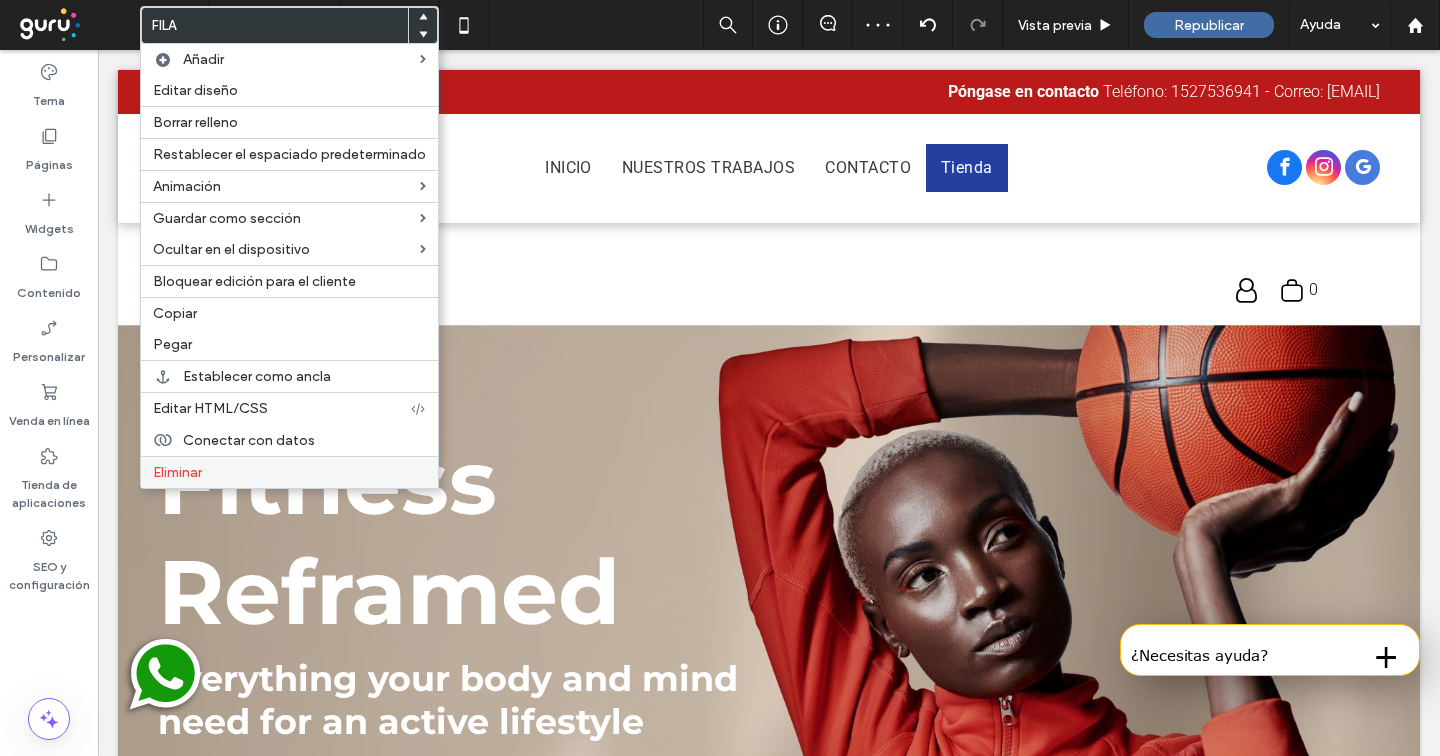 click on "Eliminar" at bounding box center (177, 472) 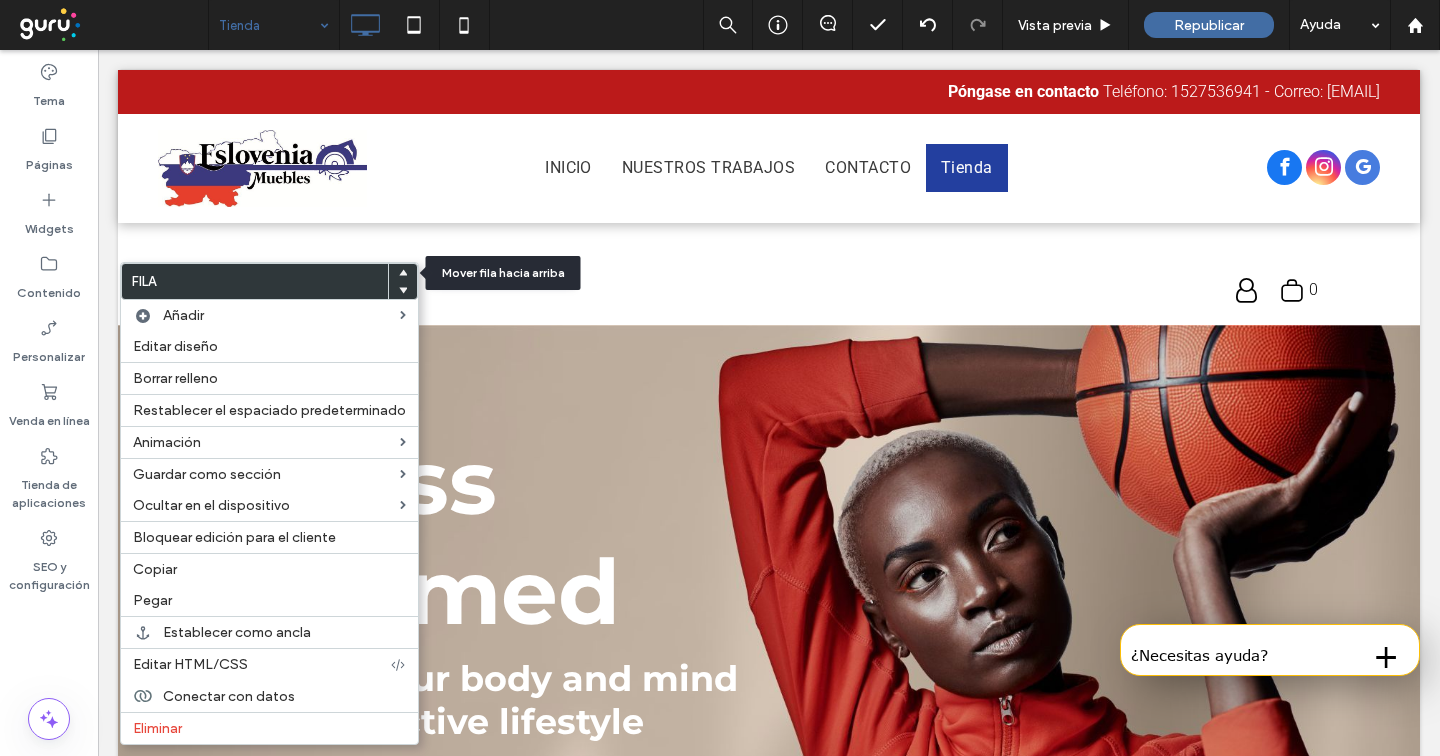 click at bounding box center [403, 273] 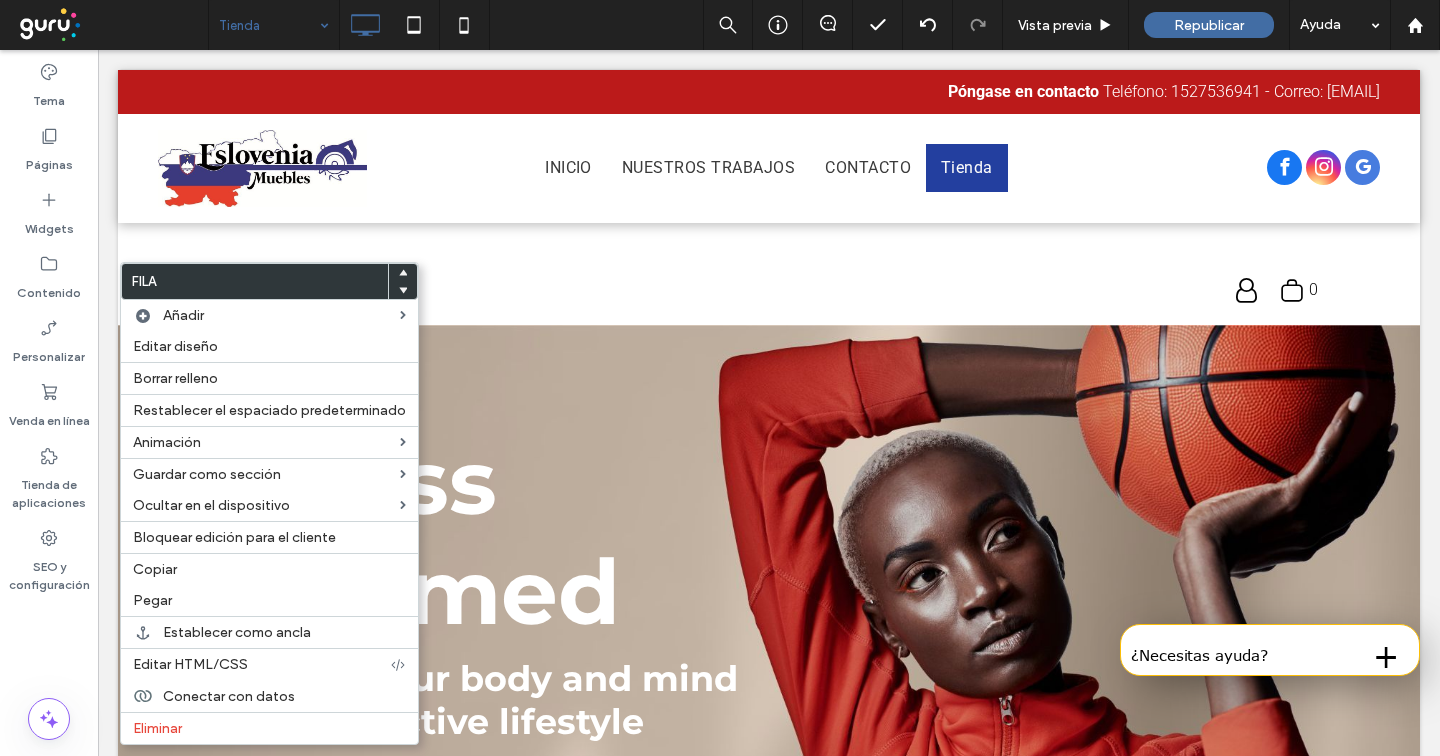 click 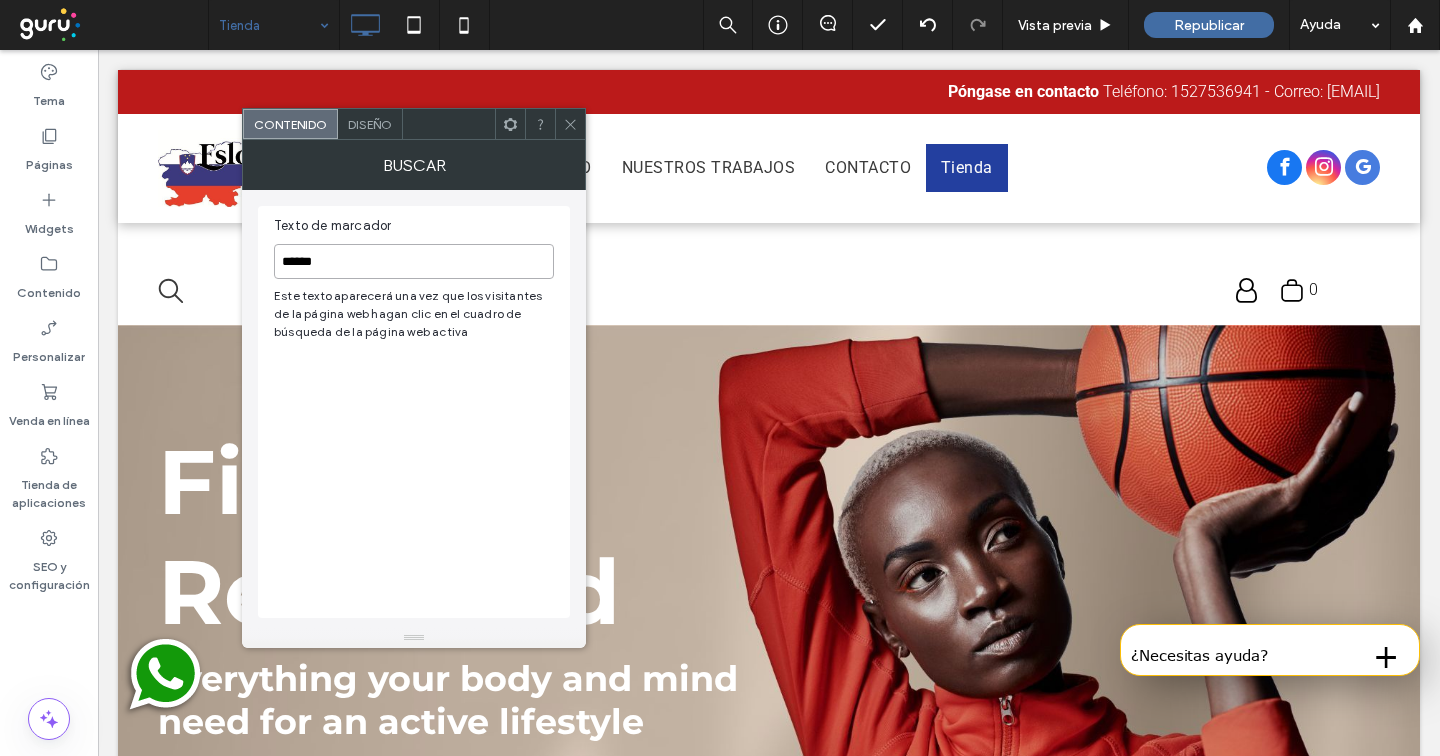 click on "******" at bounding box center (414, 261) 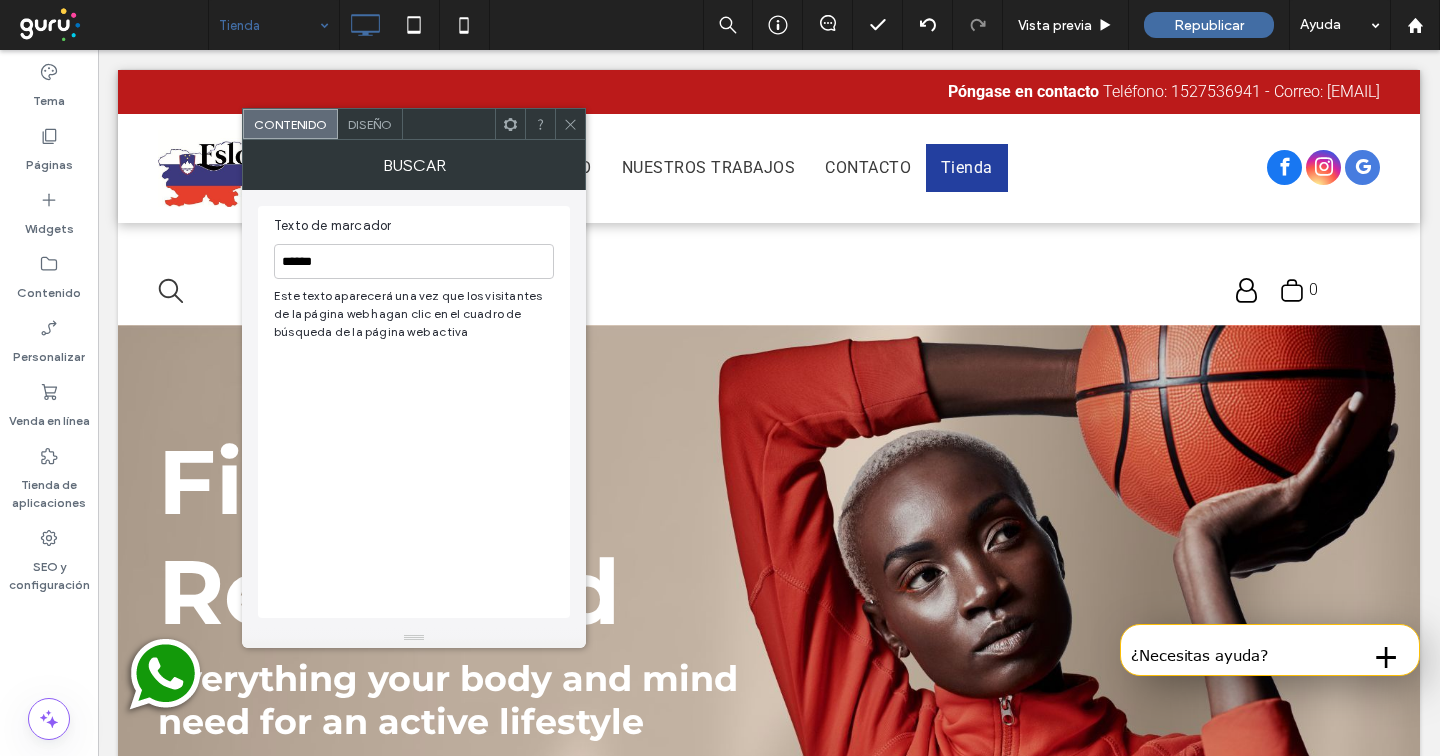 click on "Texto de marcador ****** Este texto aparecerá una vez que los visitantes de la página web hagan clic en el cuadro de búsqueda de la página web activa" at bounding box center (414, 412) 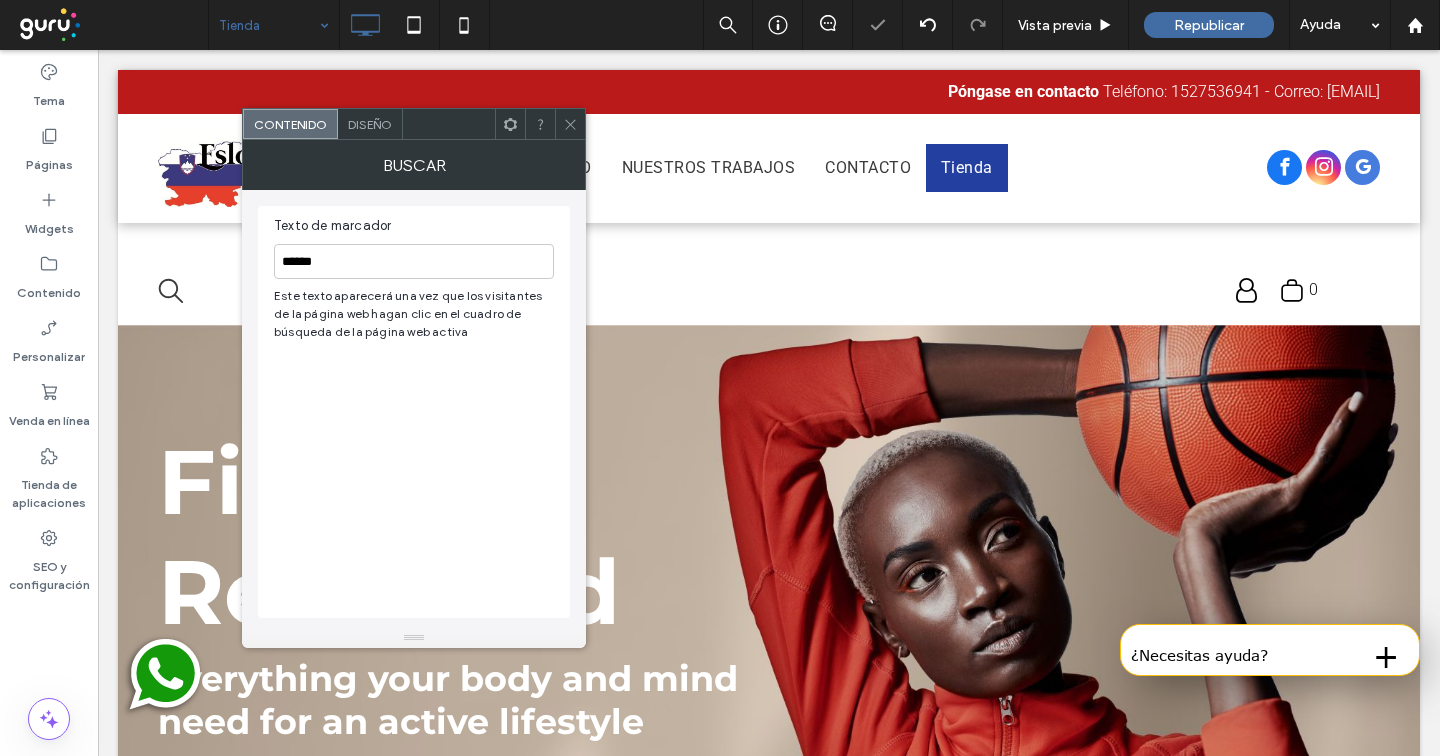 click 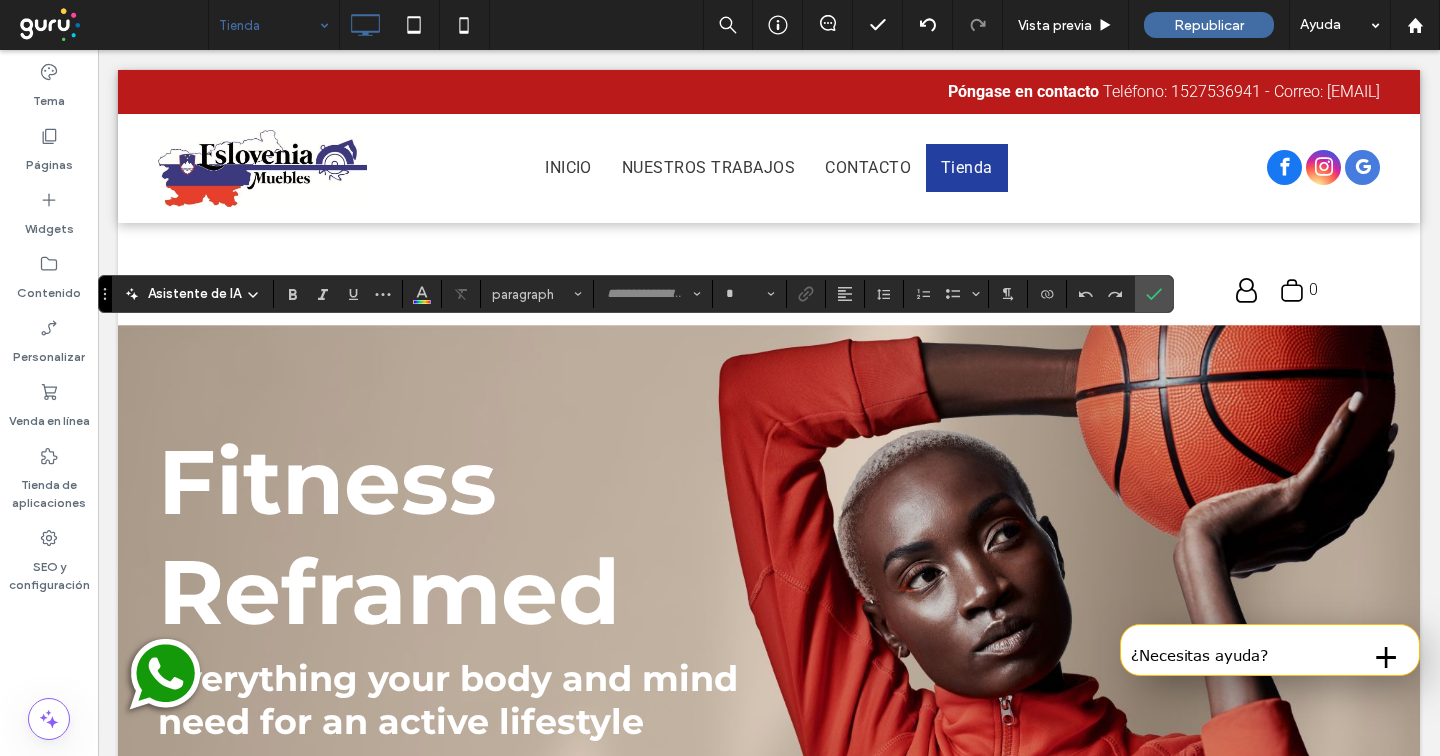 type on "**********" 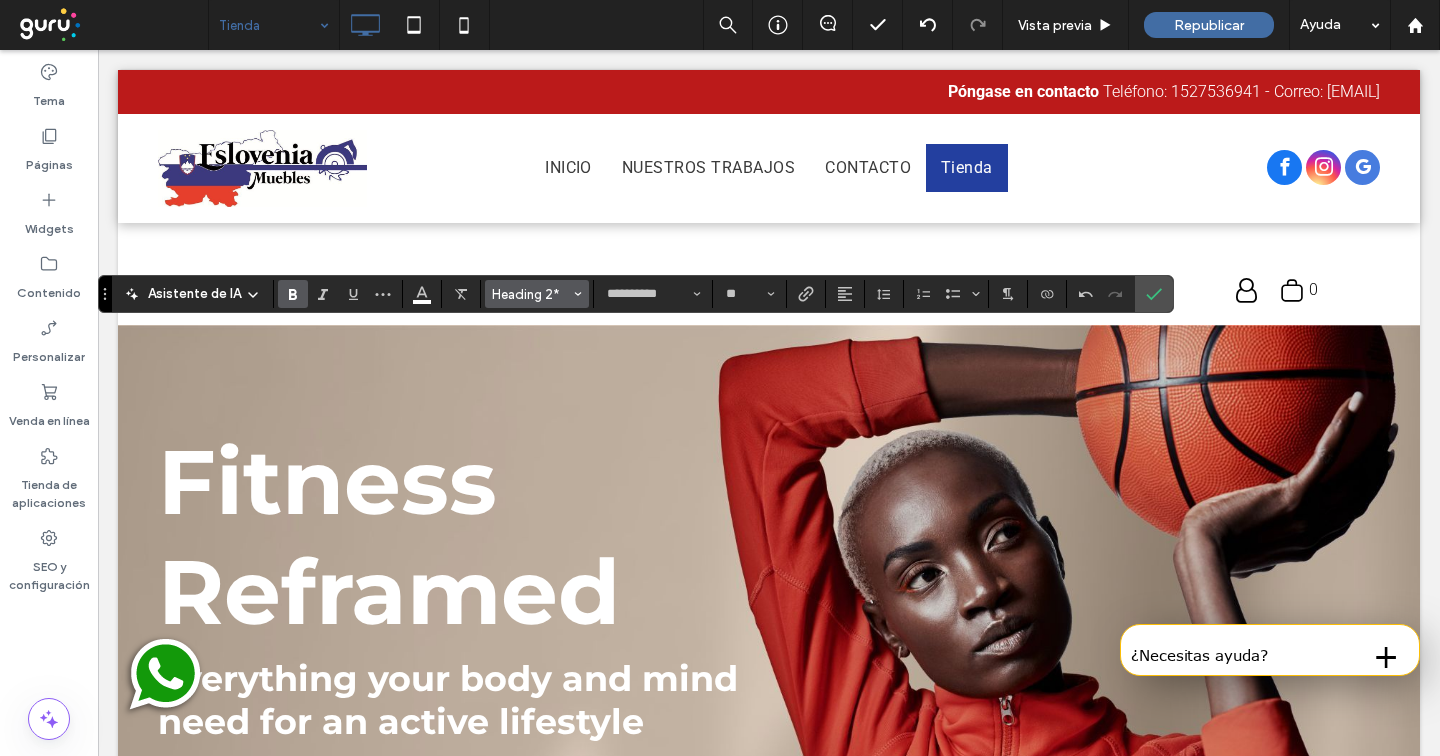 click on "Heading 2*" at bounding box center [531, 294] 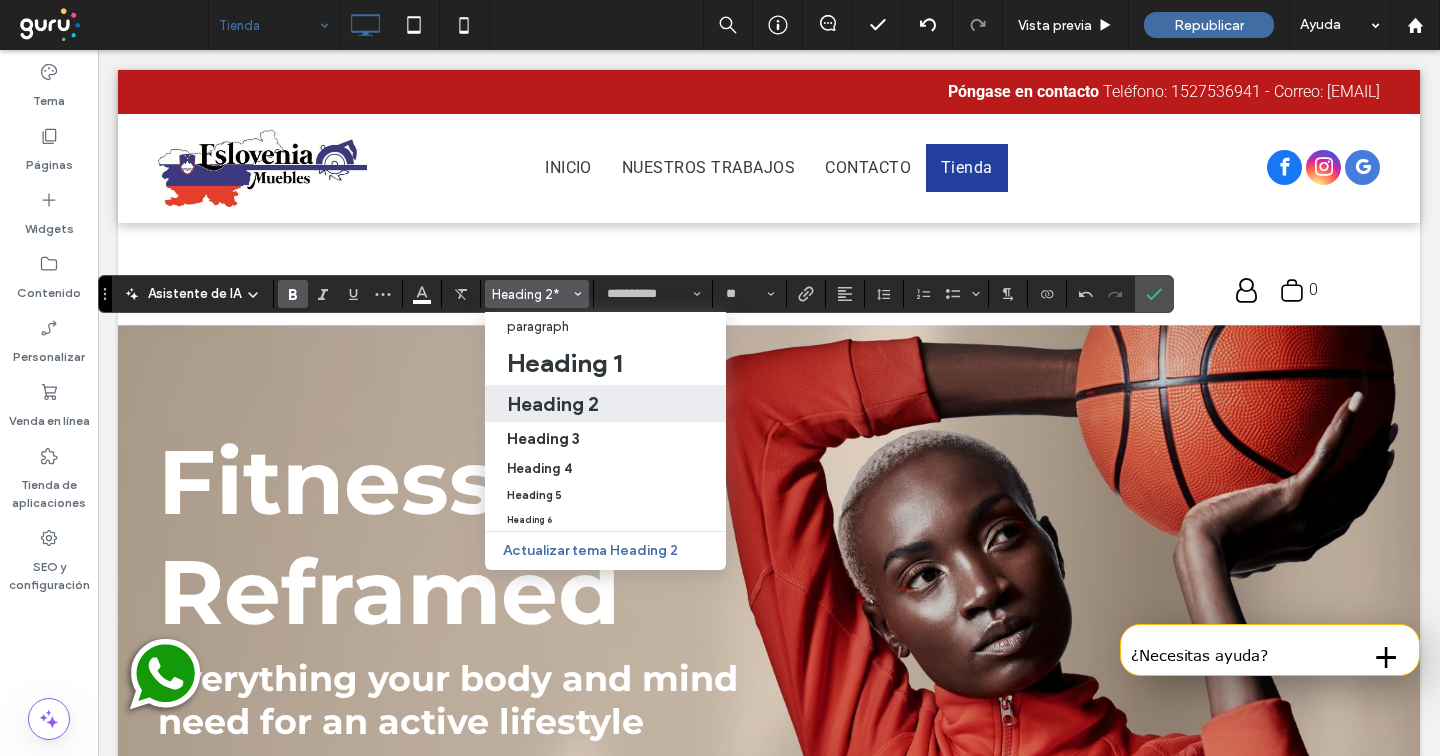 click on "Heading 2" at bounding box center [553, 404] 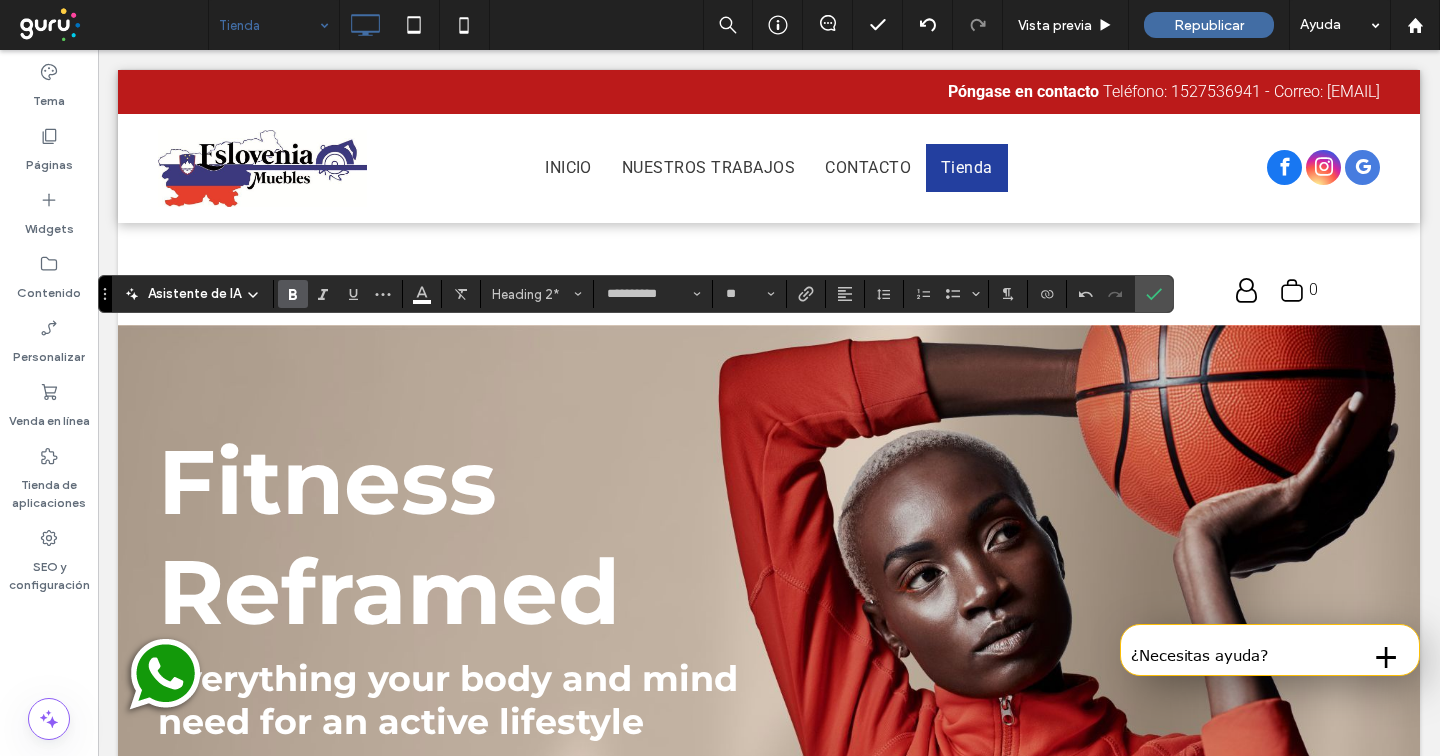 type on "**" 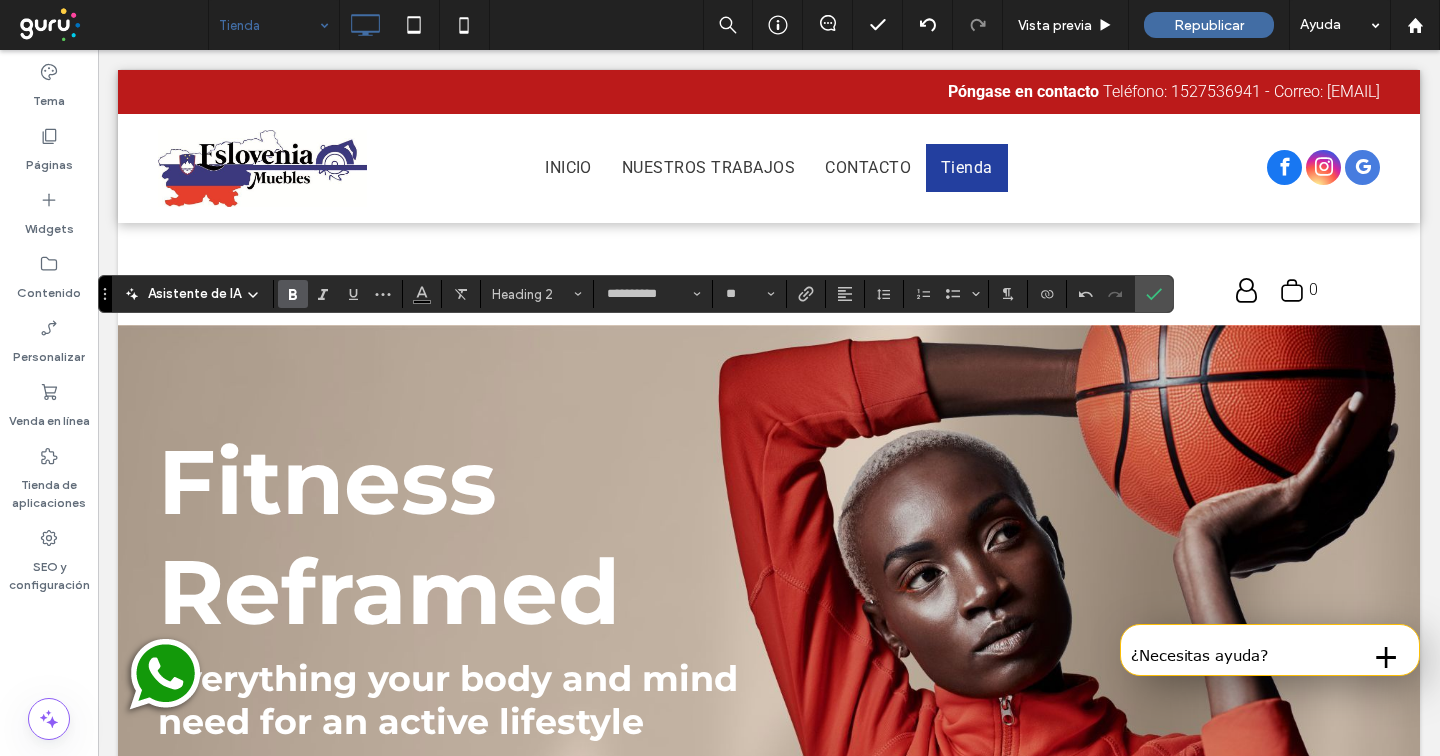 drag, startPoint x: 1168, startPoint y: 291, endPoint x: 1105, endPoint y: 297, distance: 63.28507 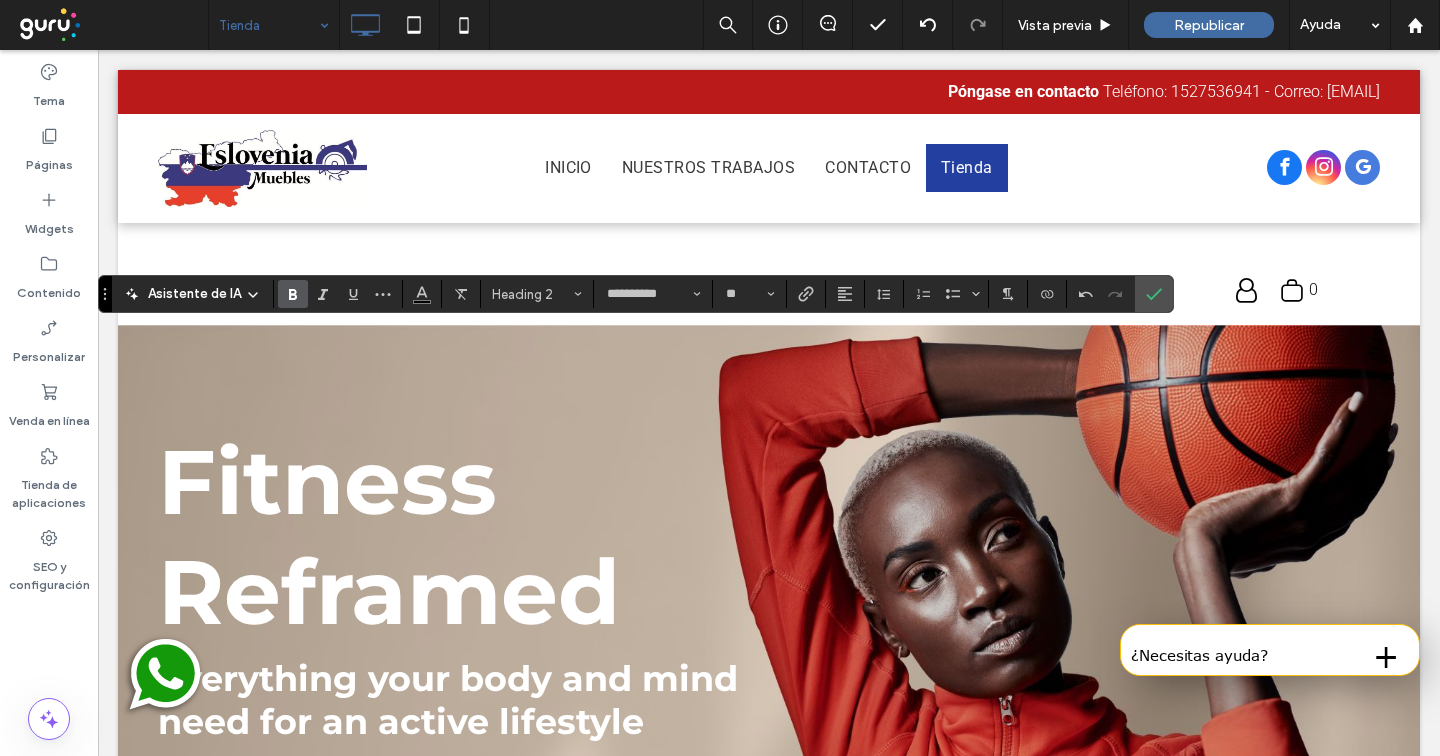 click at bounding box center [1154, 294] 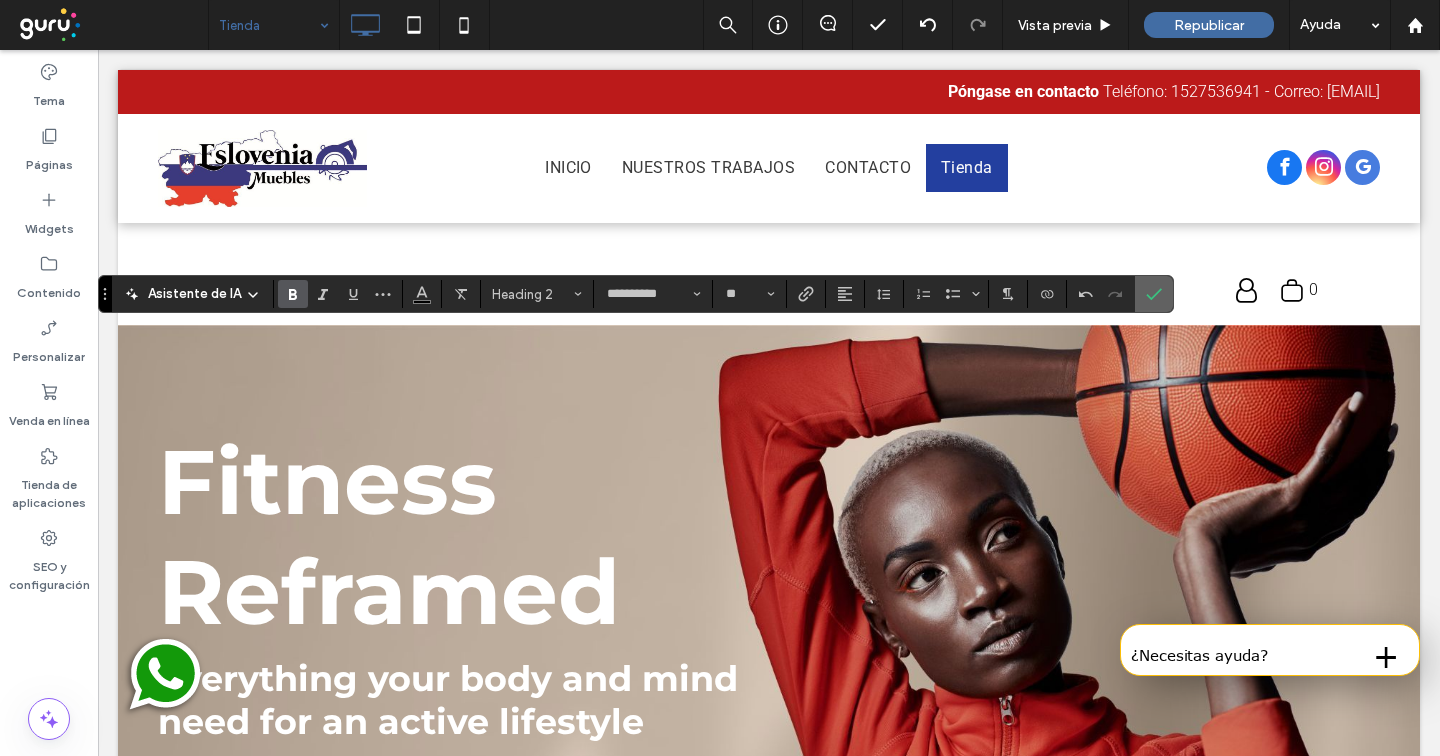 click 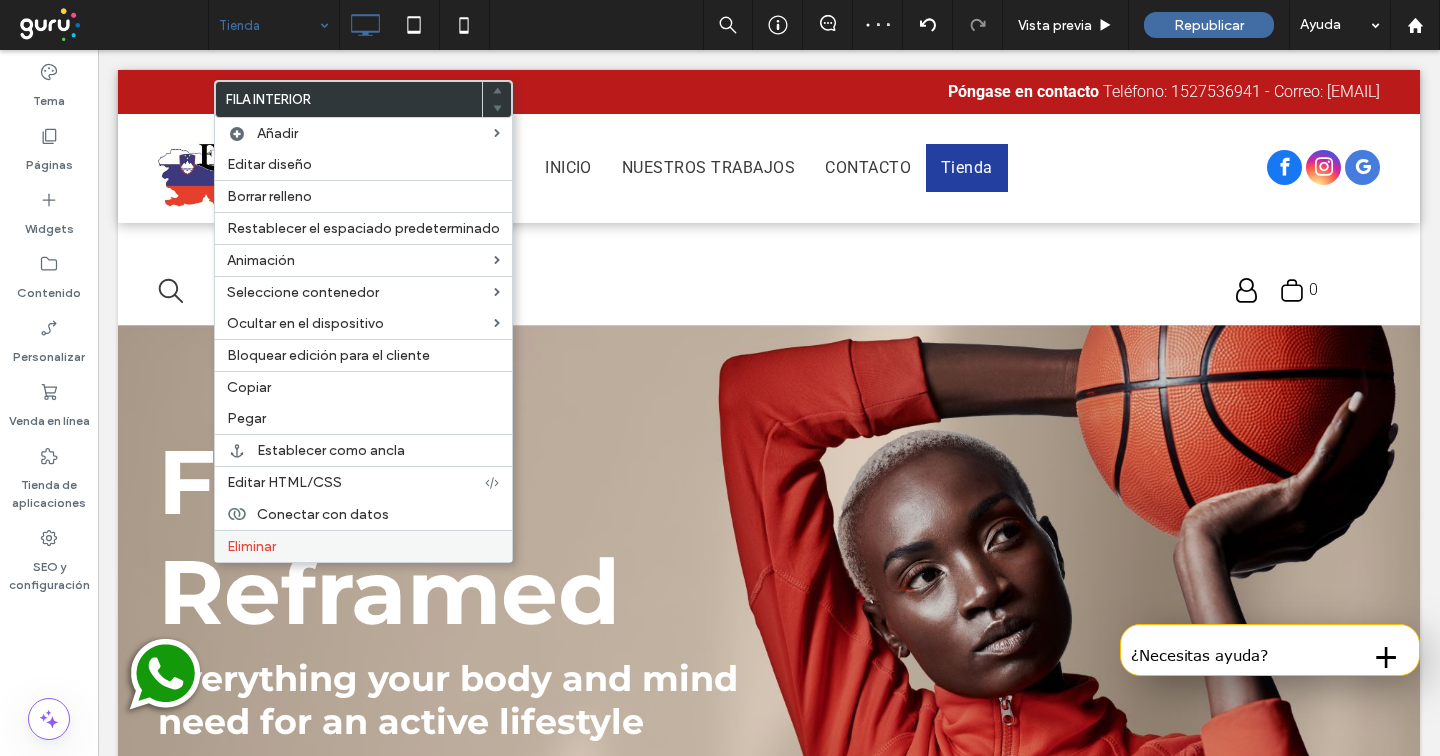 click on "Eliminar" at bounding box center (251, 546) 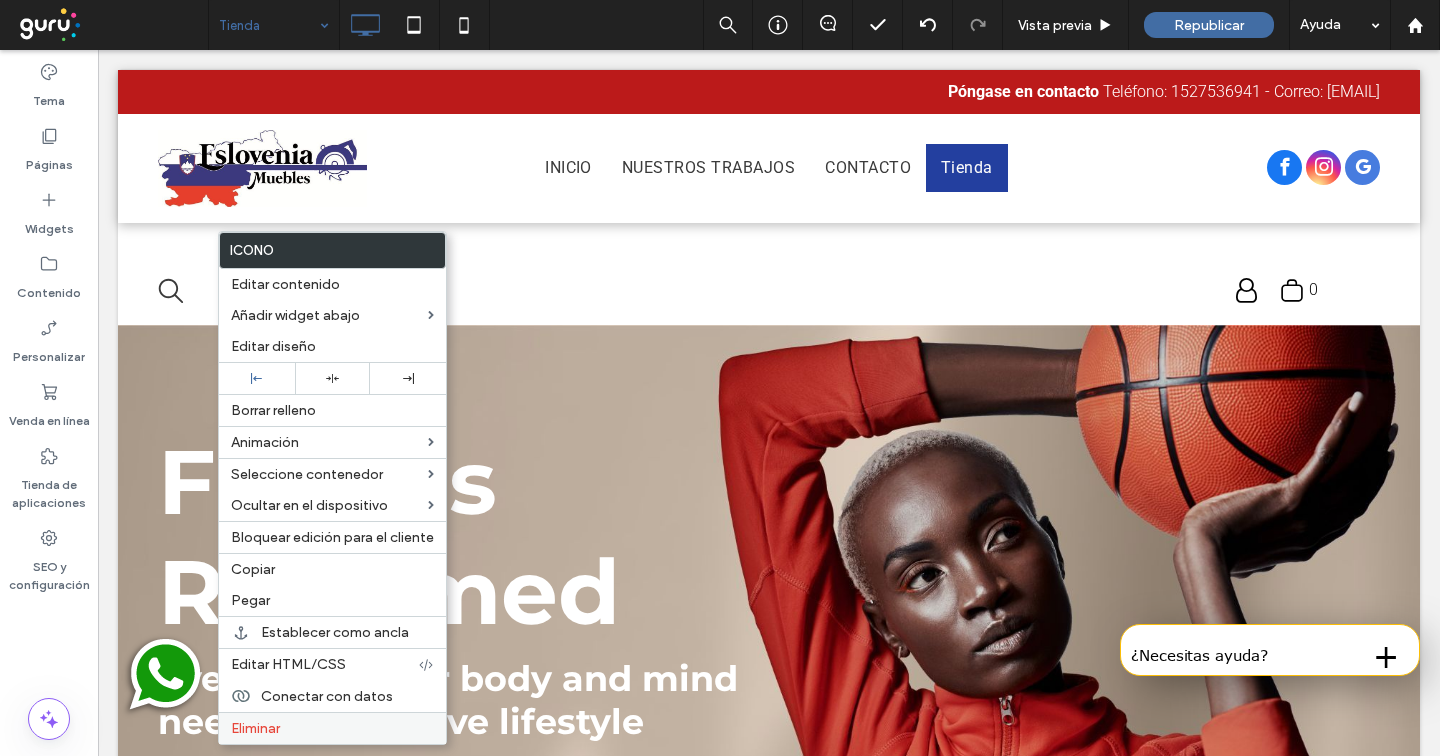 click on "Eliminar" at bounding box center [255, 728] 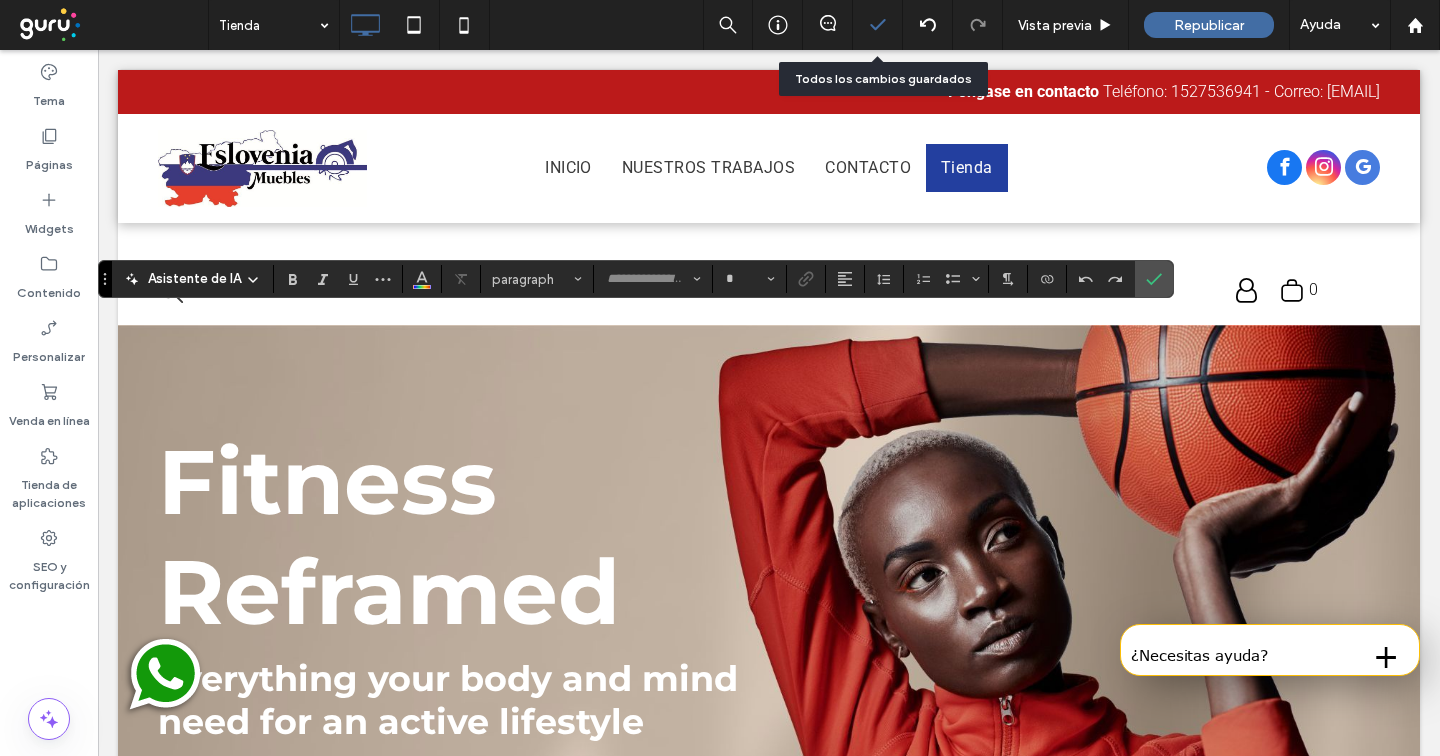 type on "**********" 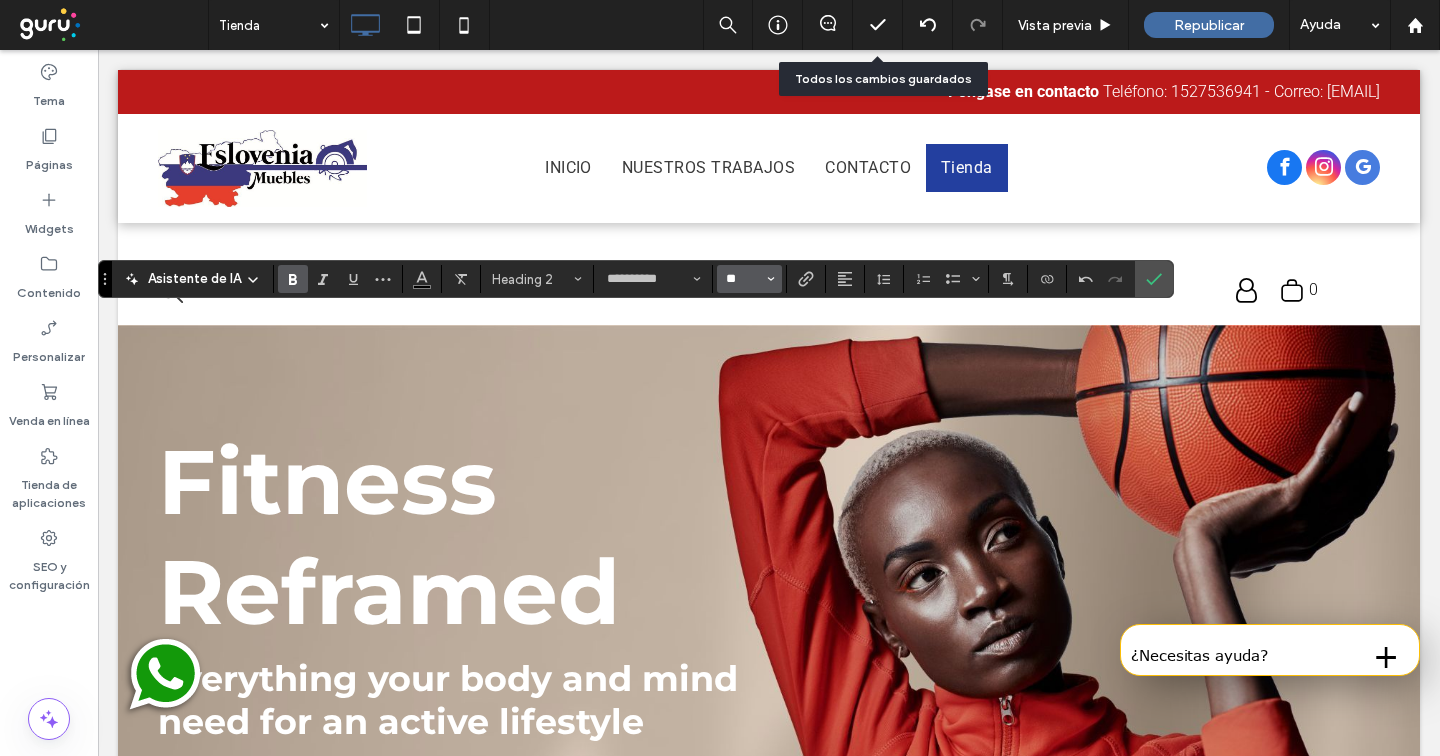 click on "**" at bounding box center [743, 279] 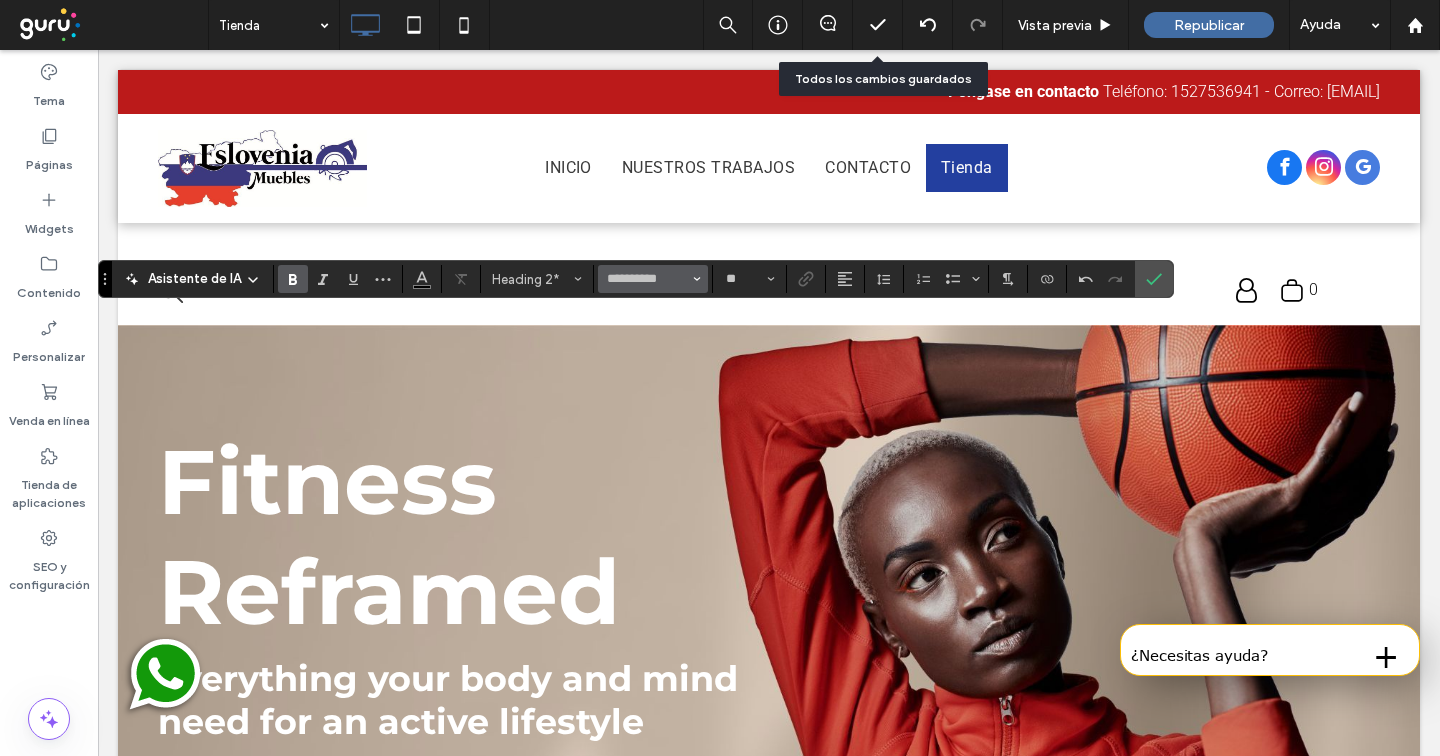 type on "*" 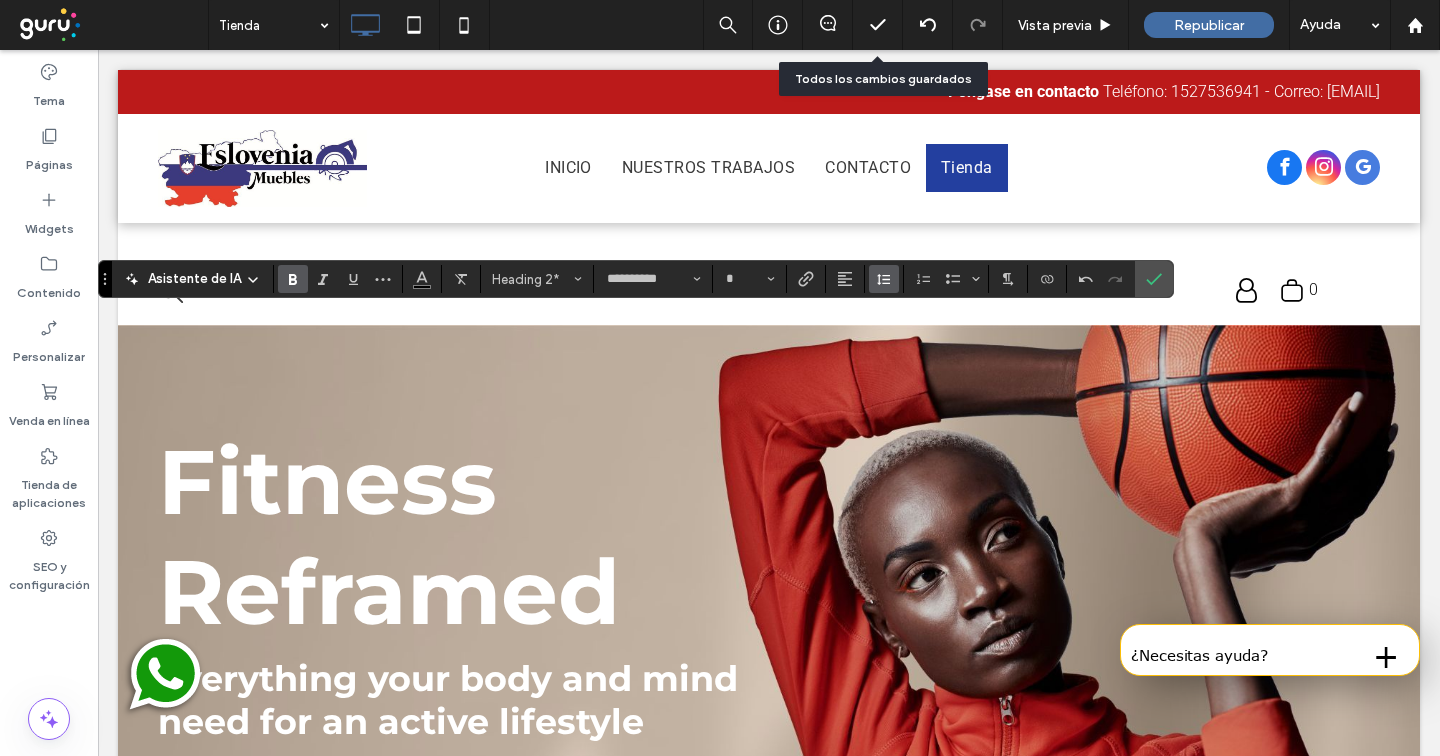 click at bounding box center (884, 279) 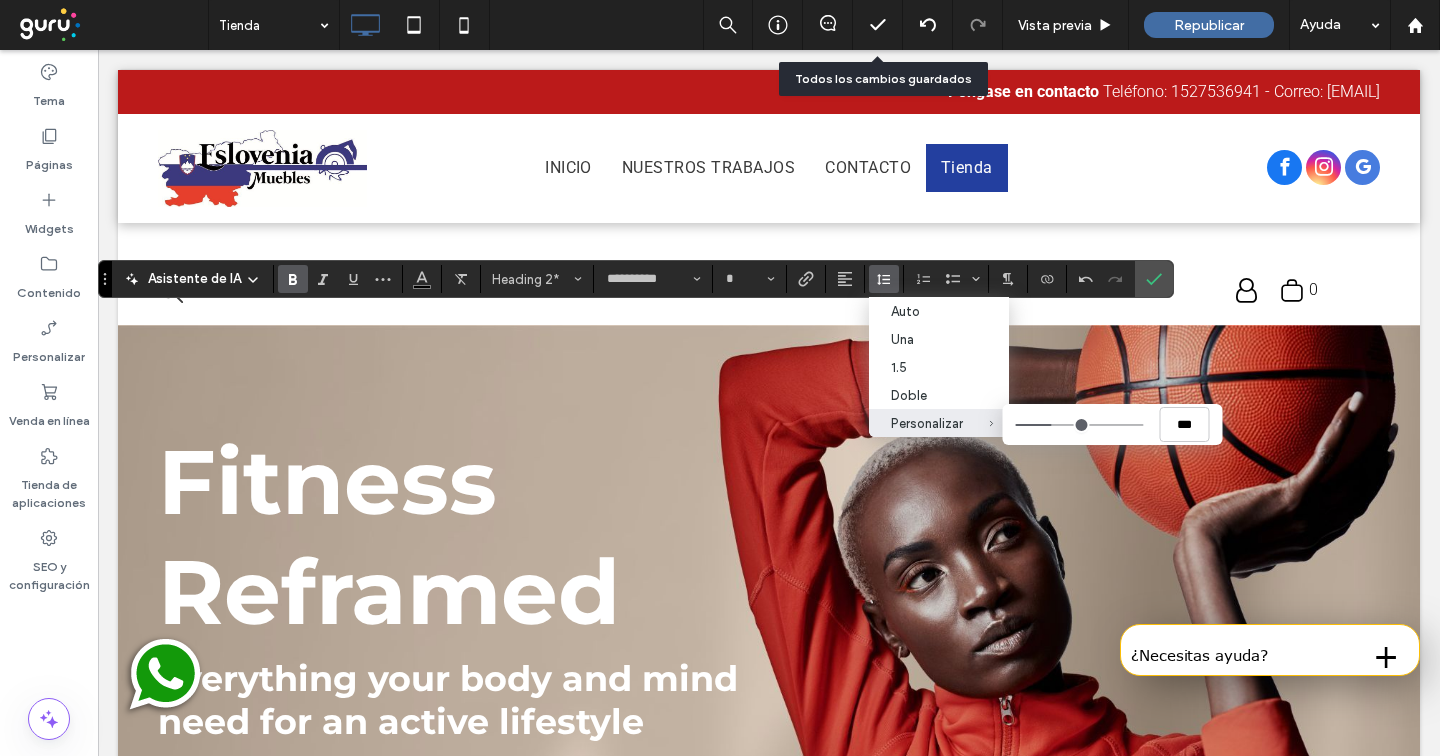 type on "***" 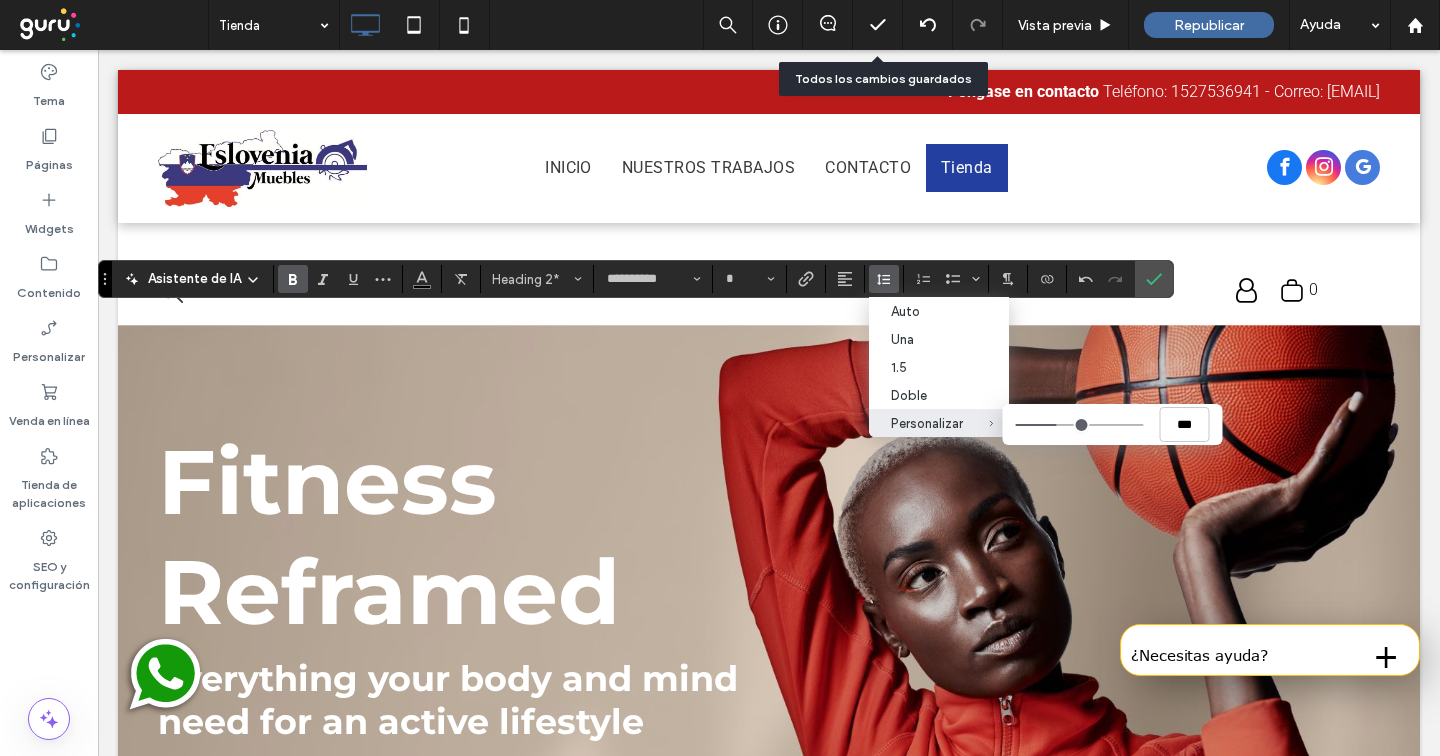 type on "***" 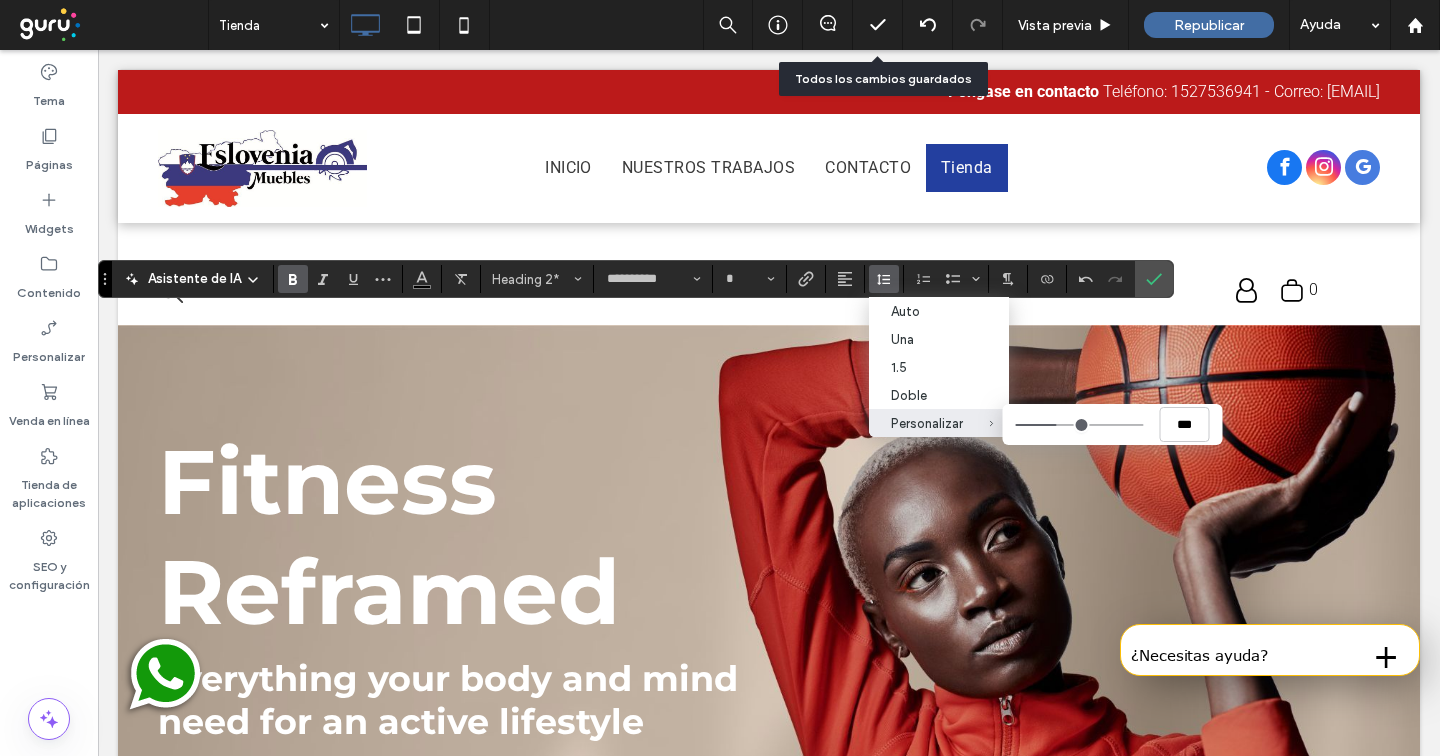 type on "***" 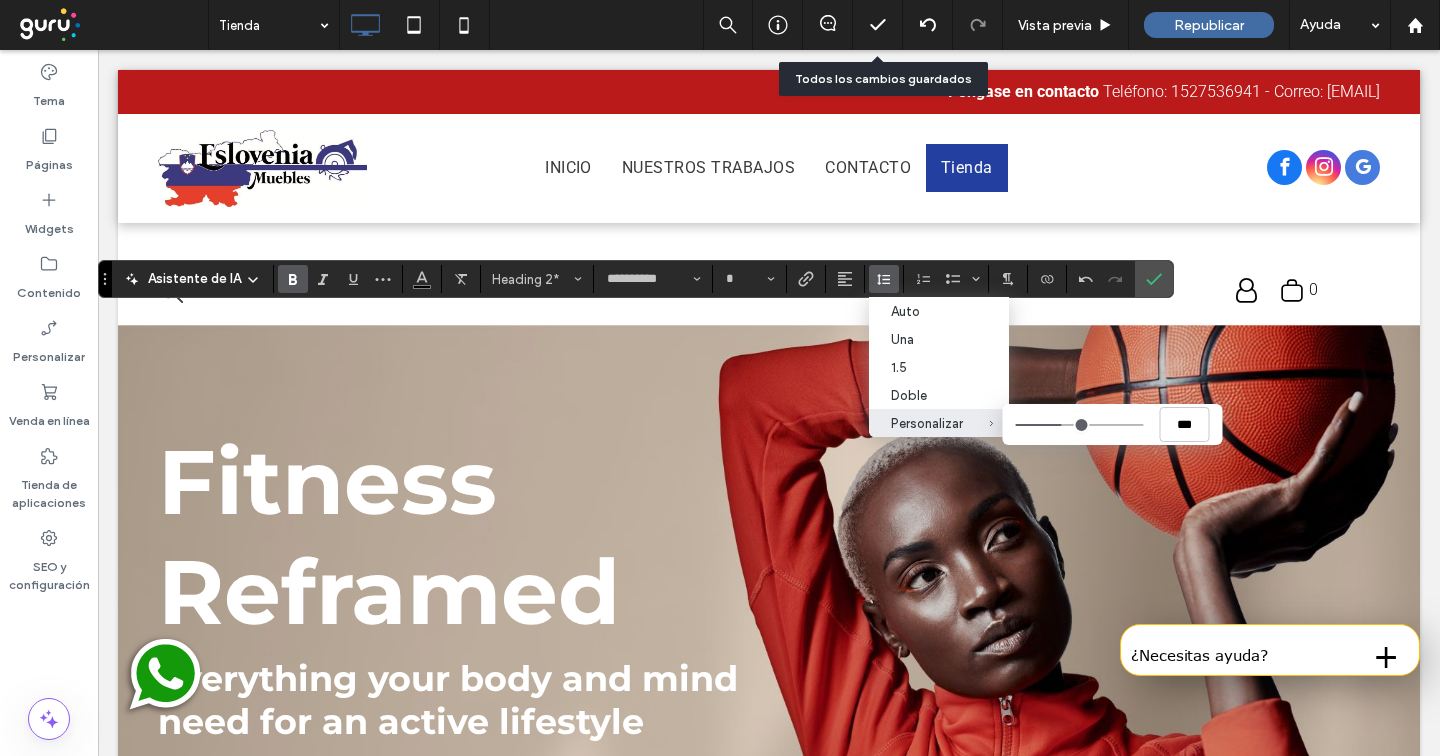 type on "***" 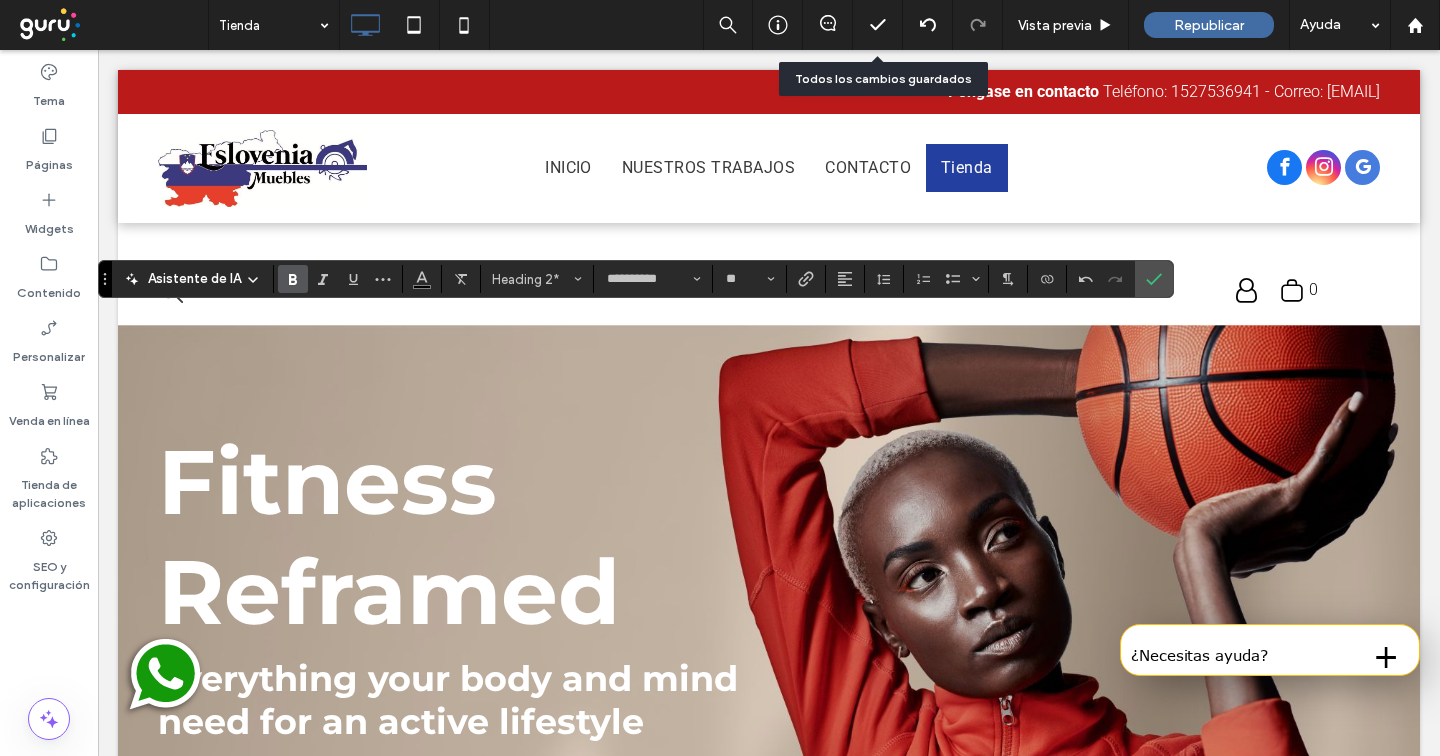 type on "**" 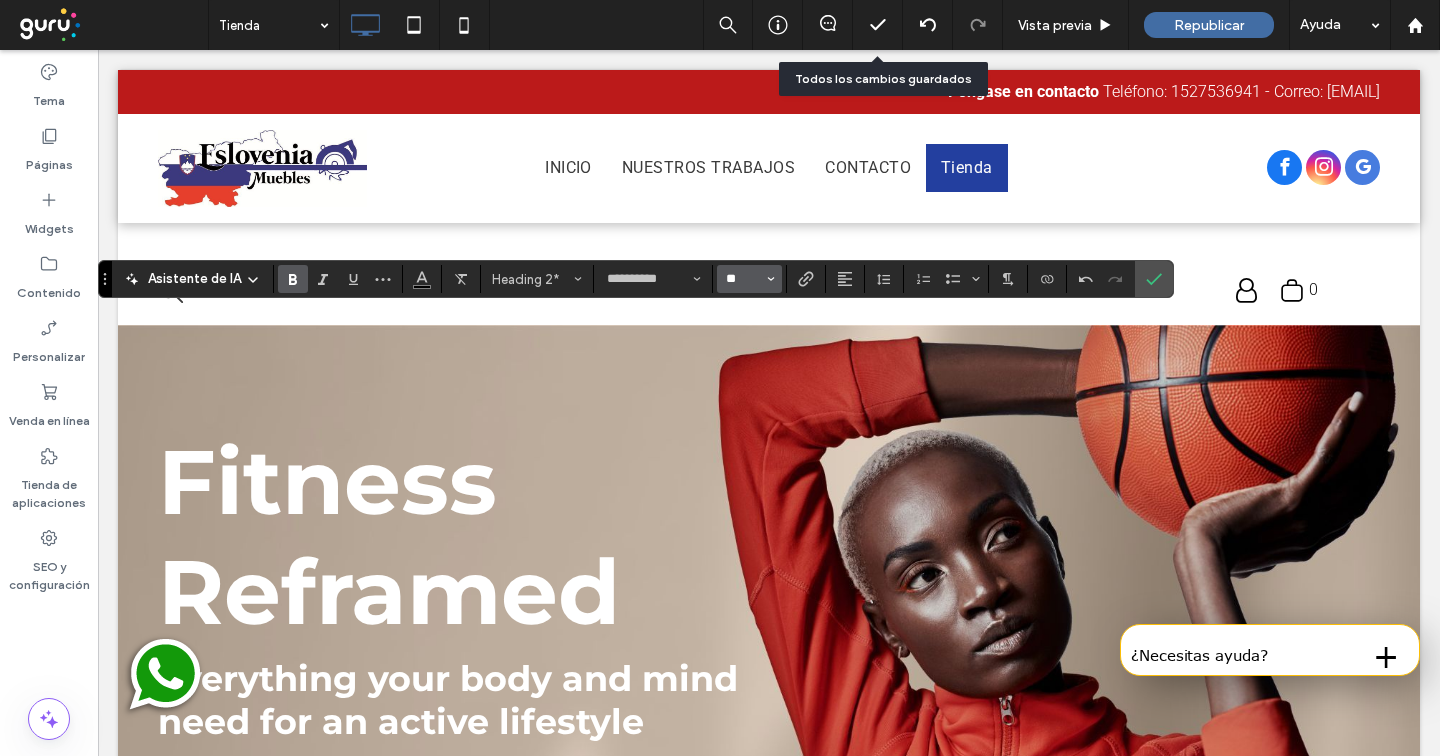 click on "**" at bounding box center [743, 279] 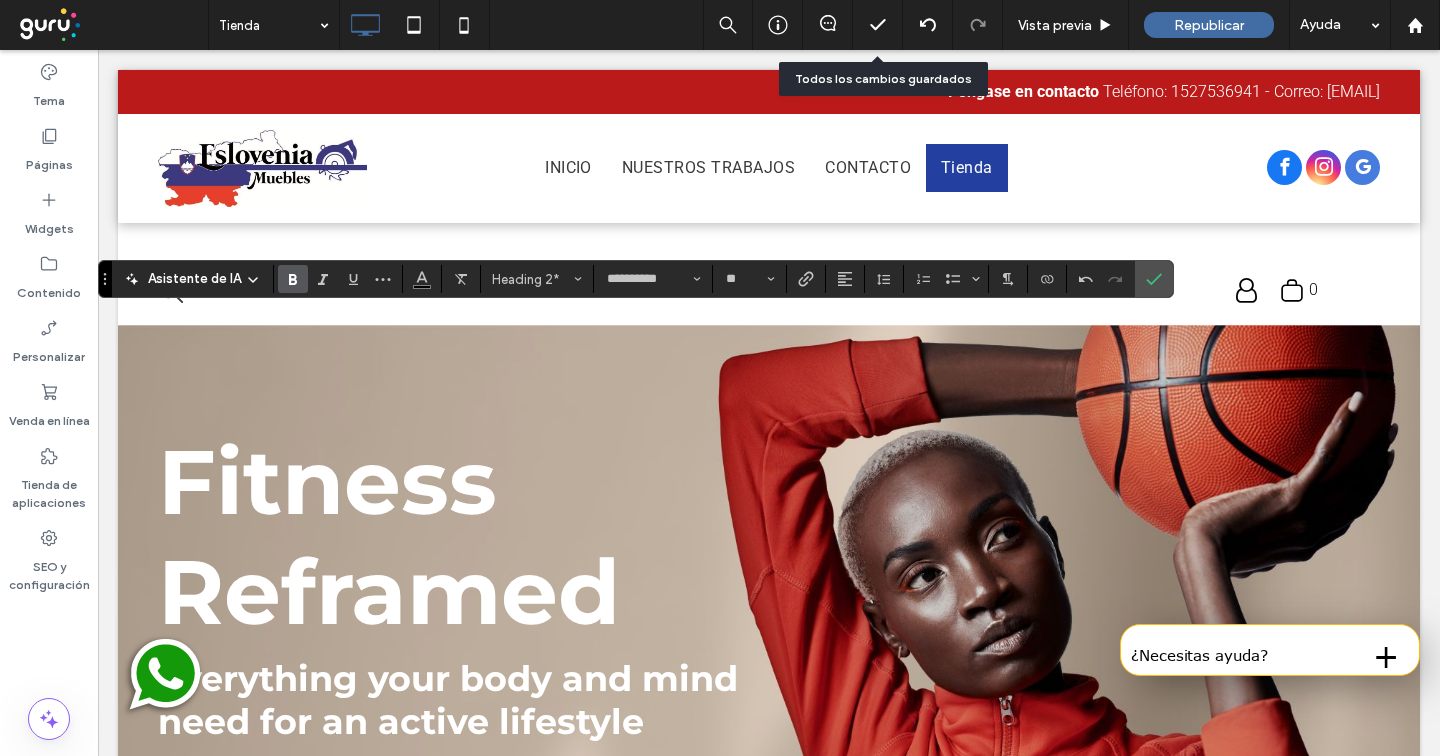click 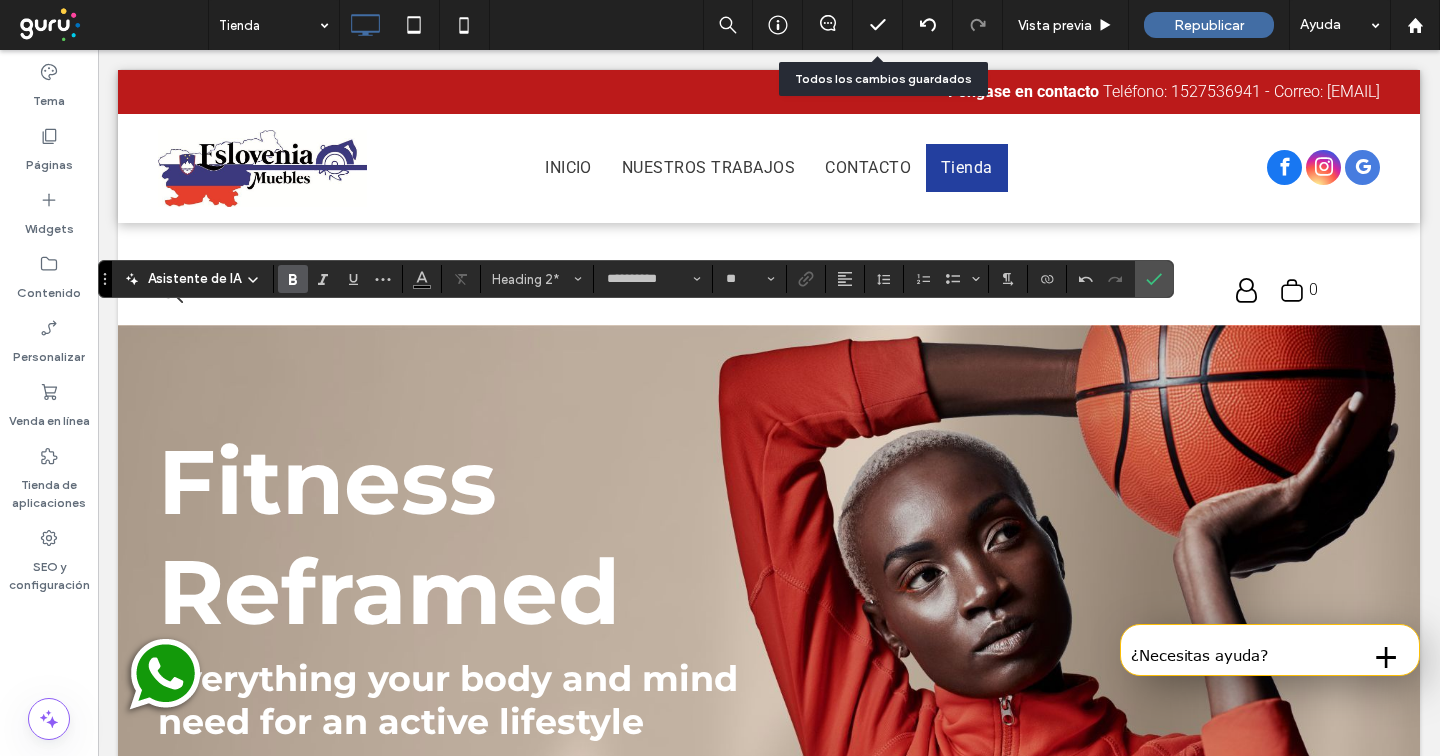 type on "*" 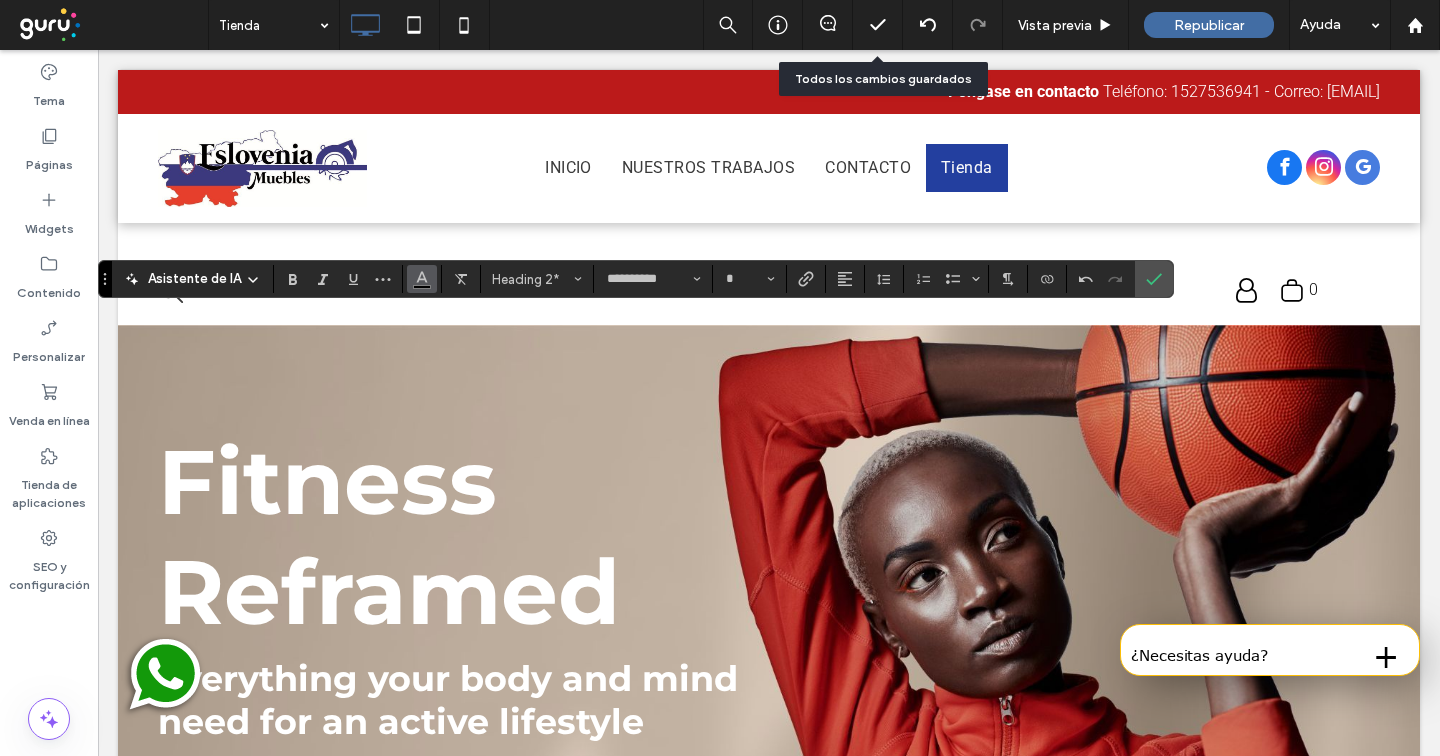 click 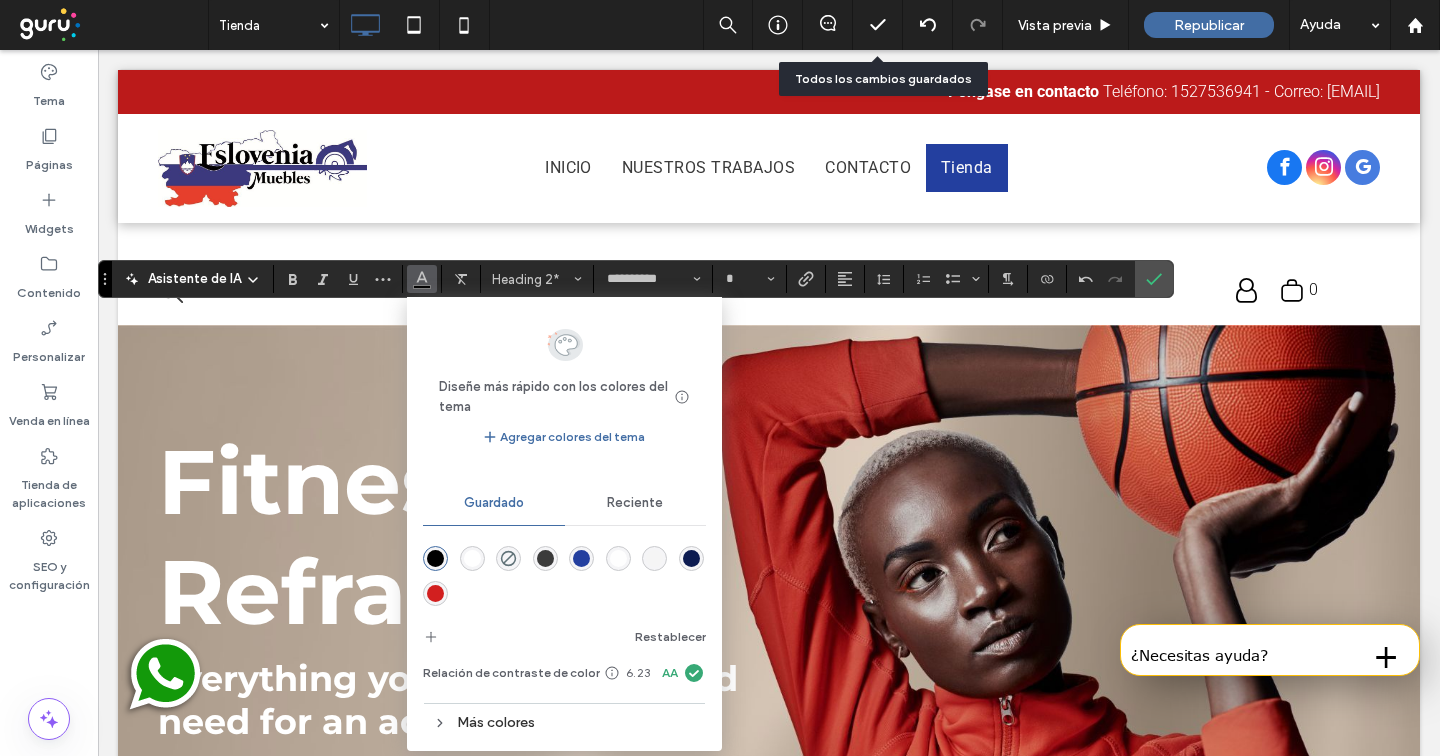 click at bounding box center (472, 558) 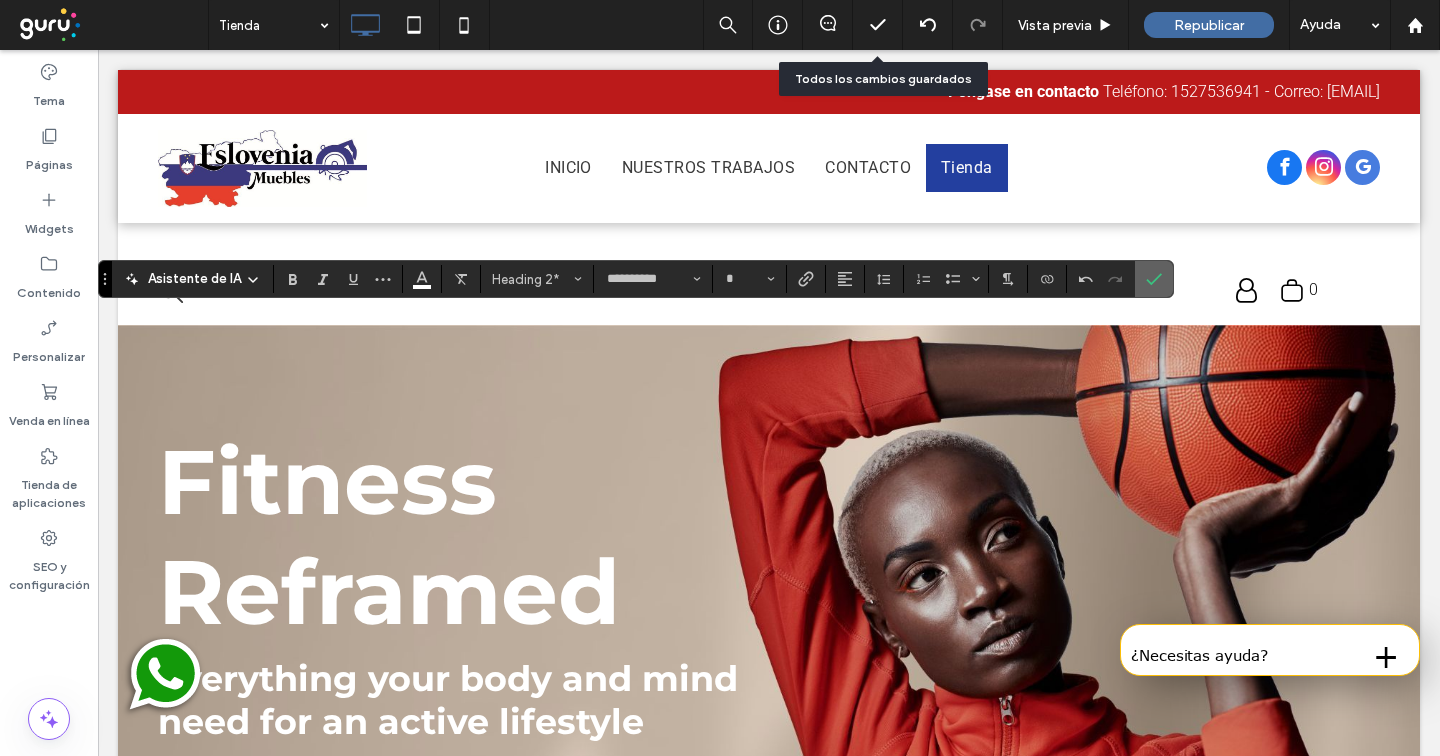 click at bounding box center (1154, 279) 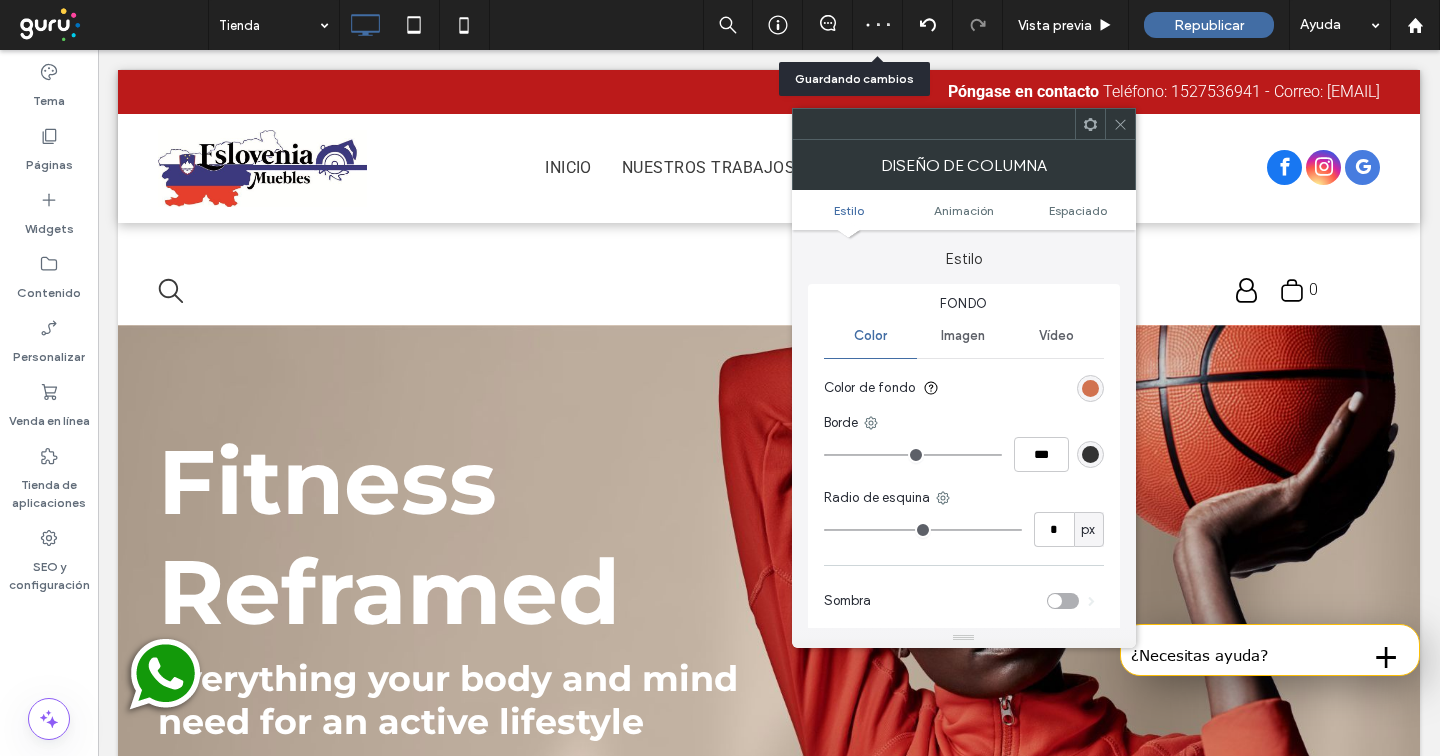 type on "**" 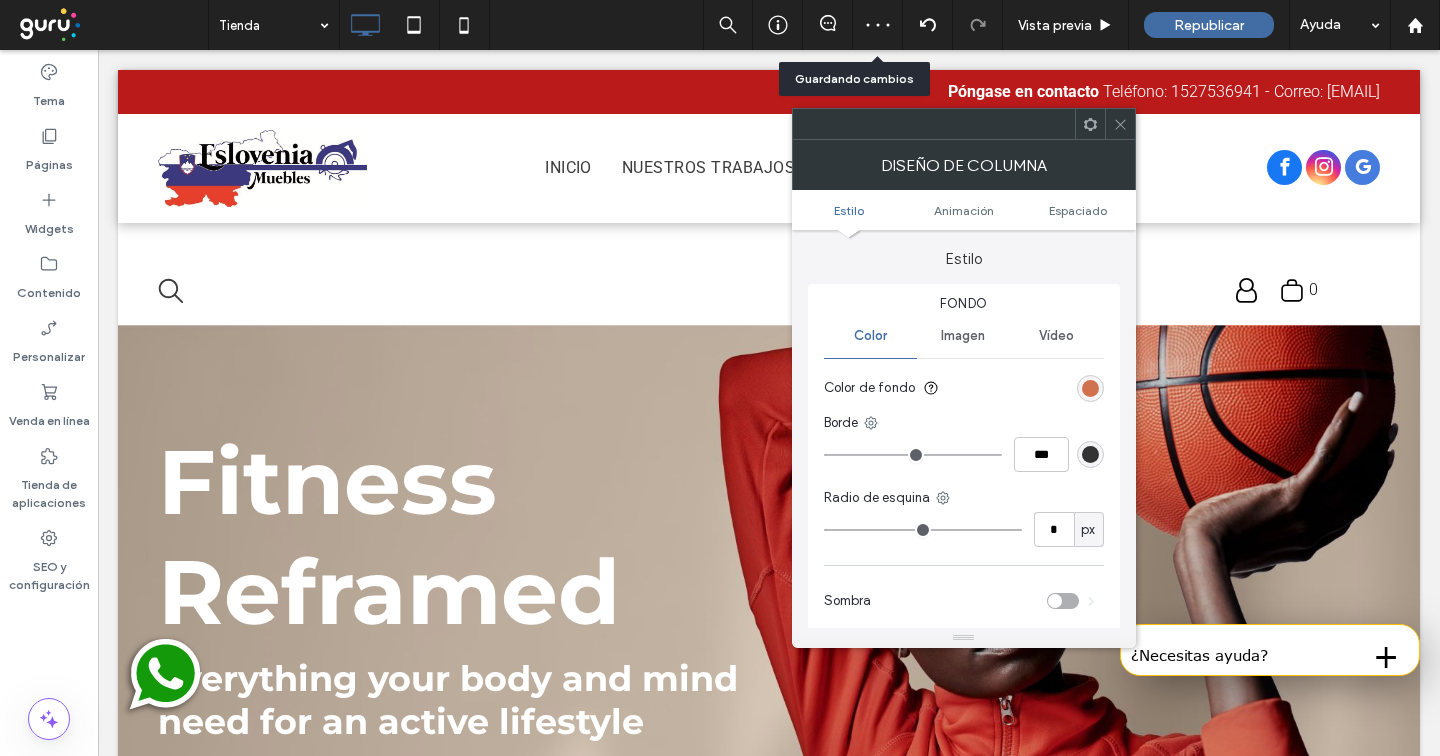 type on "**" 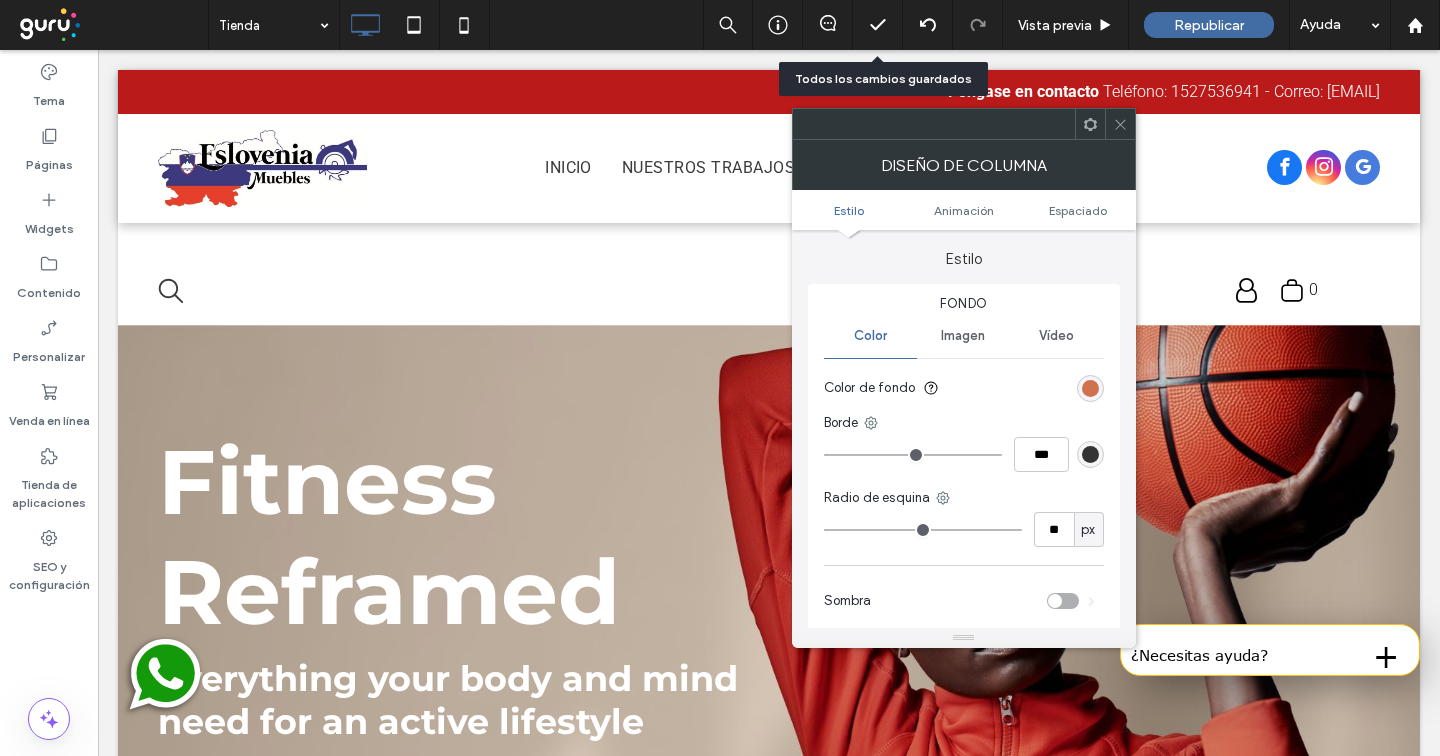 type on "*" 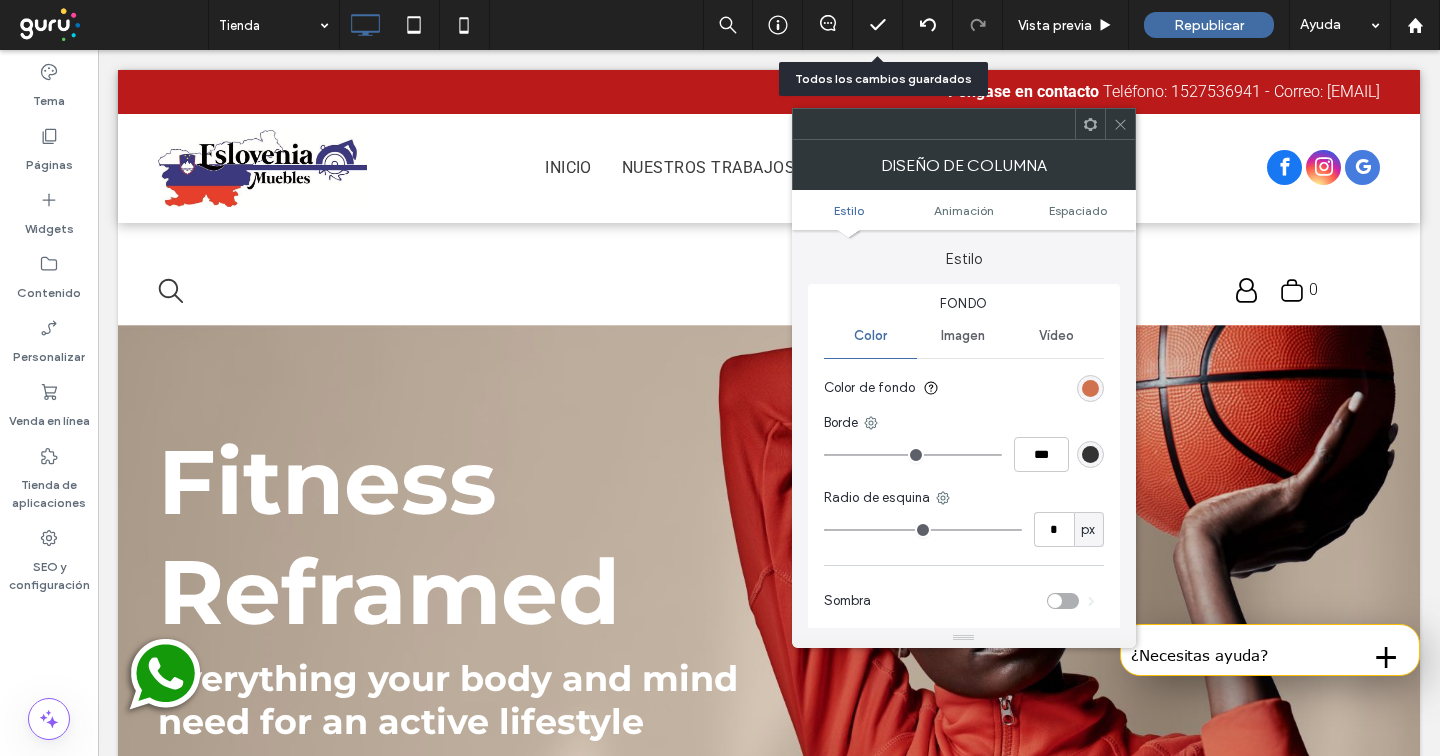 type on "*" 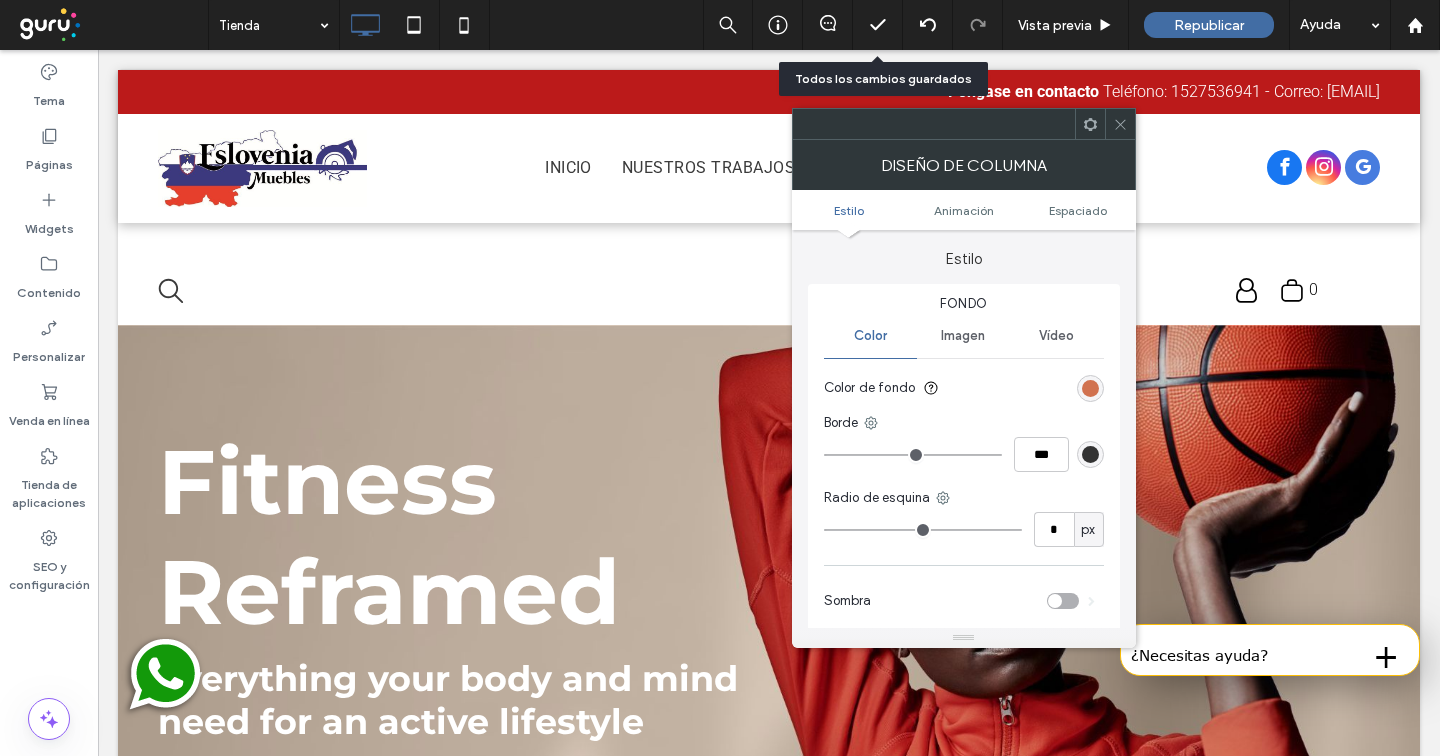 drag, startPoint x: 850, startPoint y: 528, endPoint x: 816, endPoint y: 508, distance: 39.446167 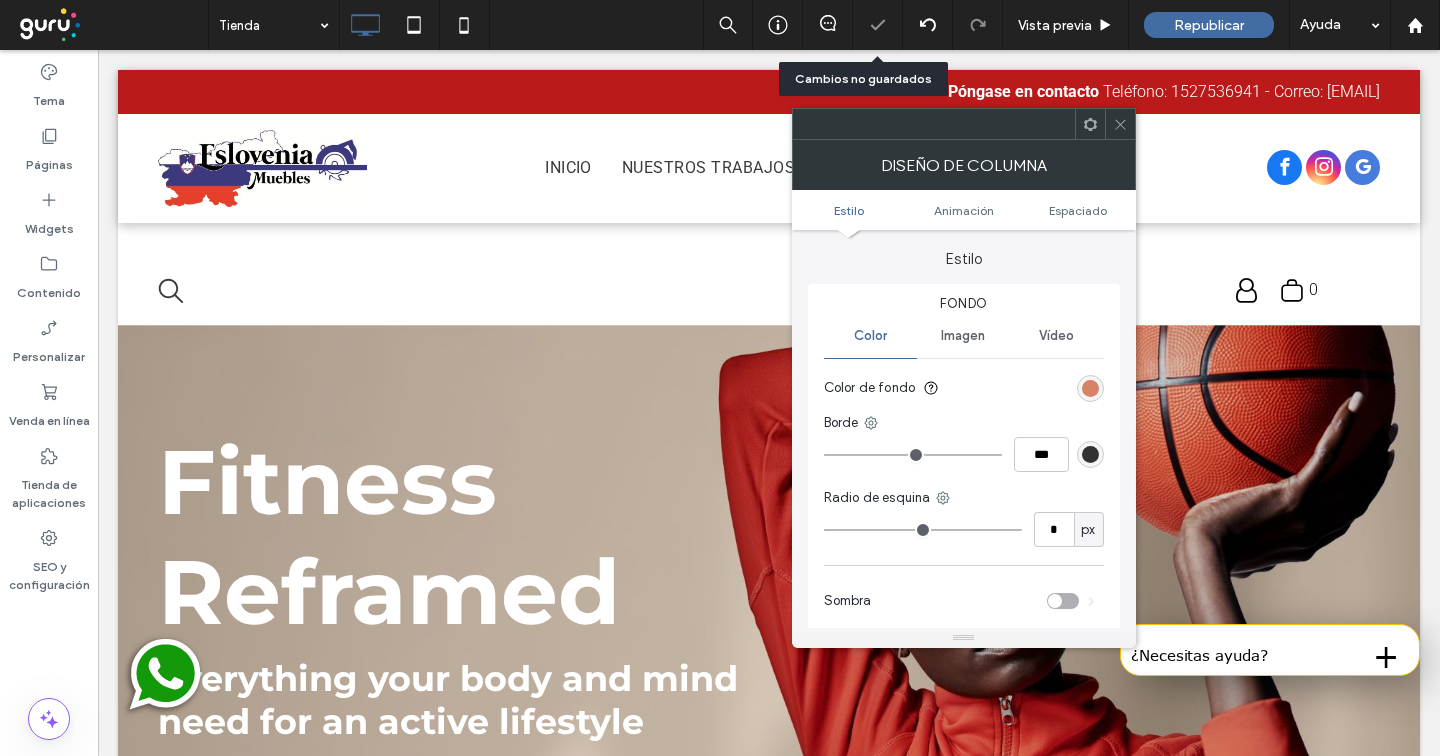 click at bounding box center [1090, 388] 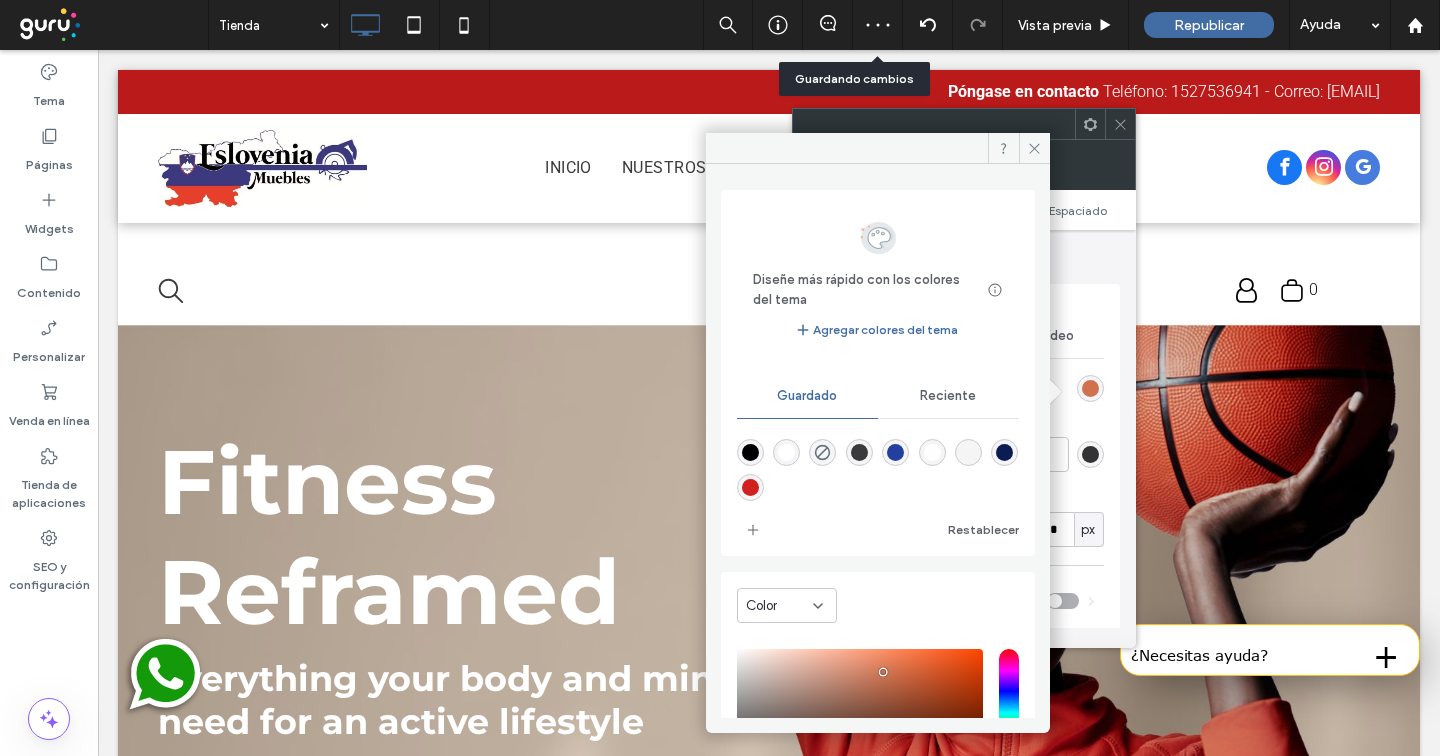 click at bounding box center [750, 487] 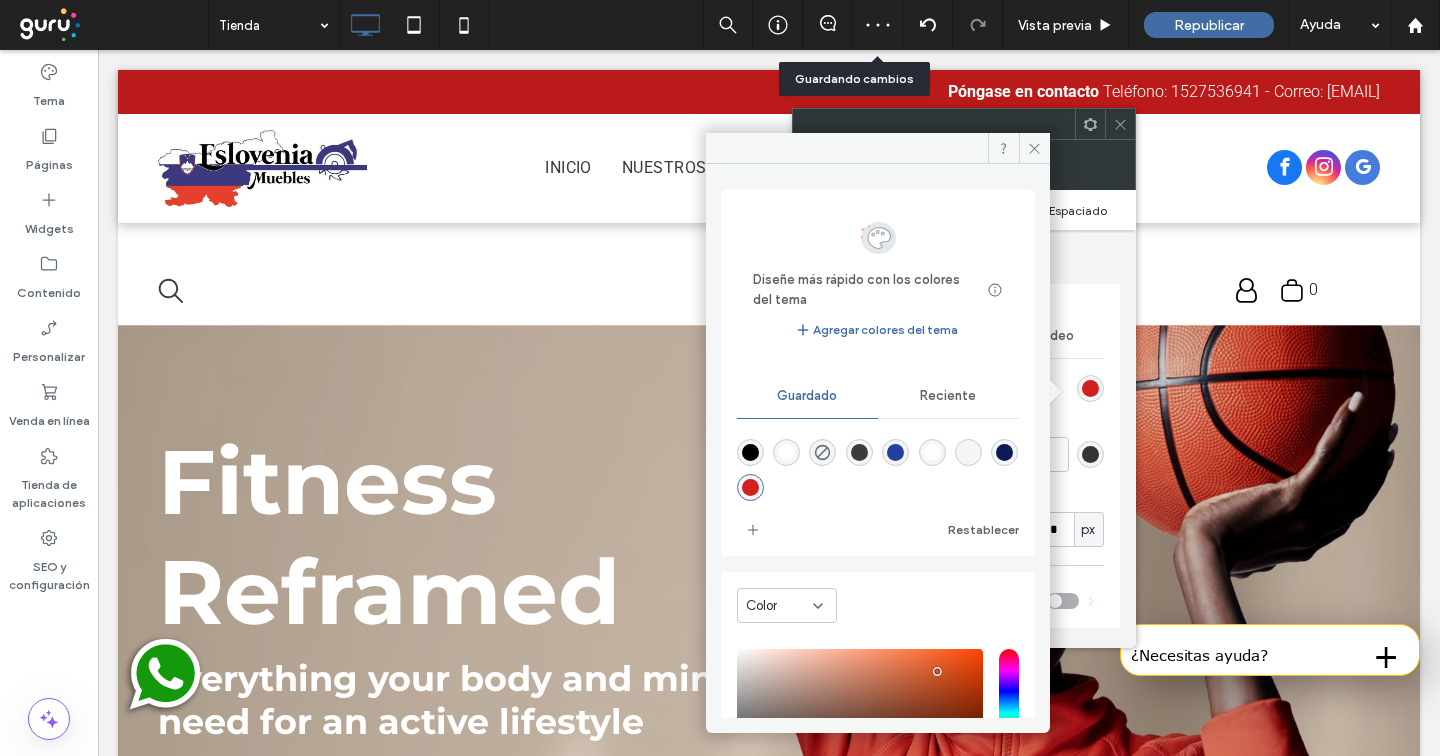 click on "Espaciado" at bounding box center (1078, 210) 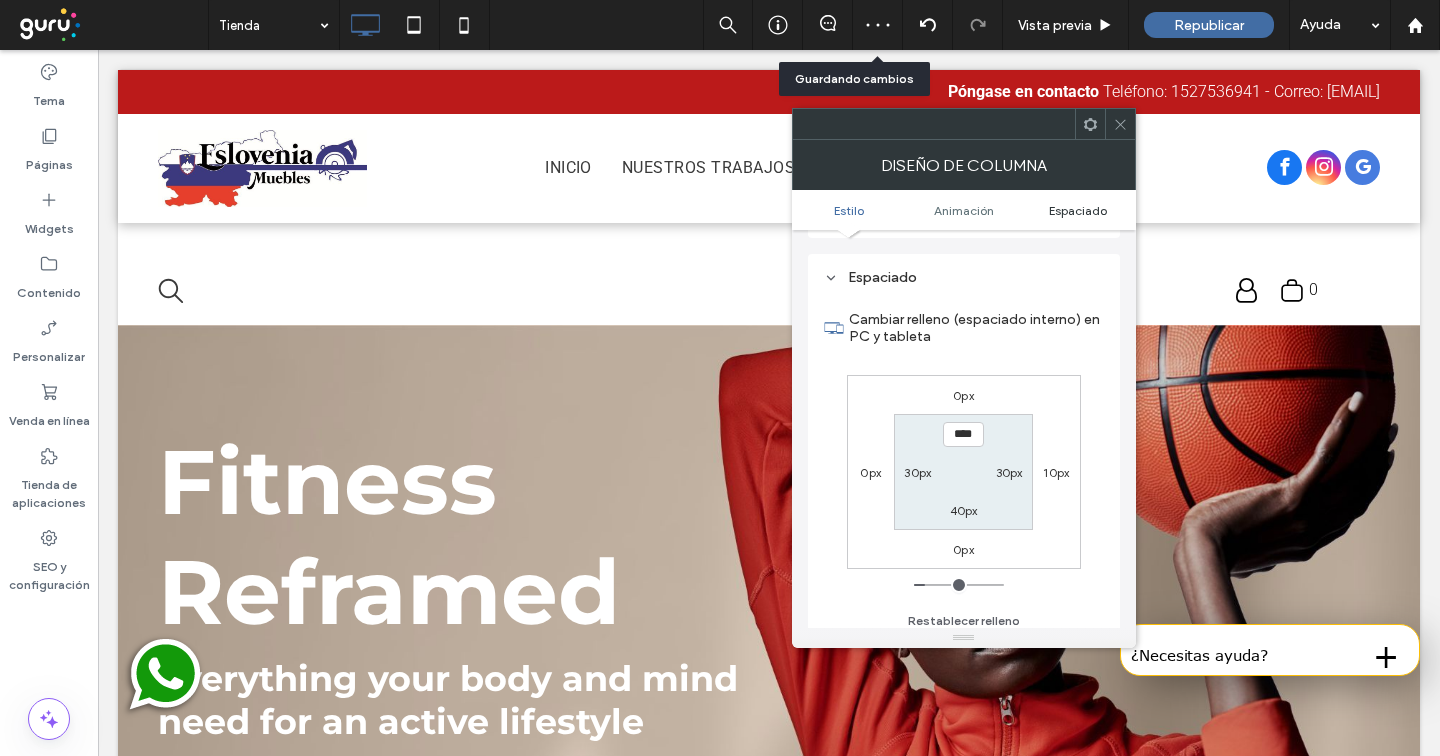 scroll, scrollTop: 470, scrollLeft: 0, axis: vertical 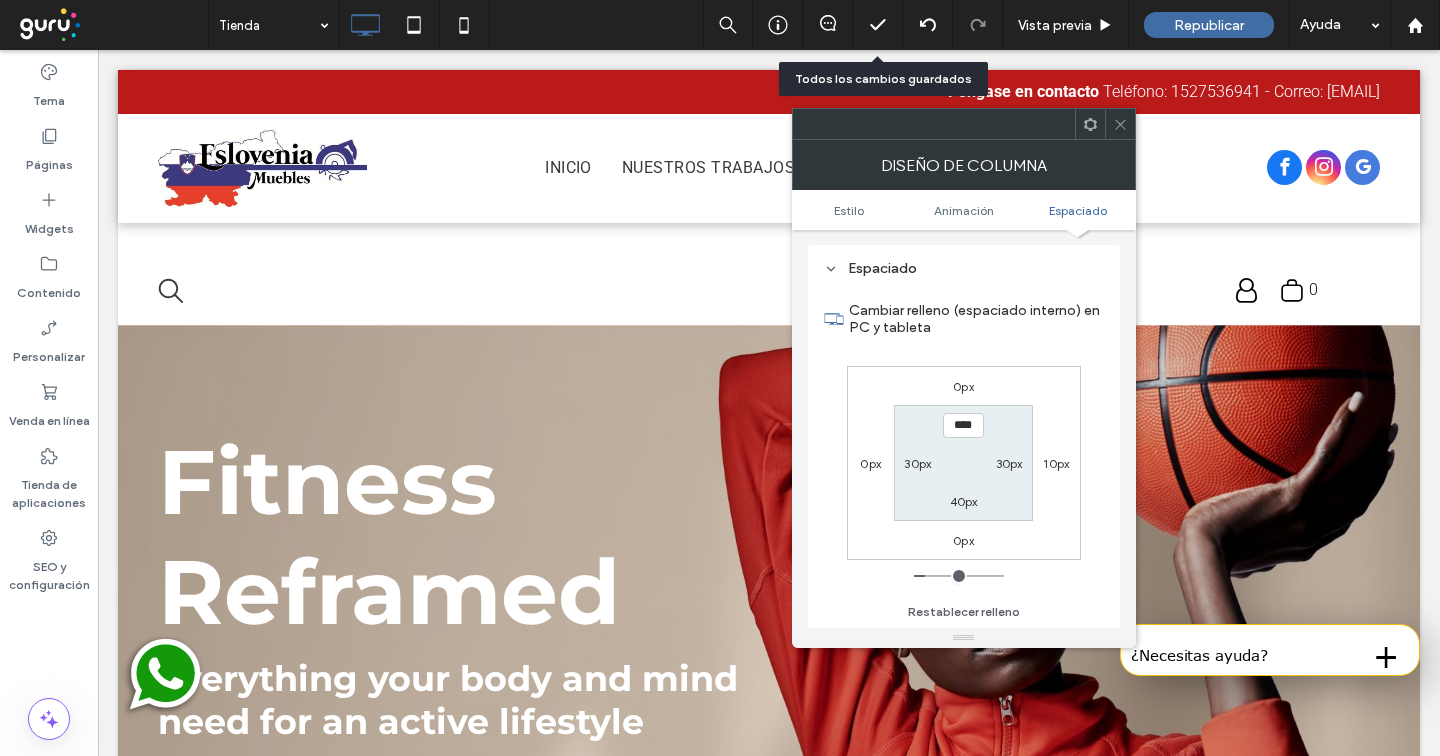 click on "30px" at bounding box center (917, 463) 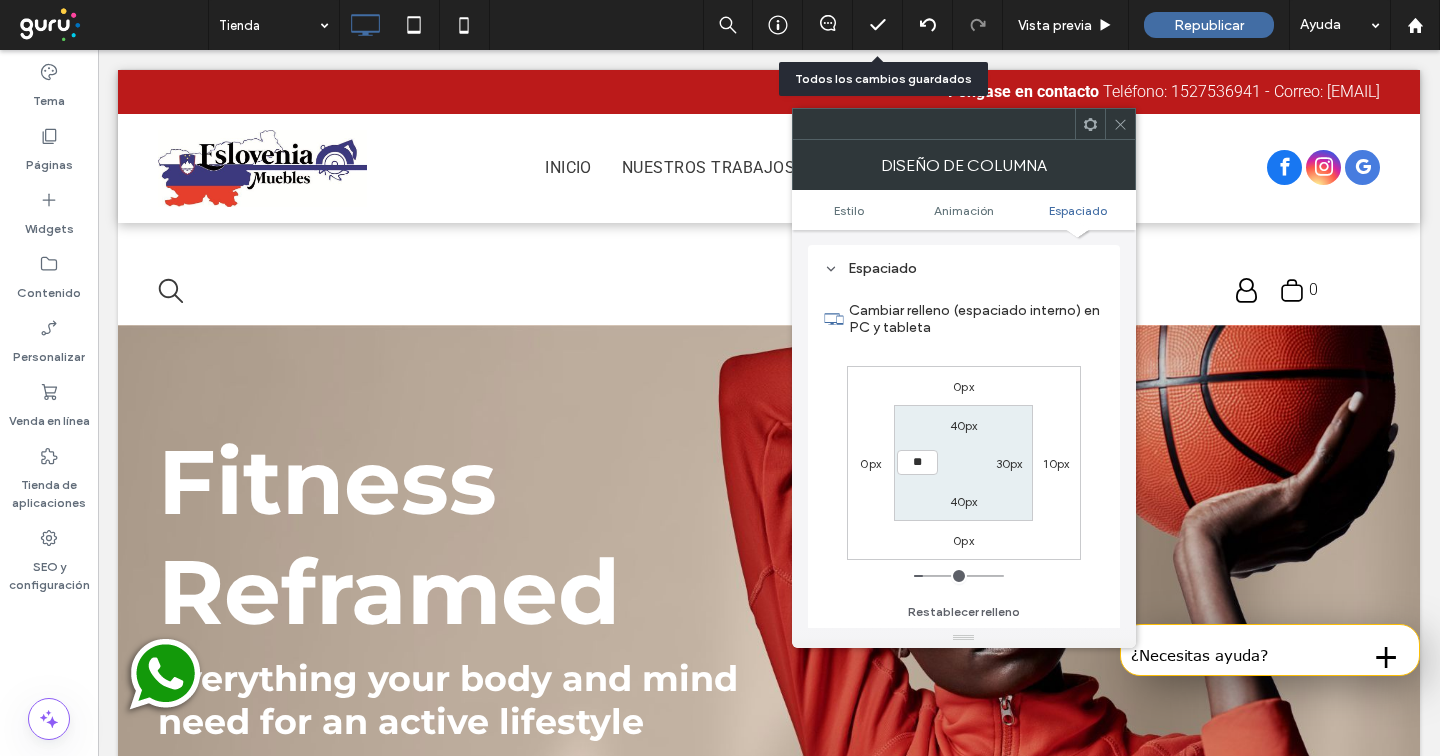 type on "**" 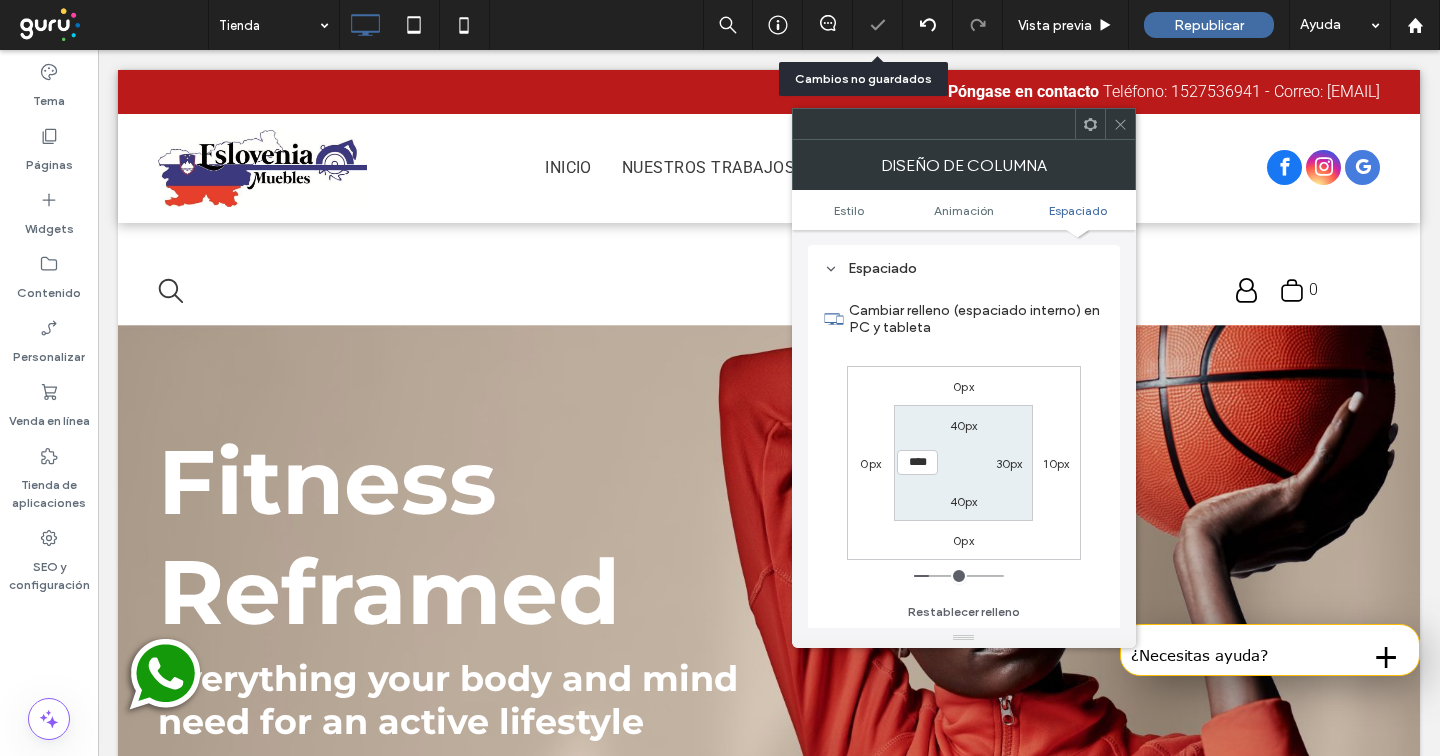click on "30px" at bounding box center (1009, 463) 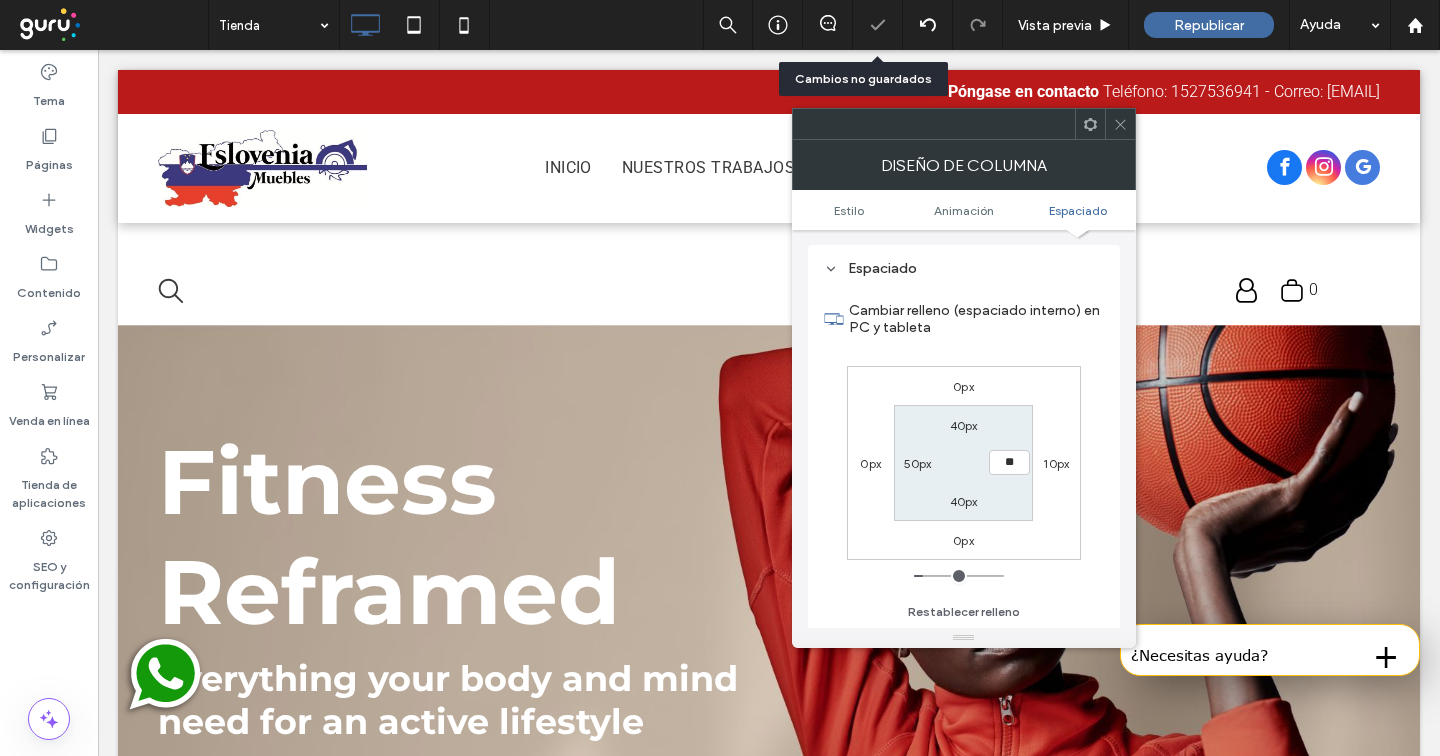 type on "**" 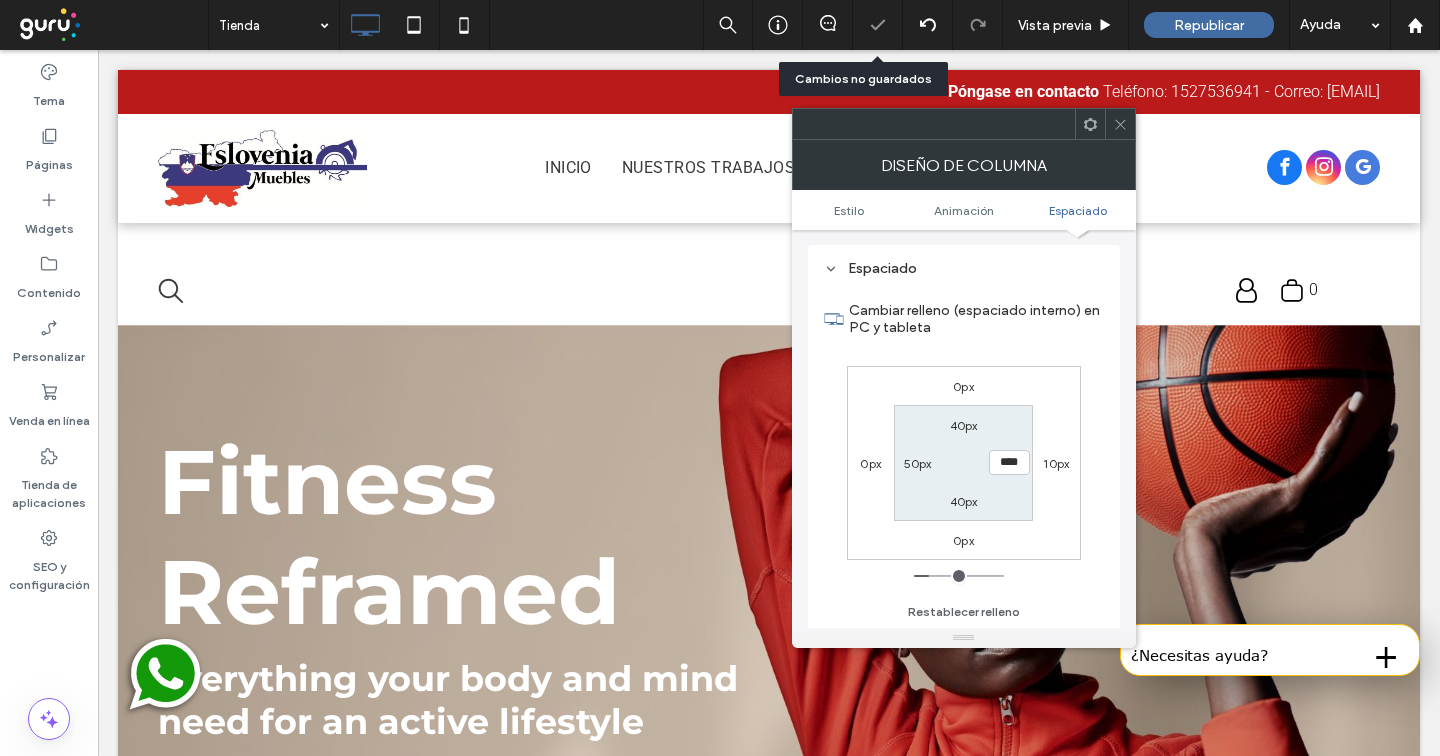 click on "40px" at bounding box center (964, 501) 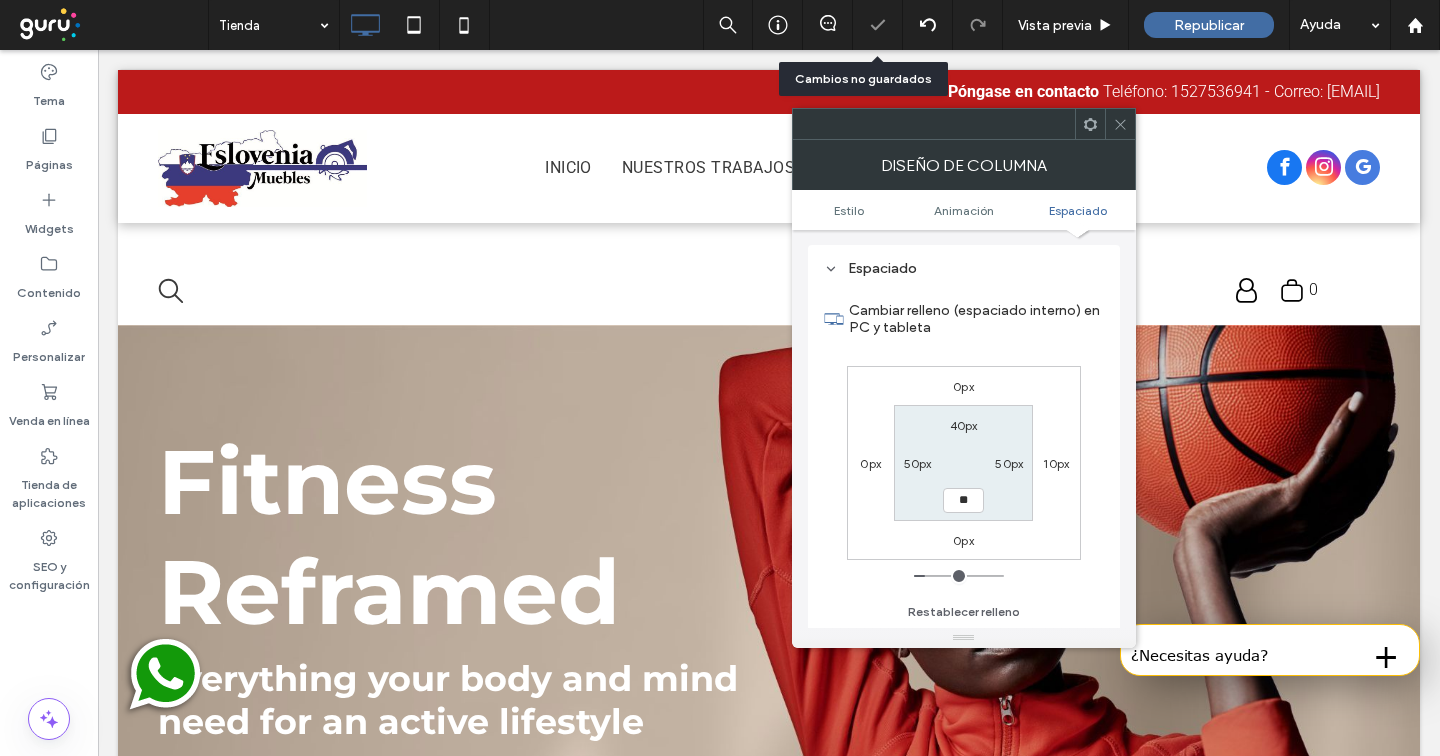 type on "**" 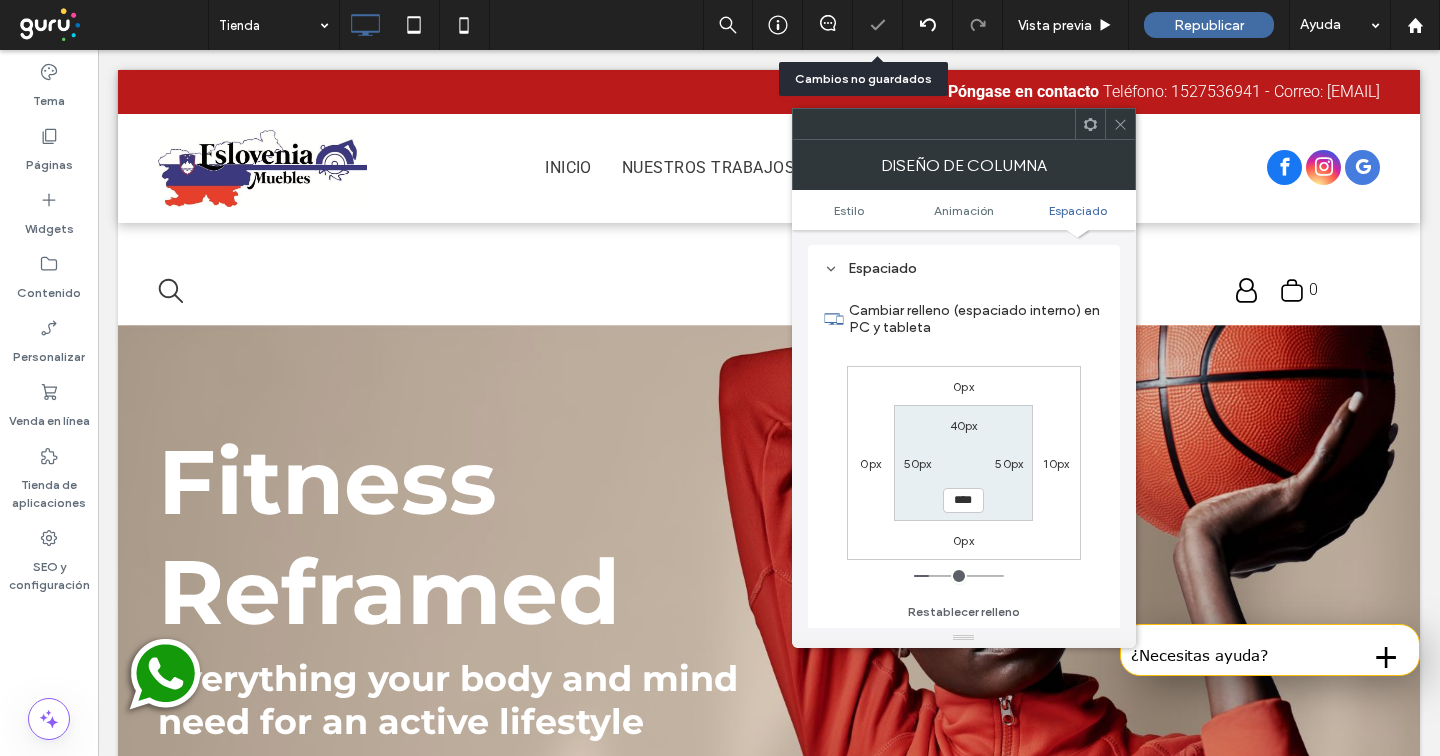 click on "40px" at bounding box center (964, 425) 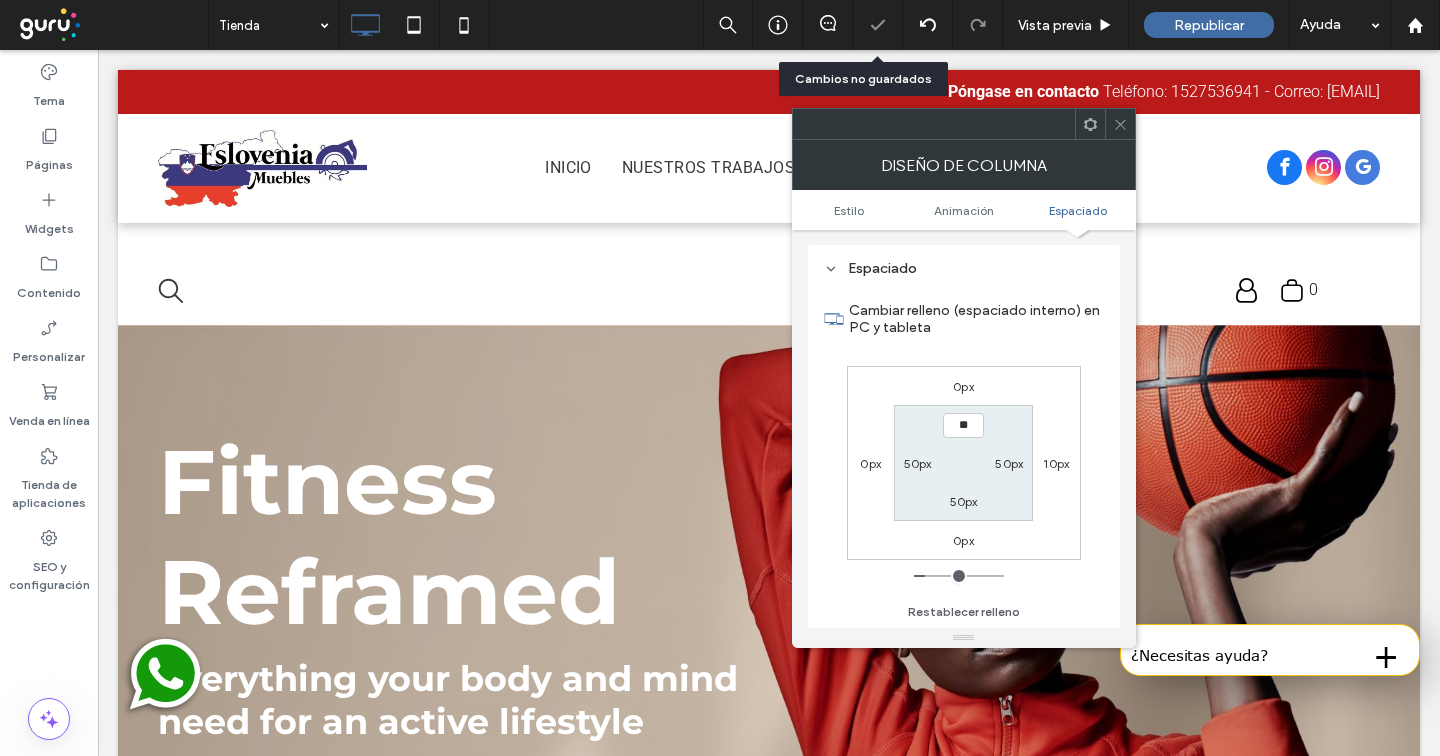type on "**" 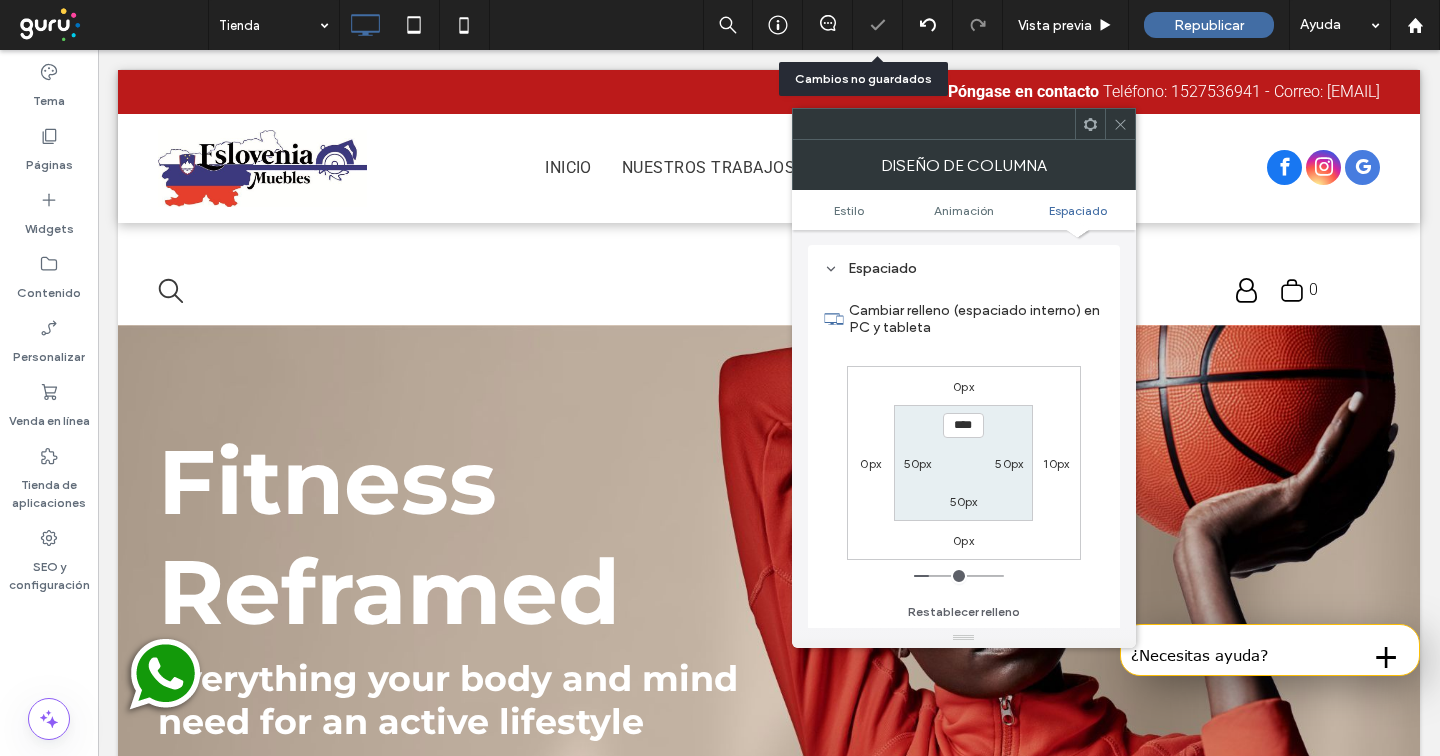 click on "**** 50px 50px 50px" at bounding box center [963, 462] 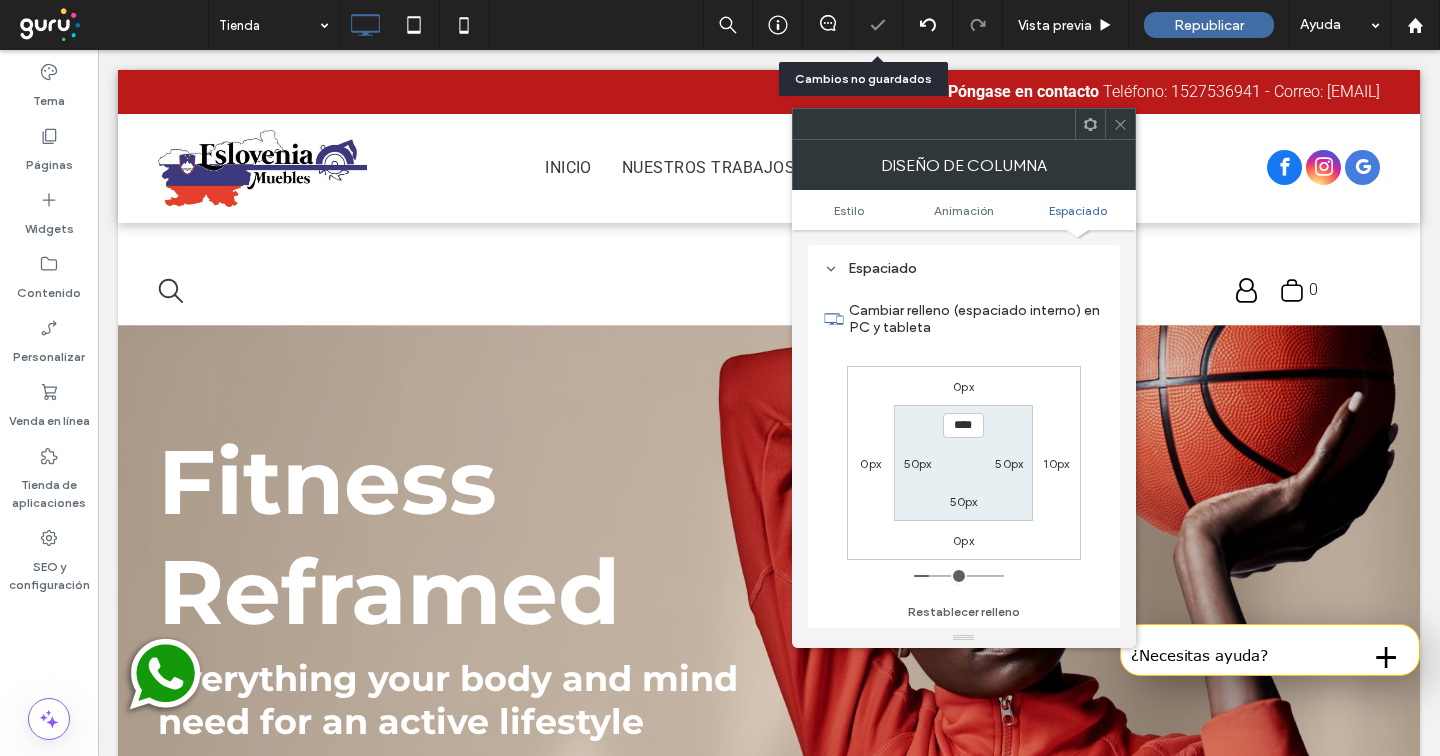 click 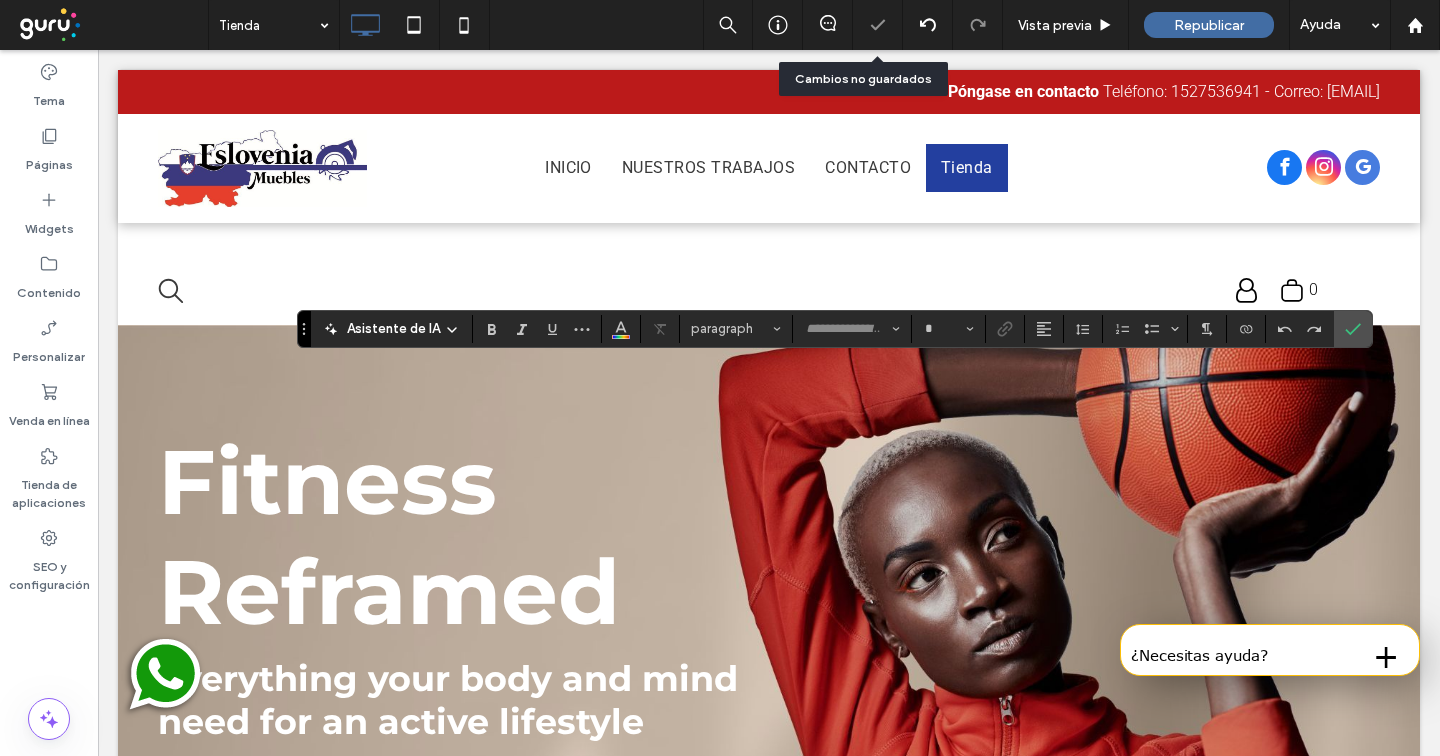 type on "**" 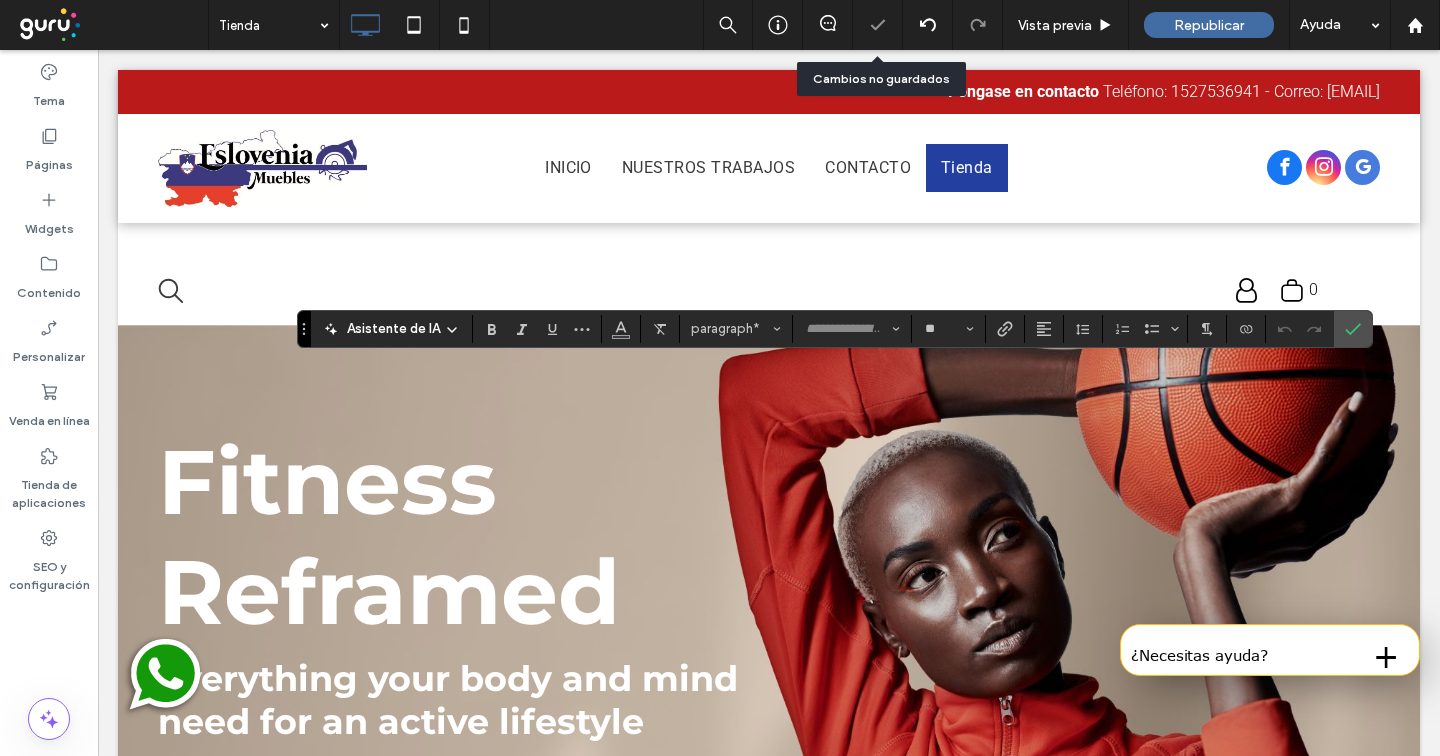 type on "******" 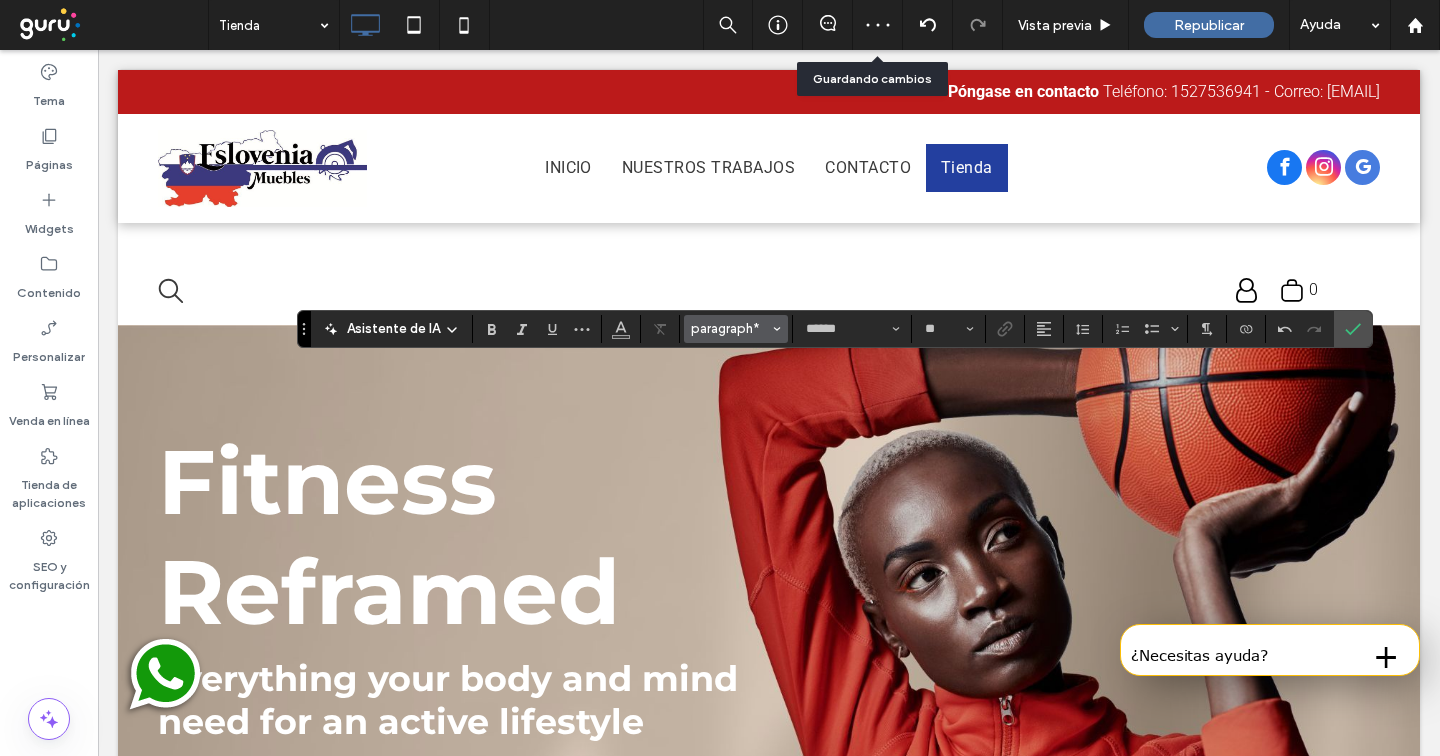 click on "paragraph*" at bounding box center (730, 328) 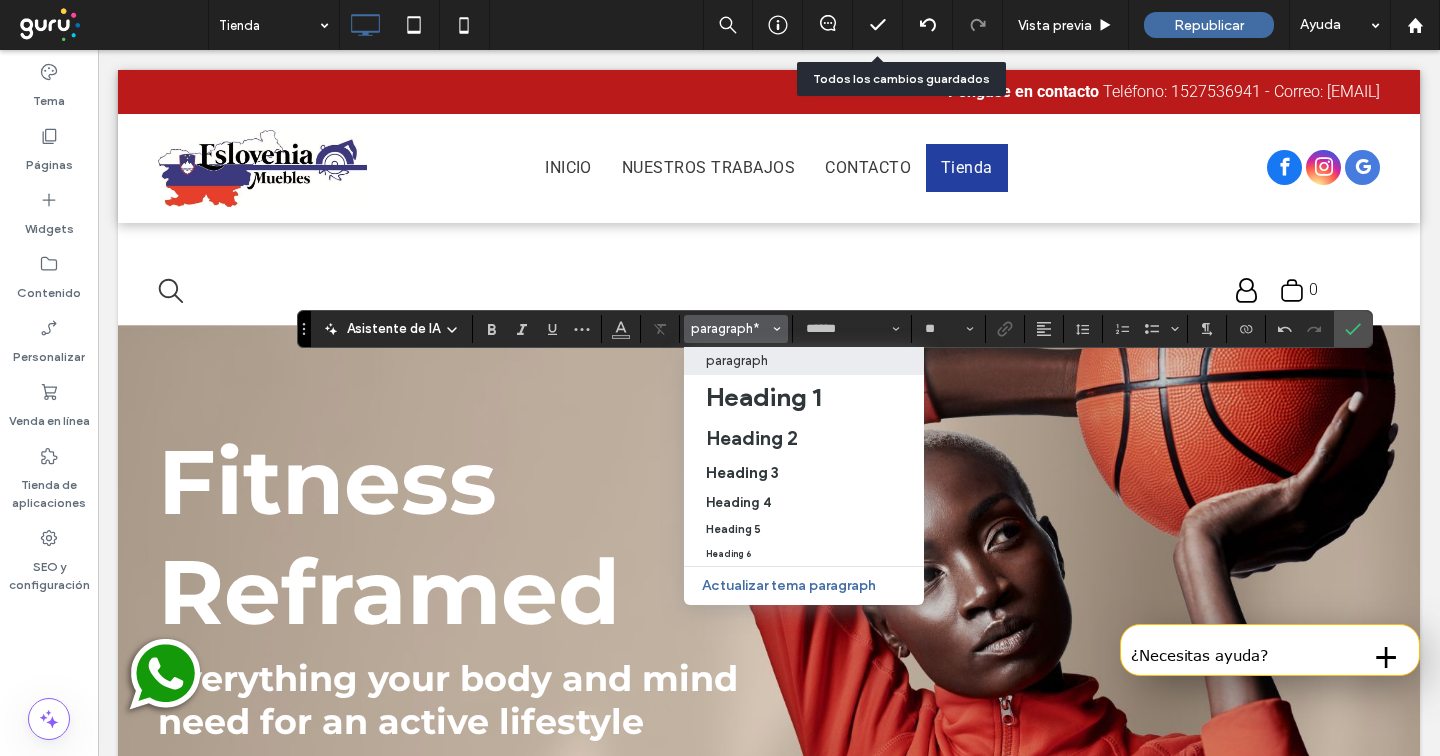 click on "paragraph" at bounding box center (804, 361) 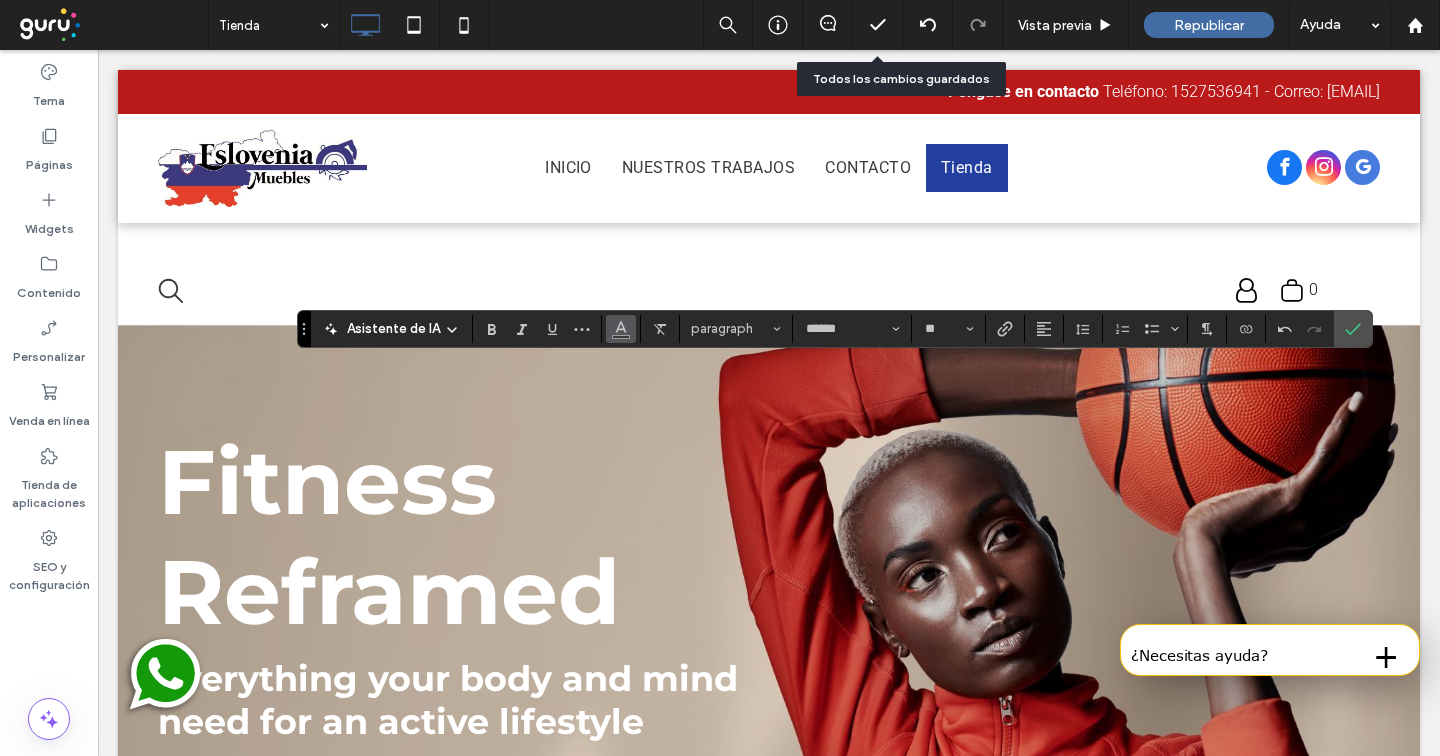 click 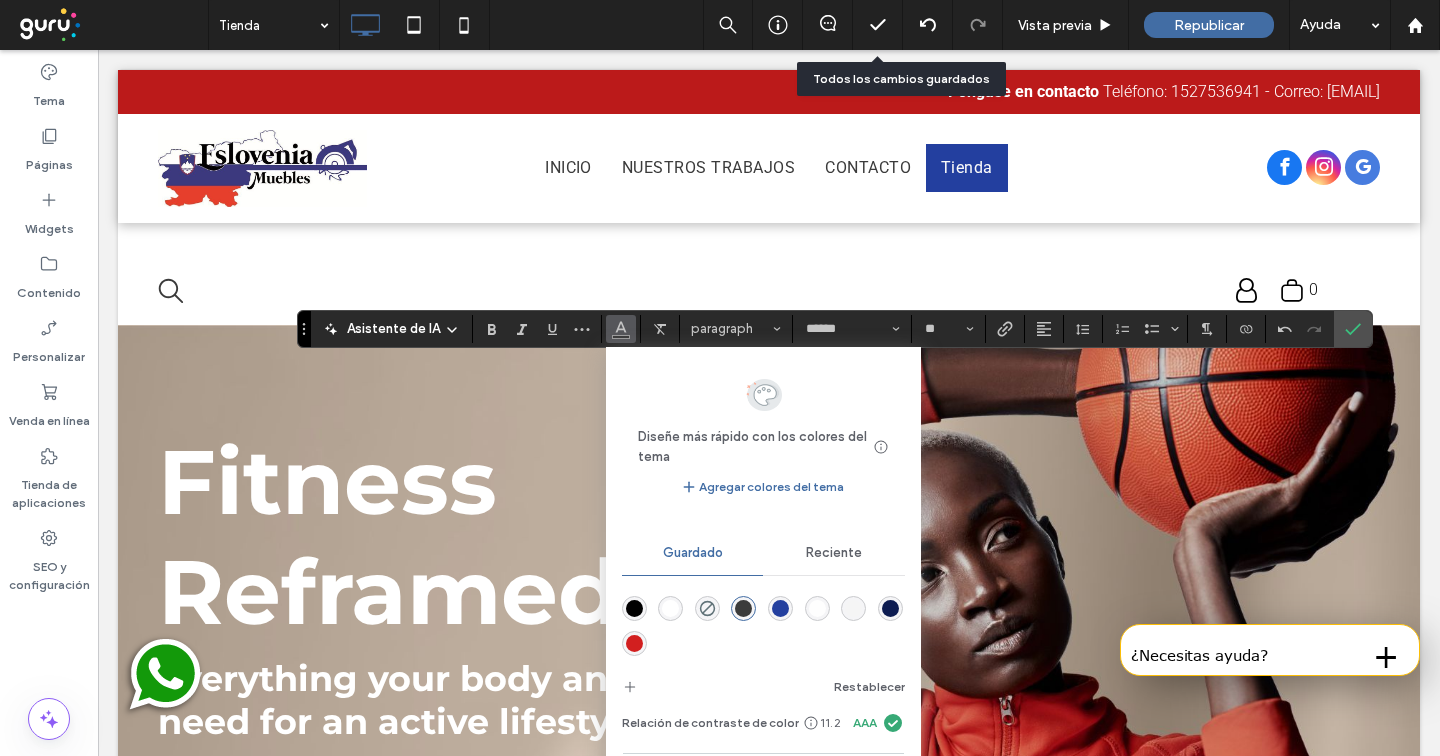 click at bounding box center [743, 608] 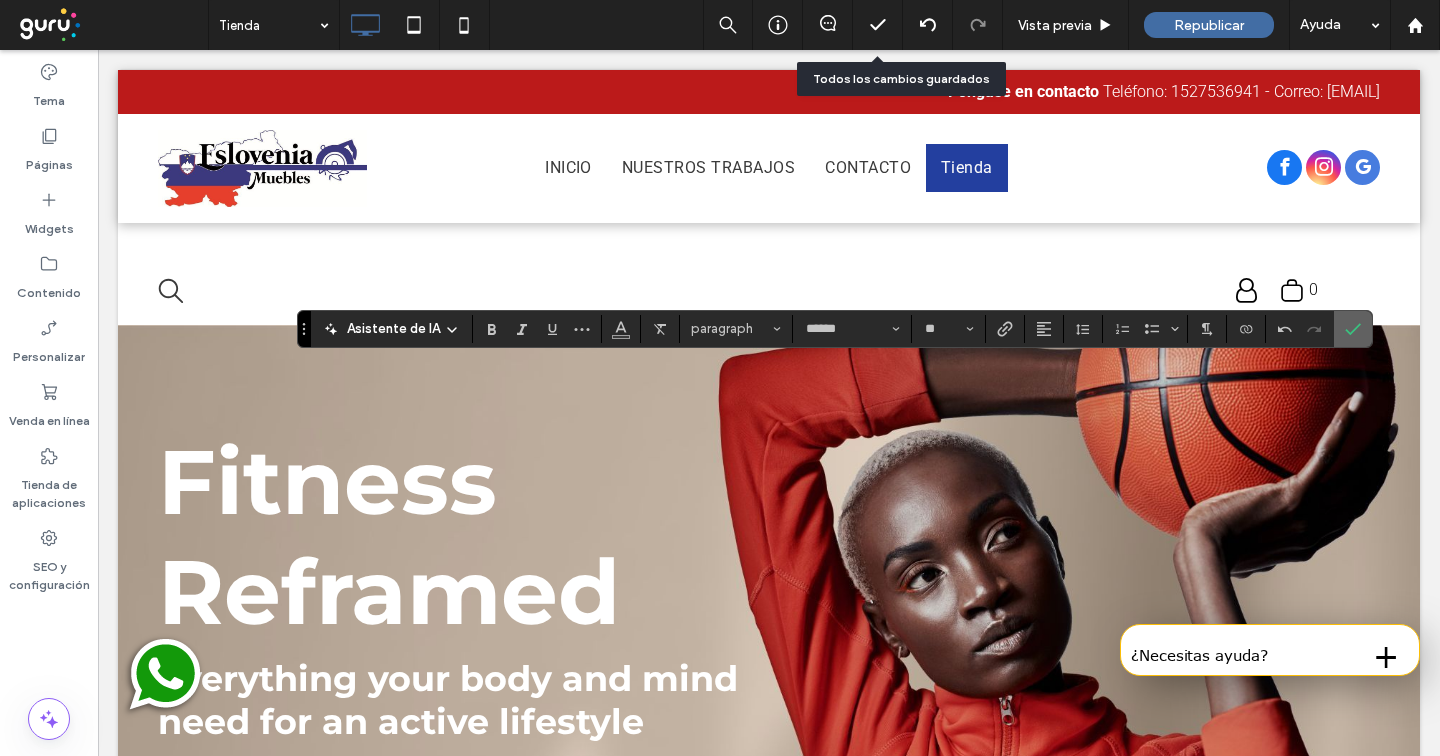 click at bounding box center [1353, 329] 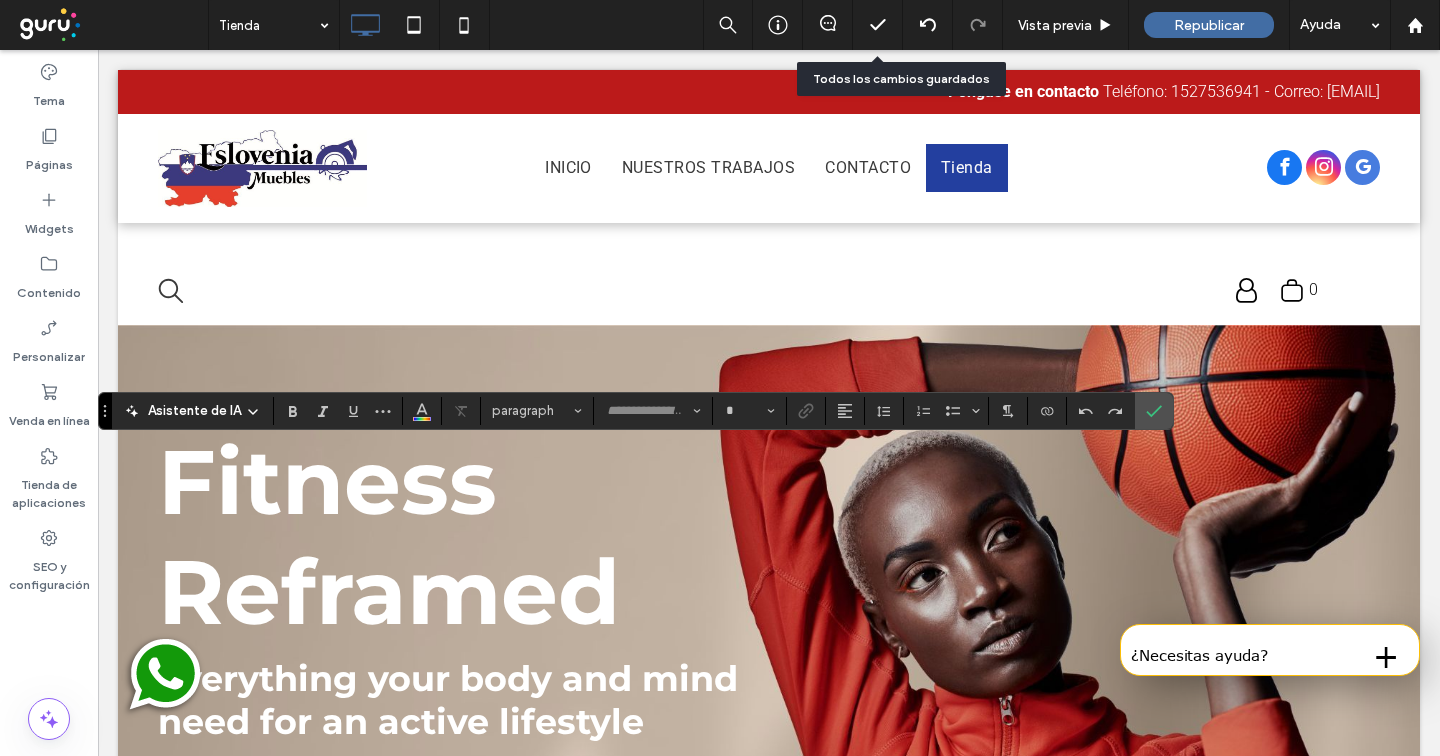 type on "**********" 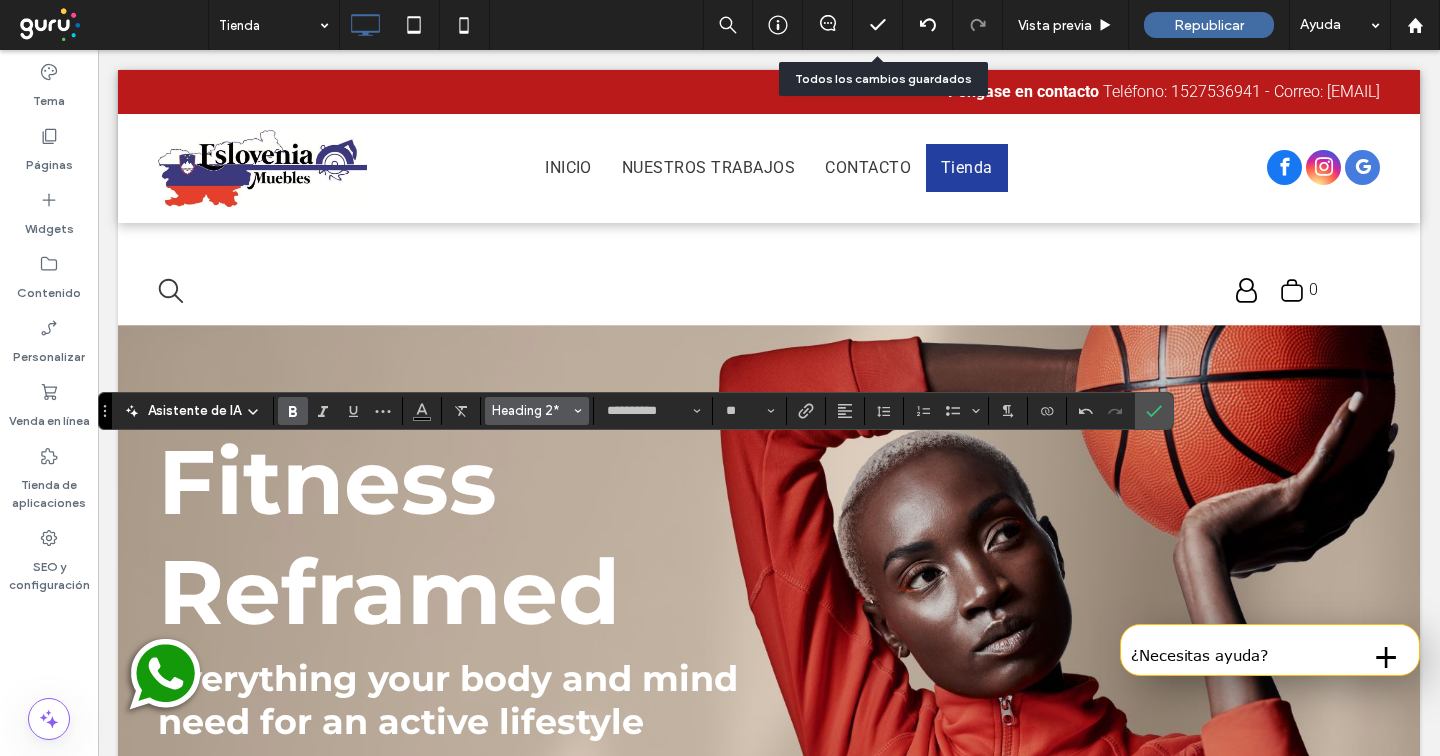 click on "Heading 2*" at bounding box center (531, 410) 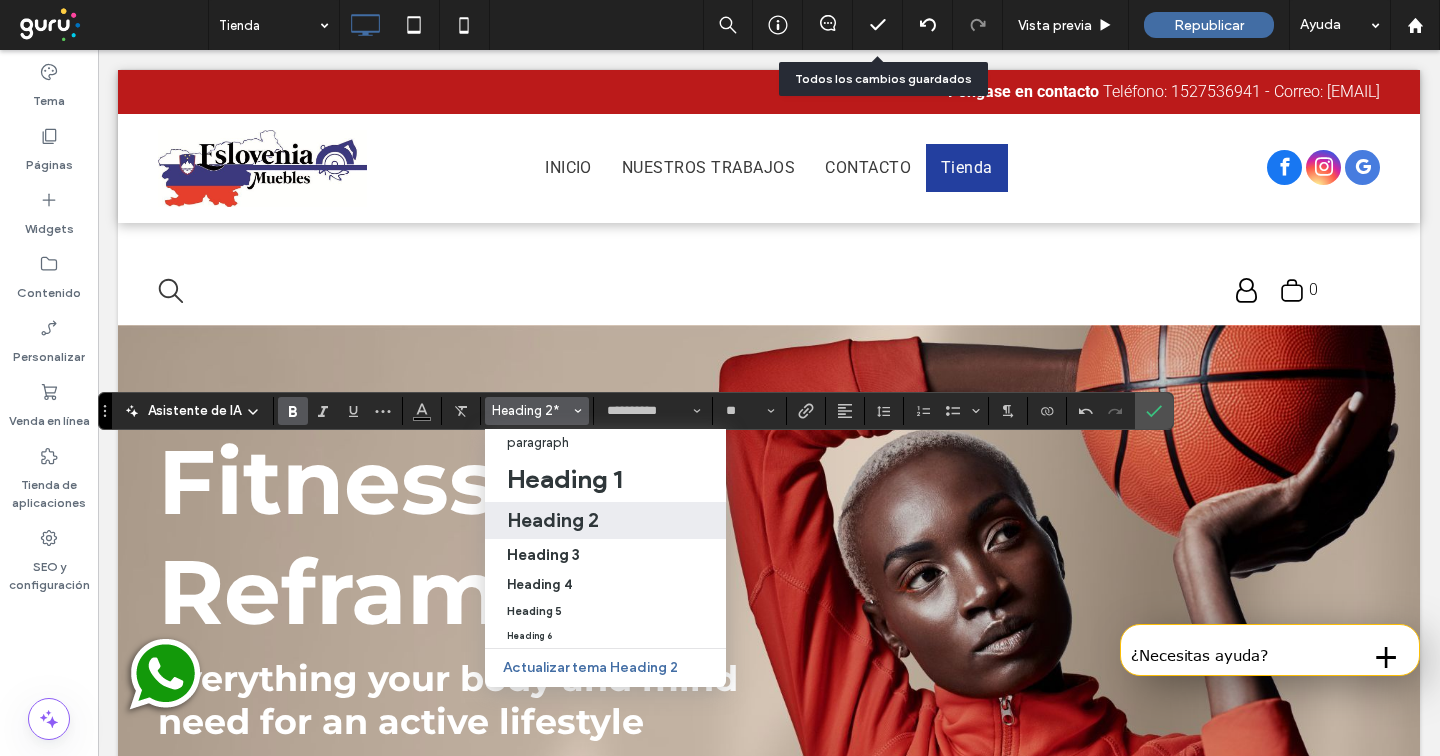 click on "Heading 2" at bounding box center [553, 520] 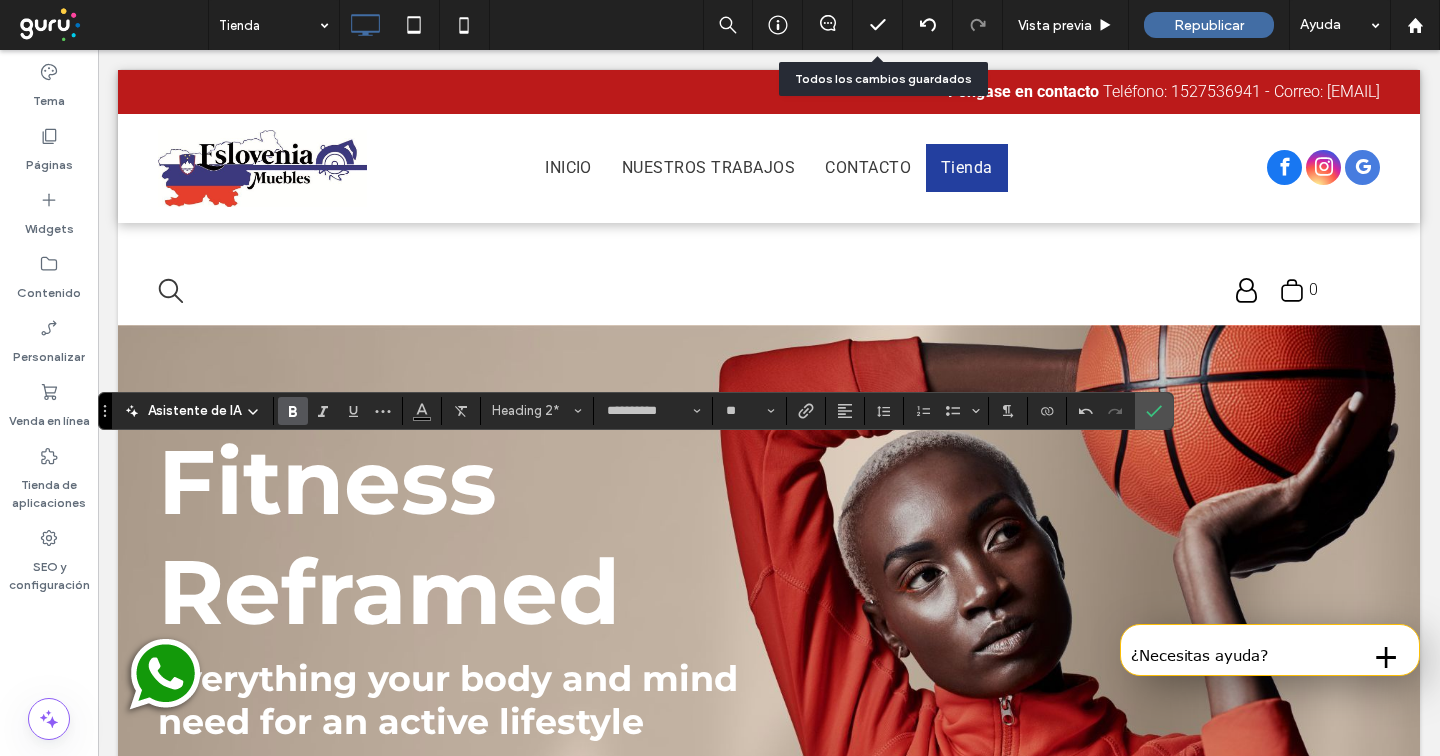 type on "**" 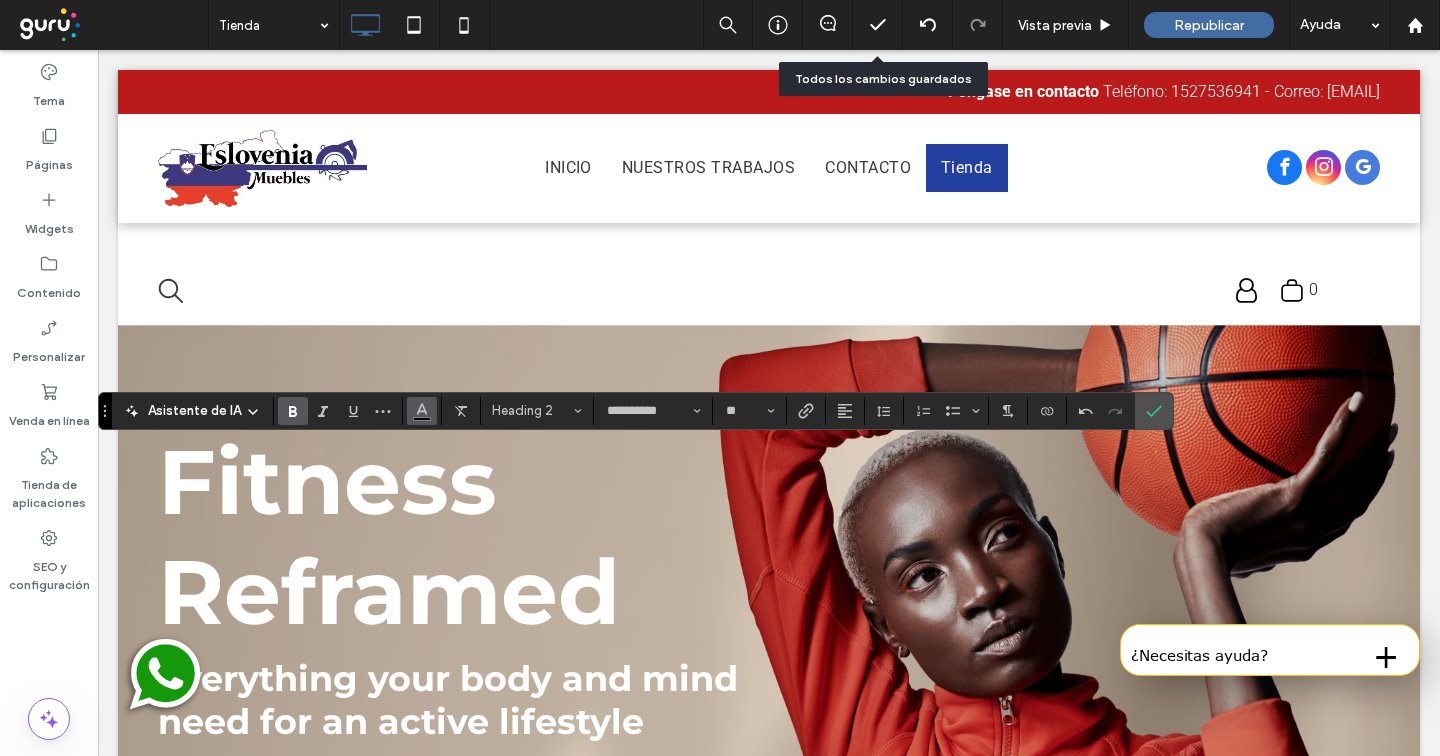 click 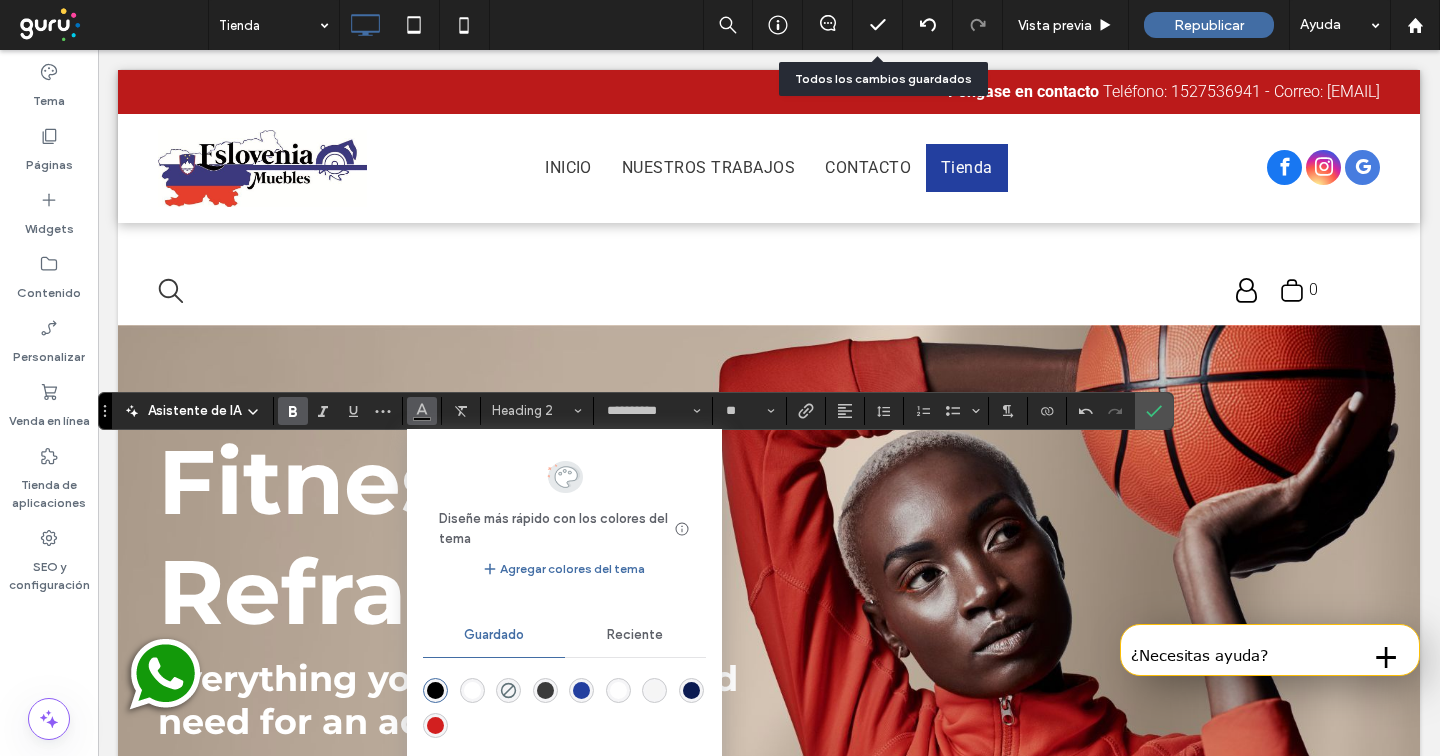 click at bounding box center (581, 690) 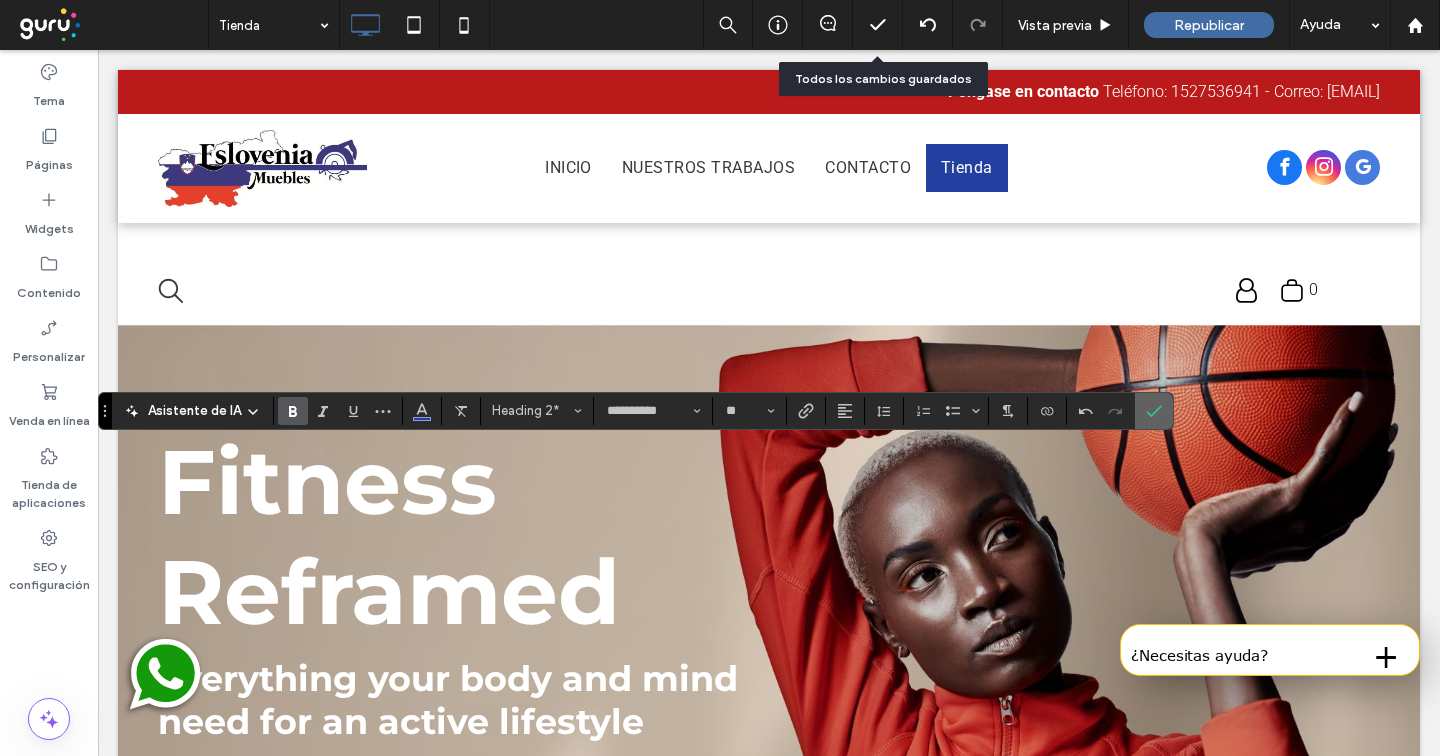 click 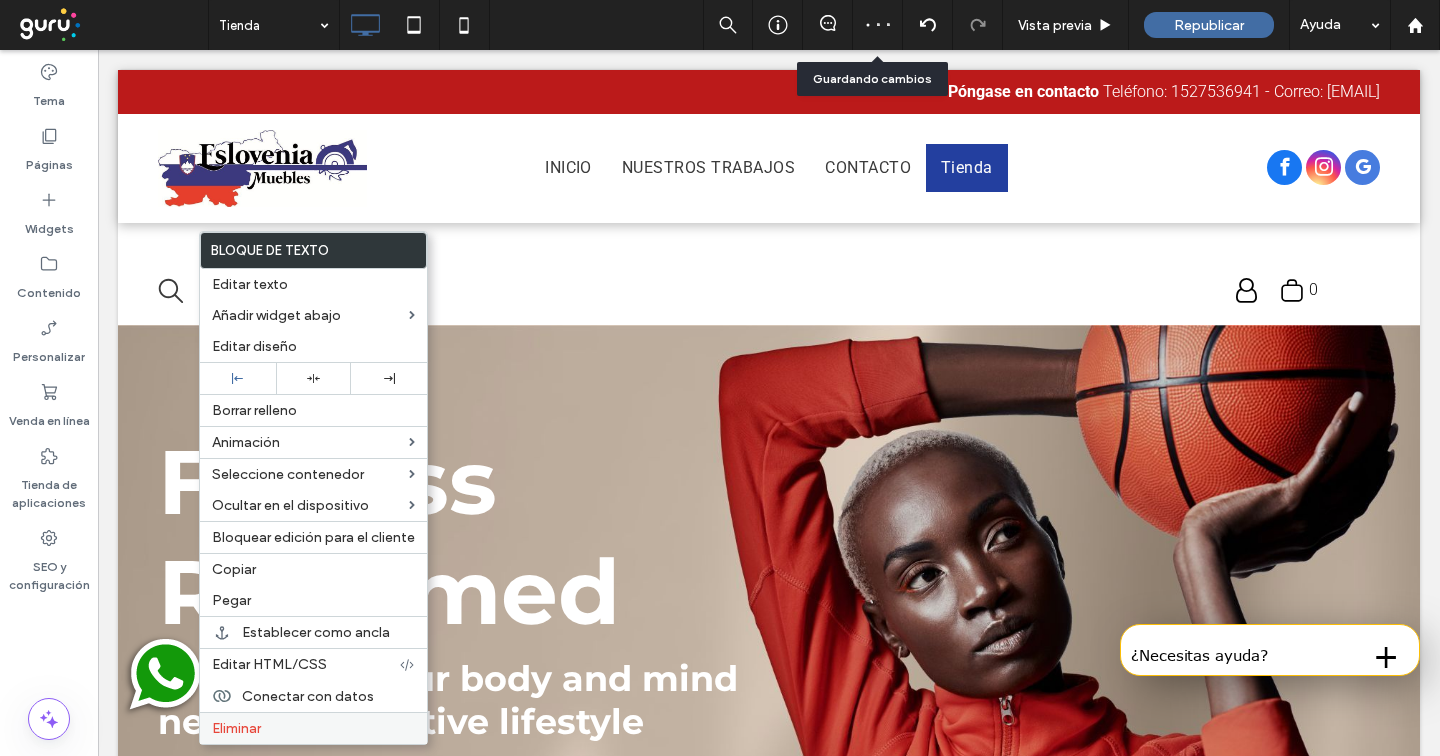 click on "Eliminar" at bounding box center [313, 728] 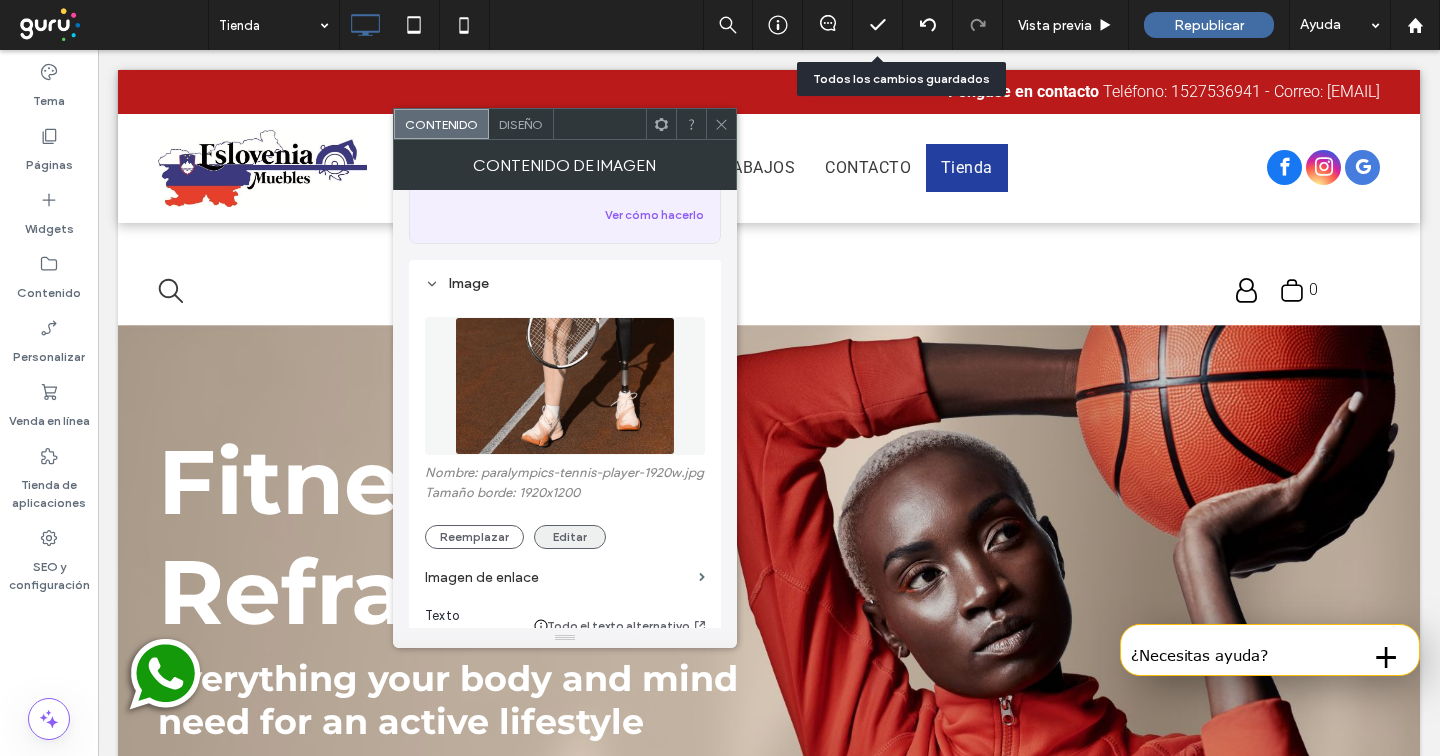 scroll, scrollTop: 229, scrollLeft: 0, axis: vertical 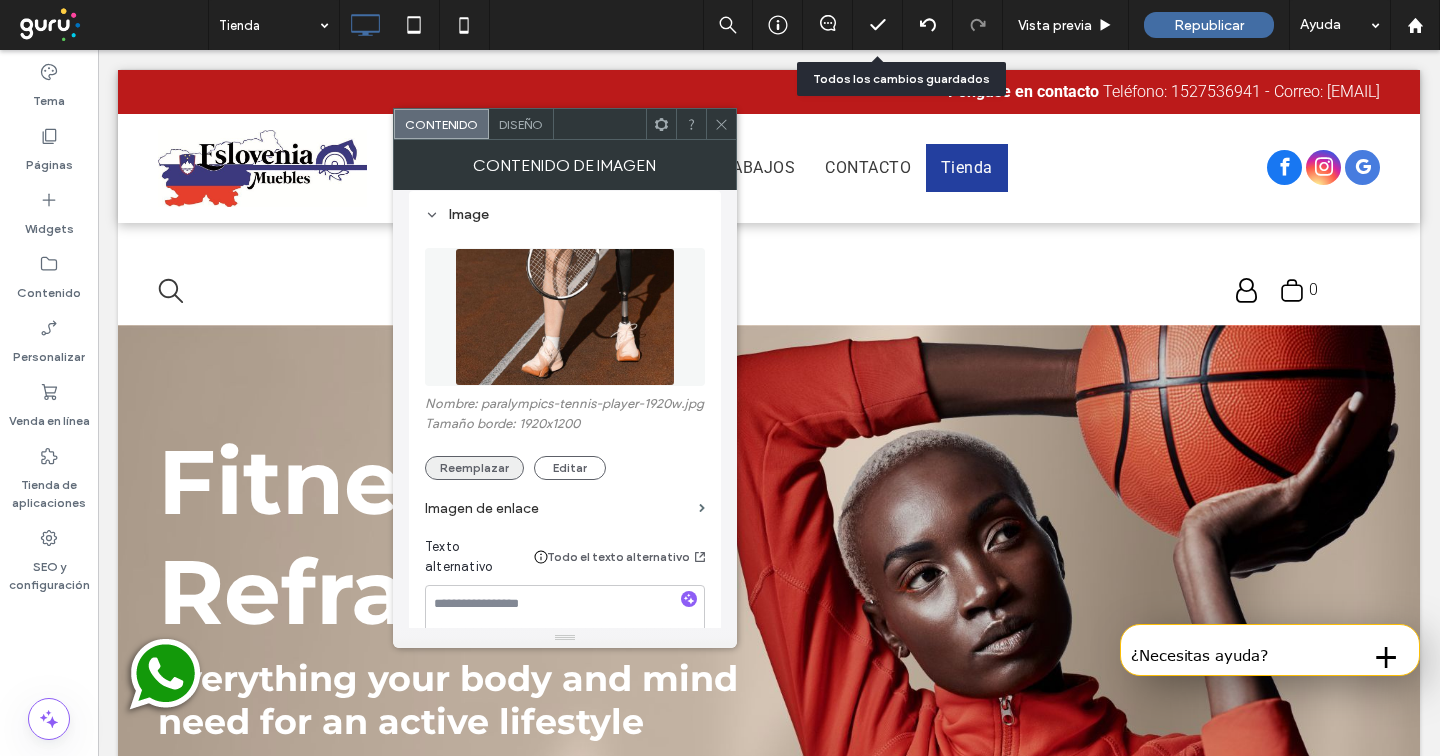 click on "Reemplazar" at bounding box center [474, 468] 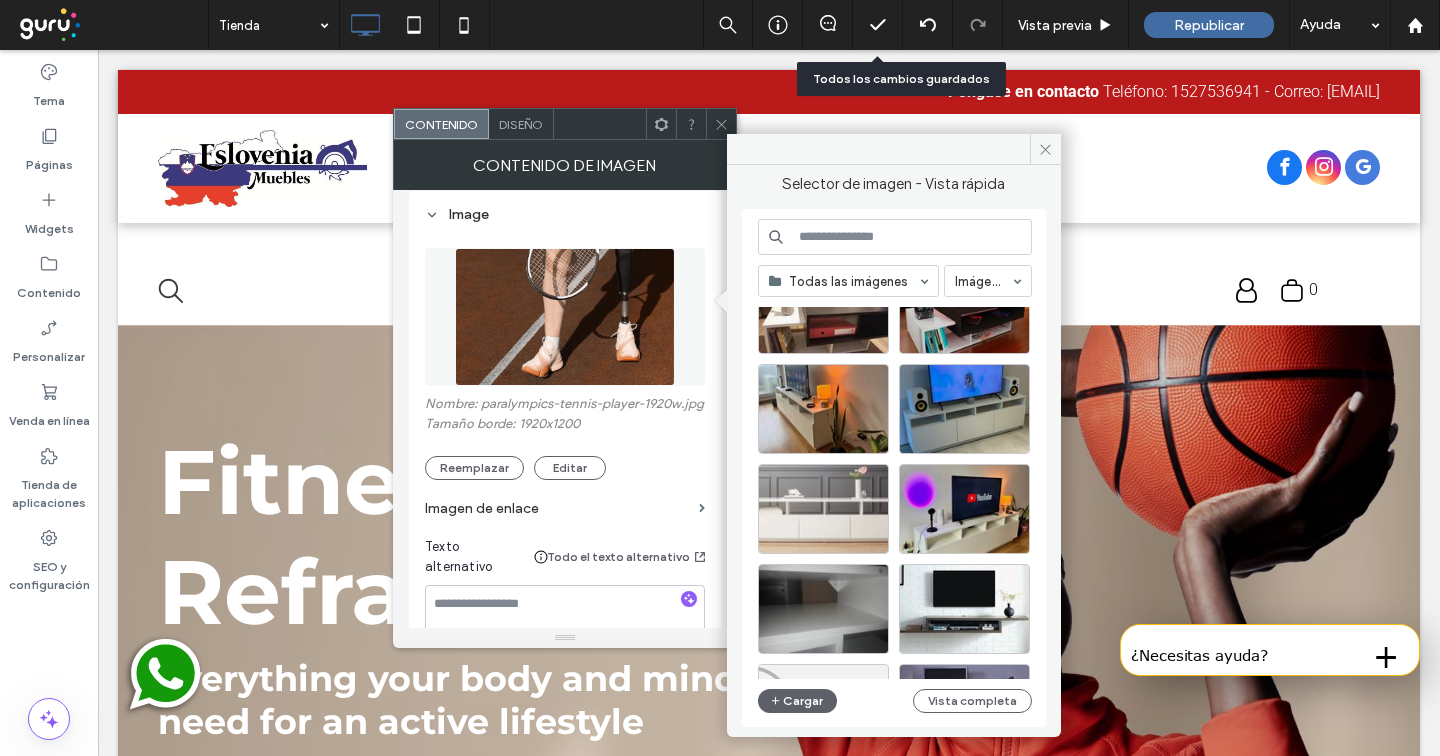 scroll, scrollTop: 377, scrollLeft: 0, axis: vertical 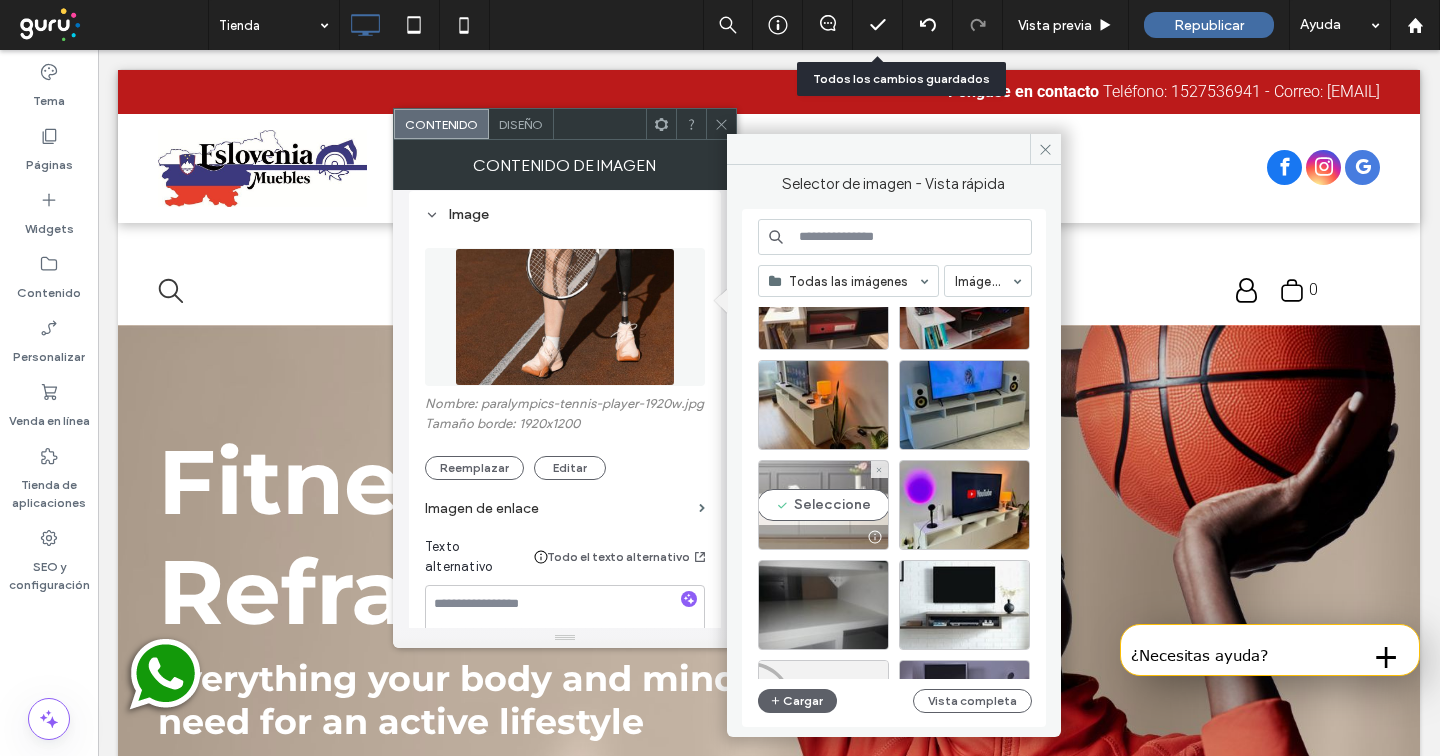 click on "Seleccione" at bounding box center (823, 505) 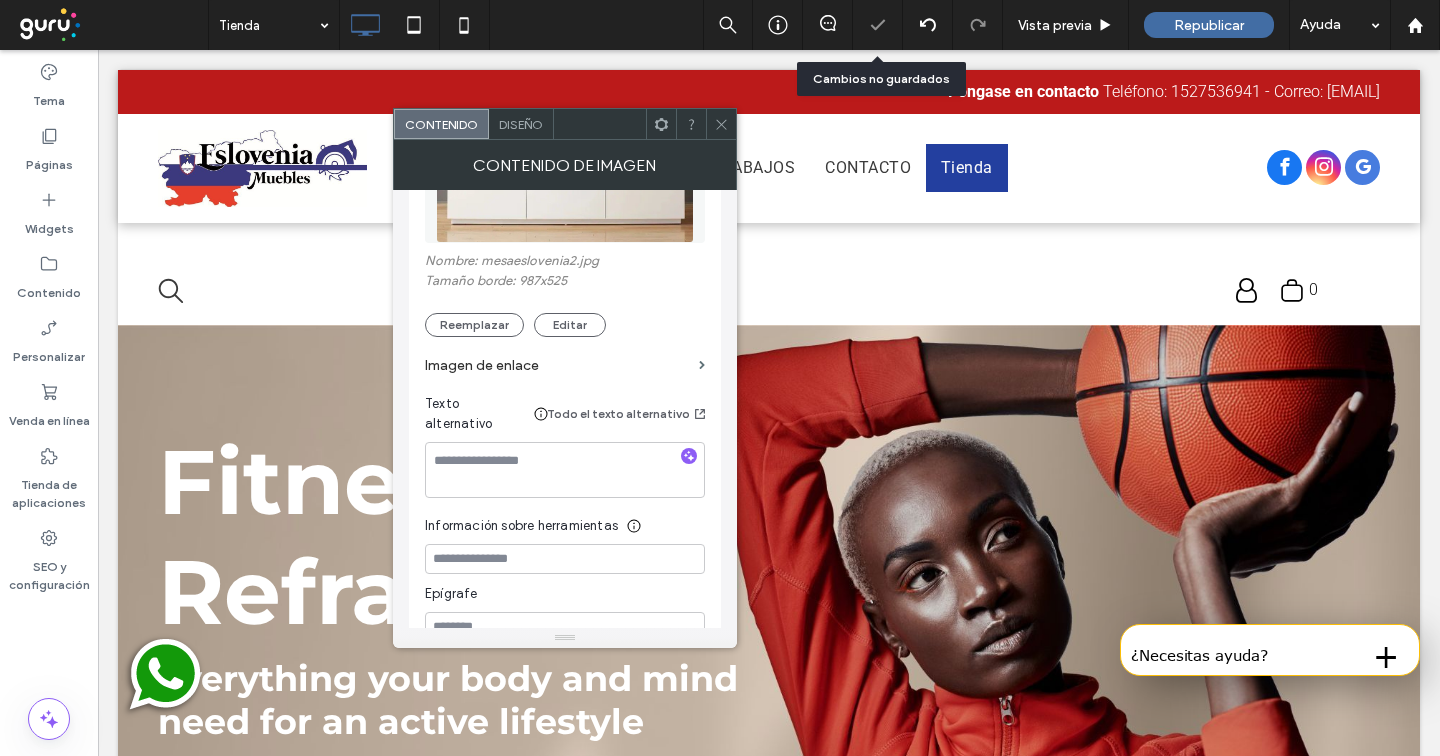scroll, scrollTop: 379, scrollLeft: 0, axis: vertical 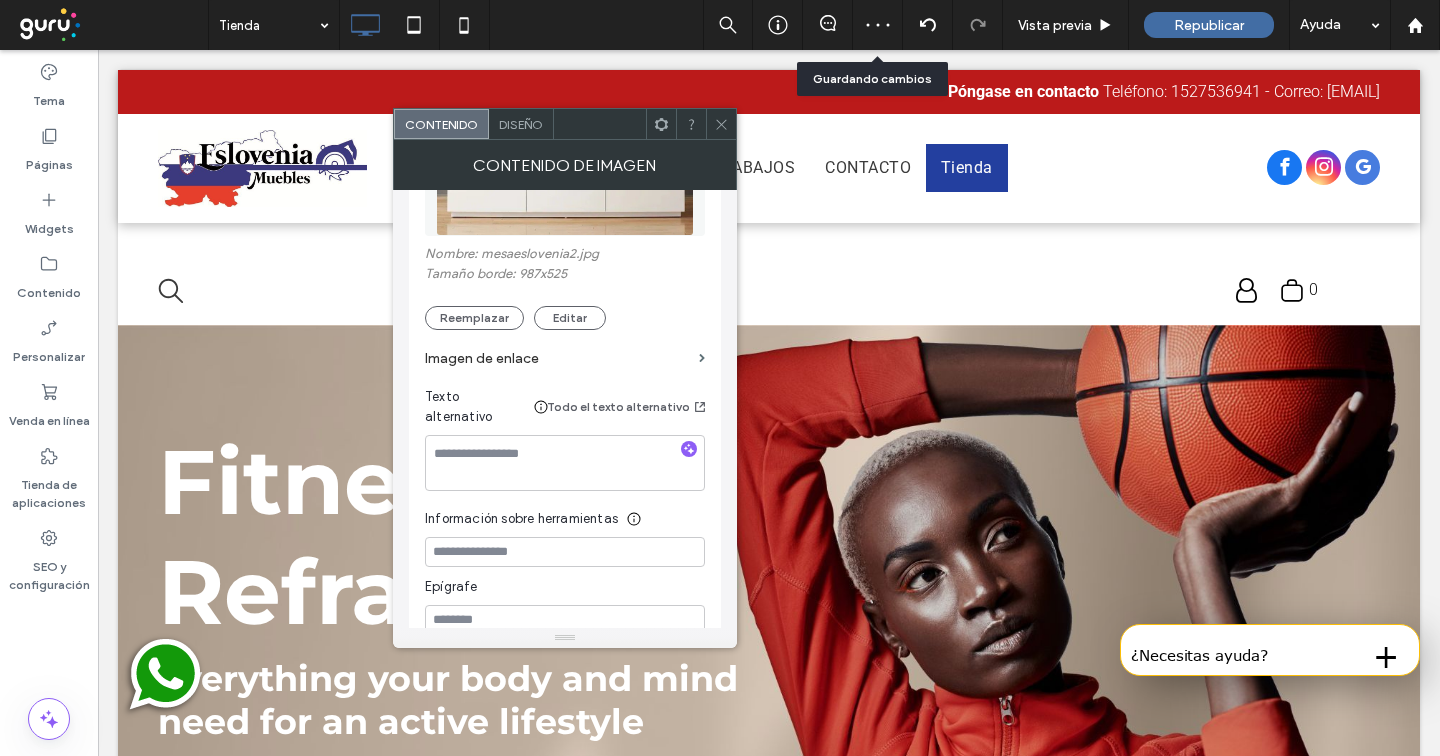 click at bounding box center (721, 124) 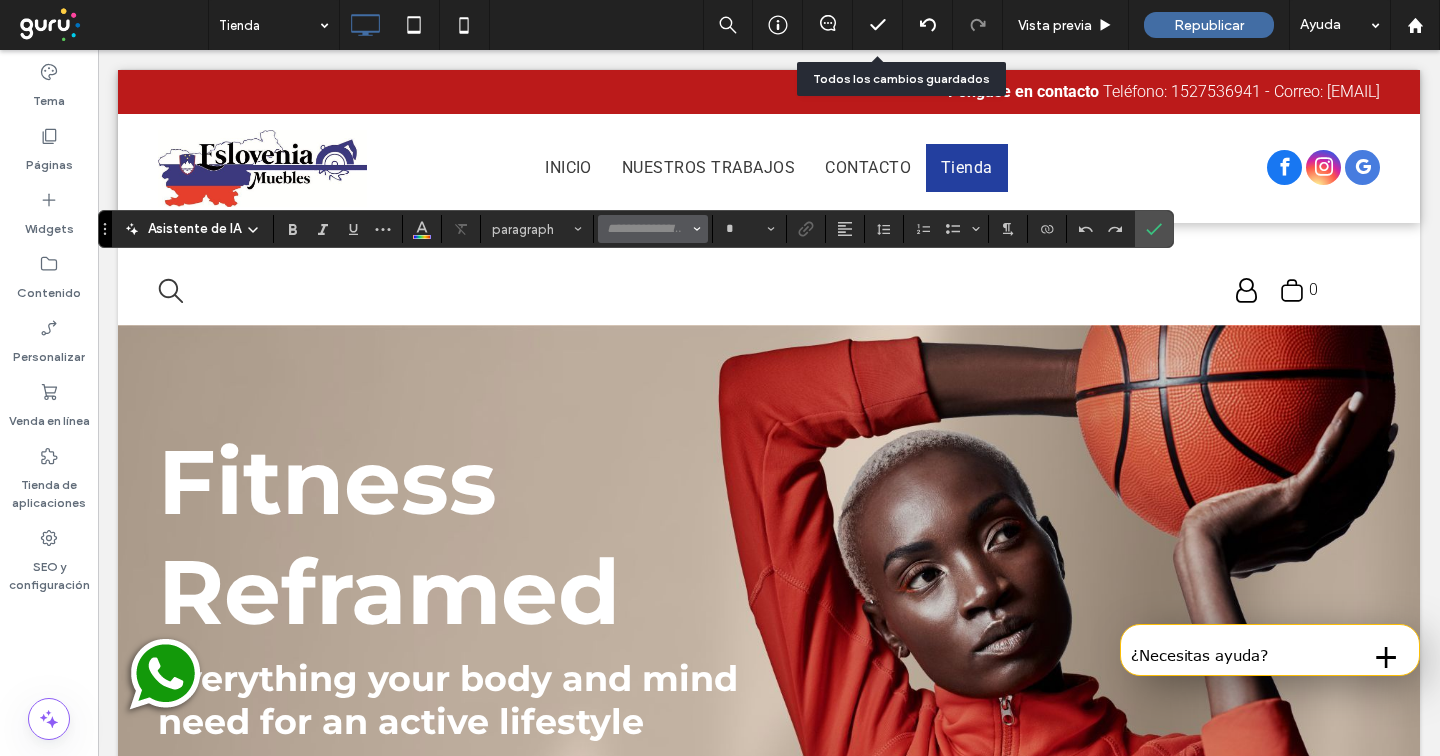 type on "**********" 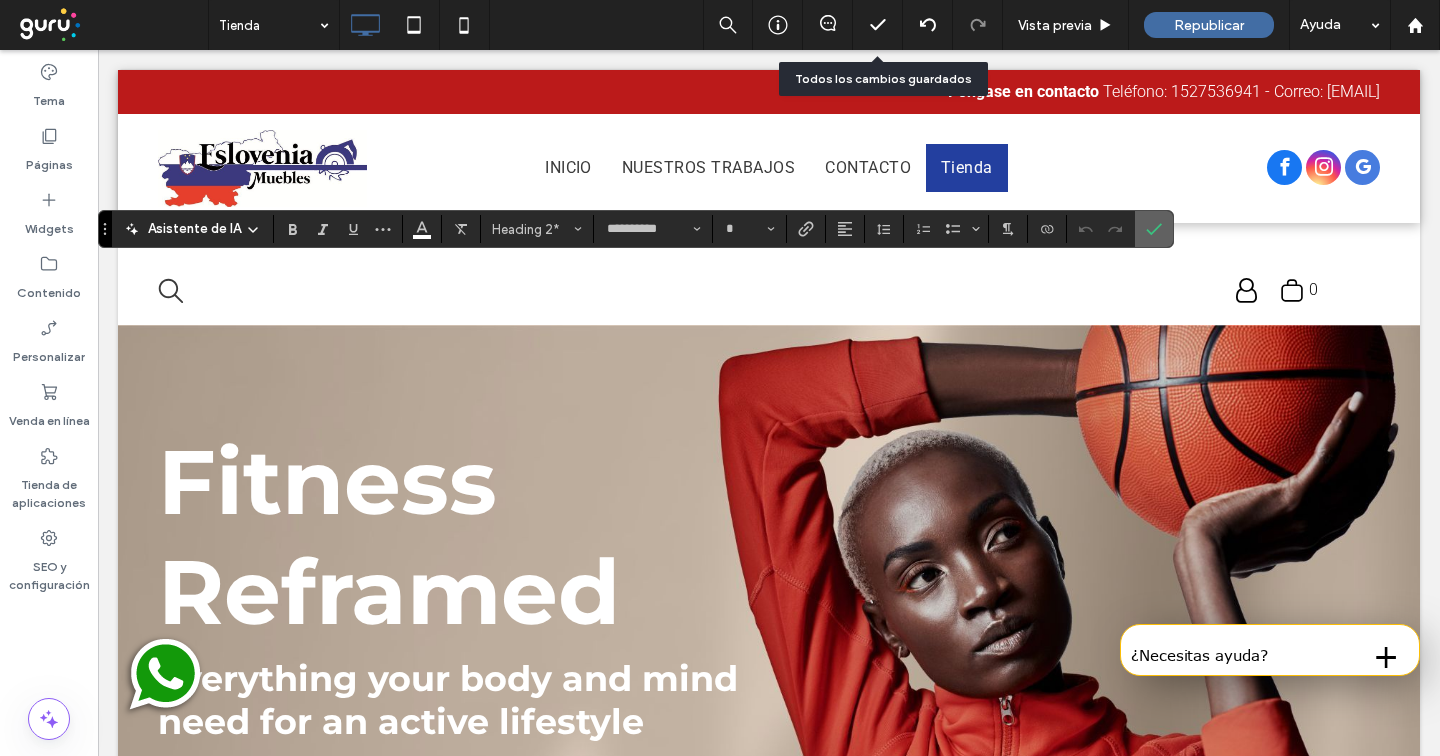 click 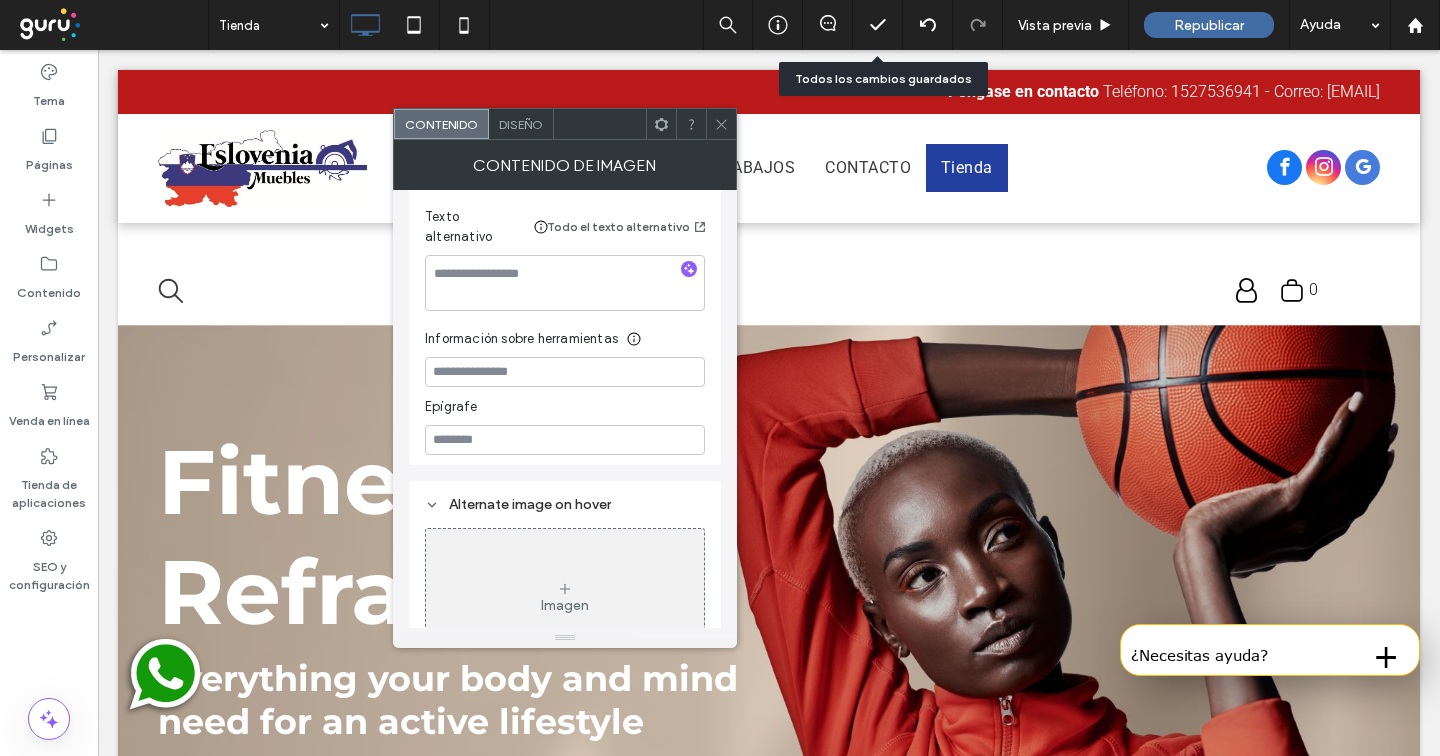 scroll, scrollTop: 558, scrollLeft: 0, axis: vertical 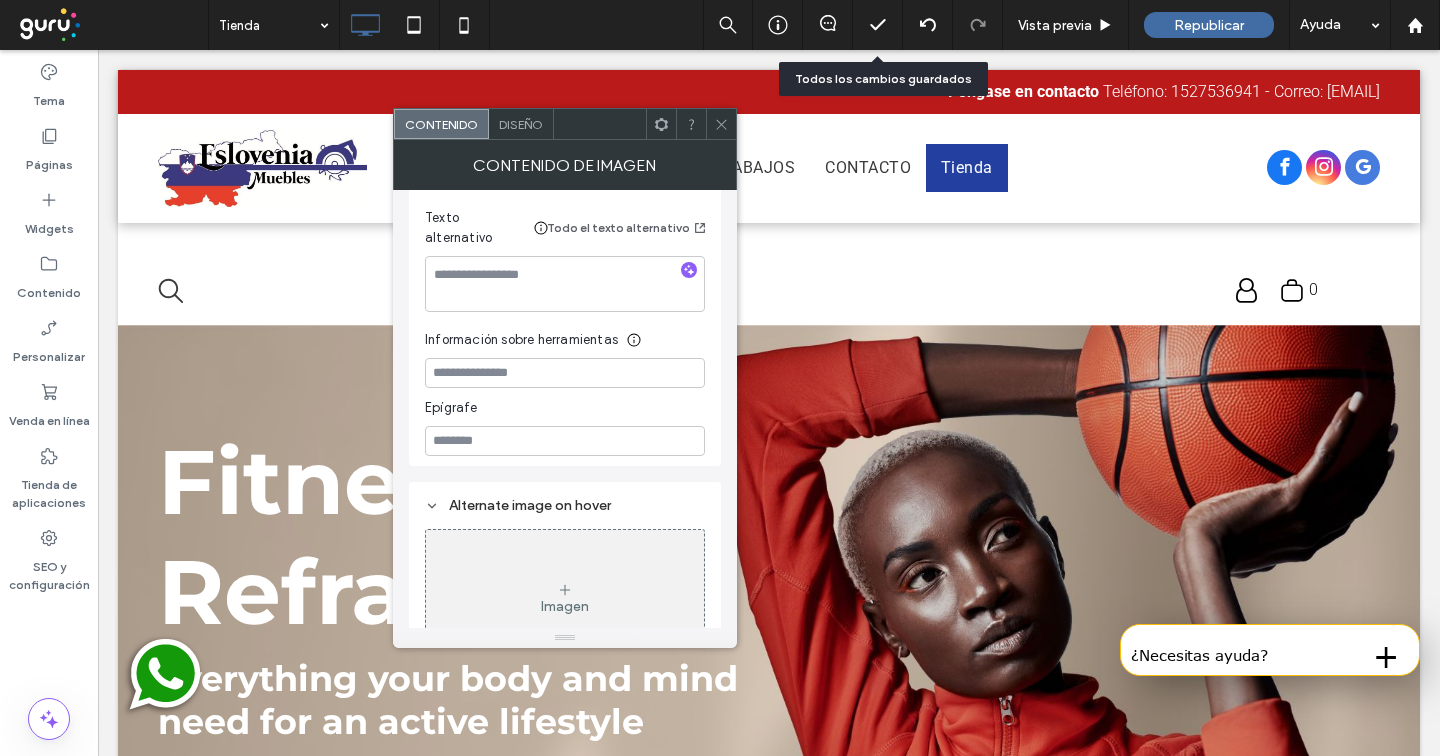 click on "Diseño" at bounding box center (521, 124) 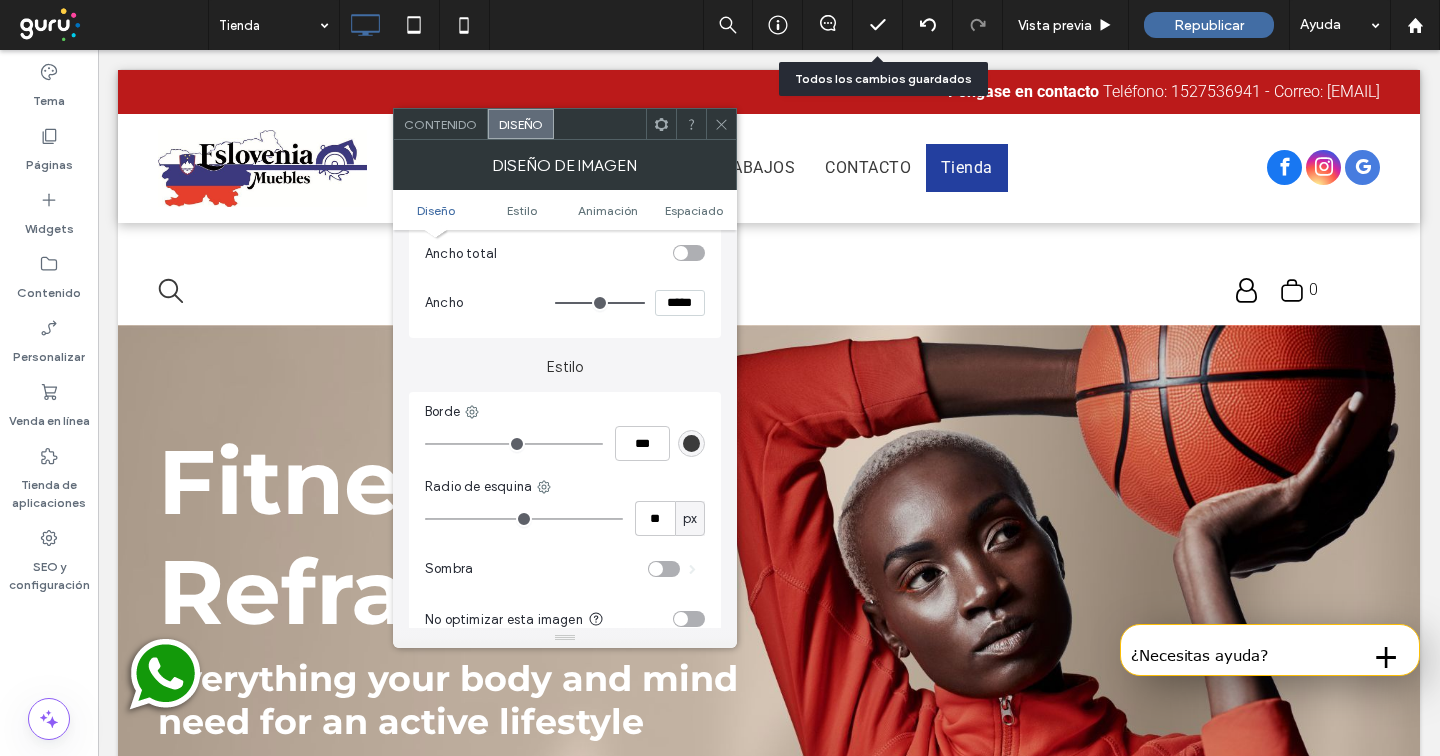 scroll, scrollTop: 333, scrollLeft: 0, axis: vertical 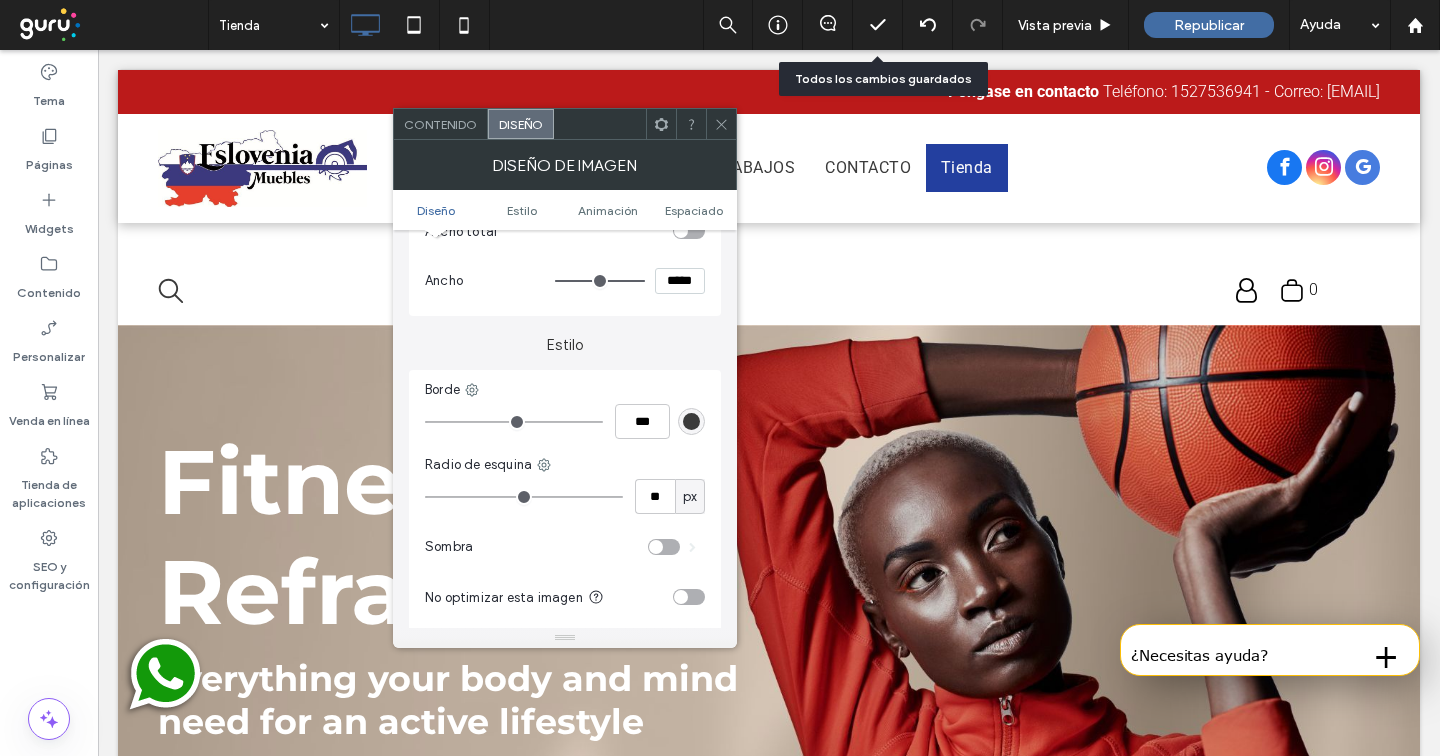 type on "*" 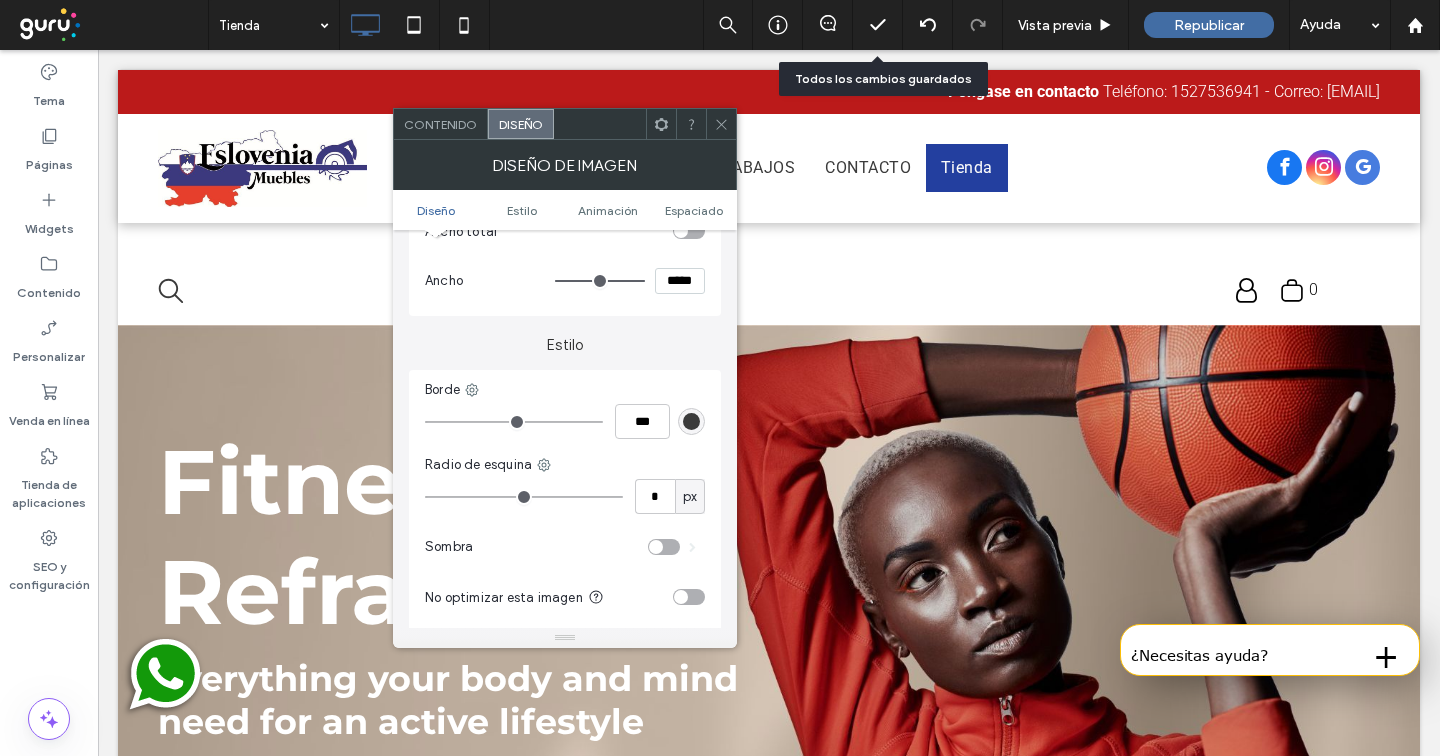 type on "*" 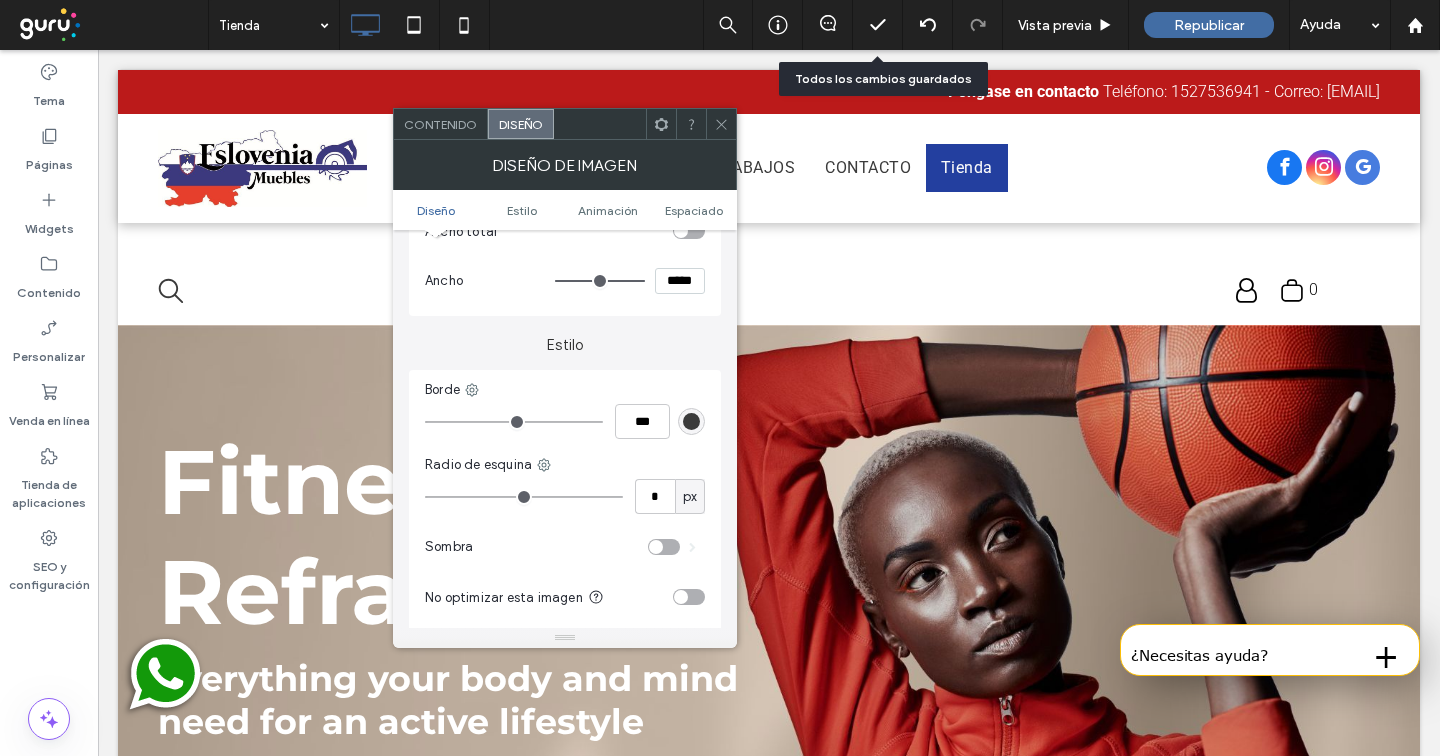 drag, startPoint x: 448, startPoint y: 498, endPoint x: 403, endPoint y: 497, distance: 45.01111 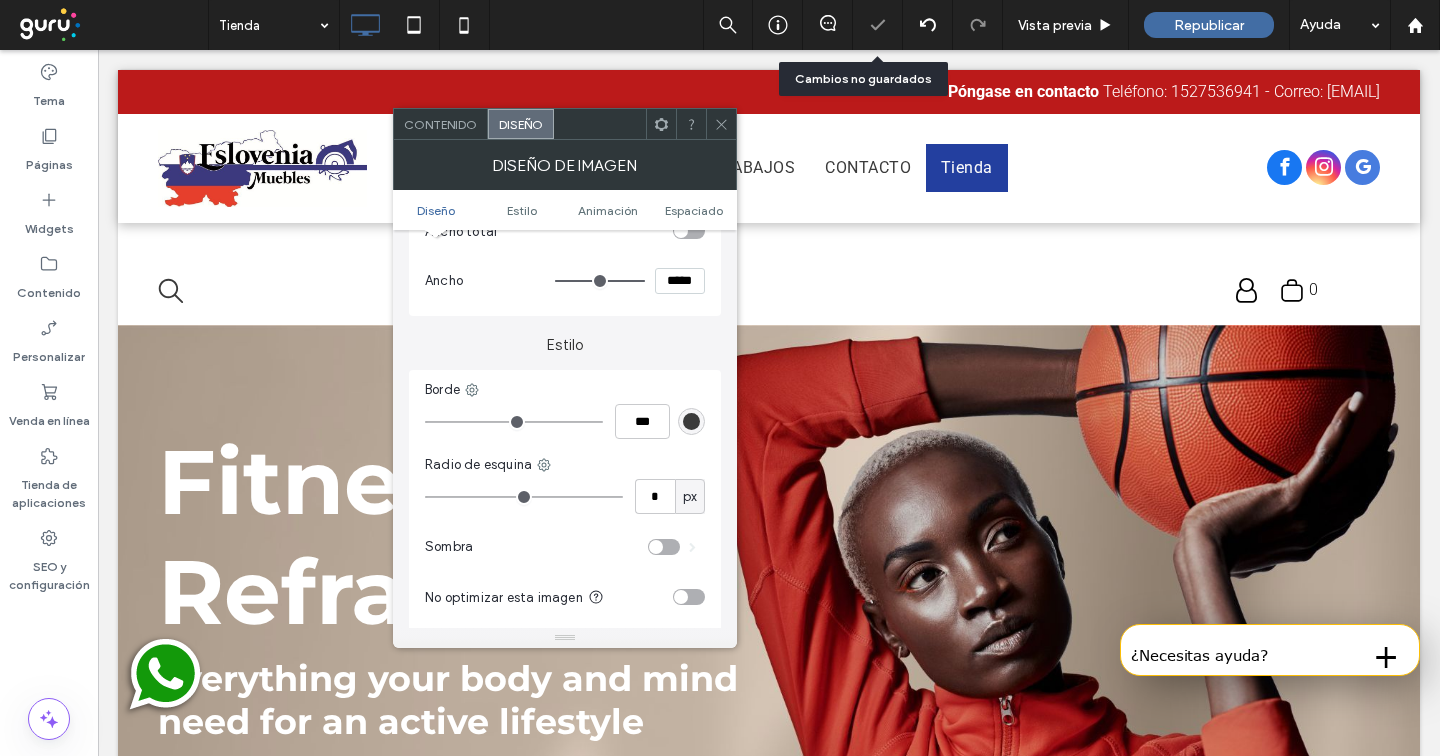 click at bounding box center [721, 124] 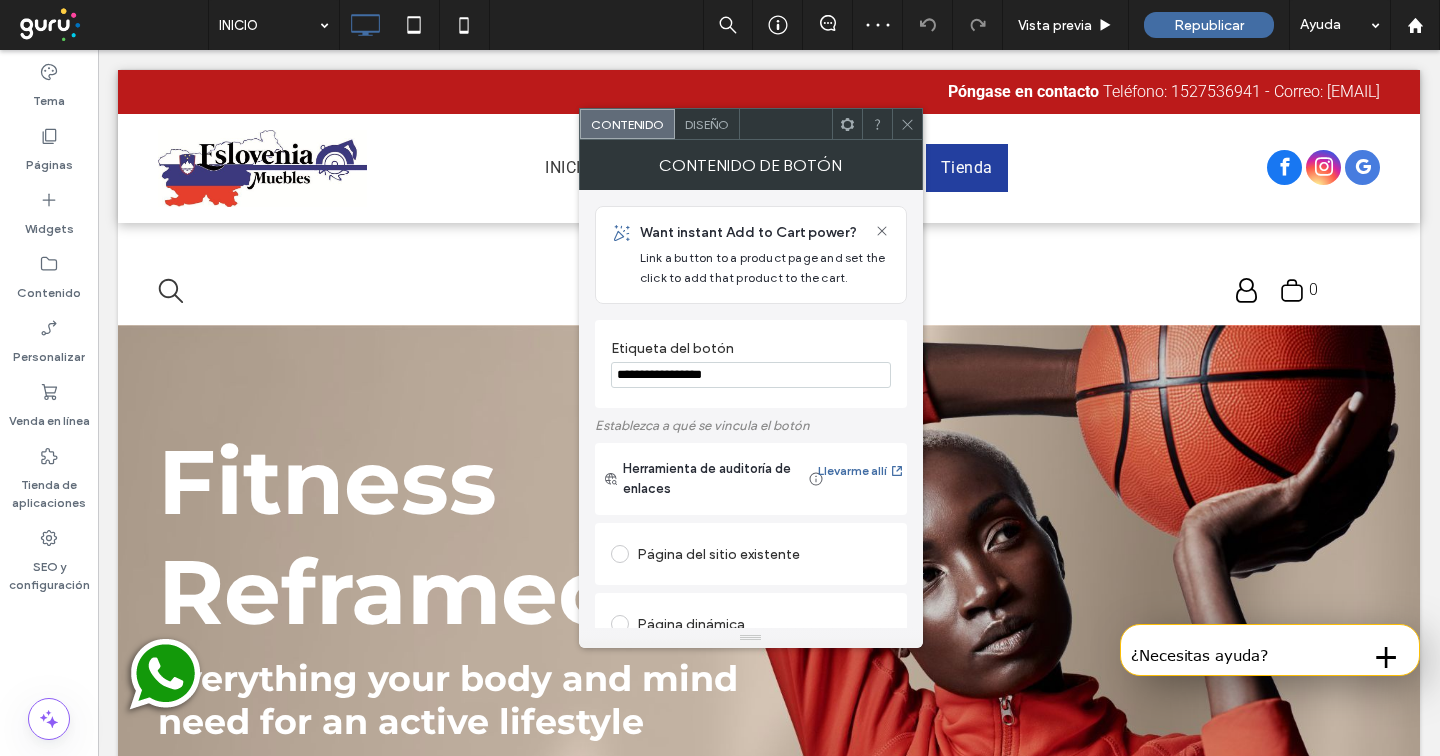 click on "Diseño" at bounding box center [707, 124] 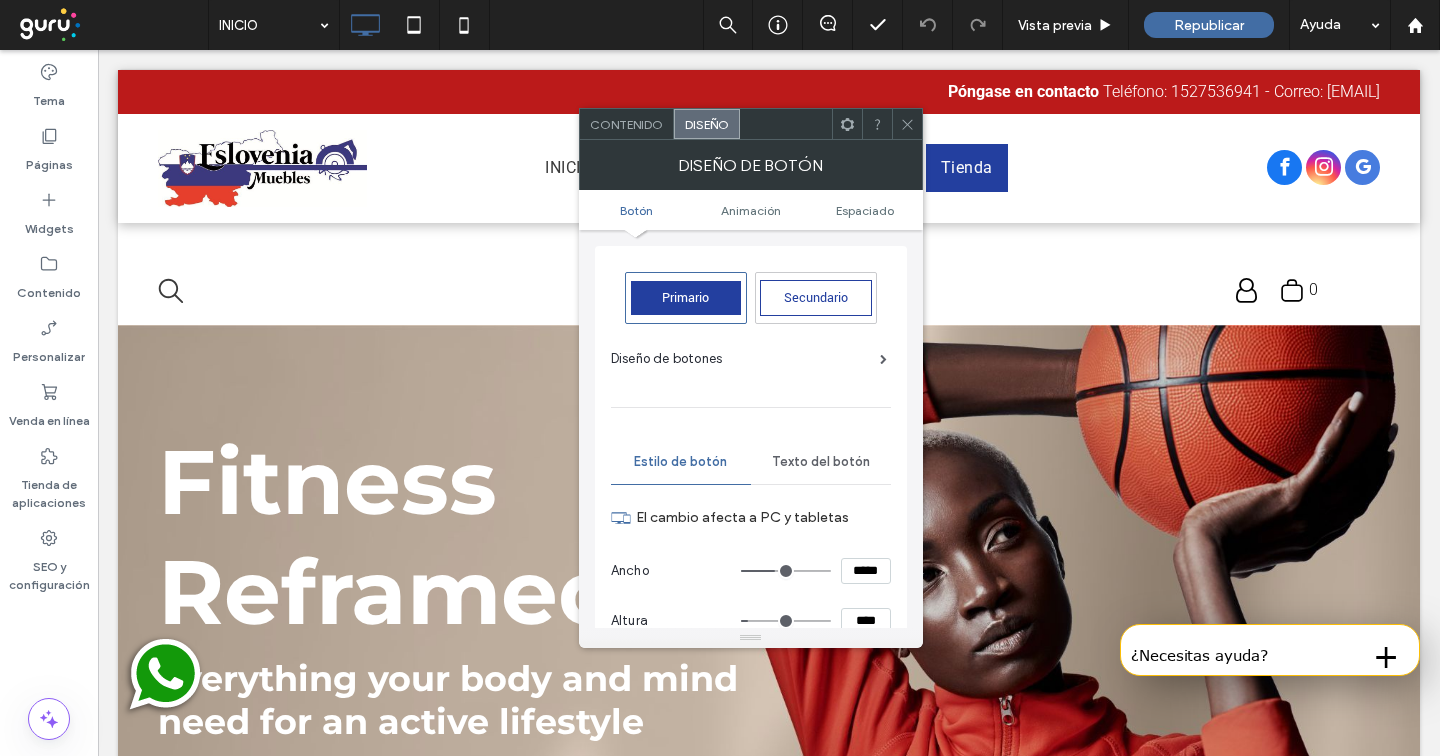 click on "Texto del botón" at bounding box center [821, 462] 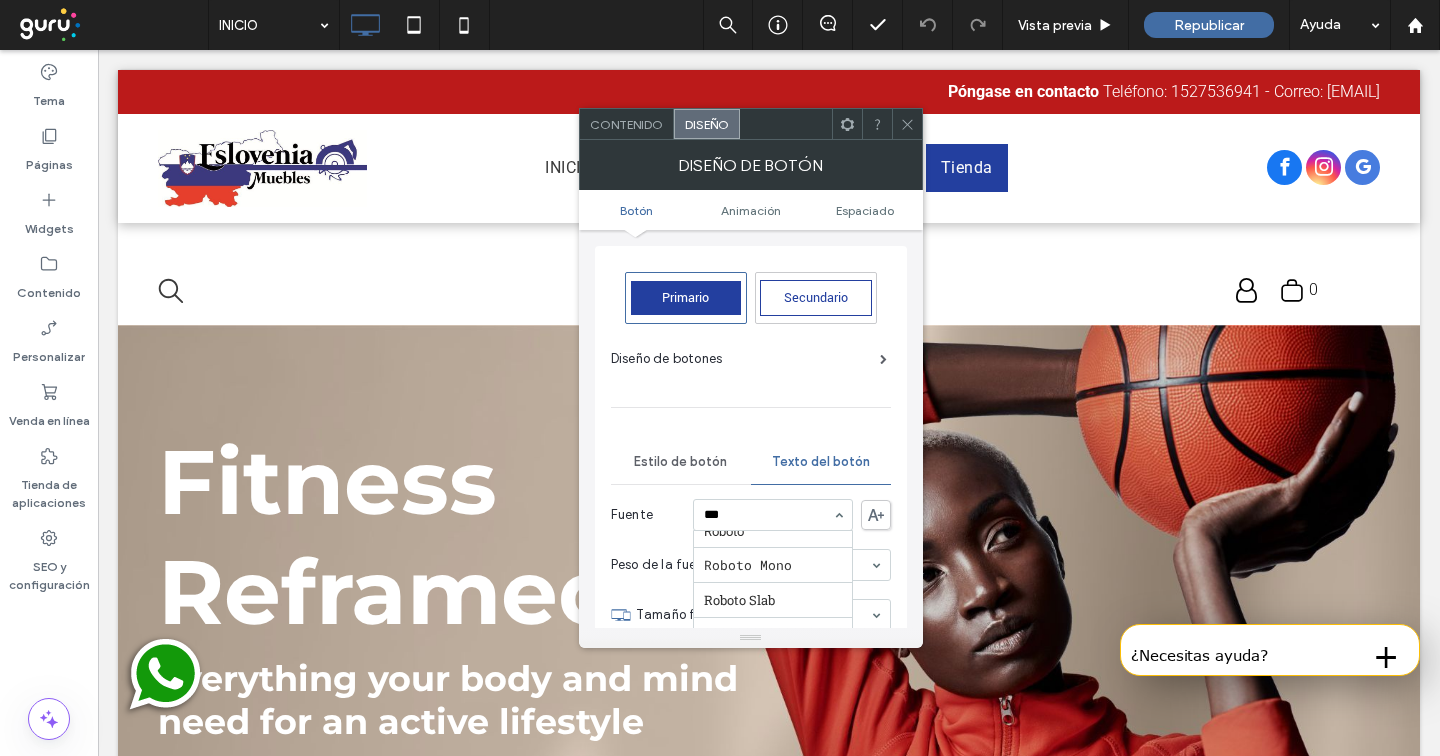scroll, scrollTop: 0, scrollLeft: 0, axis: both 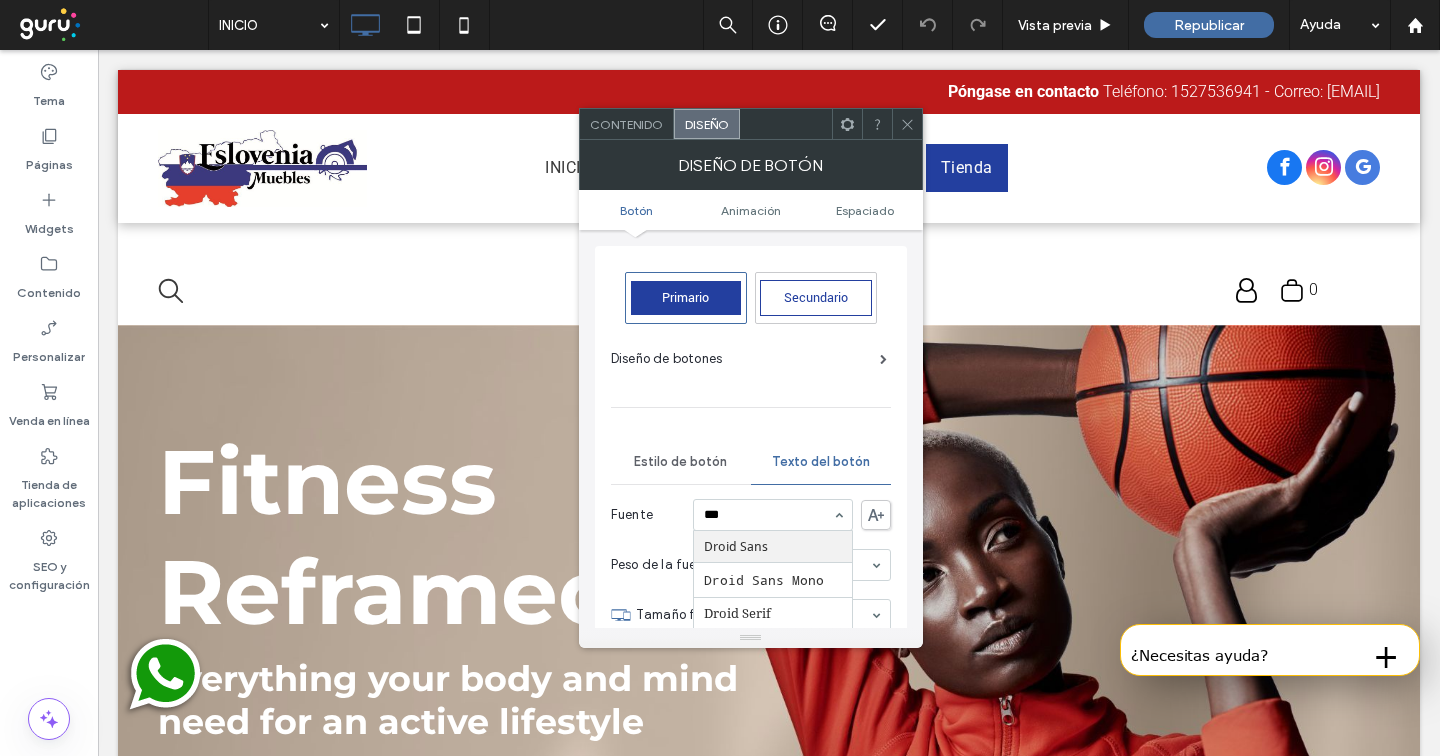 type on "****" 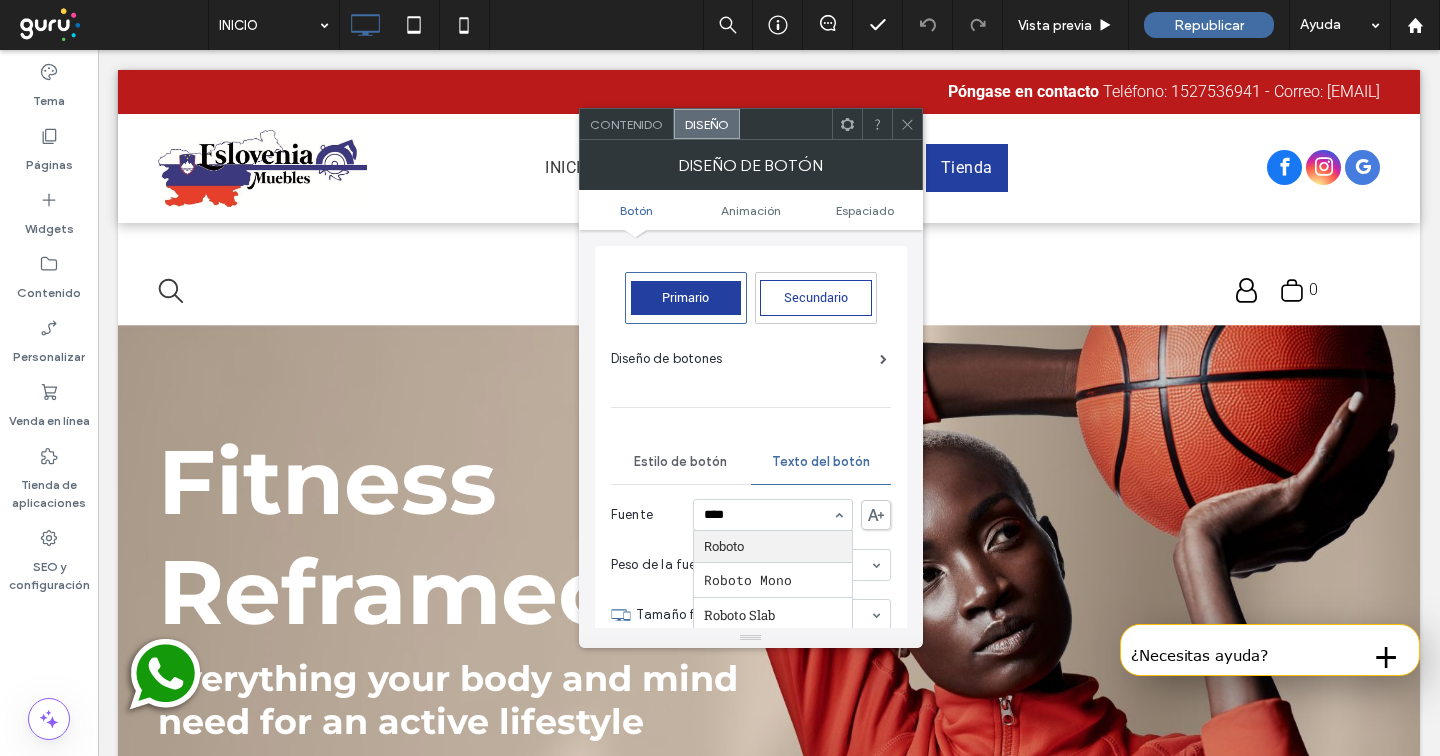 type 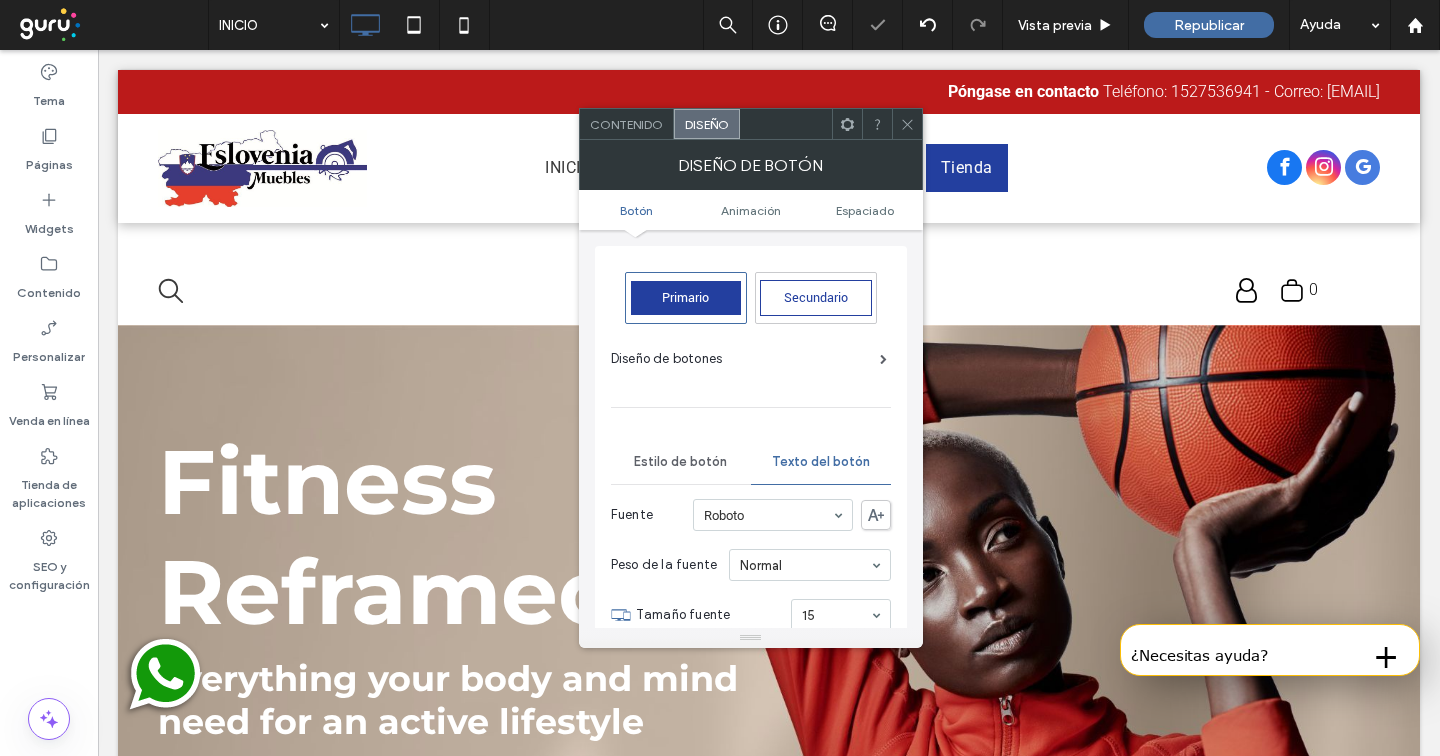 click 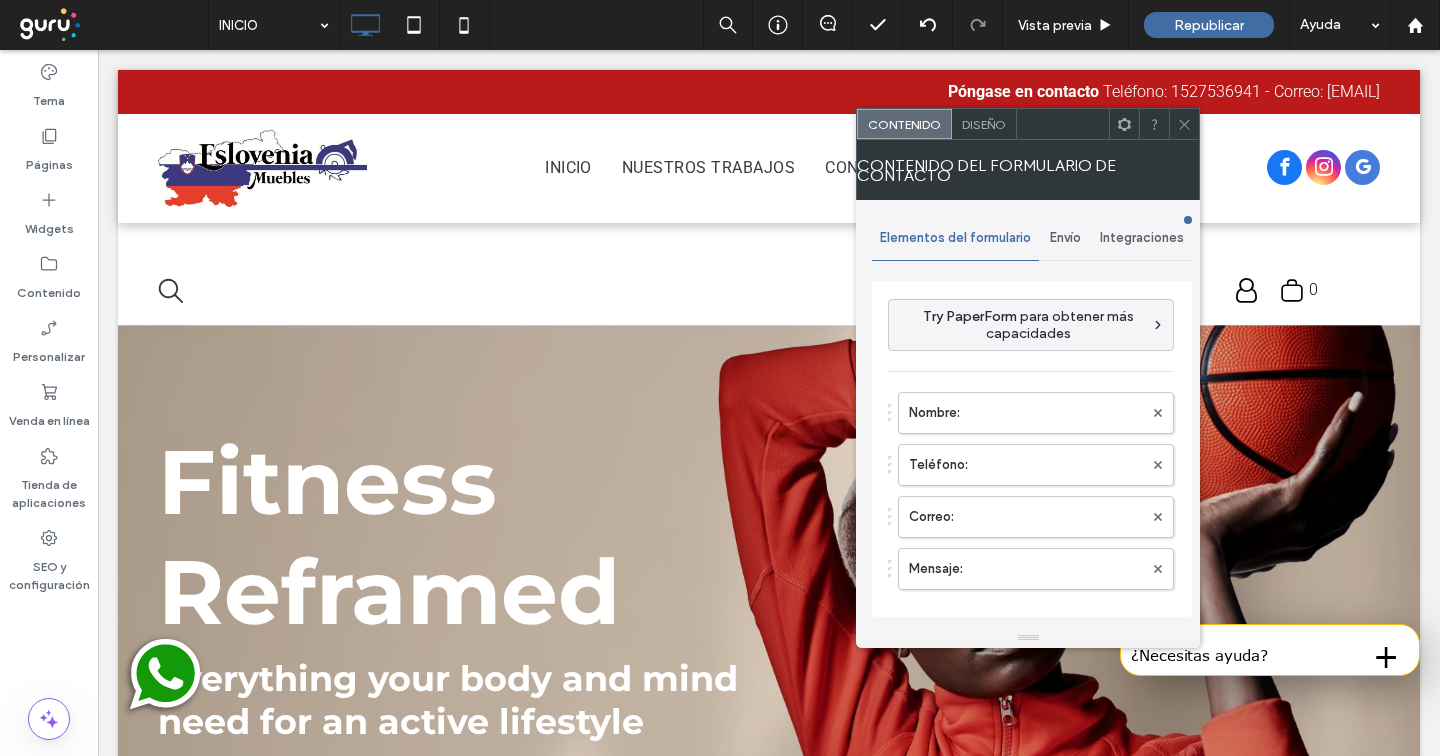 click on "Diseño" at bounding box center [984, 124] 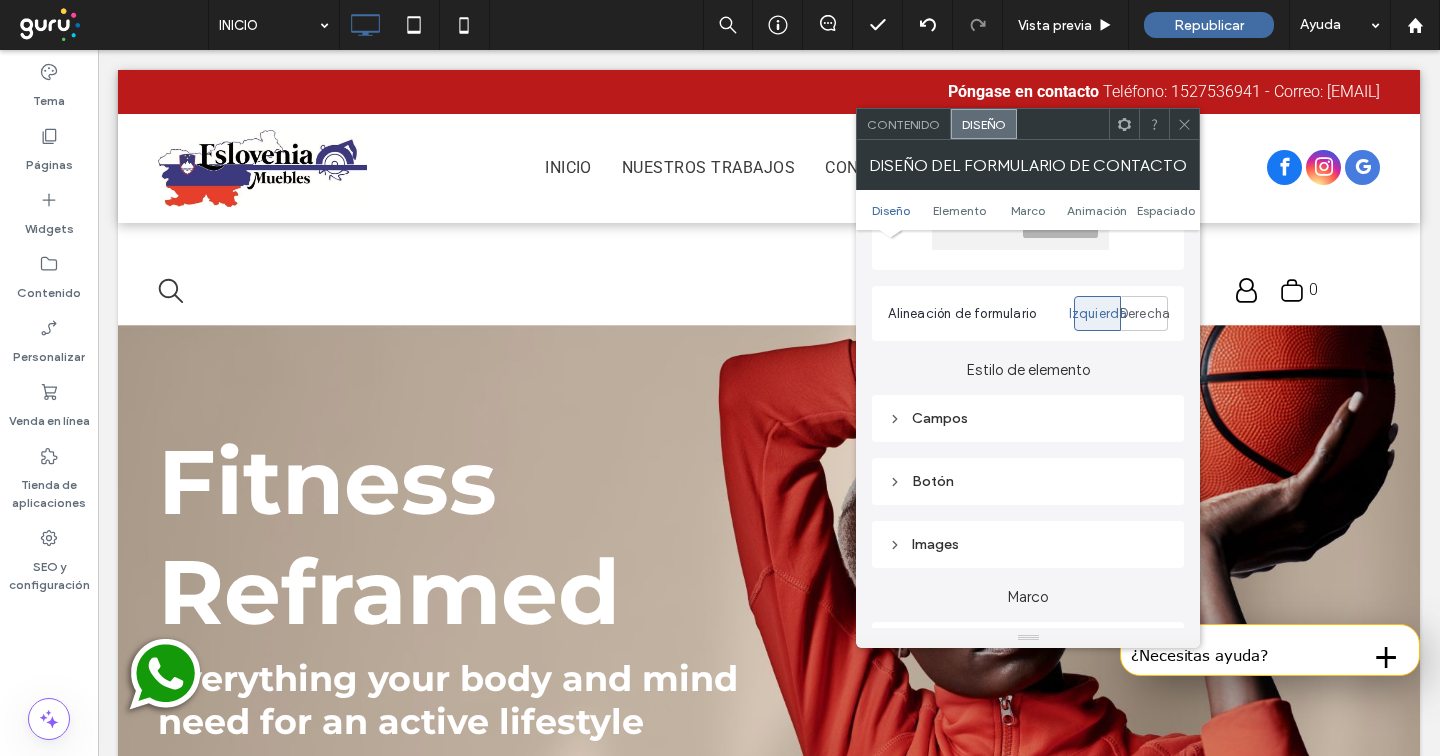 scroll, scrollTop: 306, scrollLeft: 0, axis: vertical 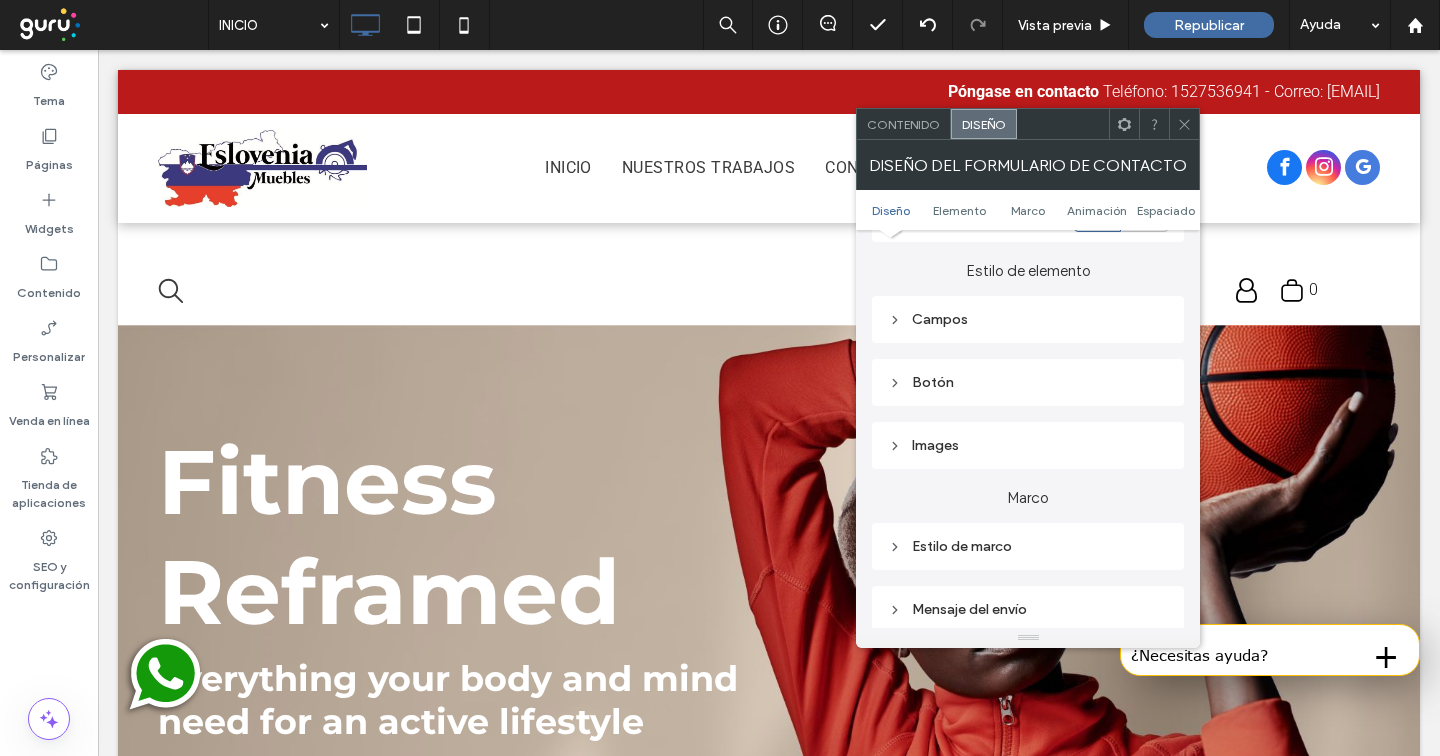 click on "Botón" at bounding box center (1028, 382) 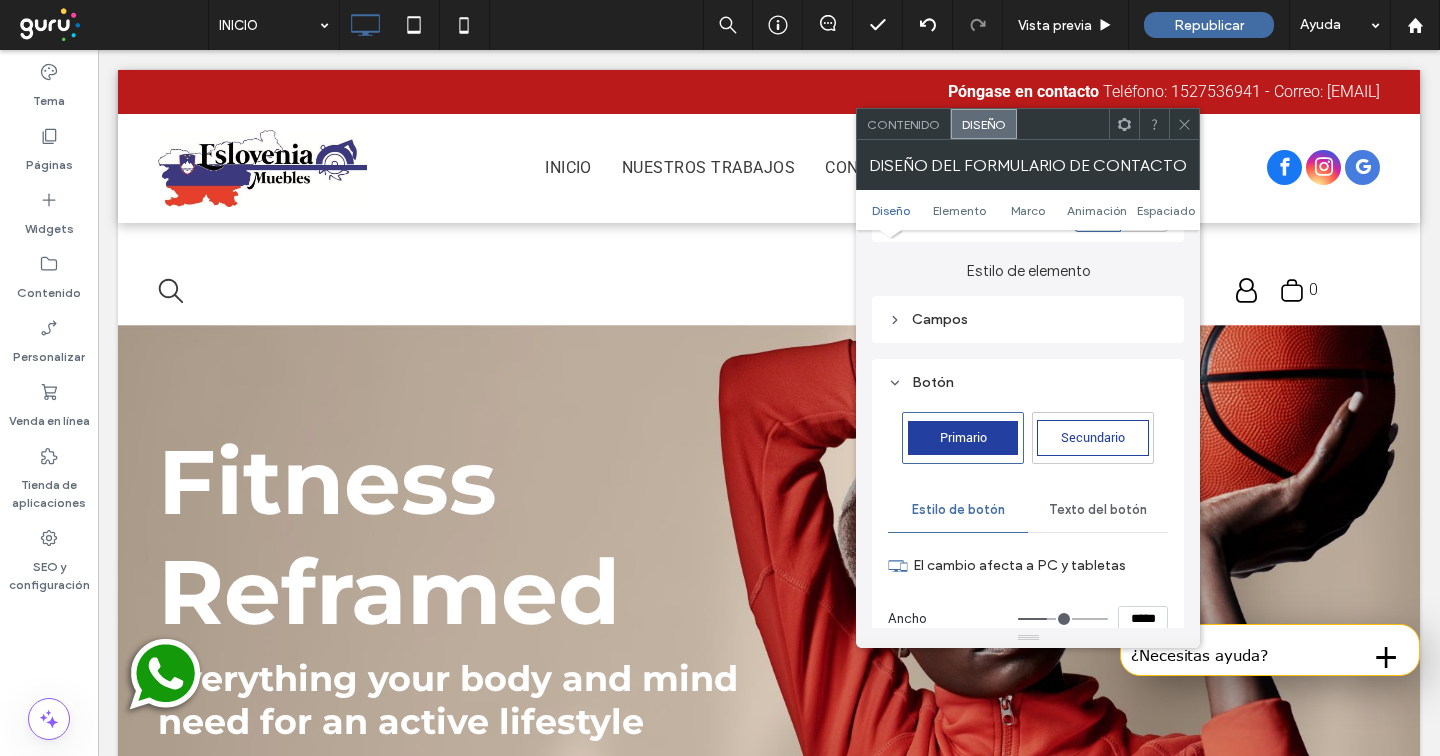 click on "Texto del botón" at bounding box center [1098, 510] 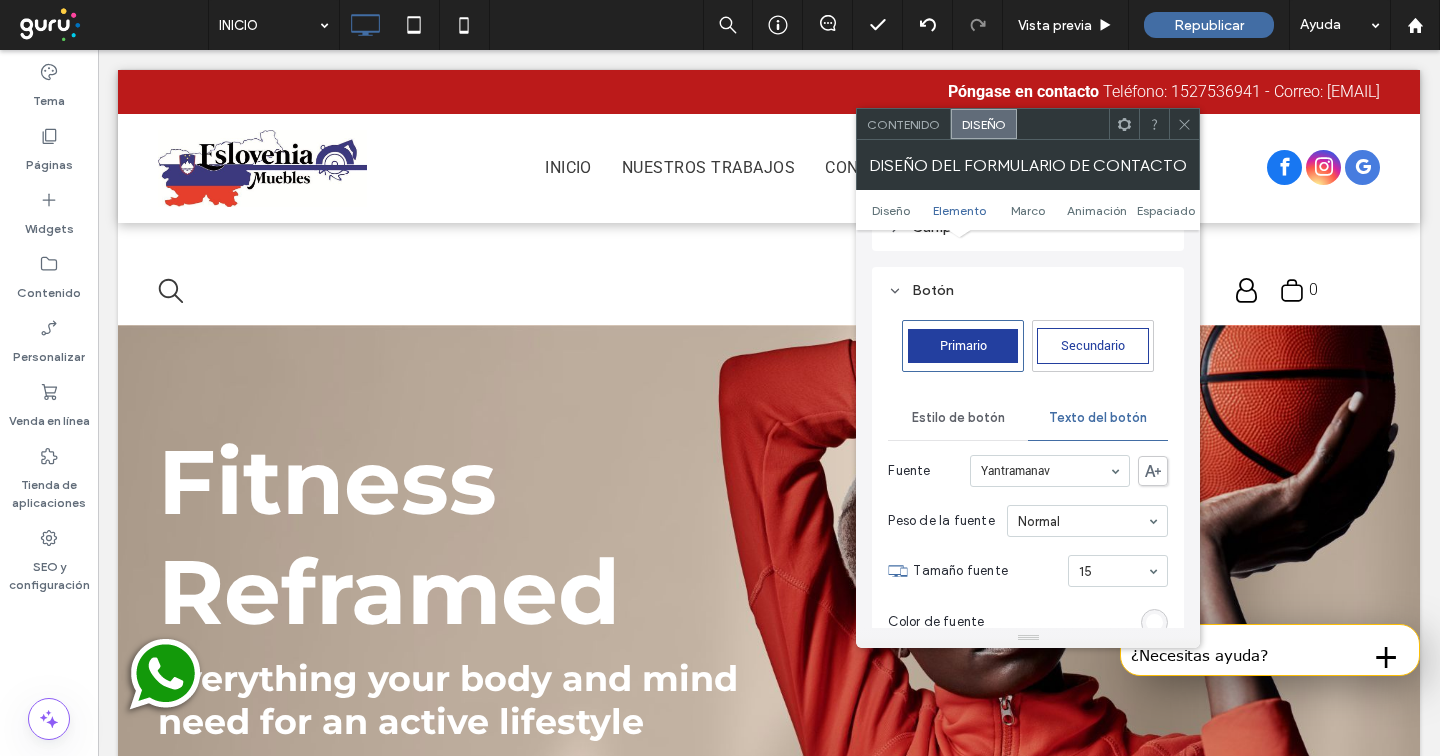 scroll, scrollTop: 399, scrollLeft: 0, axis: vertical 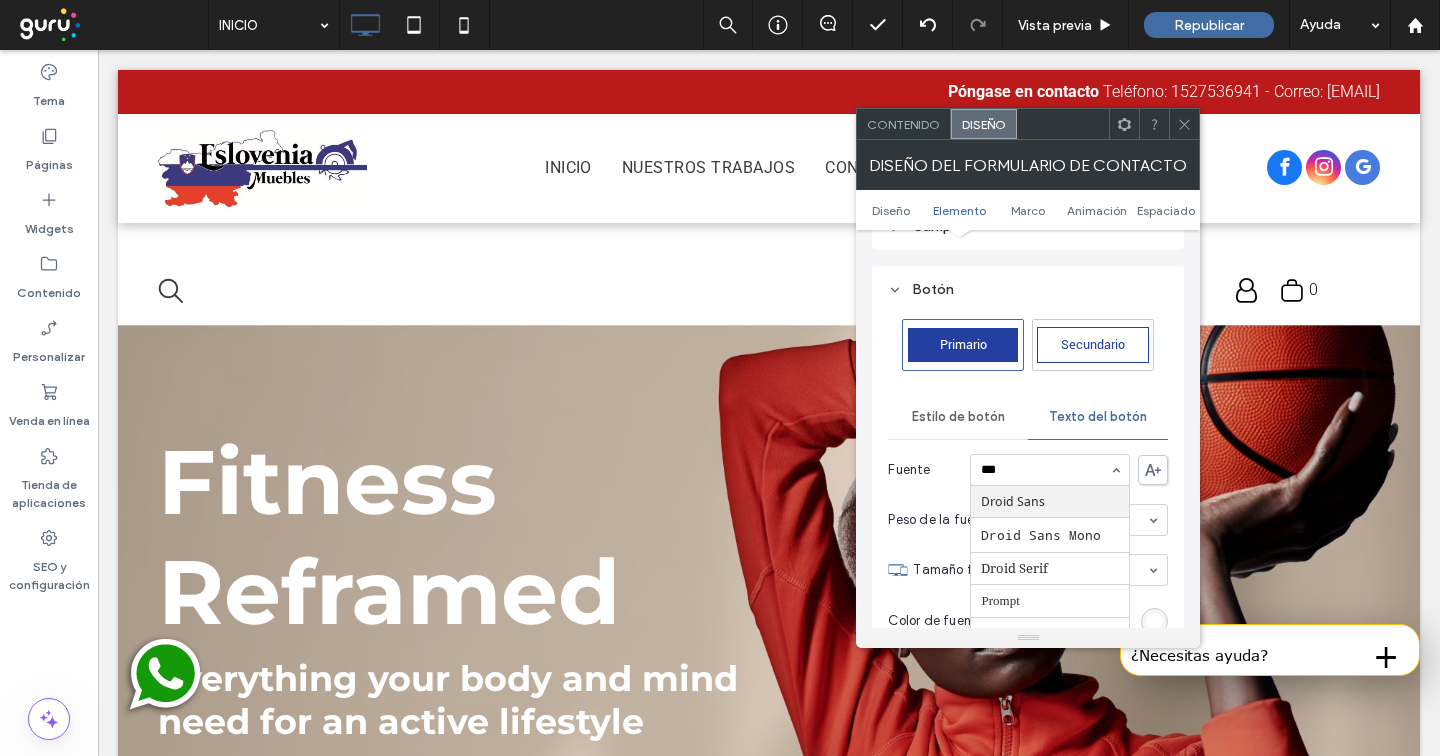 type on "****" 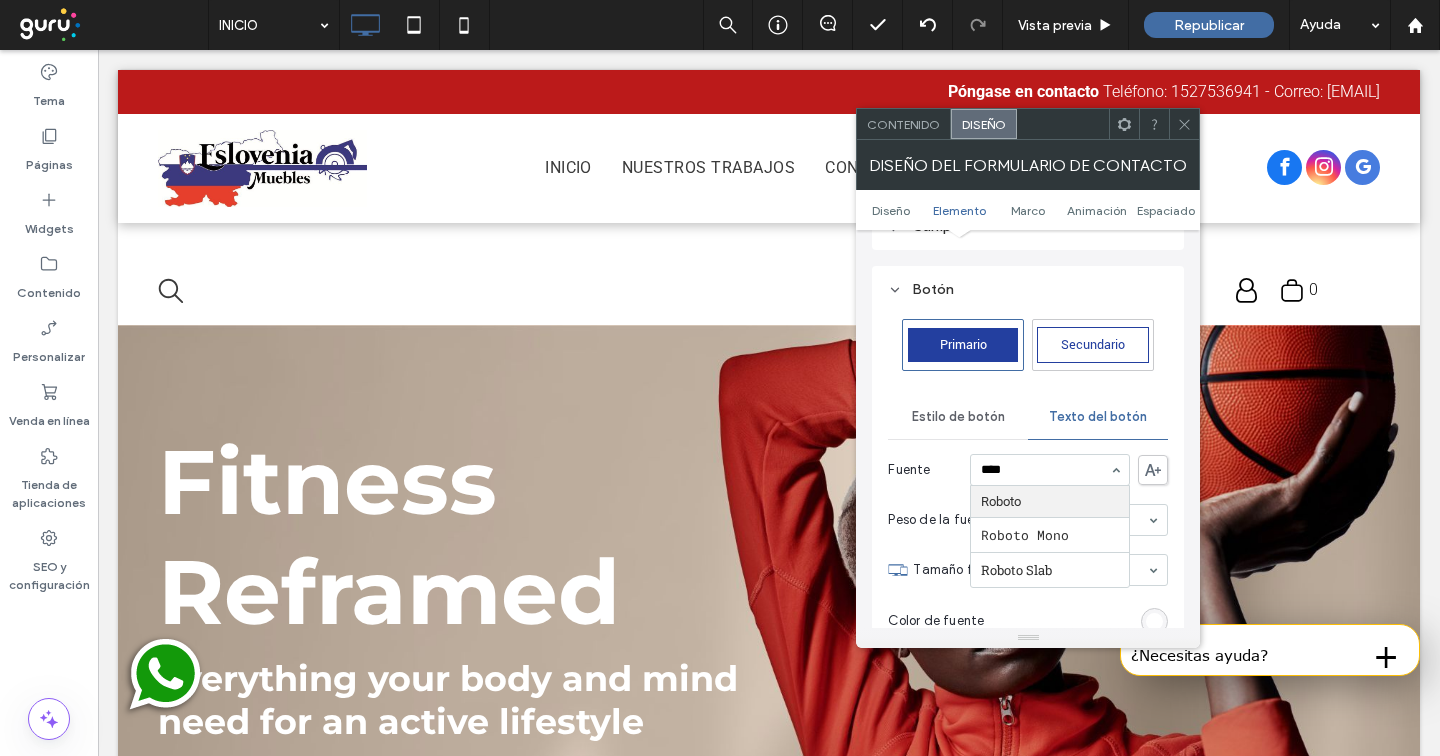 type 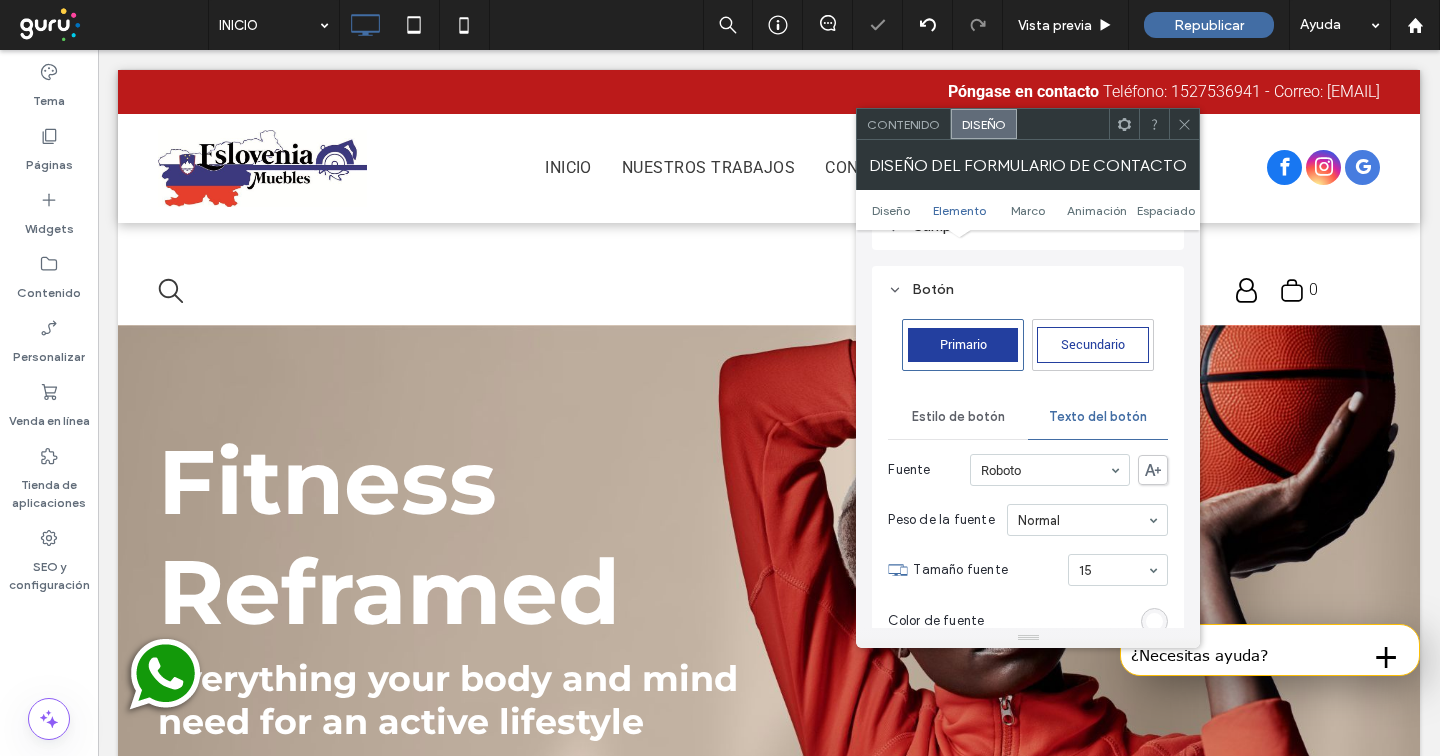 click at bounding box center [1184, 124] 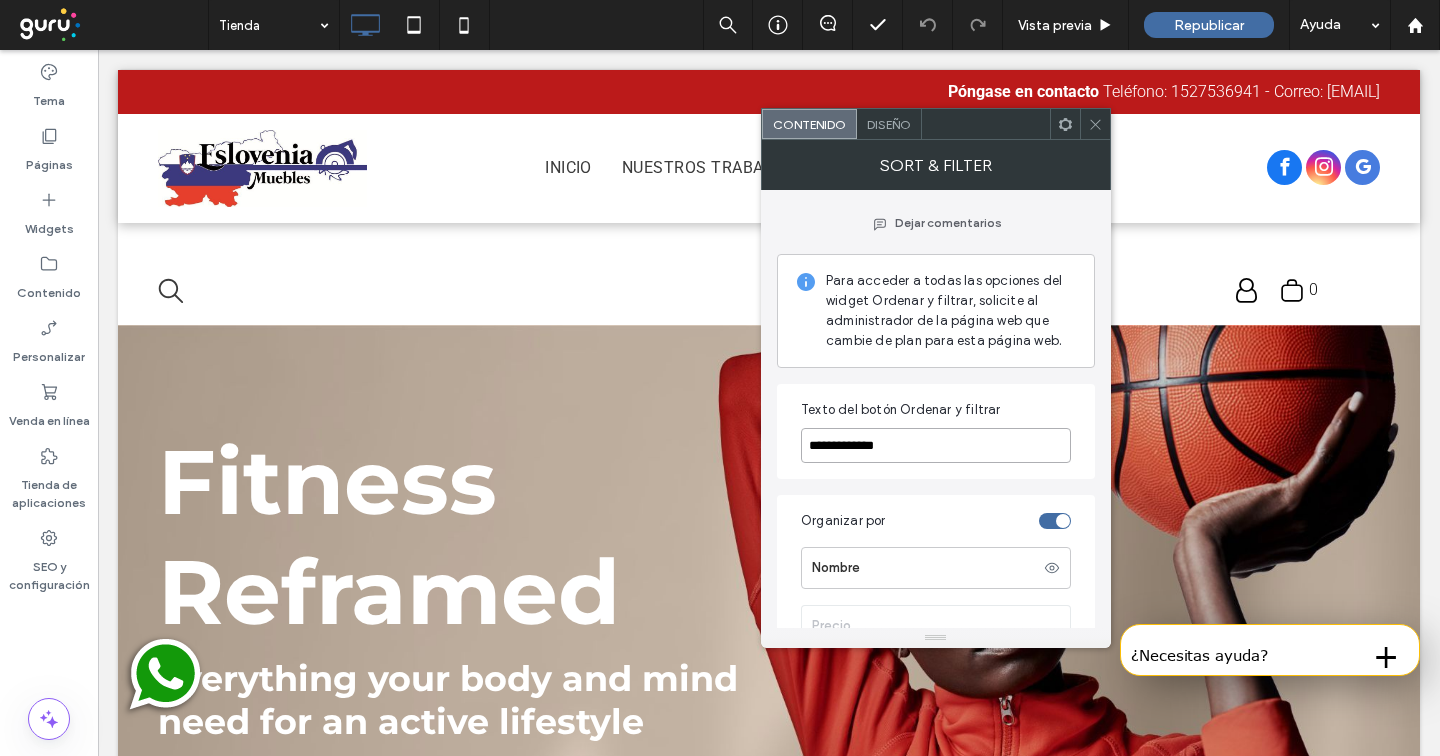 click on "**********" at bounding box center [936, 445] 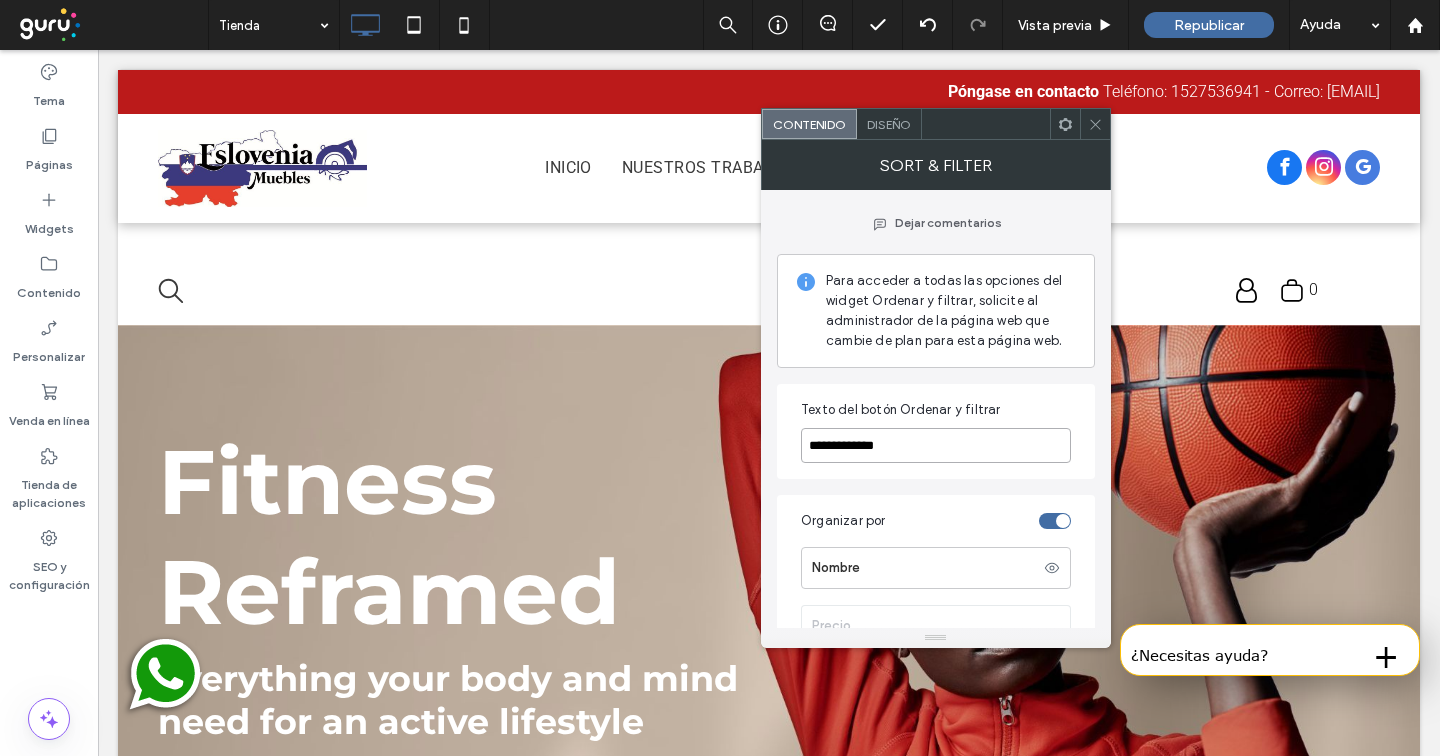 paste on "****" 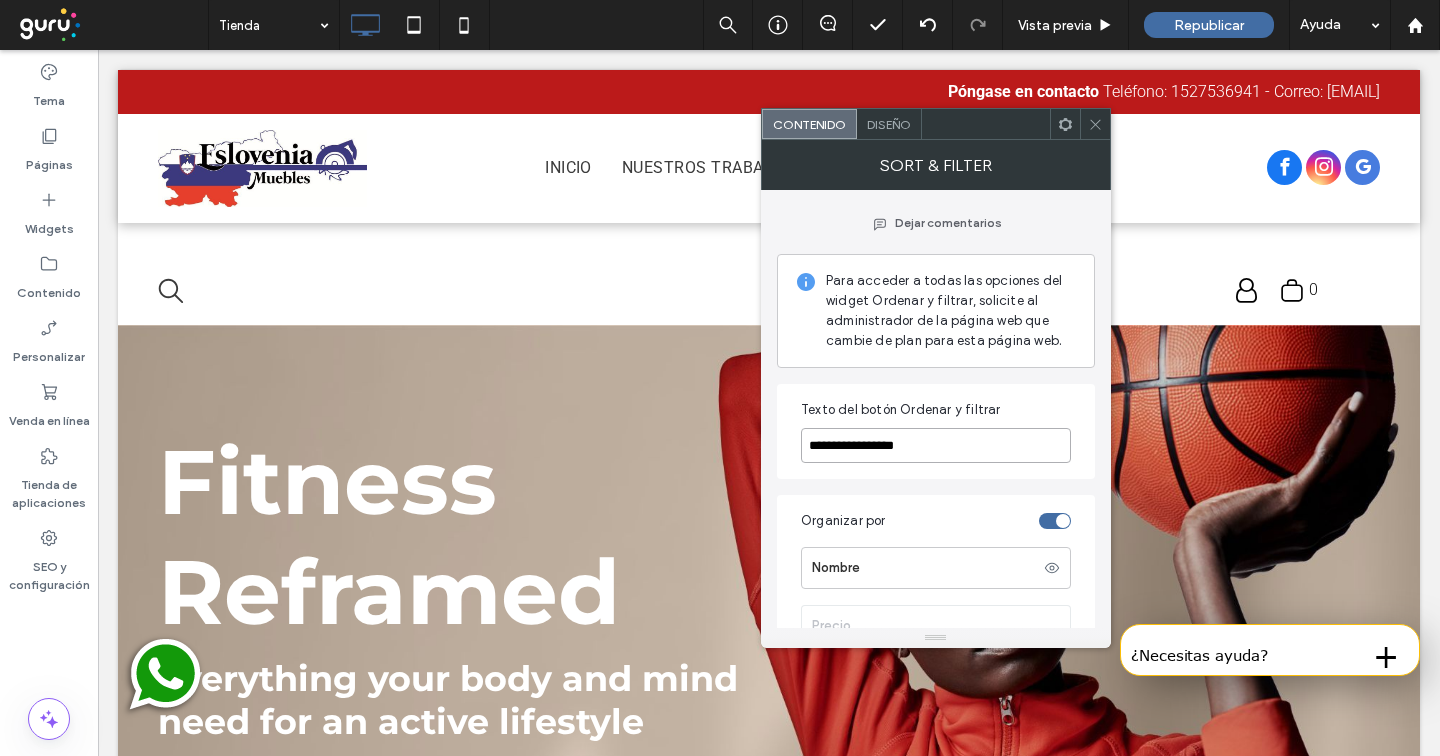 type on "**********" 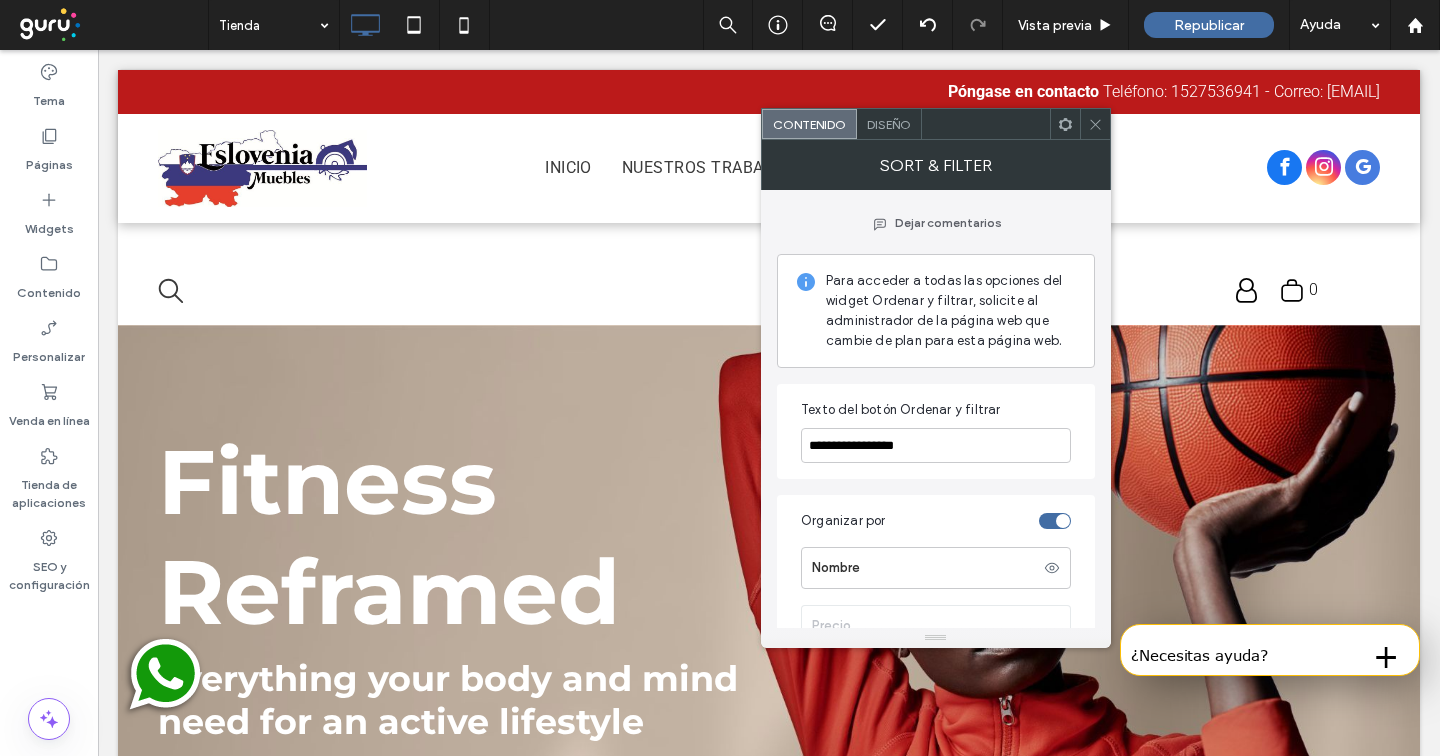 click on "Diseño" at bounding box center (889, 124) 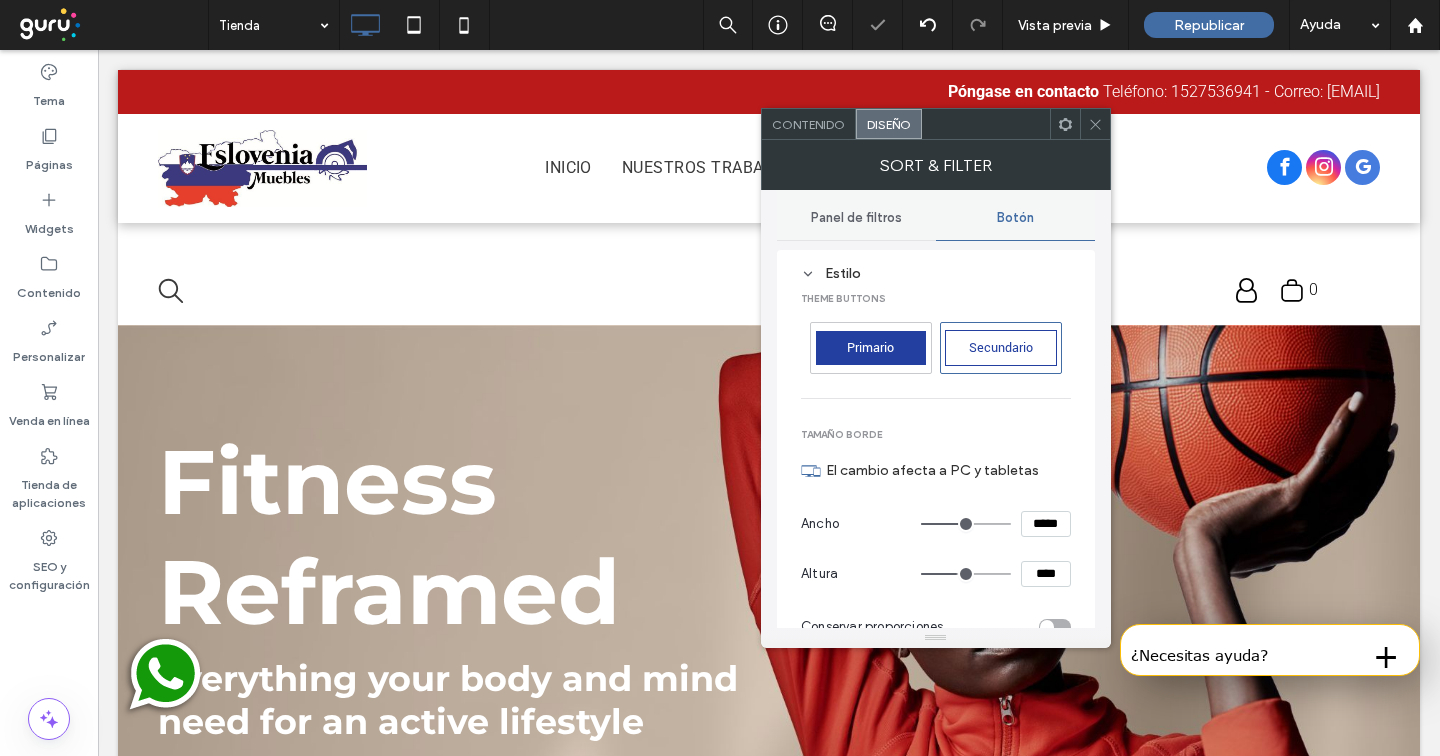 click on "Diseño" at bounding box center [889, 124] 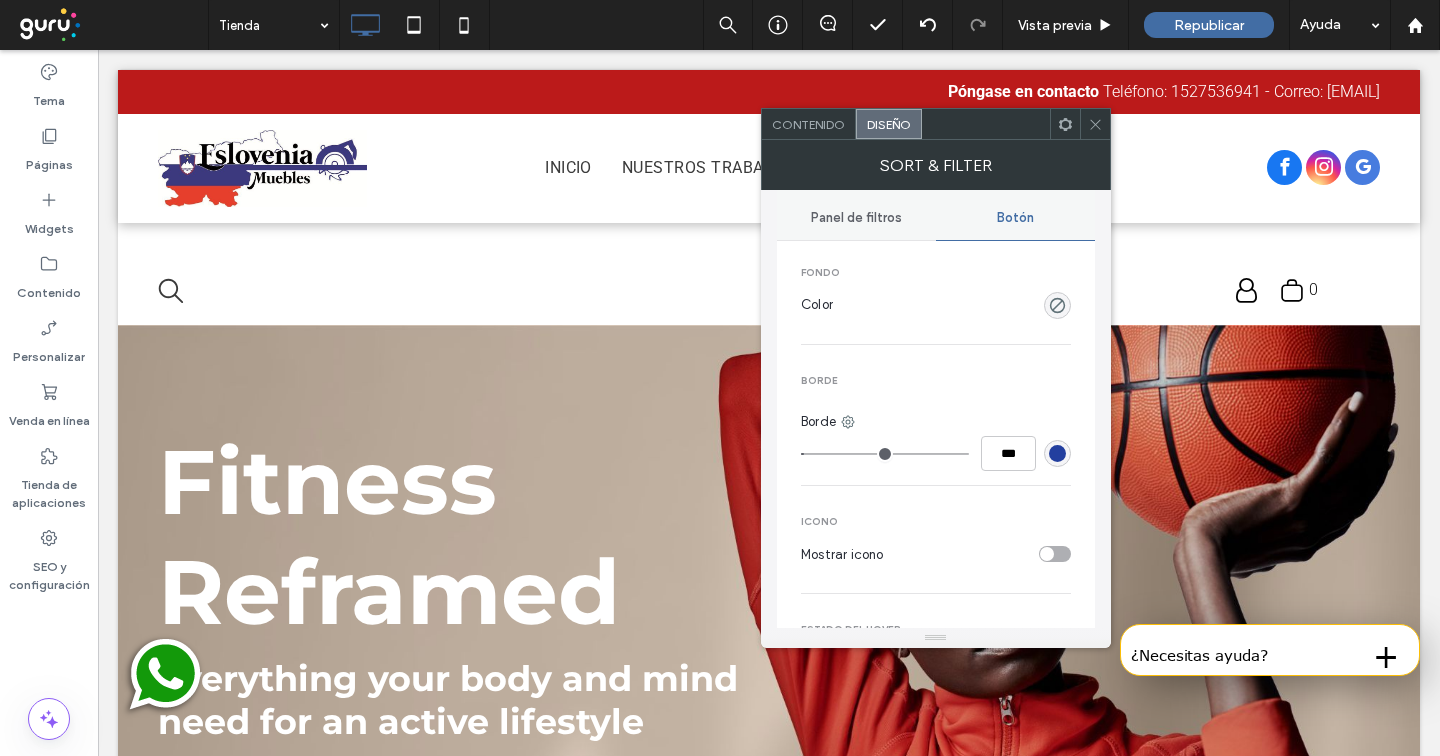 scroll, scrollTop: 420, scrollLeft: 0, axis: vertical 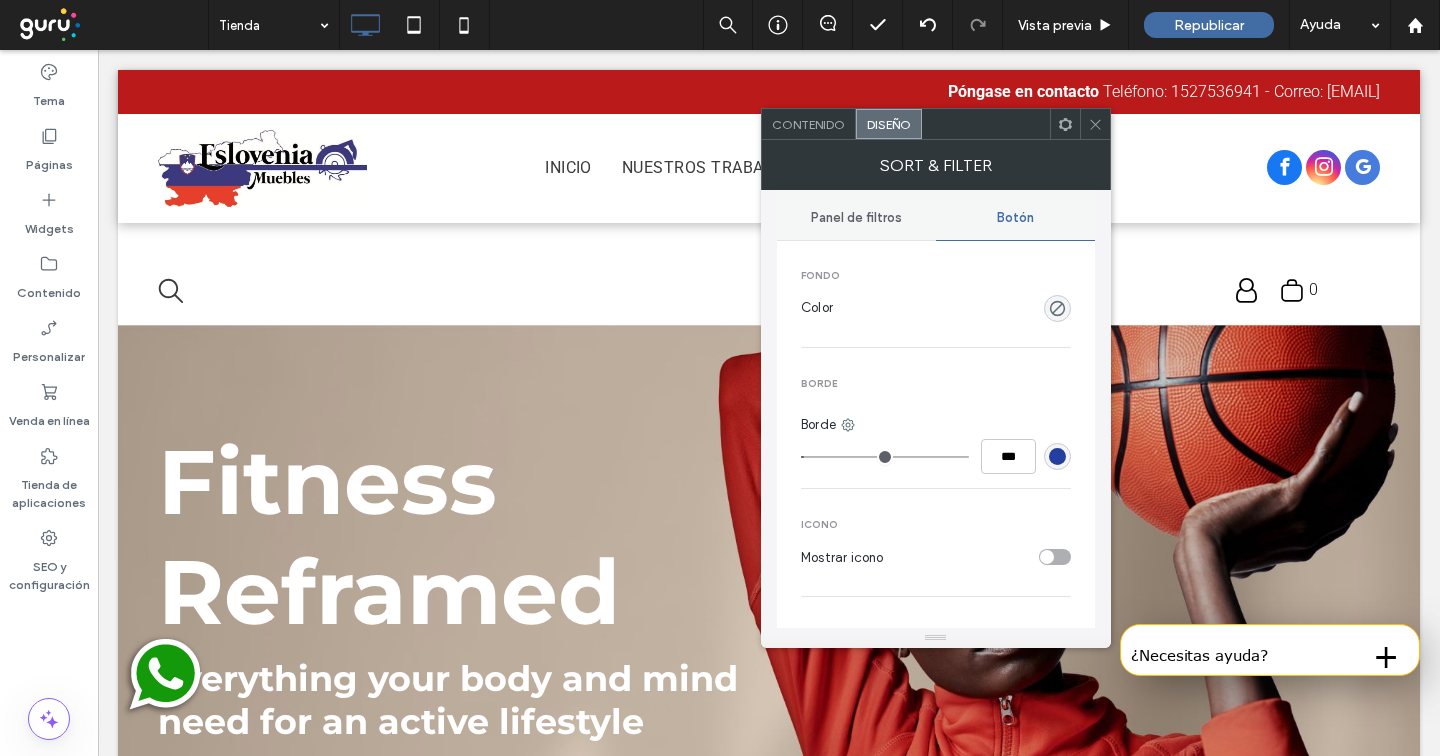 click at bounding box center [1057, 308] 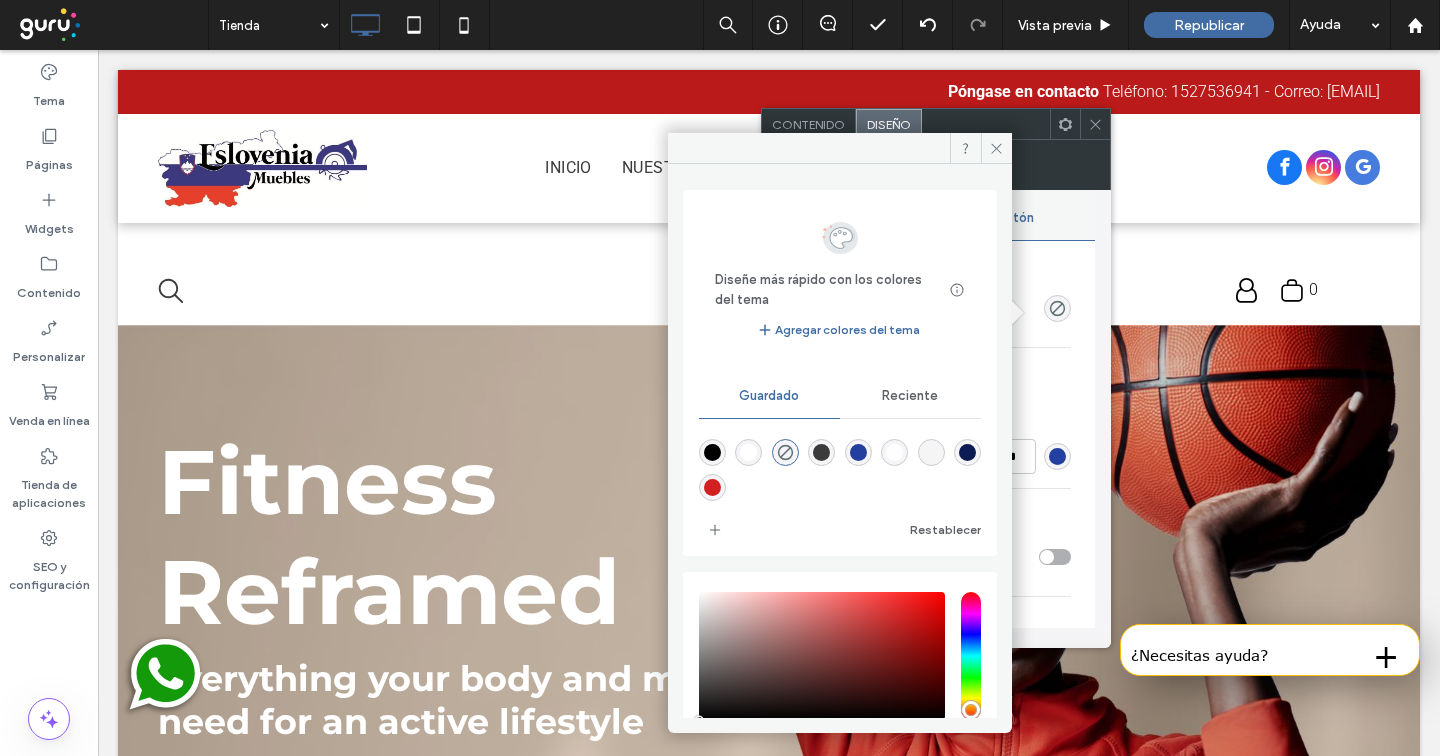 click at bounding box center (858, 452) 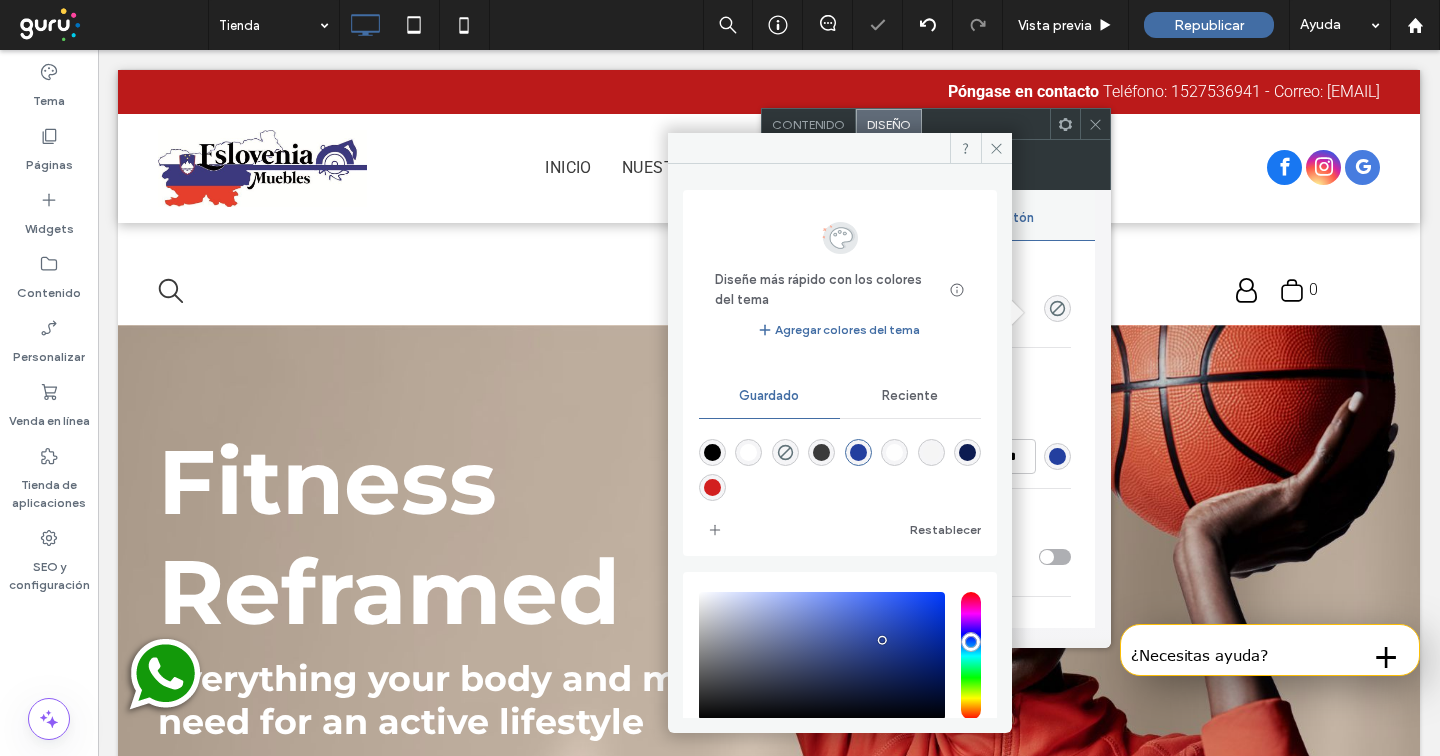 type on "*******" 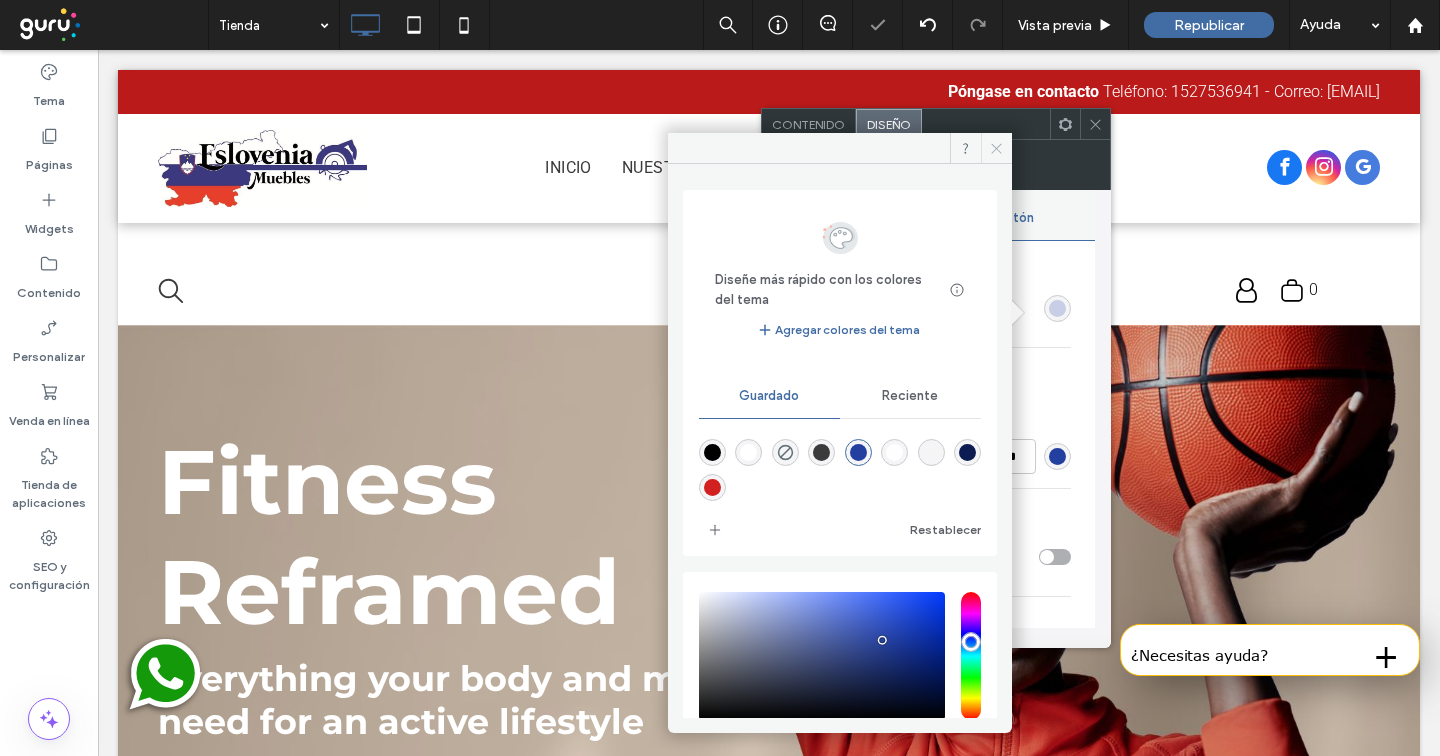 click 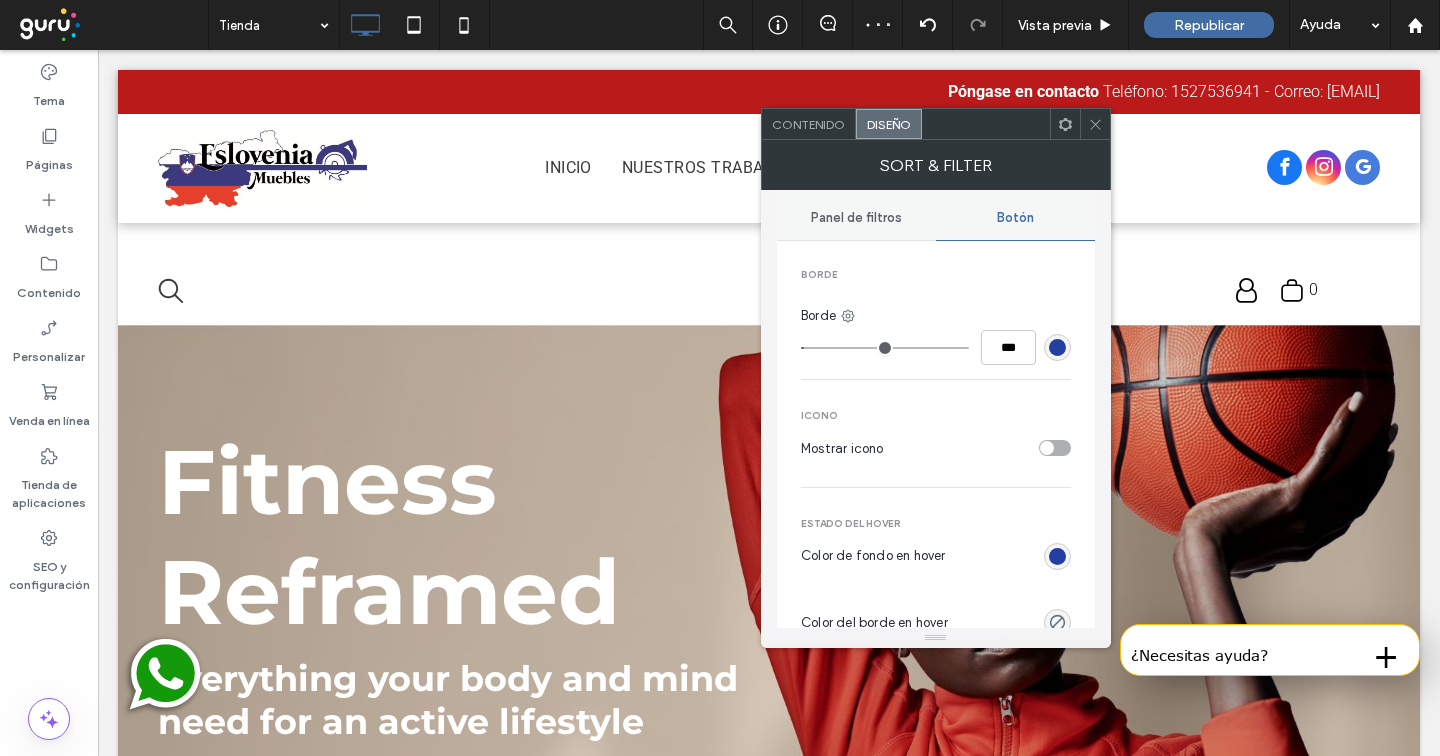 scroll, scrollTop: 573, scrollLeft: 0, axis: vertical 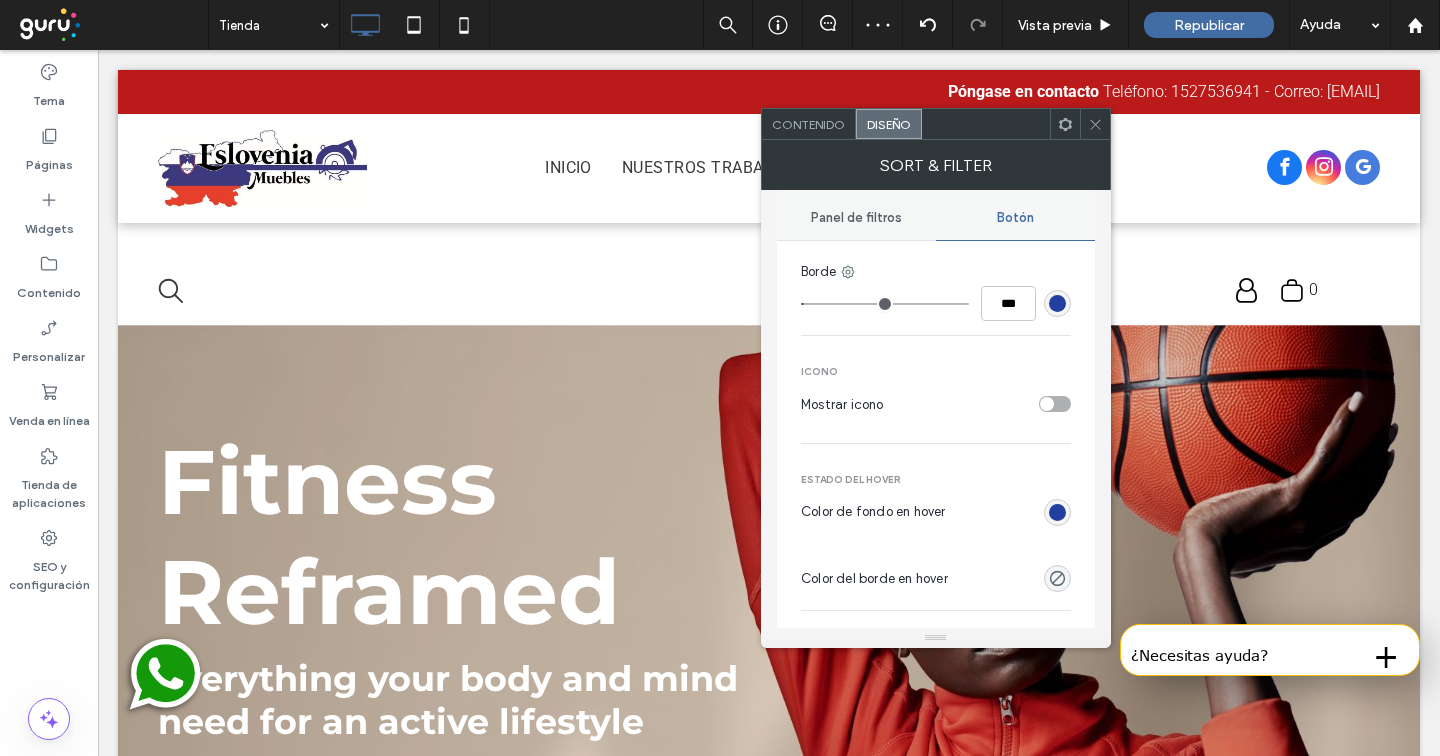 click at bounding box center (1057, 512) 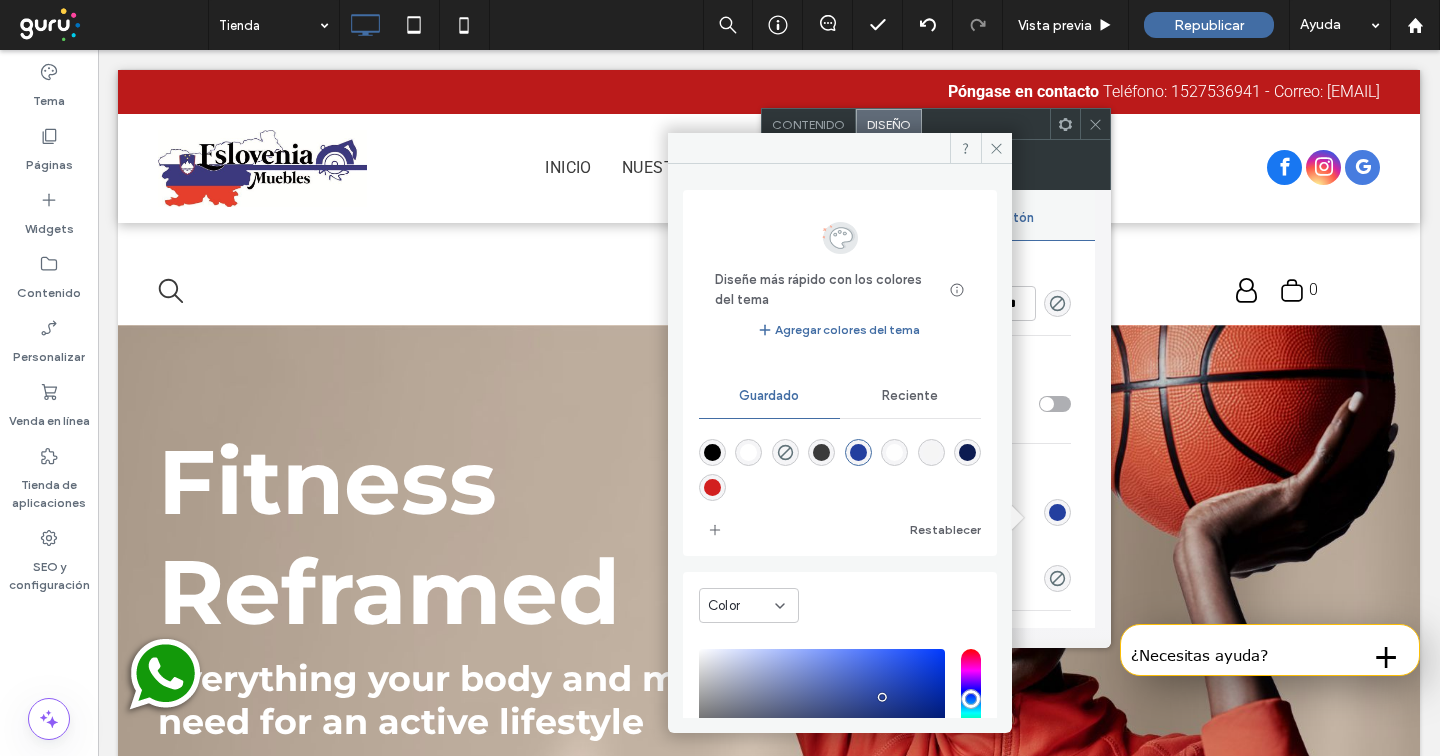 click at bounding box center (712, 487) 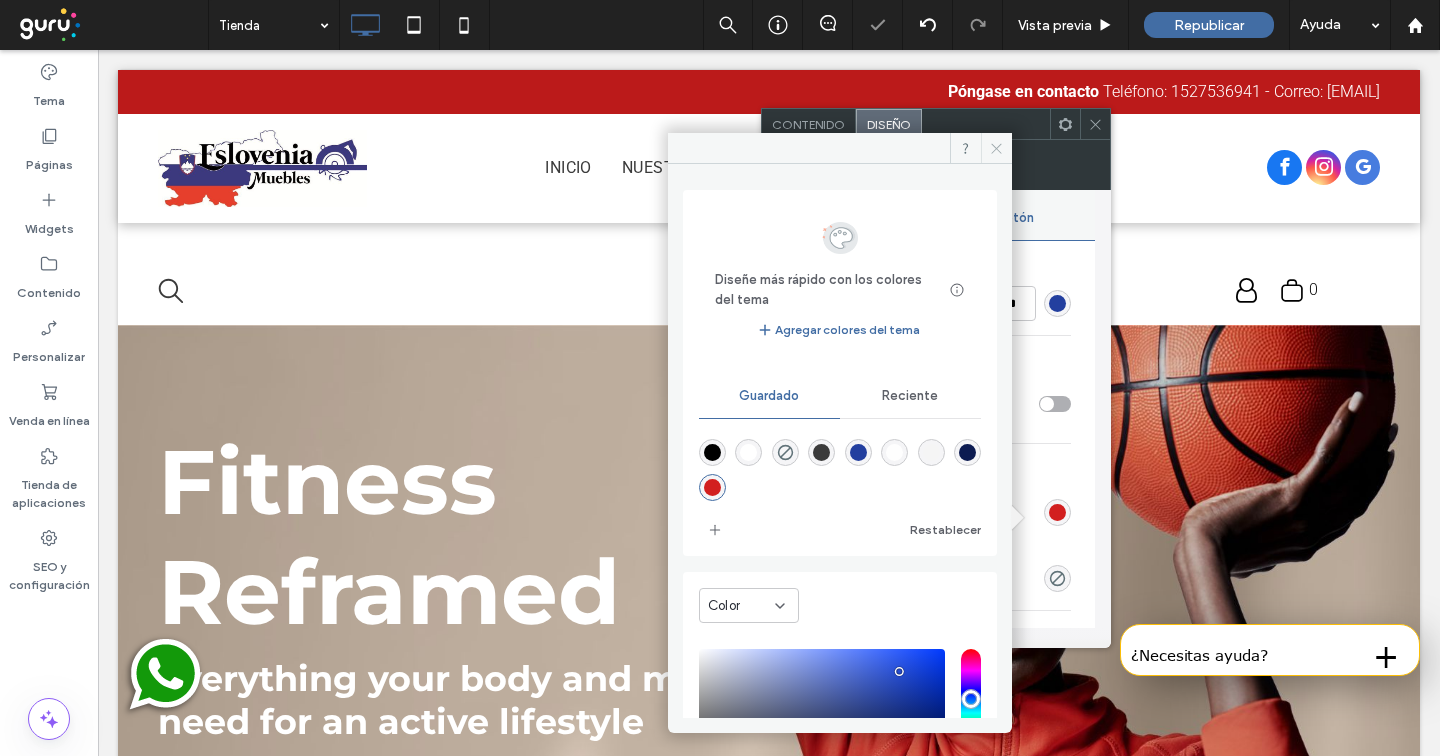 click 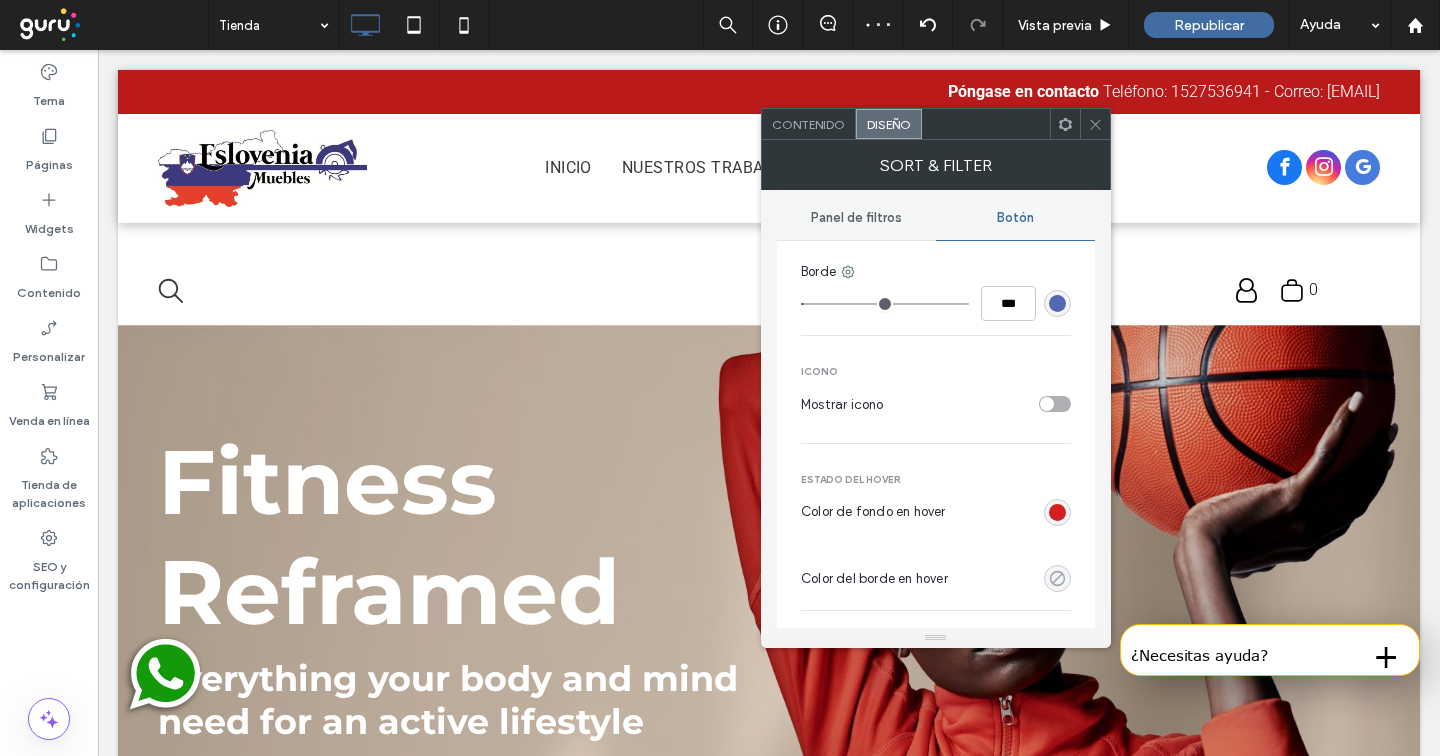 click 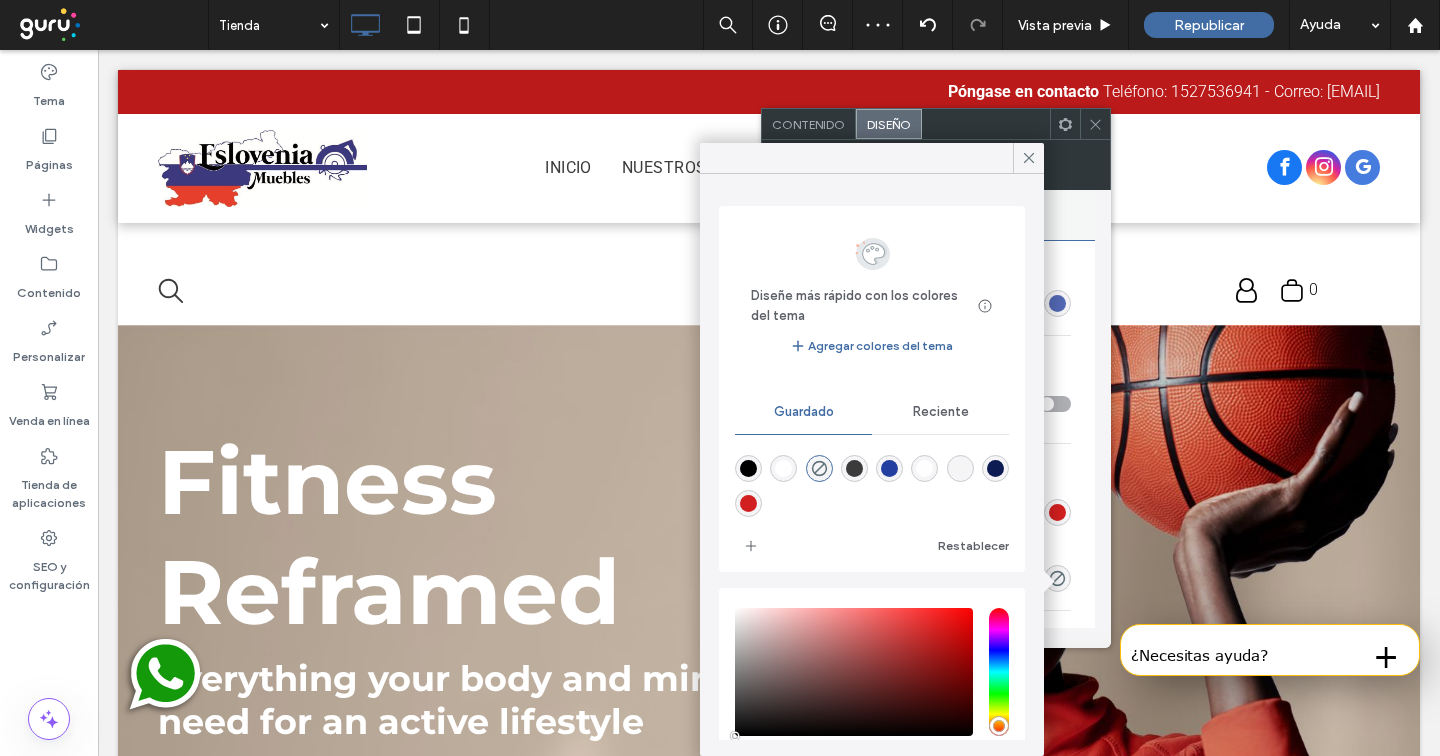 click at bounding box center [748, 503] 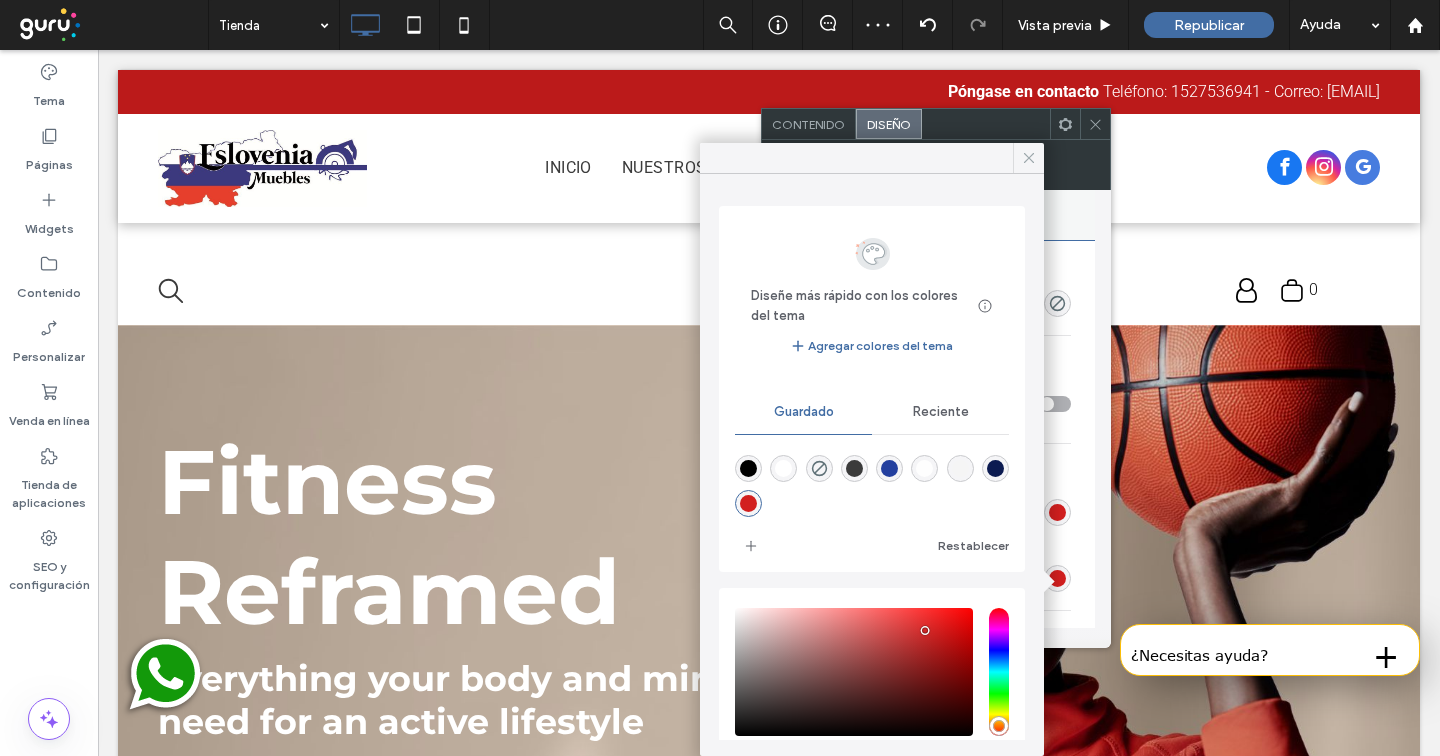 click 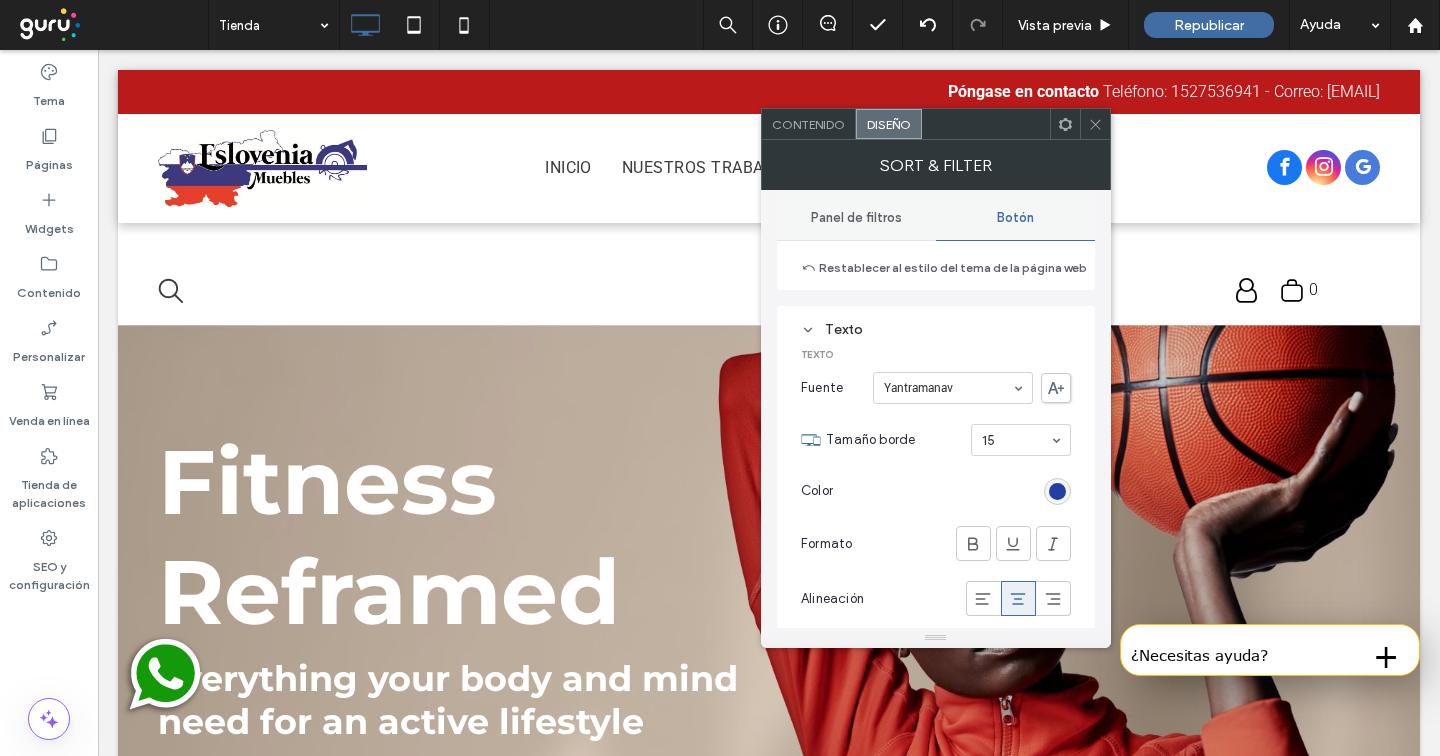 scroll, scrollTop: 1151, scrollLeft: 0, axis: vertical 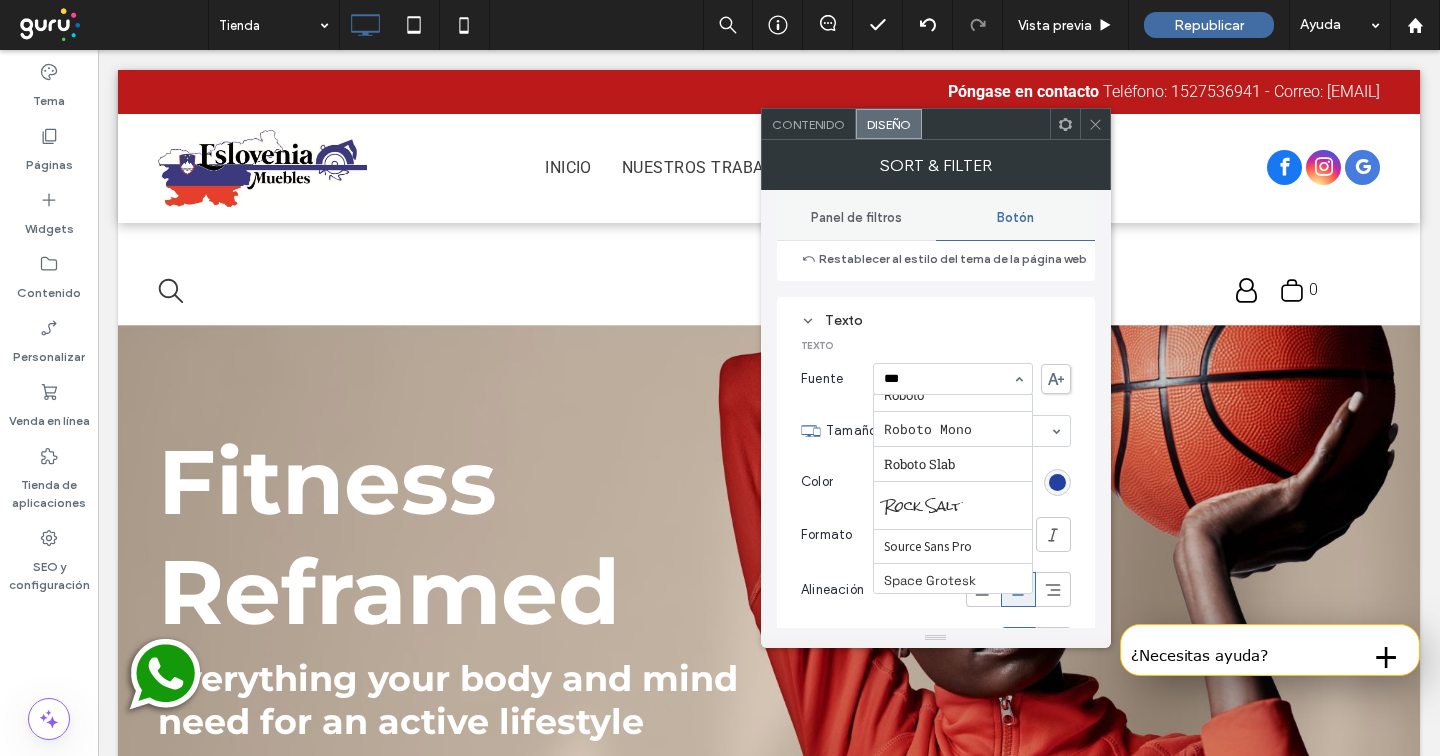 type on "****" 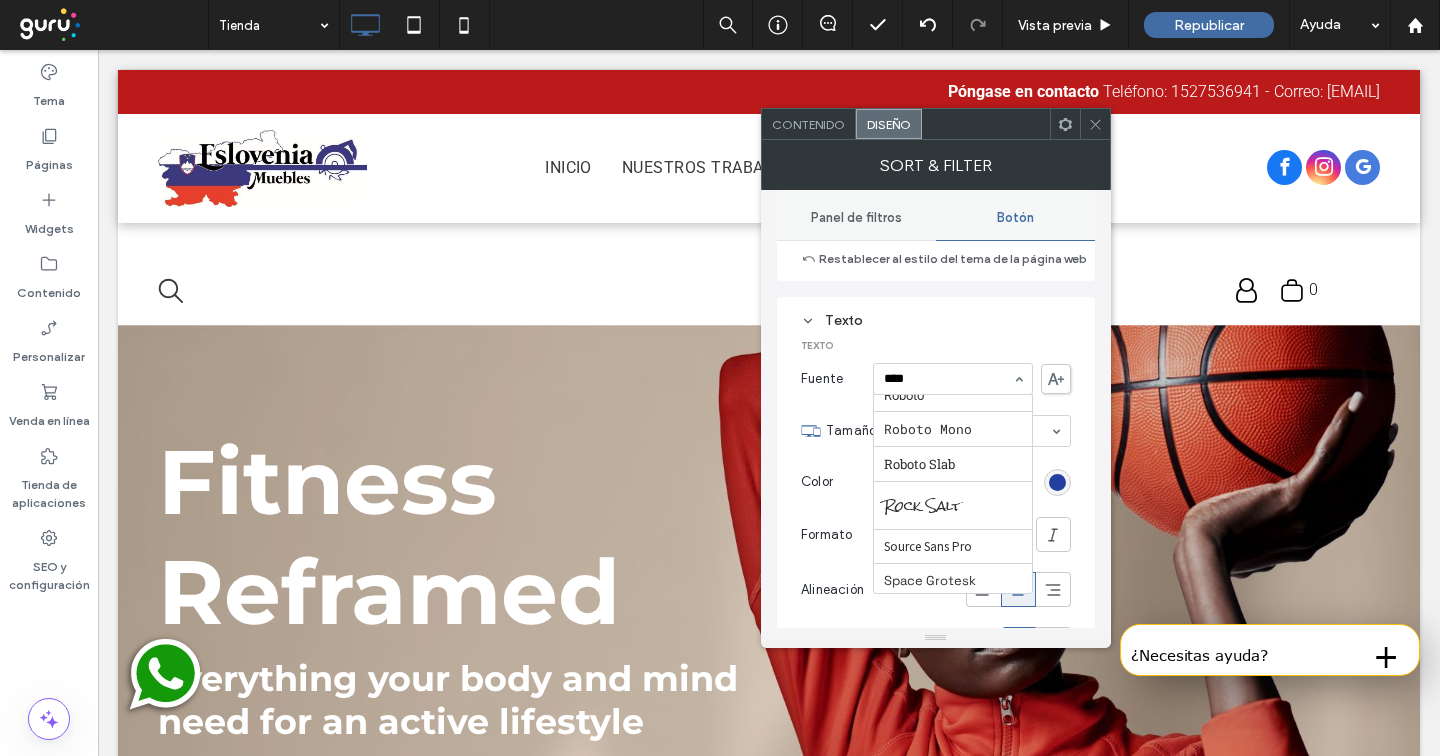 scroll, scrollTop: 0, scrollLeft: 0, axis: both 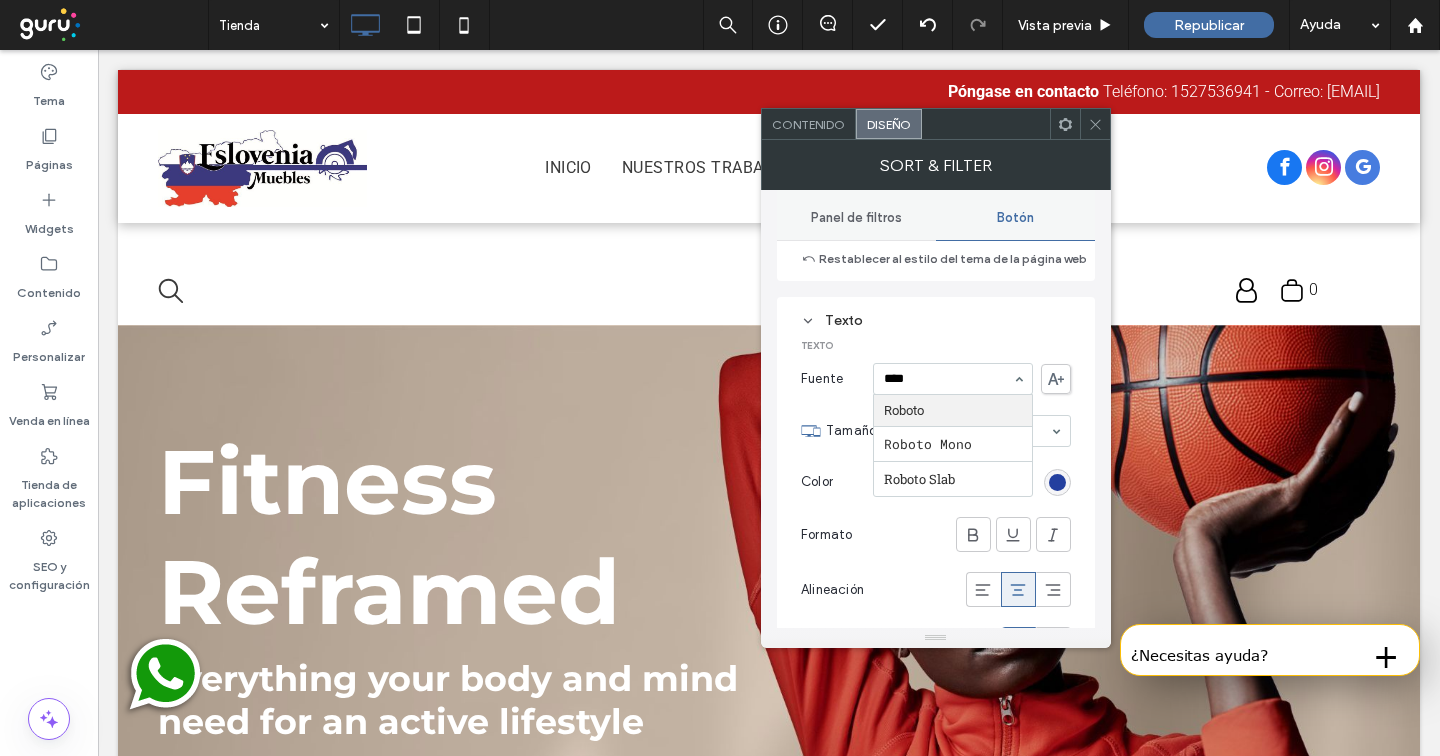 type 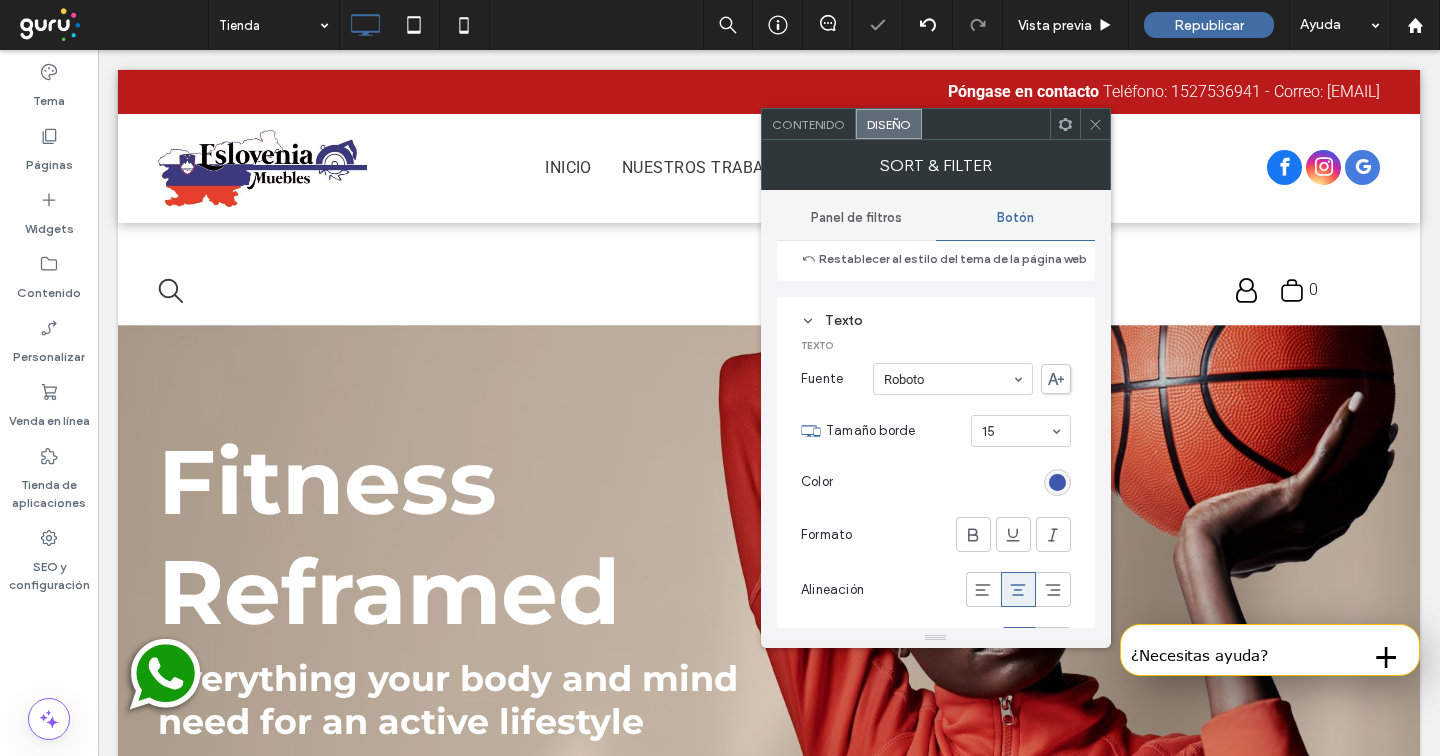click at bounding box center (1057, 482) 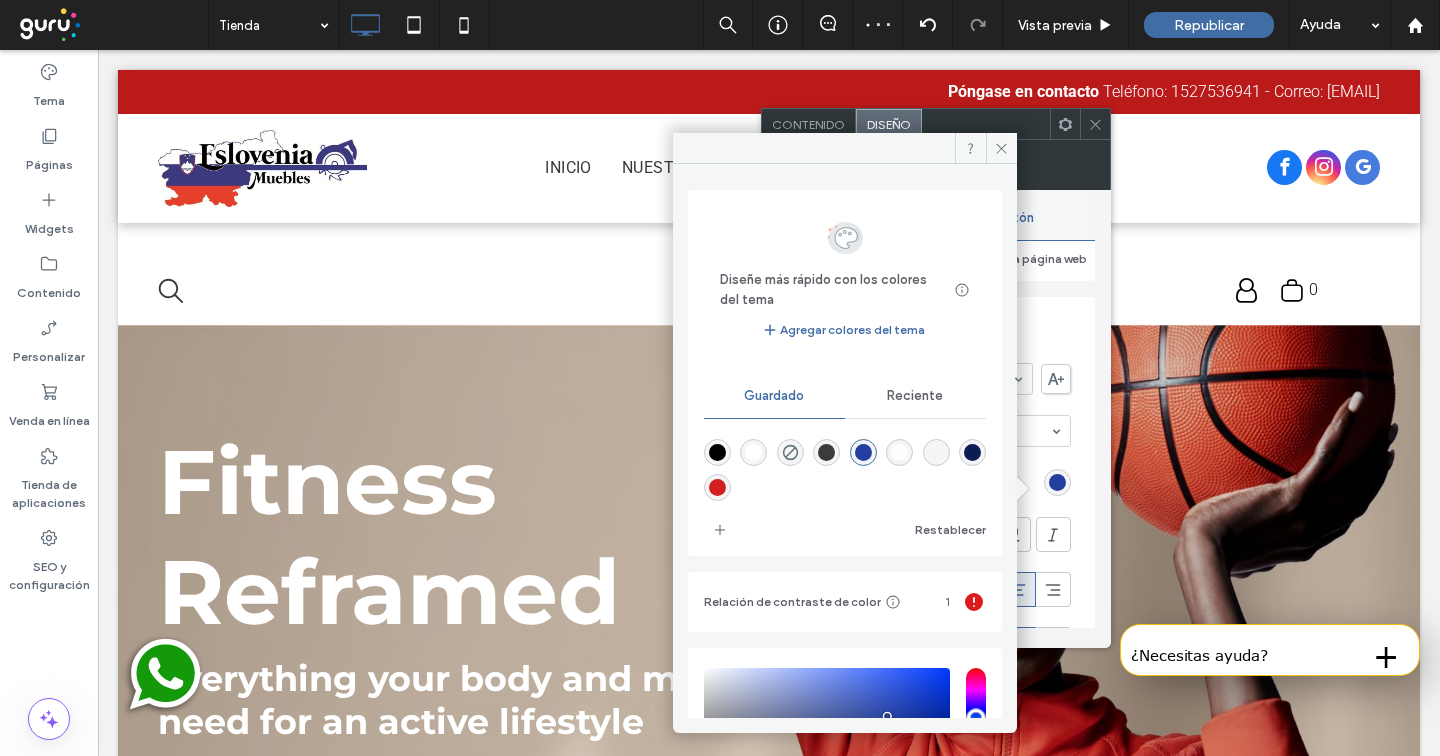 click at bounding box center (753, 452) 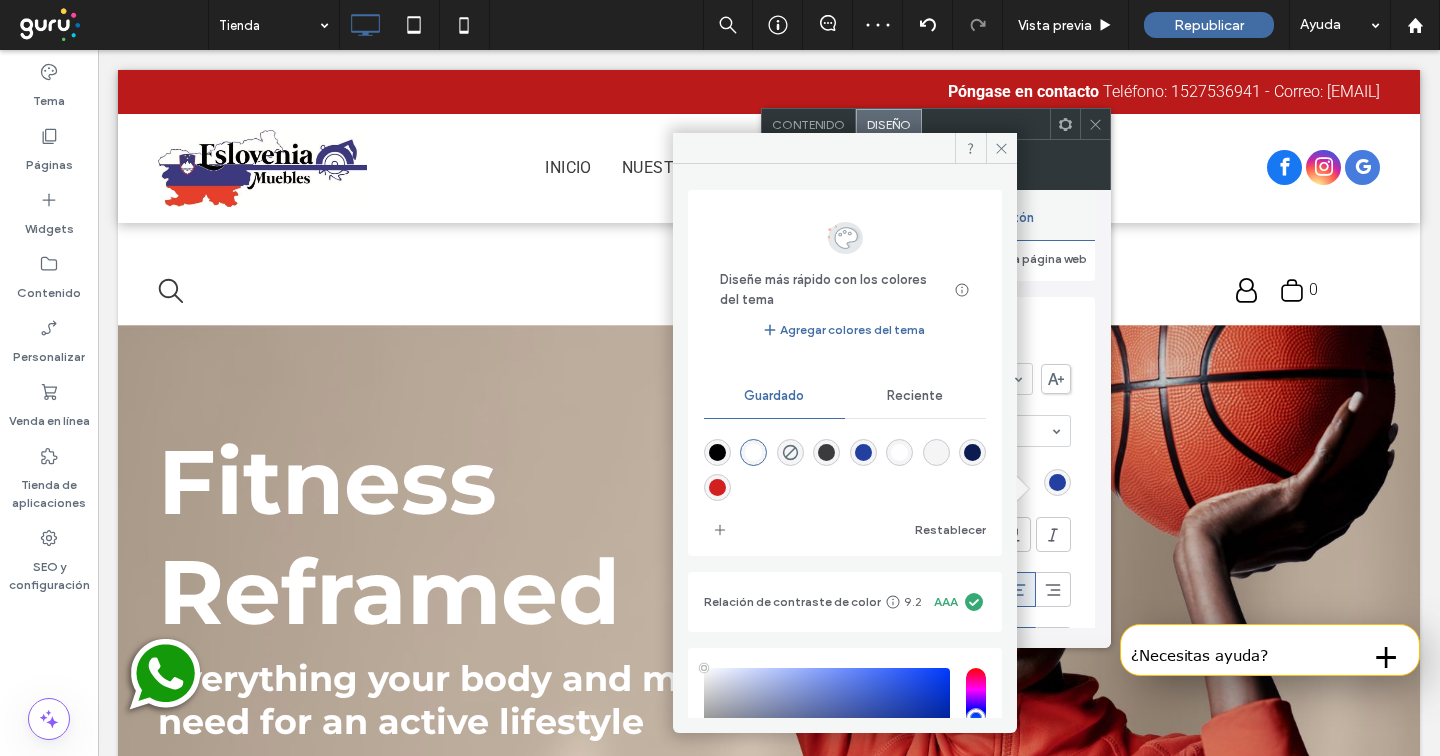 type on "*******" 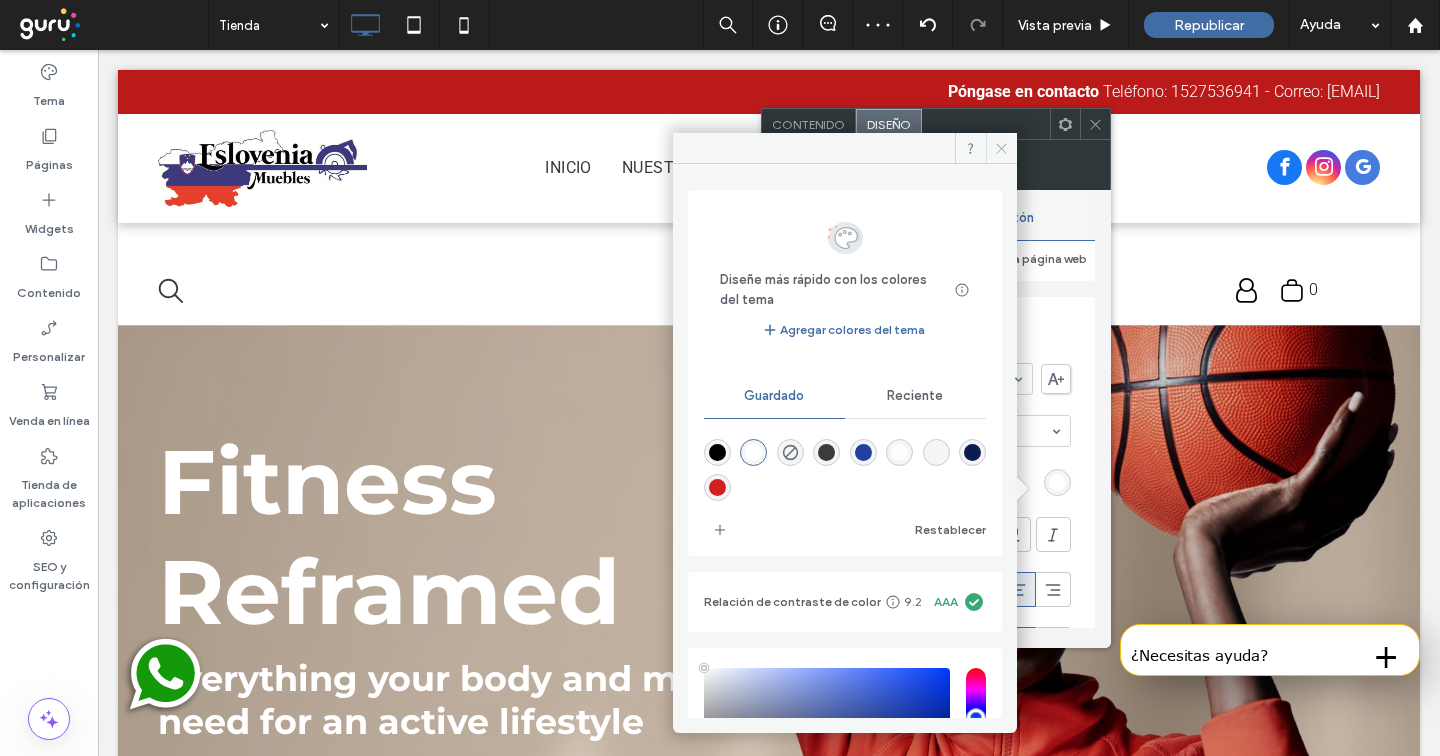 click at bounding box center [1001, 148] 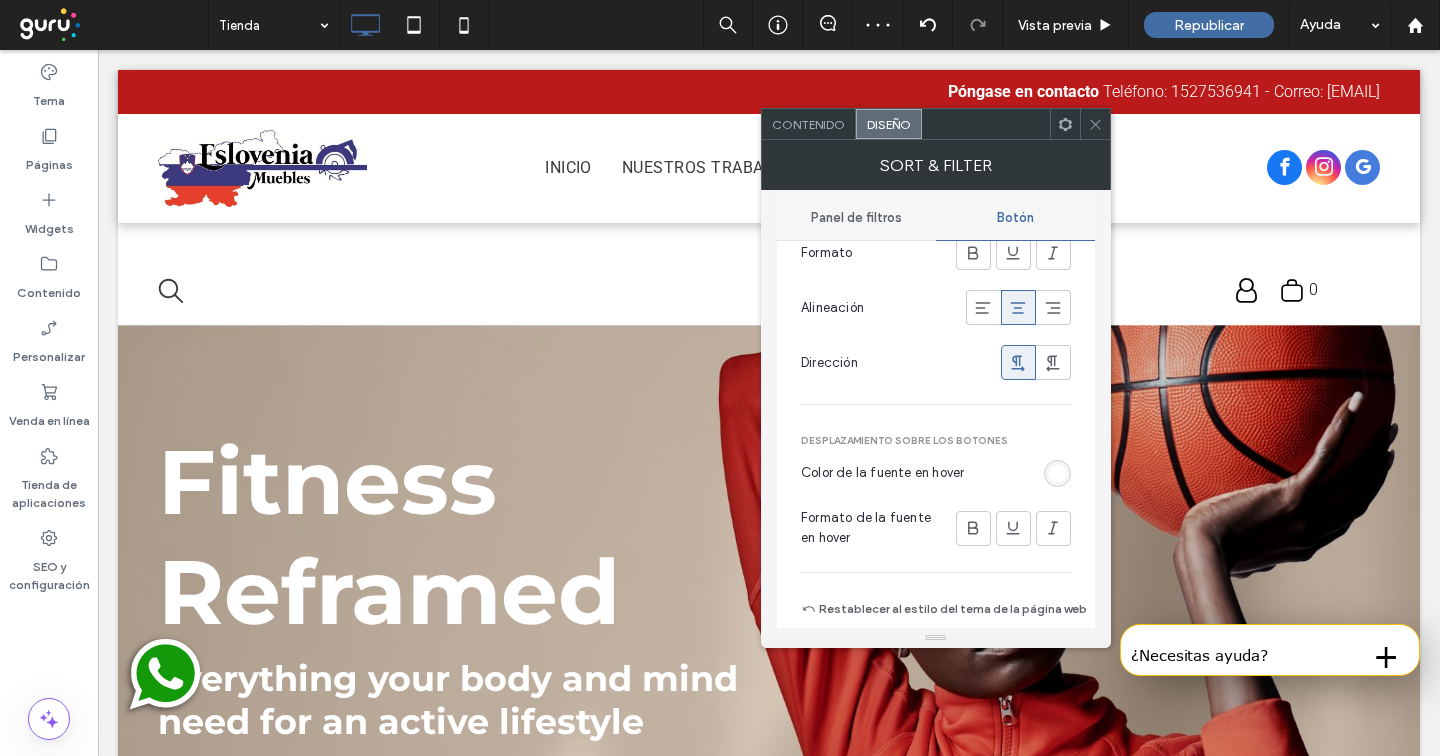 scroll, scrollTop: 1446, scrollLeft: 0, axis: vertical 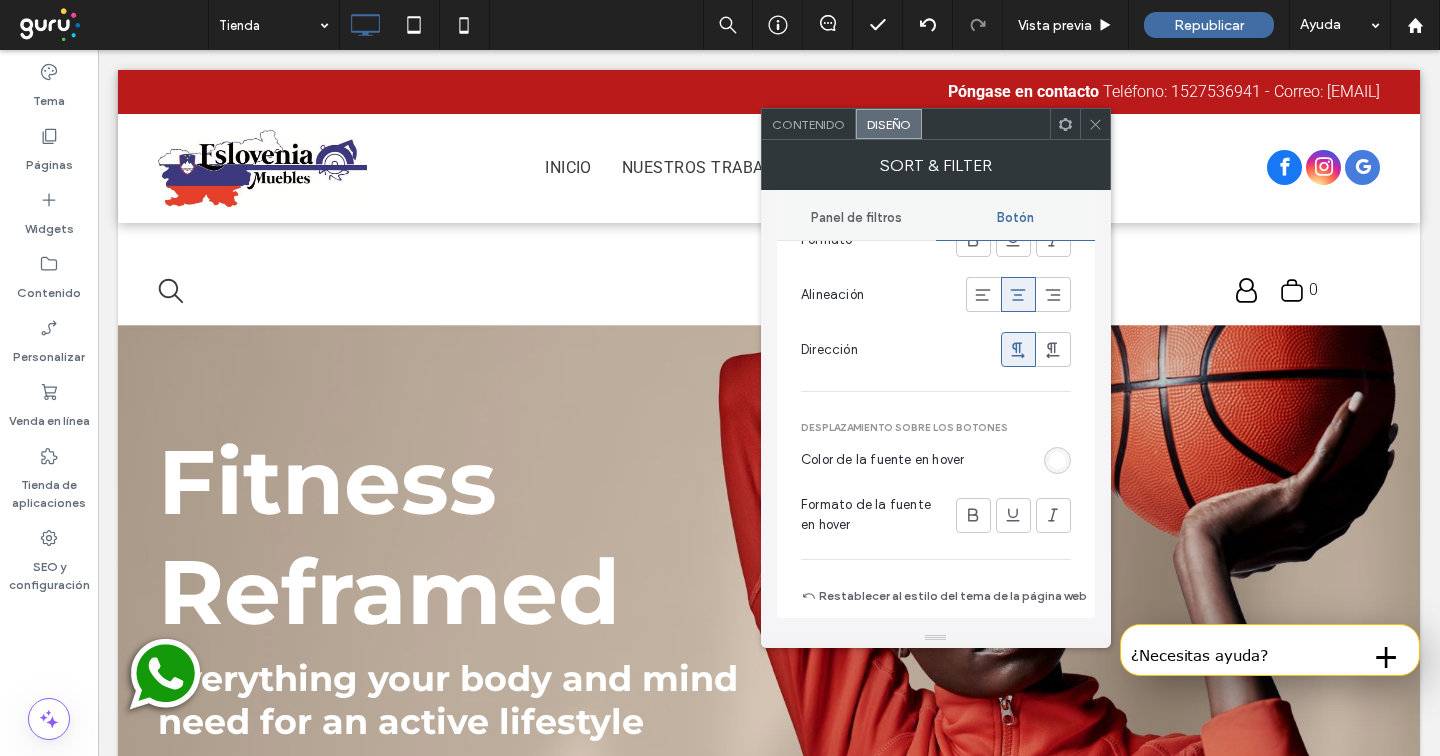 click at bounding box center [1057, 460] 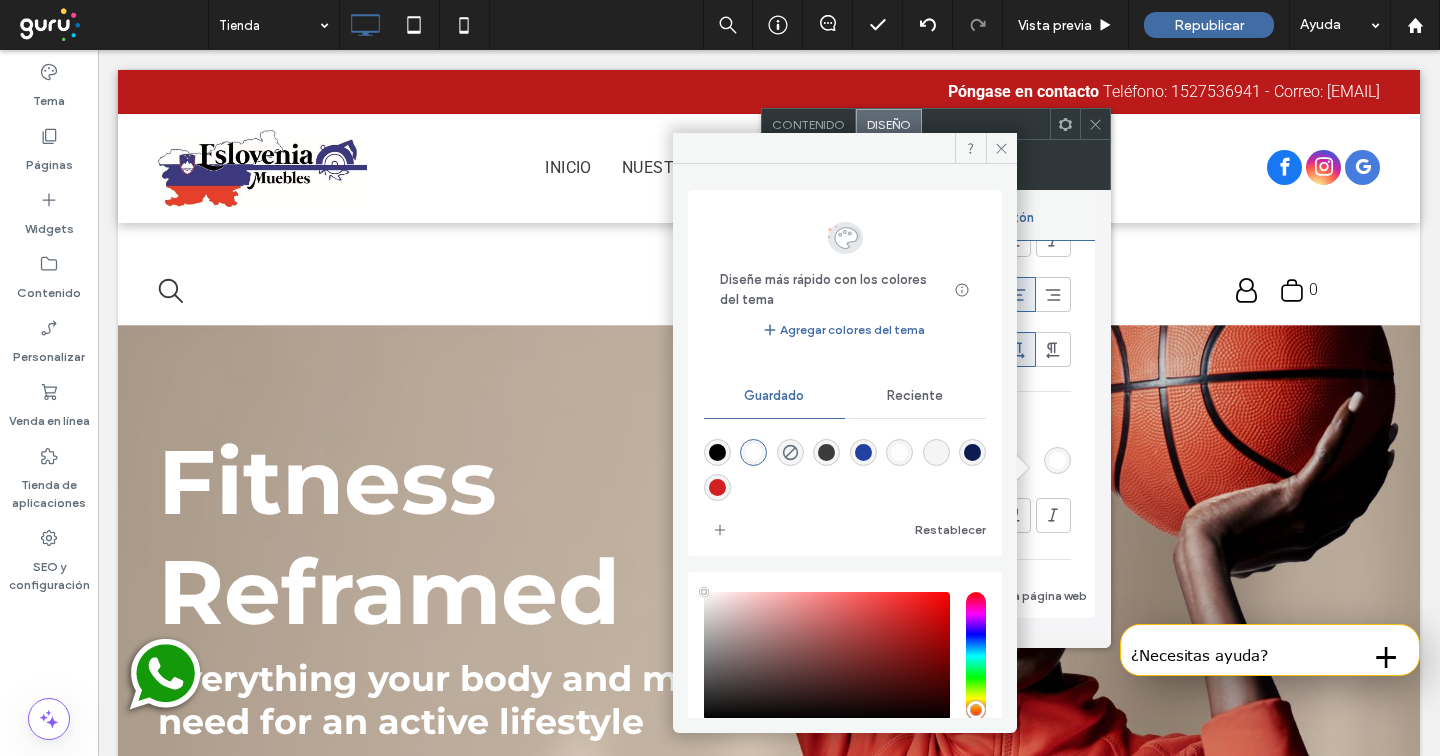 click at bounding box center (753, 452) 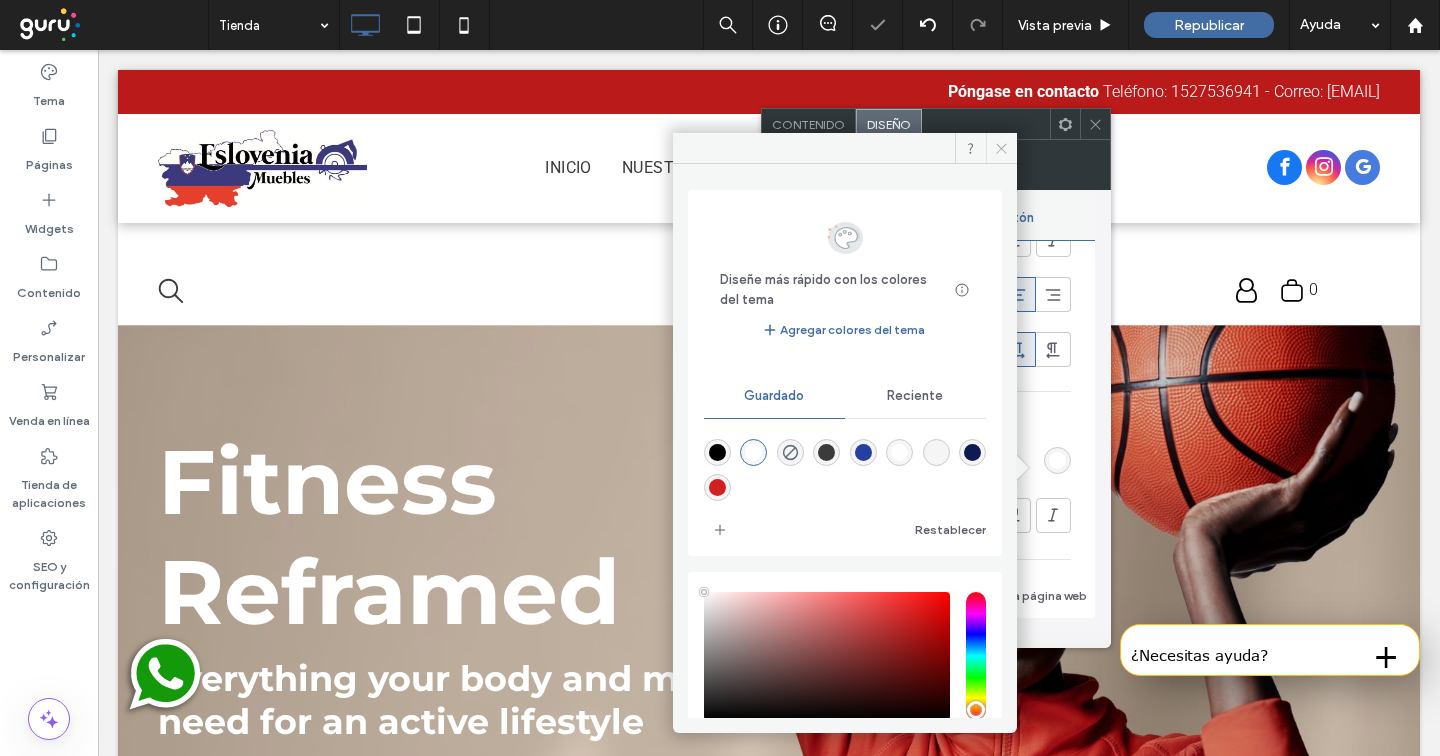 click 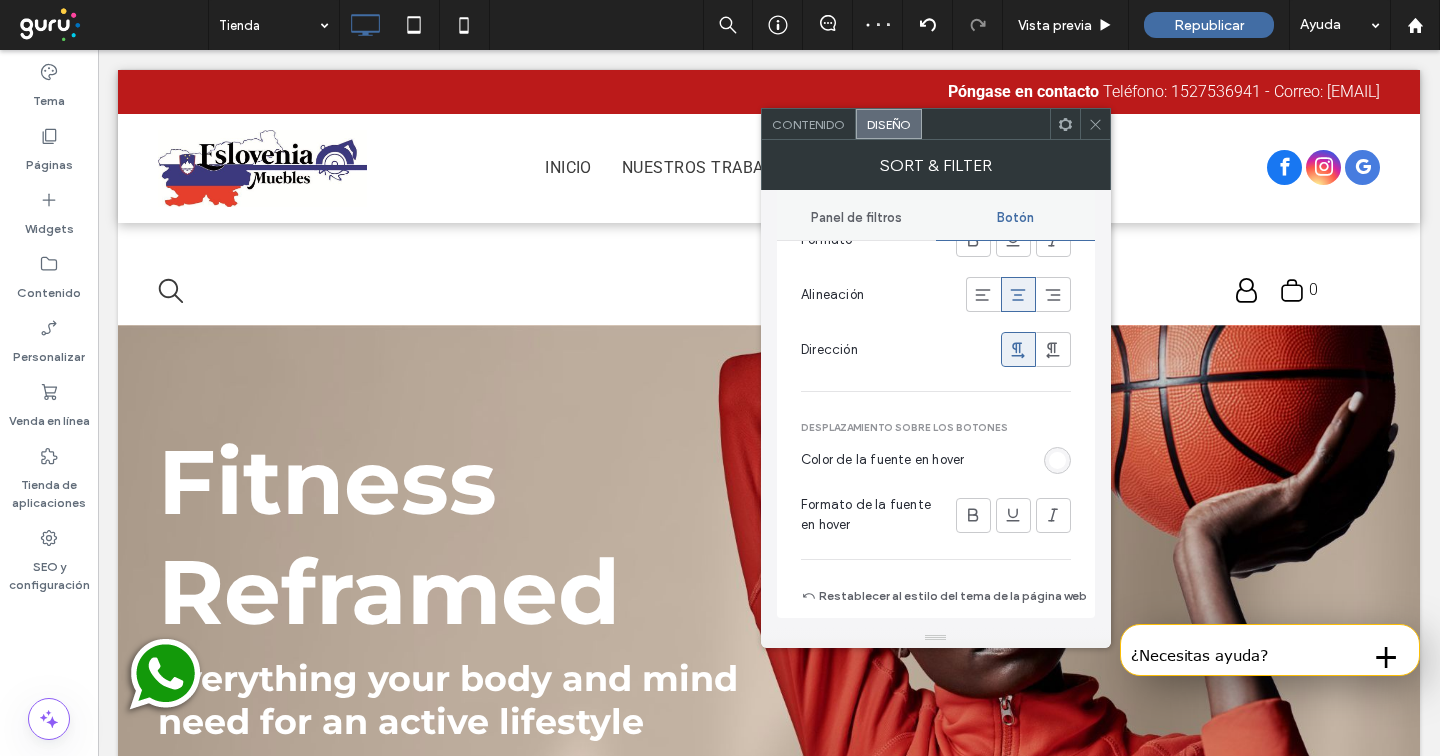 click 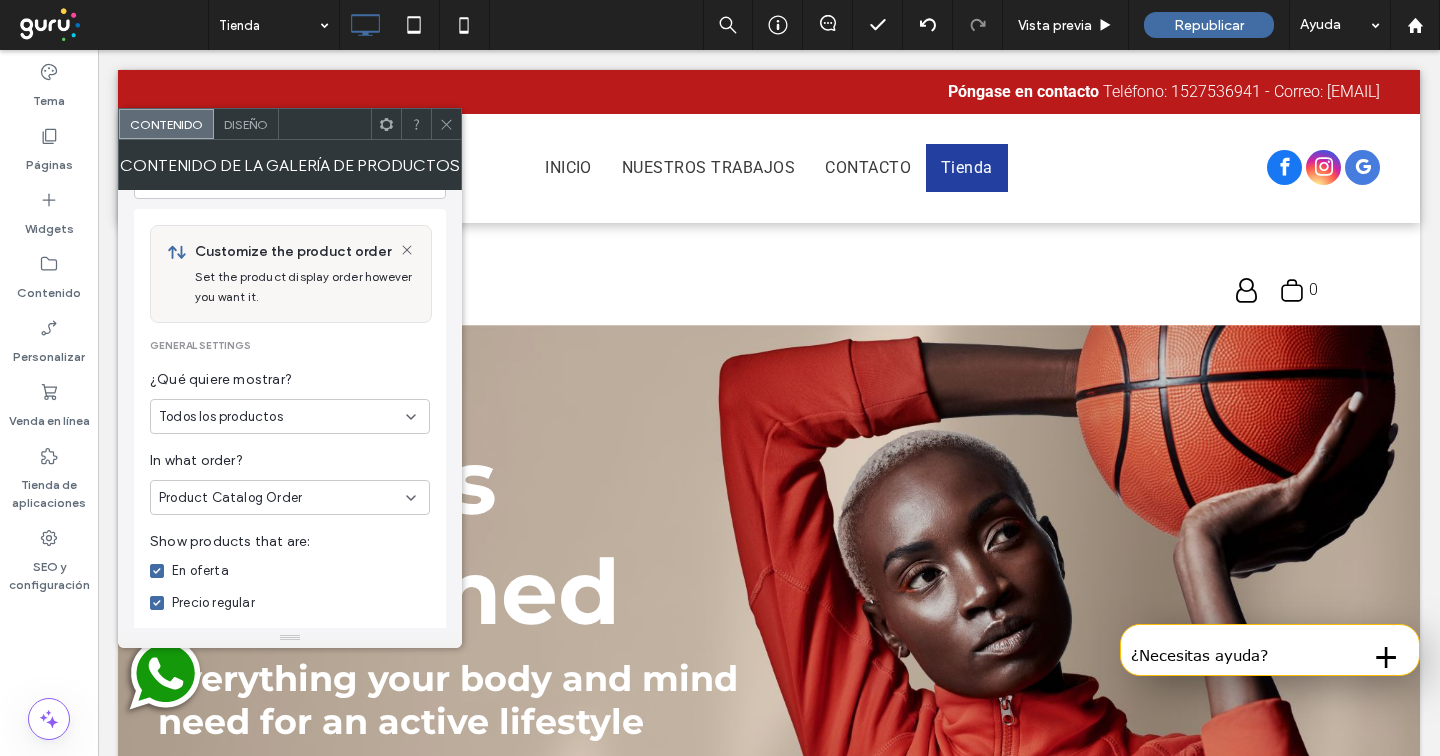 scroll, scrollTop: 174, scrollLeft: 0, axis: vertical 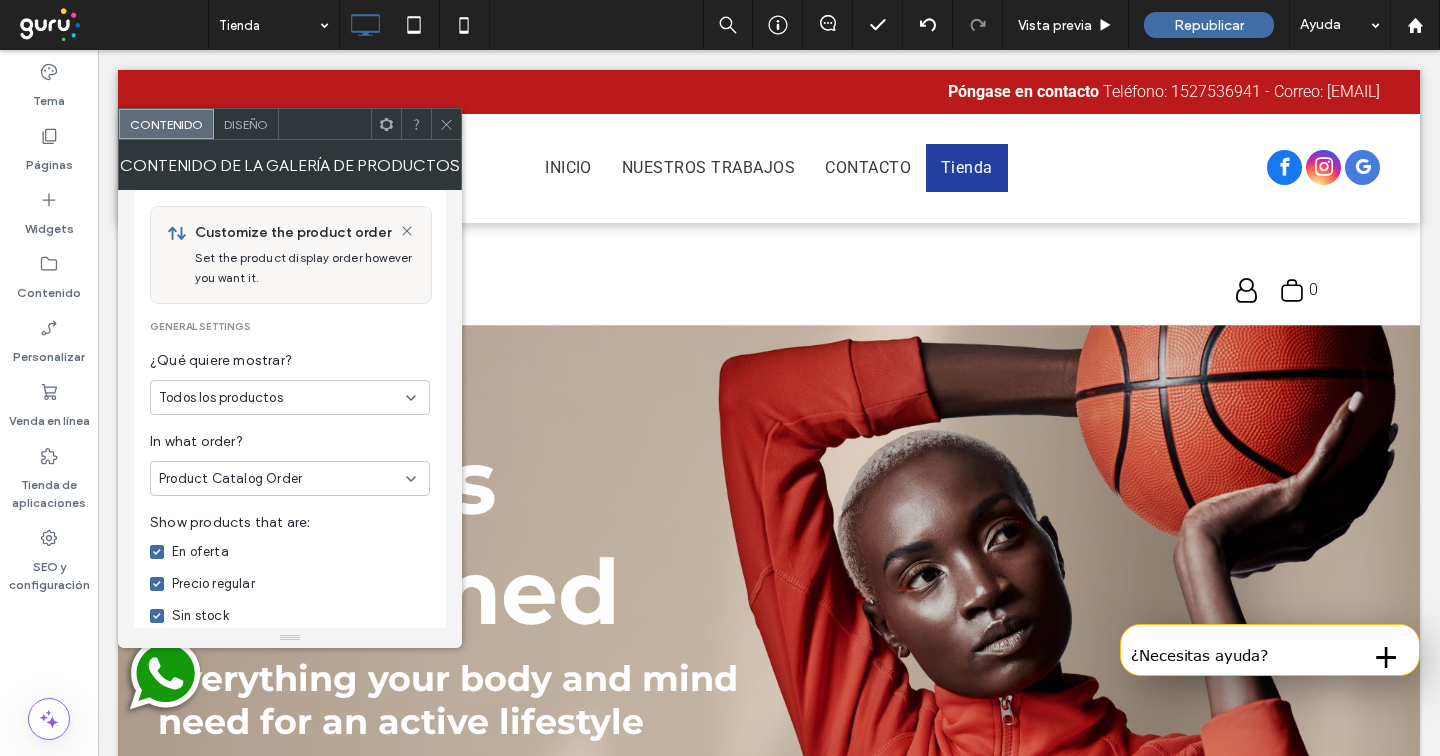click on "Todos los productos" at bounding box center [282, 398] 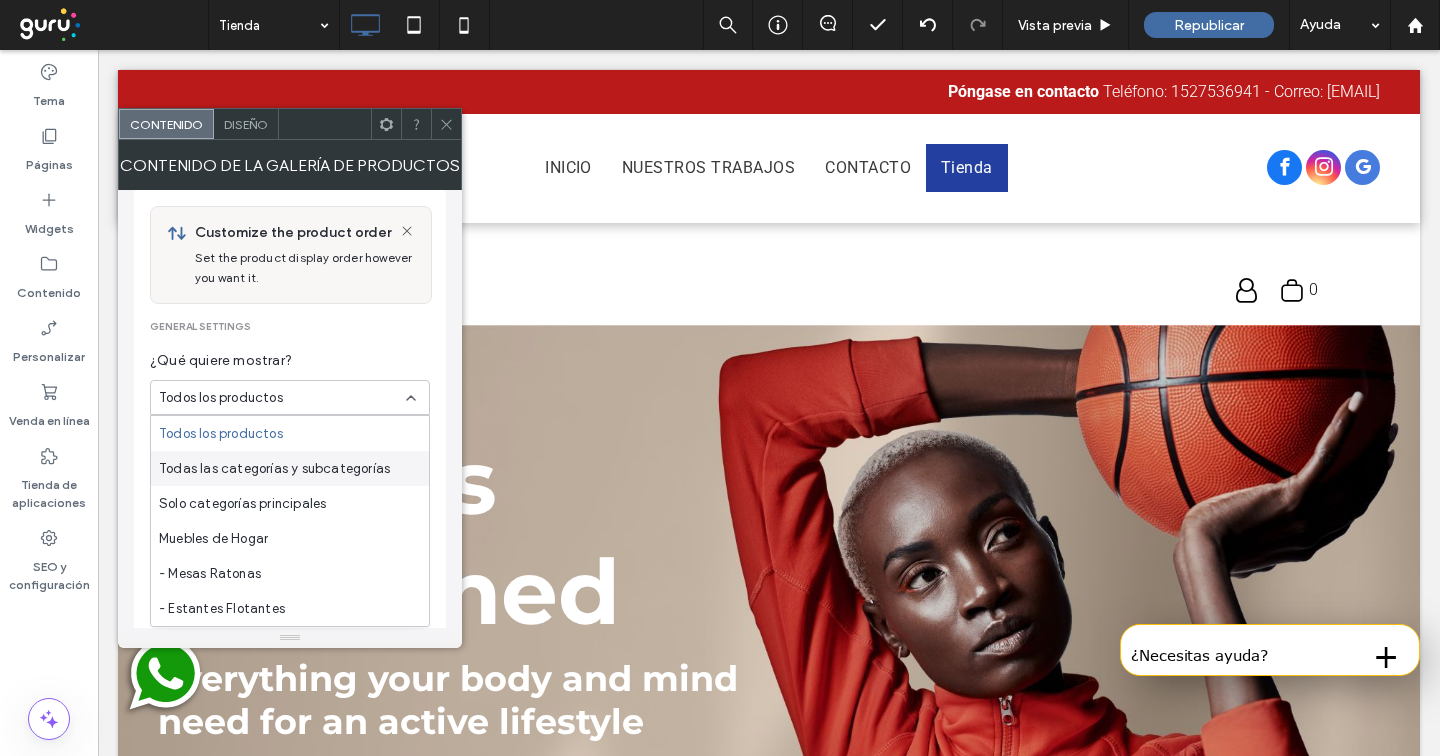 click on "Todas las categorías y subcategorías" at bounding box center [274, 469] 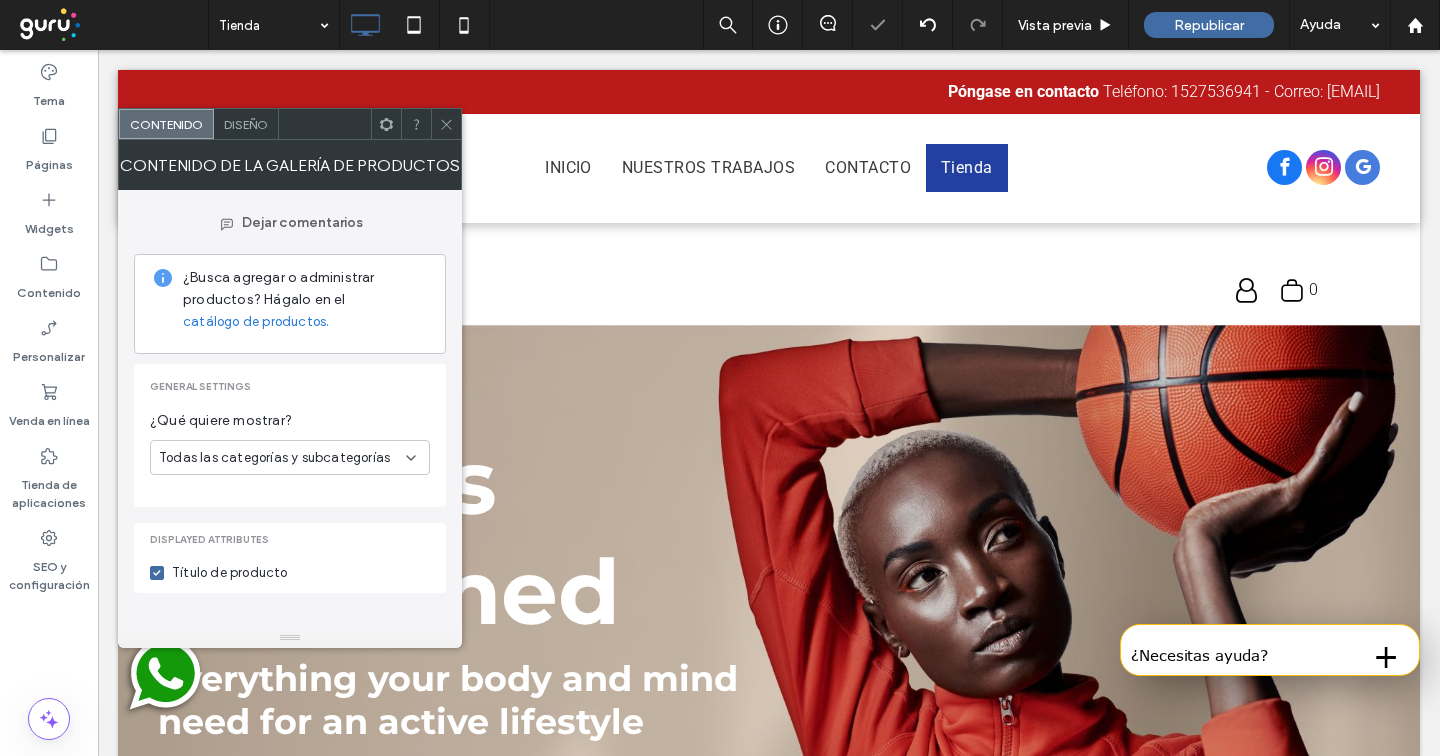 scroll, scrollTop: 0, scrollLeft: 0, axis: both 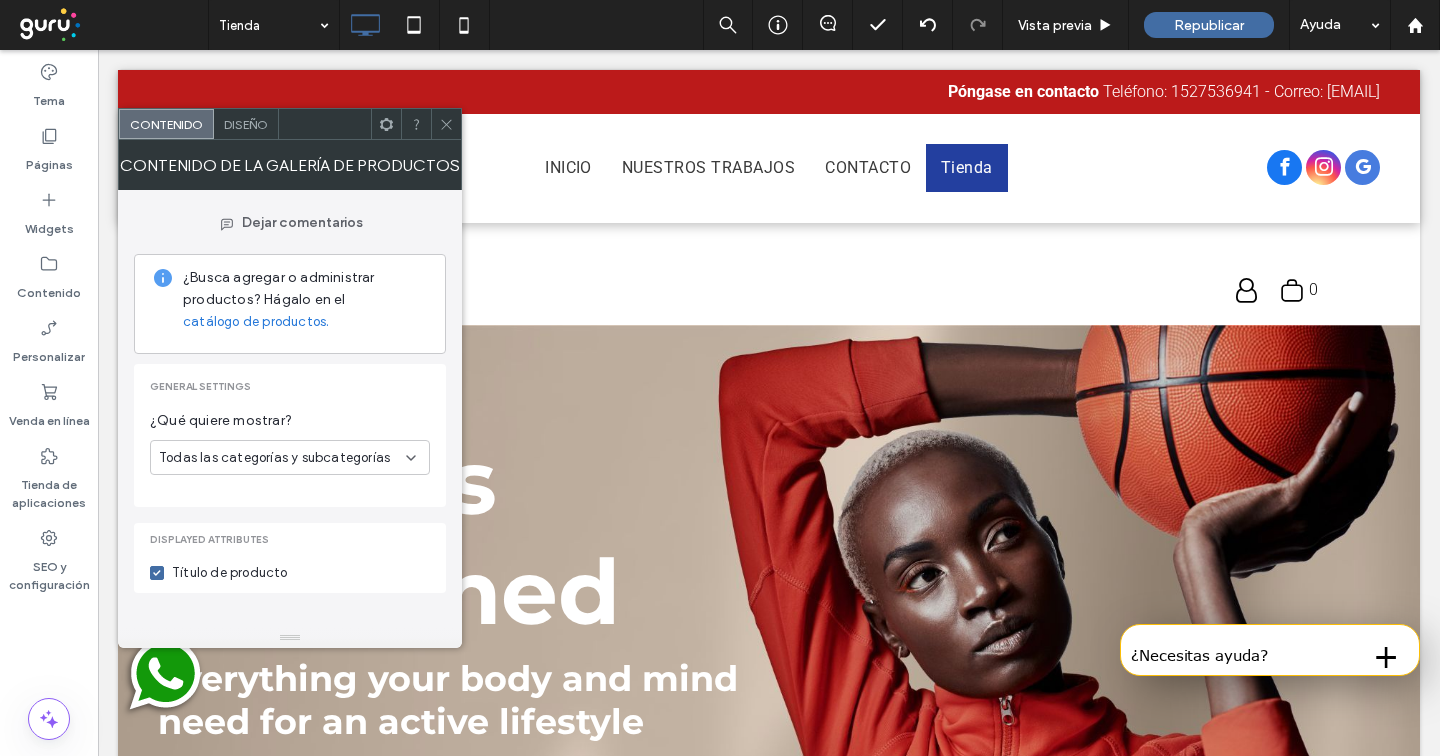 click on "Diseño" at bounding box center (246, 124) 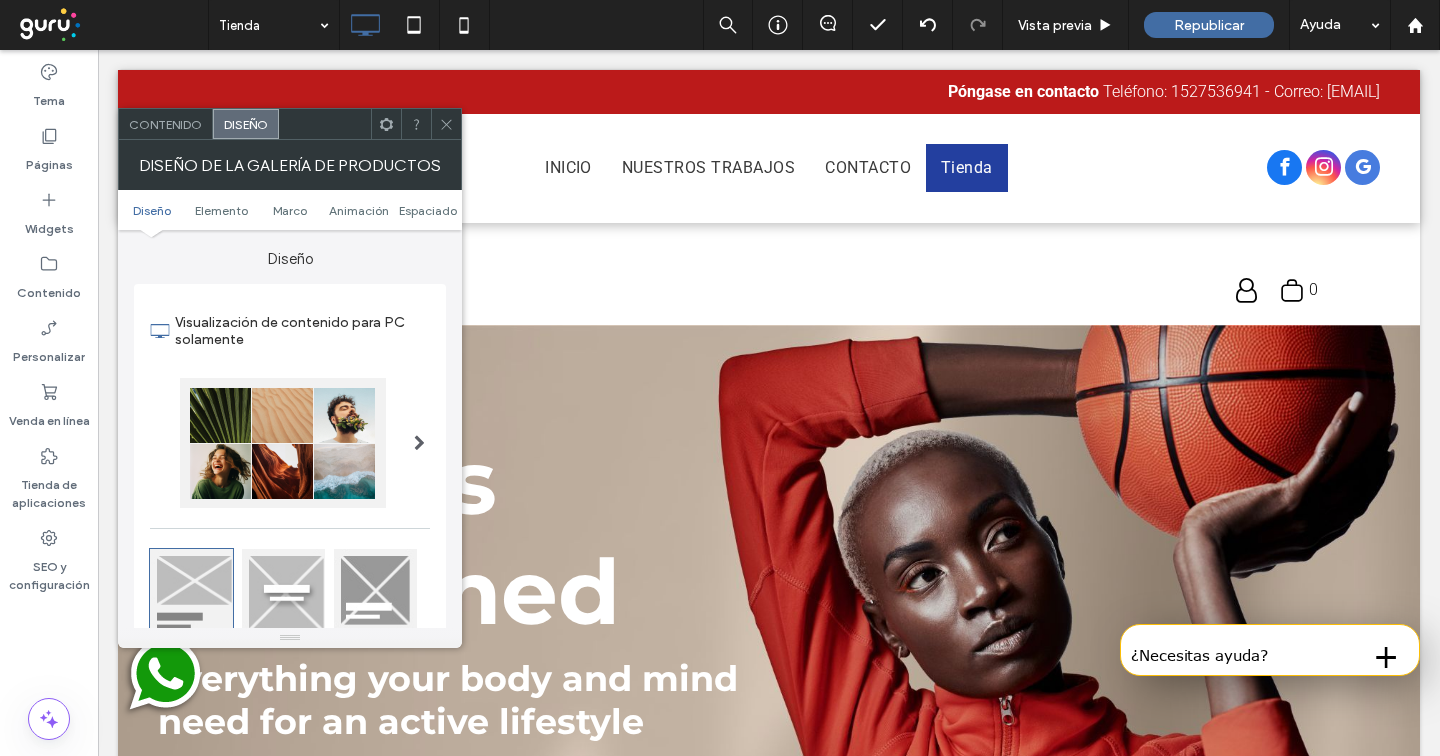 click on "Contenido" at bounding box center [165, 124] 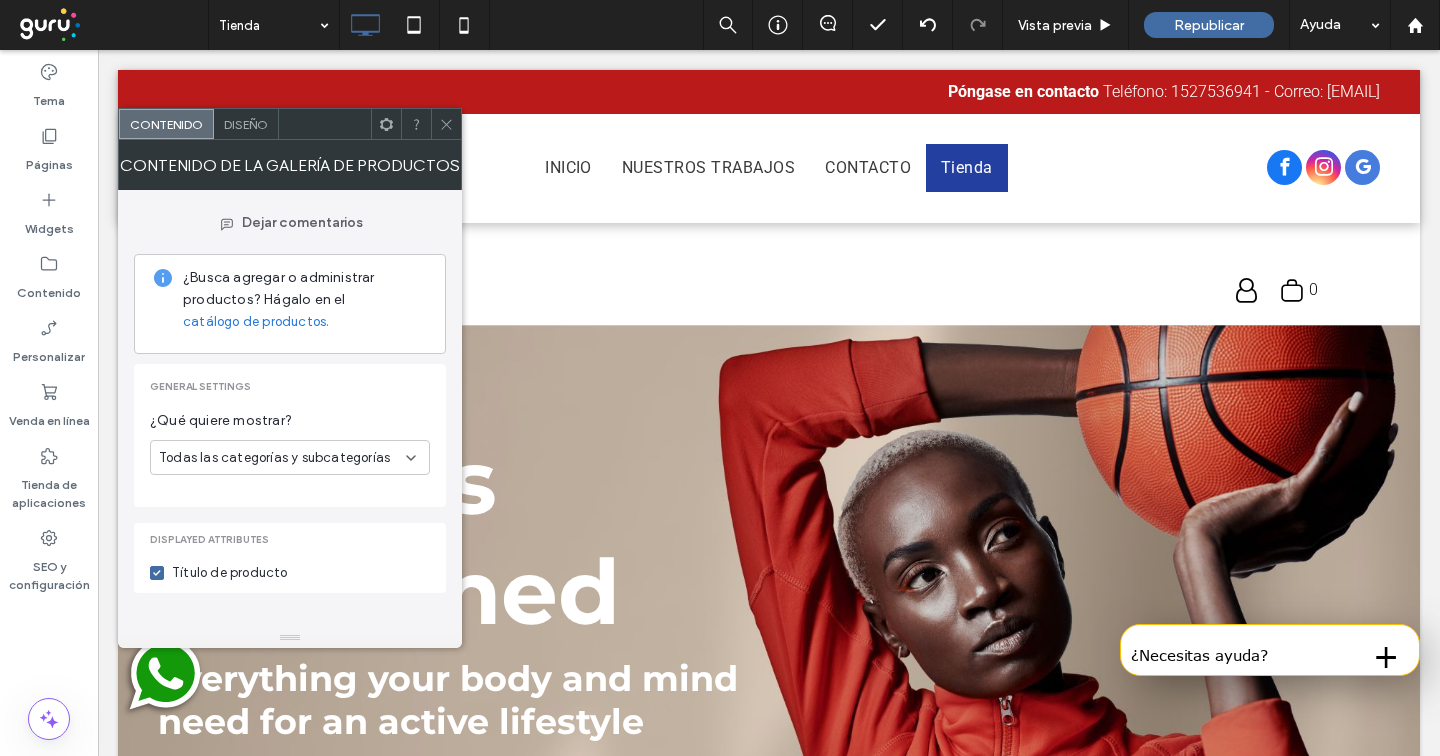 click on "Todas las categorías y subcategorías" at bounding box center [290, 457] 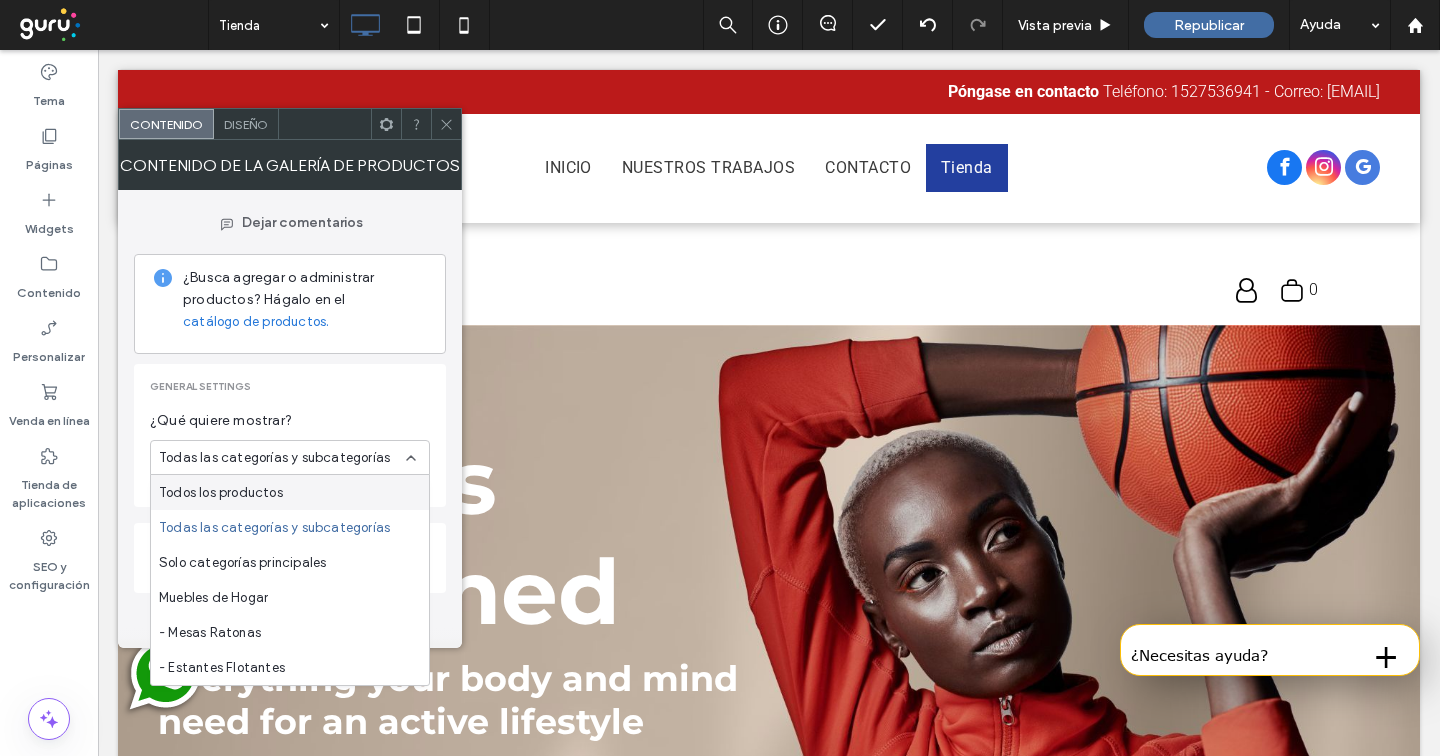 click on "¿Qué quiere mostrar?" at bounding box center (290, 421) 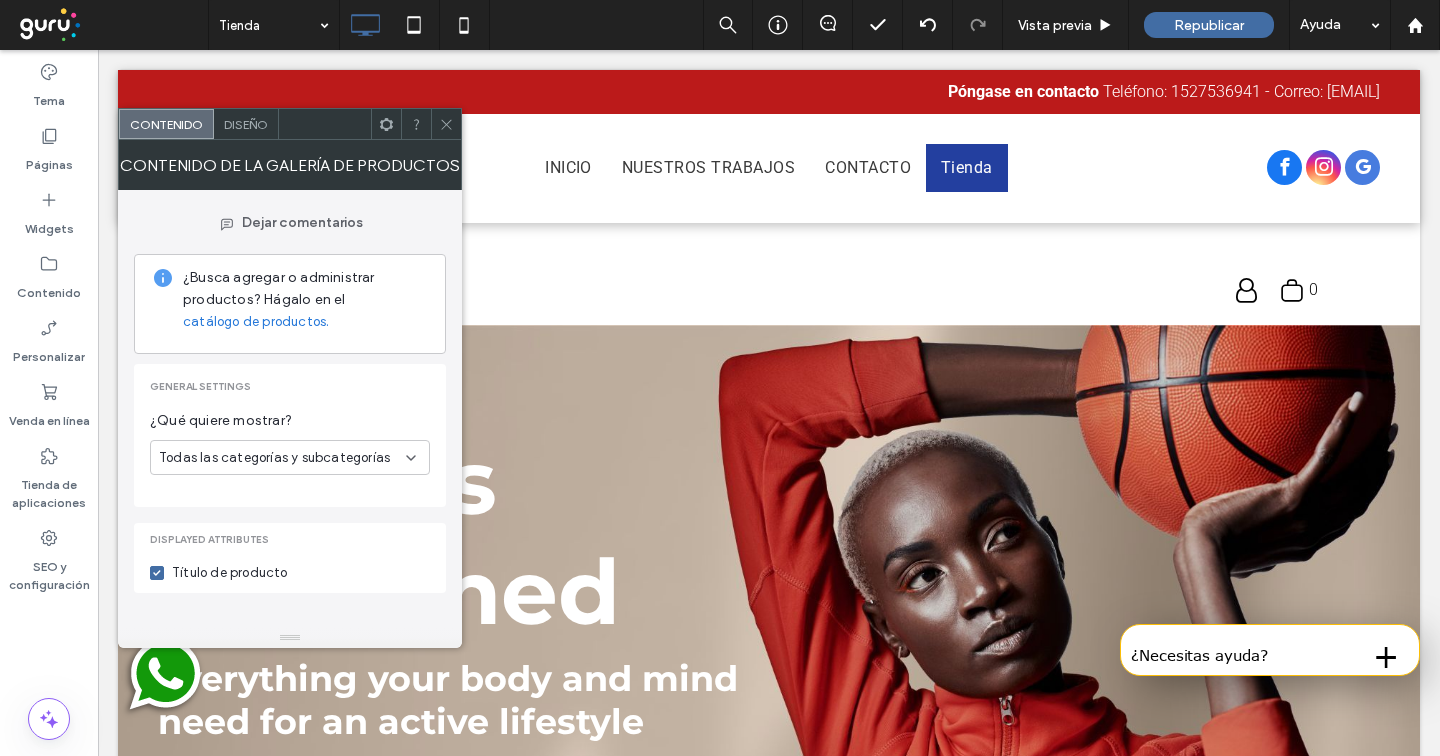 click on "Diseño" at bounding box center (246, 124) 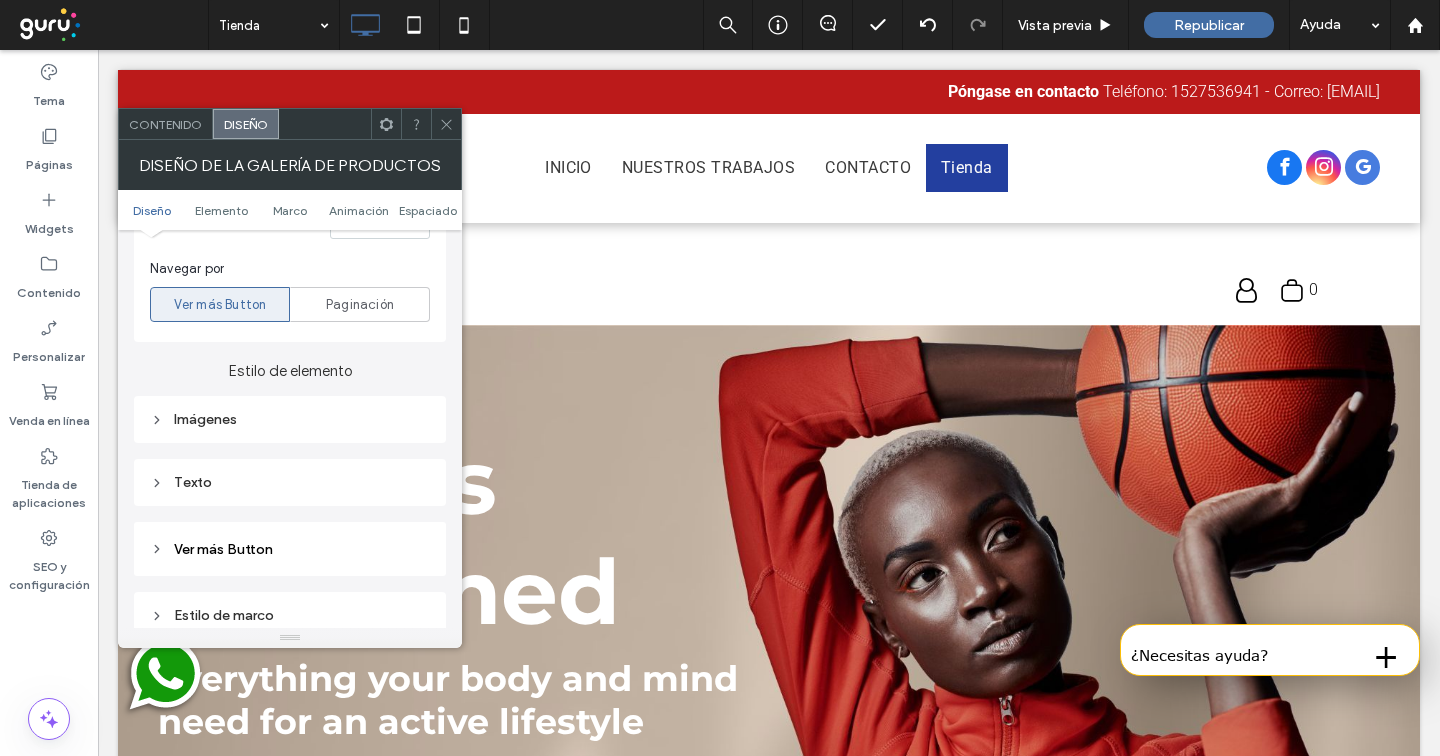 scroll, scrollTop: 774, scrollLeft: 0, axis: vertical 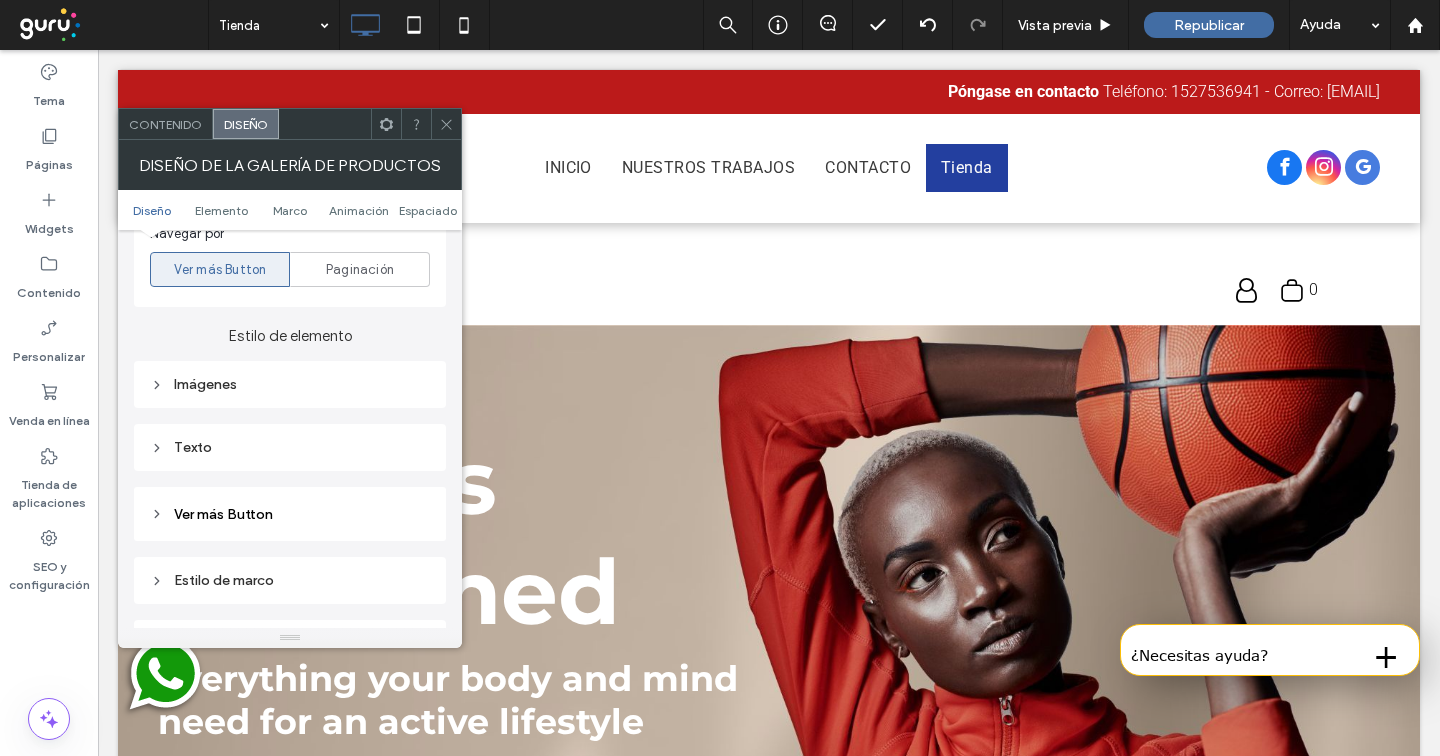 click on "Imágenes" at bounding box center [290, 384] 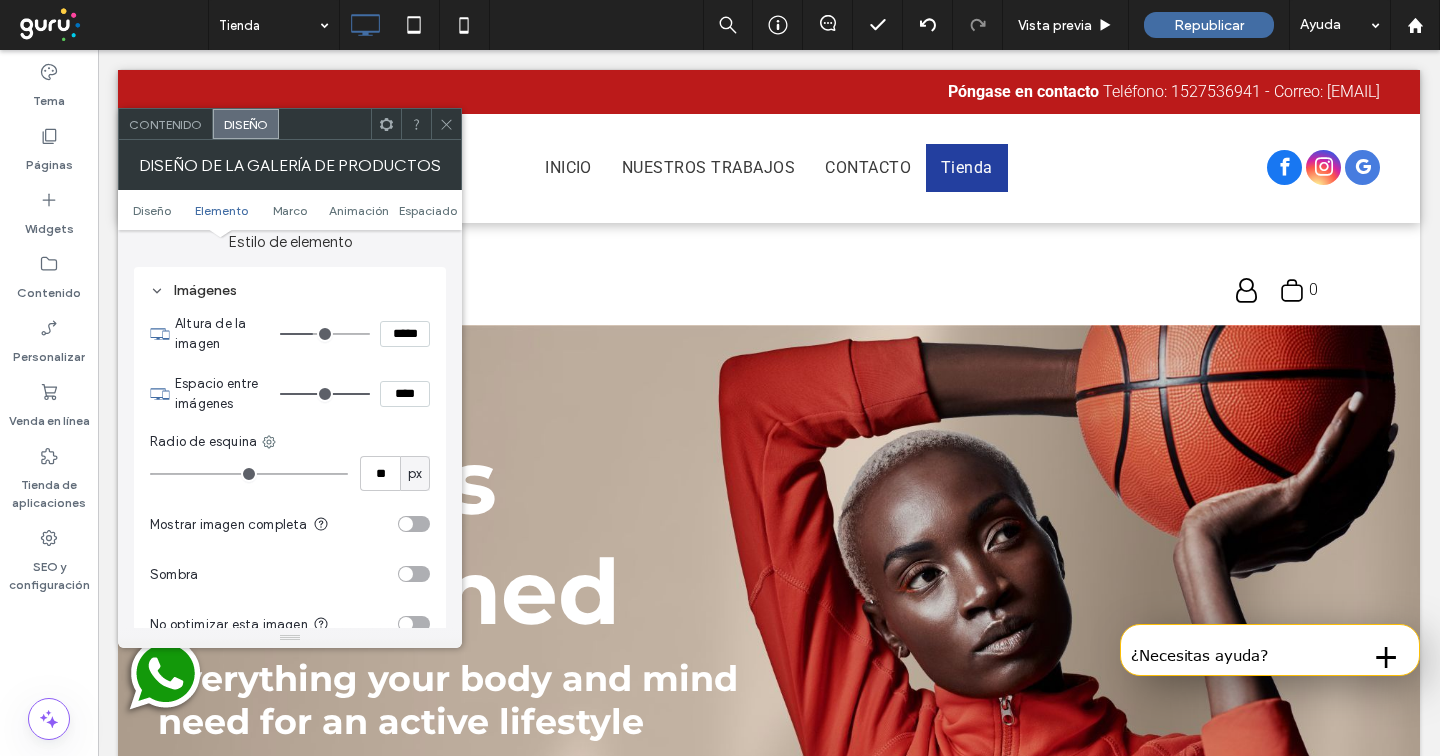scroll, scrollTop: 871, scrollLeft: 0, axis: vertical 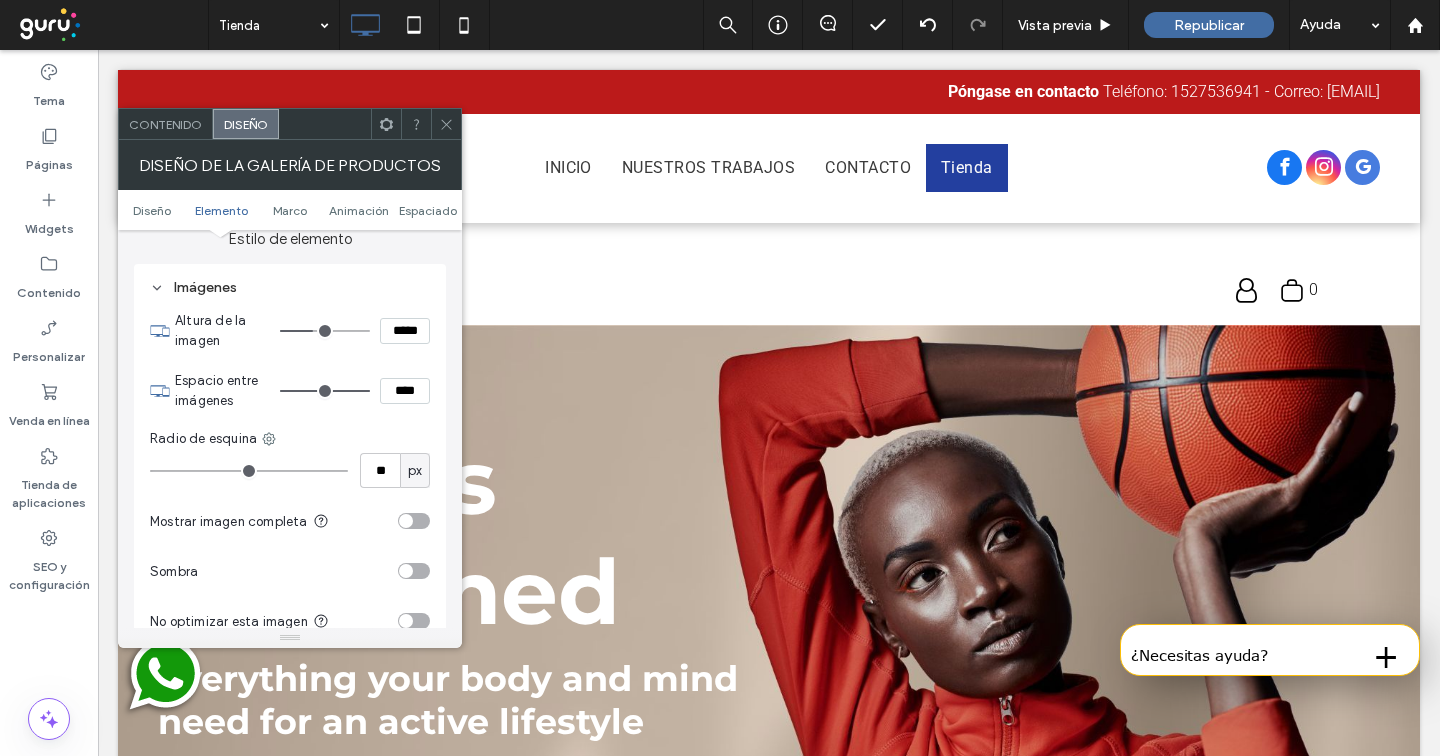 type on "**" 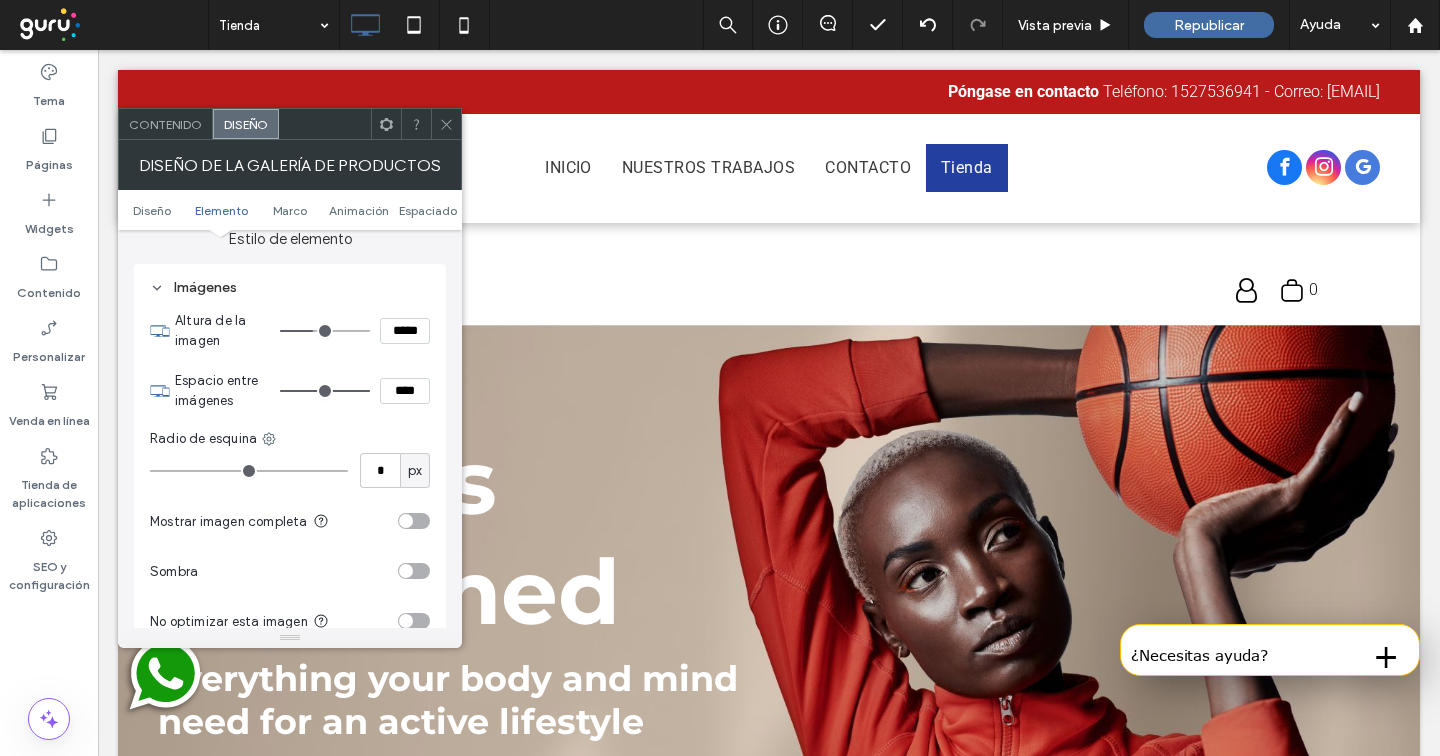 type on "*" 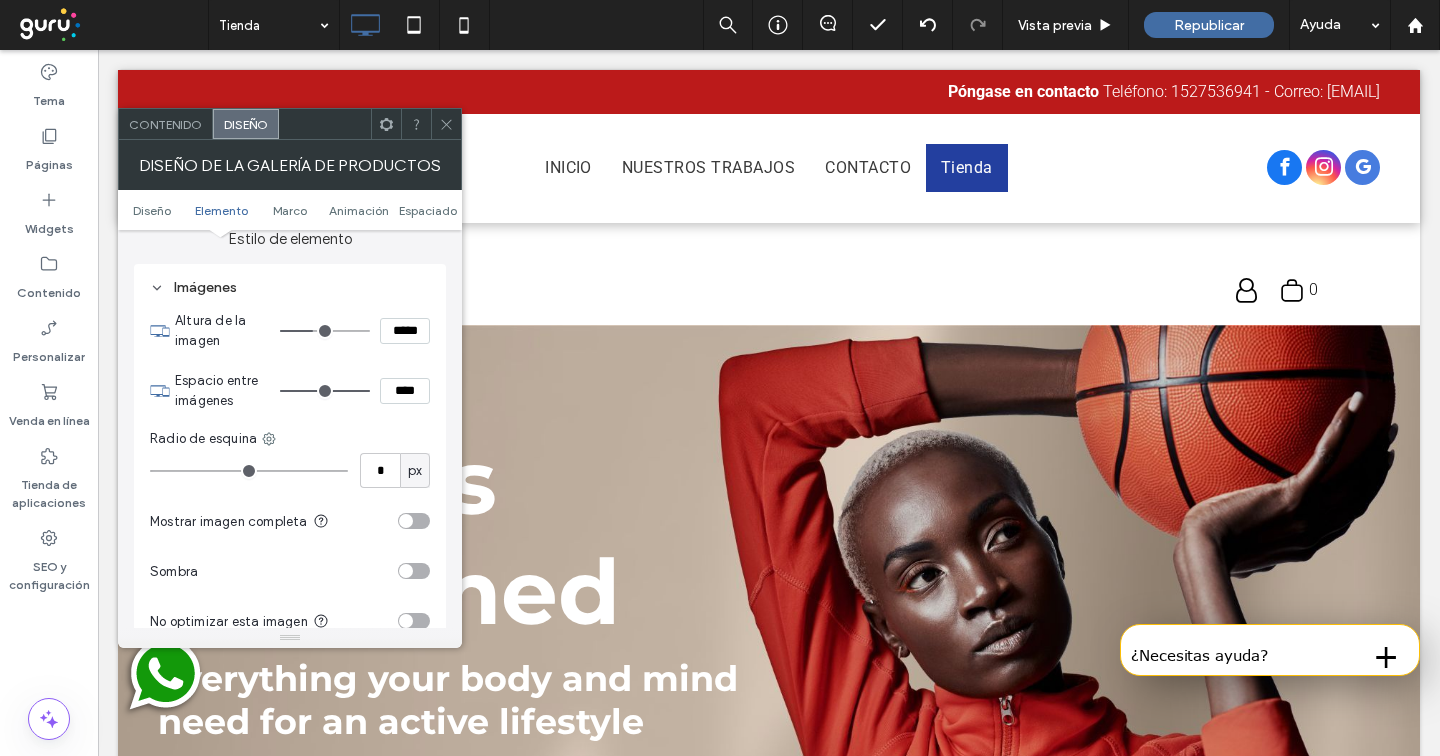 type on "*" 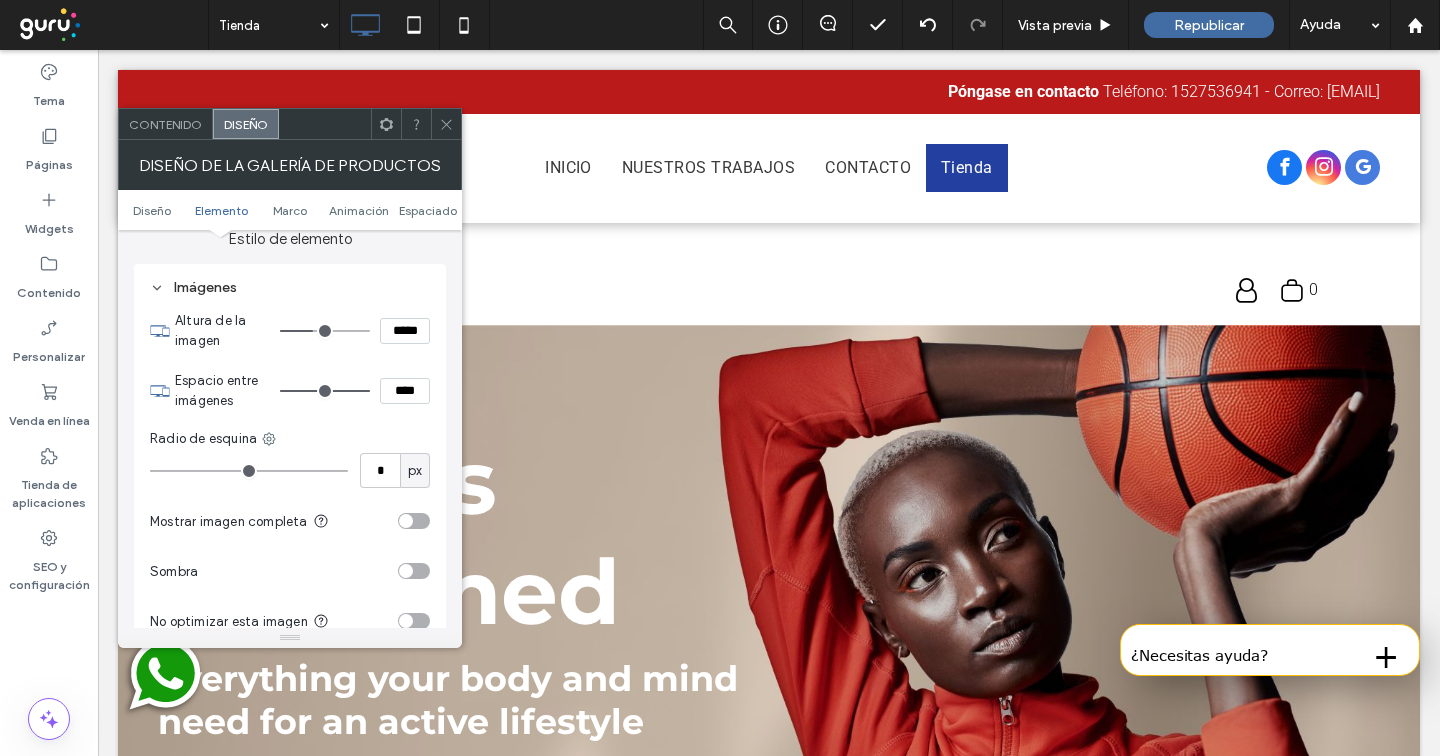 type on "*" 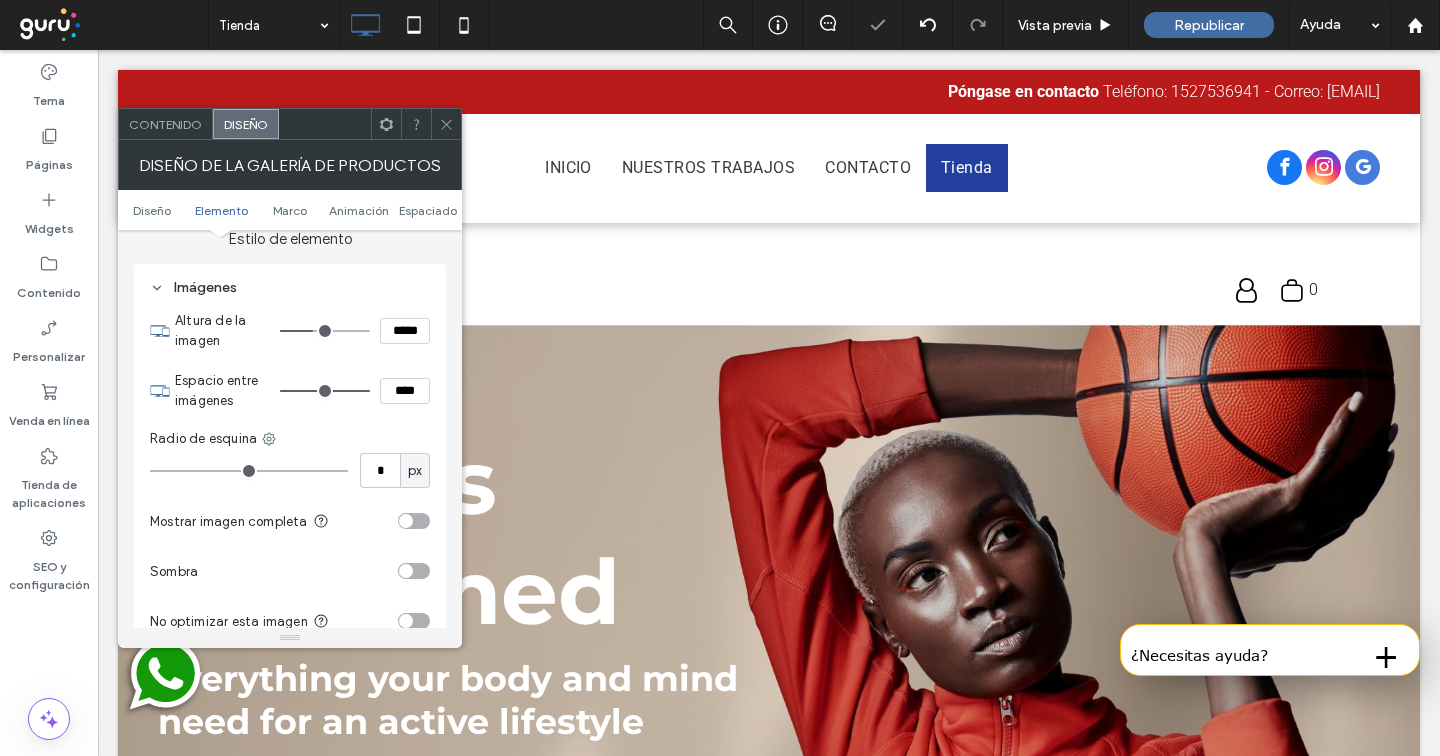 type on "***" 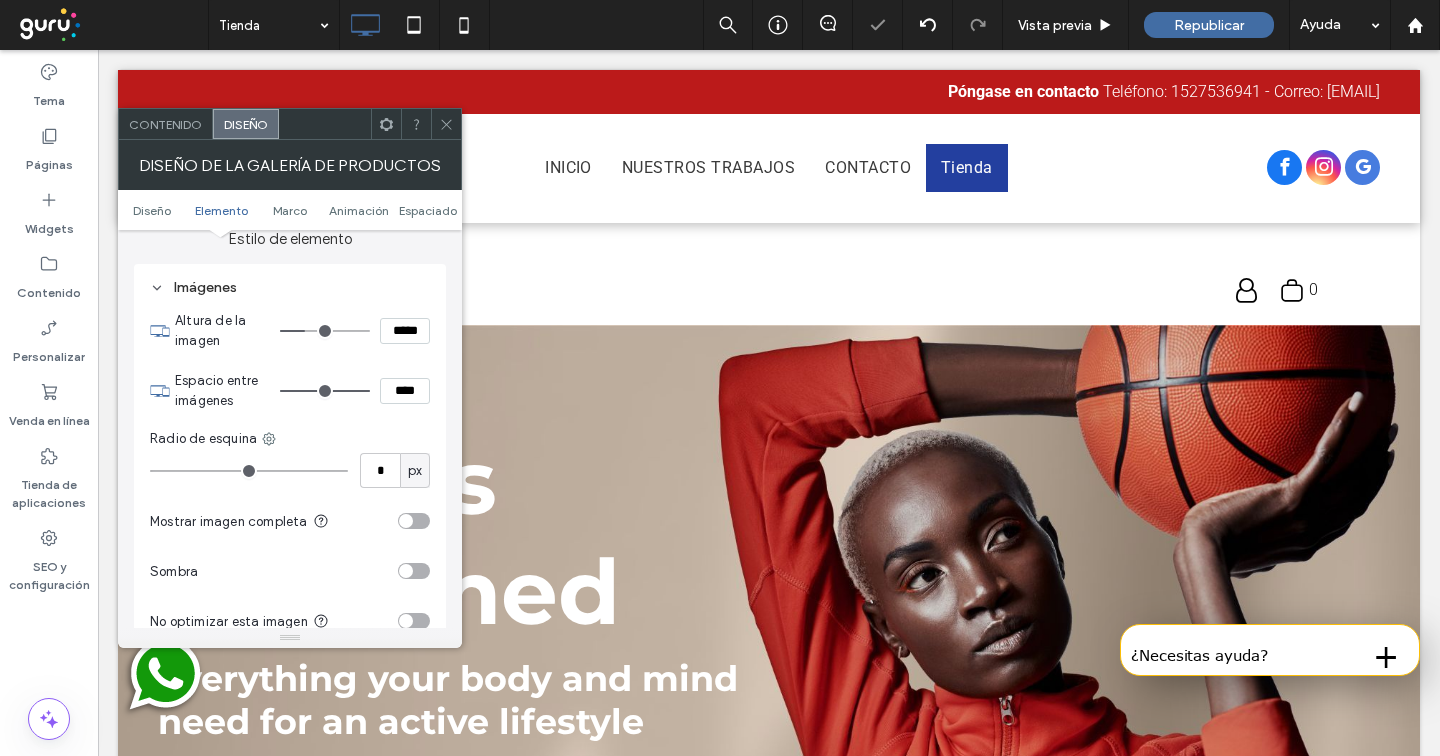 type on "***" 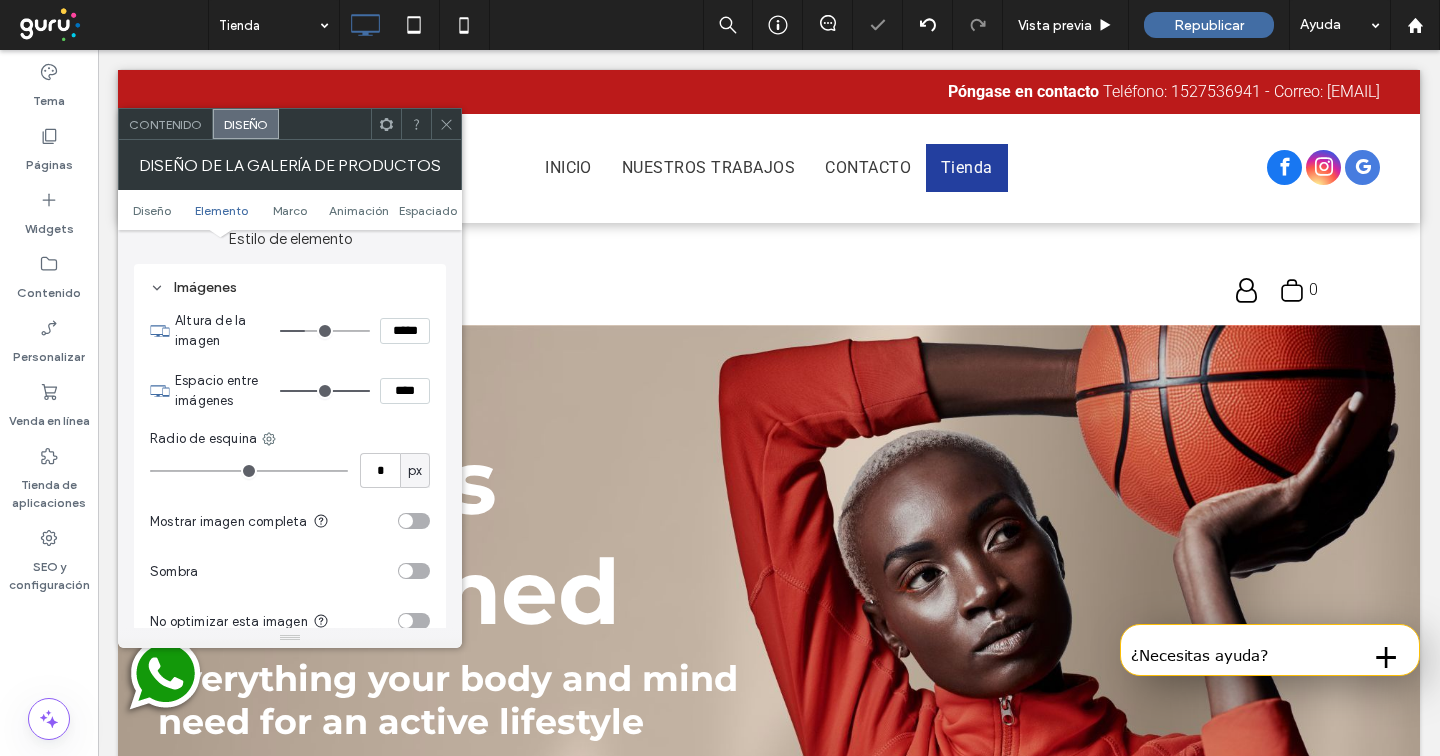 type on "*****" 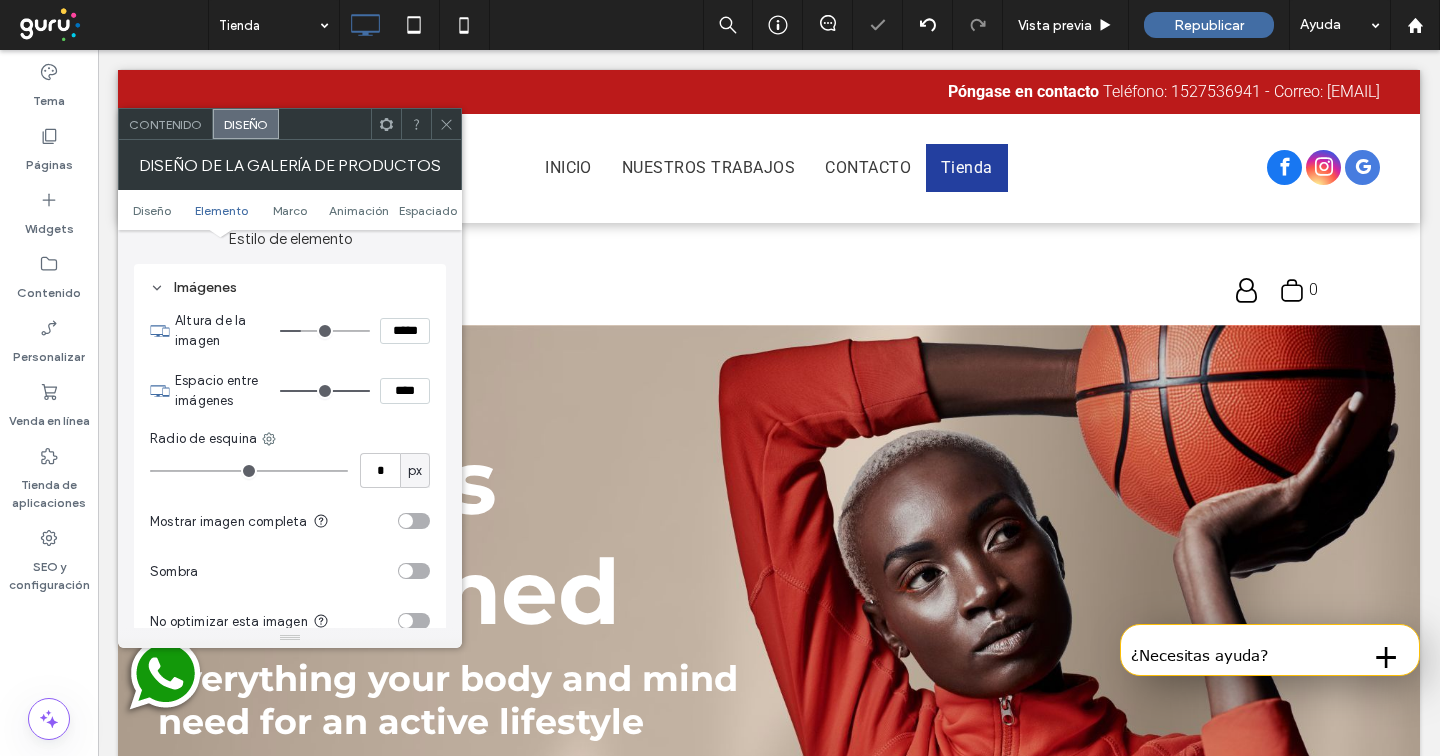 type on "***" 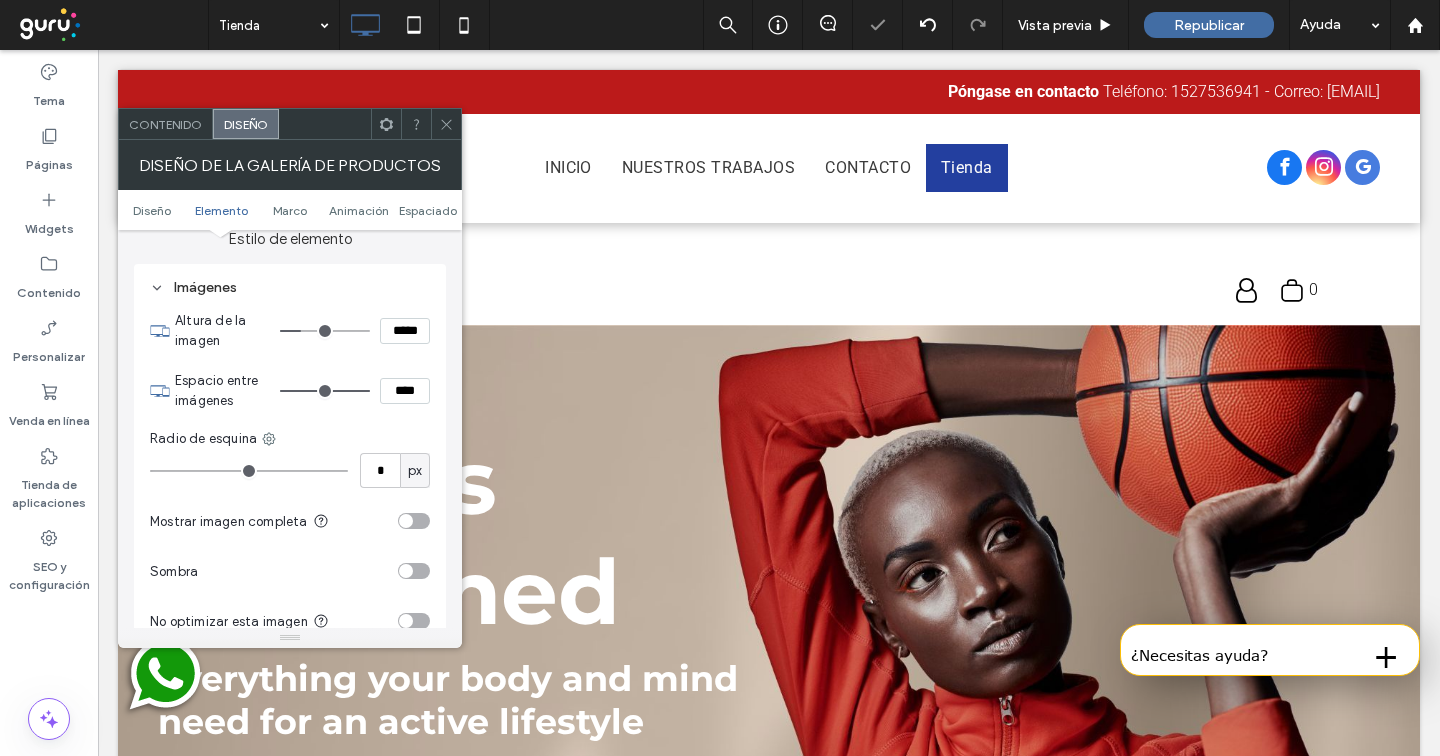 type on "*****" 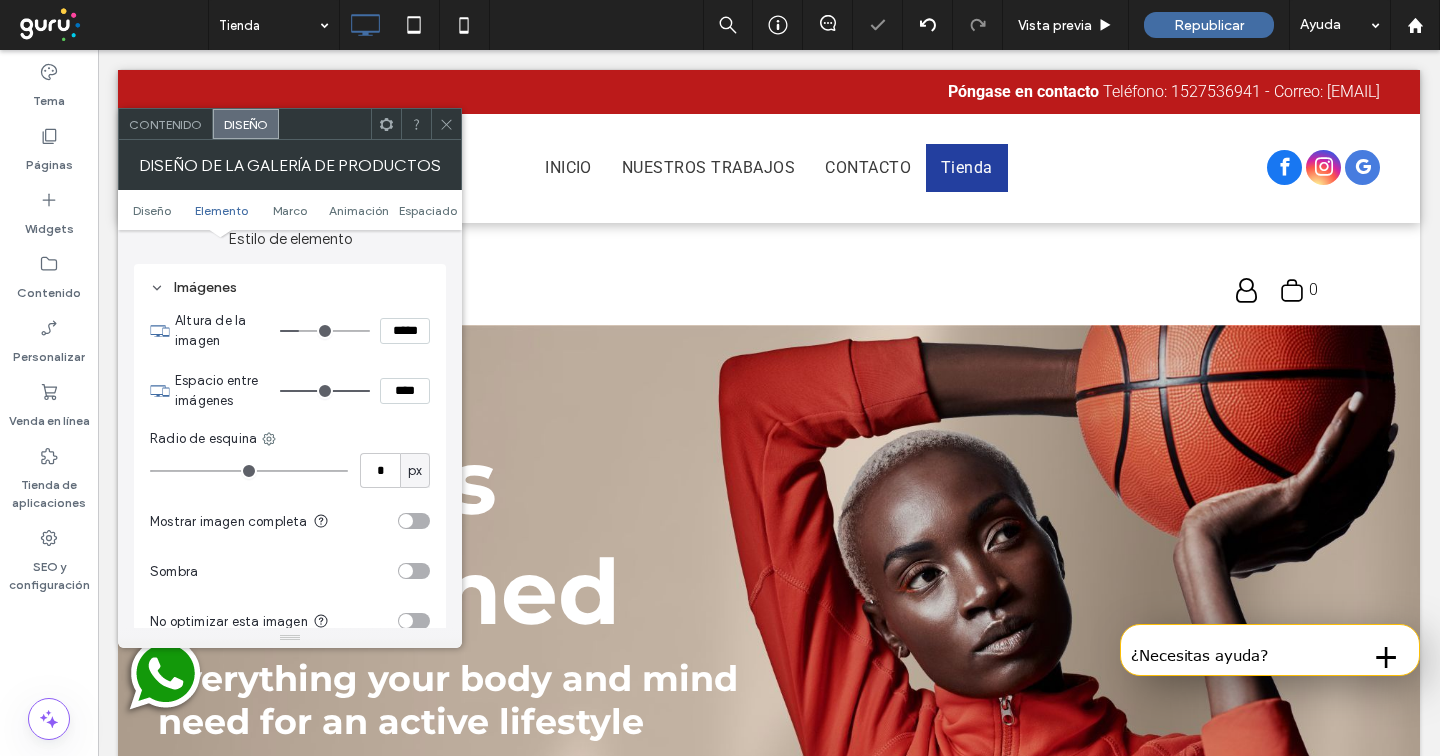 type on "***" 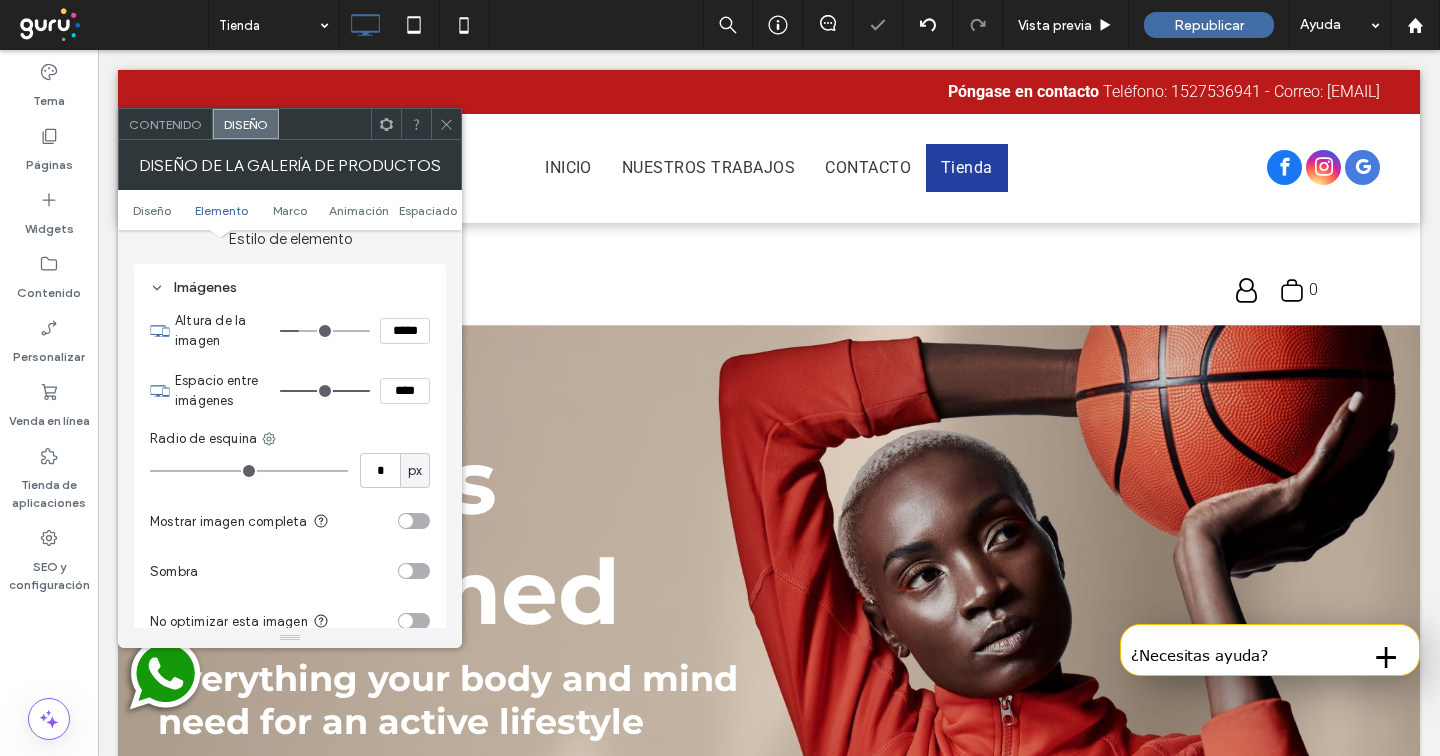 type on "*****" 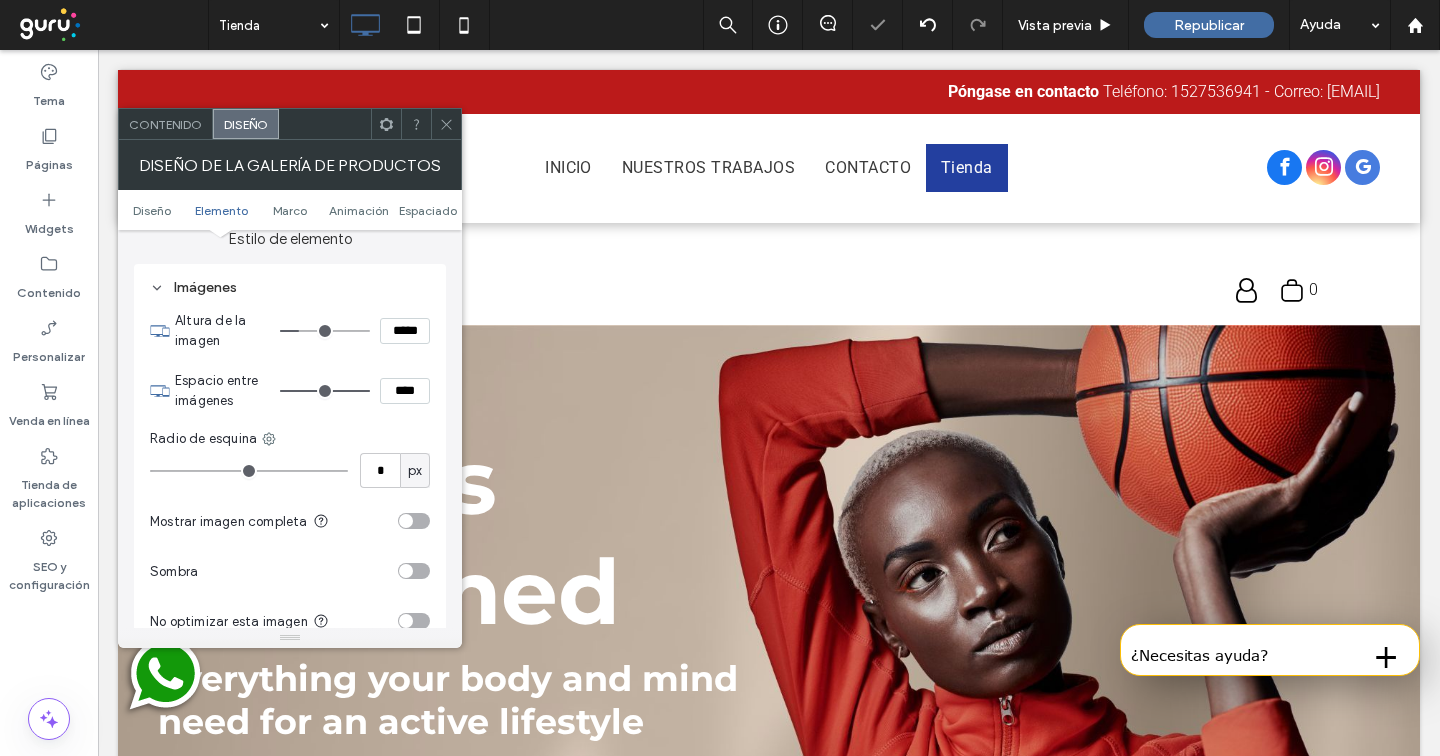 type on "***" 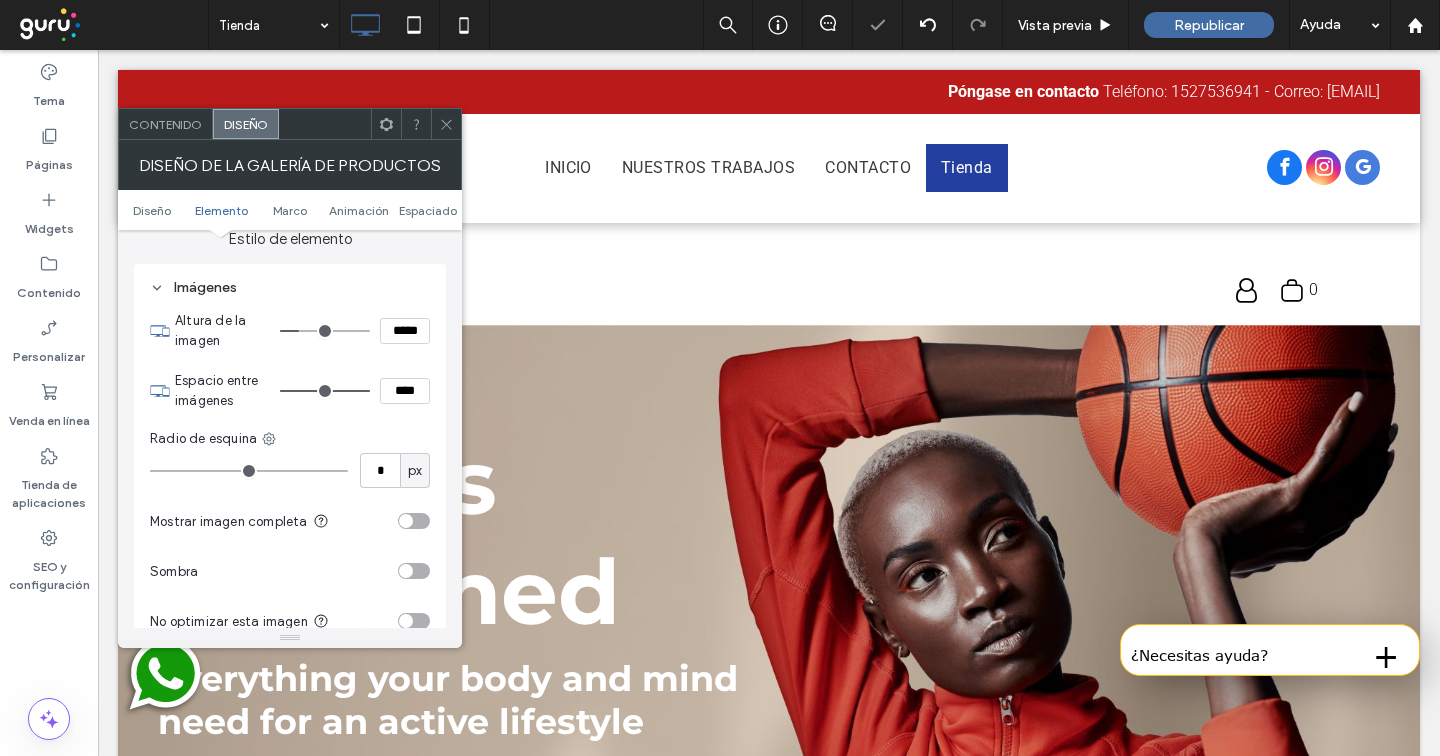 type on "*****" 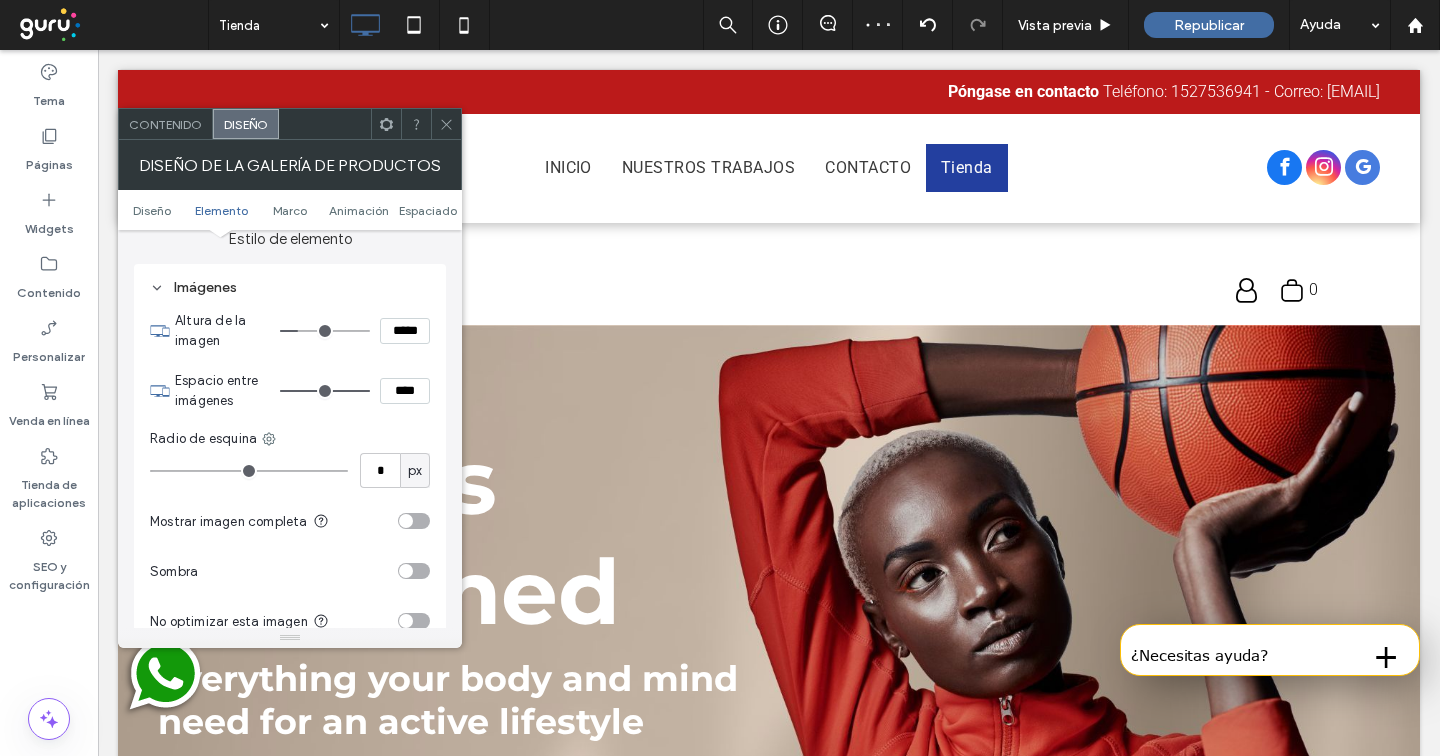 type on "***" 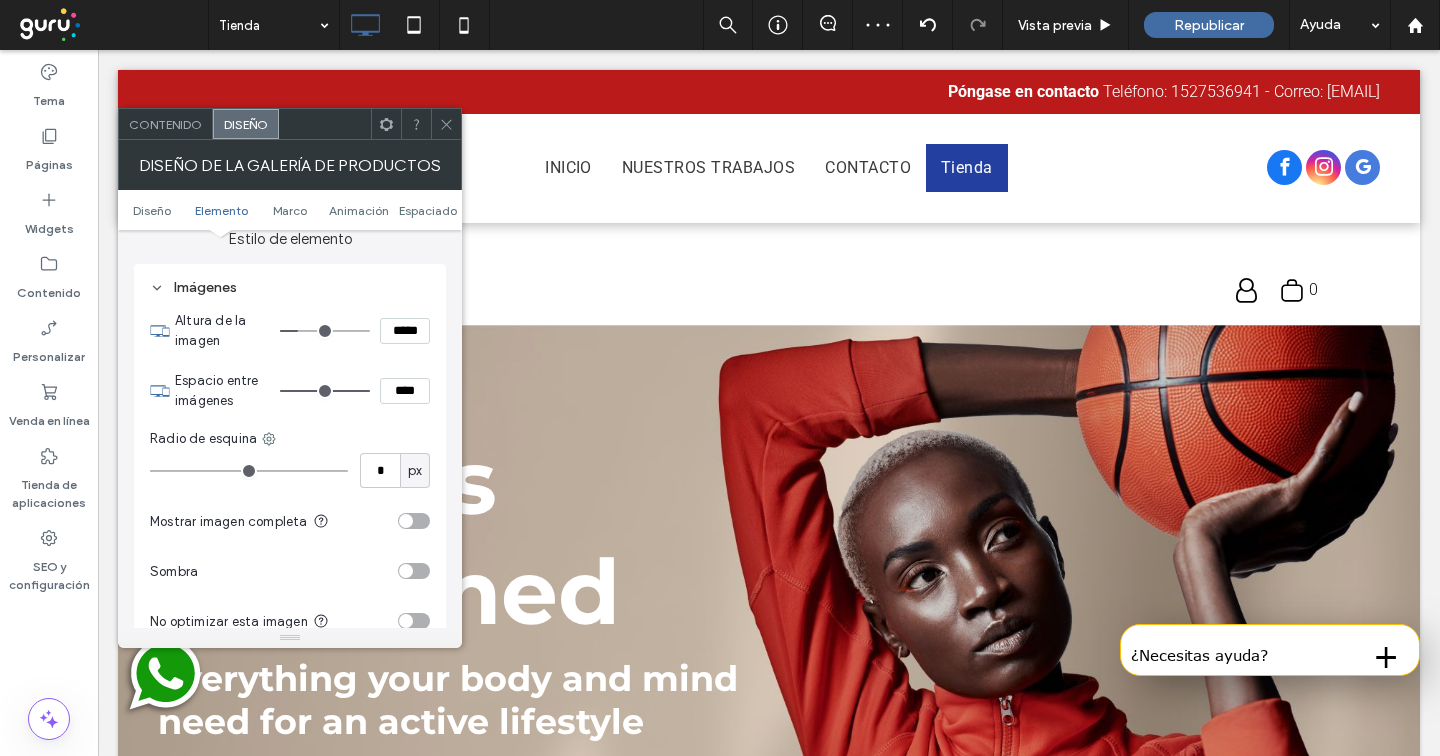 type on "*****" 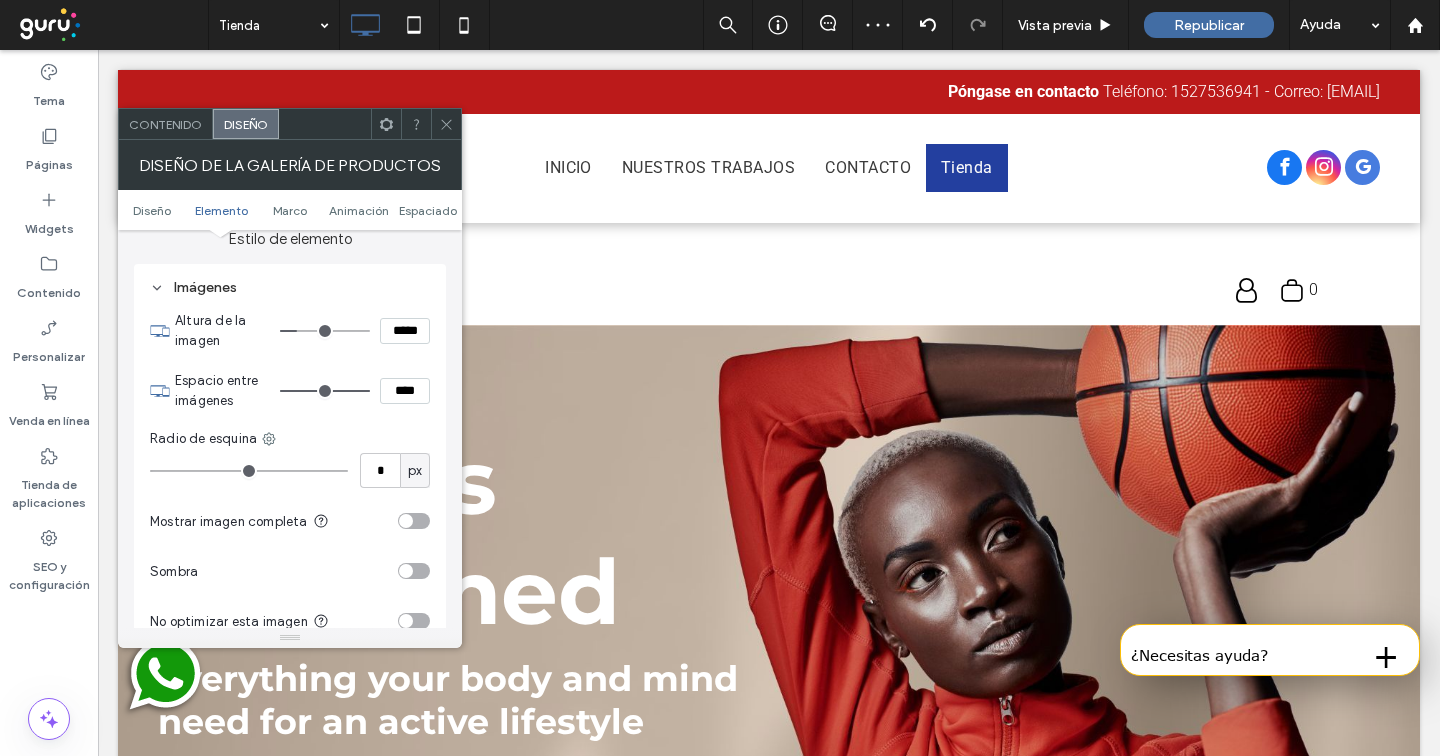 type on "***" 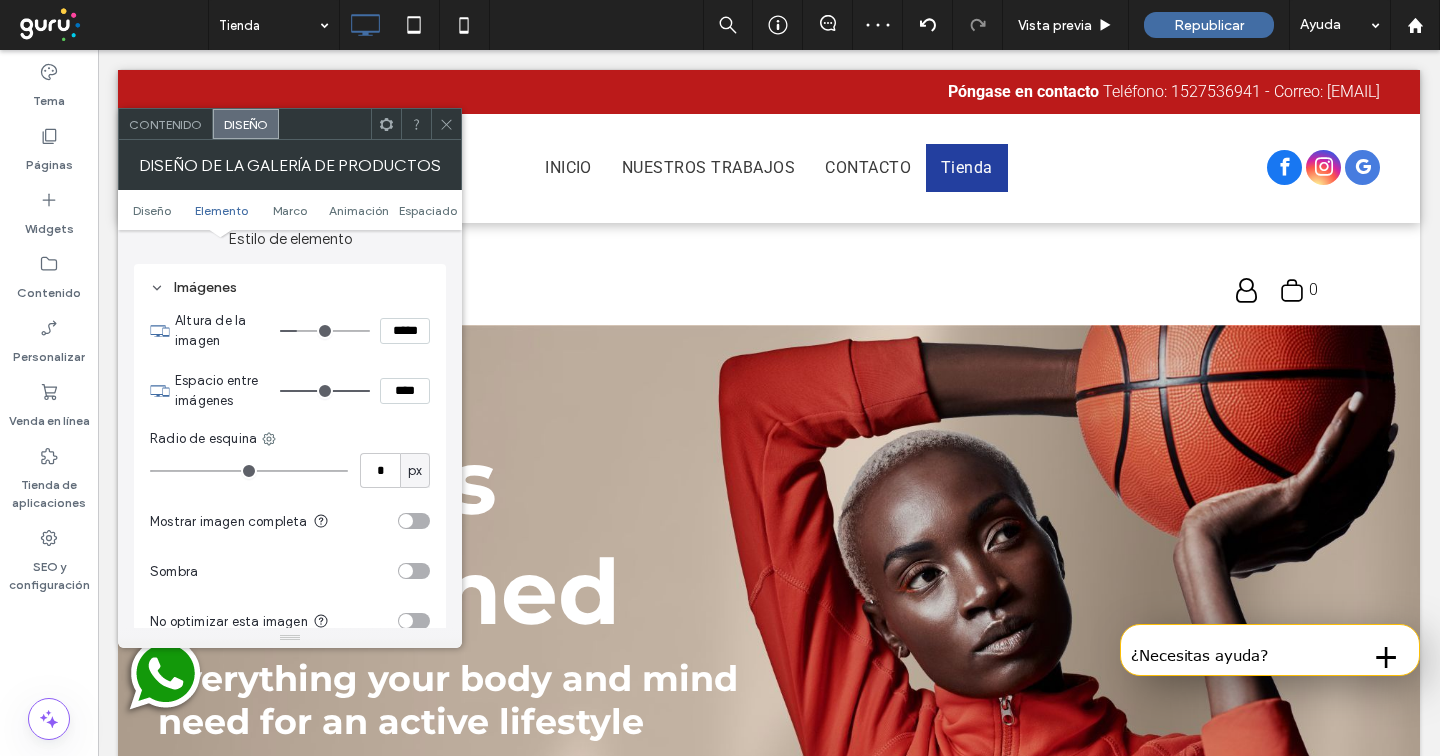 click at bounding box center [325, 331] 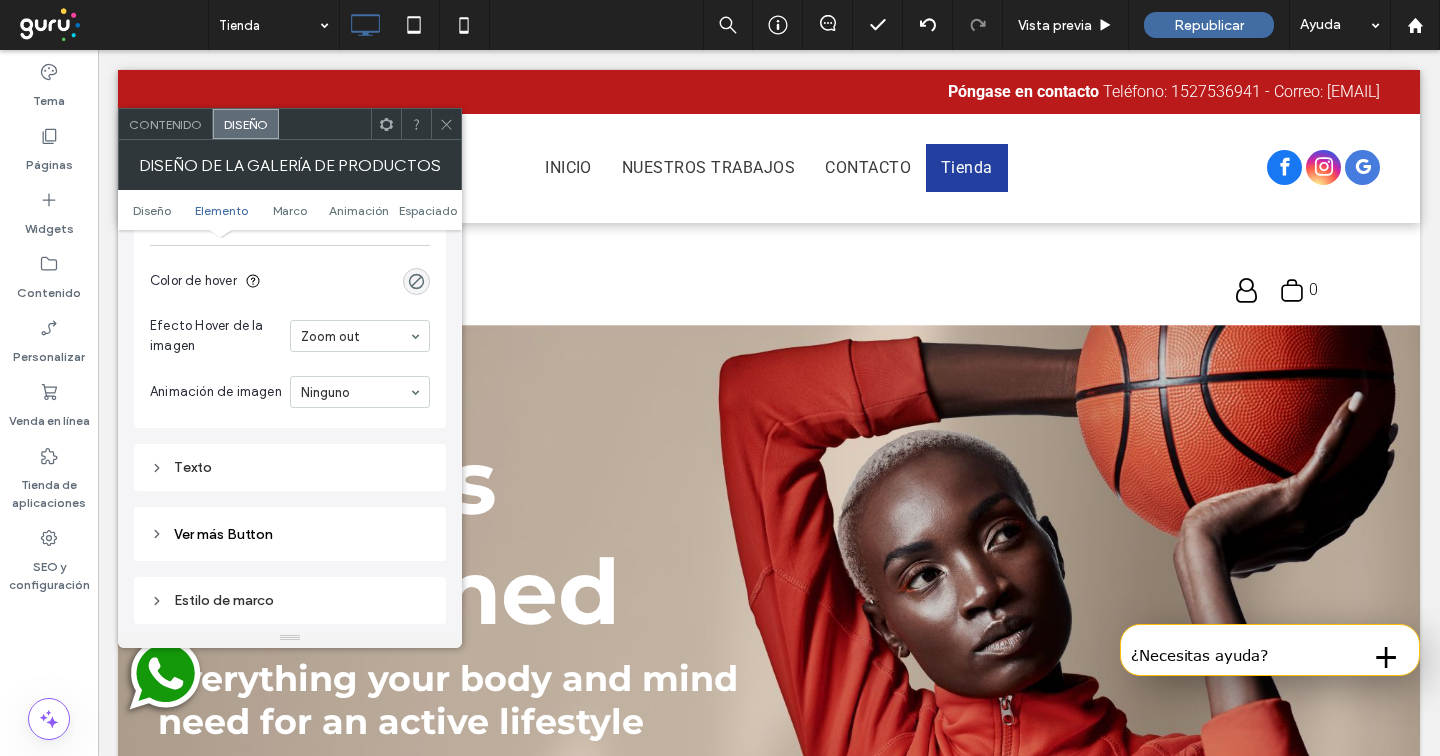 click on "Texto" at bounding box center (290, 467) 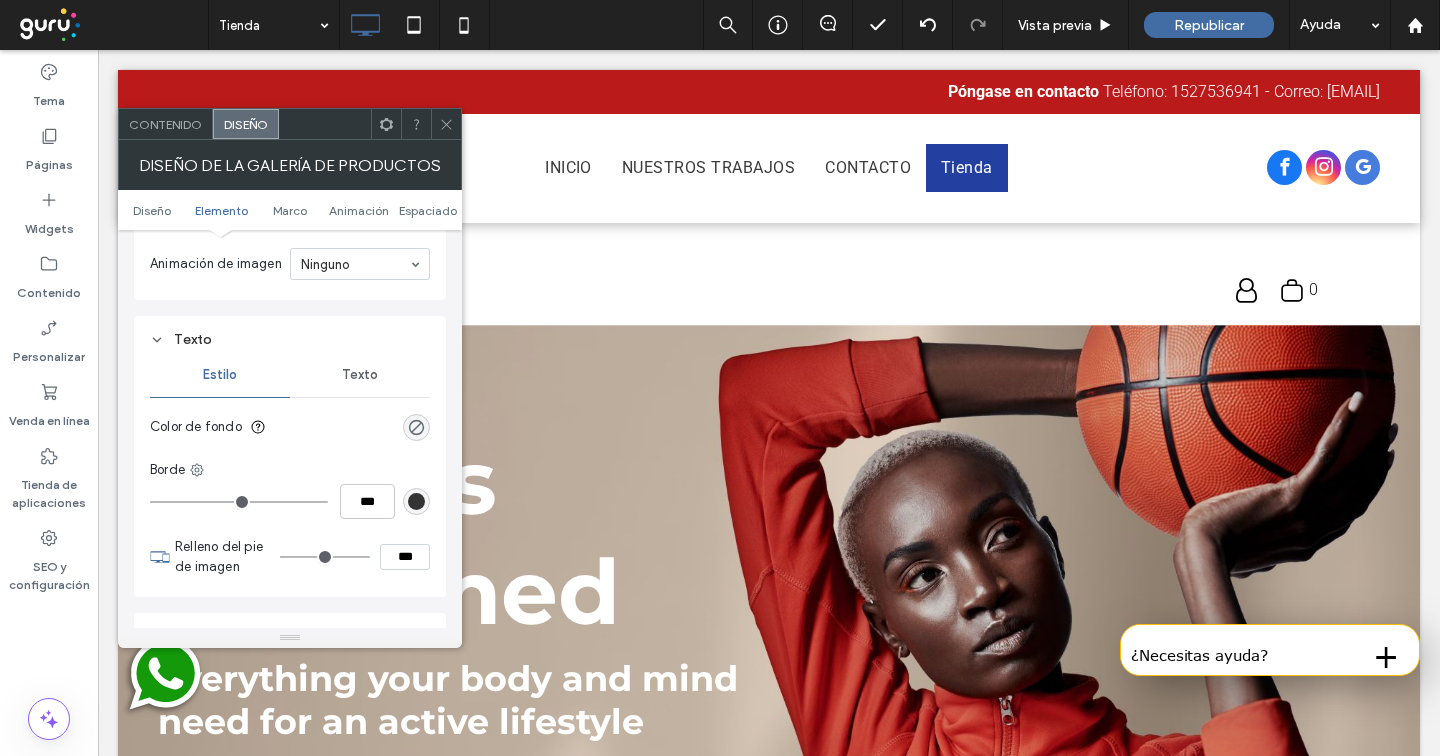 scroll, scrollTop: 1434, scrollLeft: 0, axis: vertical 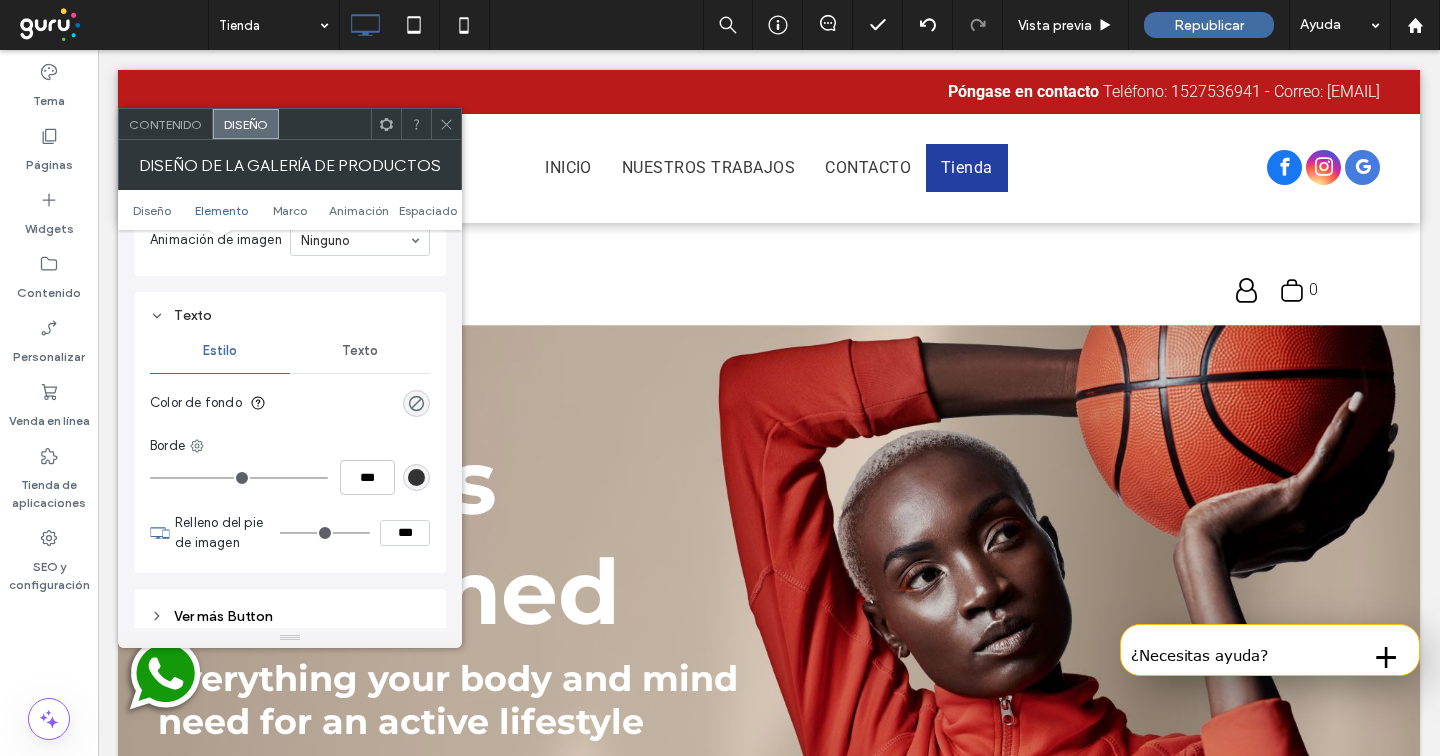 click on "Texto" at bounding box center (360, 351) 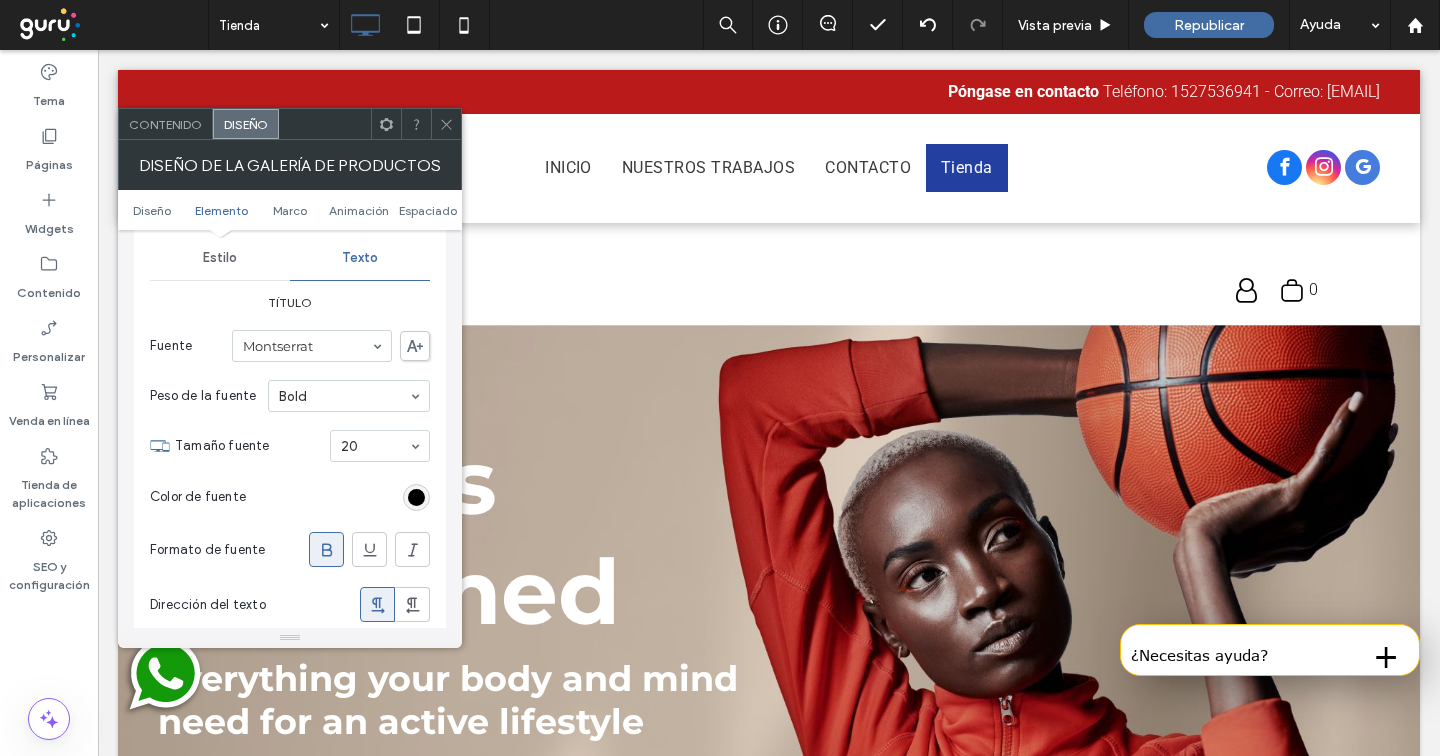 scroll, scrollTop: 1529, scrollLeft: 0, axis: vertical 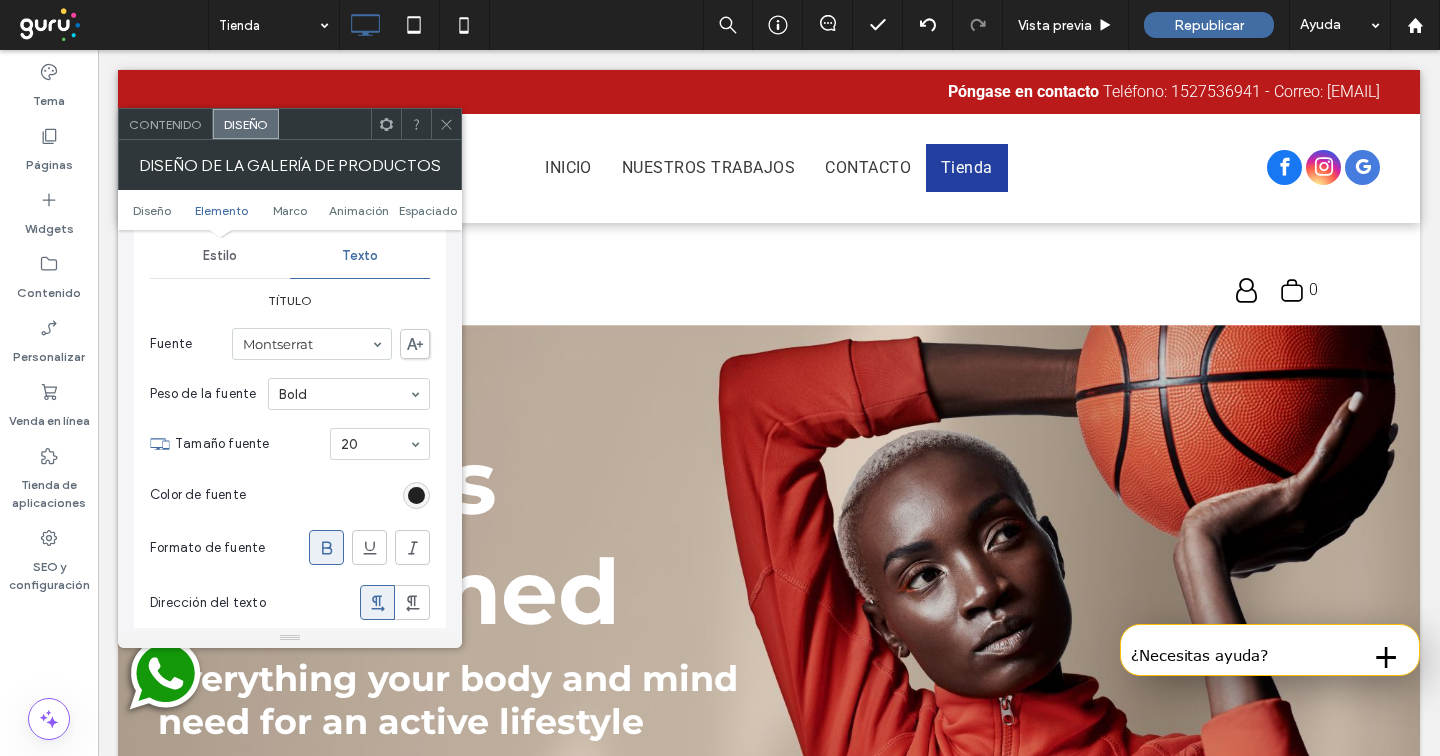 click at bounding box center (416, 495) 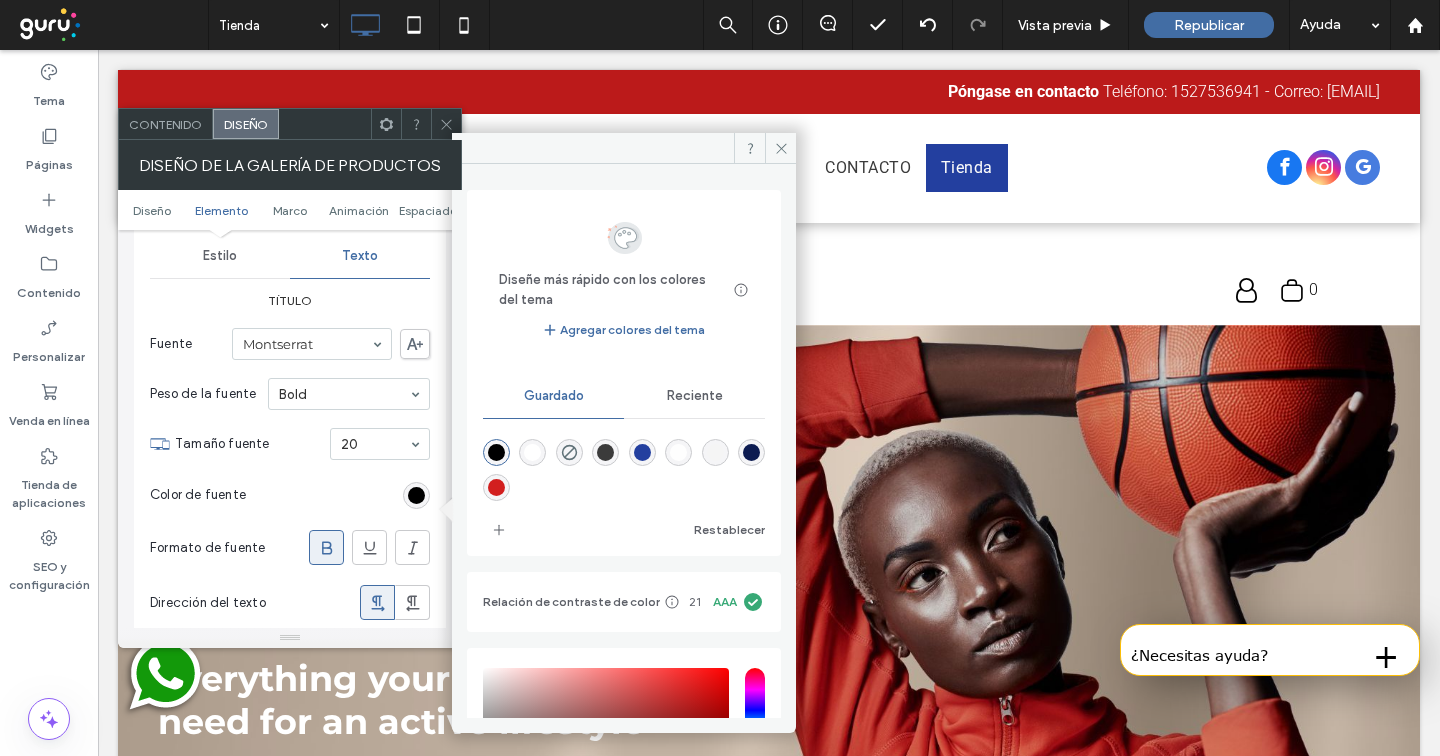 click at bounding box center (496, 487) 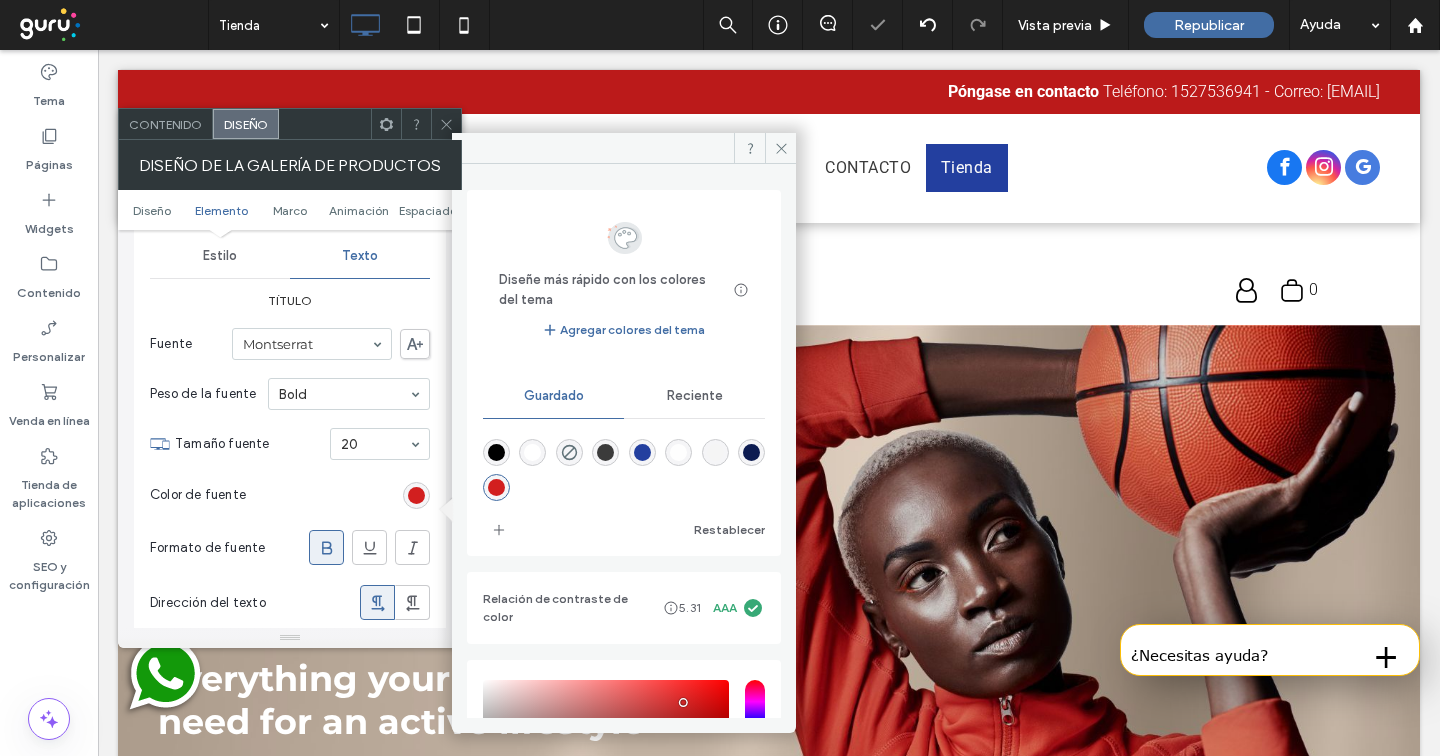 type on "*******" 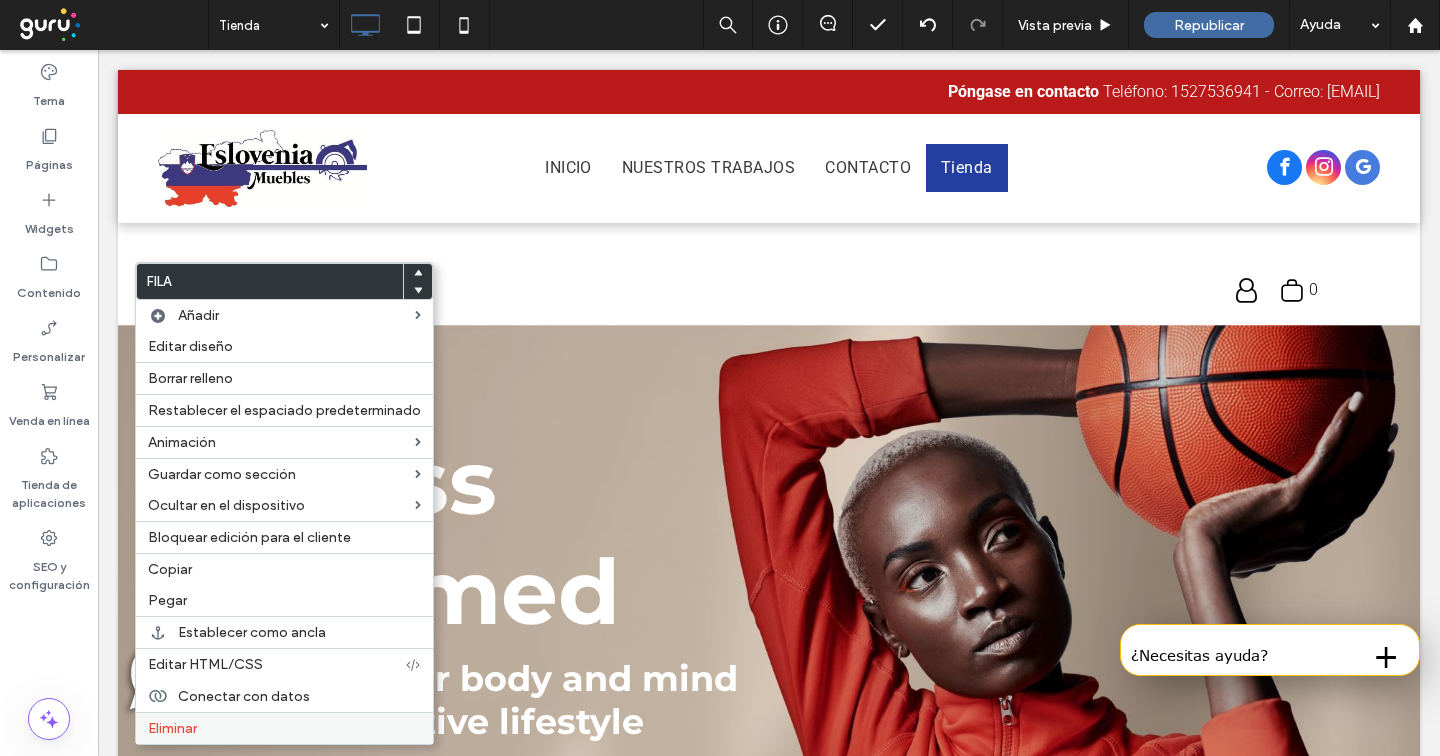 click on "Eliminar" at bounding box center [284, 728] 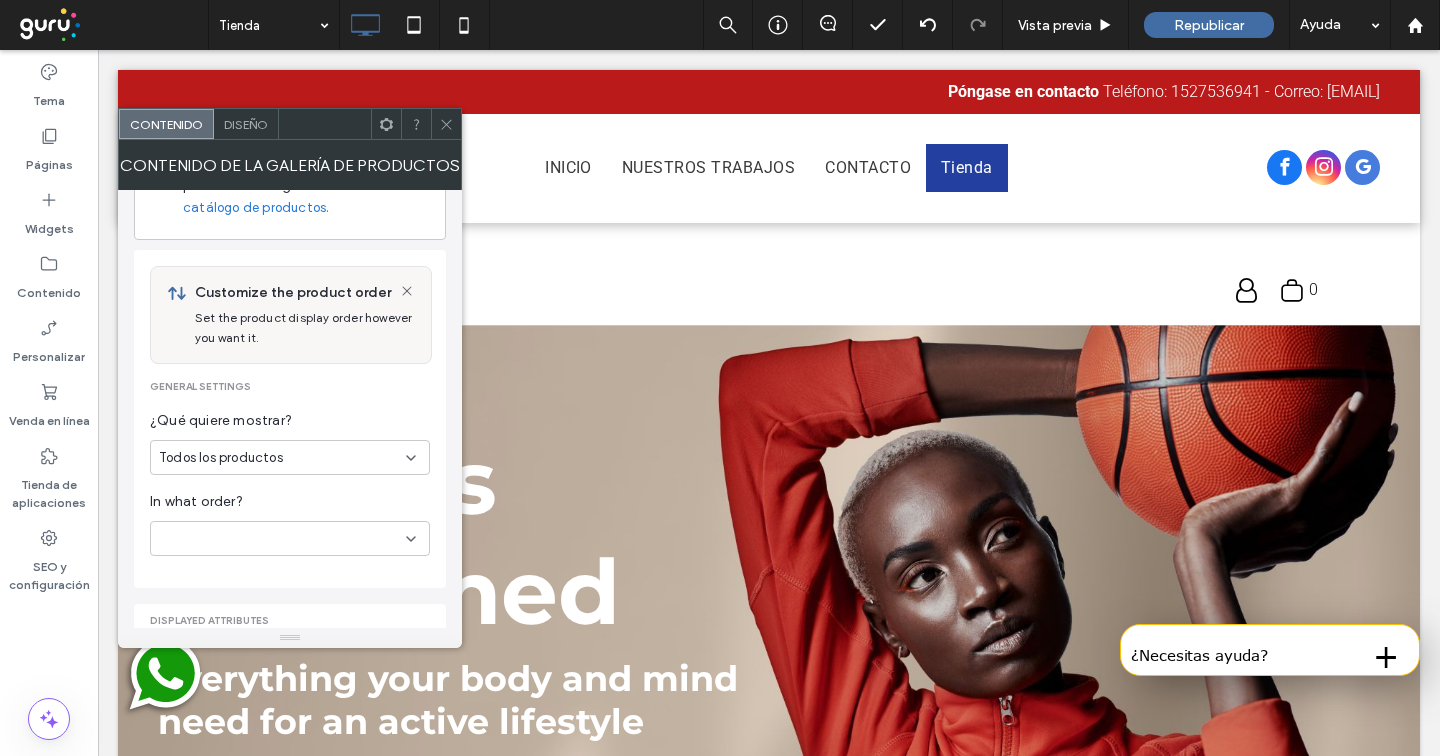 scroll, scrollTop: 321, scrollLeft: 0, axis: vertical 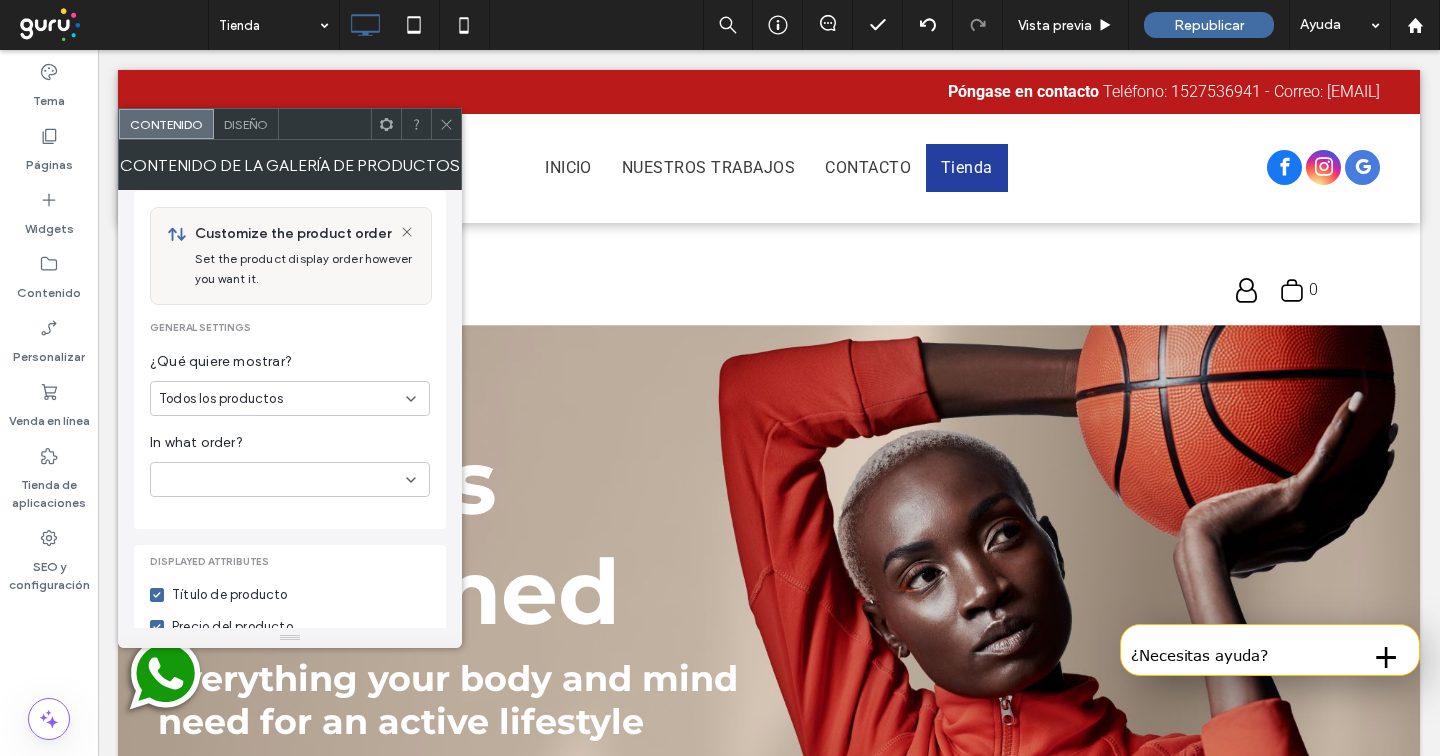 click on "Todos los productos" at bounding box center [282, 399] 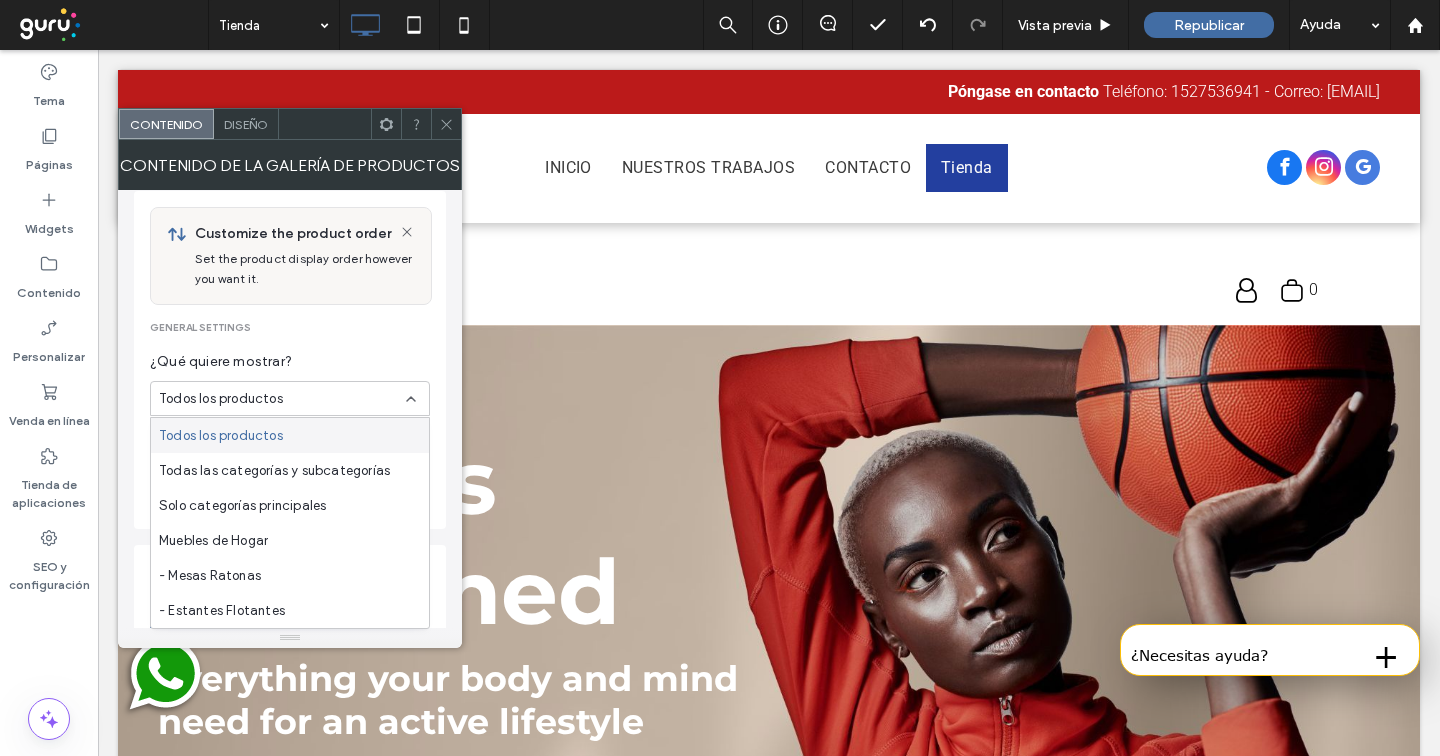 click on "Todos los productos" at bounding box center (290, 435) 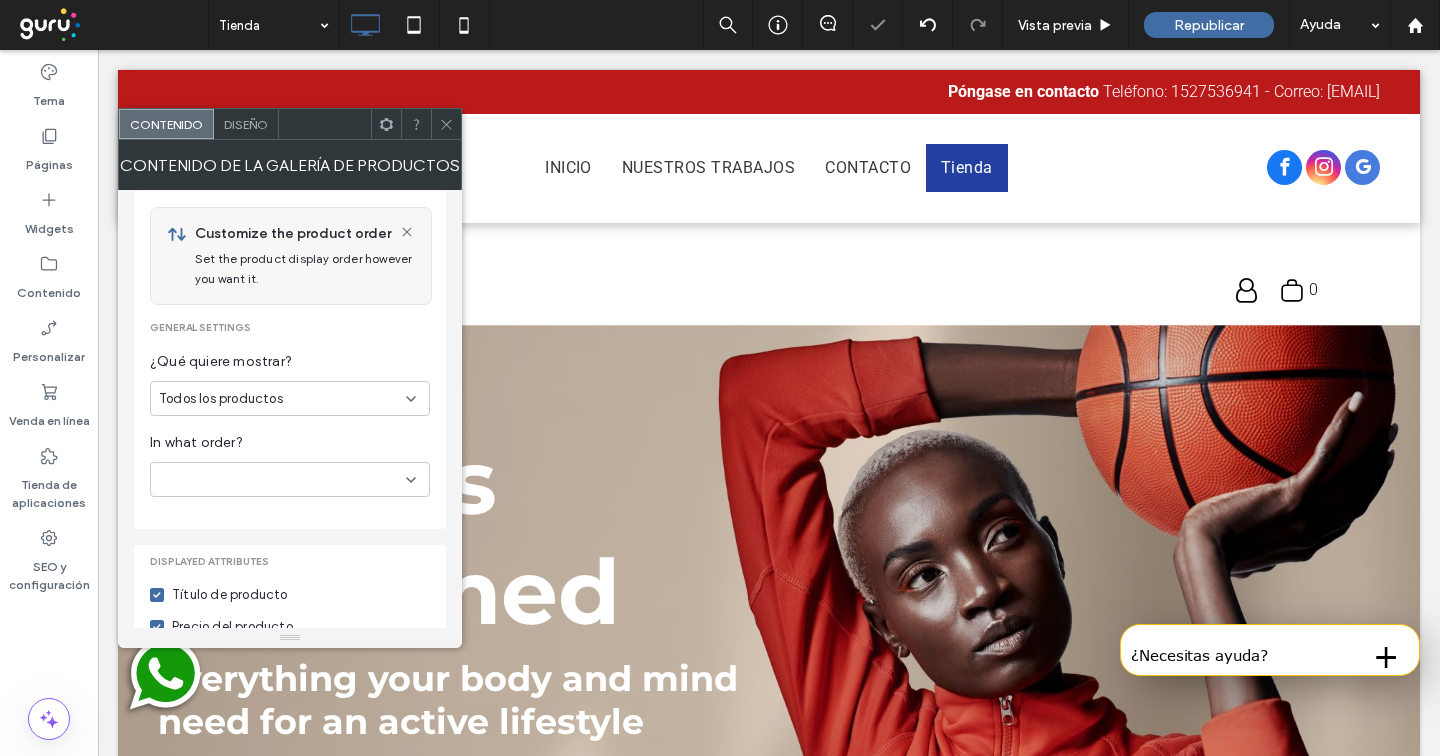 click at bounding box center (290, 479) 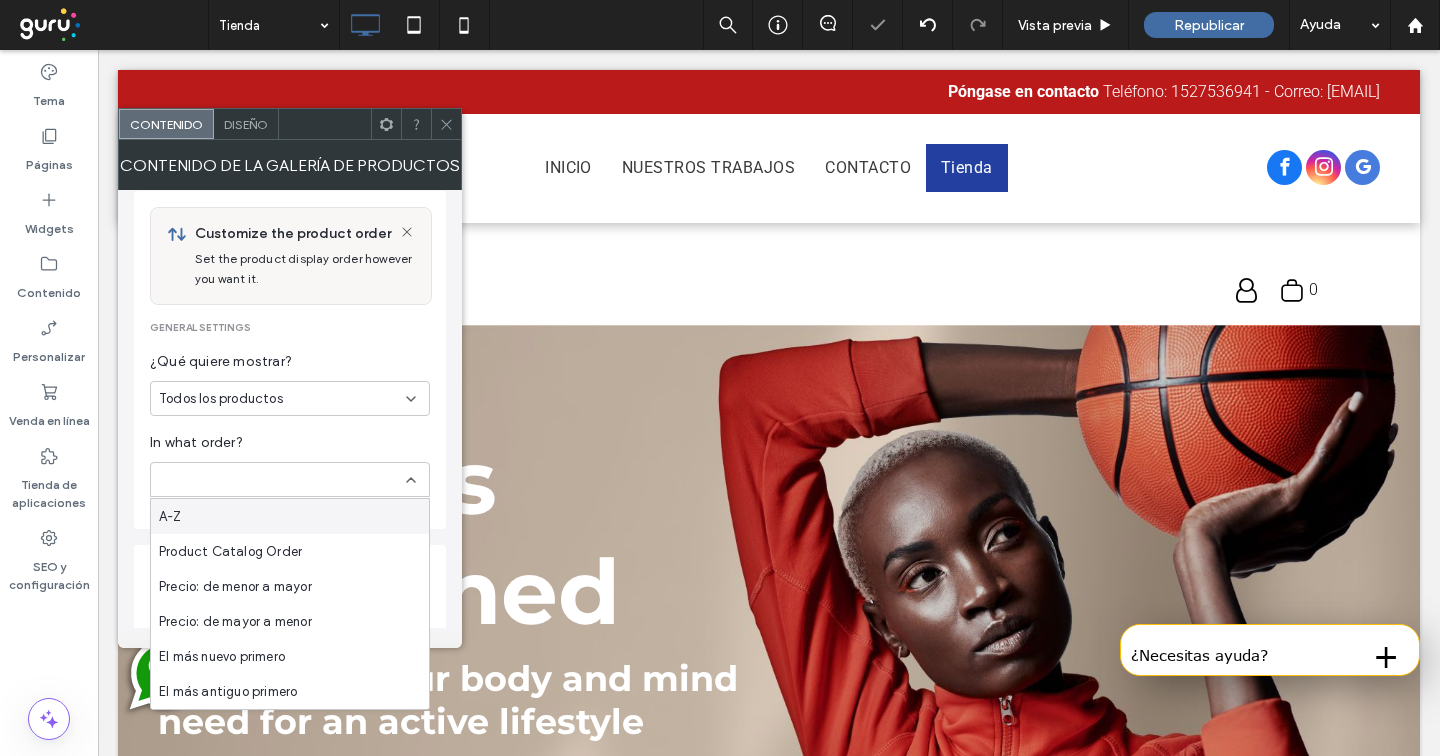 click on "A-Z" at bounding box center (290, 516) 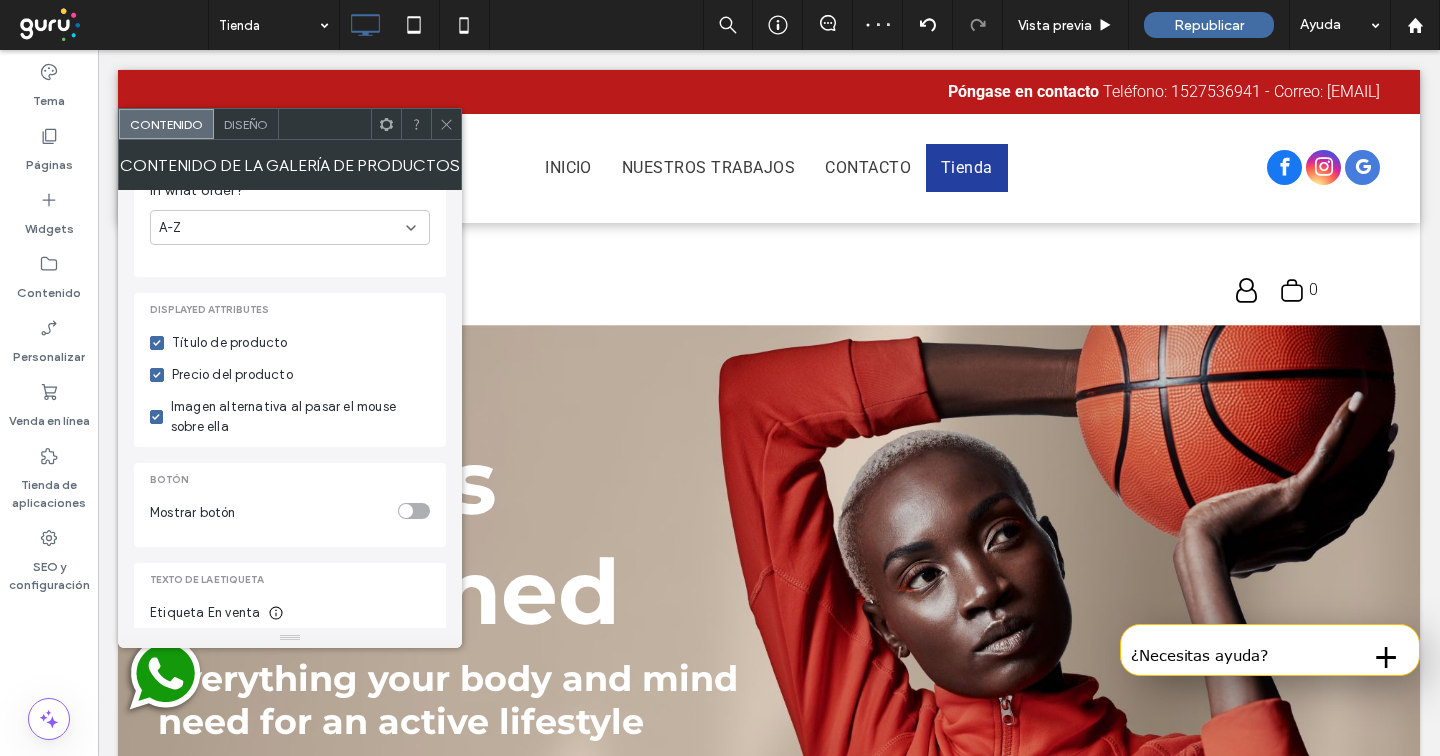 scroll, scrollTop: 580, scrollLeft: 0, axis: vertical 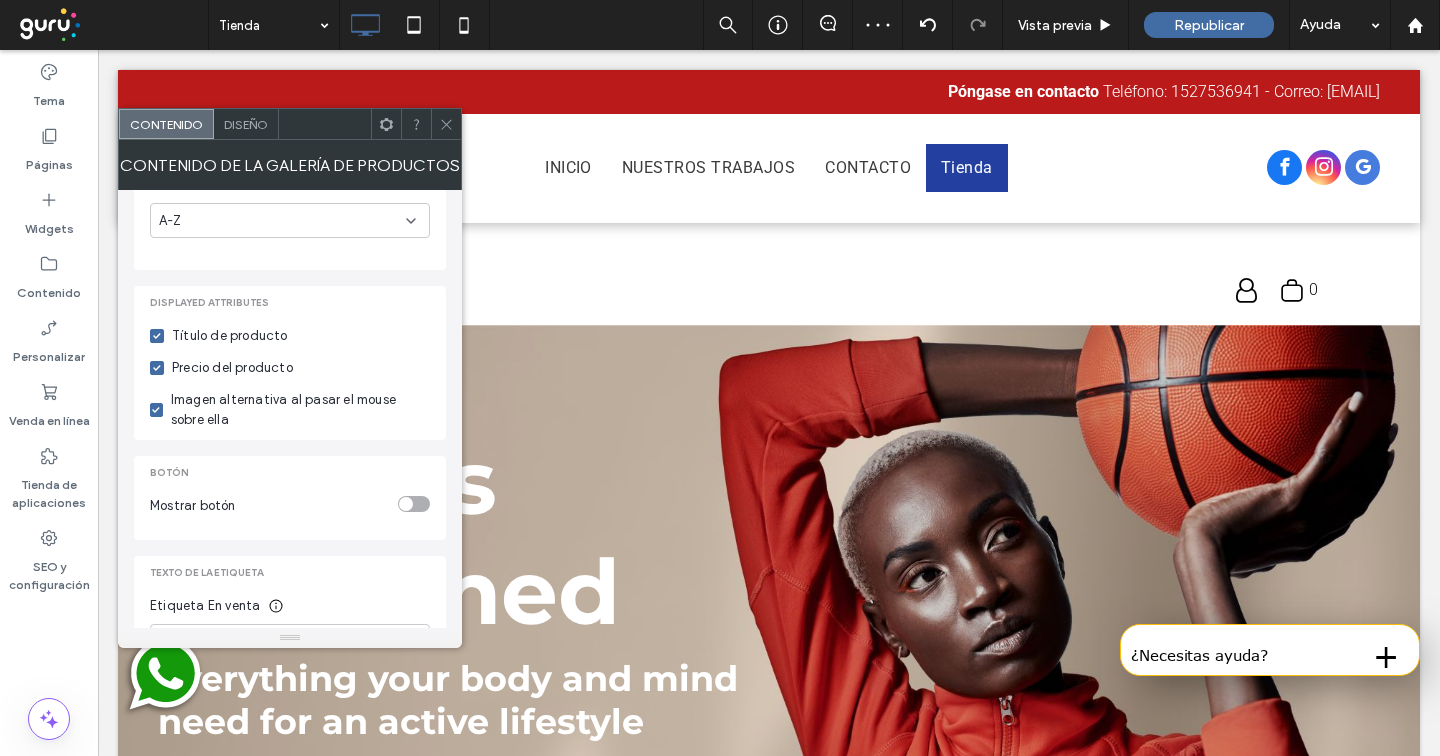 click at bounding box center (446, 124) 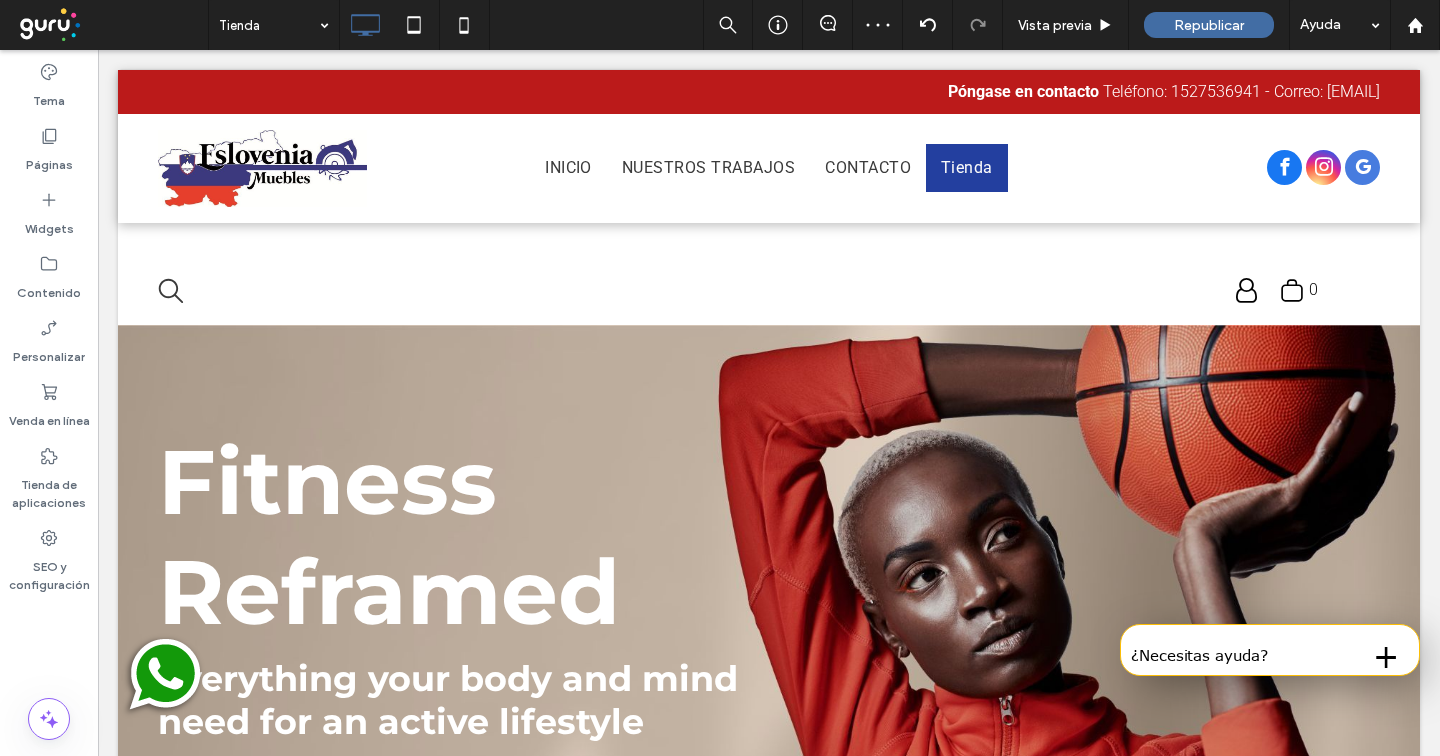 scroll, scrollTop: 373, scrollLeft: 0, axis: vertical 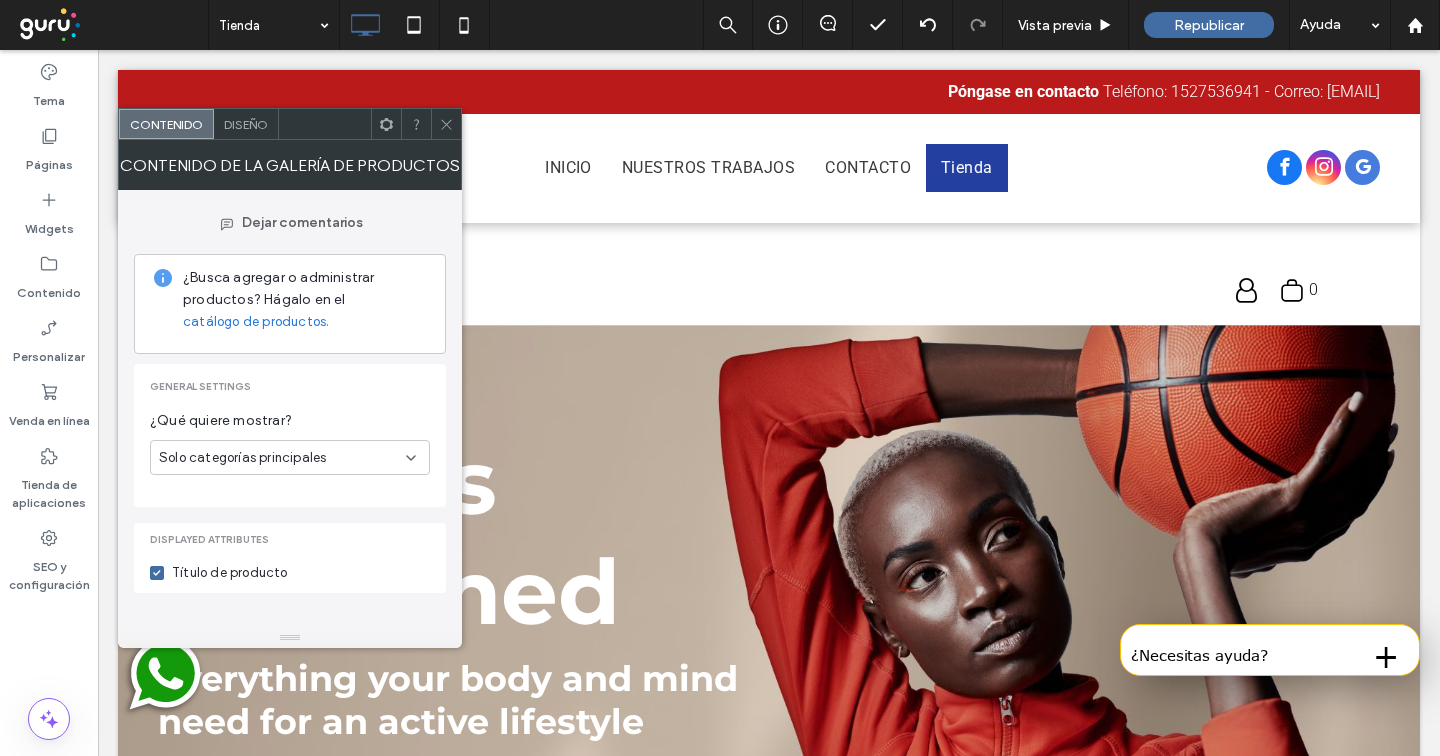 click at bounding box center (446, 124) 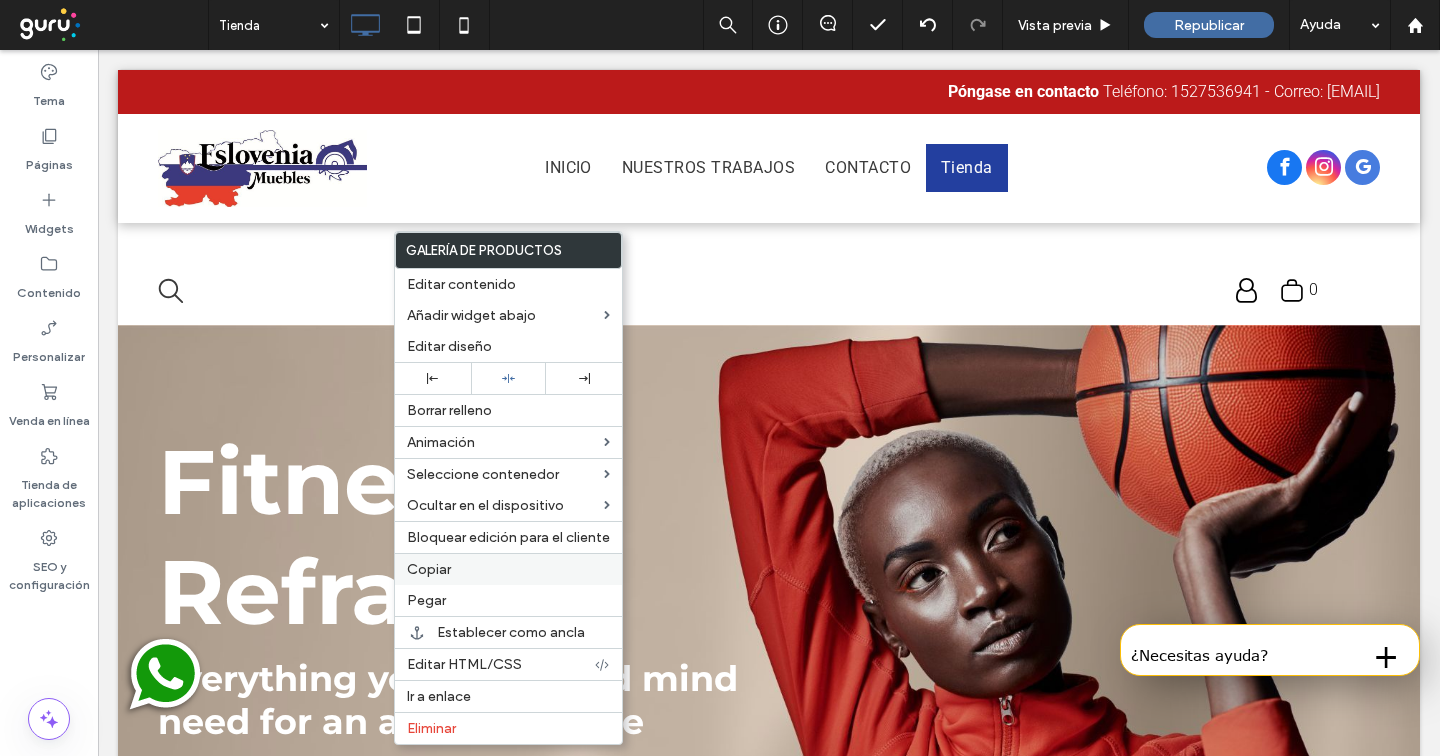 click on "Copiar" at bounding box center [508, 569] 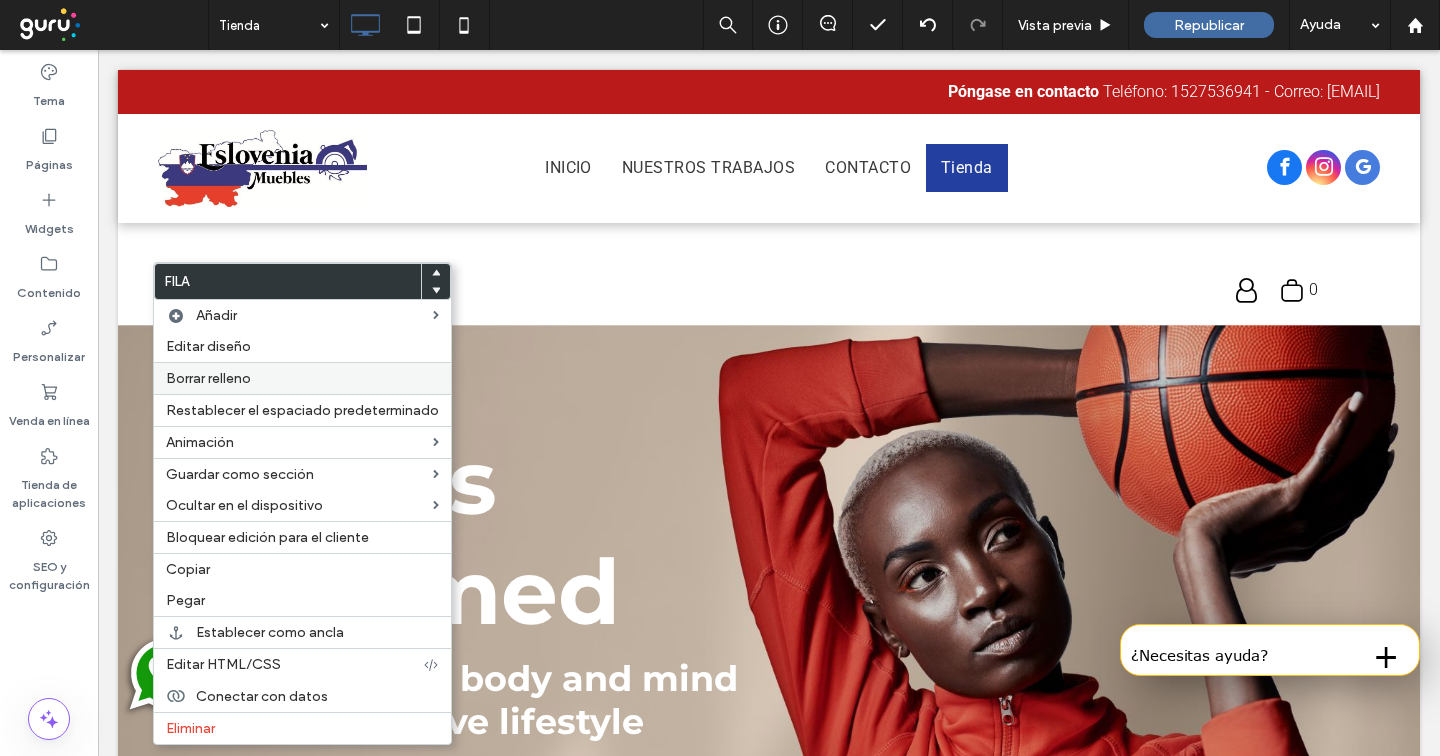 click on "Eliminar" at bounding box center (302, 728) 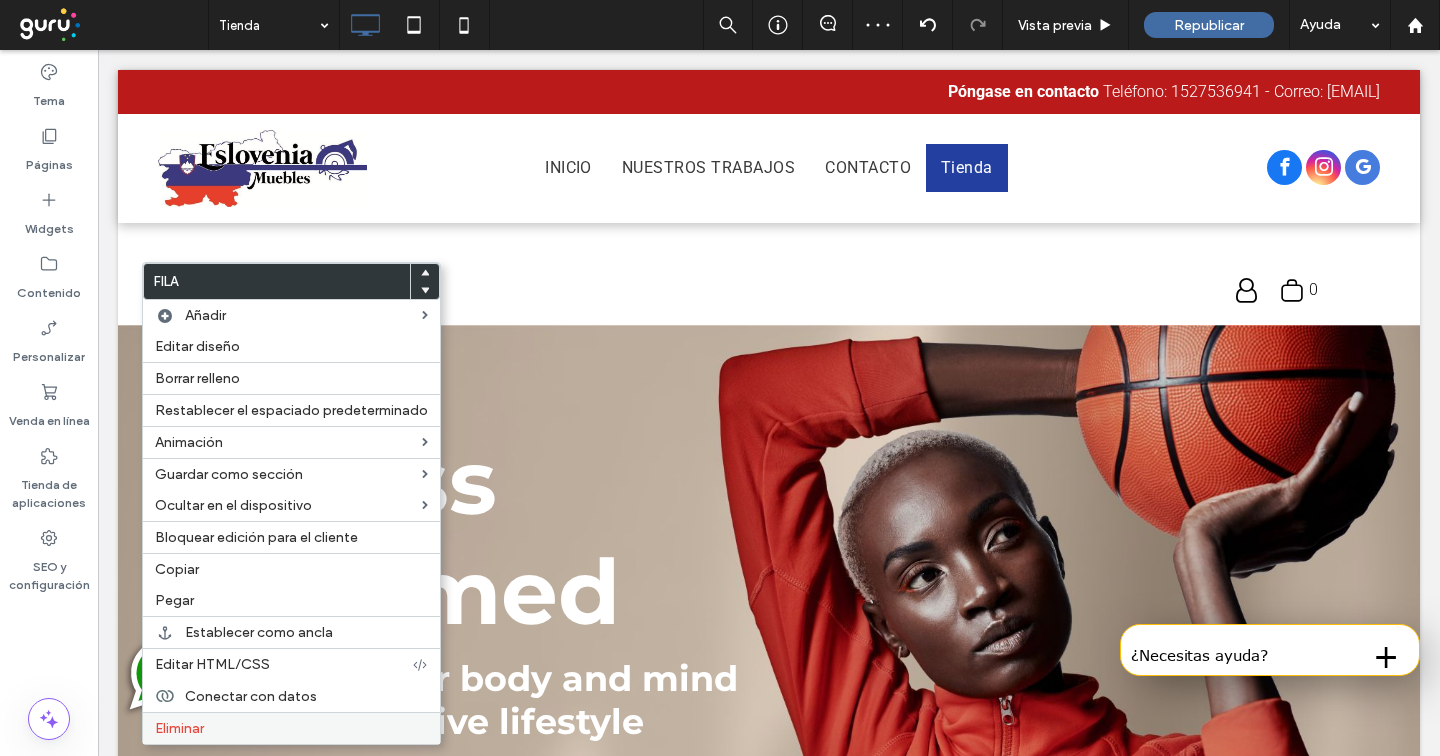 click on "Eliminar" at bounding box center (291, 728) 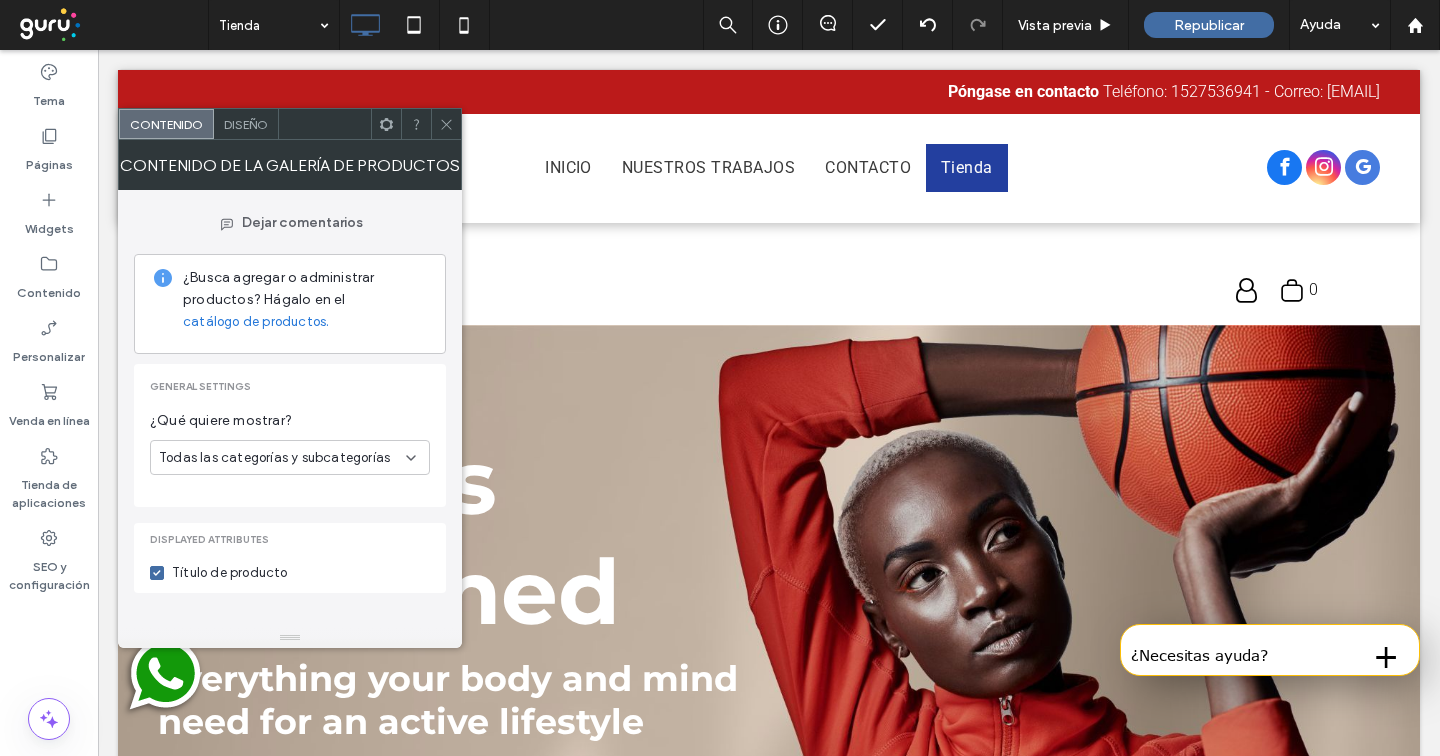 click on "Diseño" at bounding box center (246, 124) 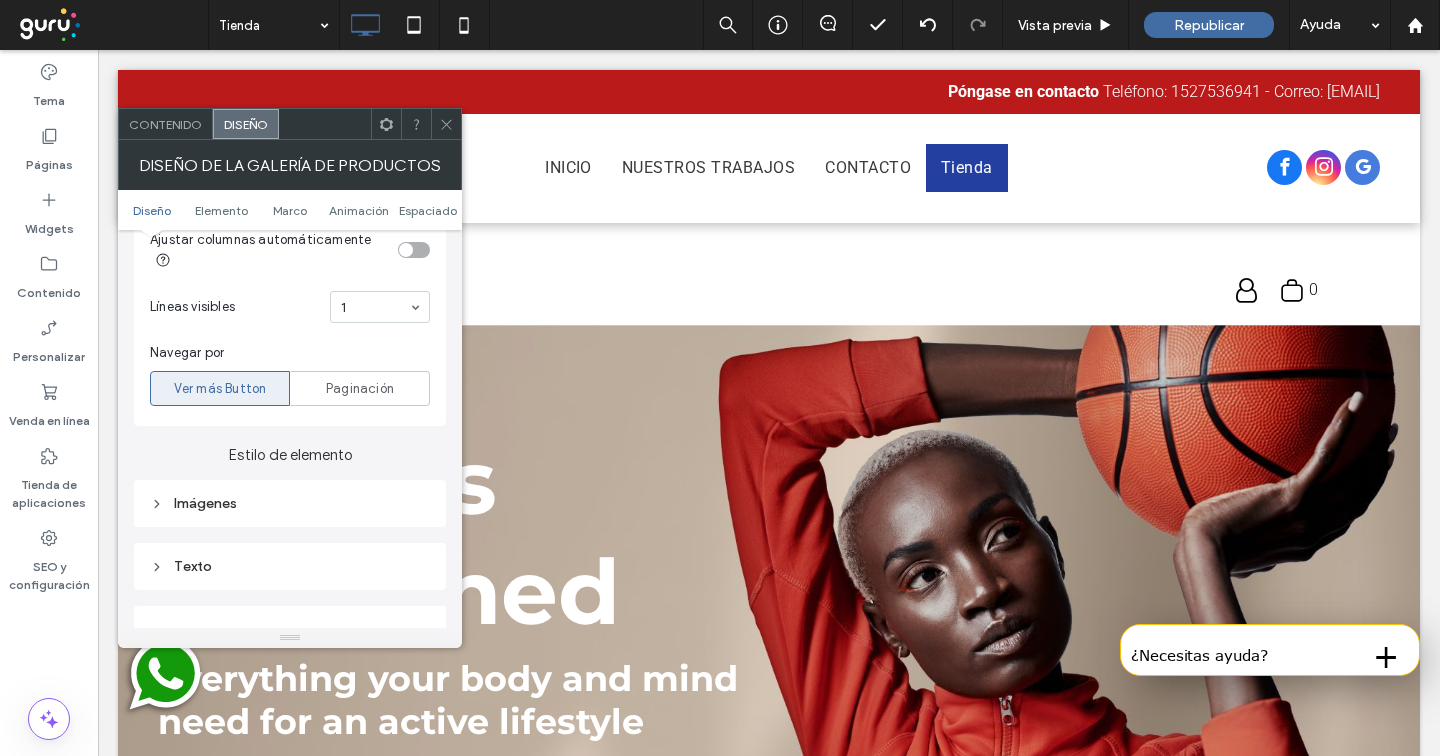 scroll, scrollTop: 667, scrollLeft: 0, axis: vertical 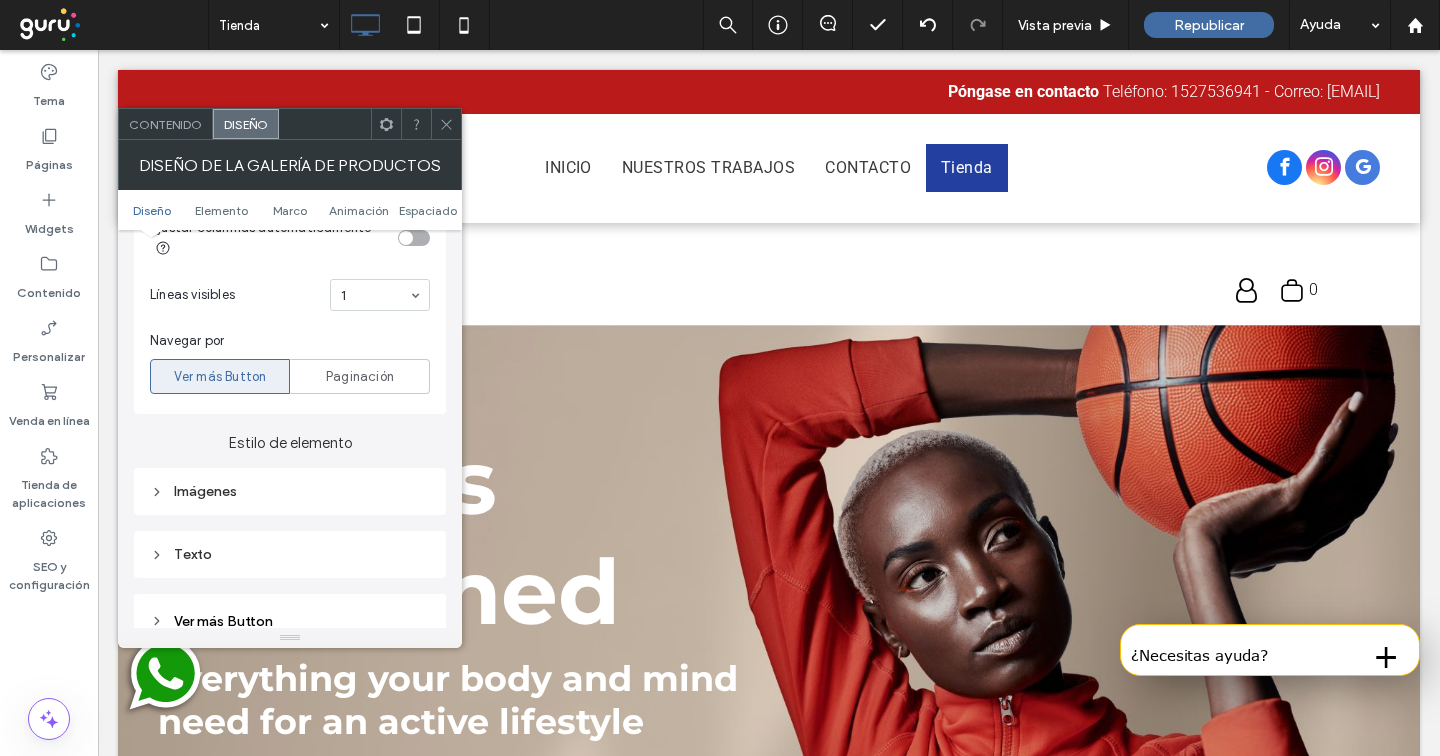 click on "Imágenes" at bounding box center [290, 491] 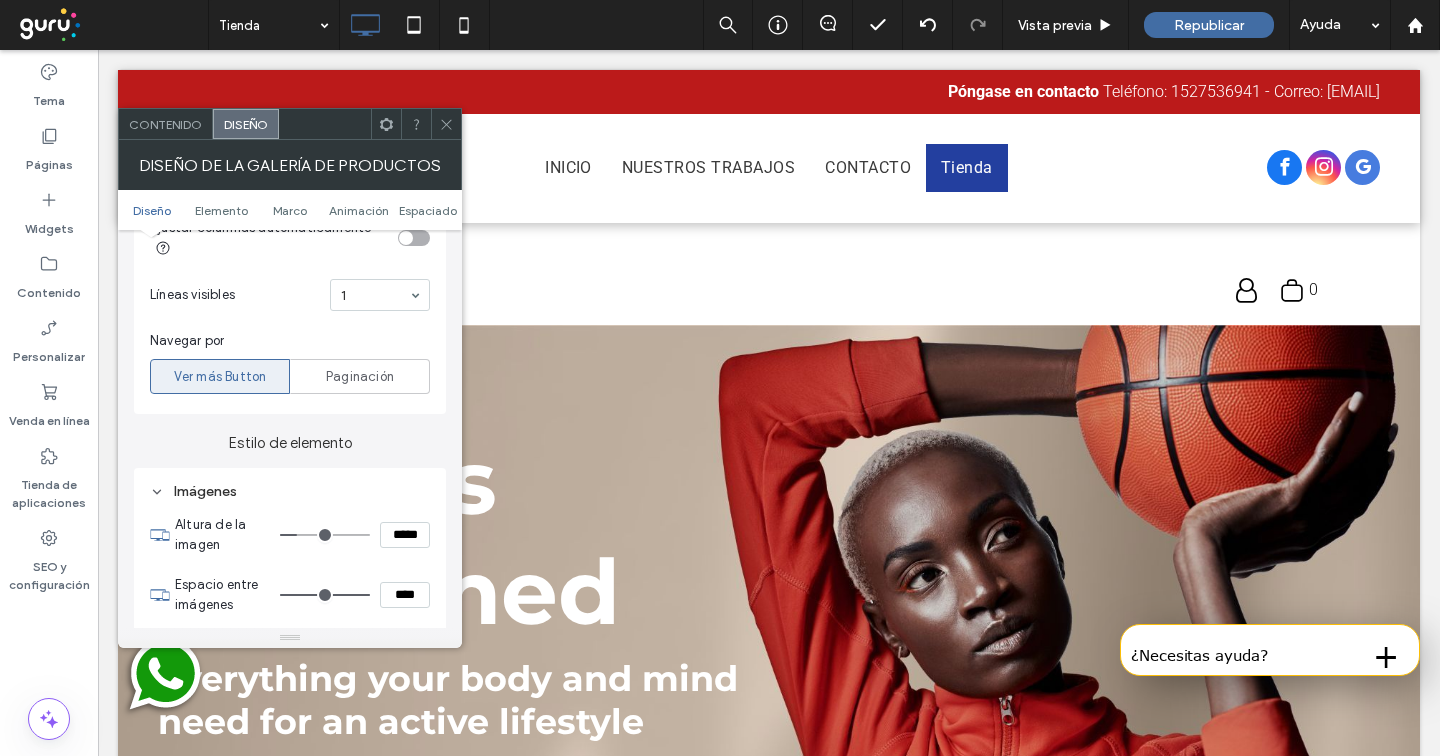 type on "***" 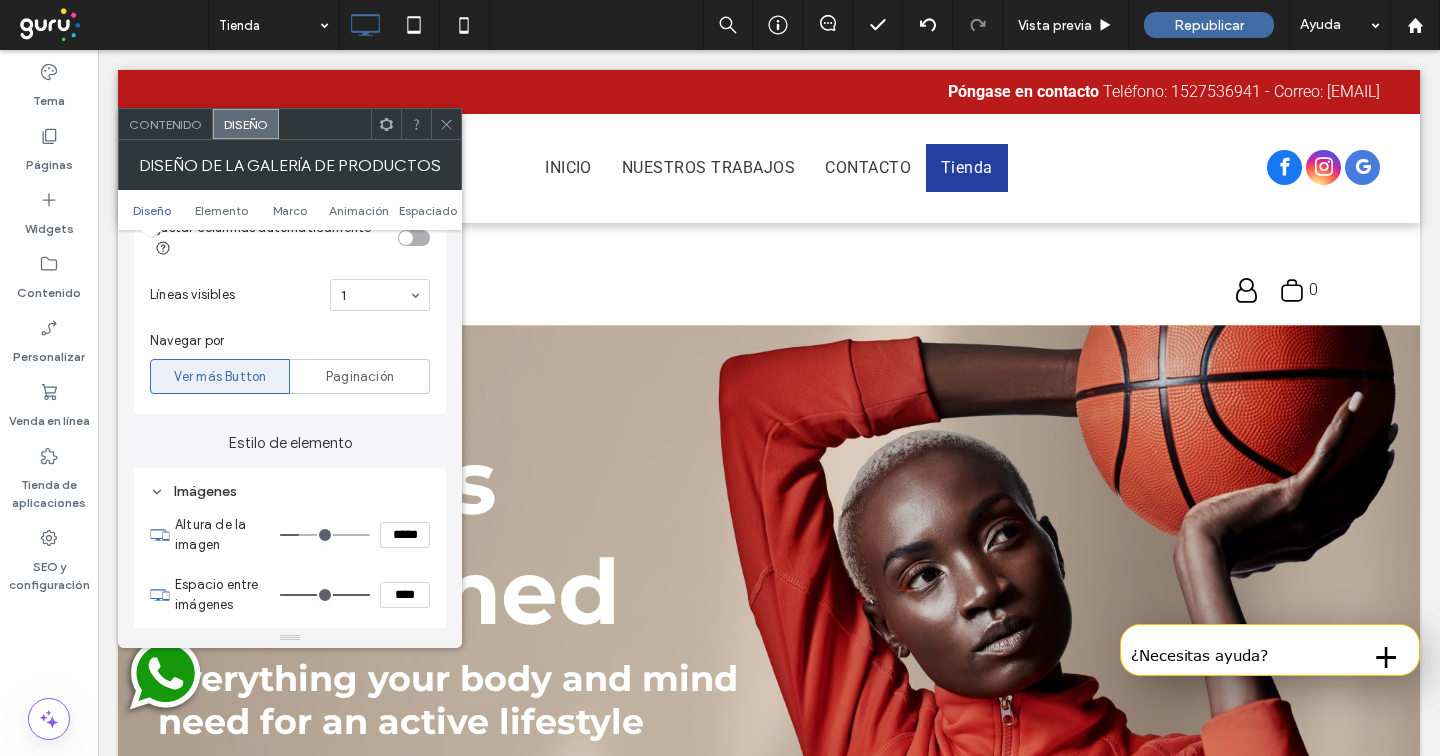 type on "***" 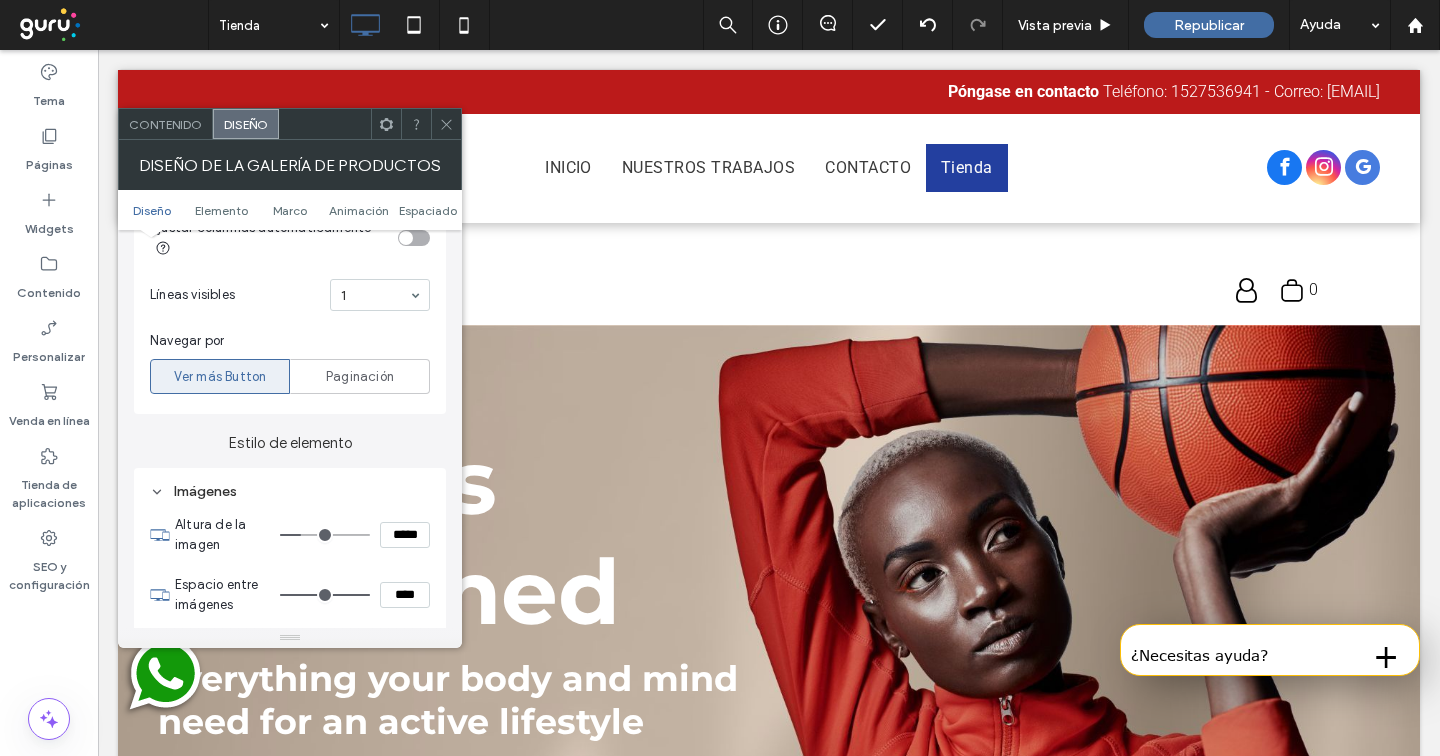 type on "***" 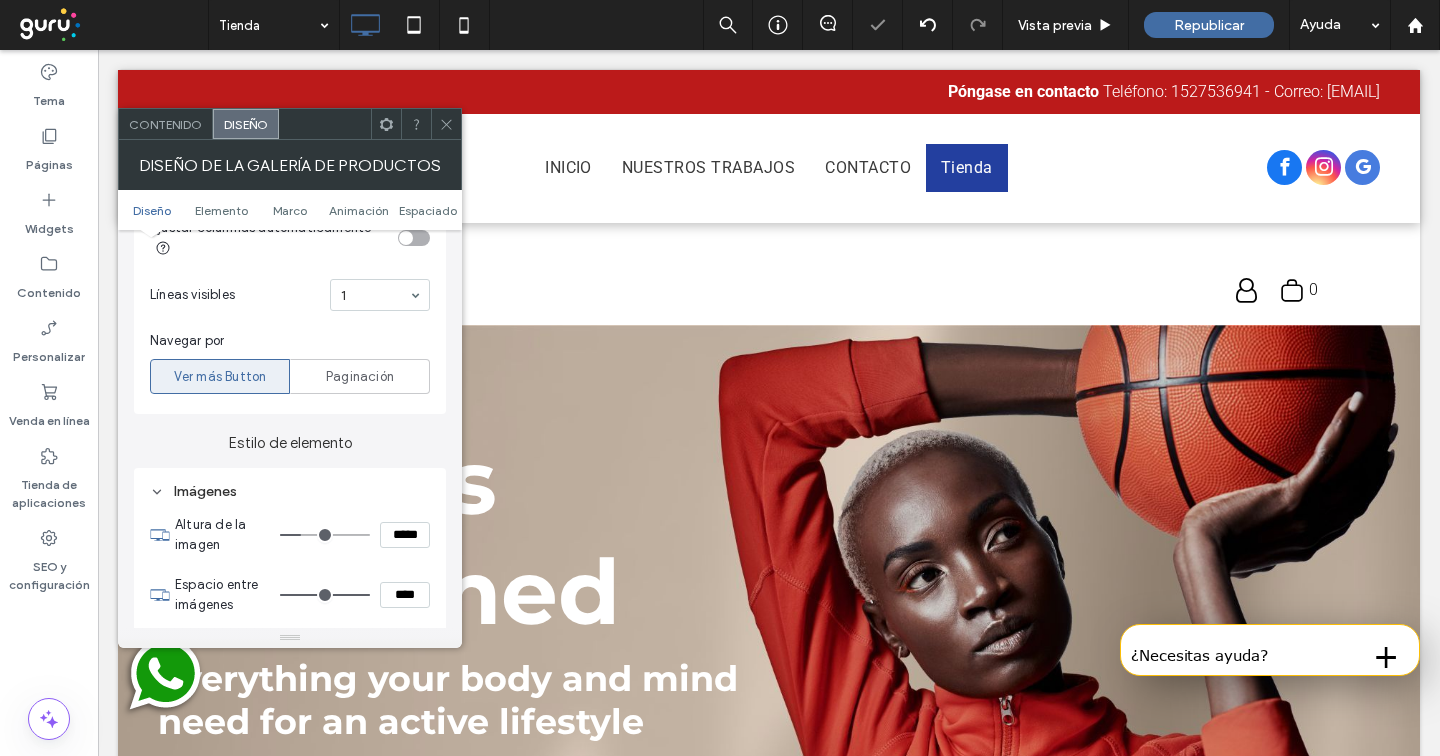 click at bounding box center (446, 124) 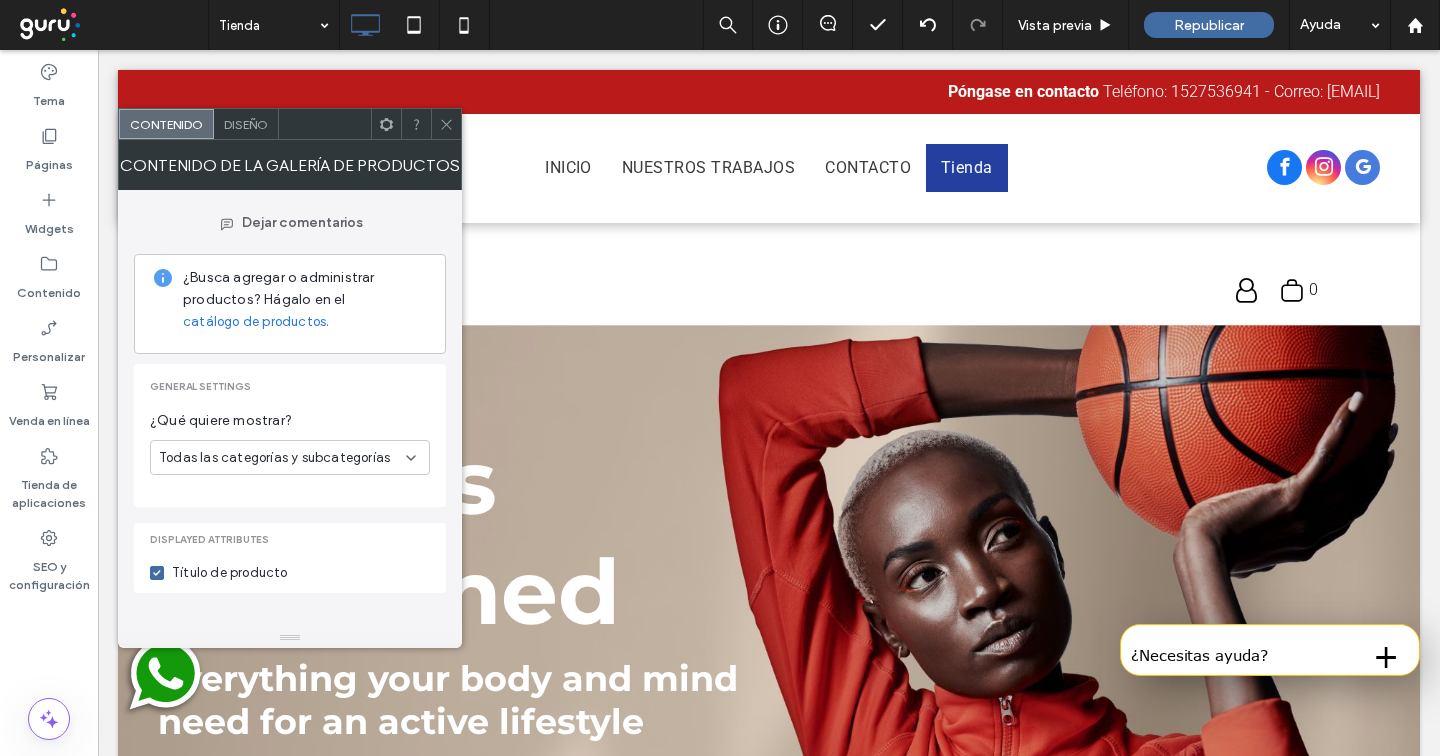 click on "Diseño" at bounding box center [246, 124] 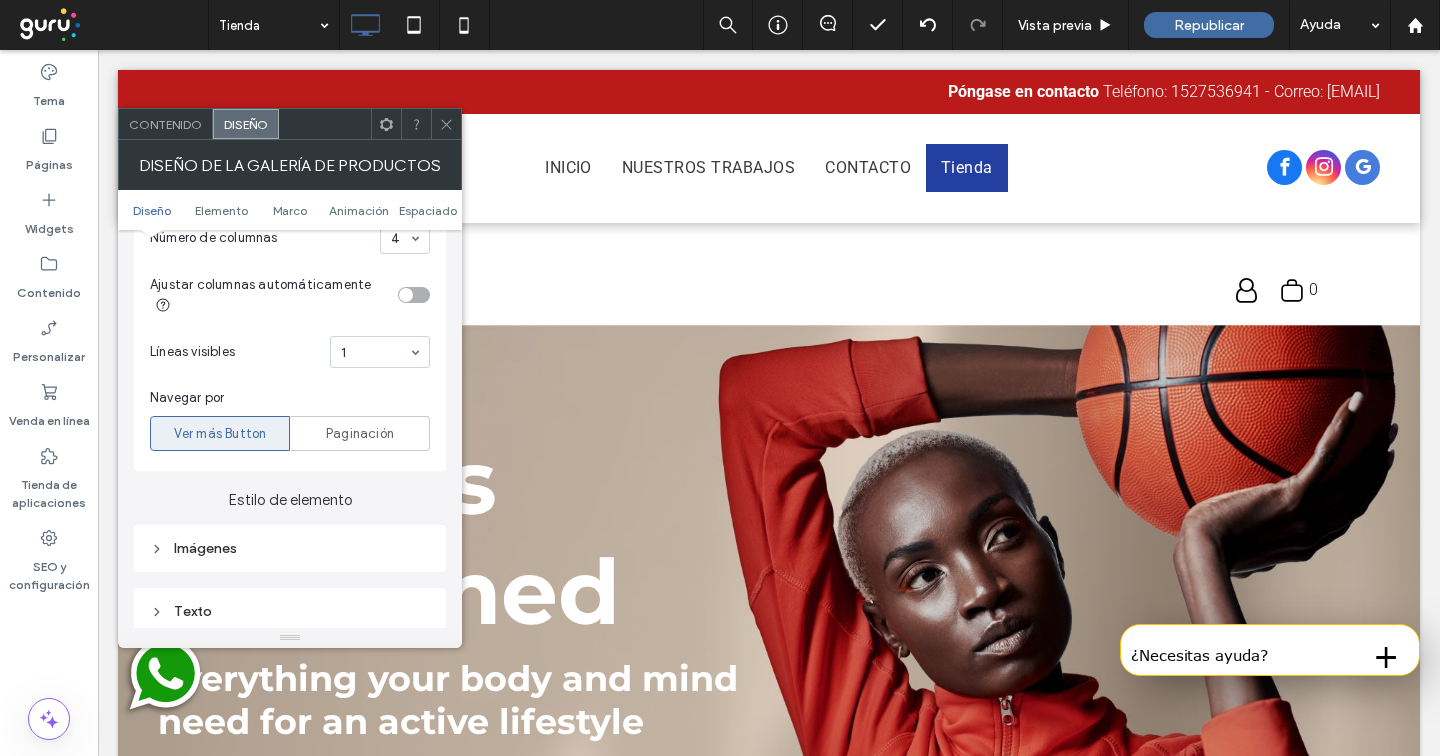 scroll, scrollTop: 591, scrollLeft: 0, axis: vertical 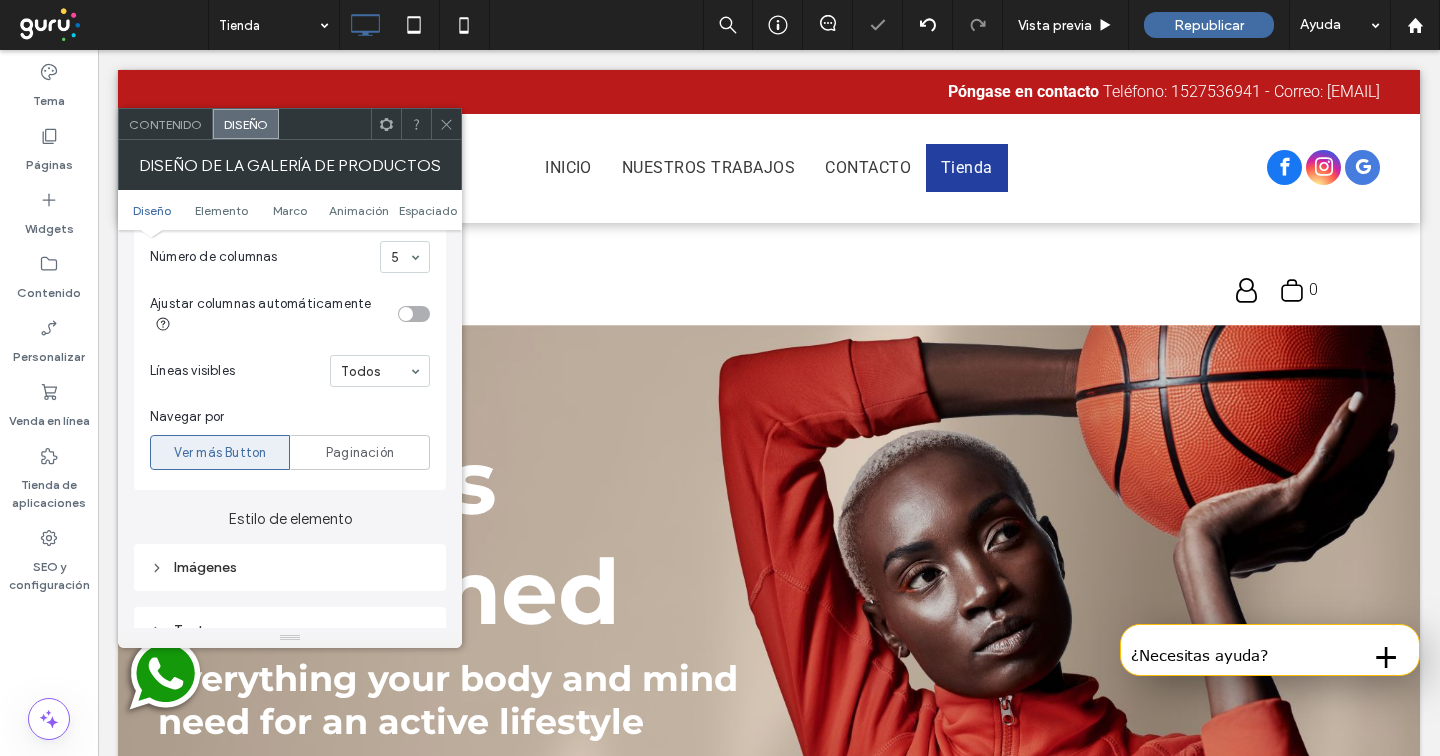 click on "5" at bounding box center (405, 257) 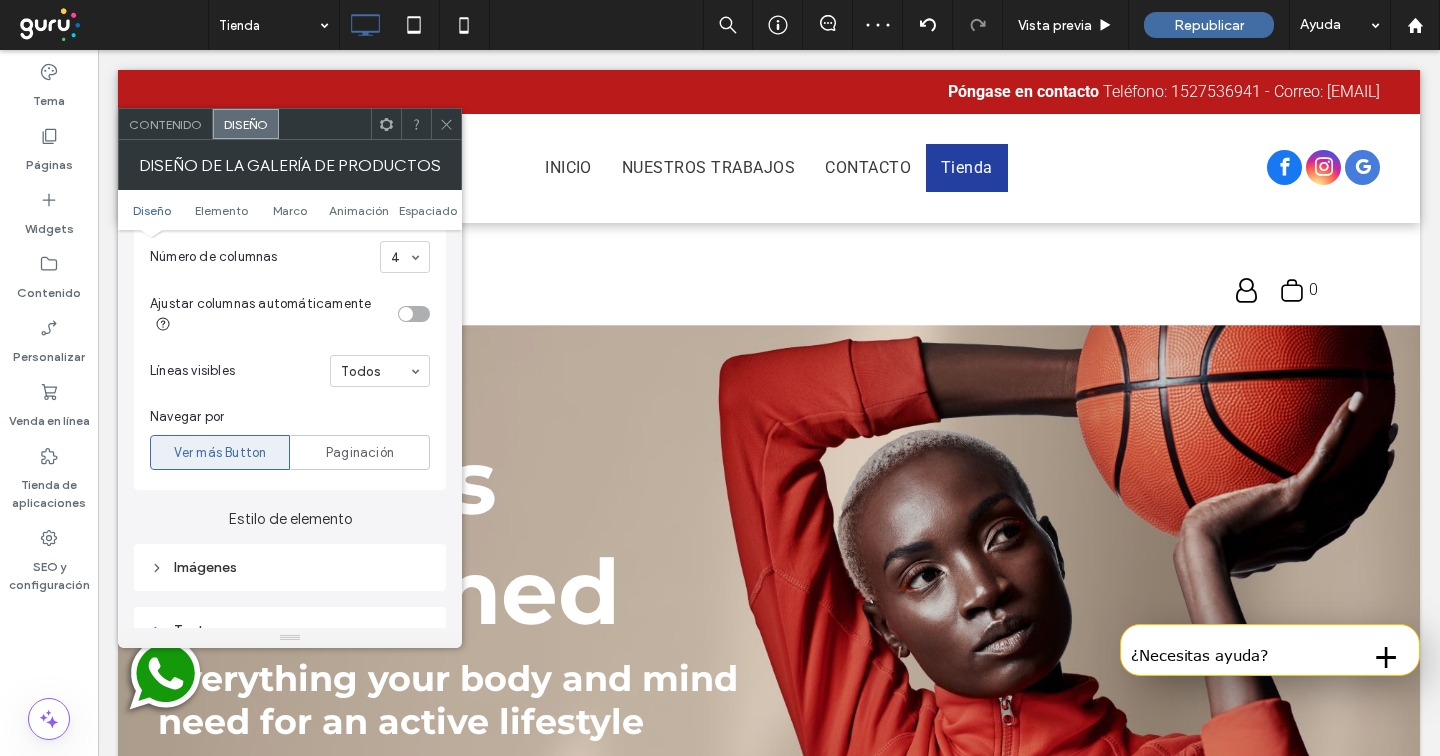 click at bounding box center (446, 124) 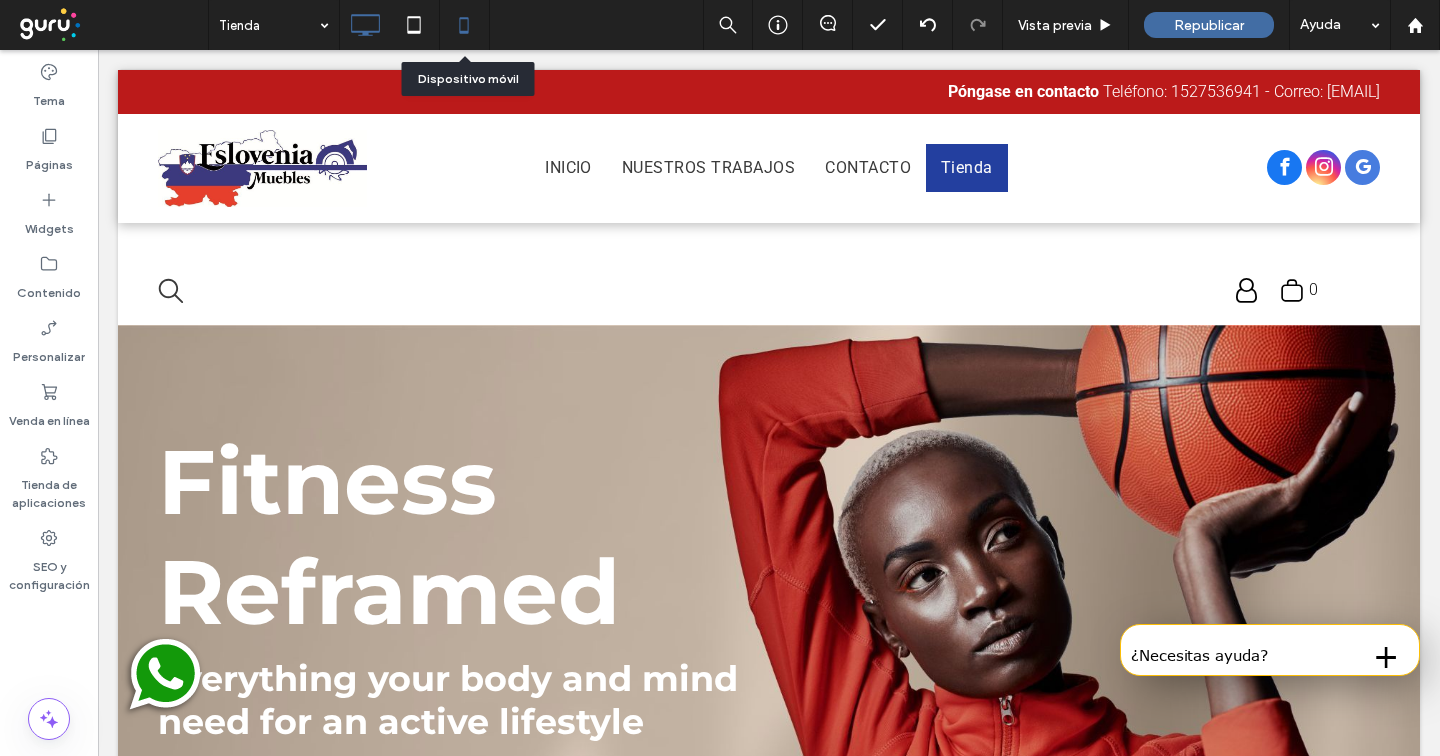 click 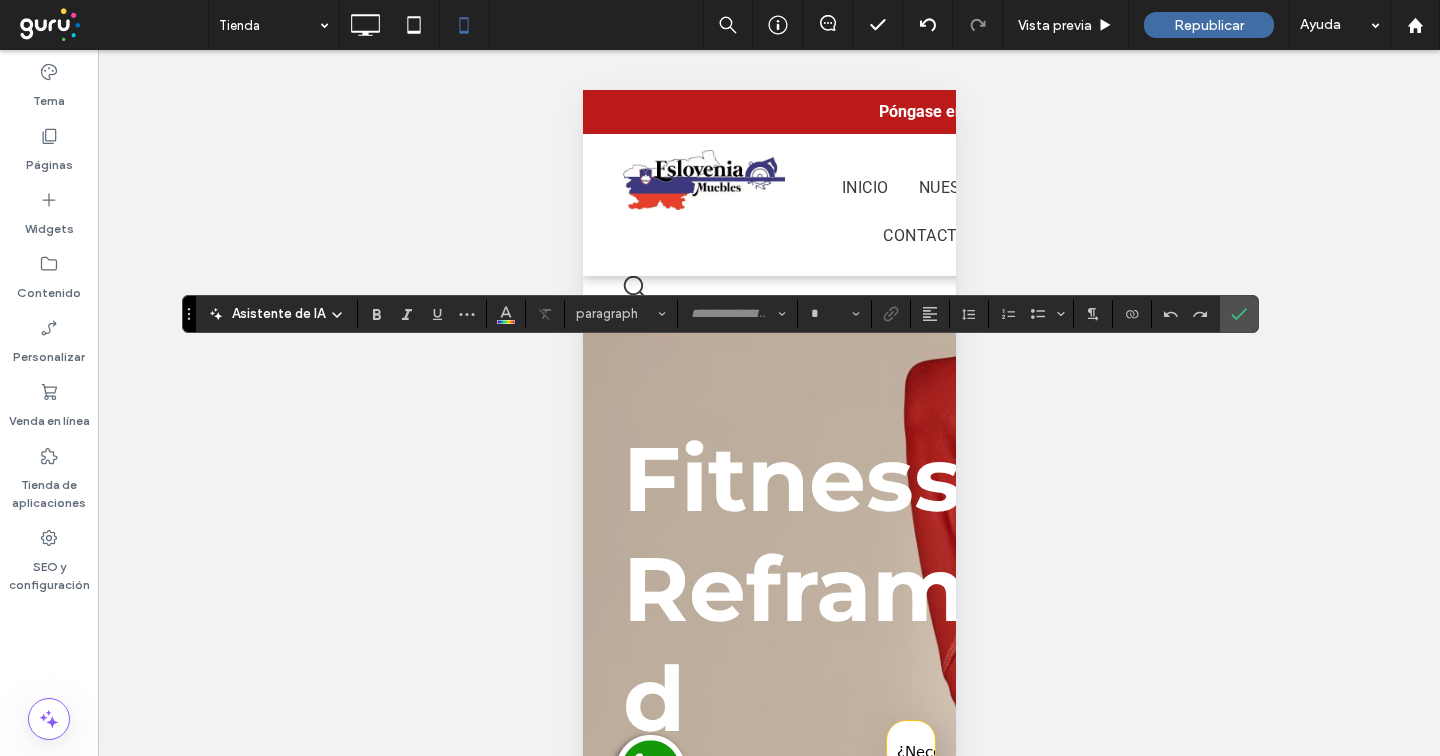 type on "**********" 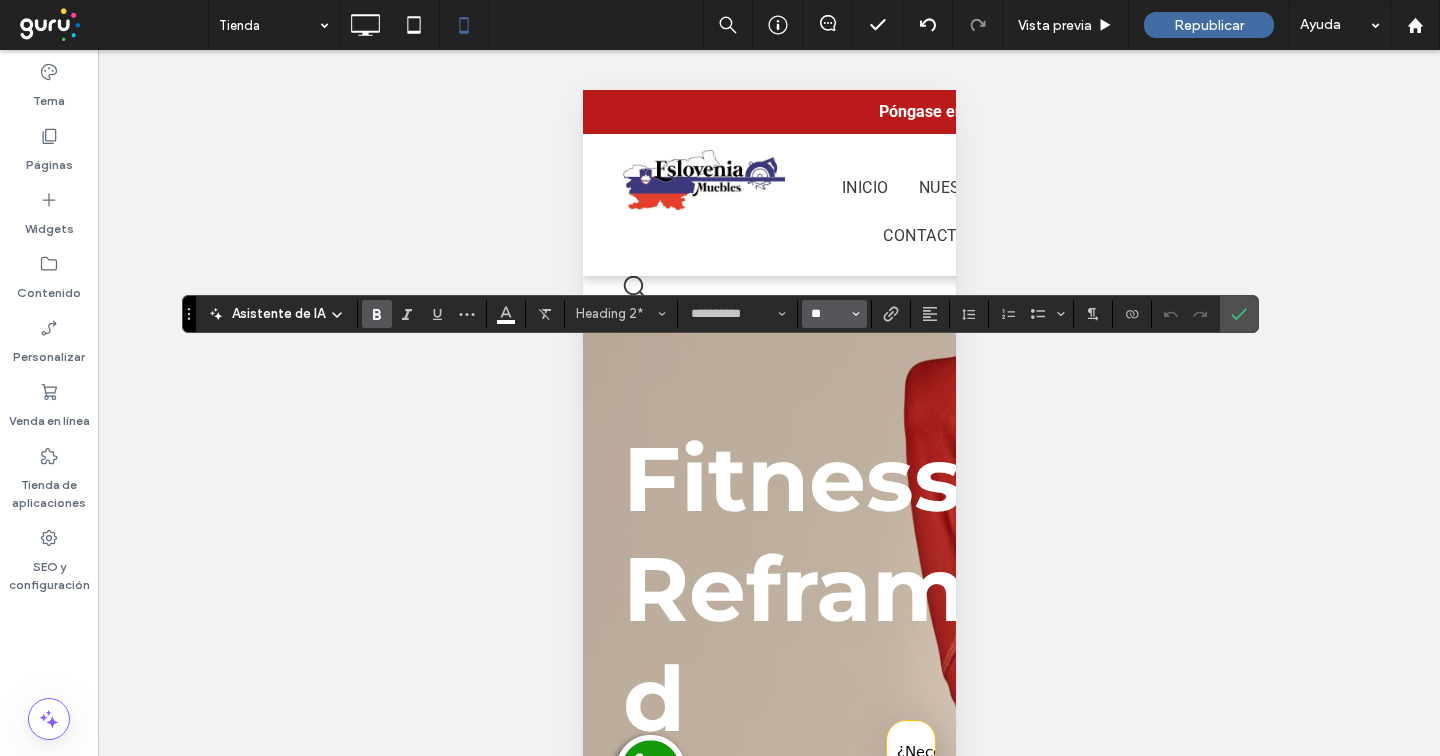 click on "**" at bounding box center [828, 314] 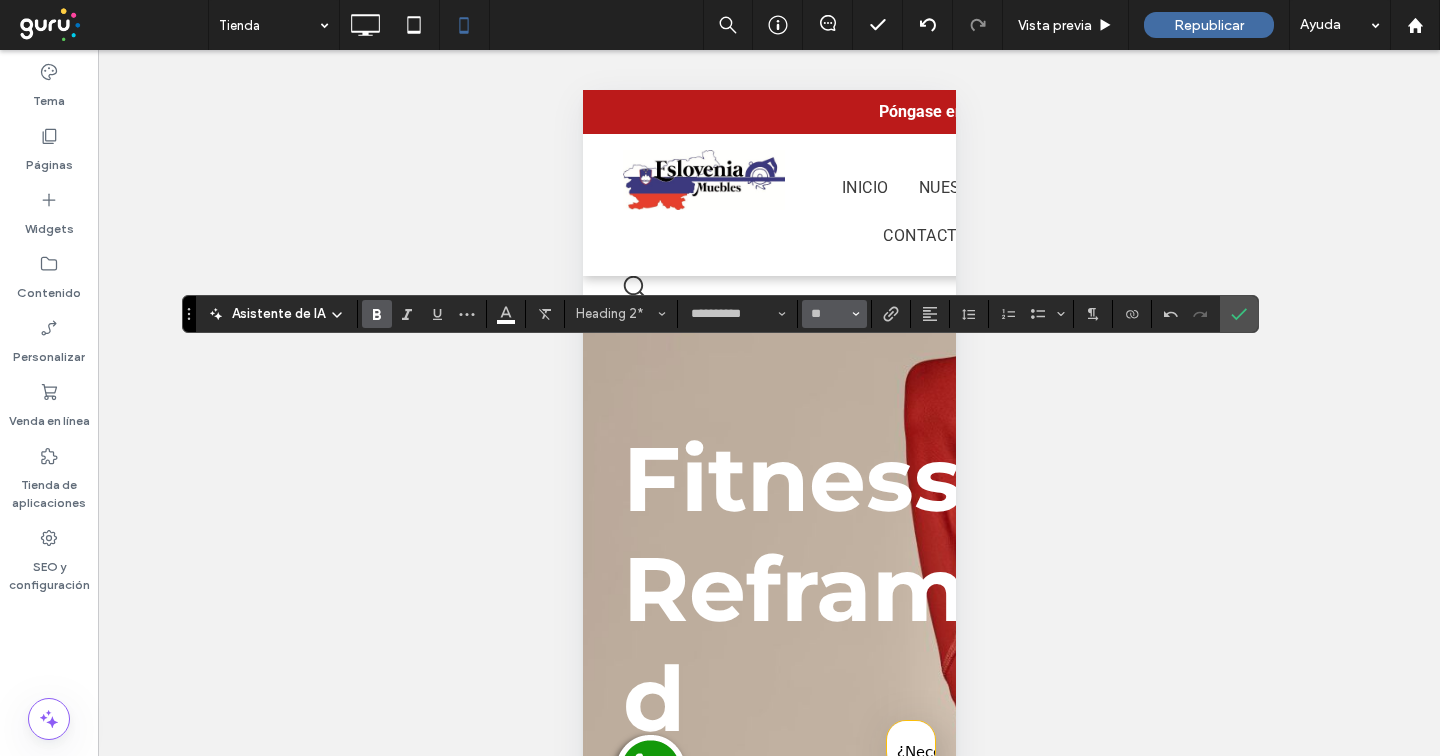 type on "**" 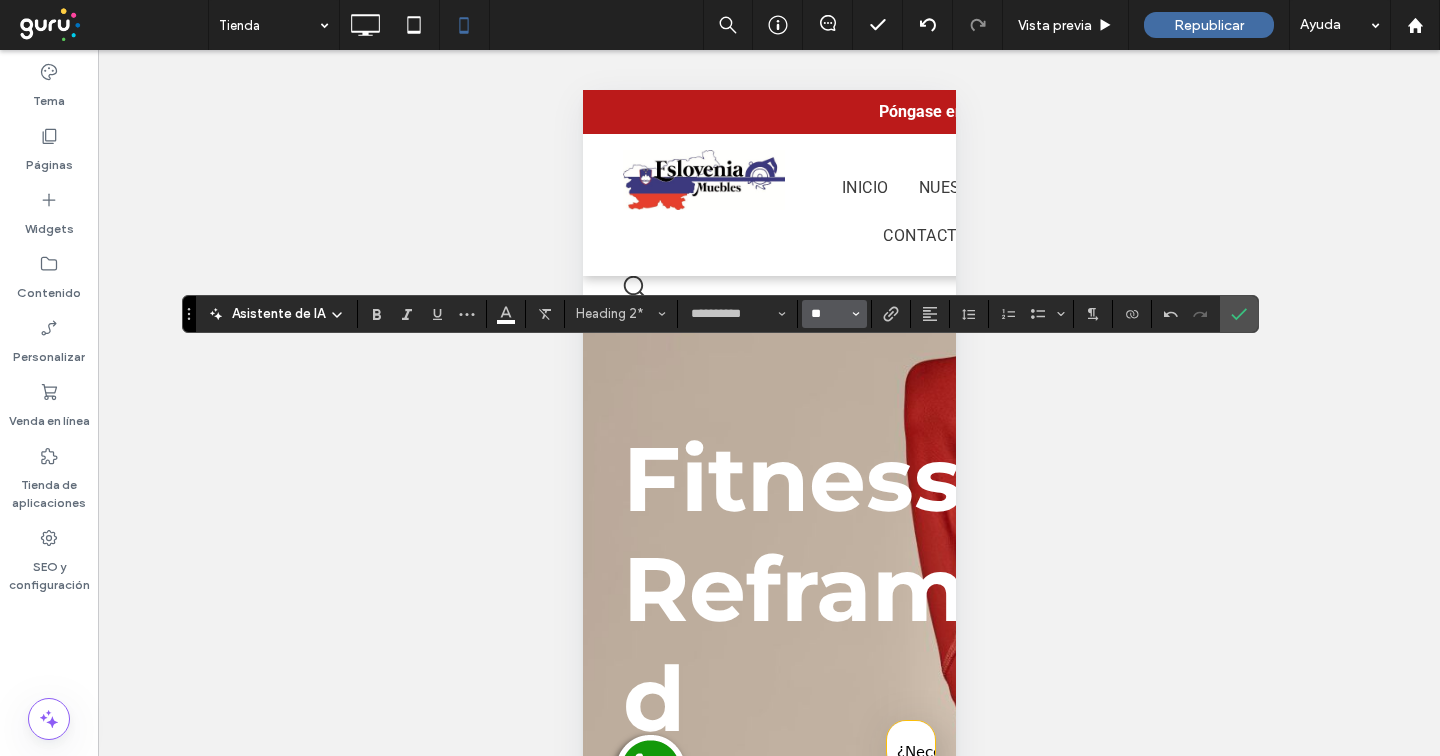 click on "**" at bounding box center (828, 314) 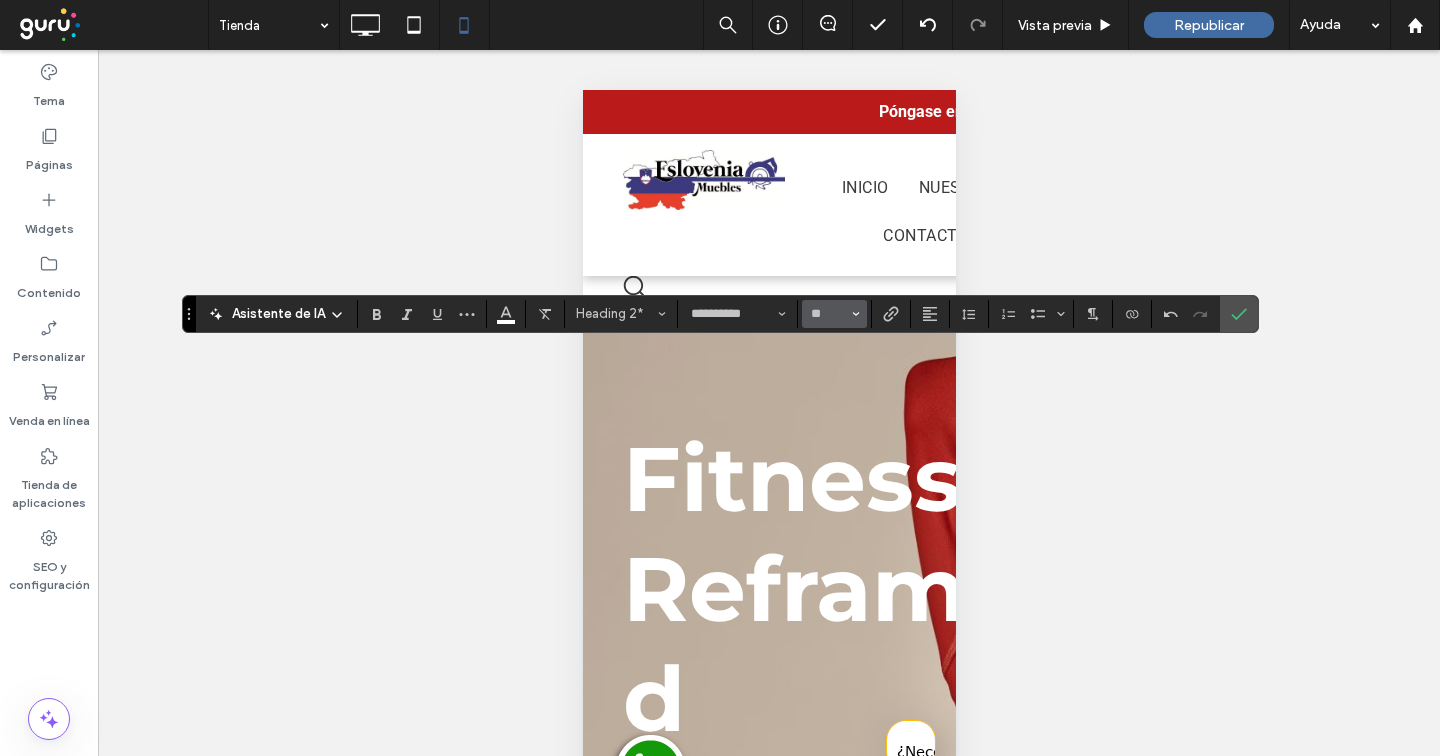 type on "**" 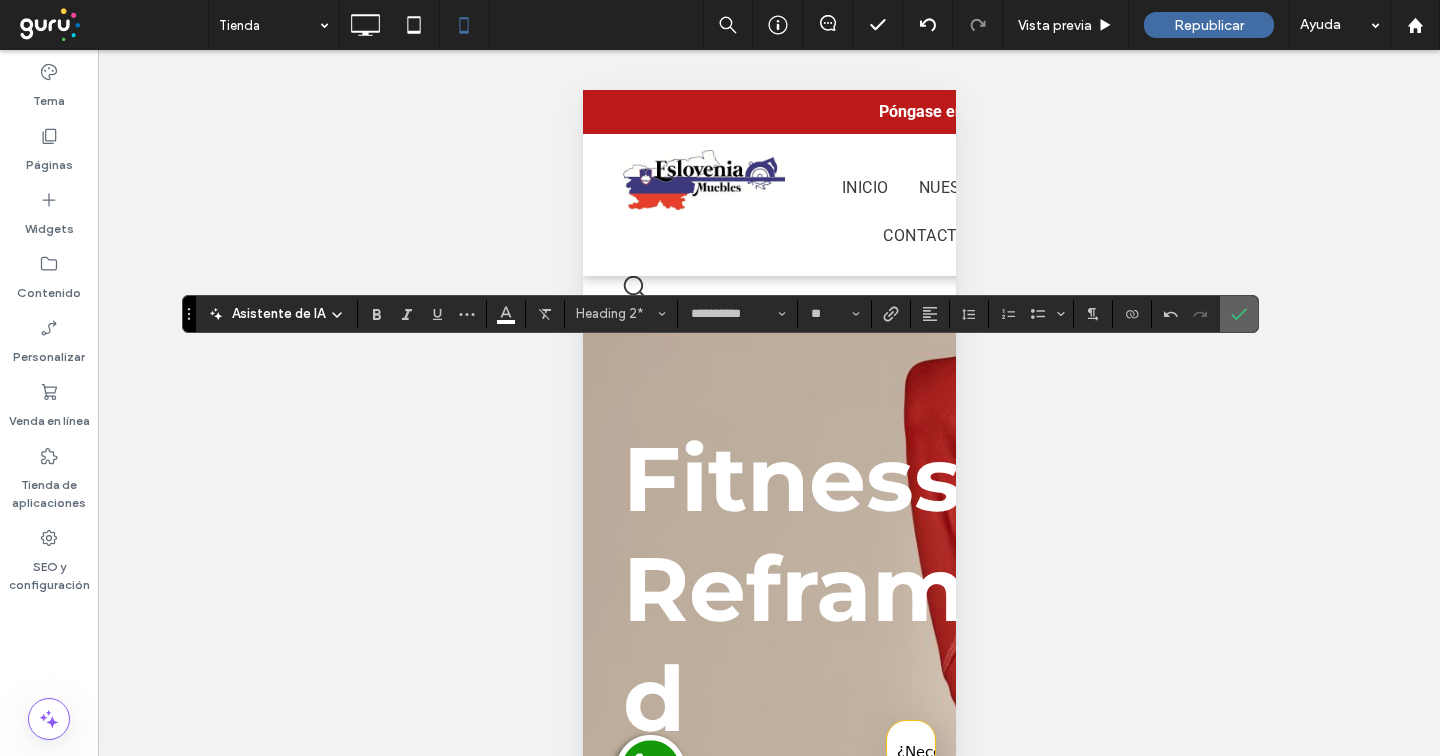 click at bounding box center (1239, 314) 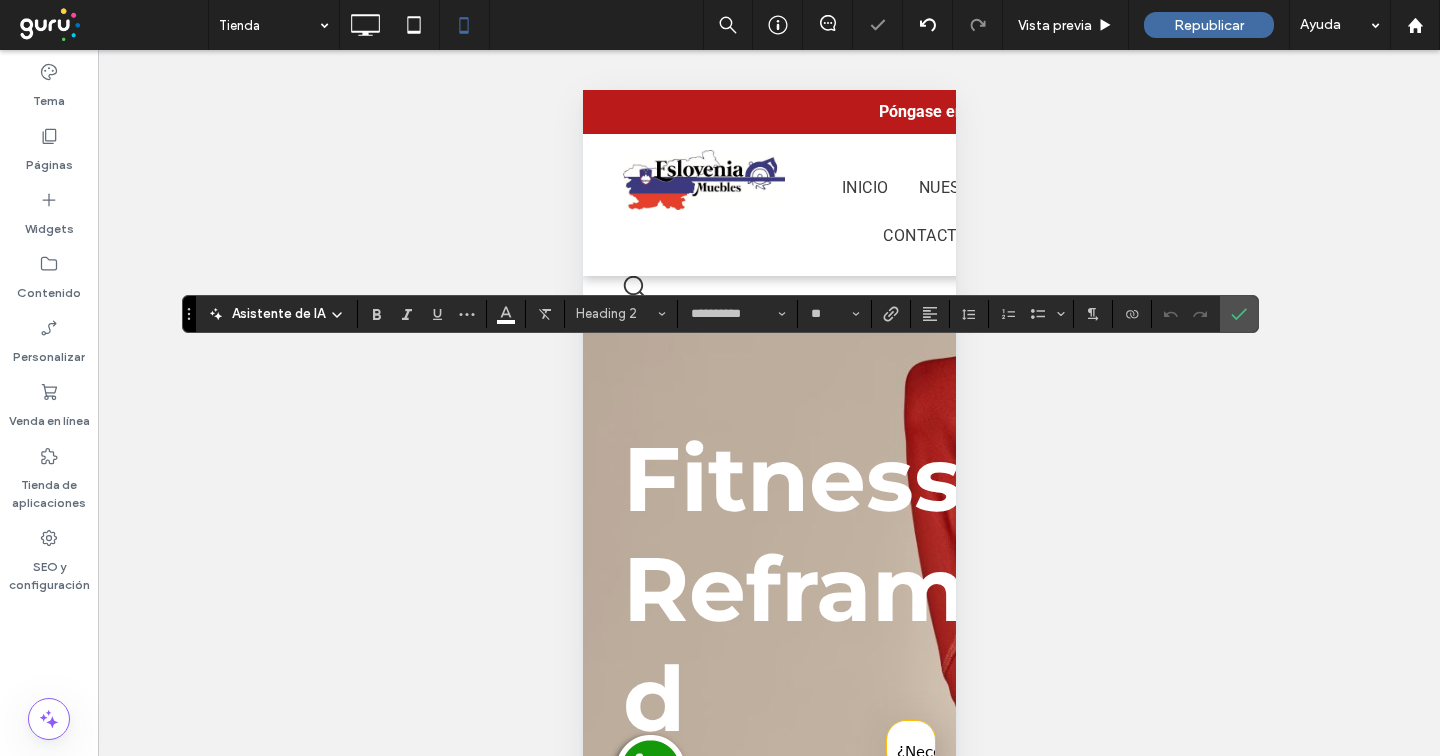 type on "*" 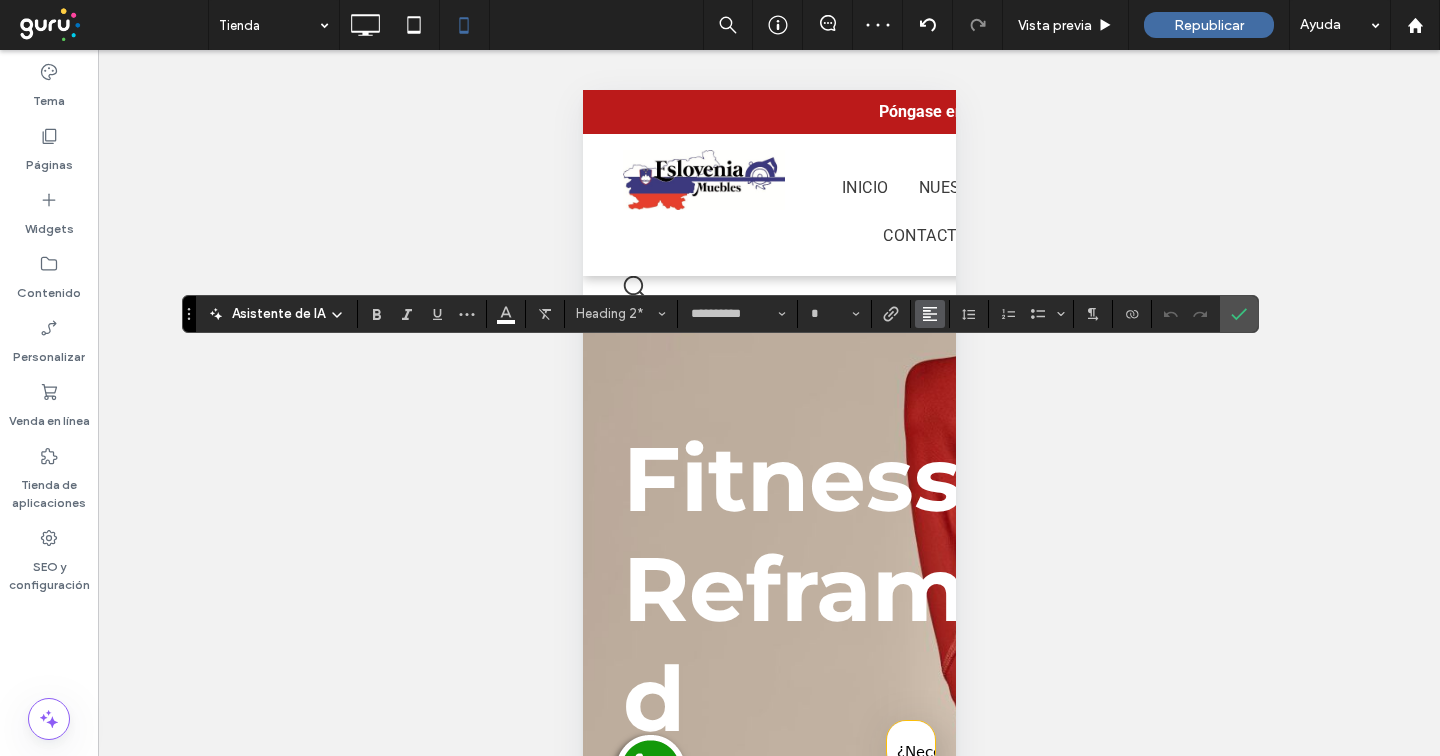 click 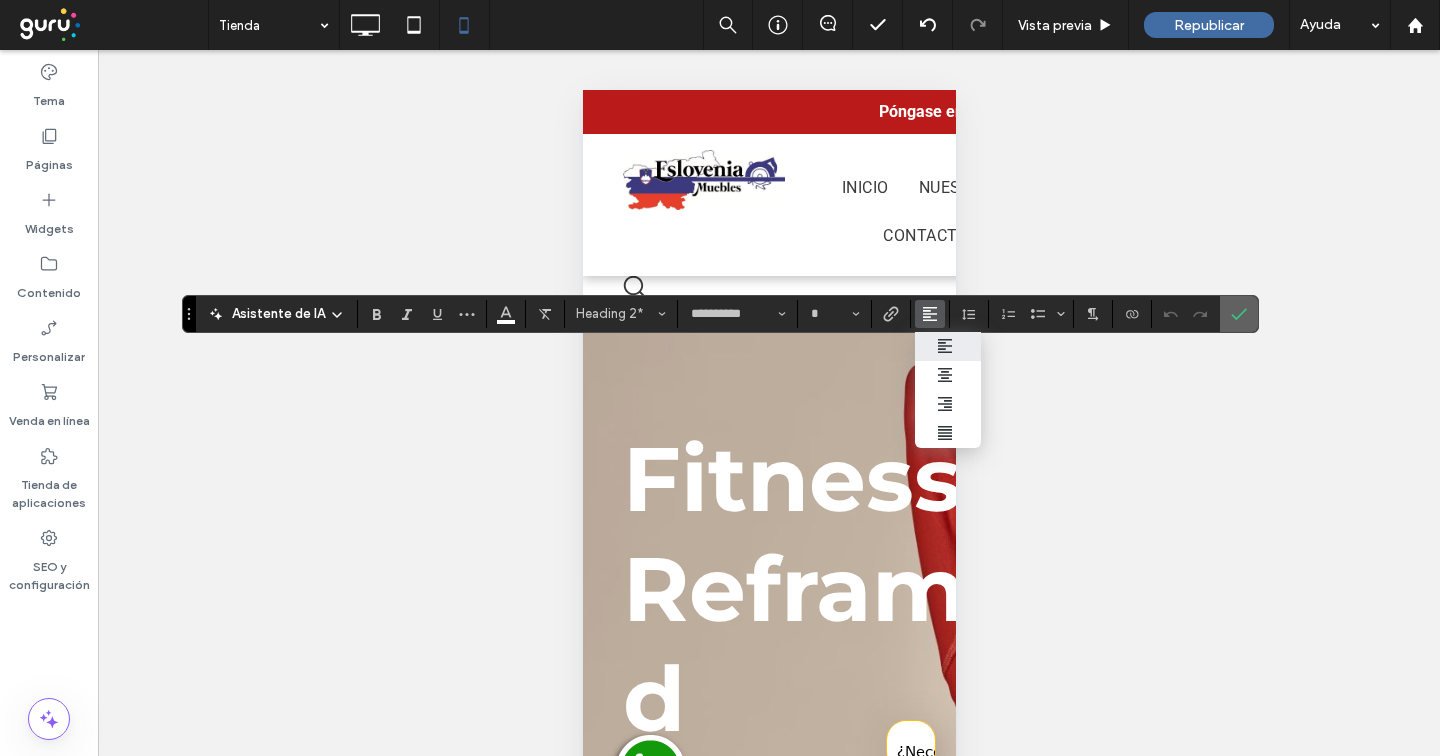 click 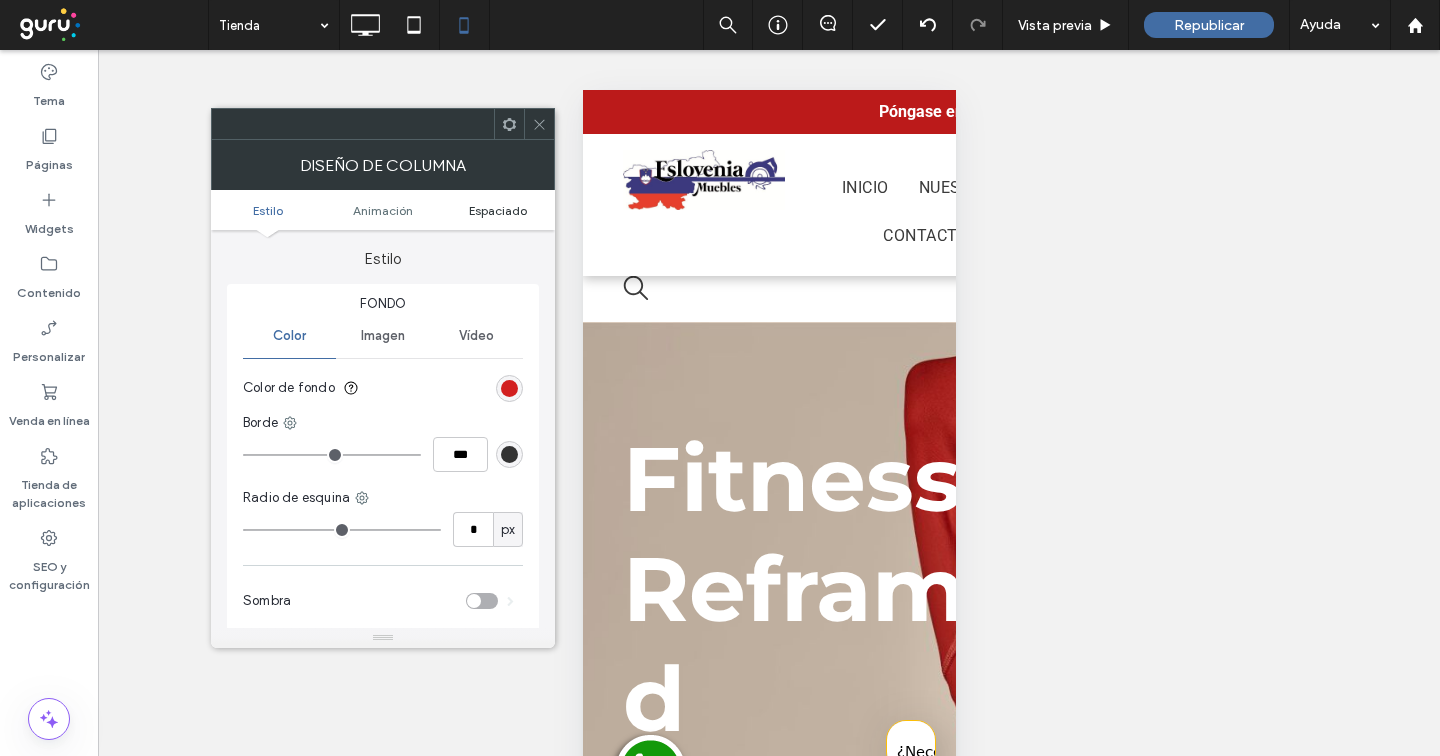 click on "Espaciado" at bounding box center [498, 210] 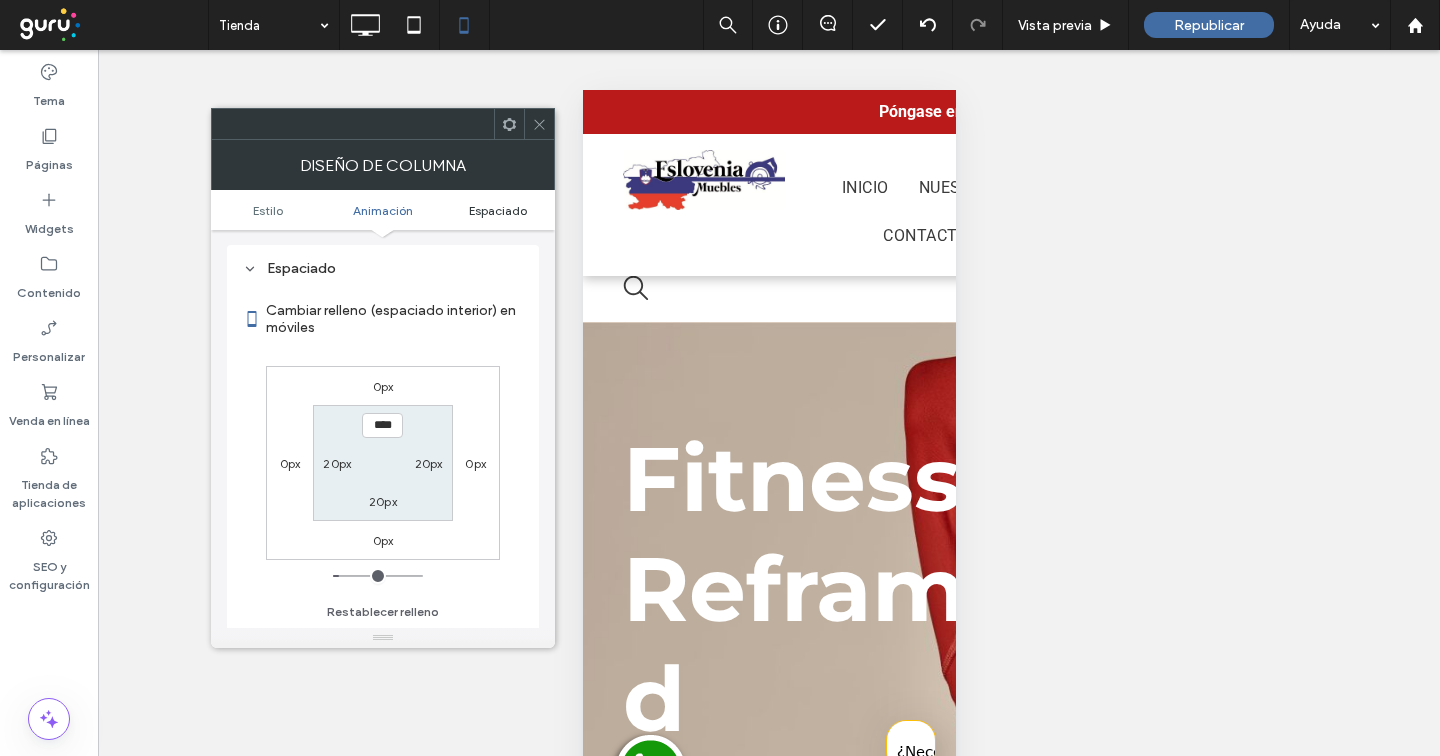 scroll, scrollTop: 470, scrollLeft: 0, axis: vertical 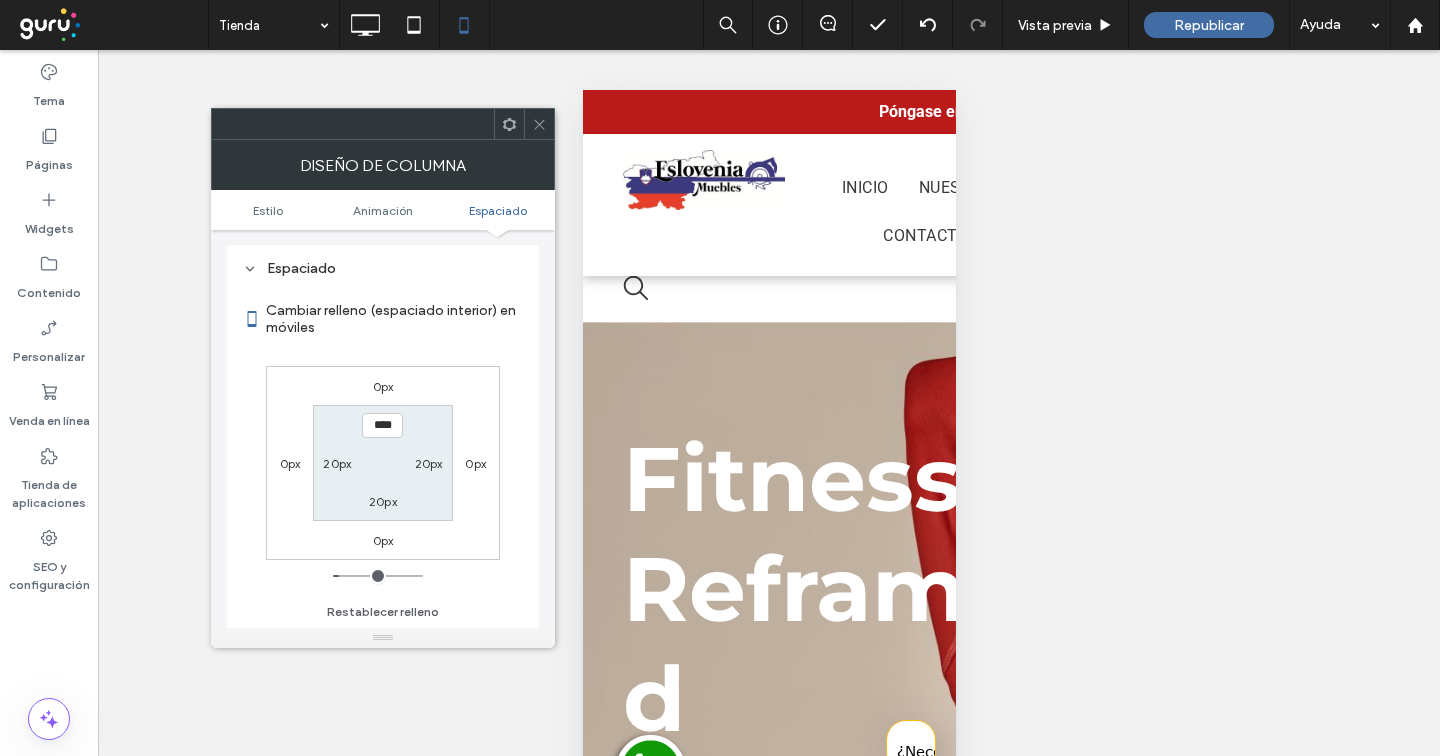 click on "20px" at bounding box center (337, 463) 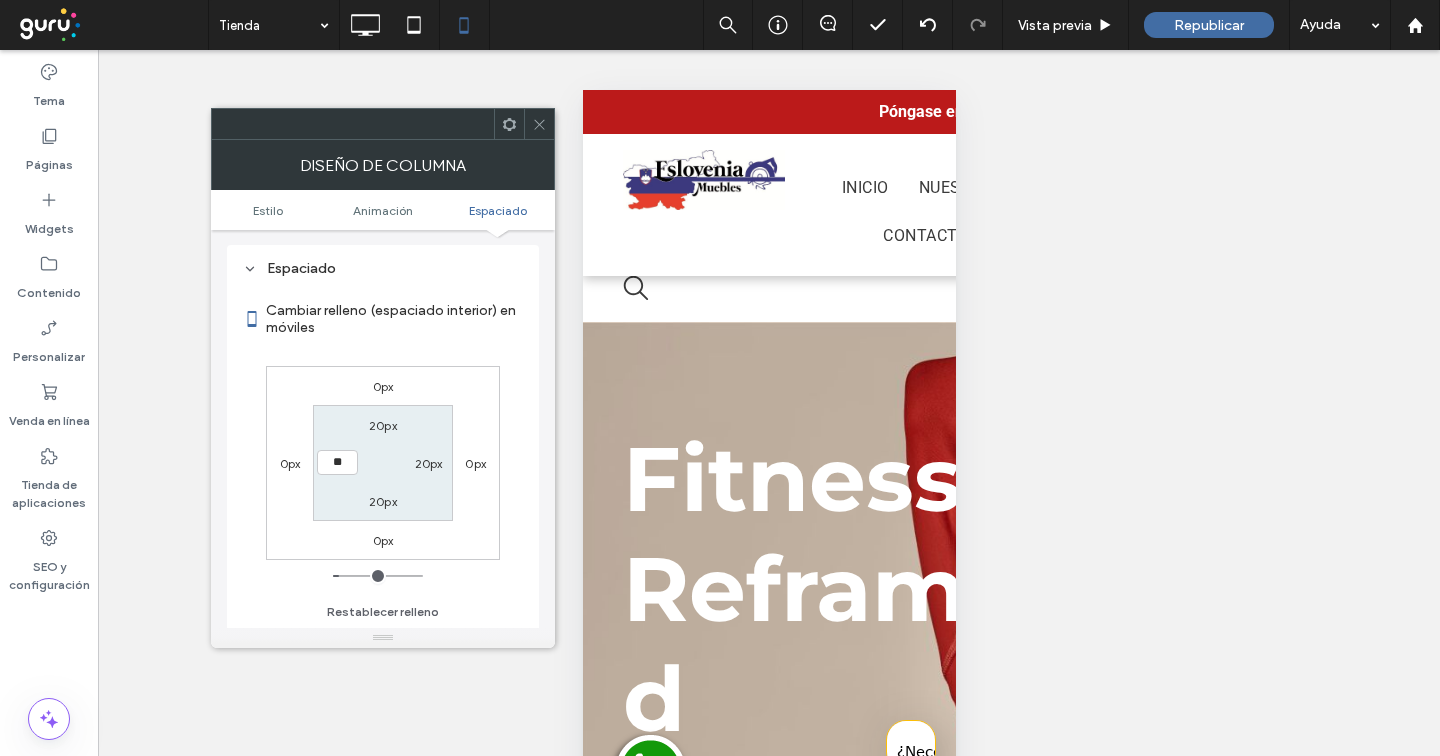 type on "**" 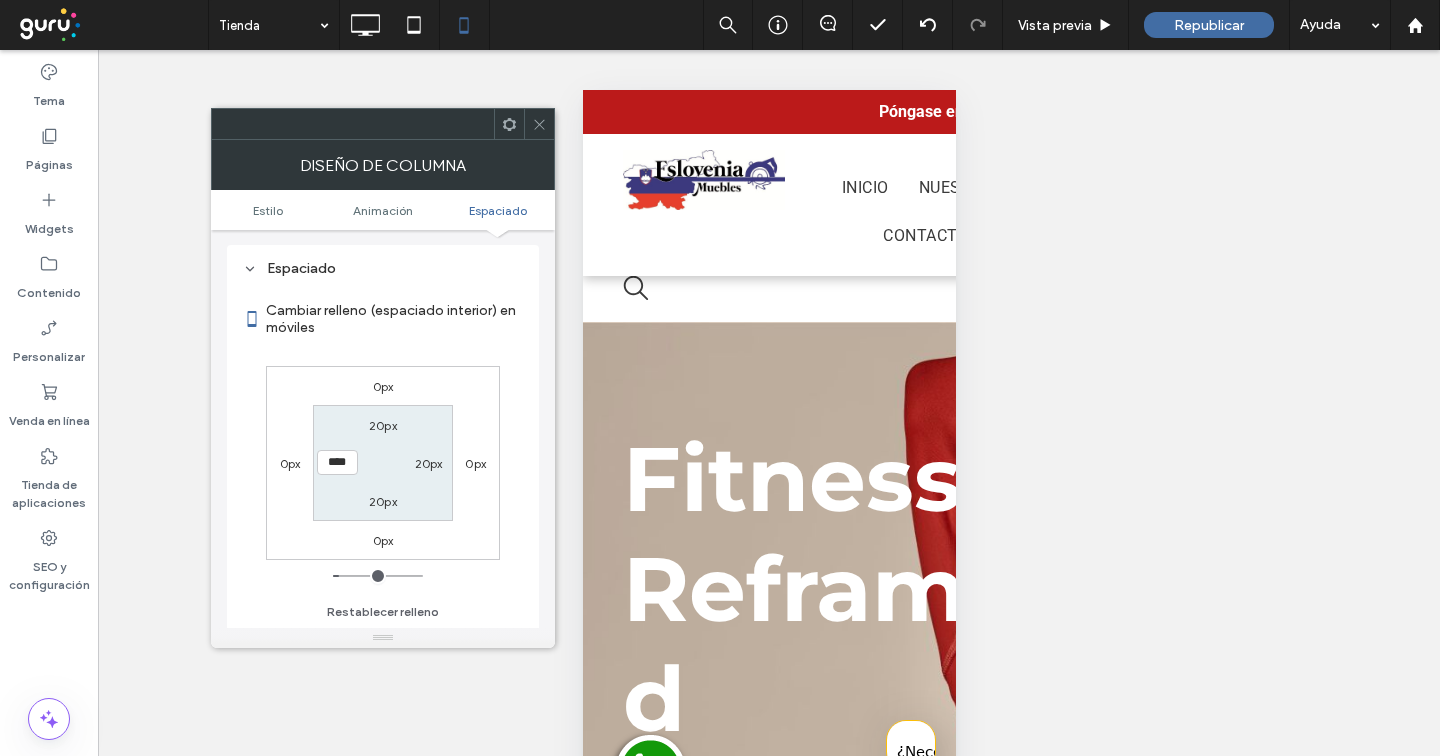 click on "20px" at bounding box center (429, 463) 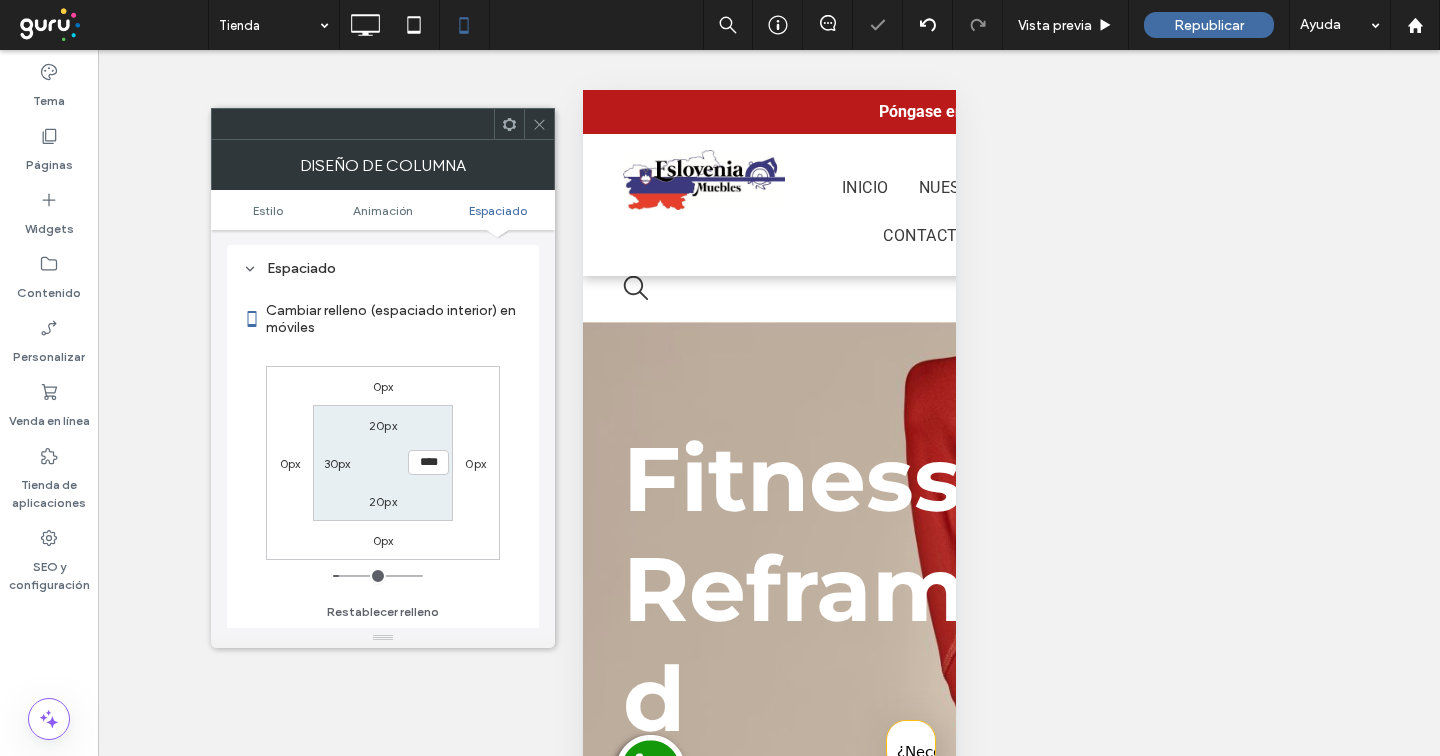 type on "**" 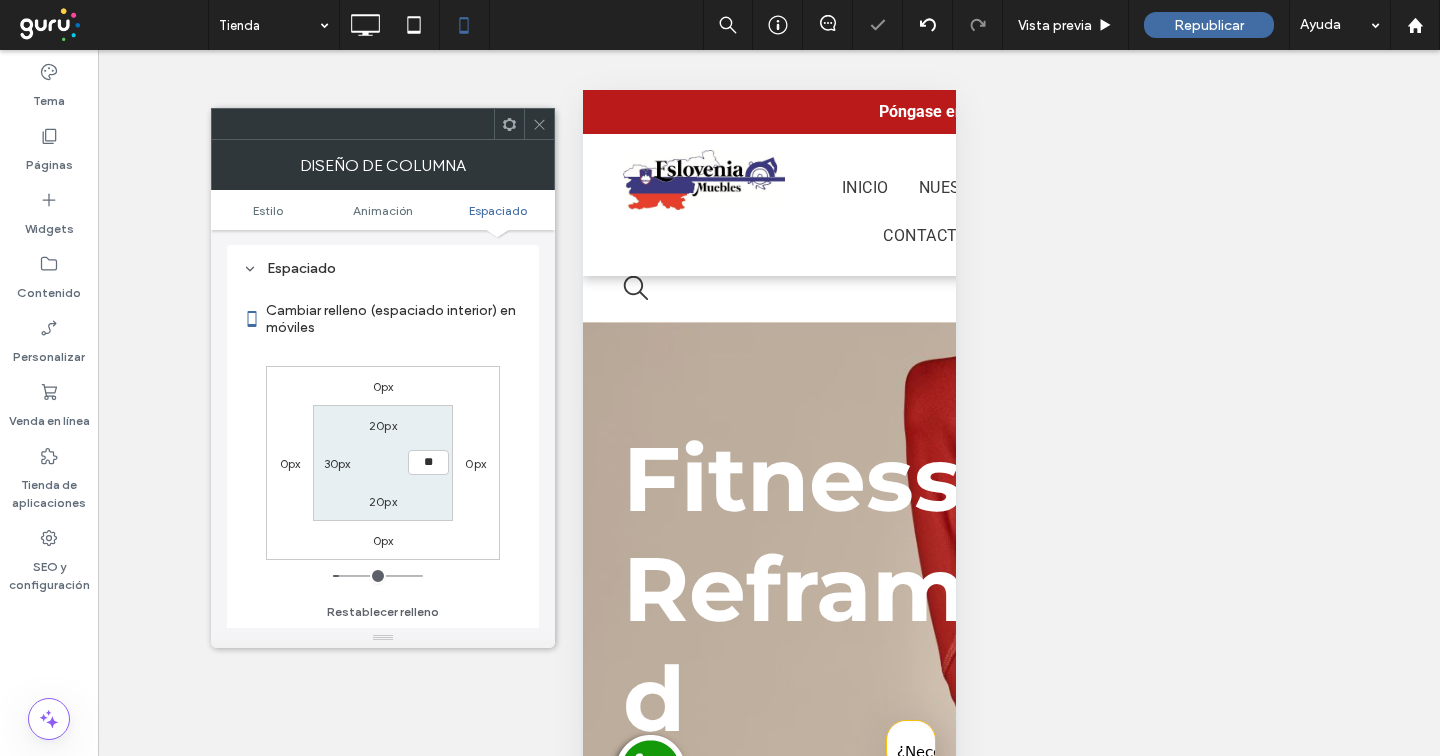 type on "**" 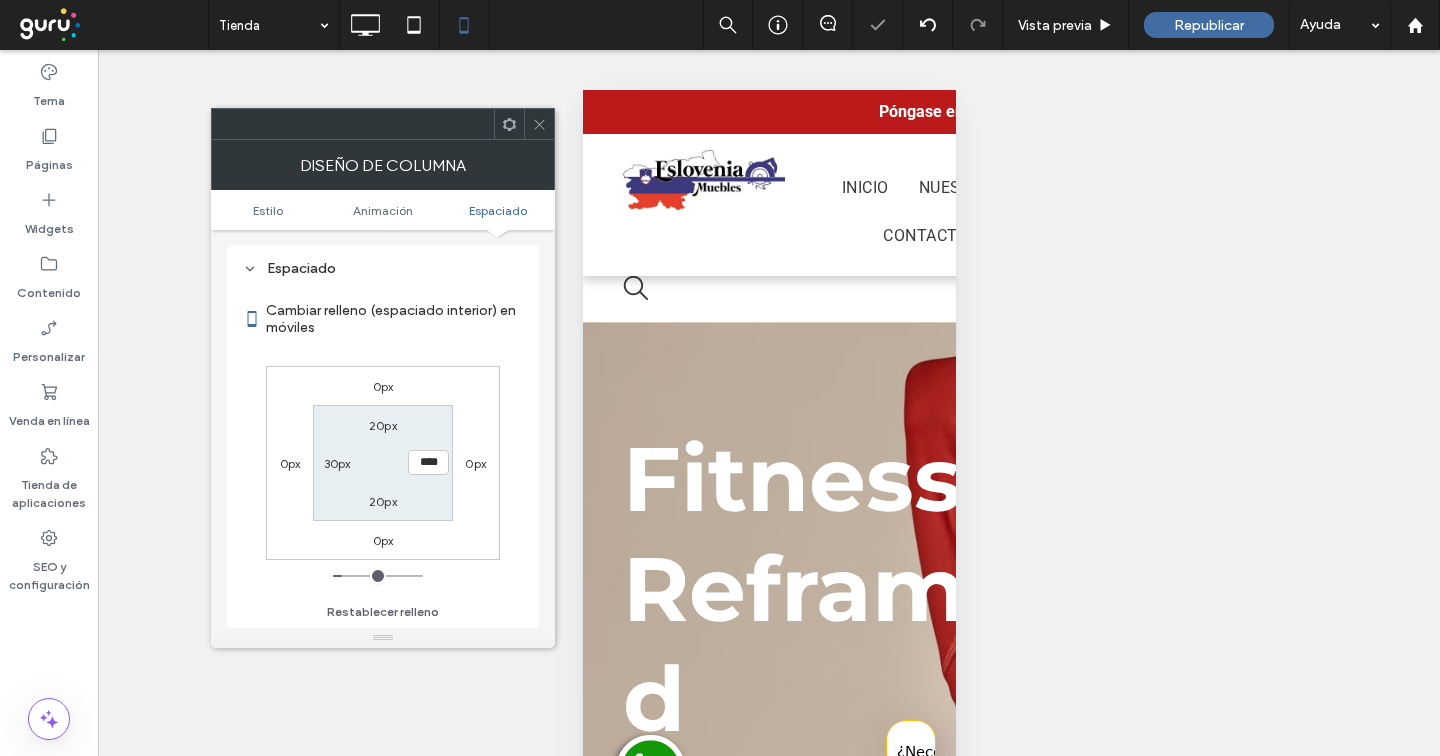 click on "20px" at bounding box center [383, 425] 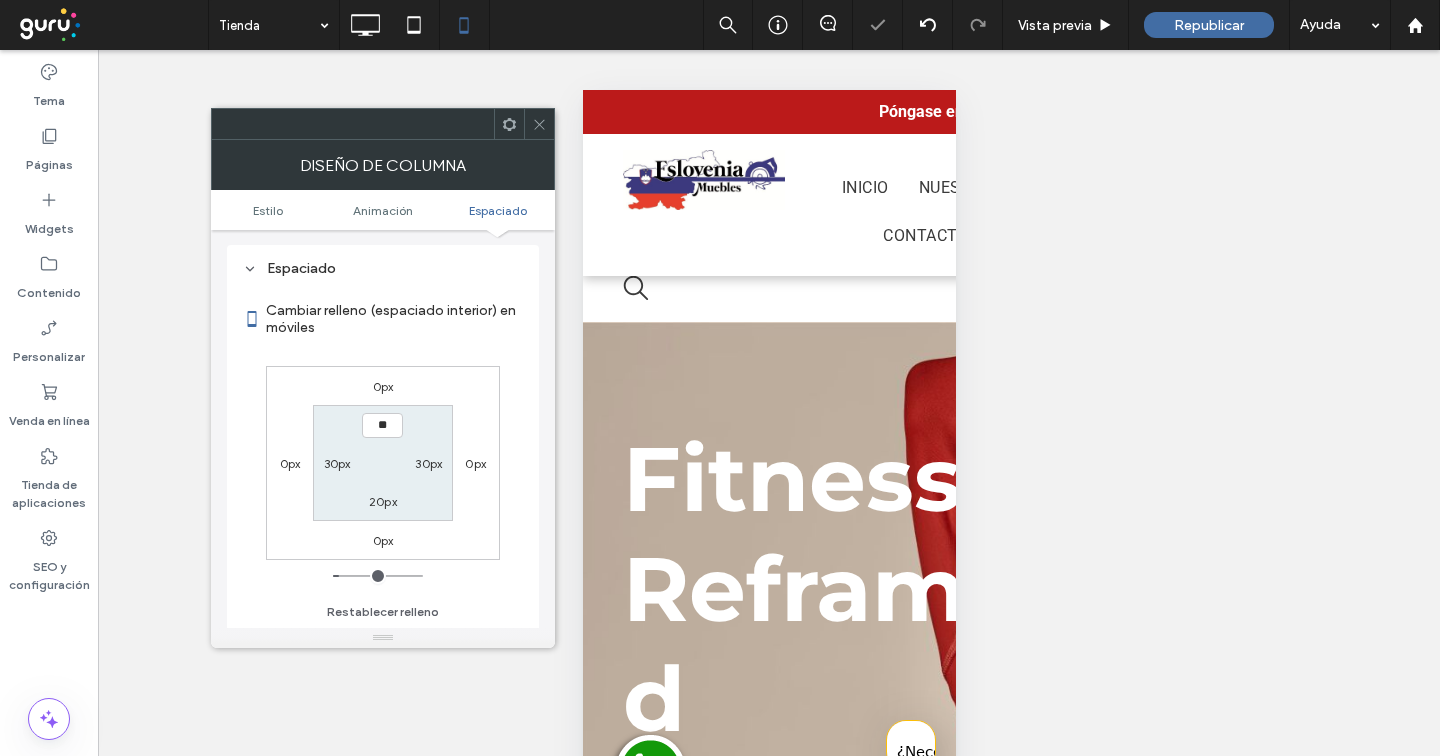 type on "**" 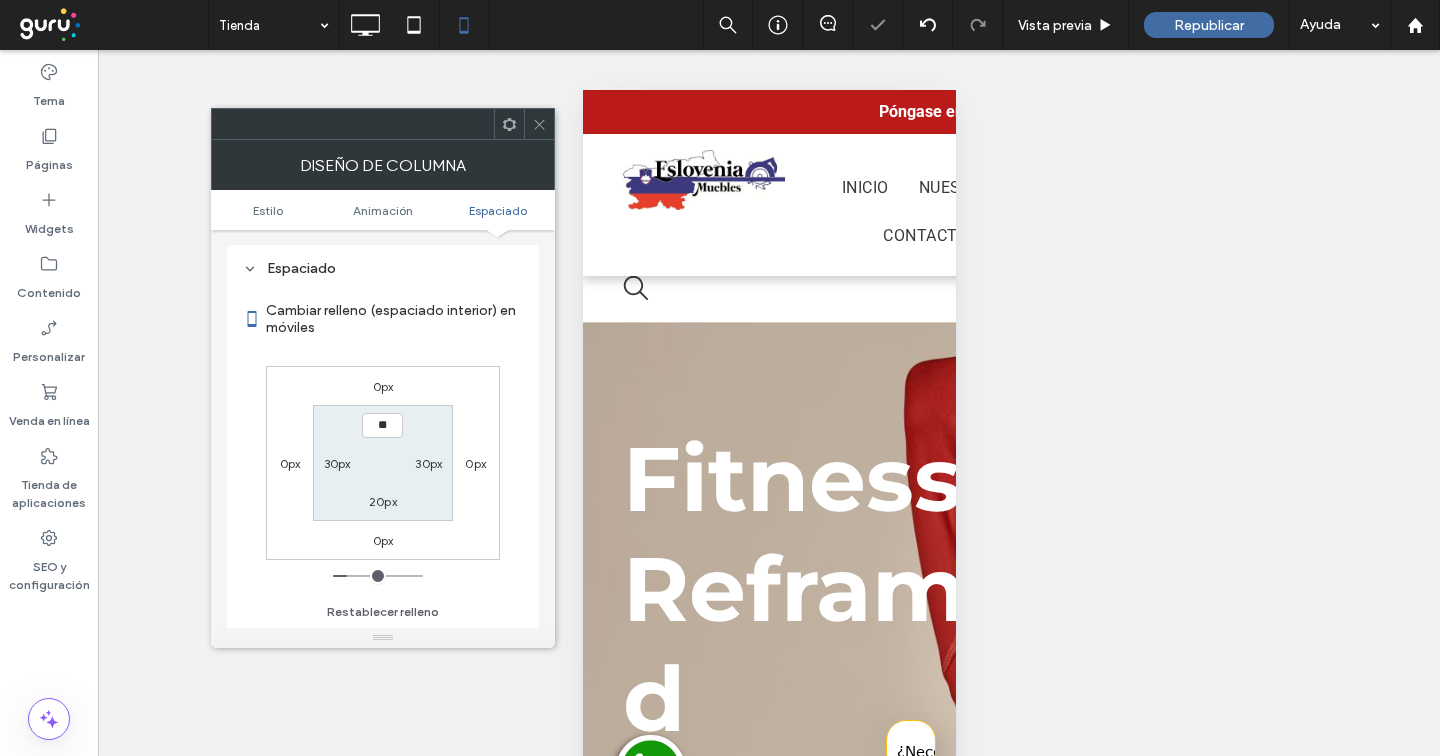type on "**" 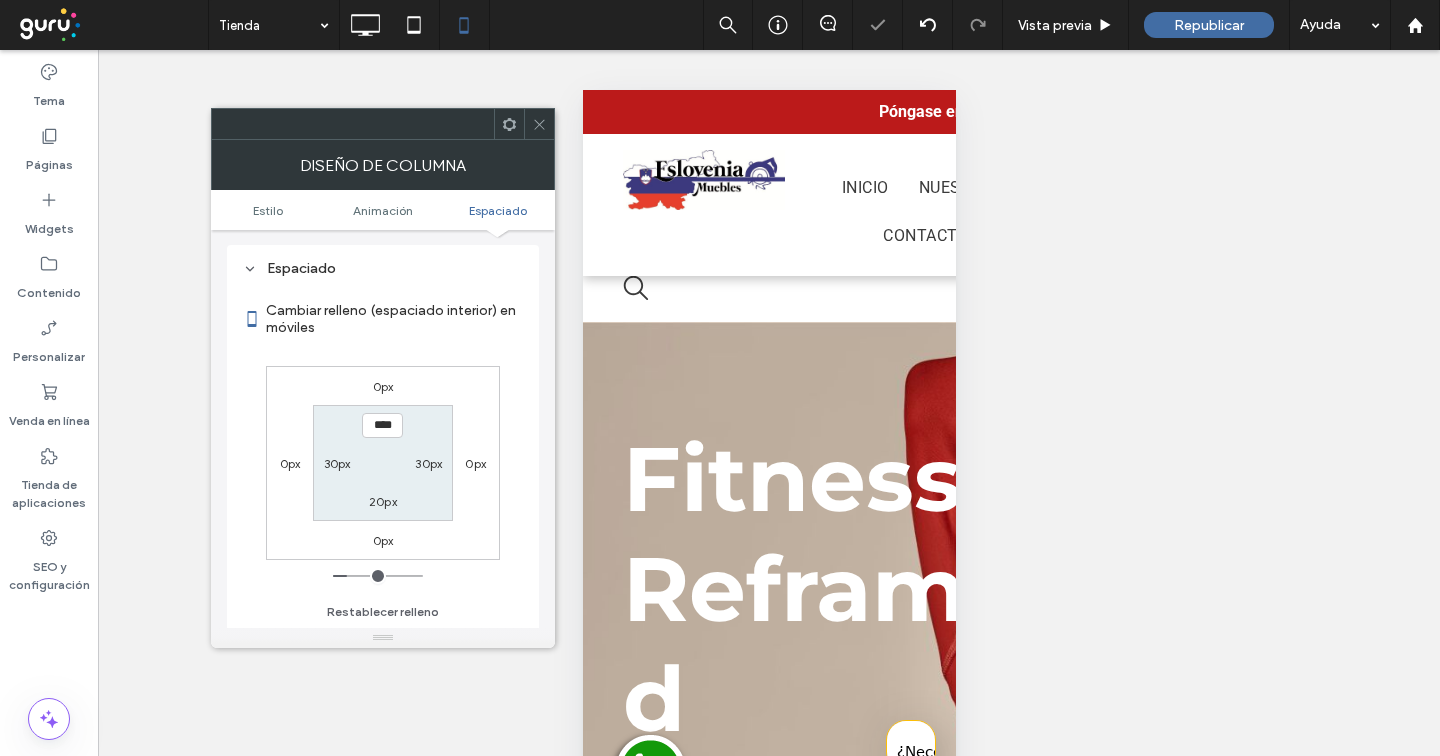 click on "20px" at bounding box center (383, 501) 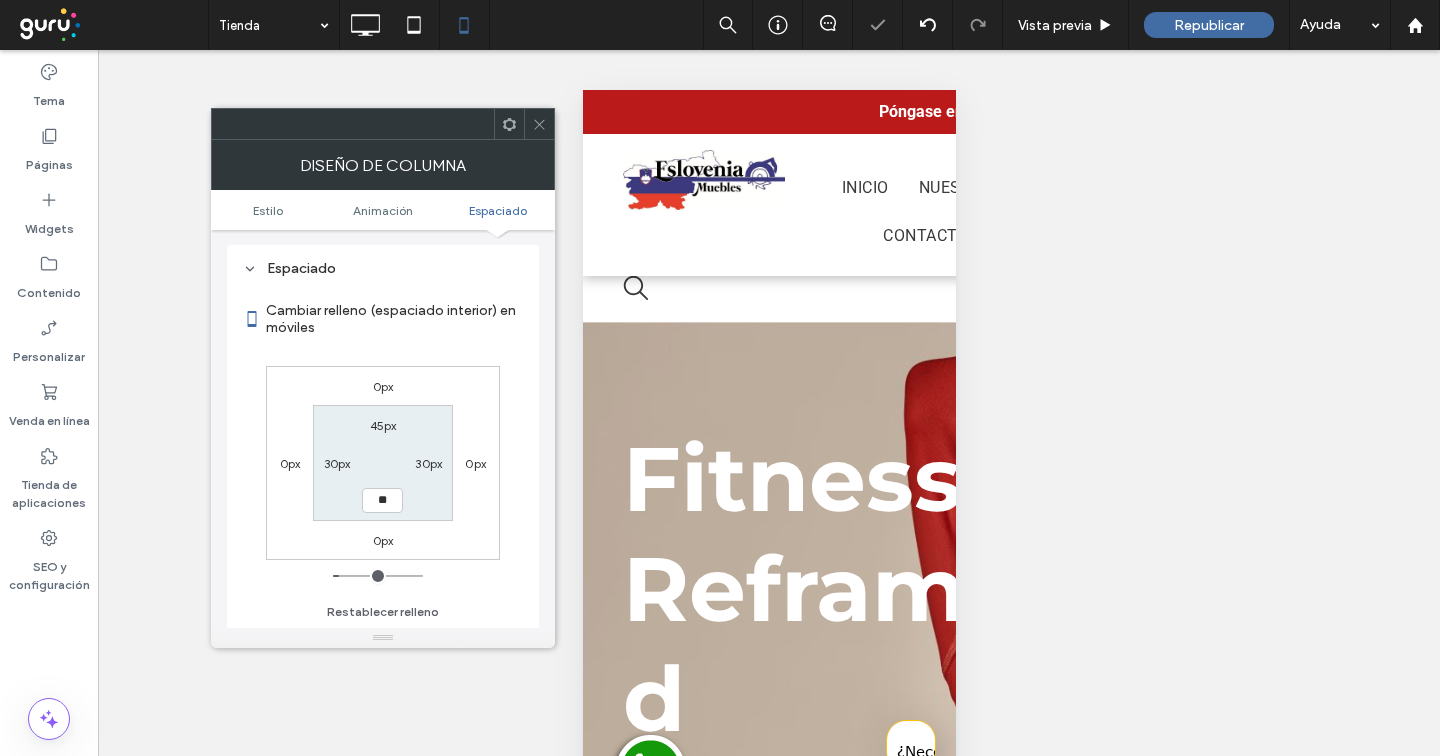type on "**" 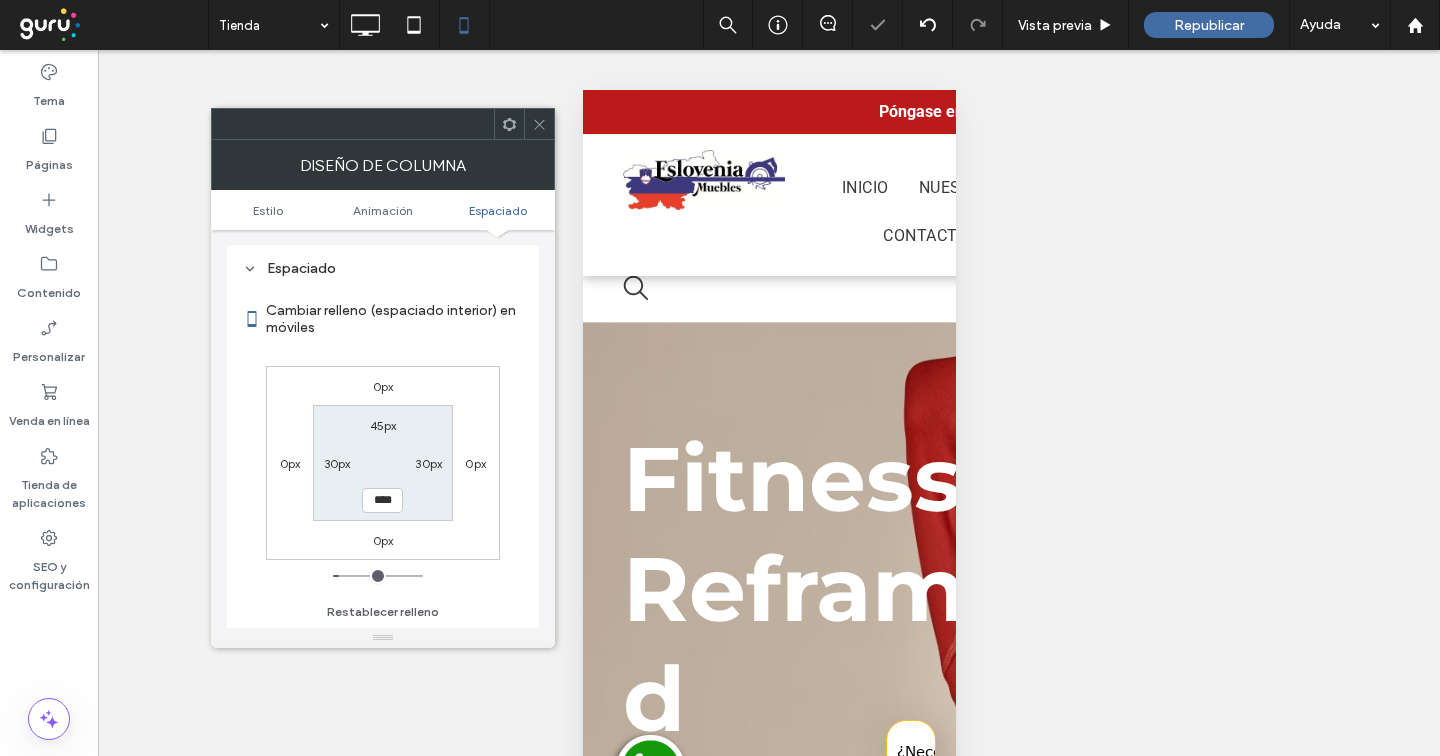 click on "45px 30px **** 30px" at bounding box center [382, 462] 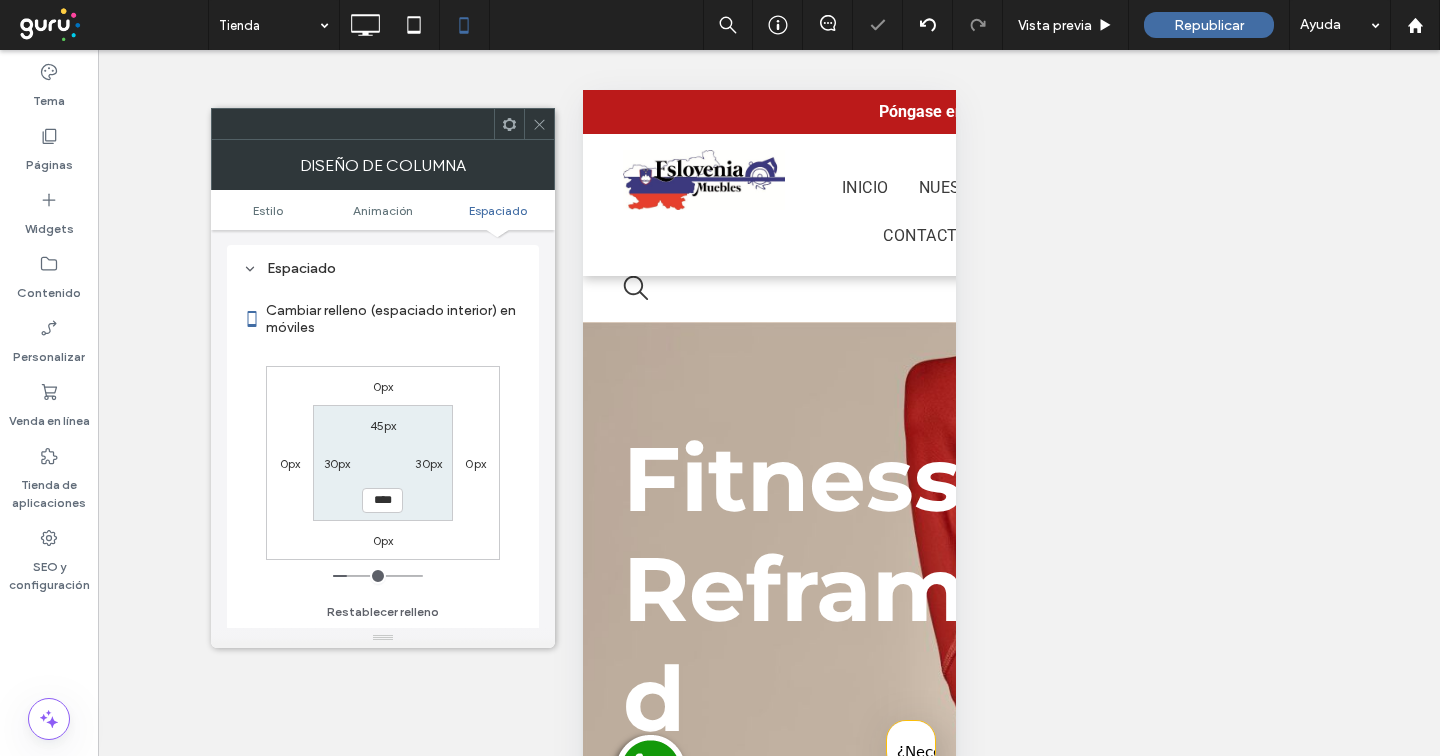click 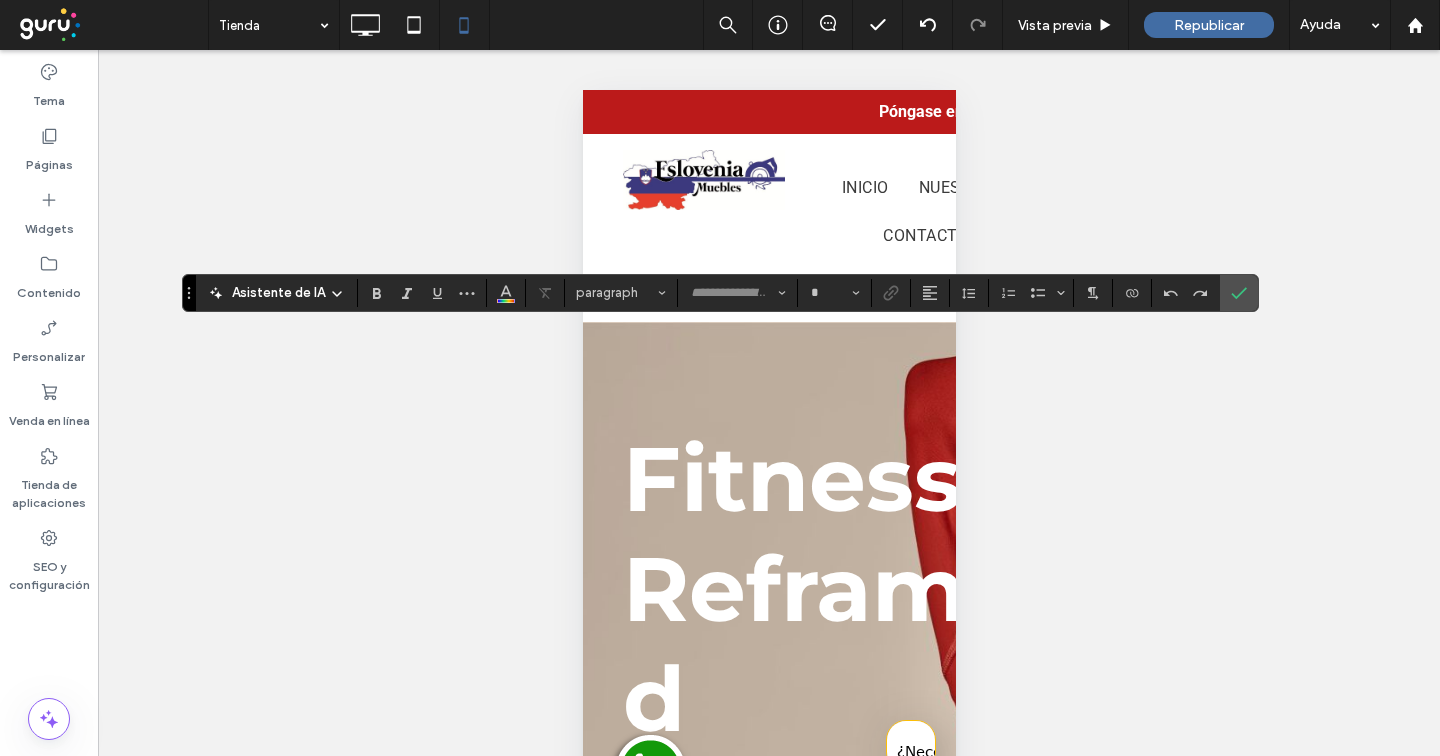 type on "**********" 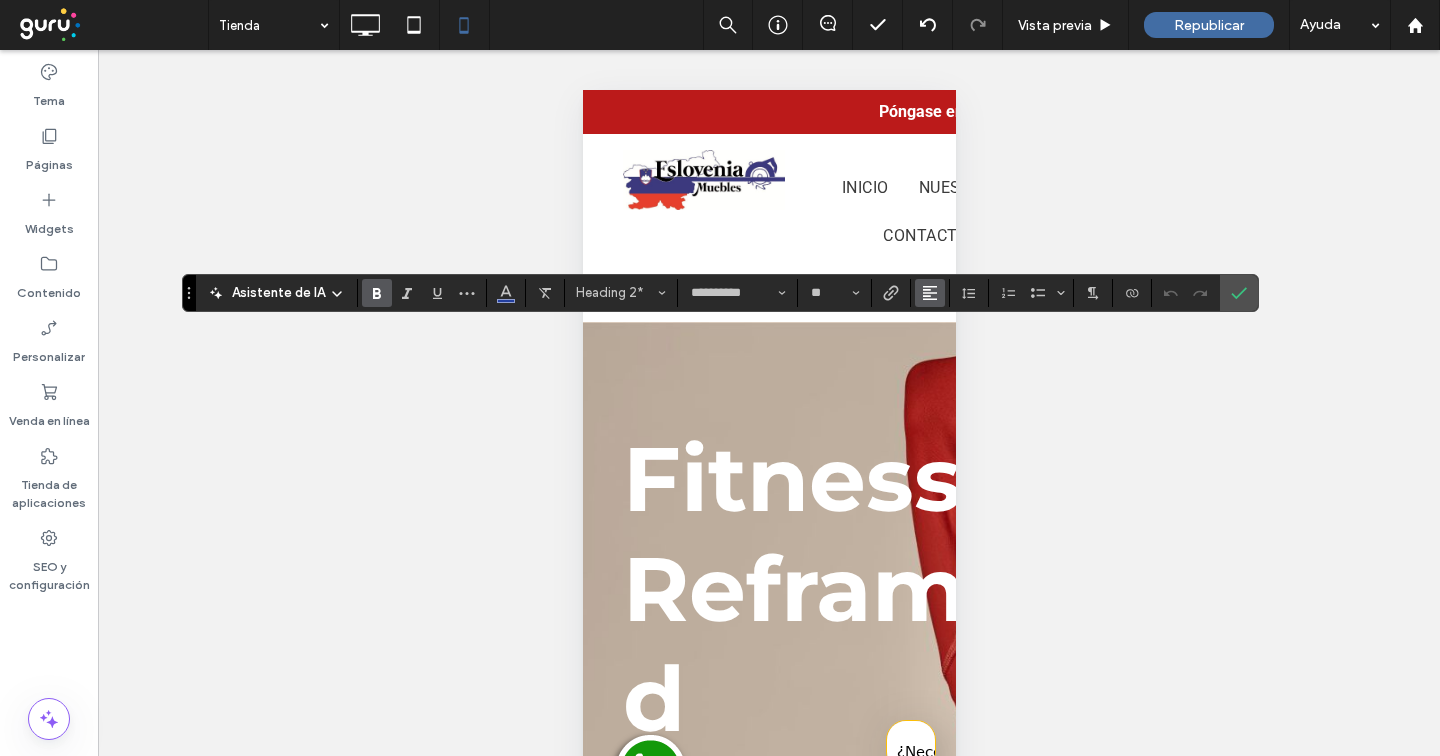 click 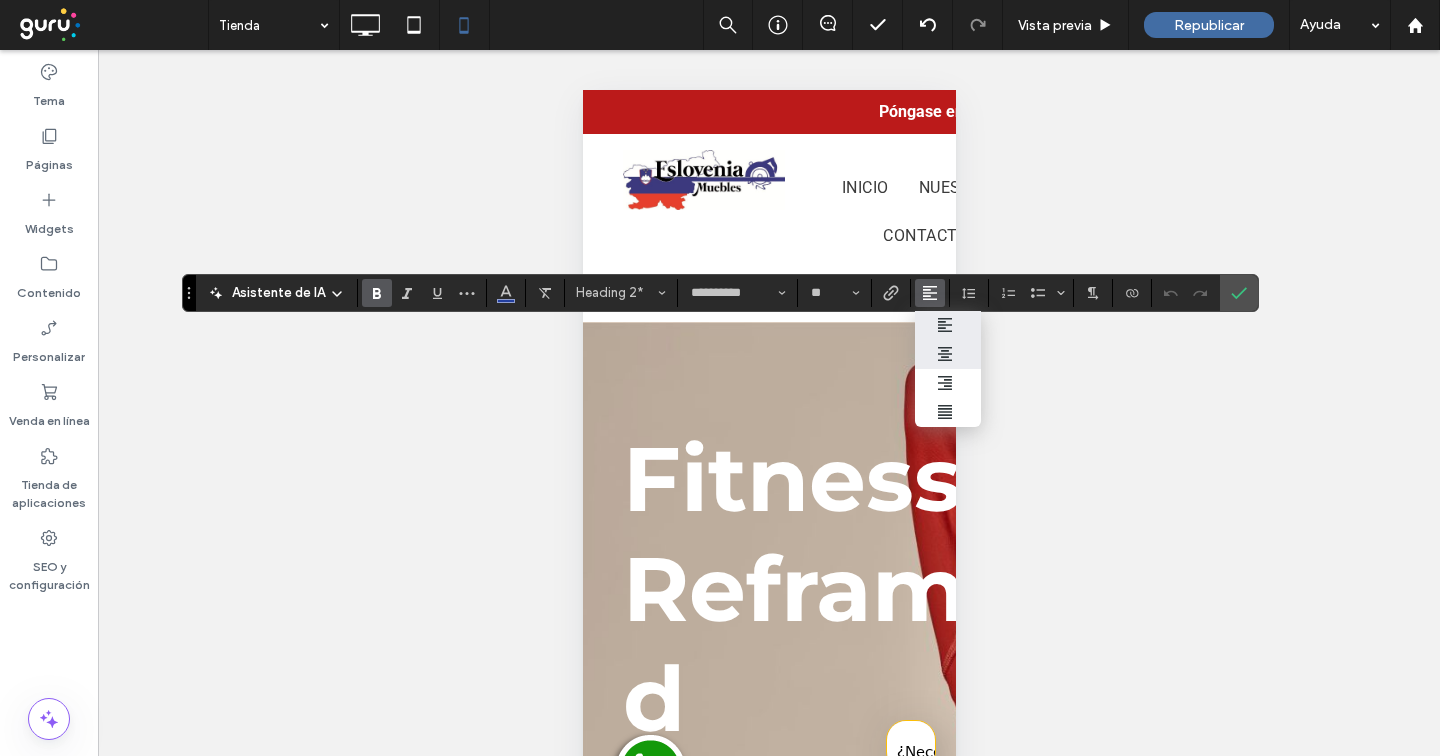 click at bounding box center [948, 354] 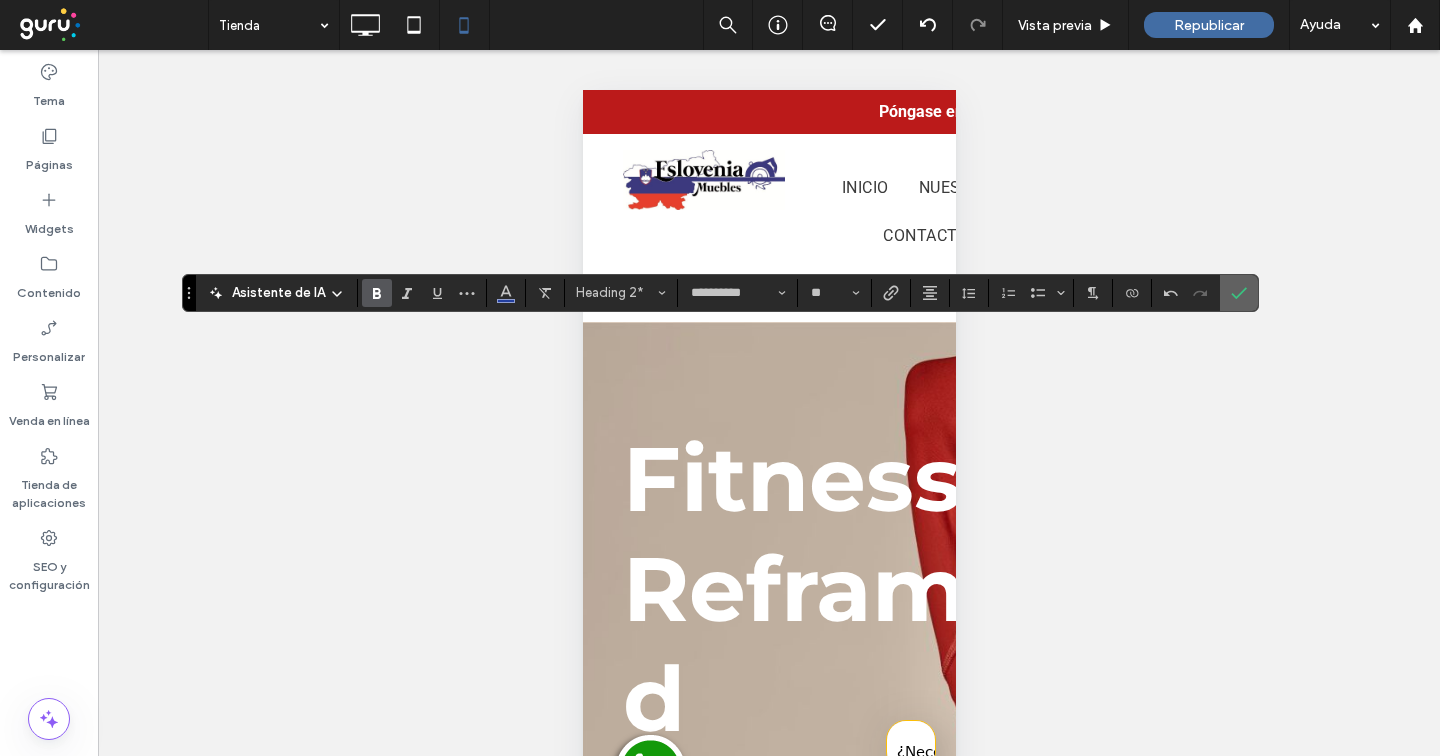 click 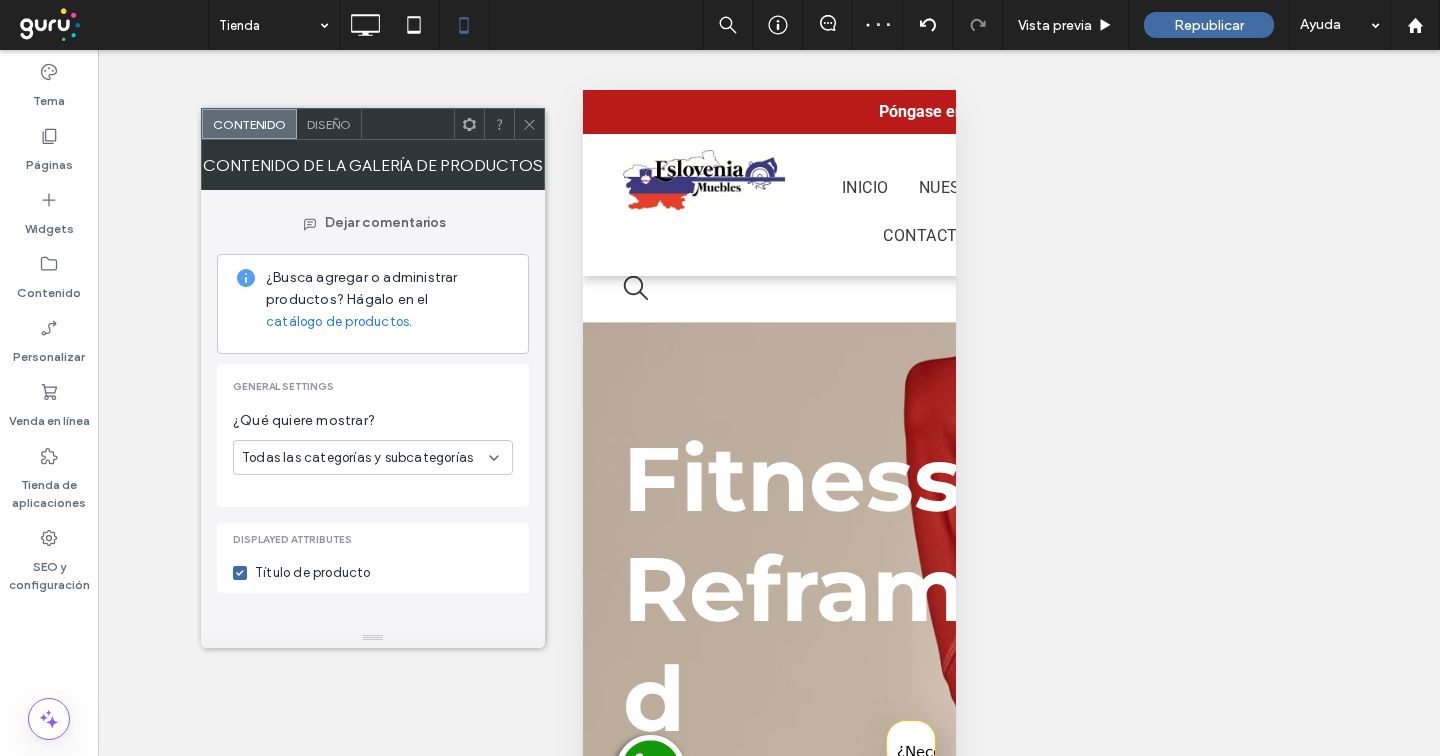 click on "Diseño" at bounding box center [329, 124] 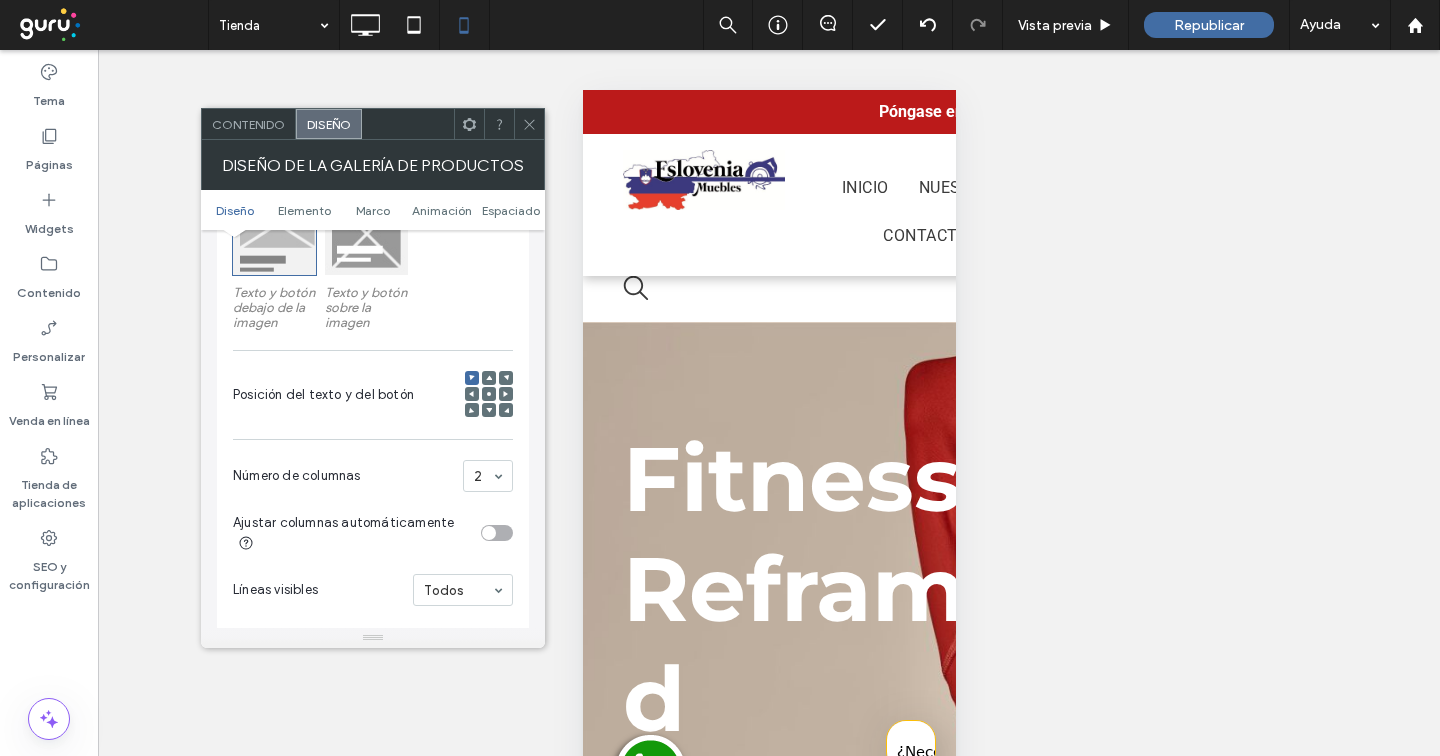 scroll, scrollTop: 388, scrollLeft: 0, axis: vertical 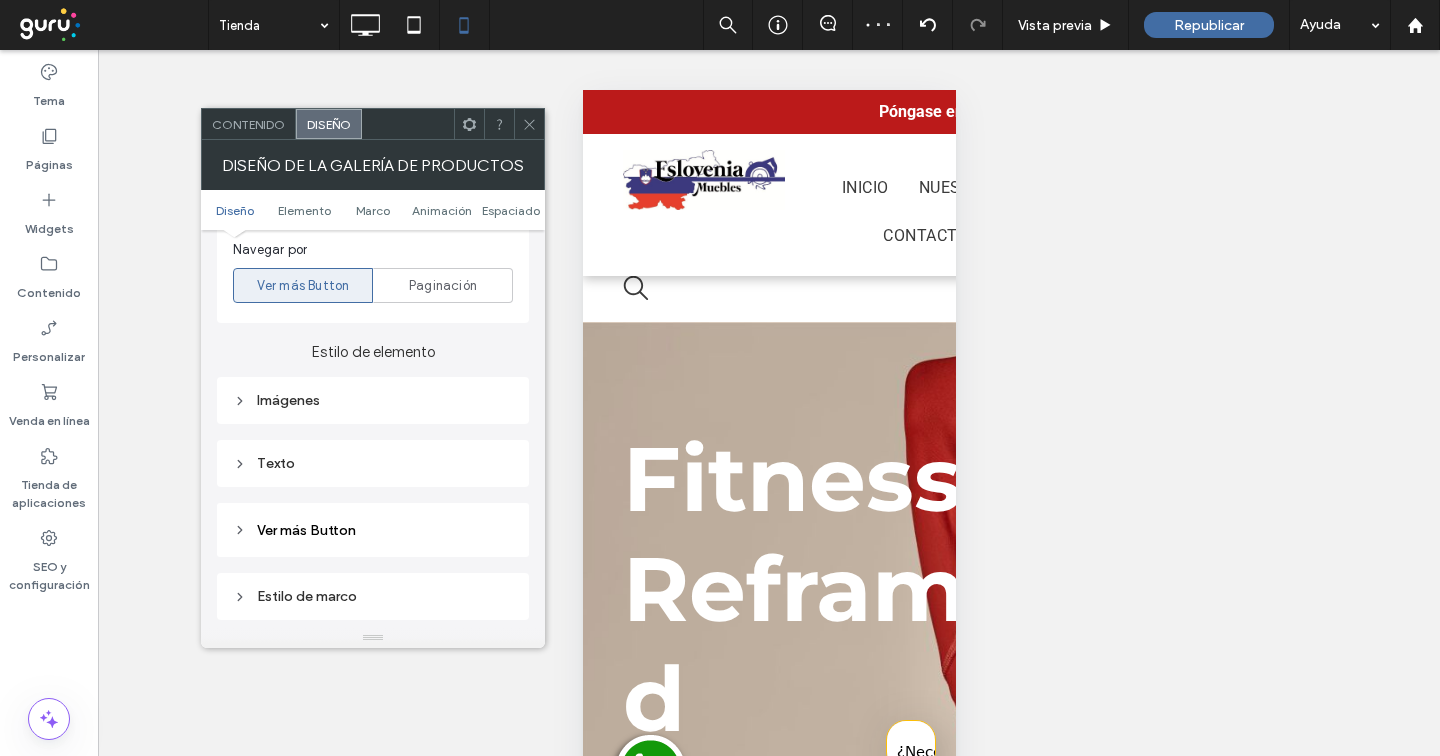 click on "Estilo de elemento Imágenes Texto" at bounding box center [373, 405] 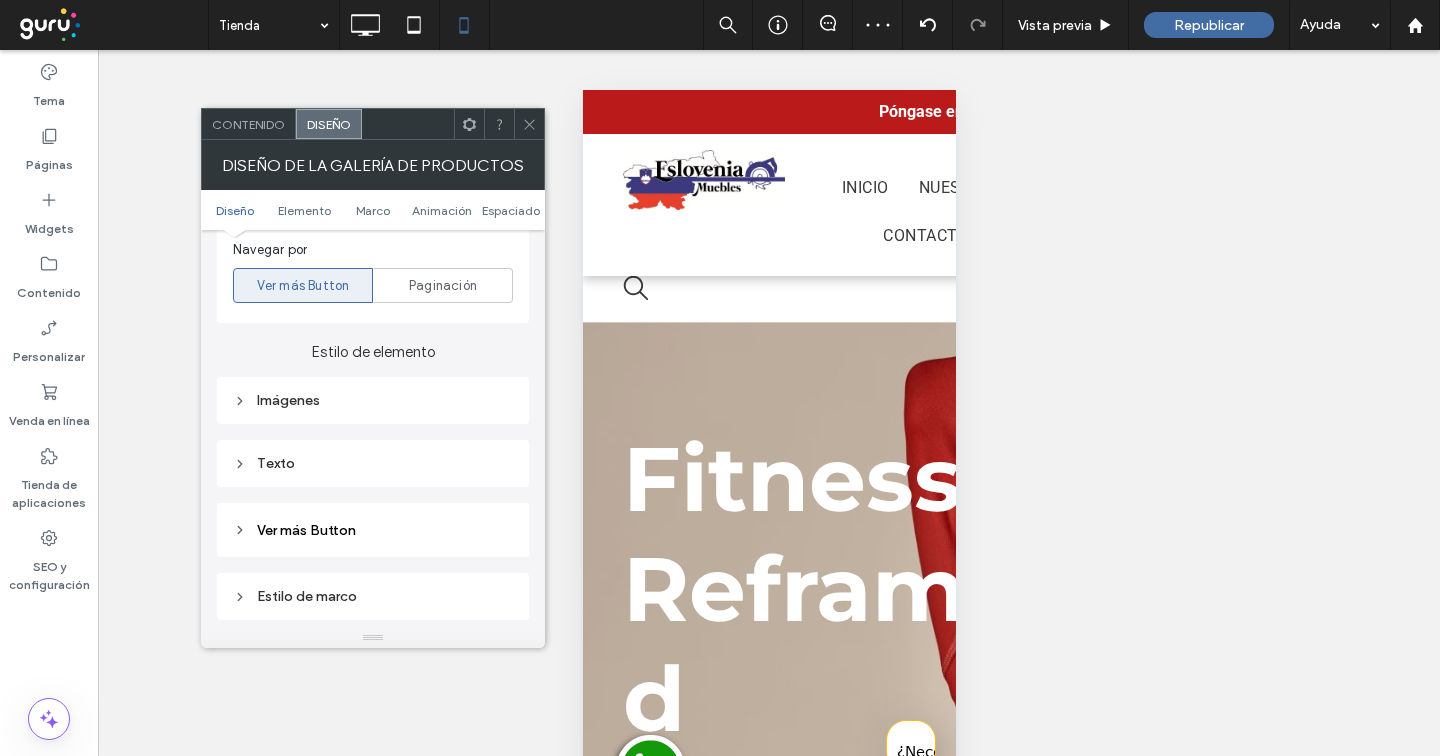 click on "Imágenes" at bounding box center [373, 400] 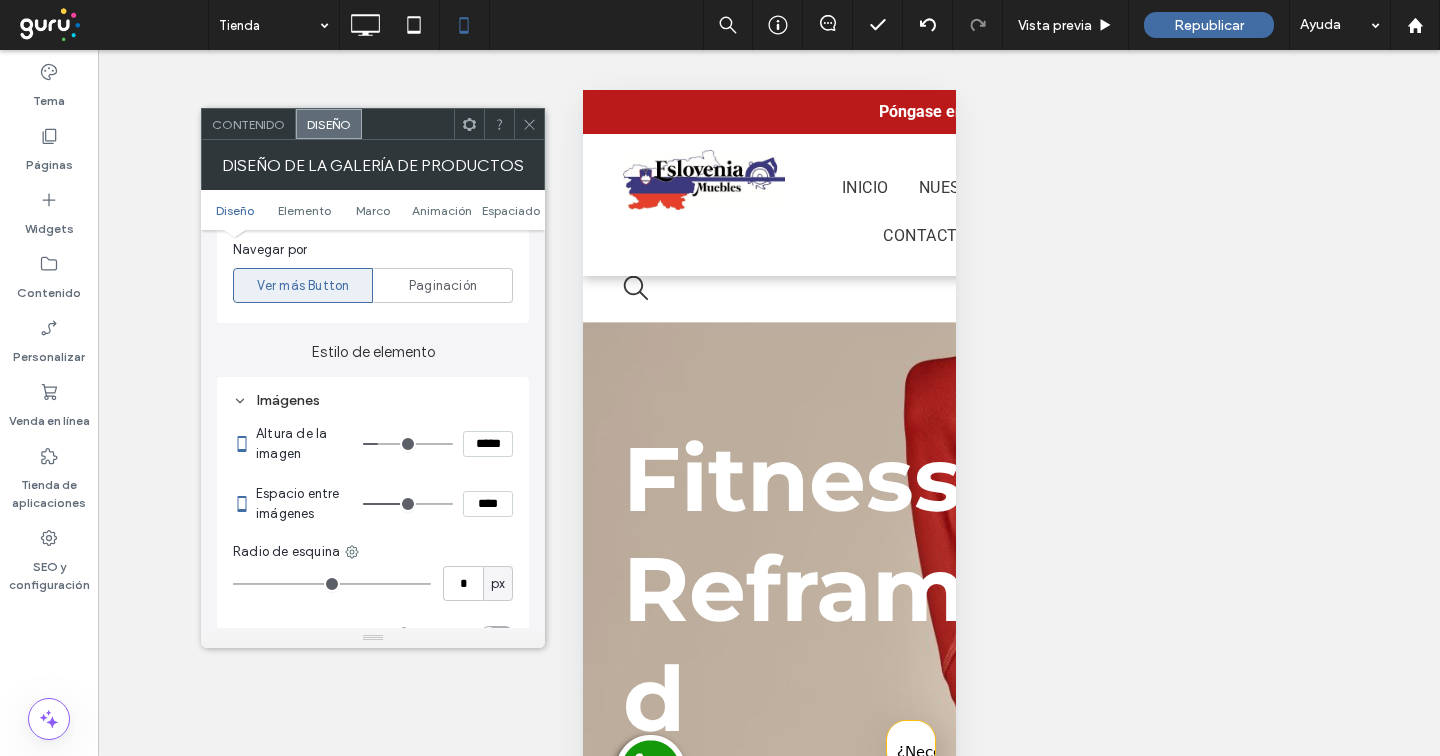 type on "***" 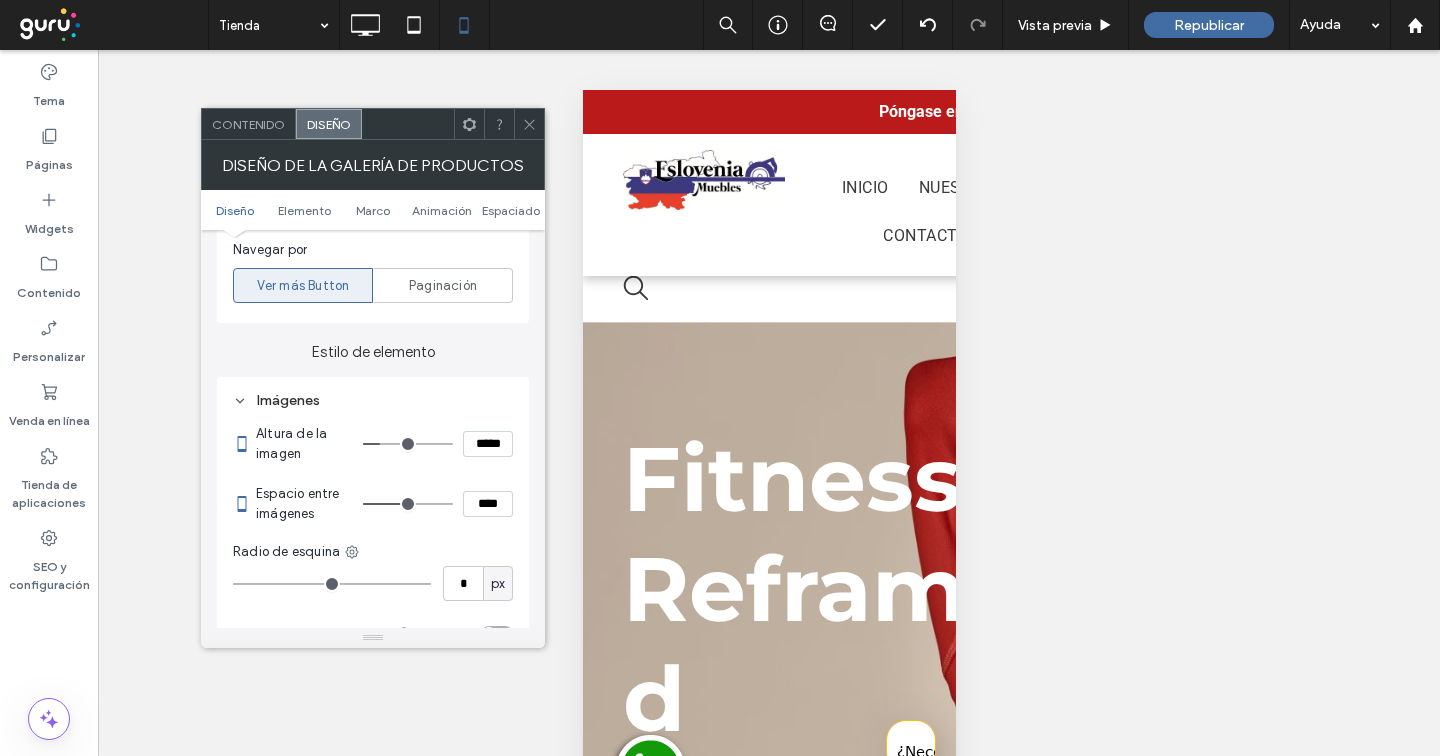 type on "***" 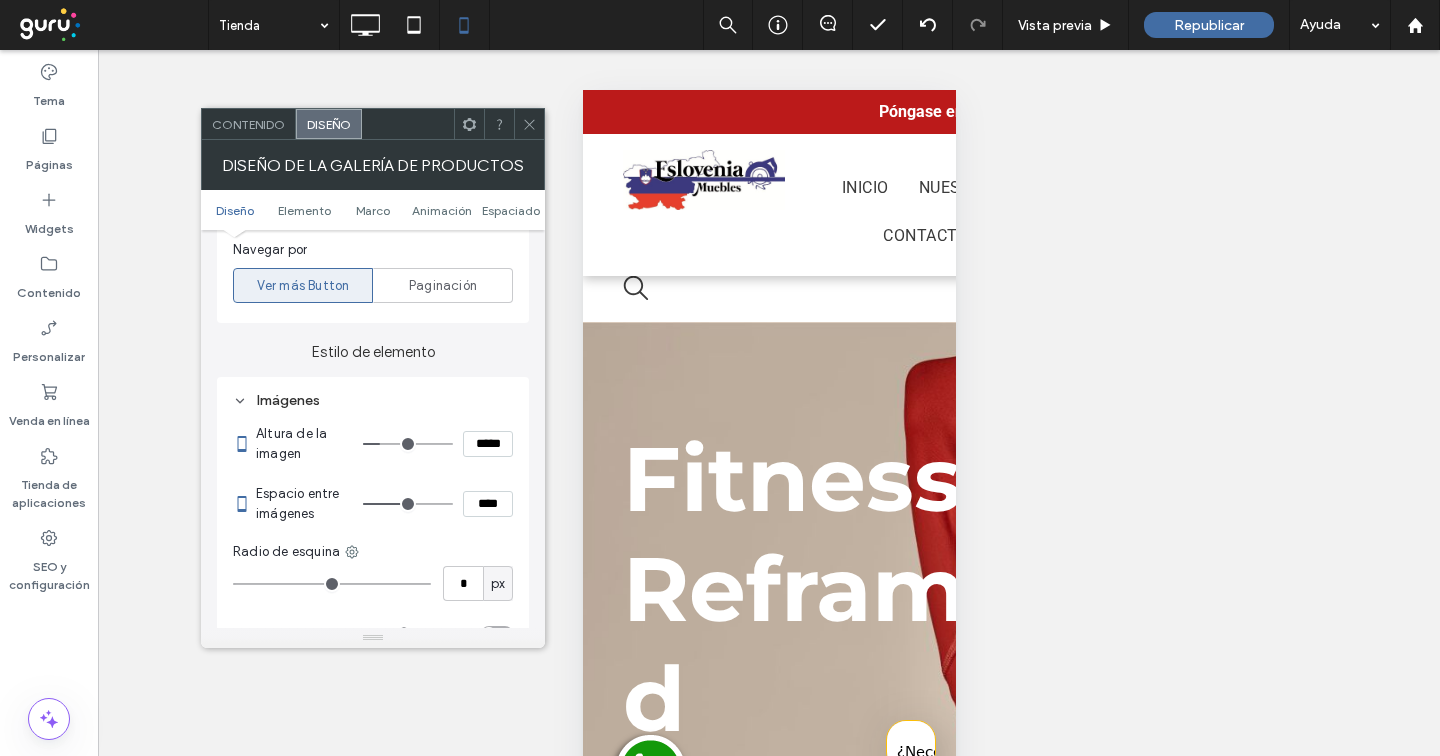 type on "*****" 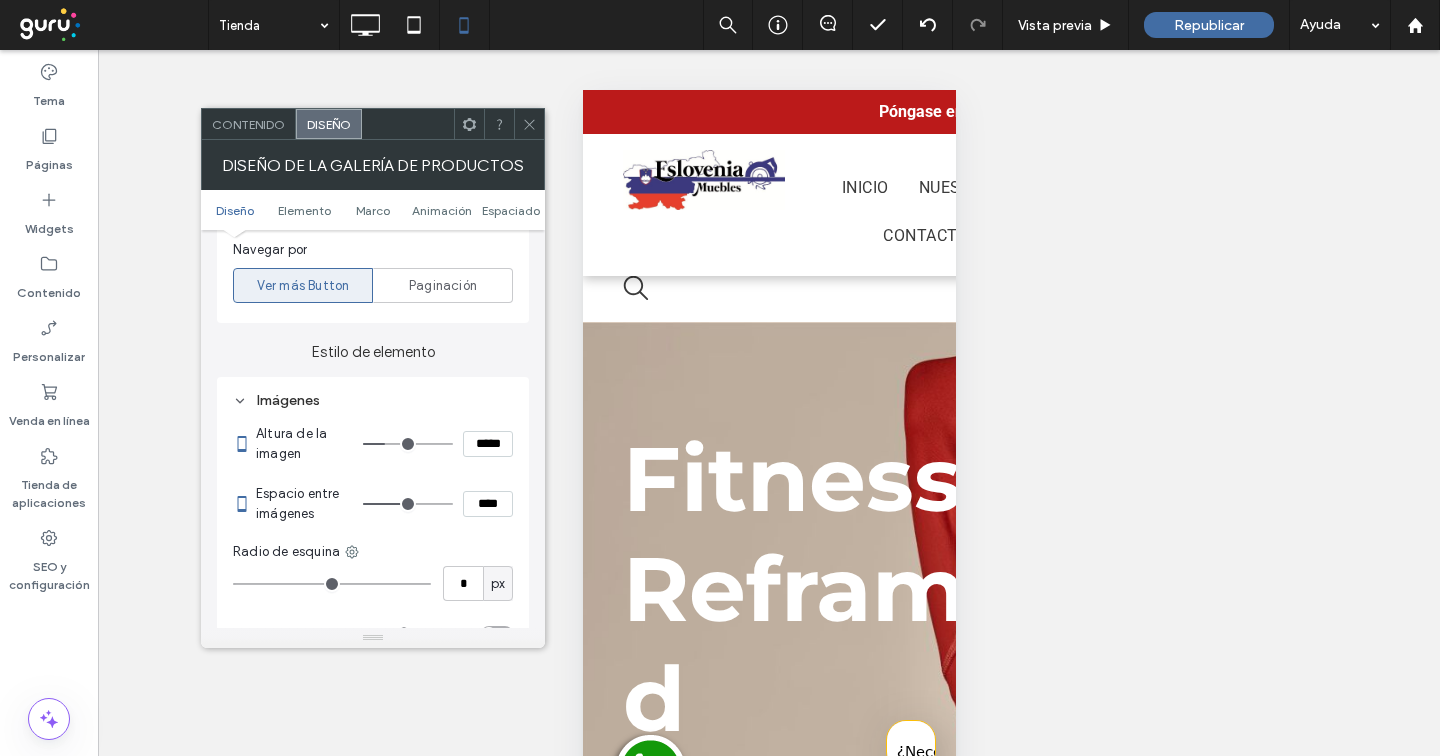 click at bounding box center (408, 444) 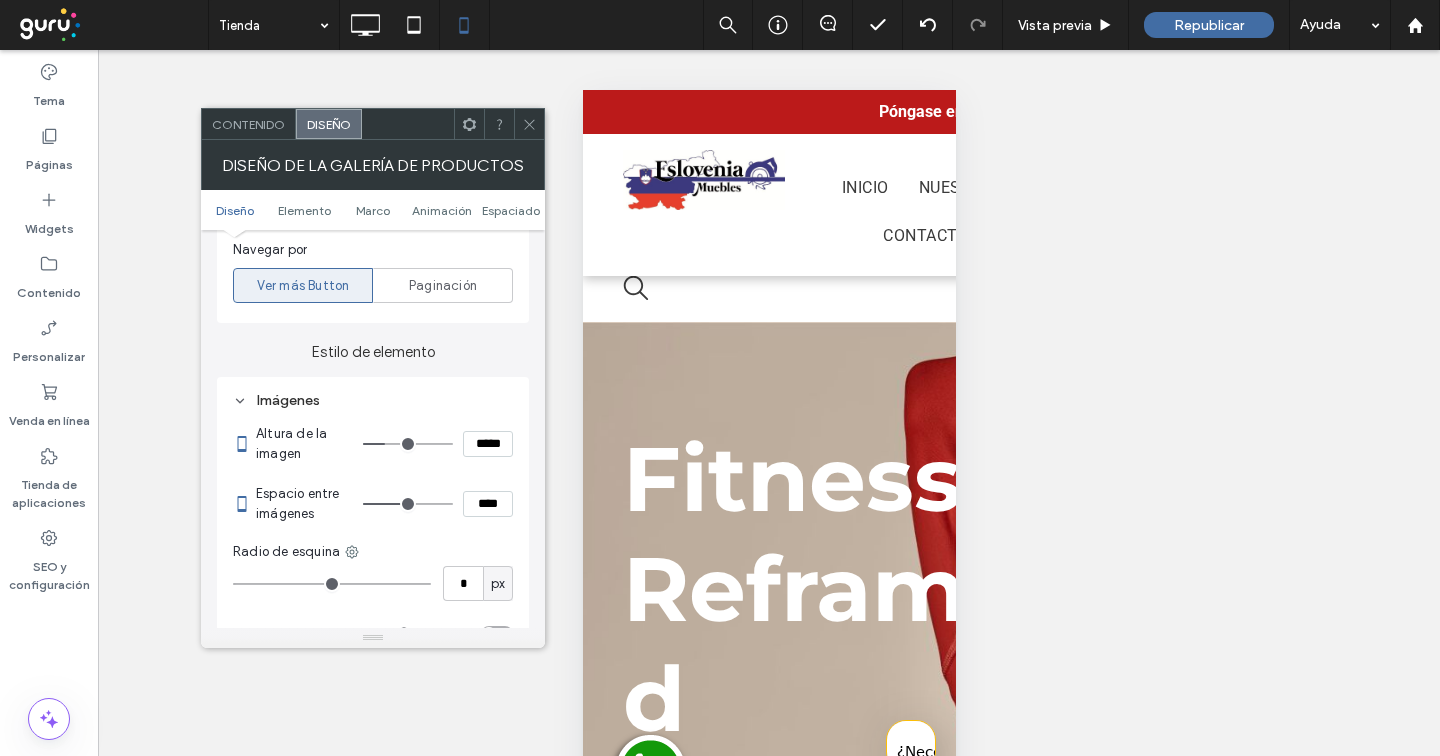 type on "***" 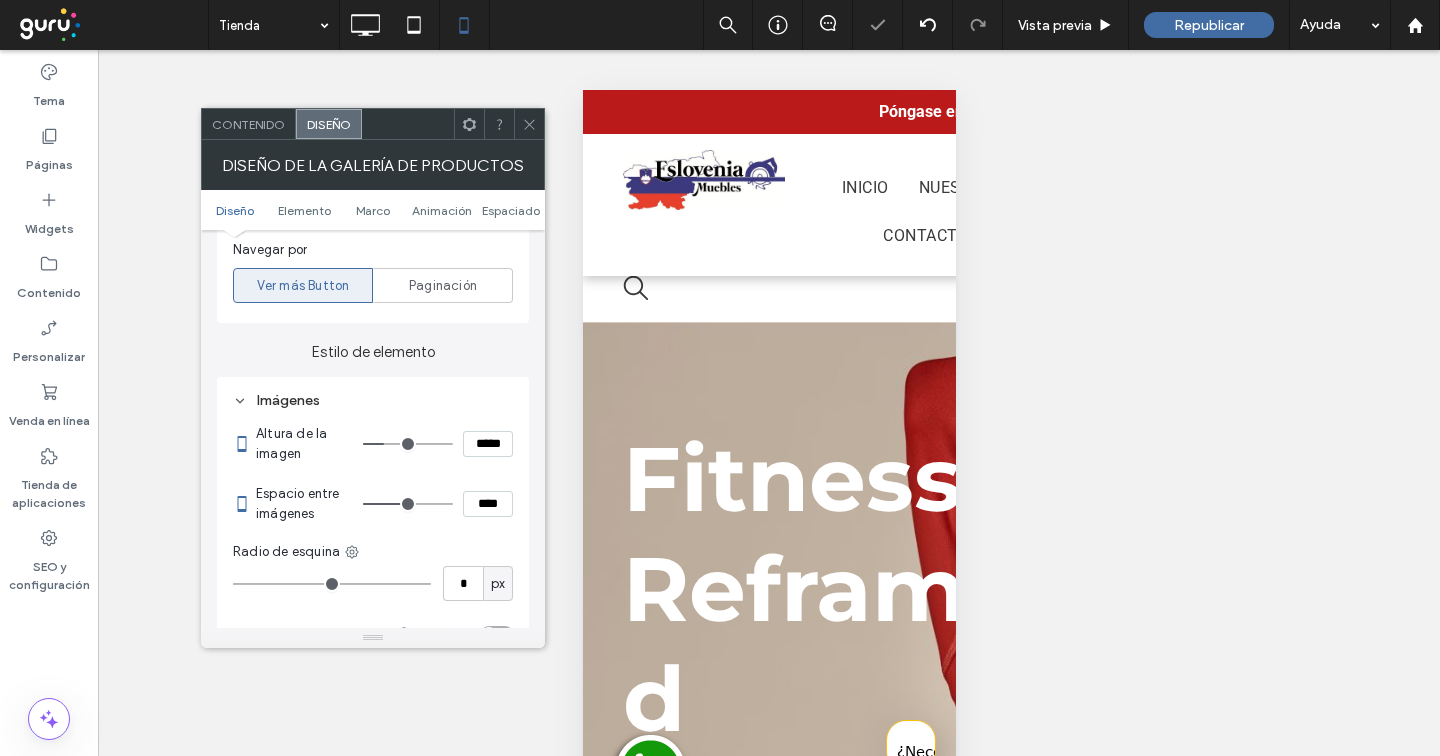 type on "***" 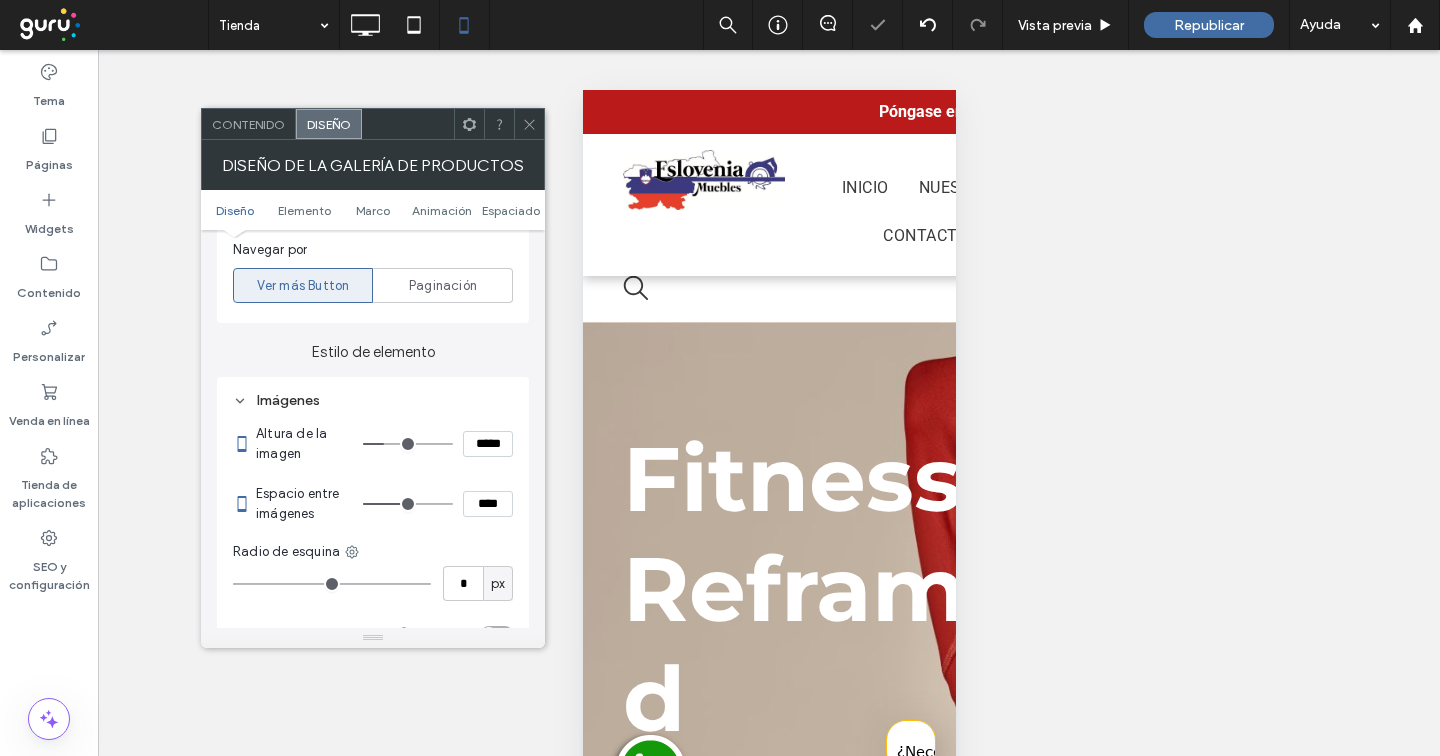 type on "*****" 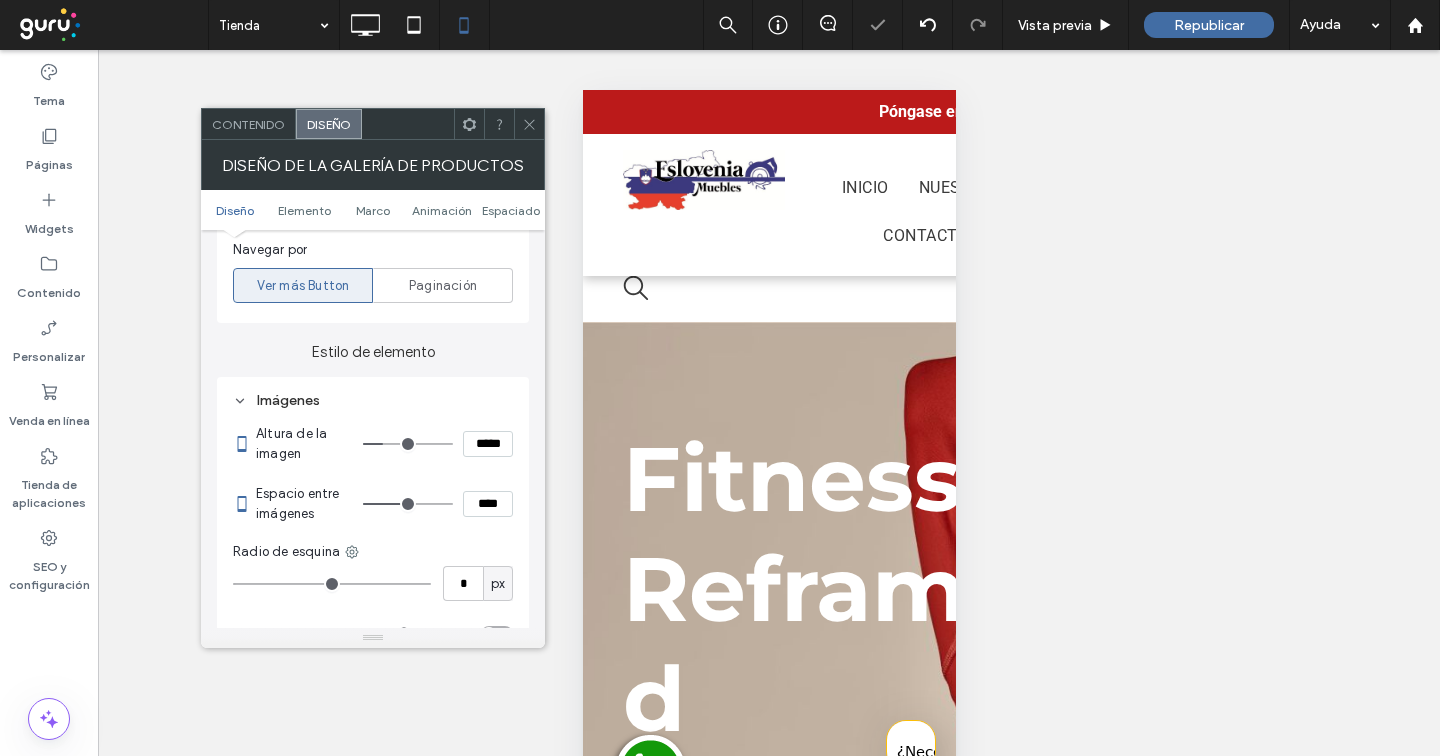 type on "***" 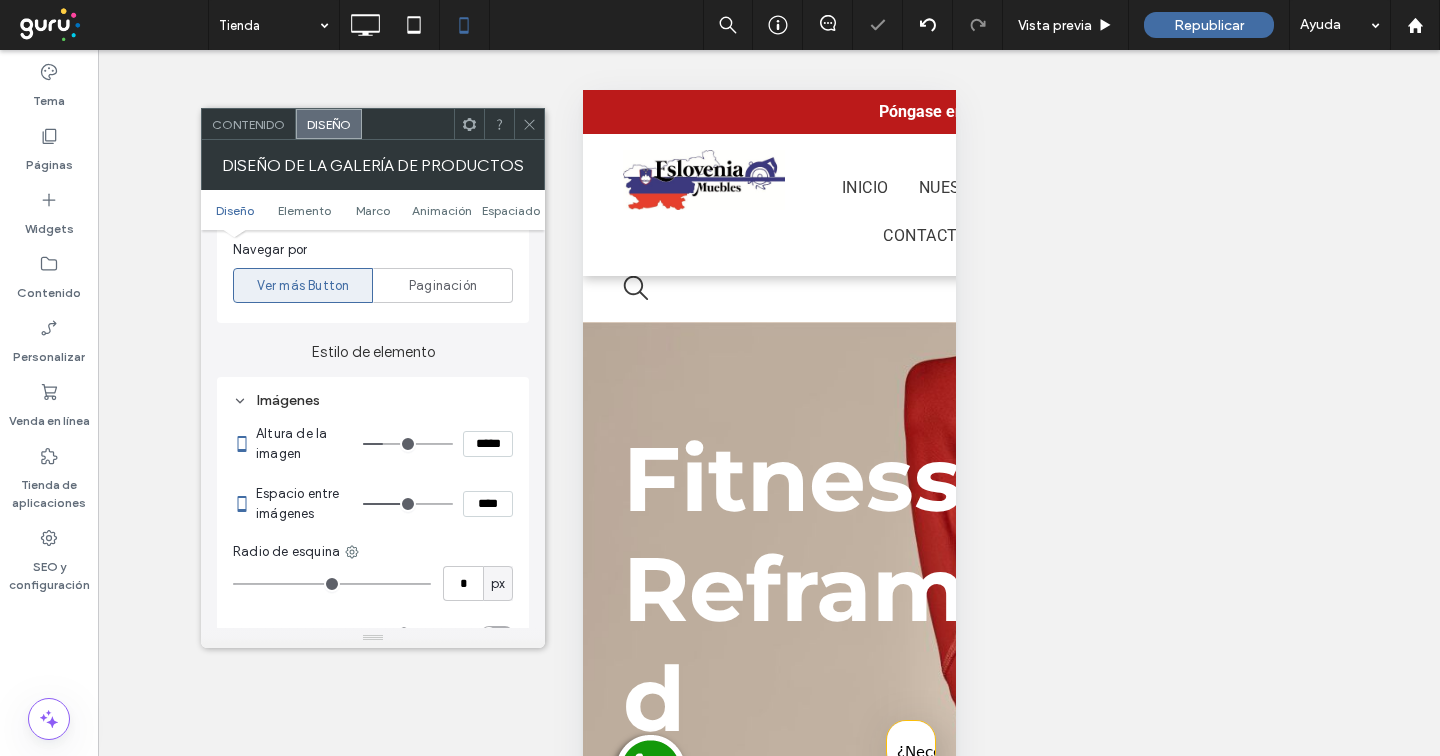 click at bounding box center [408, 444] 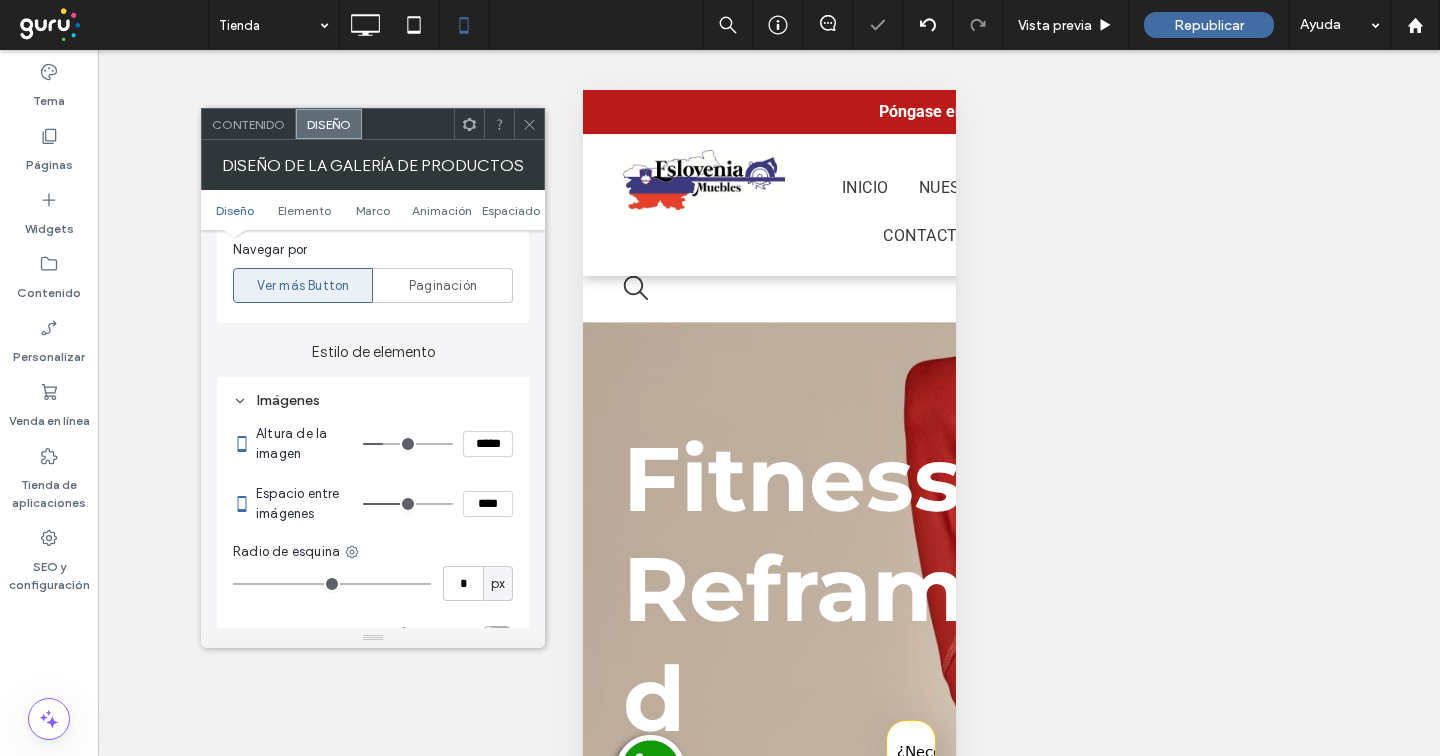 click 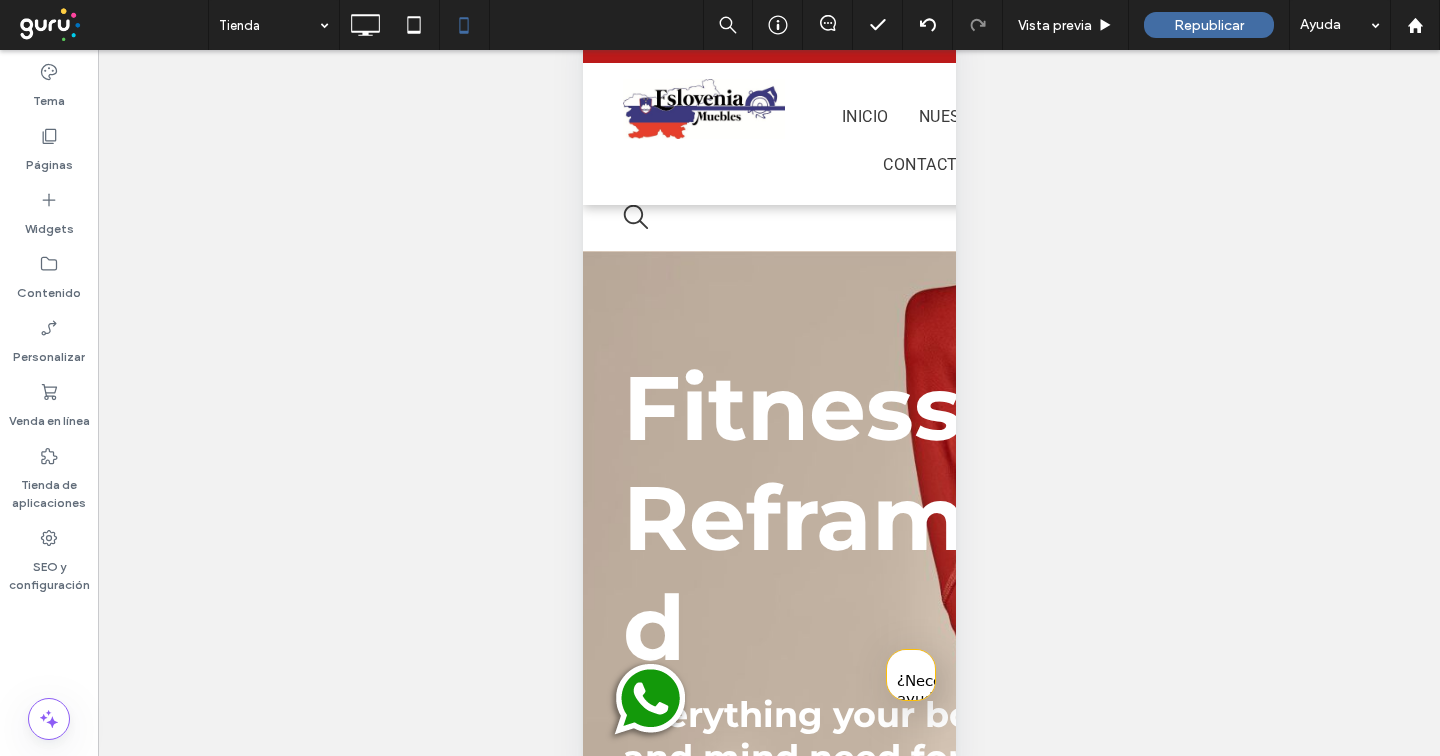 scroll, scrollTop: 0, scrollLeft: 0, axis: both 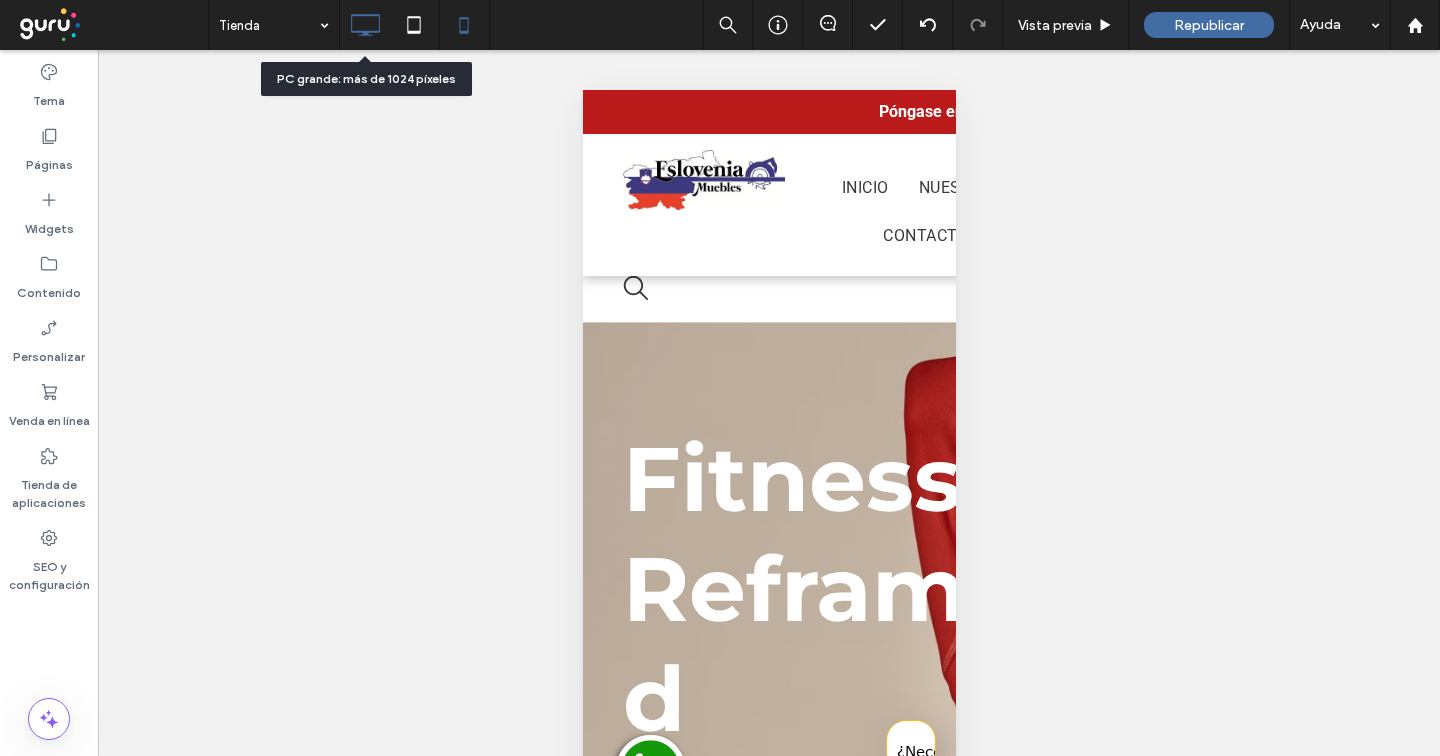 click 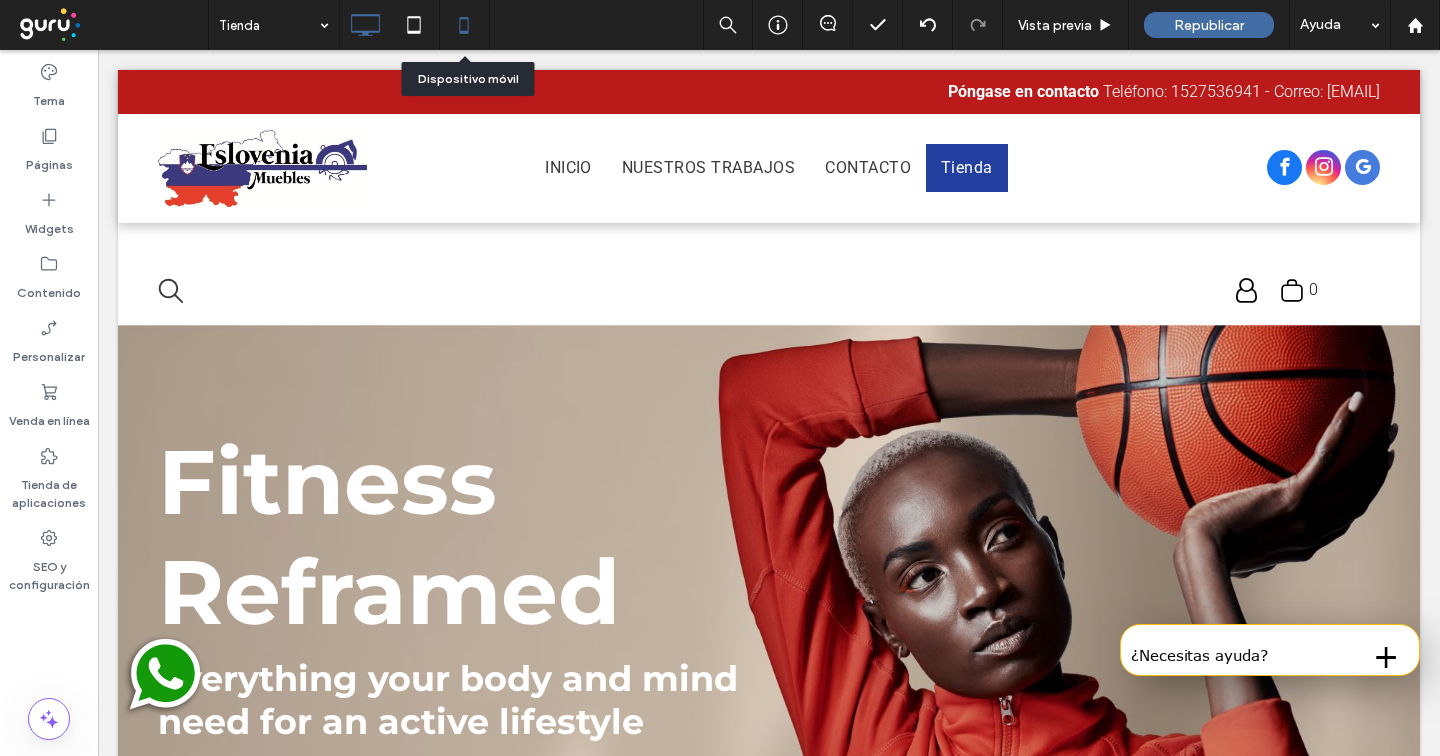 click 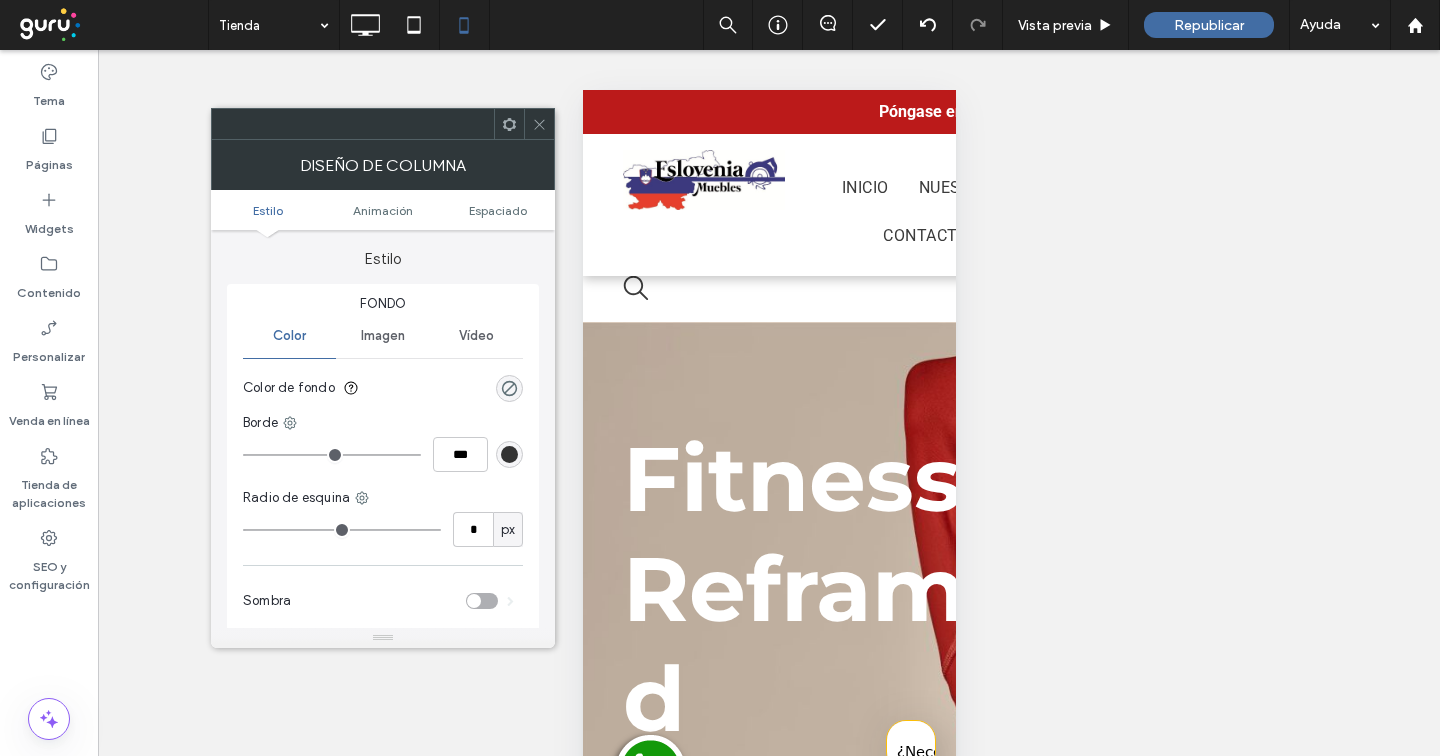 click at bounding box center [539, 124] 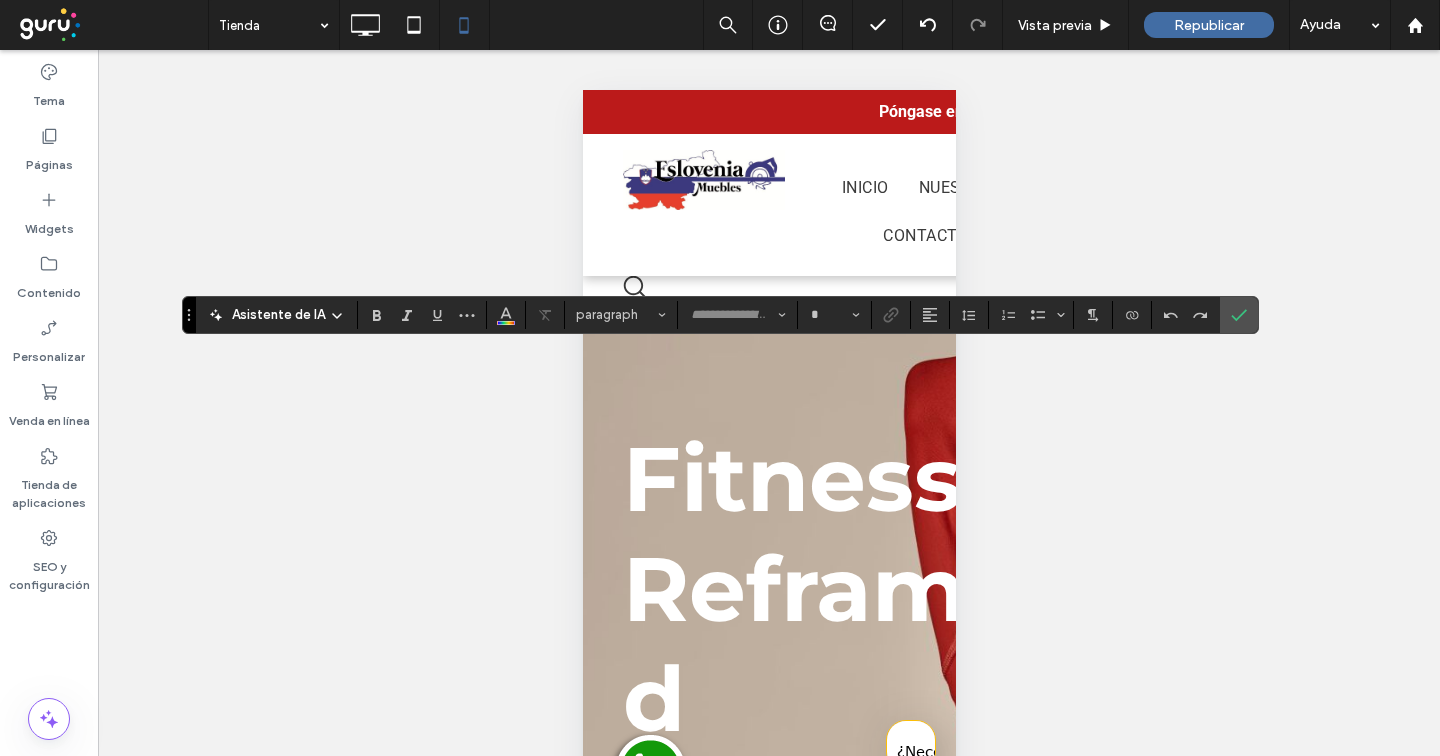 type on "******" 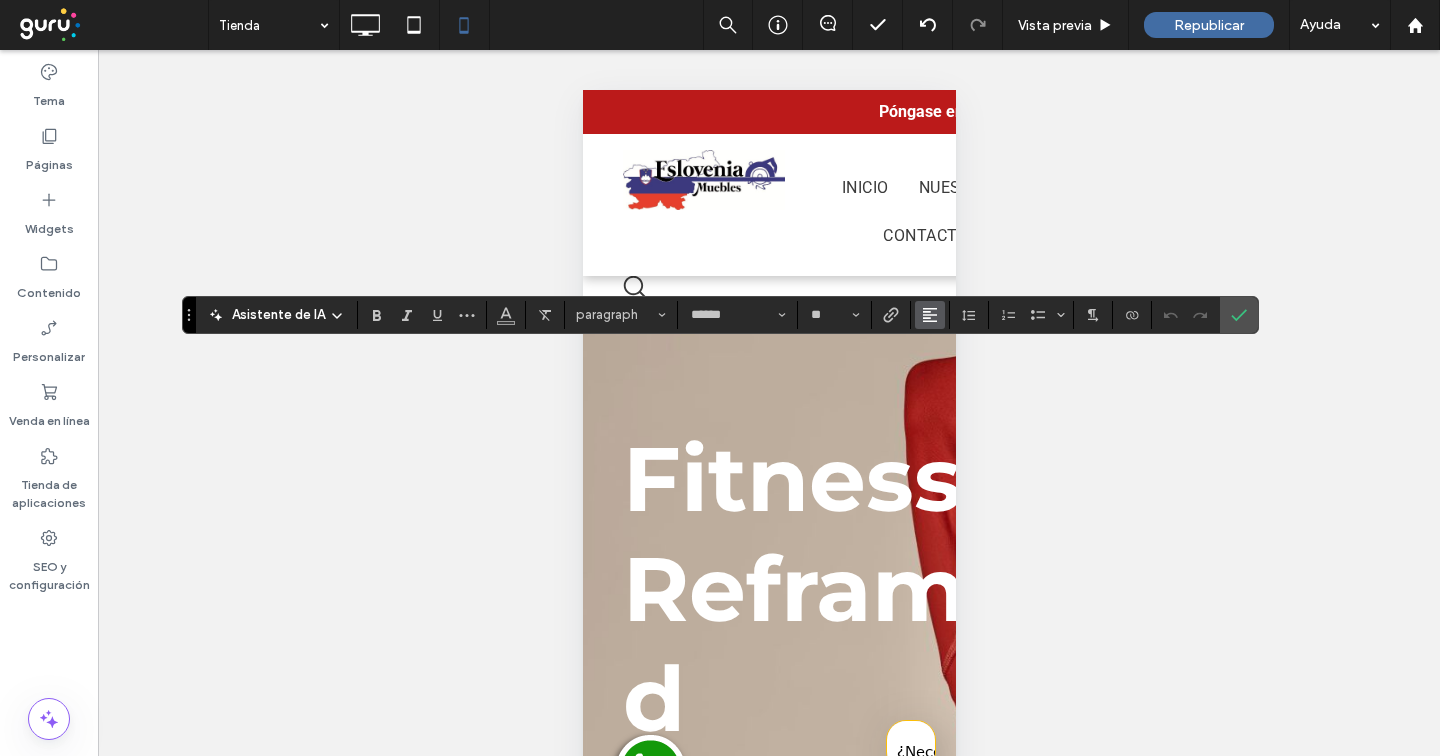 click 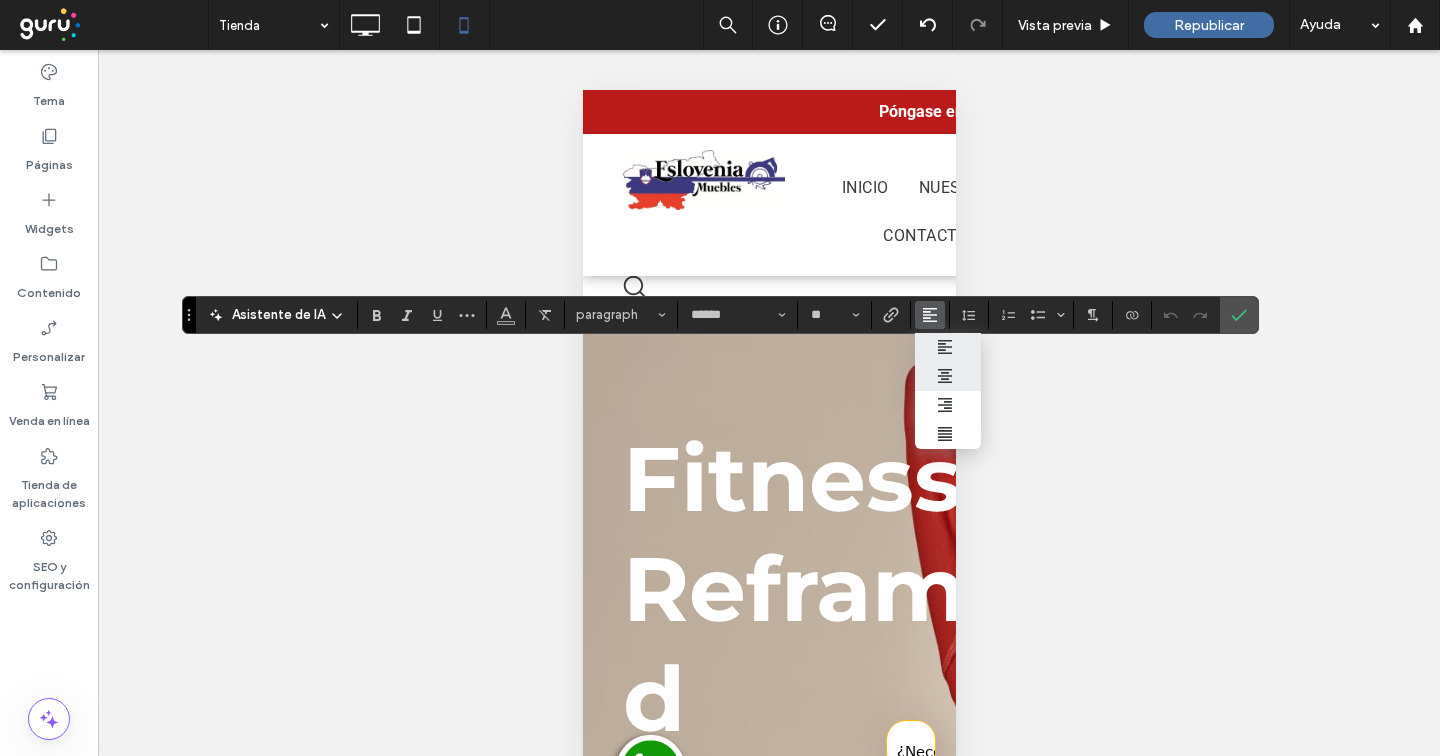 click 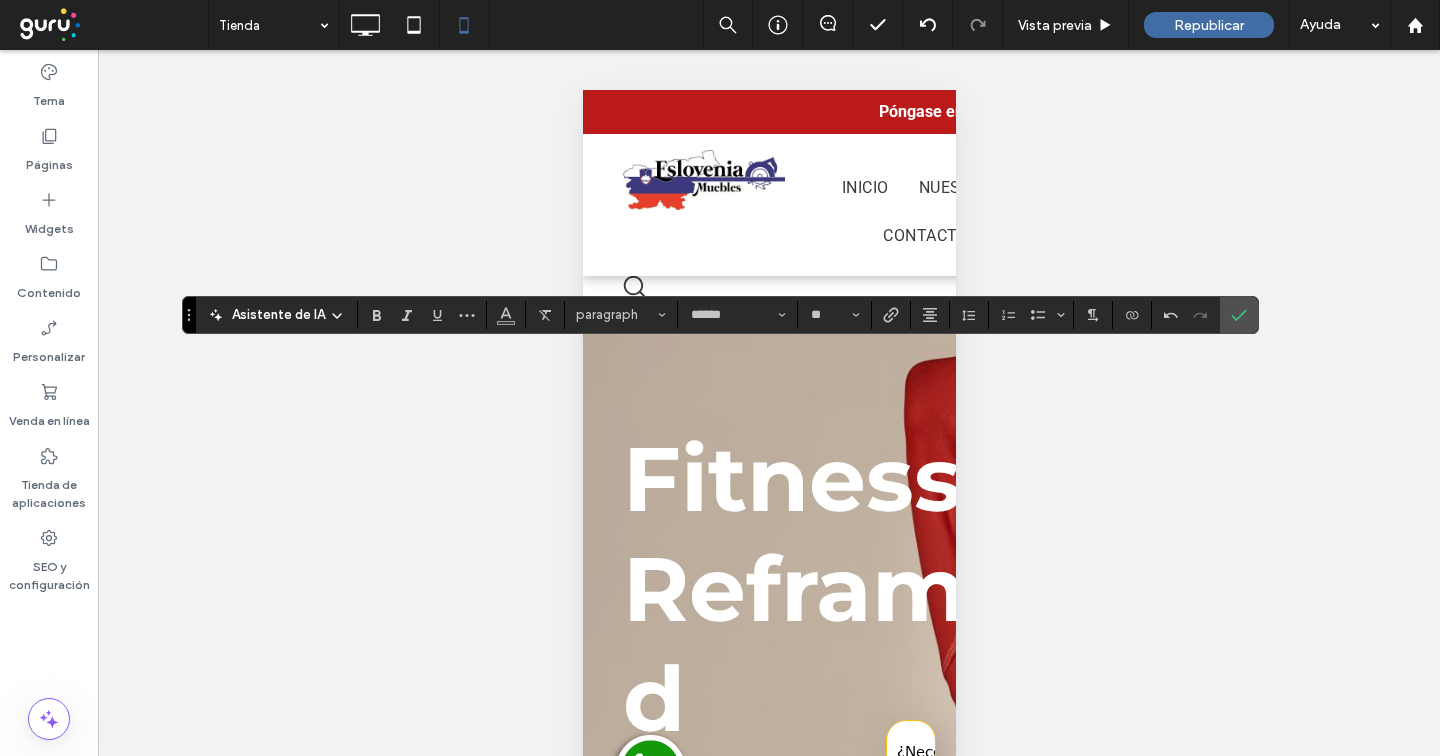 drag, startPoint x: 1246, startPoint y: 314, endPoint x: 1139, endPoint y: 328, distance: 107.912 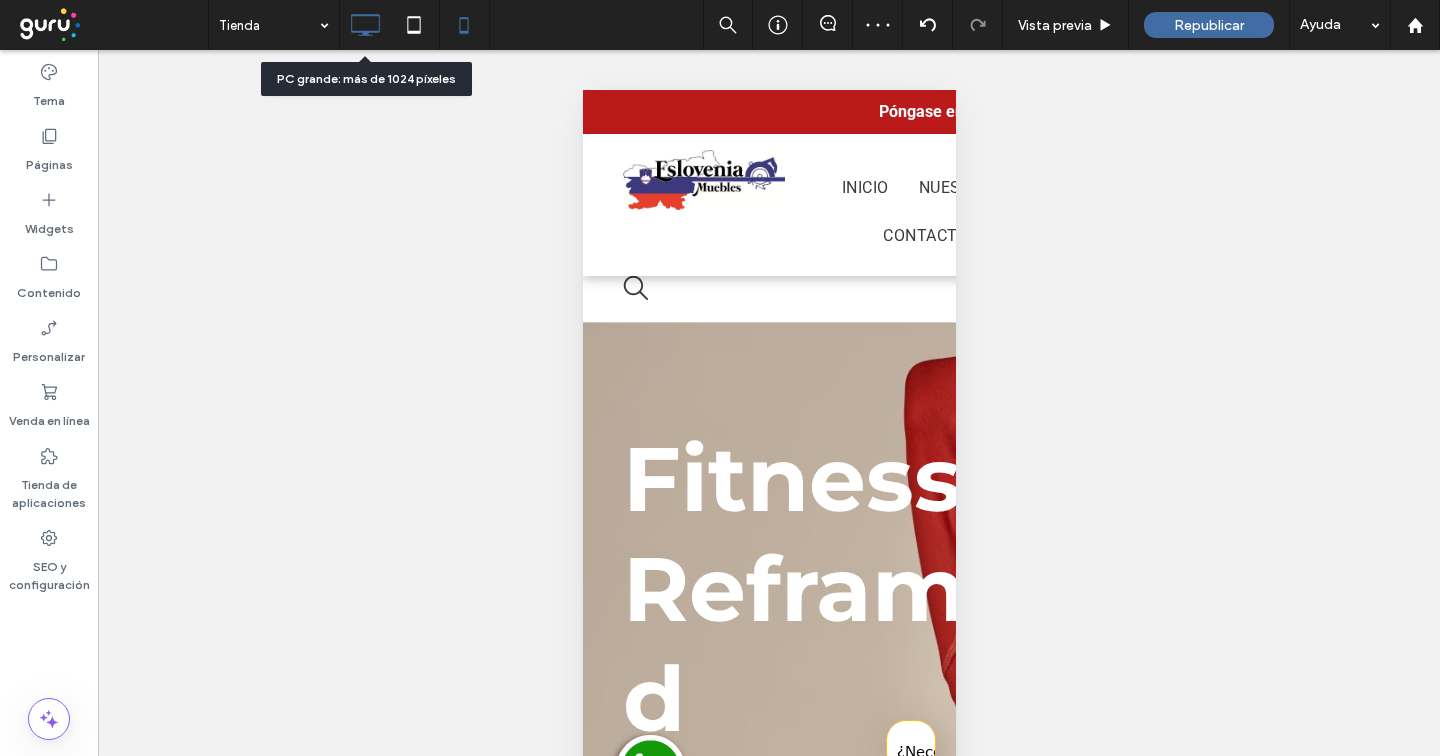 click 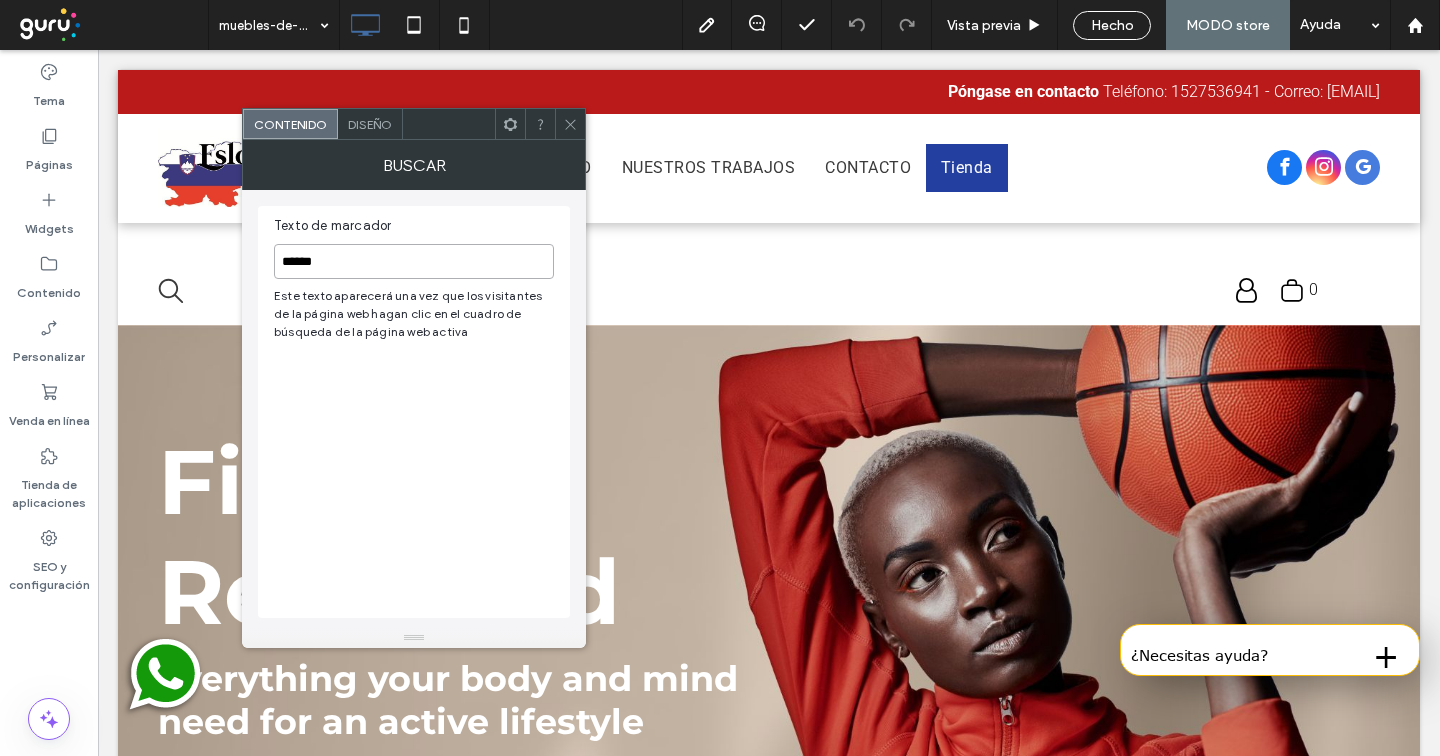 click on "******" at bounding box center (414, 261) 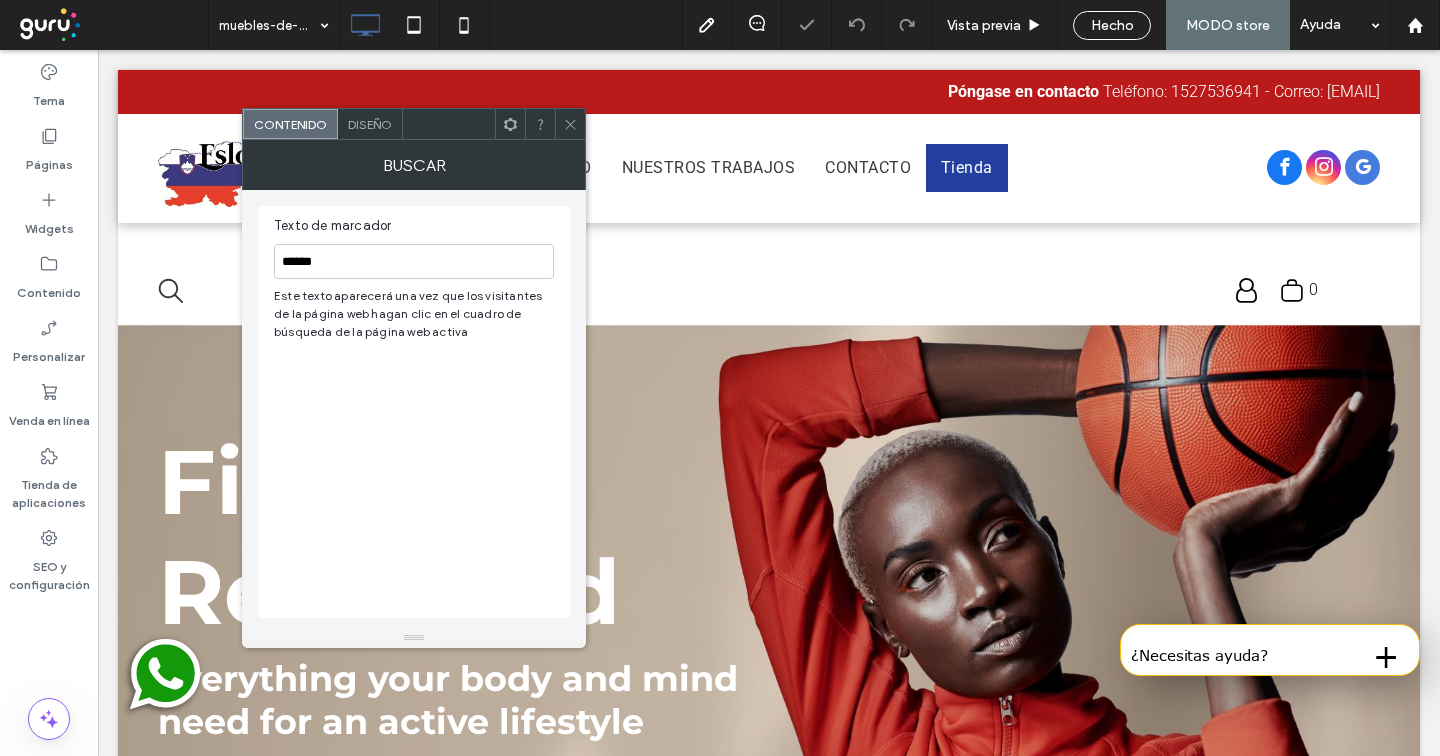 click on "Texto de marcador ****** Este texto aparecerá una vez que los visitantes de la página web hagan clic en el cuadro de búsqueda de la página web activa" at bounding box center [414, 412] 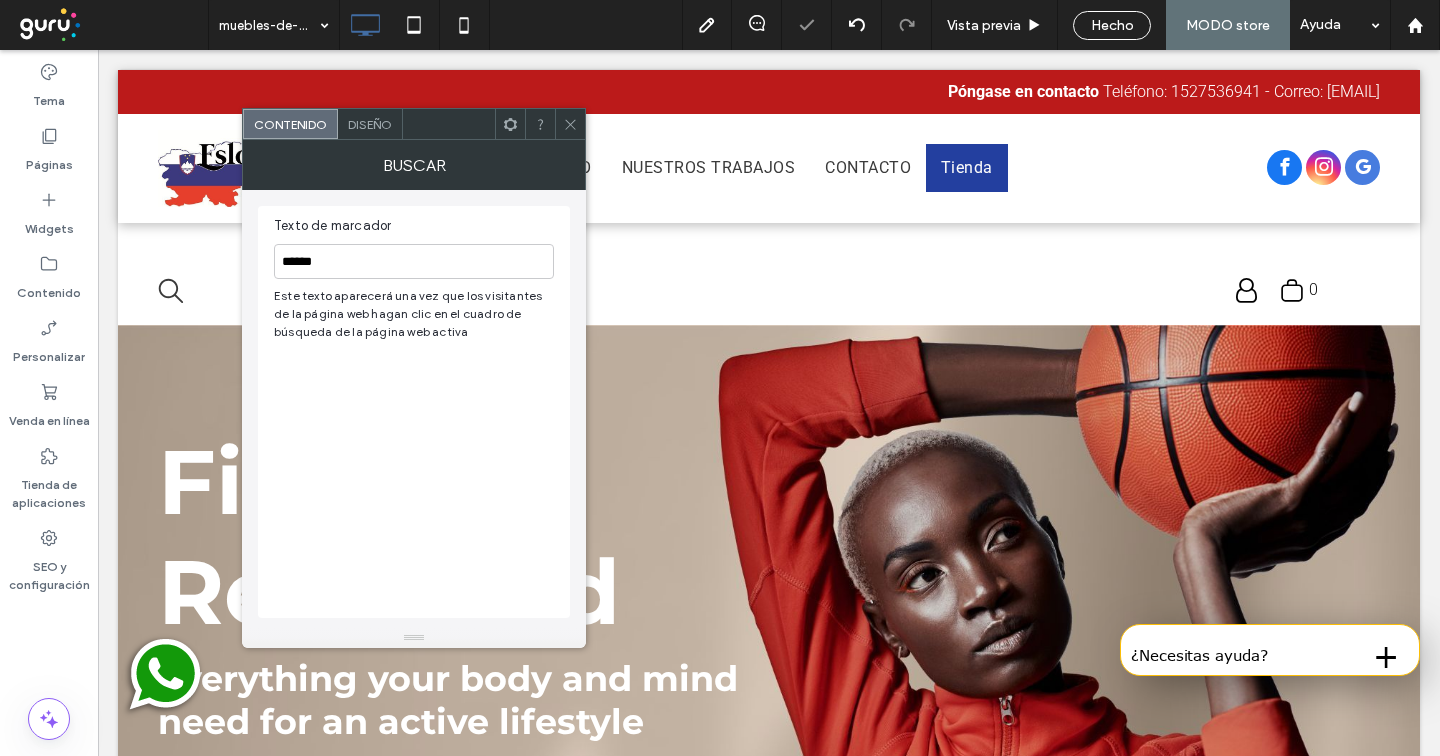 click 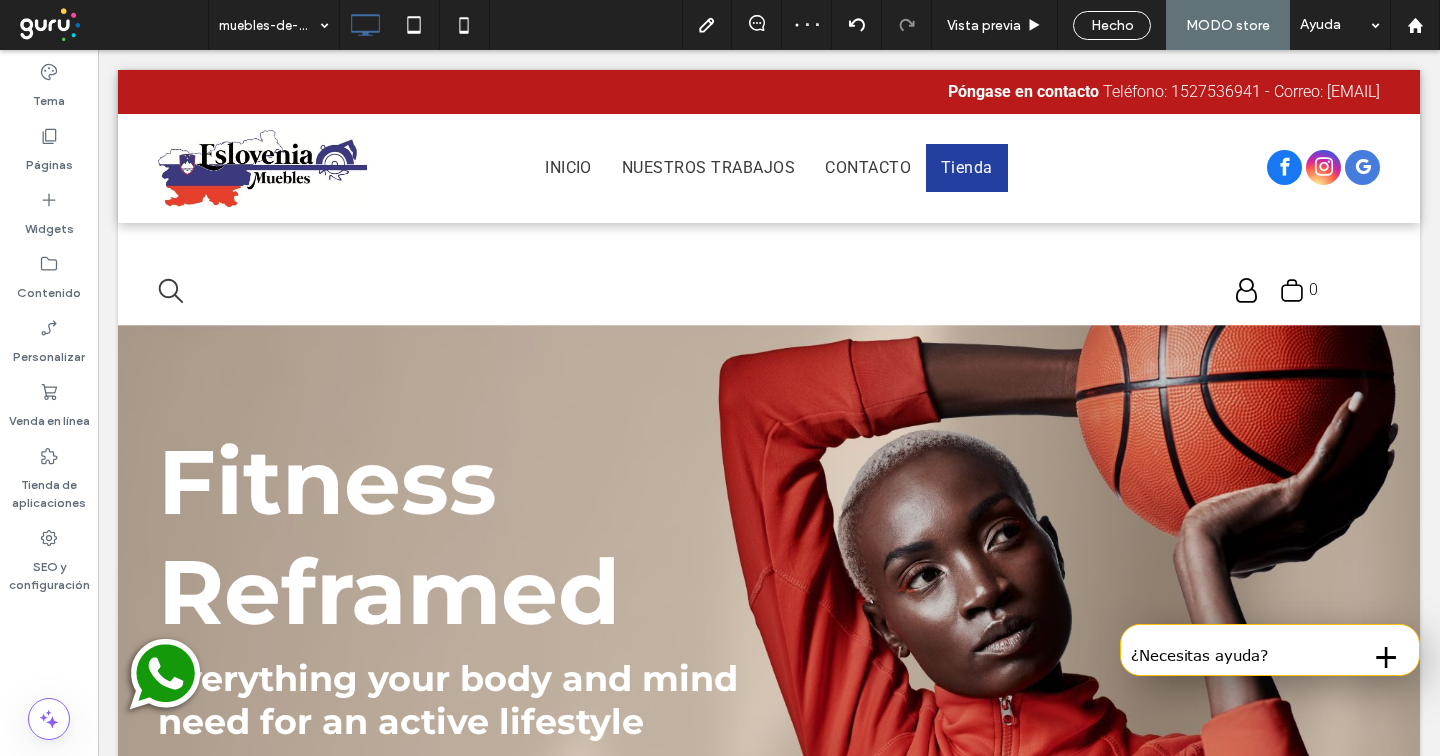 type on "**********" 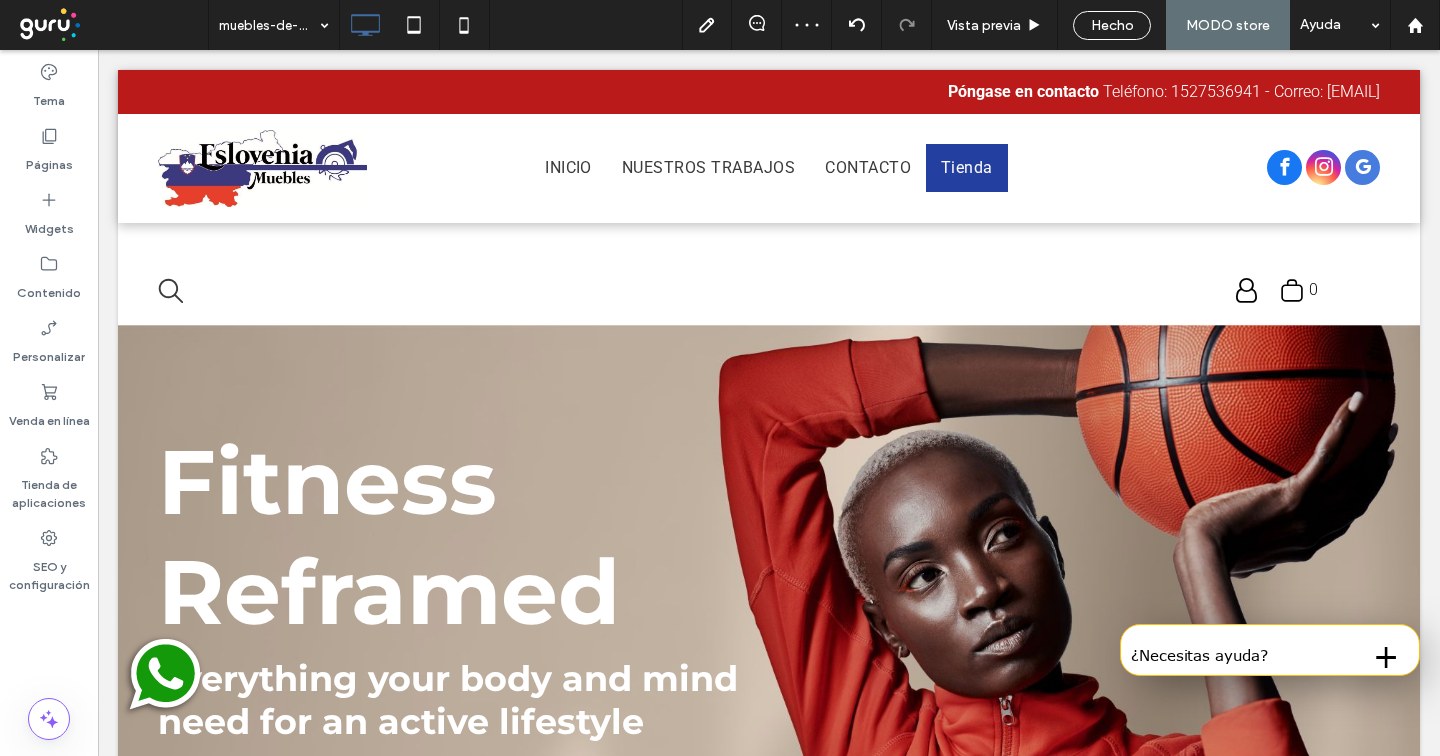 type on "**" 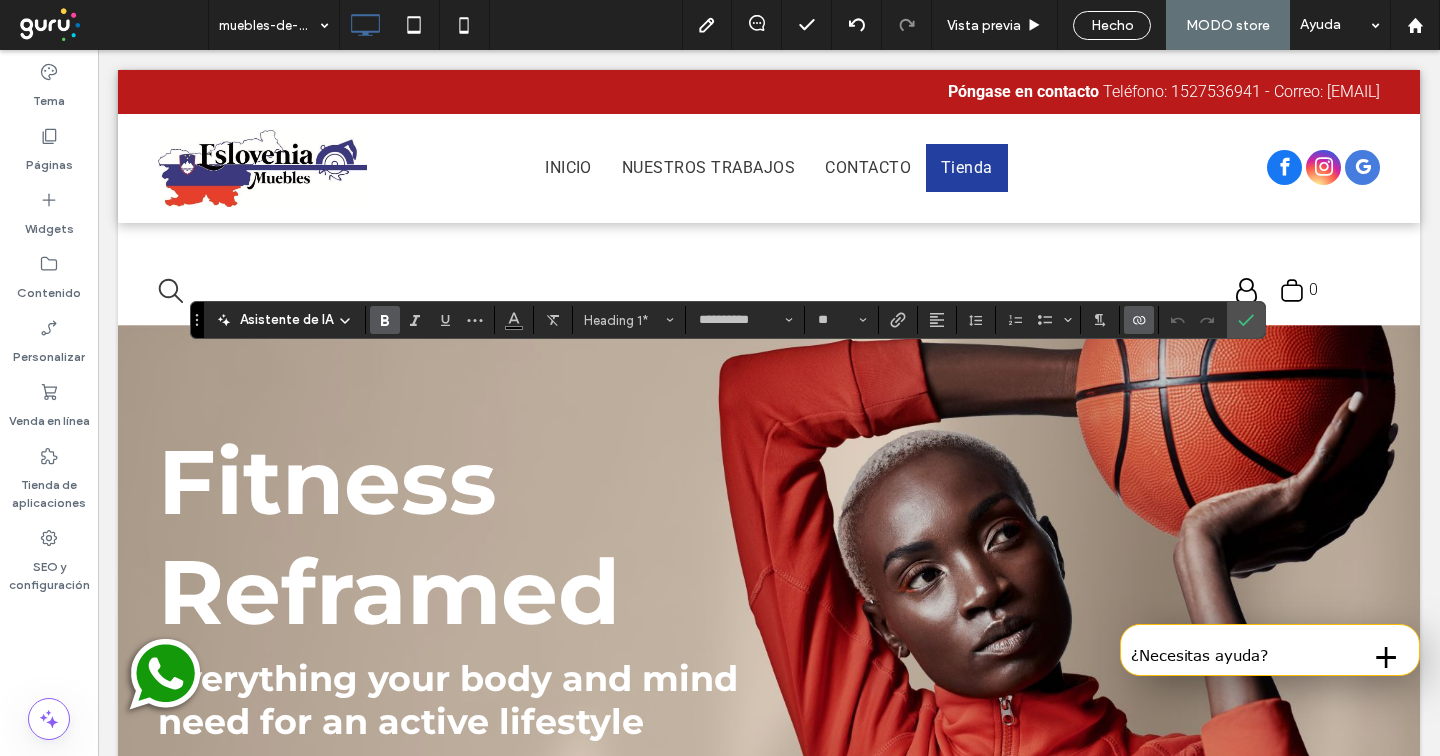 type 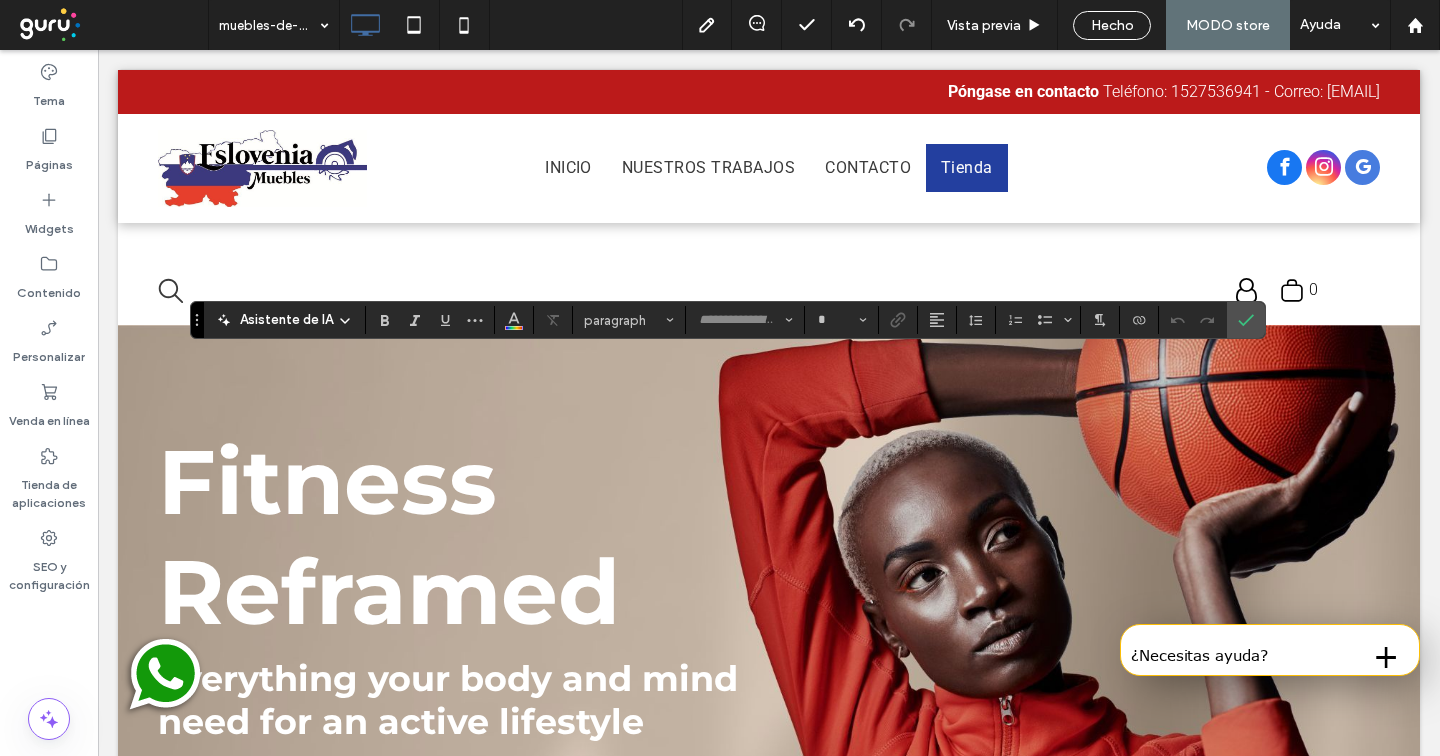 type on "**********" 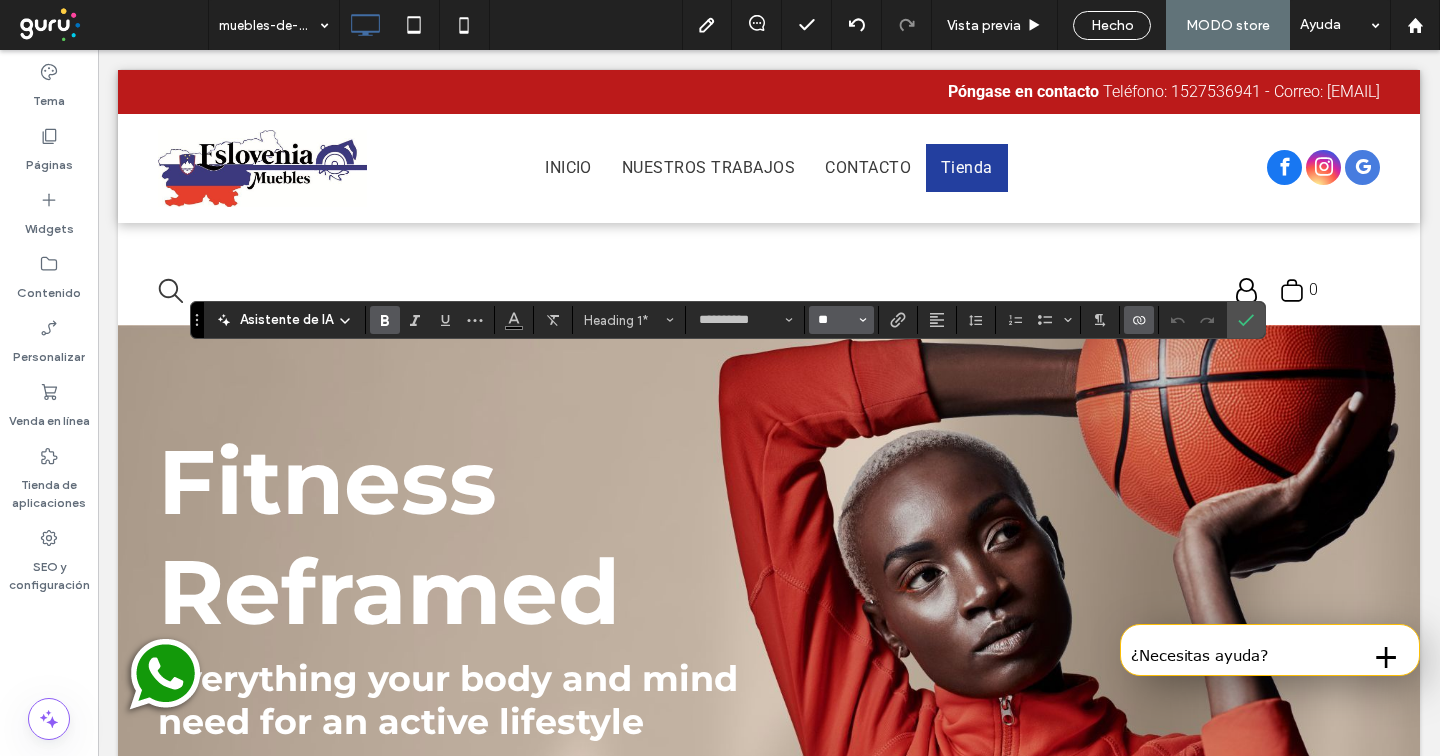 click on "**" at bounding box center [835, 320] 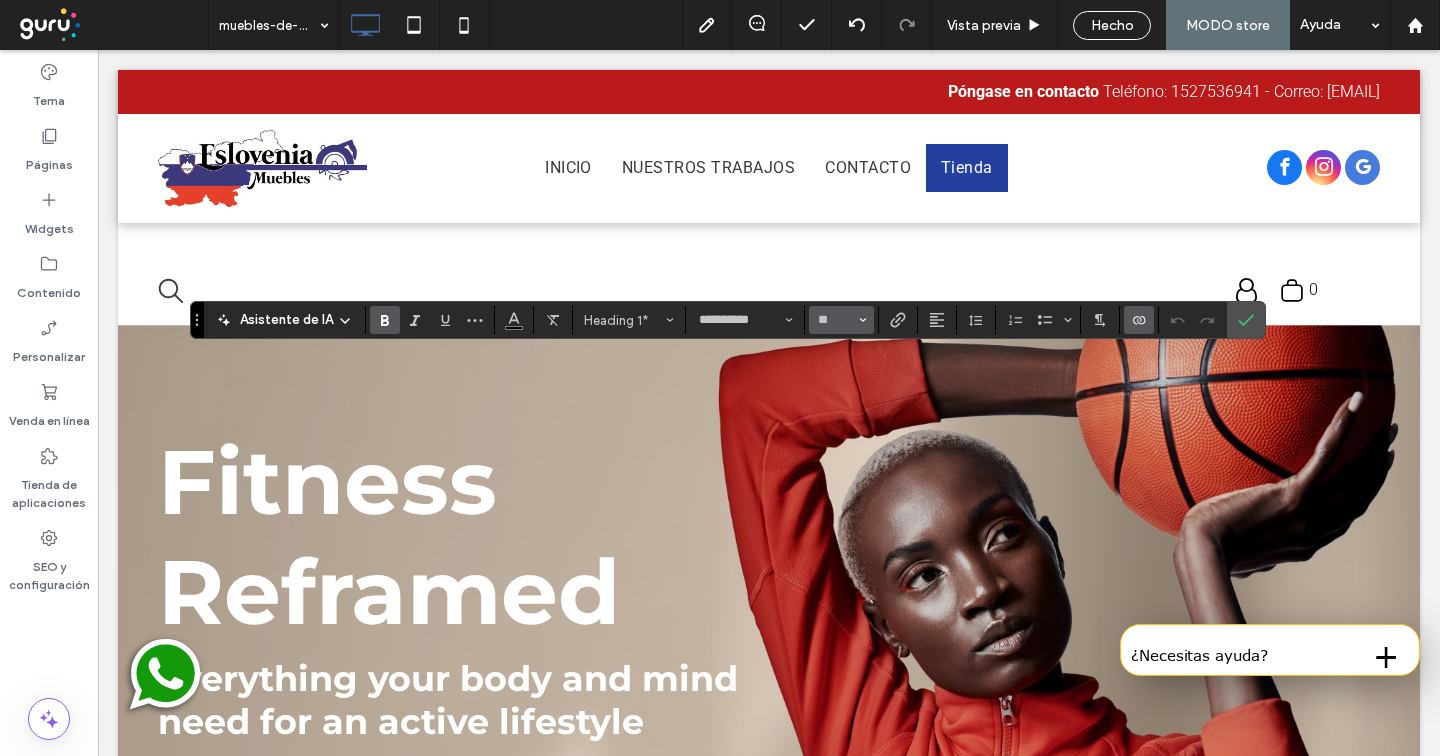 type on "**" 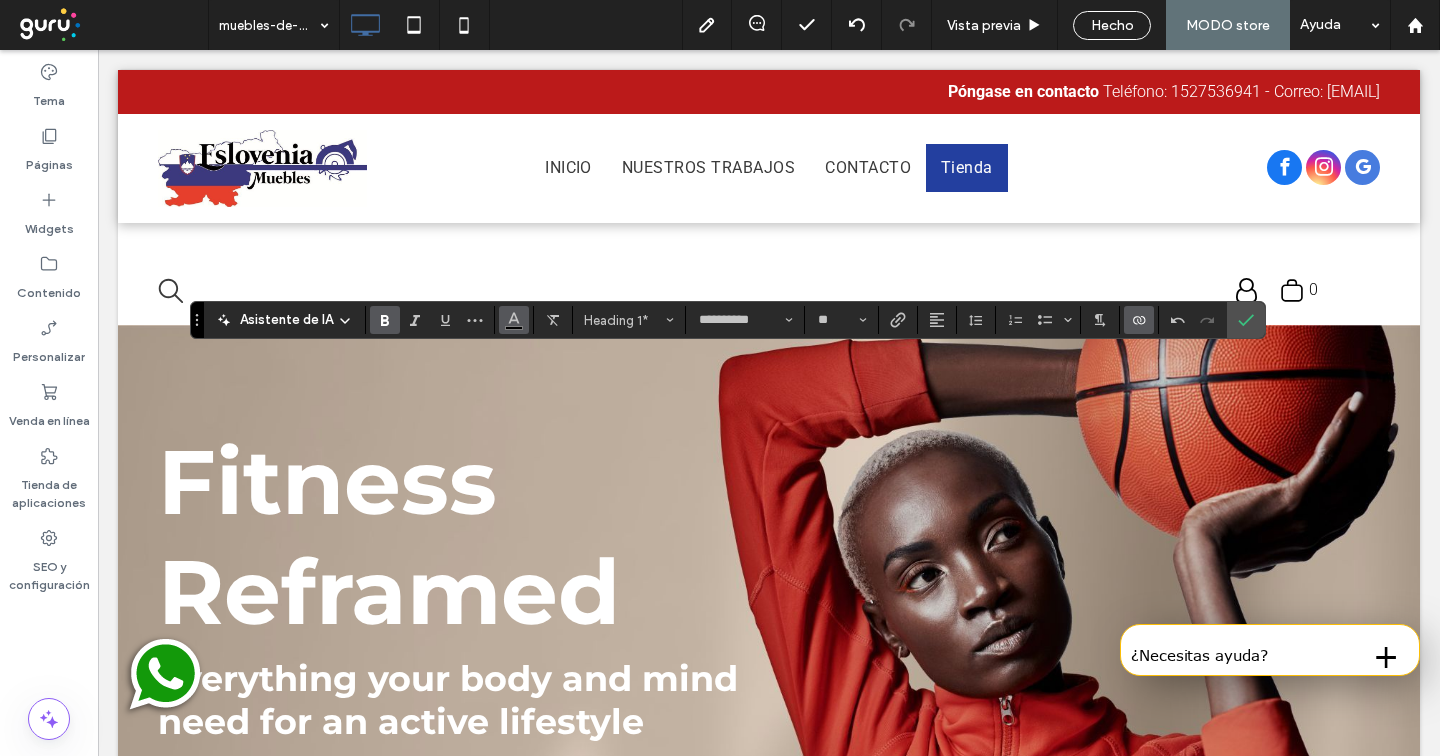 click 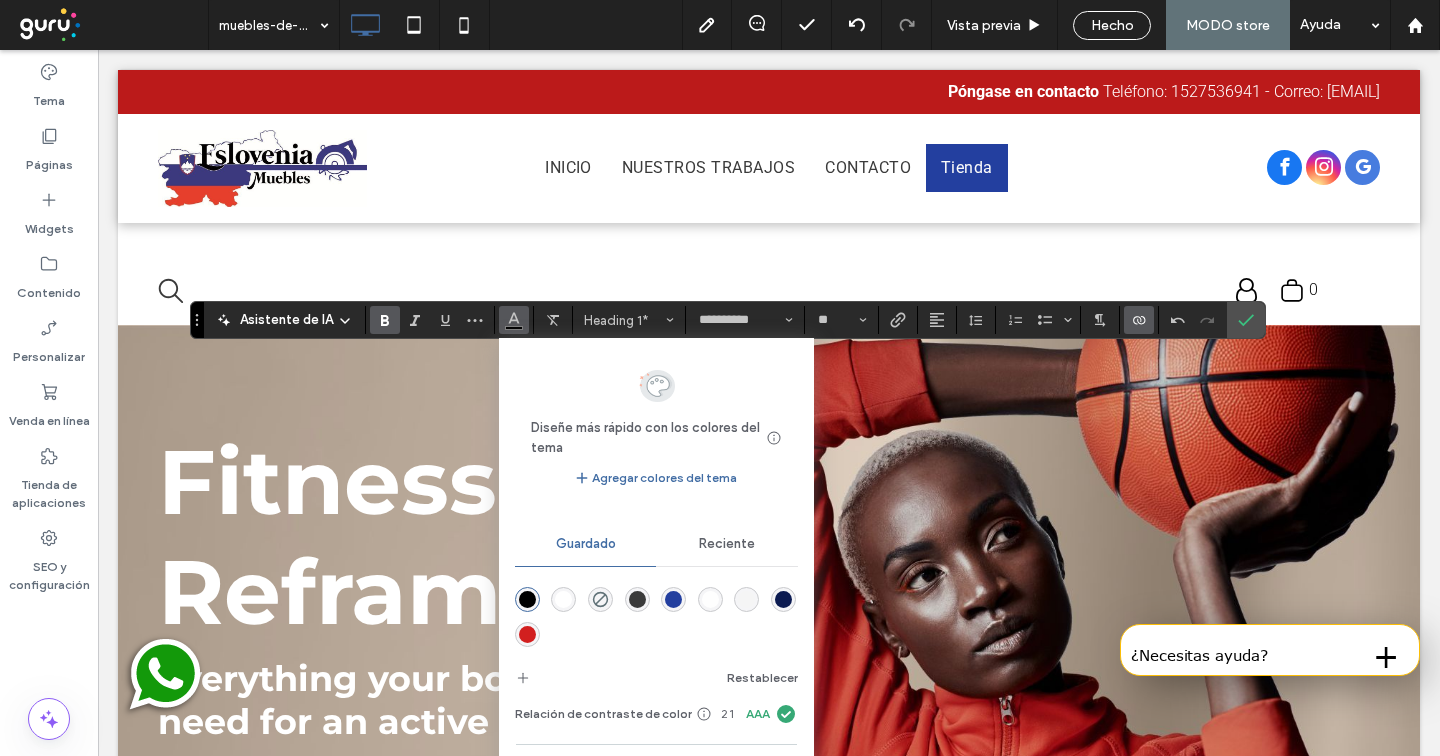 click at bounding box center (673, 599) 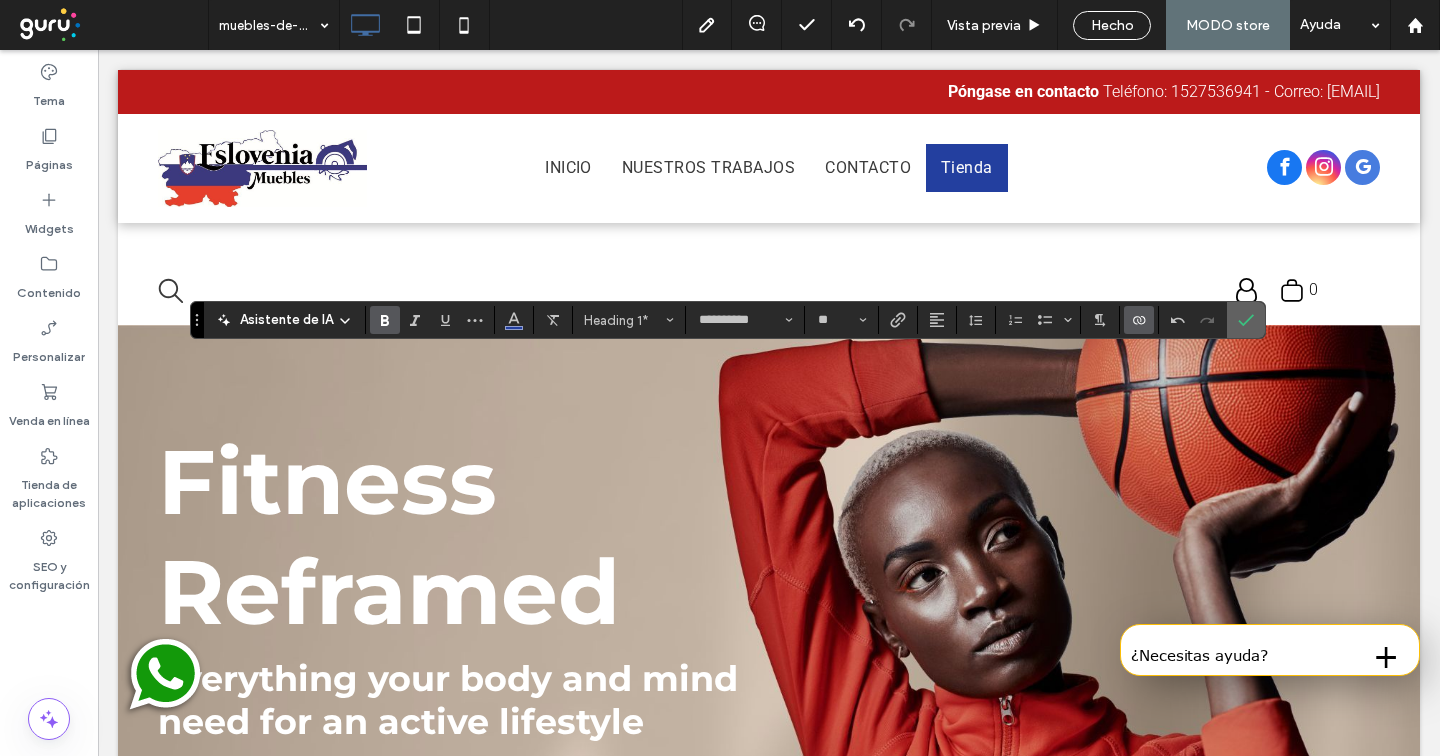 click 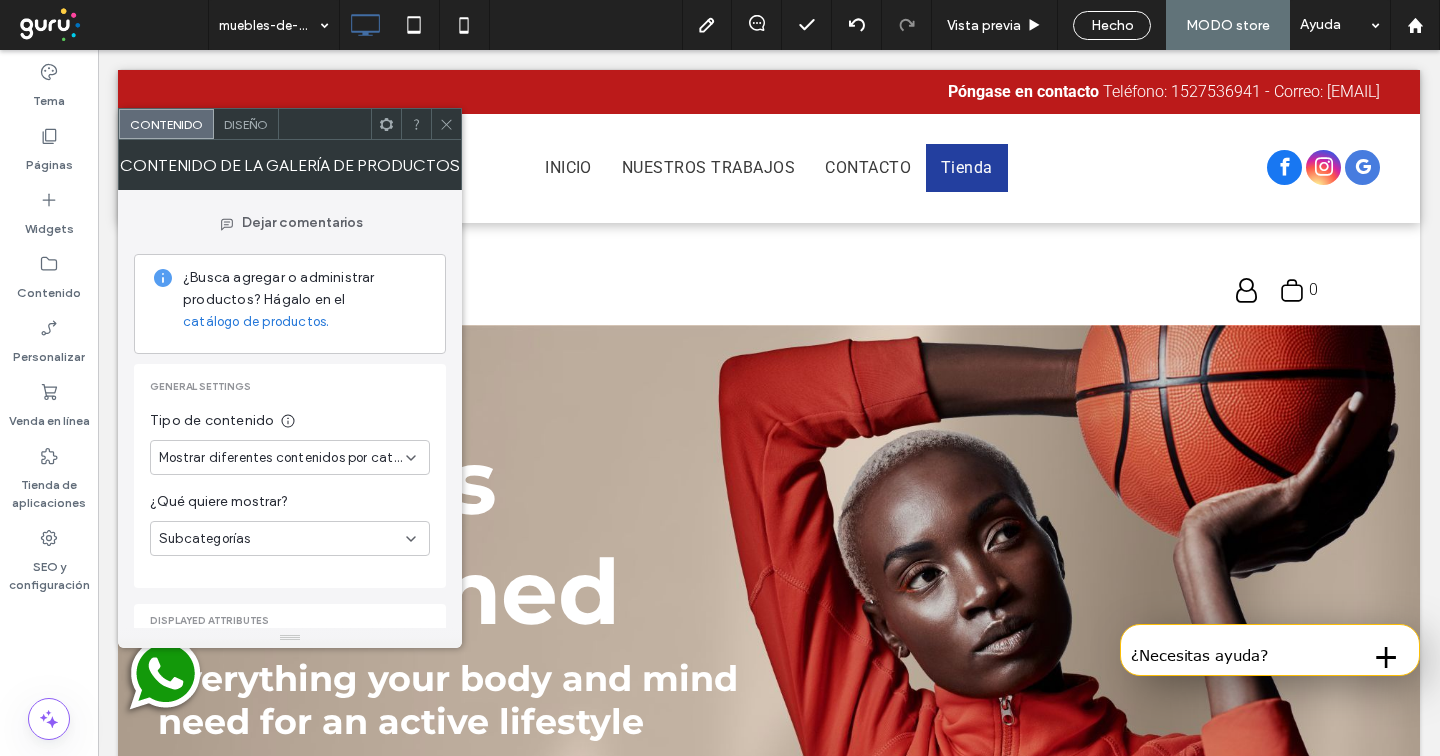 click on "Diseño" at bounding box center [246, 124] 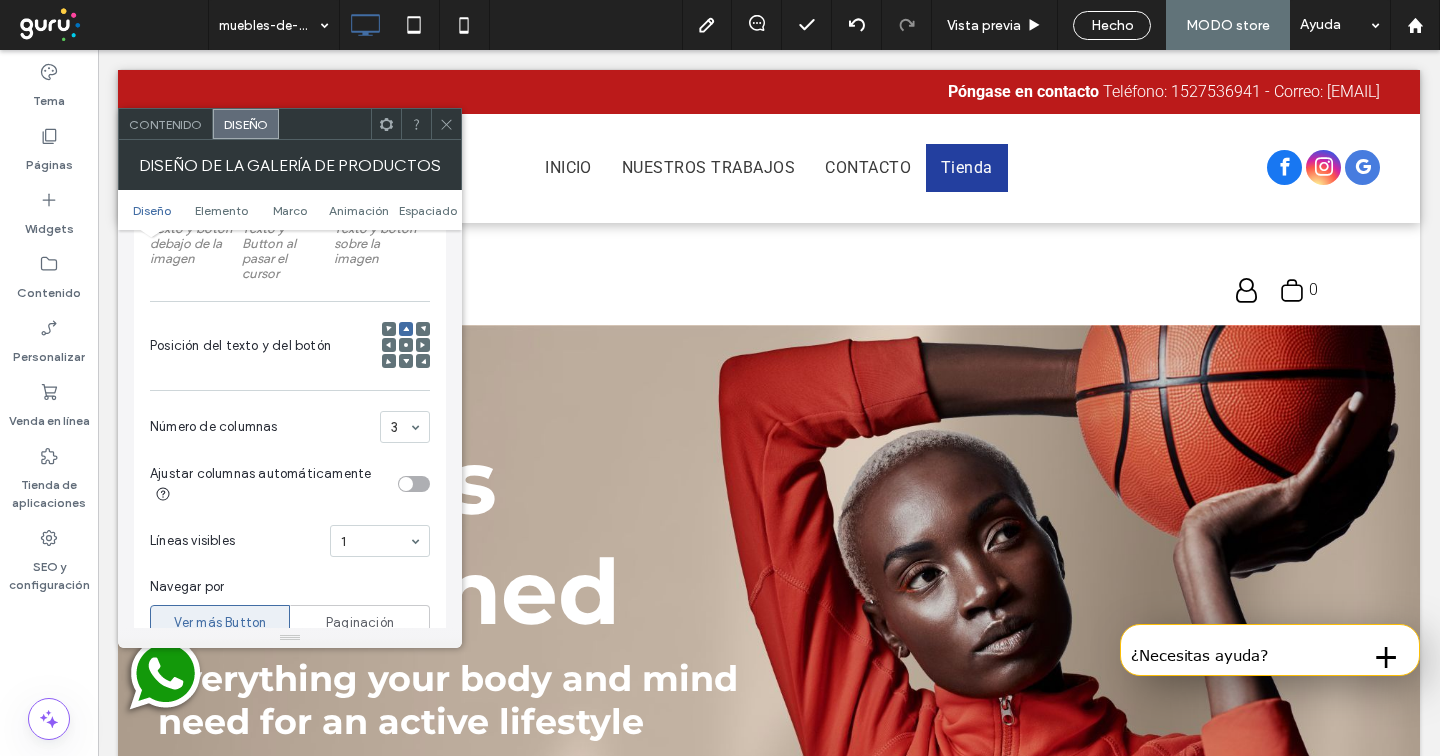 scroll, scrollTop: 444, scrollLeft: 0, axis: vertical 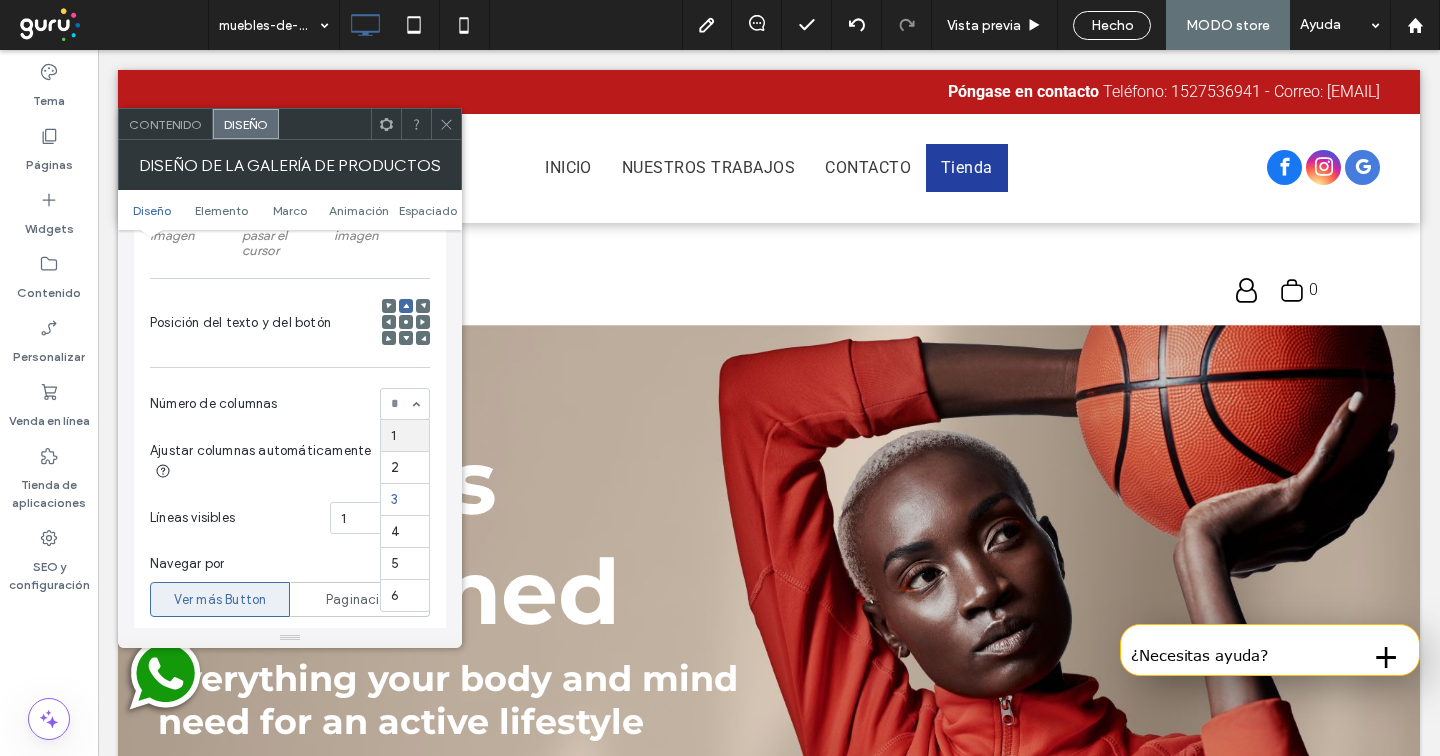 click on "1 2 3 4 5 6" at bounding box center [405, 404] 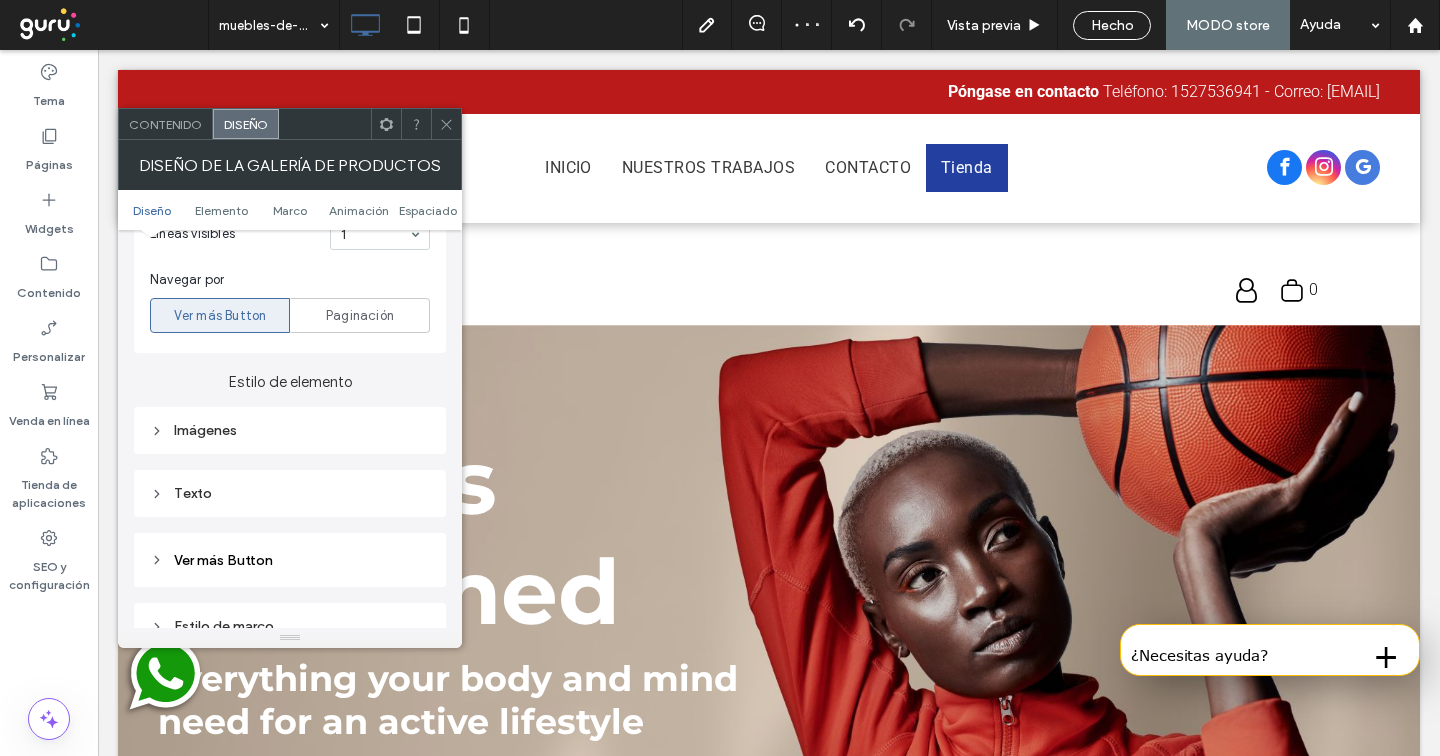 scroll, scrollTop: 729, scrollLeft: 0, axis: vertical 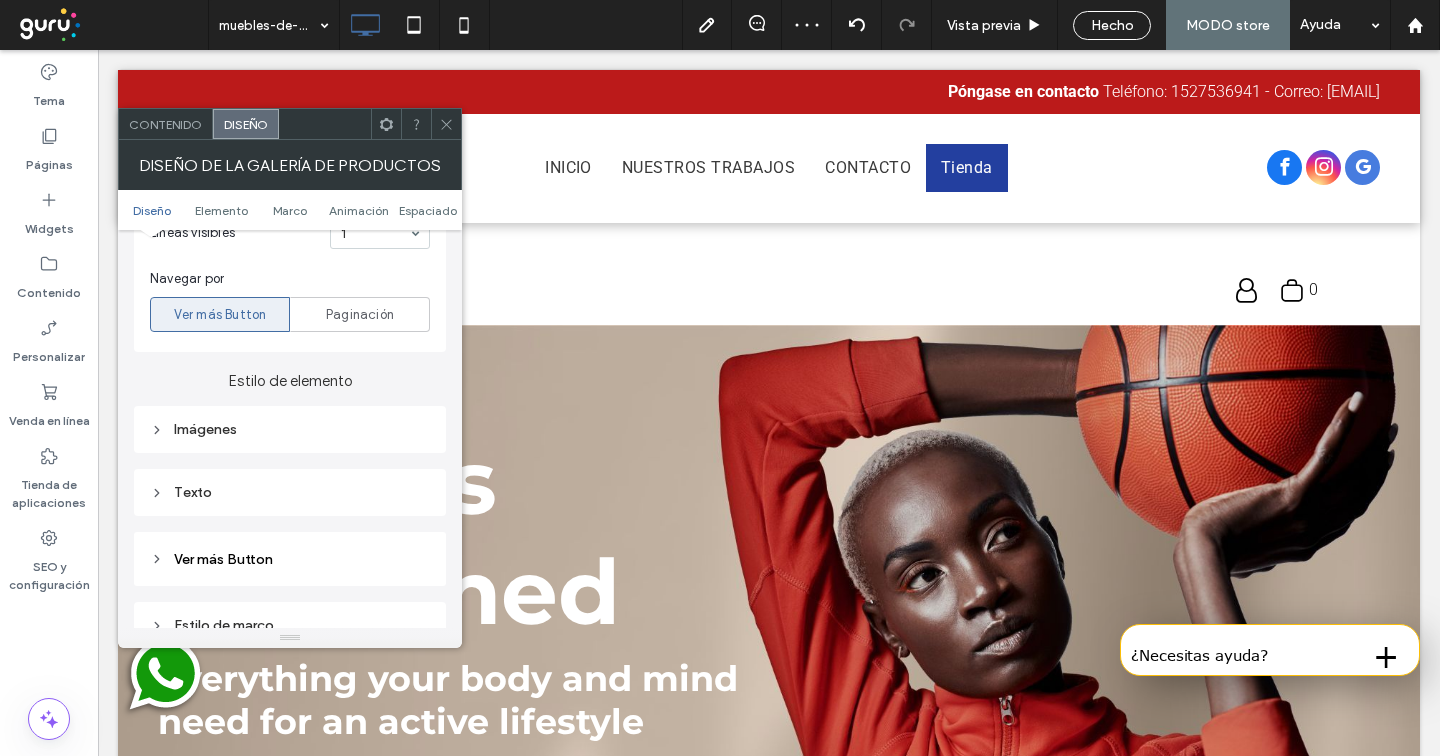 click on "Imágenes" at bounding box center [290, 429] 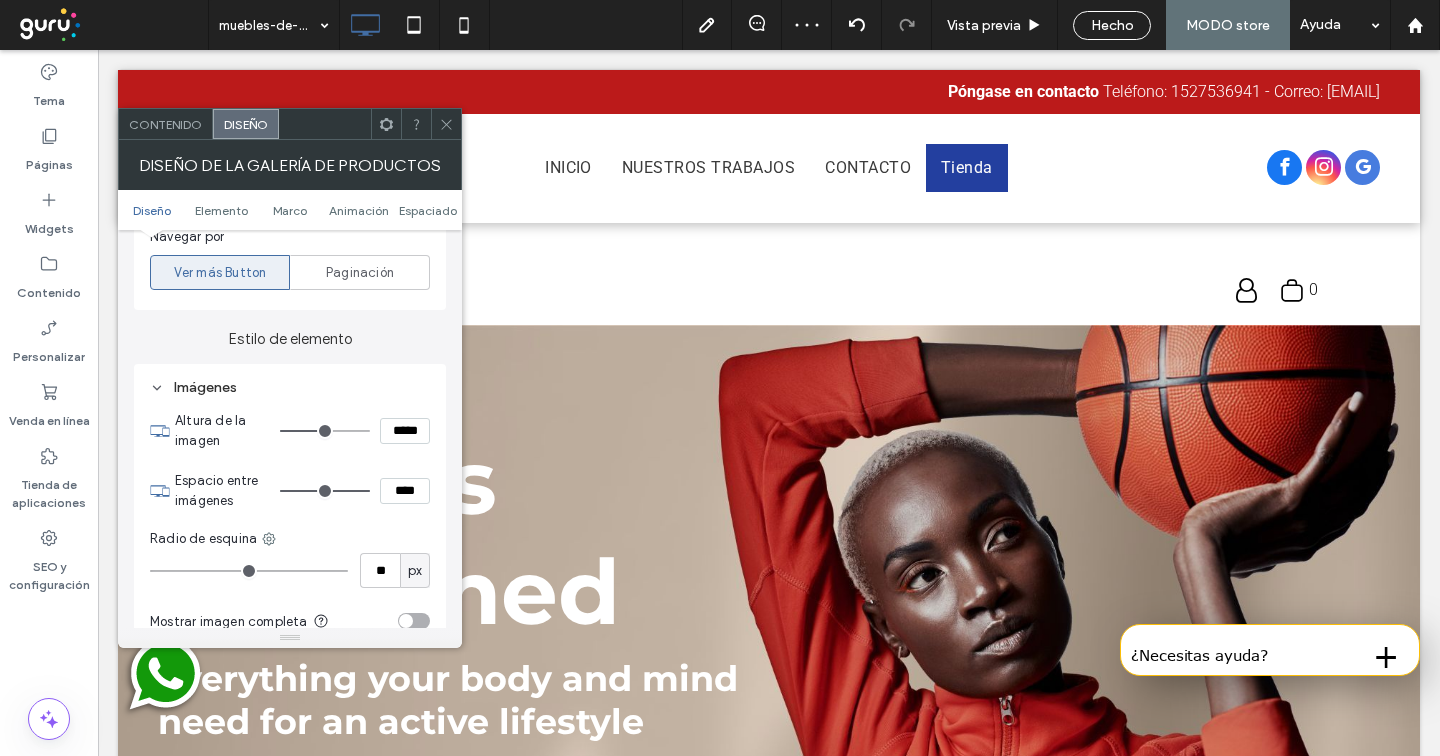 scroll, scrollTop: 781, scrollLeft: 0, axis: vertical 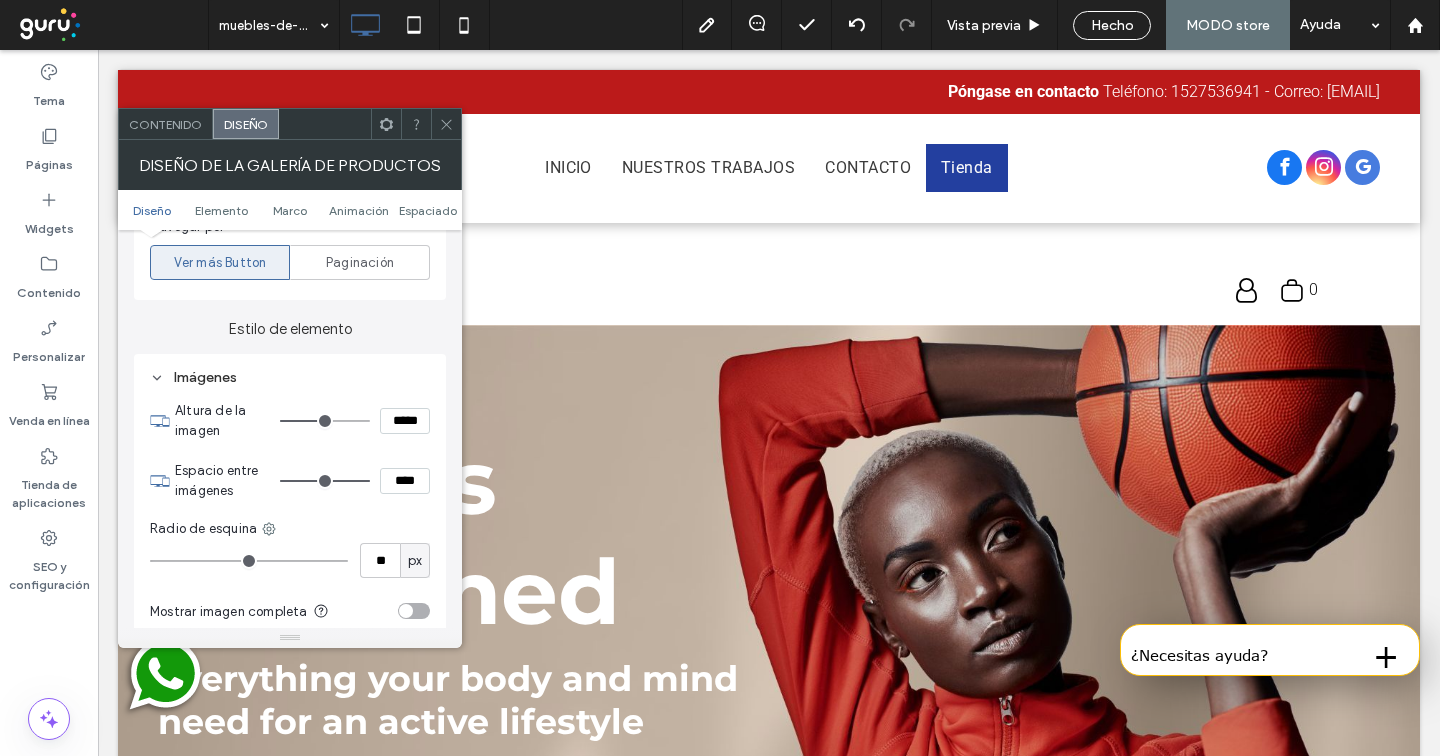 type on "**" 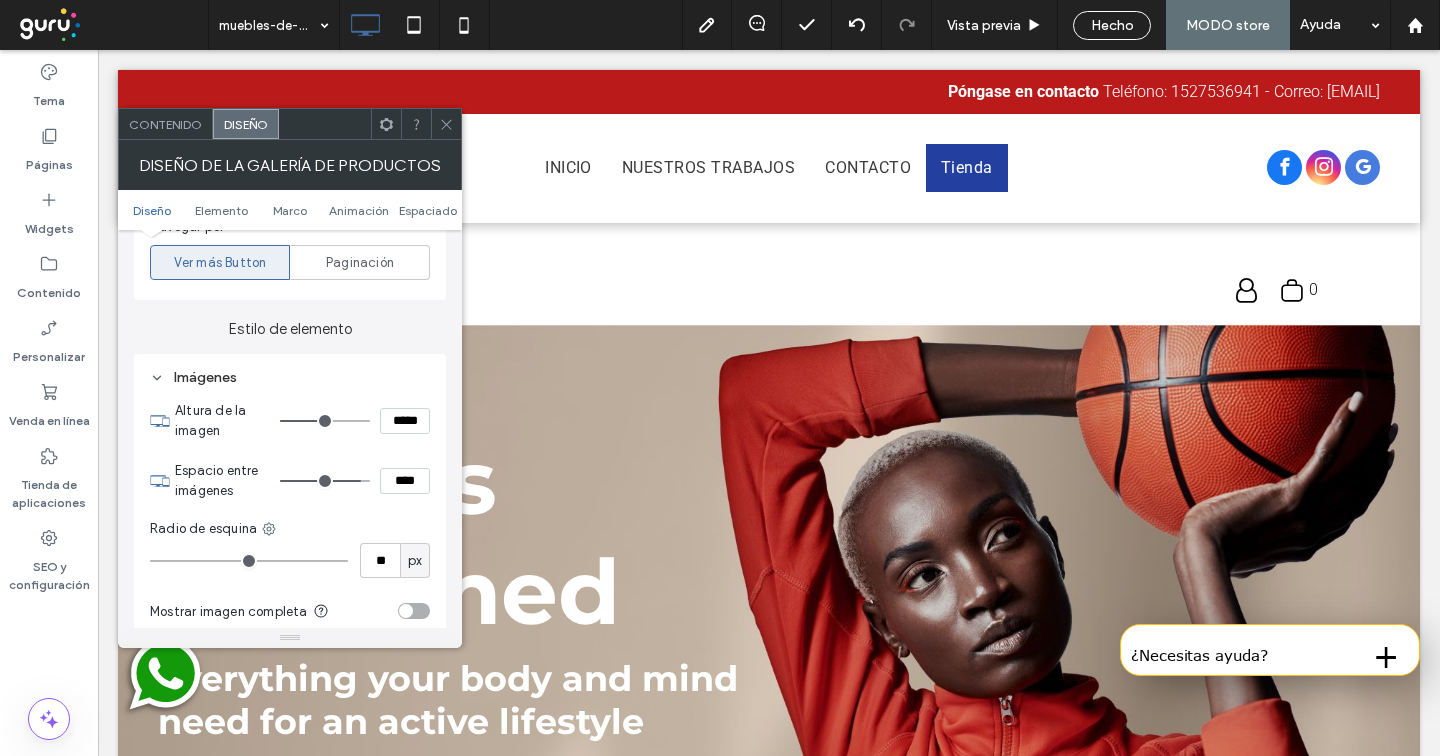 type on "**" 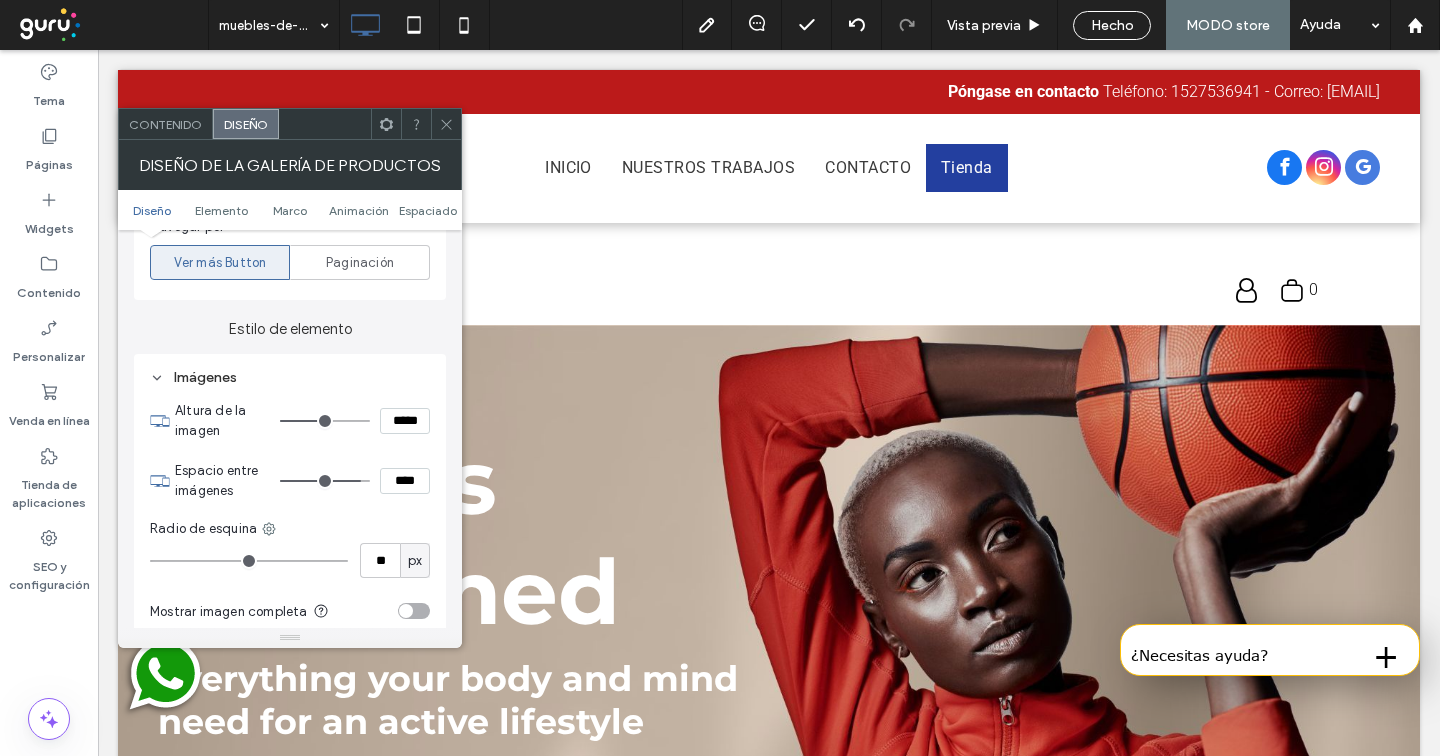type on "****" 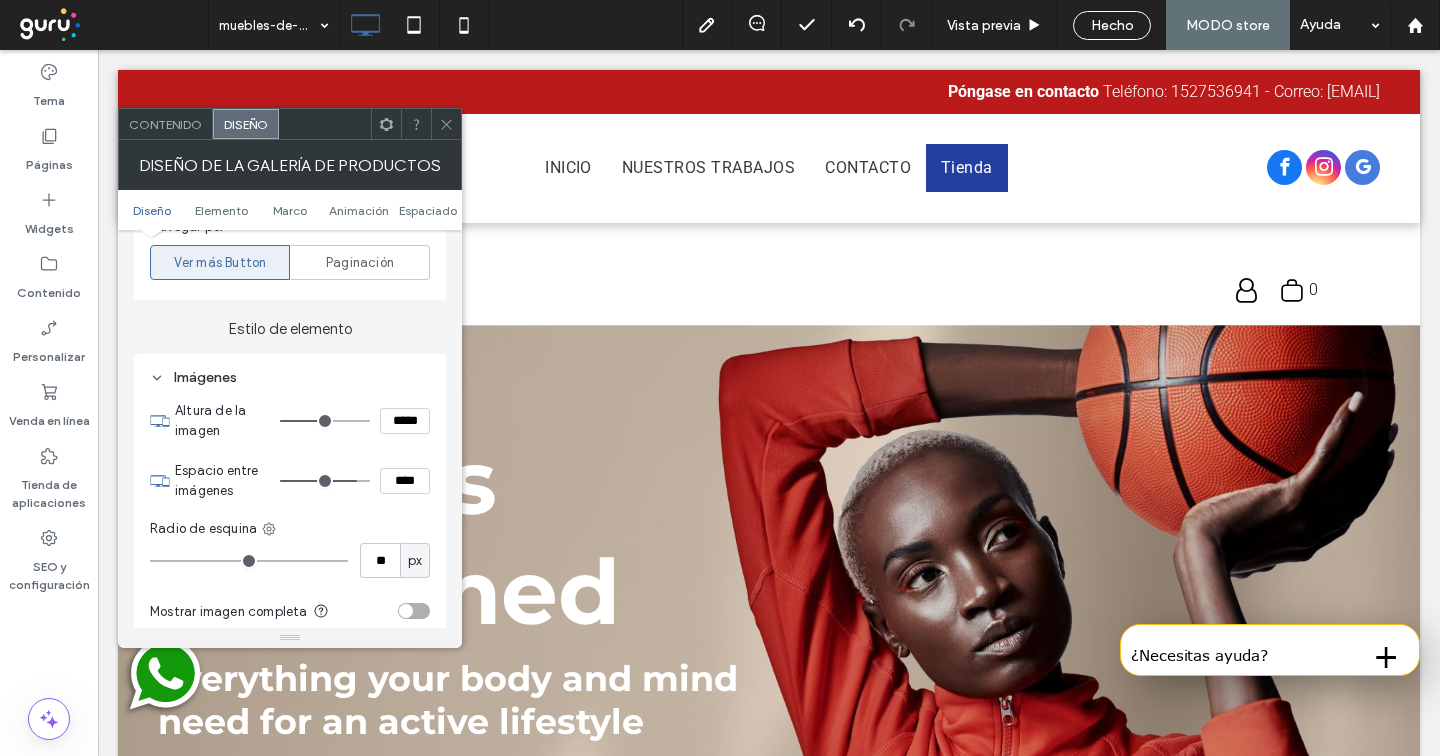 type on "**" 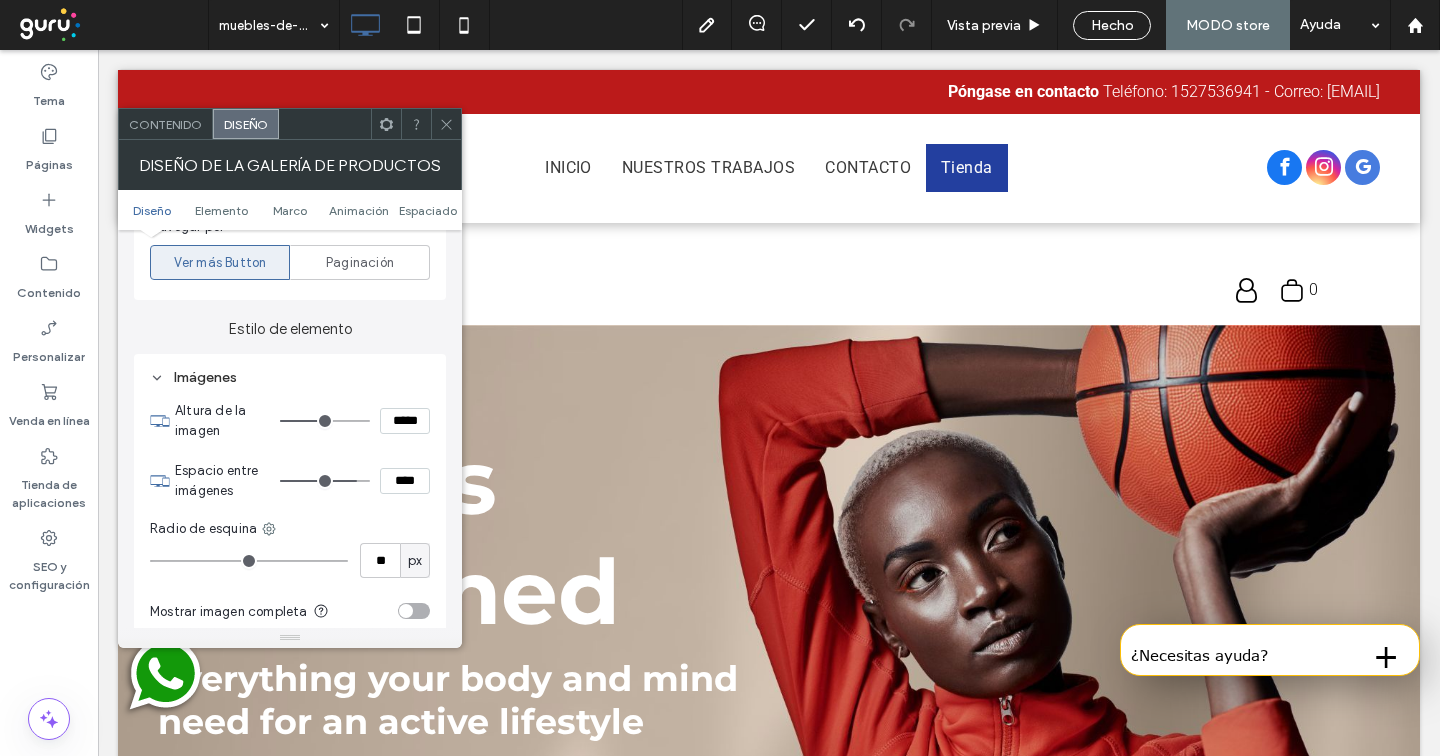type 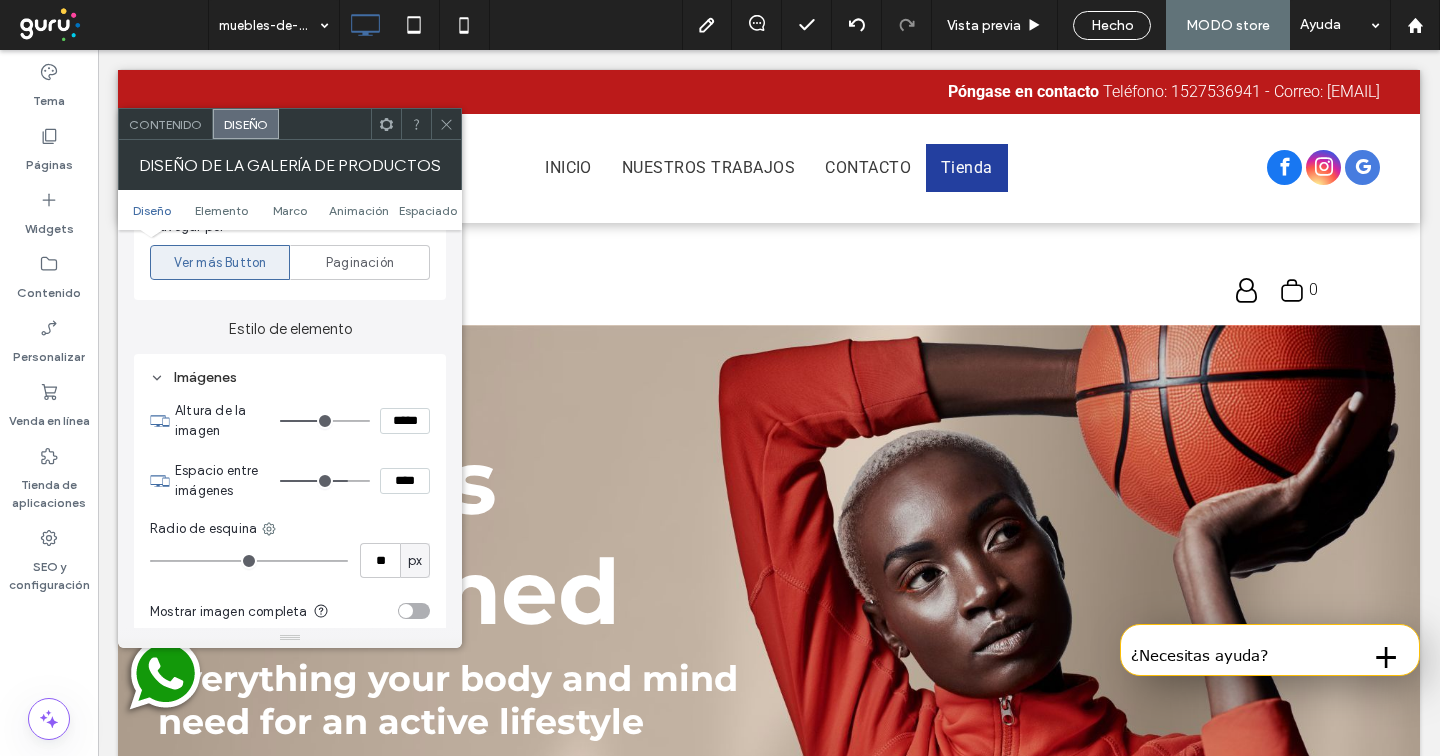 drag, startPoint x: 356, startPoint y: 486, endPoint x: 334, endPoint y: 472, distance: 26.076809 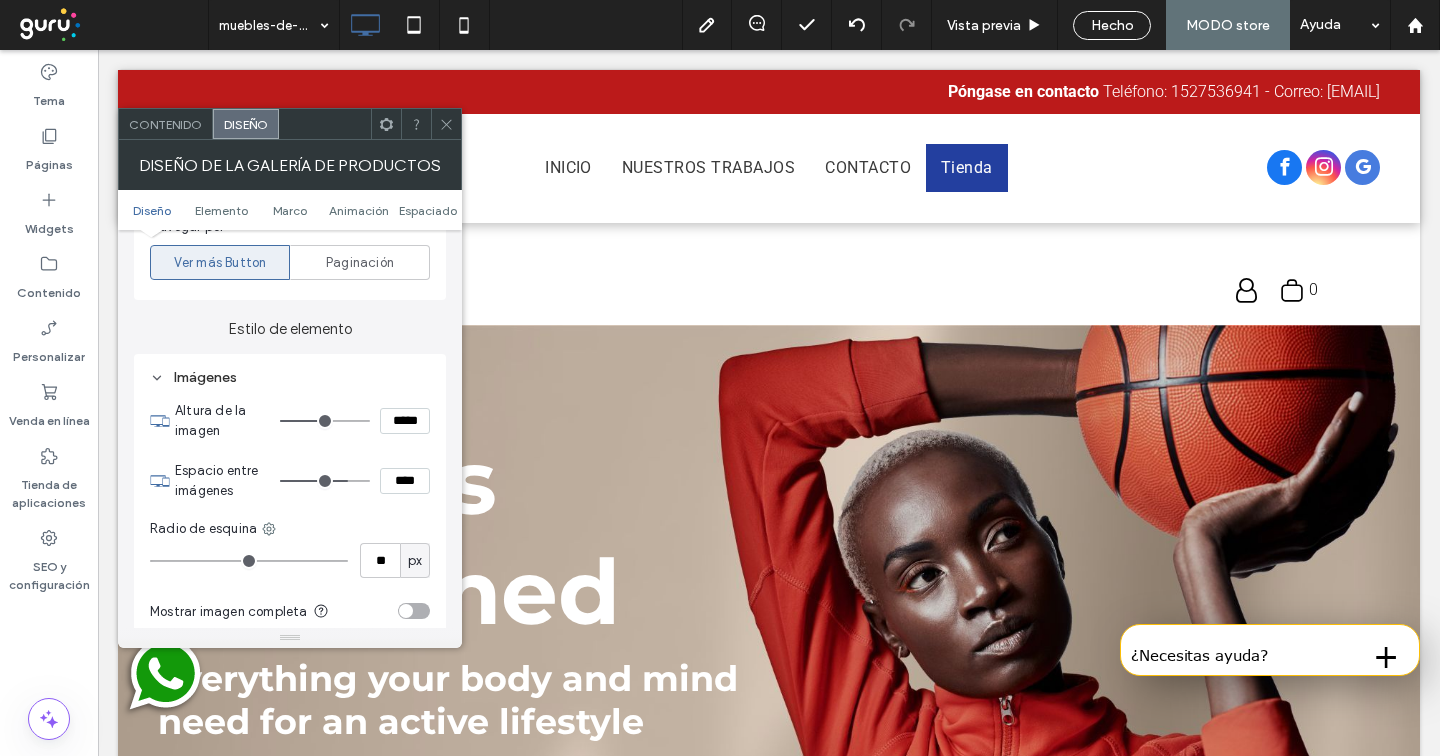 click at bounding box center (325, 481) 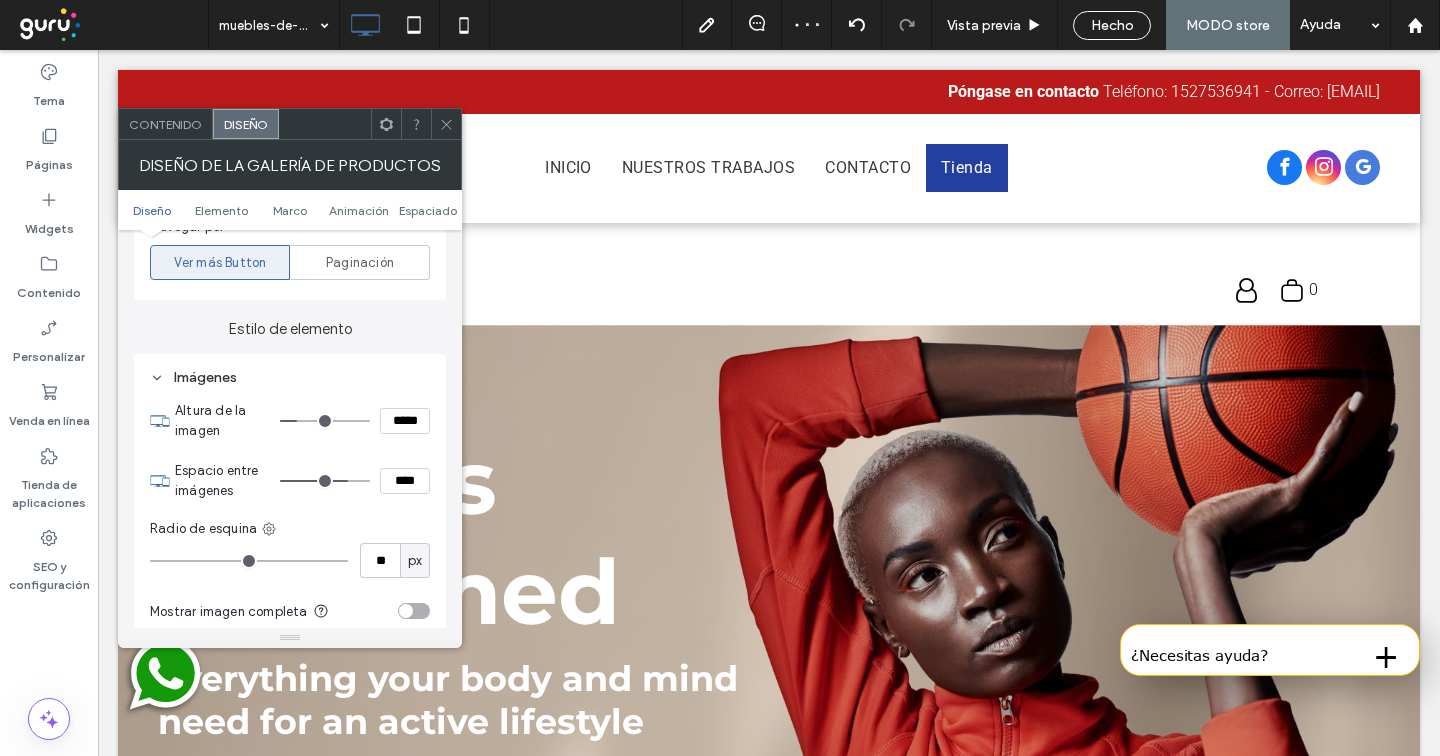 drag, startPoint x: 313, startPoint y: 425, endPoint x: 301, endPoint y: 428, distance: 12.369317 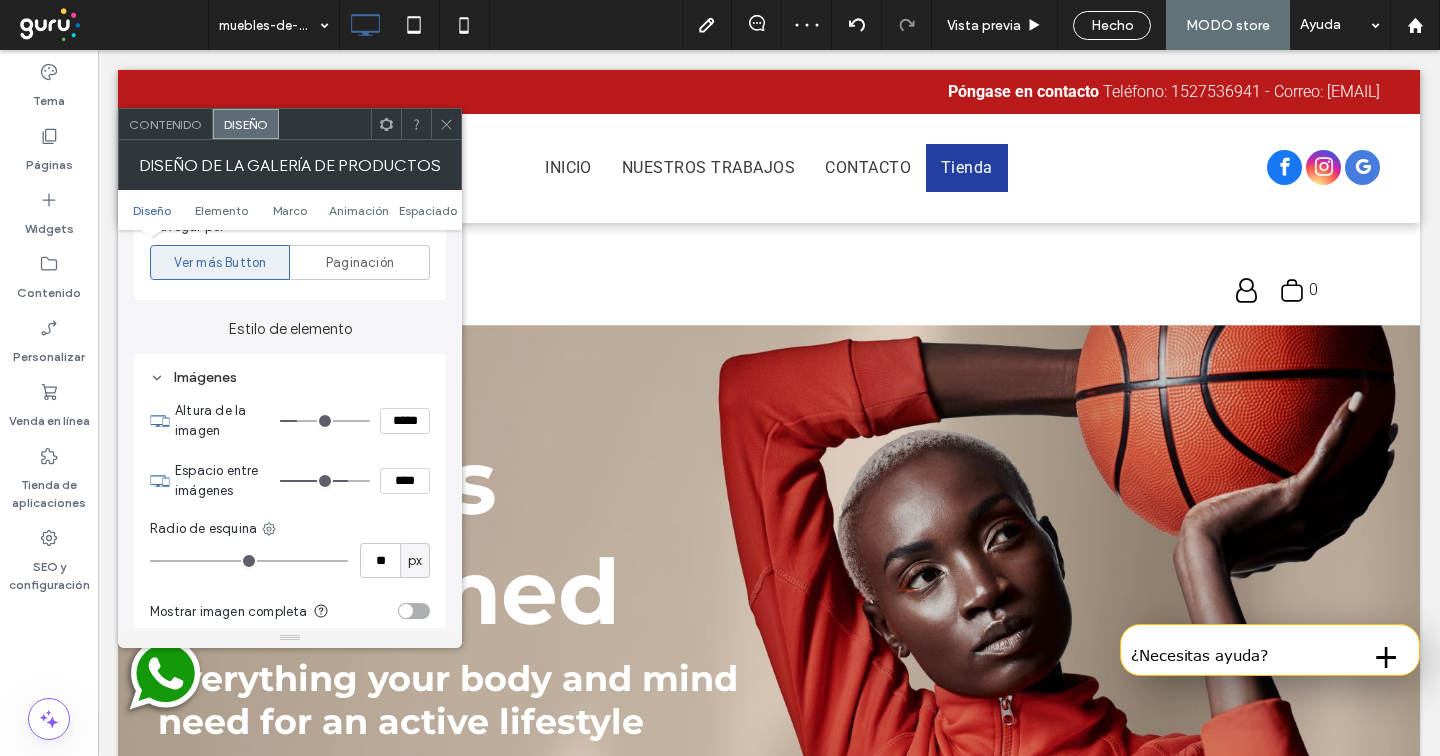 click at bounding box center [325, 421] 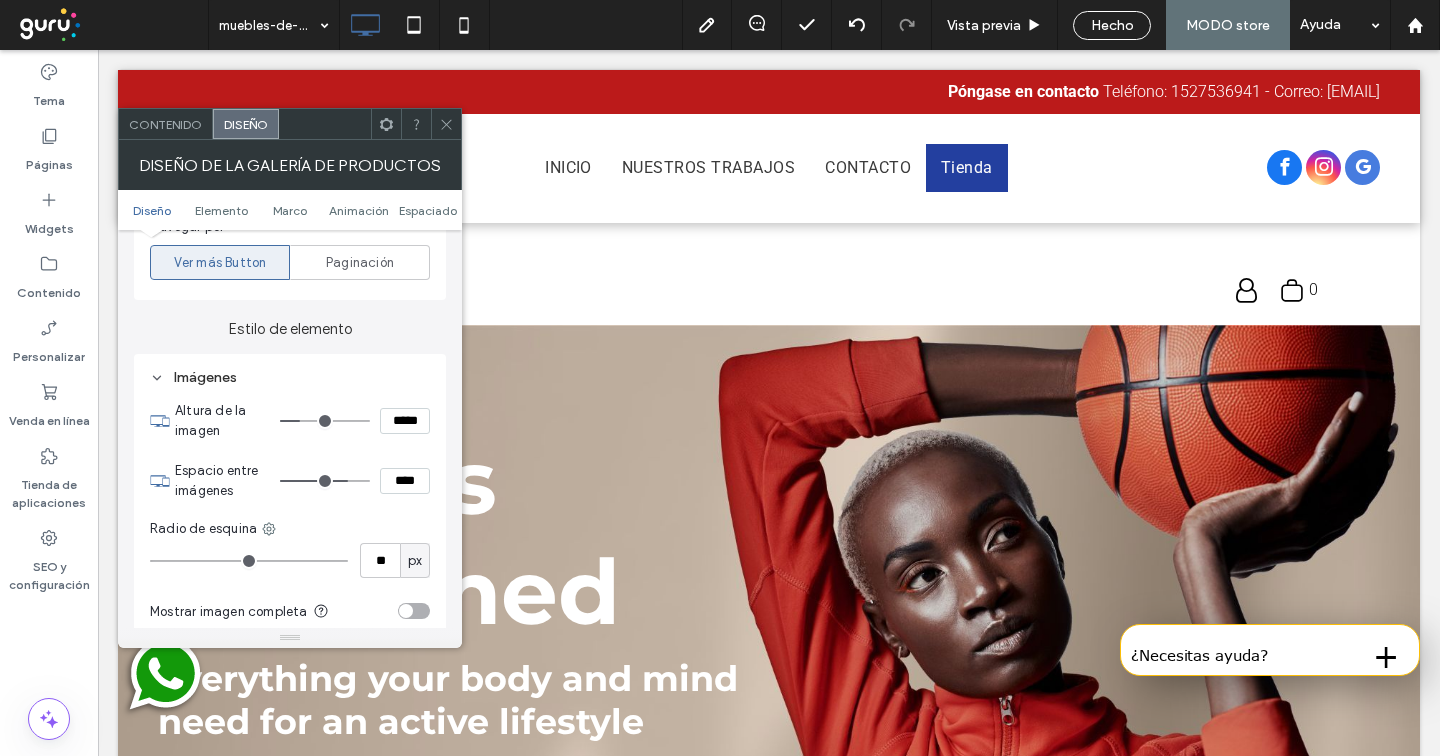 click at bounding box center (325, 421) 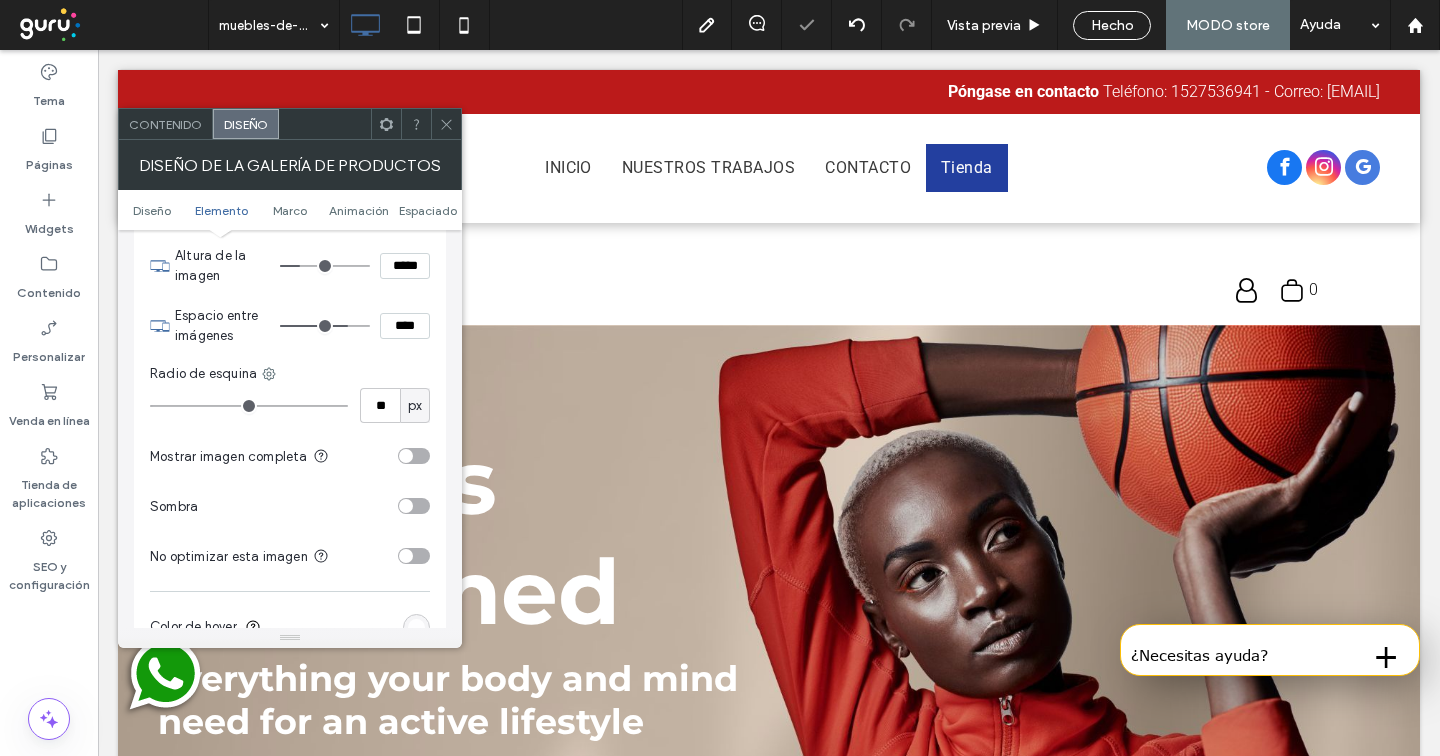 scroll, scrollTop: 949, scrollLeft: 0, axis: vertical 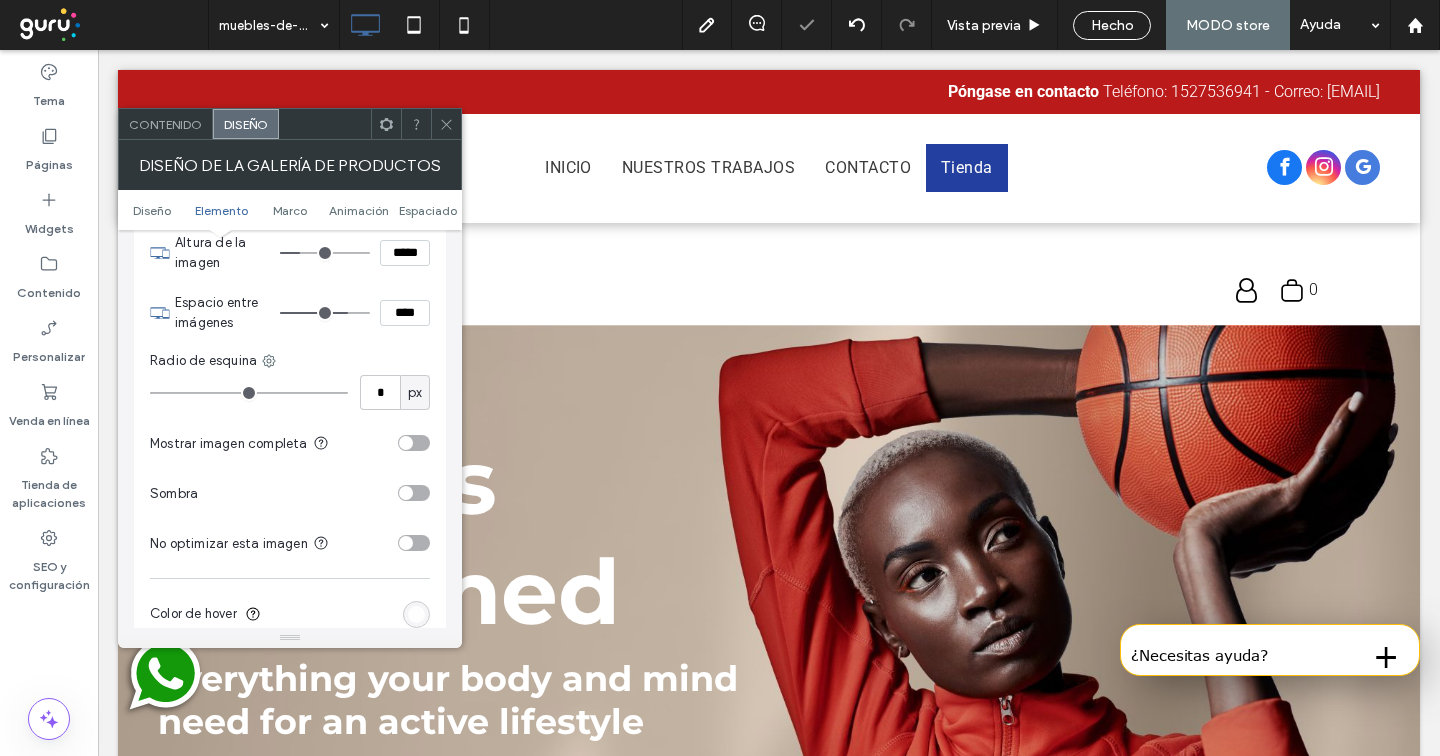 drag, startPoint x: 169, startPoint y: 394, endPoint x: 115, endPoint y: 395, distance: 54.00926 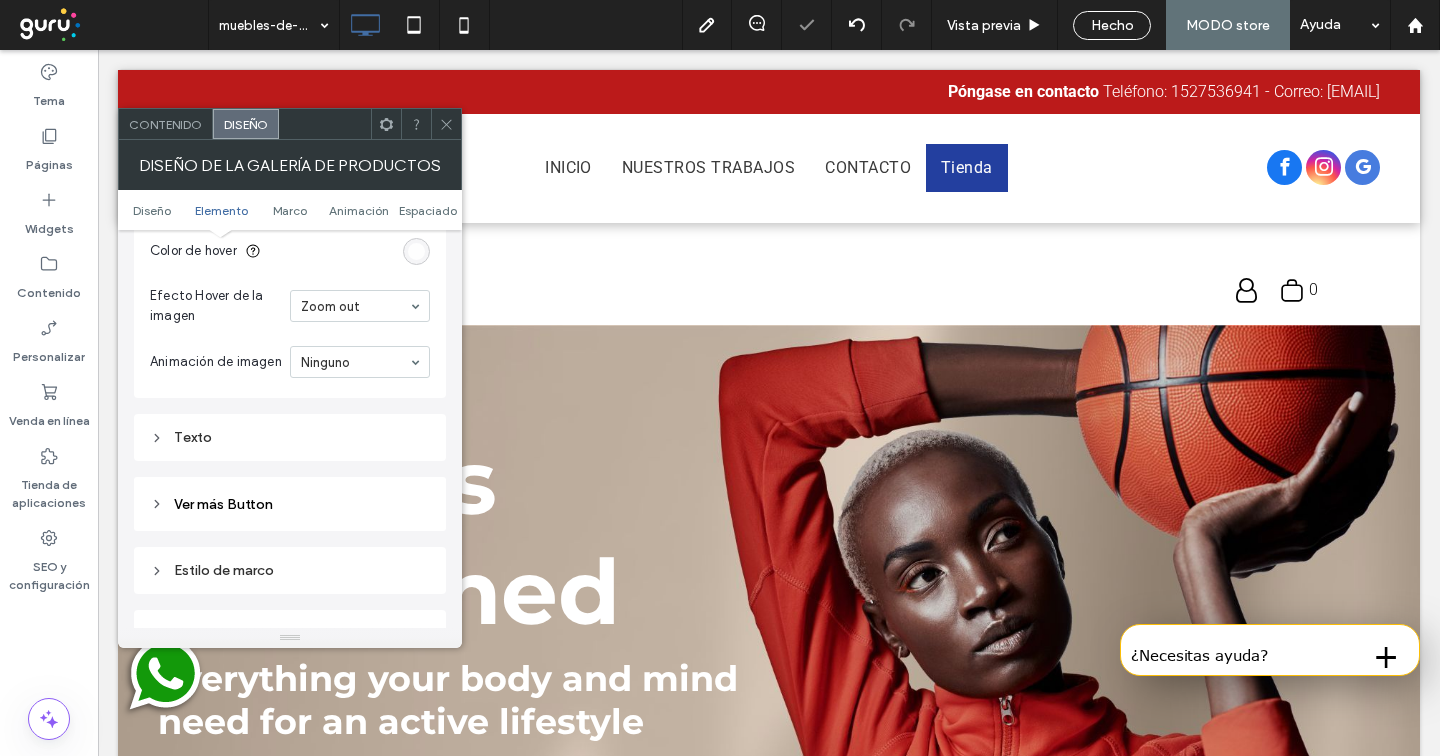 scroll, scrollTop: 1313, scrollLeft: 0, axis: vertical 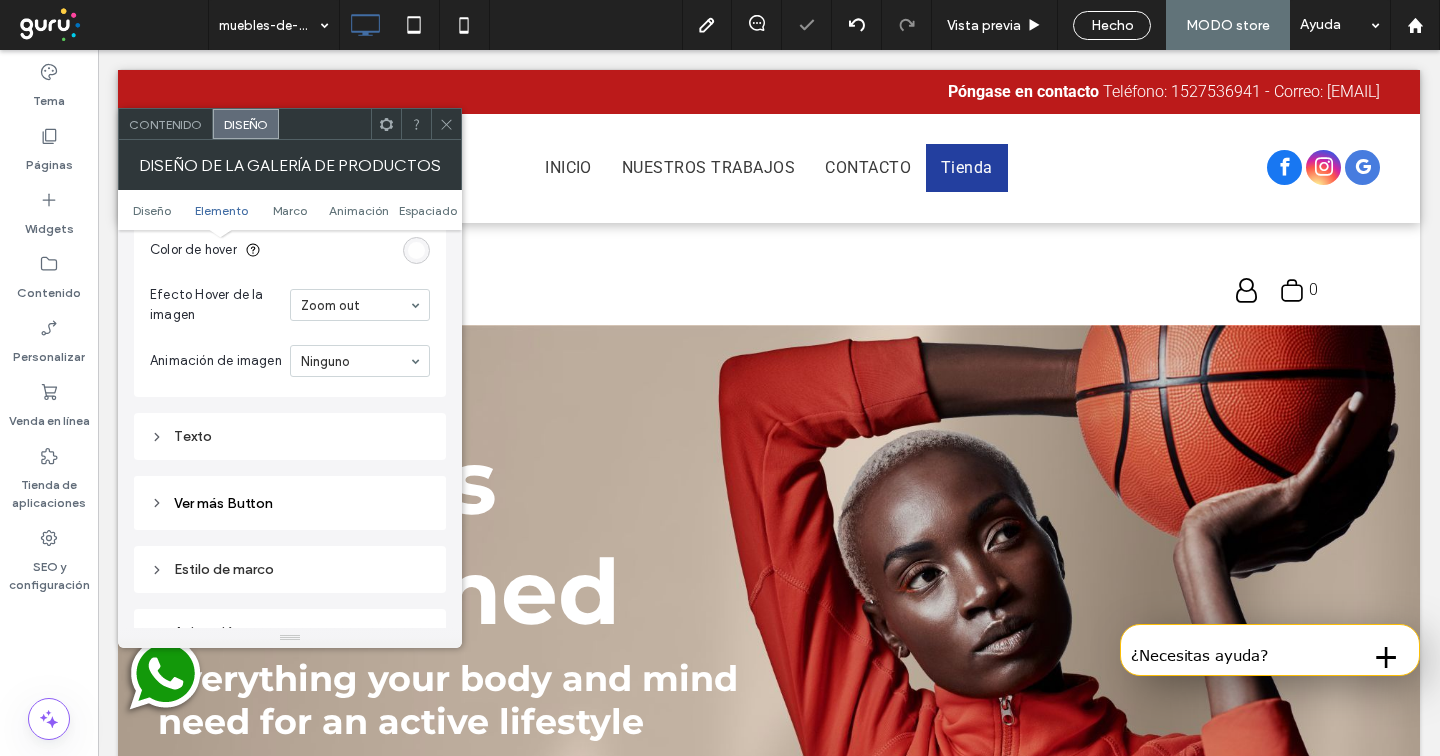 click on "Texto" at bounding box center (290, 436) 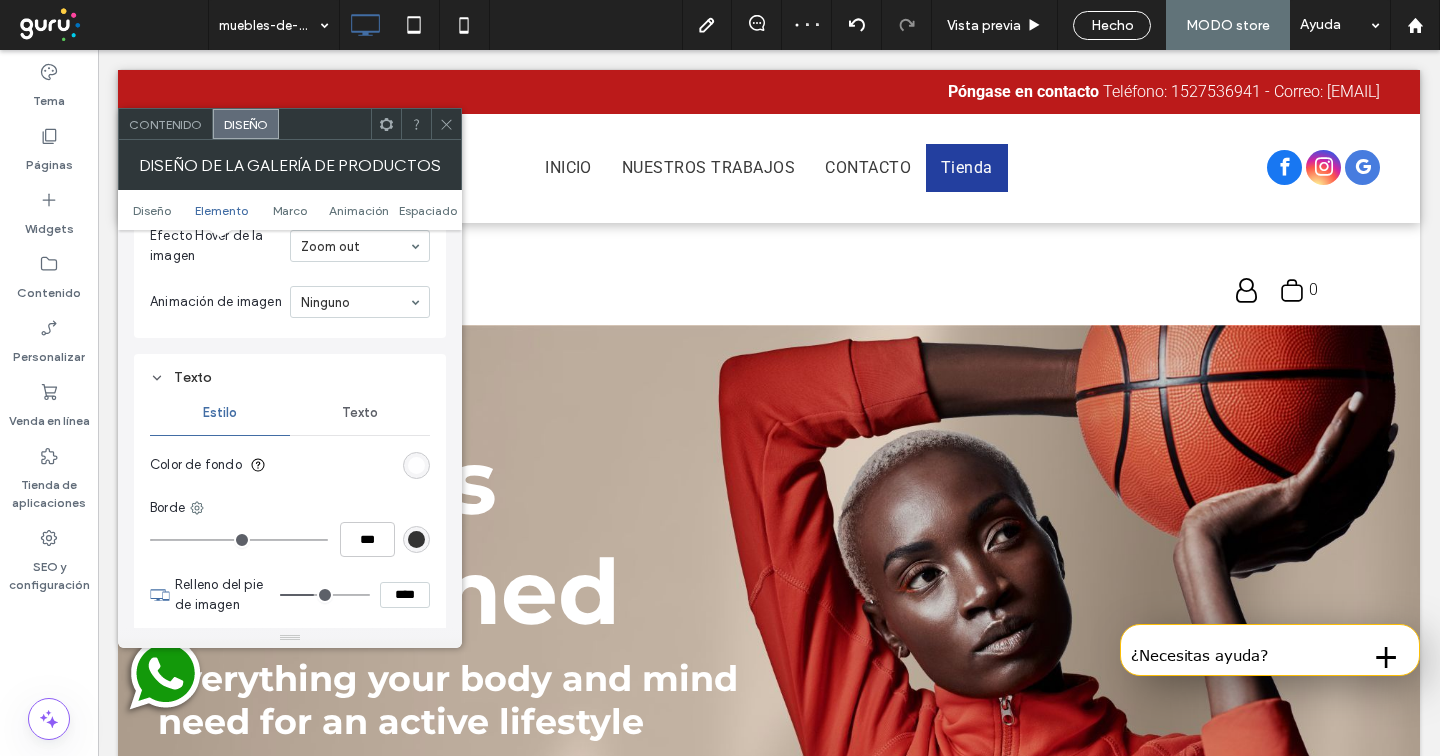 scroll, scrollTop: 1375, scrollLeft: 0, axis: vertical 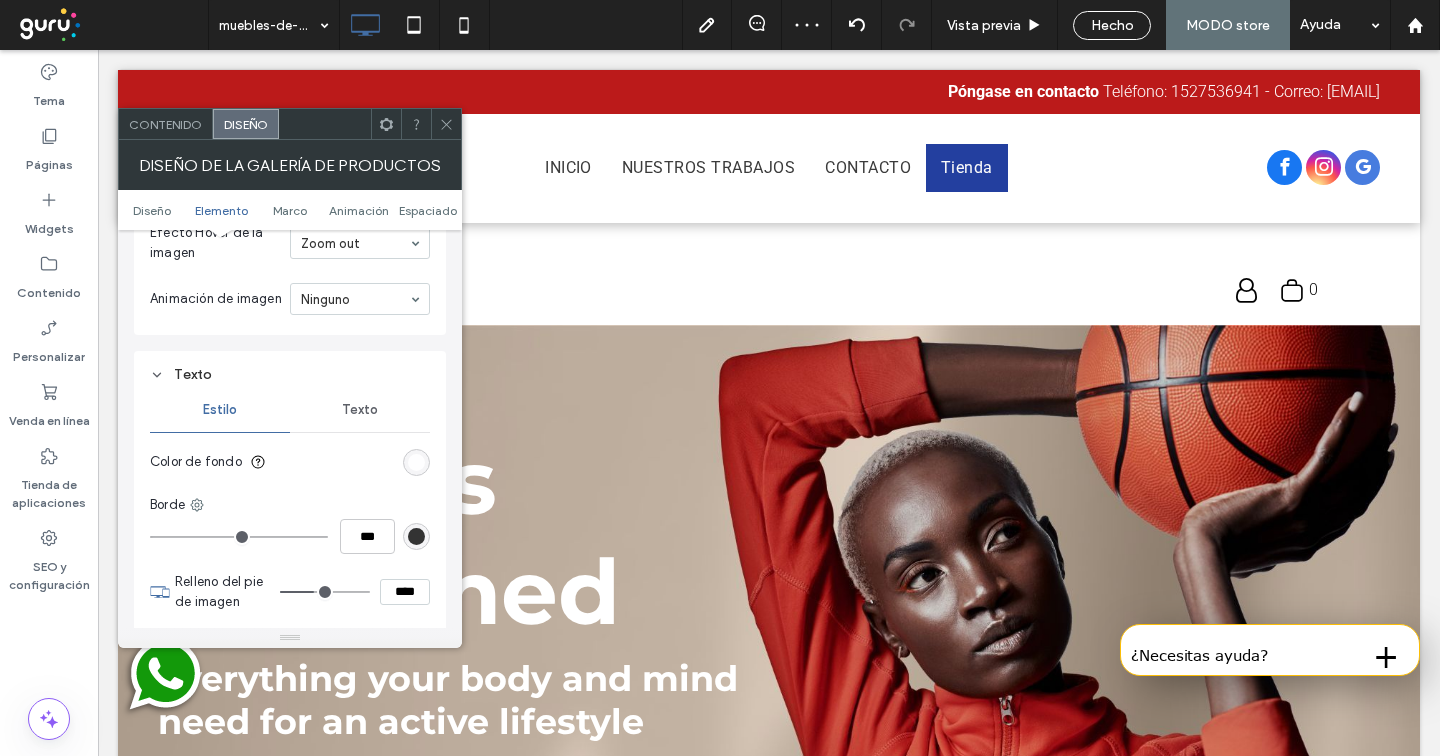 click on "Texto" at bounding box center (360, 410) 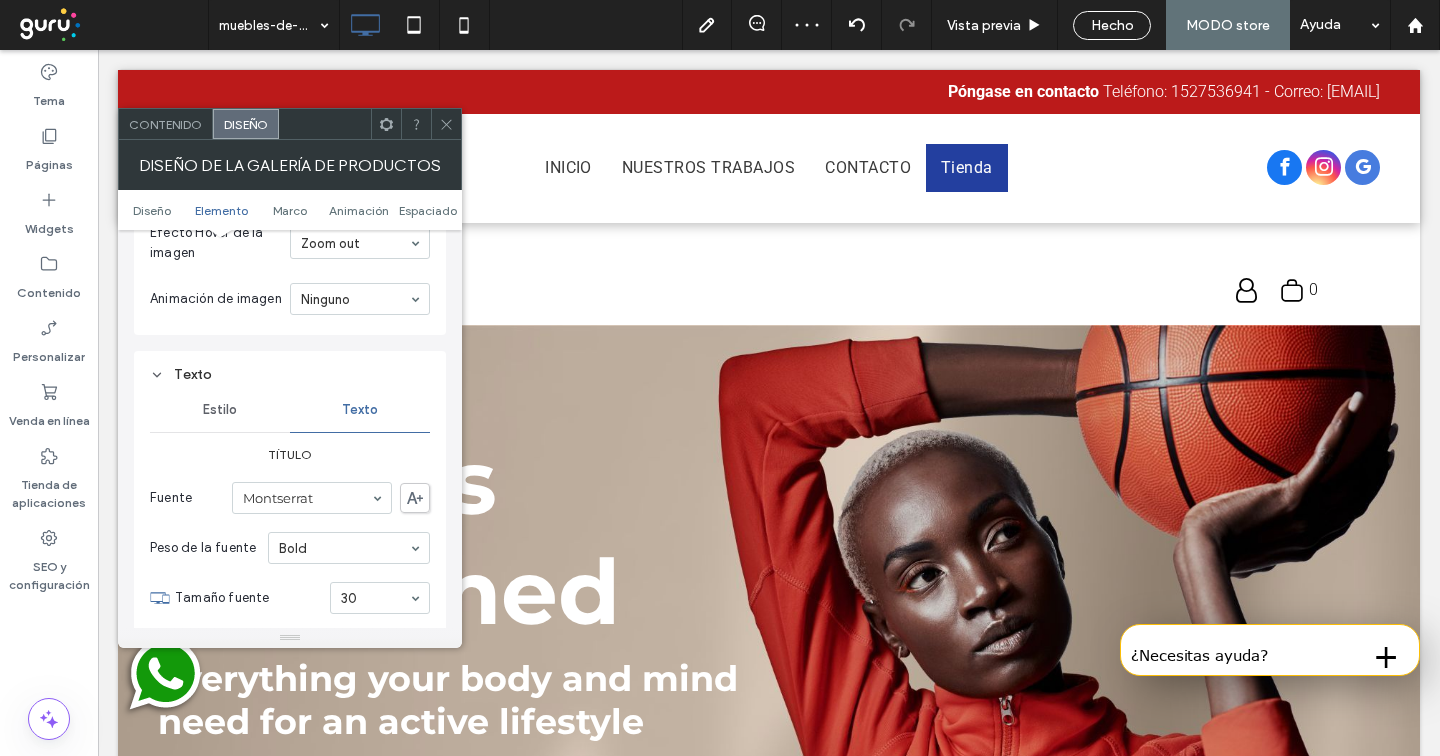 click on "Texto" at bounding box center [360, 410] 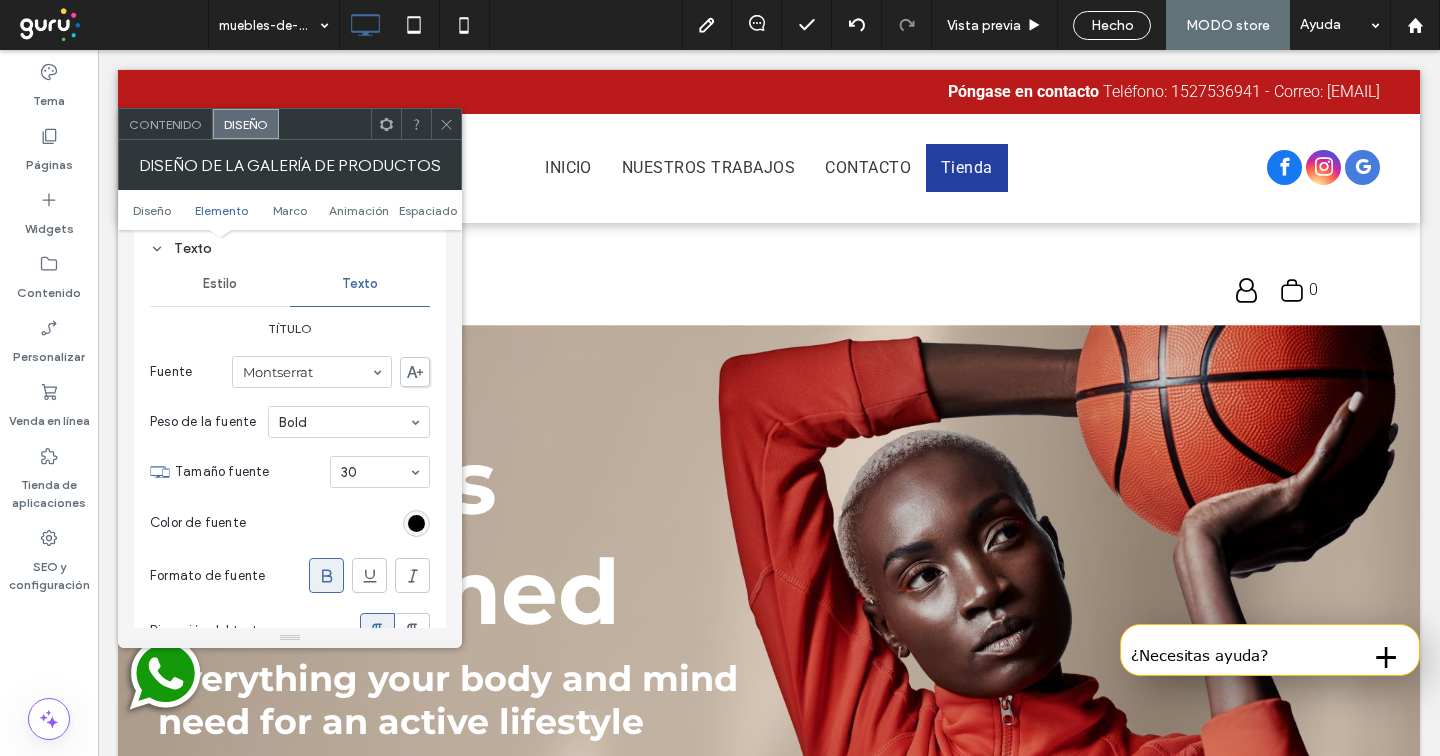 scroll, scrollTop: 1559, scrollLeft: 0, axis: vertical 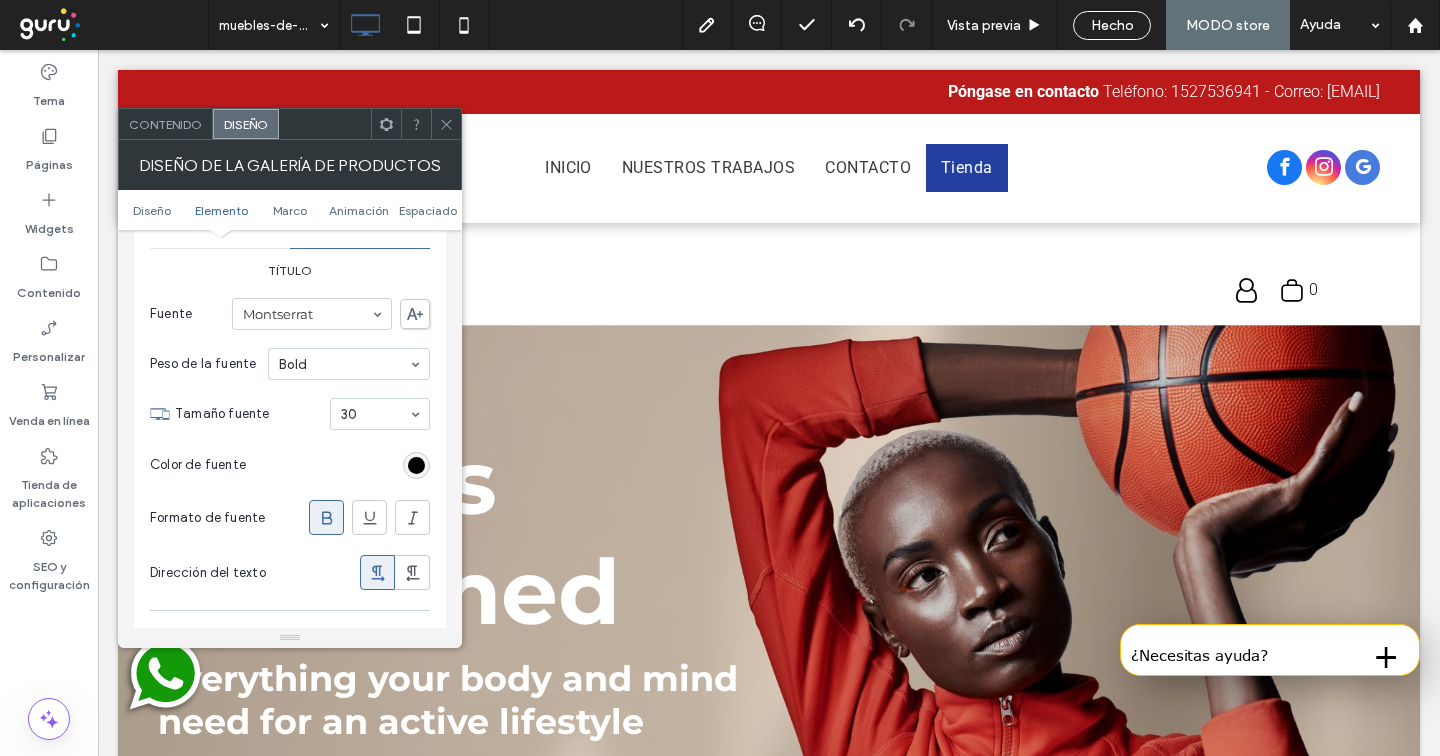 click at bounding box center [416, 465] 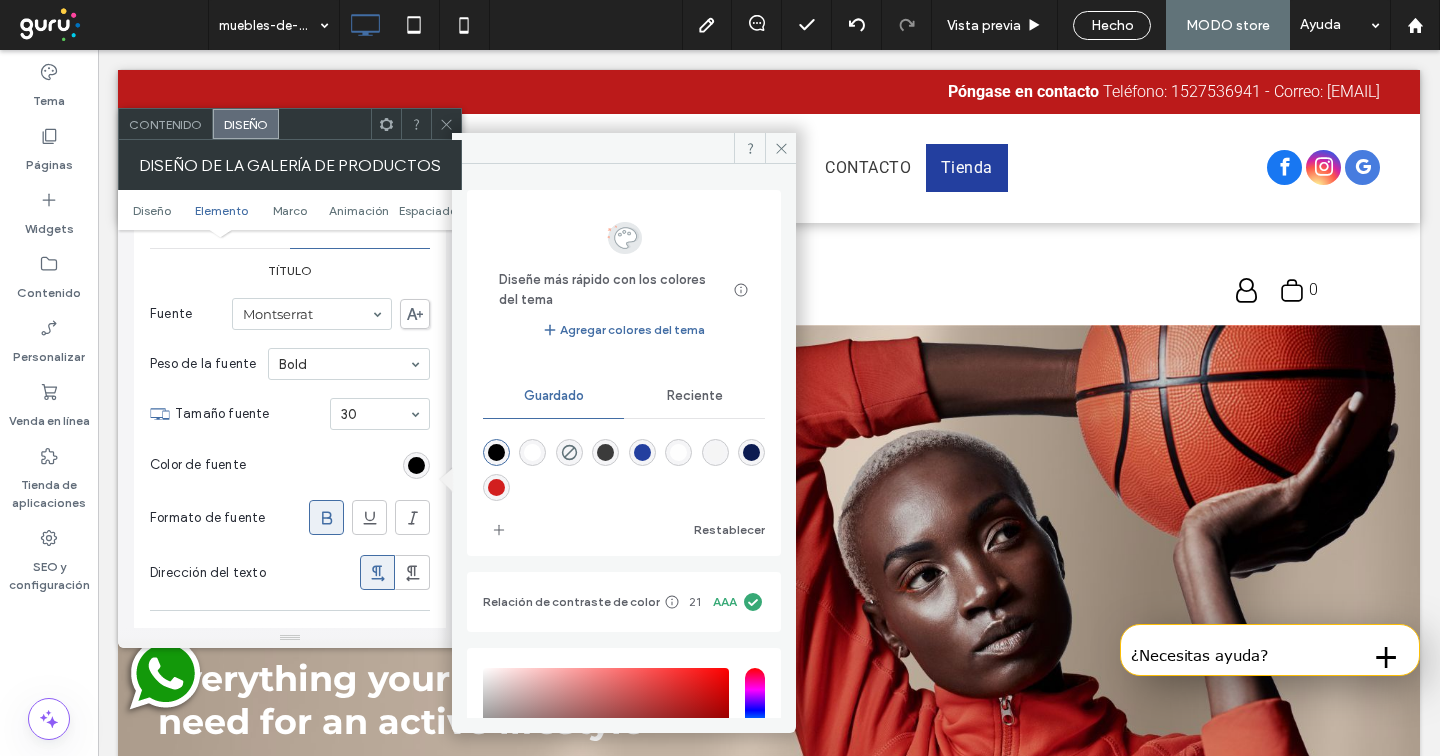 click at bounding box center (416, 465) 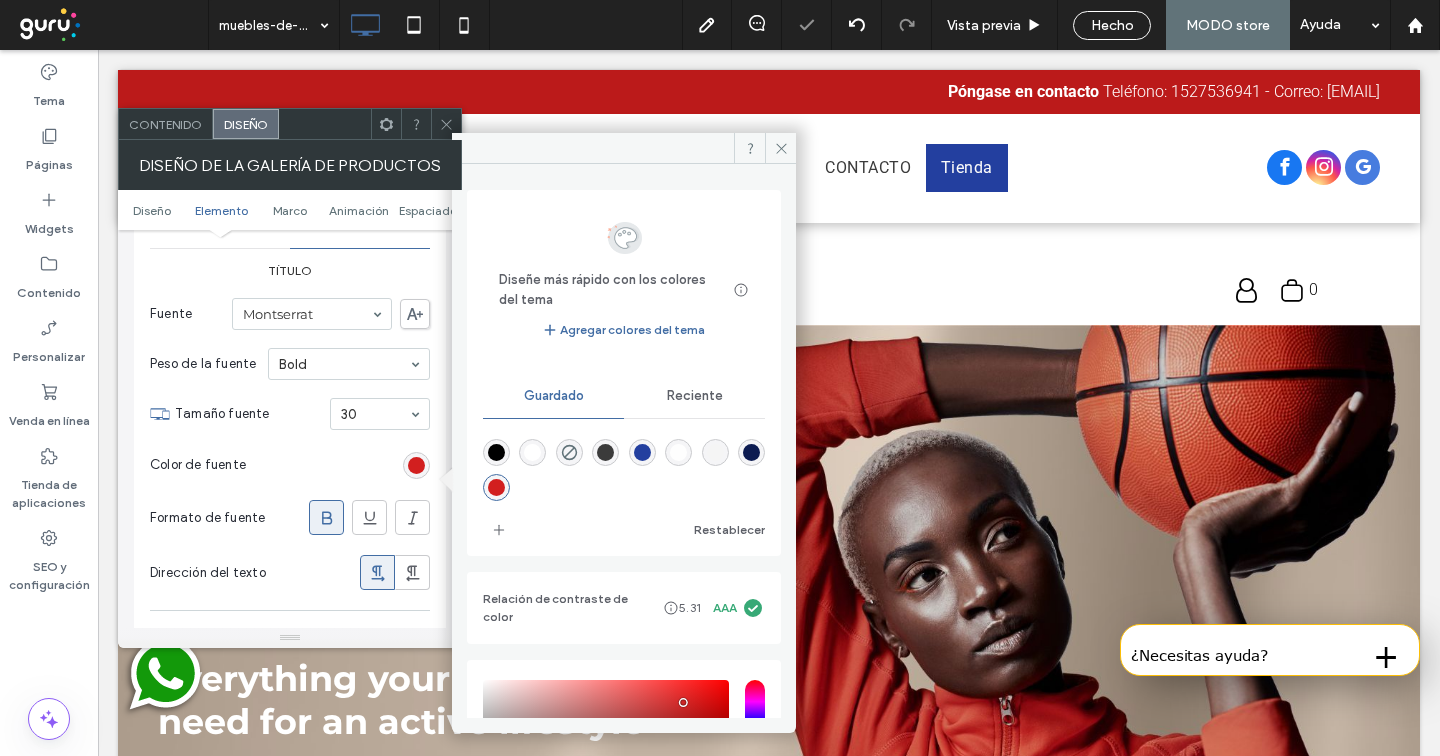 click at bounding box center [496, 487] 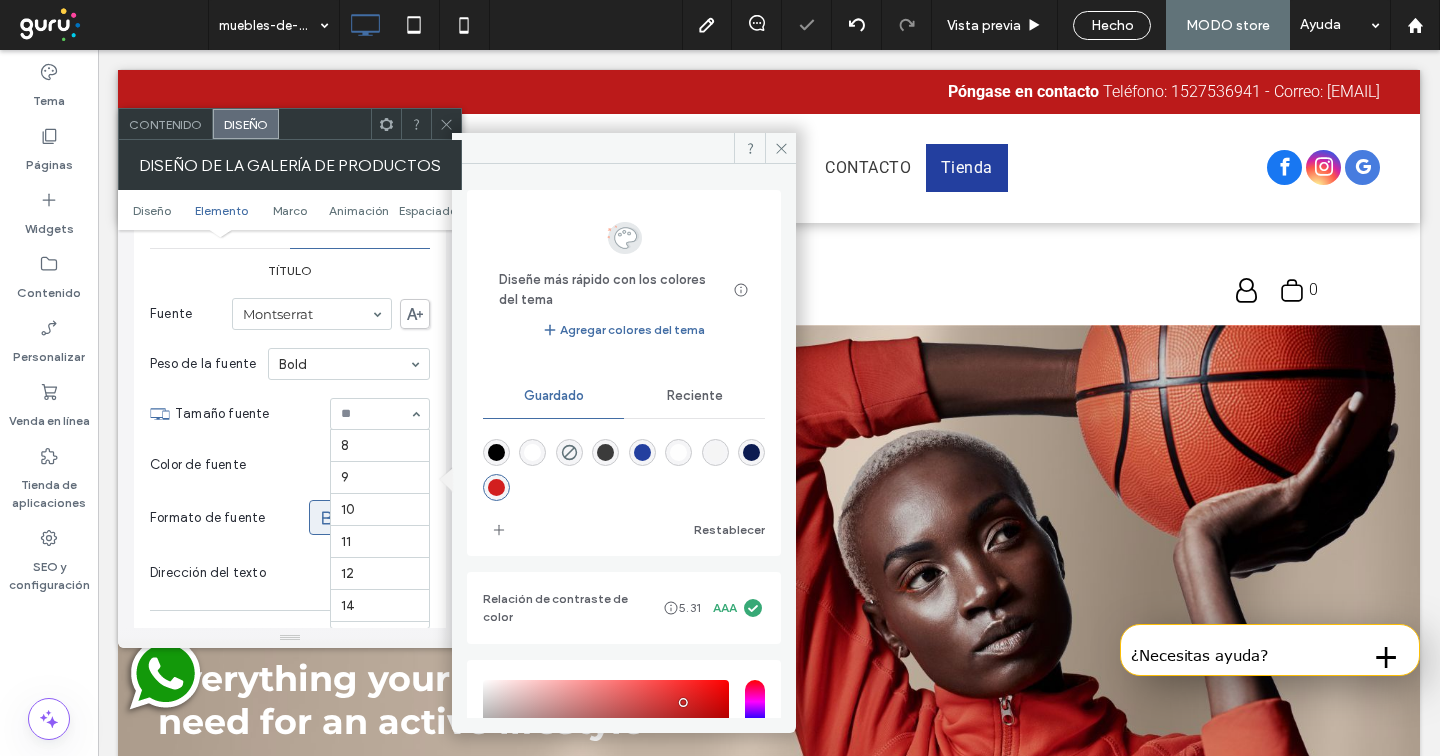 scroll, scrollTop: 363, scrollLeft: 0, axis: vertical 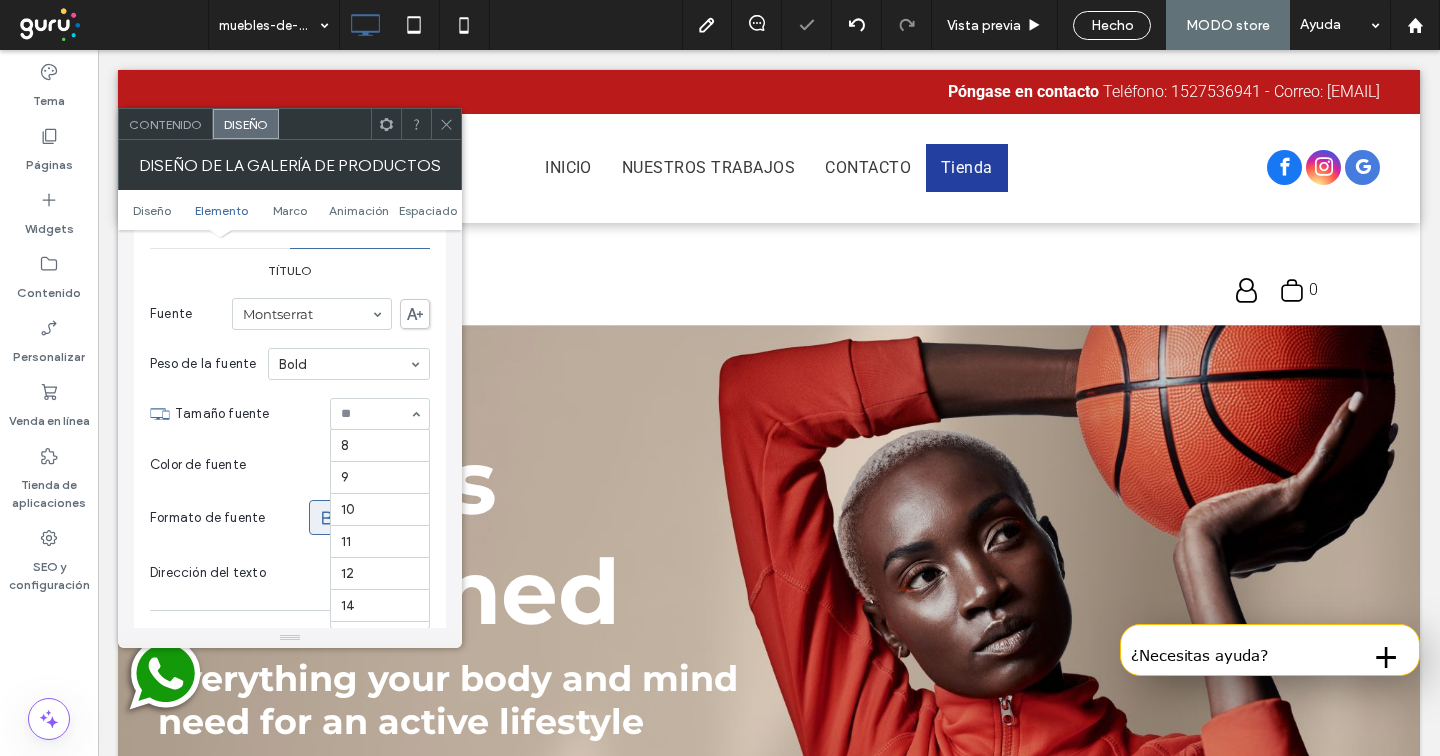 click at bounding box center (380, 414) 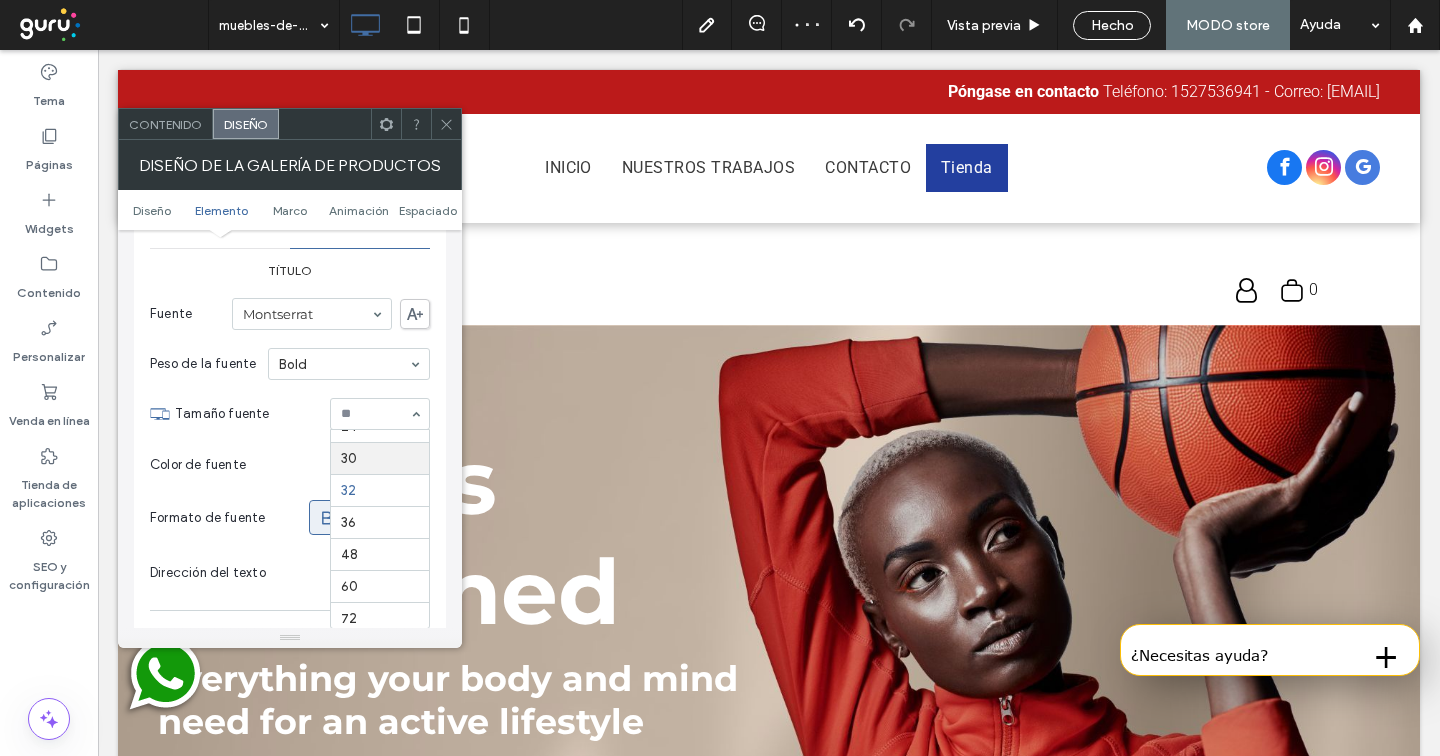 scroll, scrollTop: 343, scrollLeft: 0, axis: vertical 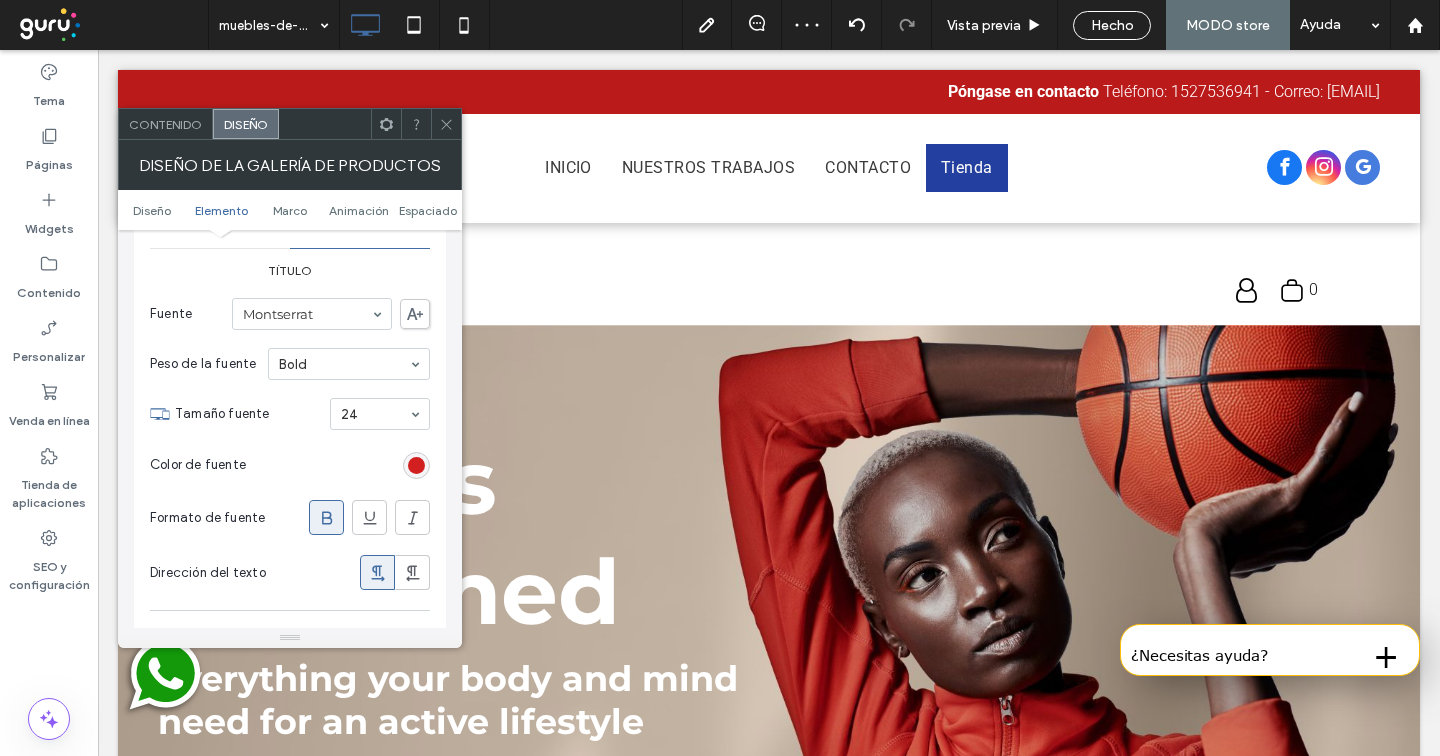 drag, startPoint x: 451, startPoint y: 126, endPoint x: 425, endPoint y: 134, distance: 27.202942 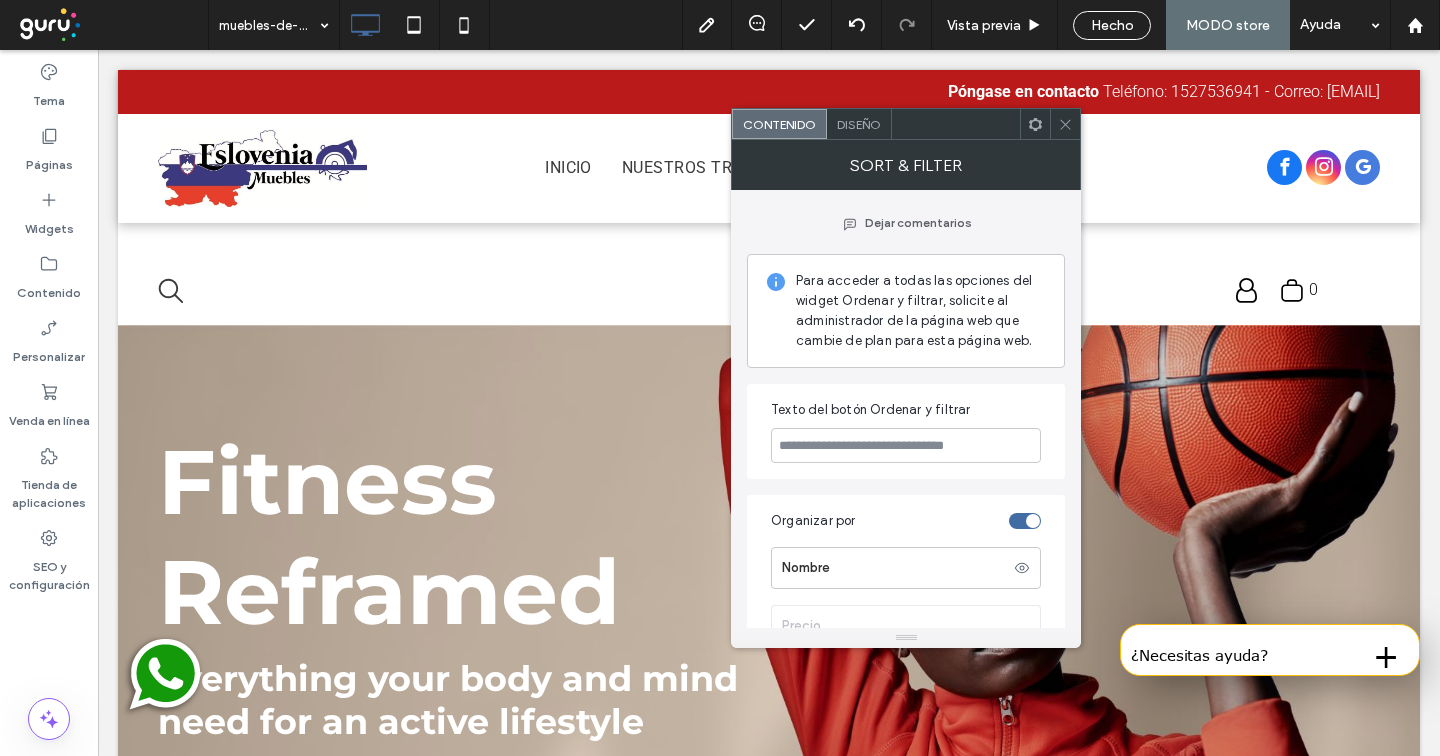 click on "Diseño" at bounding box center (859, 124) 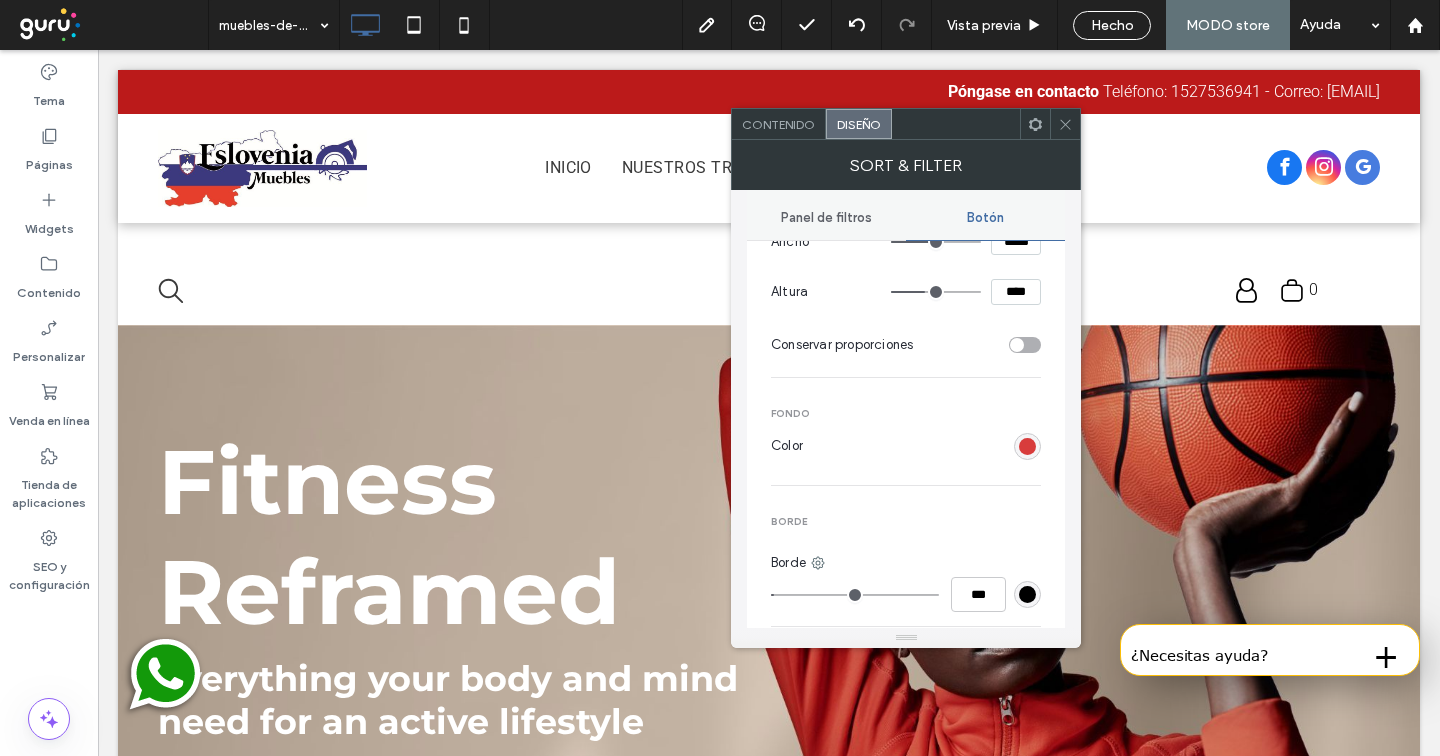 scroll, scrollTop: 345, scrollLeft: 0, axis: vertical 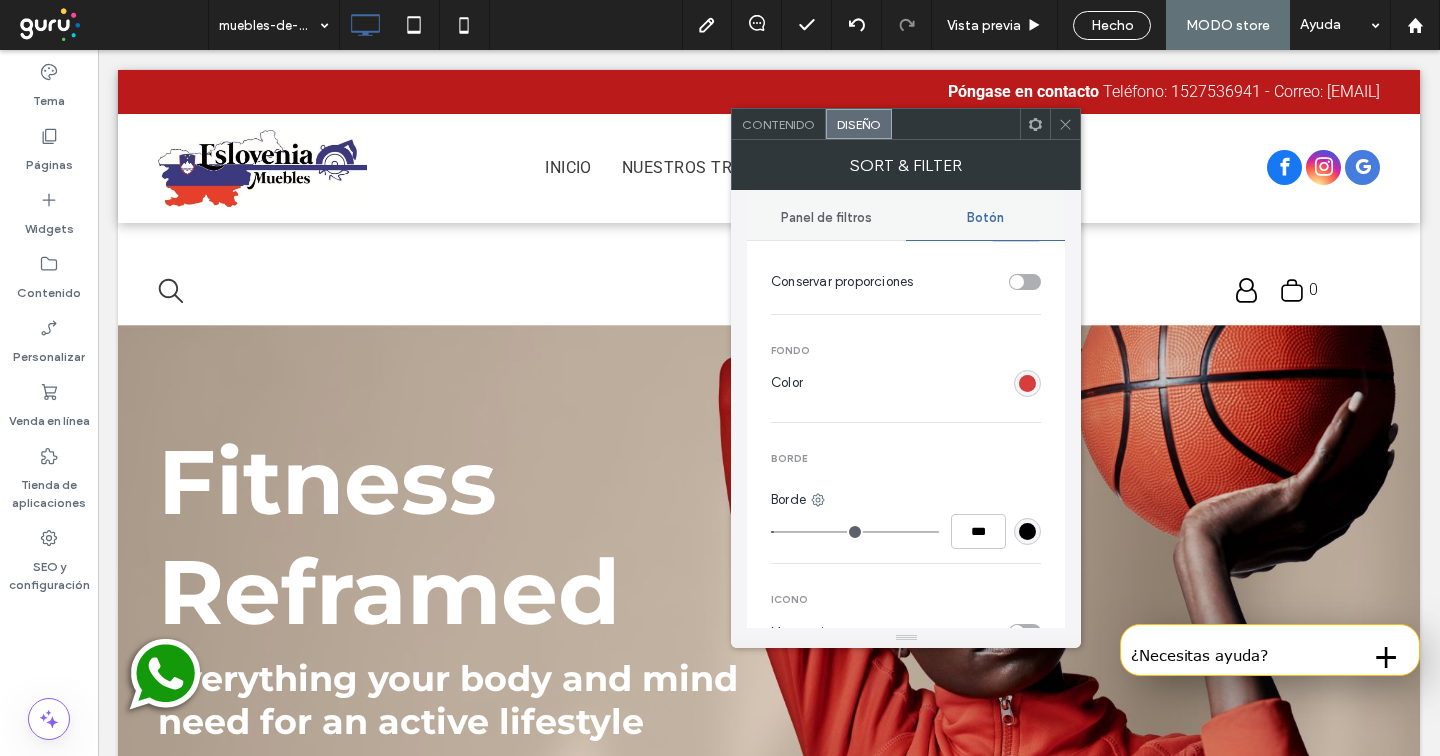 click at bounding box center [1027, 383] 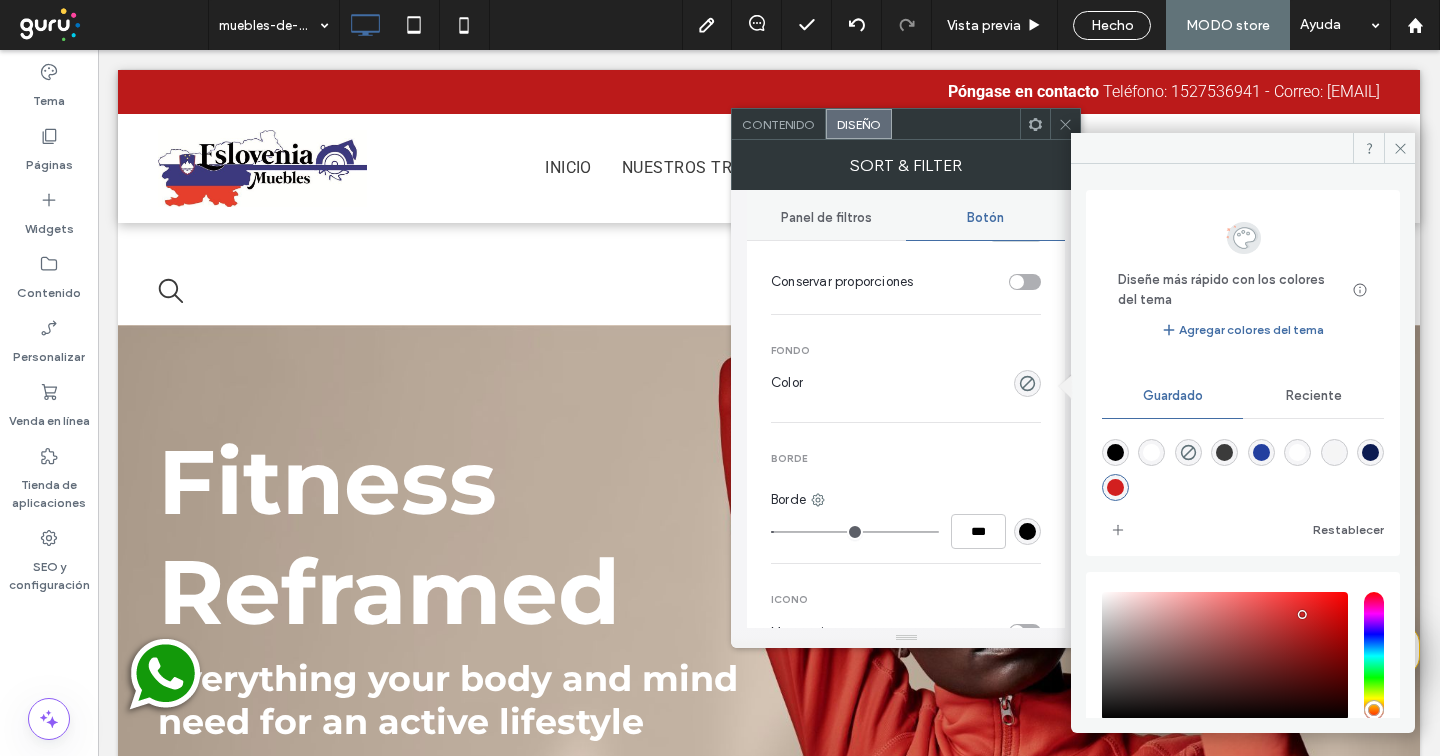 click at bounding box center [1261, 452] 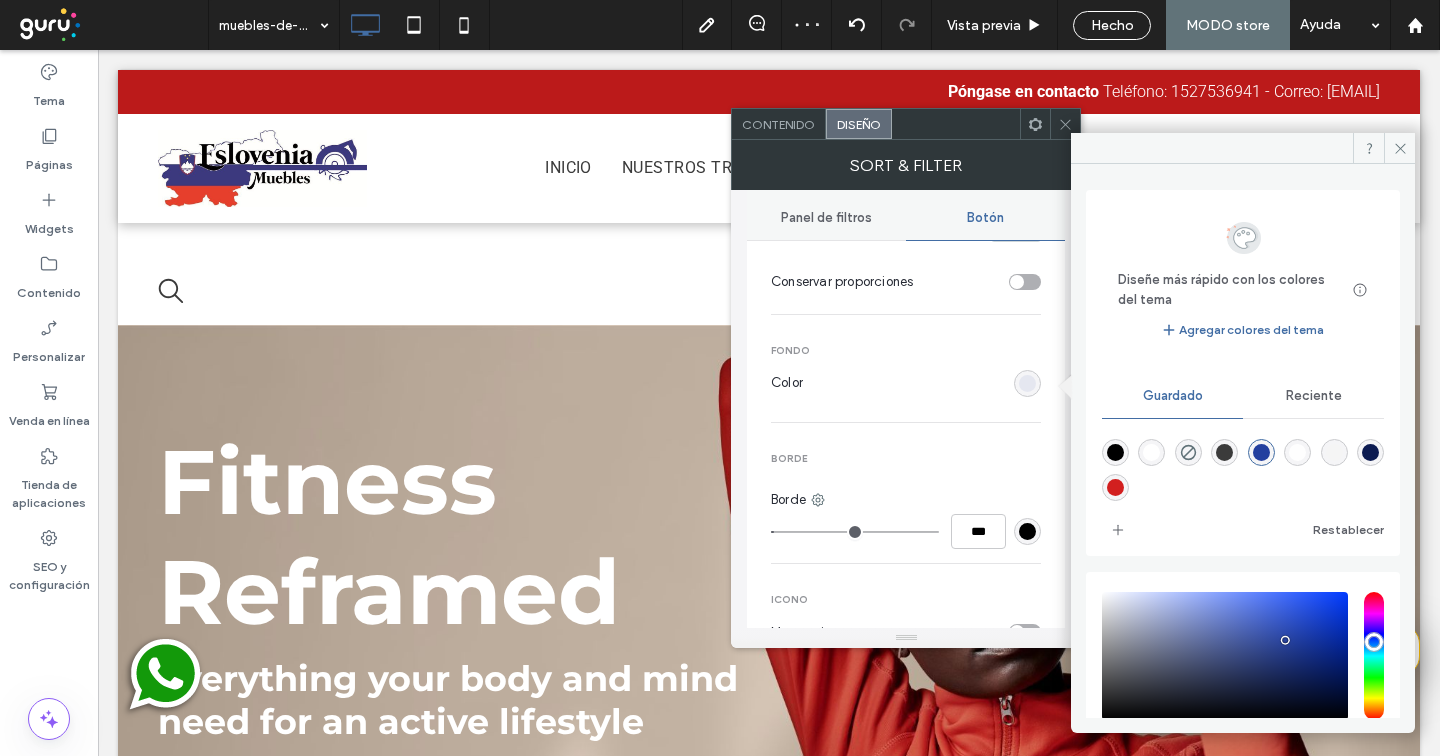 click at bounding box center [1261, 452] 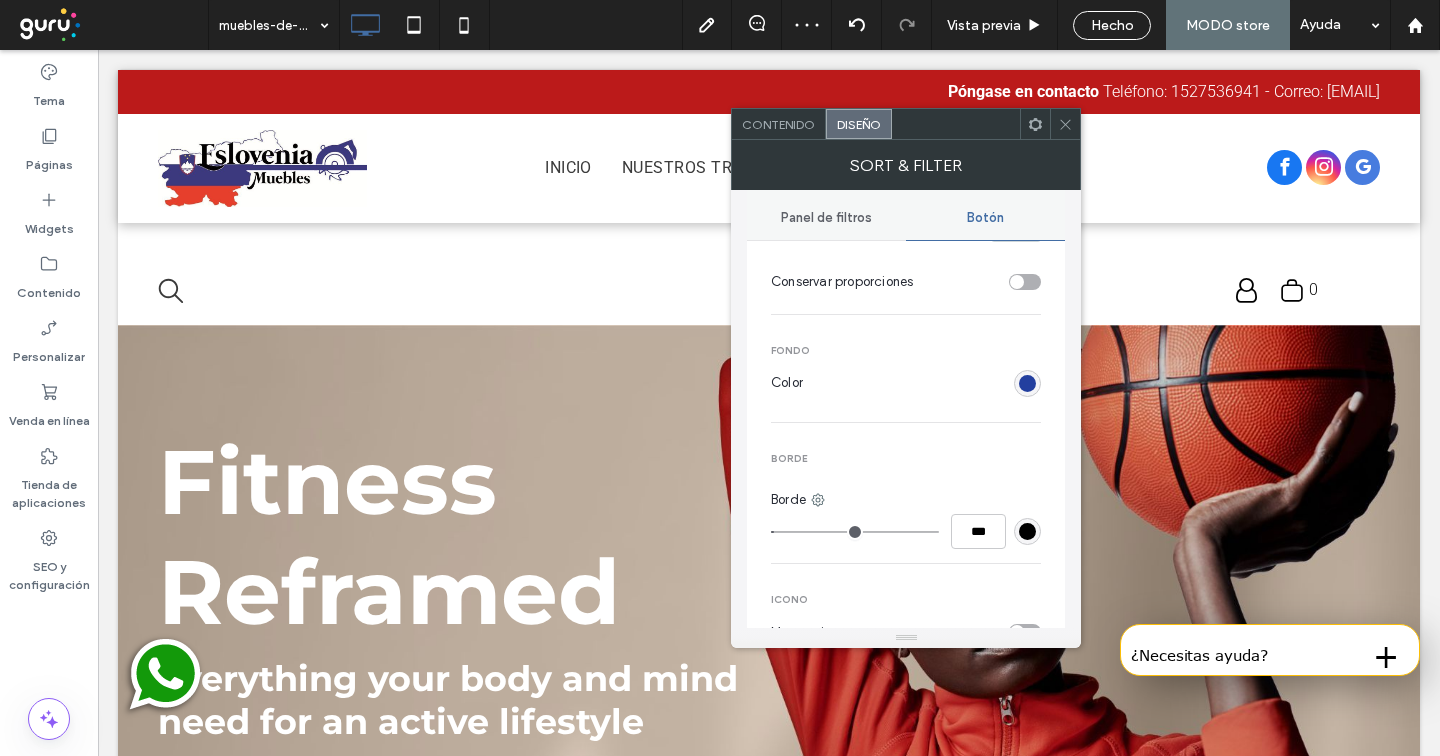 scroll, scrollTop: 508, scrollLeft: 0, axis: vertical 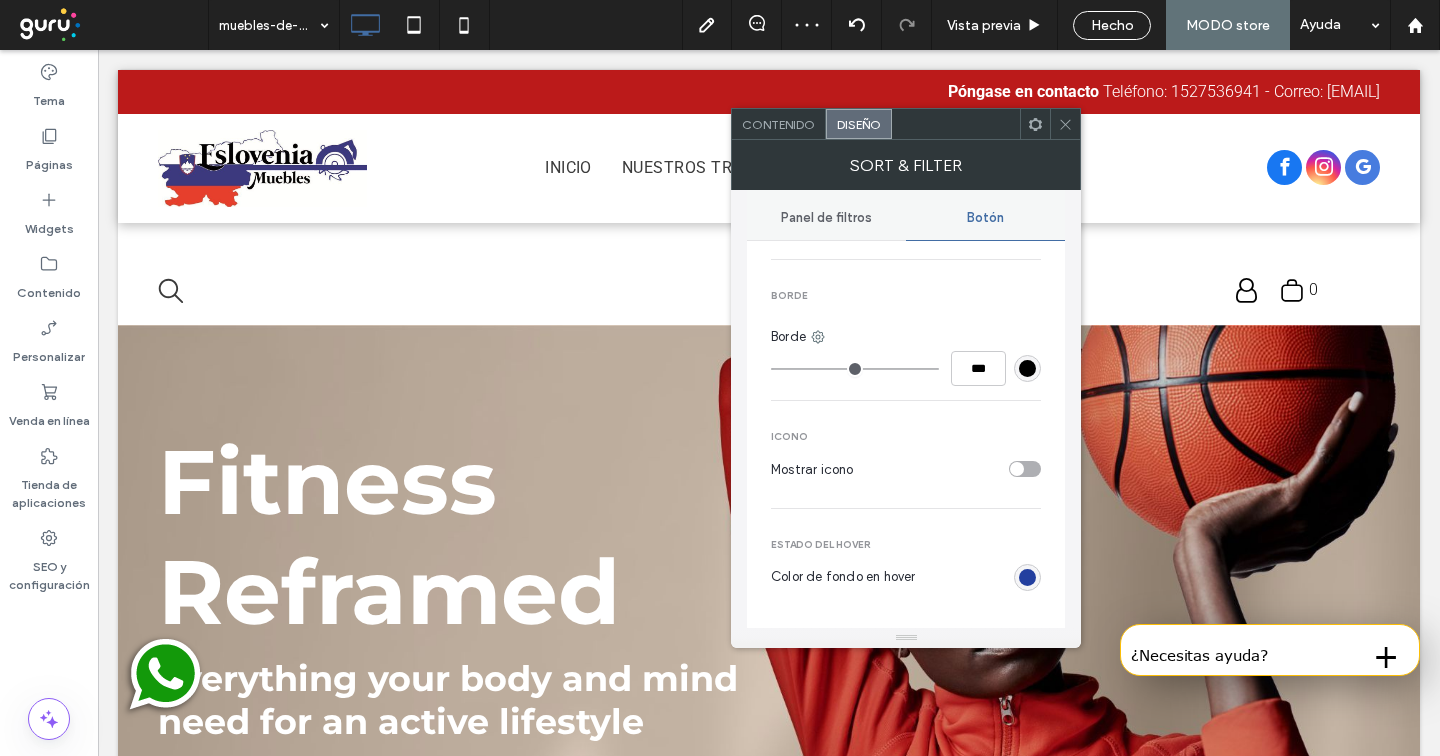 drag, startPoint x: 775, startPoint y: 370, endPoint x: 764, endPoint y: 371, distance: 11.045361 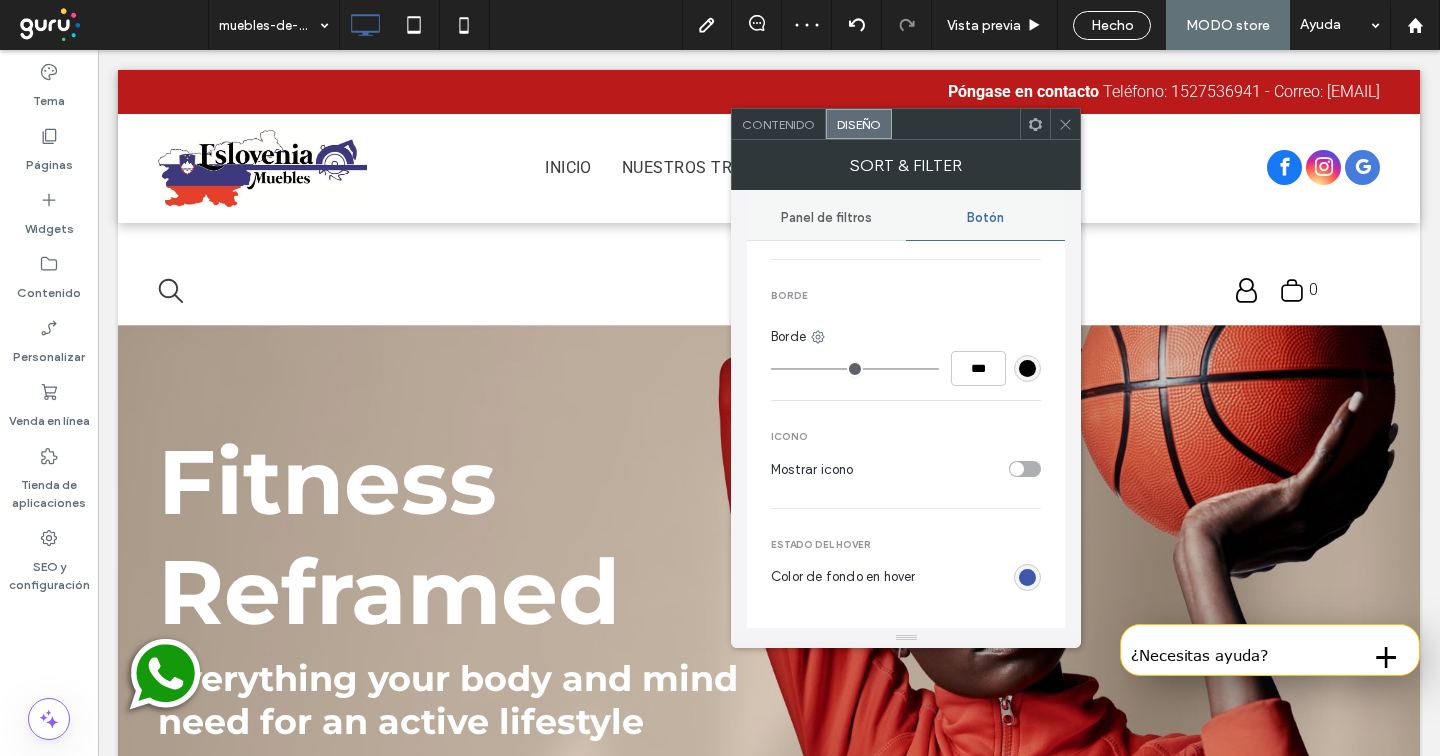 click at bounding box center (1027, 577) 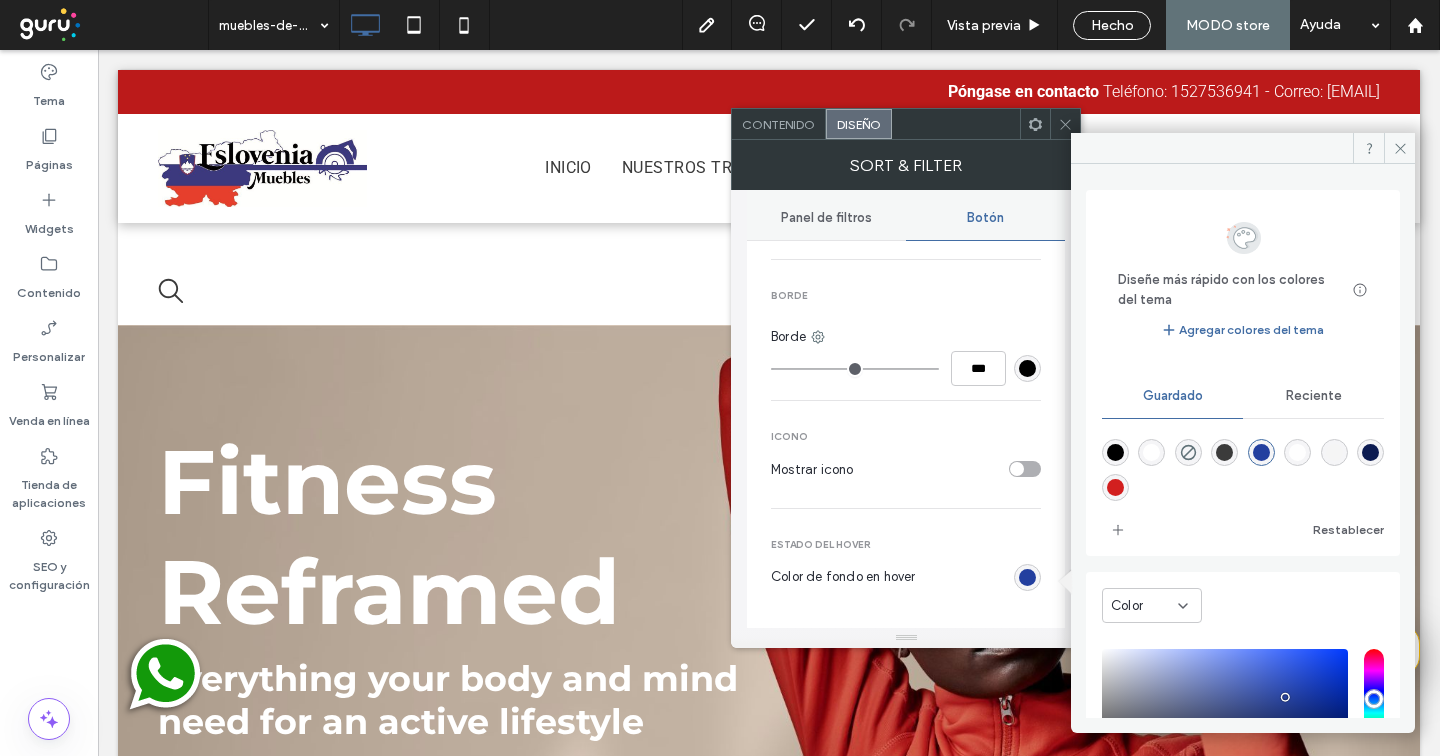 click at bounding box center (1115, 487) 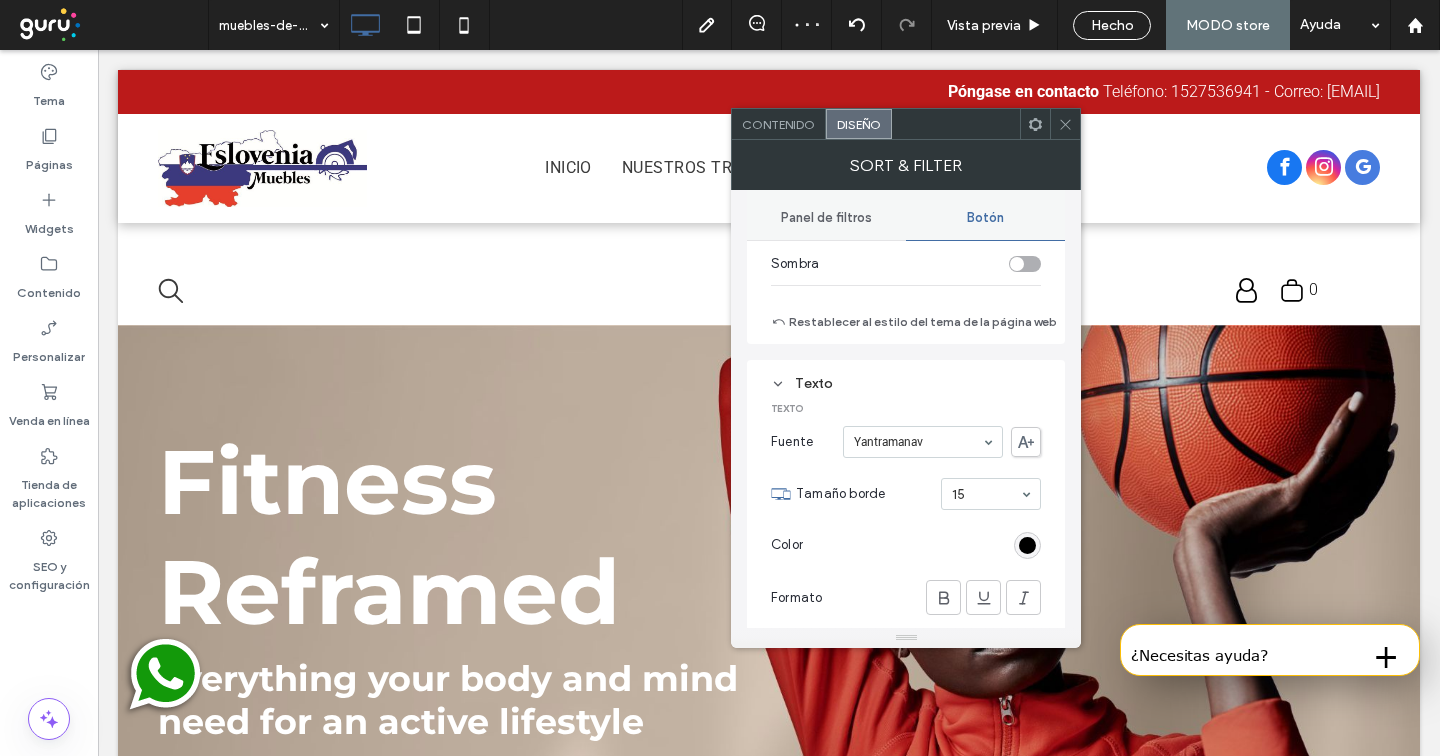 scroll, scrollTop: 1142, scrollLeft: 0, axis: vertical 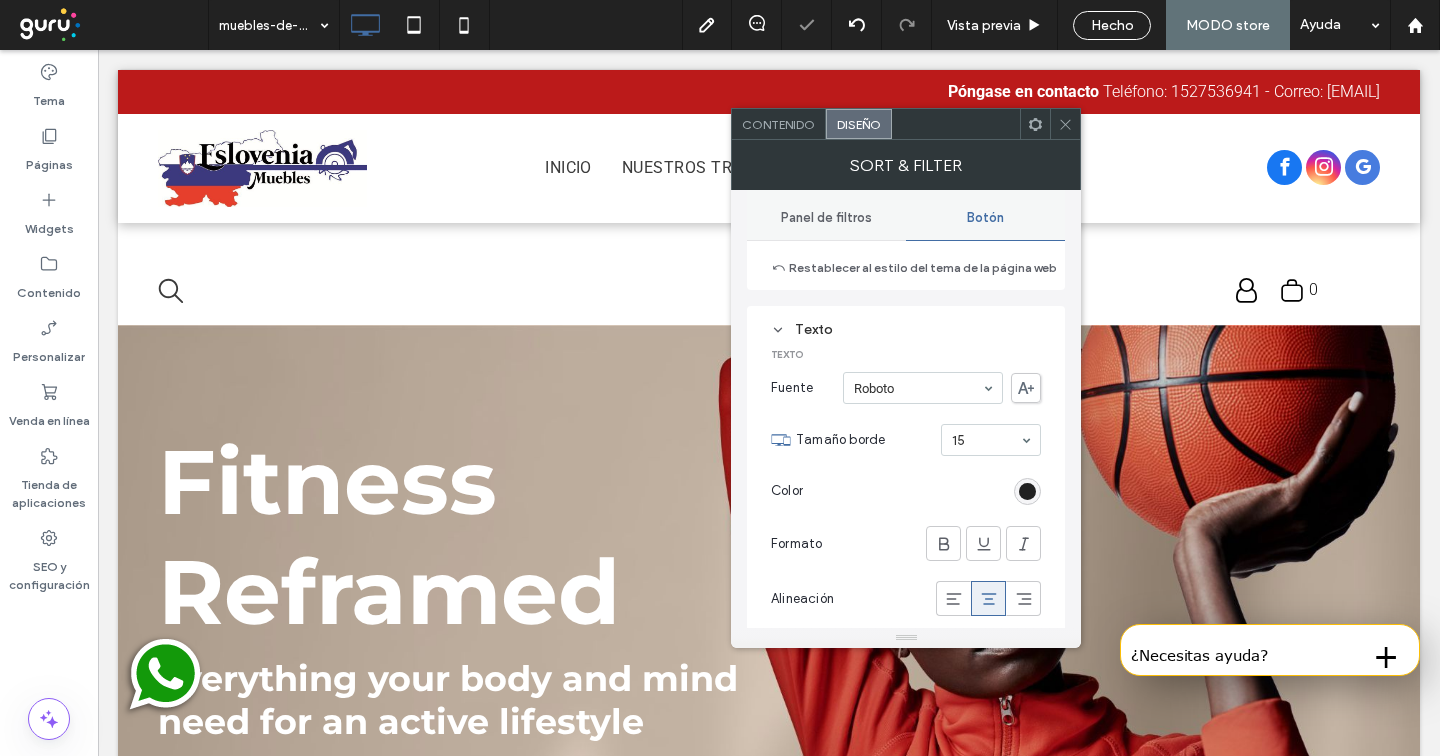 click at bounding box center [1027, 491] 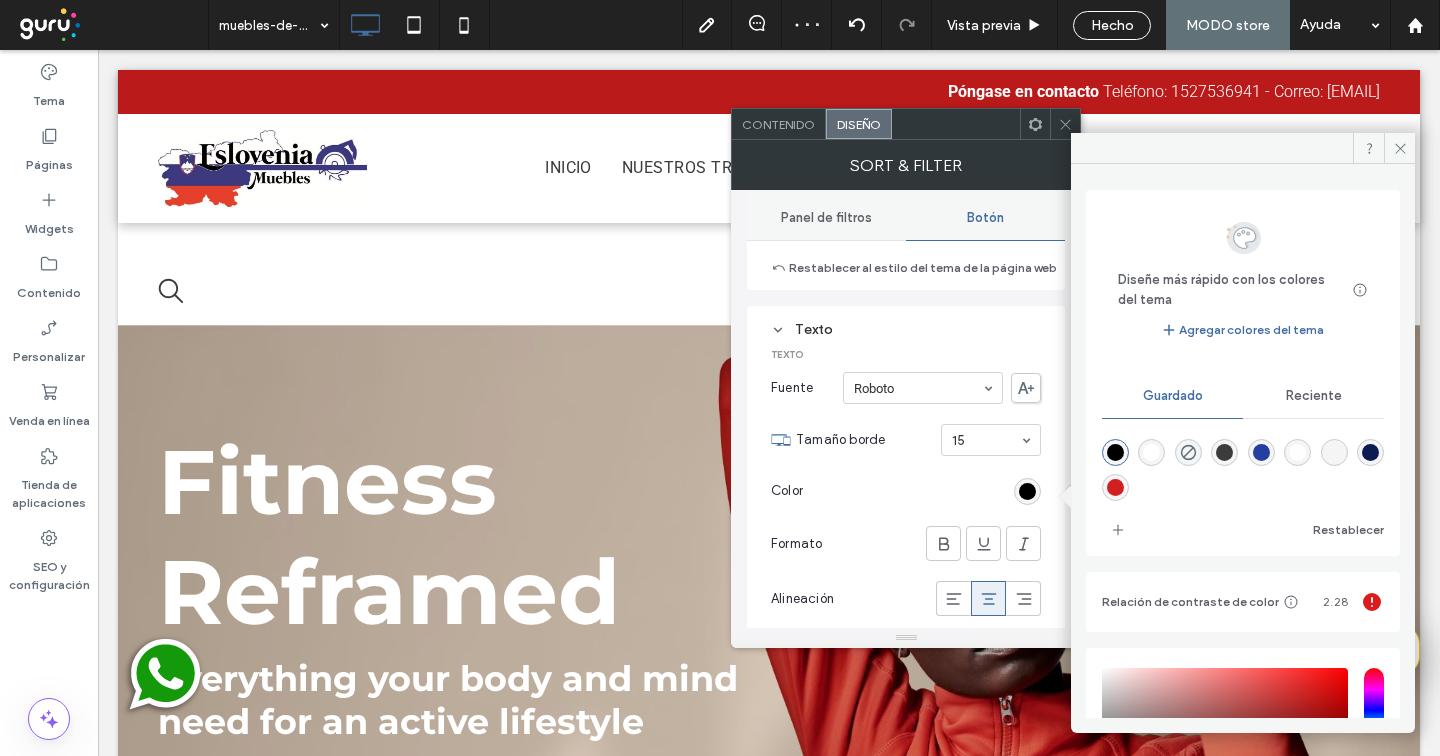 click at bounding box center (1151, 452) 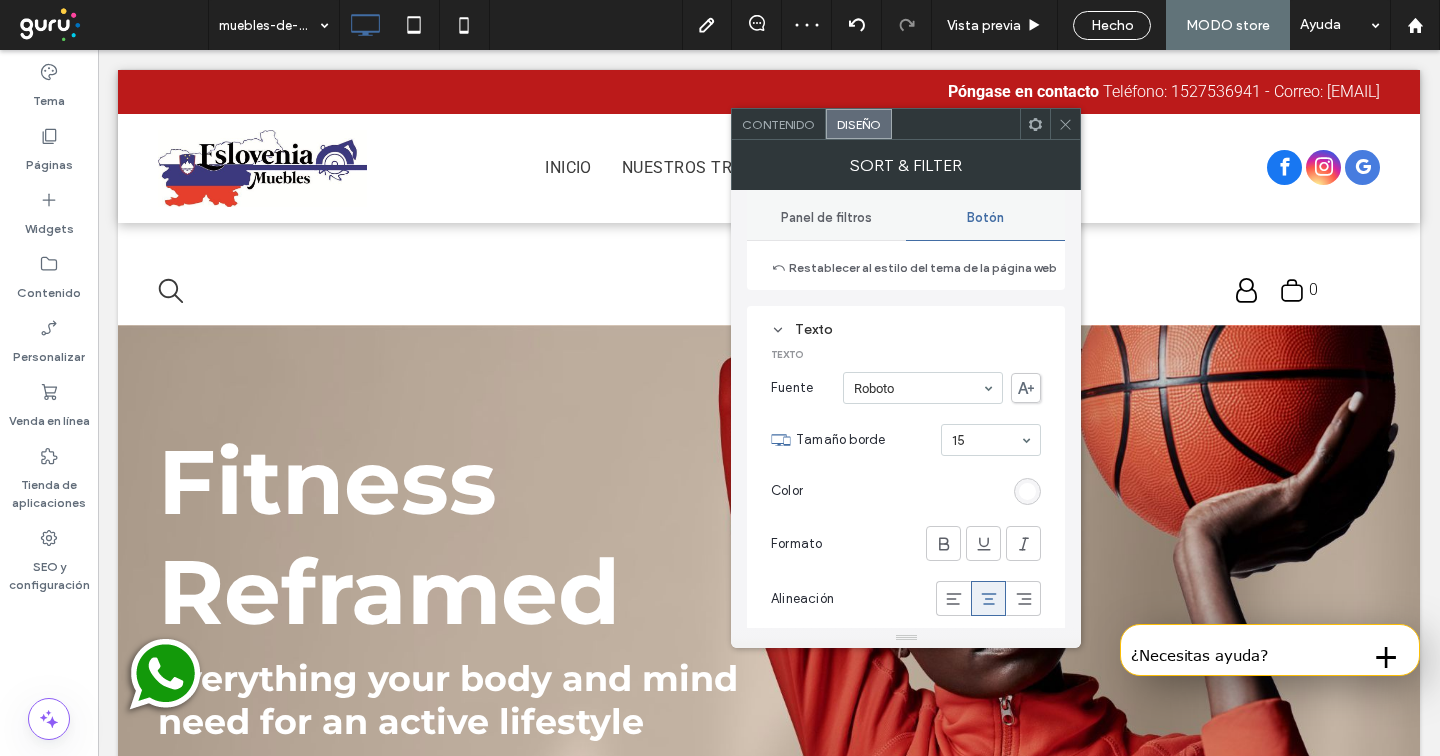 scroll, scrollTop: 1498, scrollLeft: 0, axis: vertical 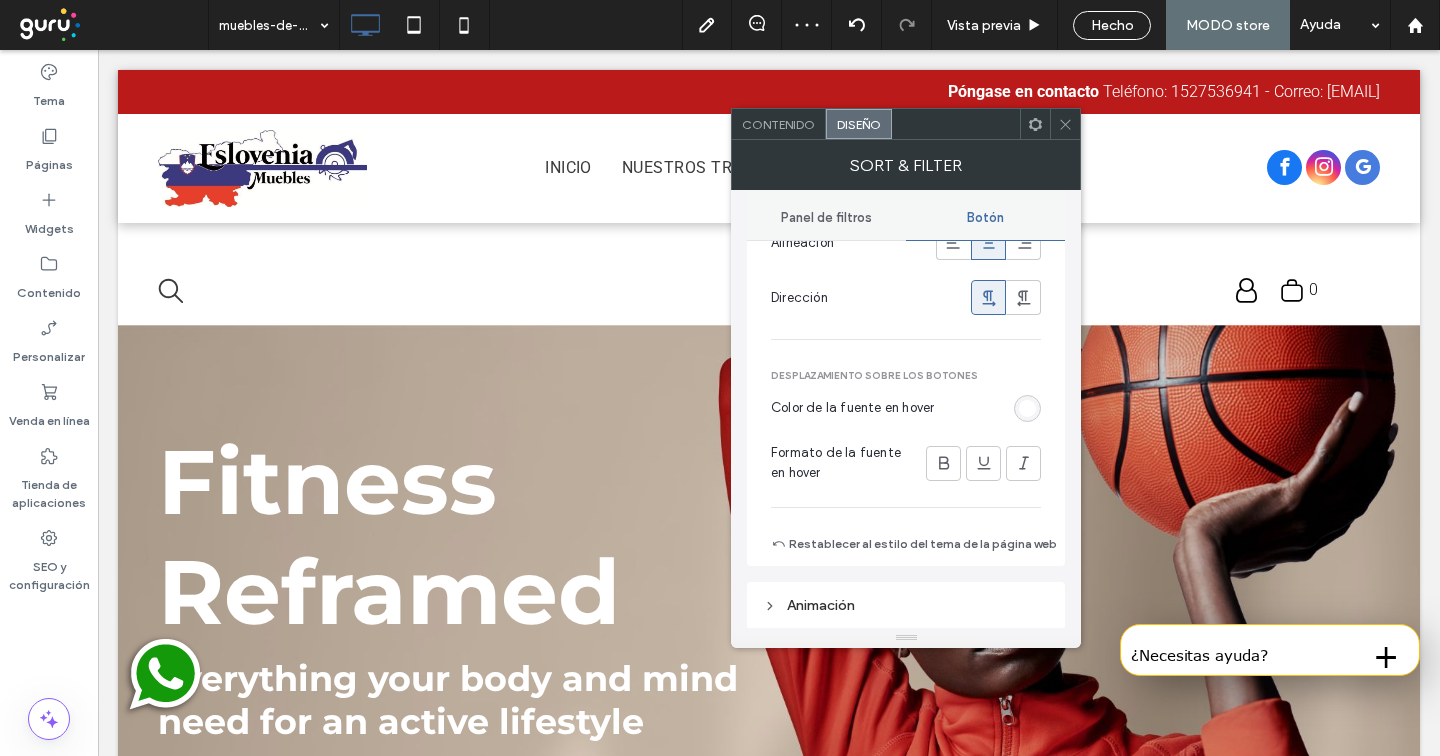 click at bounding box center [1027, 408] 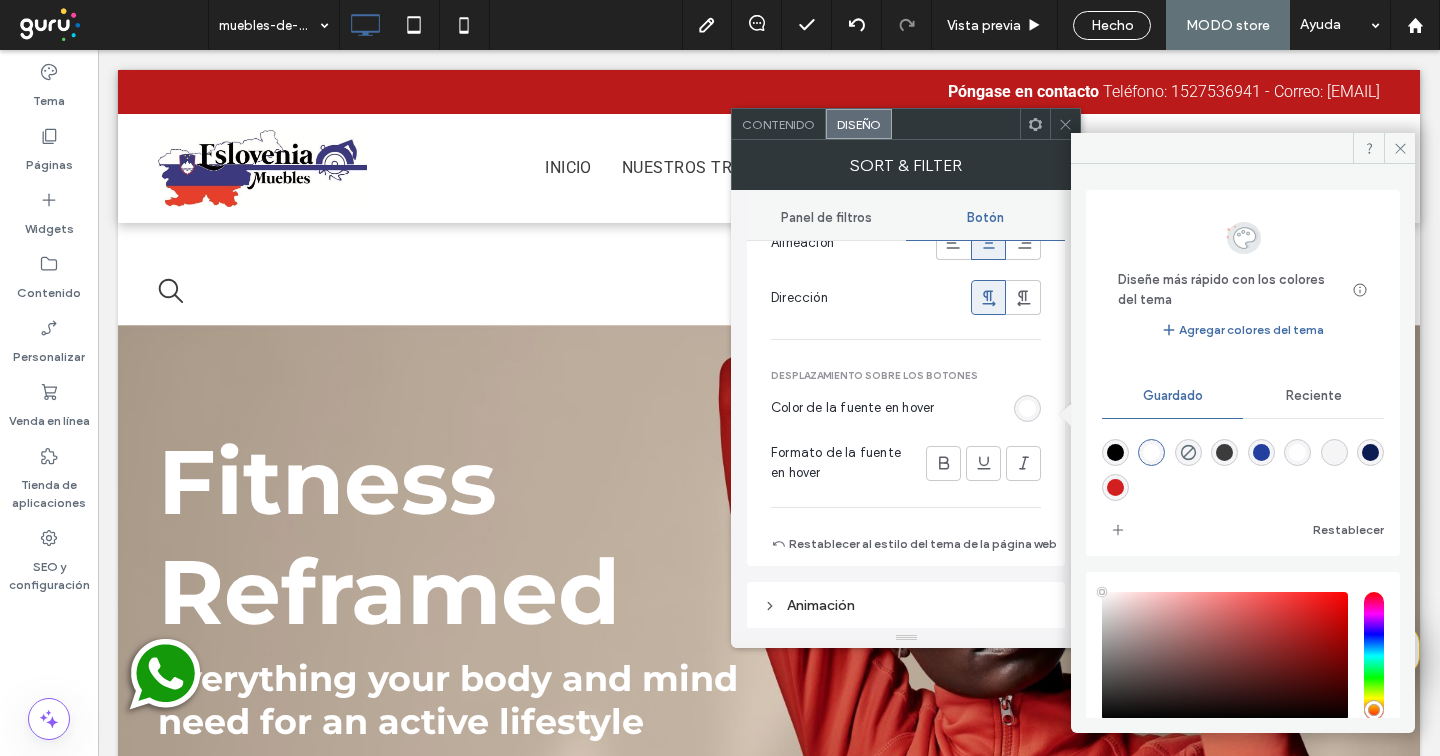 click at bounding box center [1151, 452] 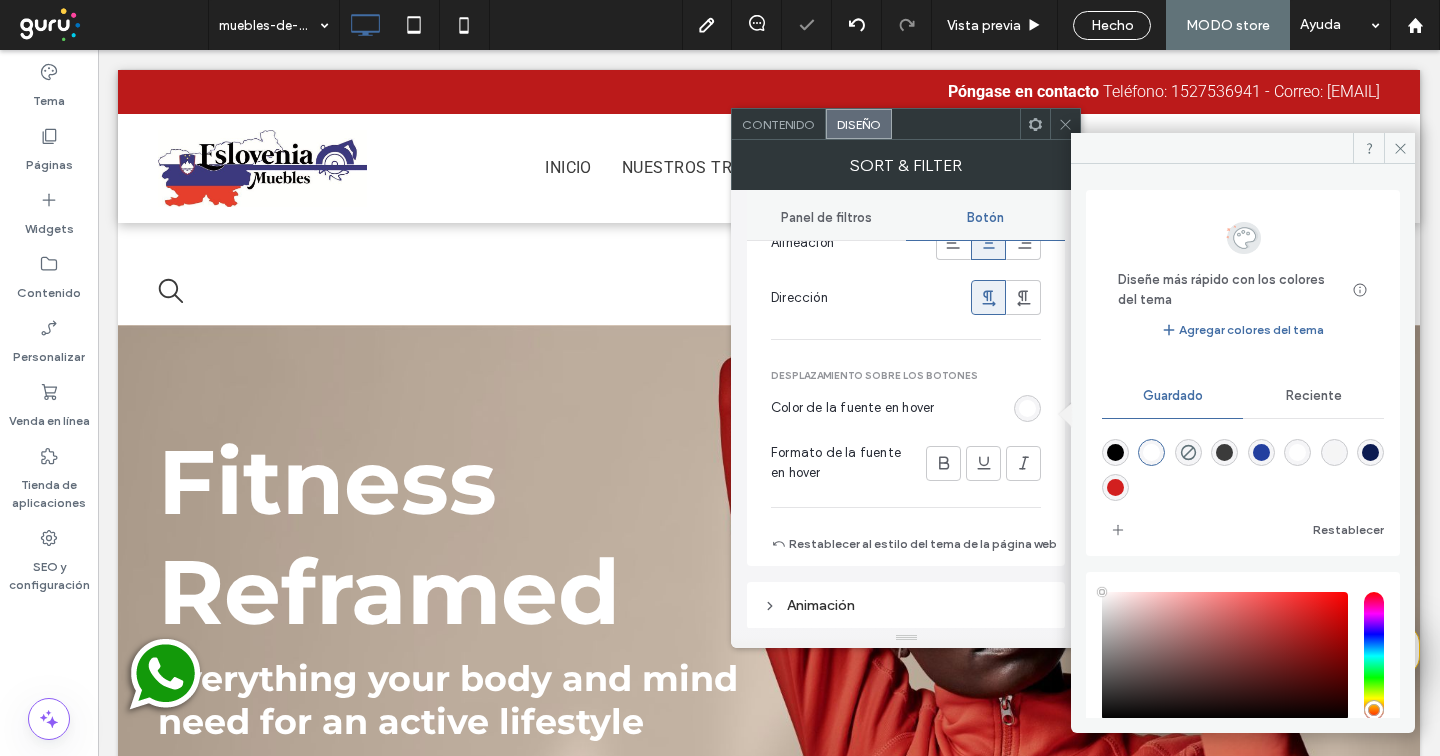 click at bounding box center (1065, 124) 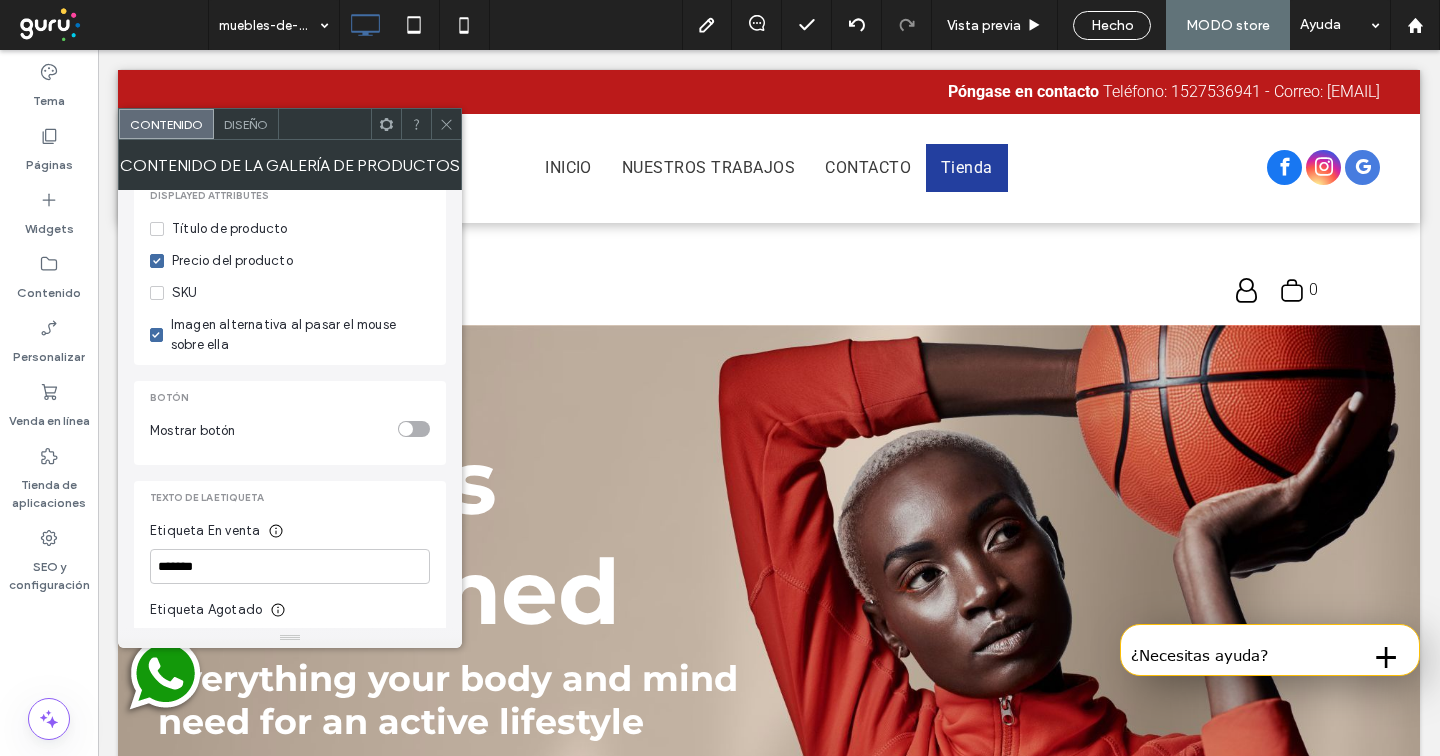 scroll, scrollTop: 486, scrollLeft: 0, axis: vertical 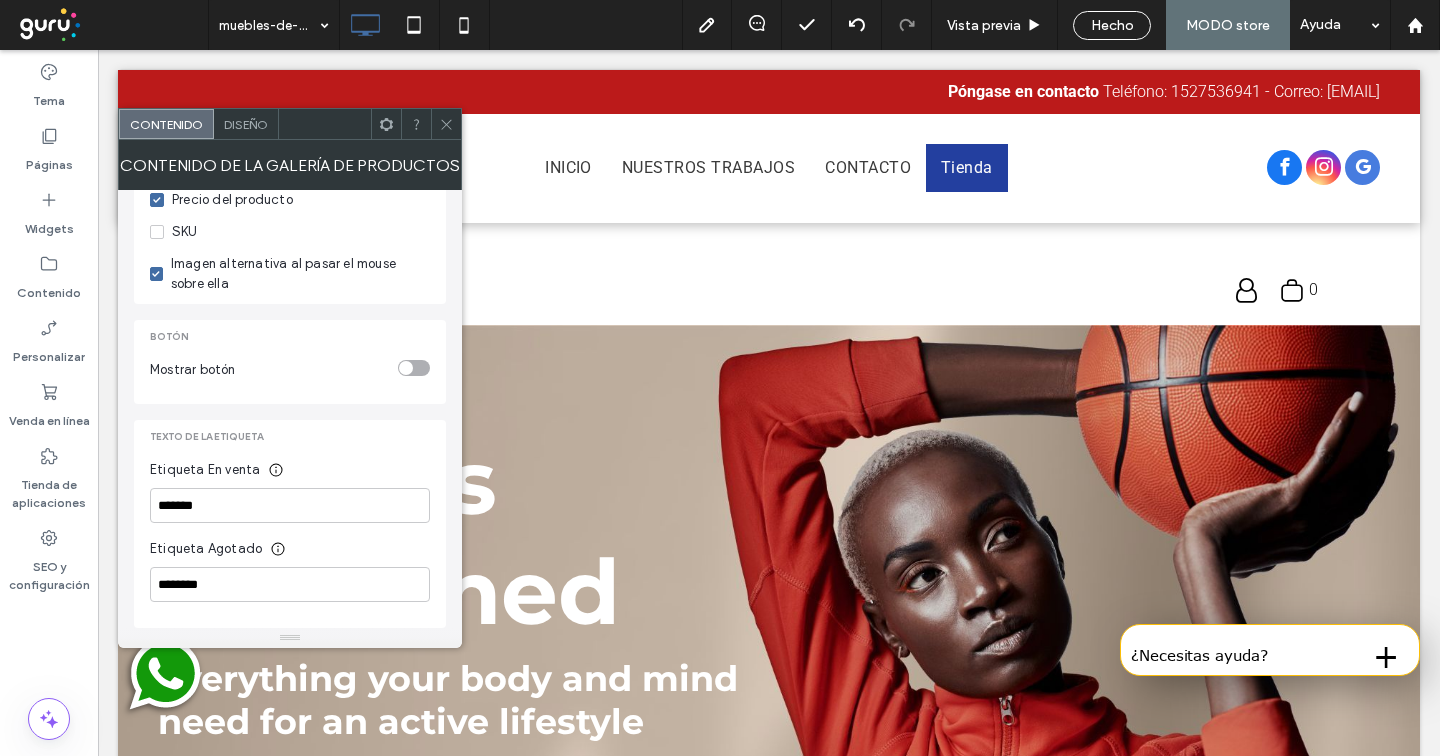 click at bounding box center [414, 368] 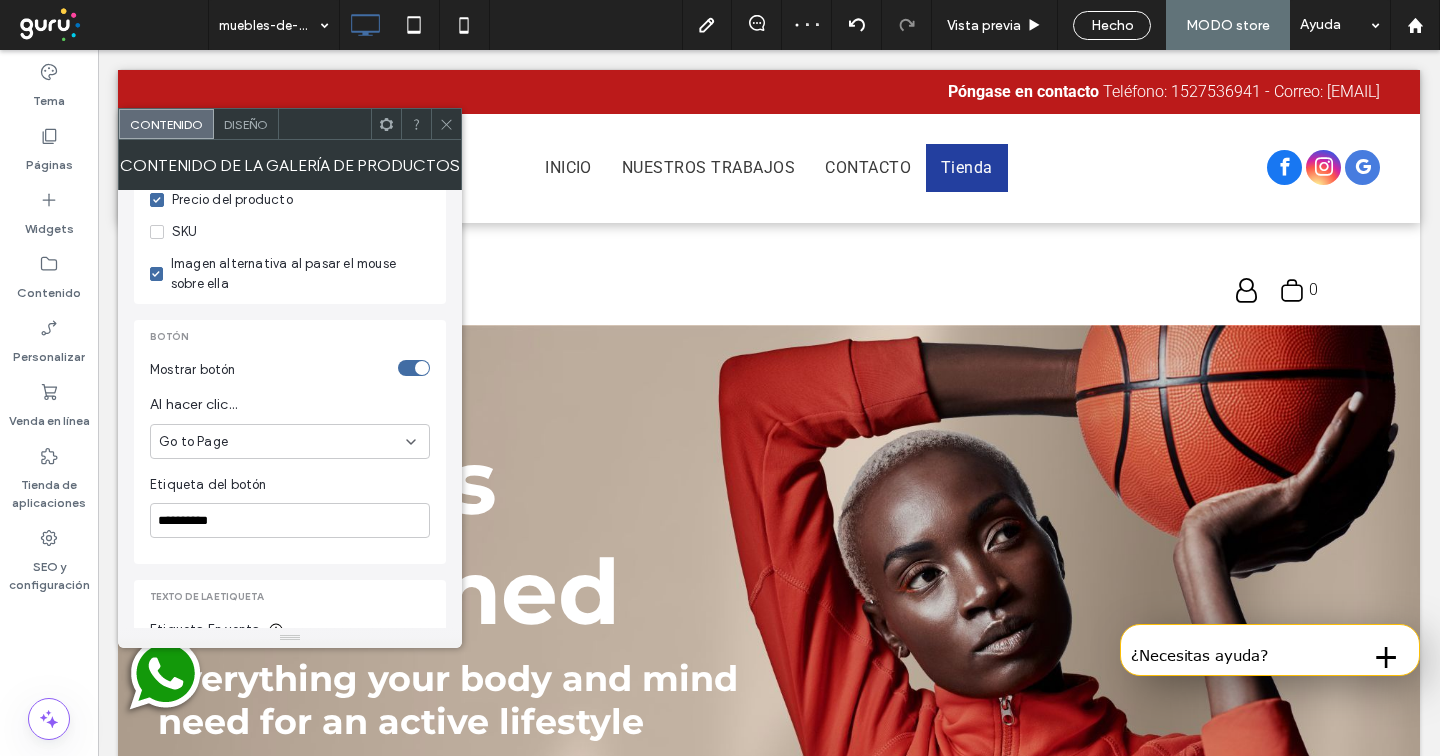 click on "Go to Page" at bounding box center (282, 442) 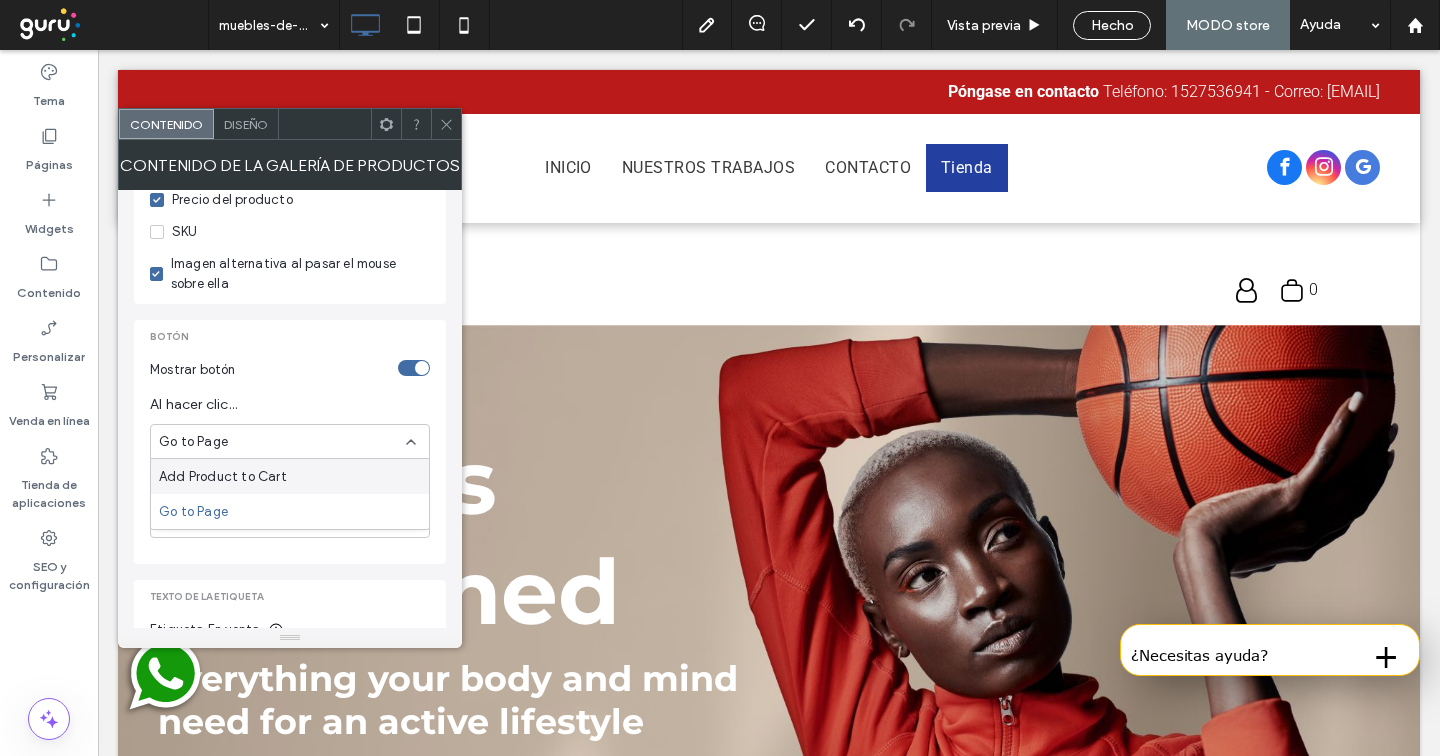 click on "Al hacer clic..." at bounding box center (290, 405) 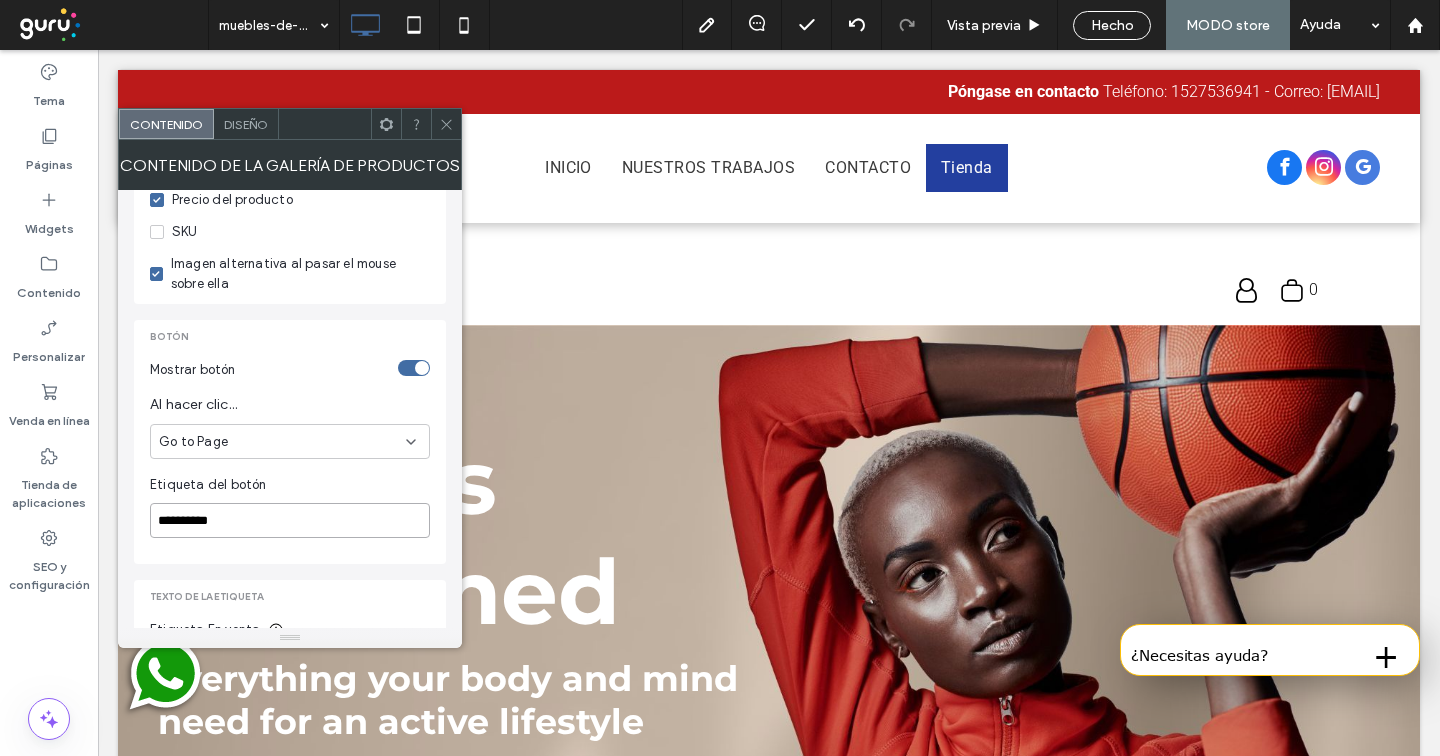 click on "**********" at bounding box center [290, 520] 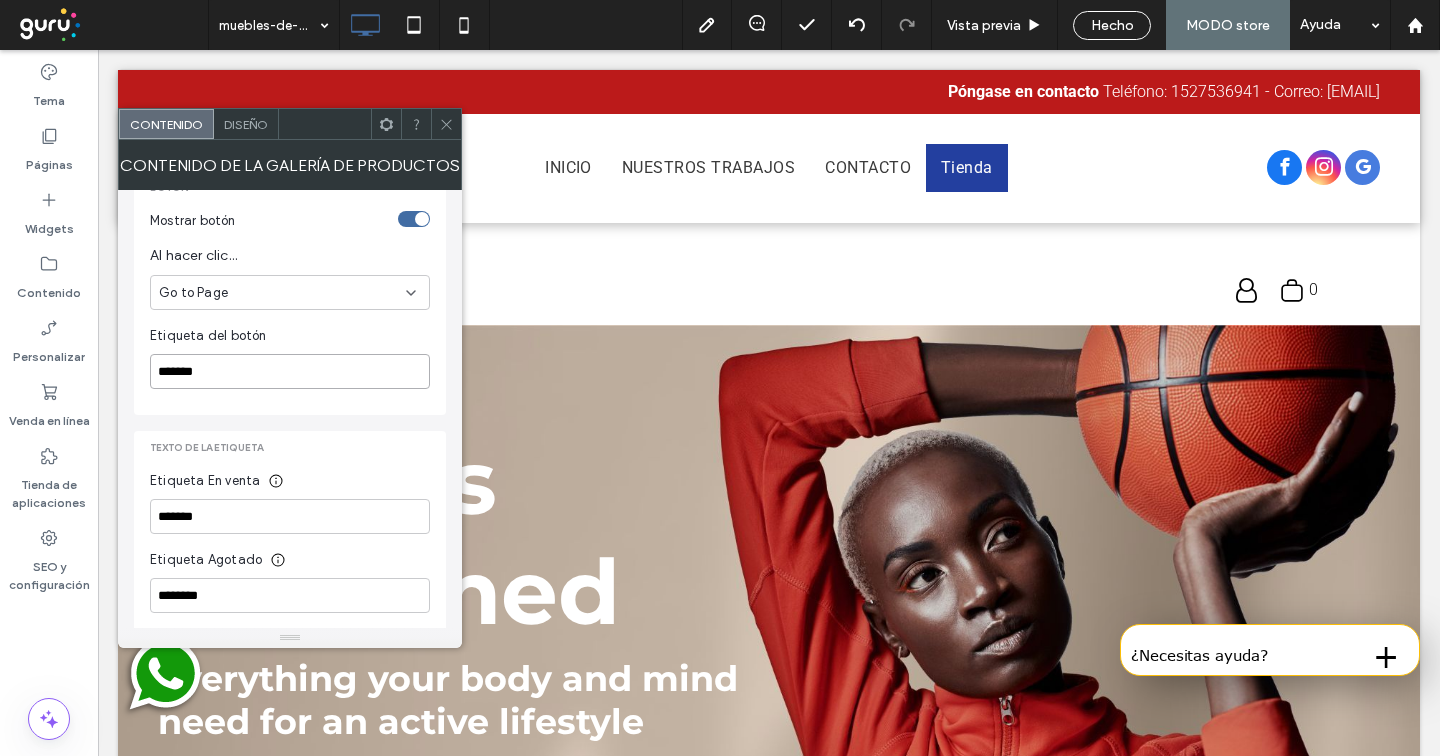 scroll, scrollTop: 646, scrollLeft: 0, axis: vertical 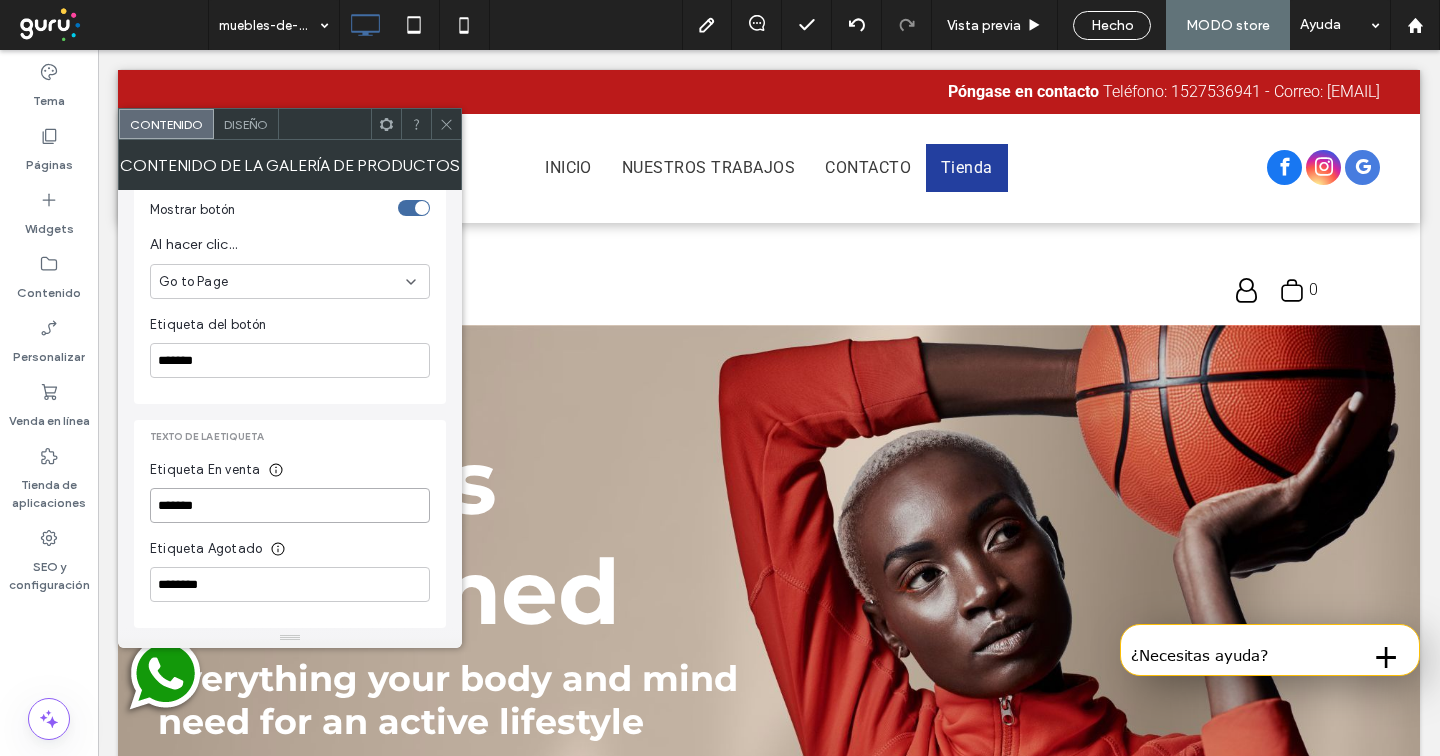click on "*******" at bounding box center (290, 505) 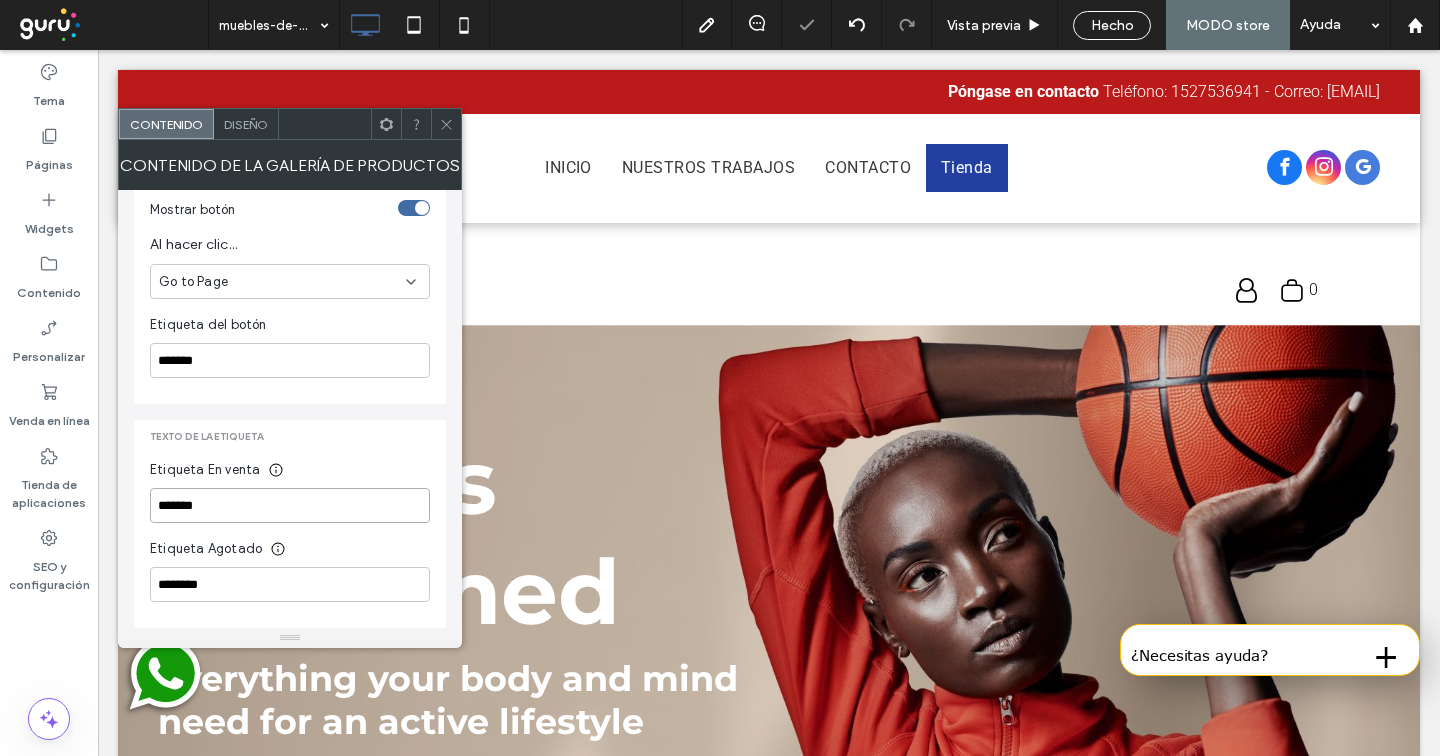 click on "*******" at bounding box center (290, 505) 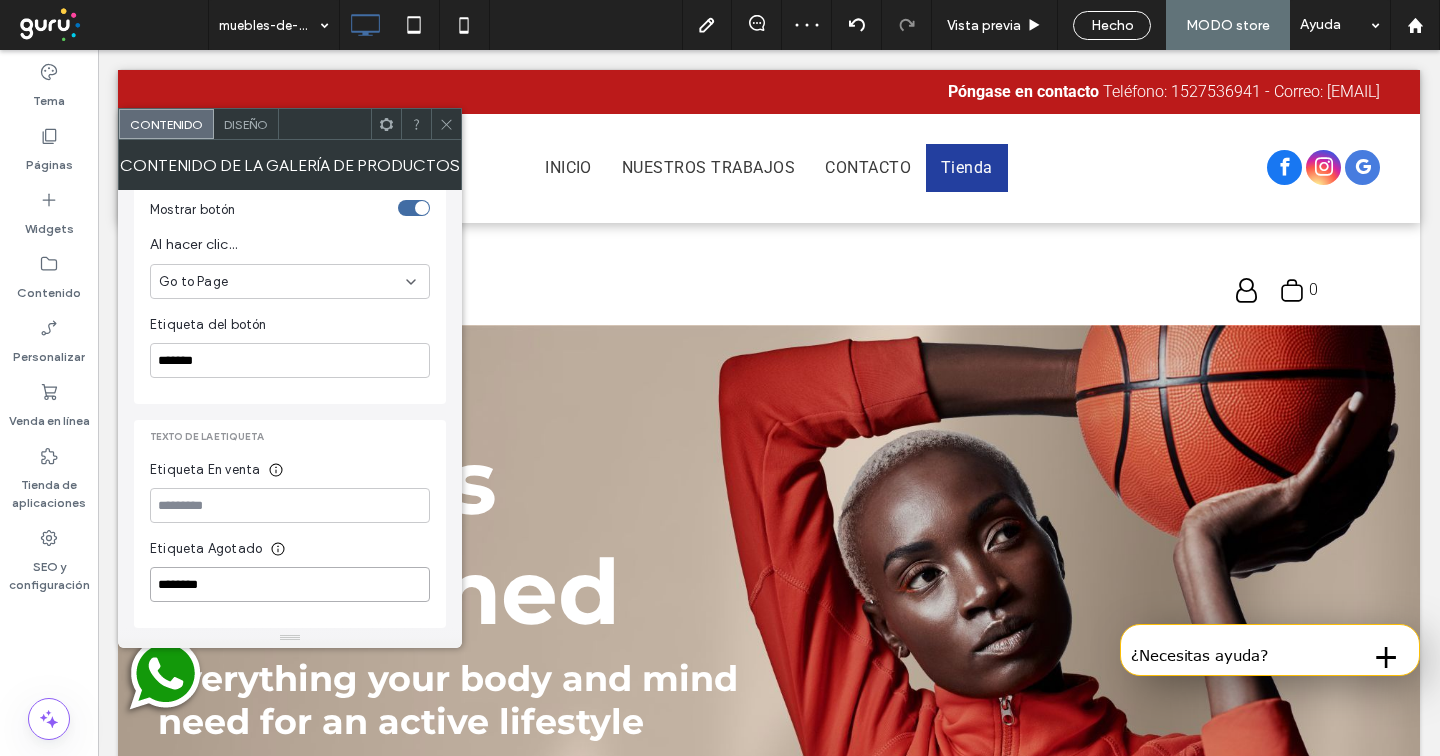click on "********" at bounding box center [290, 584] 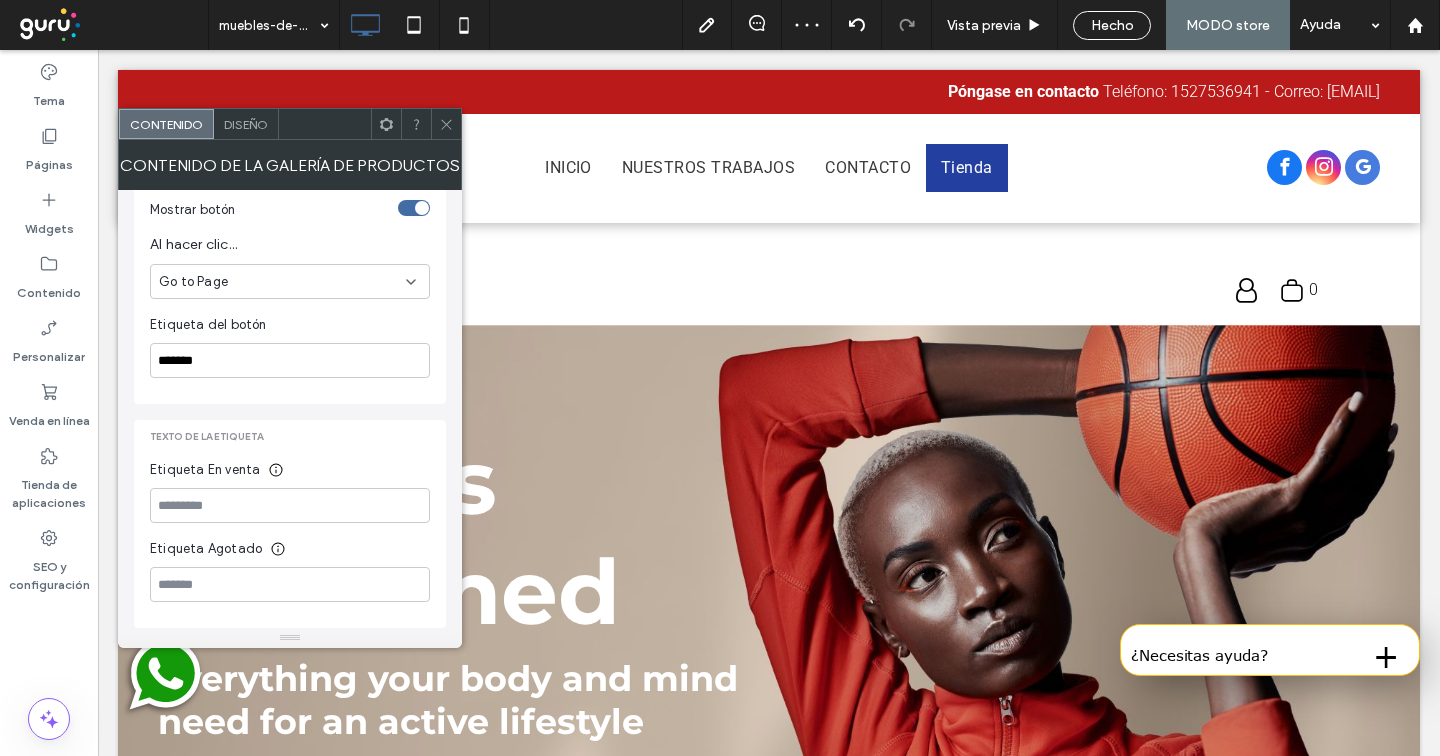 click on "Texto de la etiqueta Etiqueta En venta Etiqueta Agotado" at bounding box center [290, 524] 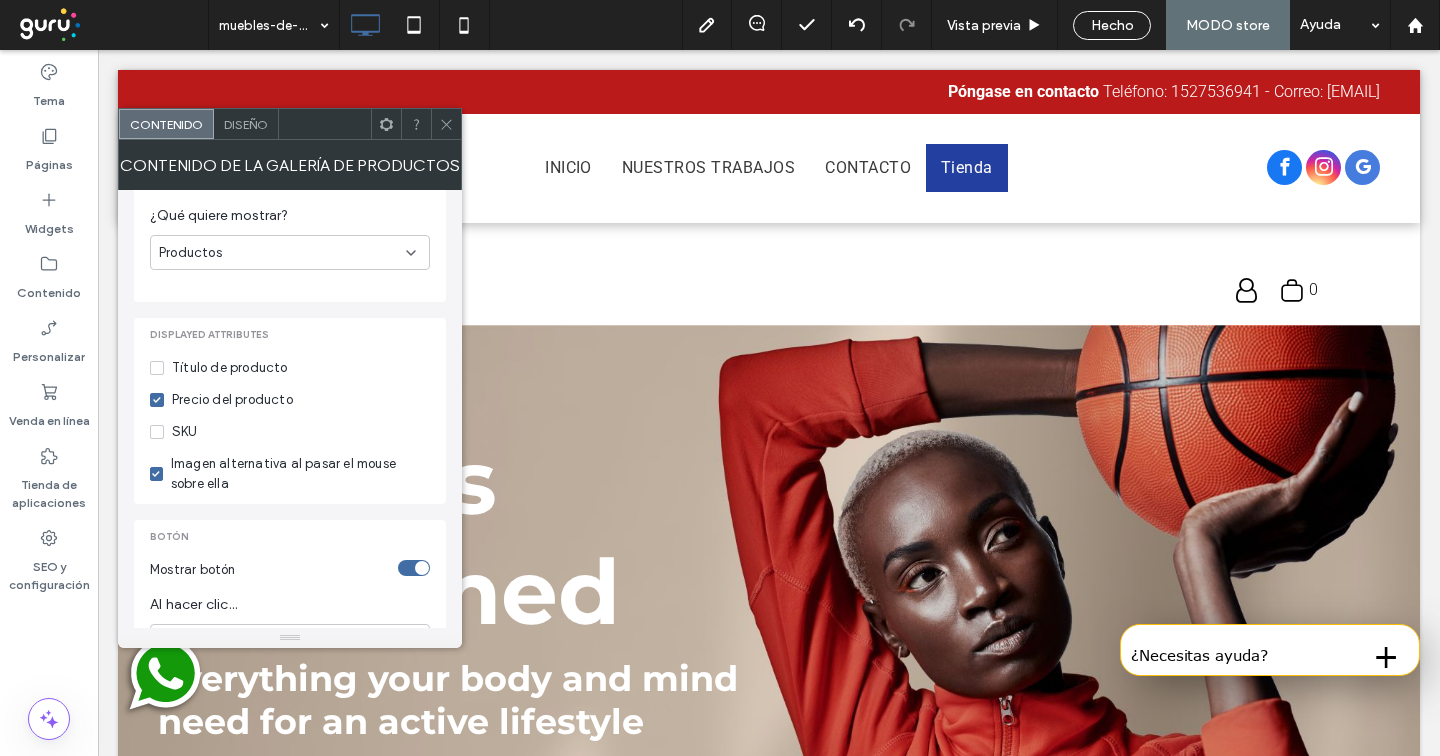 scroll, scrollTop: 314, scrollLeft: 0, axis: vertical 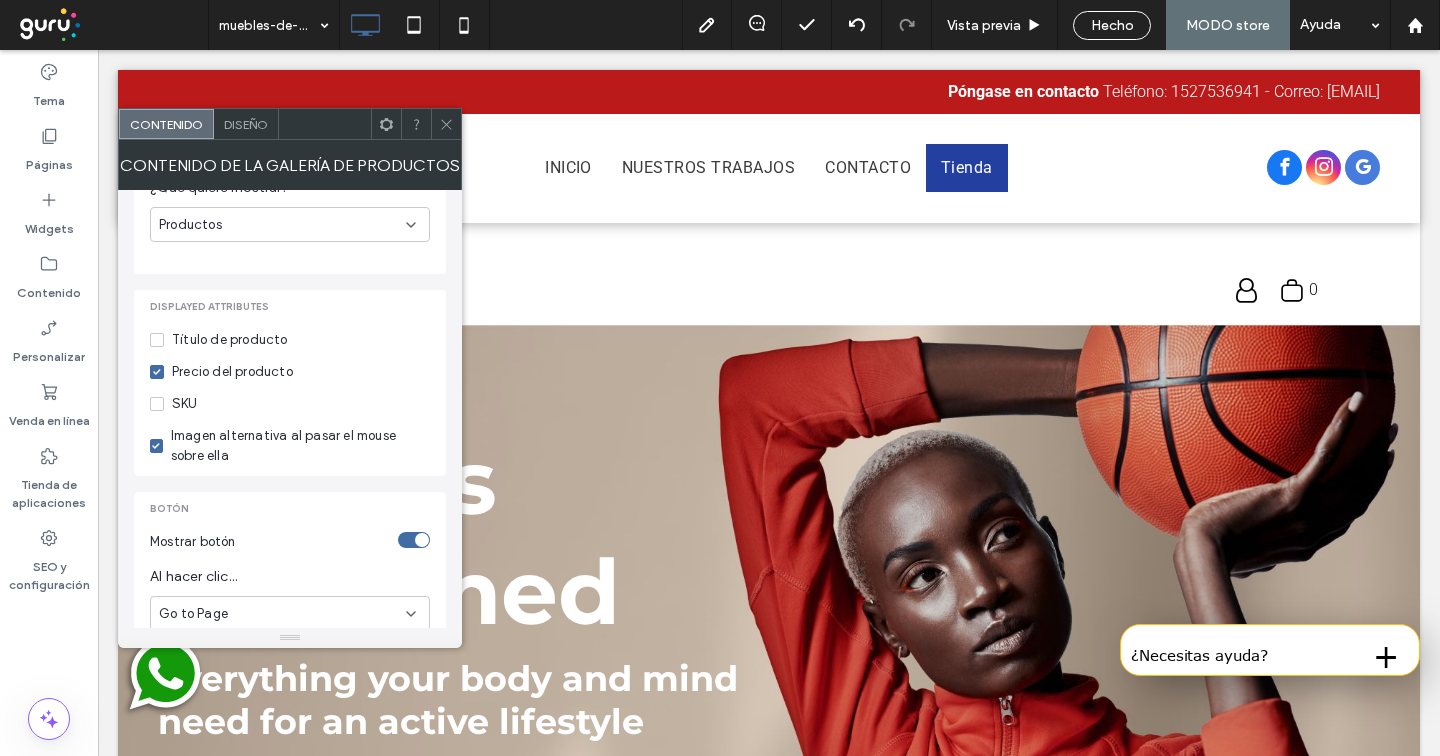 click 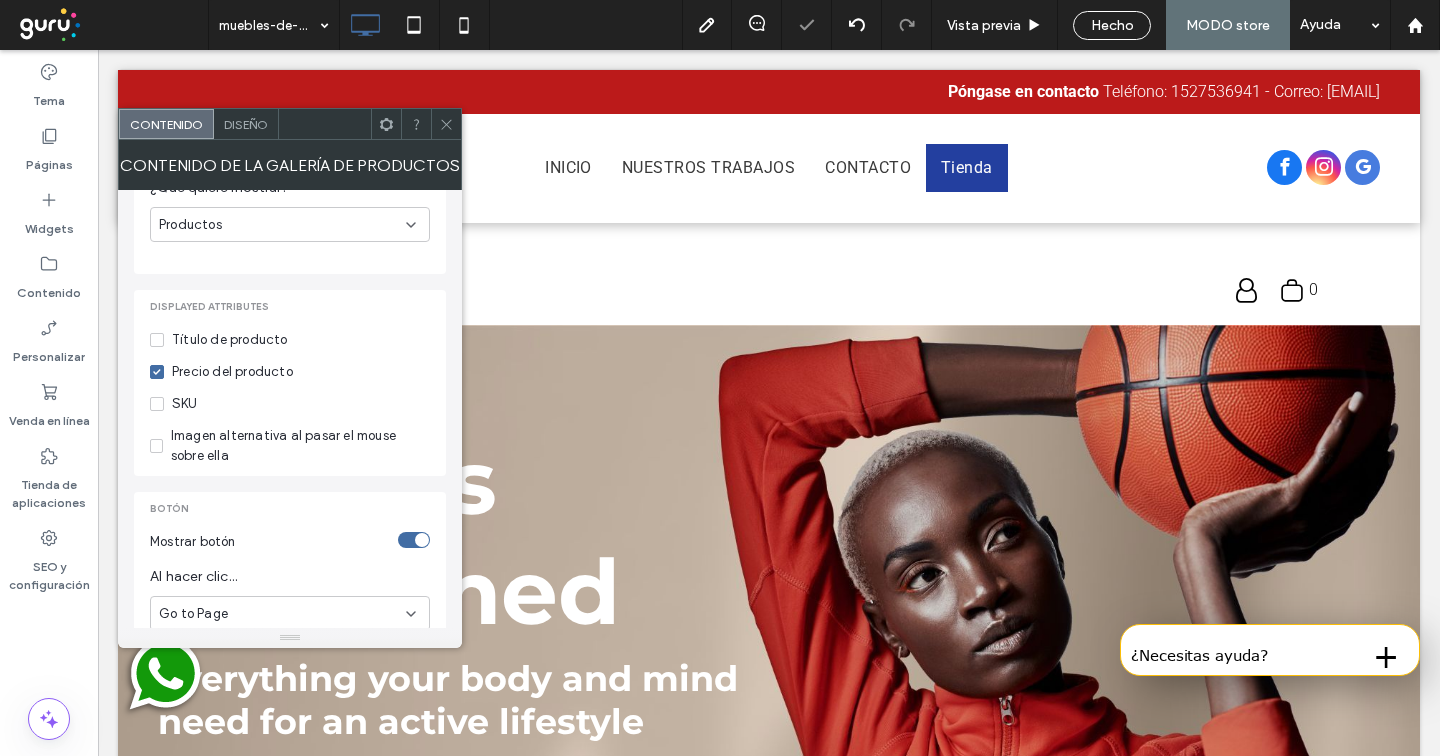 click 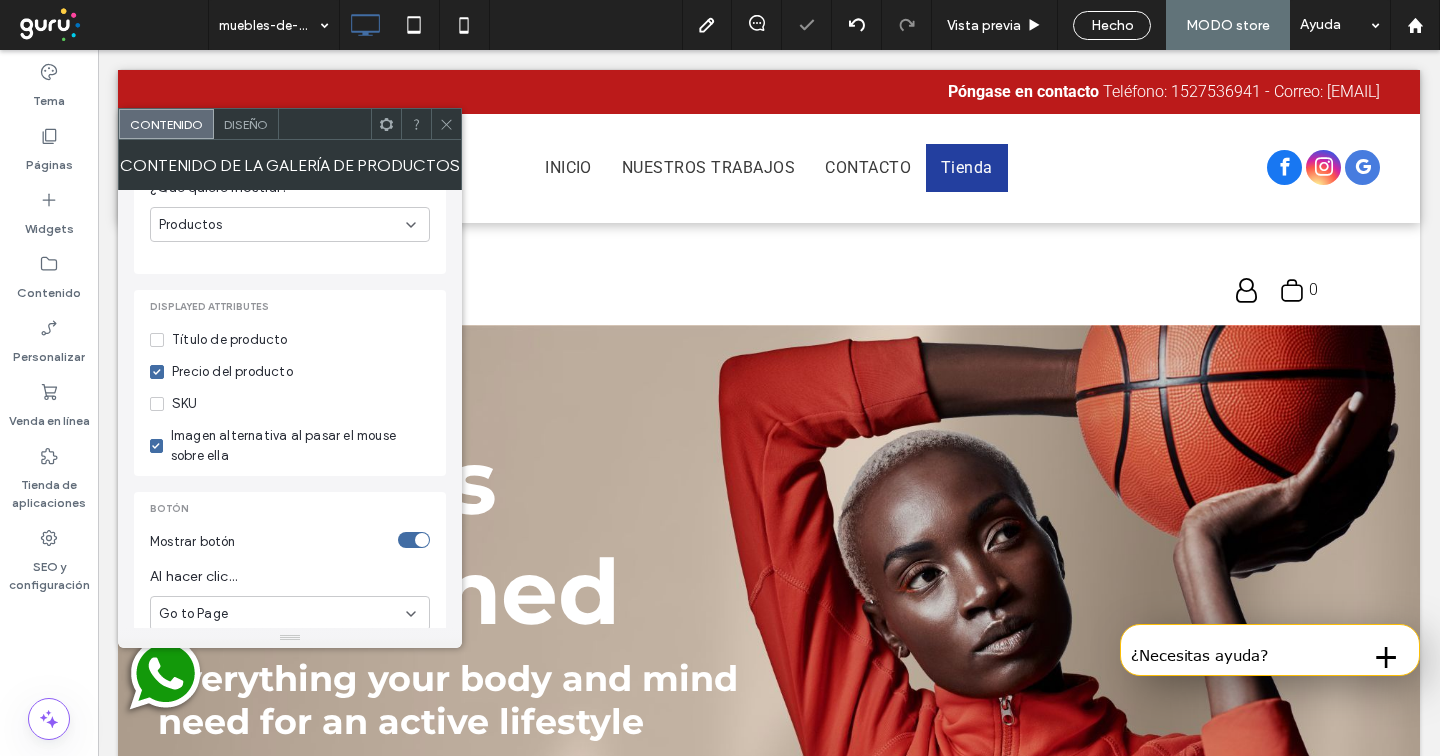 click on "Precio del producto" at bounding box center (290, 372) 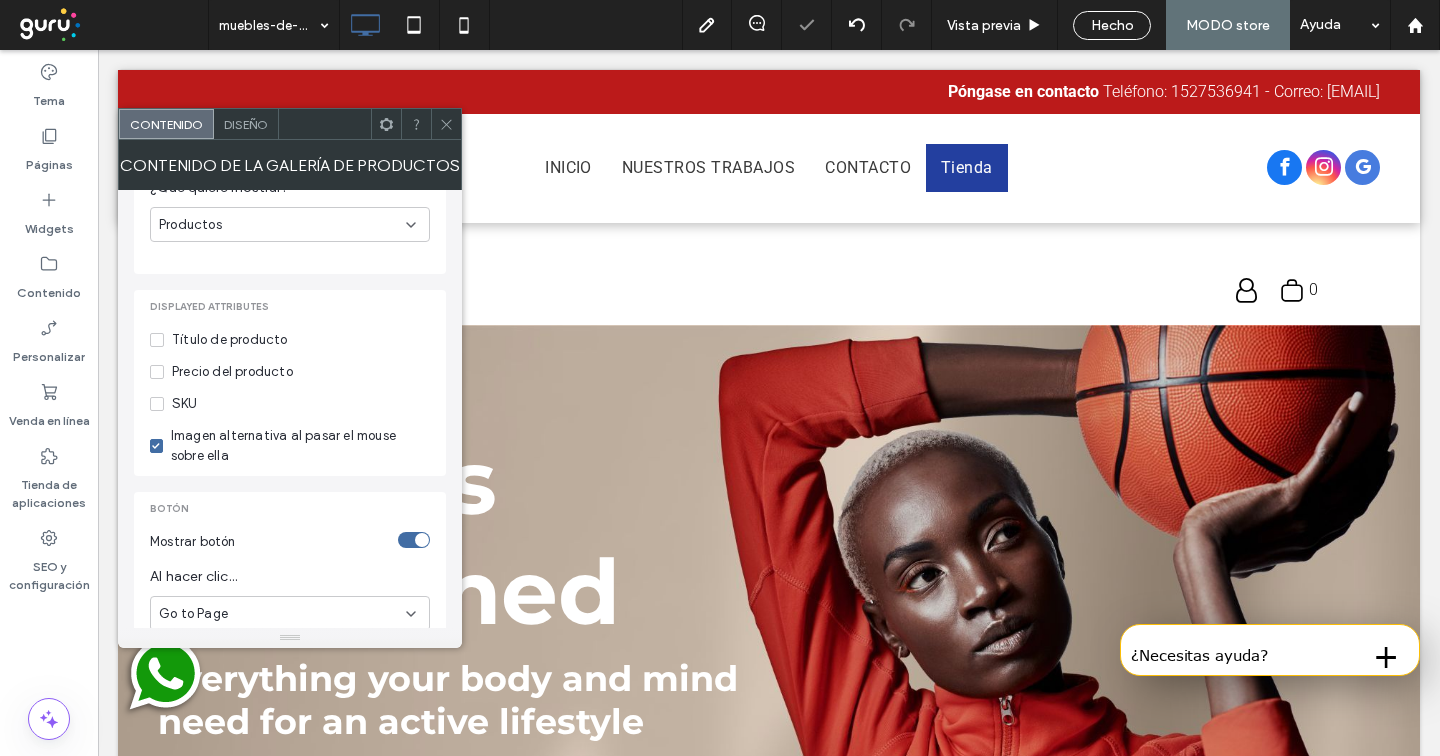 click at bounding box center (157, 372) 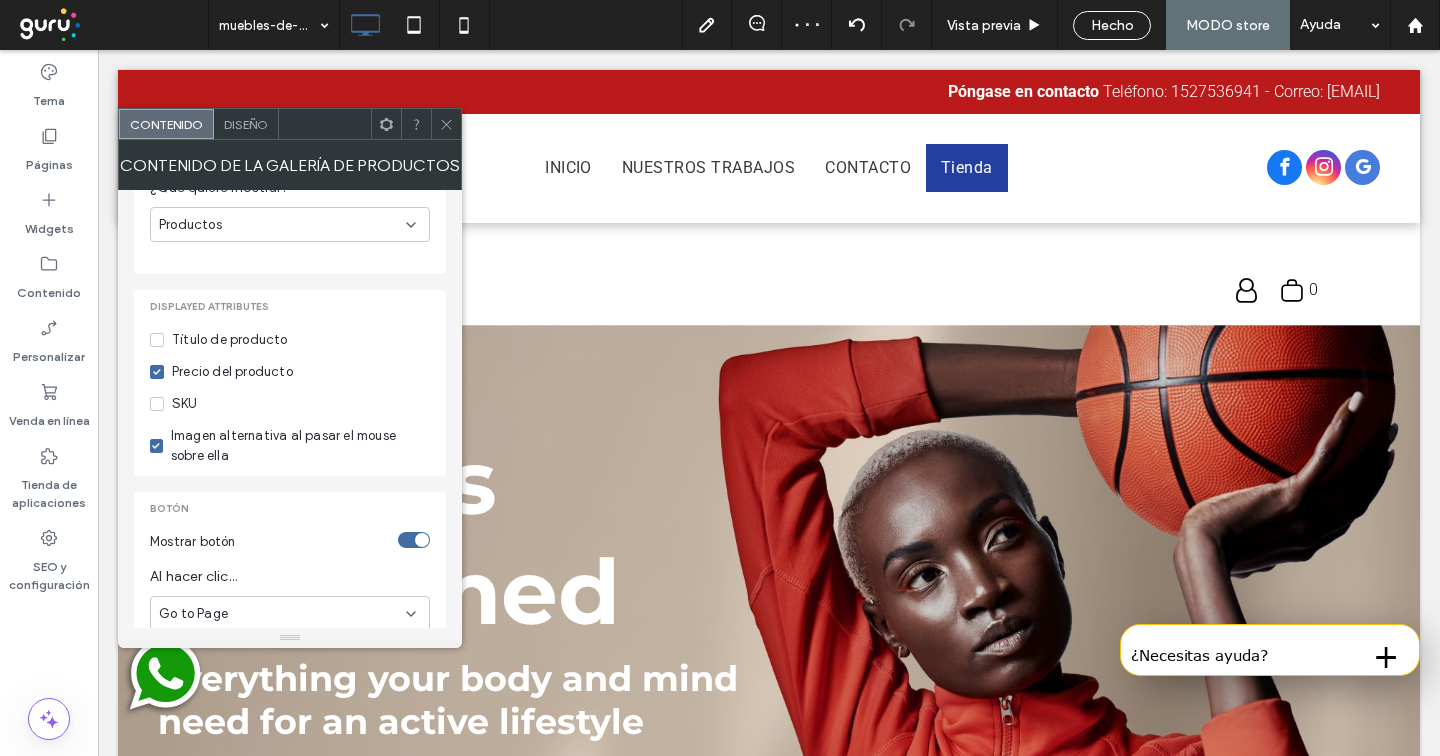 click on "Título de producto" at bounding box center (230, 340) 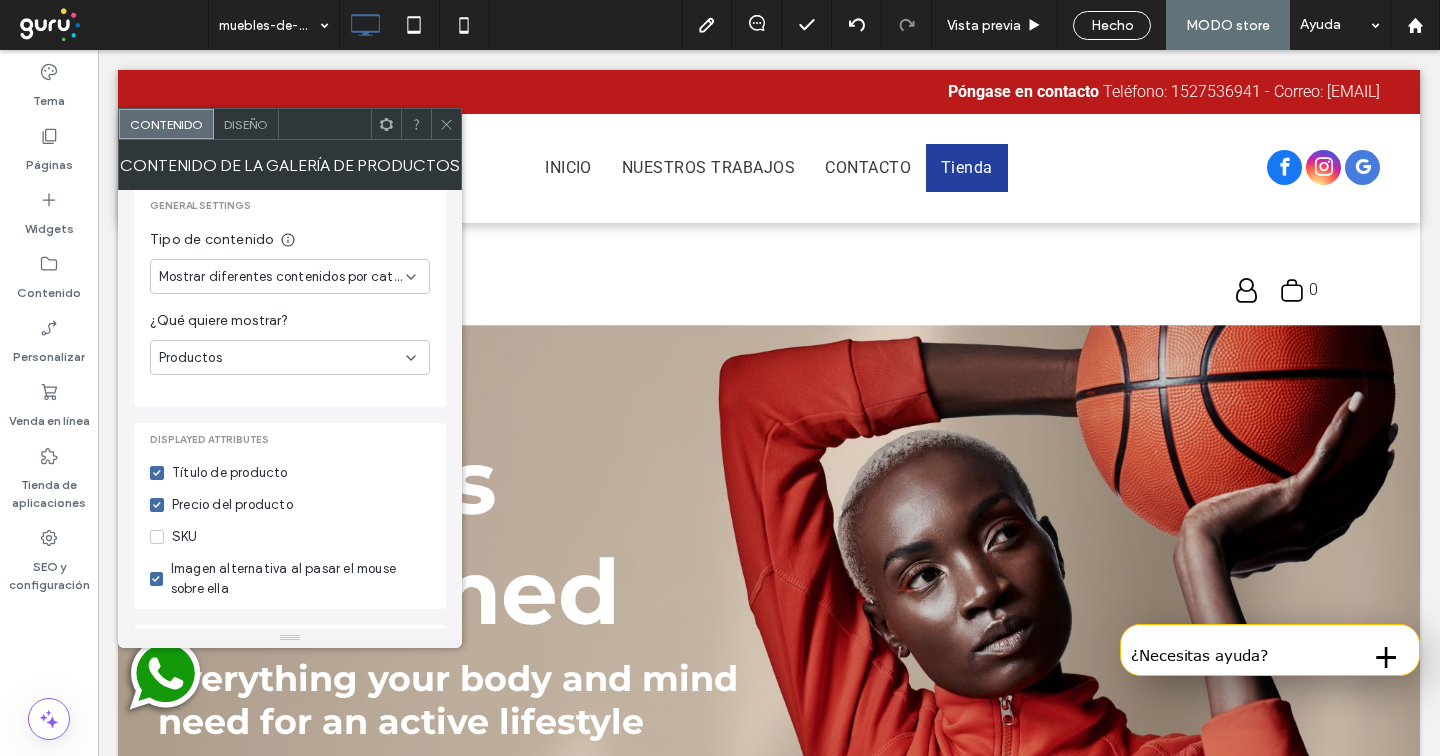 scroll, scrollTop: 0, scrollLeft: 0, axis: both 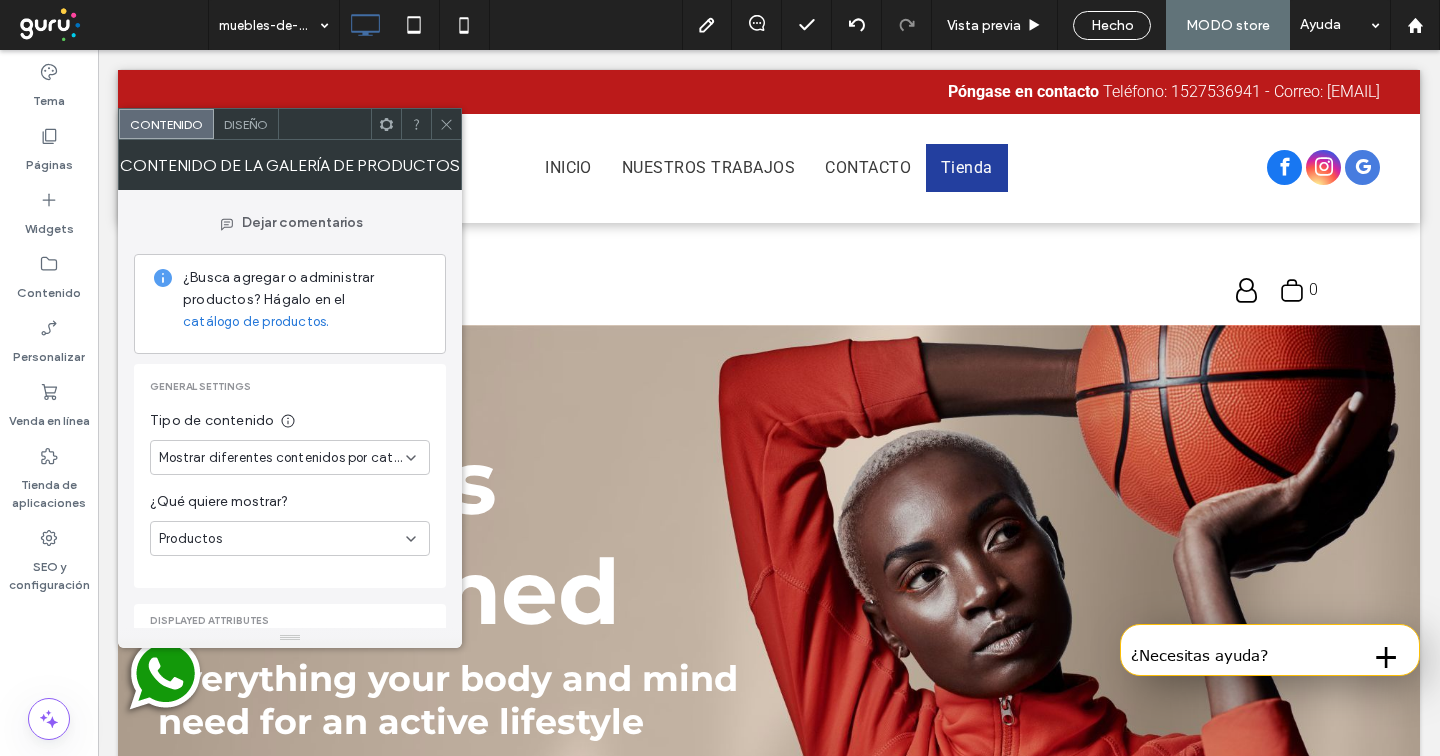 click on "Diseño" at bounding box center [246, 124] 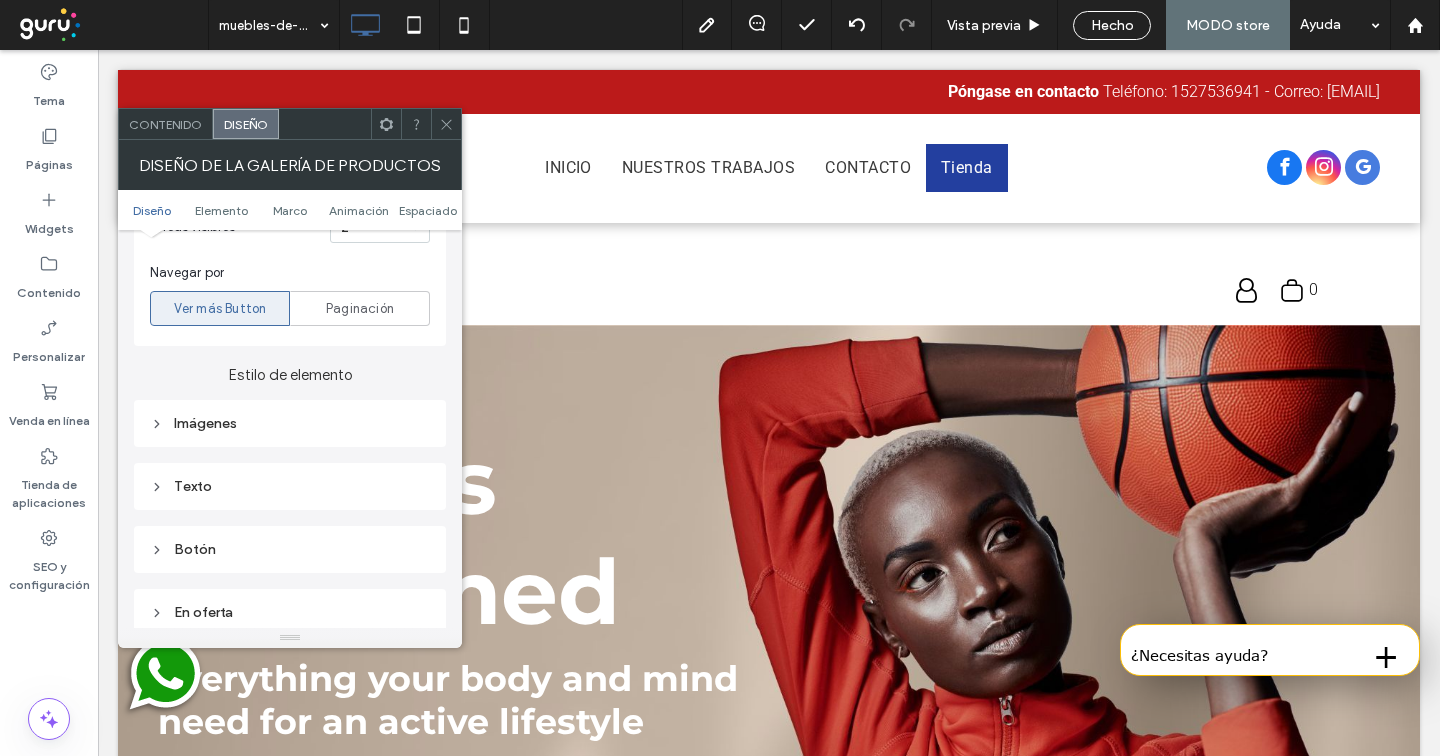 scroll, scrollTop: 776, scrollLeft: 0, axis: vertical 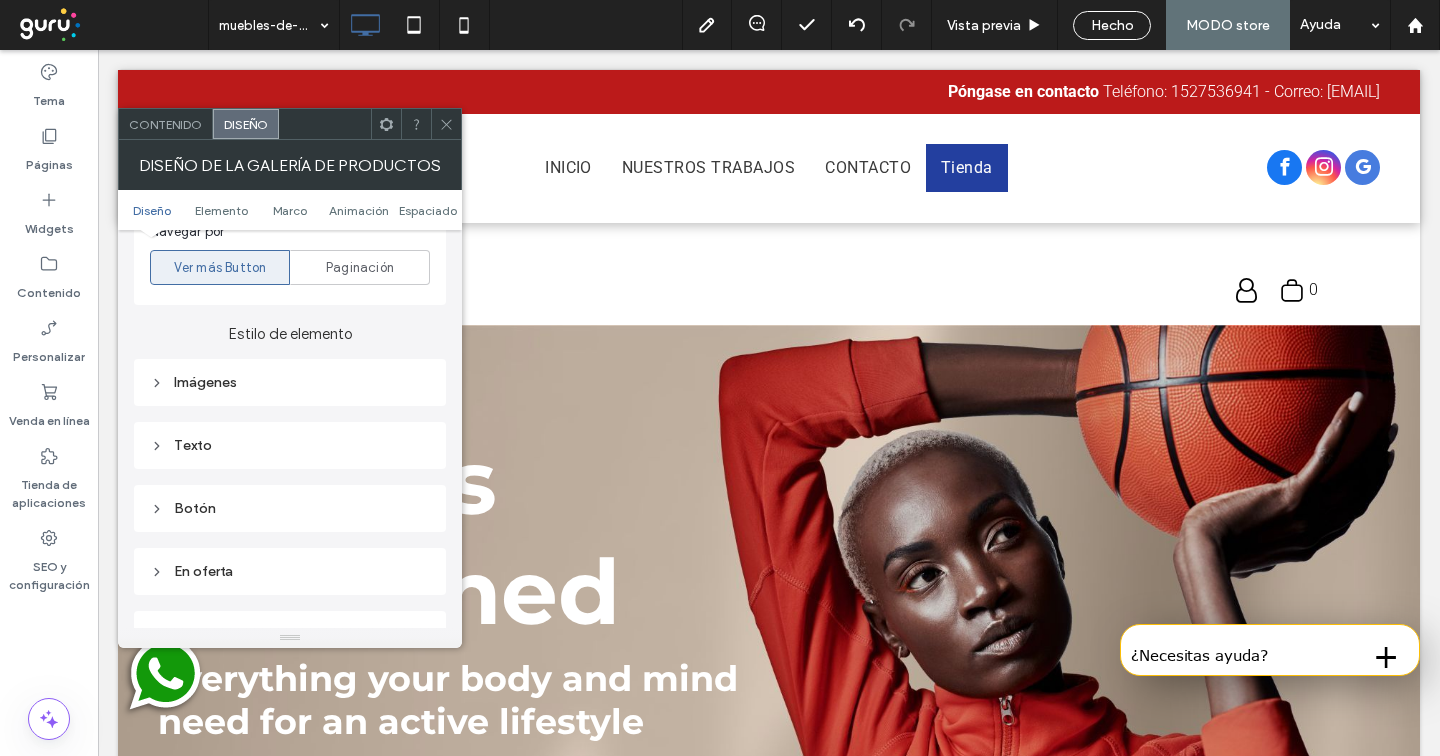 click on "Texto" at bounding box center [290, 445] 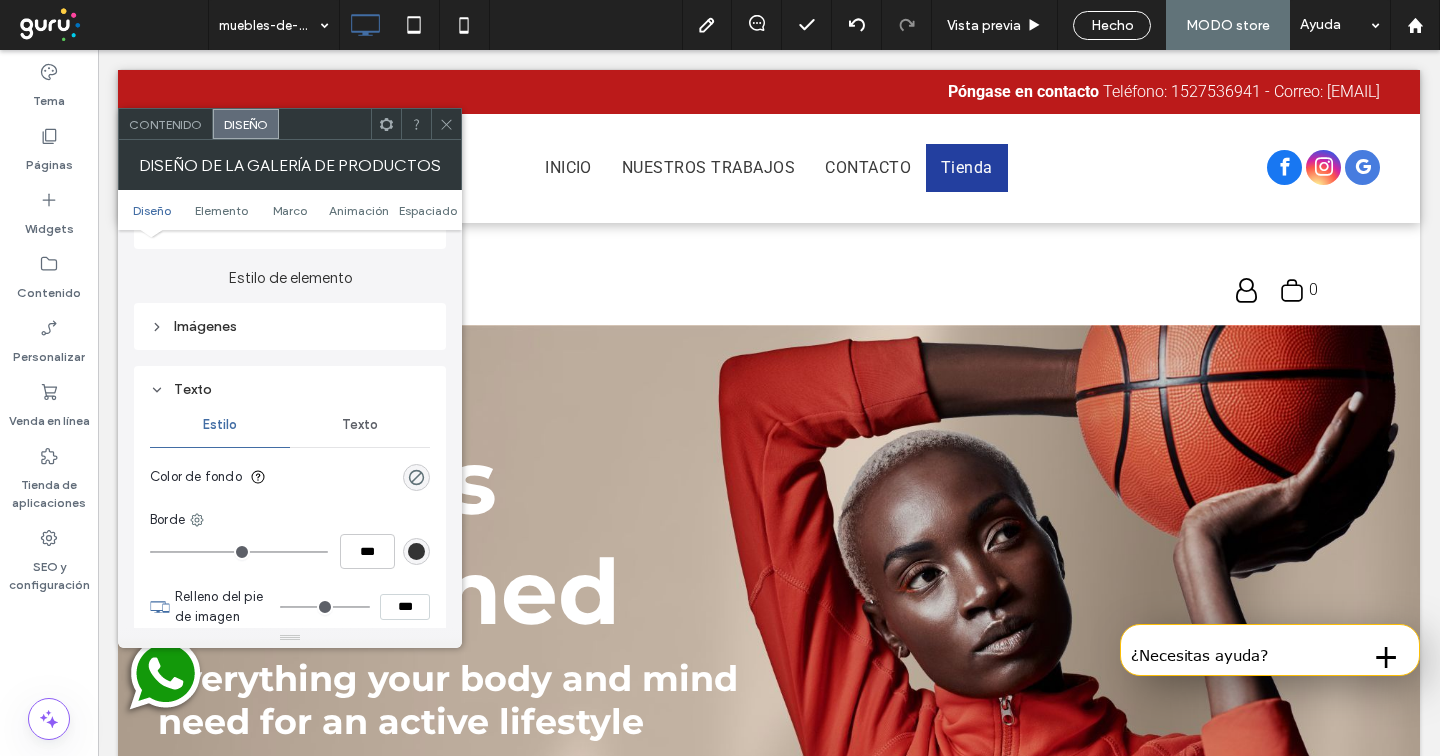 scroll, scrollTop: 835, scrollLeft: 0, axis: vertical 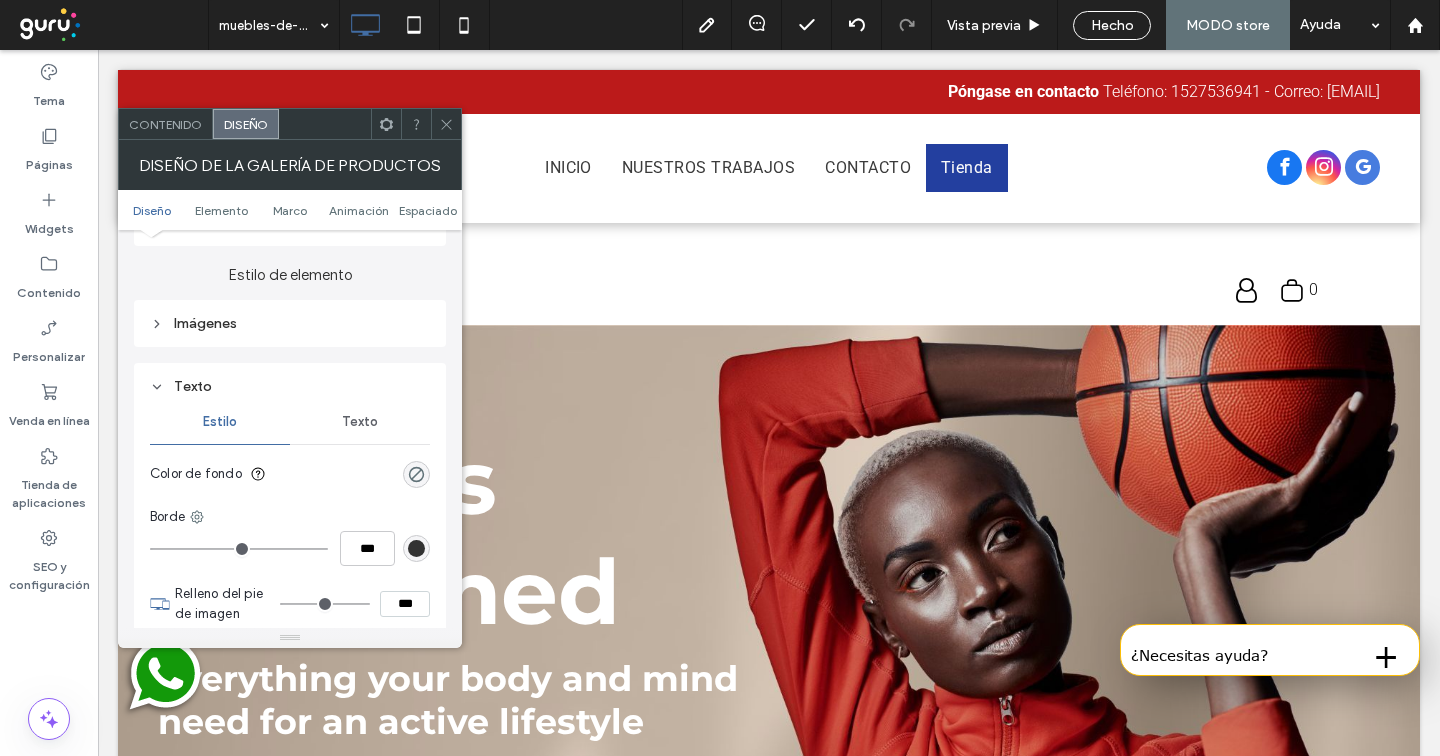 click on "Texto" at bounding box center [360, 422] 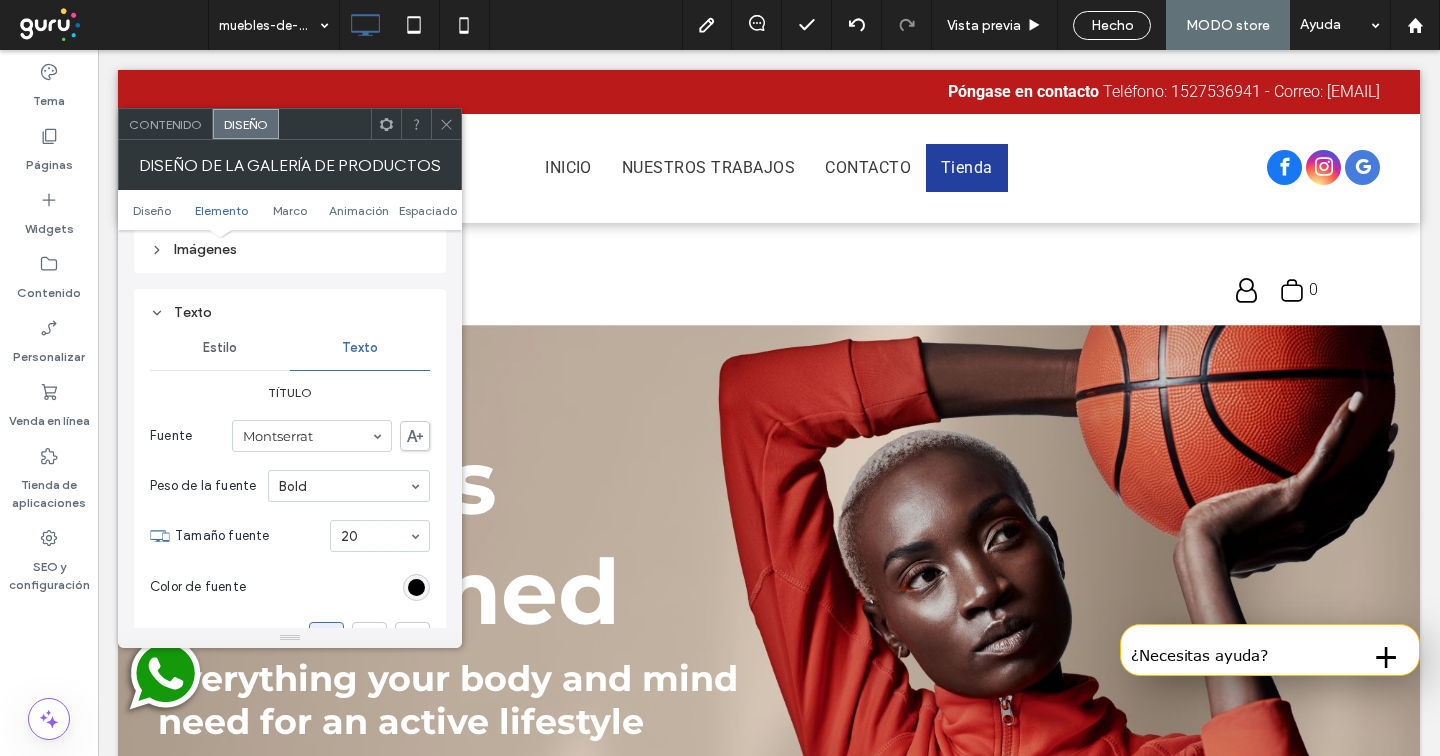 scroll, scrollTop: 999, scrollLeft: 0, axis: vertical 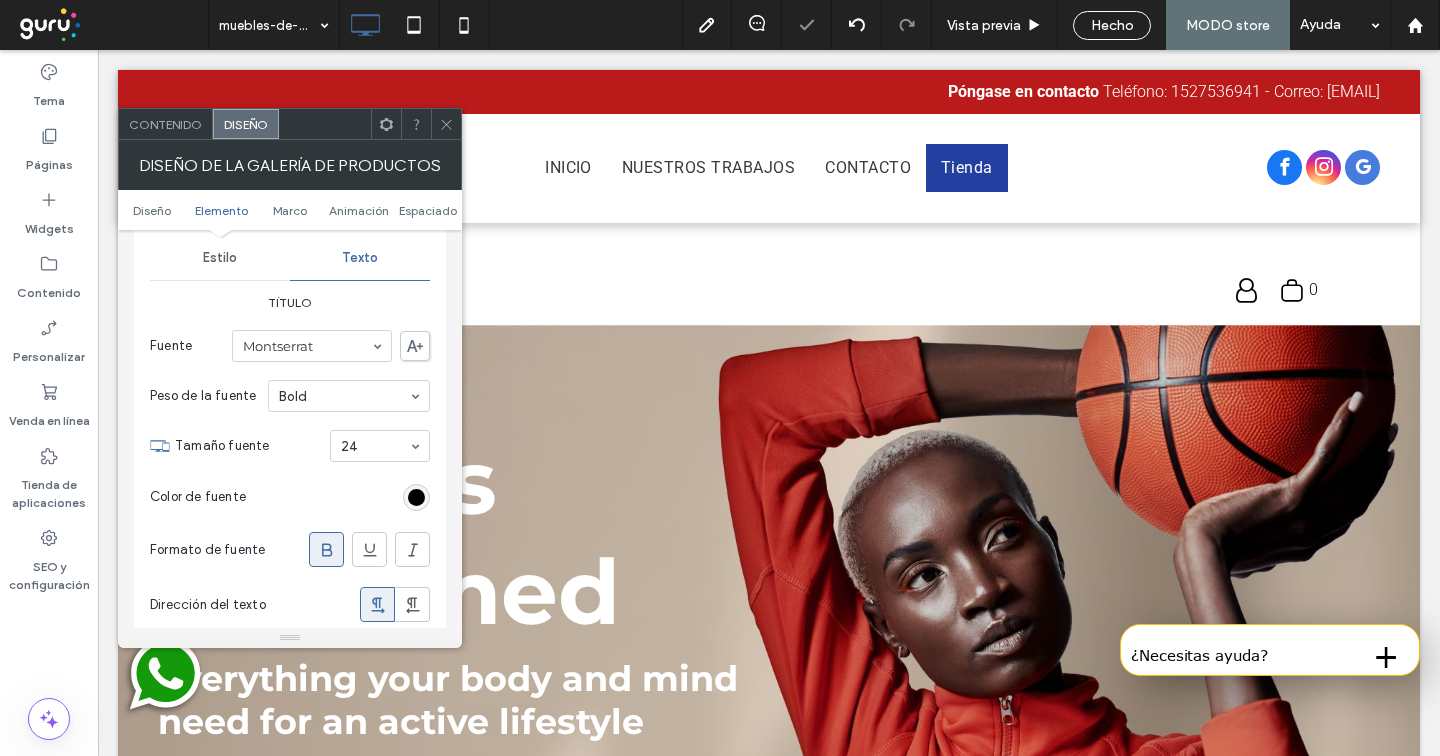 click at bounding box center (380, 446) 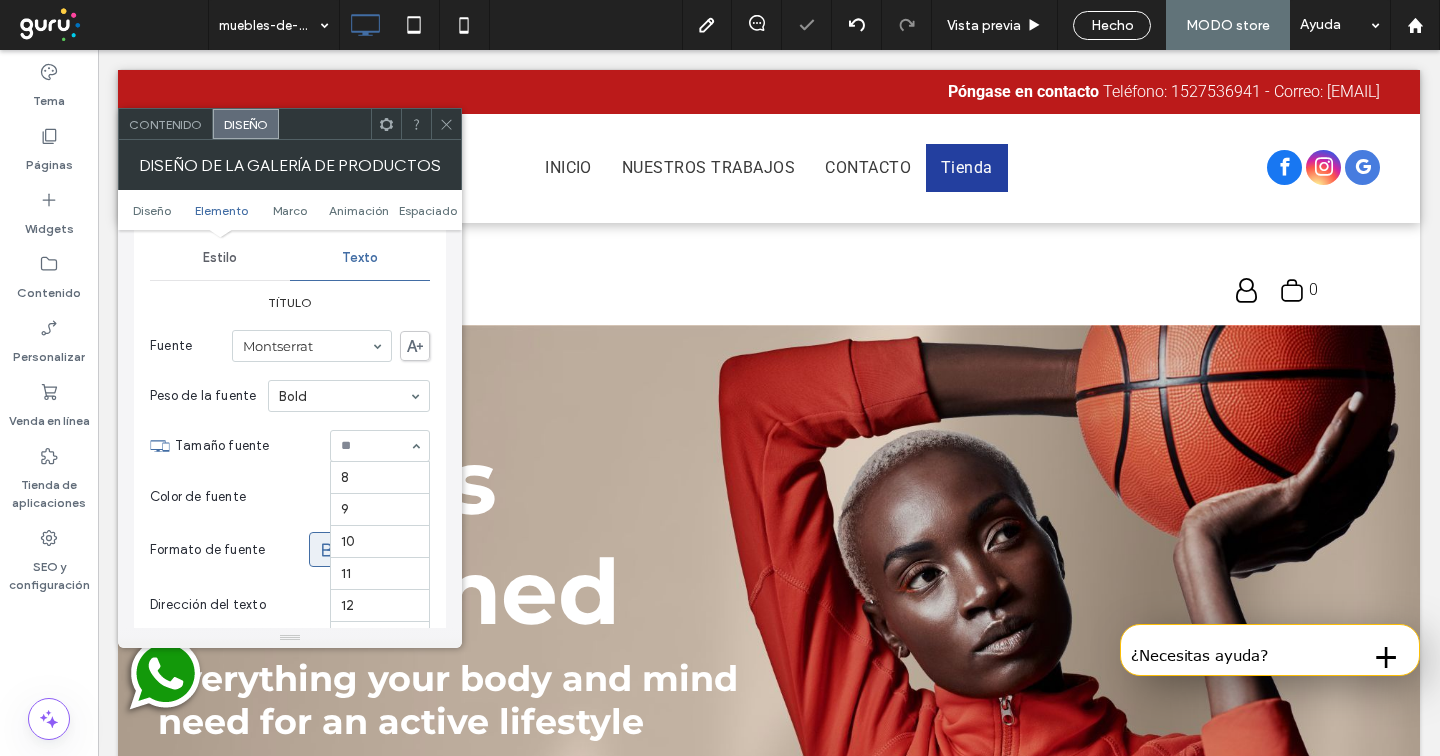 scroll, scrollTop: 330, scrollLeft: 0, axis: vertical 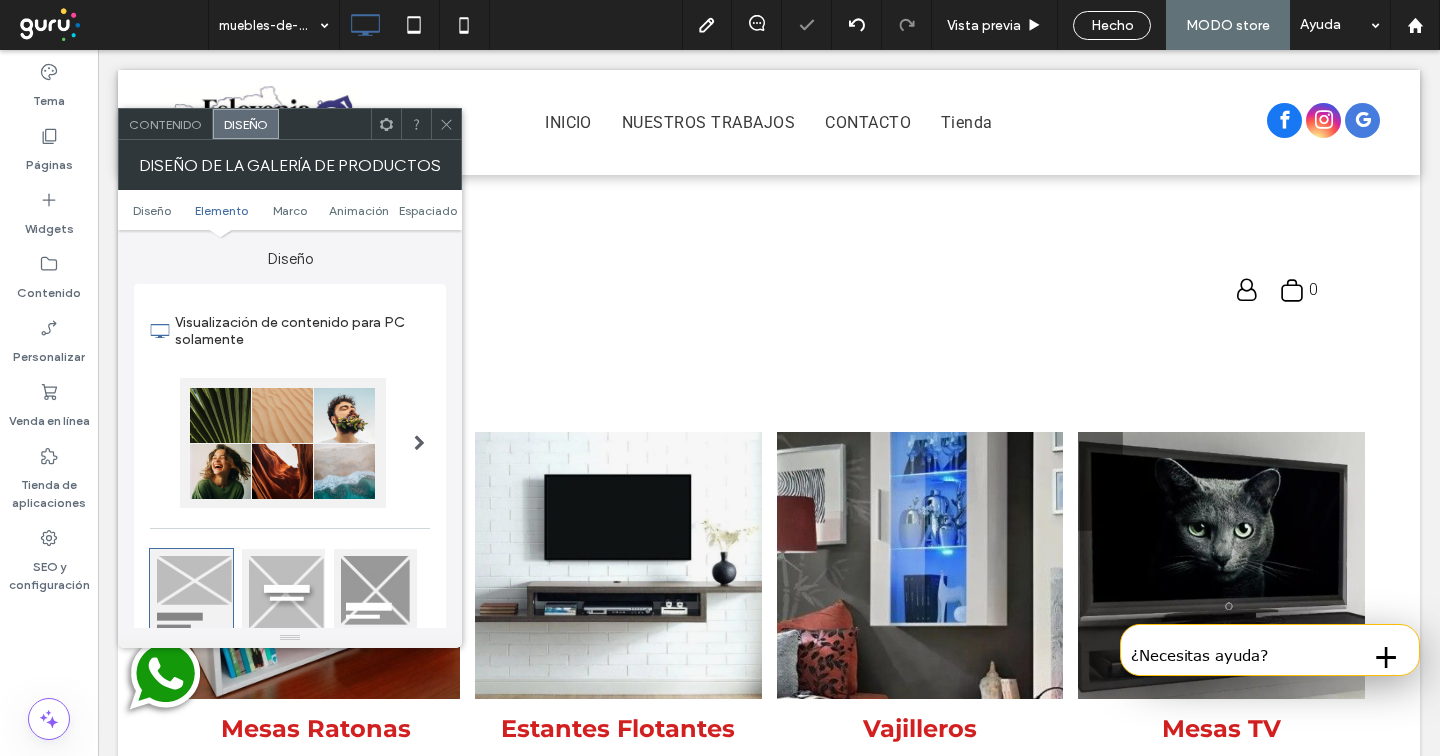 click at bounding box center [416, 1496] 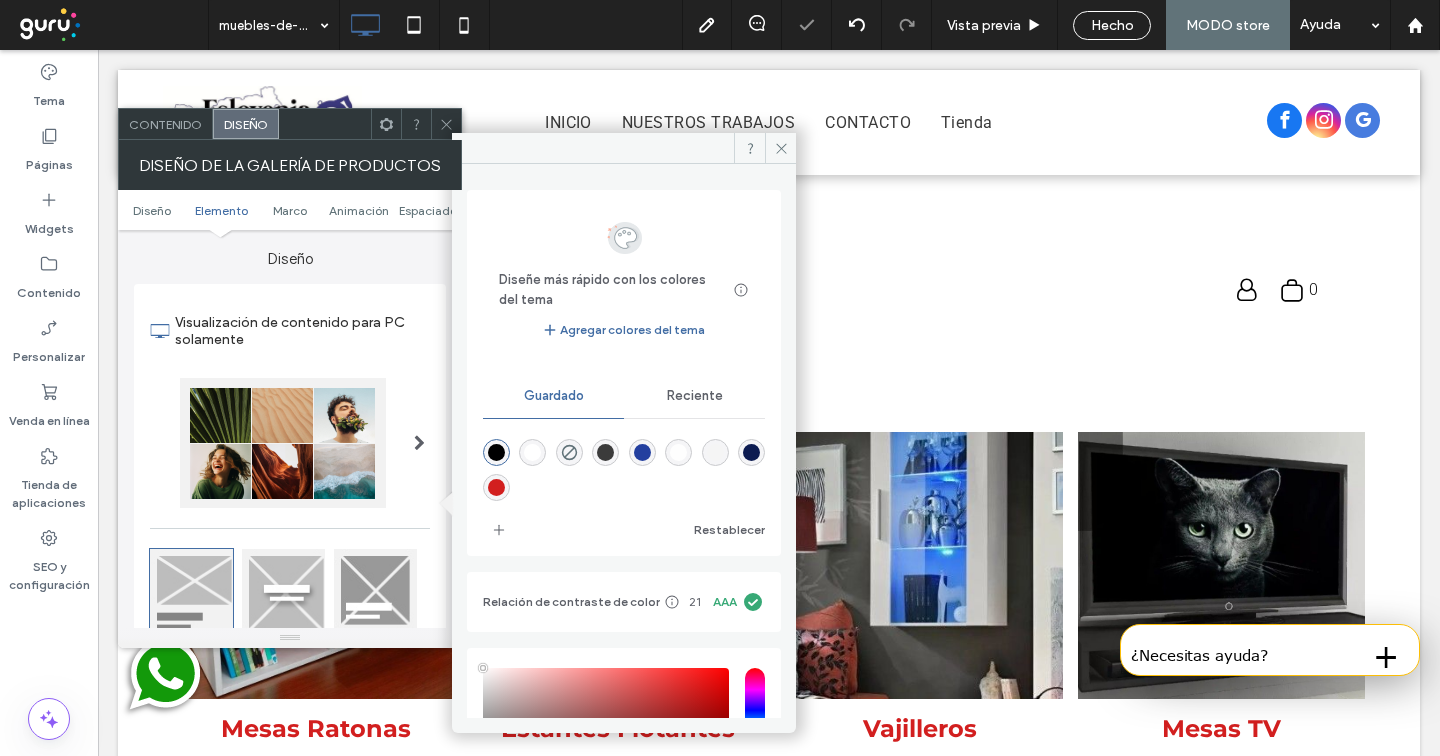 type on "****" 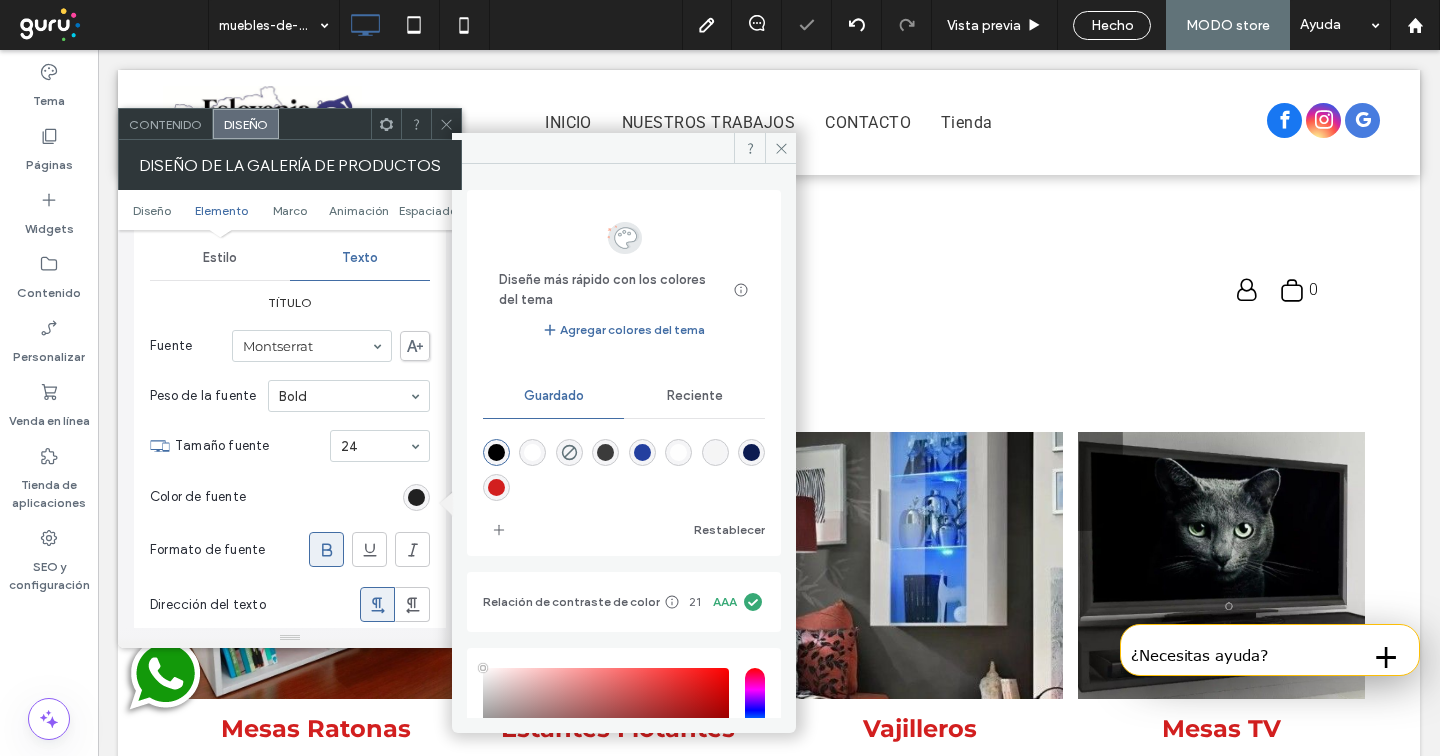 scroll, scrollTop: 706, scrollLeft: 0, axis: vertical 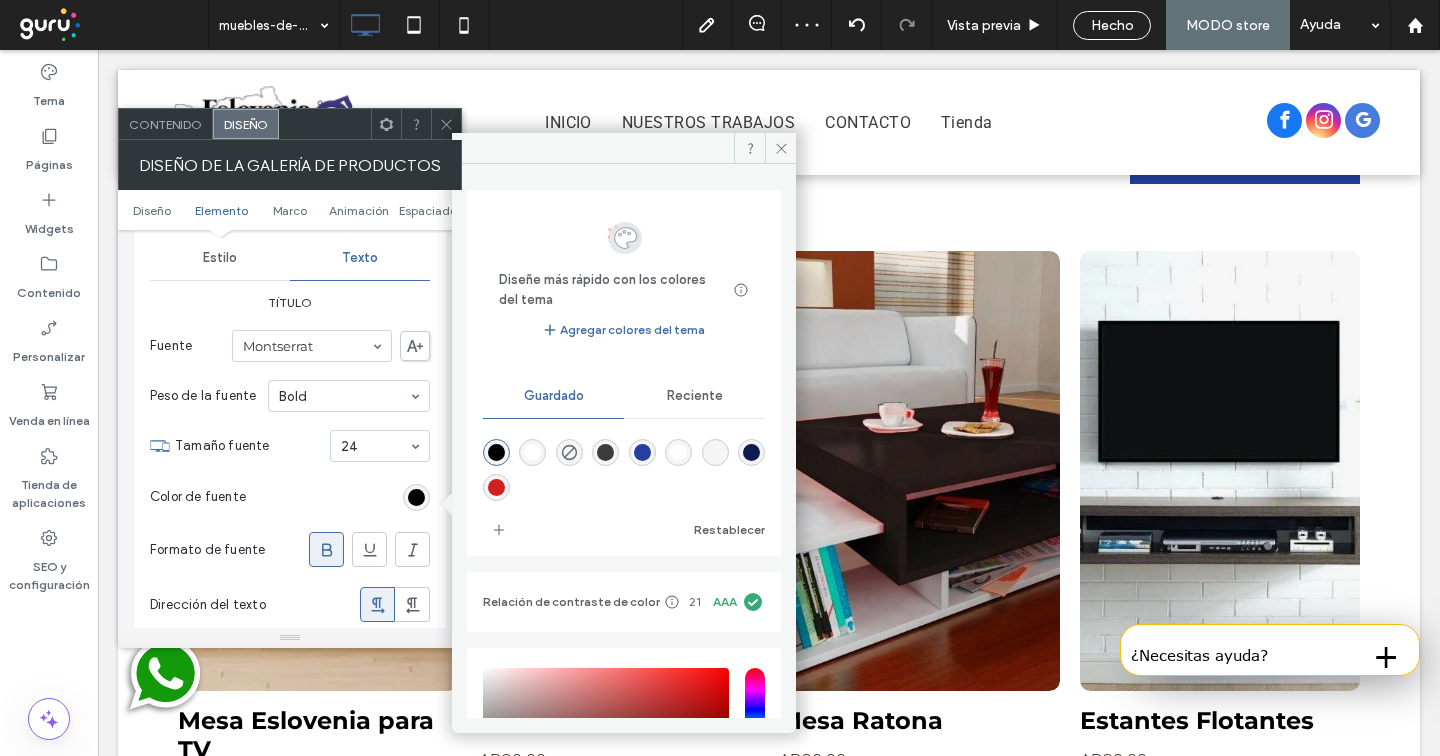 click at bounding box center [496, 487] 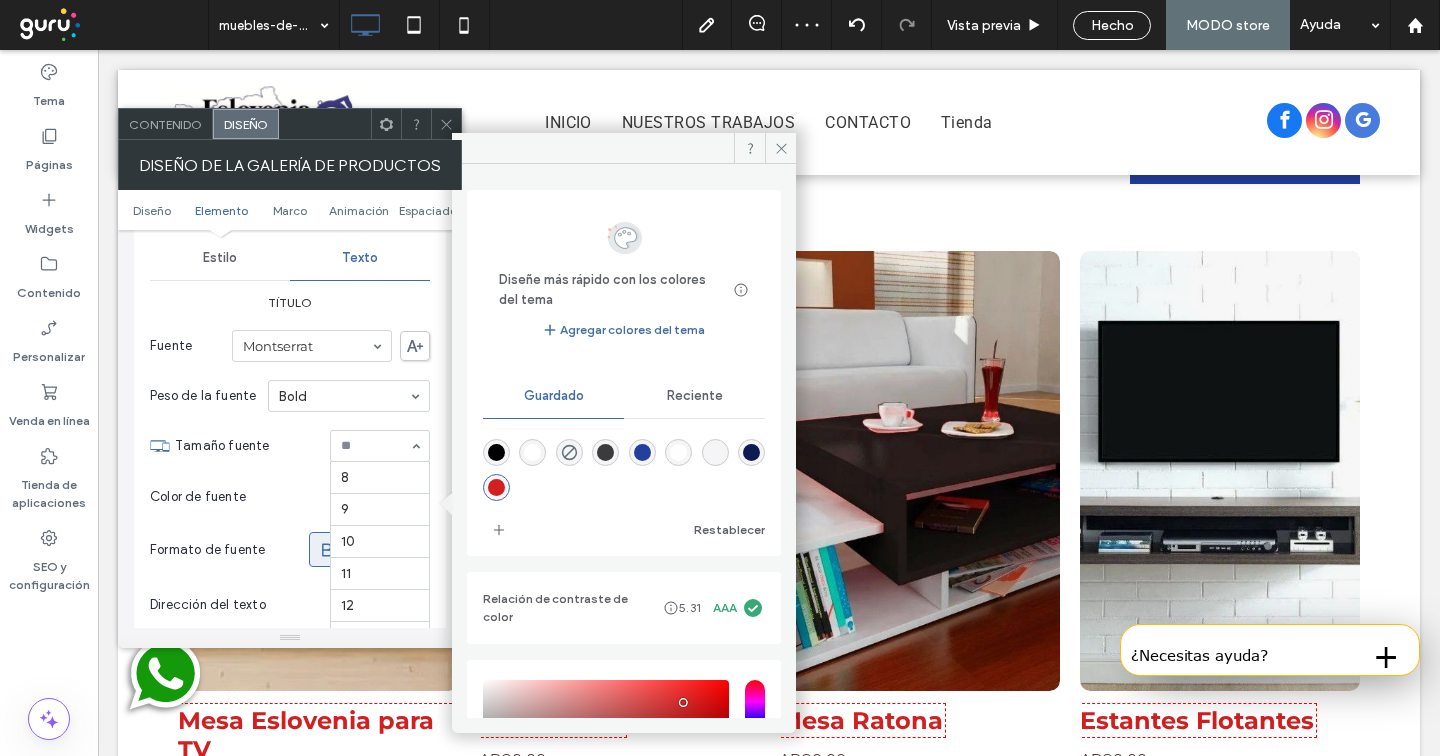 scroll, scrollTop: 330, scrollLeft: 0, axis: vertical 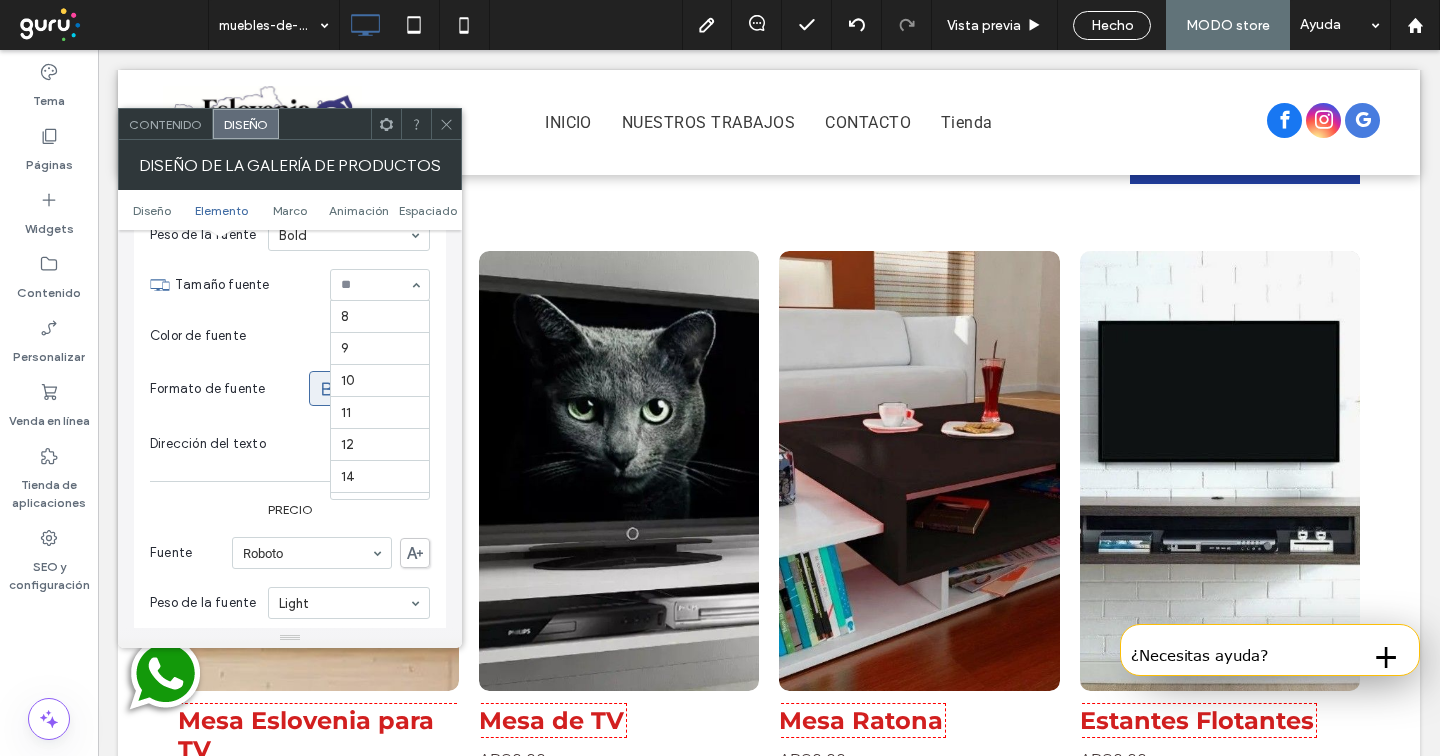 click at bounding box center (375, 285) 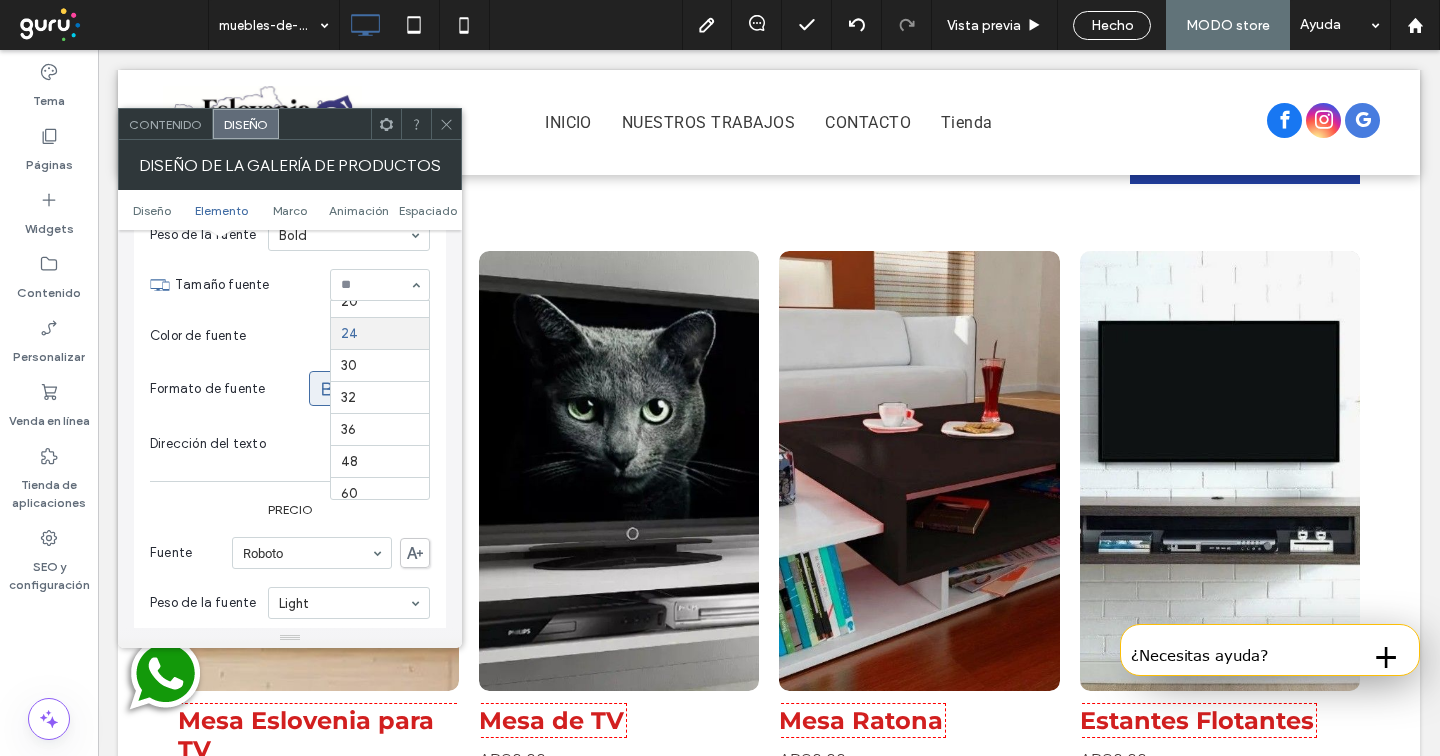 scroll, scrollTop: 296, scrollLeft: 0, axis: vertical 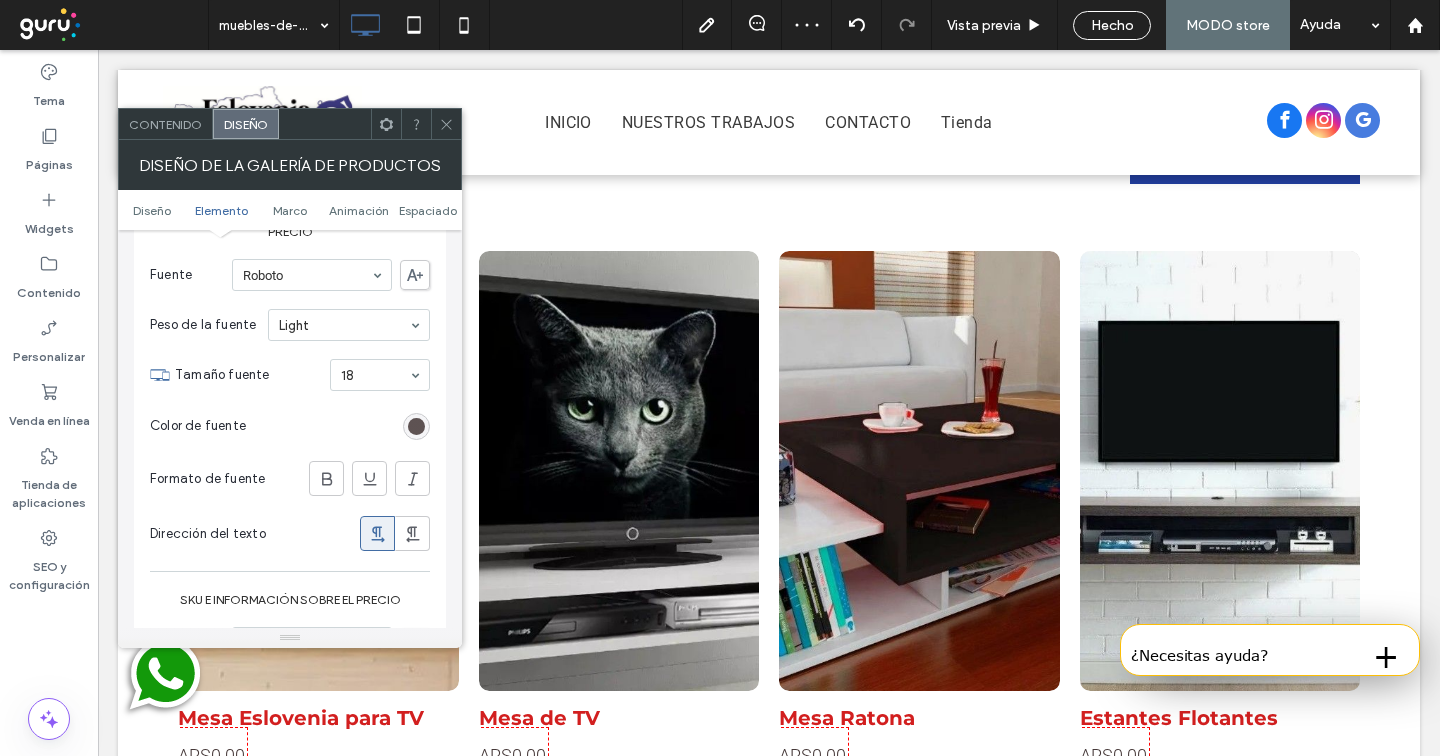 click at bounding box center [416, 426] 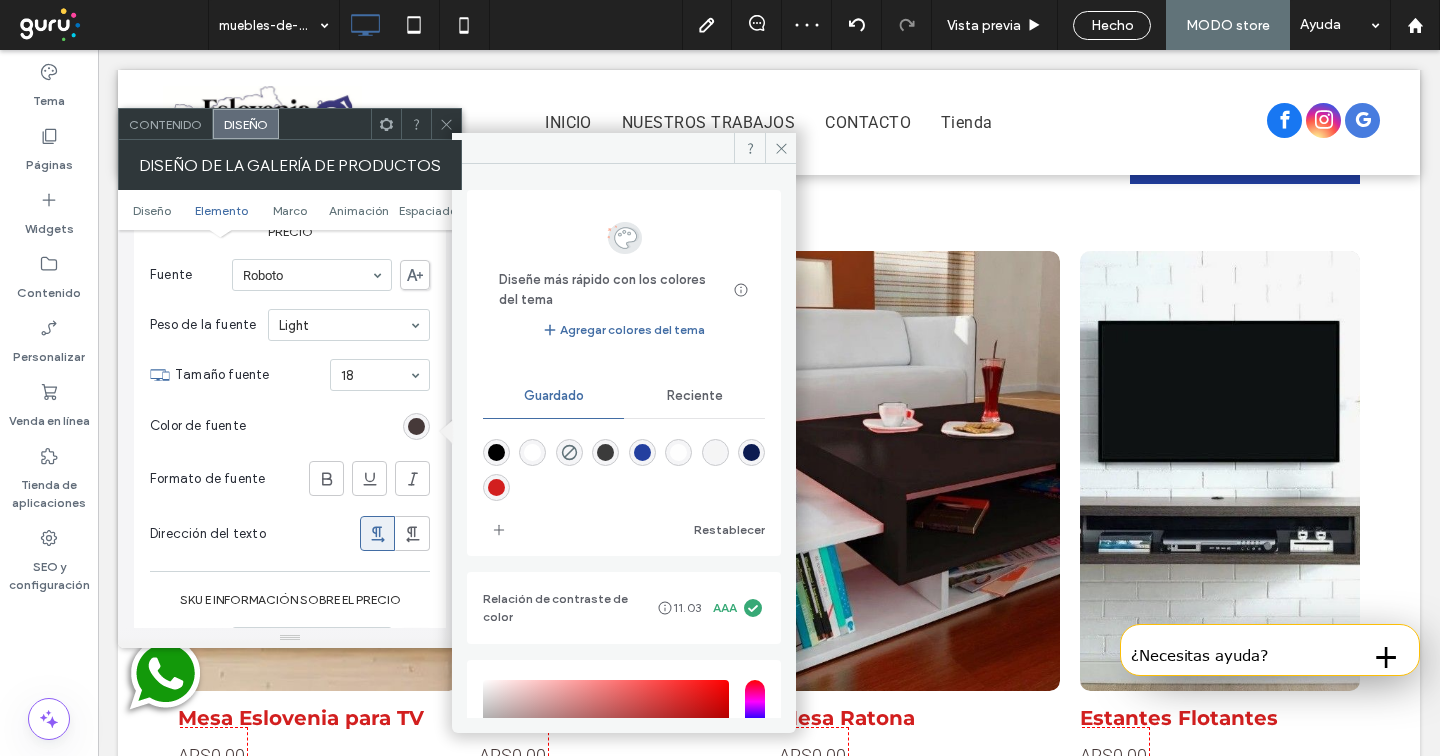 type on "****" 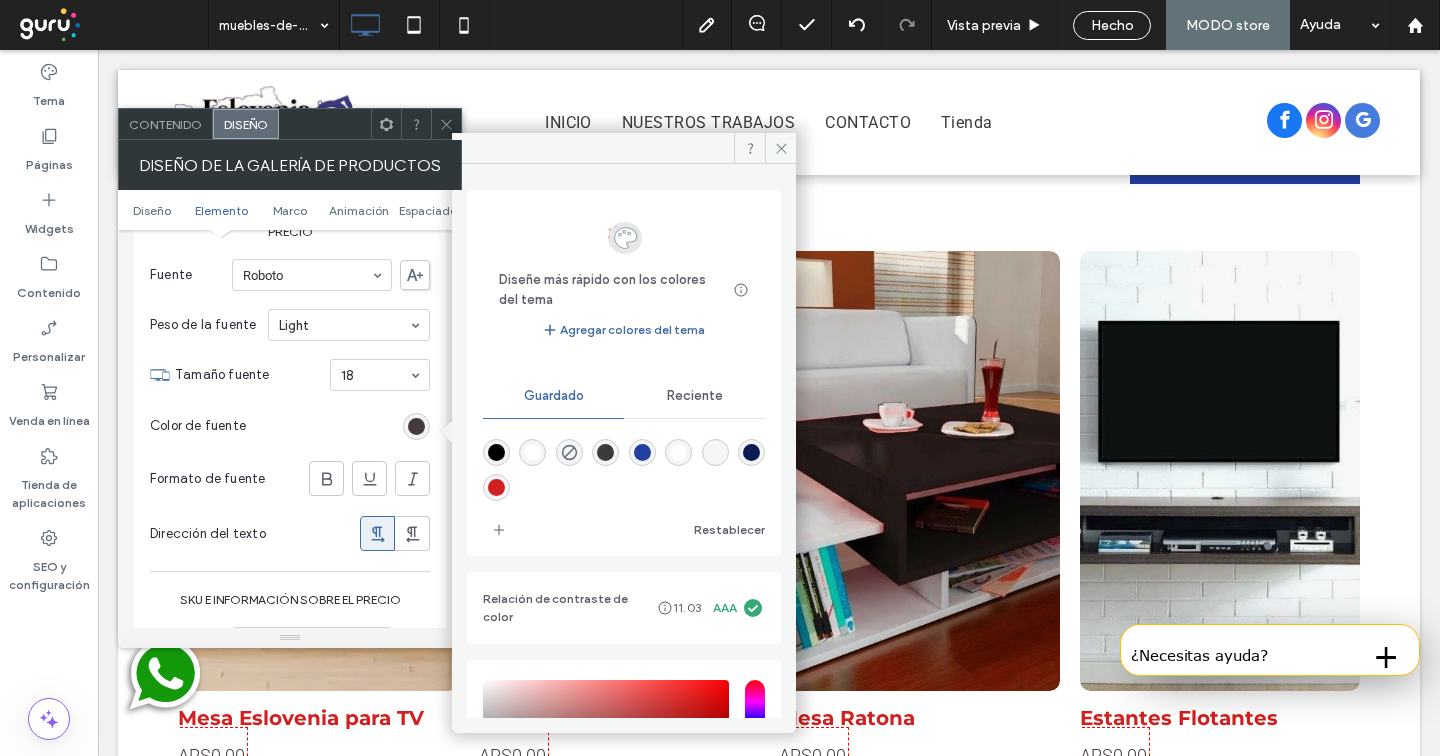drag, startPoint x: 425, startPoint y: 434, endPoint x: 591, endPoint y: 365, distance: 179.7693 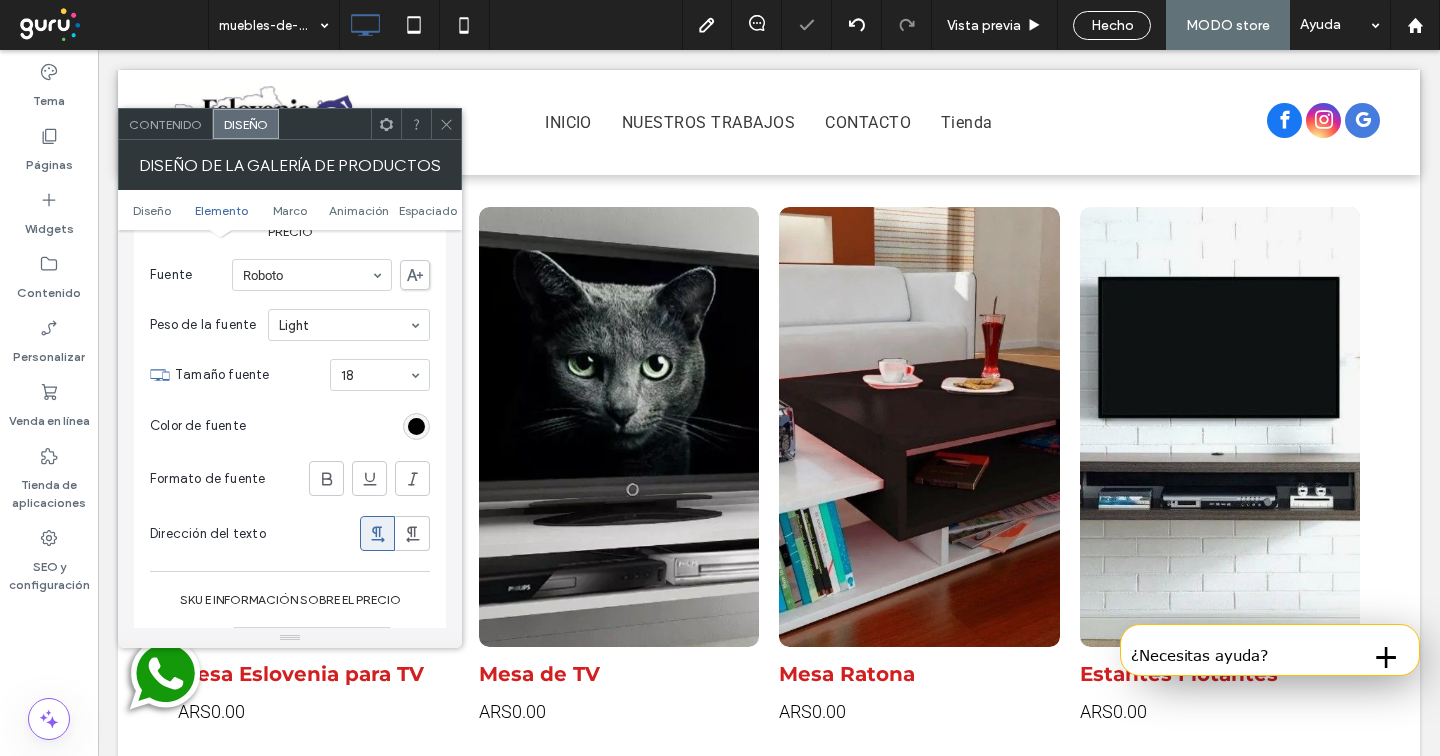 scroll, scrollTop: 763, scrollLeft: 0, axis: vertical 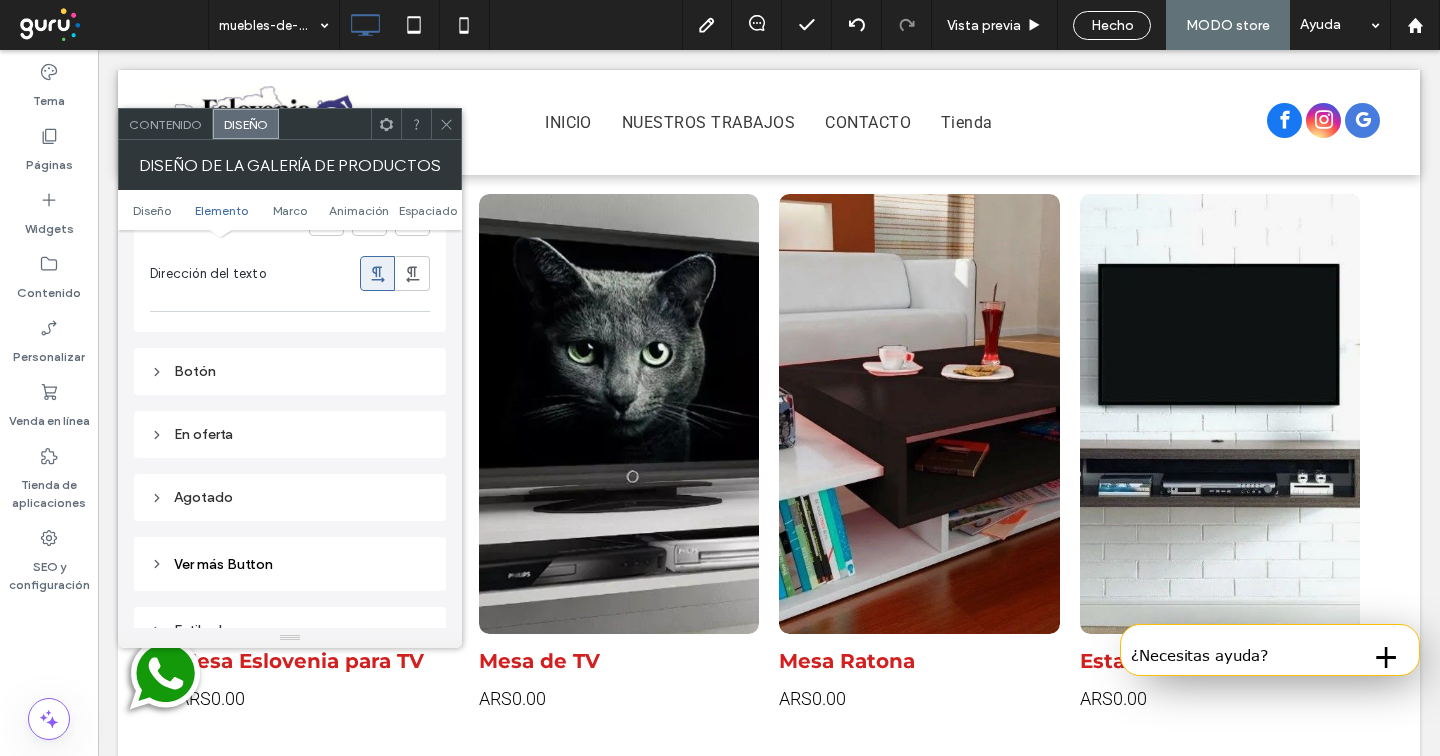 click on "Botón" at bounding box center (290, 371) 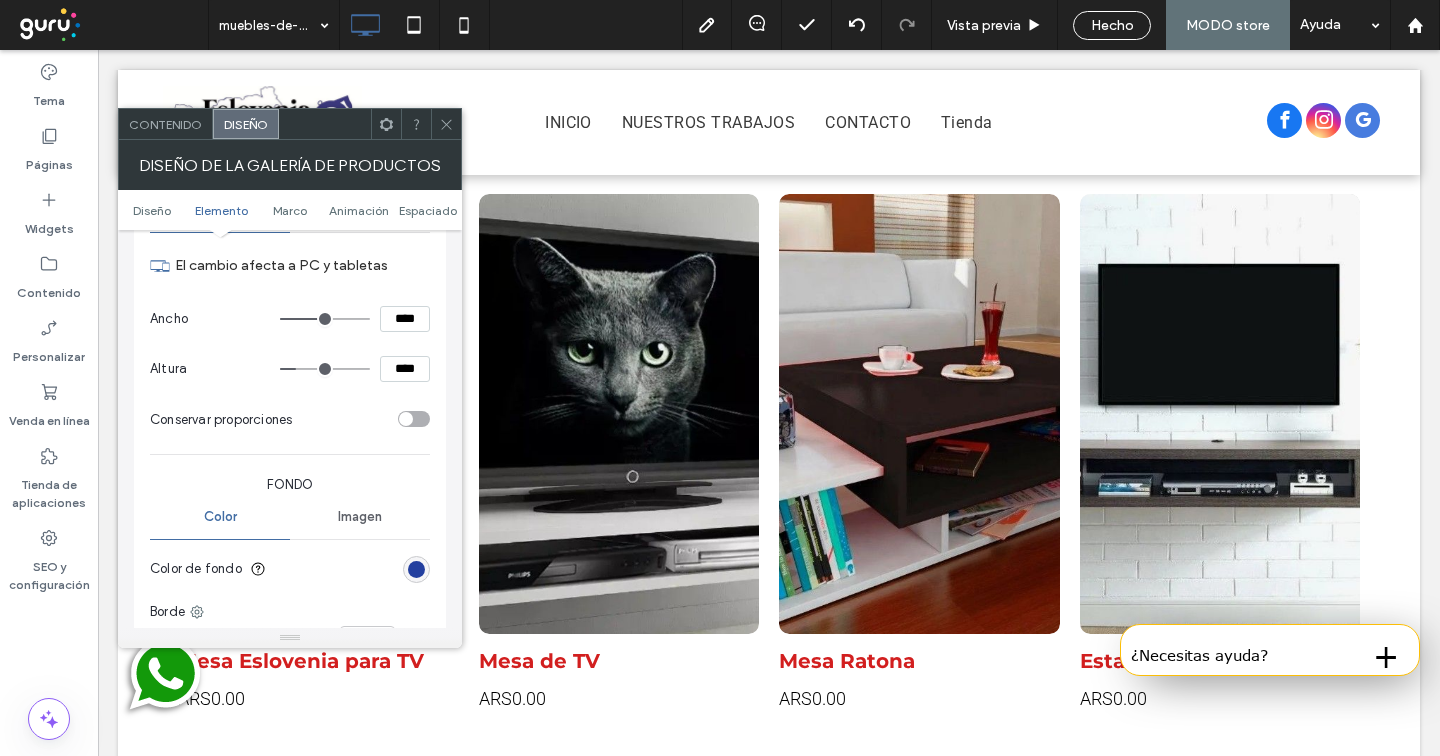 scroll, scrollTop: 2724, scrollLeft: 0, axis: vertical 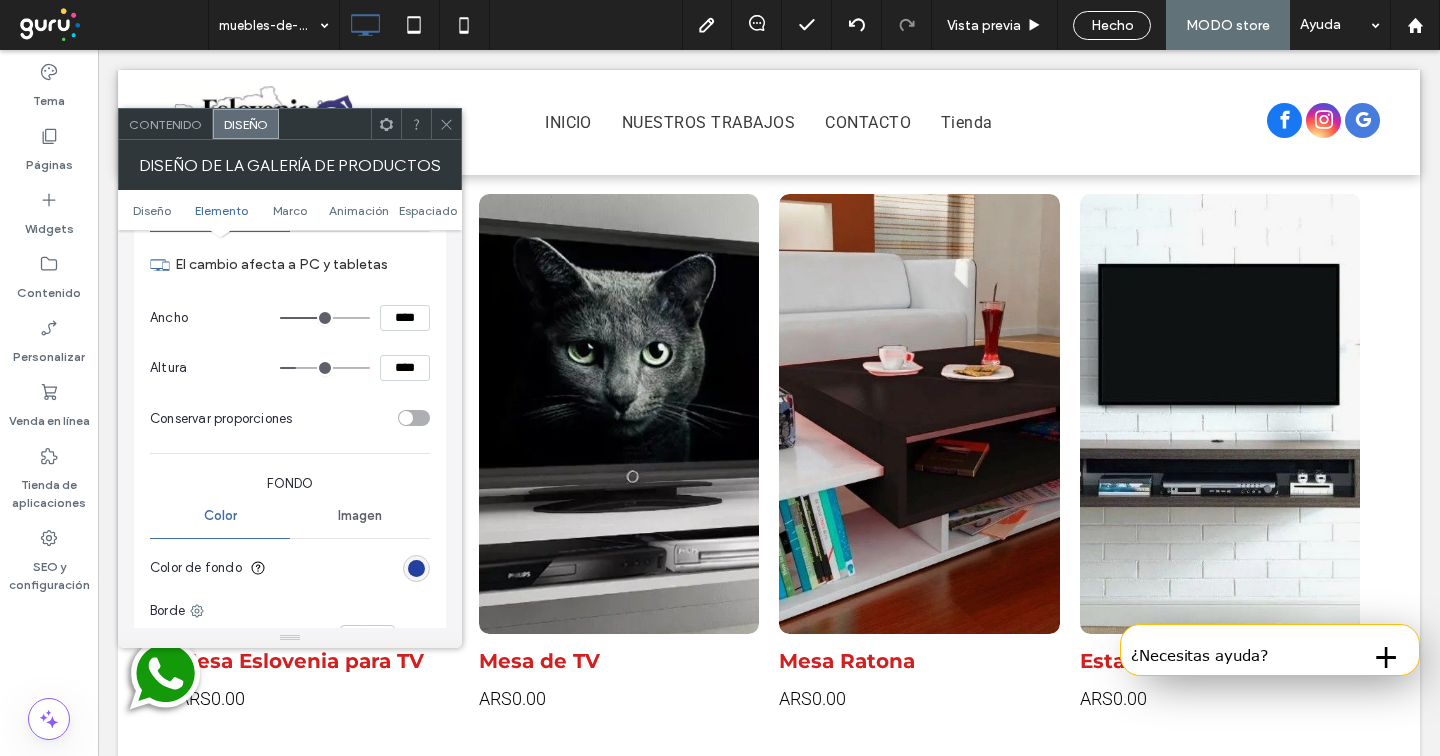 type on "***" 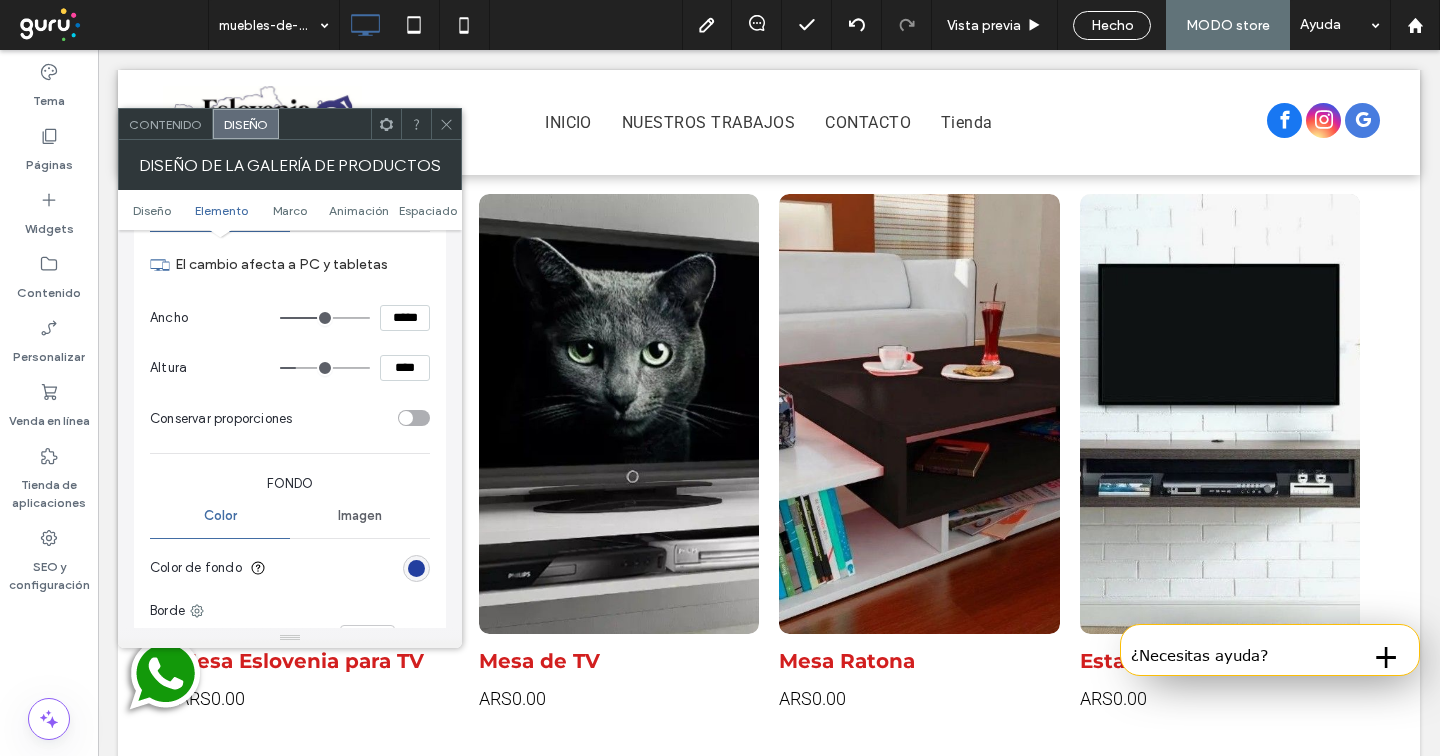 type on "***" 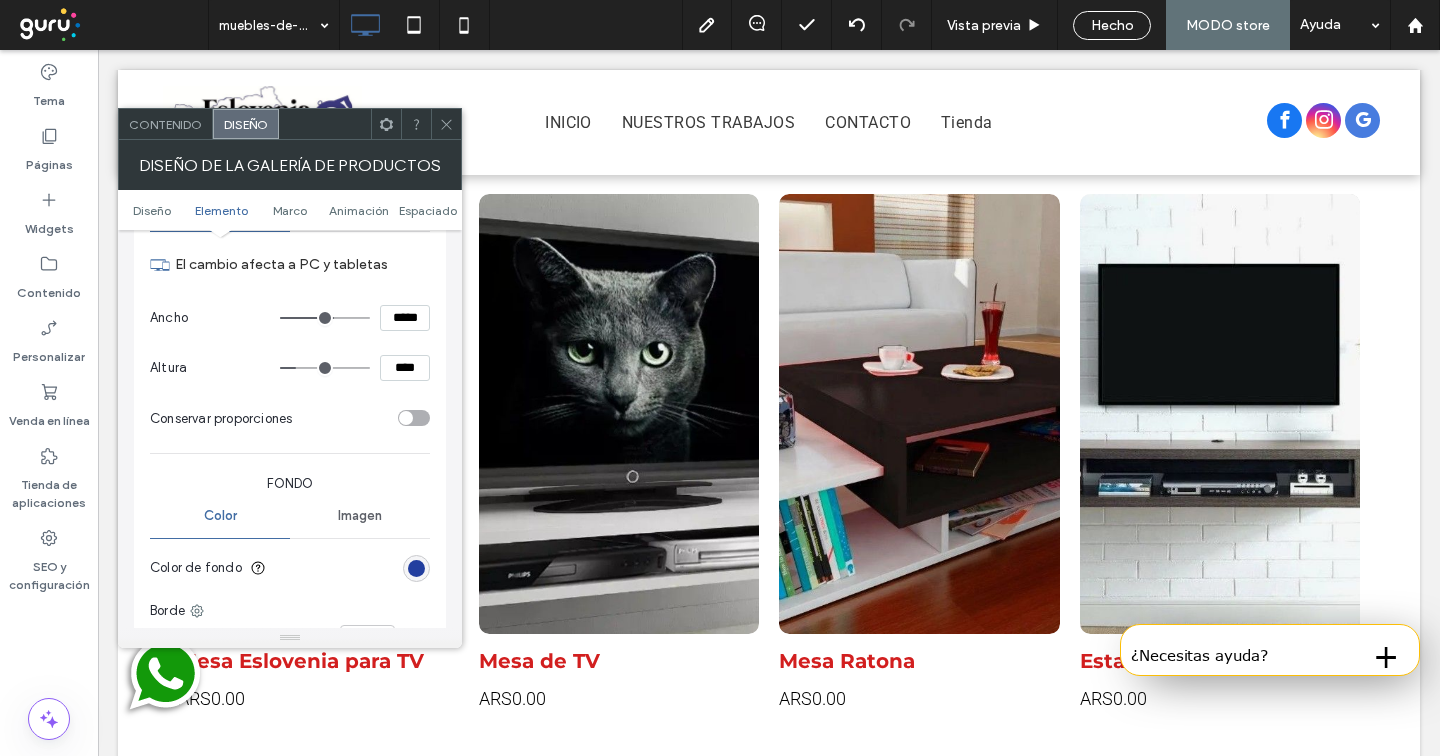 type on "***" 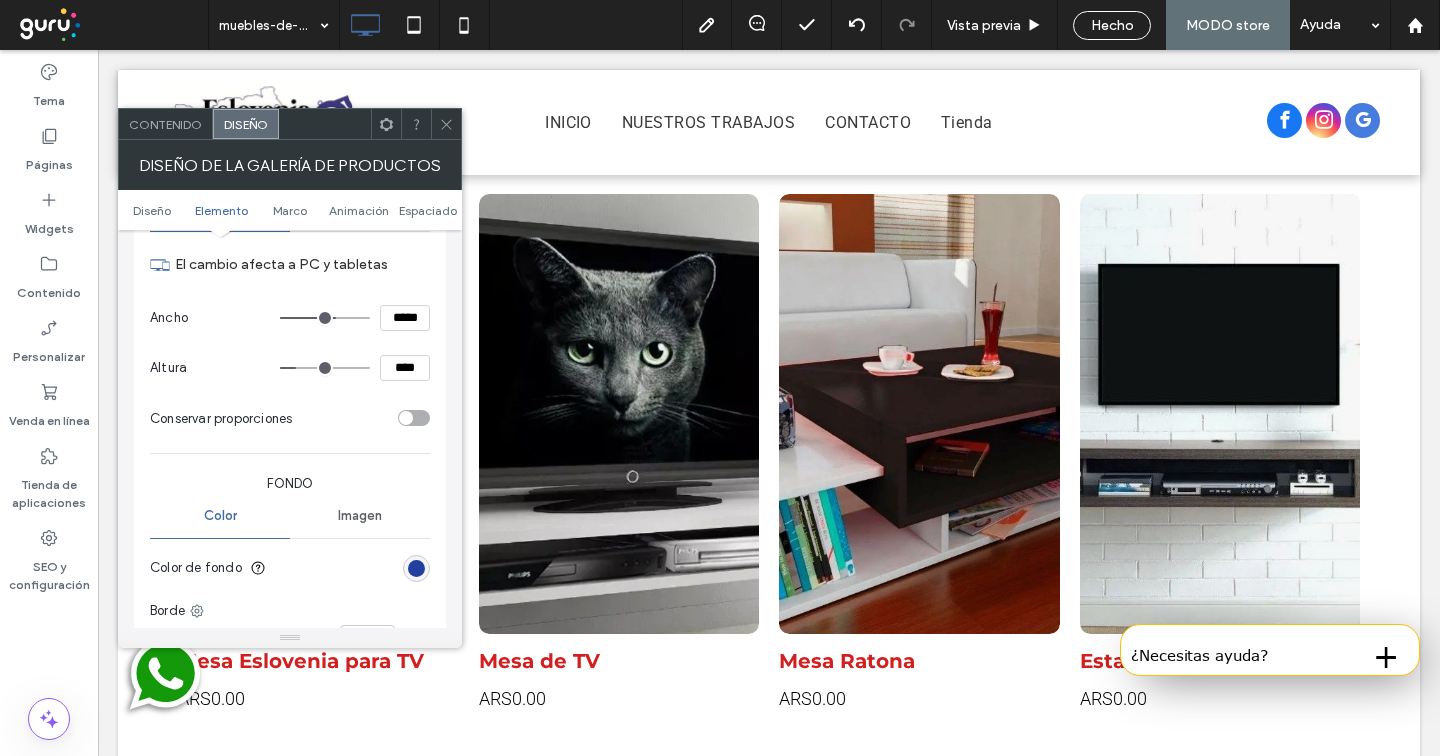 type on "***" 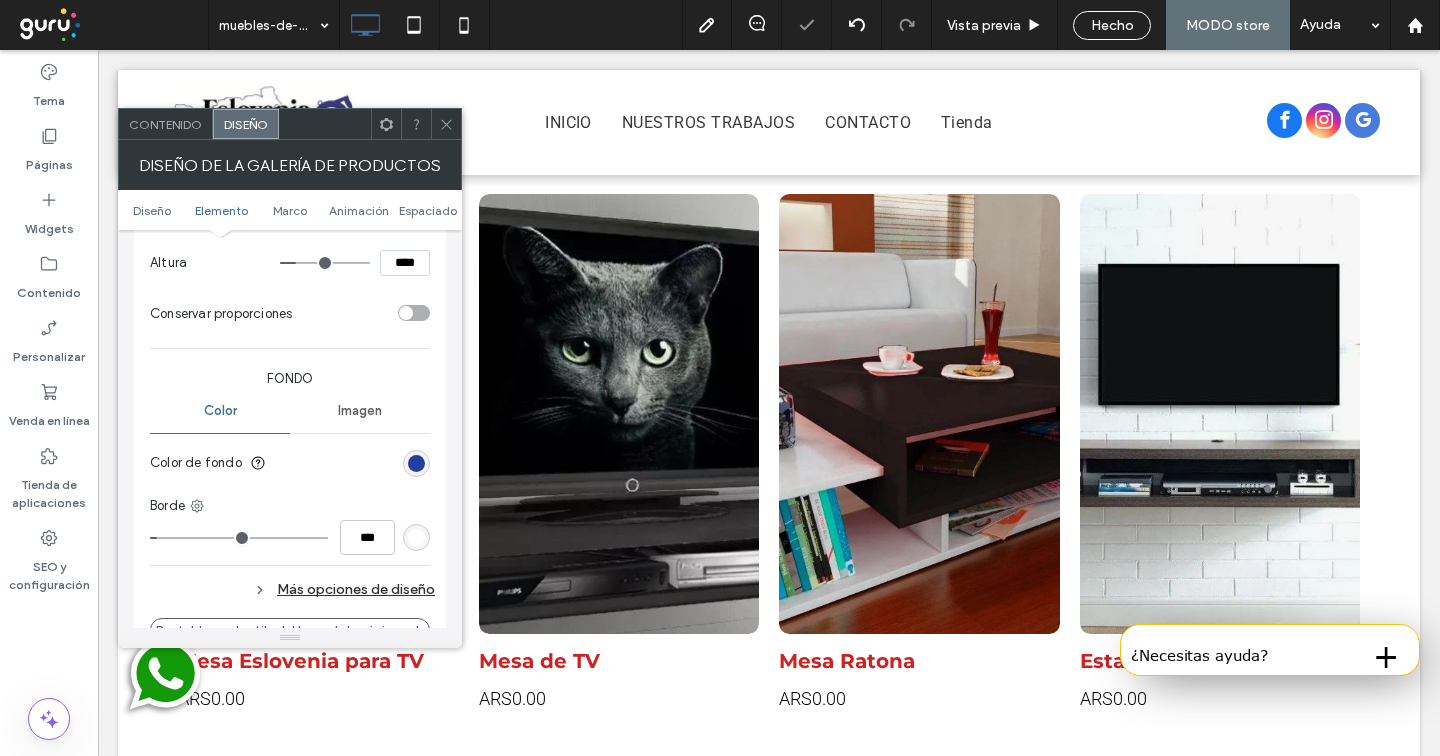 scroll, scrollTop: 2833, scrollLeft: 0, axis: vertical 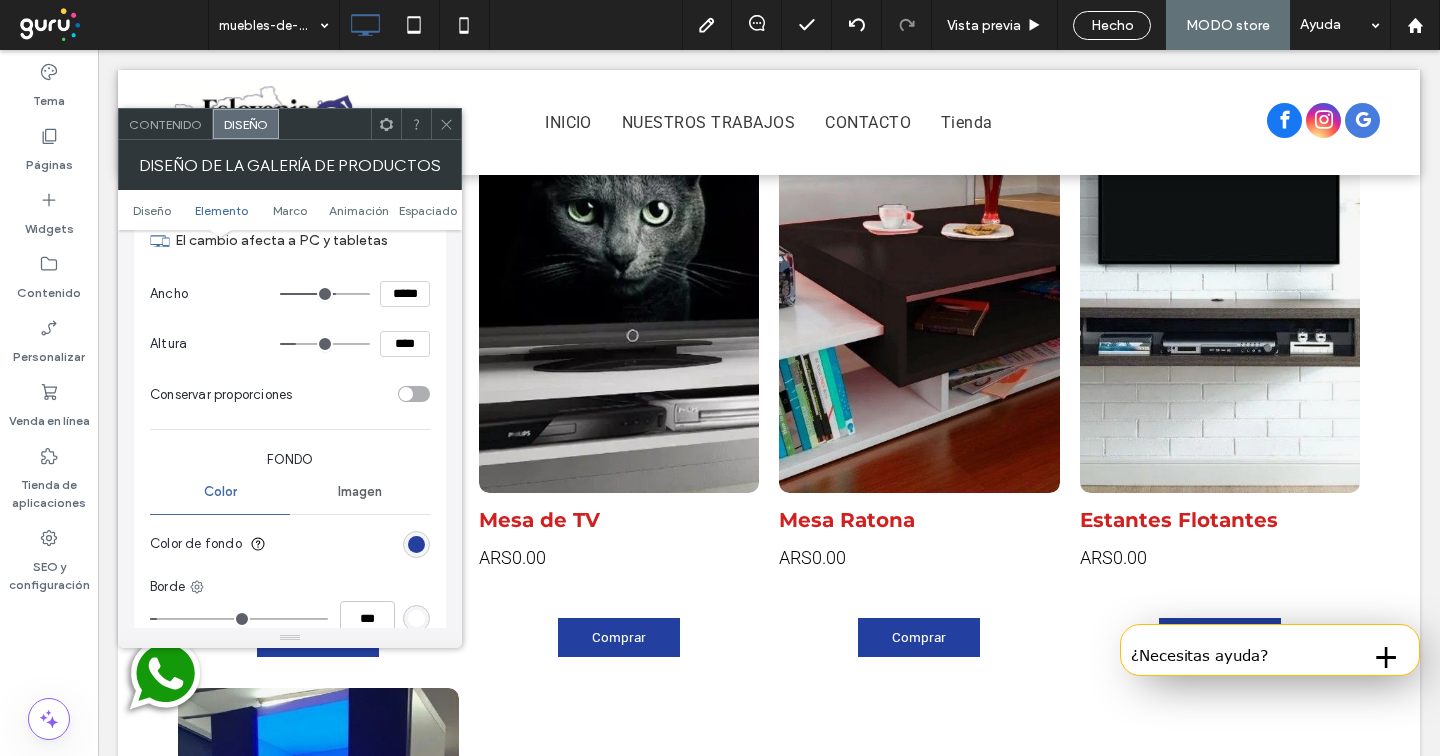 type on "**" 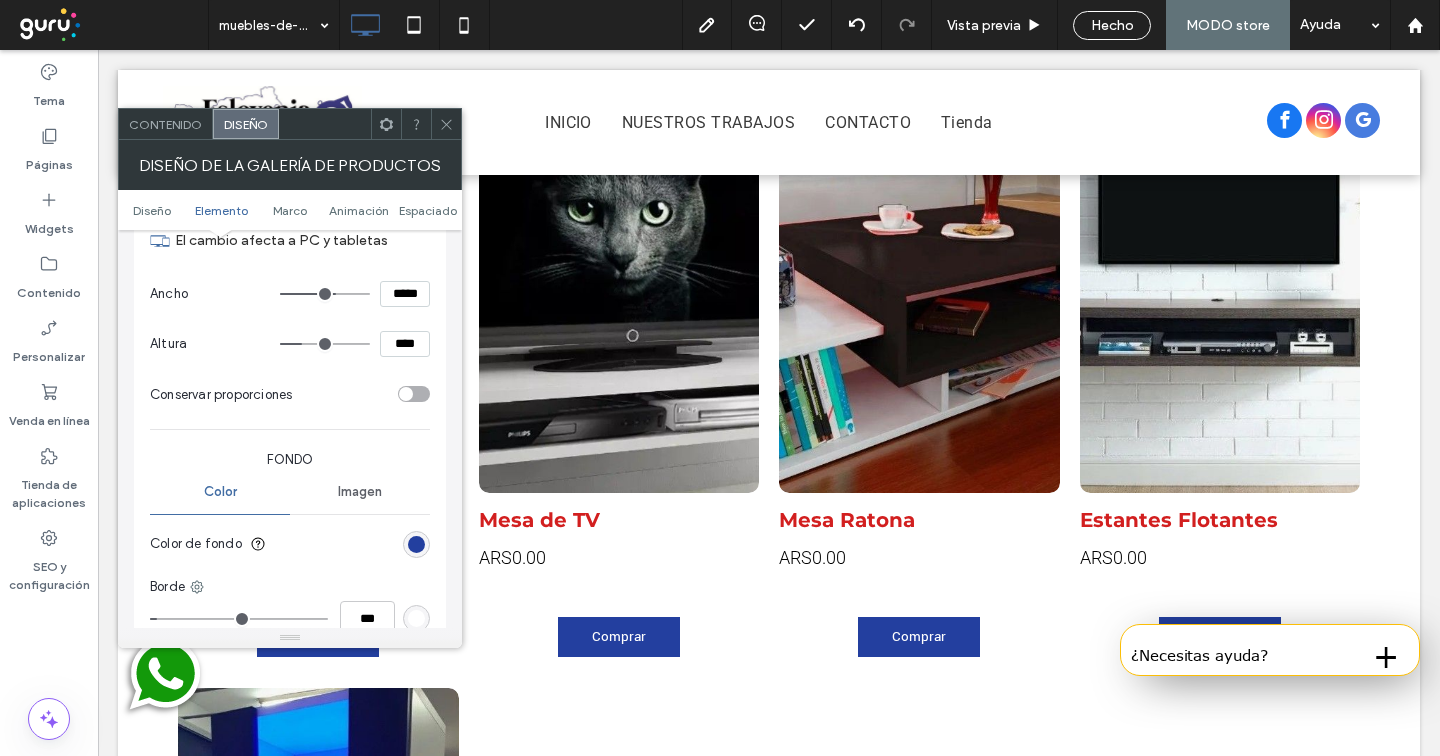 type on "**" 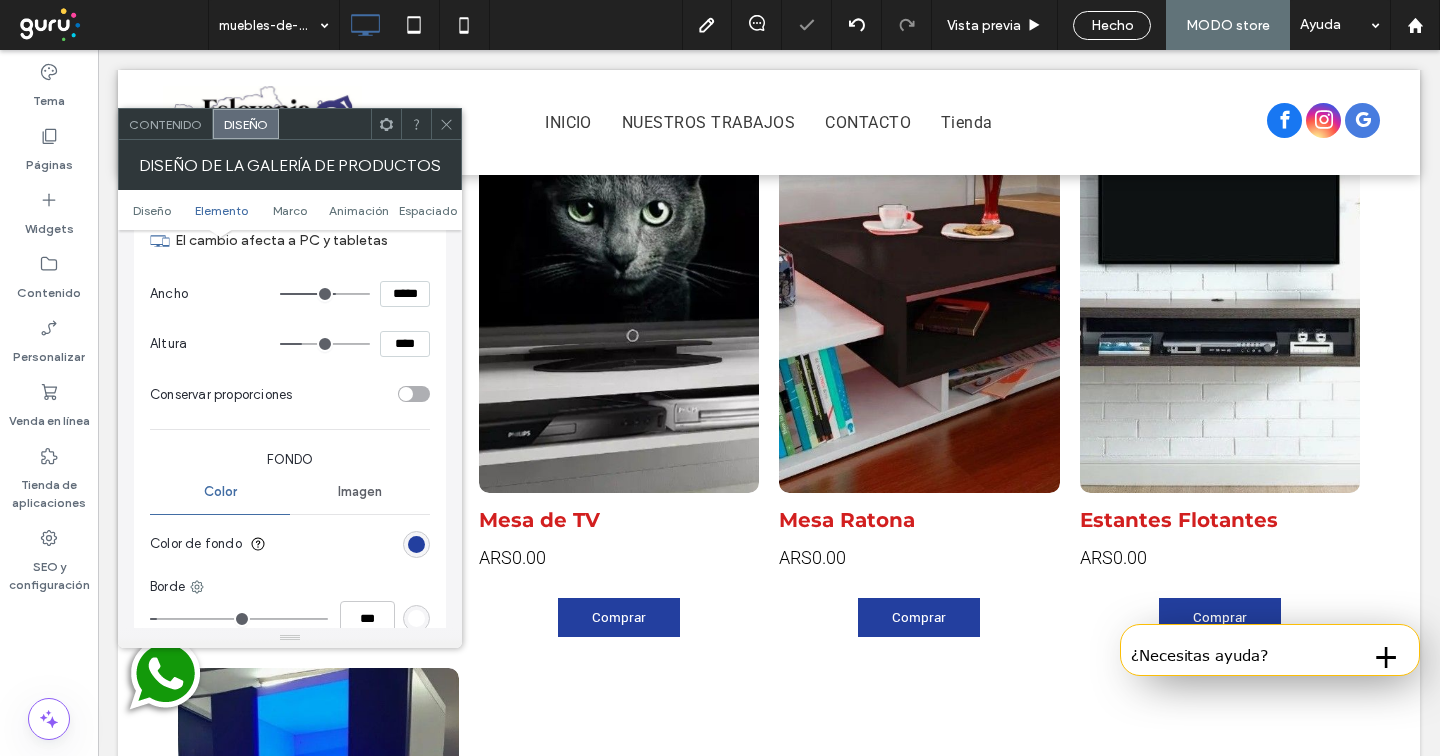 type on "***" 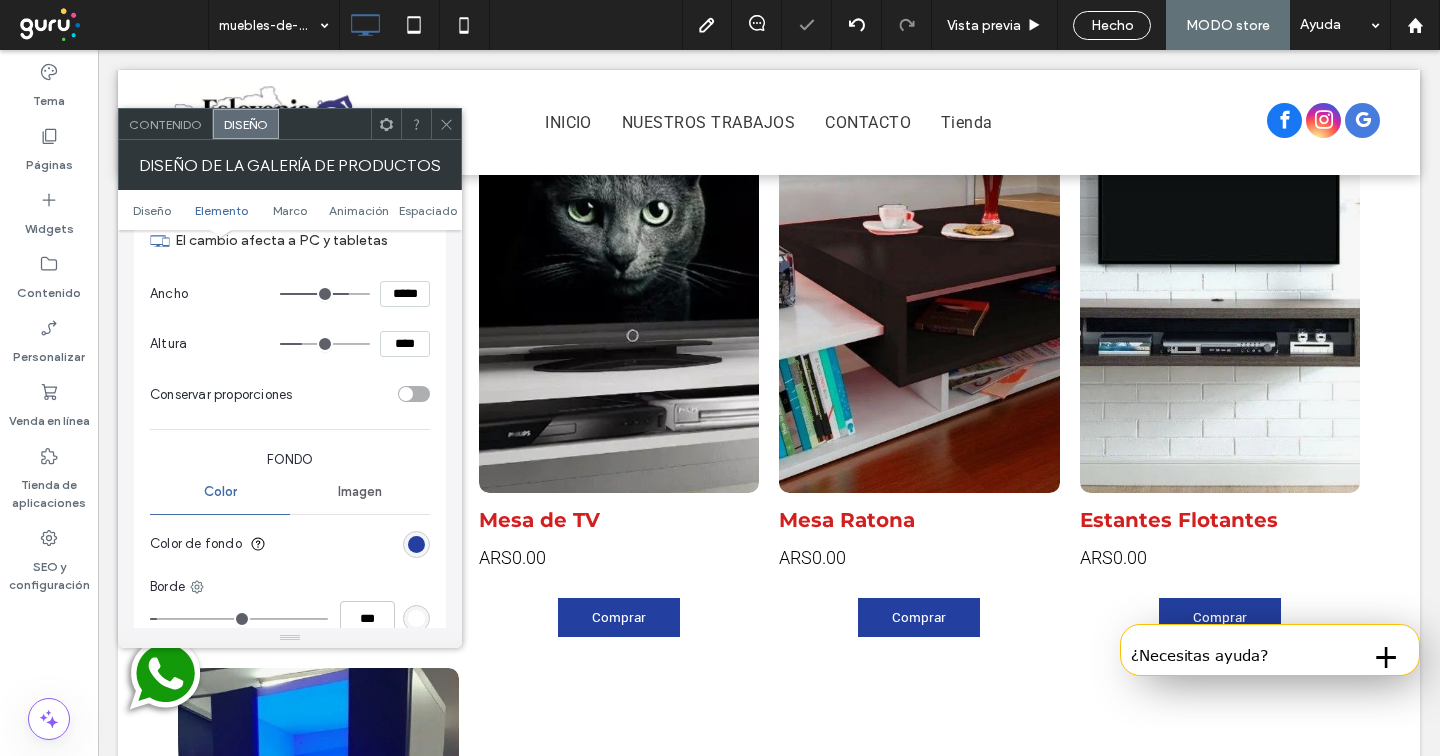 type on "***" 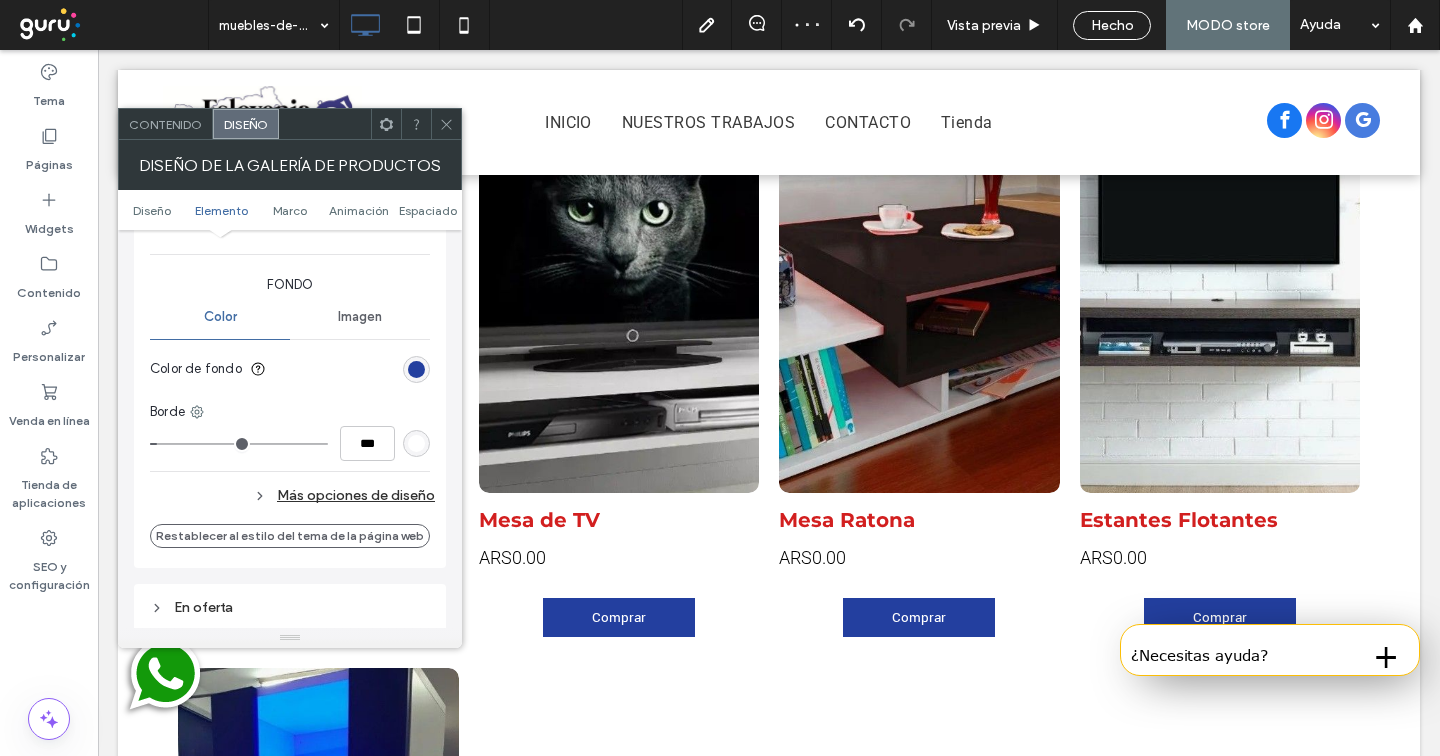 scroll, scrollTop: 2925, scrollLeft: 0, axis: vertical 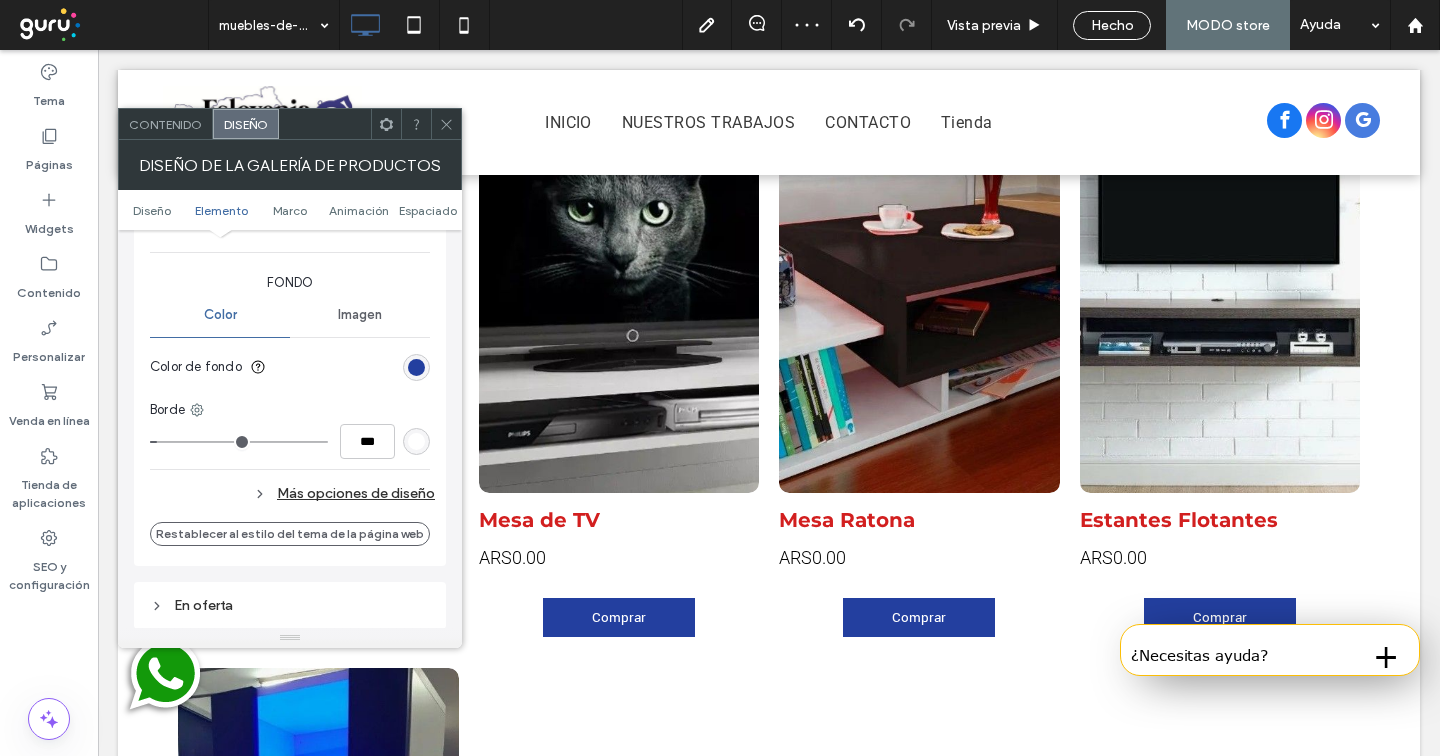 type on "*" 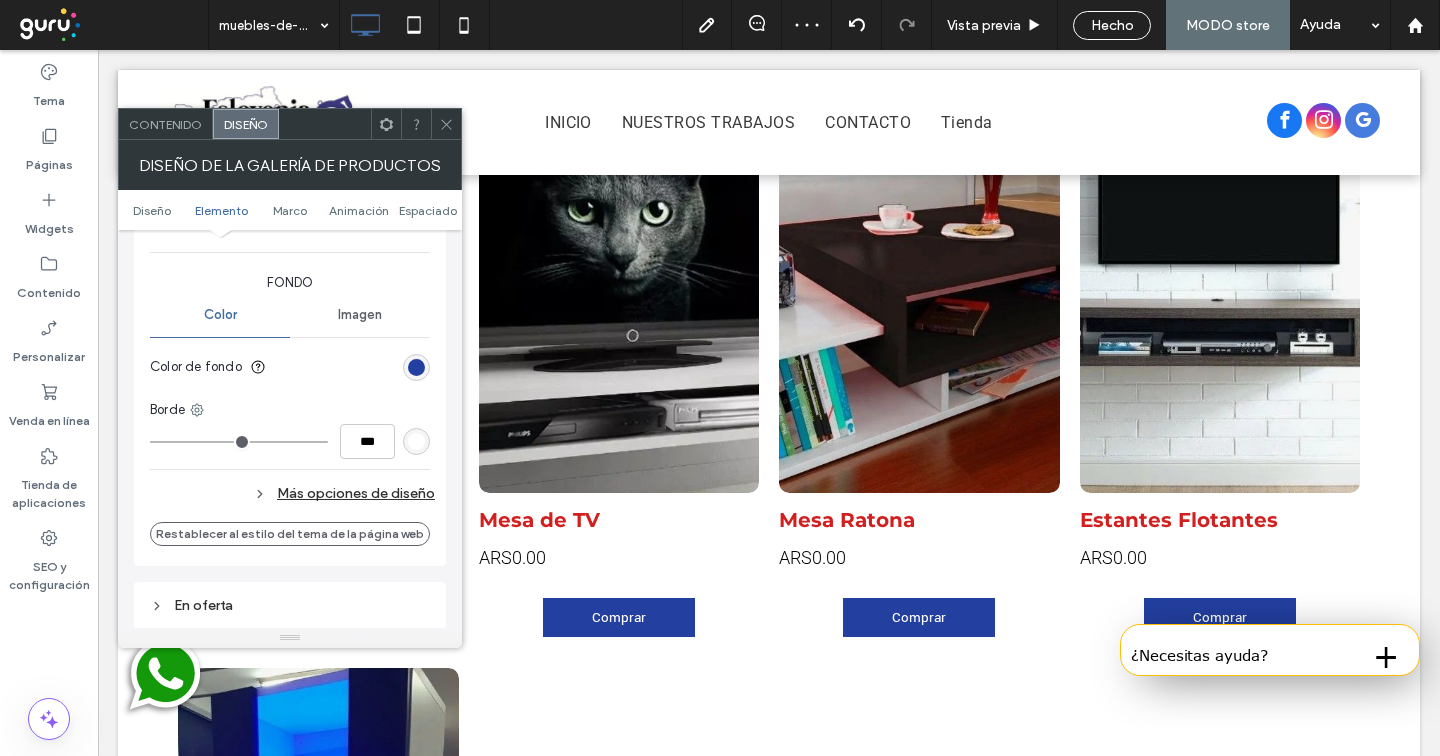 drag, startPoint x: 160, startPoint y: 448, endPoint x: 147, endPoint y: 449, distance: 13.038404 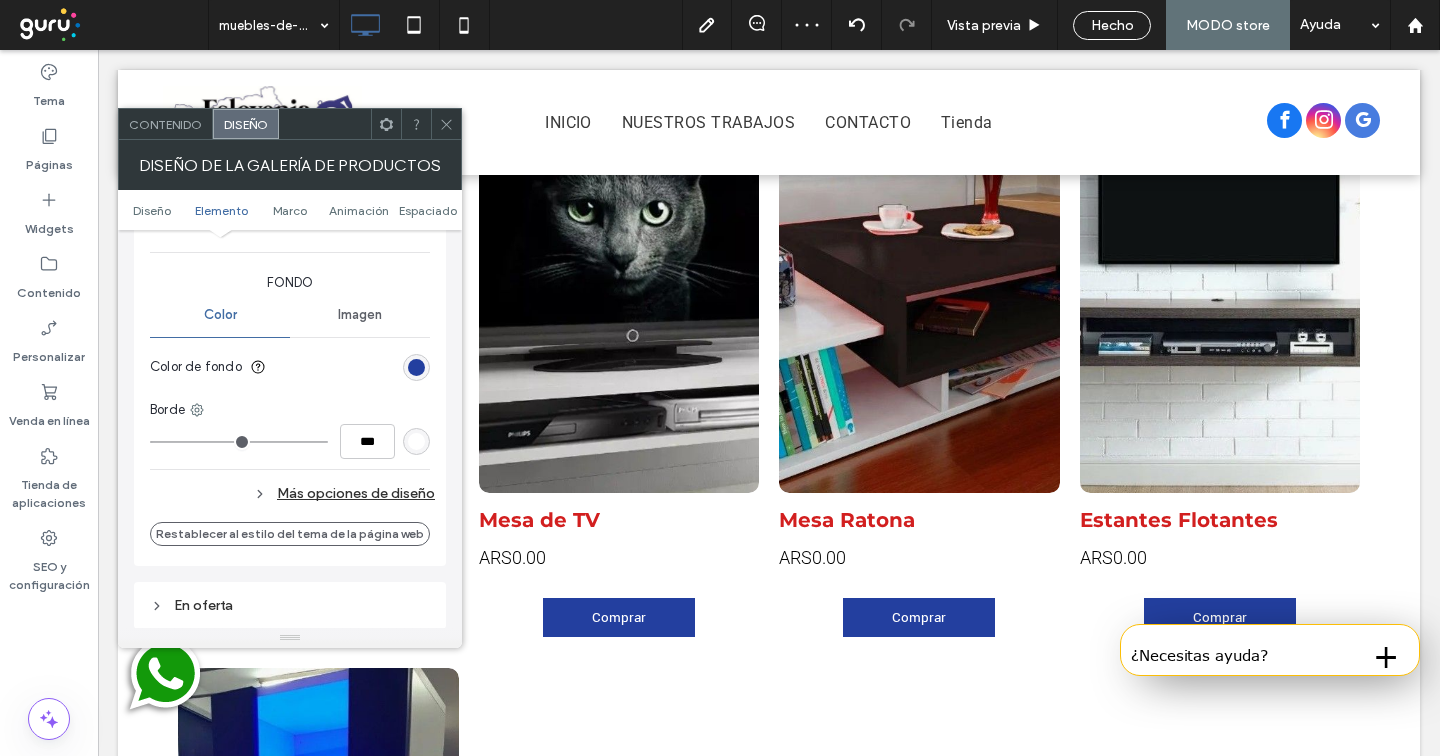 type on "*" 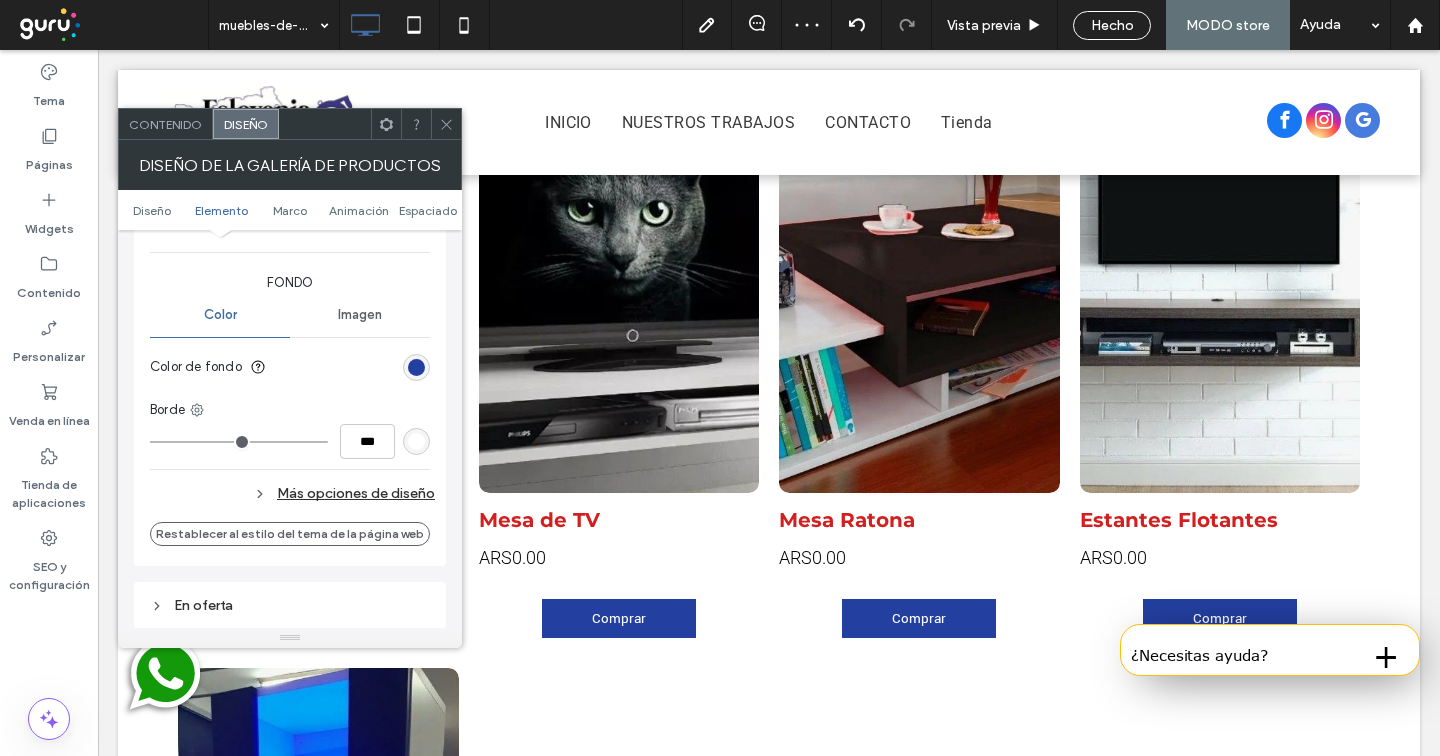 click on "Más opciones de diseño" at bounding box center [292, 493] 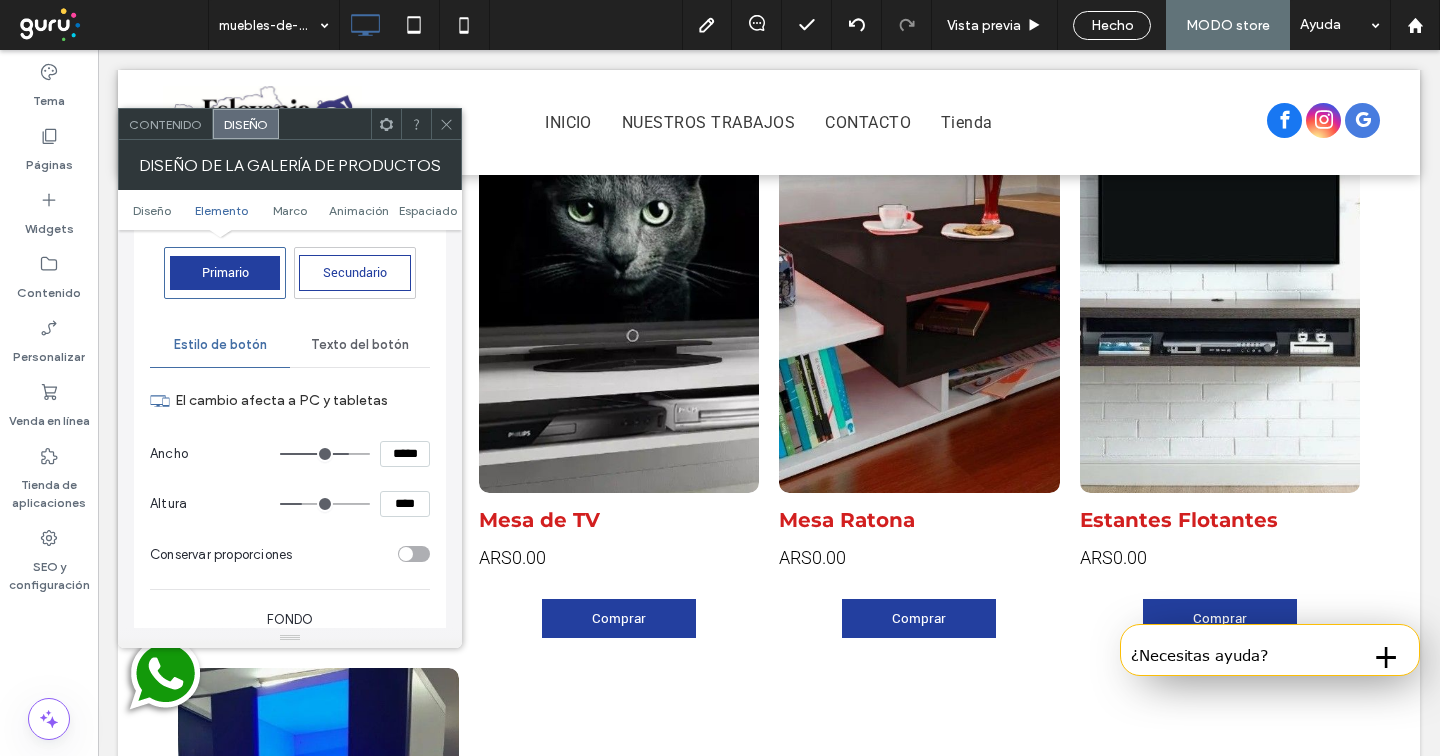 scroll, scrollTop: 2532, scrollLeft: 0, axis: vertical 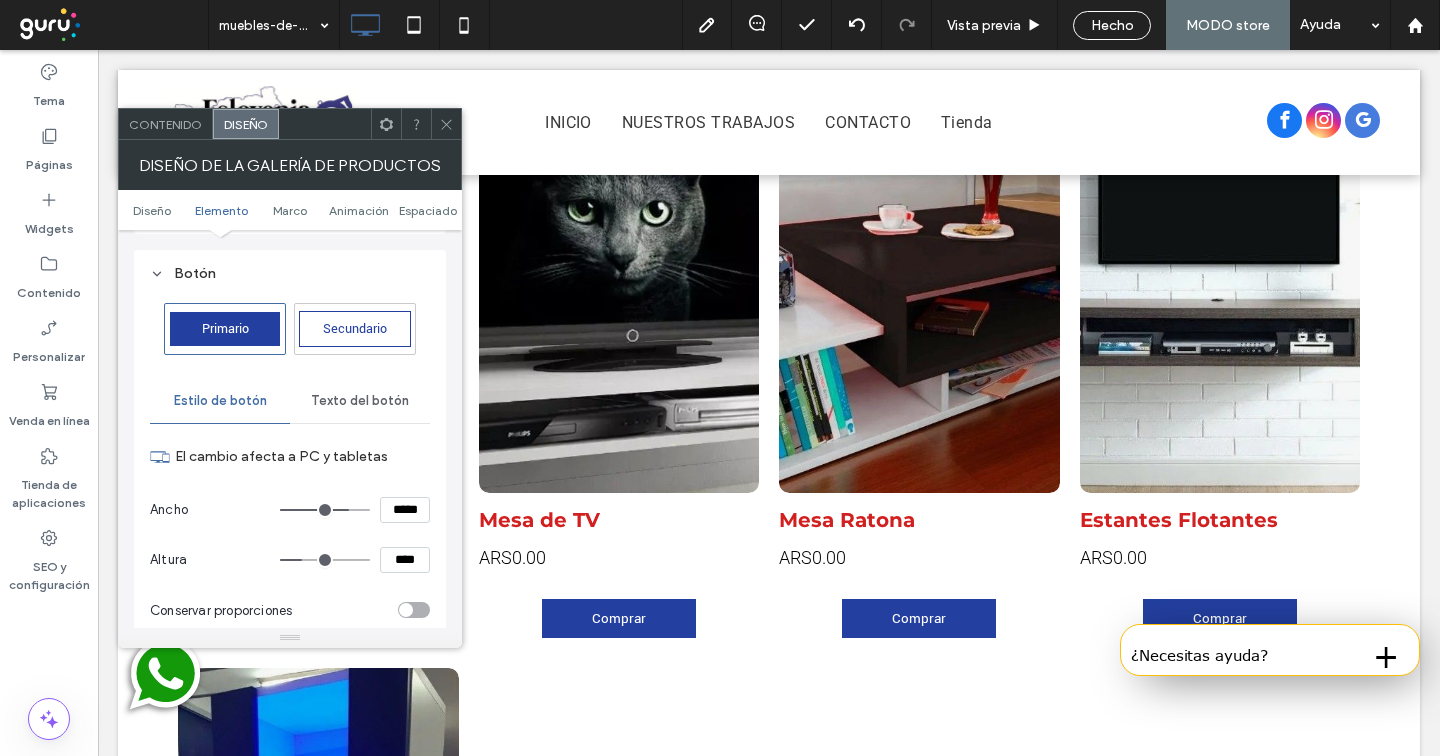 click on "Texto del botón" at bounding box center [360, 401] 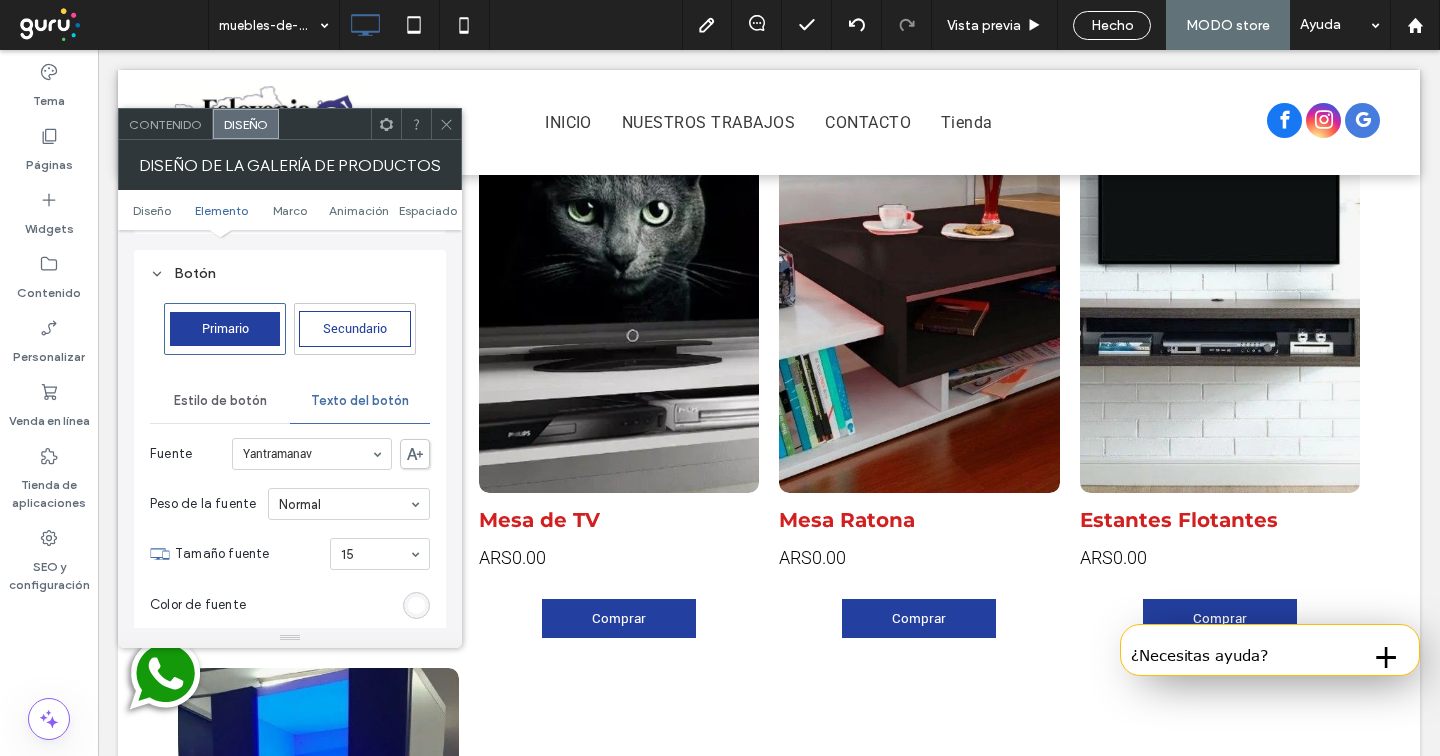 scroll, scrollTop: 2595, scrollLeft: 0, axis: vertical 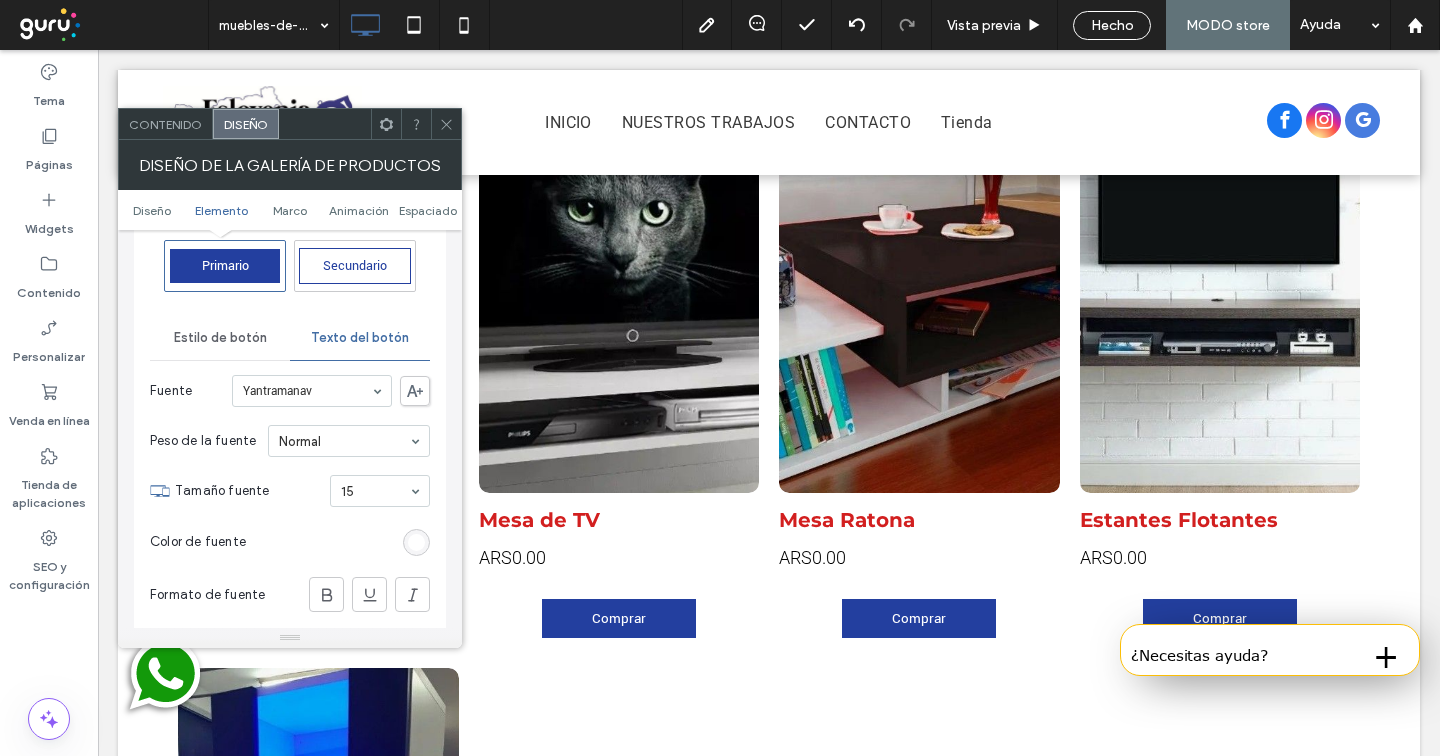 click on "Yantramanav" at bounding box center [312, 391] 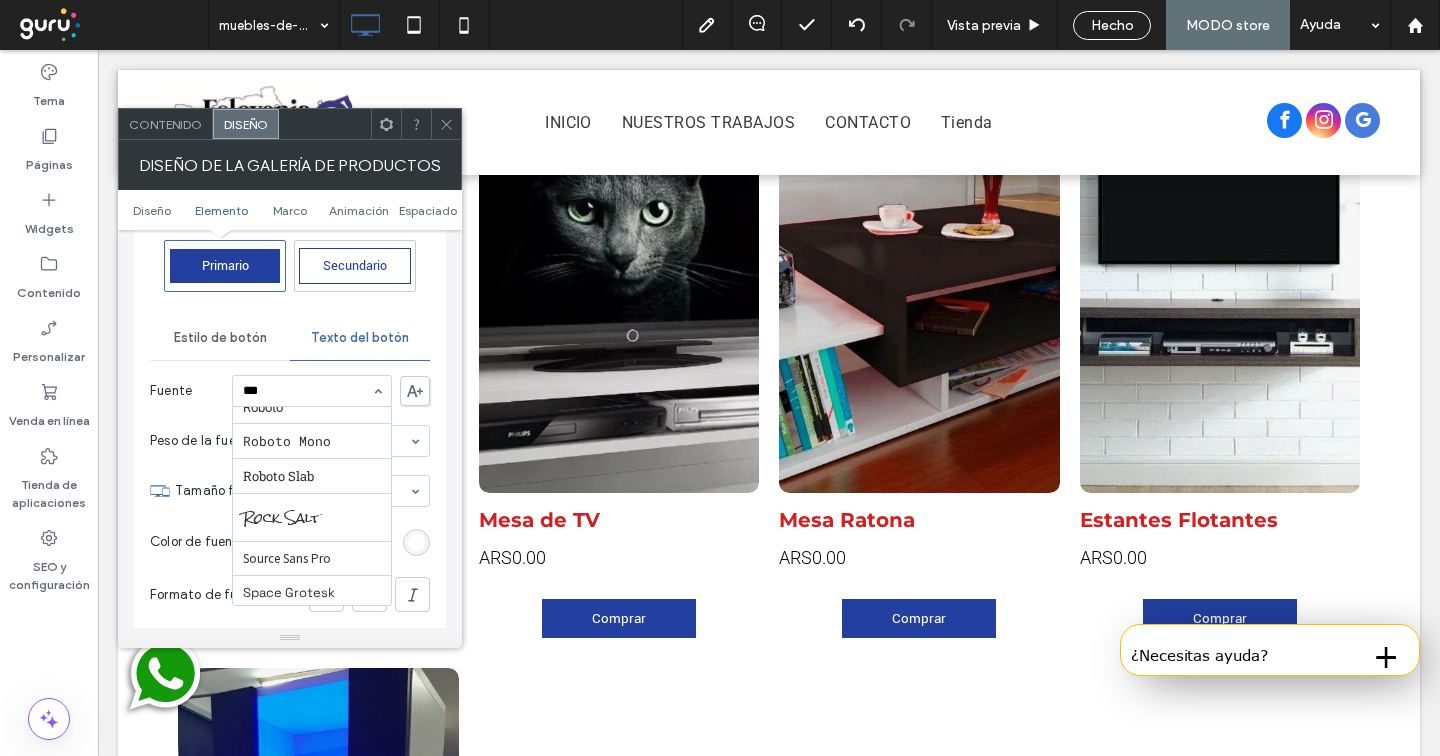 scroll, scrollTop: 0, scrollLeft: 0, axis: both 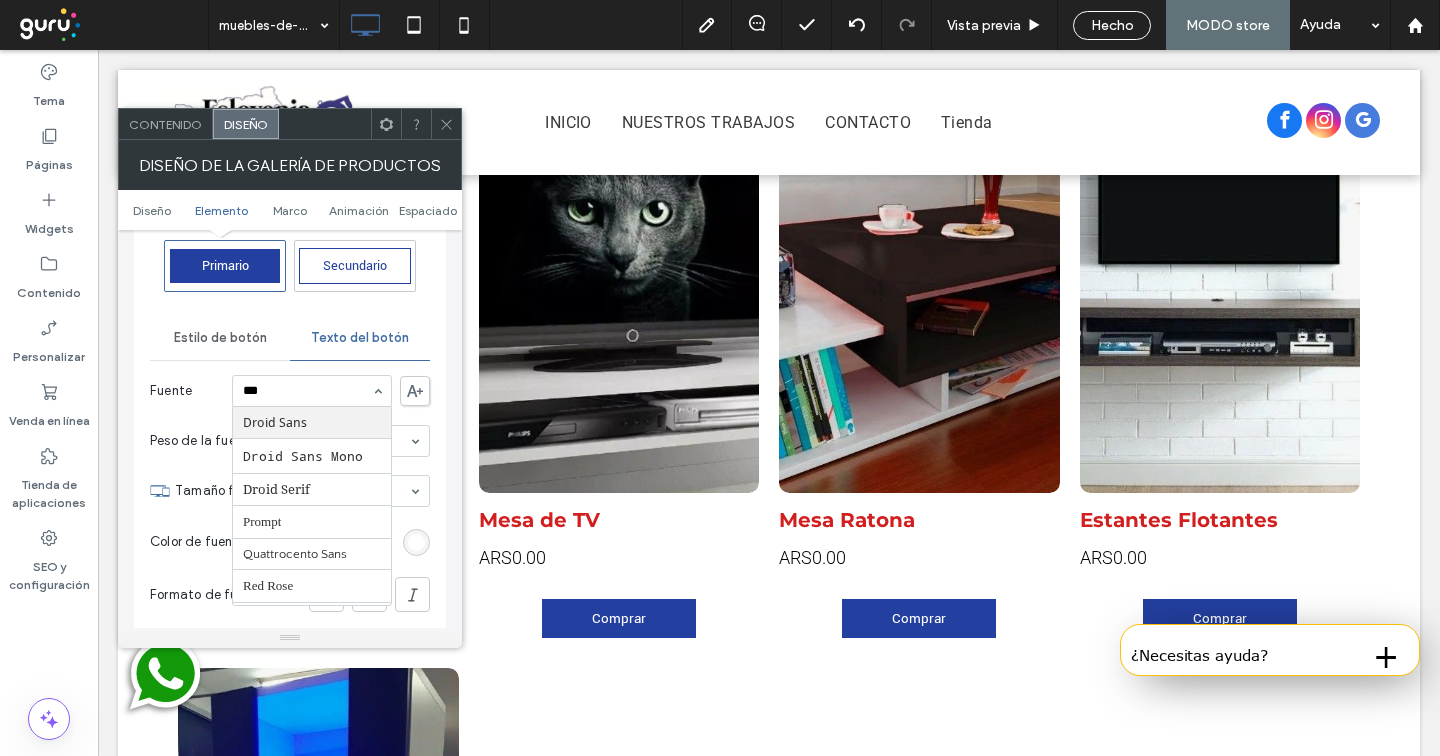 type on "****" 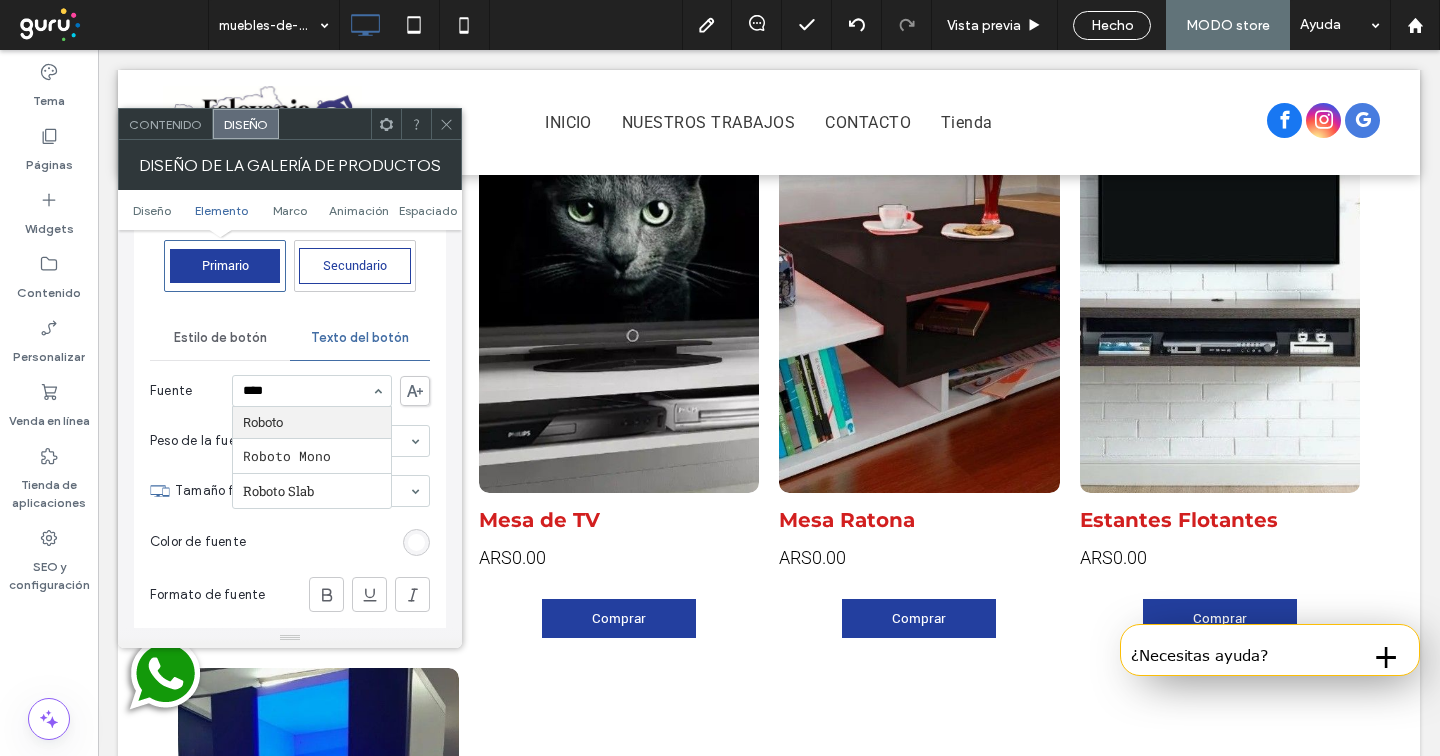 type 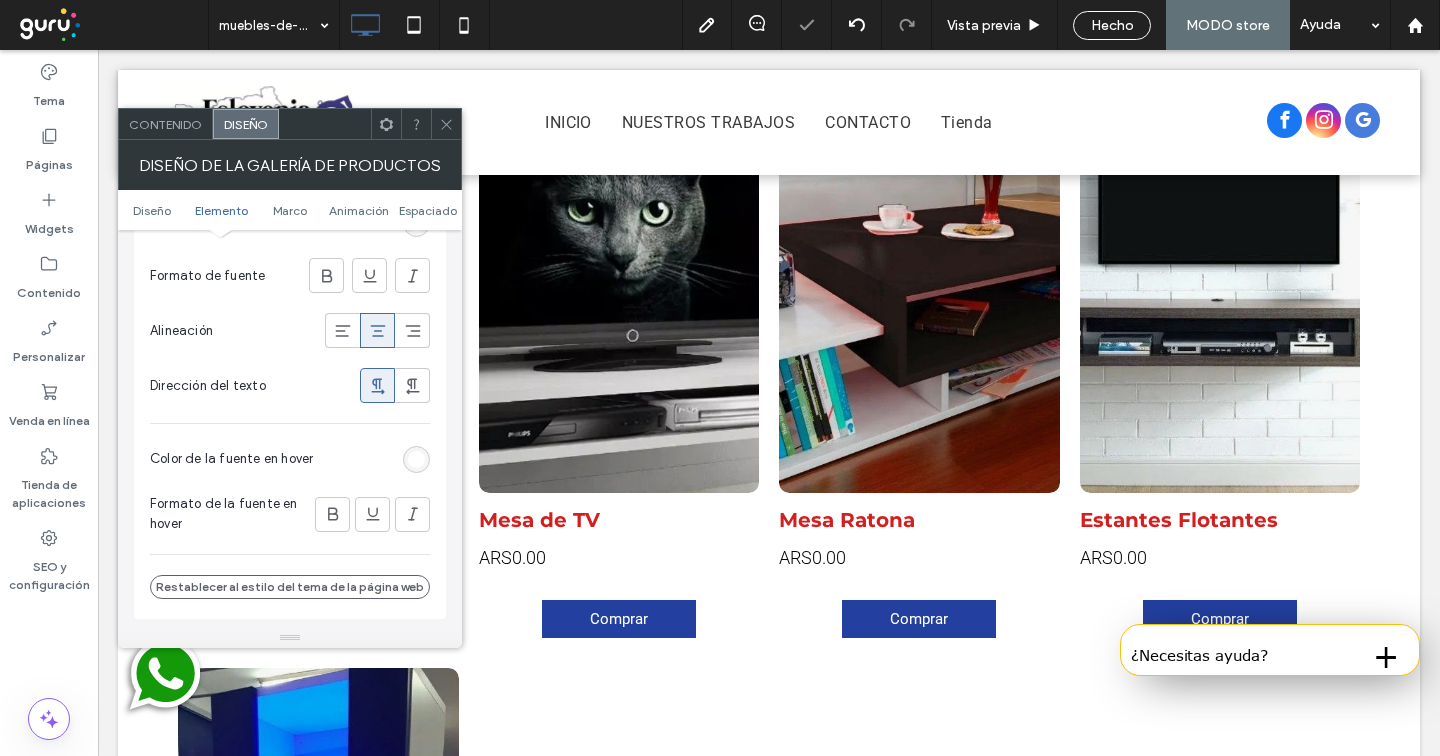 scroll, scrollTop: 2916, scrollLeft: 0, axis: vertical 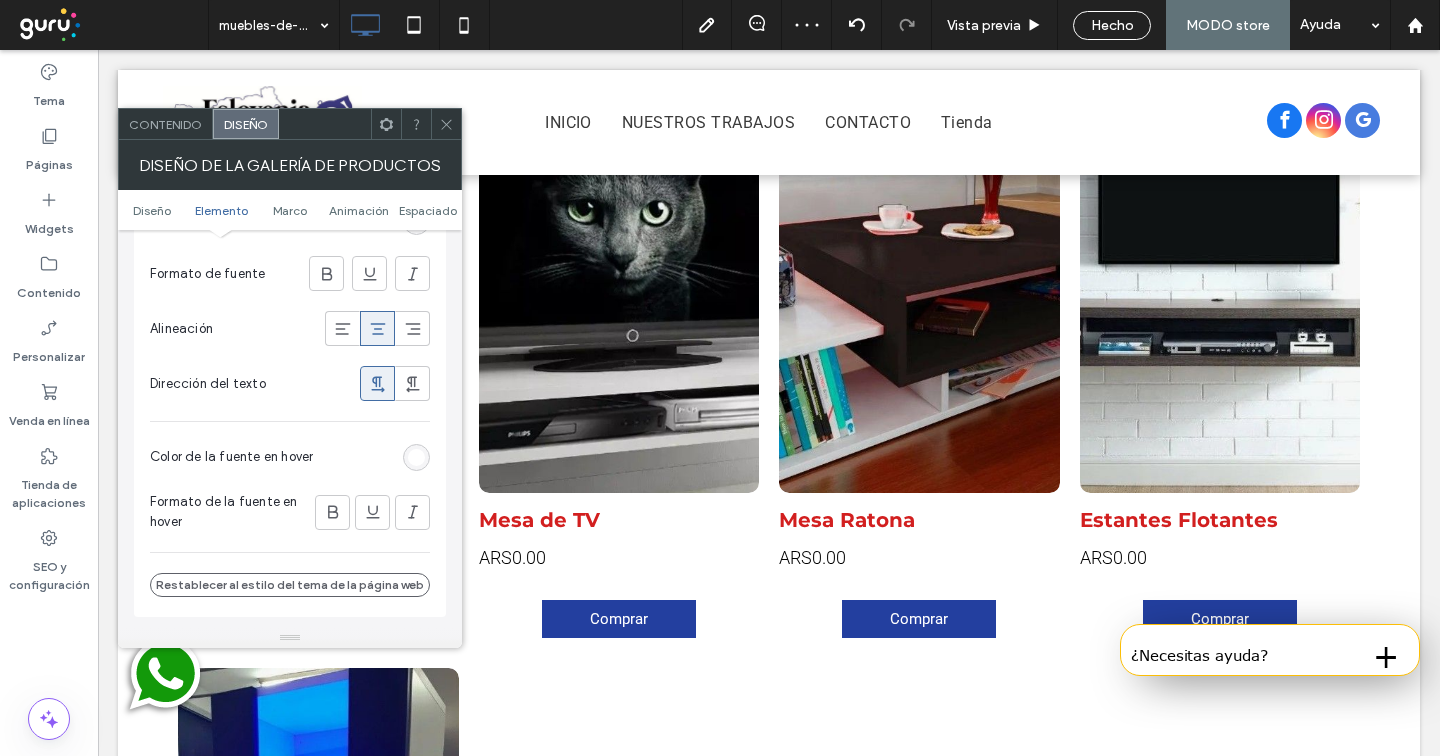 click at bounding box center [342, 328] 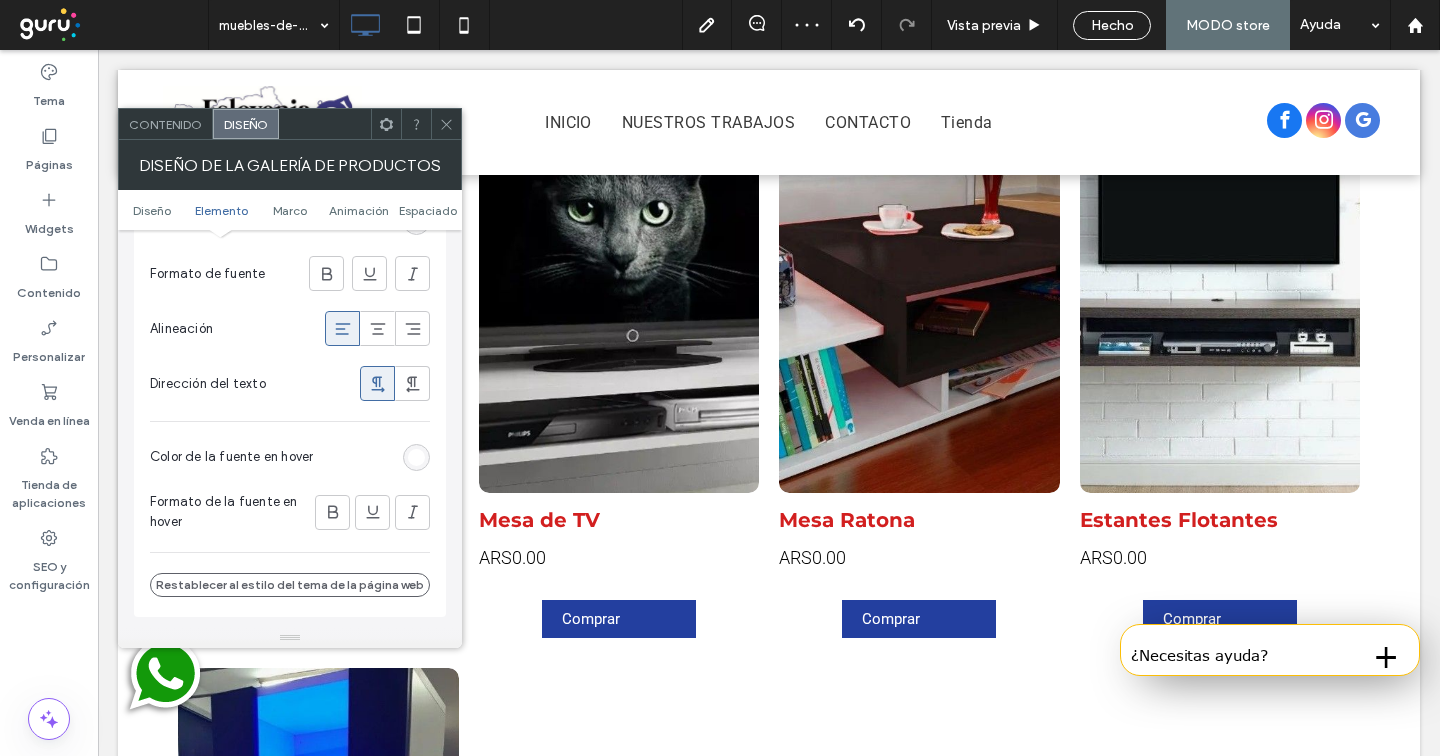 click 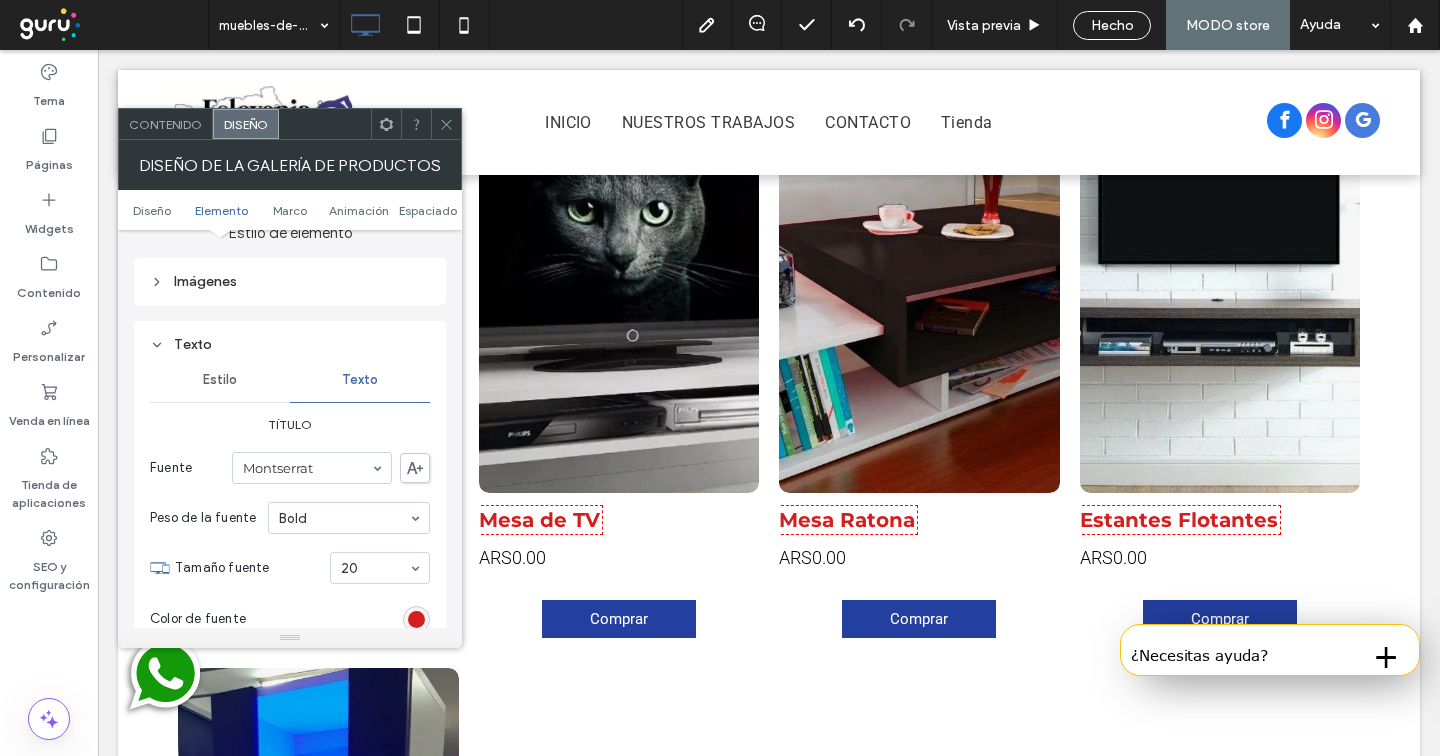 scroll, scrollTop: 866, scrollLeft: 0, axis: vertical 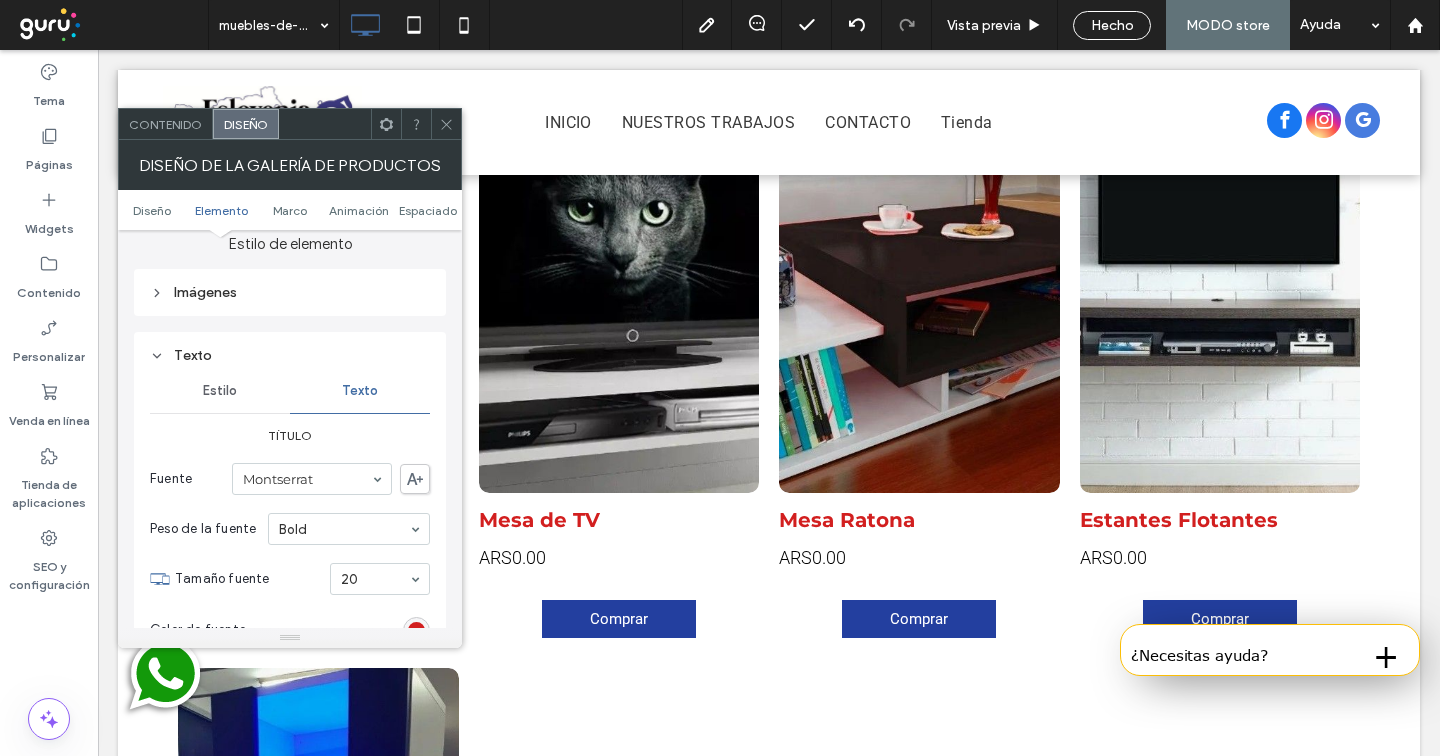 click on "Estilo" at bounding box center (220, 391) 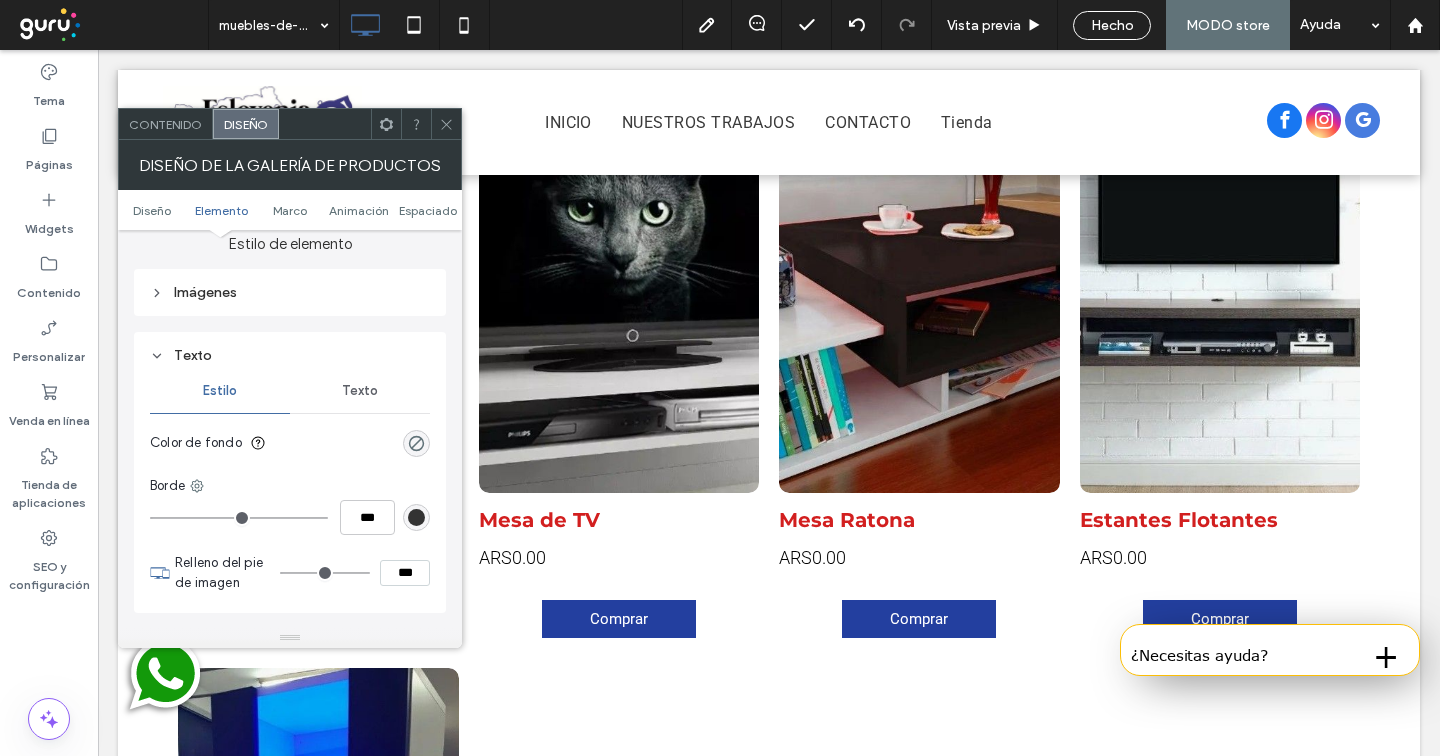 click on "Texto" at bounding box center [360, 391] 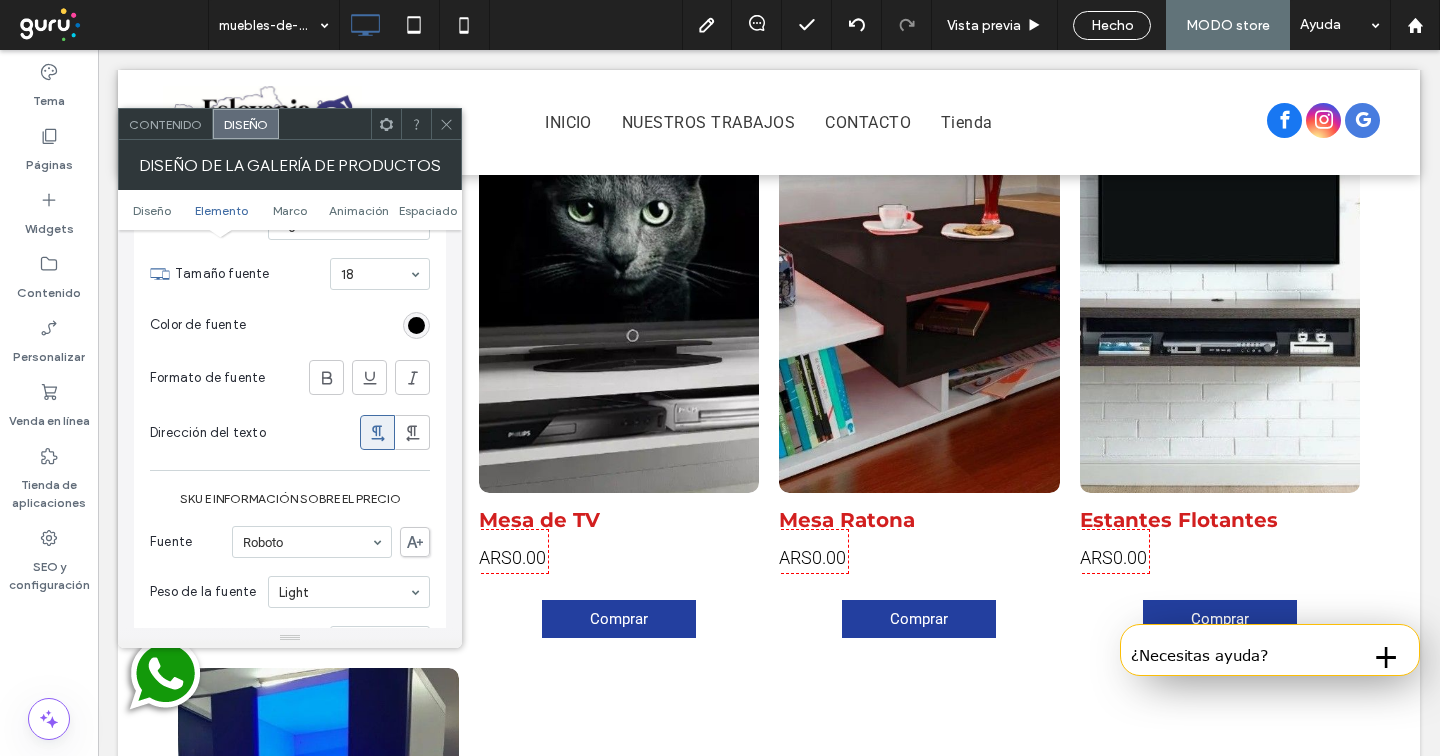 scroll, scrollTop: 1531, scrollLeft: 0, axis: vertical 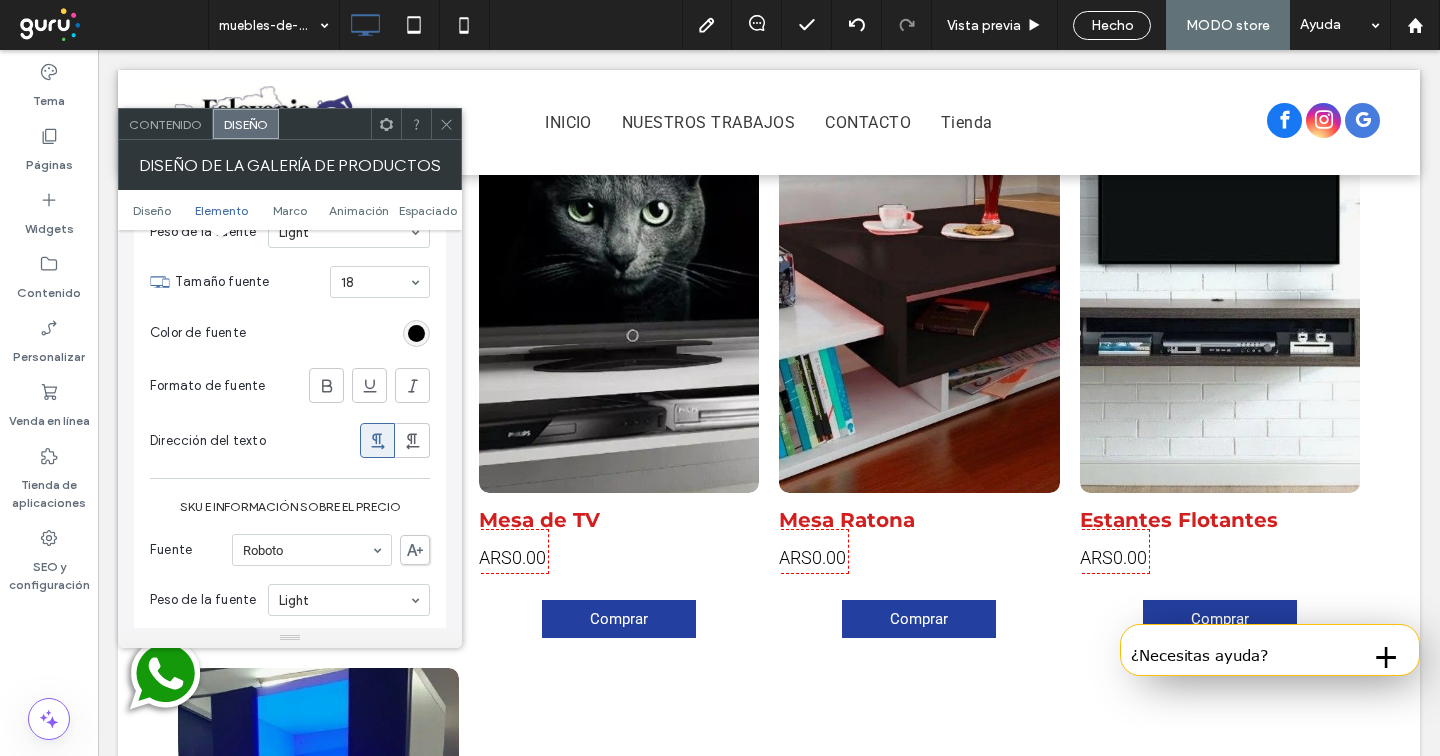 click 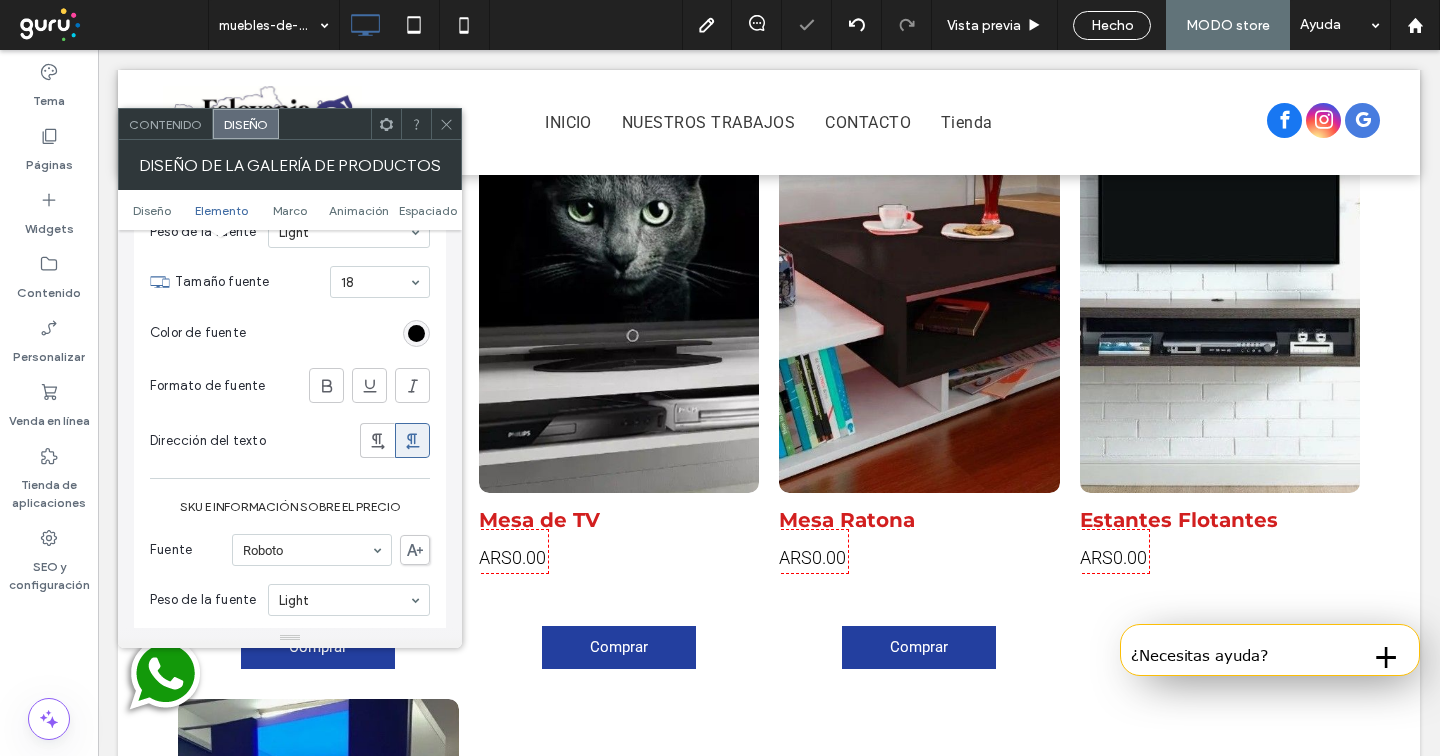 click 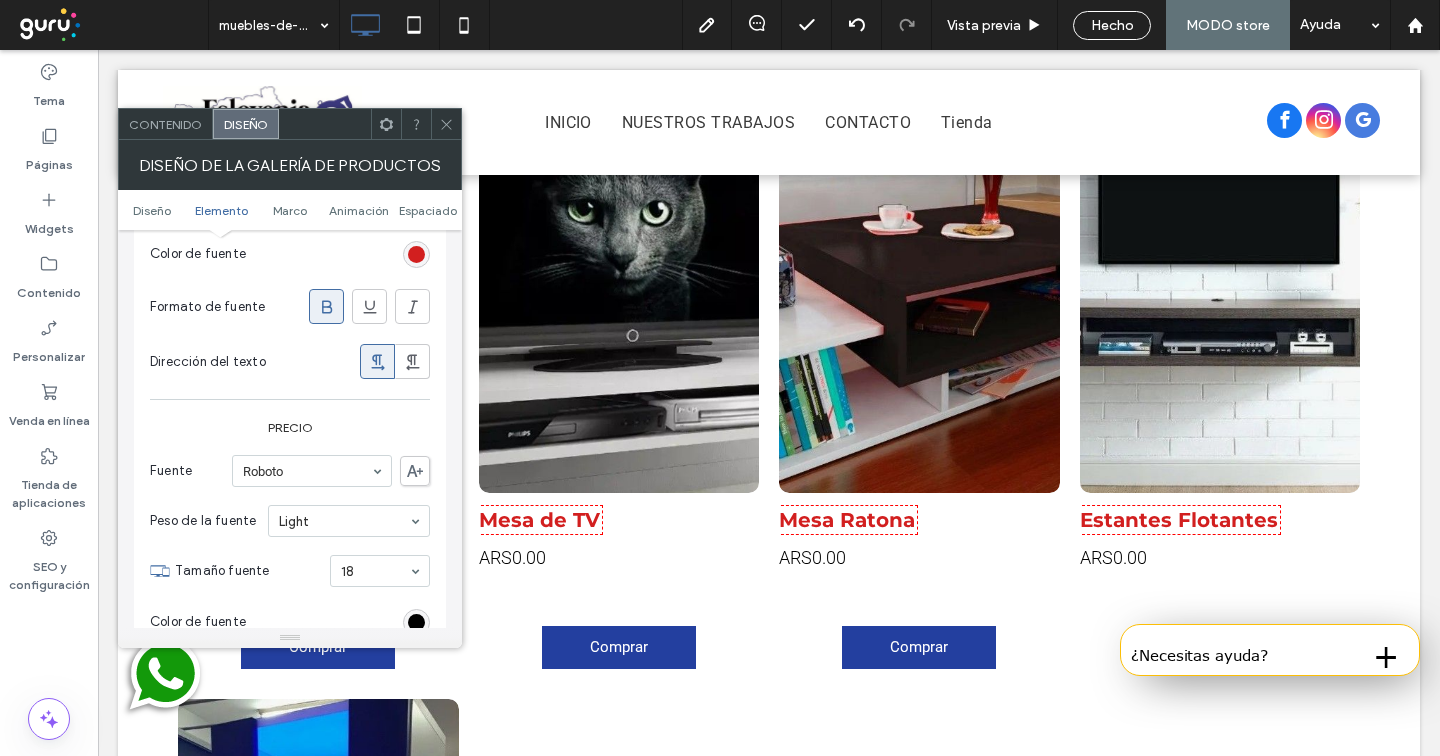 scroll, scrollTop: 1246, scrollLeft: 0, axis: vertical 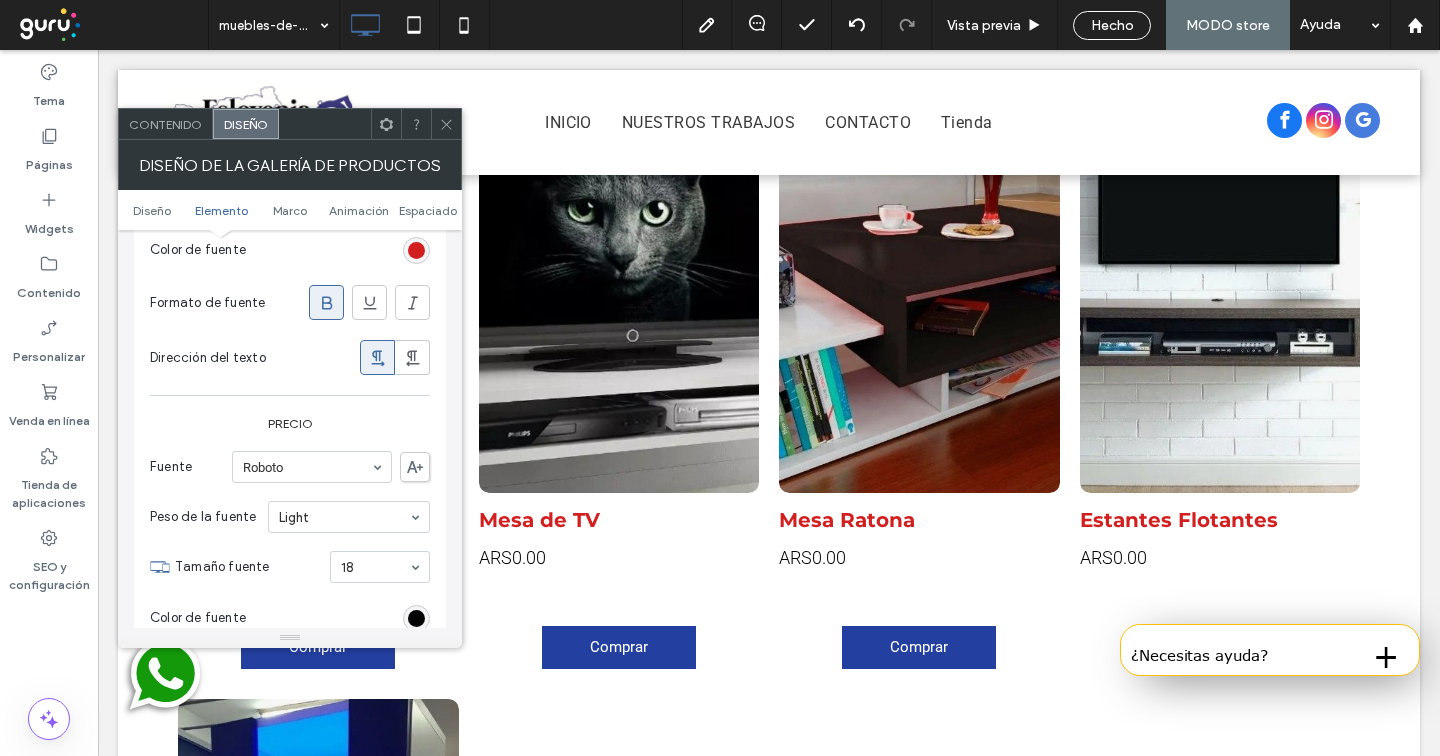click 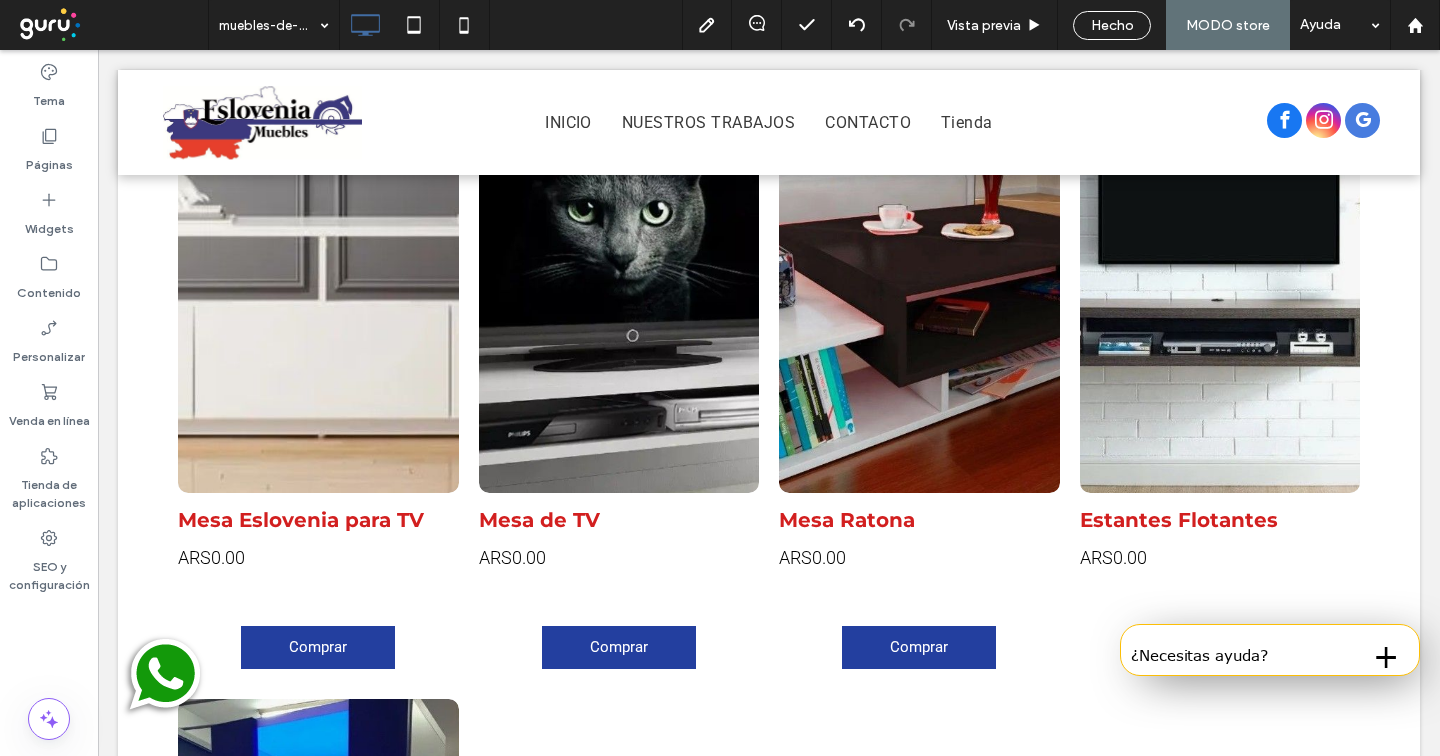 click at bounding box center (769, 122) 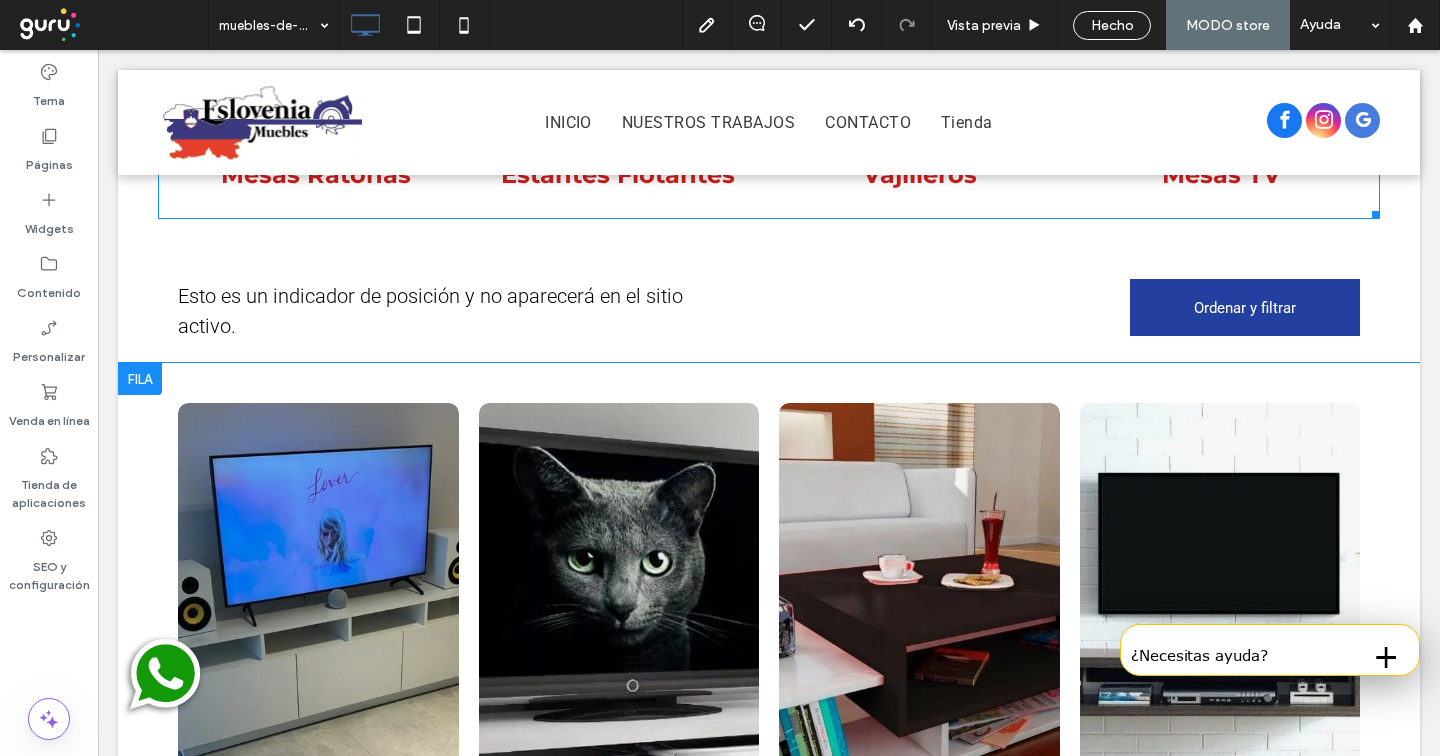scroll, scrollTop: 575, scrollLeft: 0, axis: vertical 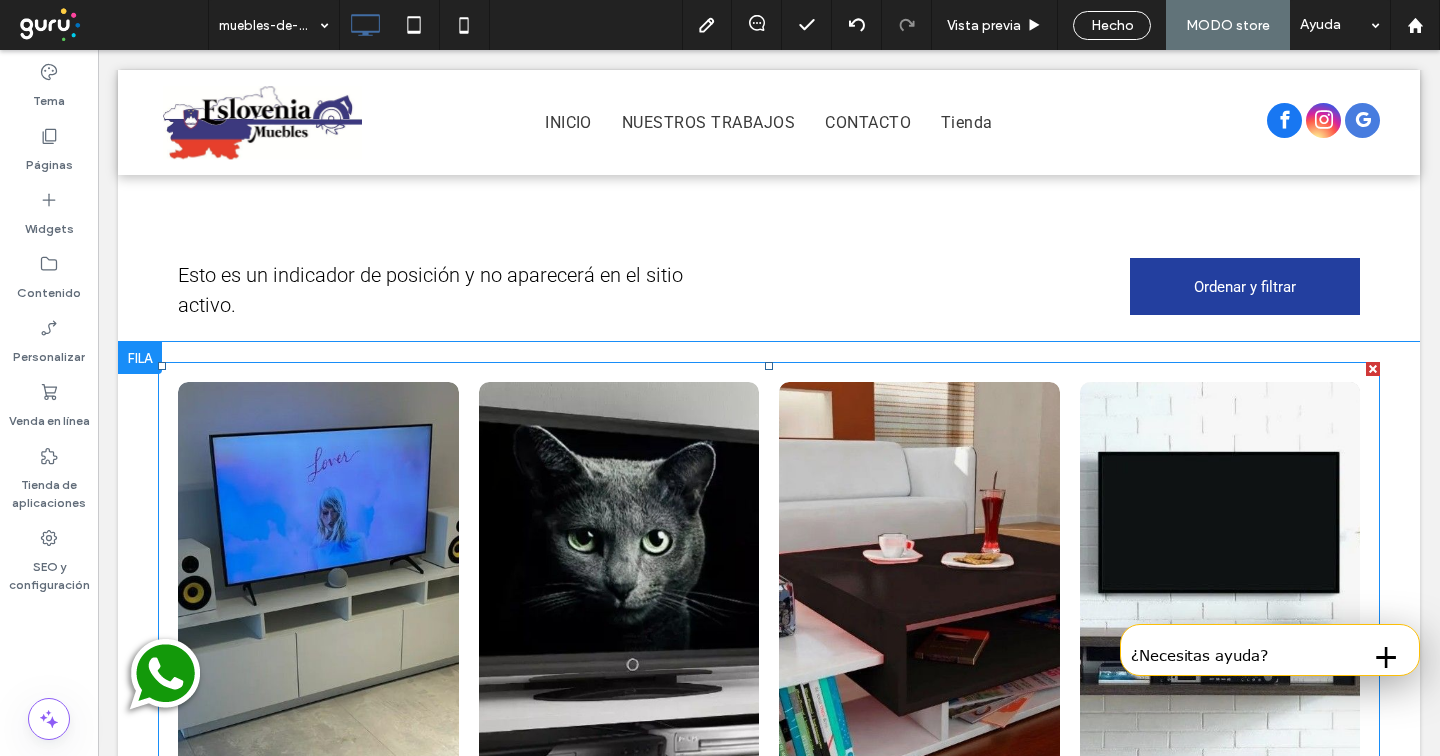 click at bounding box center (318, 602) 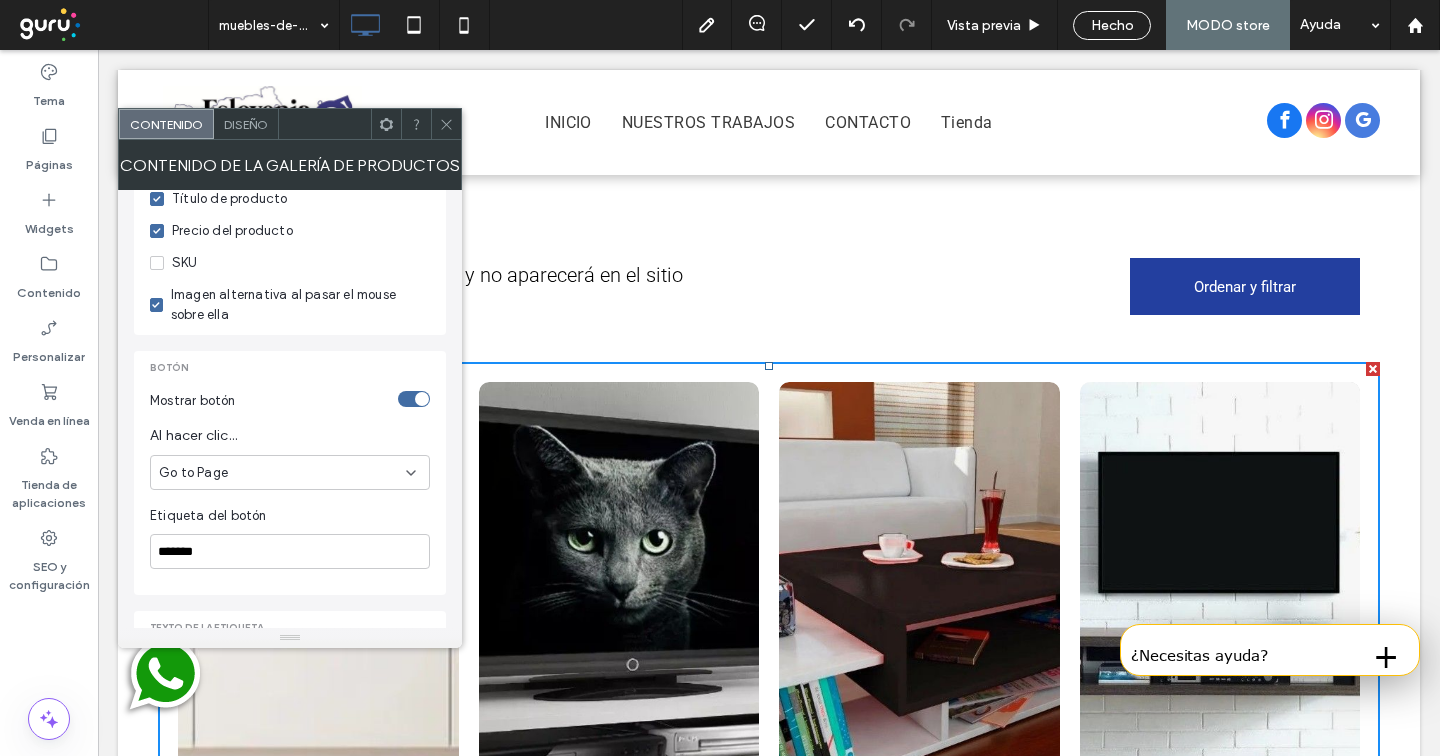 scroll, scrollTop: 456, scrollLeft: 0, axis: vertical 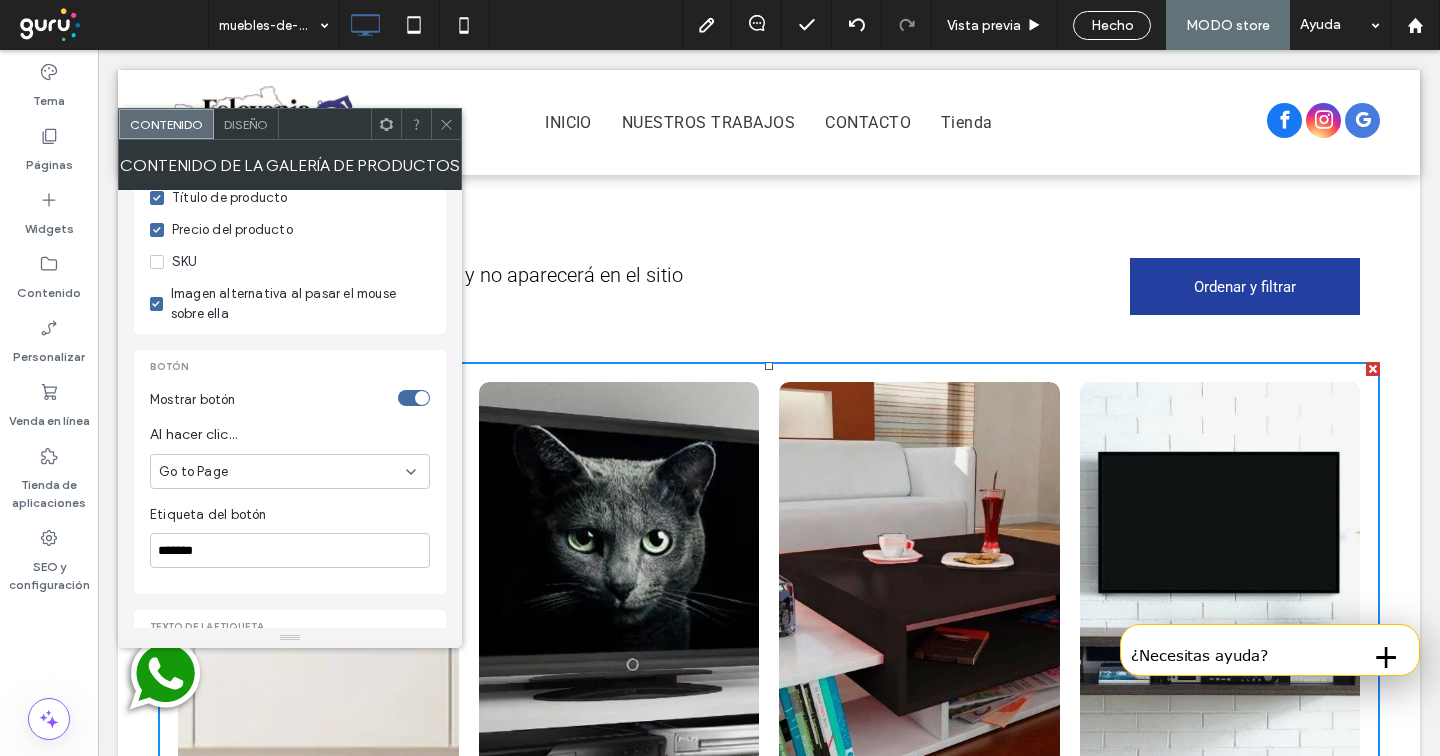 click 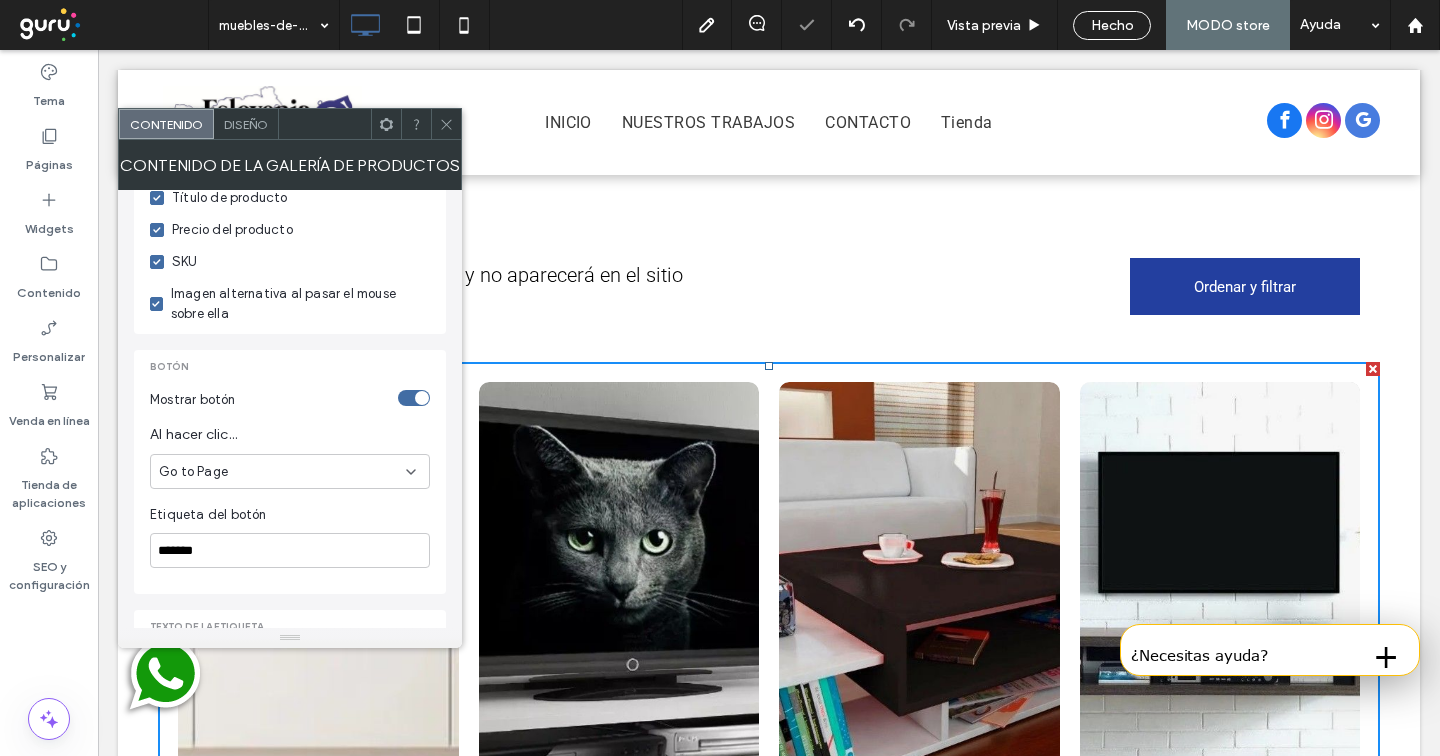 click 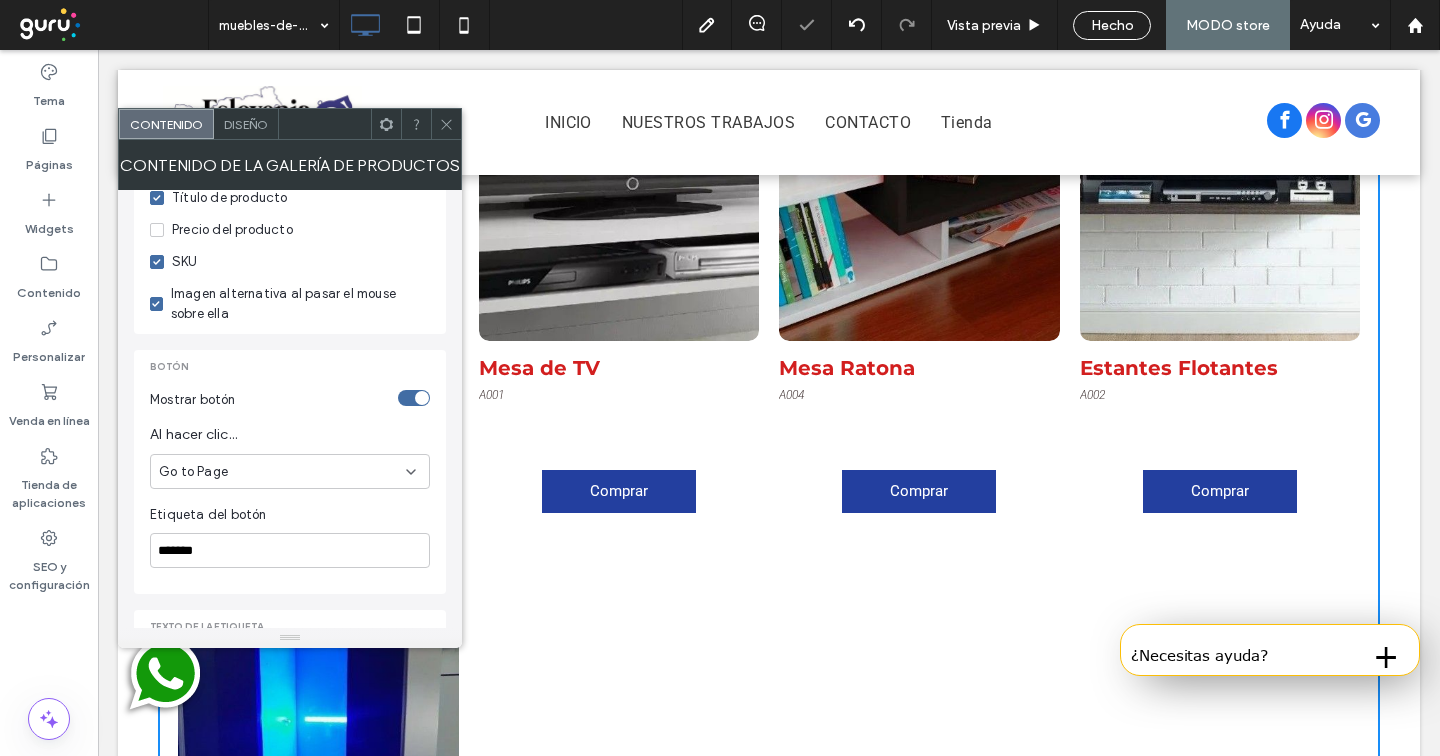 scroll, scrollTop: 1075, scrollLeft: 0, axis: vertical 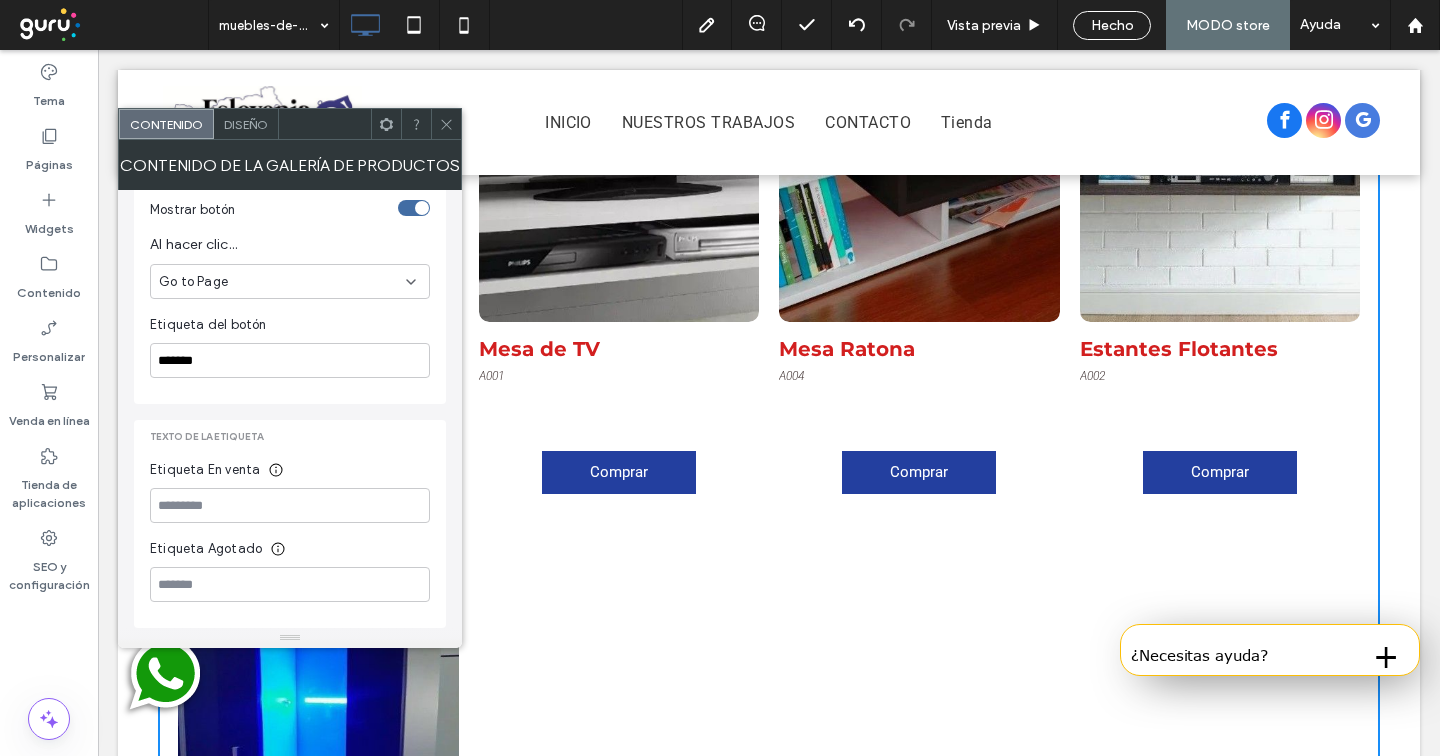 click on "Diseño" at bounding box center [246, 124] 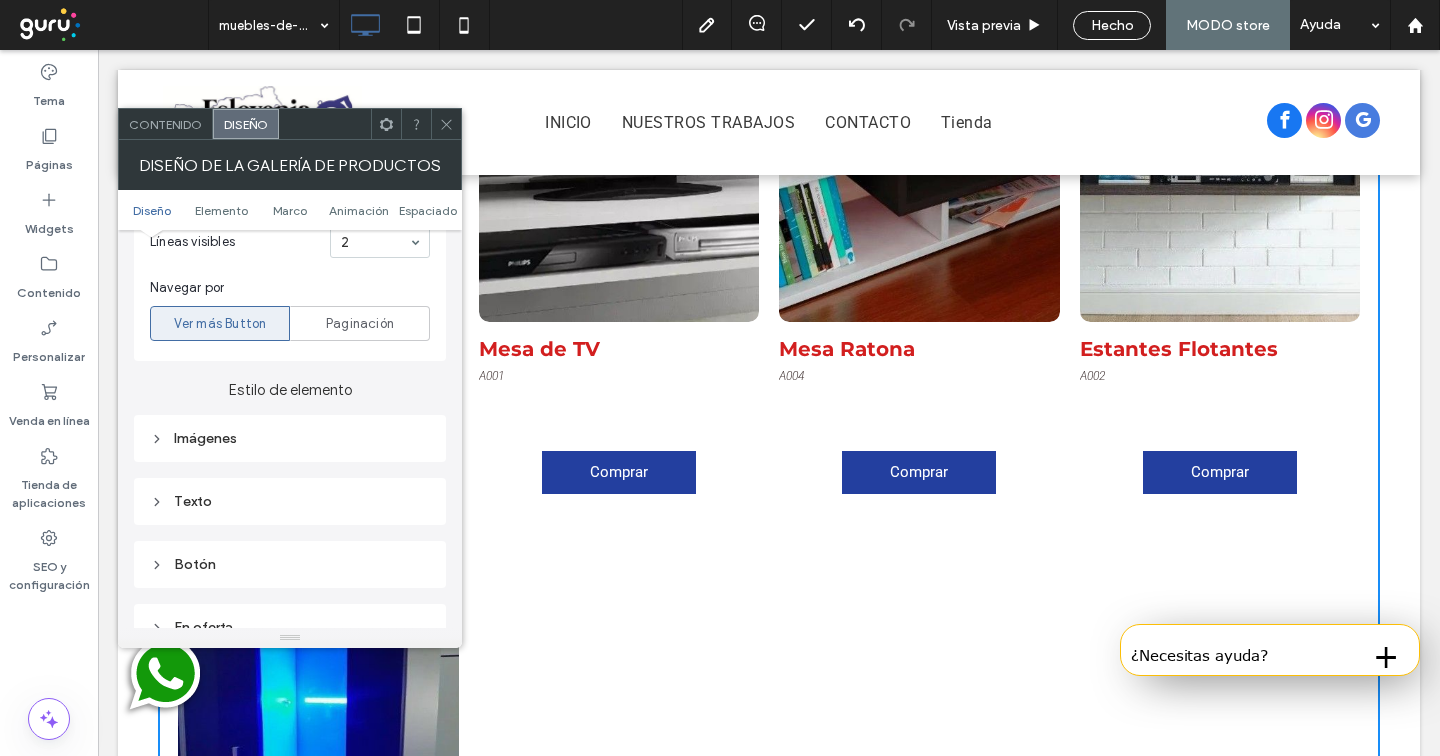scroll, scrollTop: 722, scrollLeft: 0, axis: vertical 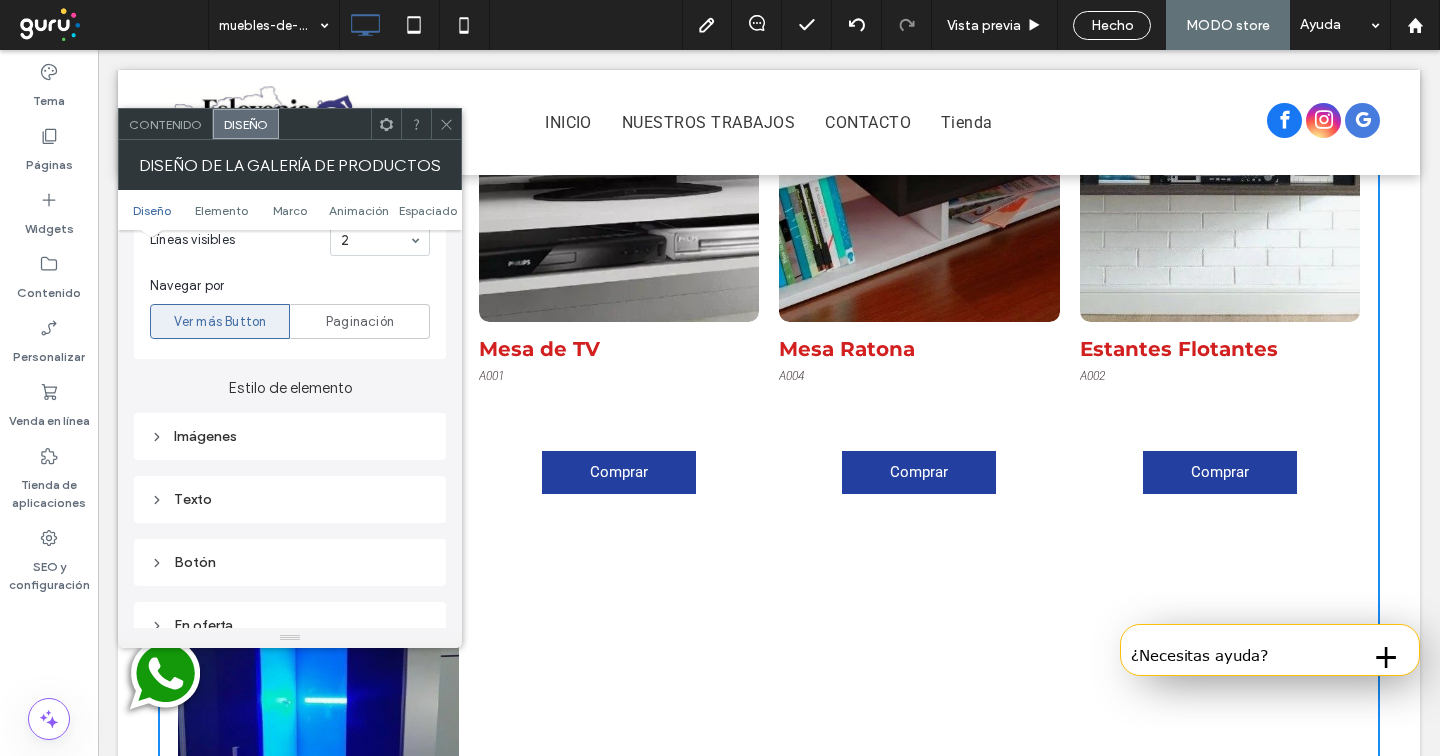 click on "Imágenes" at bounding box center (290, 436) 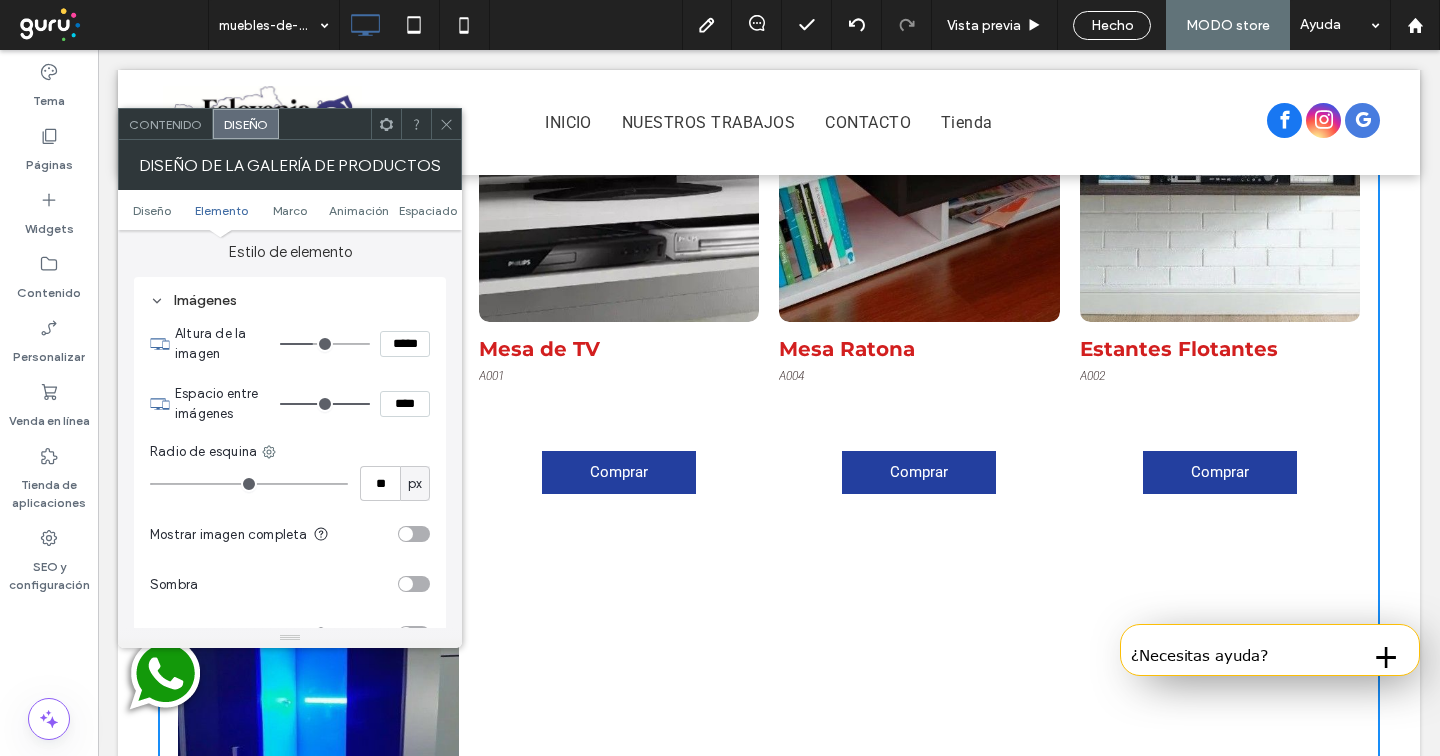 scroll, scrollTop: 859, scrollLeft: 0, axis: vertical 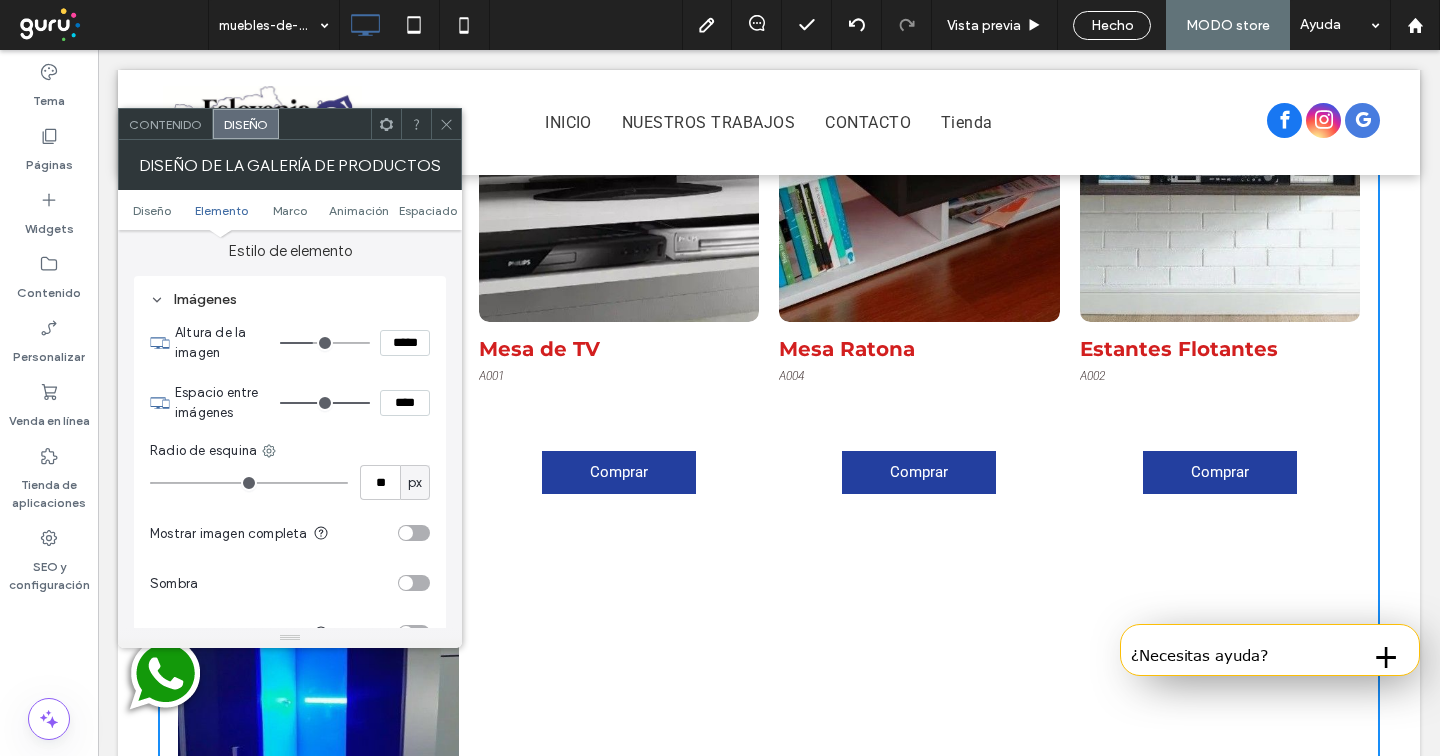 type on "**" 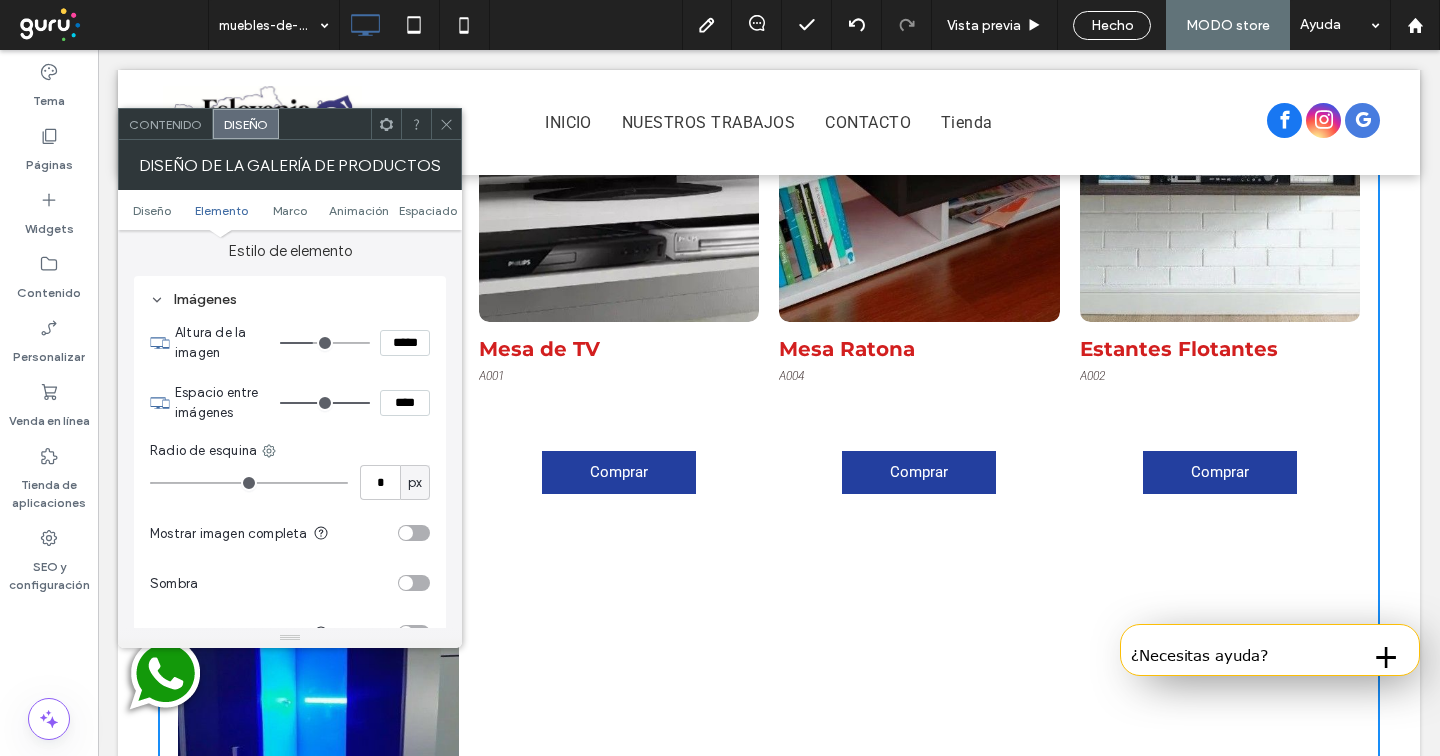 type on "*" 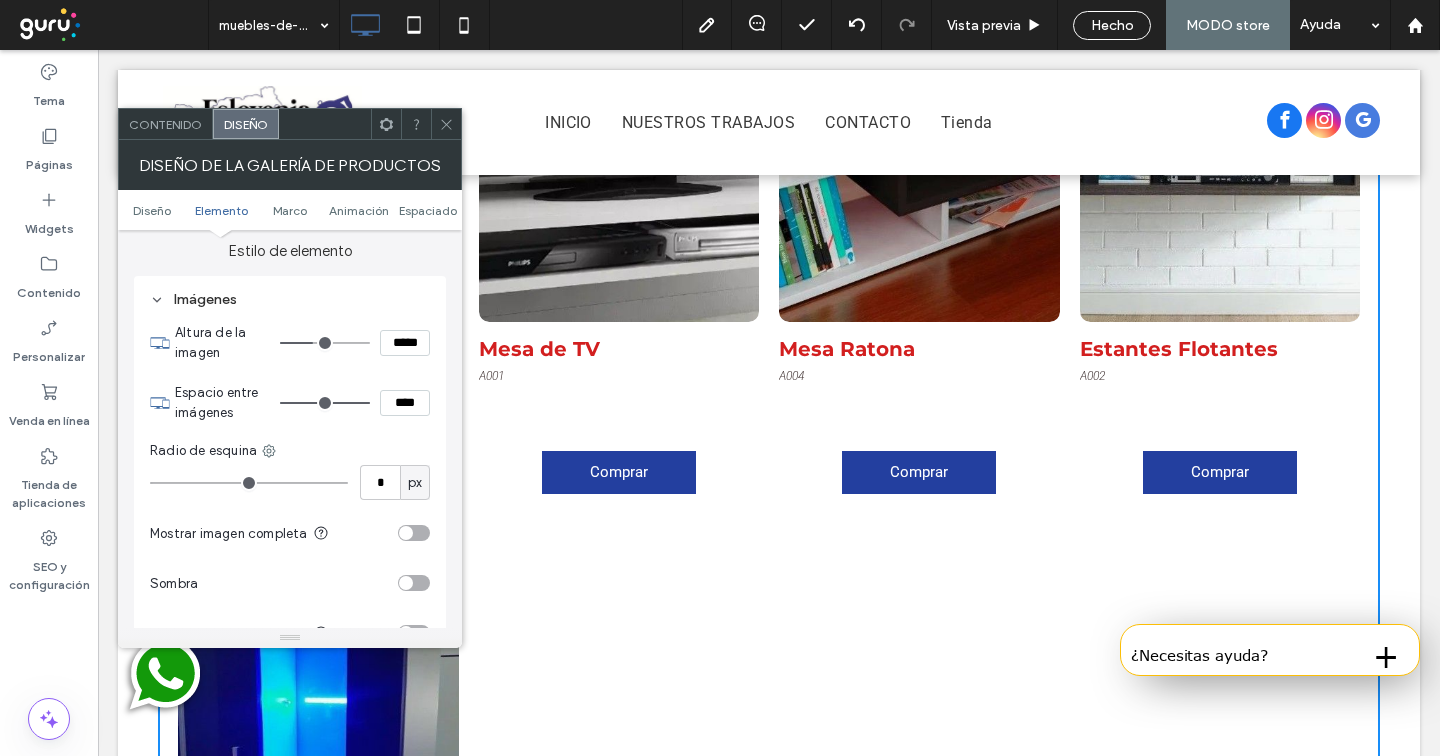 type on "*" 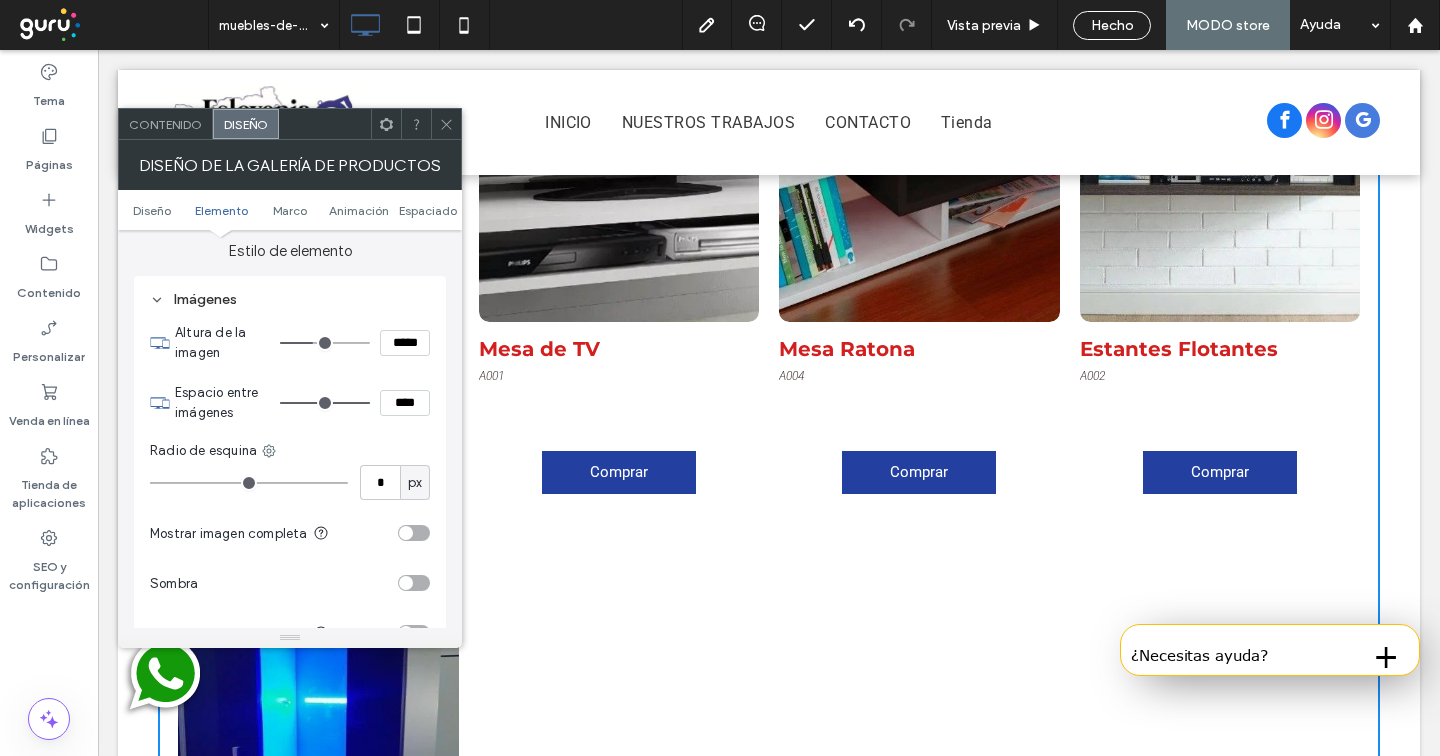 type on "*" 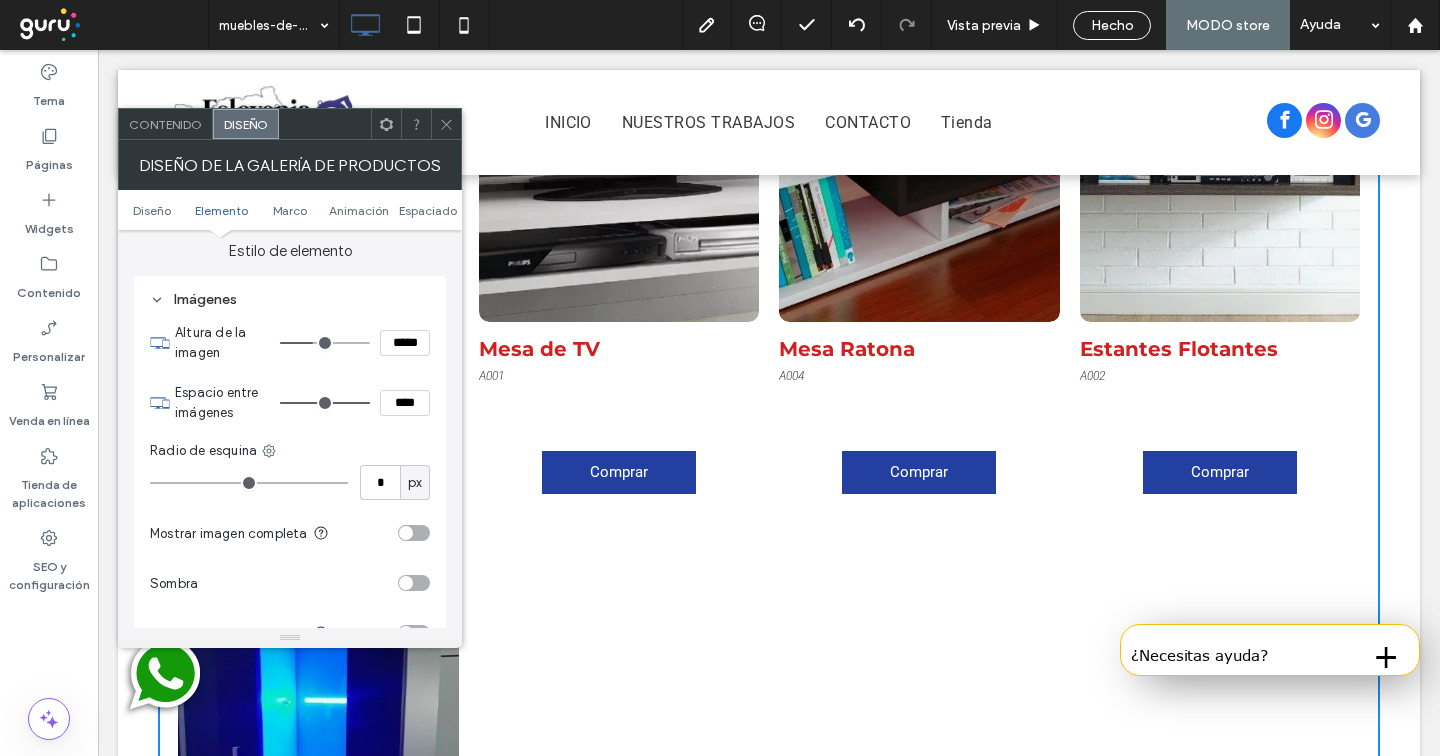 type on "*" 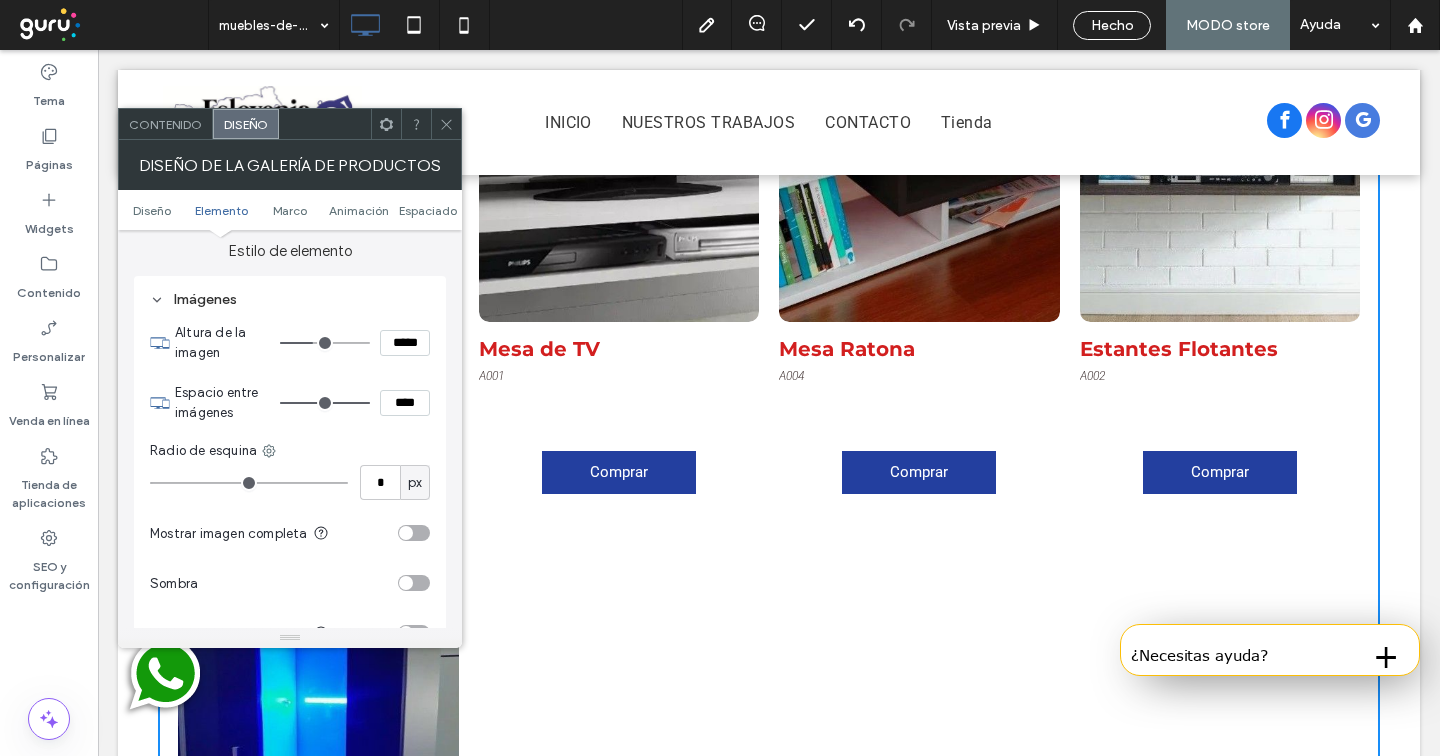 type on "*" 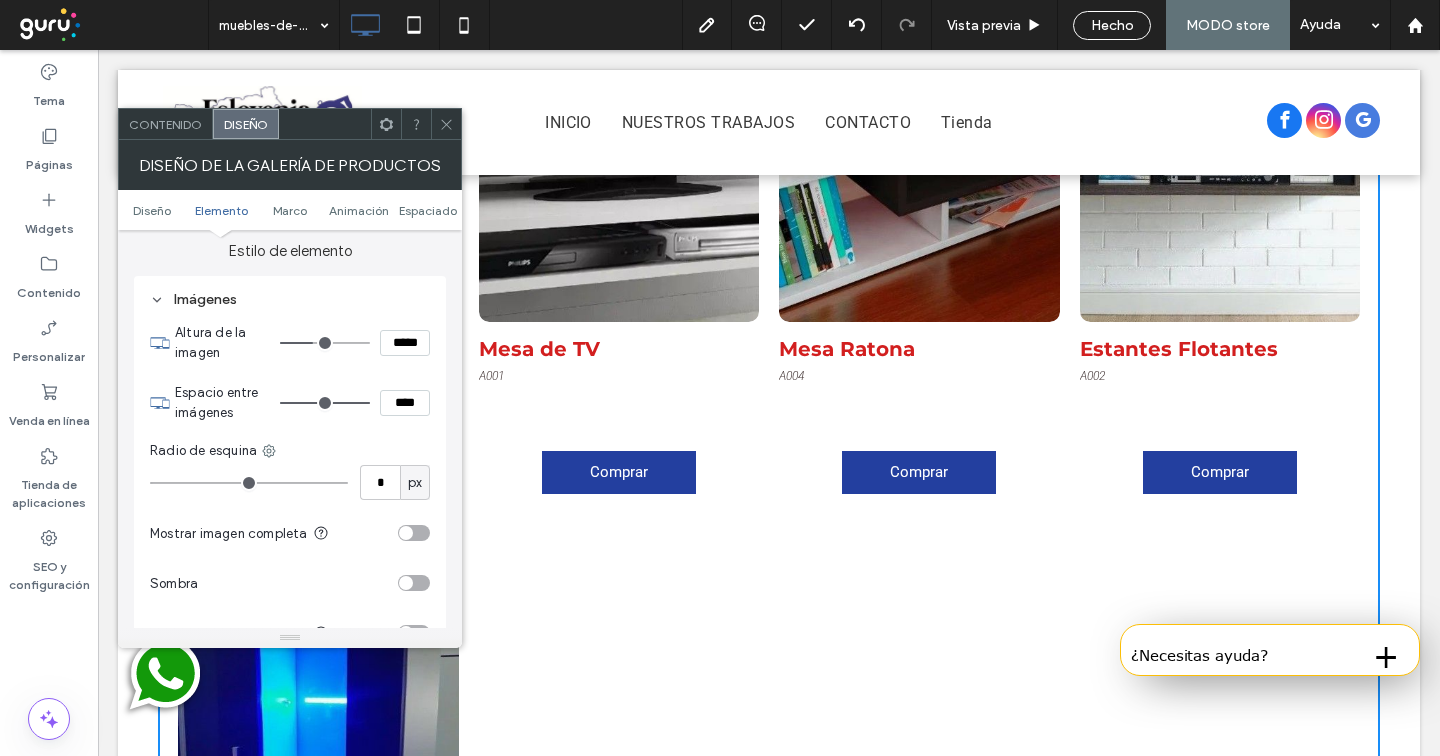 type on "*" 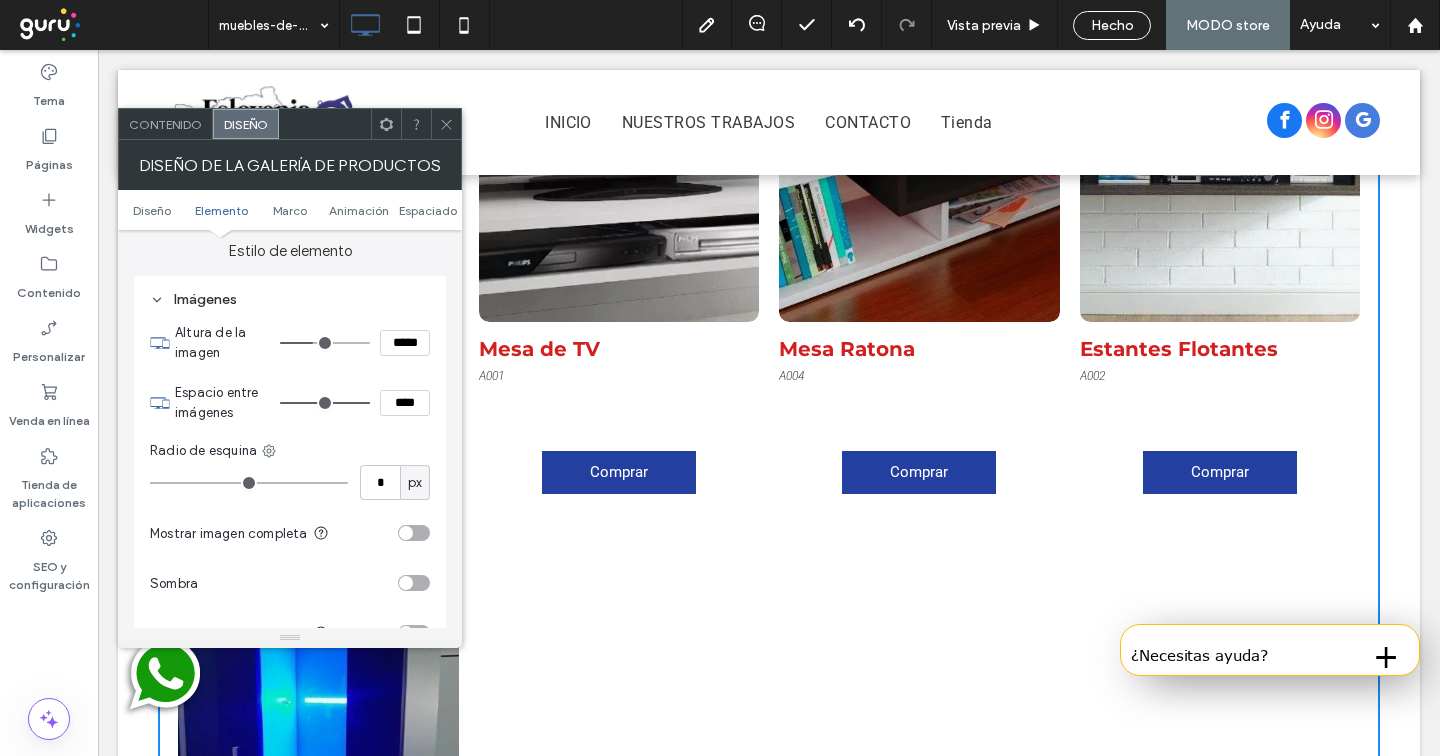 type on "*" 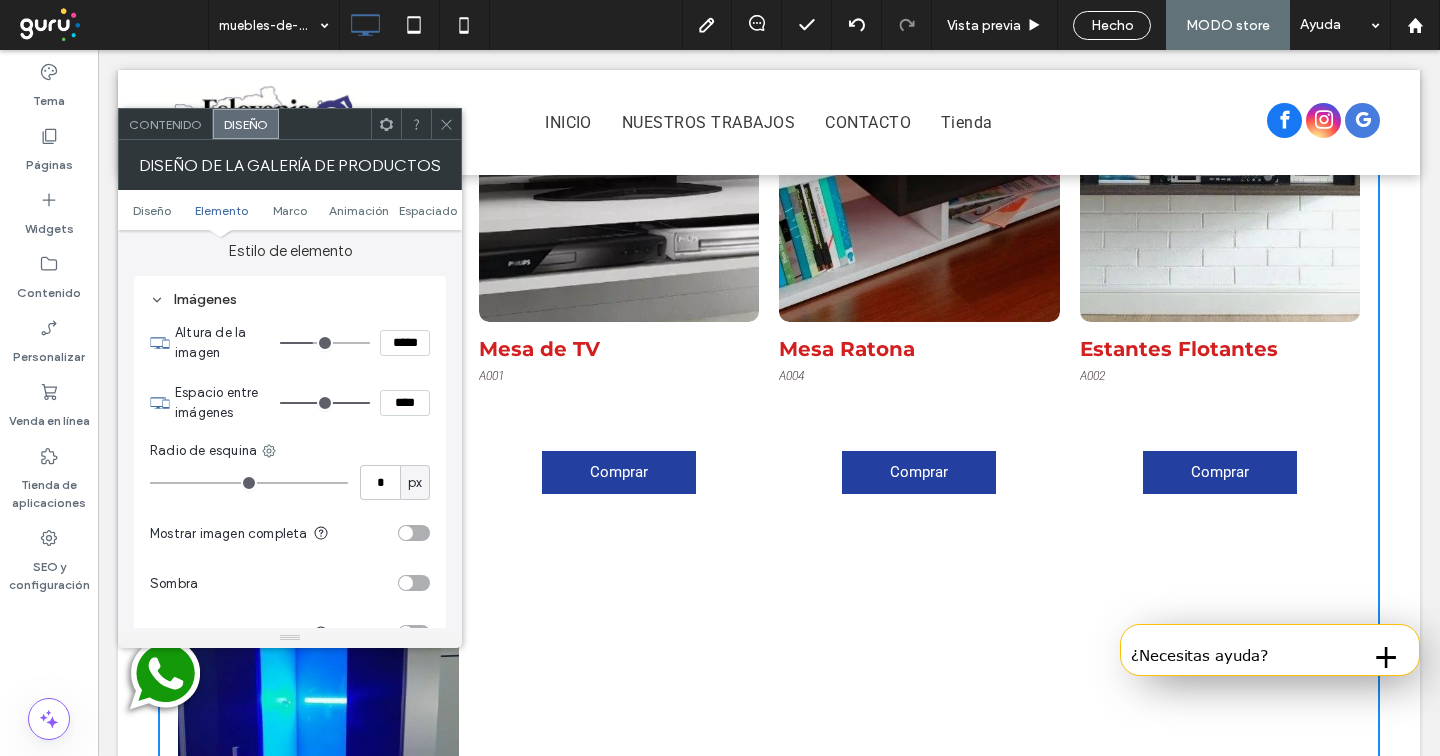 type on "*" 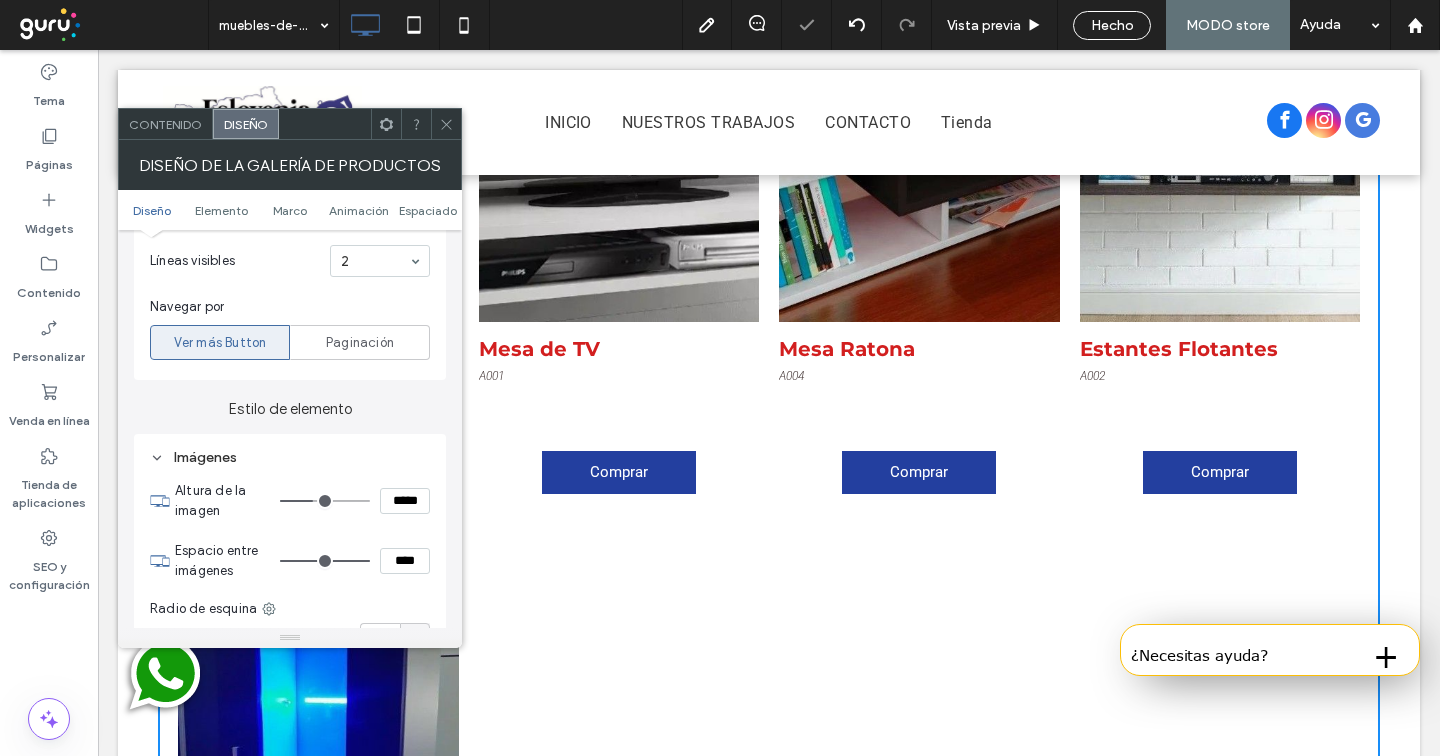 scroll, scrollTop: 696, scrollLeft: 0, axis: vertical 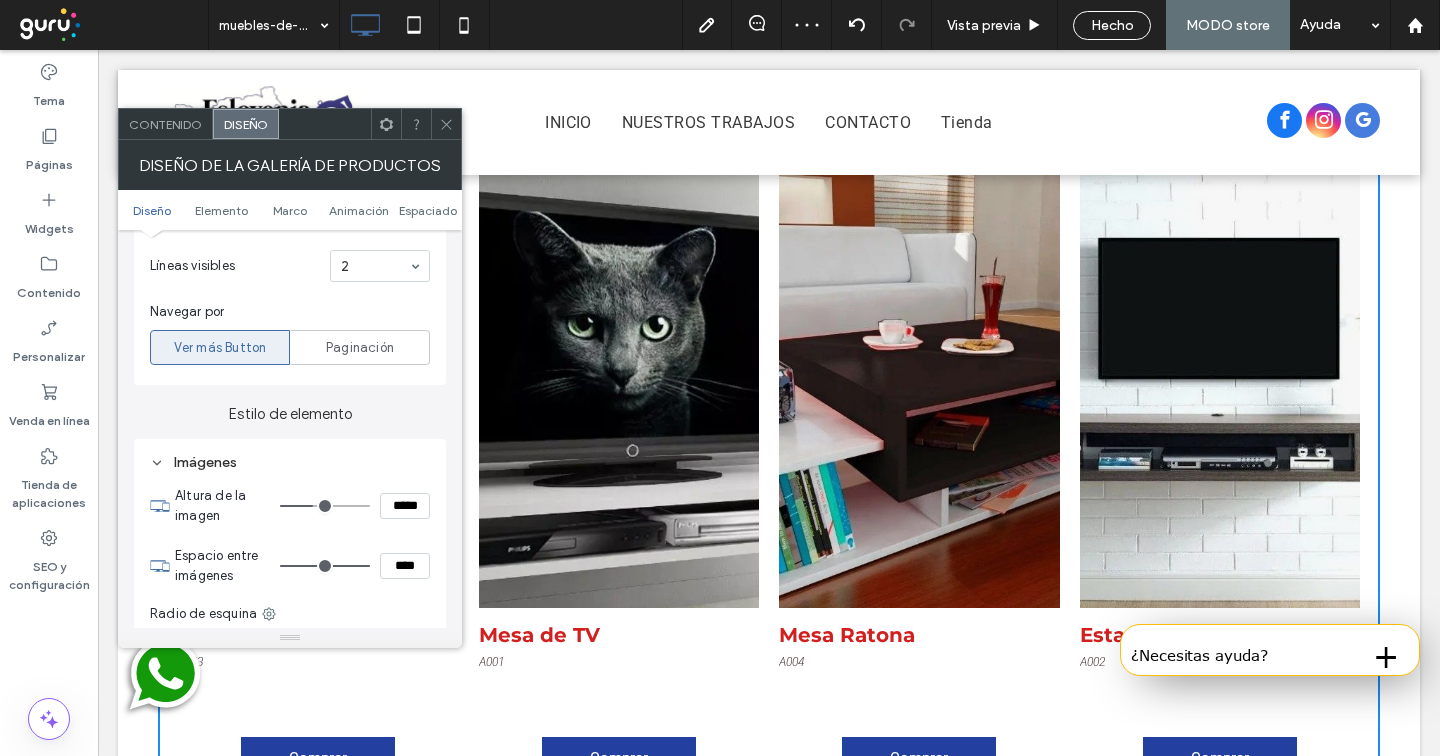 type on "***" 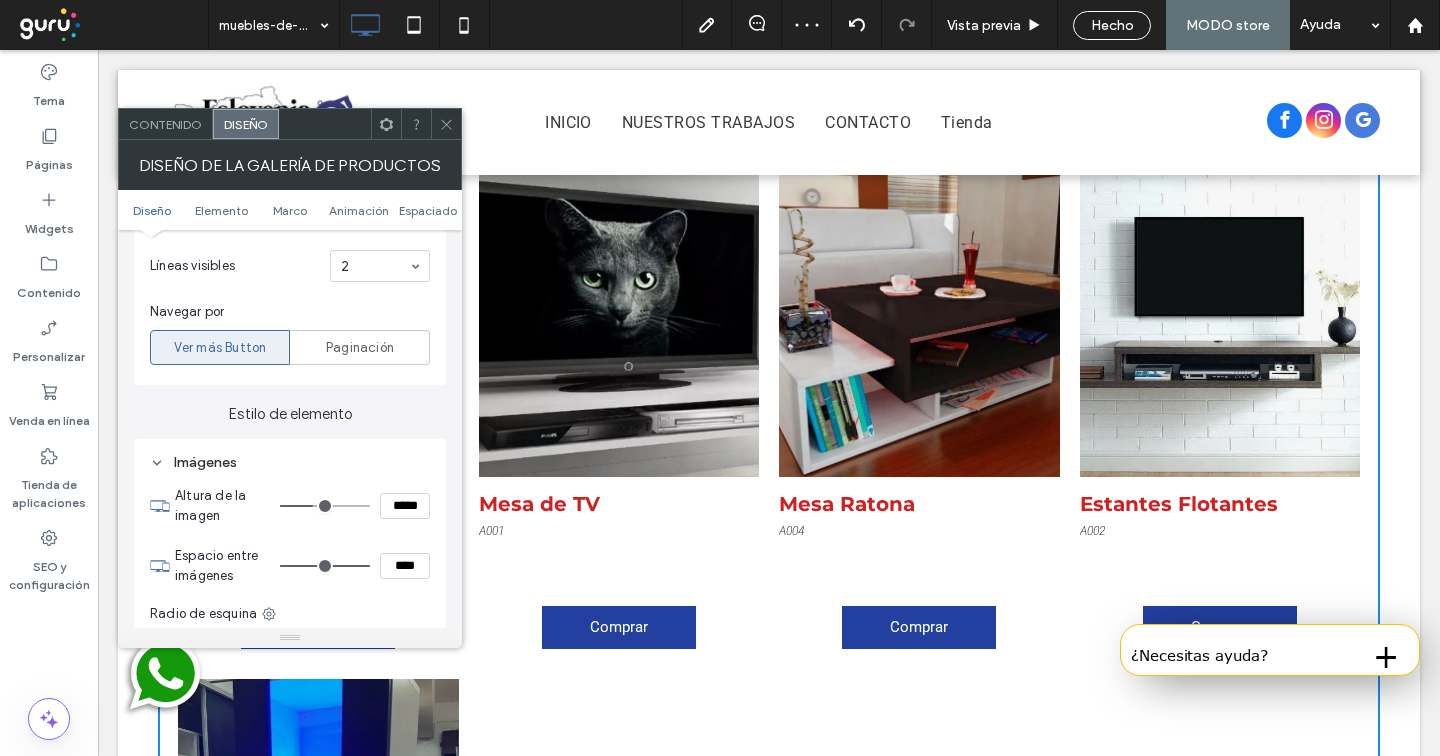 type on "***" 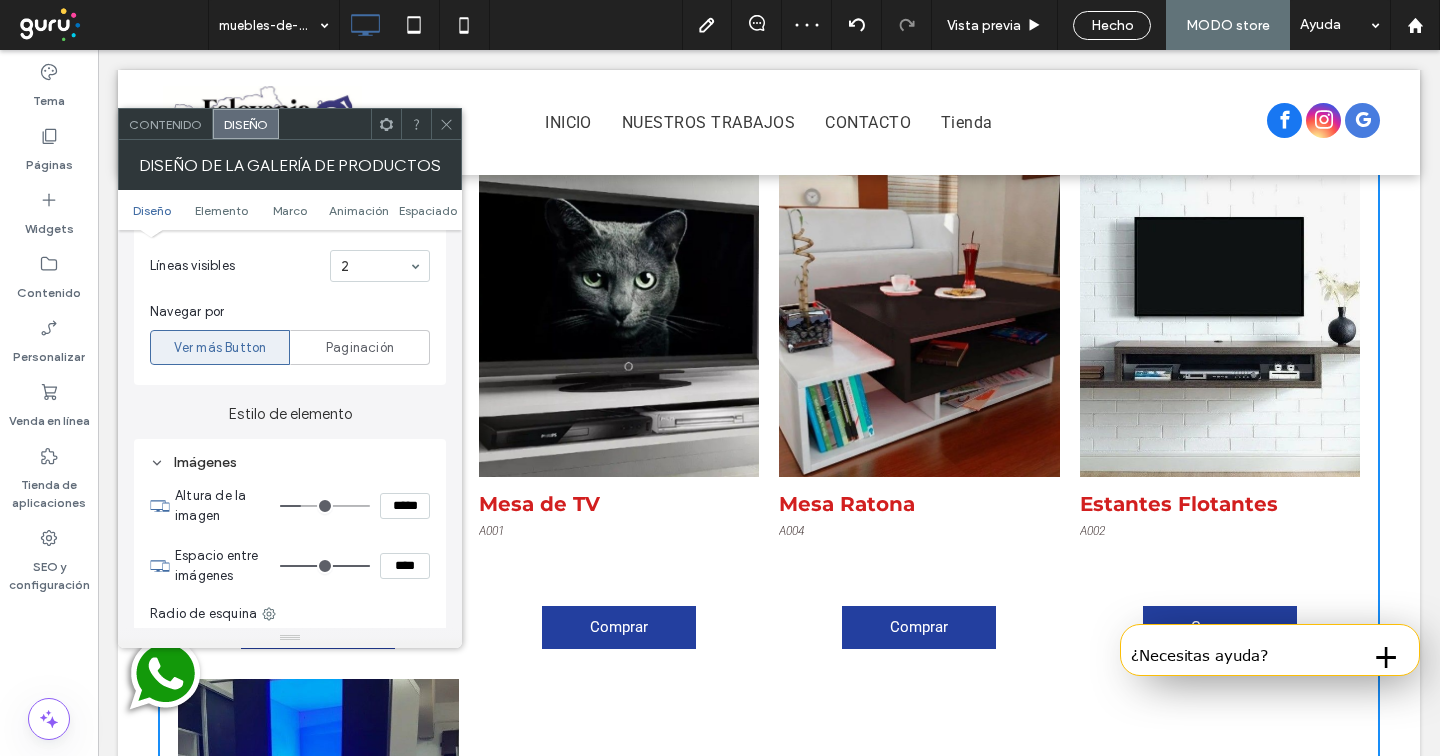 type on "***" 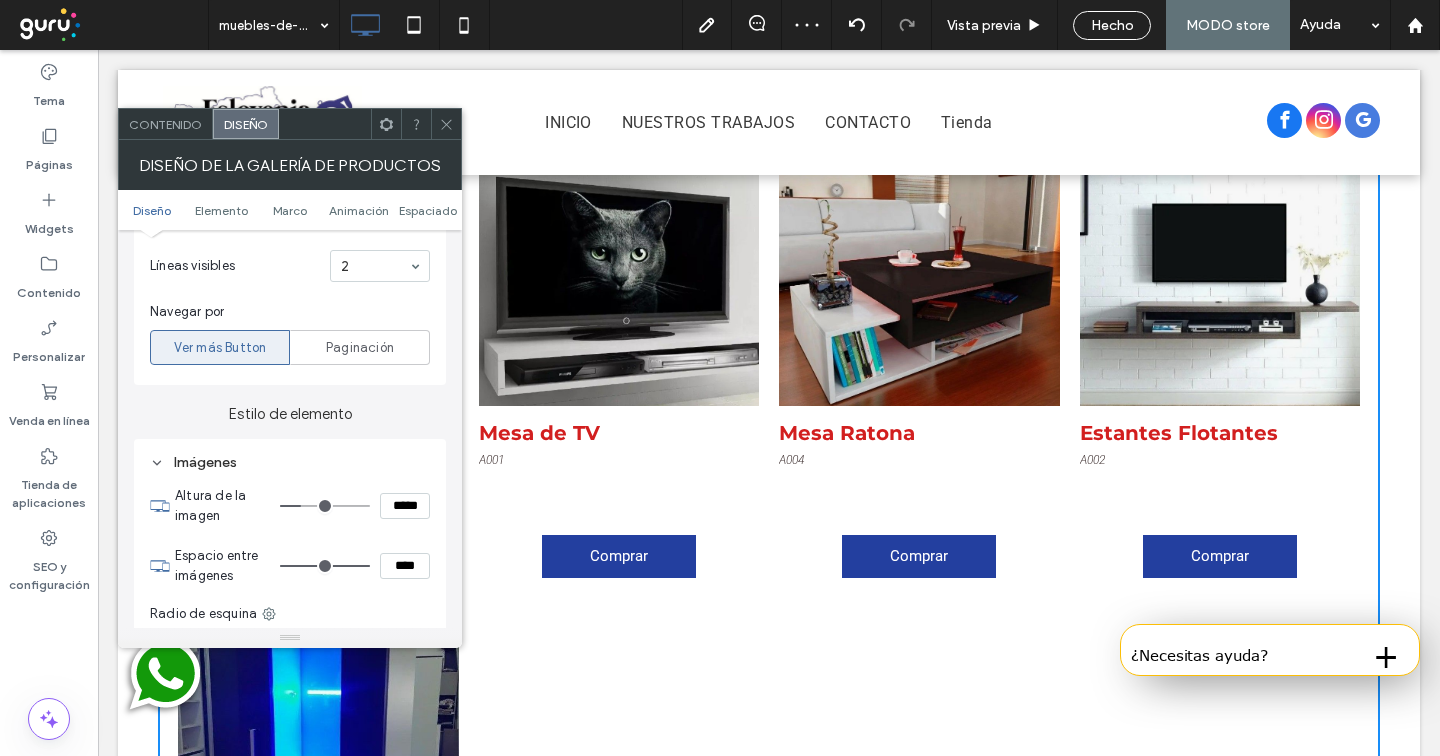 type on "***" 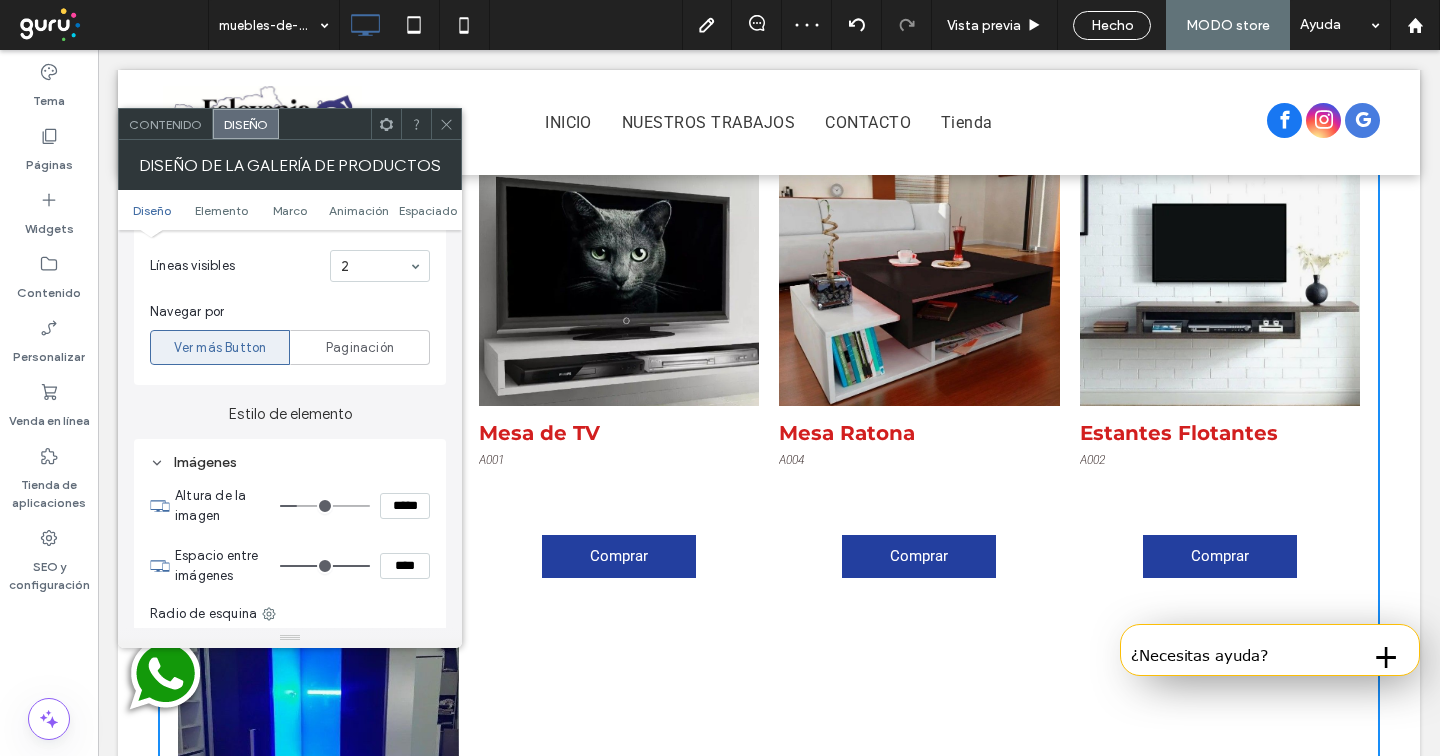 type on "***" 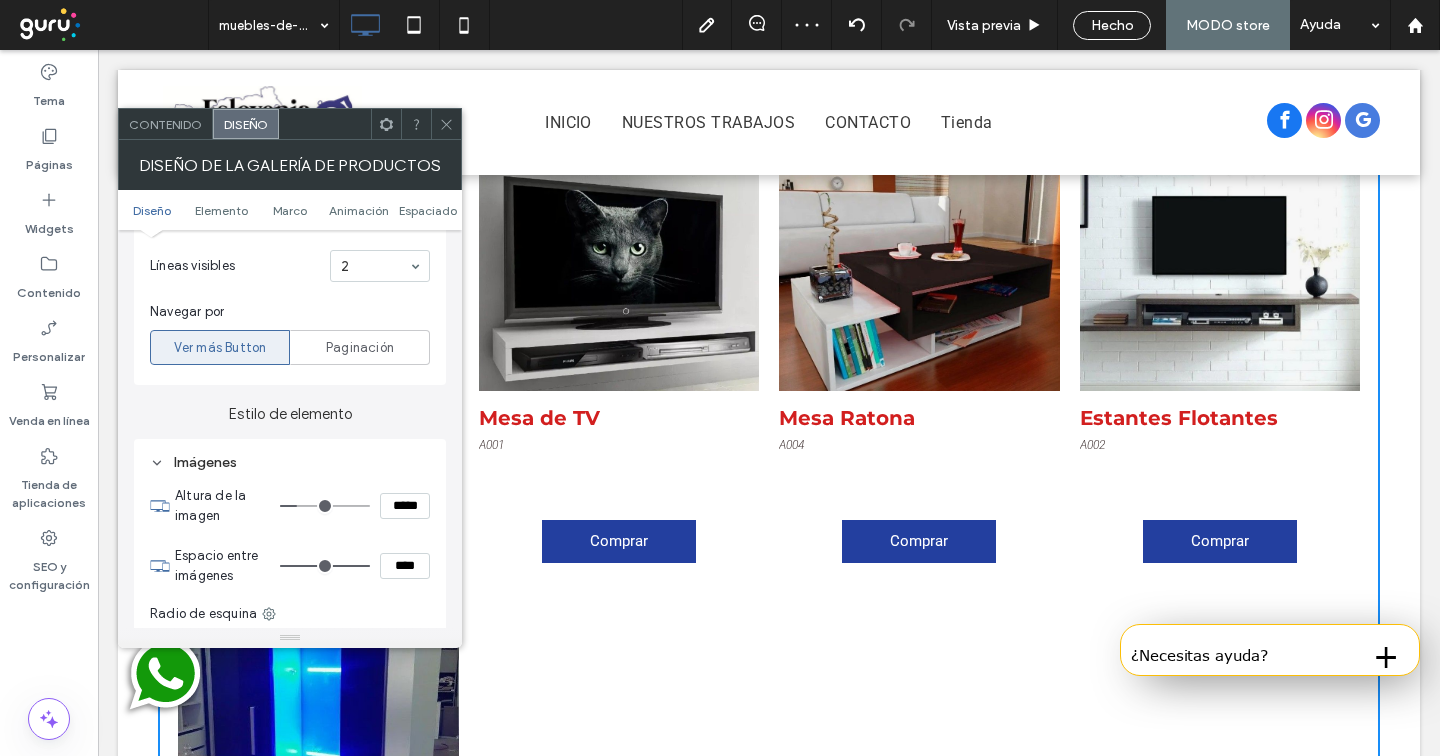 type on "***" 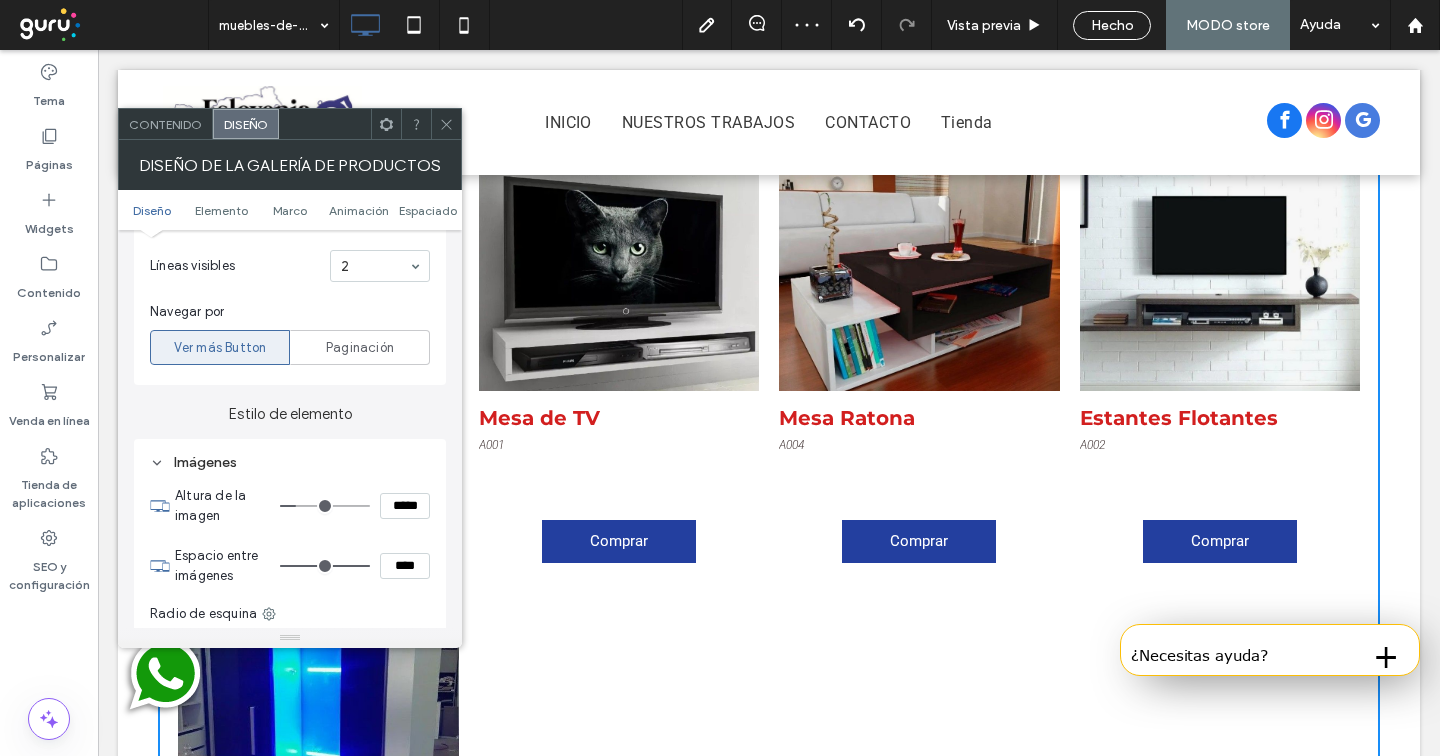 type on "***" 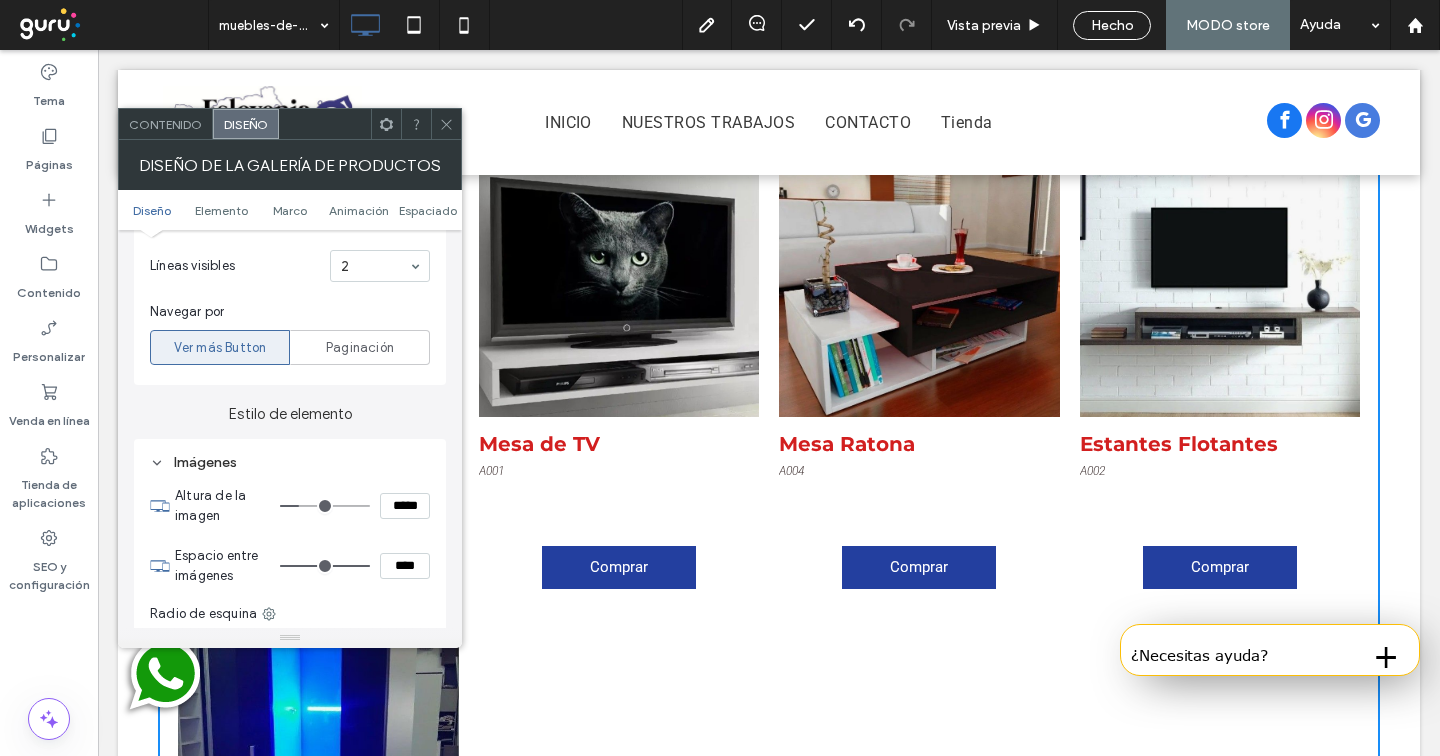 type on "***" 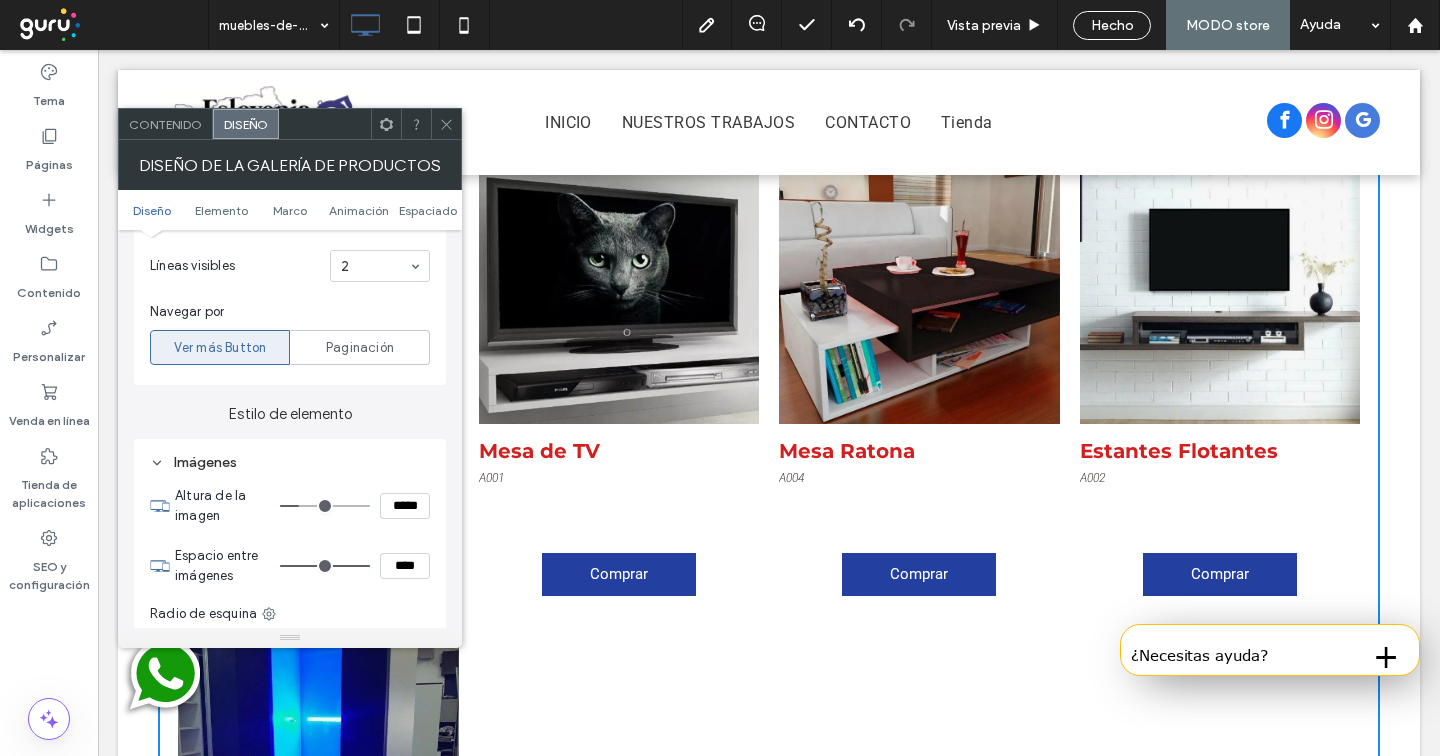 type on "***" 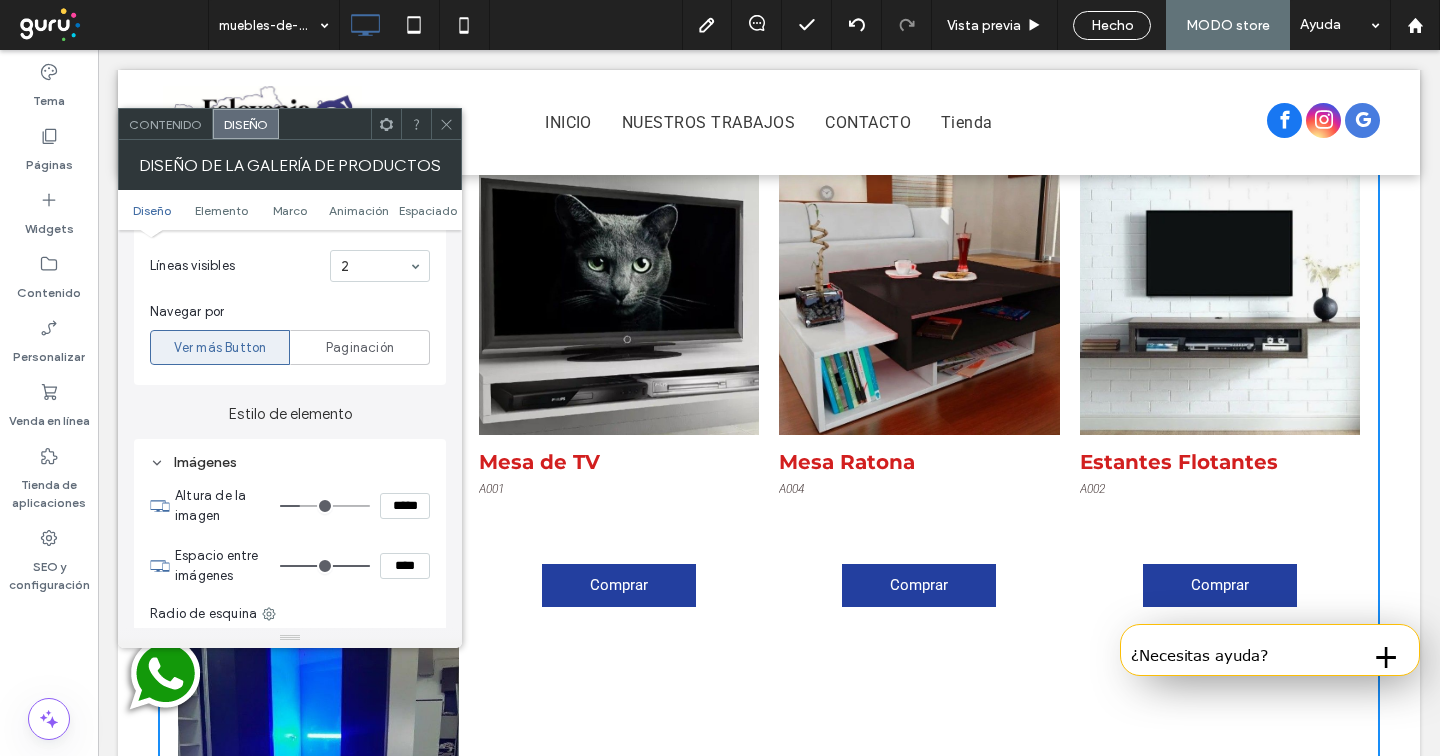 type on "***" 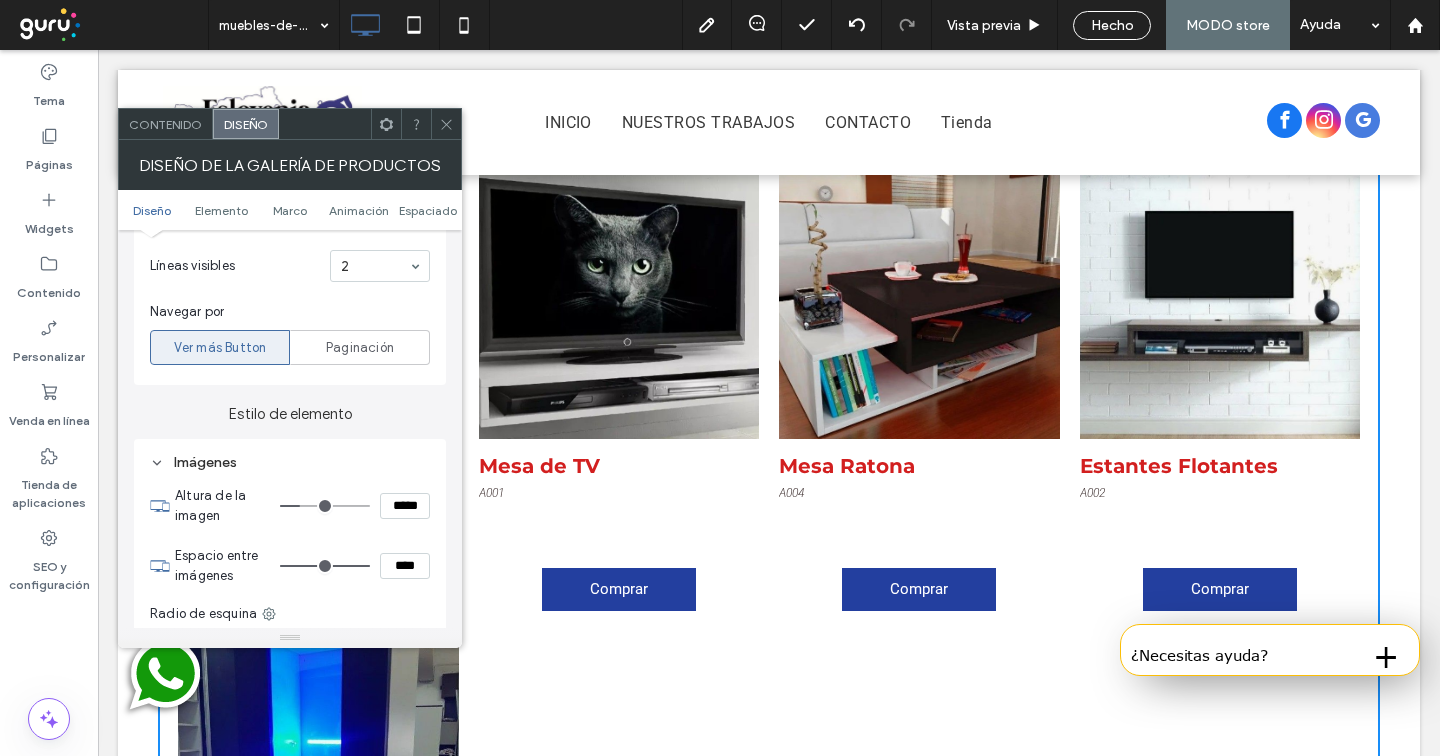 type on "***" 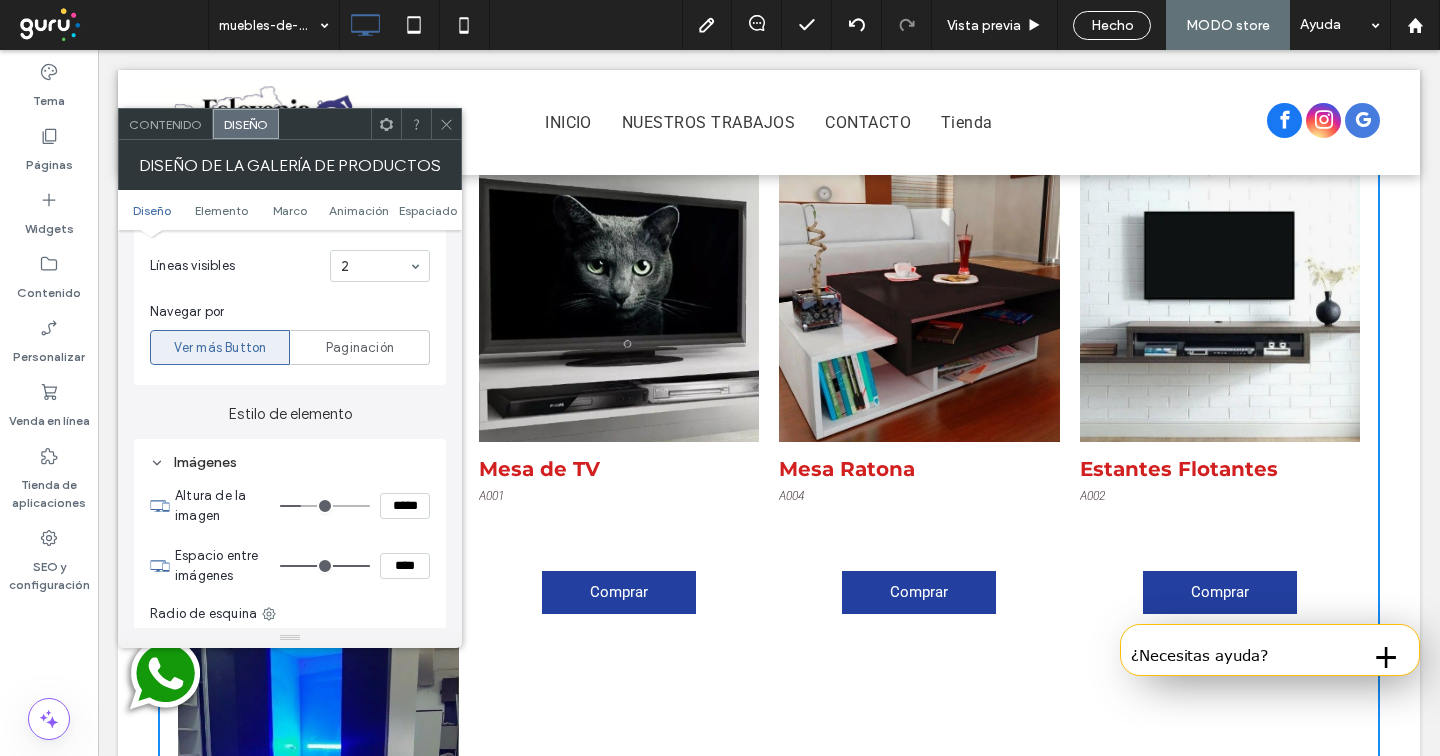 type on "***" 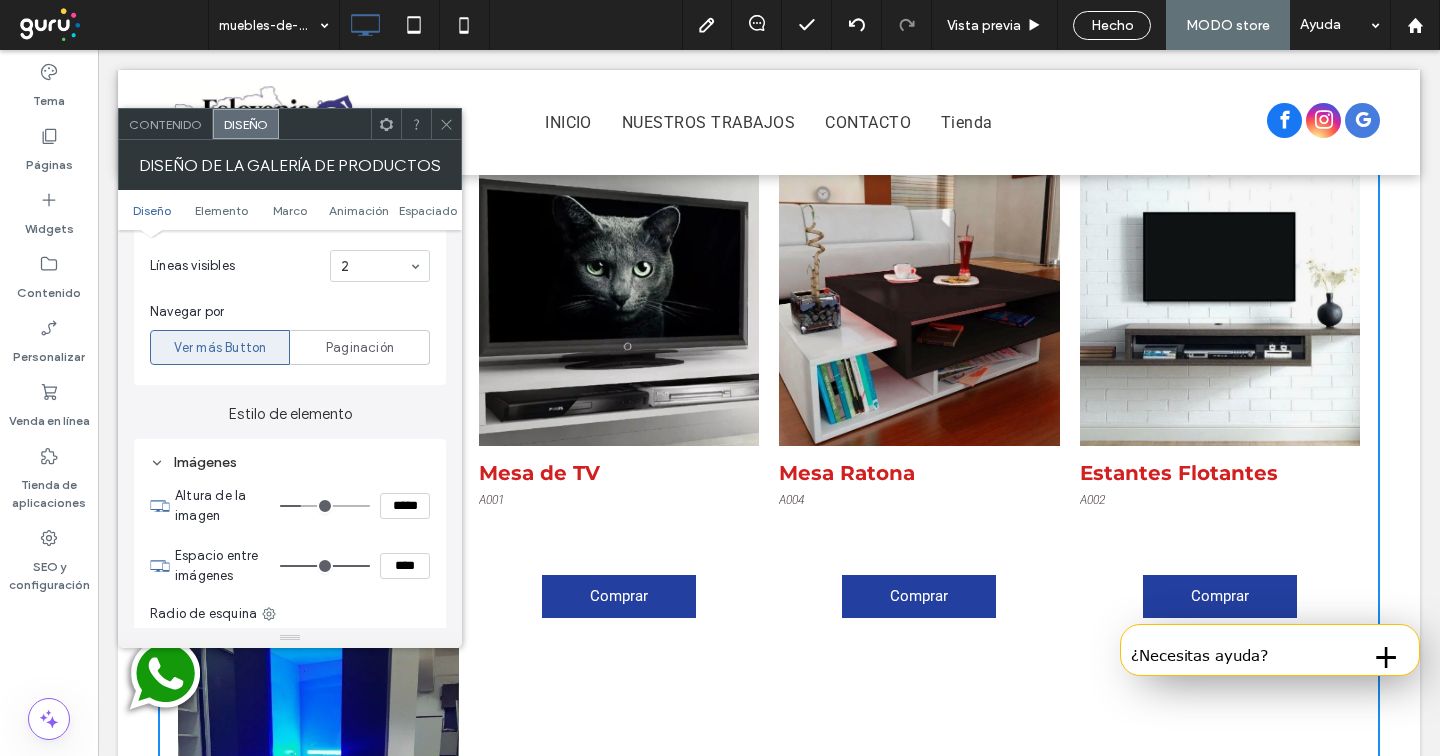 type on "***" 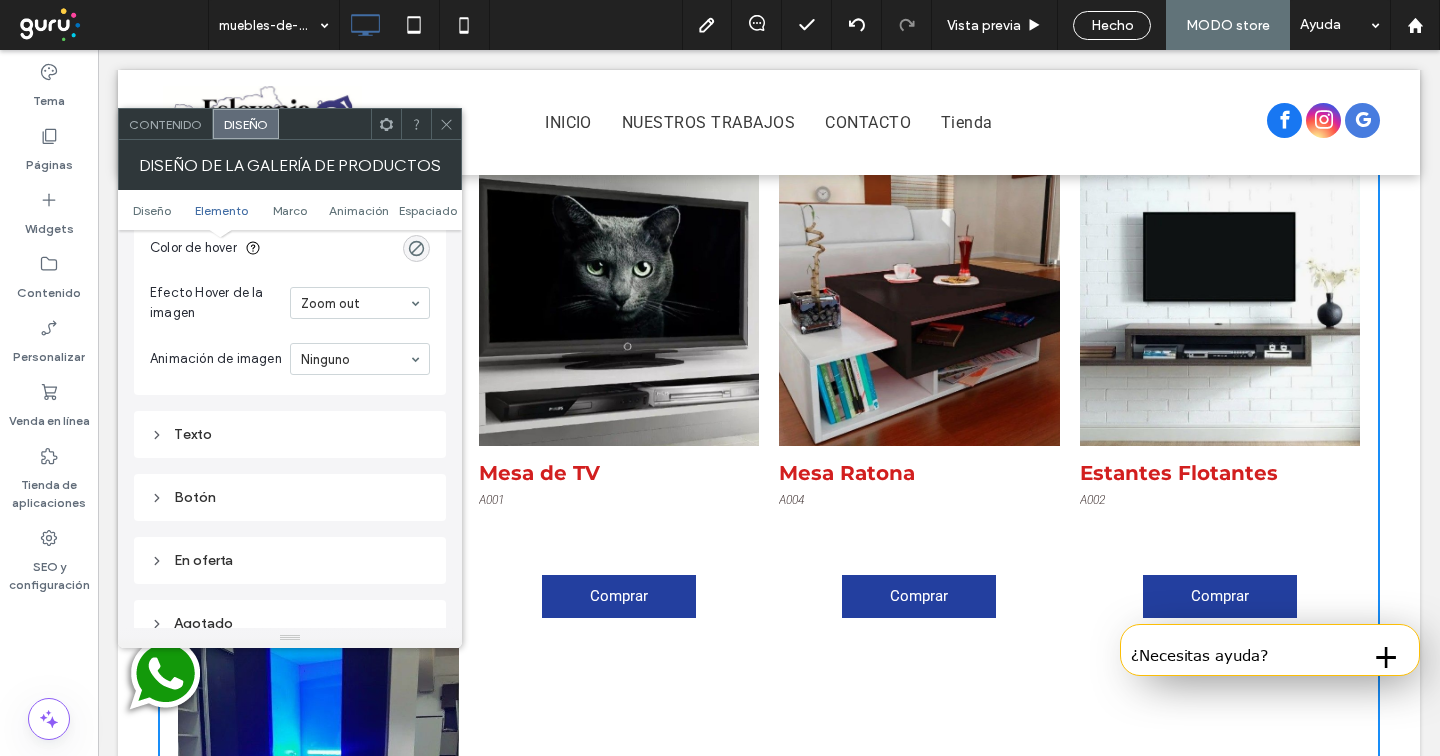 scroll, scrollTop: 1339, scrollLeft: 0, axis: vertical 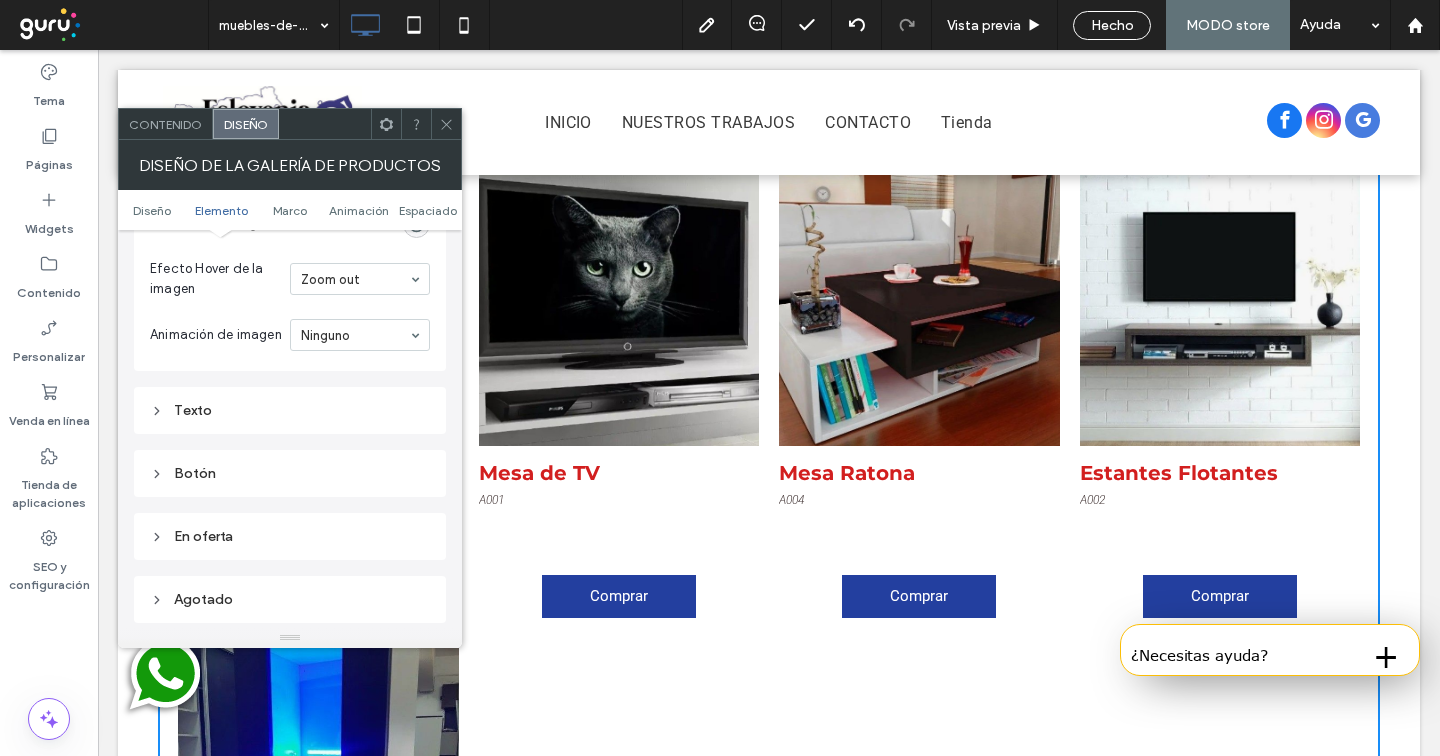 click on "Texto" at bounding box center (290, 410) 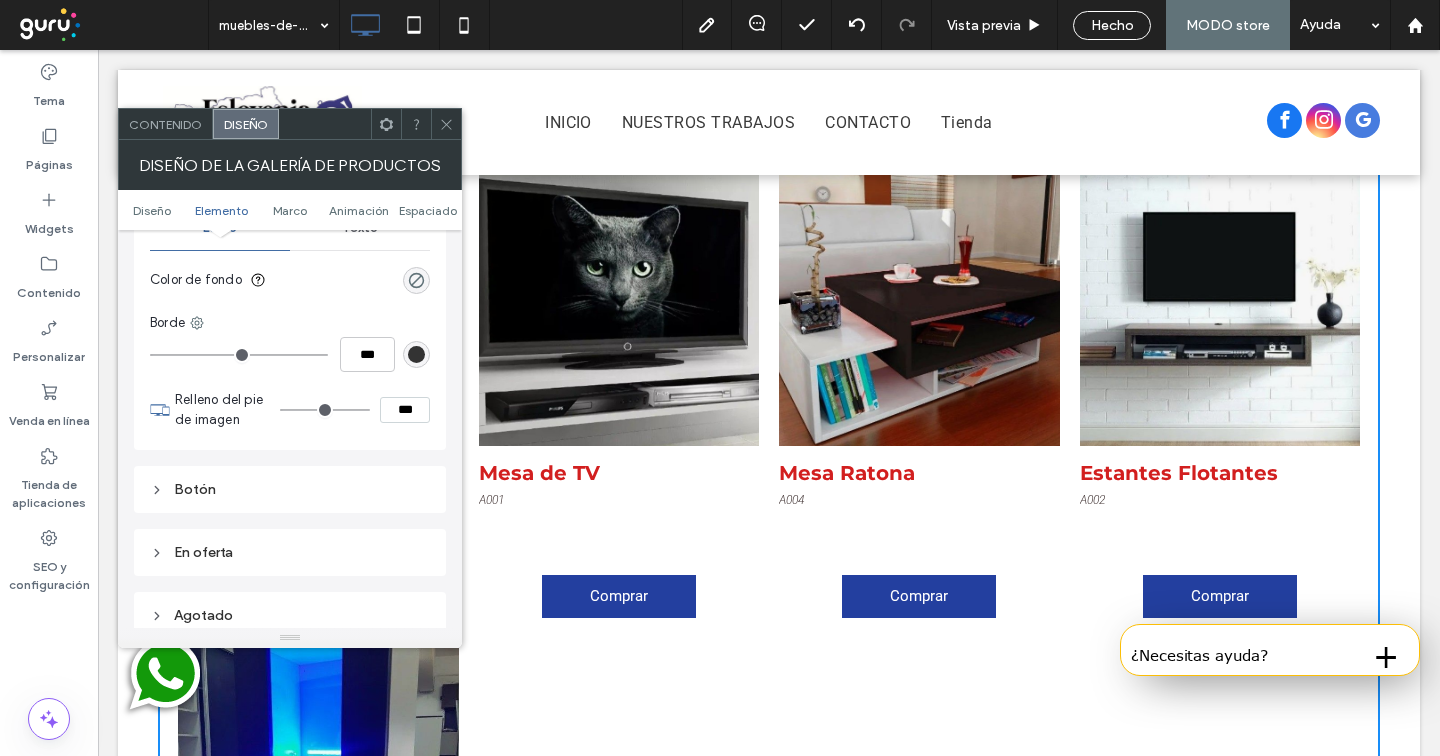 scroll, scrollTop: 1556, scrollLeft: 0, axis: vertical 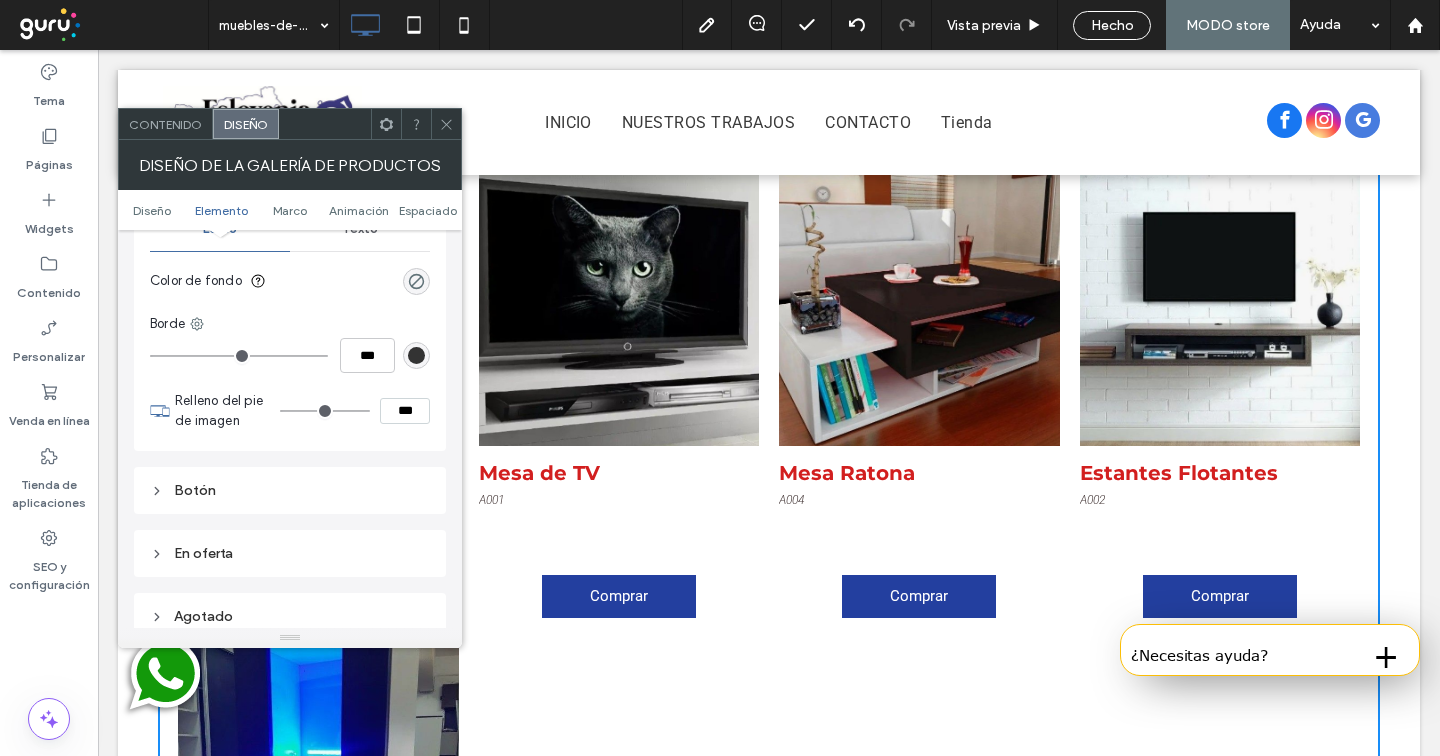 click on "Texto" at bounding box center (360, 229) 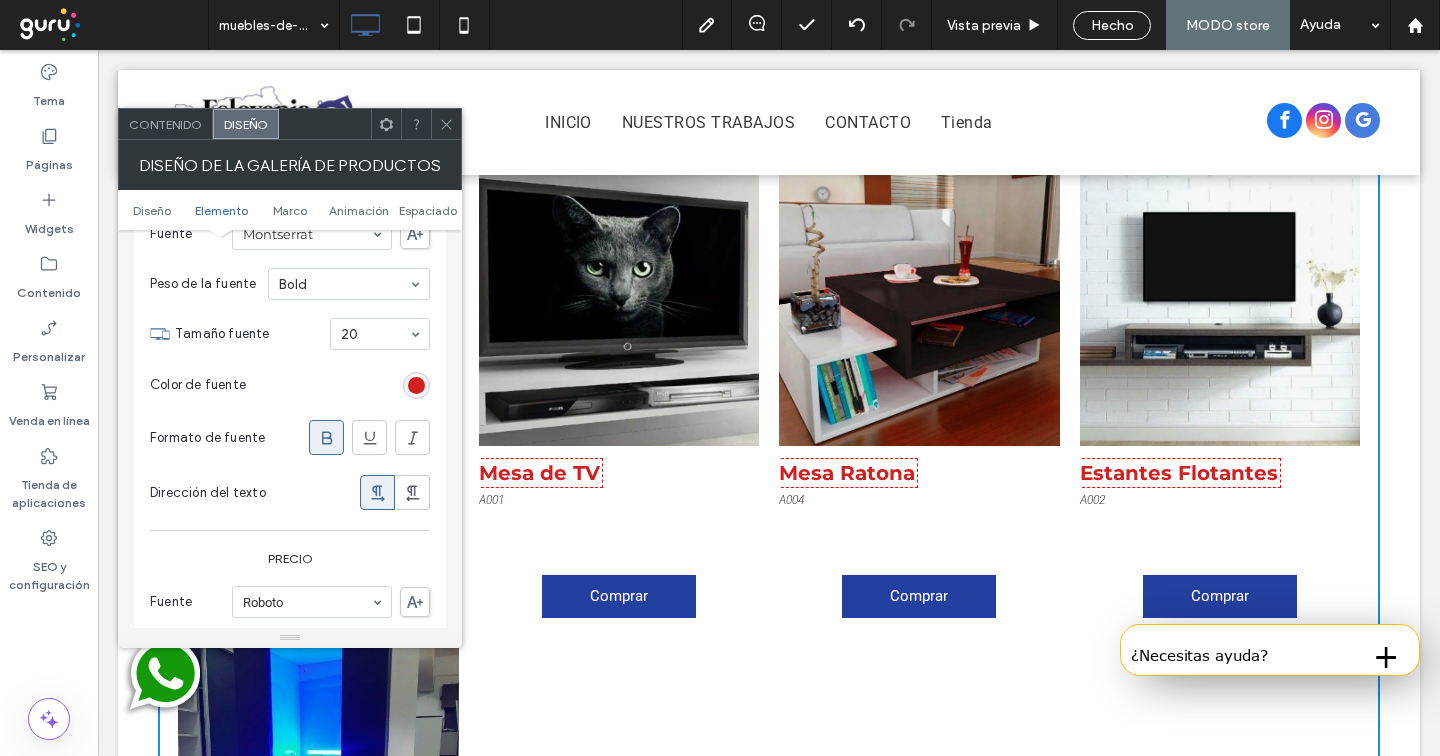 scroll, scrollTop: 1680, scrollLeft: 0, axis: vertical 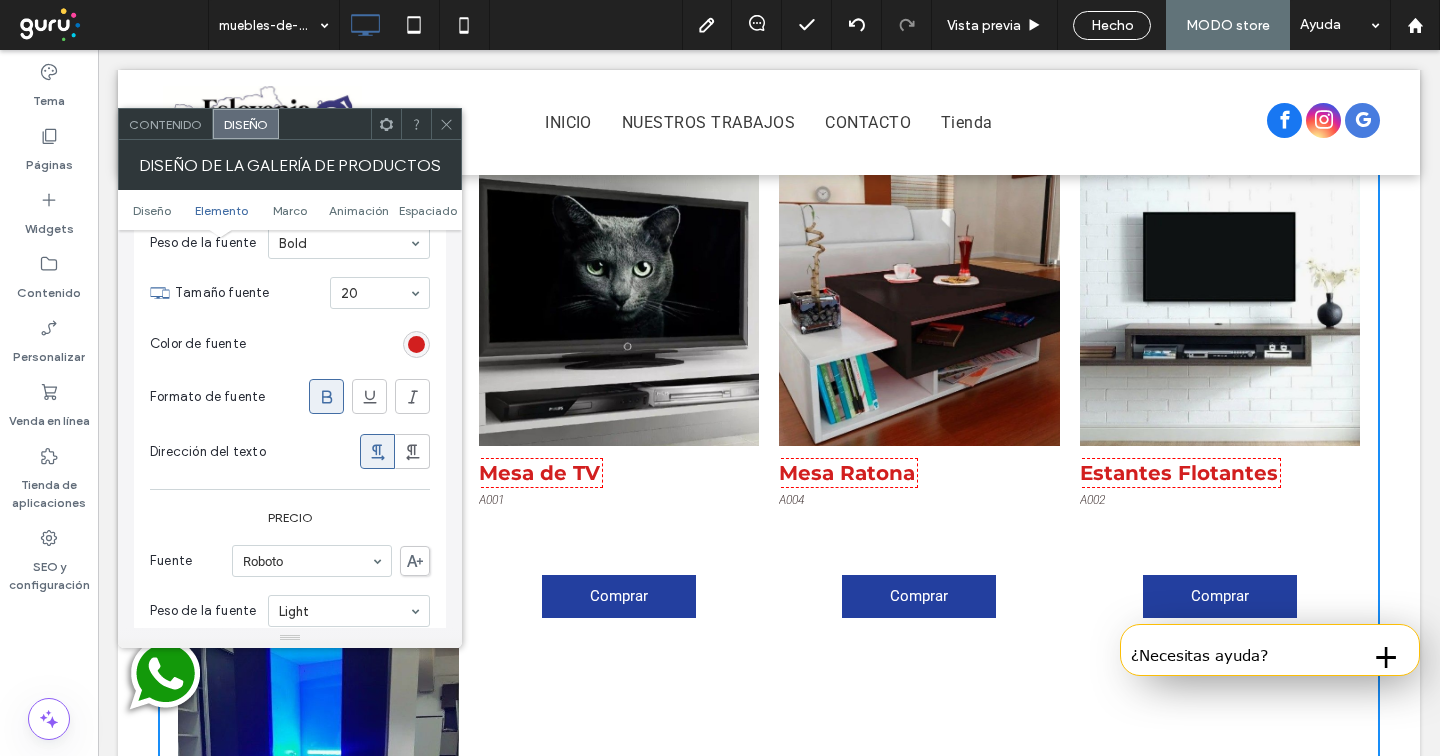 click 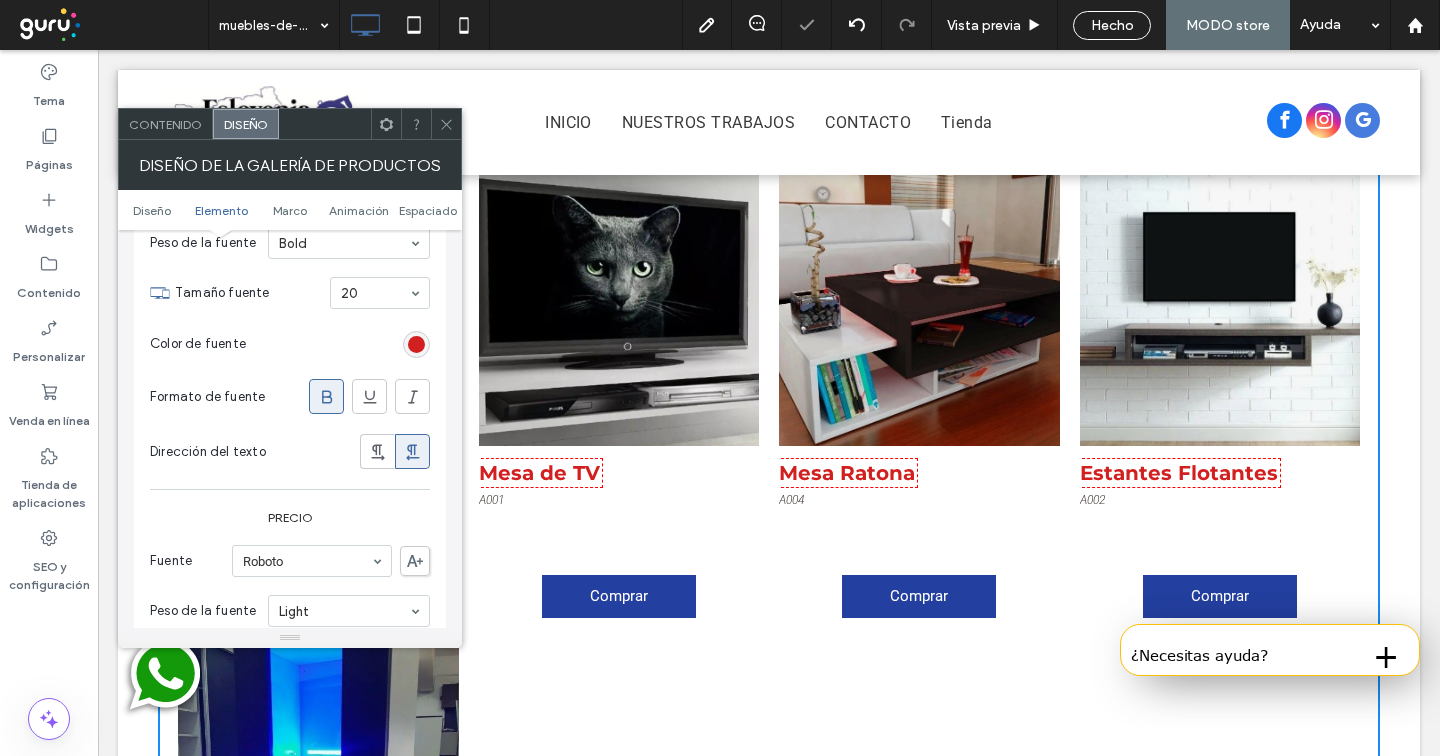 click 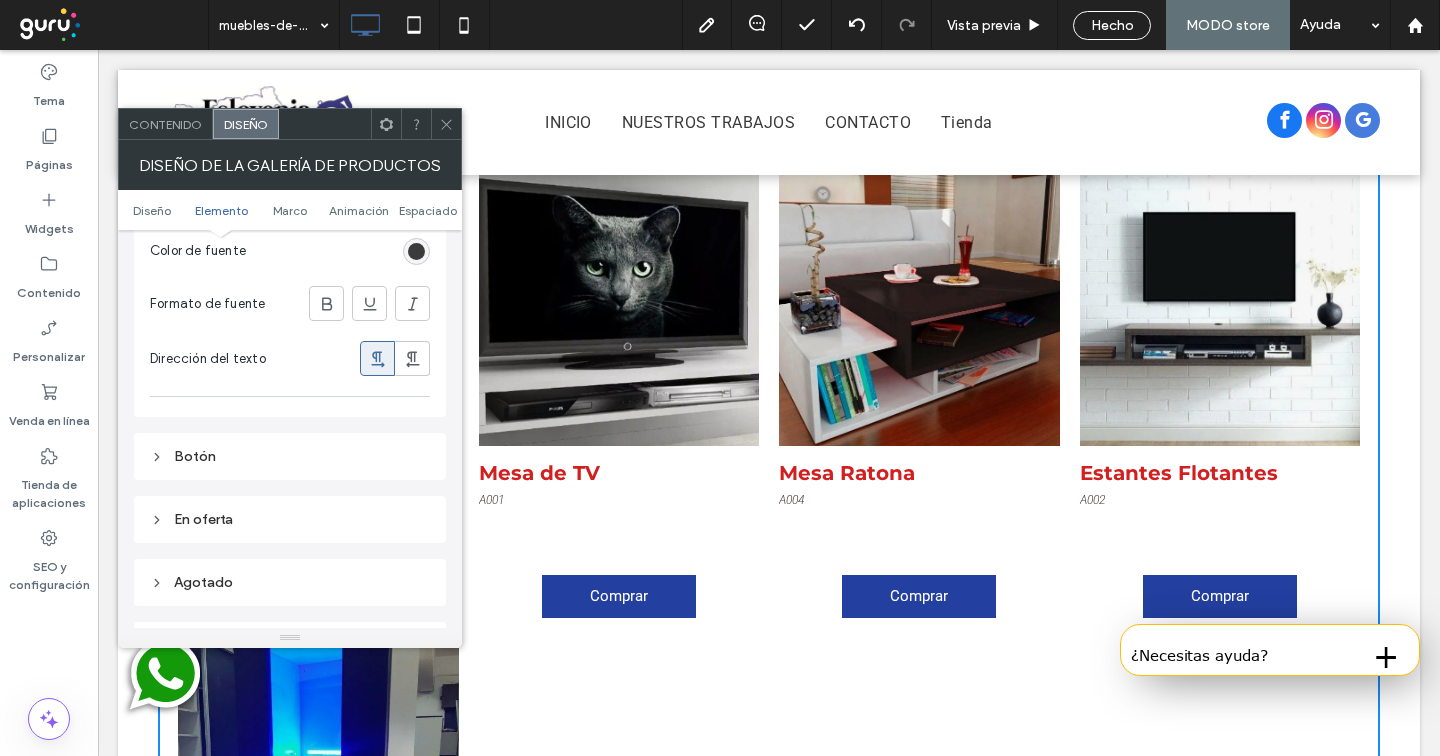 scroll, scrollTop: 3072, scrollLeft: 0, axis: vertical 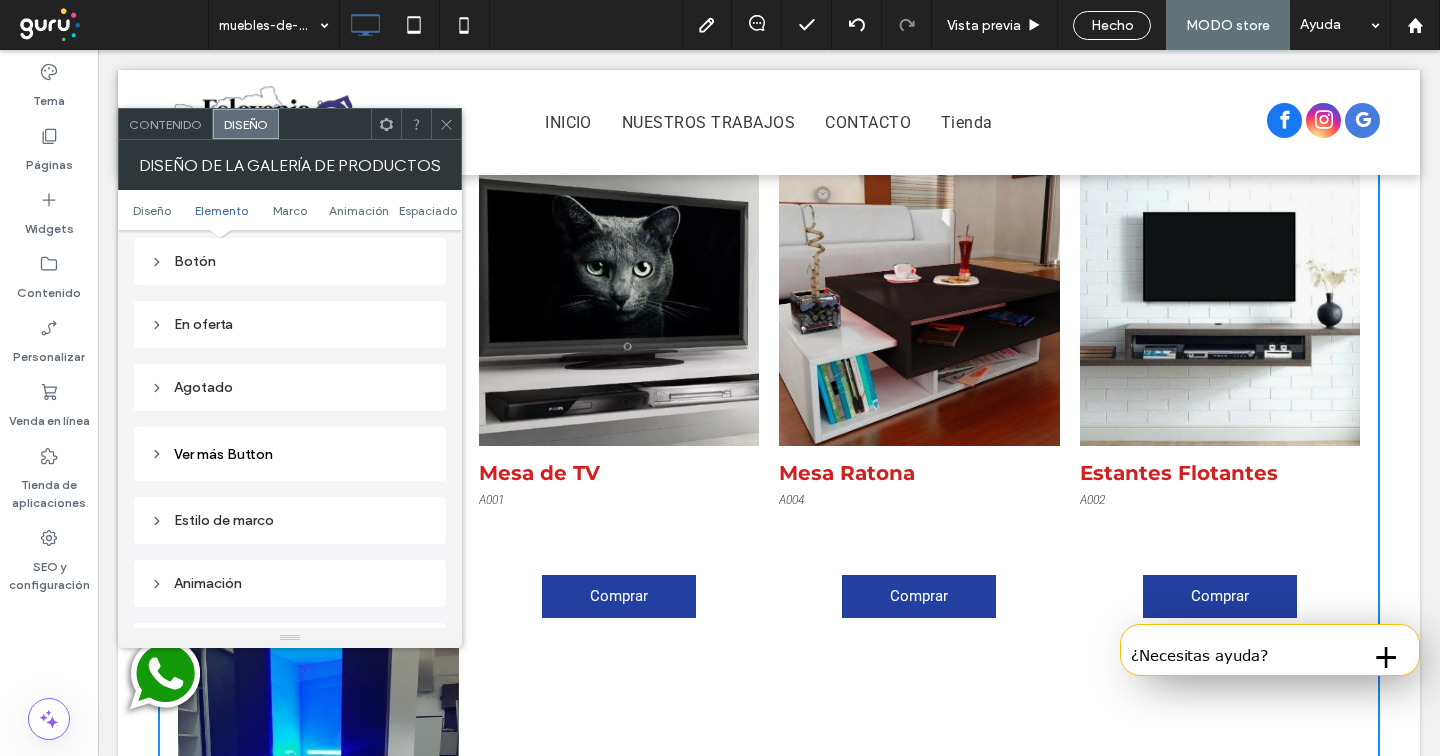 click on "Botón" at bounding box center (290, 261) 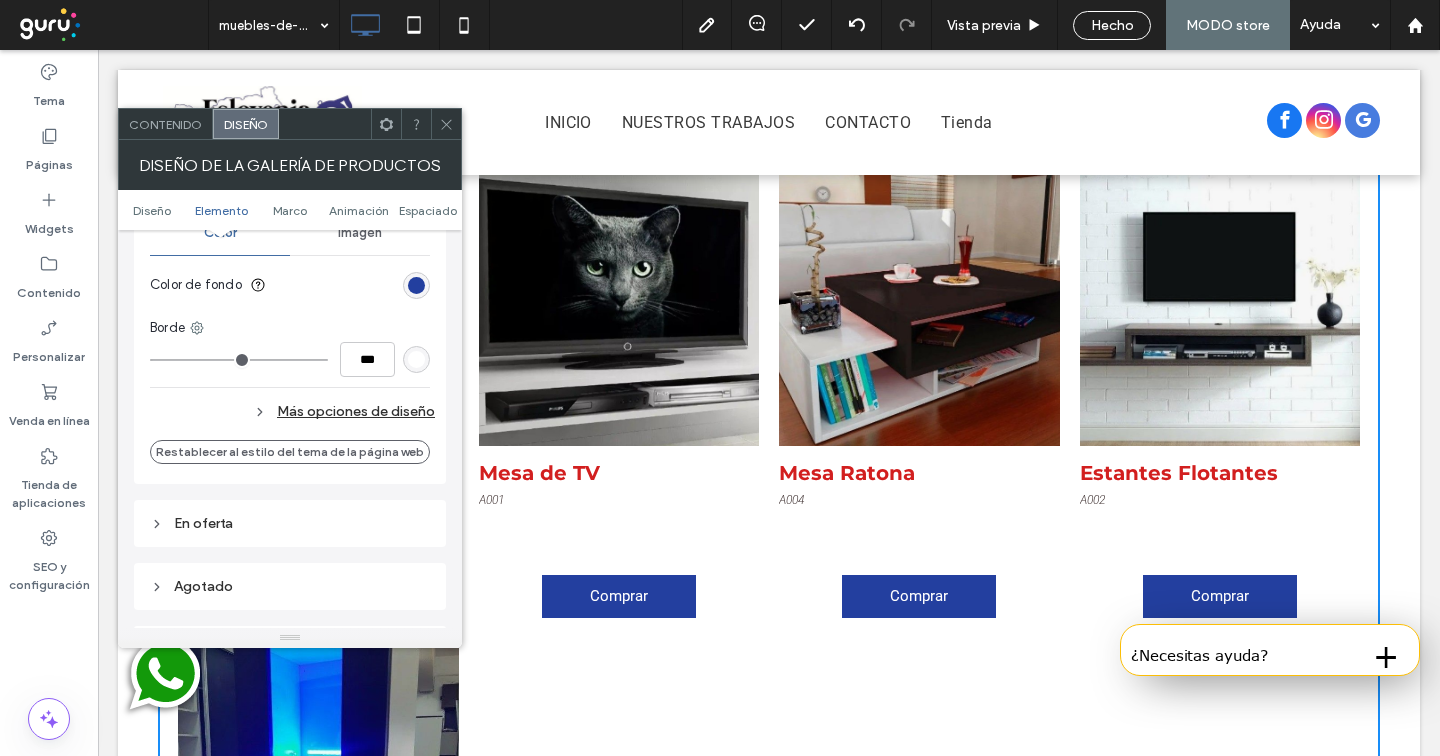 scroll, scrollTop: 3544, scrollLeft: 0, axis: vertical 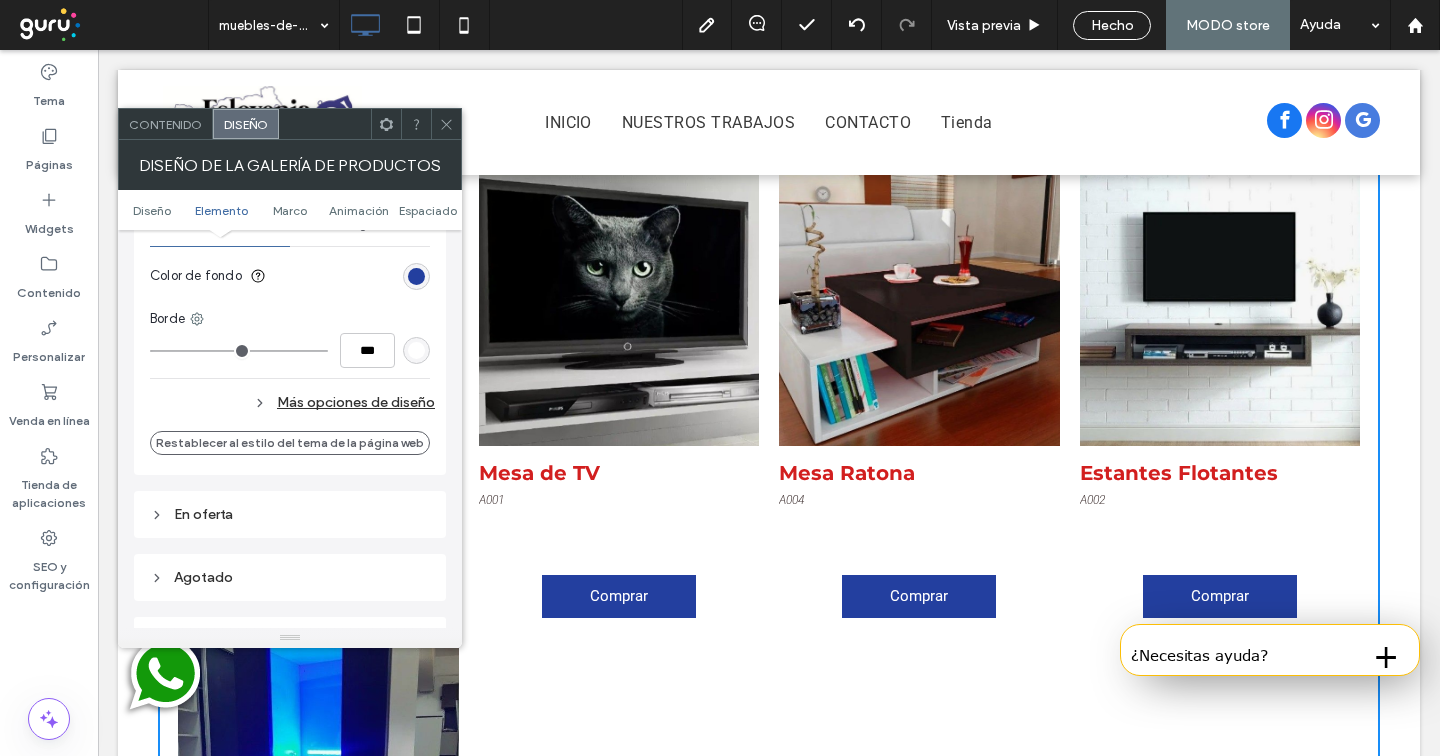 click on "Más opciones de diseño" at bounding box center (292, 402) 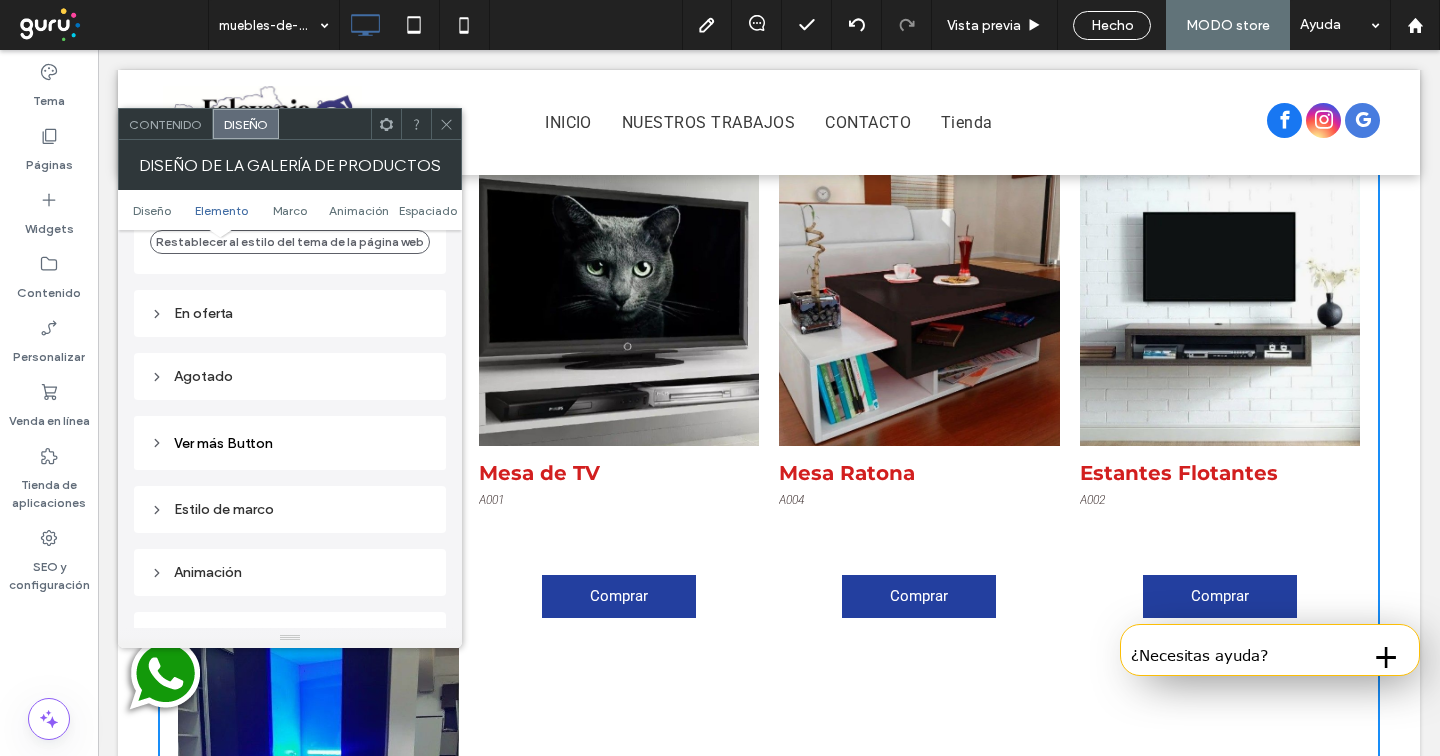 scroll, scrollTop: 4019, scrollLeft: 0, axis: vertical 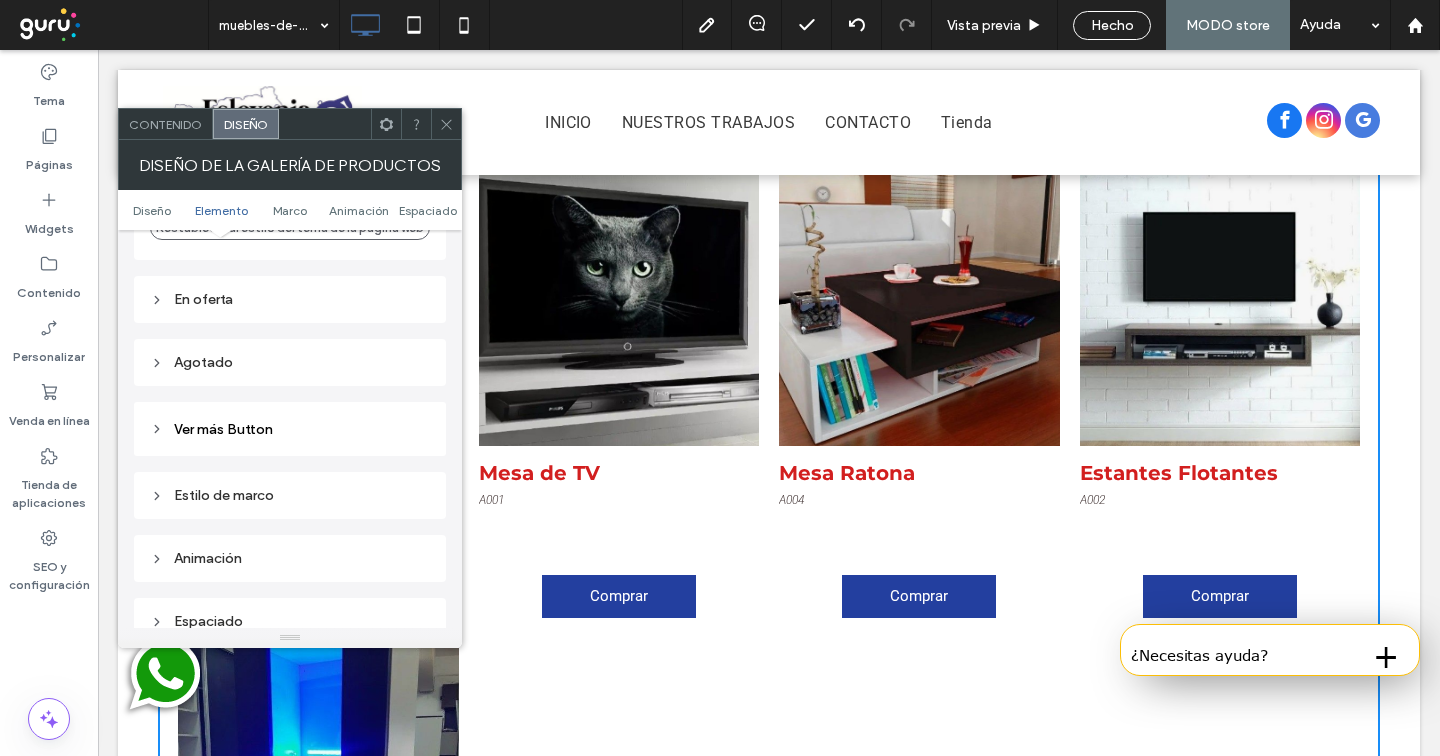 click on "Ver más Button" at bounding box center [290, 429] 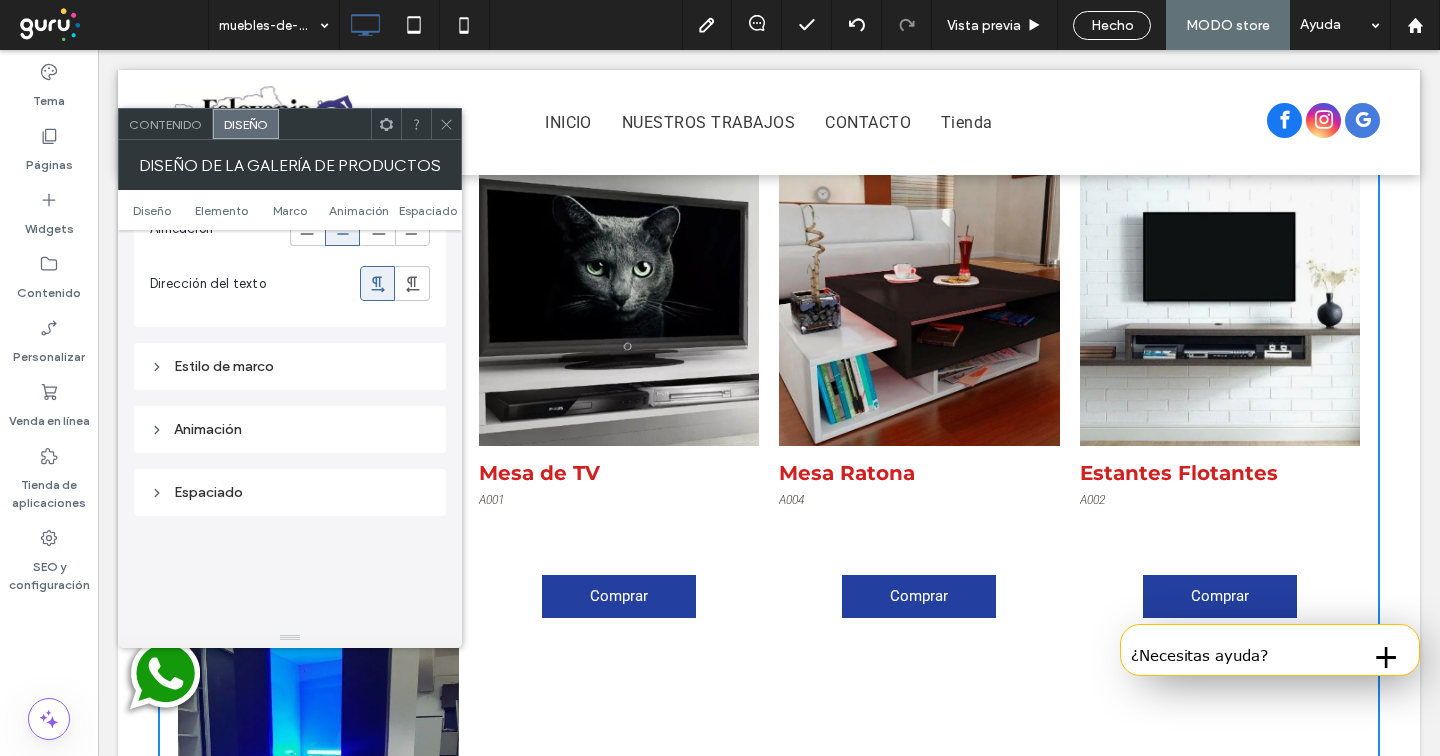 scroll, scrollTop: 4540, scrollLeft: 0, axis: vertical 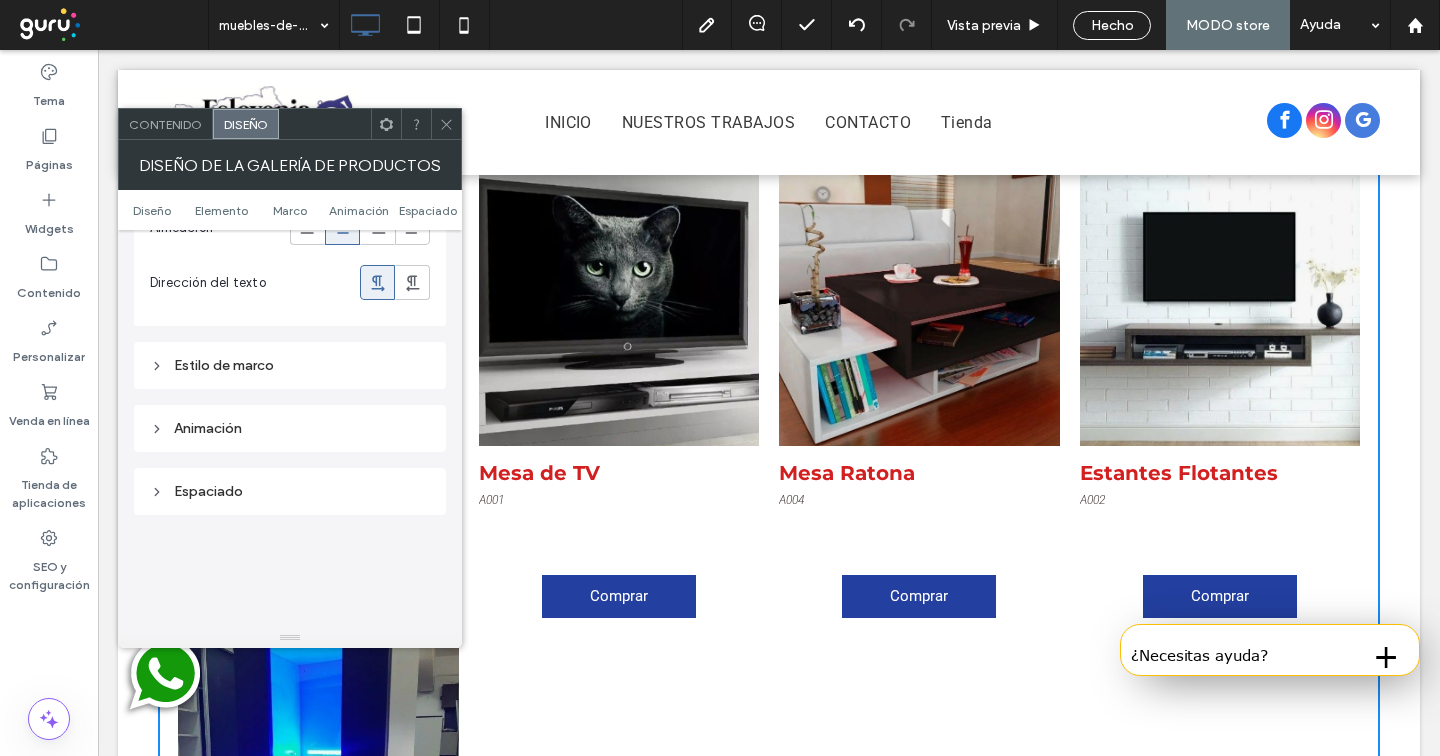 click 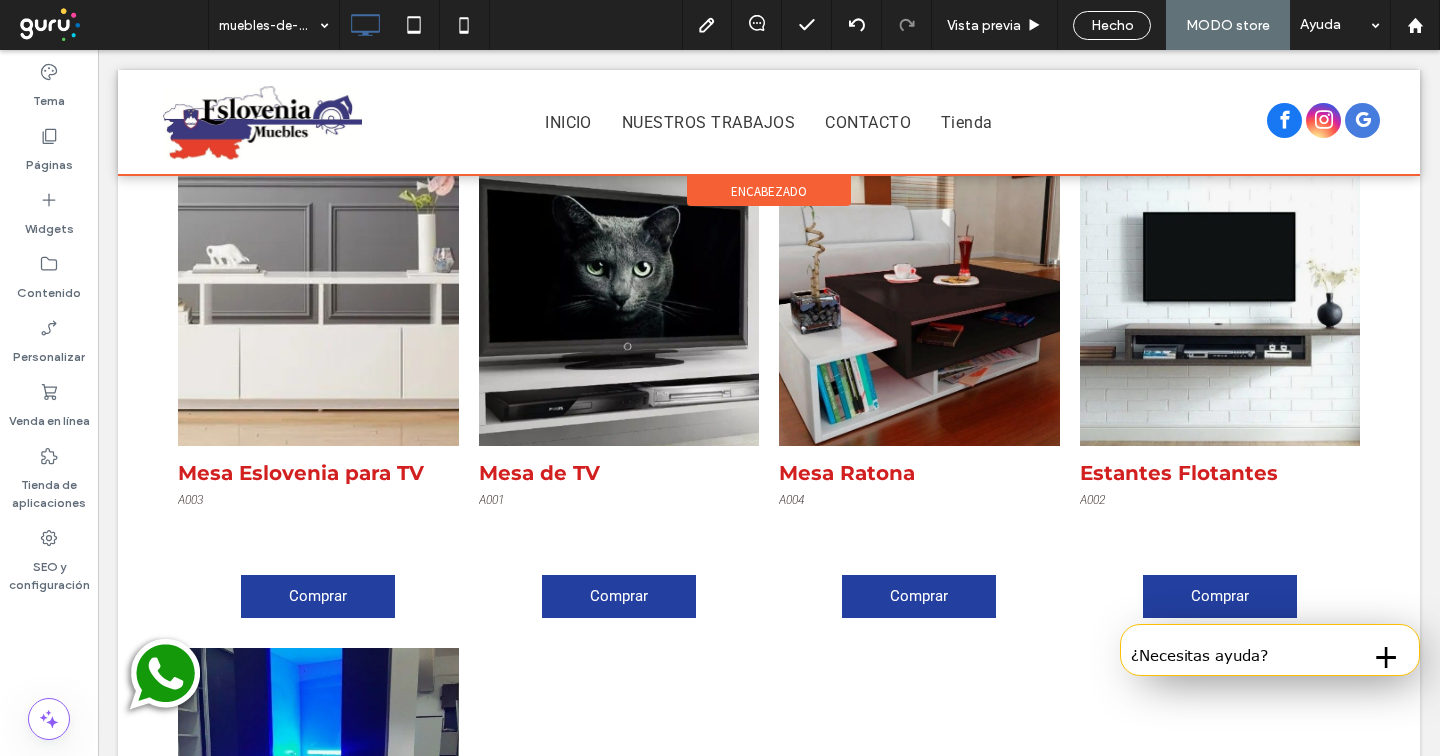 click at bounding box center [769, 122] 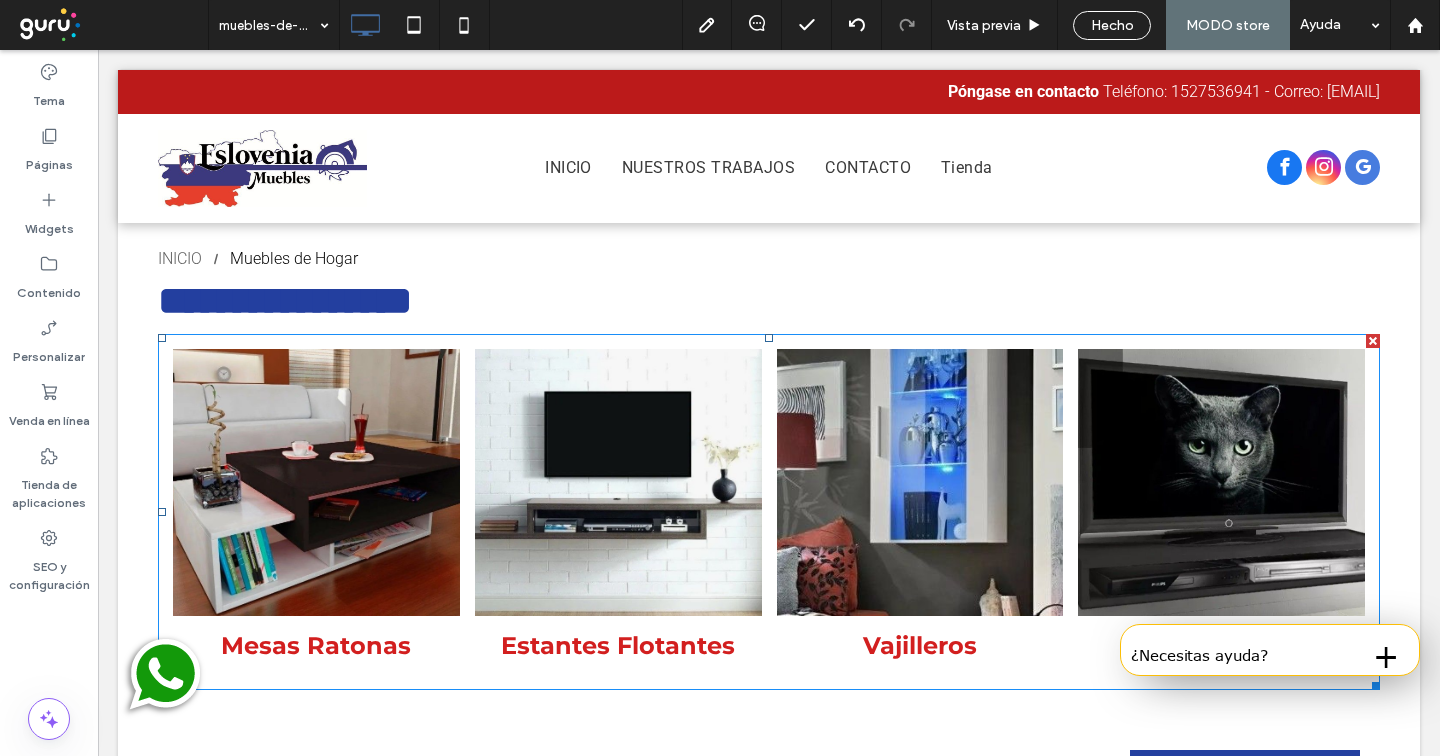 scroll, scrollTop: 0, scrollLeft: 0, axis: both 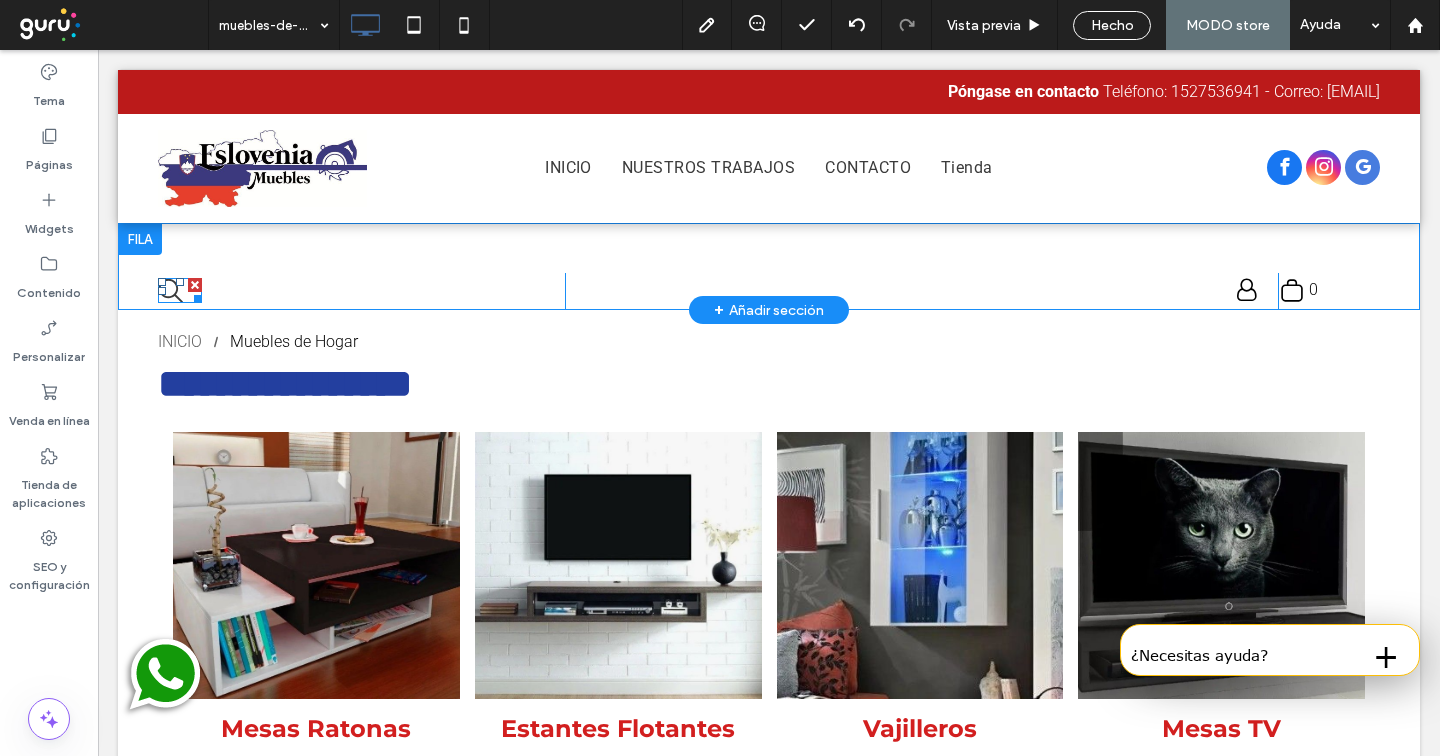 click 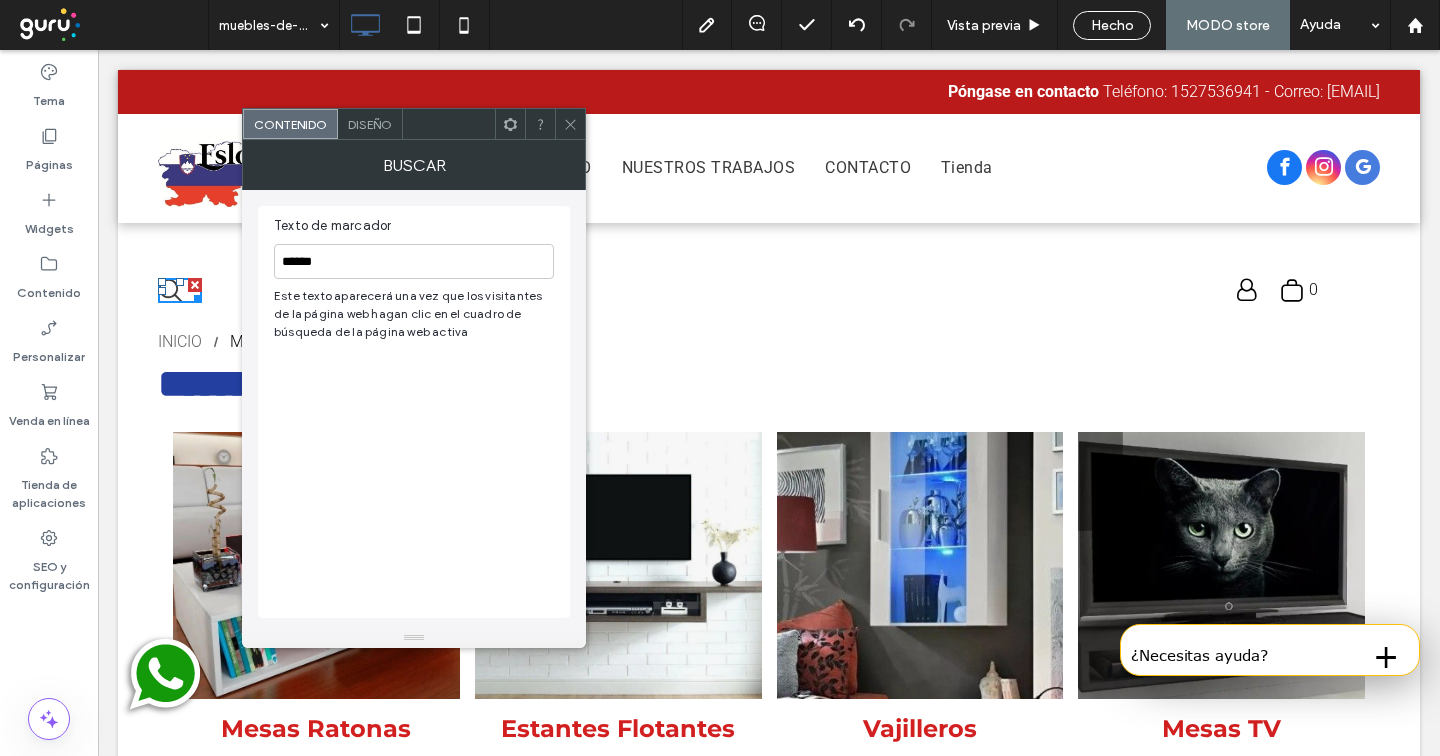 click at bounding box center (570, 124) 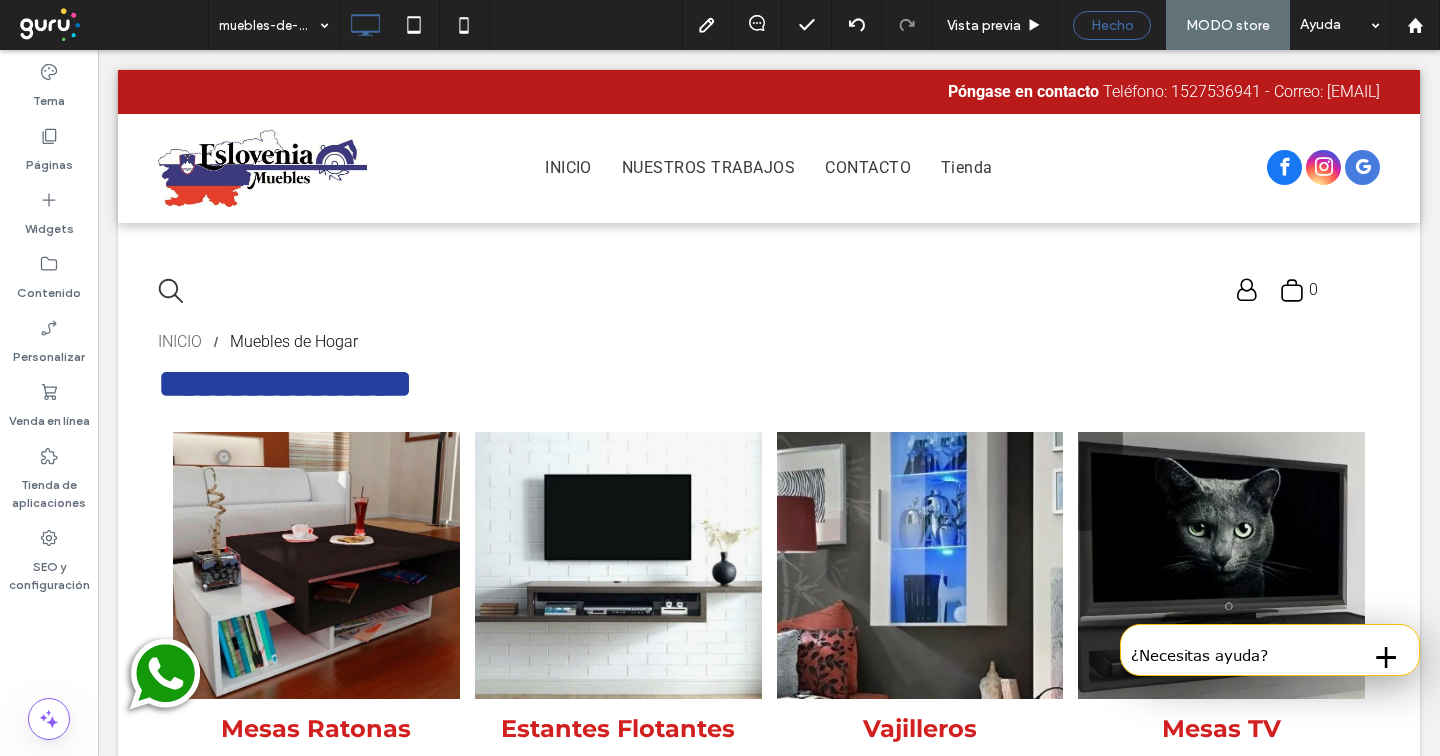 click on "Hecho" at bounding box center [1112, 25] 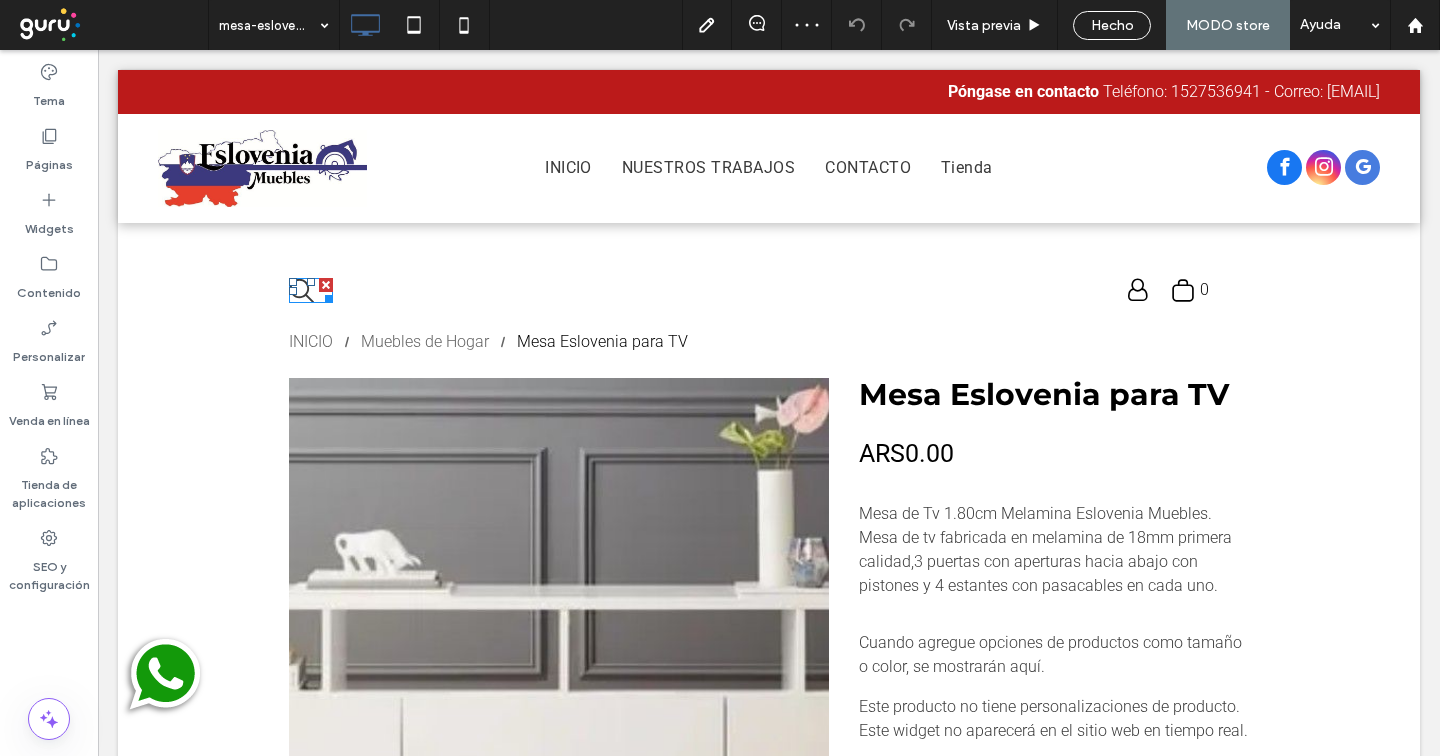 click 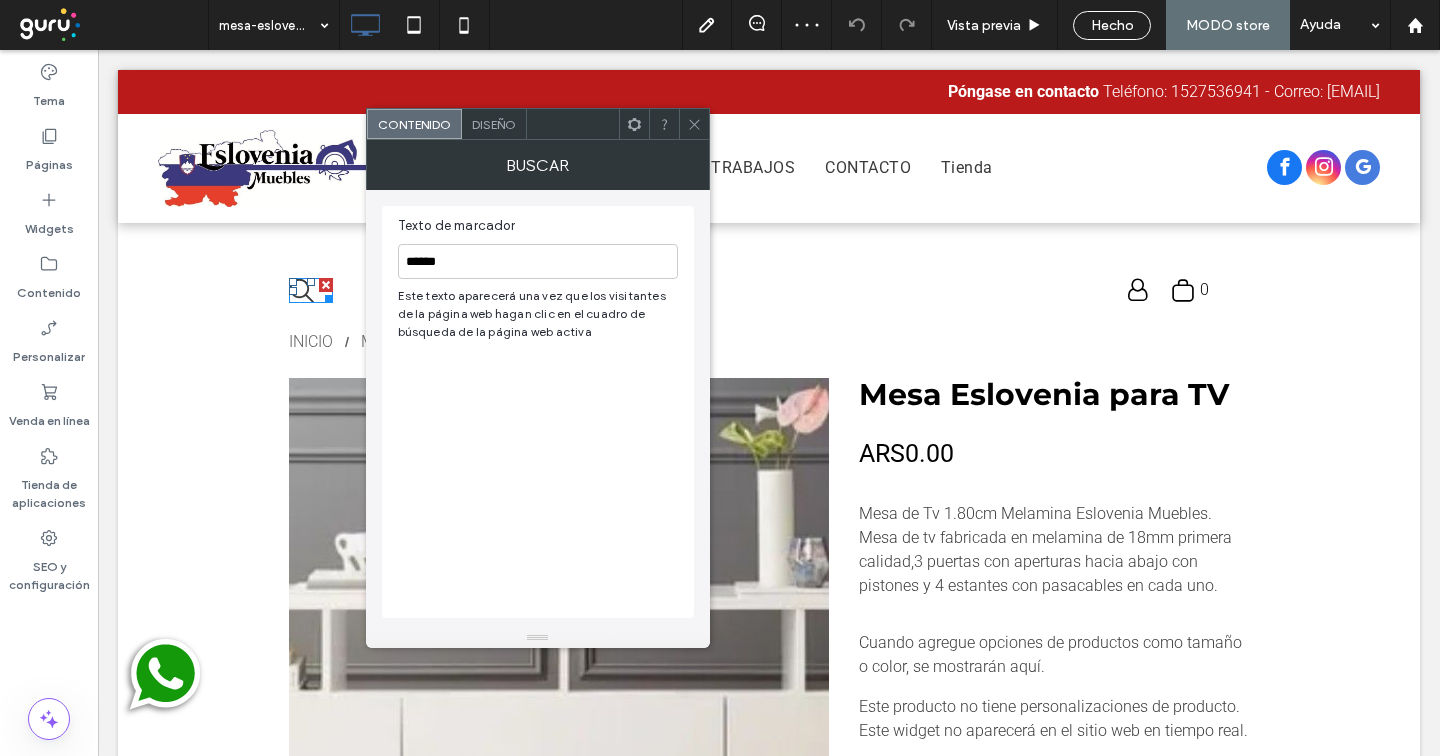 scroll, scrollTop: 0, scrollLeft: 0, axis: both 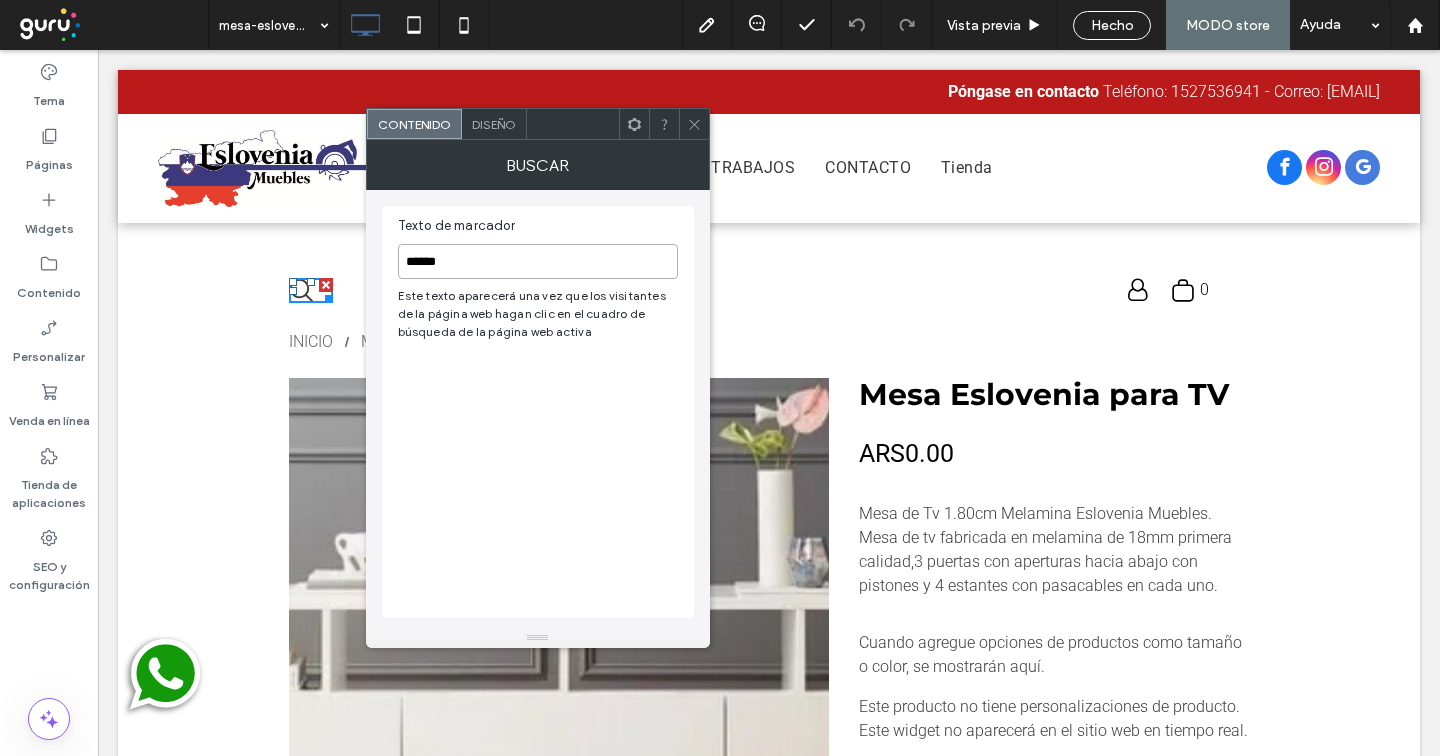 click on "******" at bounding box center (538, 261) 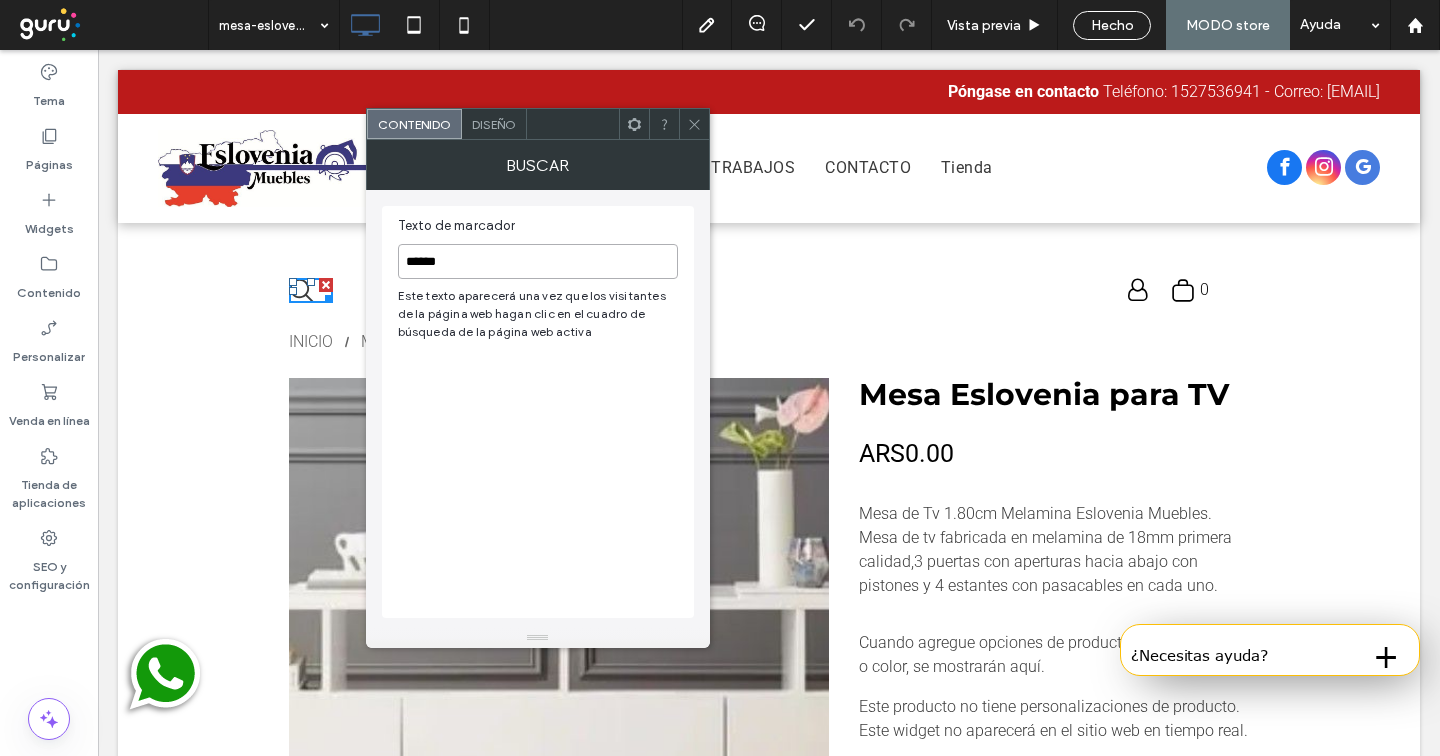 type on "******" 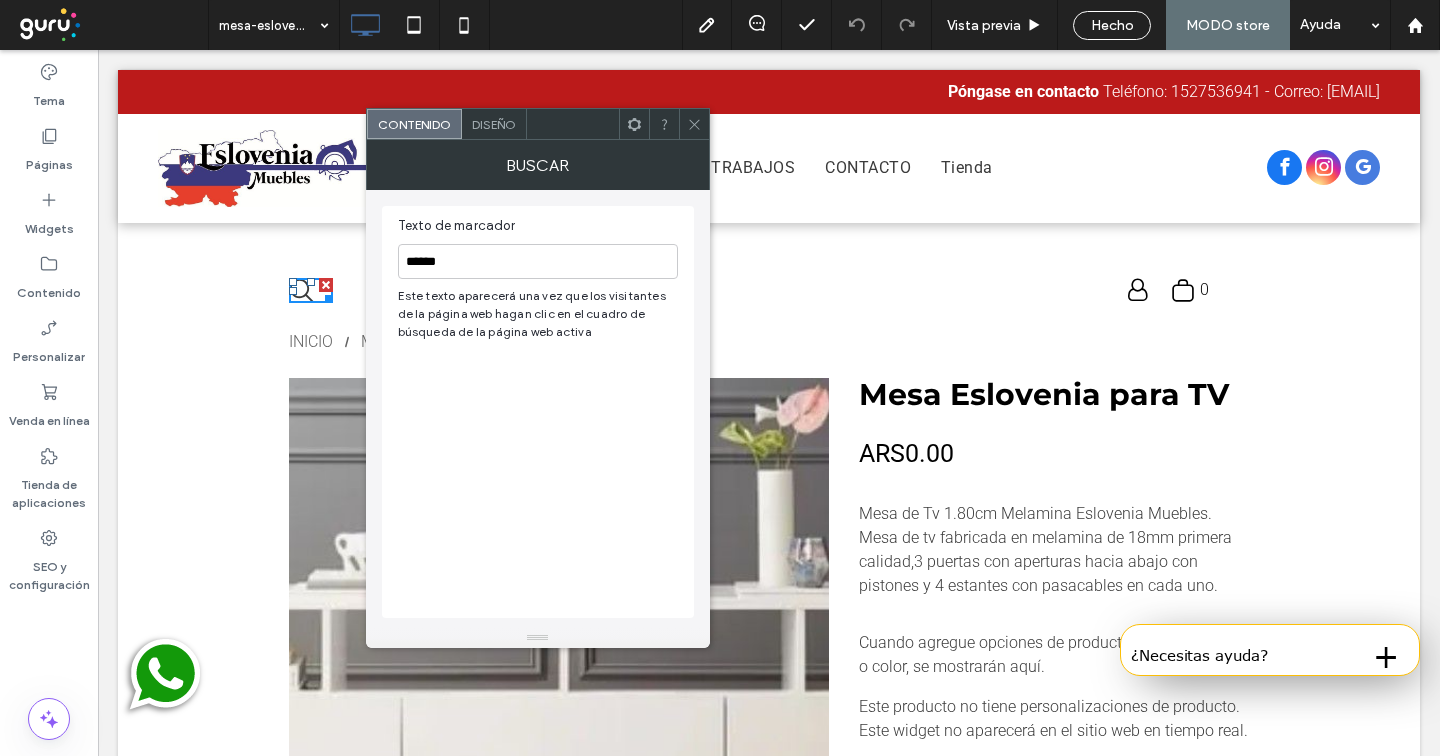 click on "Texto de marcador" at bounding box center [538, 226] 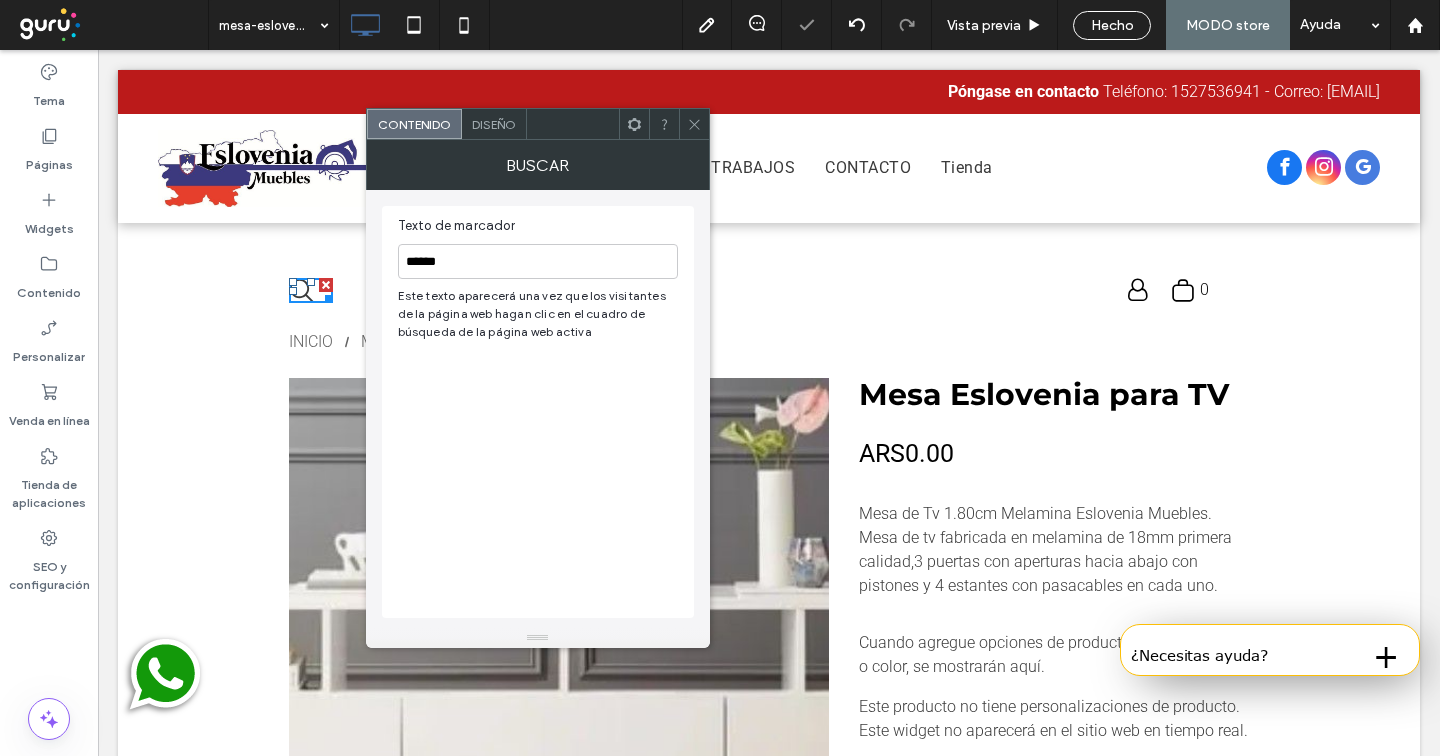 drag, startPoint x: 686, startPoint y: 118, endPoint x: 786, endPoint y: 345, distance: 248.0504 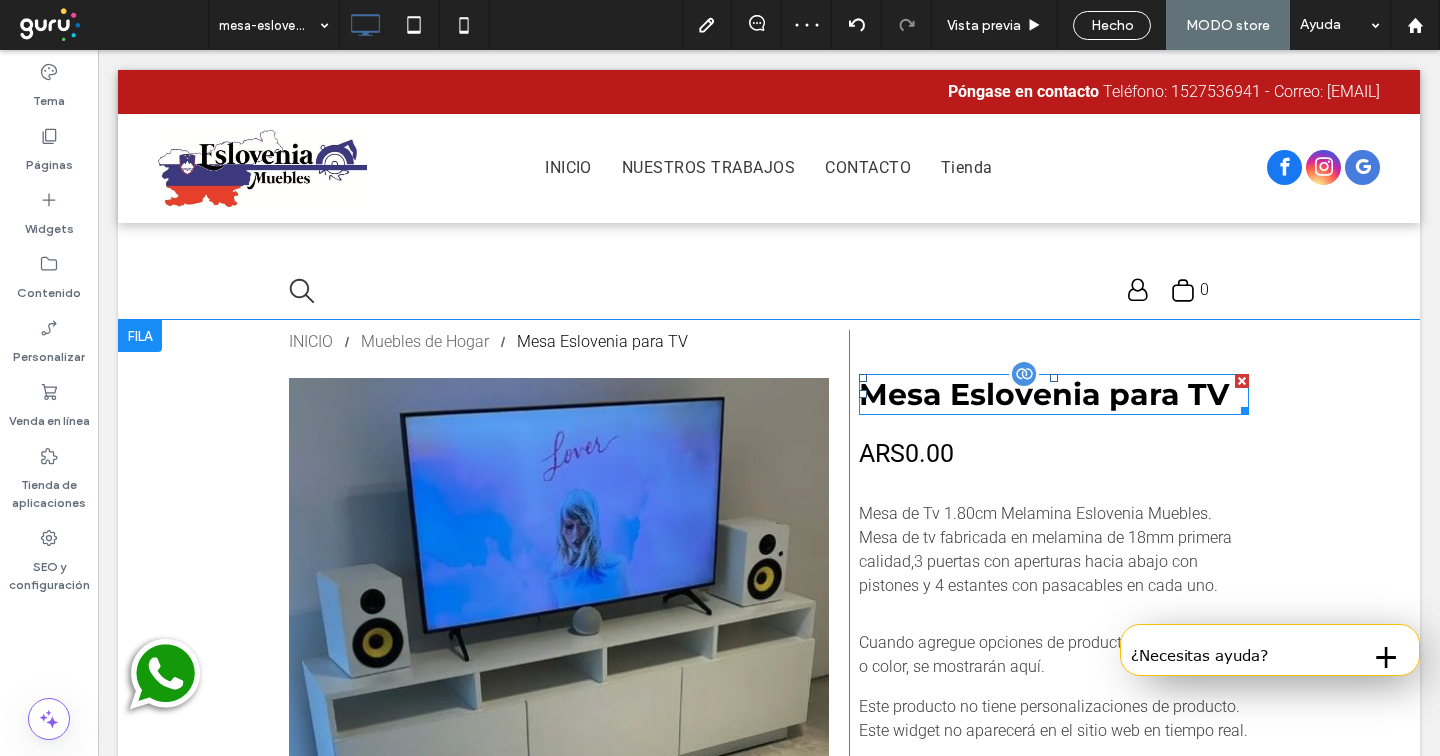 click on "Mesa Eslovenia para TV" at bounding box center (1044, 394) 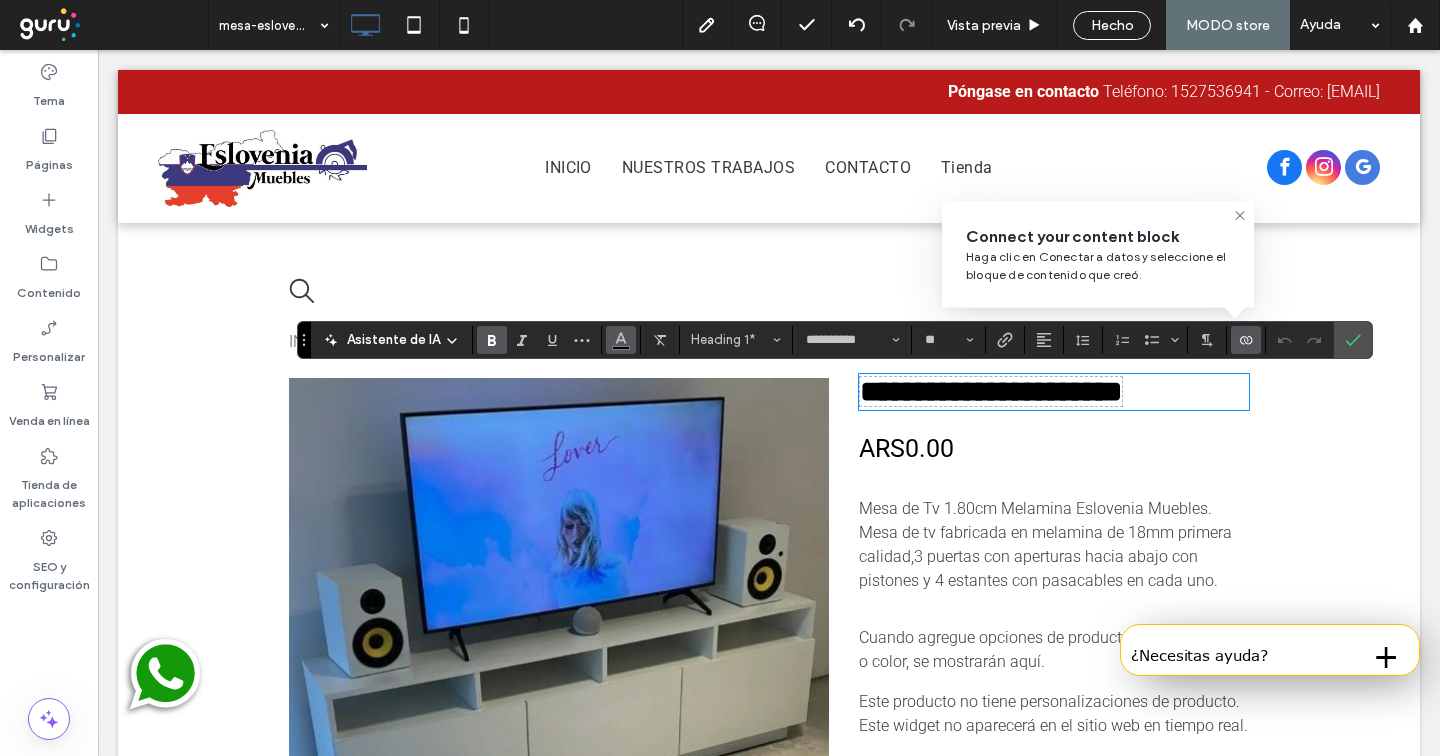 click at bounding box center [621, 340] 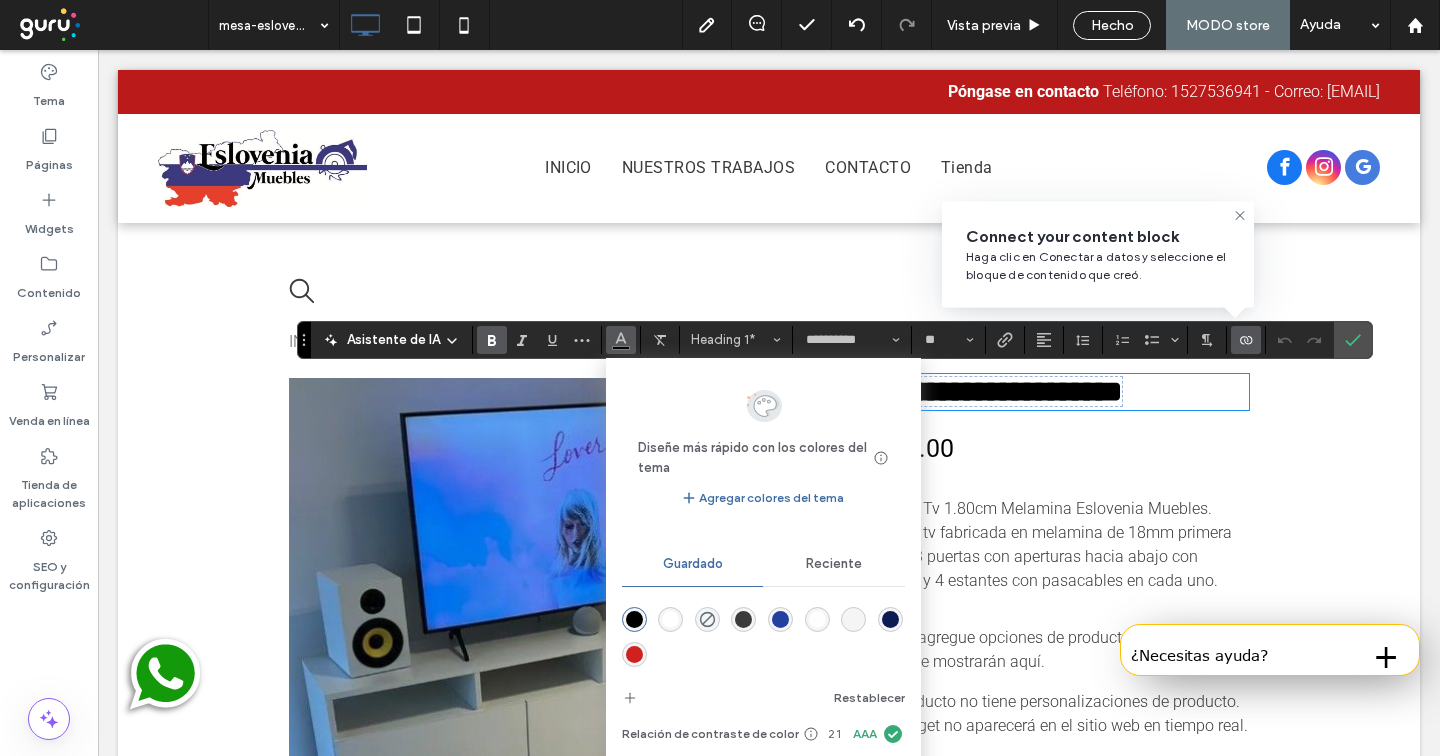 click at bounding box center [780, 619] 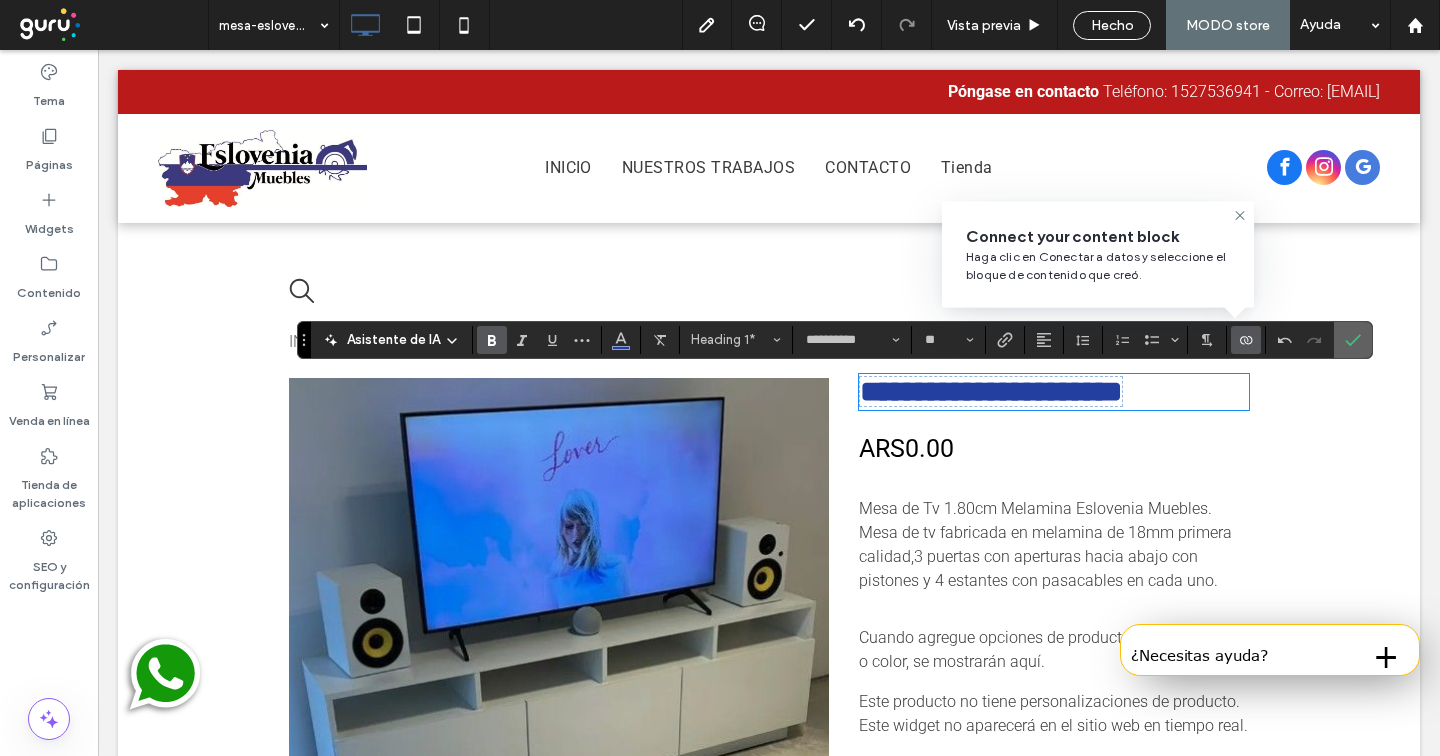 click at bounding box center [1353, 340] 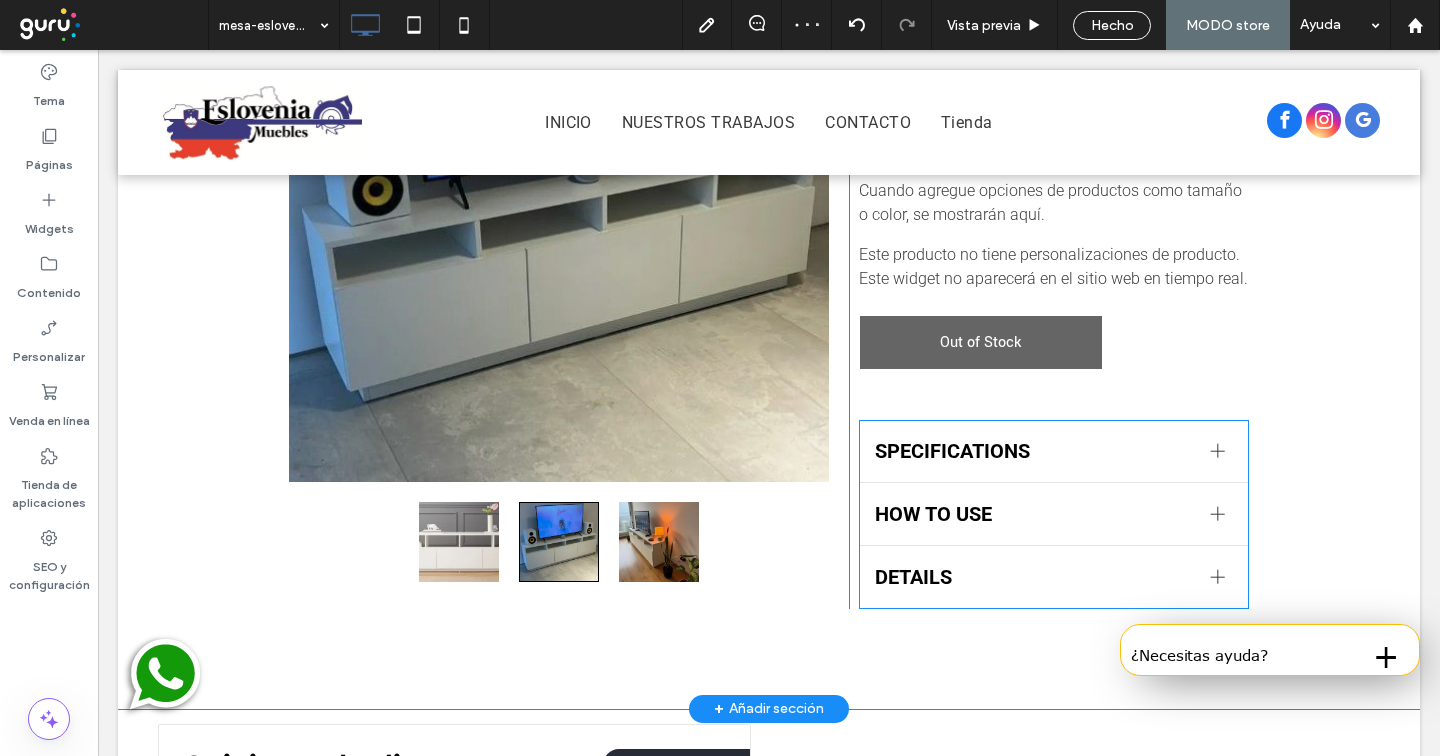 scroll, scrollTop: 457, scrollLeft: 0, axis: vertical 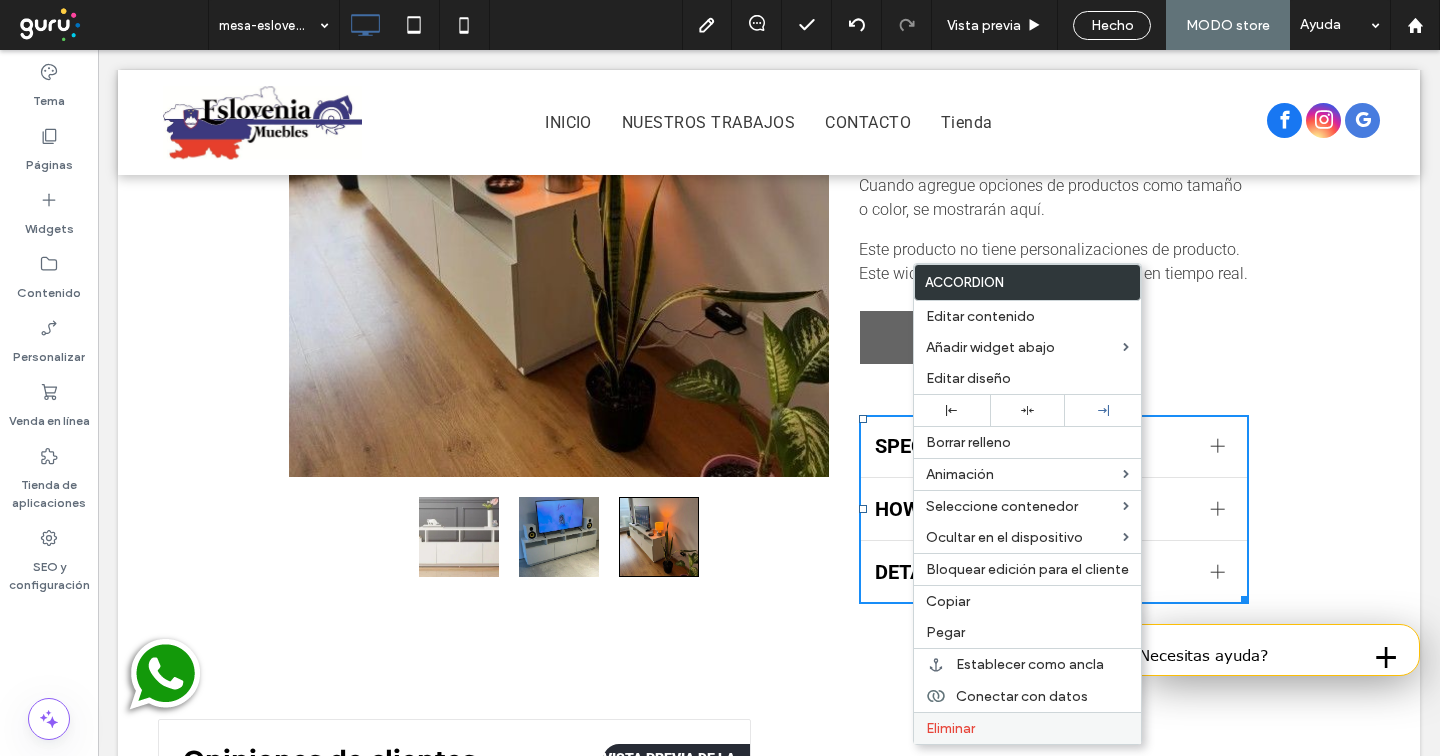 click on "Eliminar" at bounding box center [950, 728] 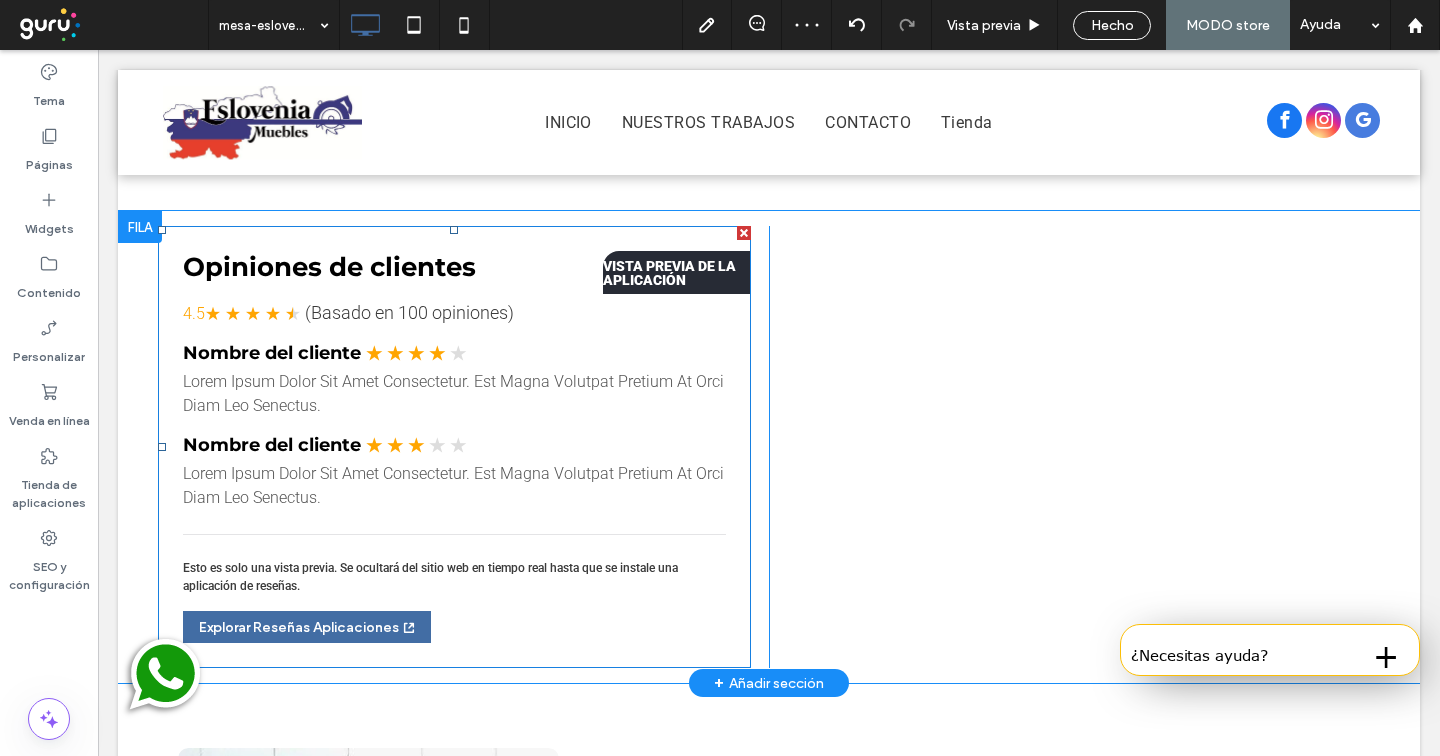 scroll, scrollTop: 910, scrollLeft: 0, axis: vertical 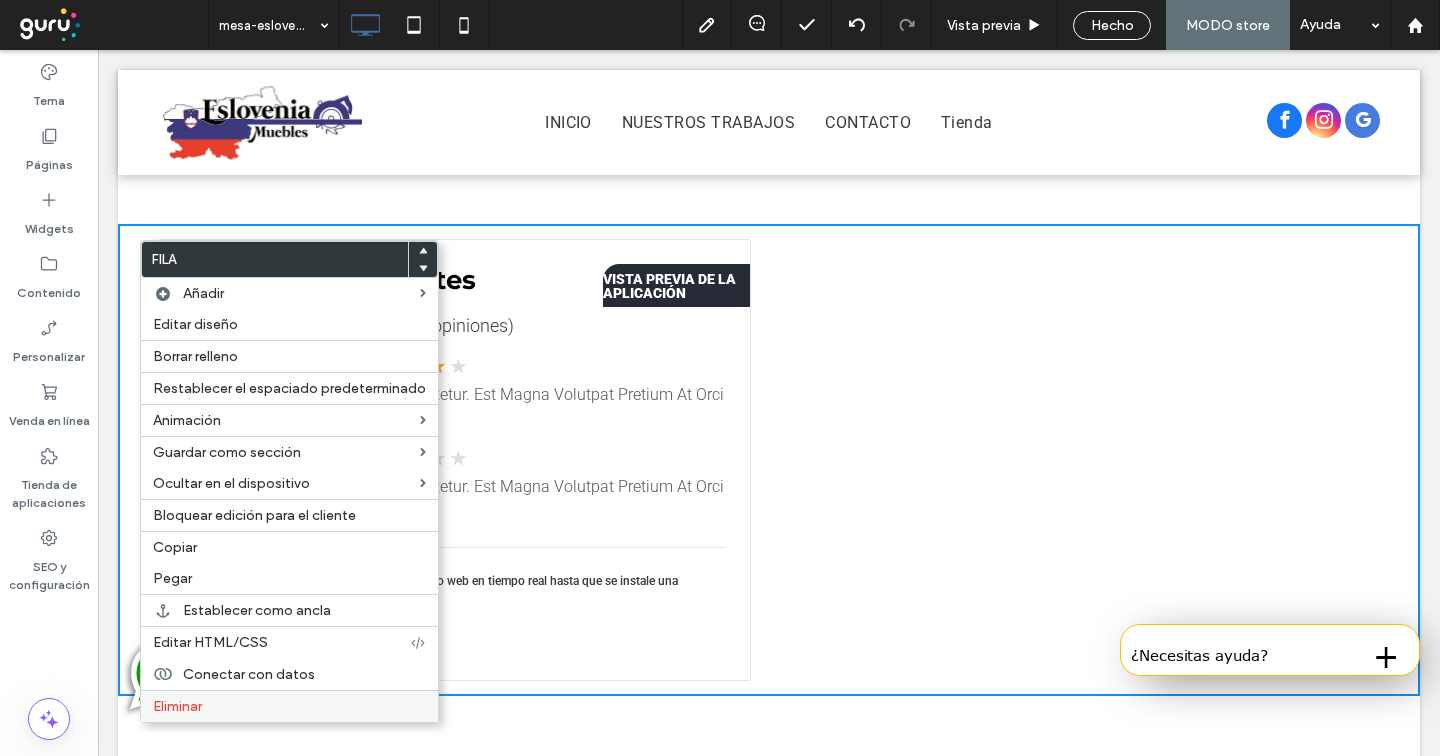 click on "Eliminar" at bounding box center (289, 706) 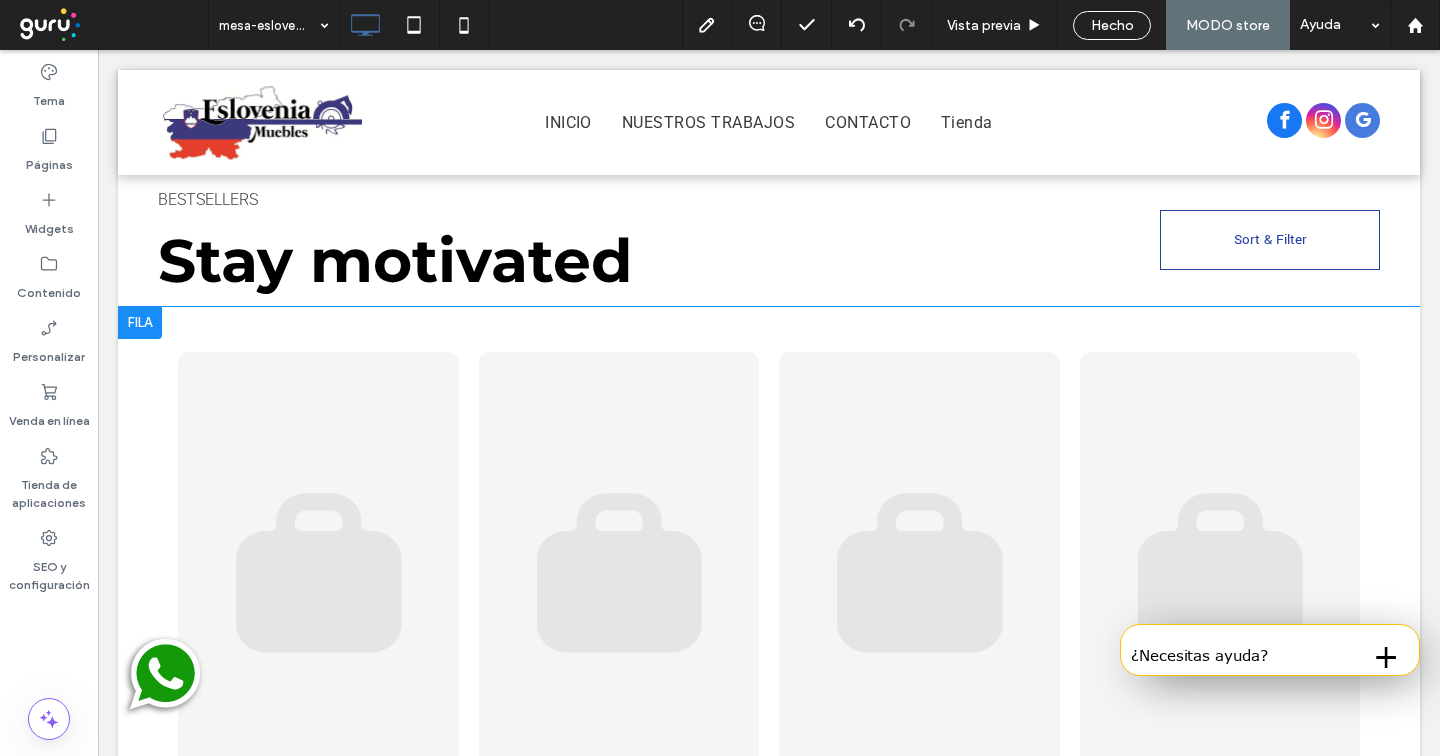 scroll, scrollTop: 1689, scrollLeft: 0, axis: vertical 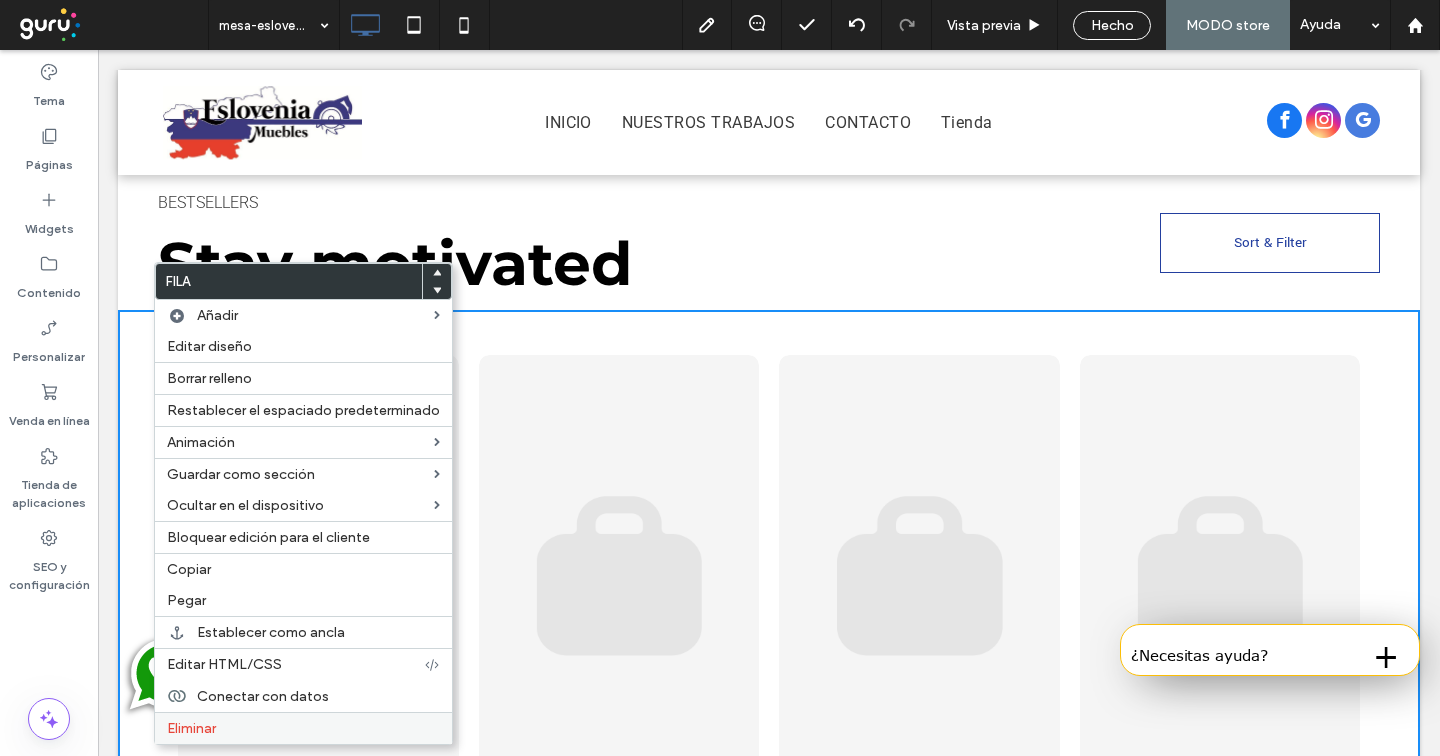 click on "Eliminar" at bounding box center (303, 728) 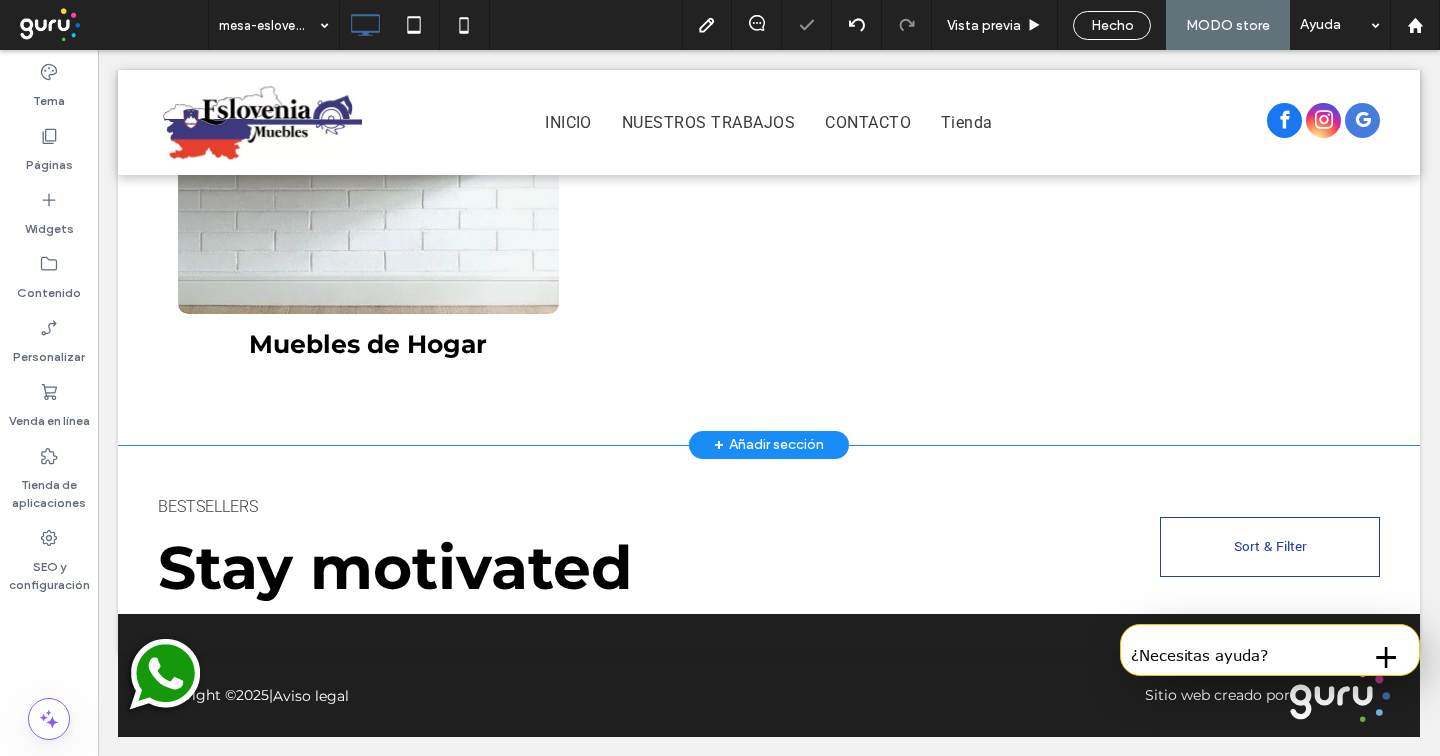 scroll, scrollTop: 1305, scrollLeft: 0, axis: vertical 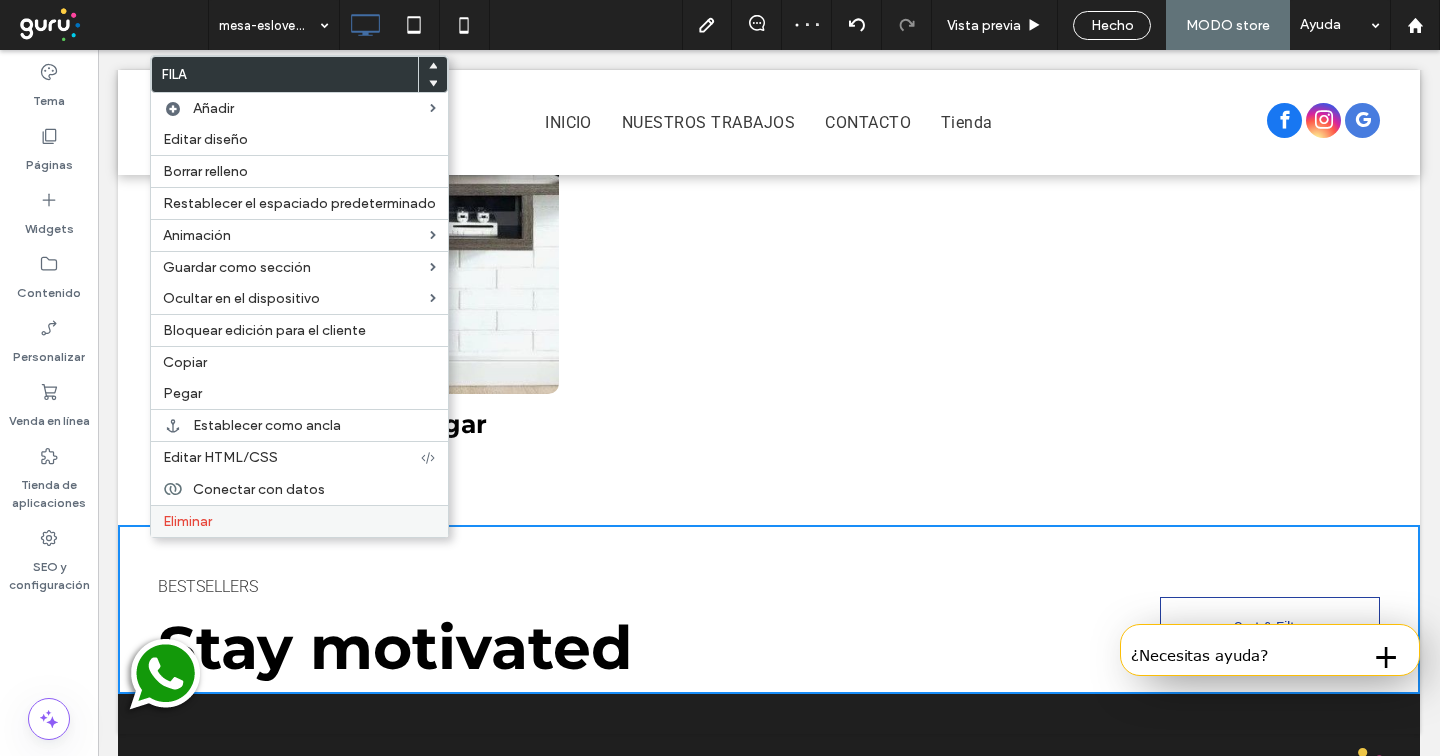 click on "Eliminar" at bounding box center [187, 521] 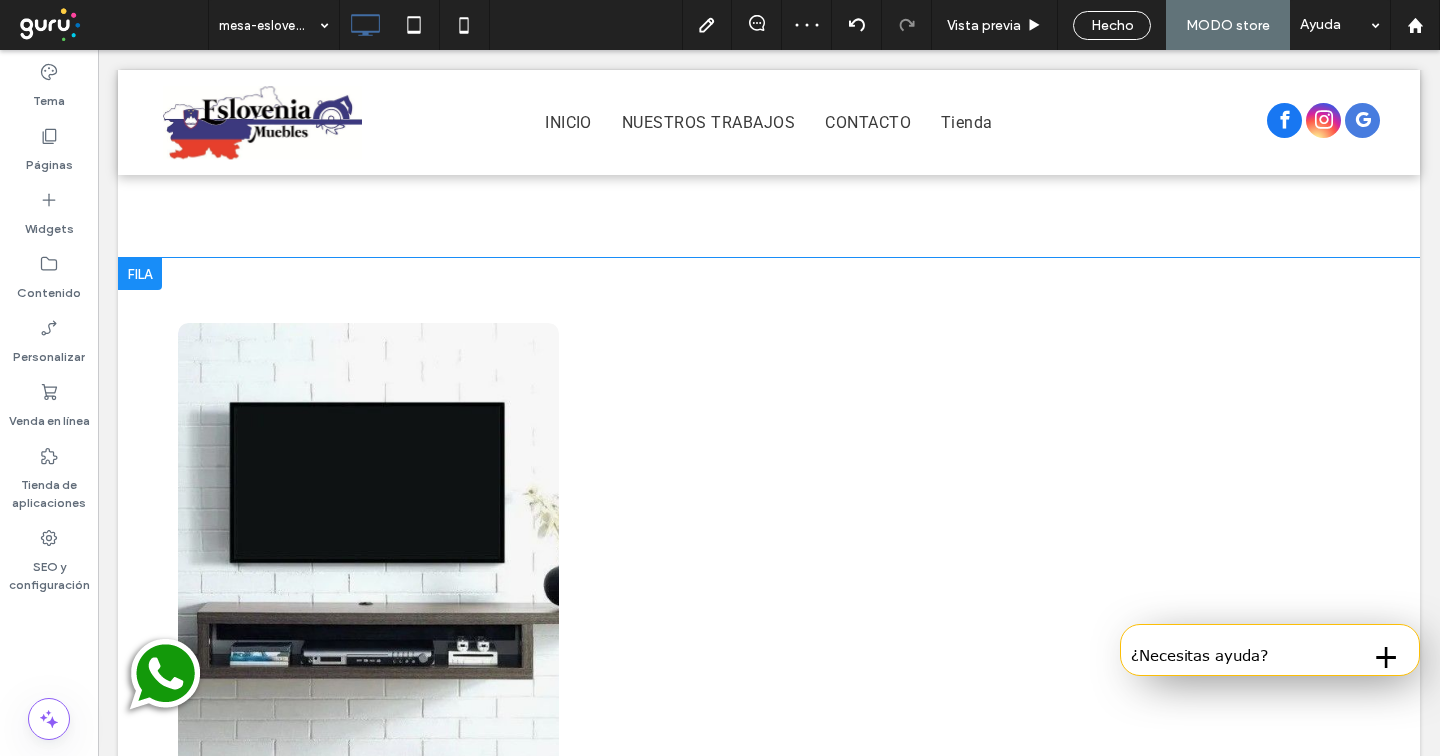 scroll, scrollTop: 873, scrollLeft: 0, axis: vertical 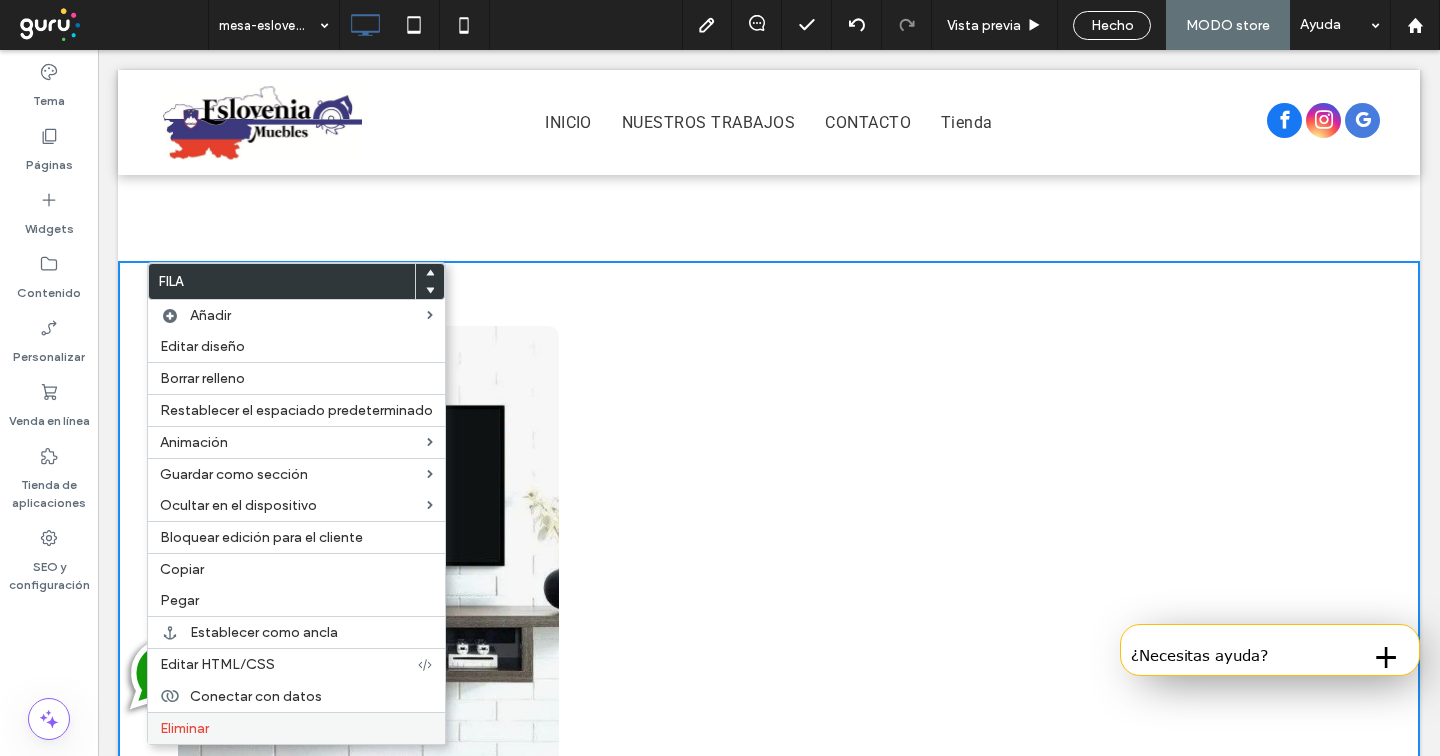 click on "Eliminar" at bounding box center (184, 728) 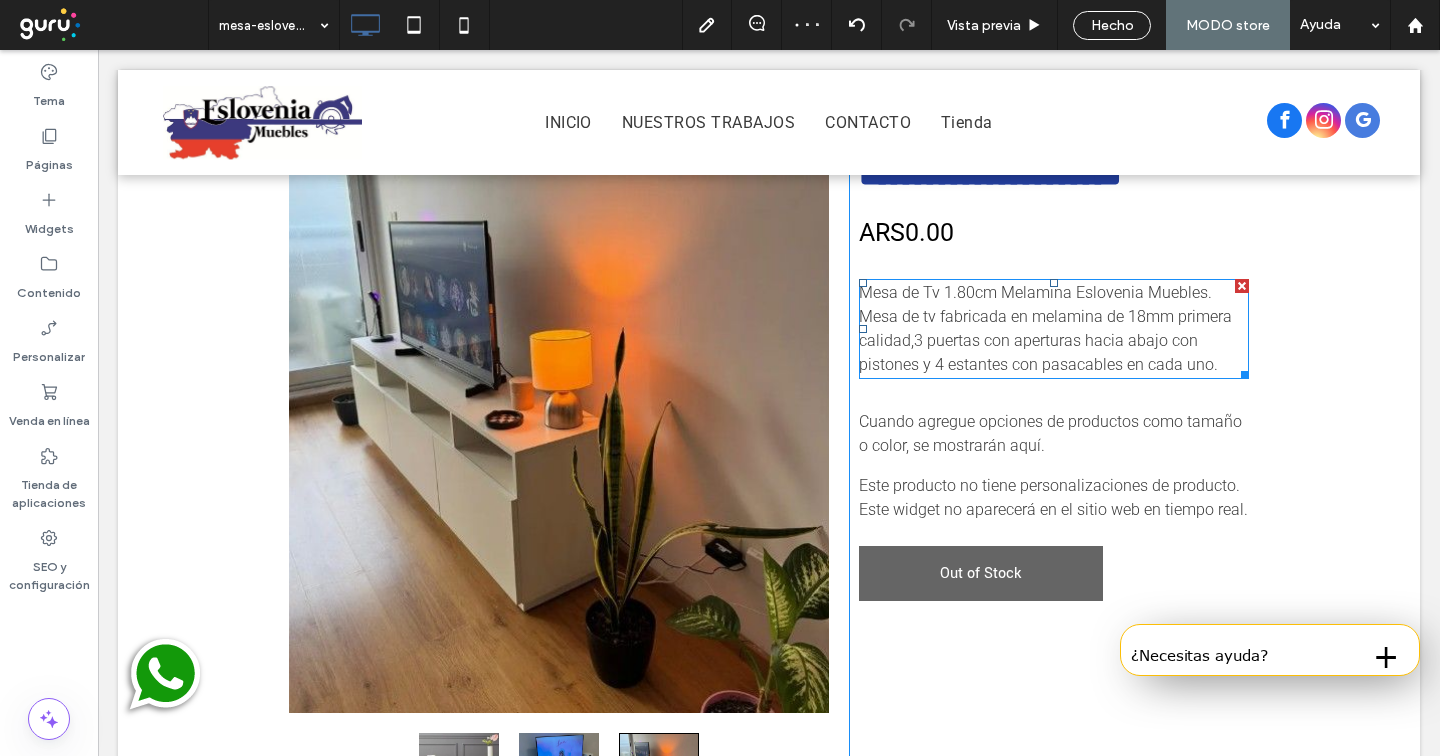scroll, scrollTop: 288, scrollLeft: 0, axis: vertical 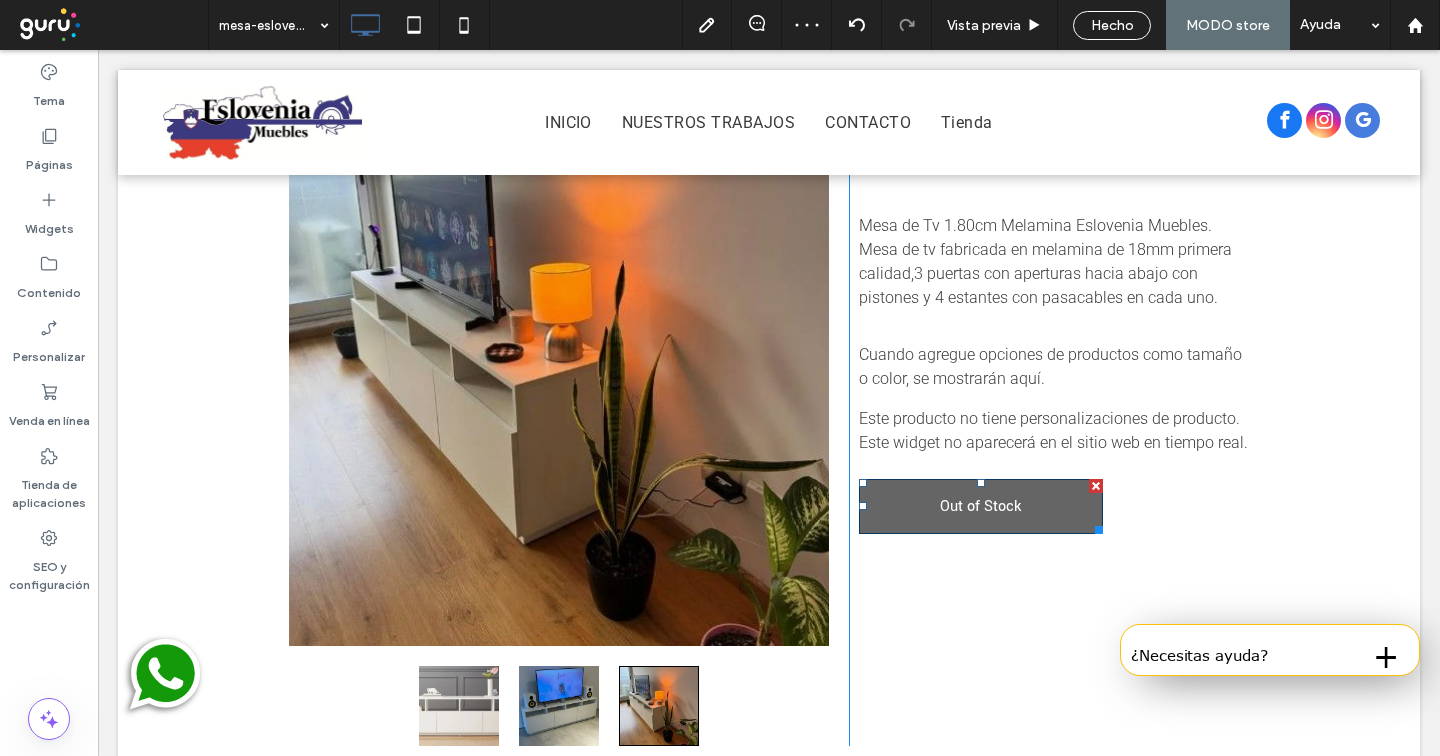 click on "Out of Stock" at bounding box center (981, 506) 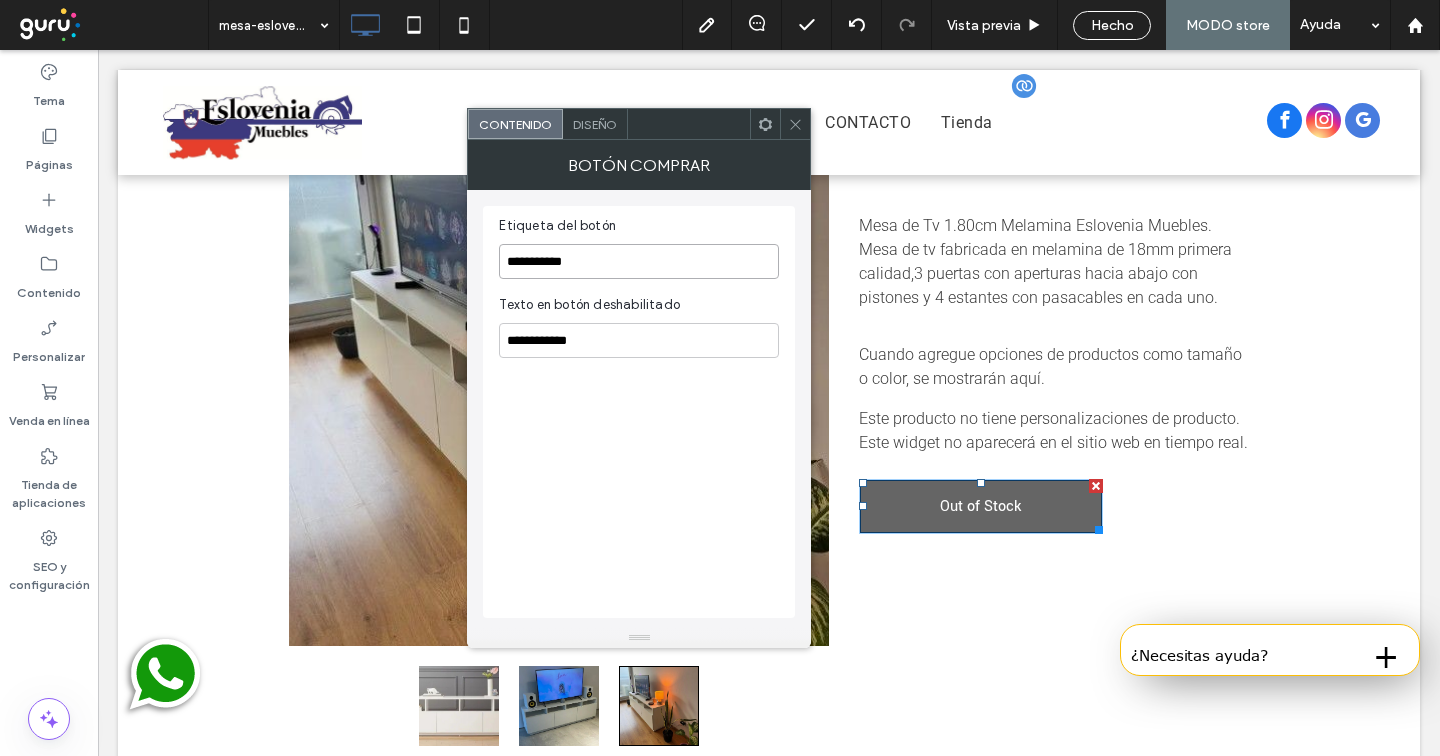 click on "**********" at bounding box center [639, 261] 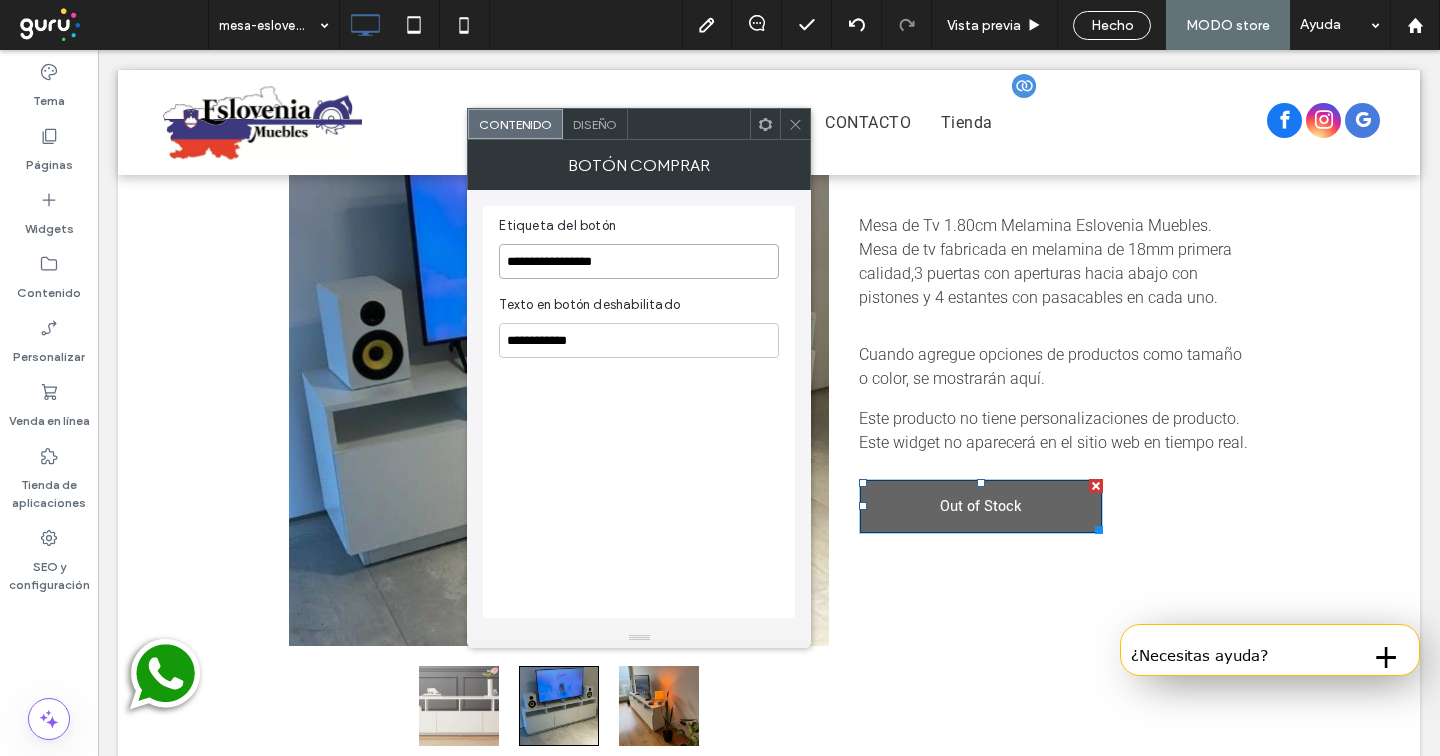 click on "**********" at bounding box center (639, 261) 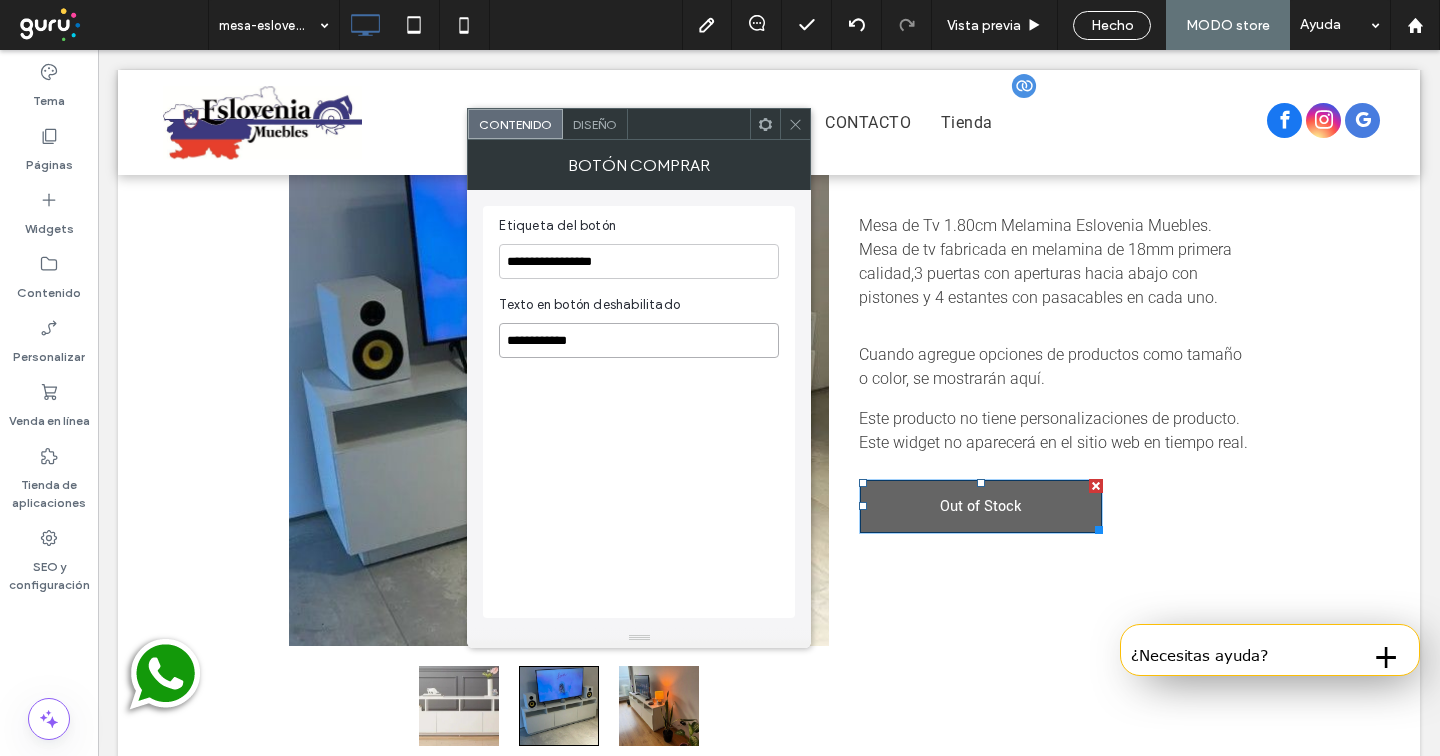 click on "**********" at bounding box center [639, 340] 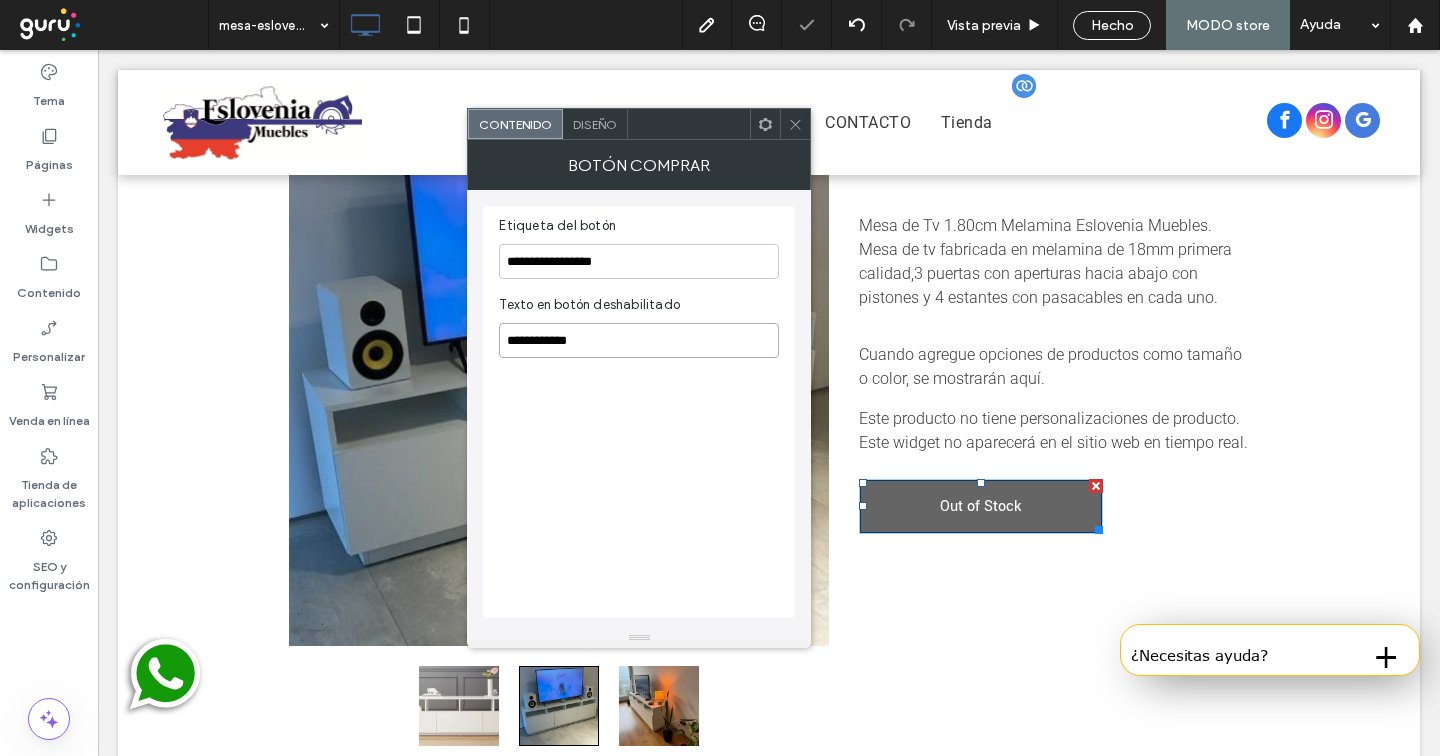 click on "**********" at bounding box center (639, 340) 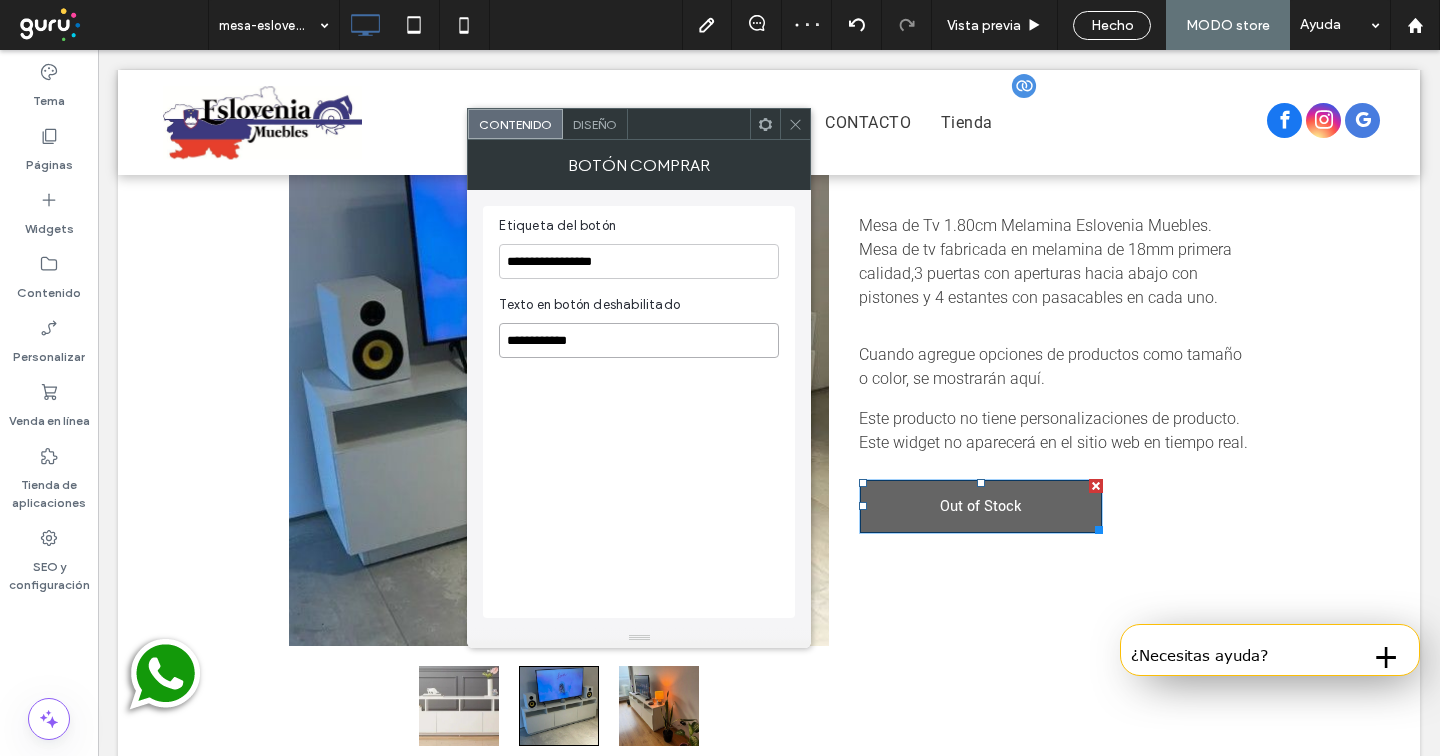 click on "**********" at bounding box center (639, 340) 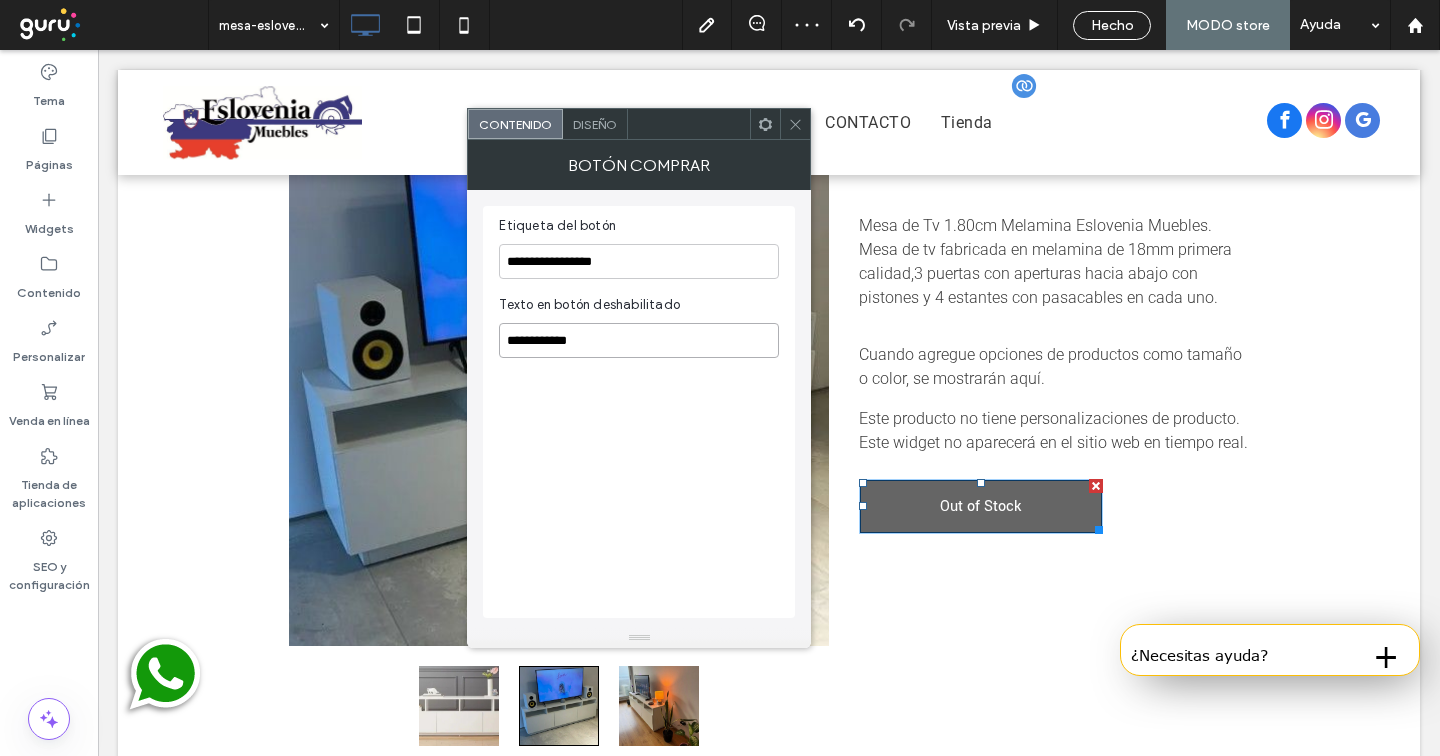 drag, startPoint x: 544, startPoint y: 339, endPoint x: 470, endPoint y: 345, distance: 74.24284 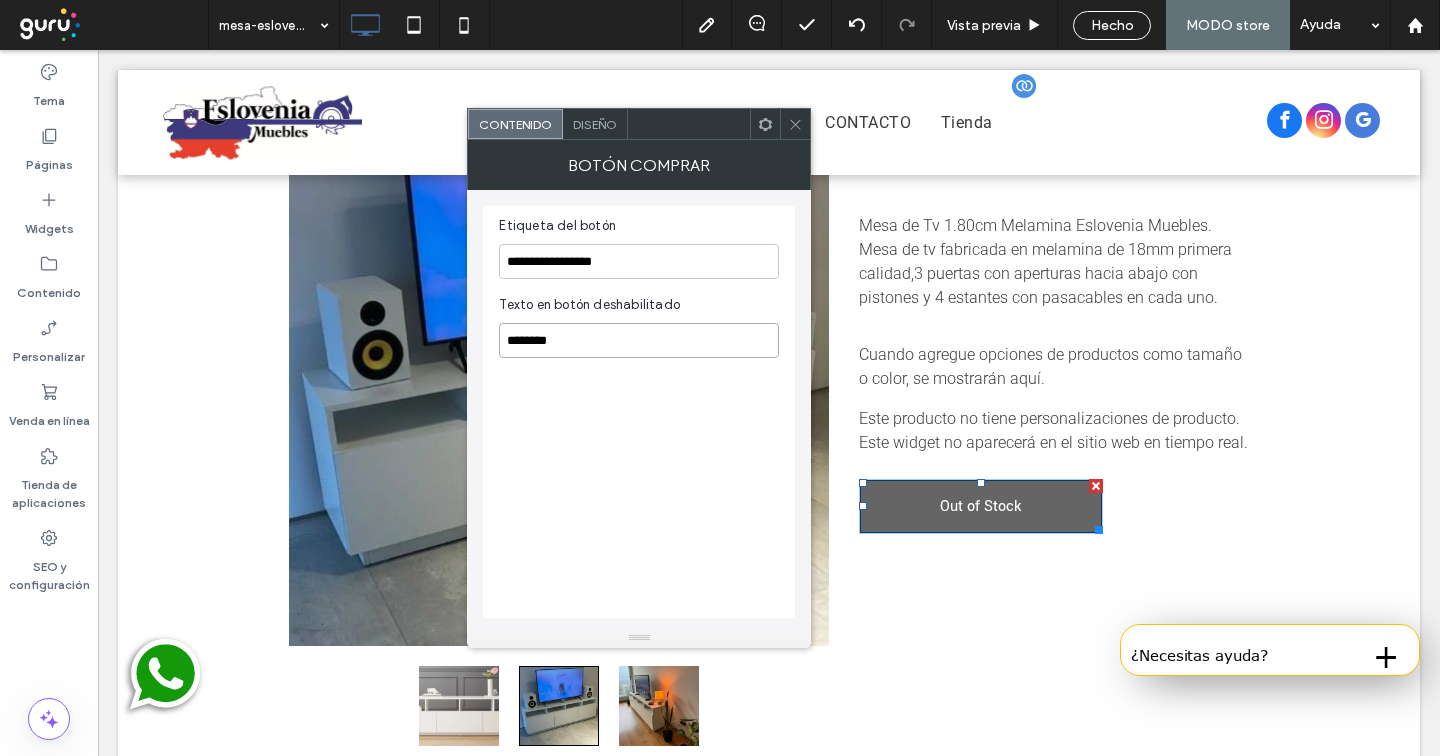 type on "*********" 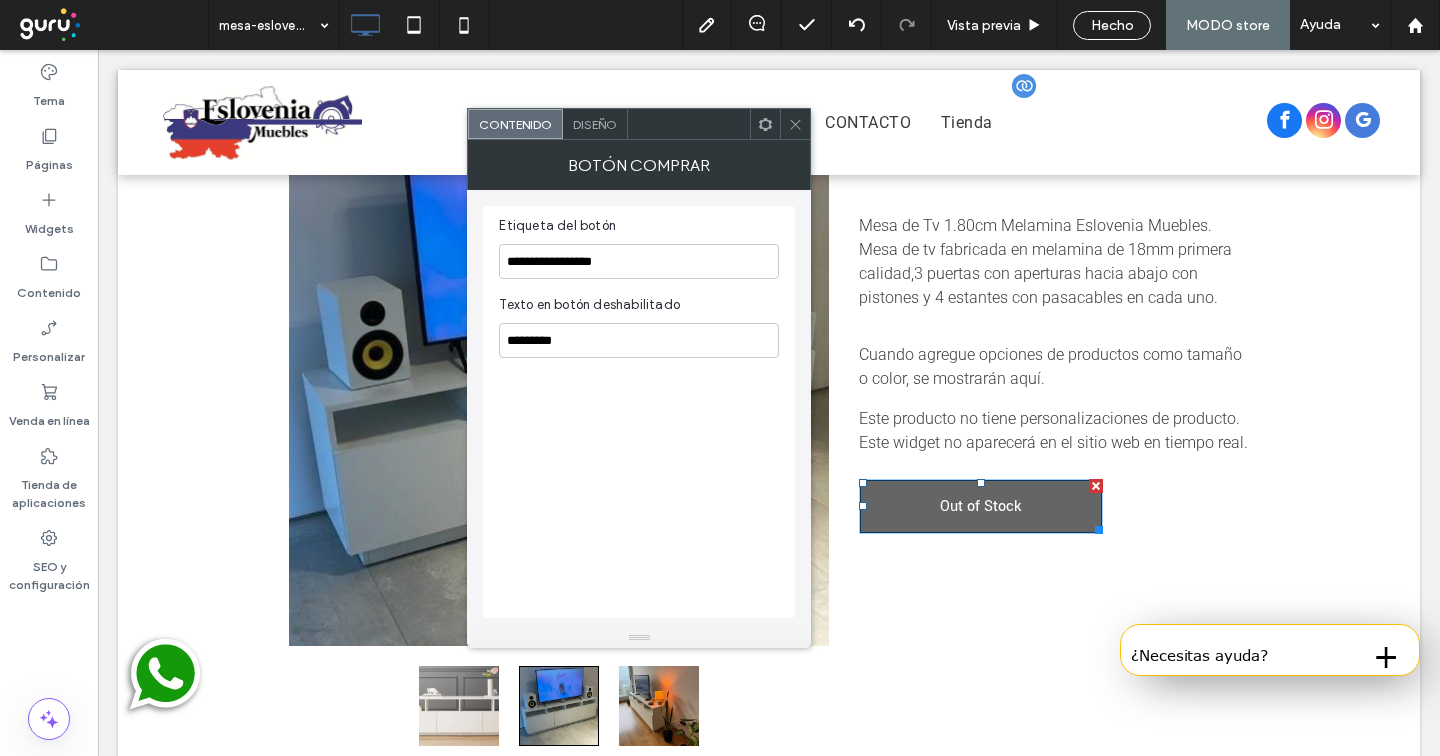 click on "Diseño" at bounding box center [595, 124] 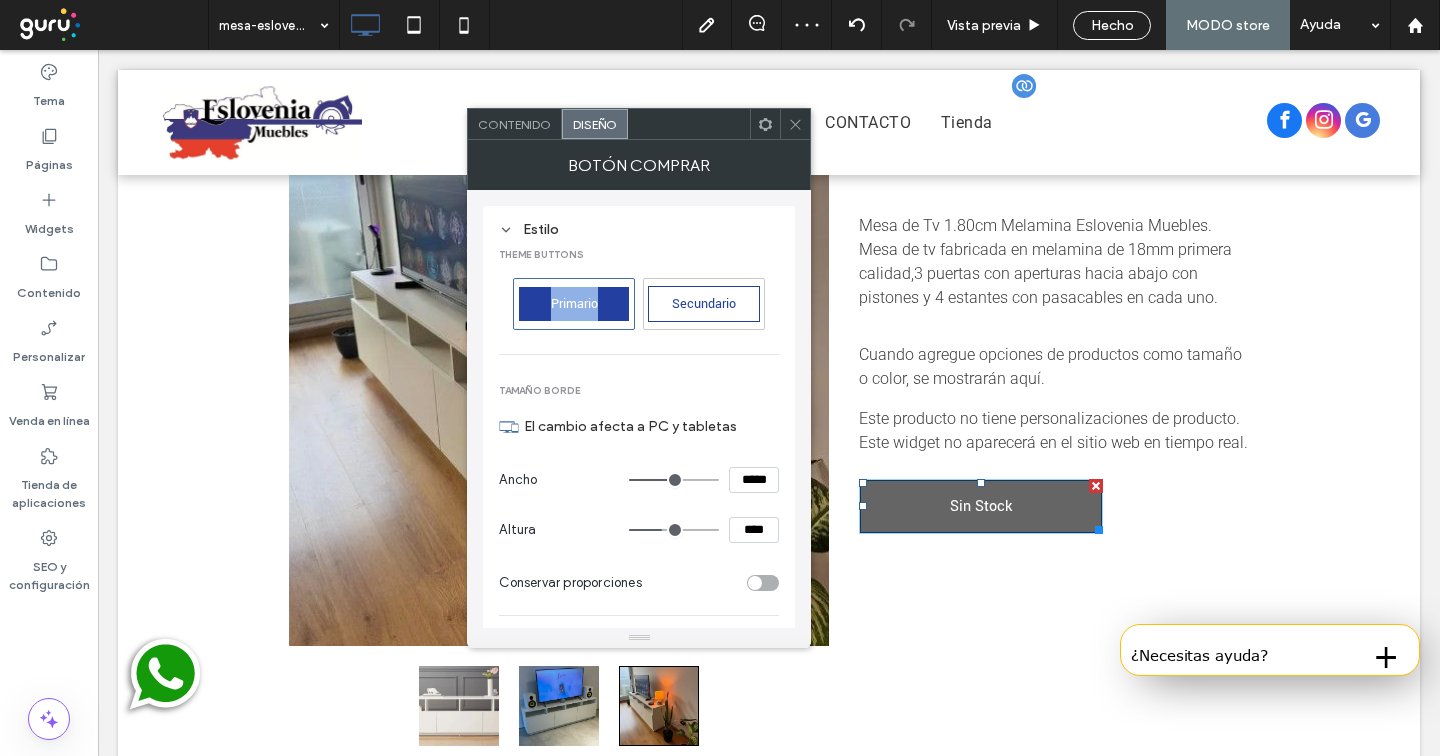 click on "Contenido" at bounding box center (514, 124) 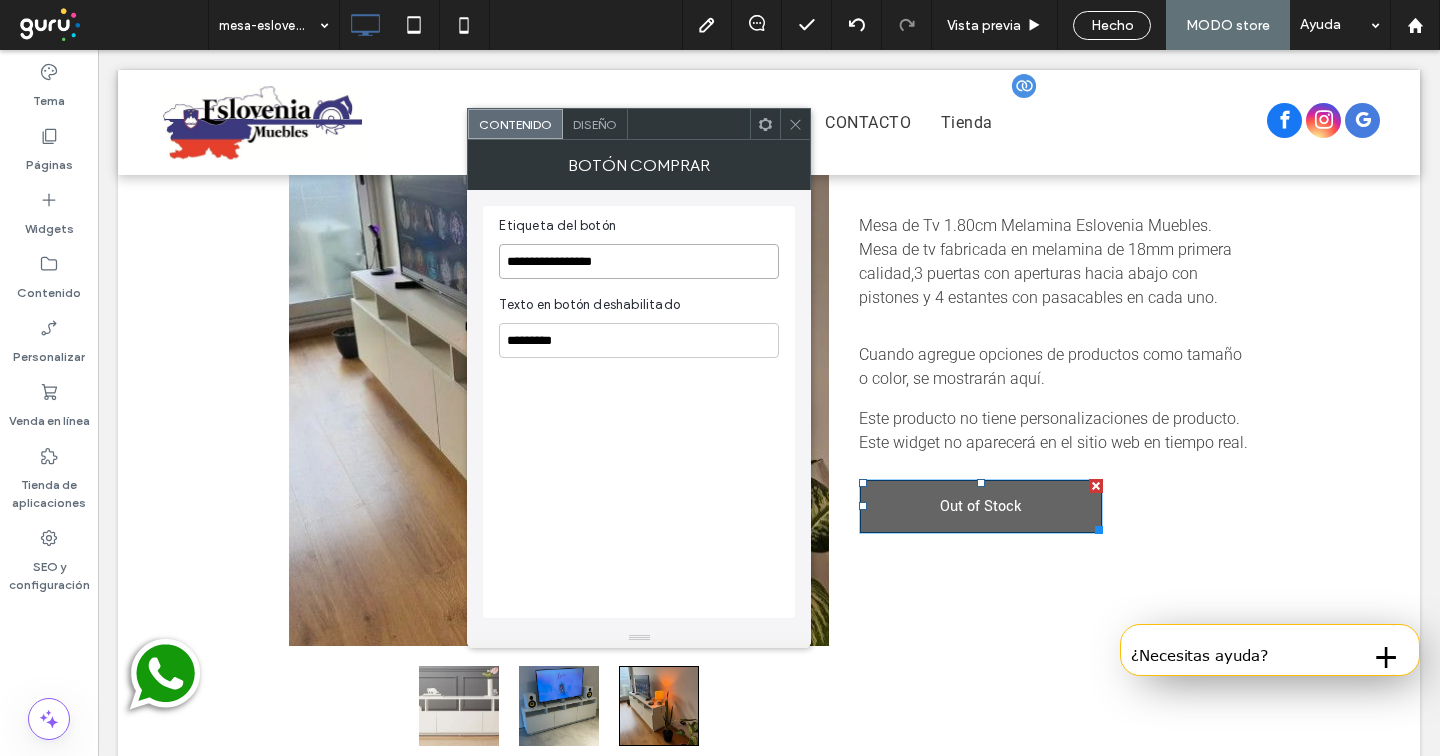 click on "**********" at bounding box center (639, 261) 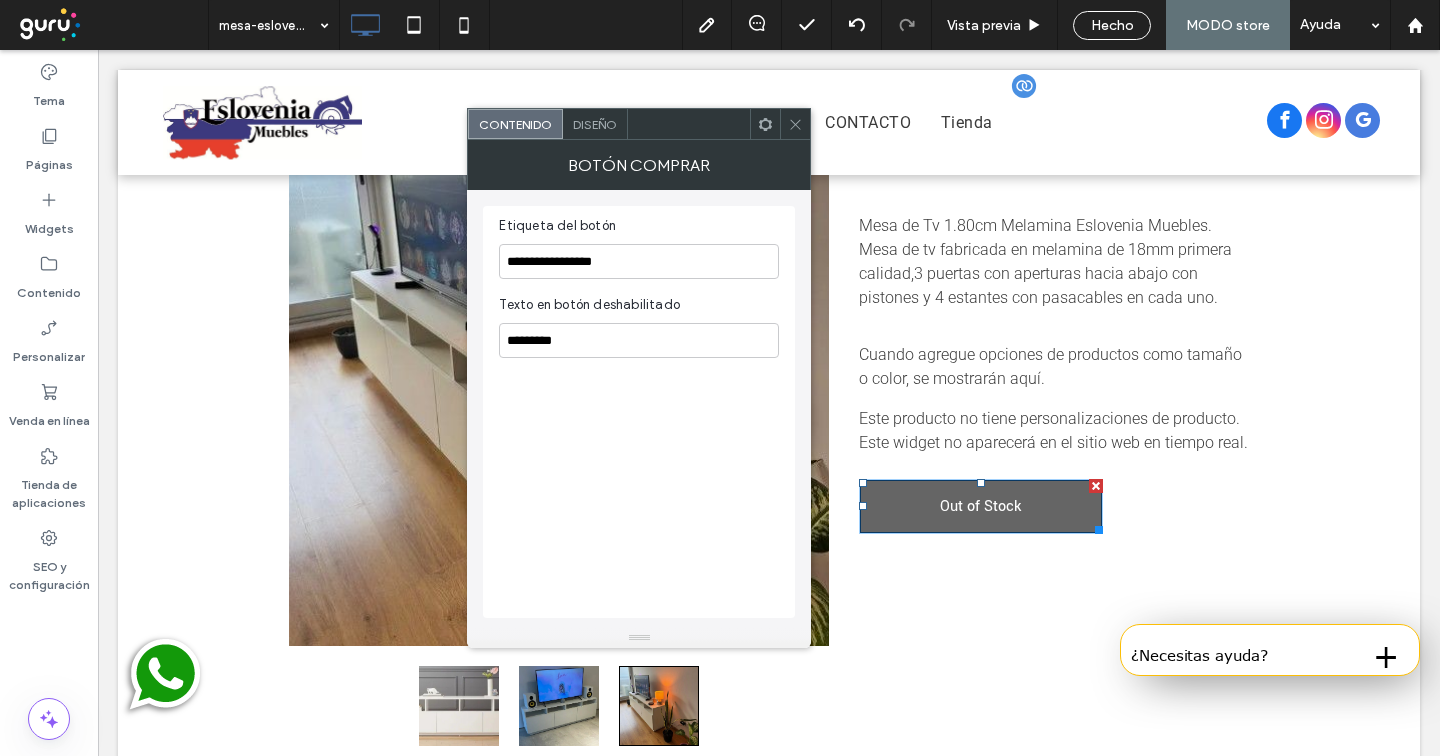 click on "Diseño" at bounding box center [595, 124] 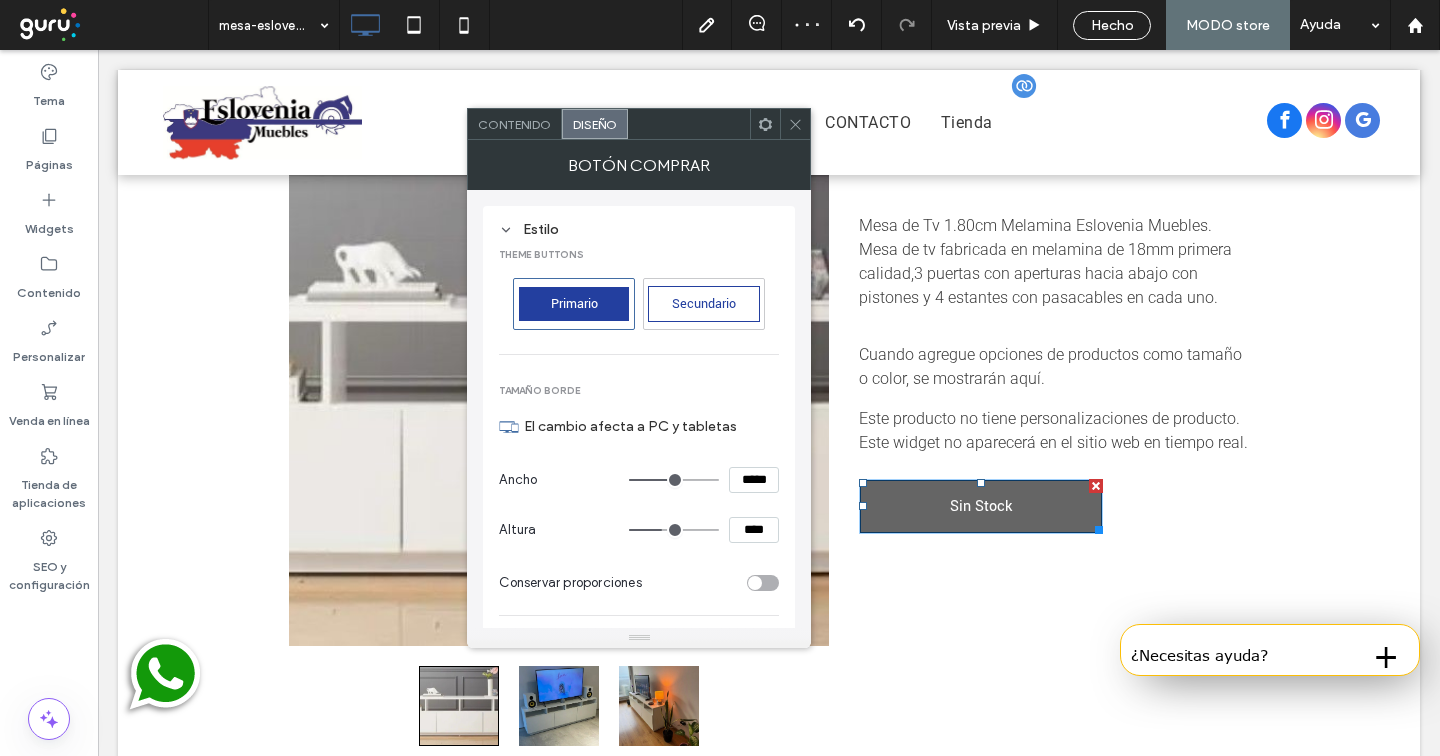 click on "Contenido" at bounding box center [514, 124] 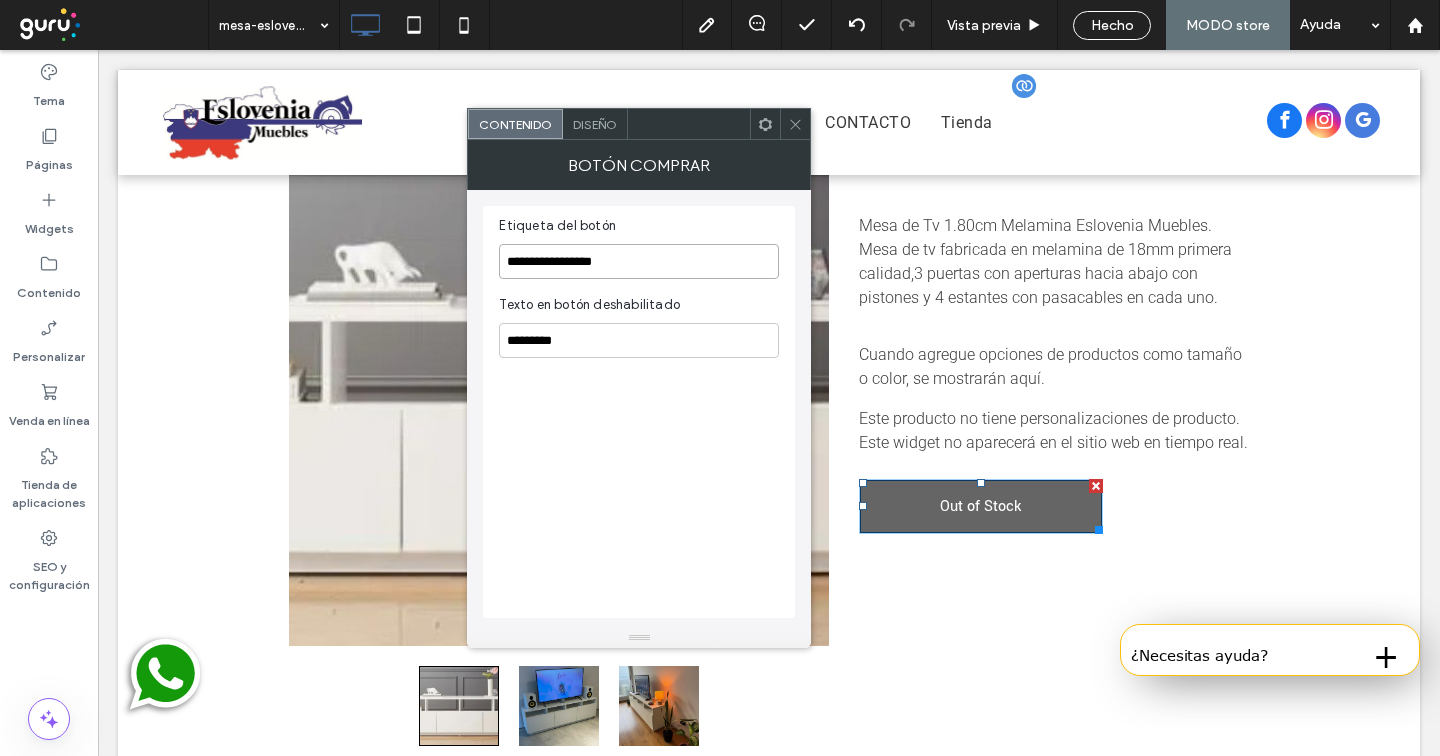 click on "**********" at bounding box center (639, 261) 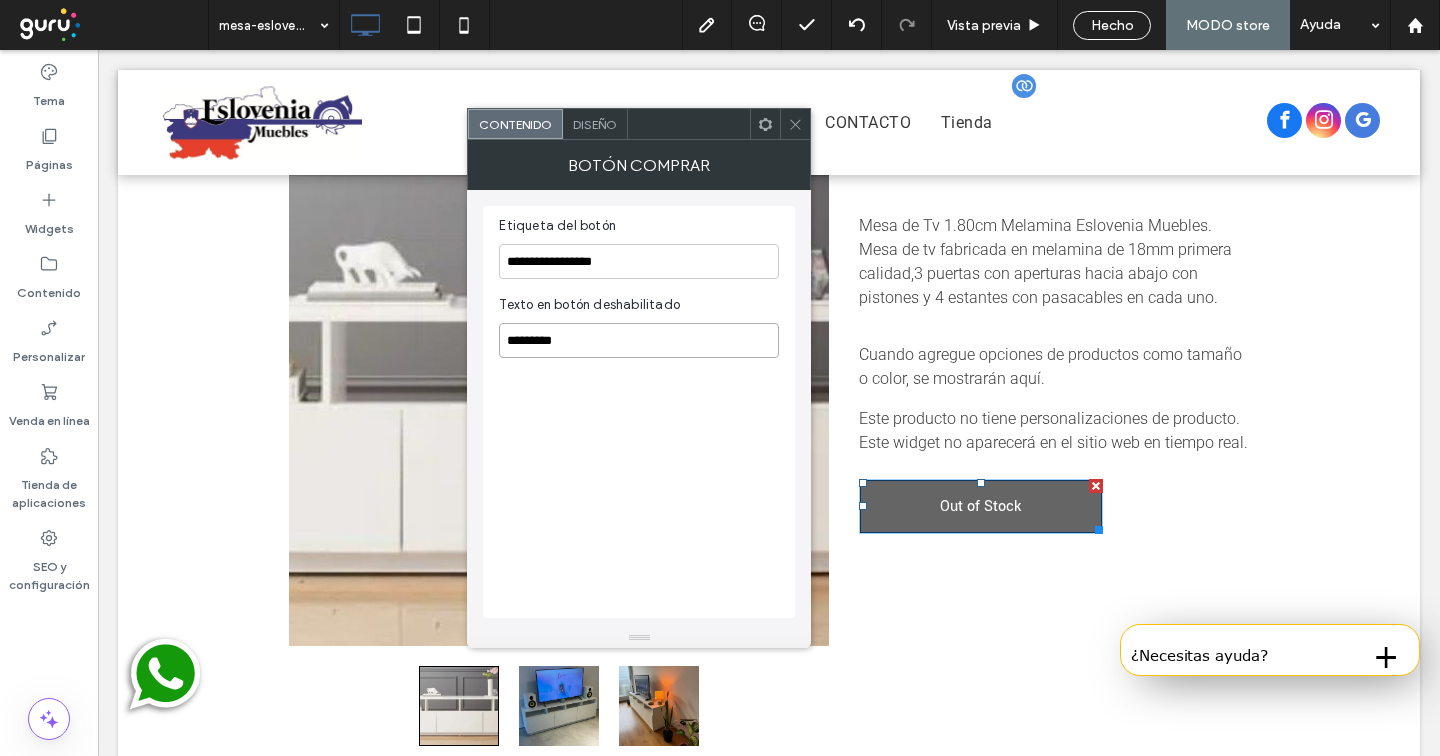 click on "*********" at bounding box center (639, 340) 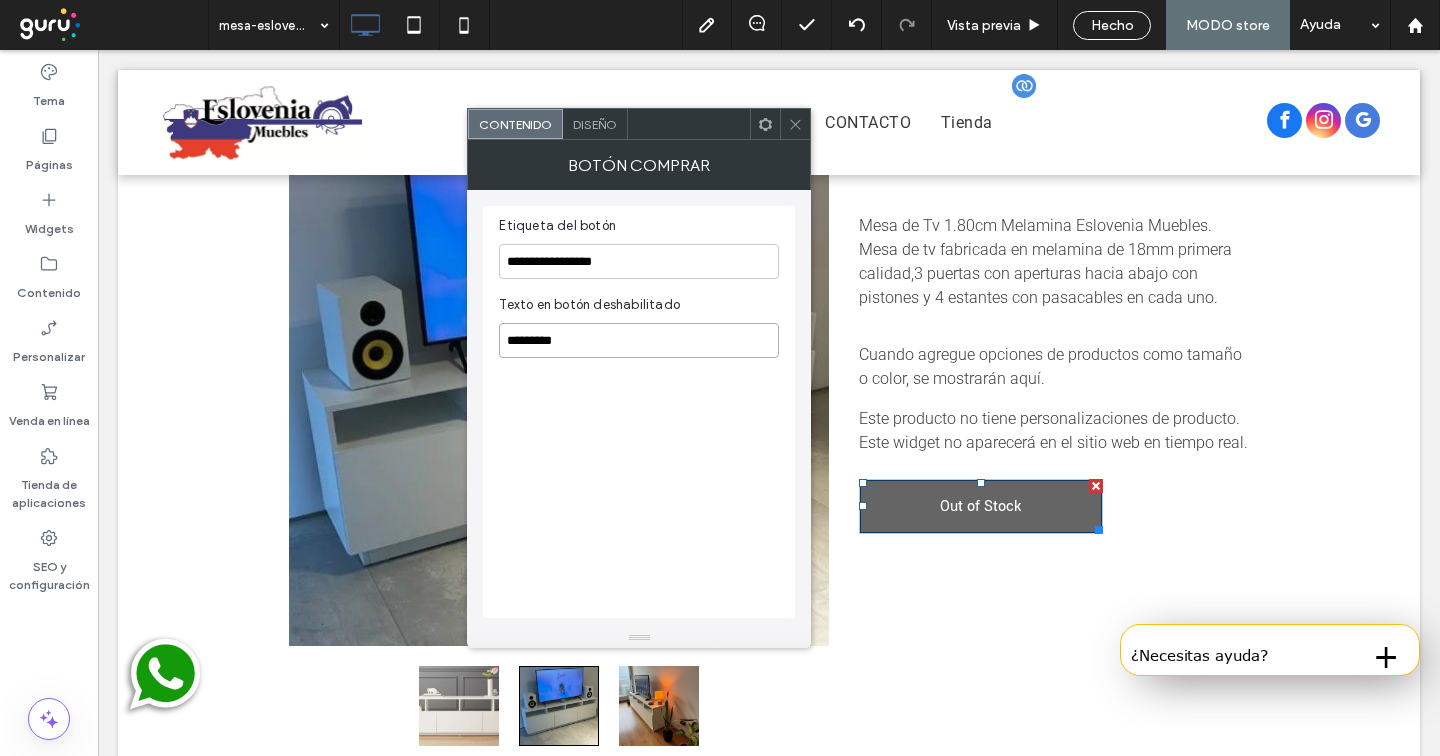 click on "*********" at bounding box center [639, 340] 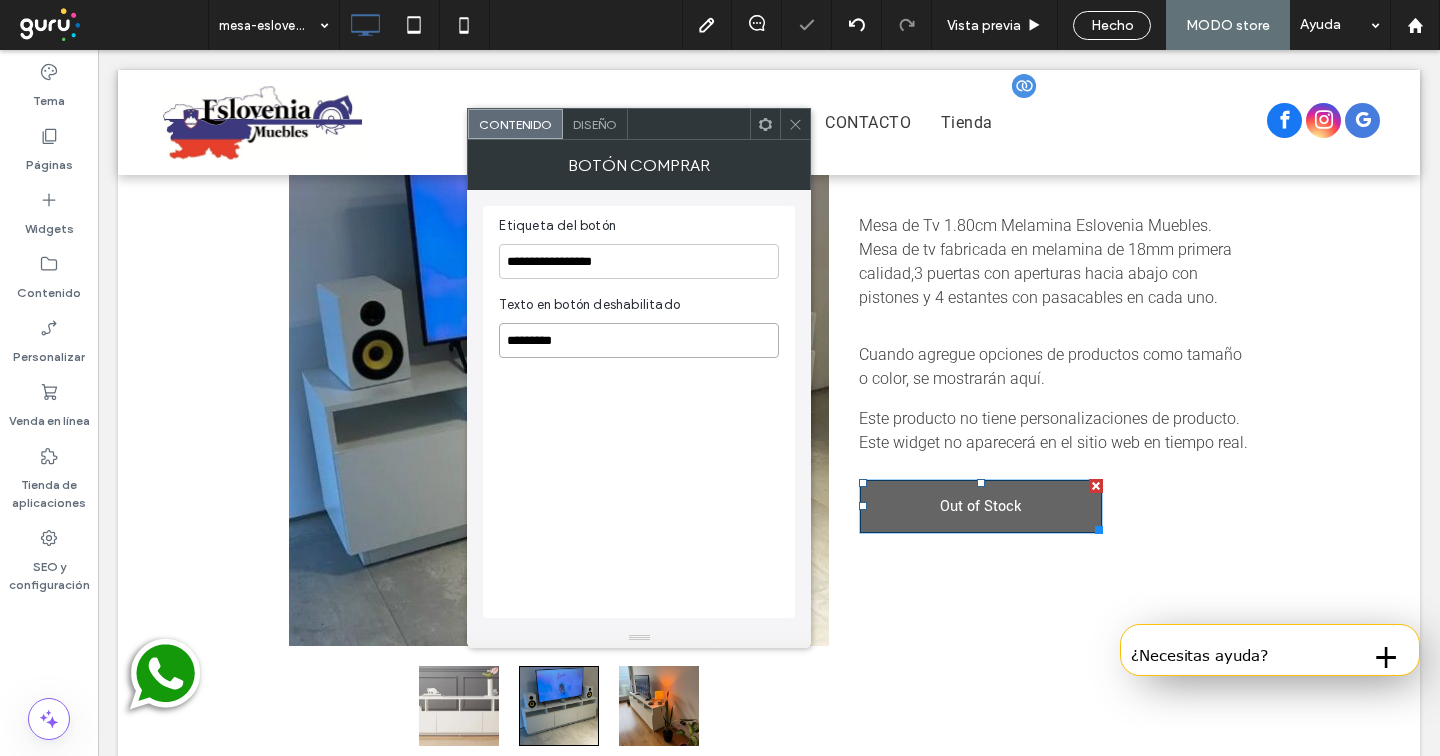 click on "*********" at bounding box center (639, 340) 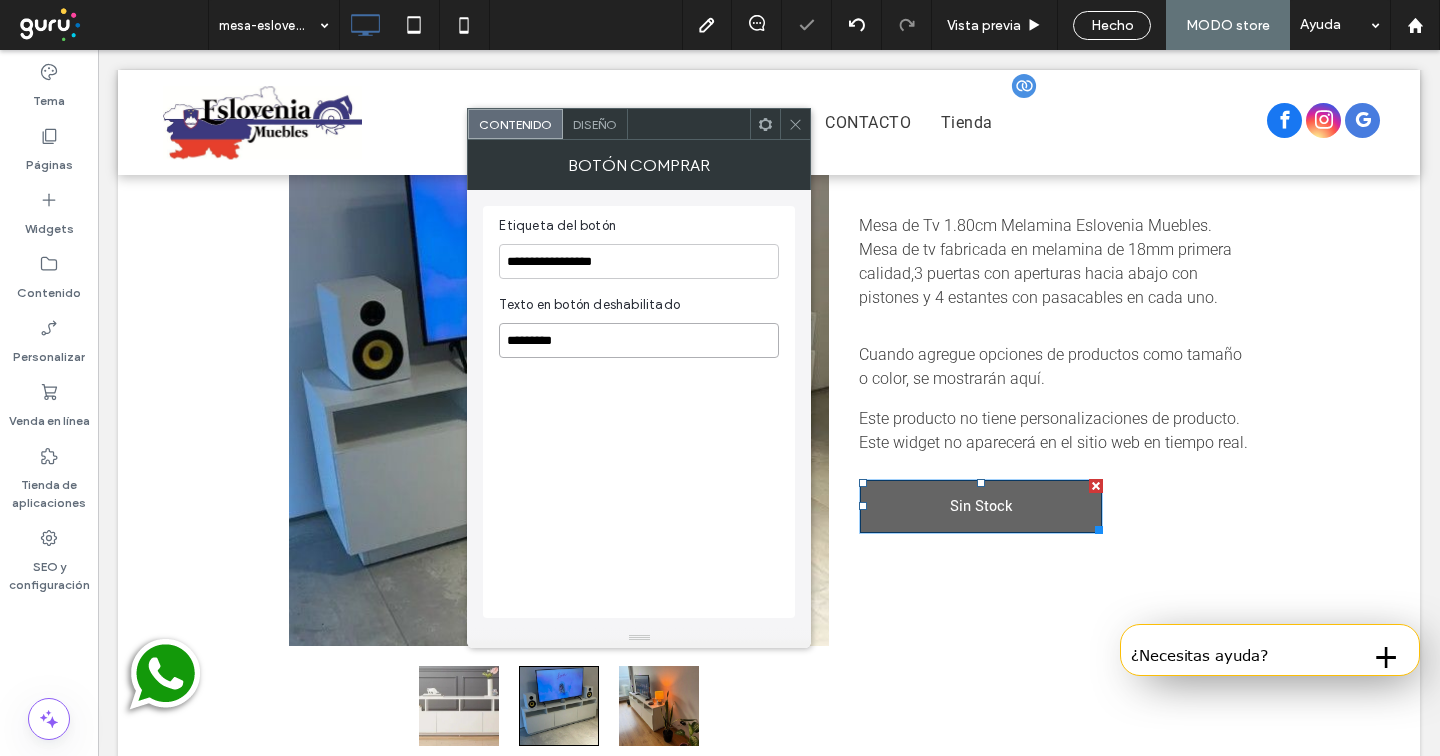 paste on "********" 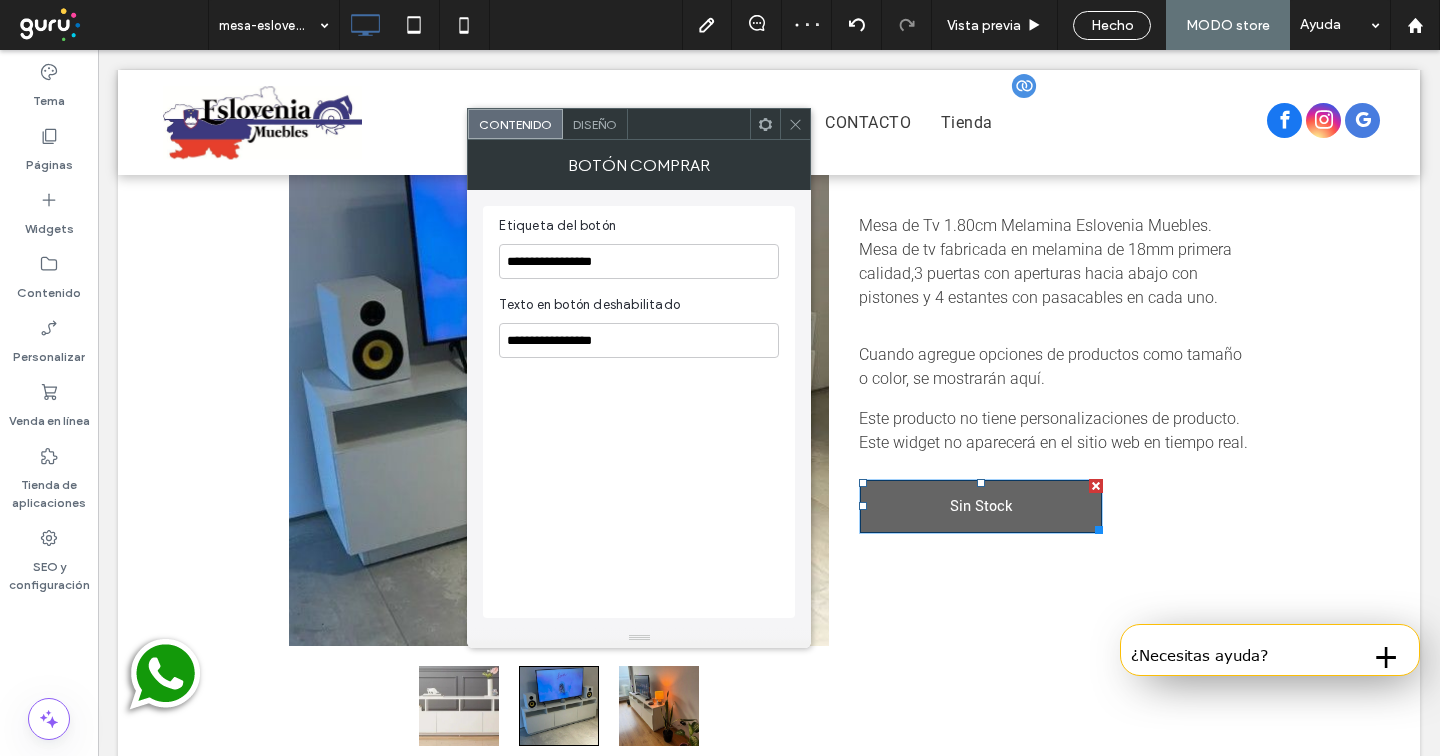 click on "**********" at bounding box center [639, 412] 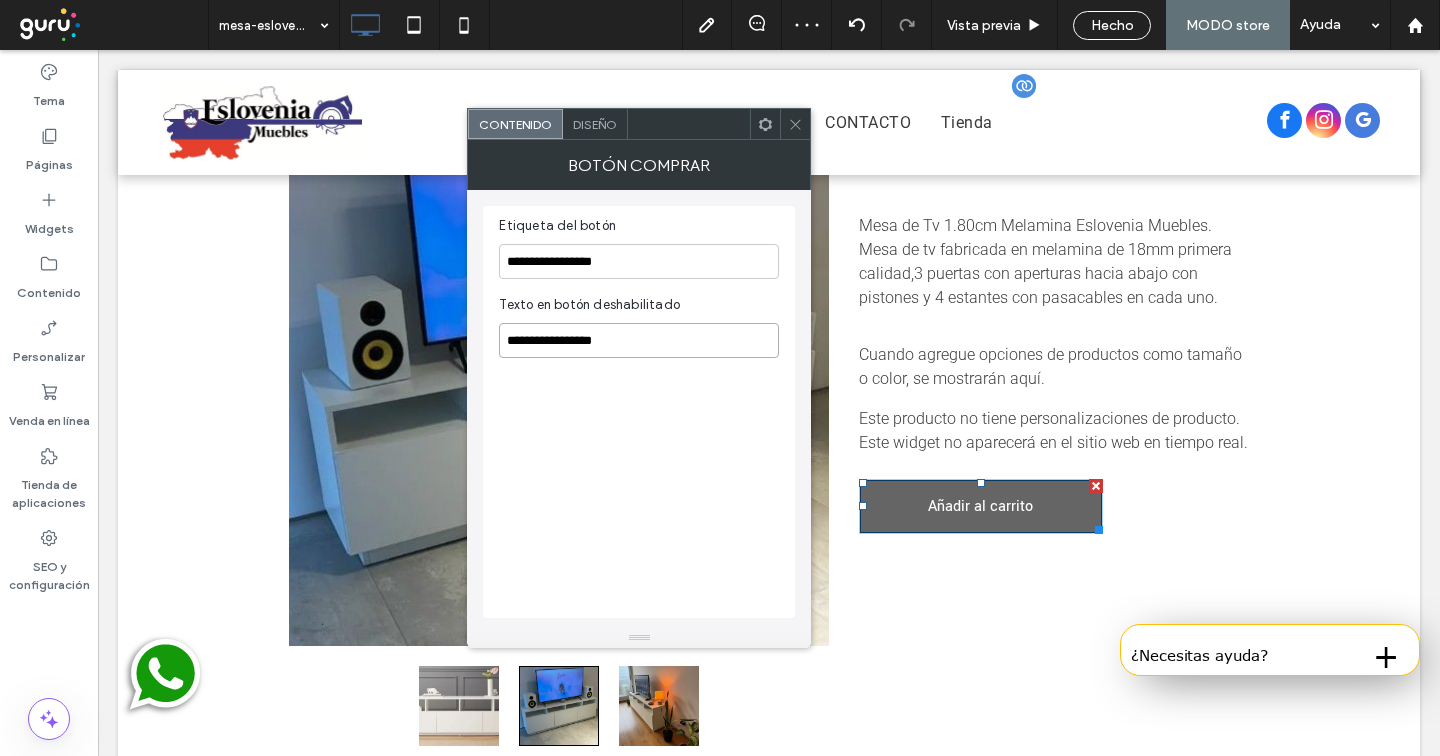 click on "**********" at bounding box center [639, 340] 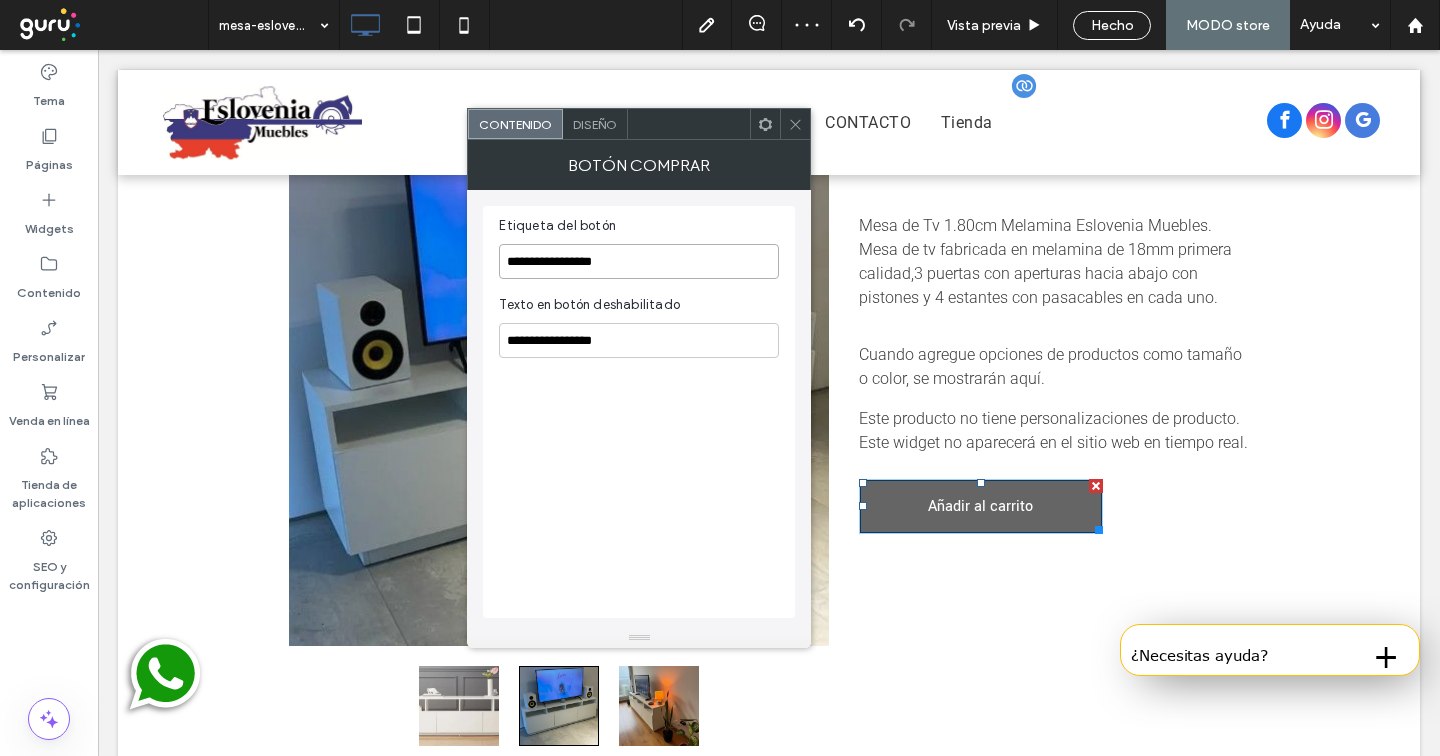 click on "**********" at bounding box center (639, 261) 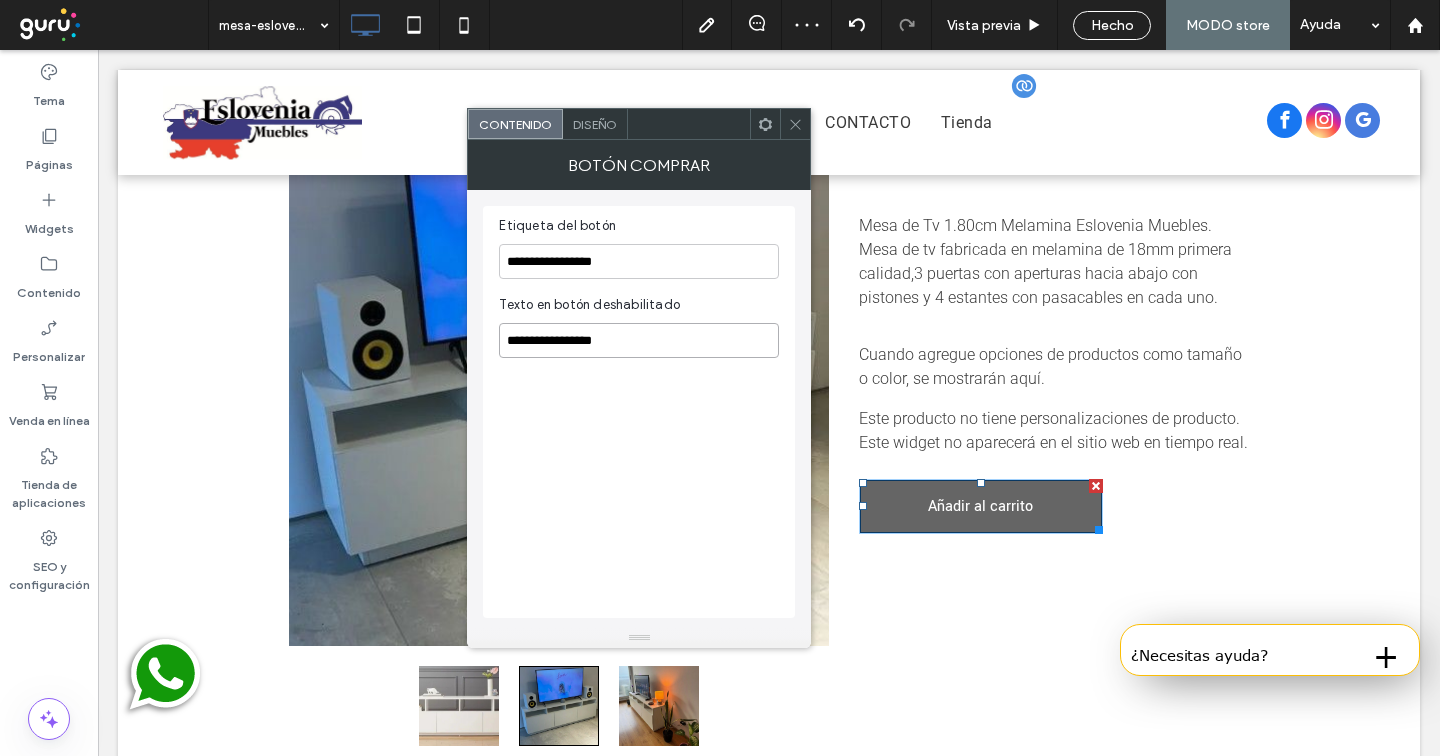 click on "**********" at bounding box center [639, 340] 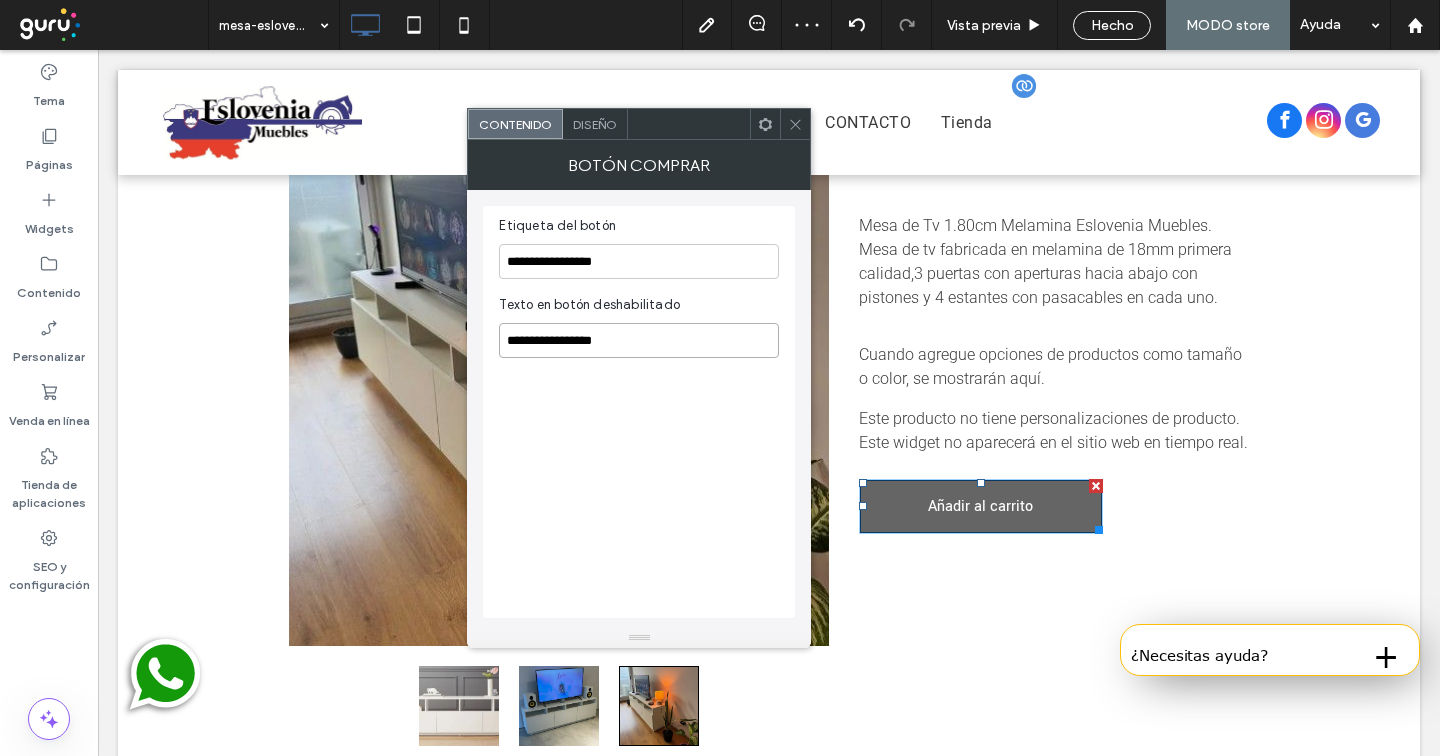 click on "**********" at bounding box center [639, 340] 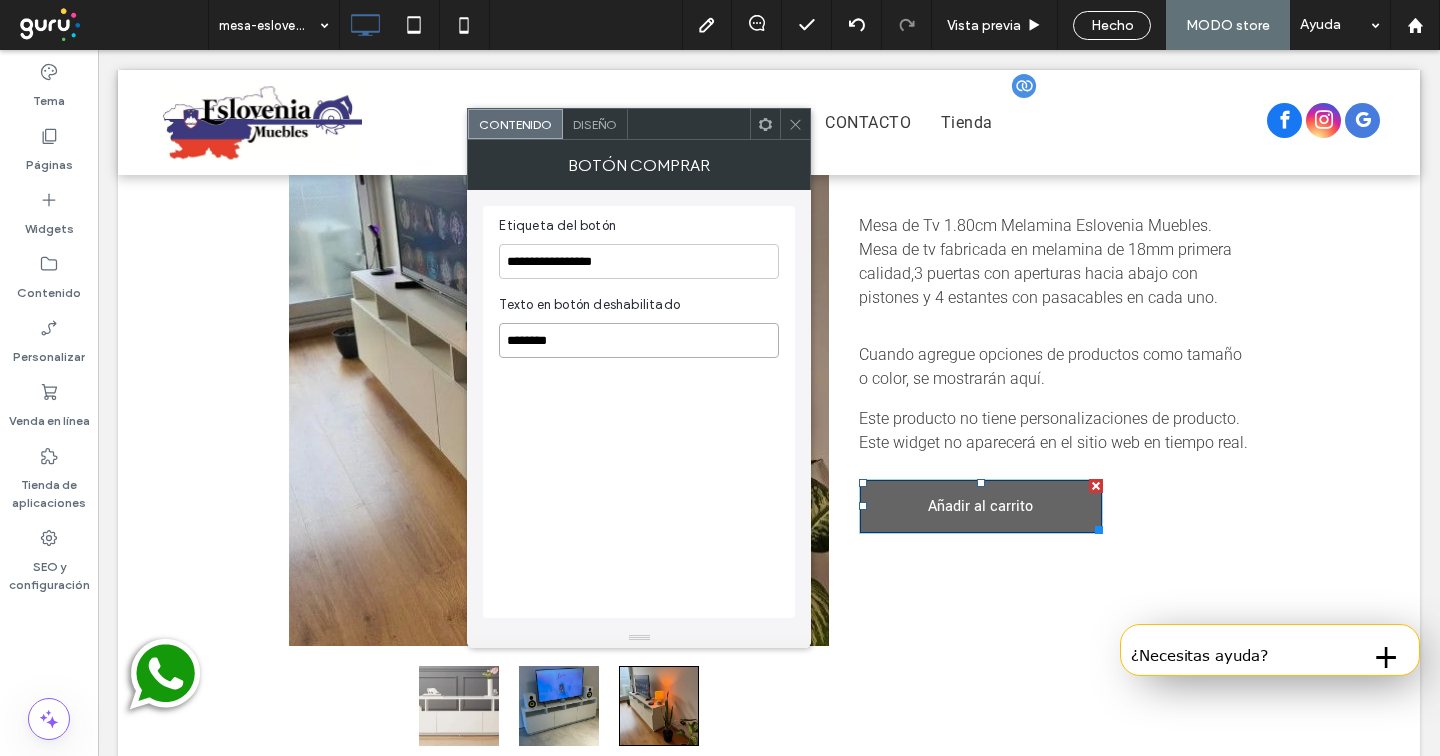 type on "*********" 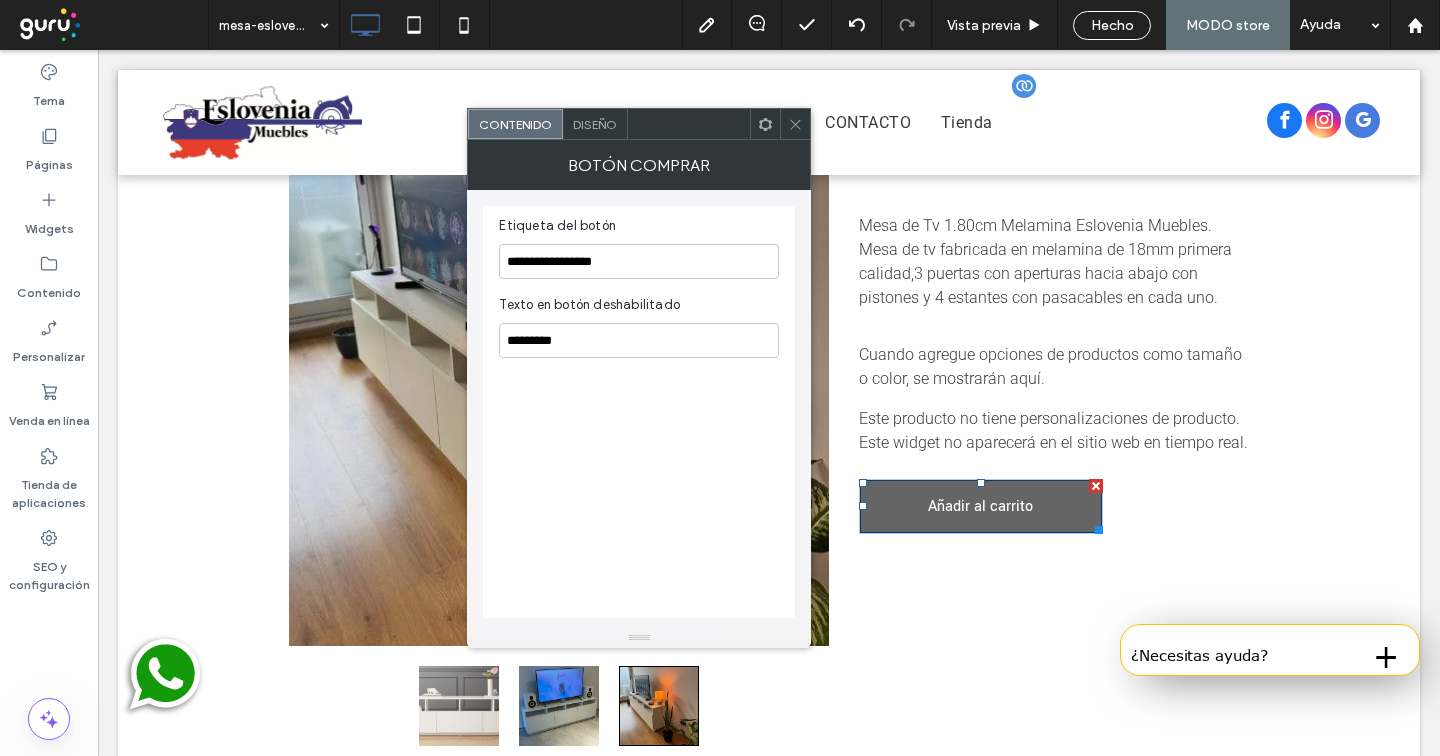 click on "Diseño" at bounding box center [595, 124] 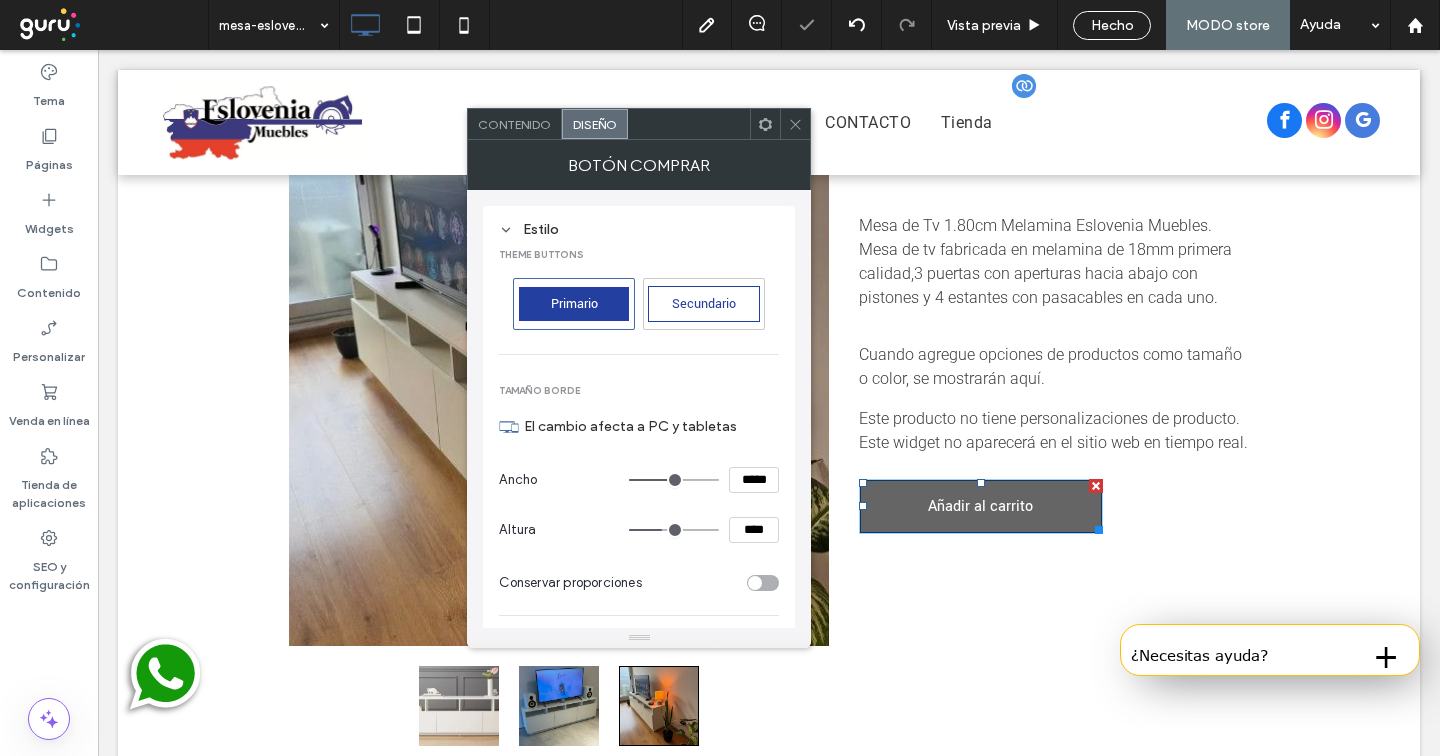 click on "Diseño" at bounding box center [595, 124] 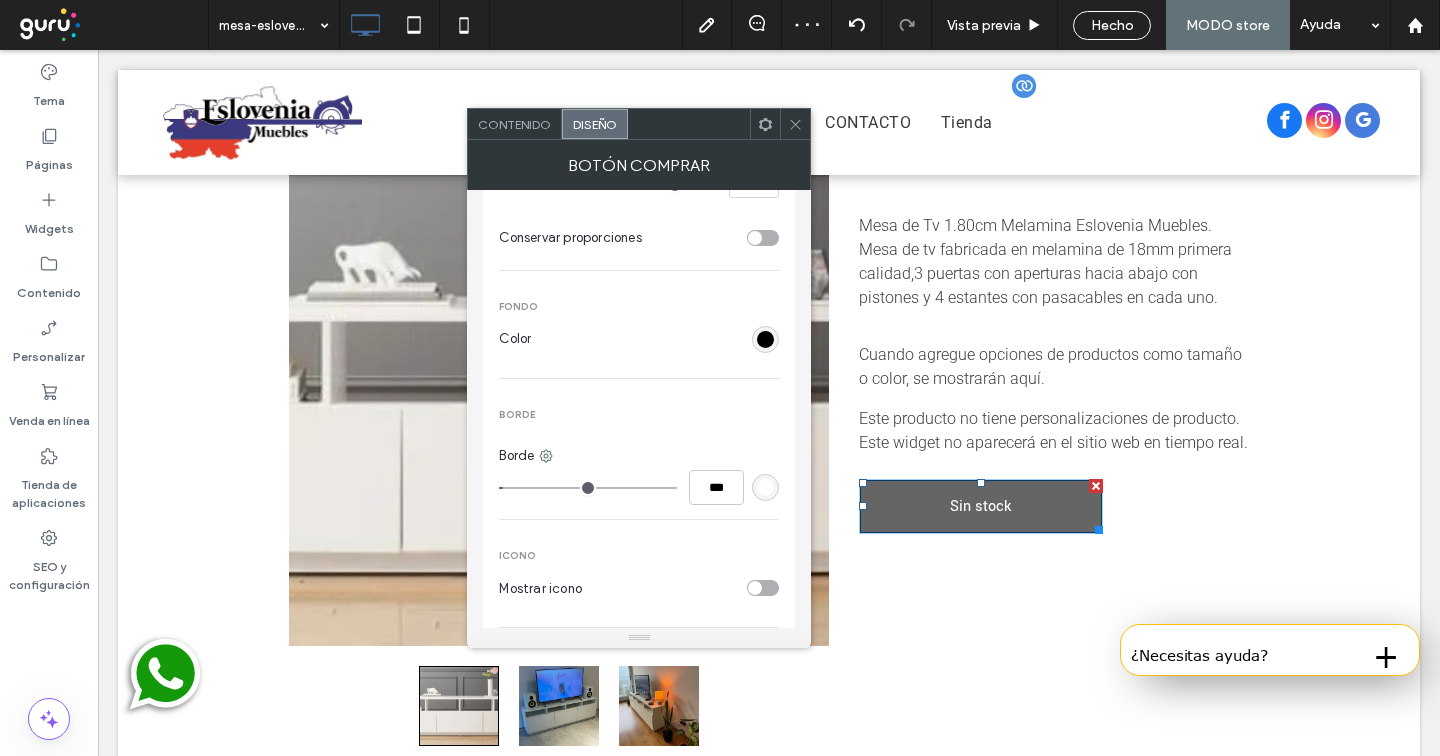 scroll, scrollTop: 379, scrollLeft: 0, axis: vertical 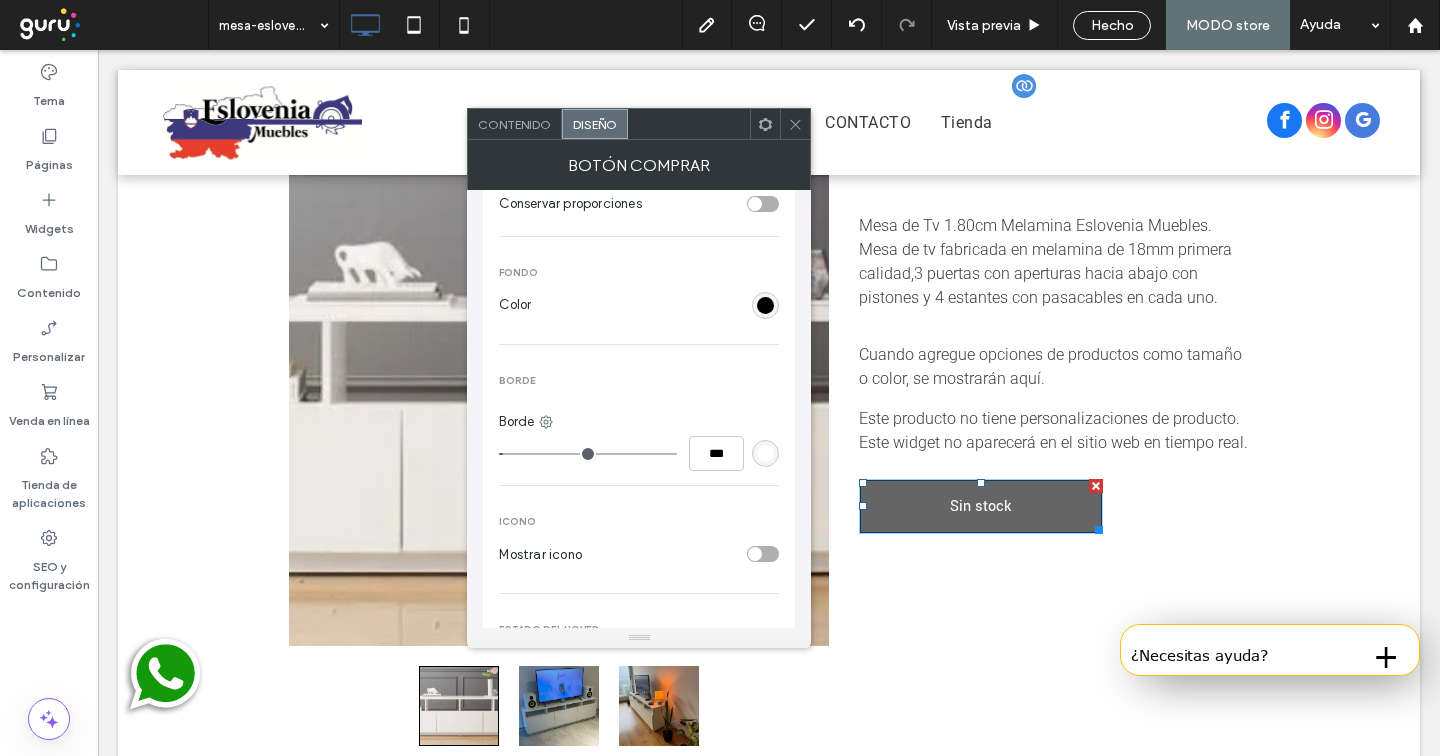 click at bounding box center [765, 305] 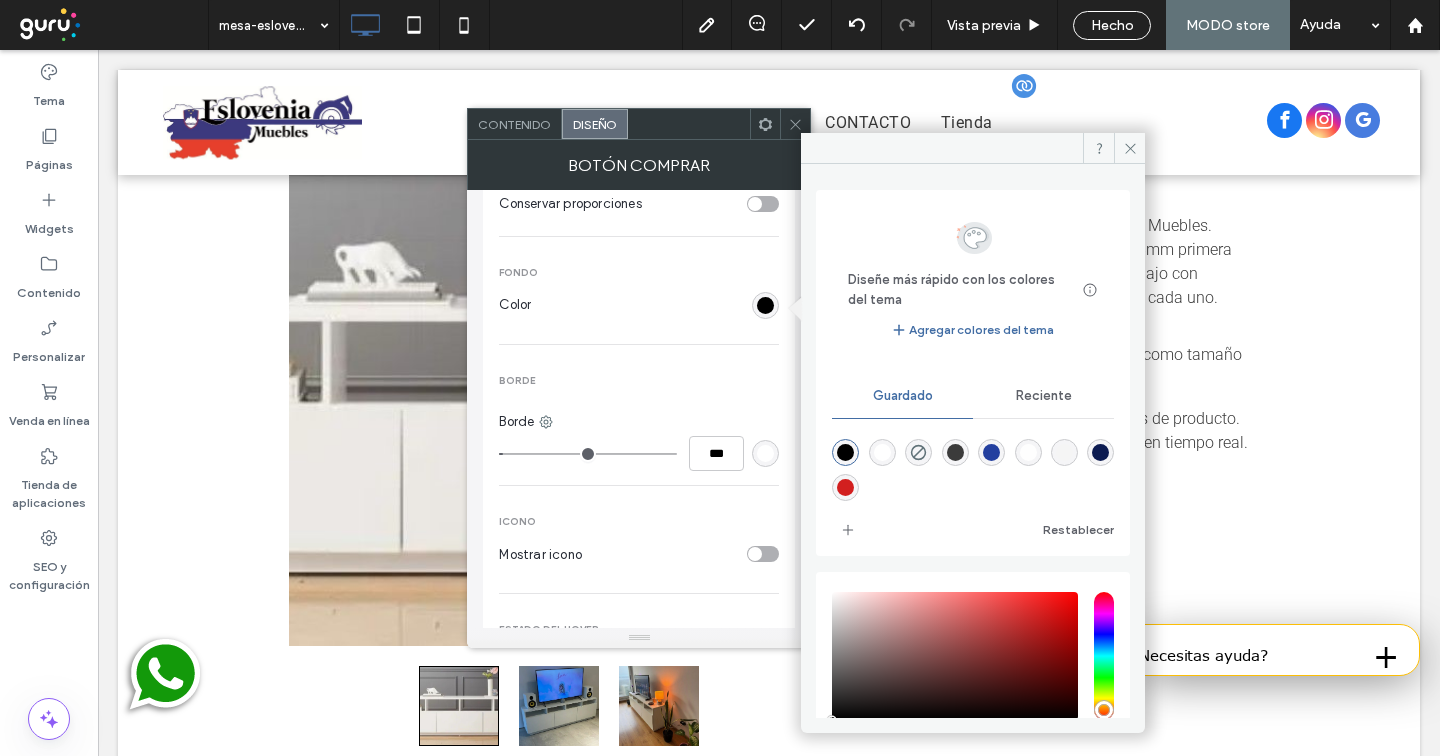 click at bounding box center [991, 452] 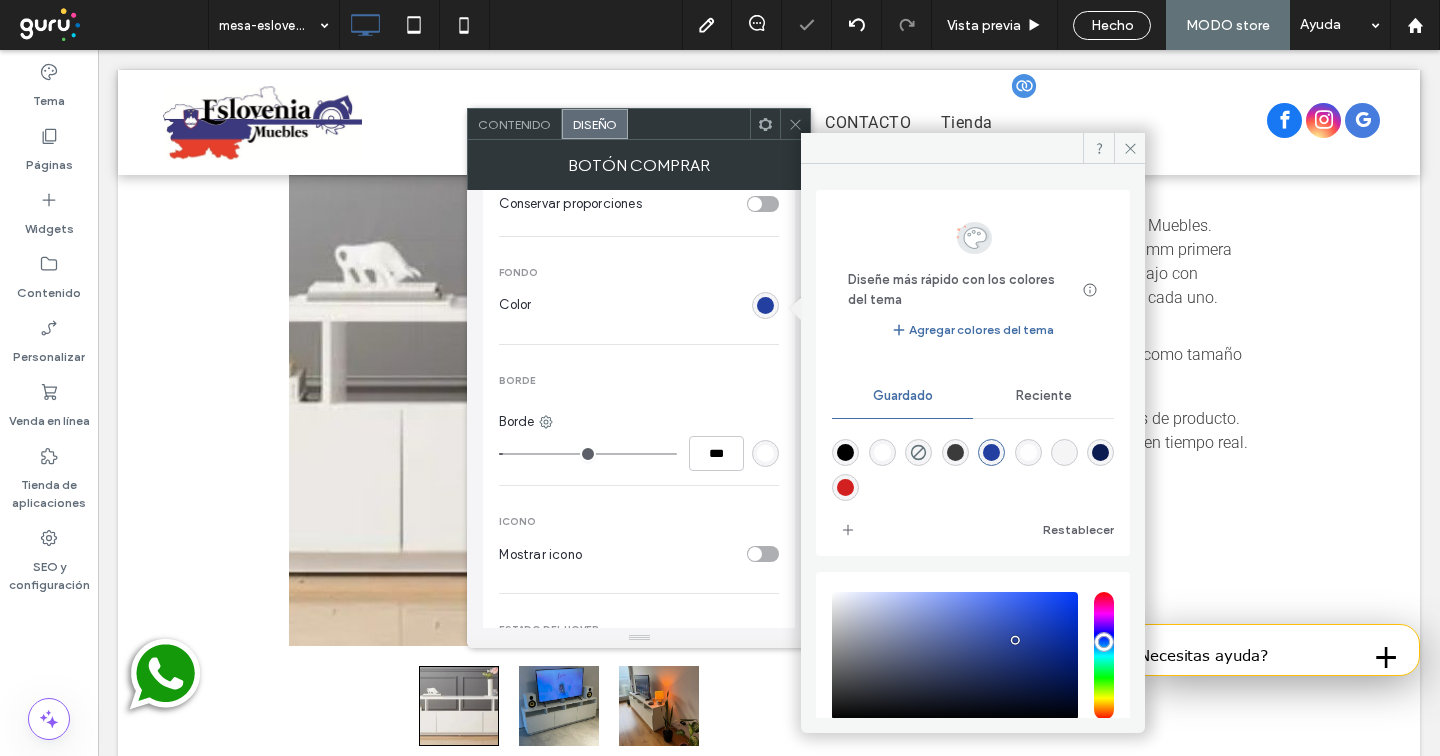 type on "*" 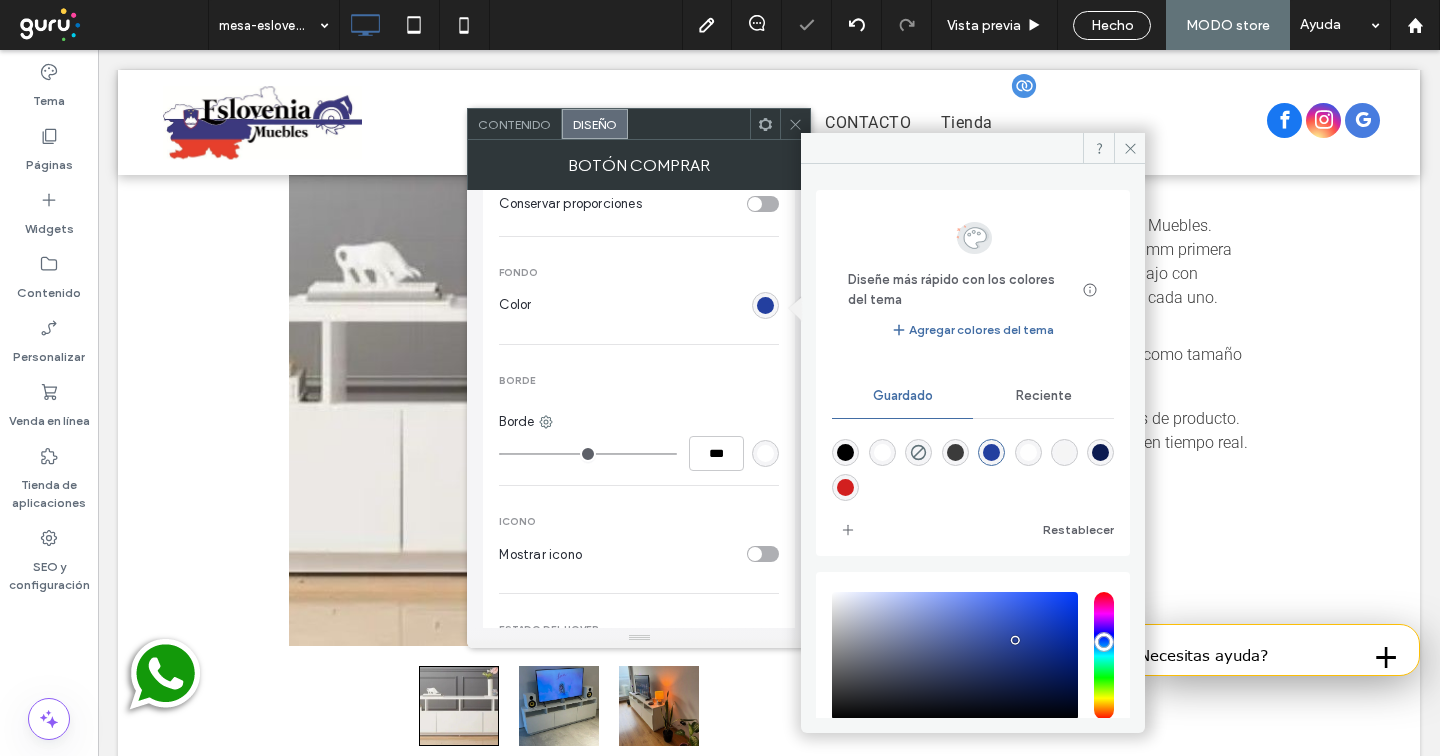 drag, startPoint x: 509, startPoint y: 452, endPoint x: 487, endPoint y: 452, distance: 22 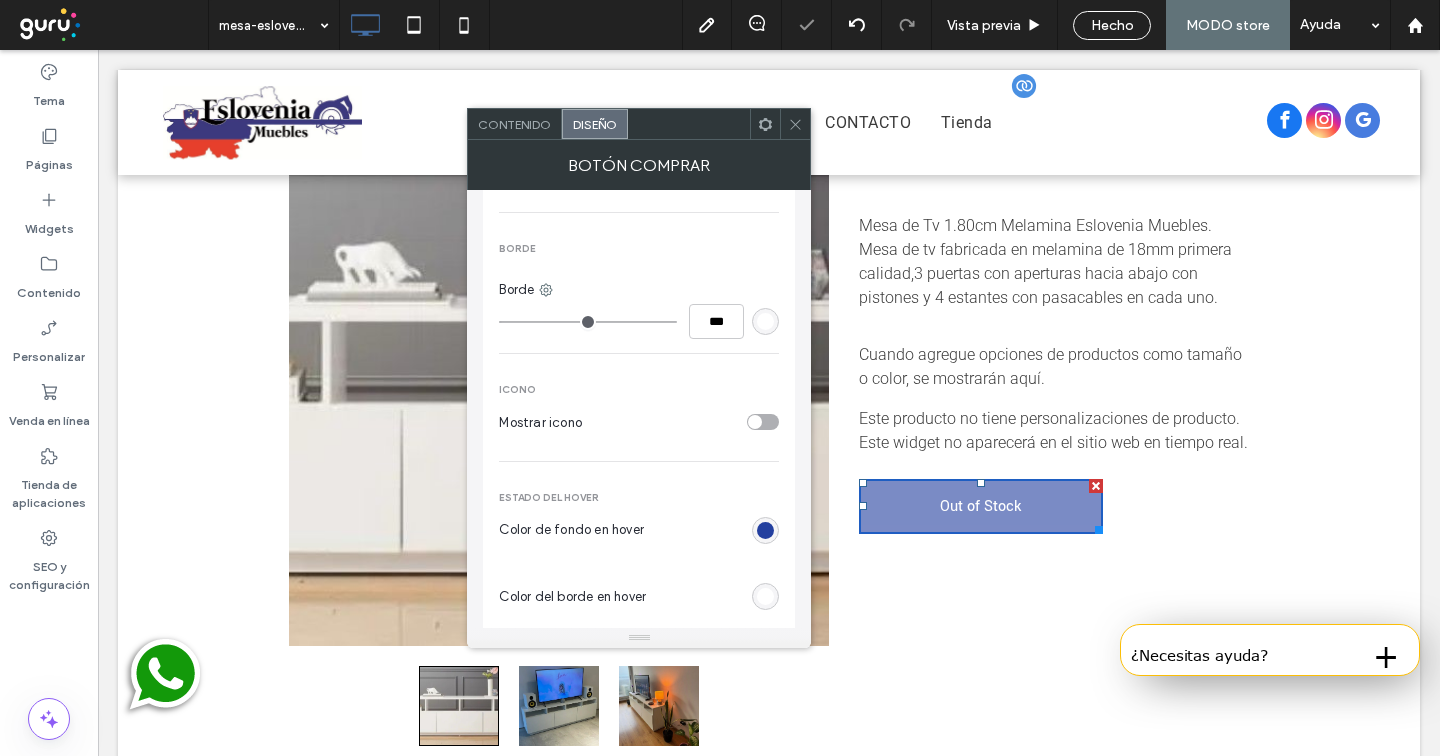 scroll, scrollTop: 543, scrollLeft: 0, axis: vertical 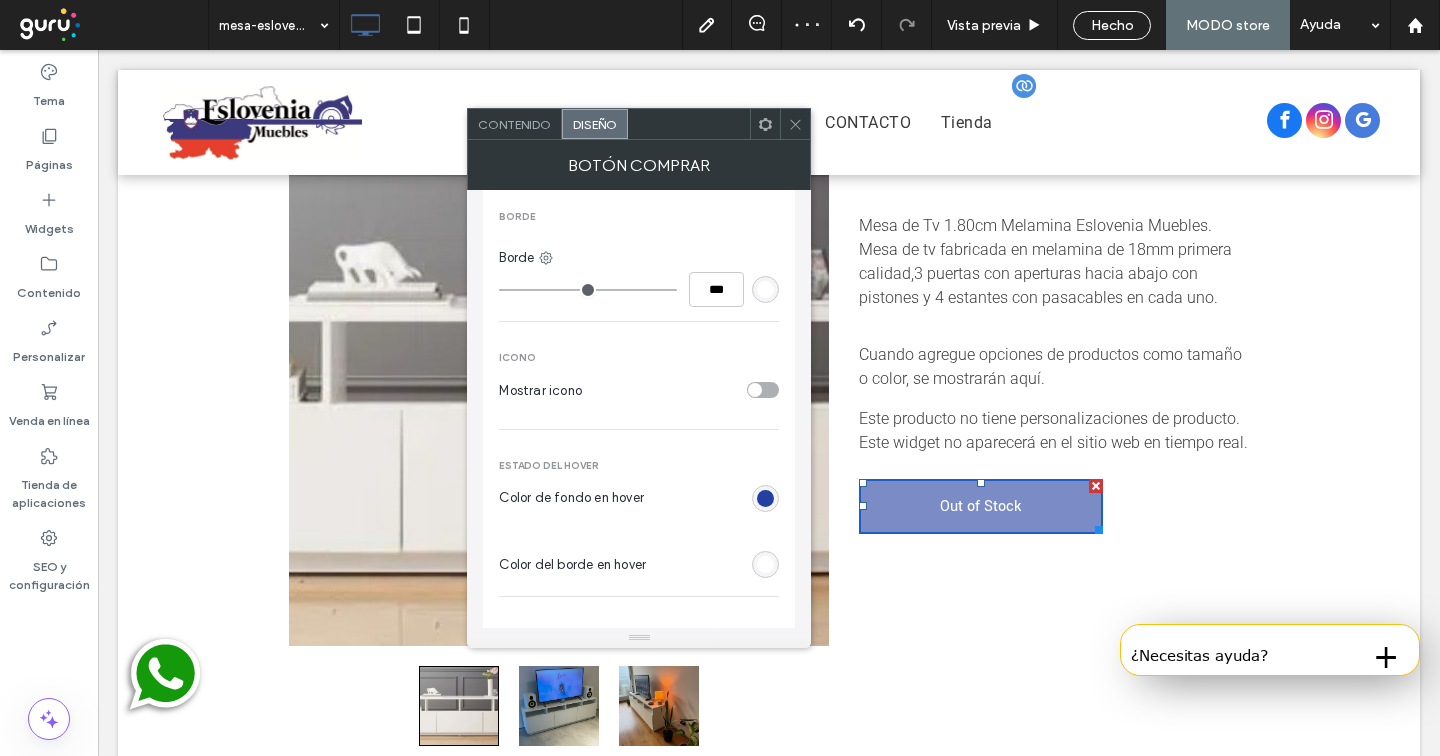 click at bounding box center (765, 498) 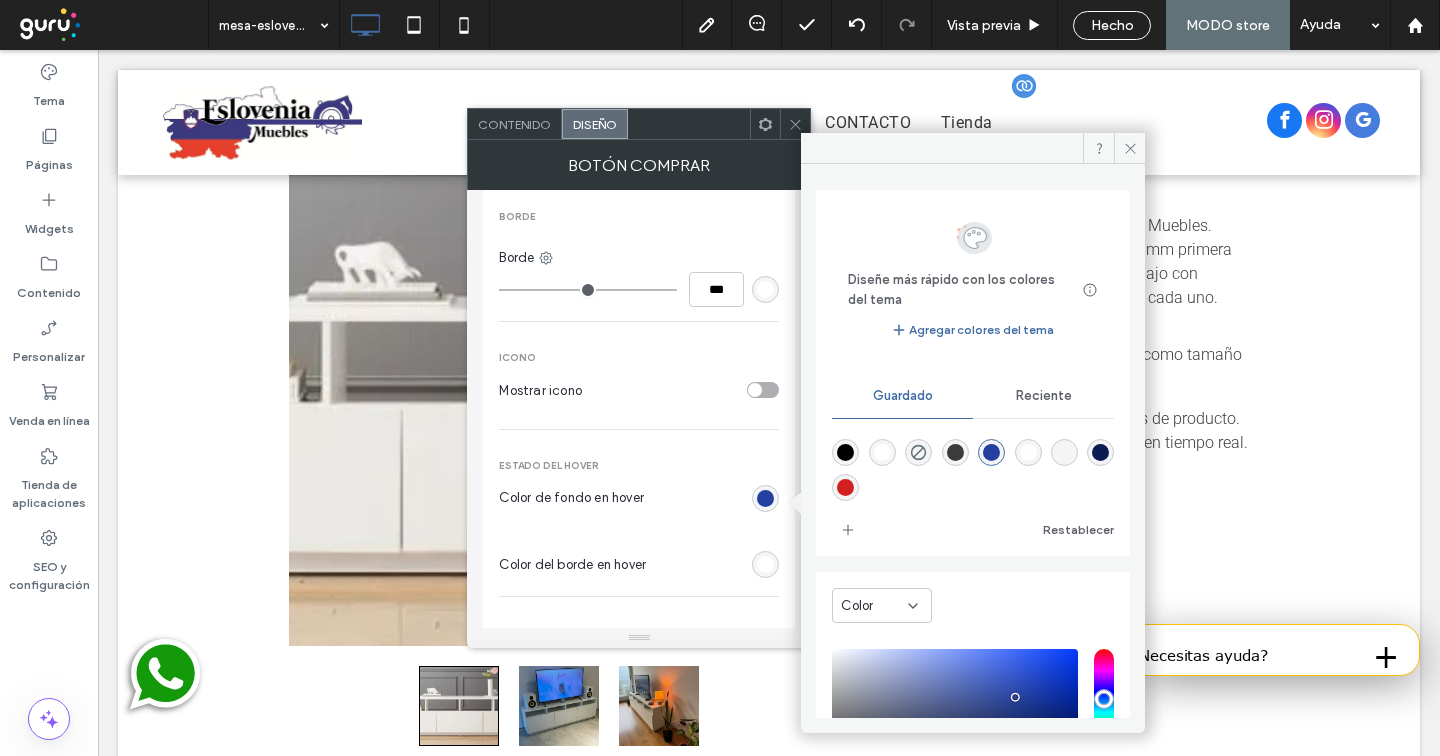 click at bounding box center (845, 487) 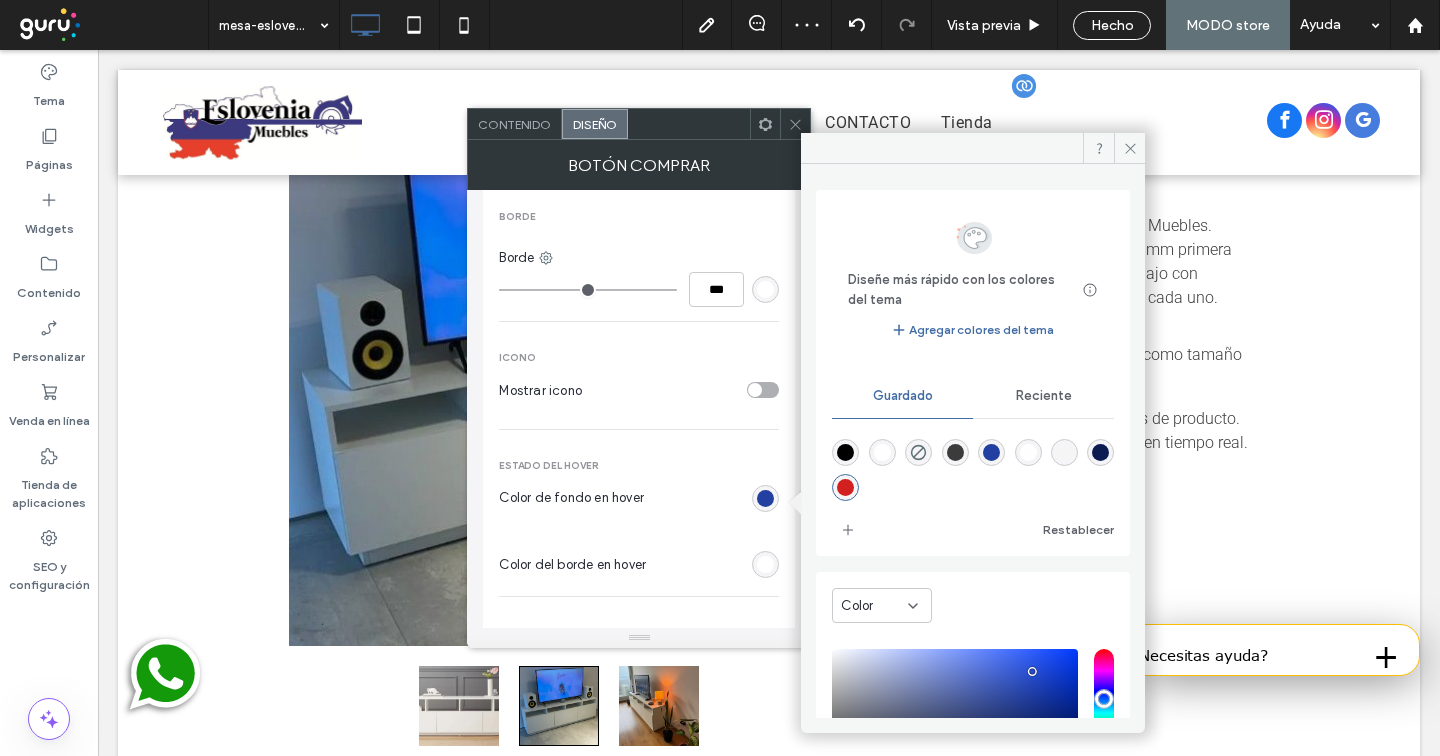 click at bounding box center [845, 487] 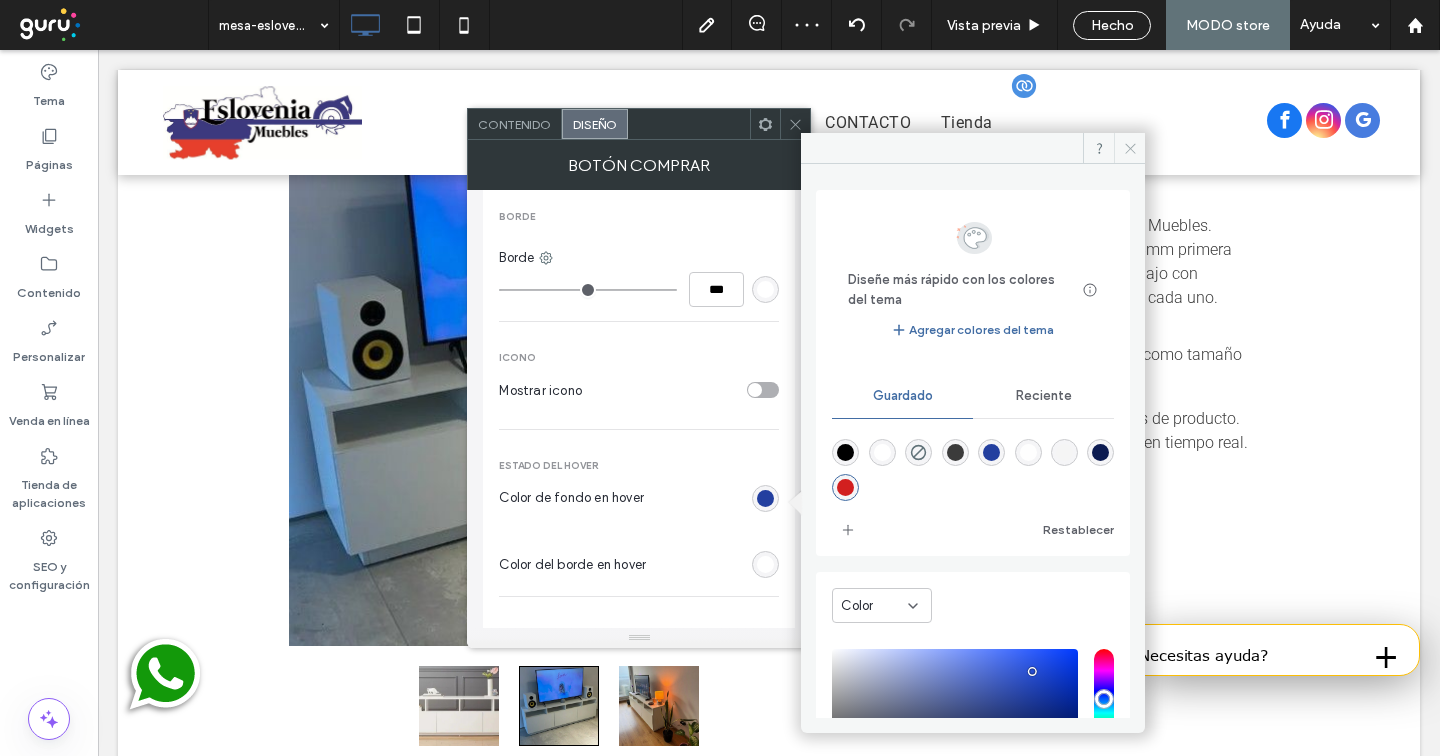 click 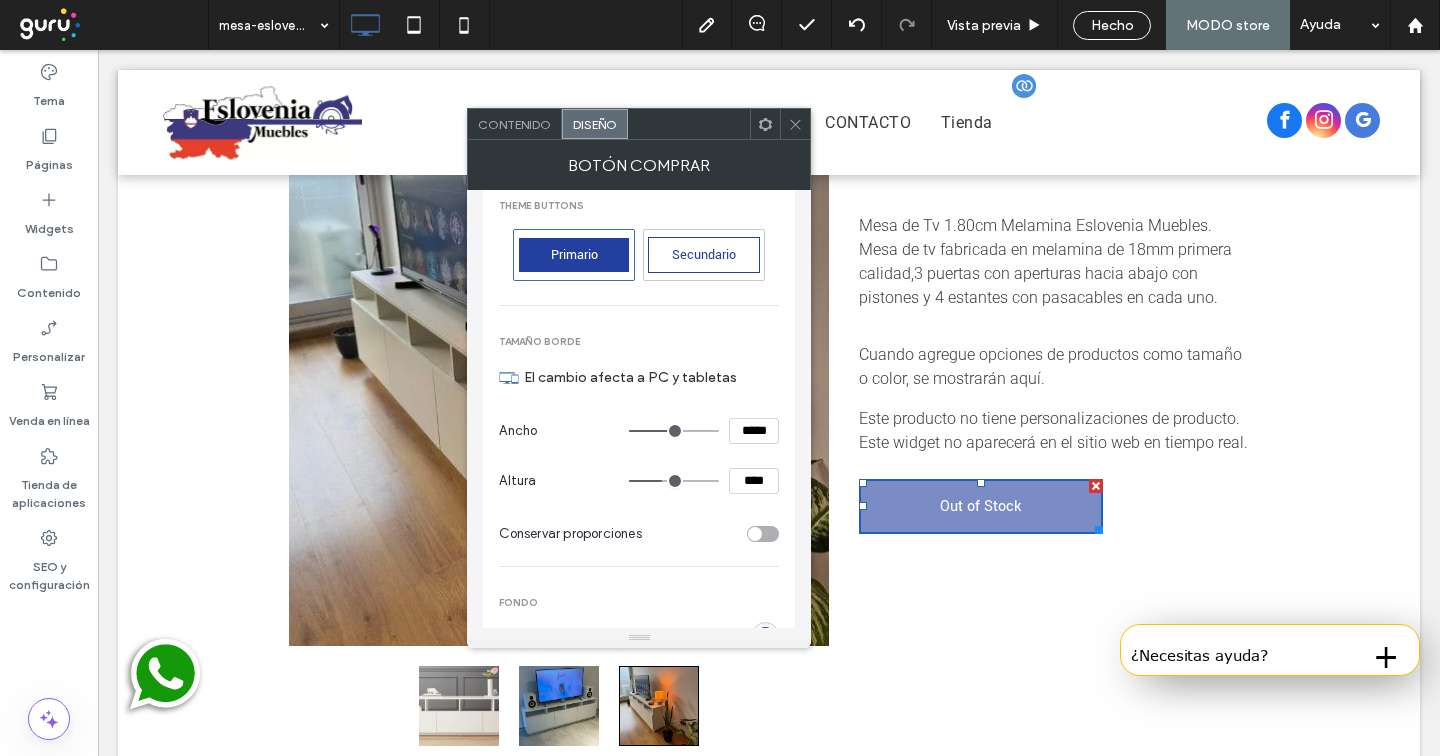 scroll, scrollTop: 0, scrollLeft: 0, axis: both 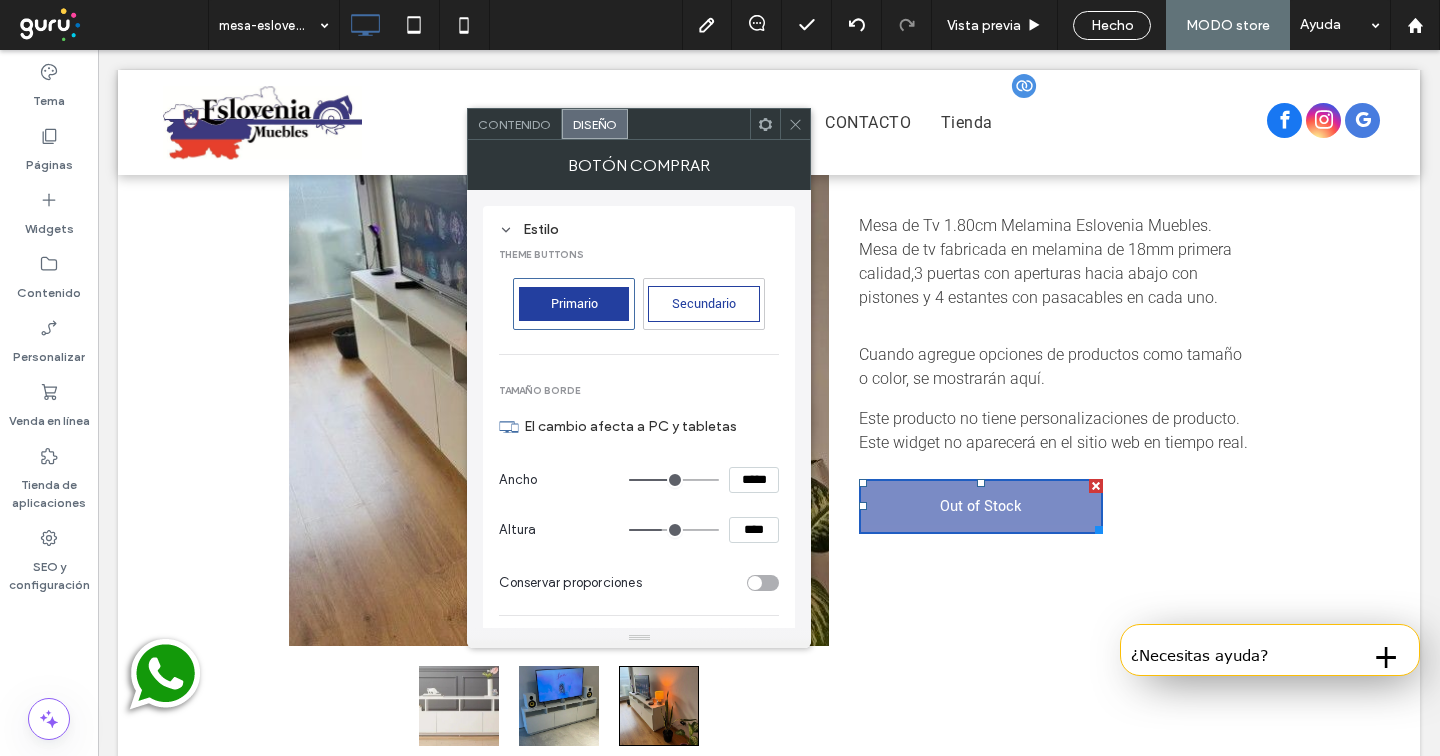click at bounding box center [795, 124] 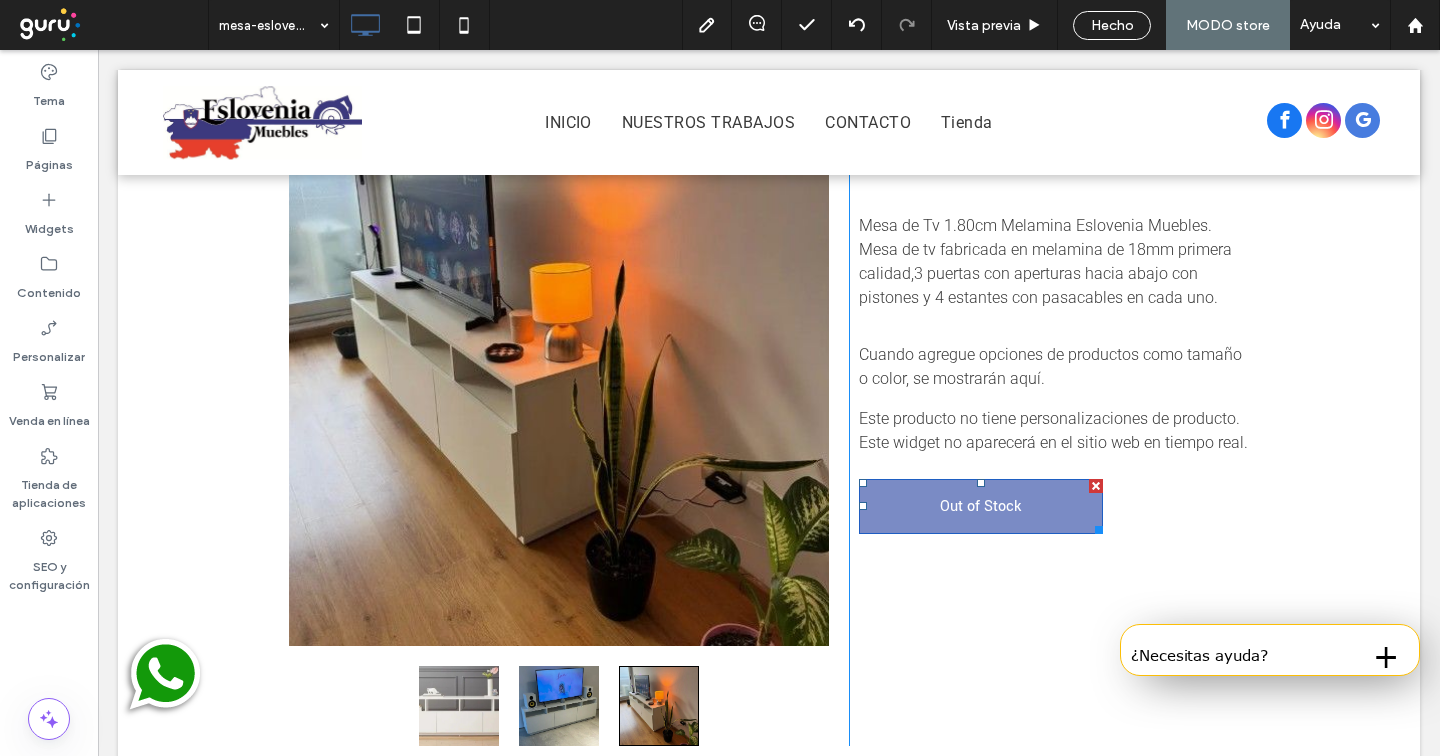 click on "Out of Stock" at bounding box center [981, 506] 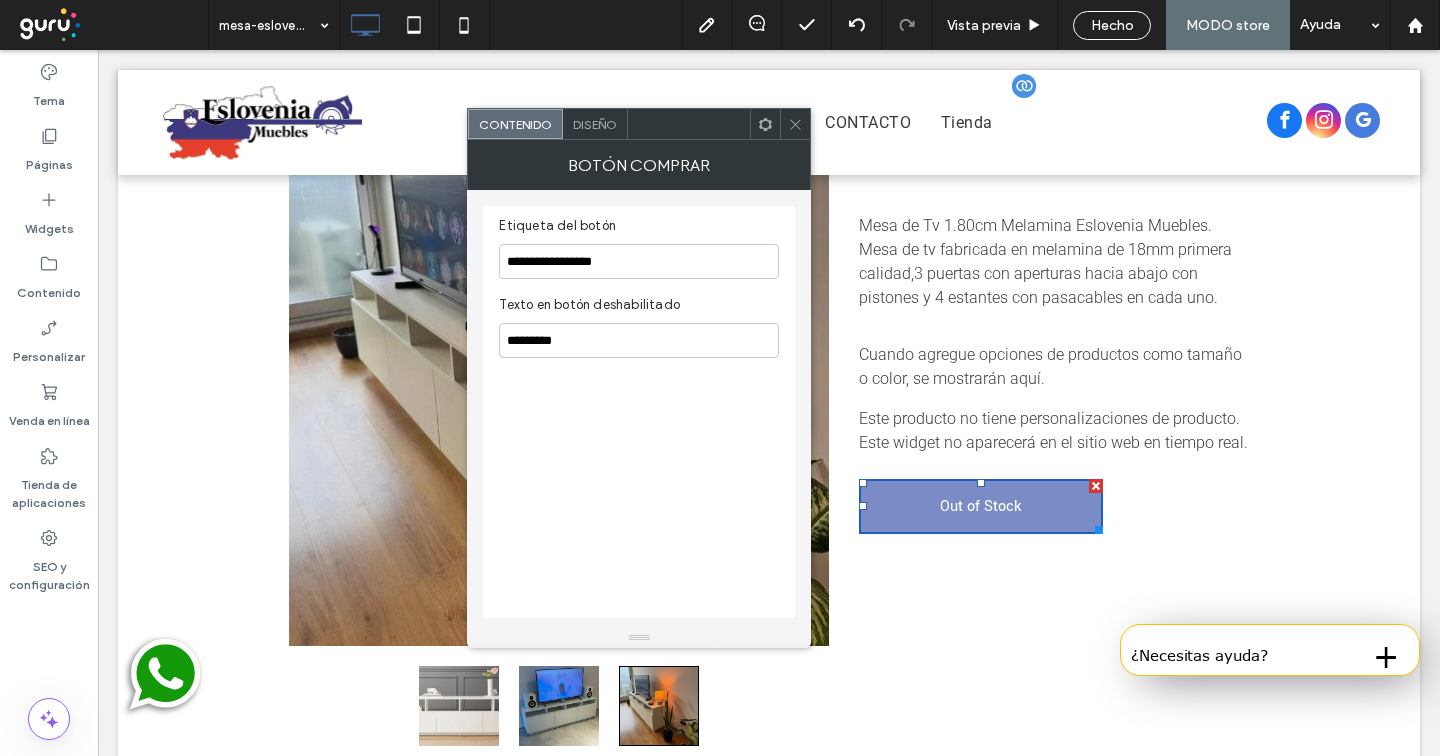 click on "Diseño" at bounding box center [595, 124] 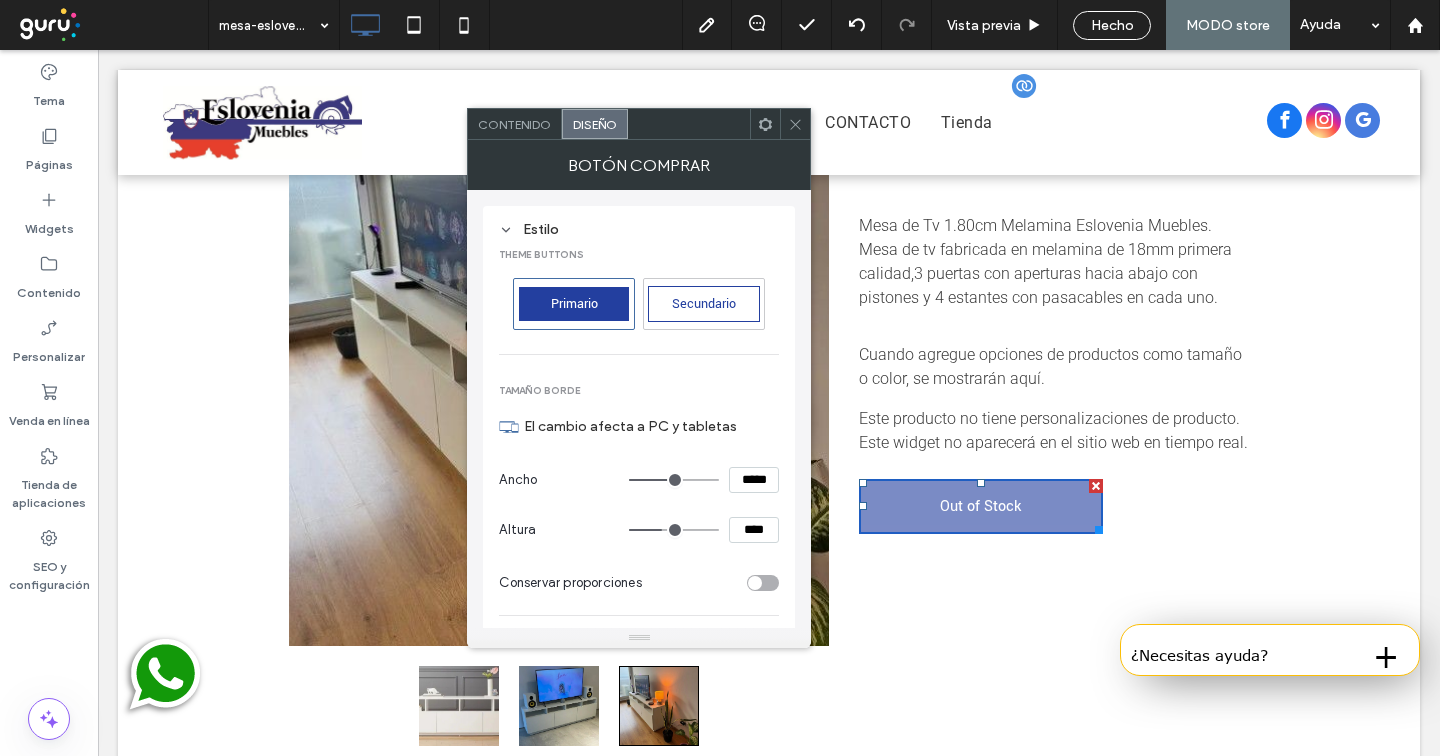 click on "Diseño" at bounding box center (595, 124) 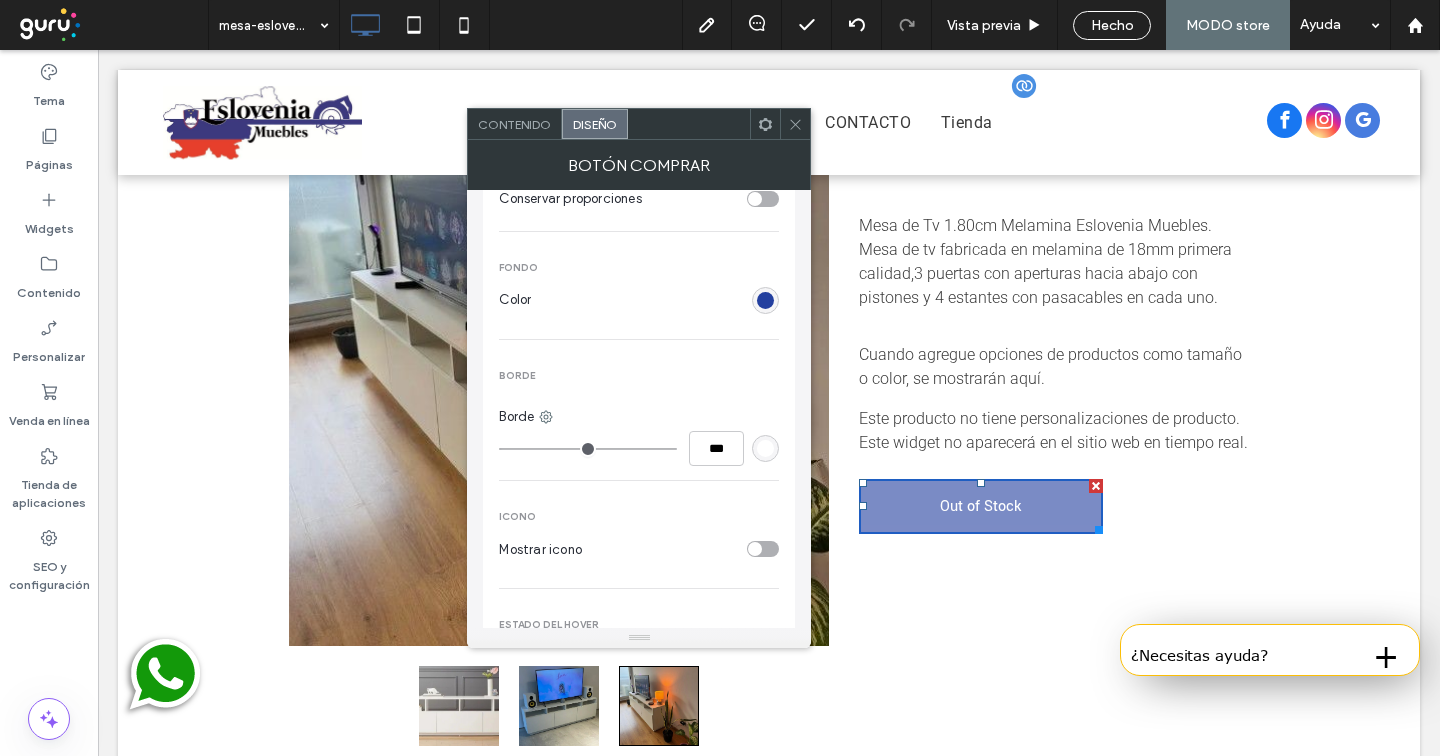 scroll, scrollTop: 393, scrollLeft: 0, axis: vertical 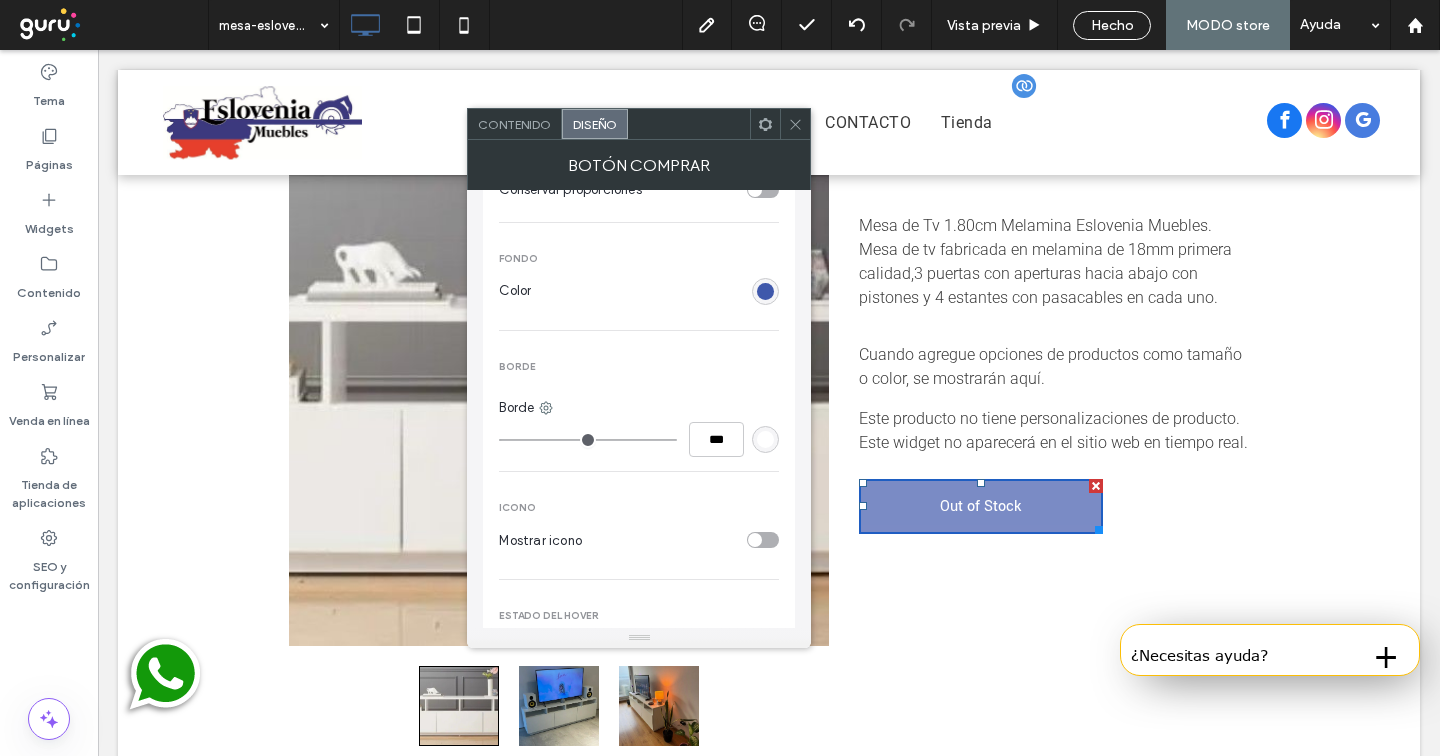 click at bounding box center (765, 291) 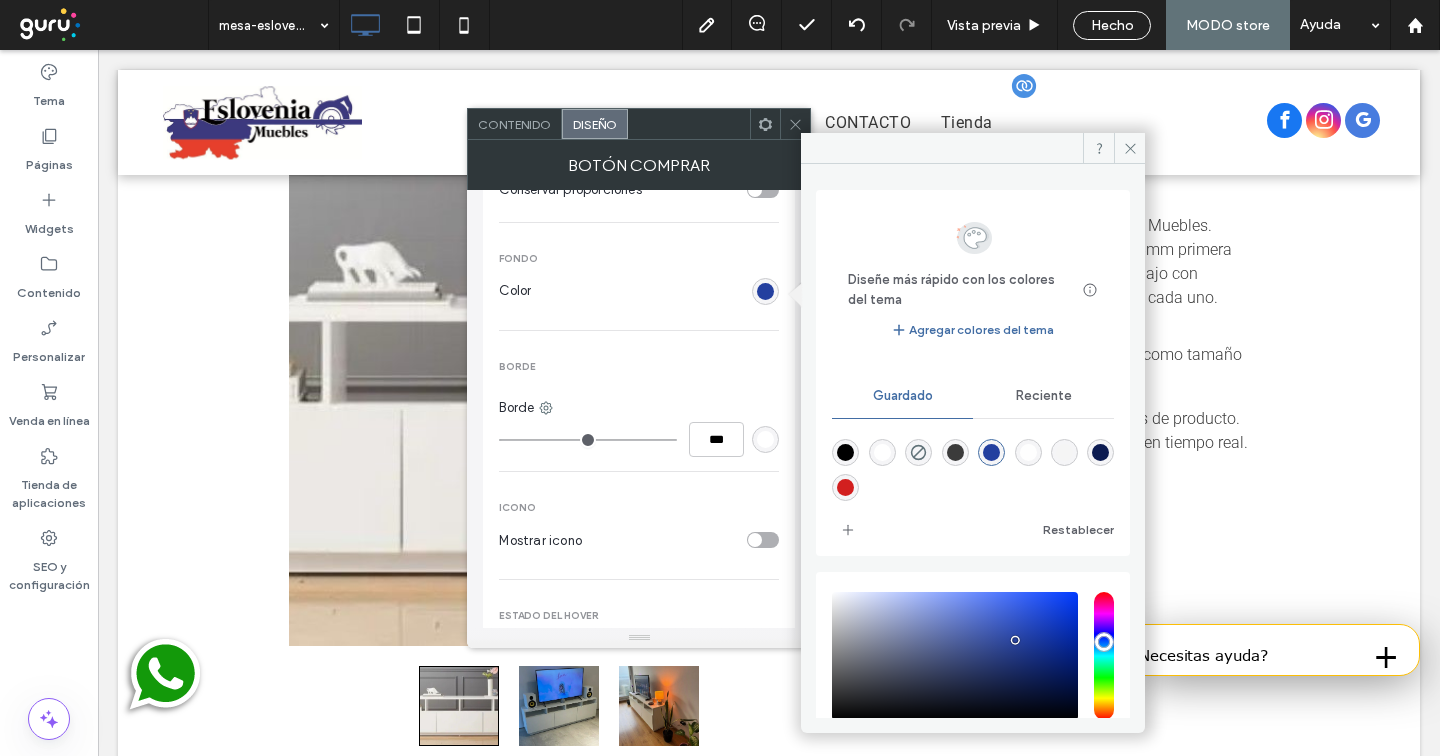 click at bounding box center (991, 452) 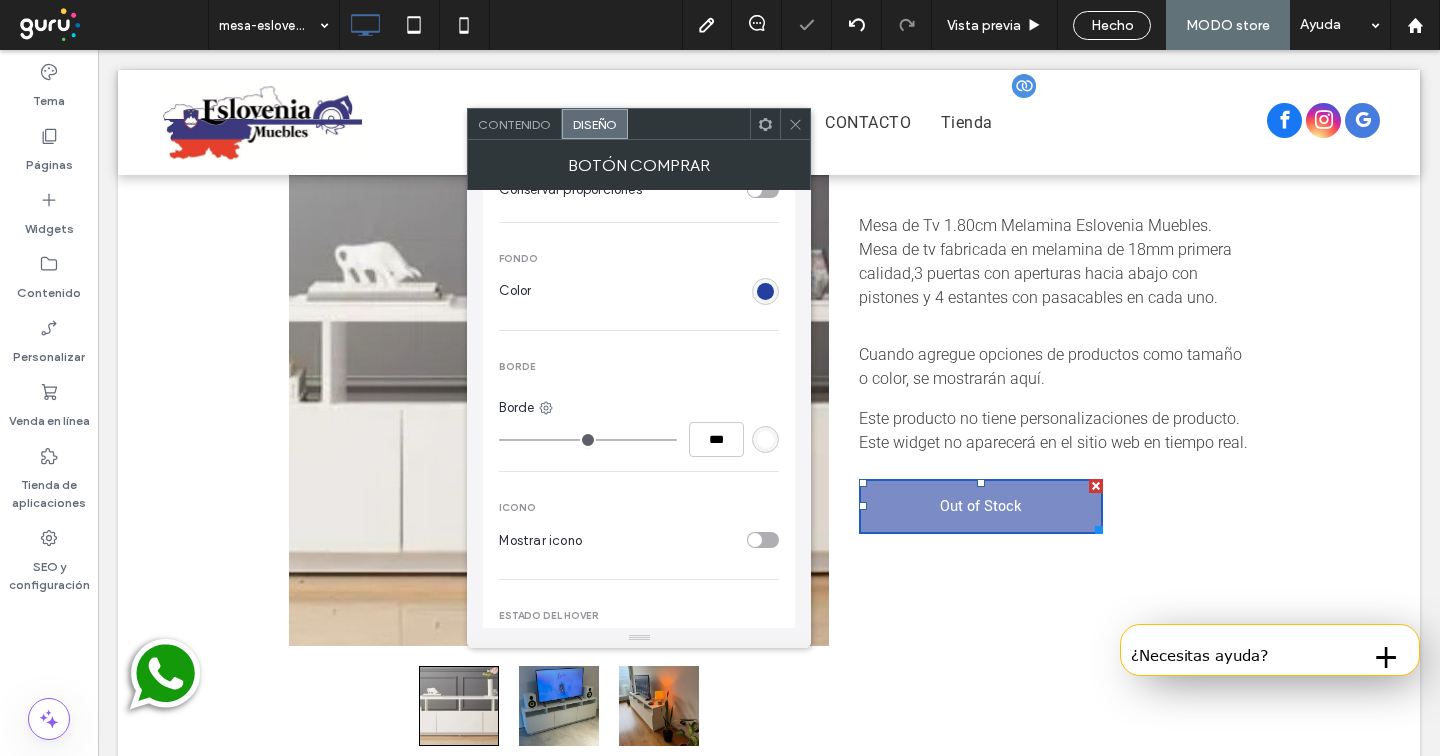 scroll, scrollTop: 708, scrollLeft: 0, axis: vertical 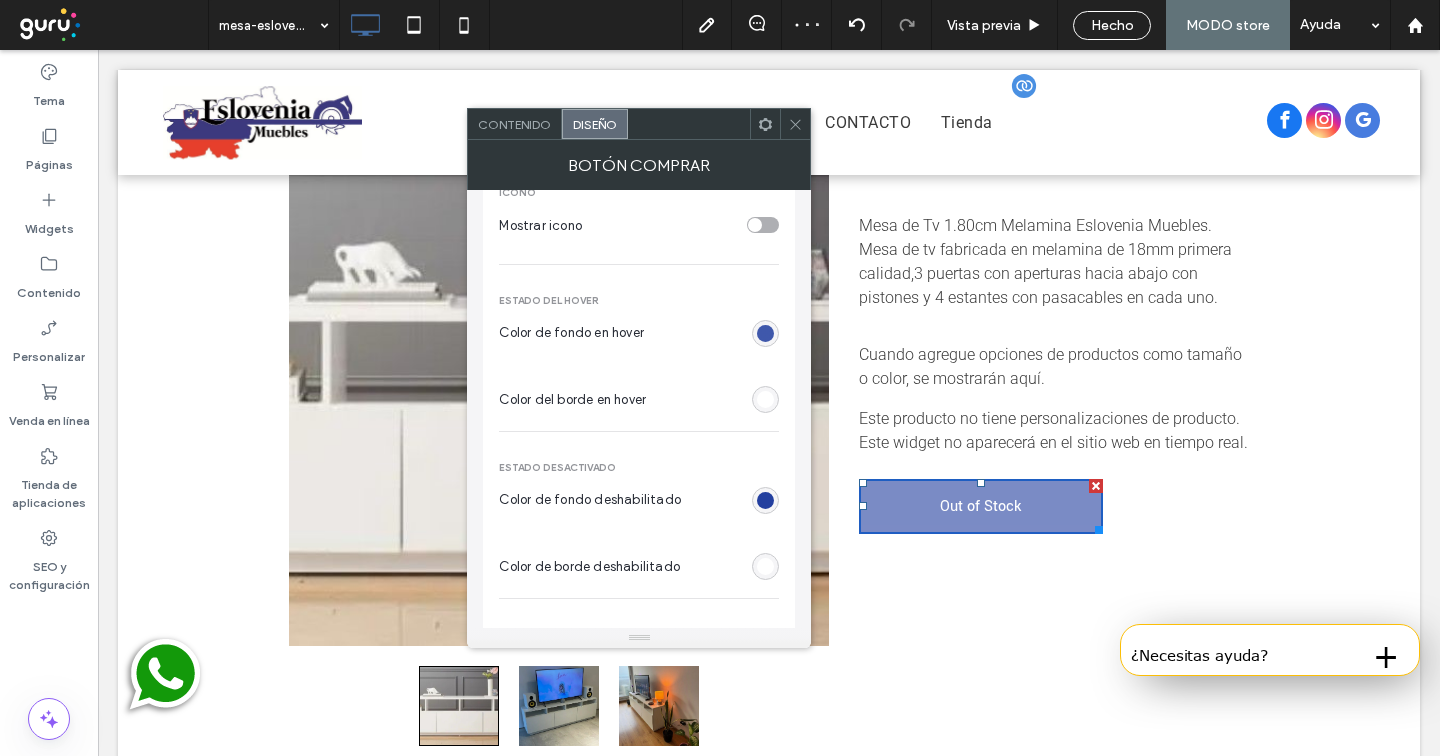 click at bounding box center [765, 333] 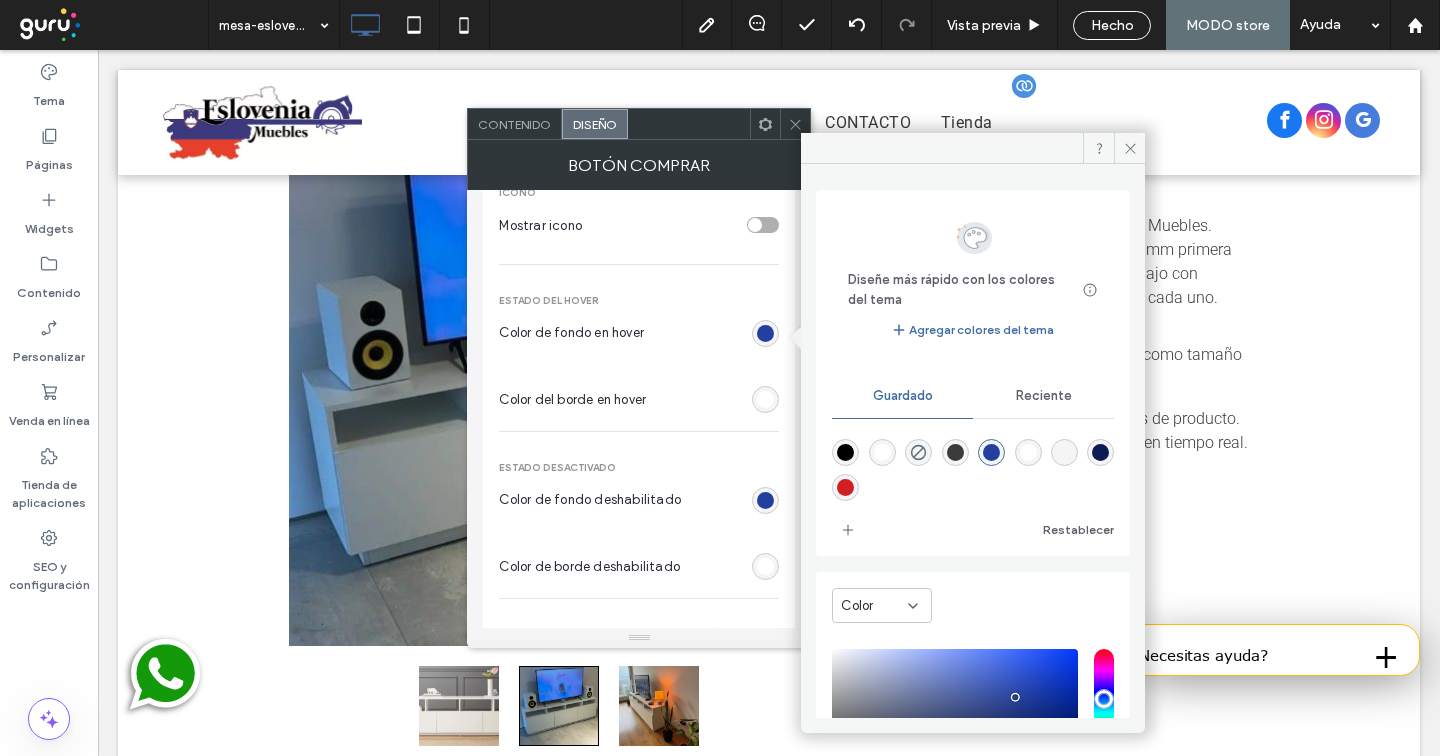 click at bounding box center [845, 487] 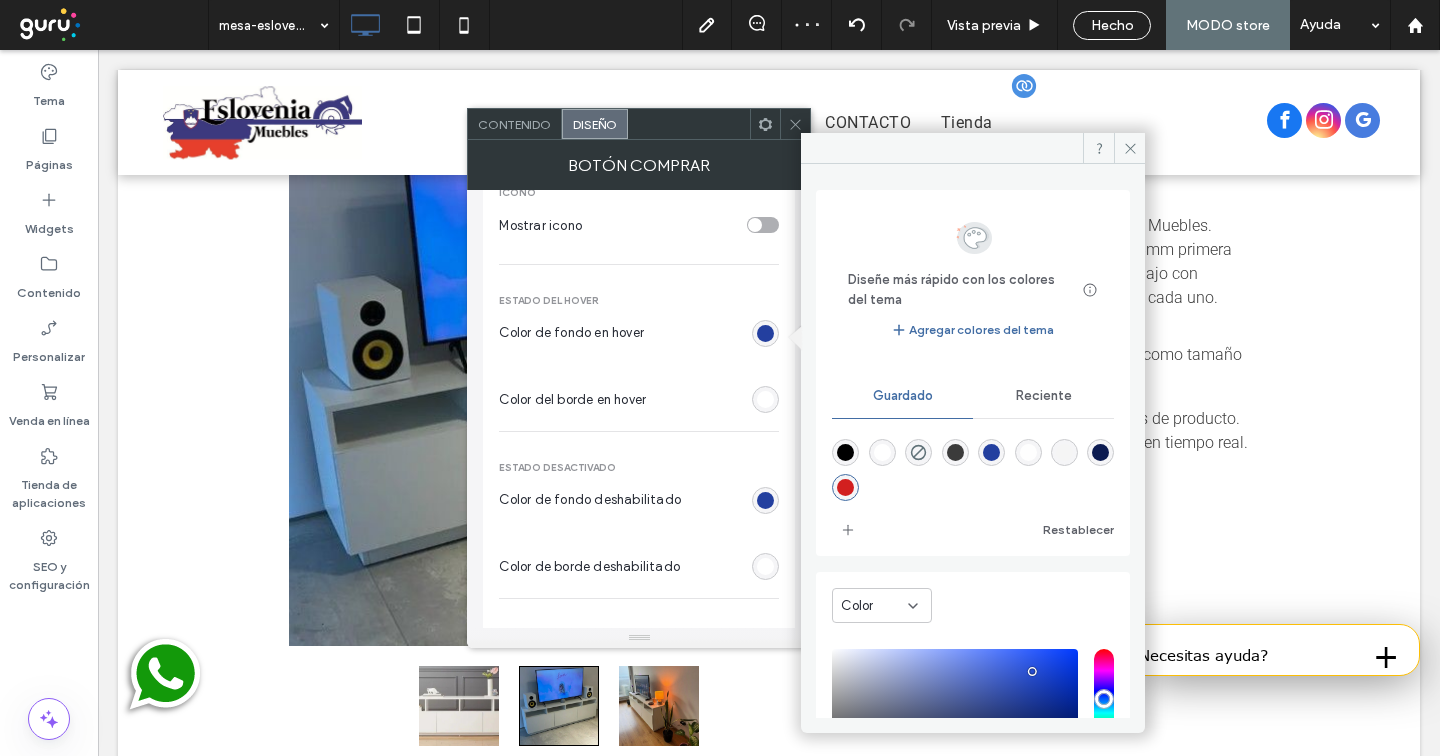 click at bounding box center (845, 487) 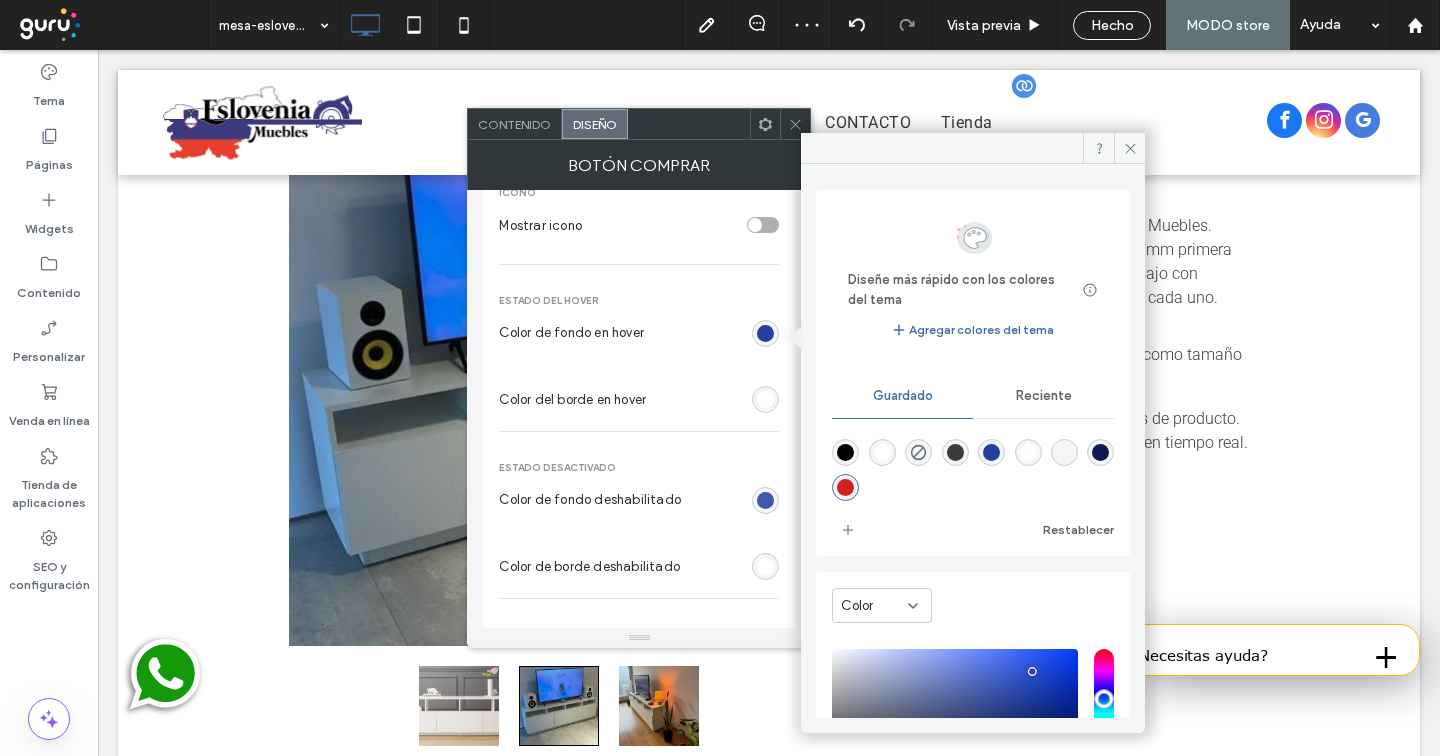 click at bounding box center [765, 500] 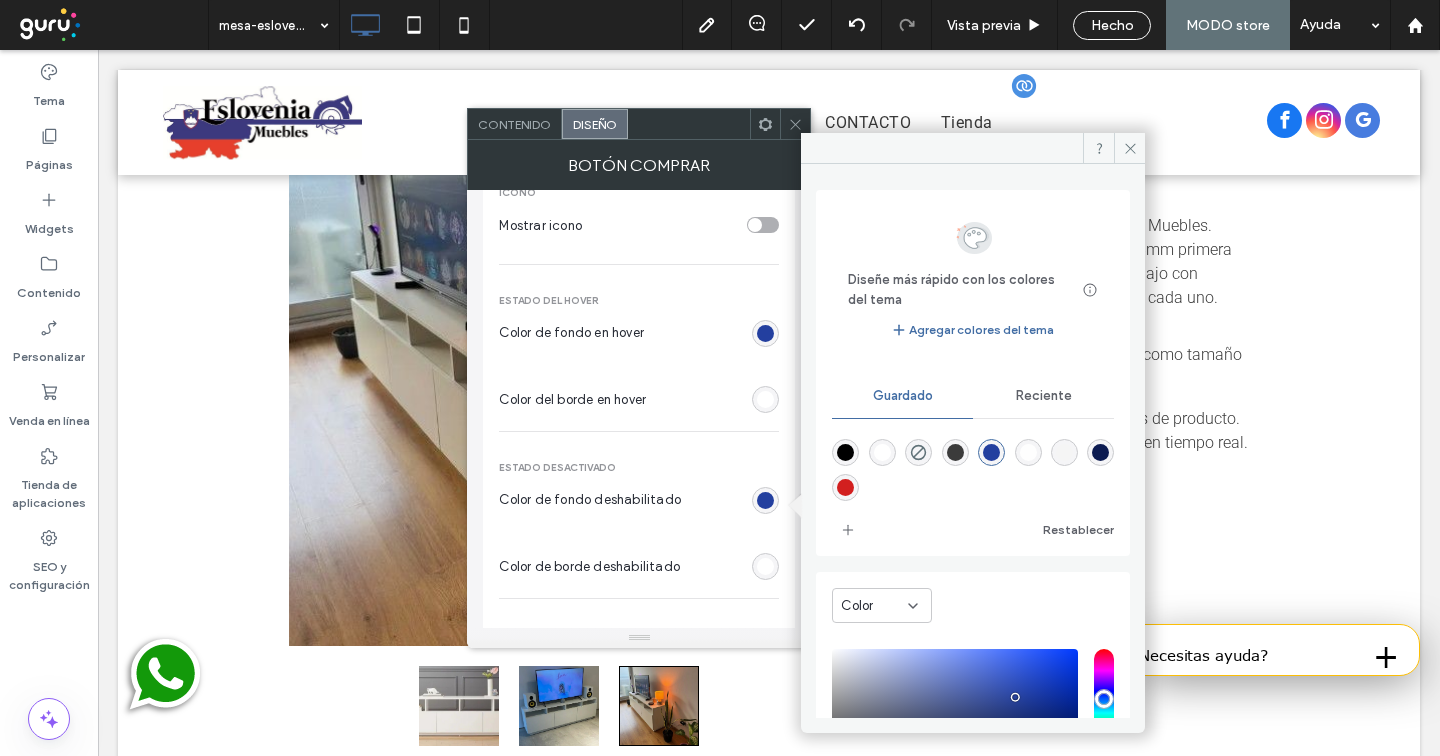 click at bounding box center (955, 452) 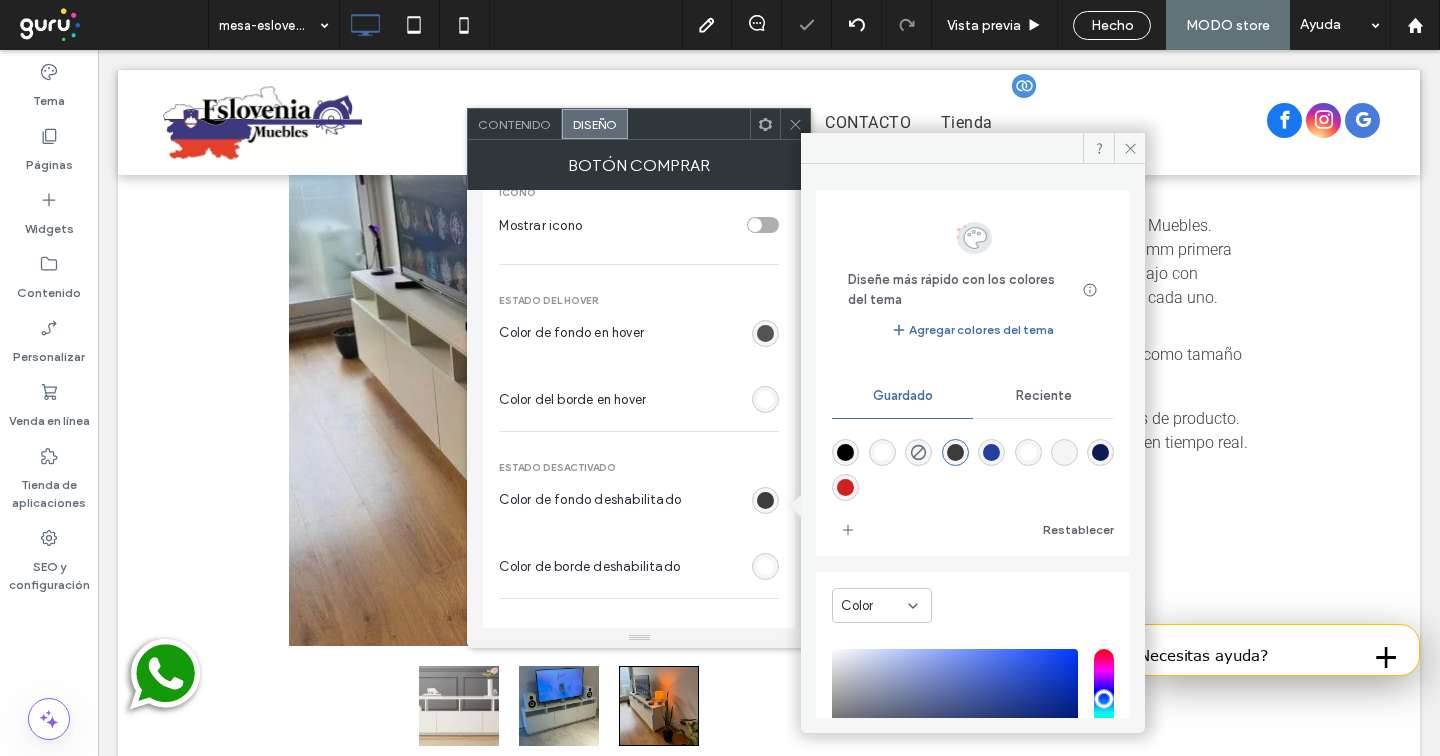 click at bounding box center (765, 333) 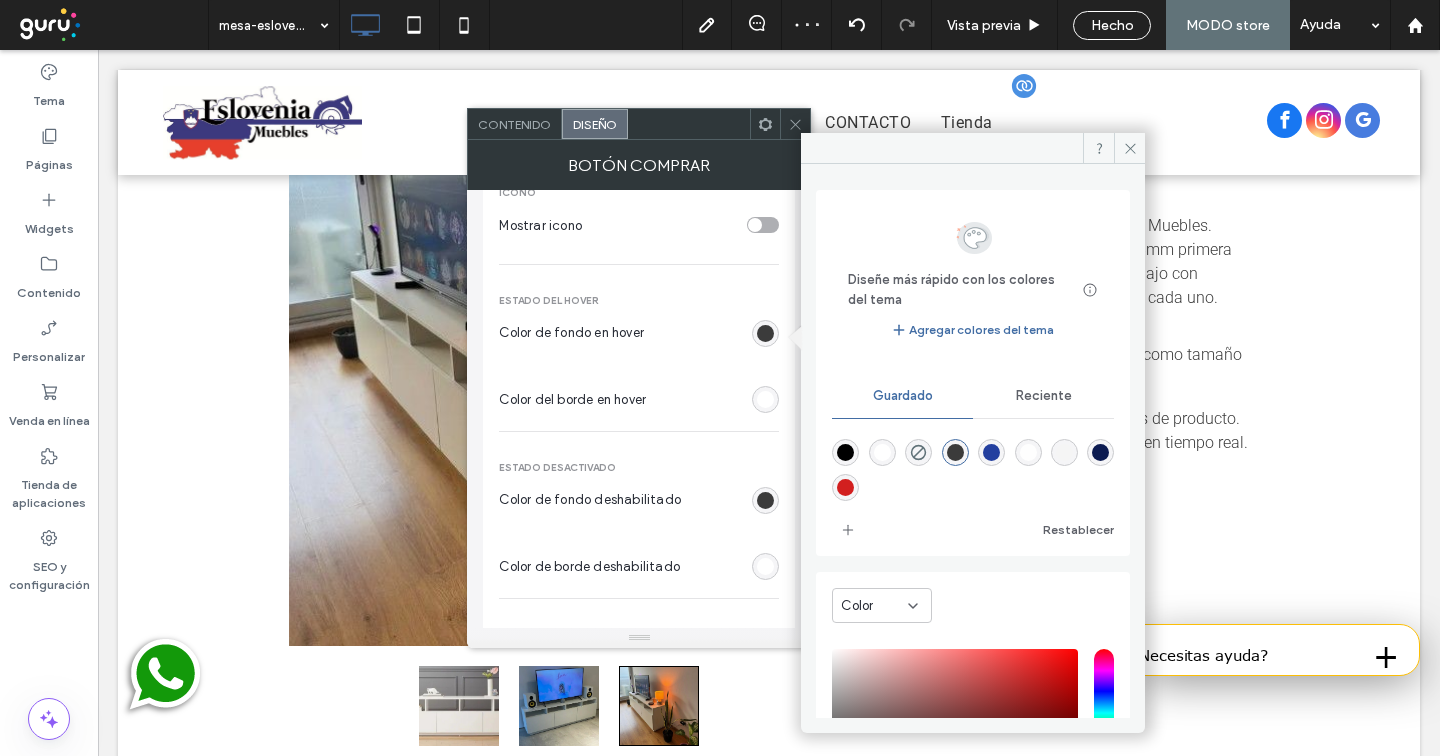 click at bounding box center (845, 487) 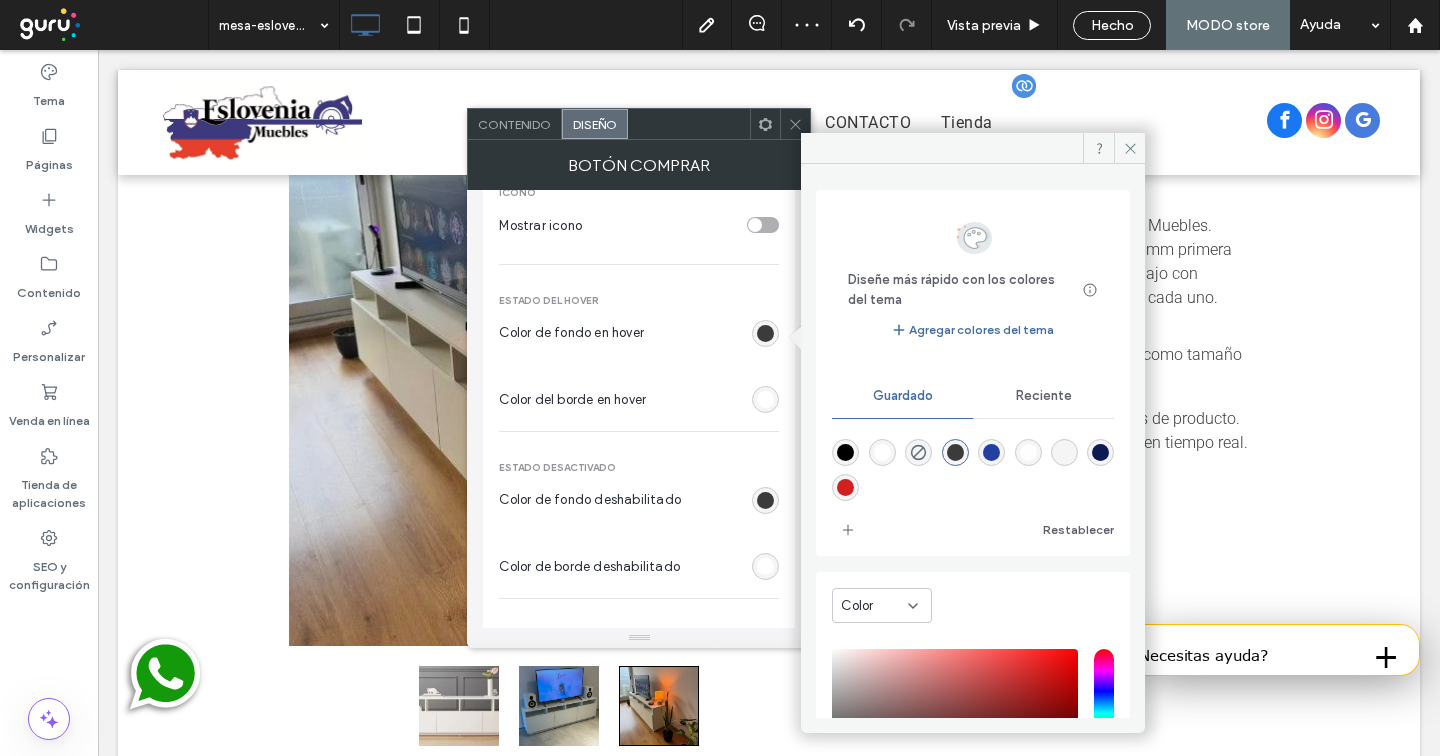 type on "*******" 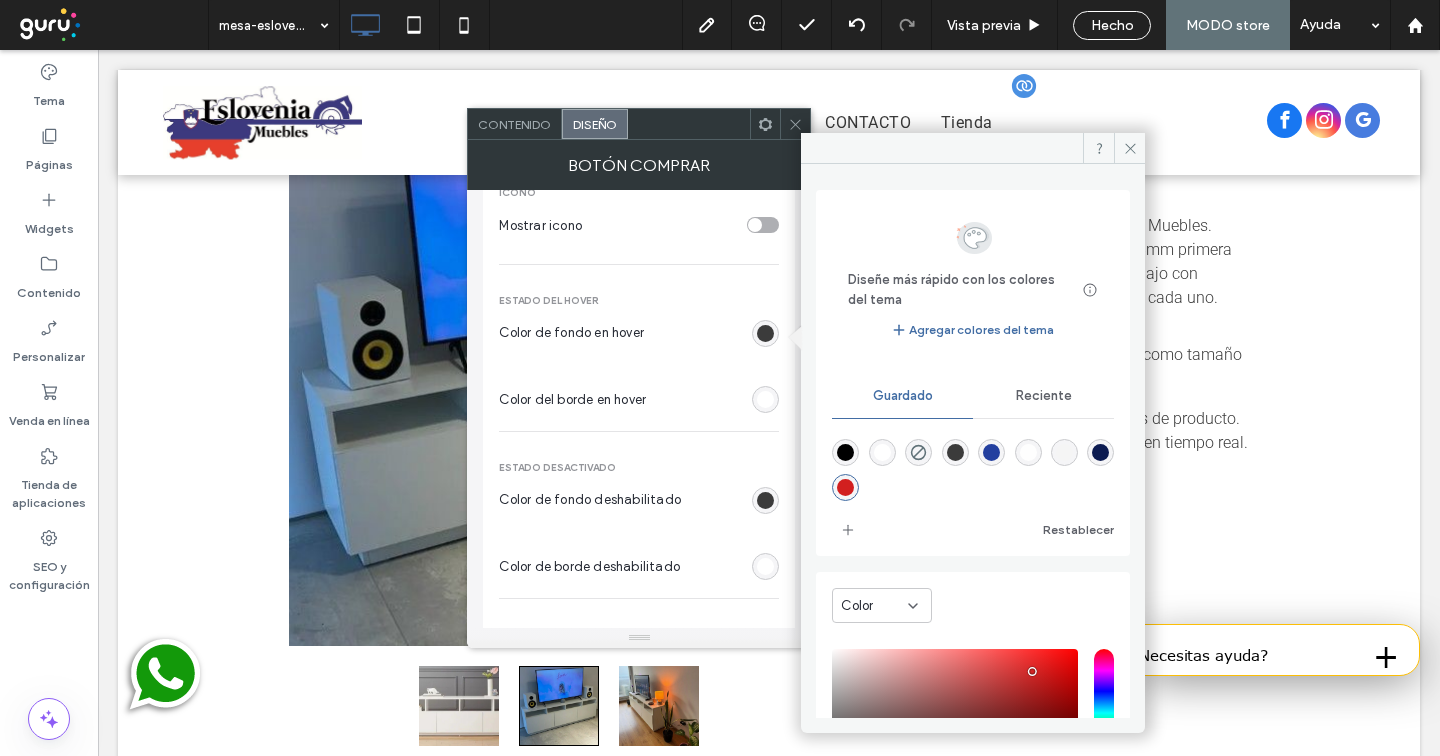 click 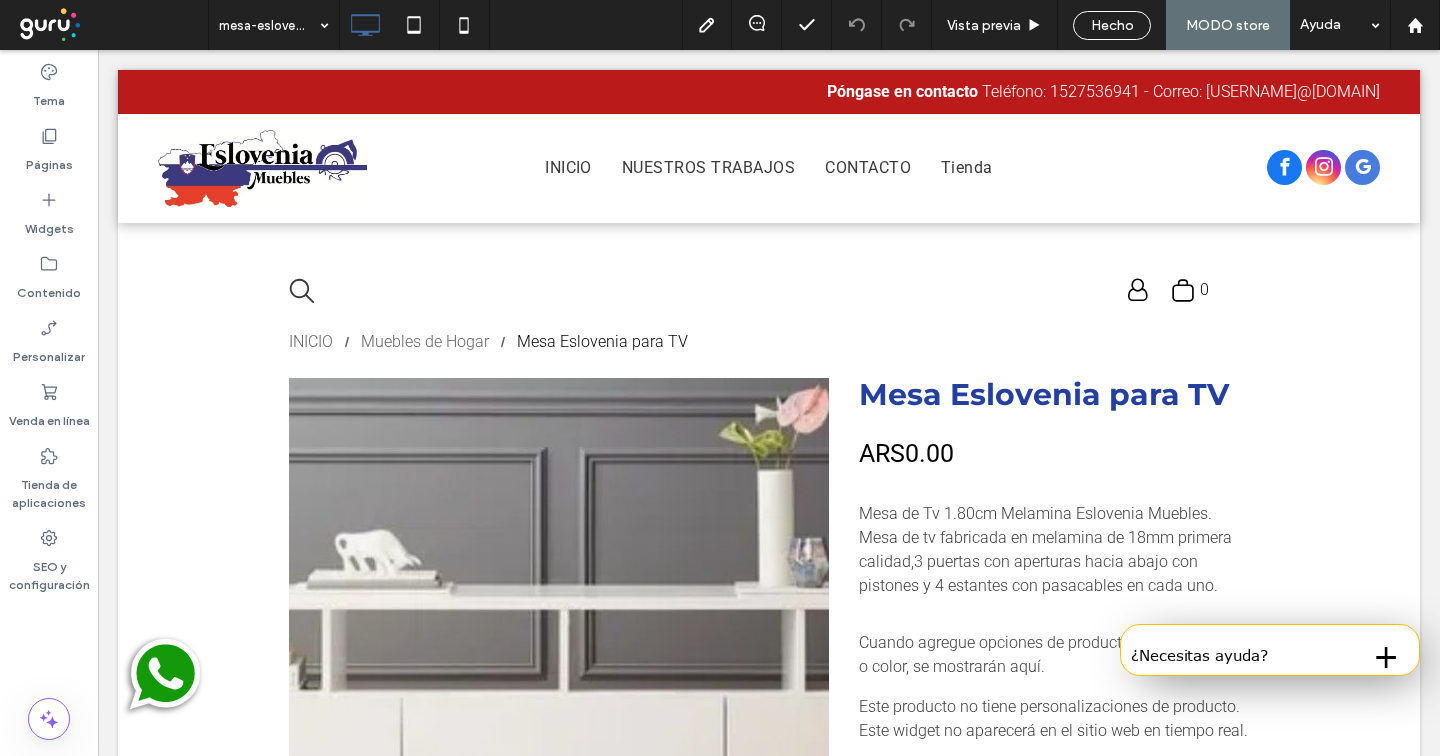 scroll, scrollTop: 0, scrollLeft: 0, axis: both 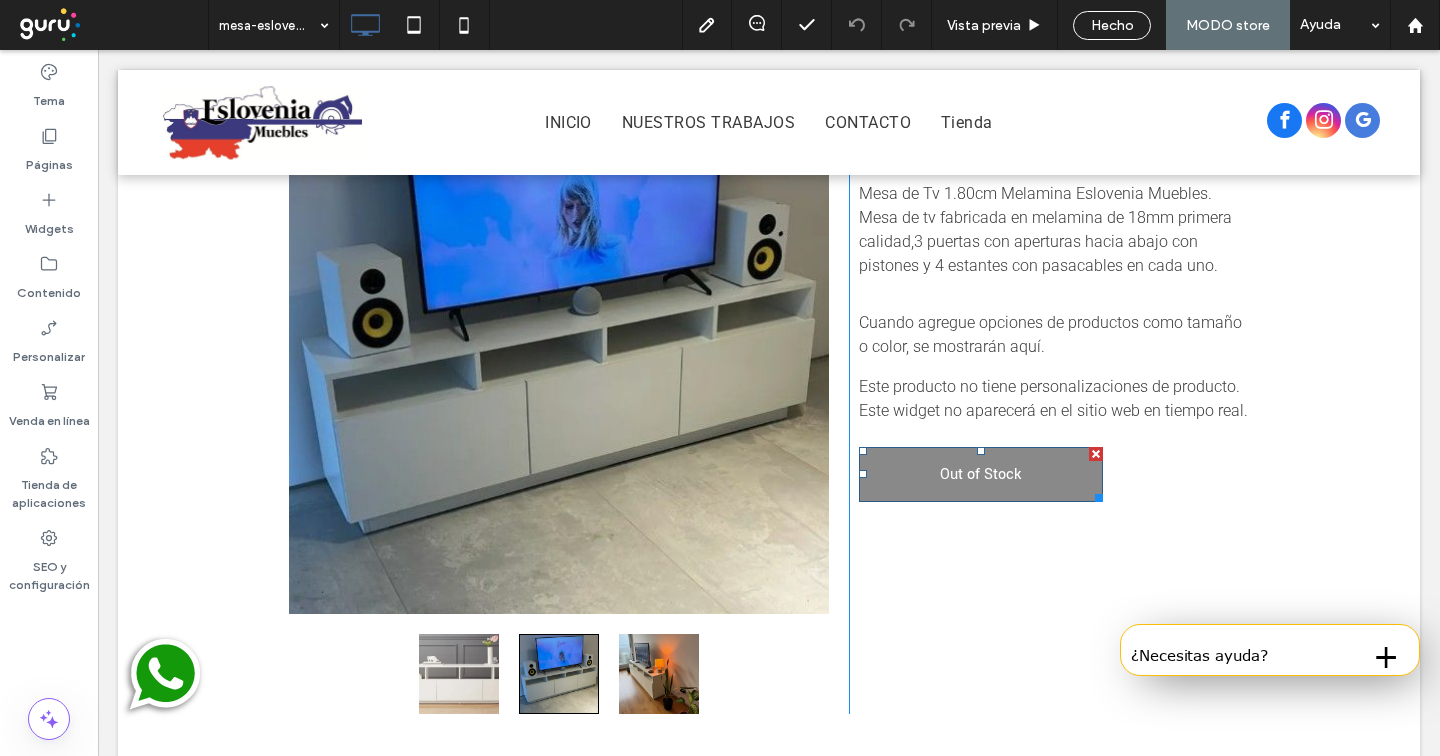 click on "Out of Stock" at bounding box center (981, 474) 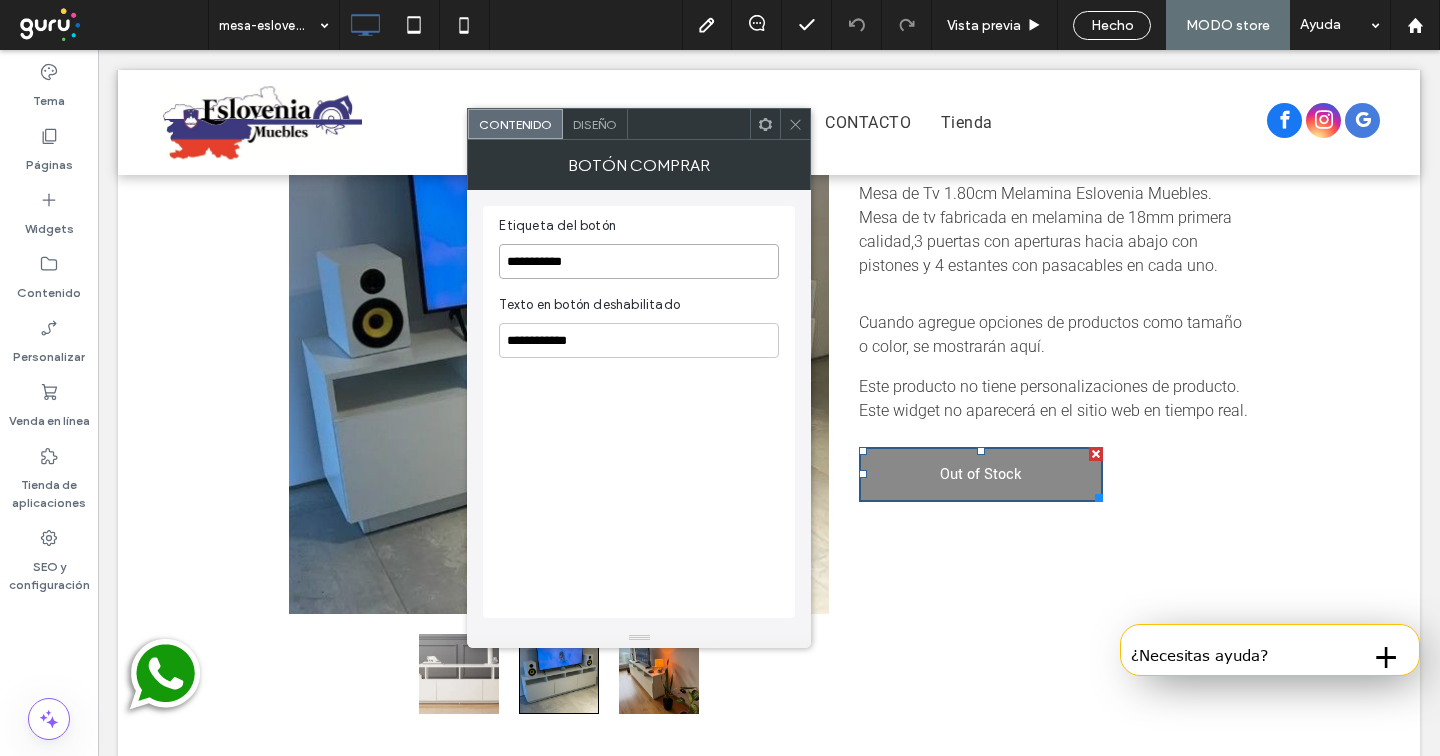 click on "**********" at bounding box center [639, 261] 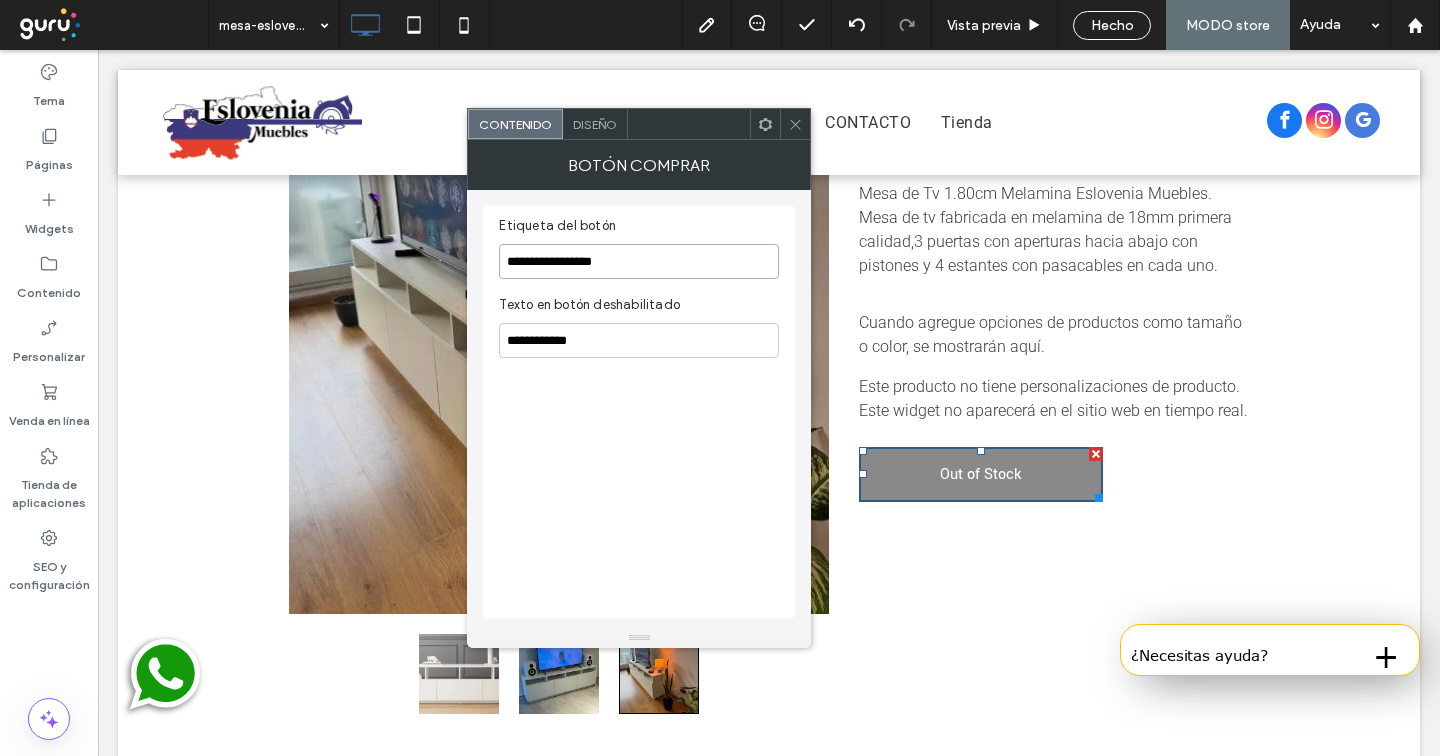 type on "**********" 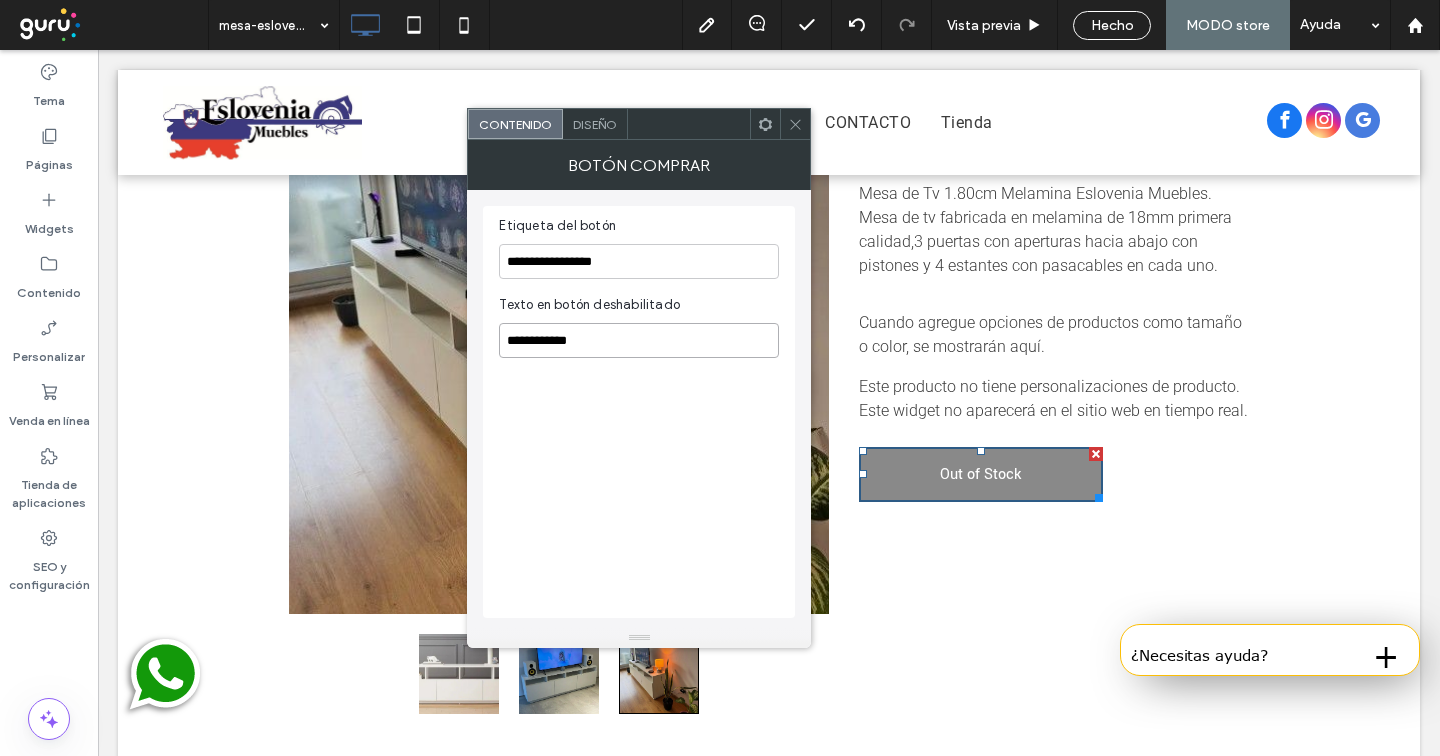 click on "**********" at bounding box center (639, 340) 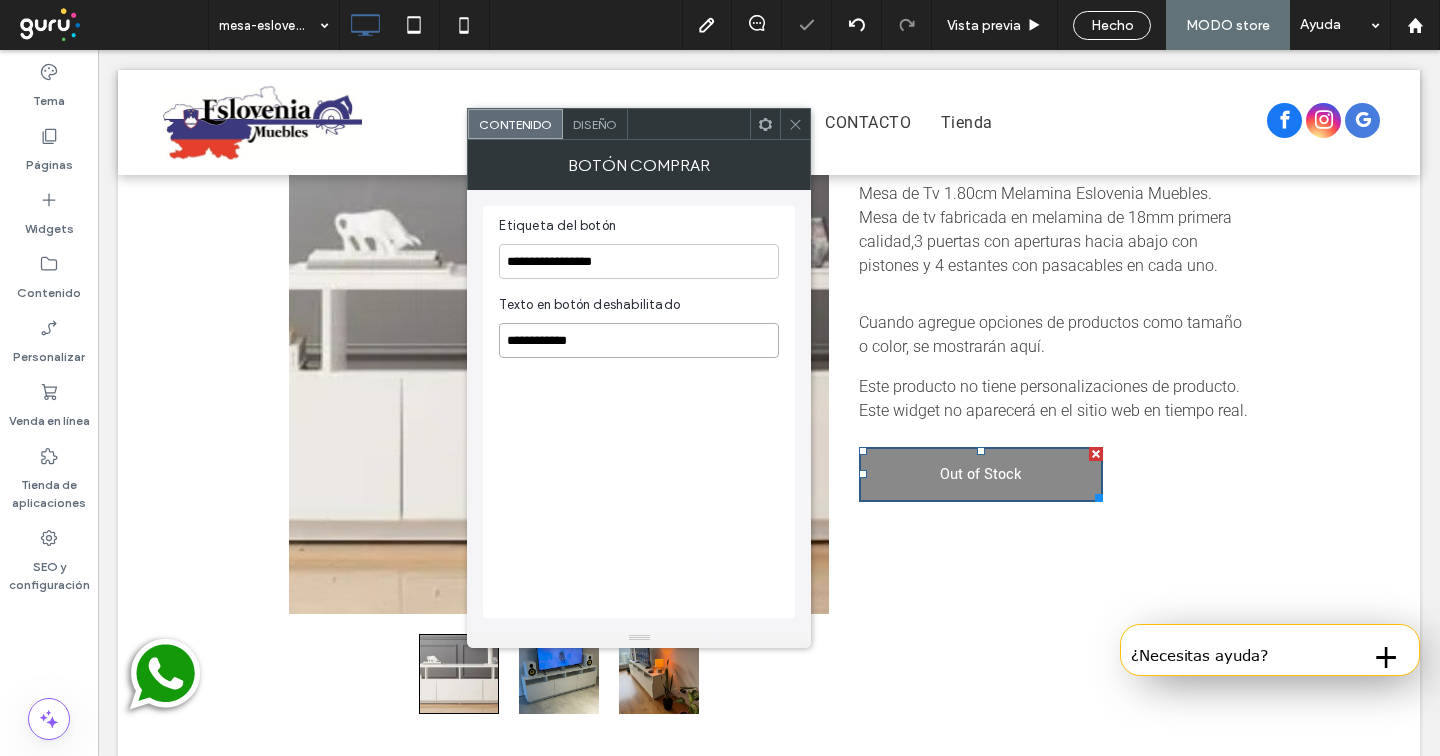 drag, startPoint x: 646, startPoint y: 390, endPoint x: 462, endPoint y: 348, distance: 188.73262 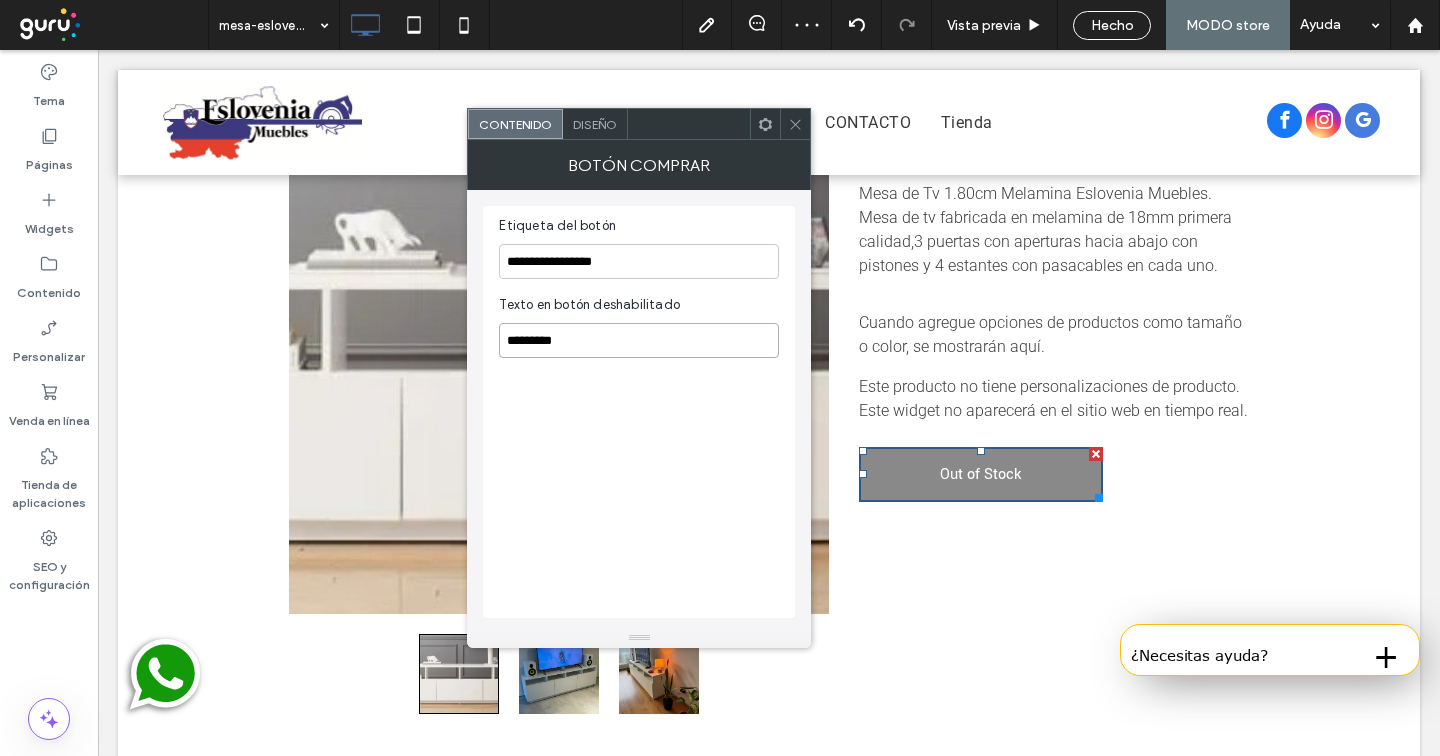 type on "*********" 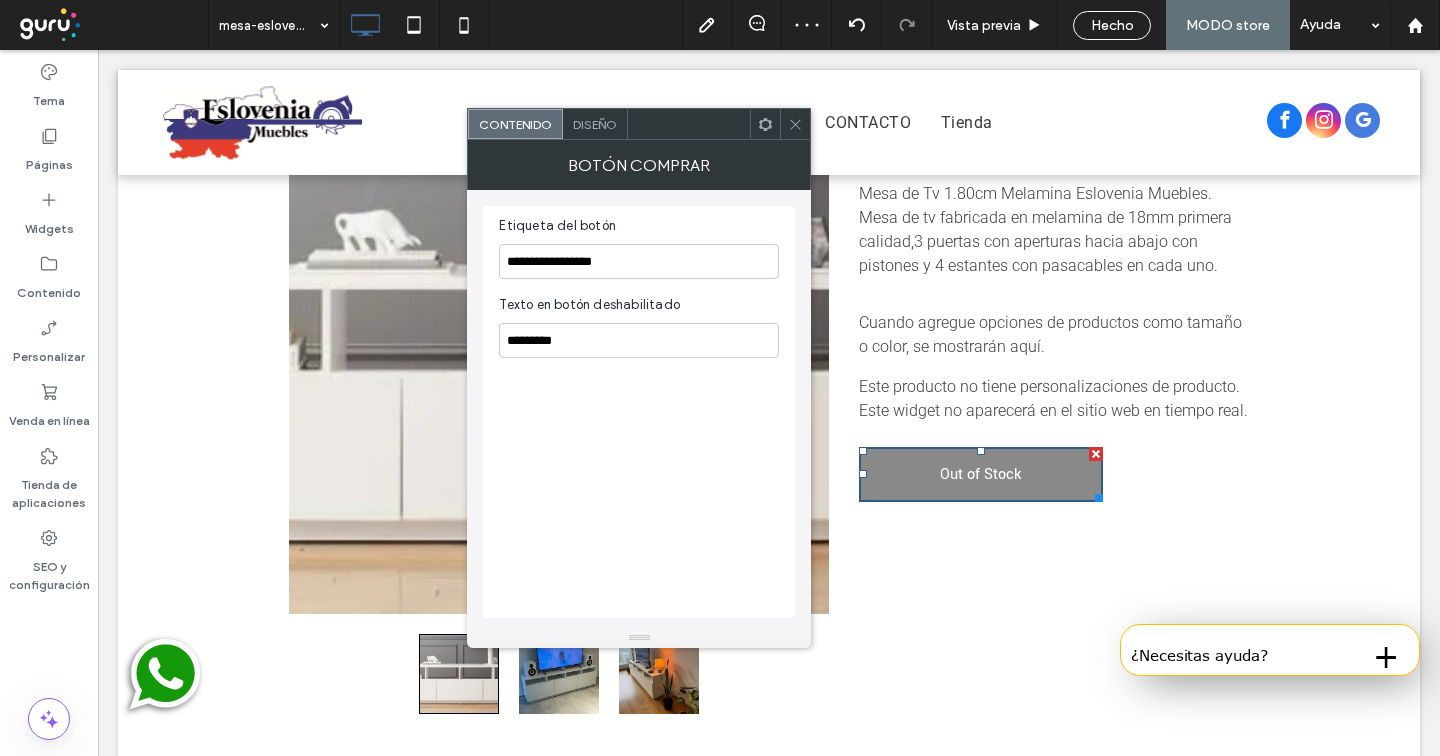 click on "**********" at bounding box center (639, 412) 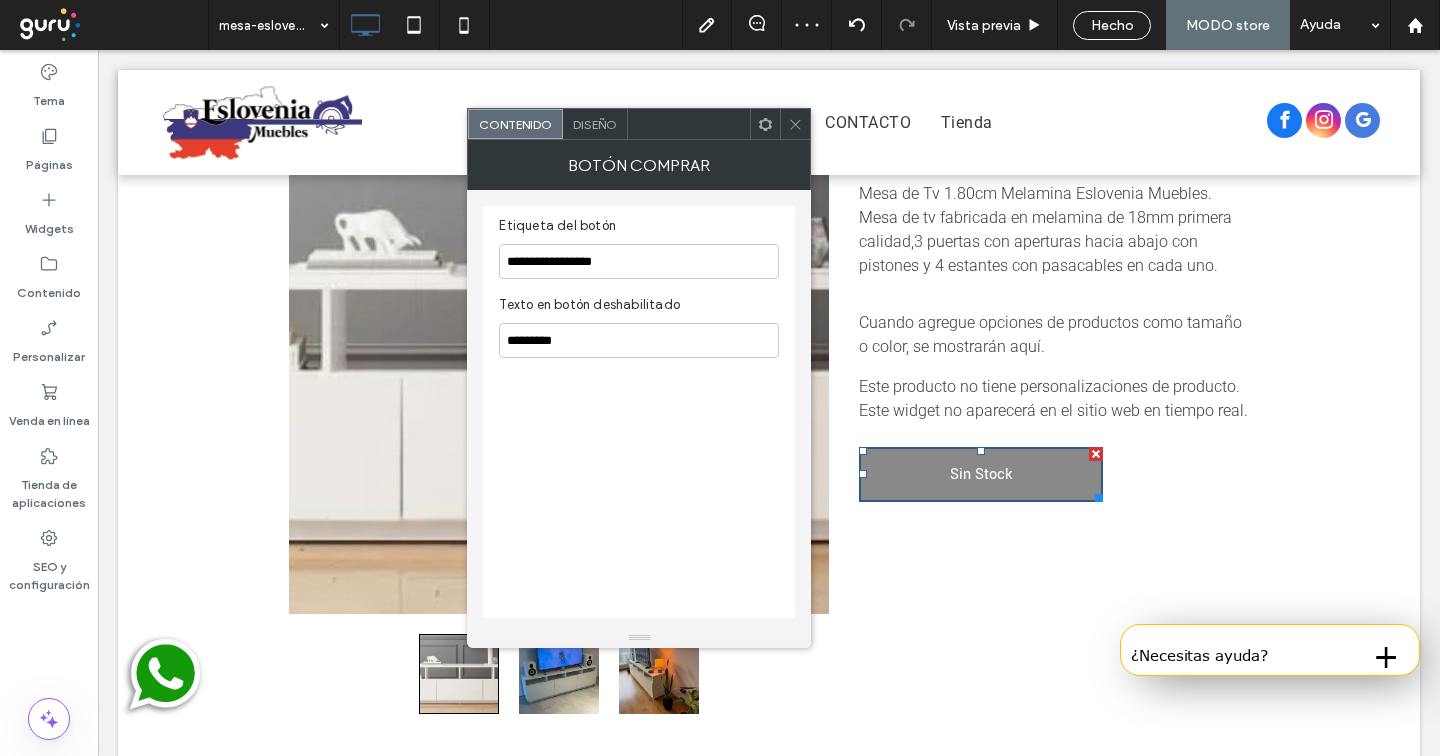 click 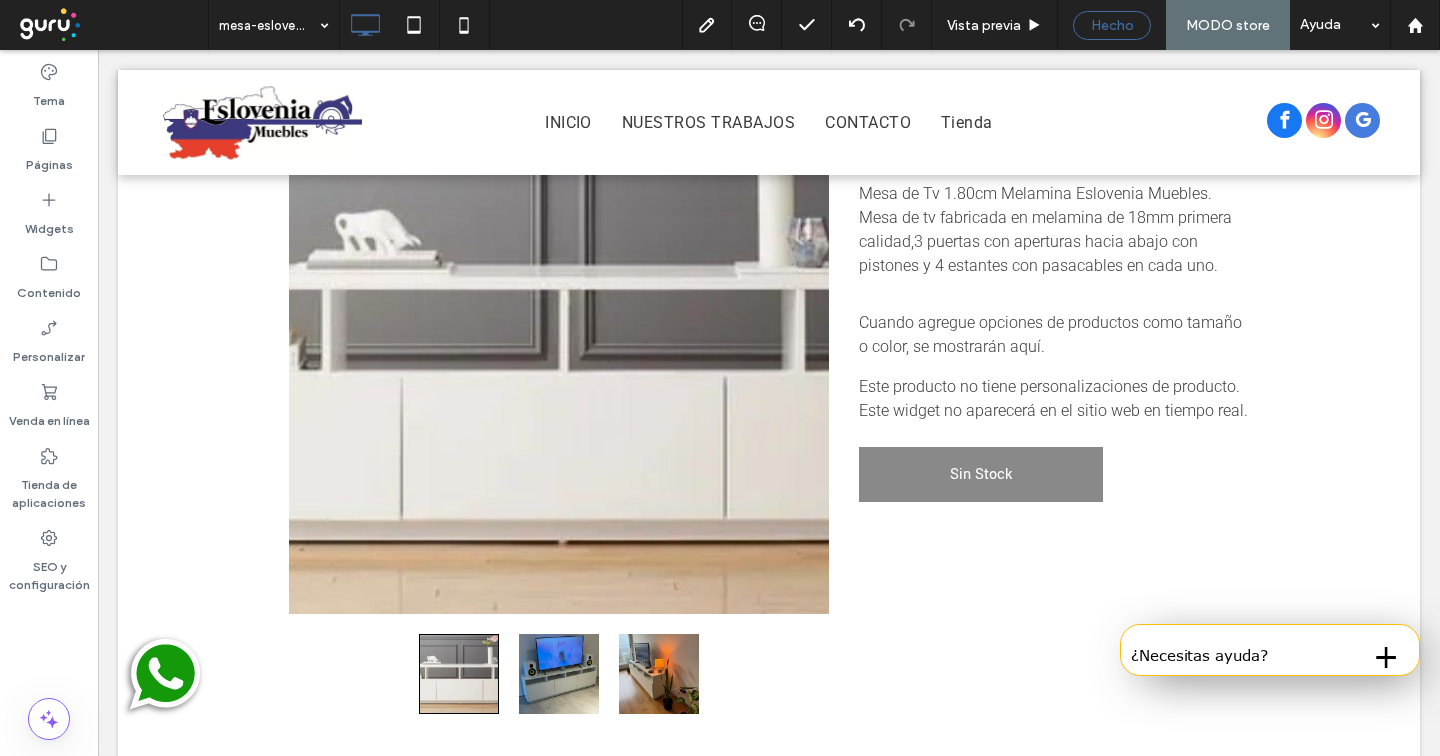 click on "Hecho" at bounding box center [1112, 25] 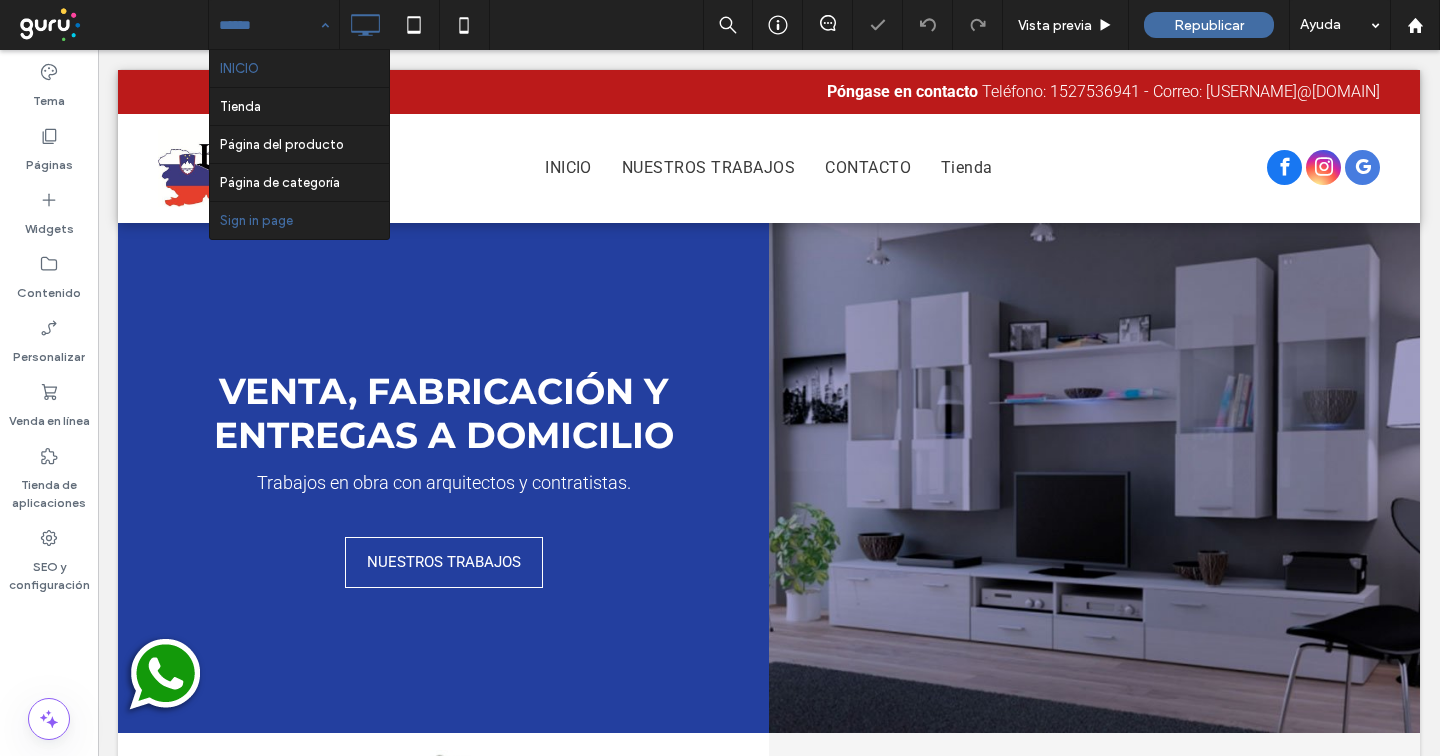 scroll, scrollTop: 0, scrollLeft: 0, axis: both 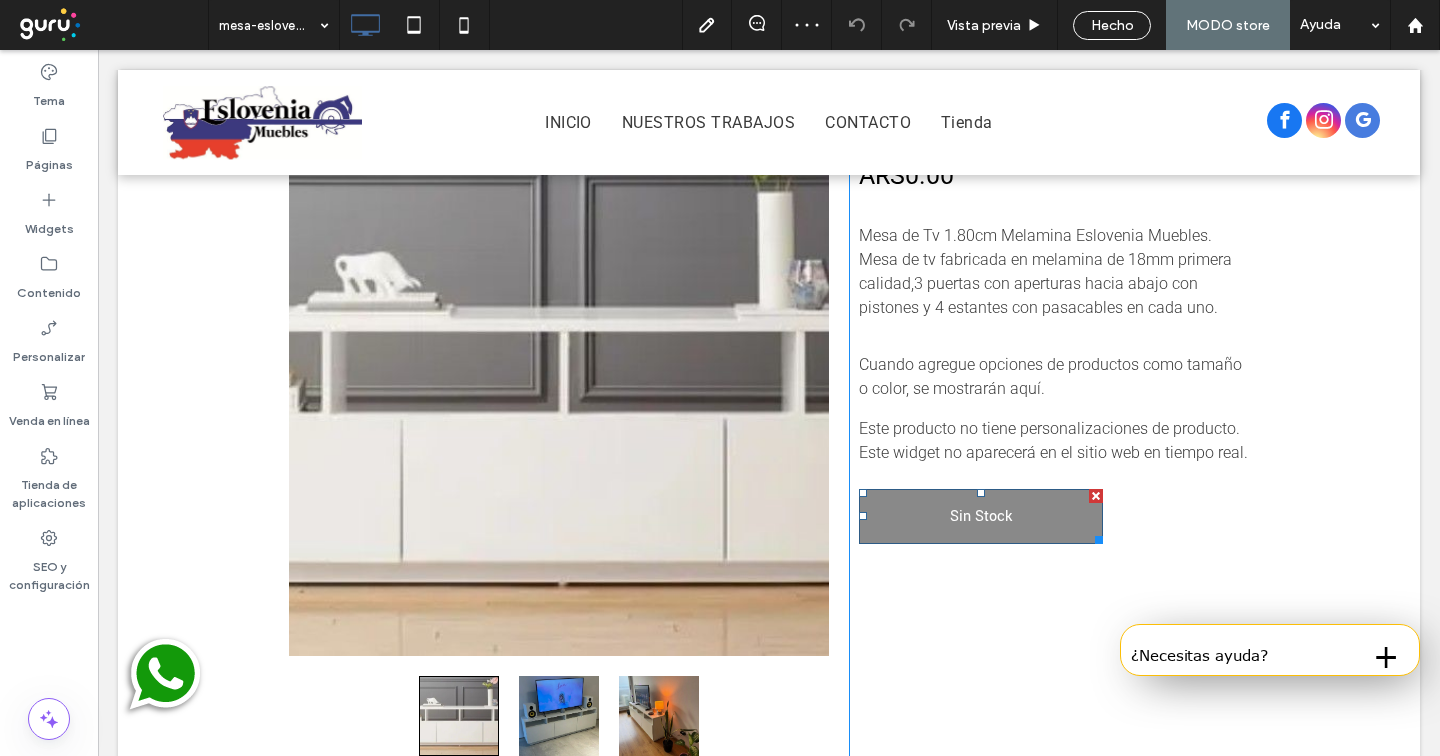 click on "Sin Stock" at bounding box center [981, 516] 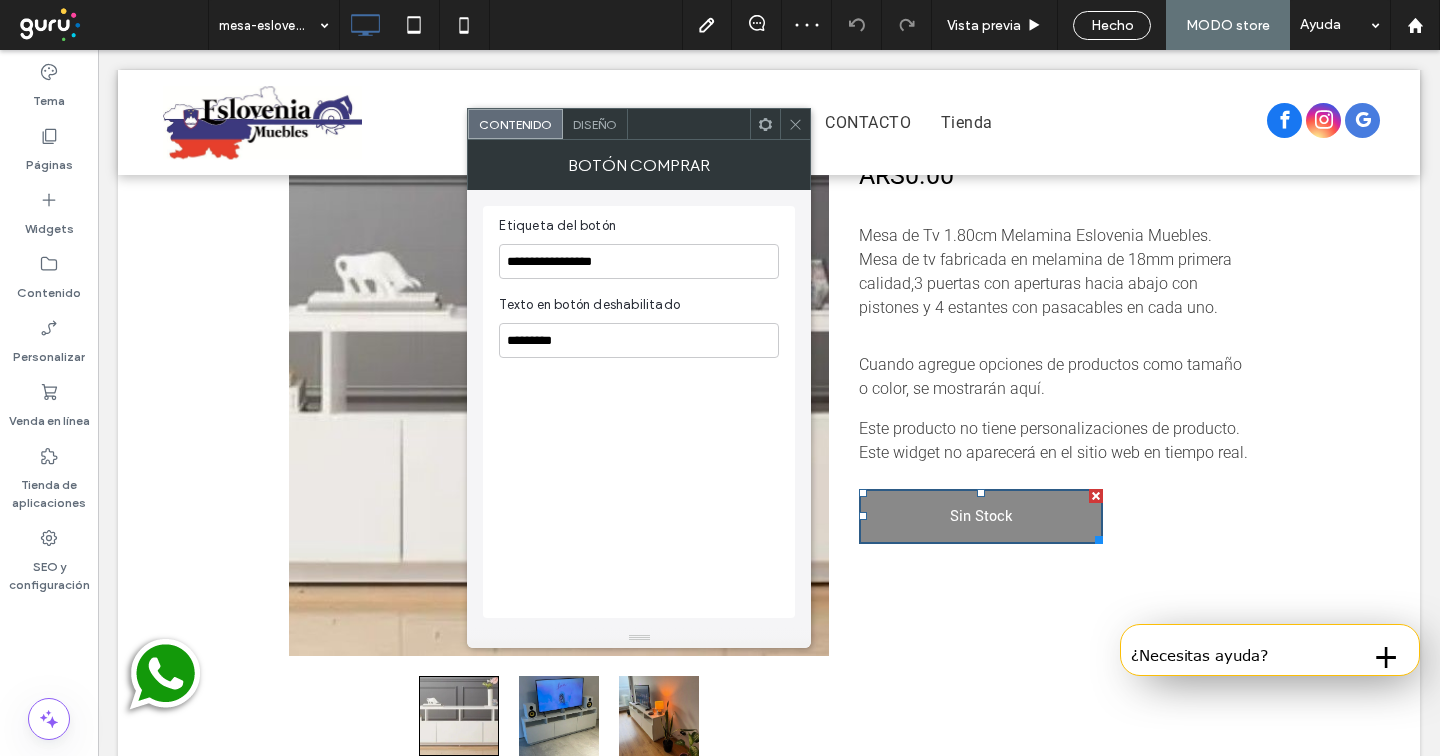 click on "Diseño" at bounding box center [595, 124] 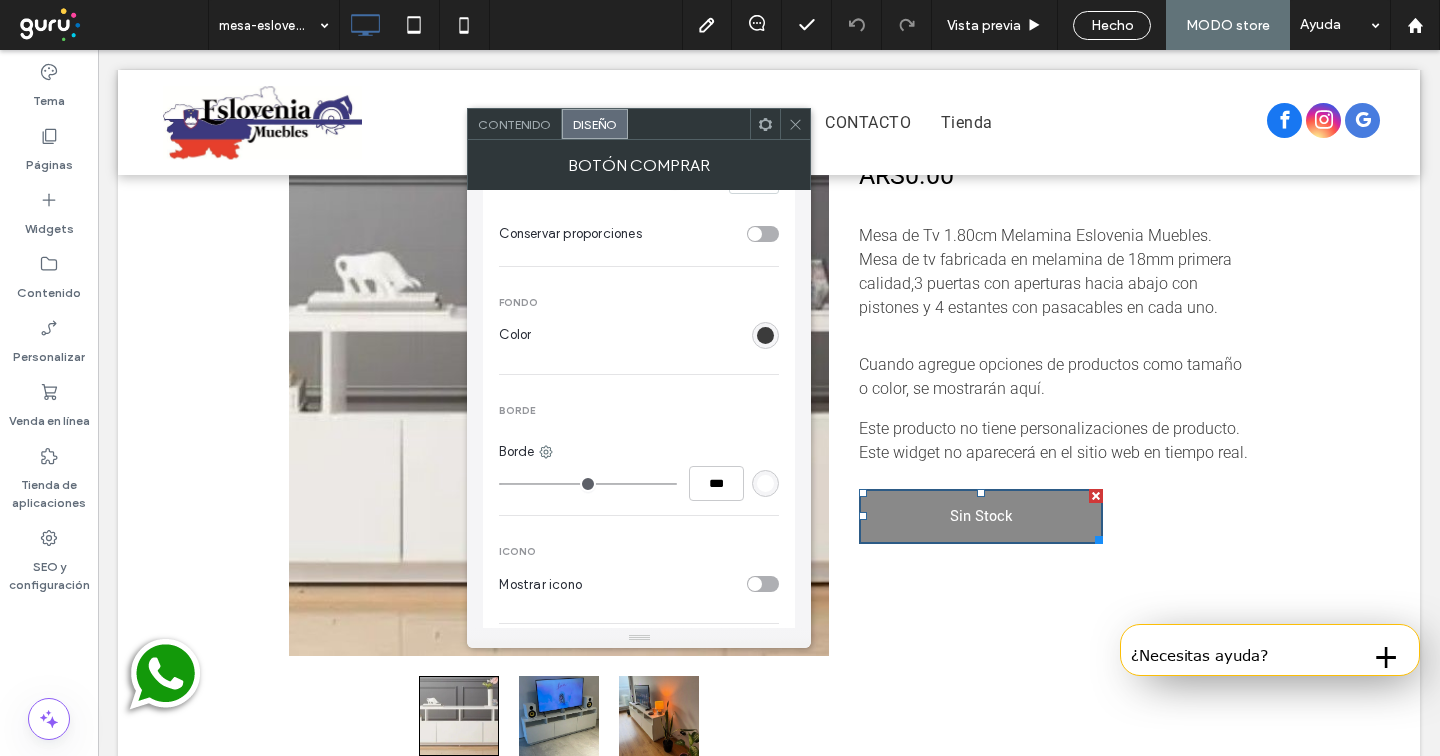scroll, scrollTop: 372, scrollLeft: 0, axis: vertical 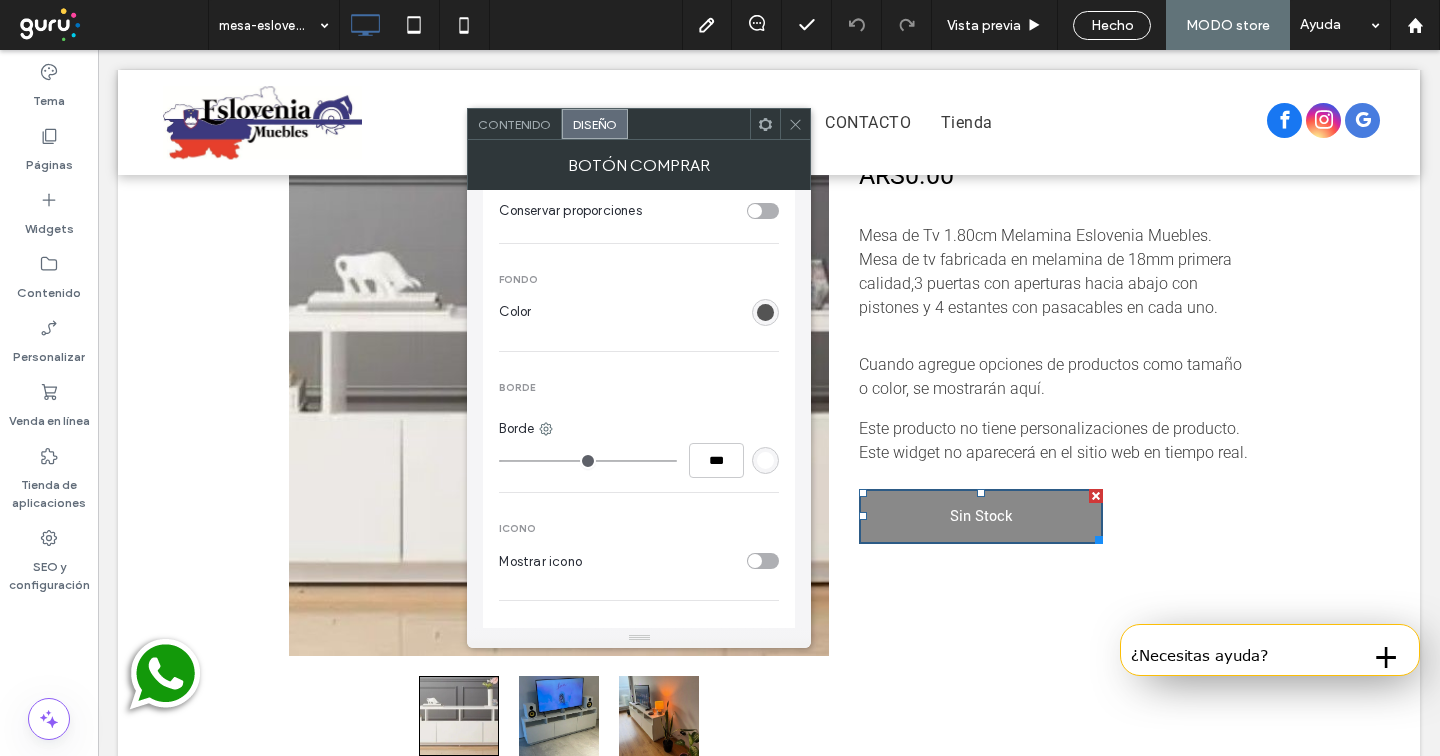click at bounding box center [765, 312] 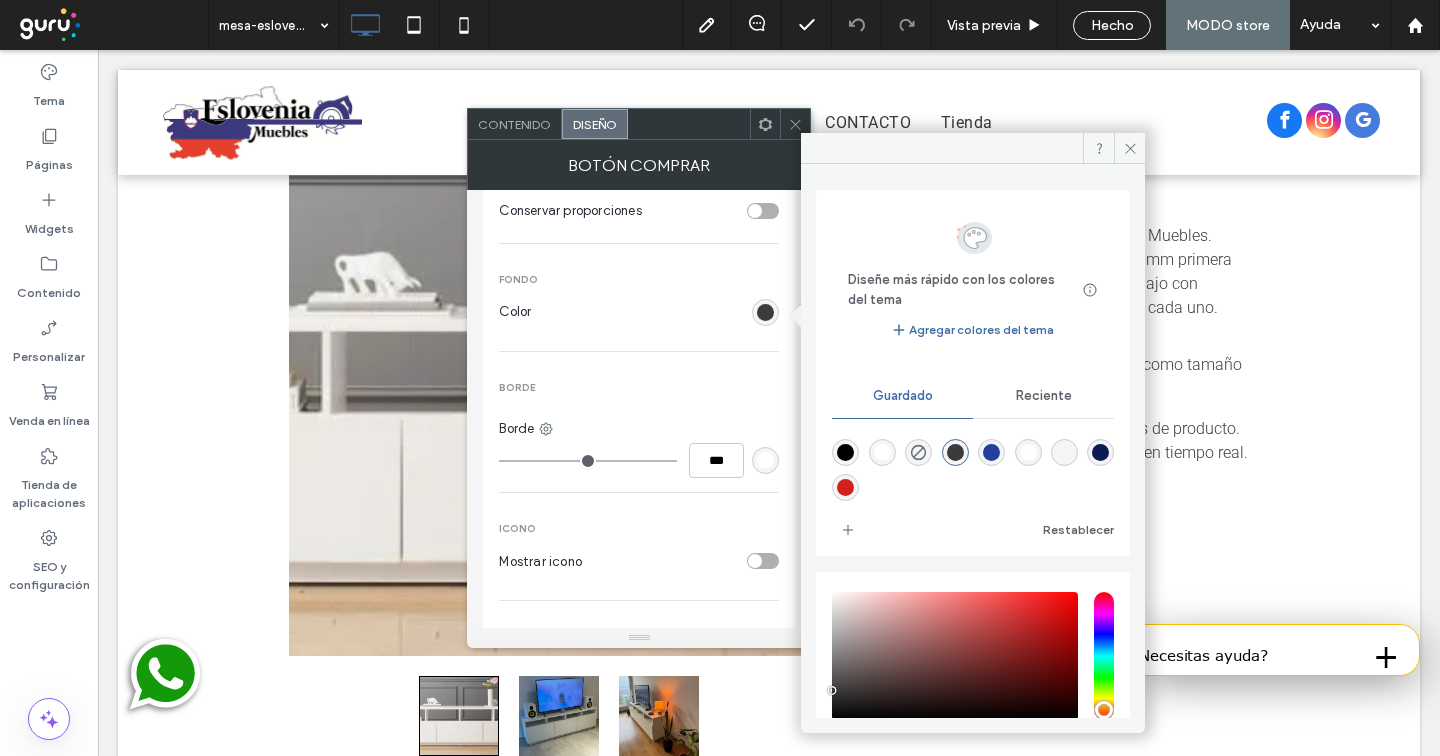 click at bounding box center (991, 452) 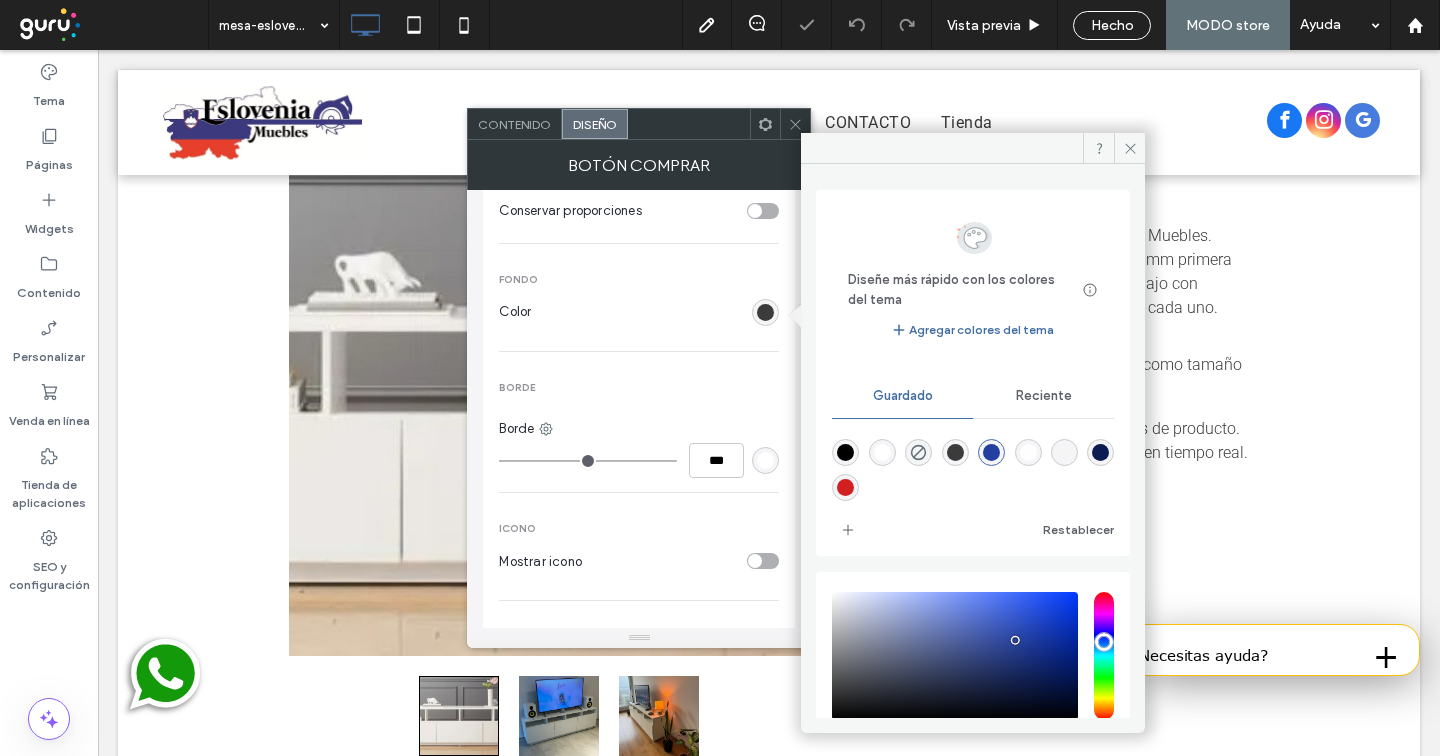 type on "*******" 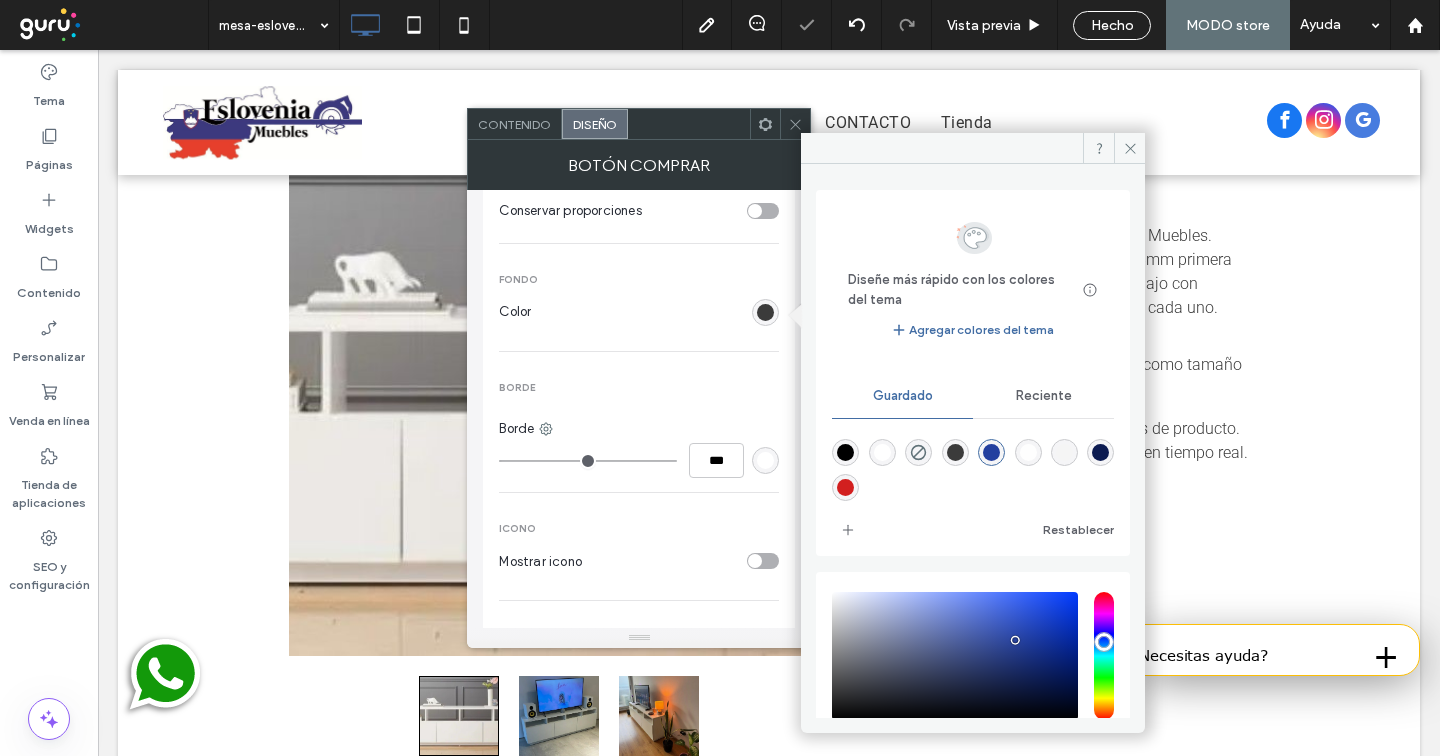 click at bounding box center (991, 452) 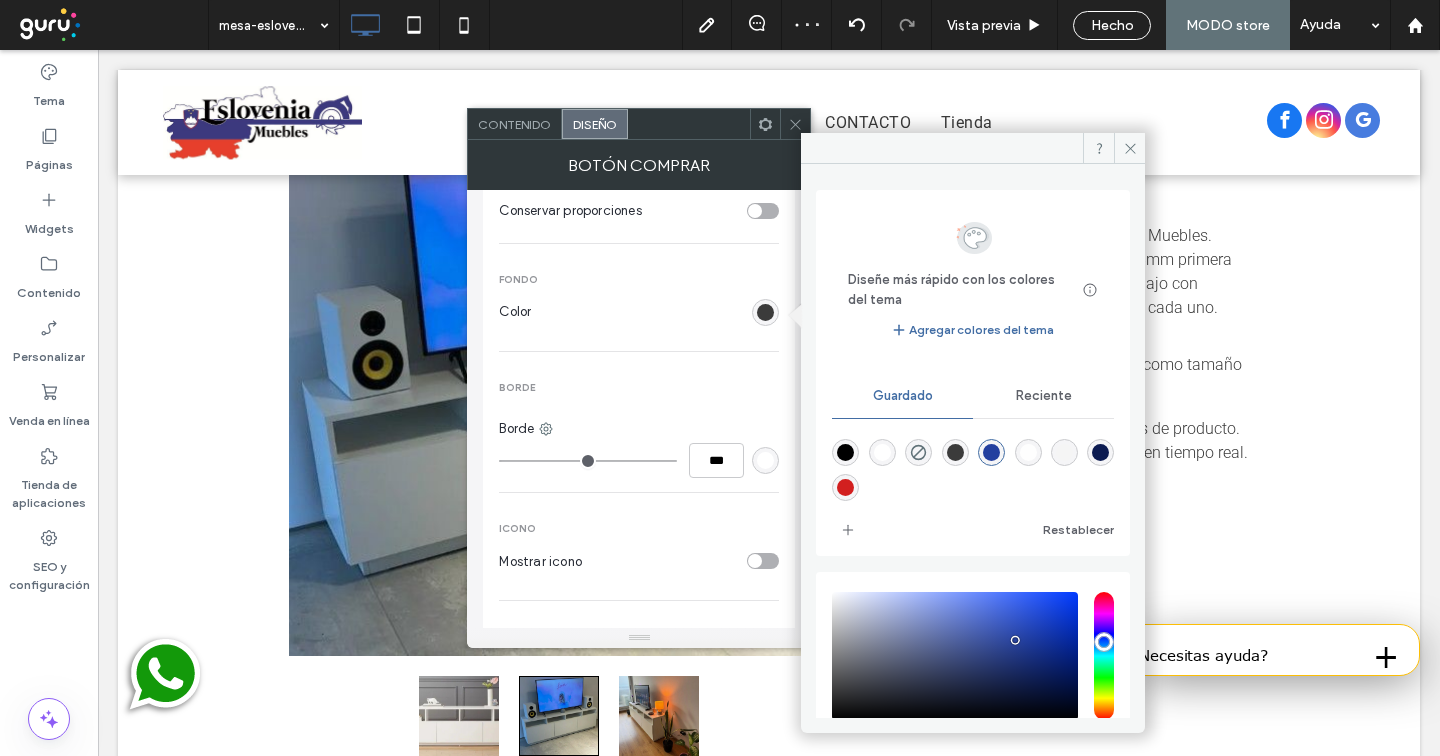 click on "Reciente" at bounding box center (1044, 396) 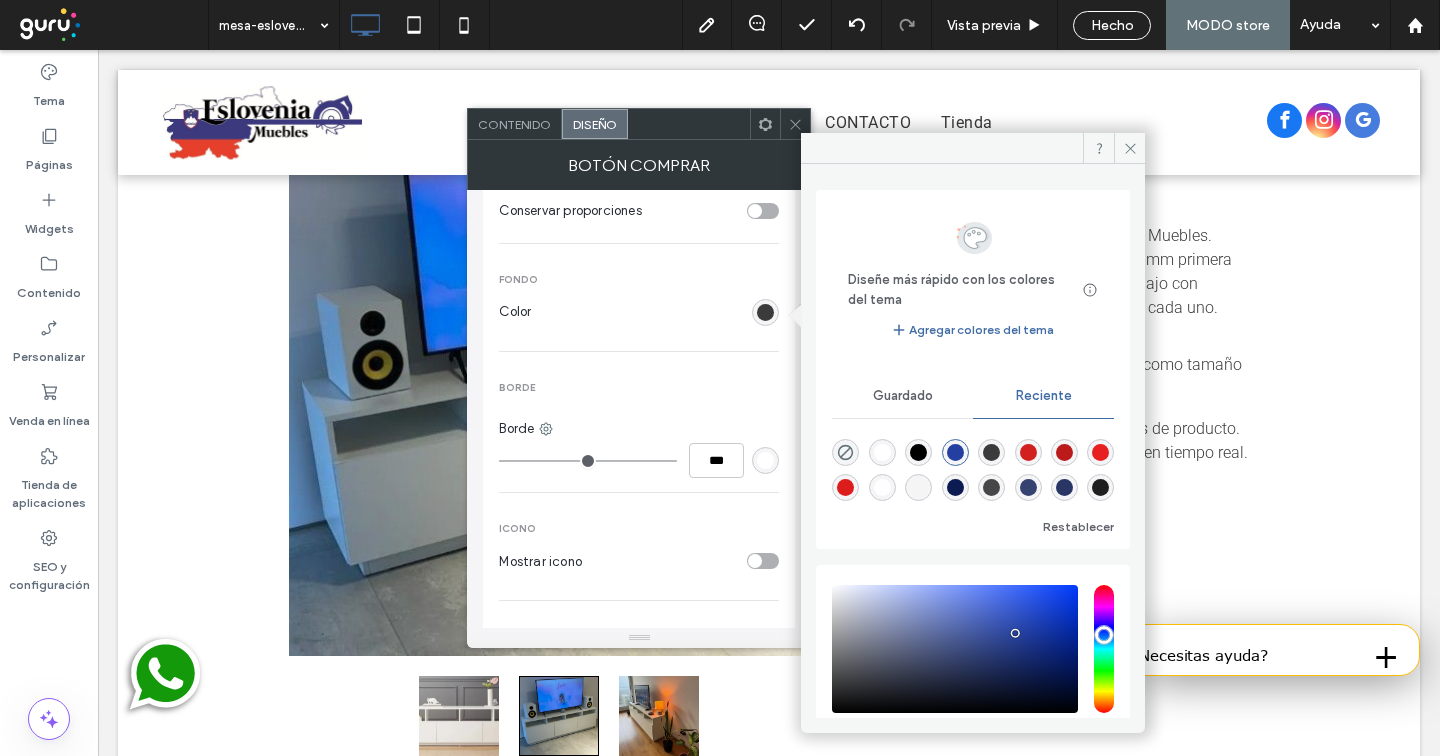 click at bounding box center (955, 452) 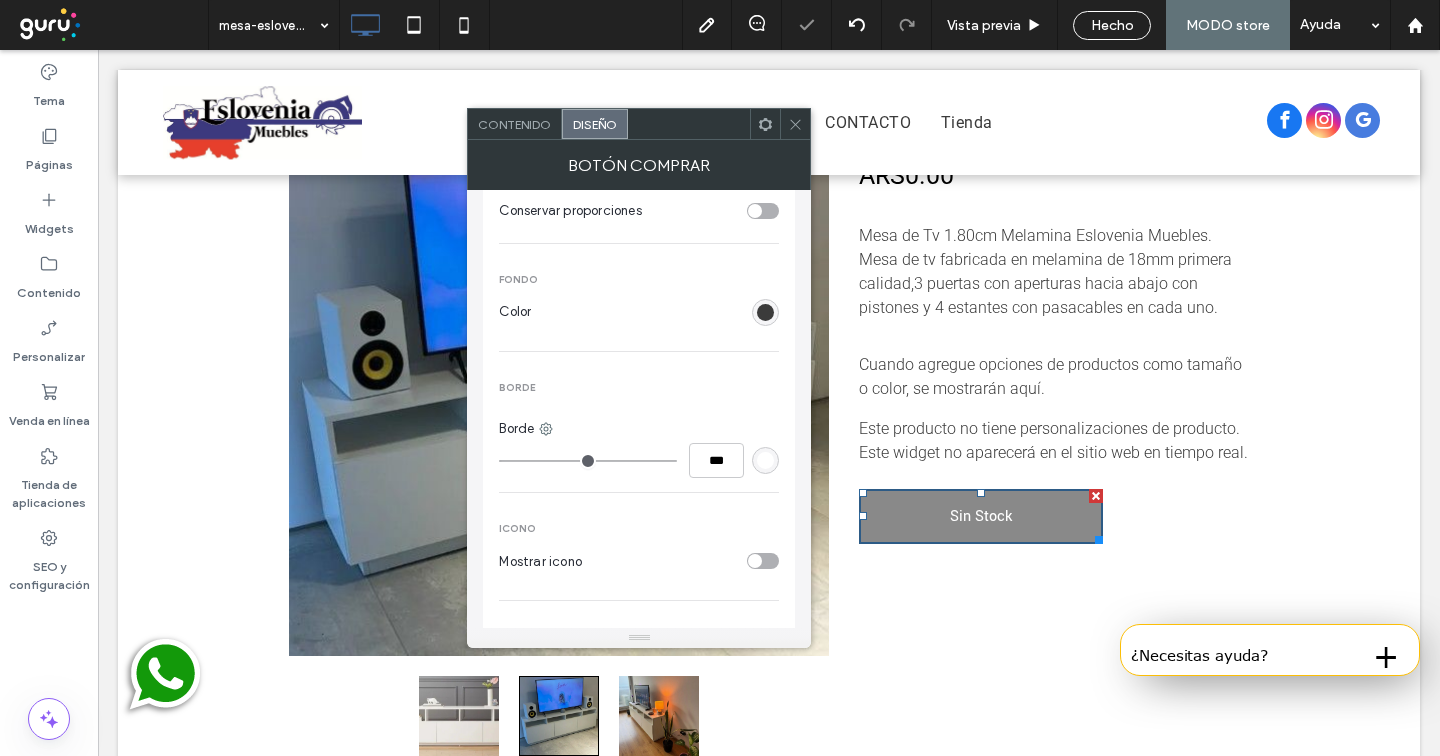 scroll, scrollTop: 507, scrollLeft: 0, axis: vertical 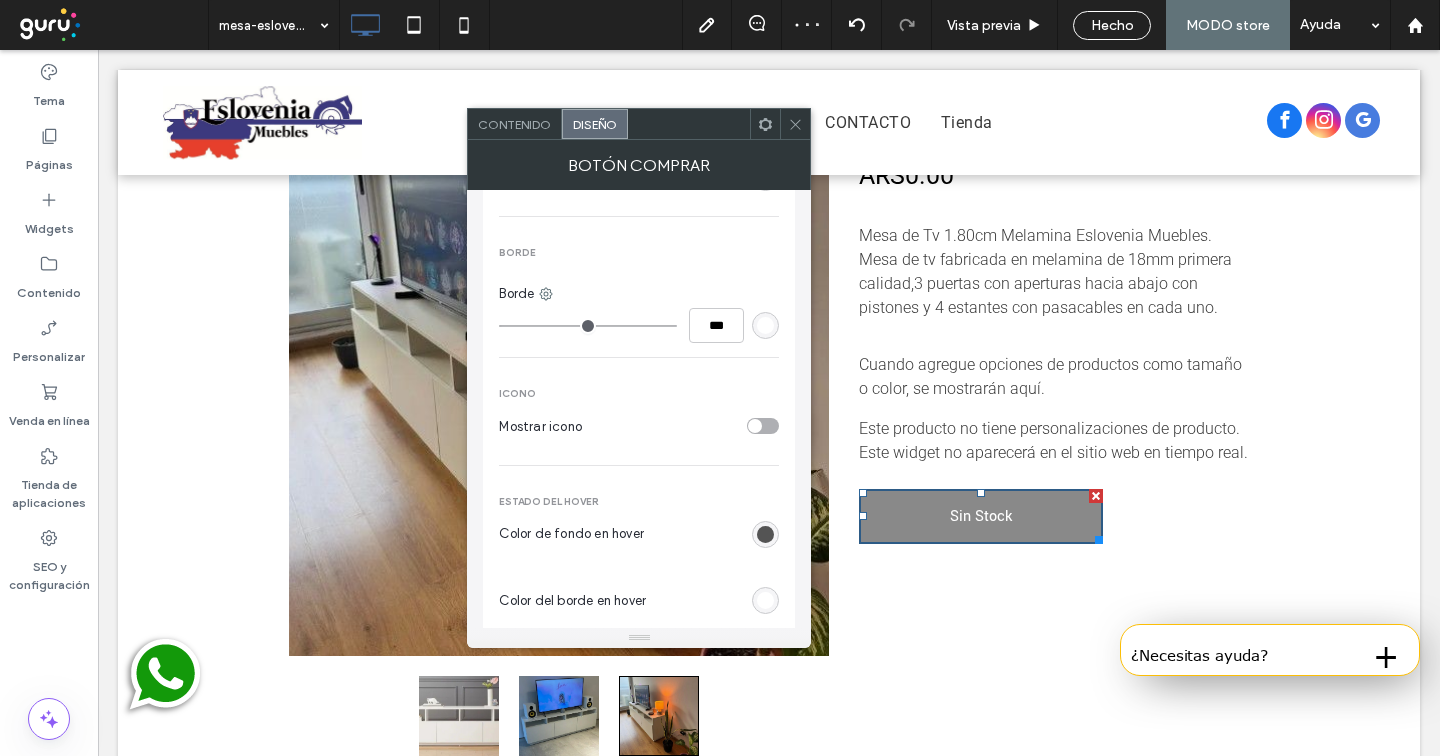 click at bounding box center (765, 534) 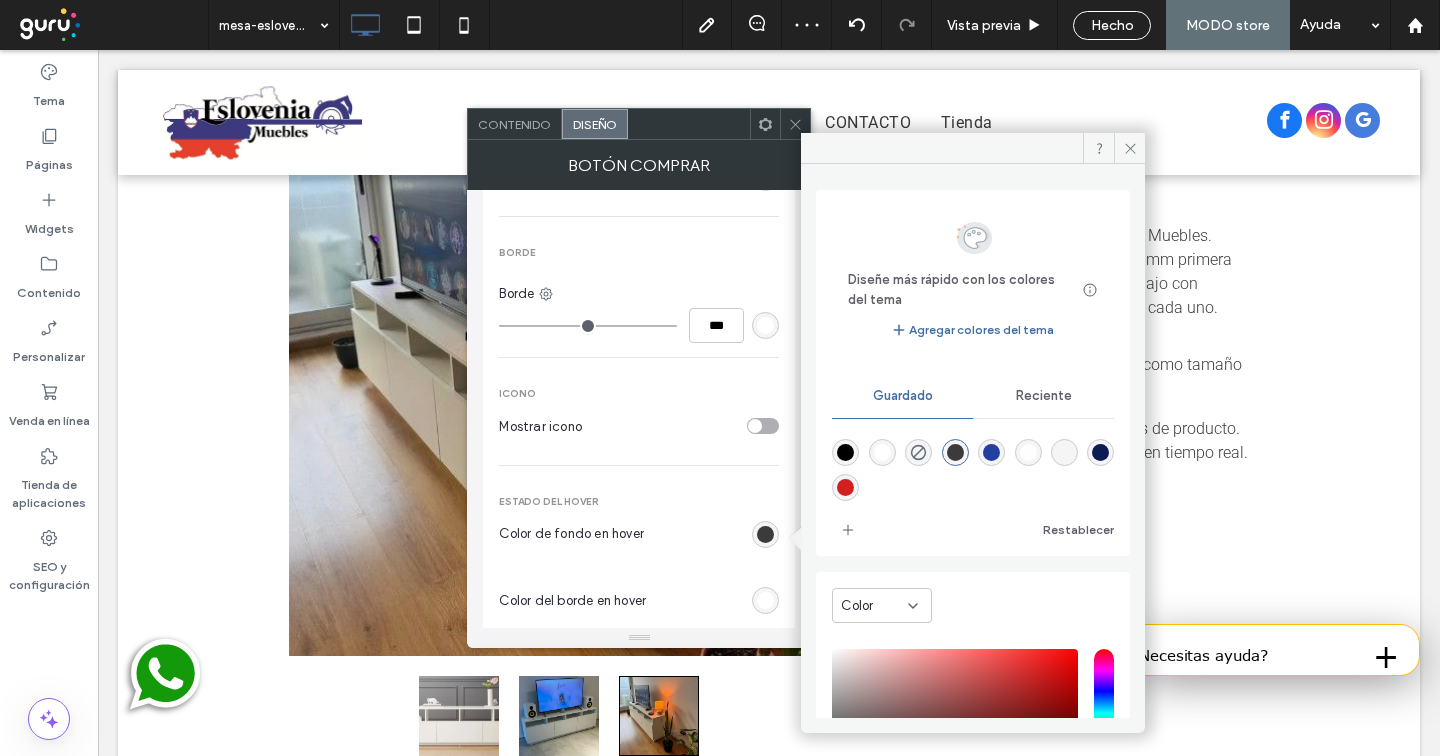click at bounding box center [845, 487] 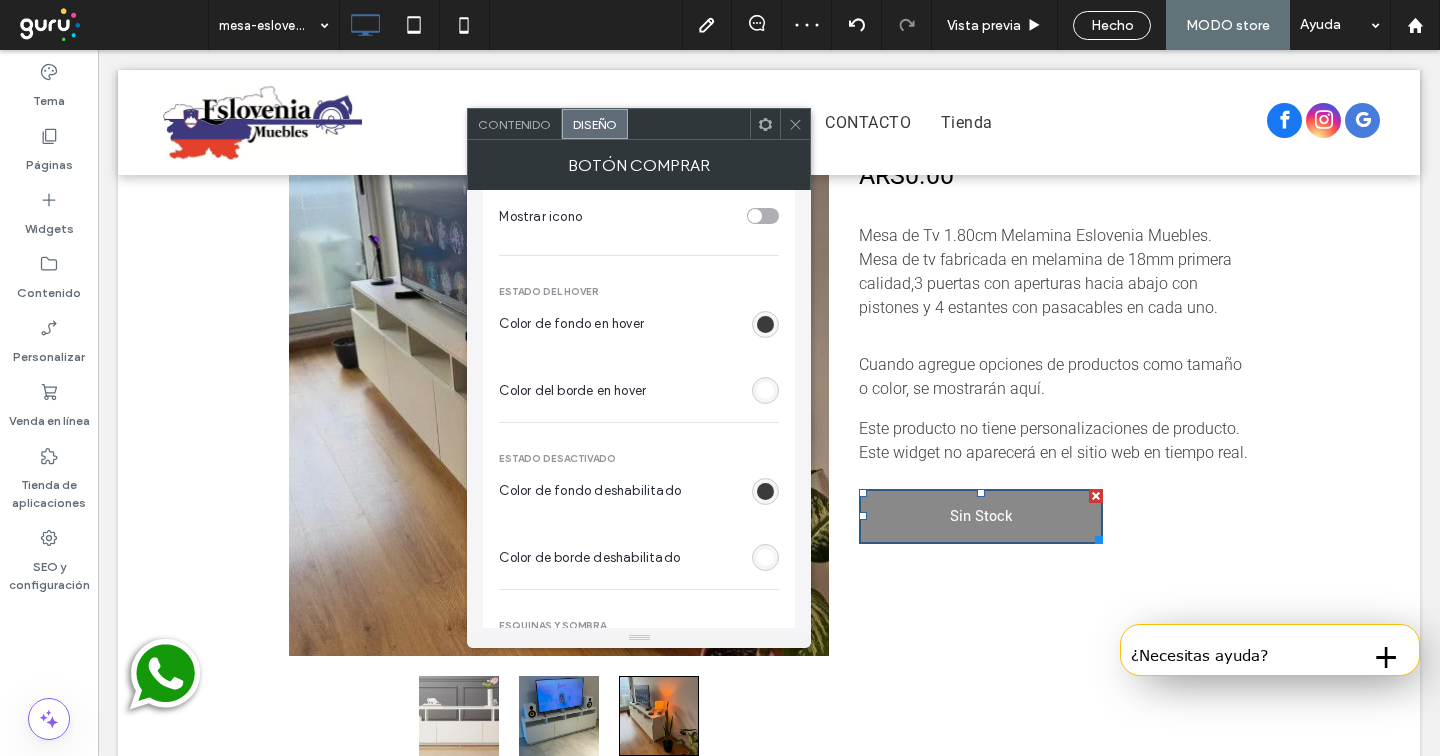 scroll, scrollTop: 739, scrollLeft: 0, axis: vertical 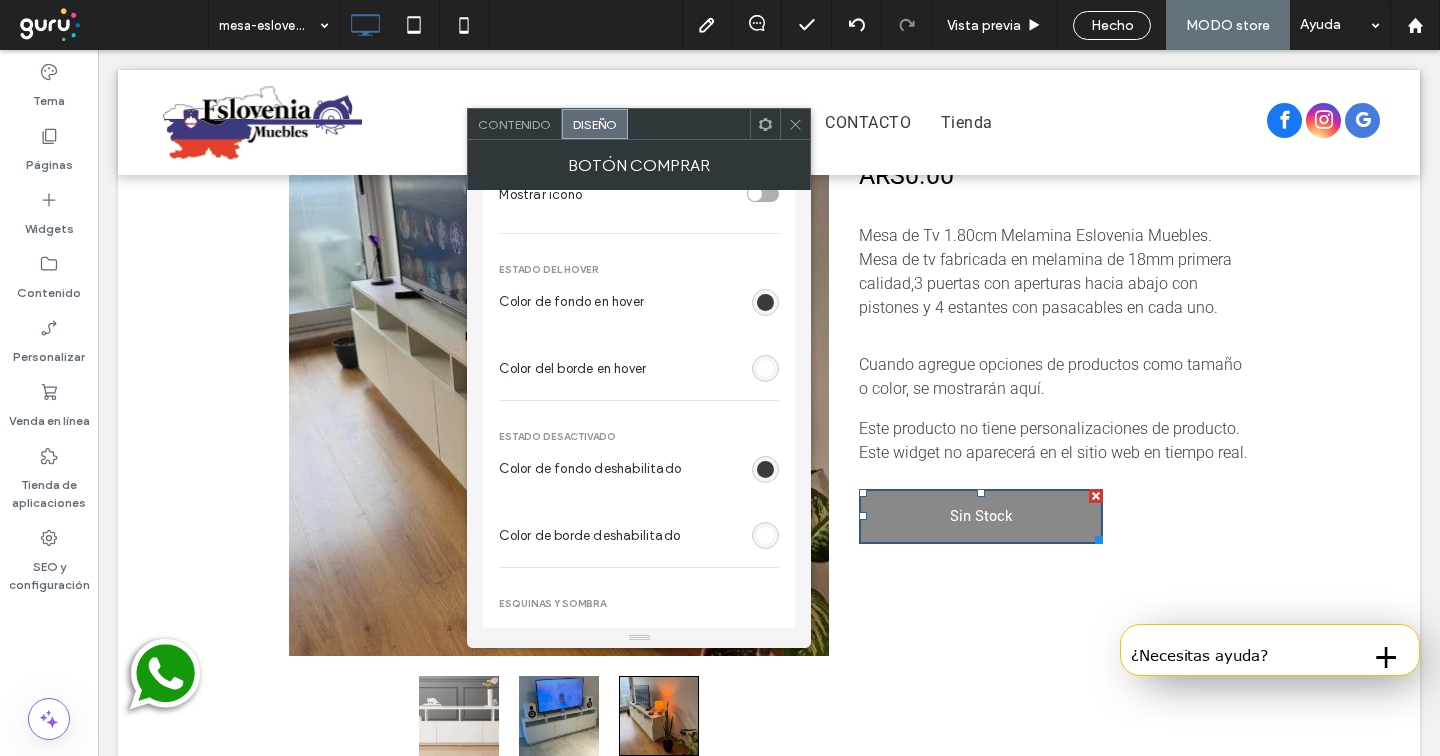 click 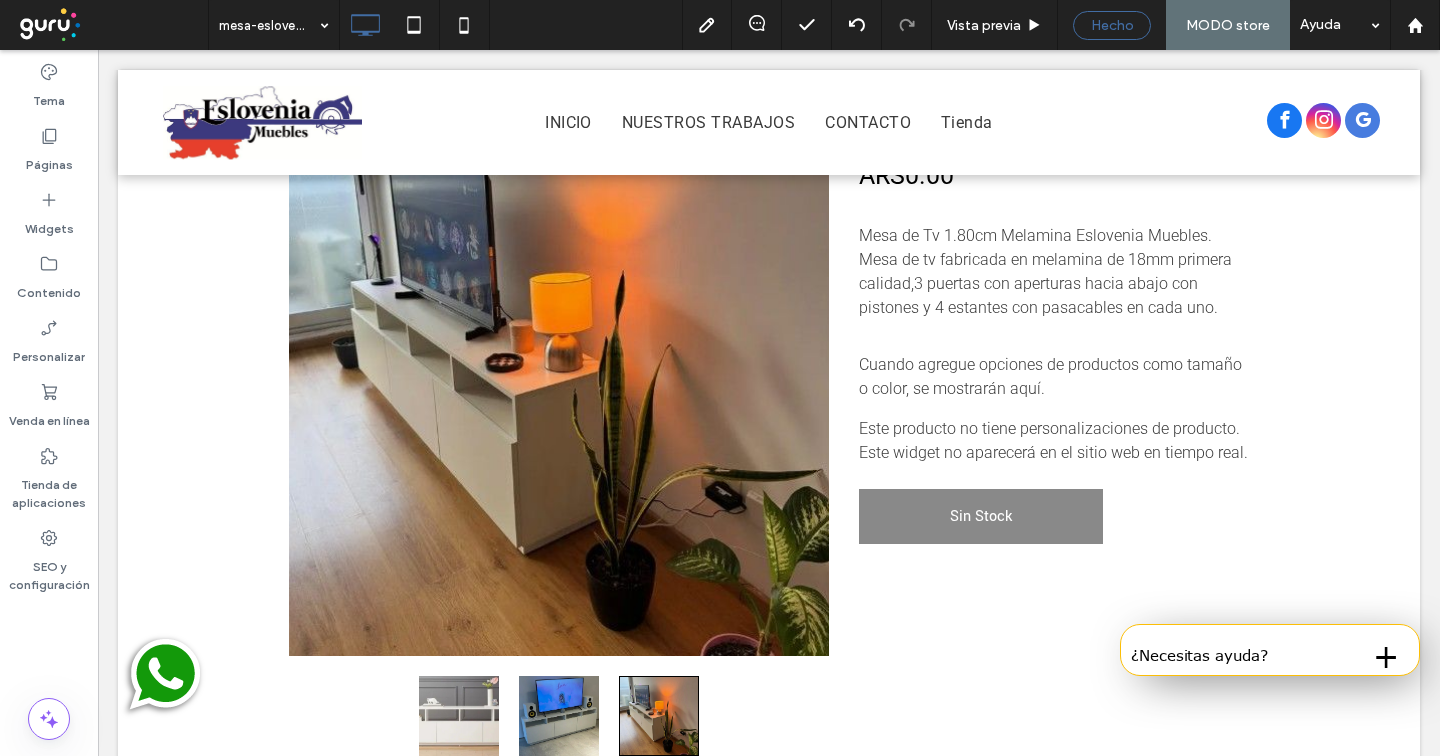 click on "Hecho" at bounding box center [1112, 25] 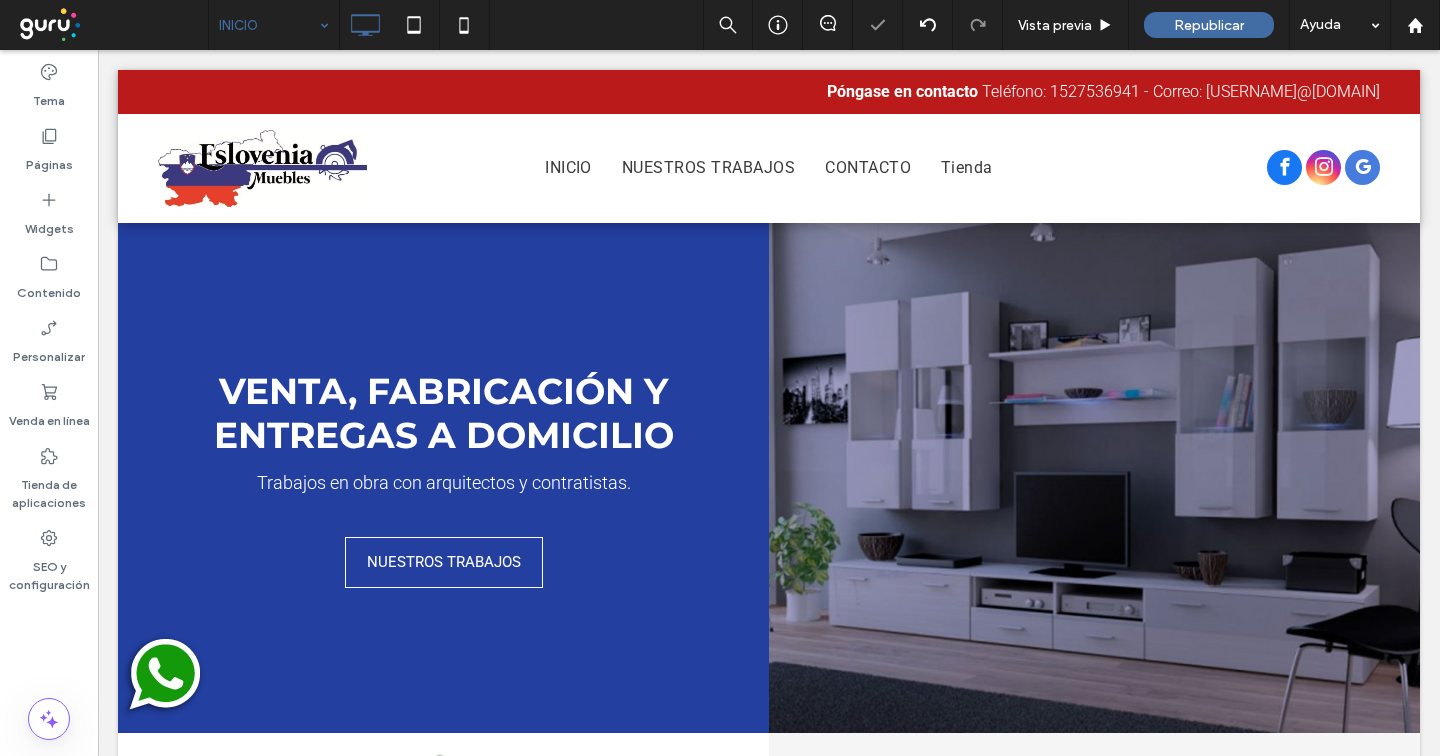 scroll, scrollTop: 0, scrollLeft: 0, axis: both 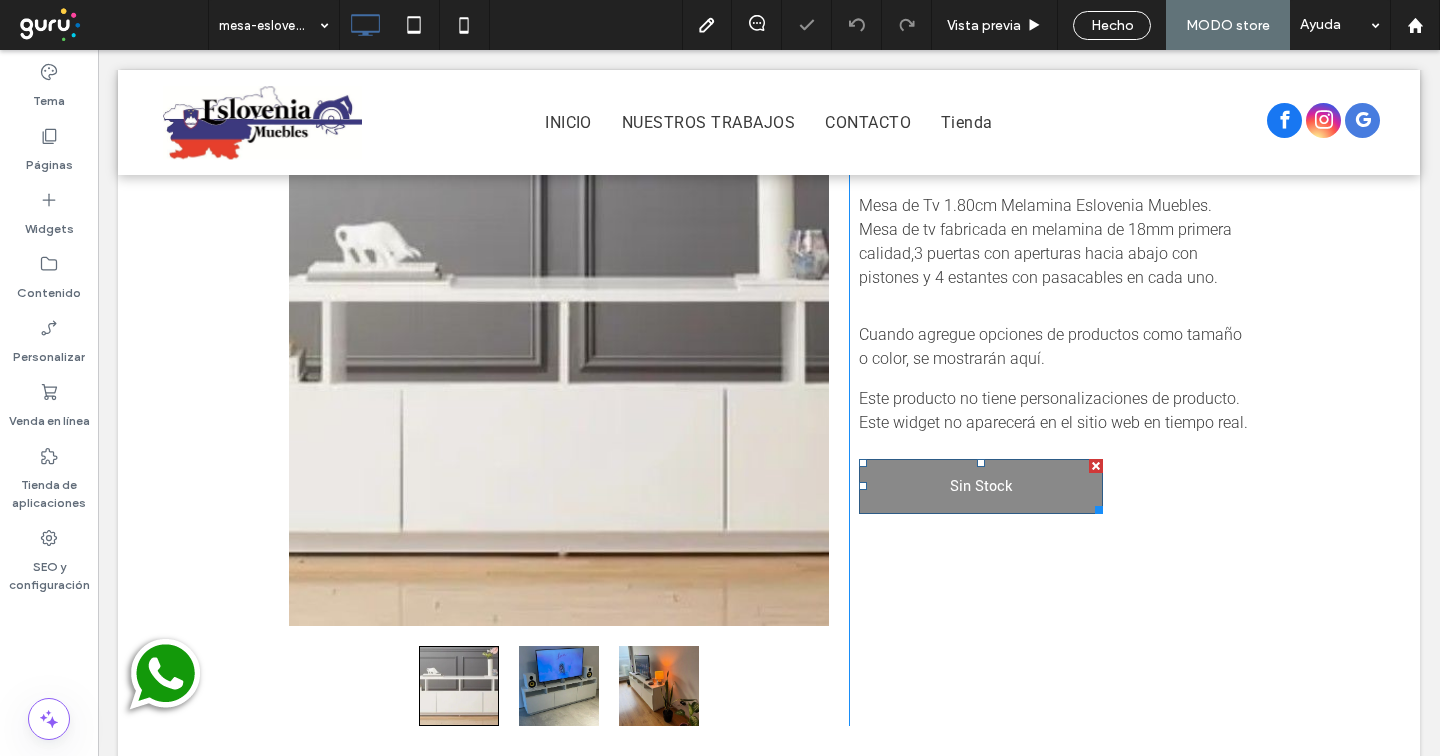 click on "Sin Stock" at bounding box center (981, 486) 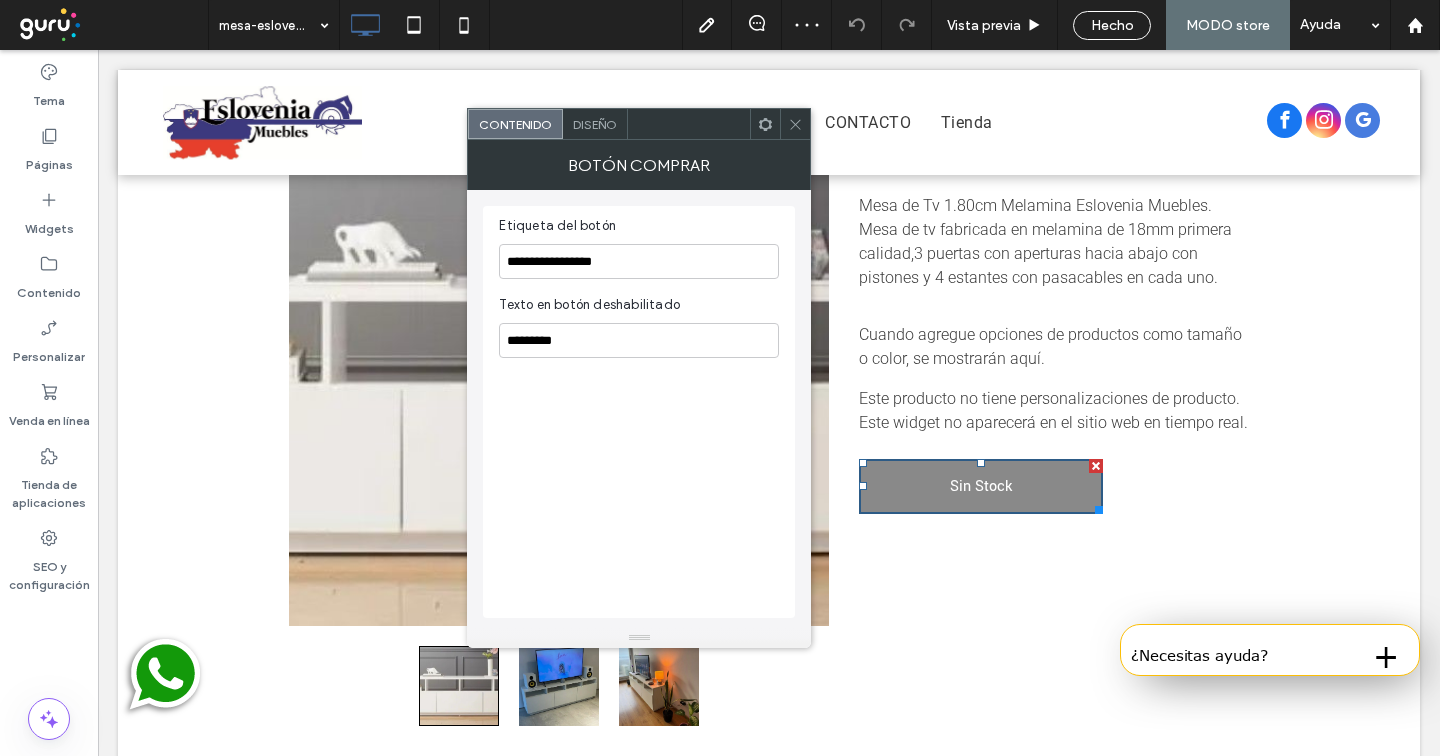 click on "Diseño" at bounding box center [595, 124] 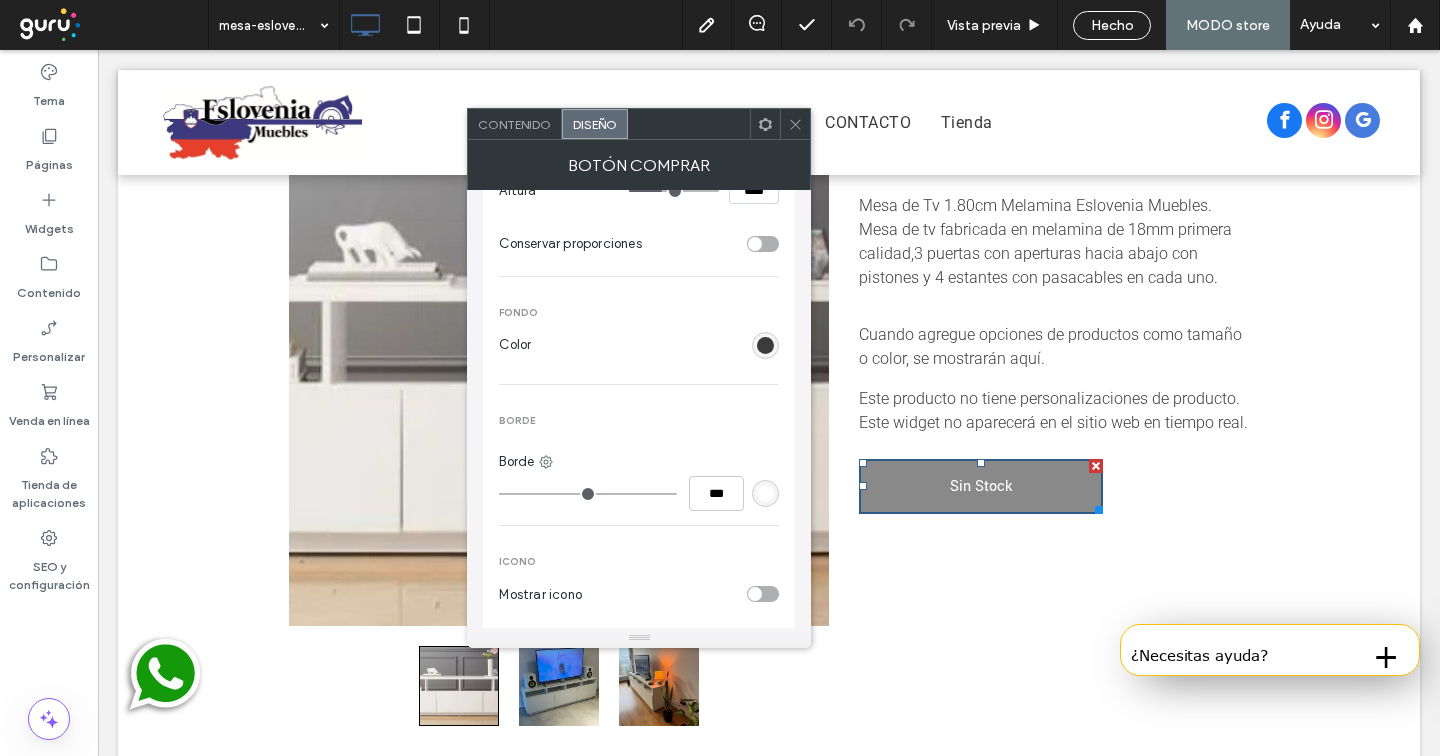 scroll, scrollTop: 387, scrollLeft: 0, axis: vertical 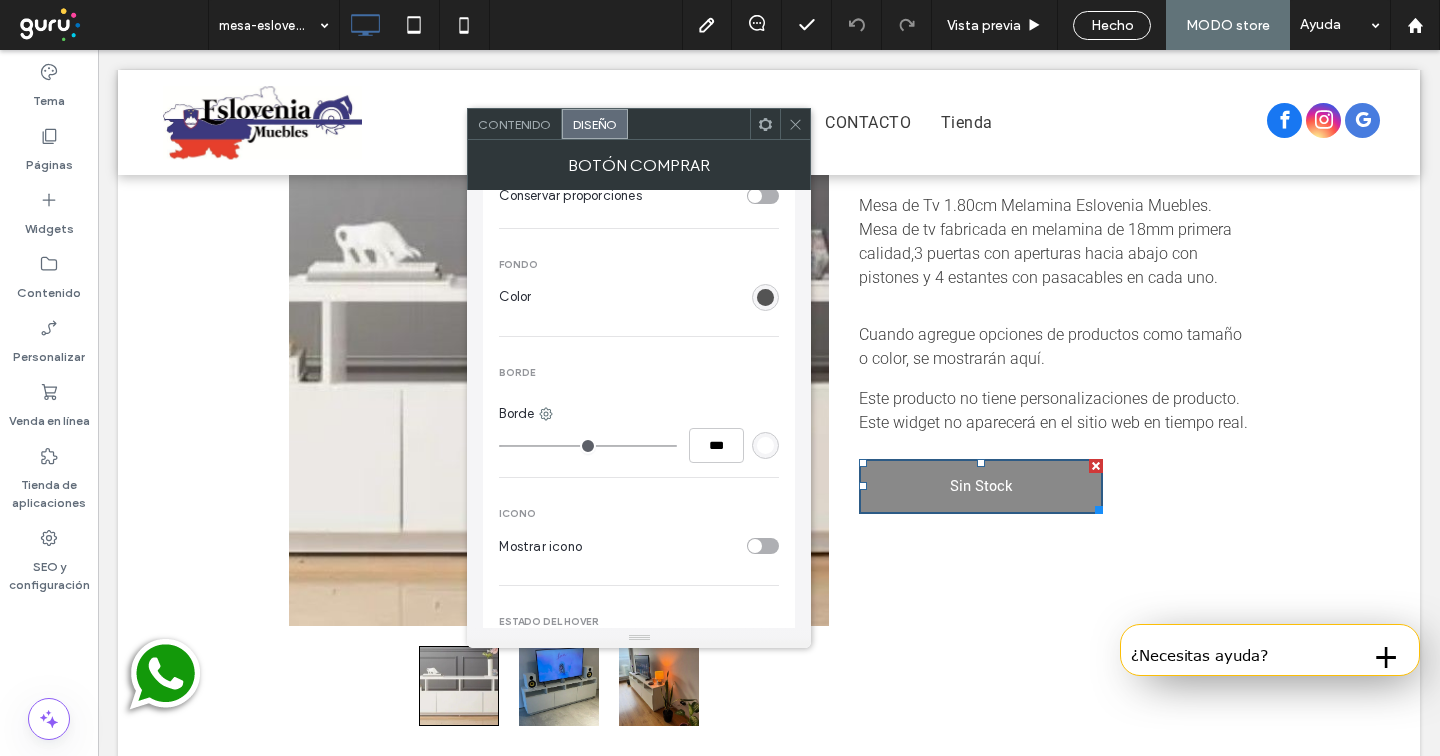 click at bounding box center [765, 297] 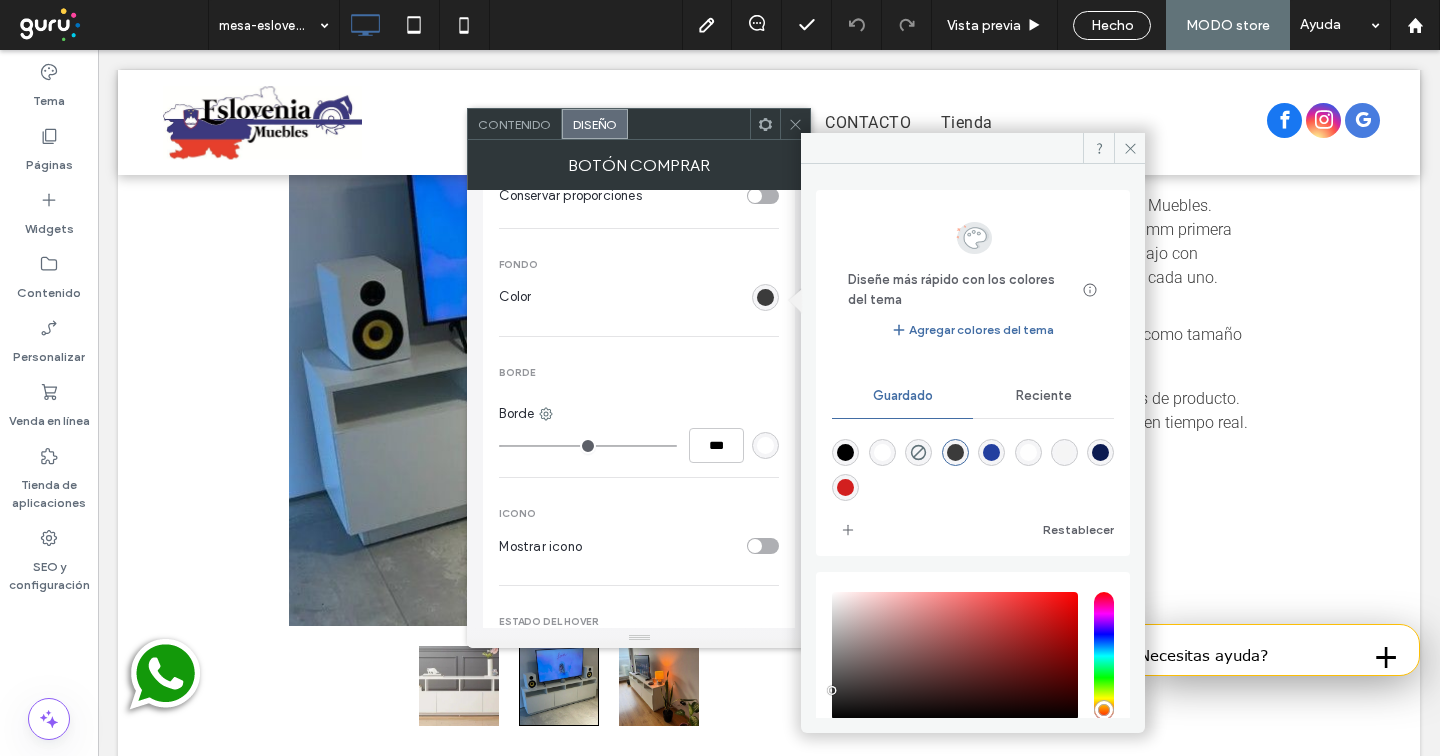click at bounding box center [991, 452] 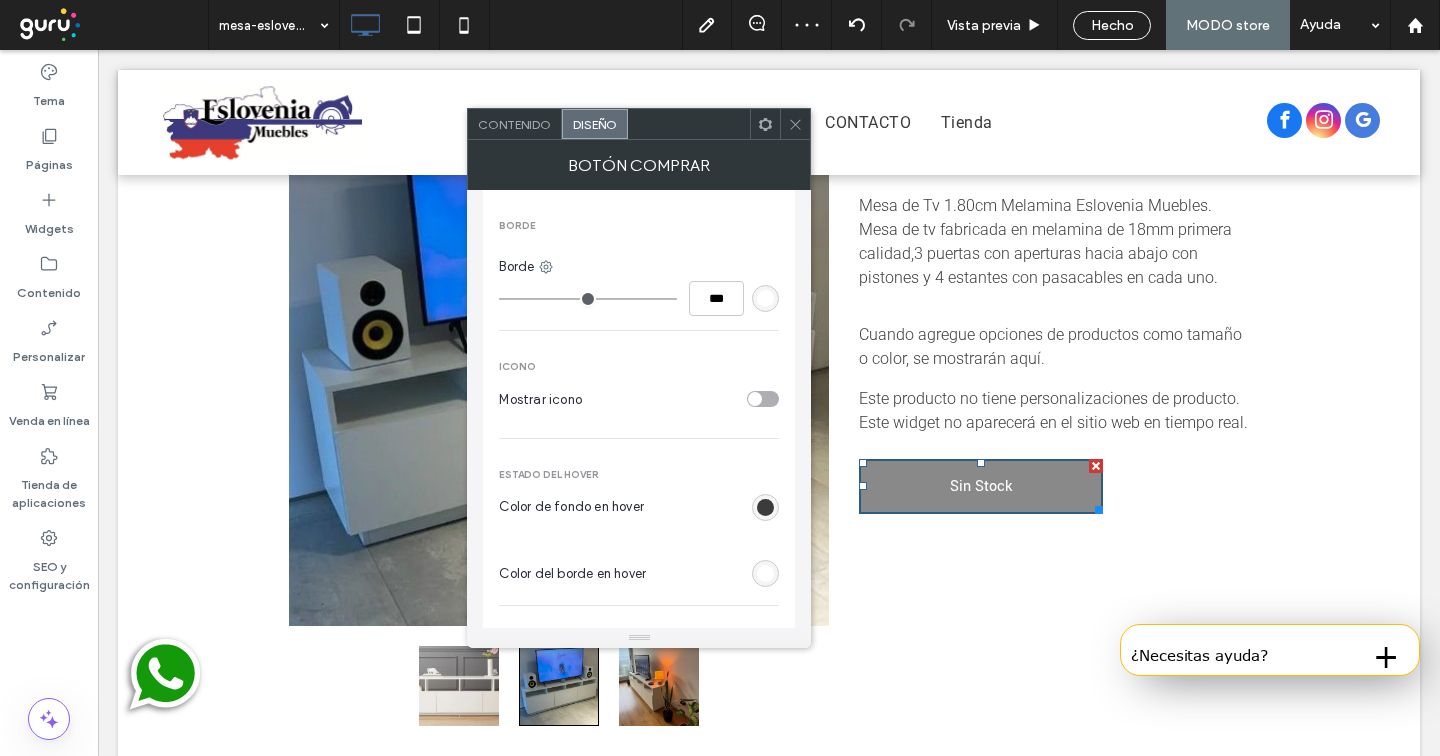scroll, scrollTop: 572, scrollLeft: 0, axis: vertical 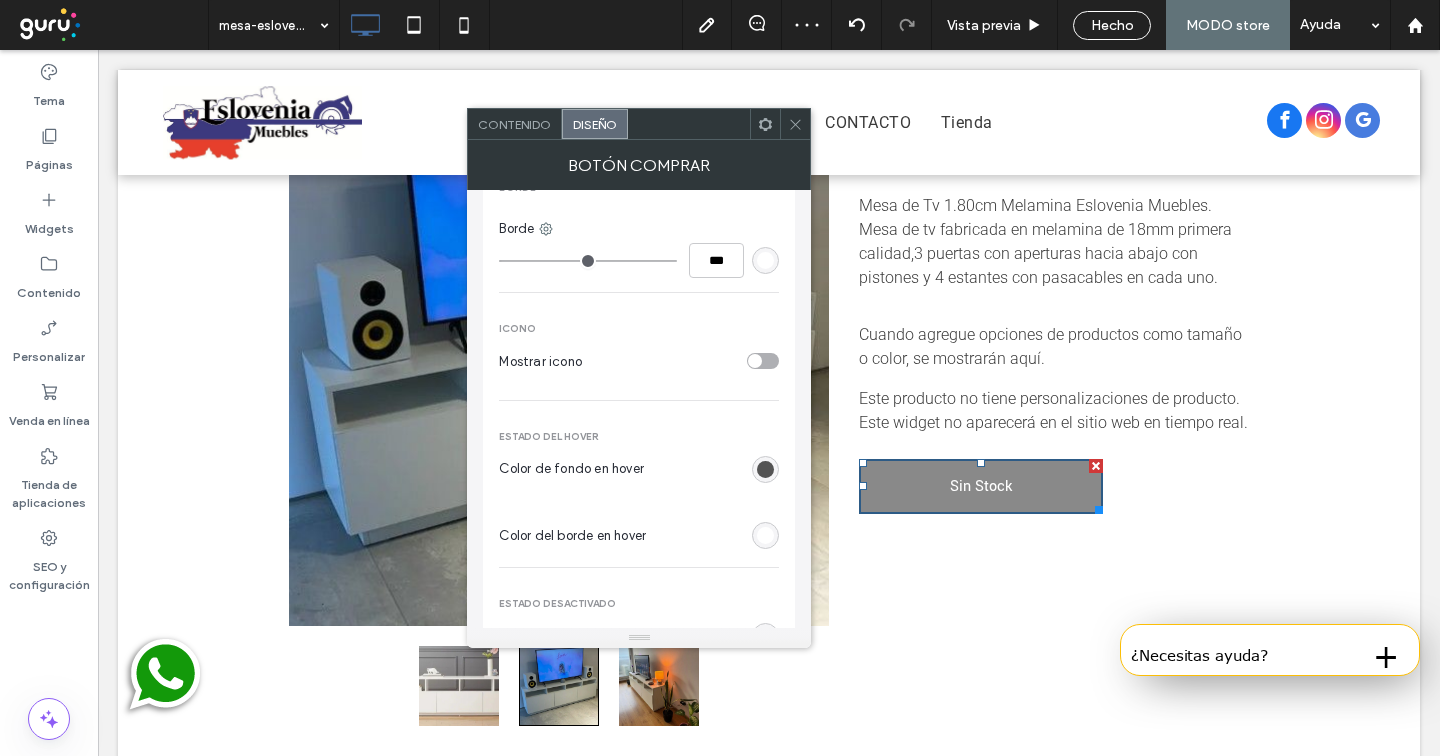 click at bounding box center (765, 469) 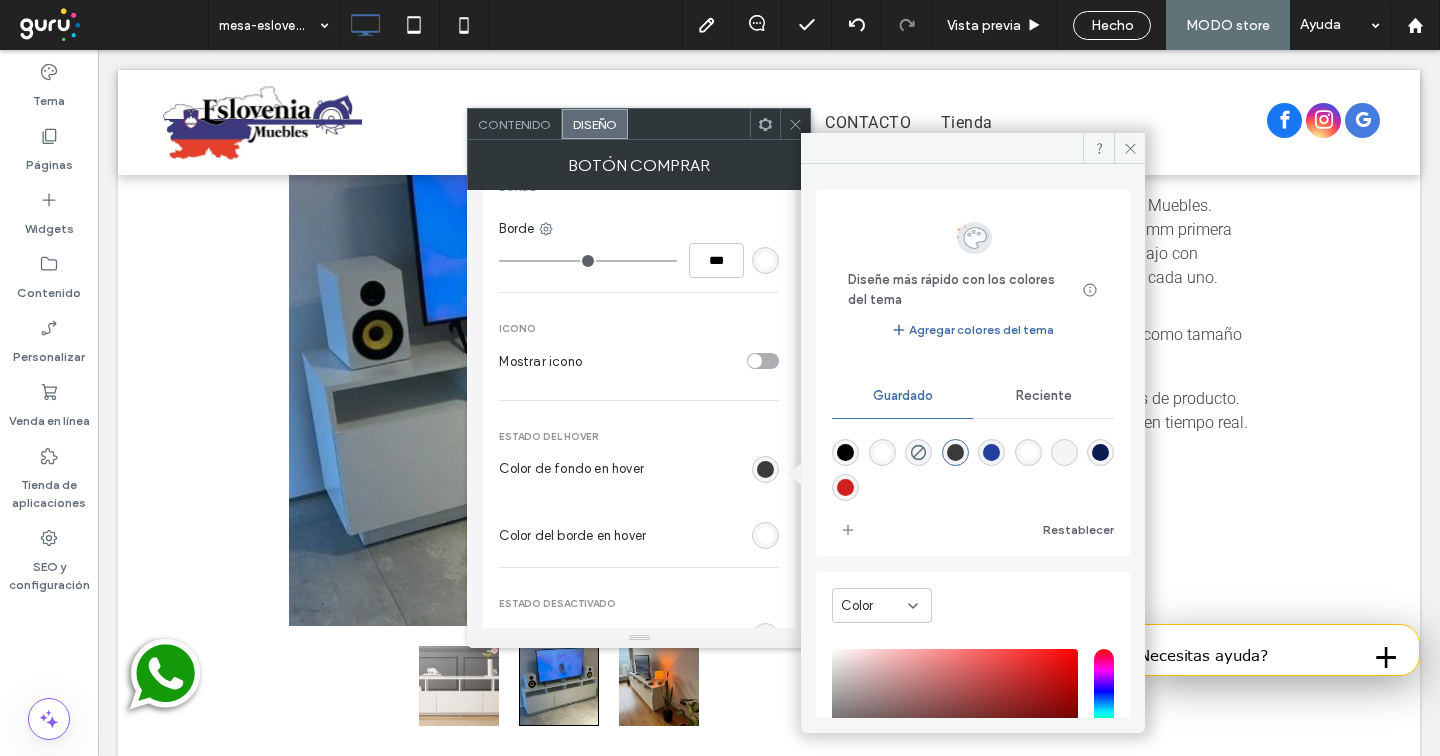 click at bounding box center [845, 487] 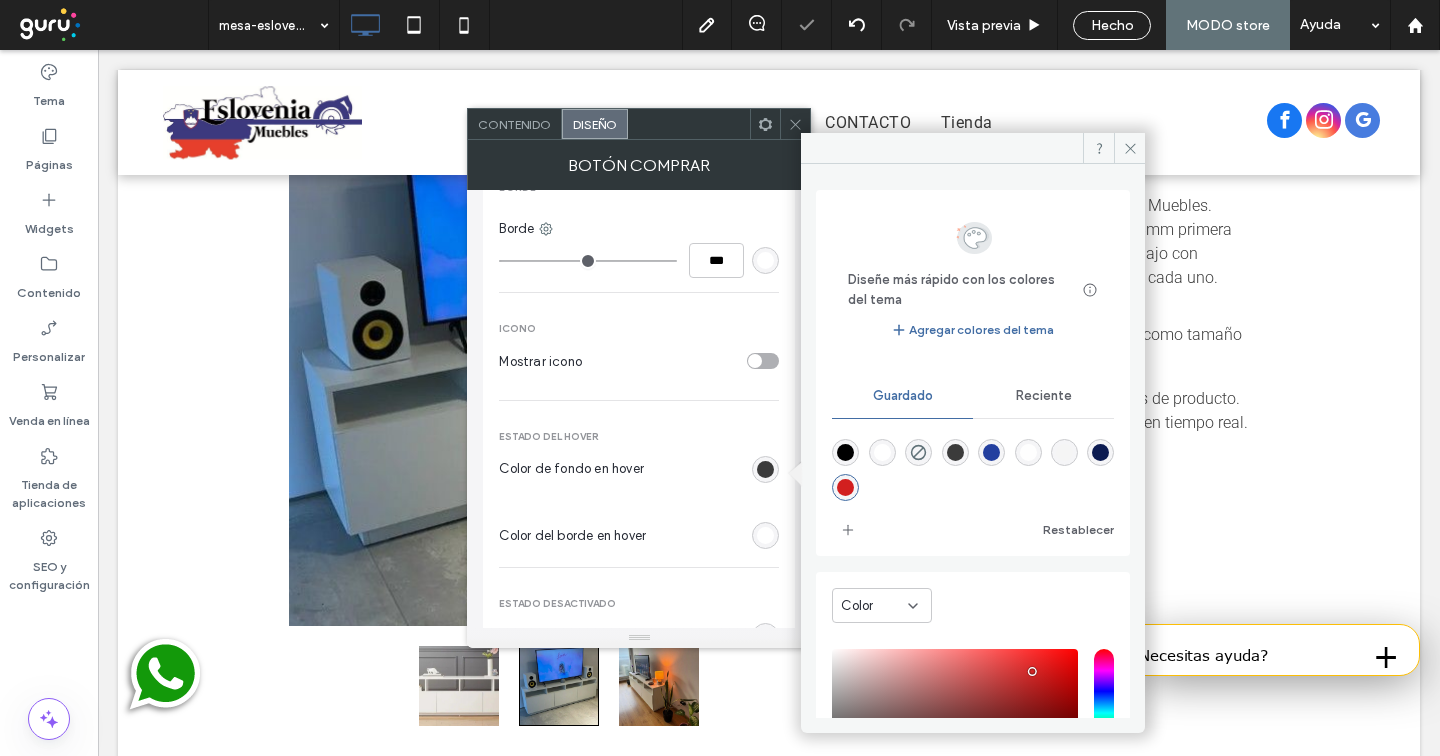 click 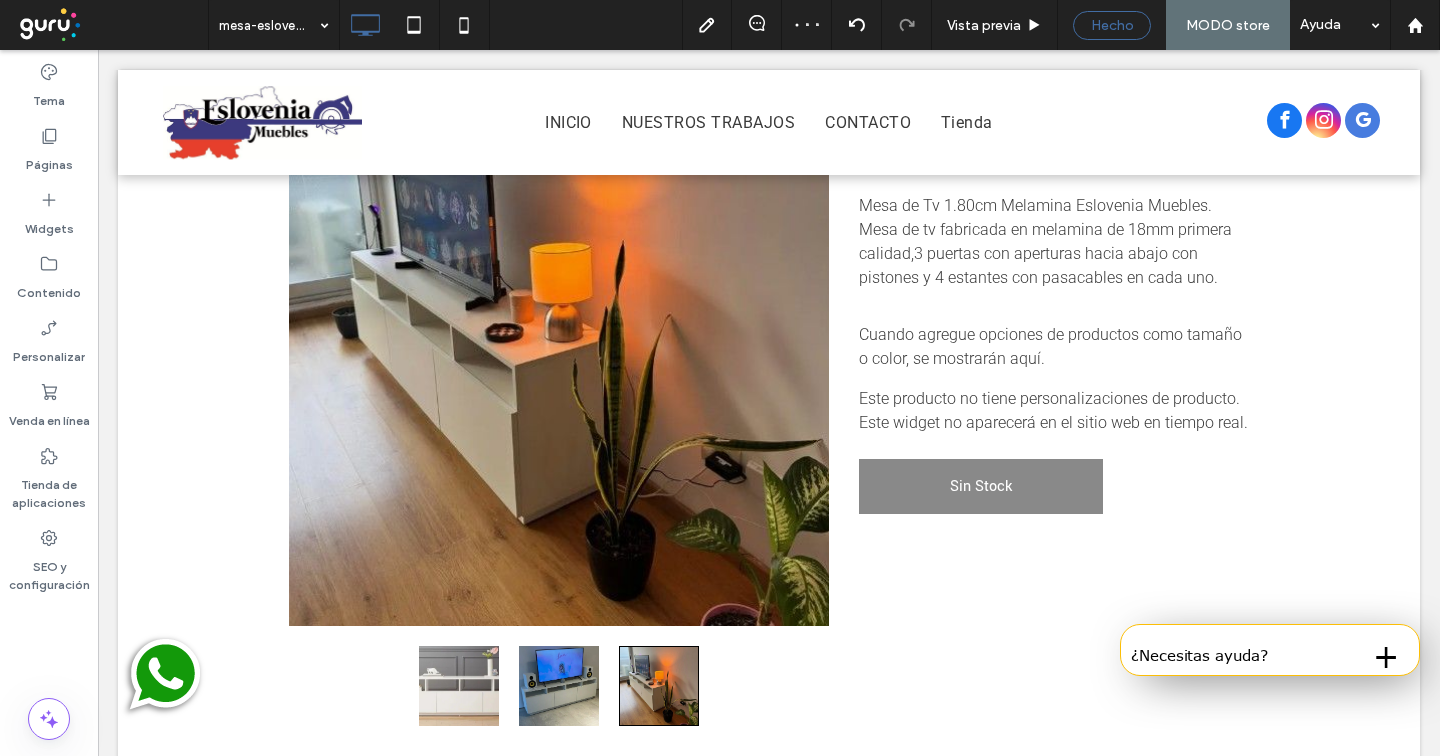 click on "Hecho" at bounding box center [1112, 25] 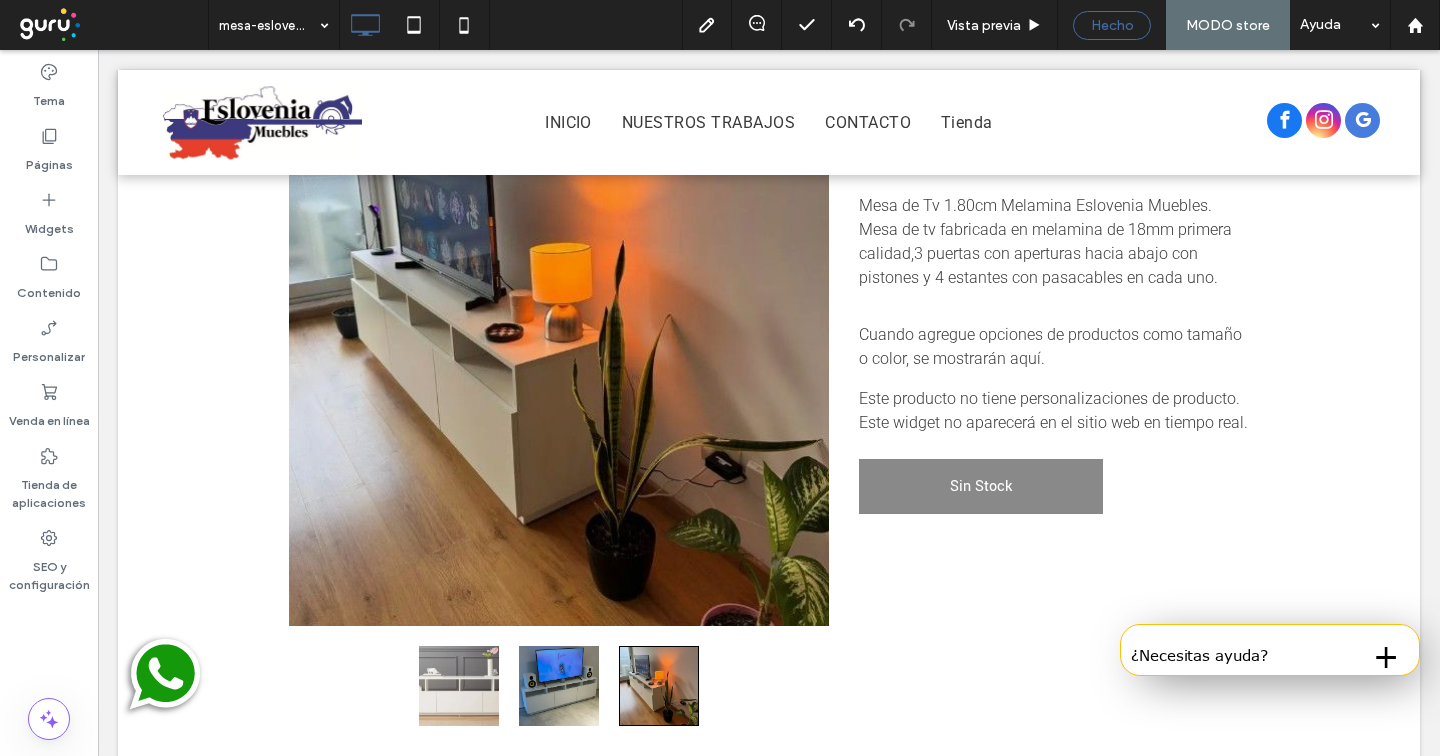click on "Hecho" at bounding box center [1112, 25] 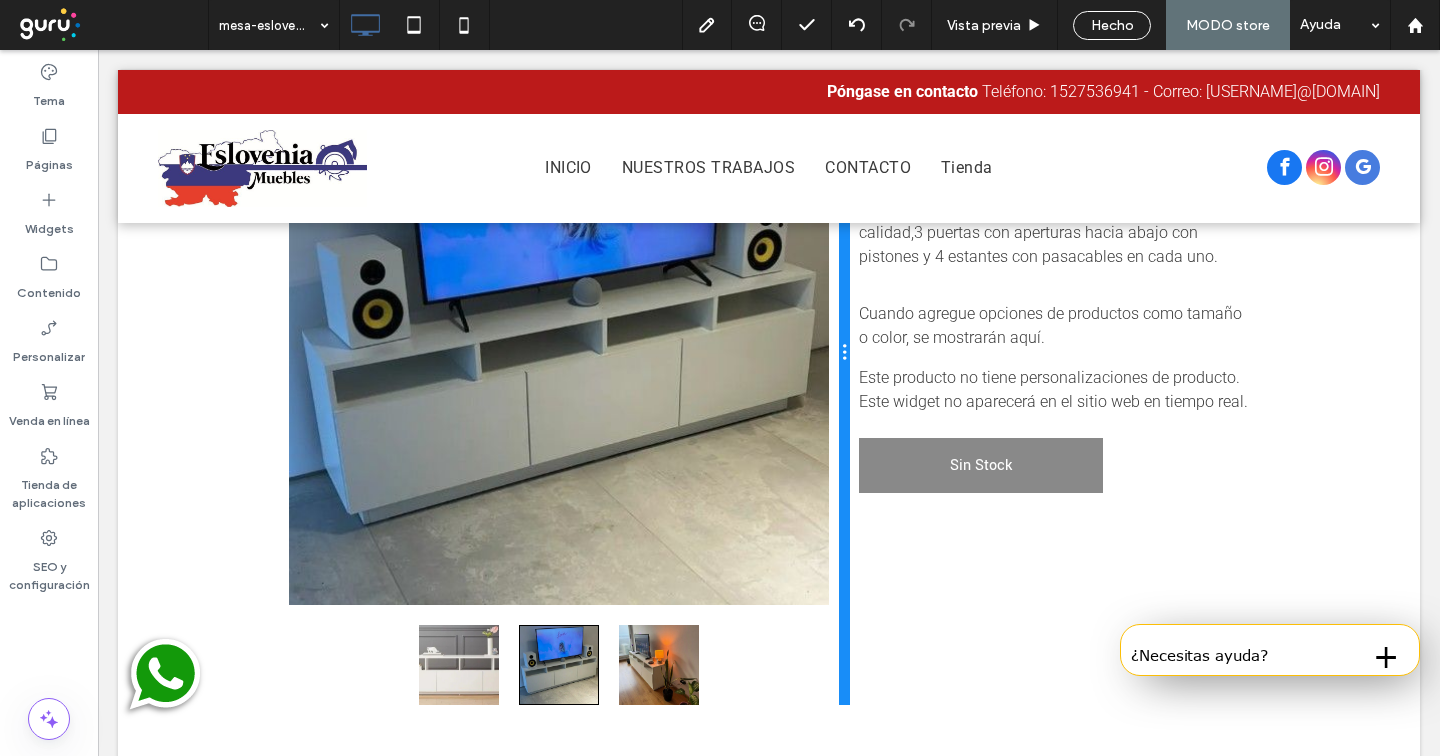 scroll, scrollTop: 0, scrollLeft: 0, axis: both 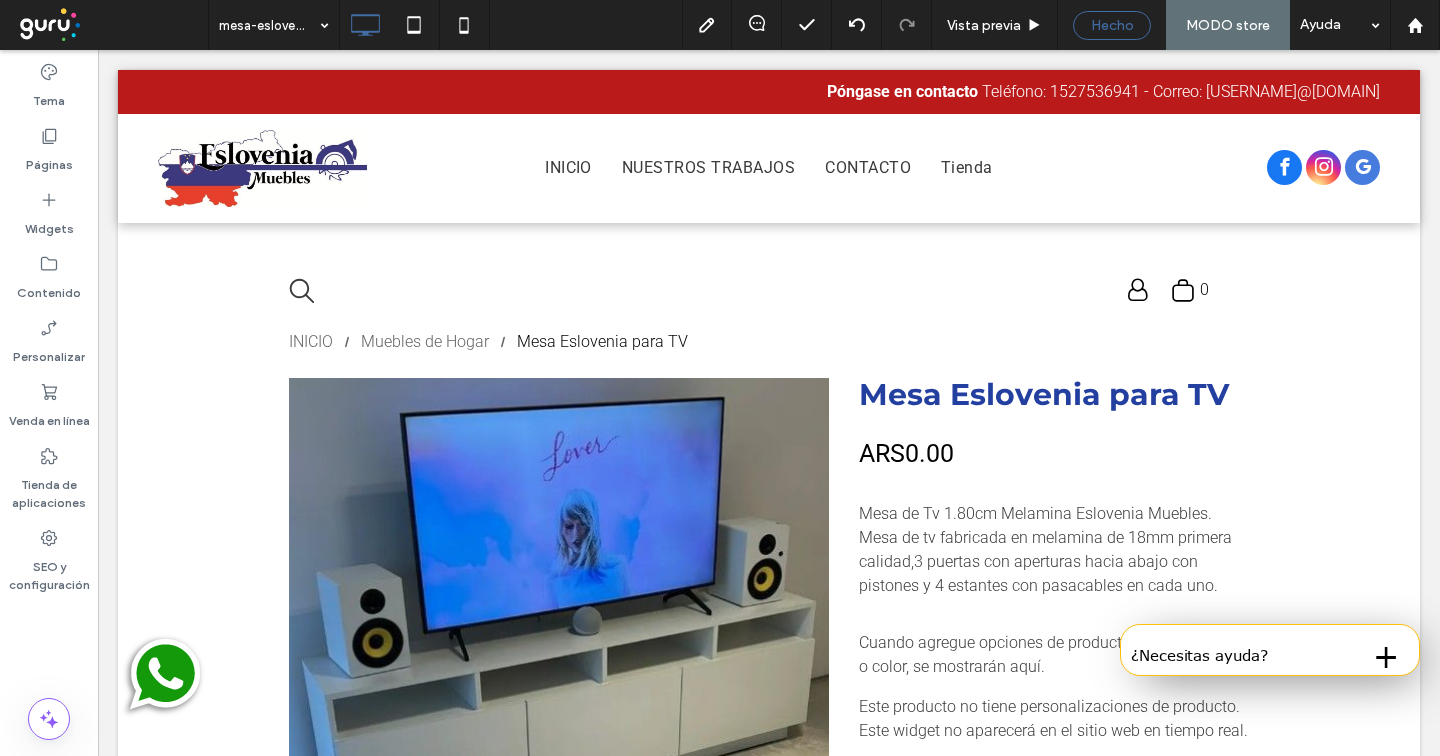 click on "Hecho" at bounding box center (1112, 25) 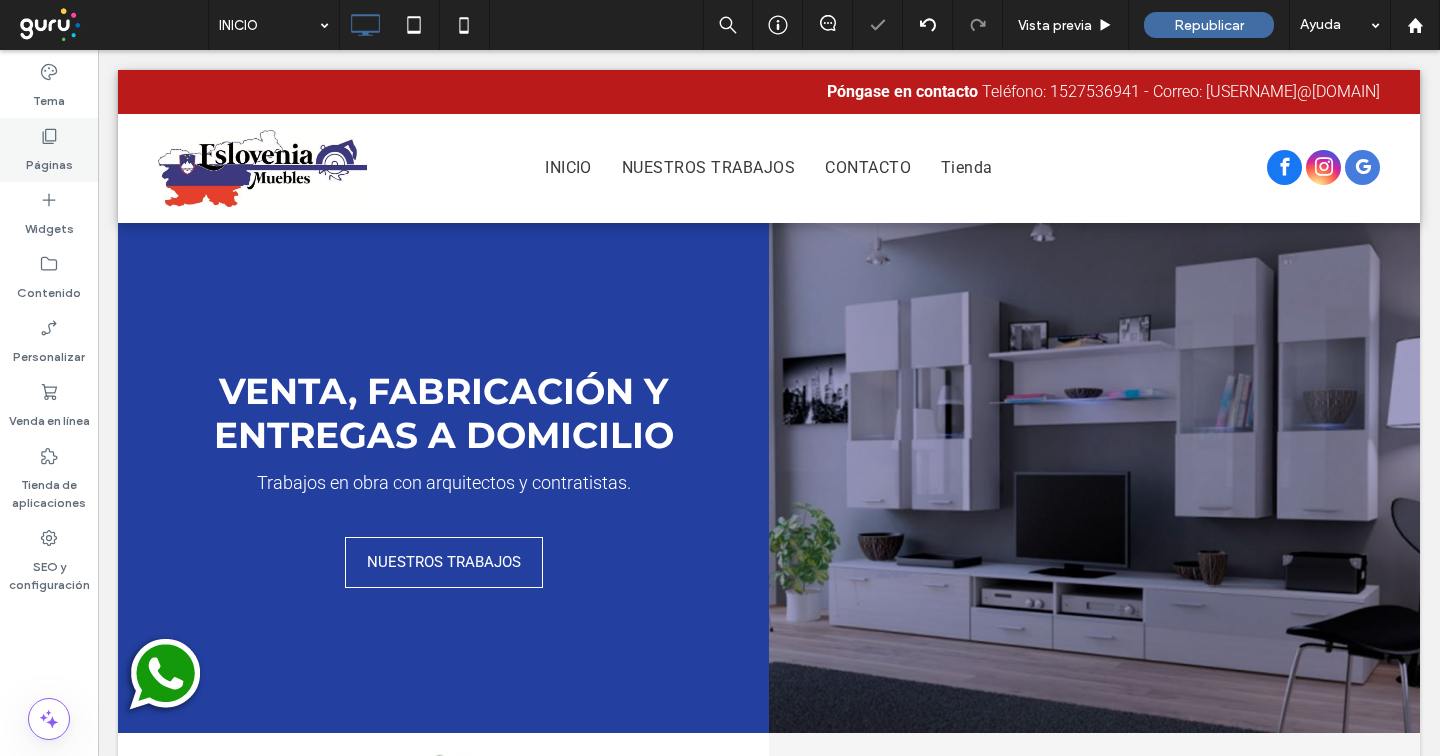 scroll, scrollTop: 0, scrollLeft: 0, axis: both 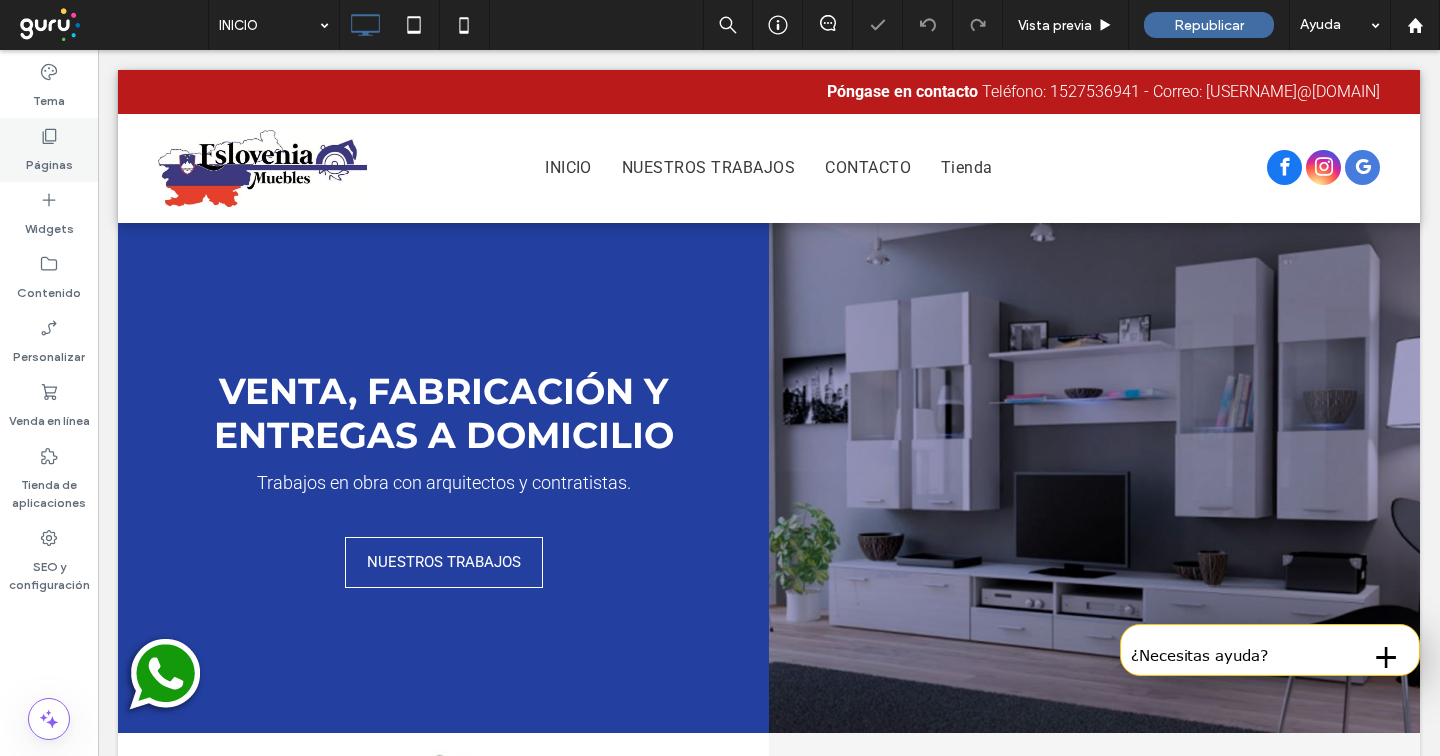 click on "Páginas" at bounding box center (49, 160) 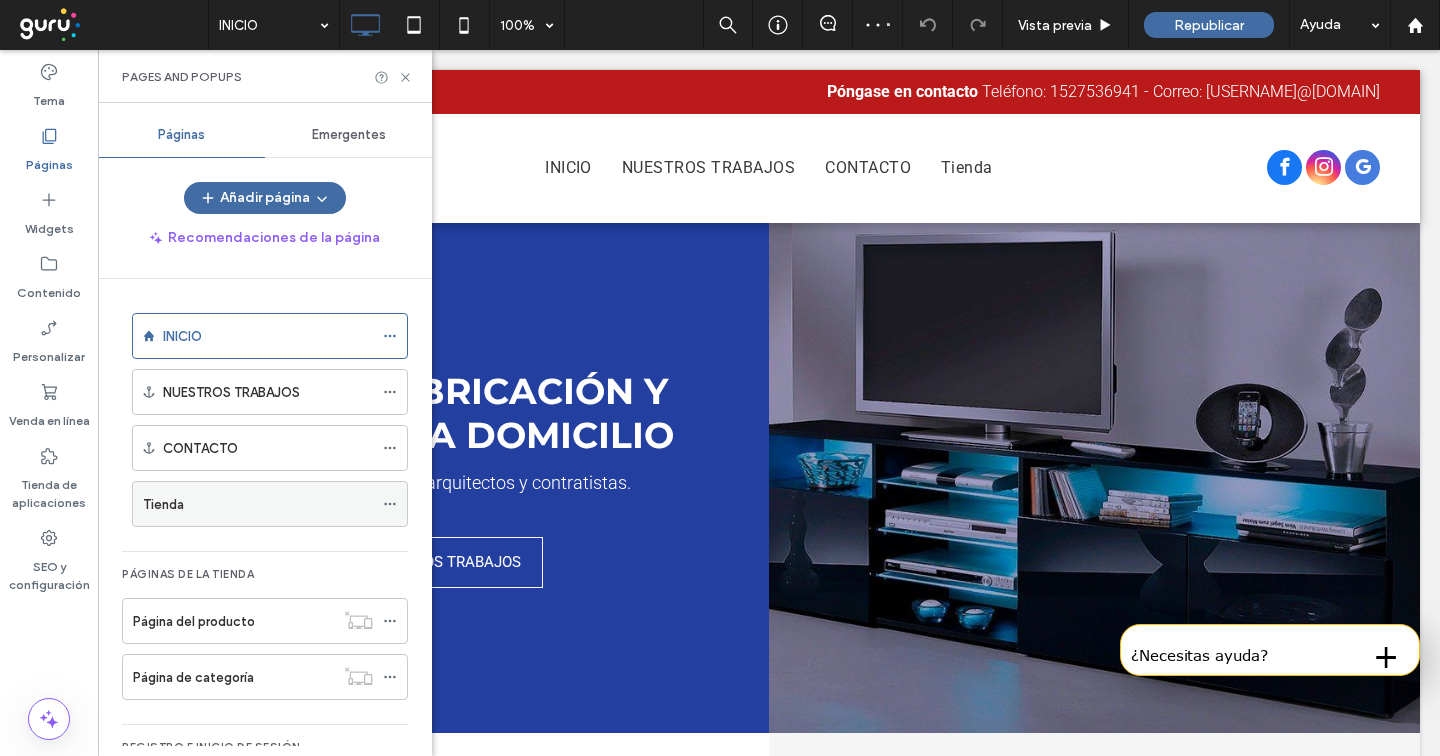 click 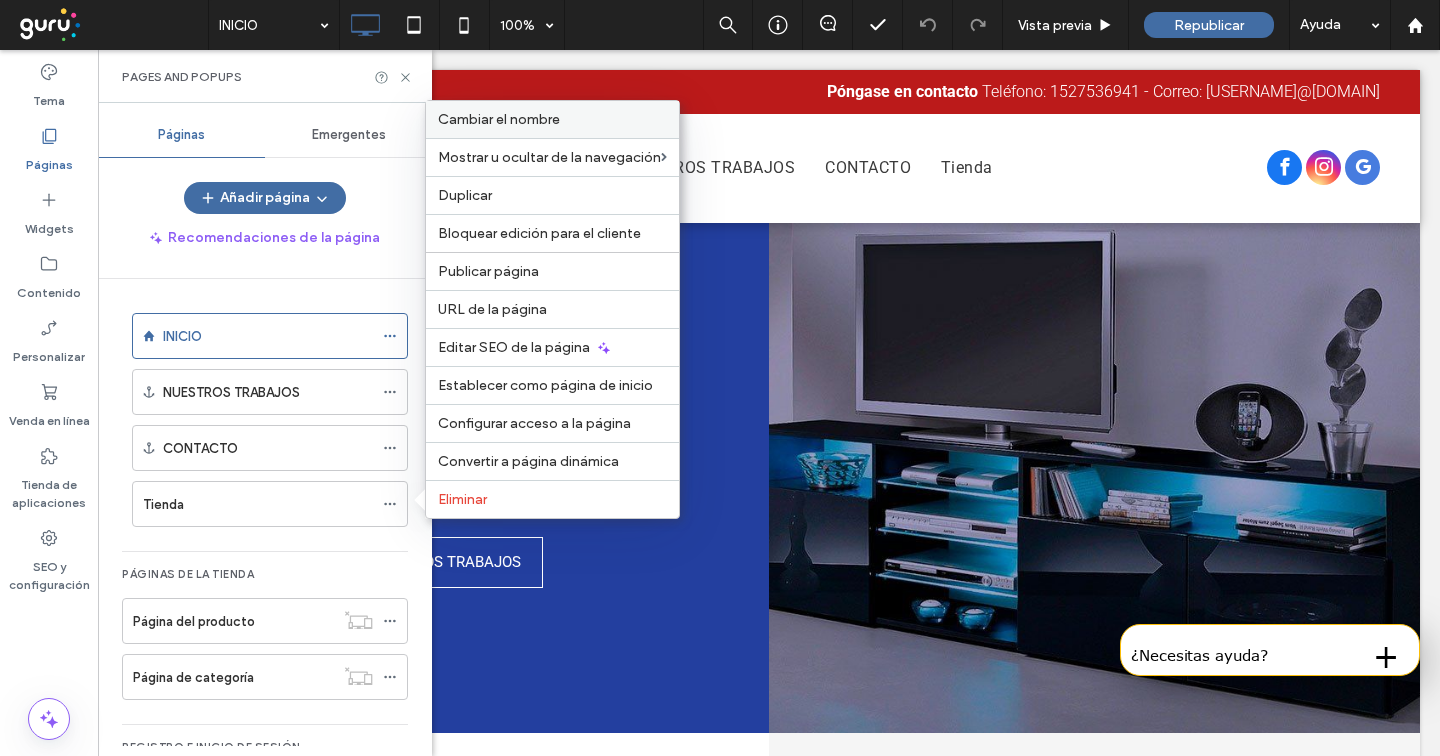 click on "Cambiar el nombre" at bounding box center (552, 119) 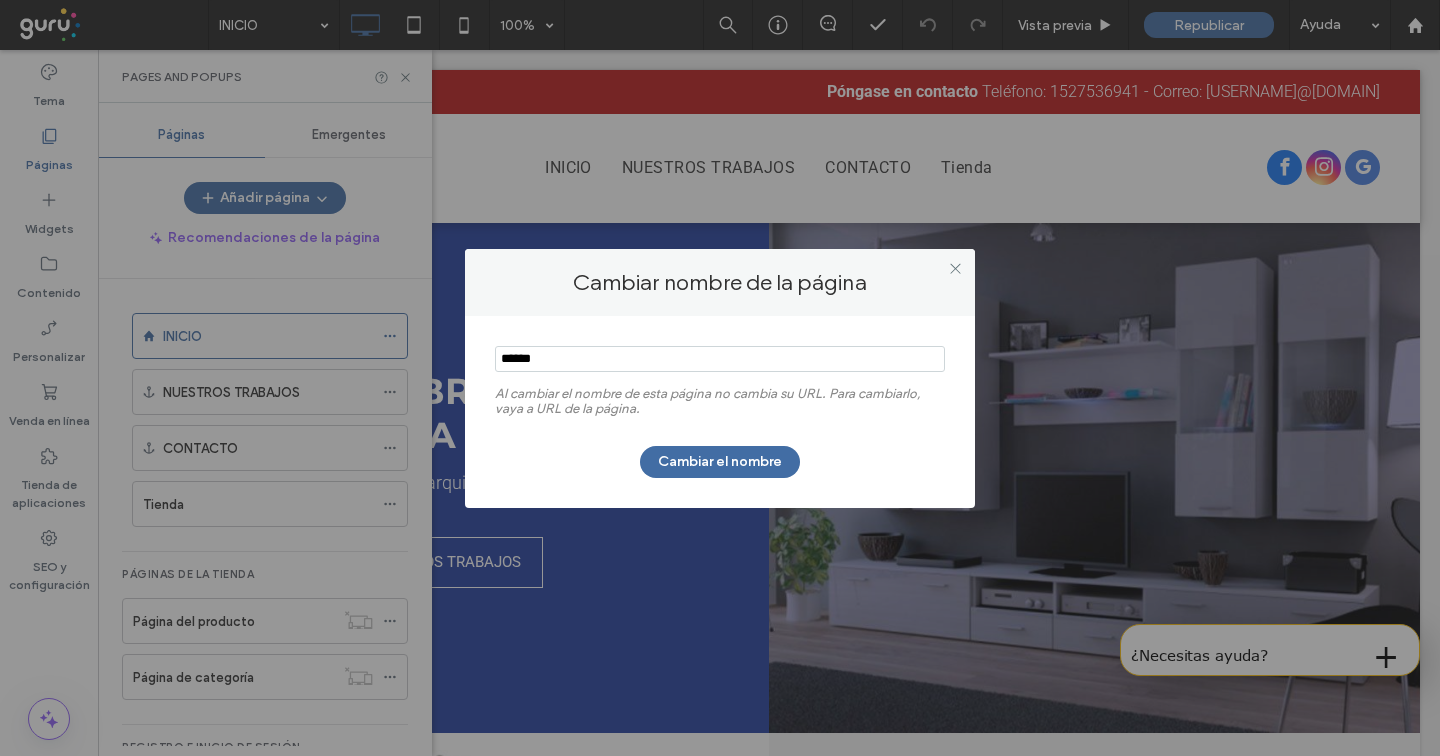 click at bounding box center (720, 359) 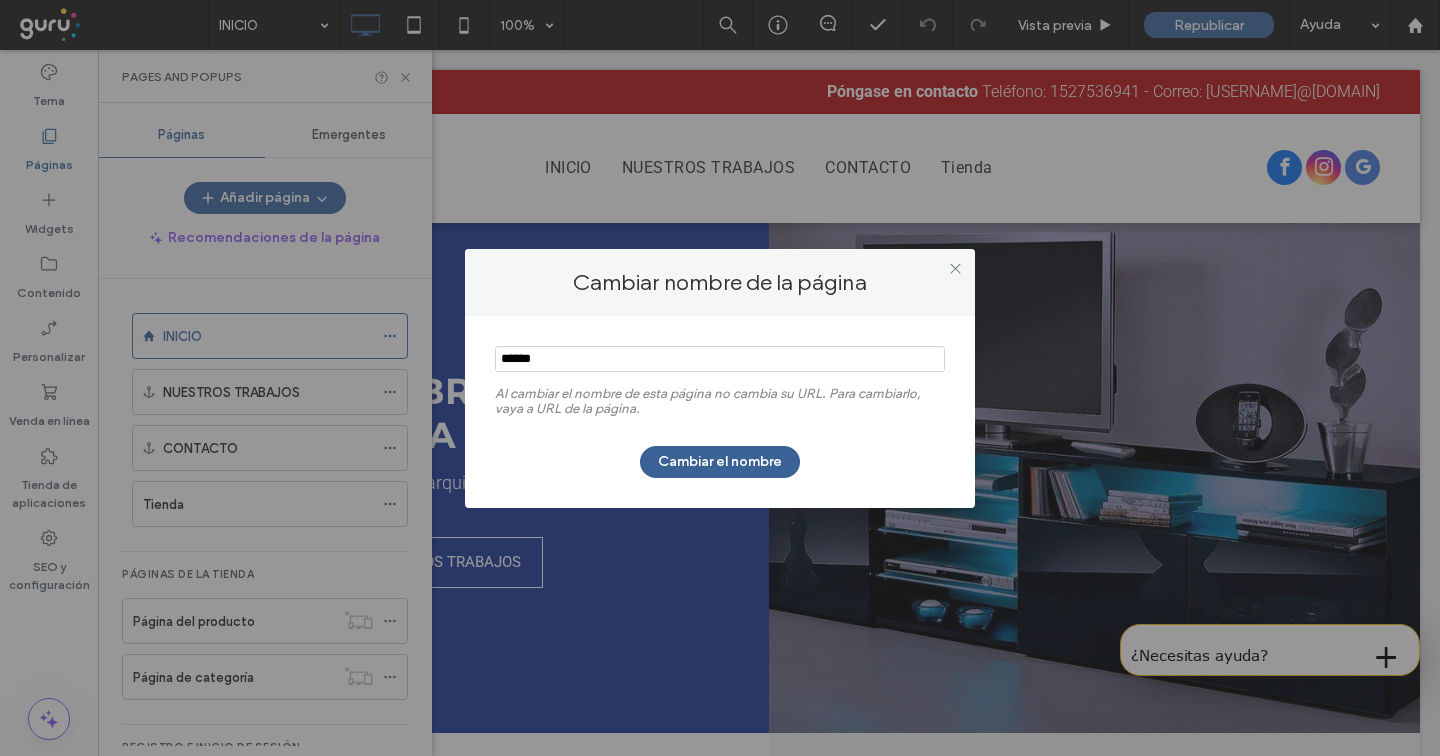 type on "******" 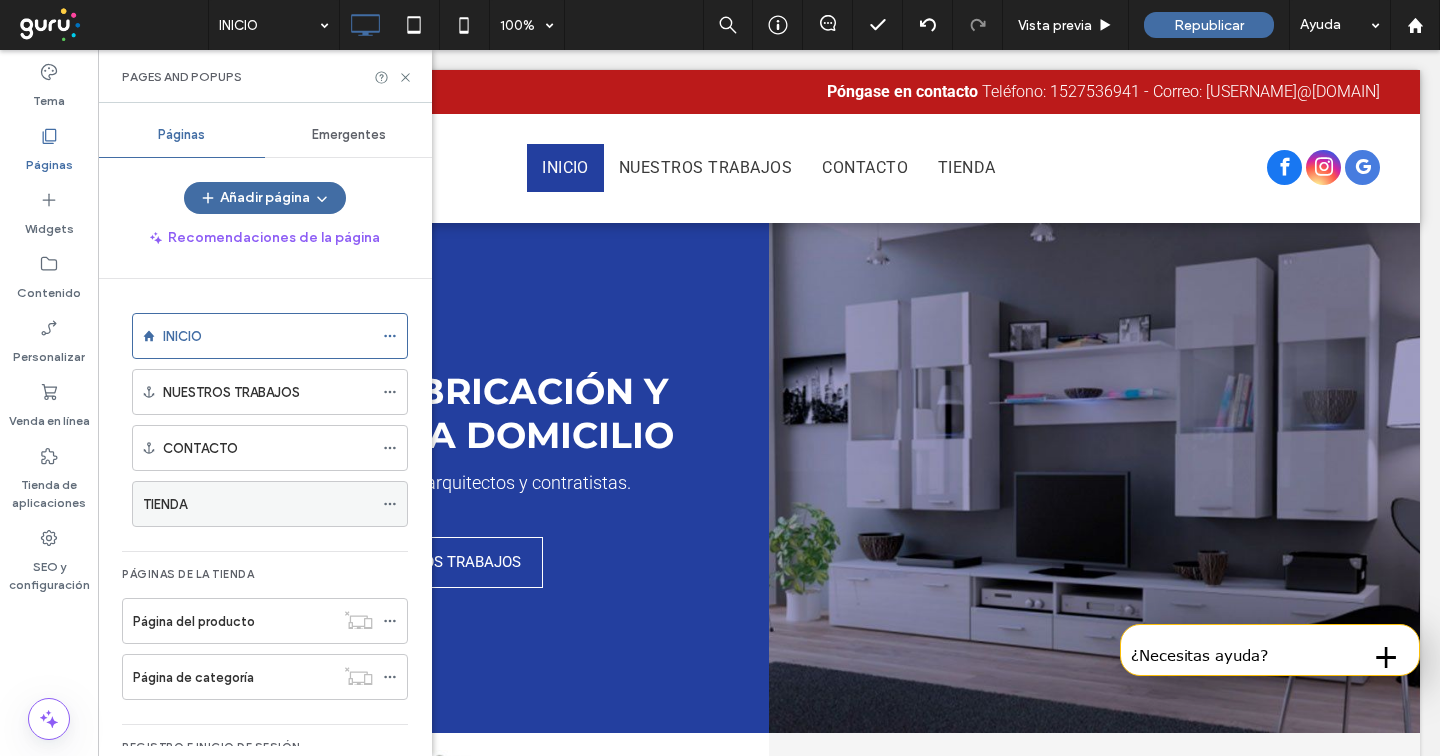 click 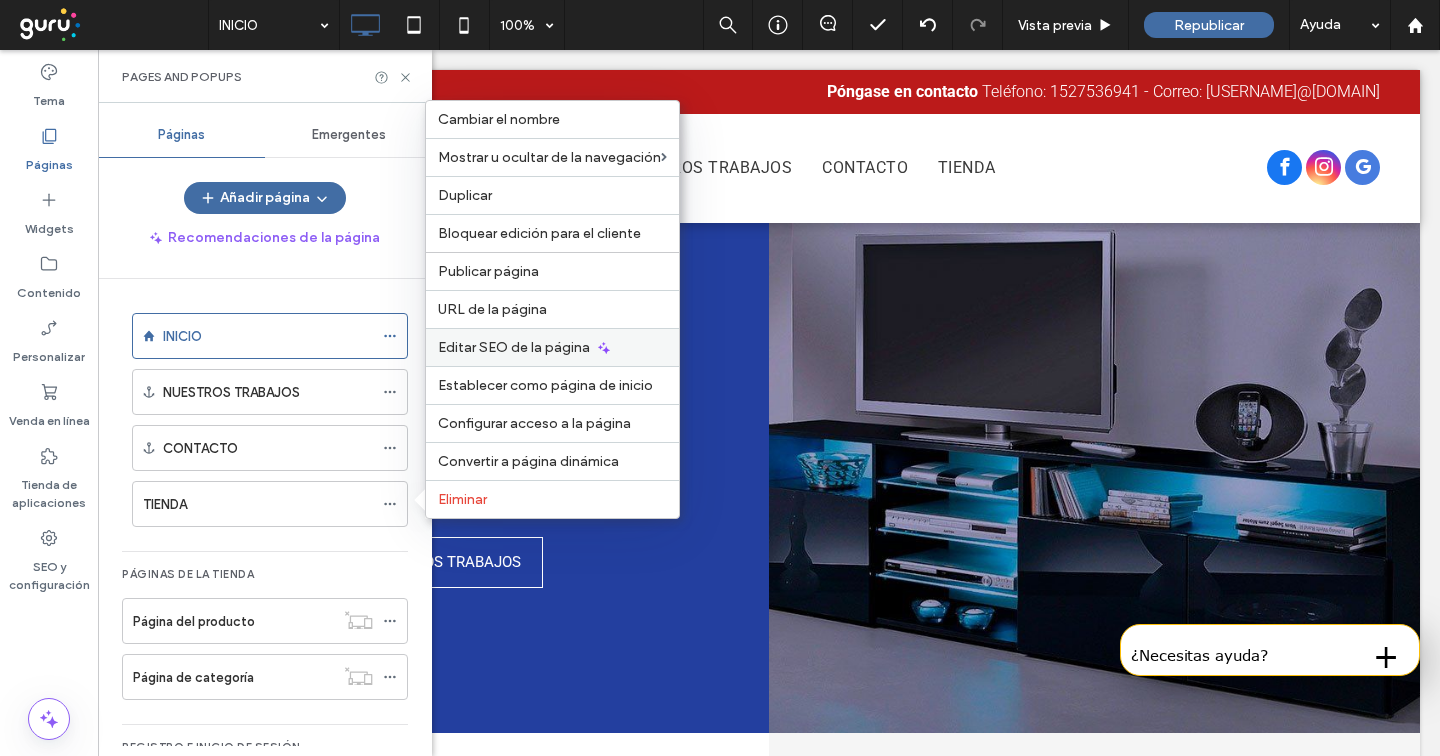 click on "Editar SEO de la página" at bounding box center (514, 347) 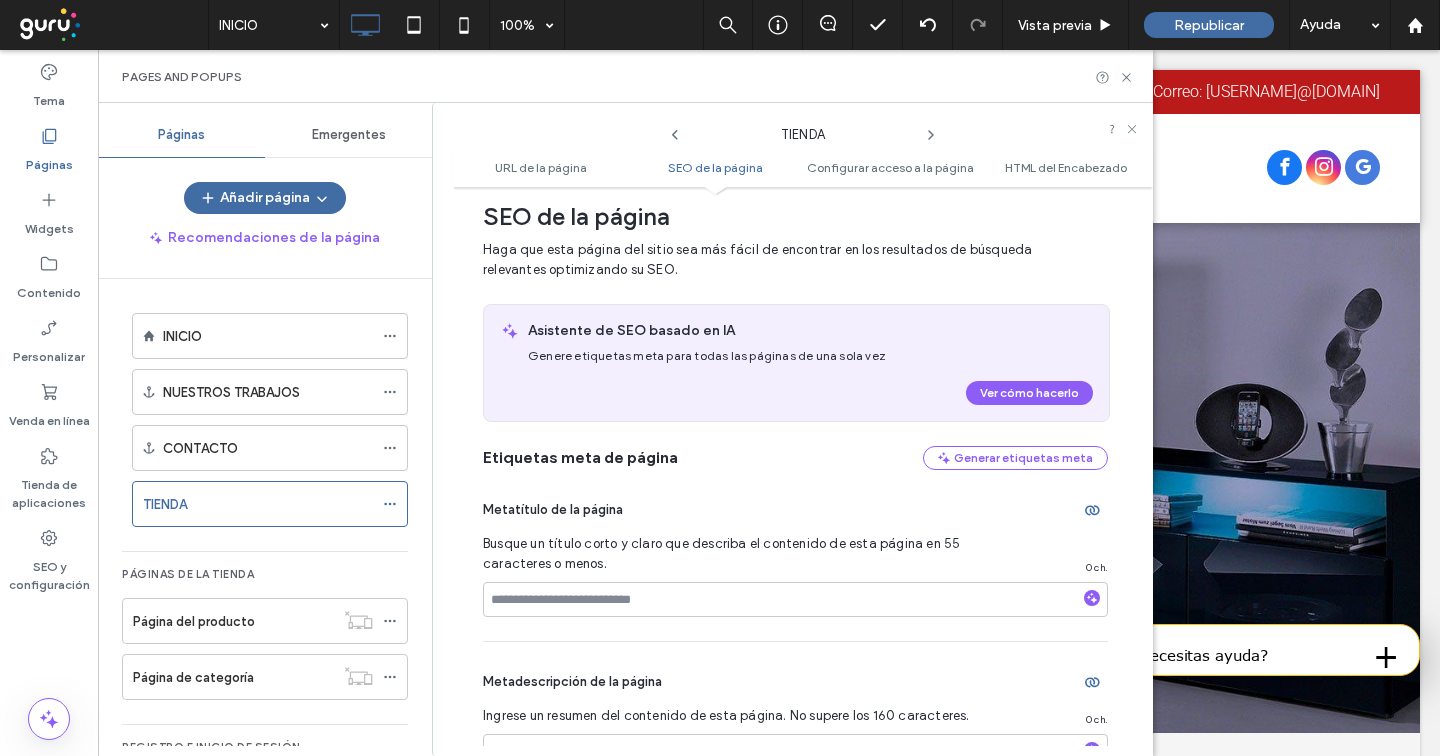 scroll, scrollTop: 292, scrollLeft: 0, axis: vertical 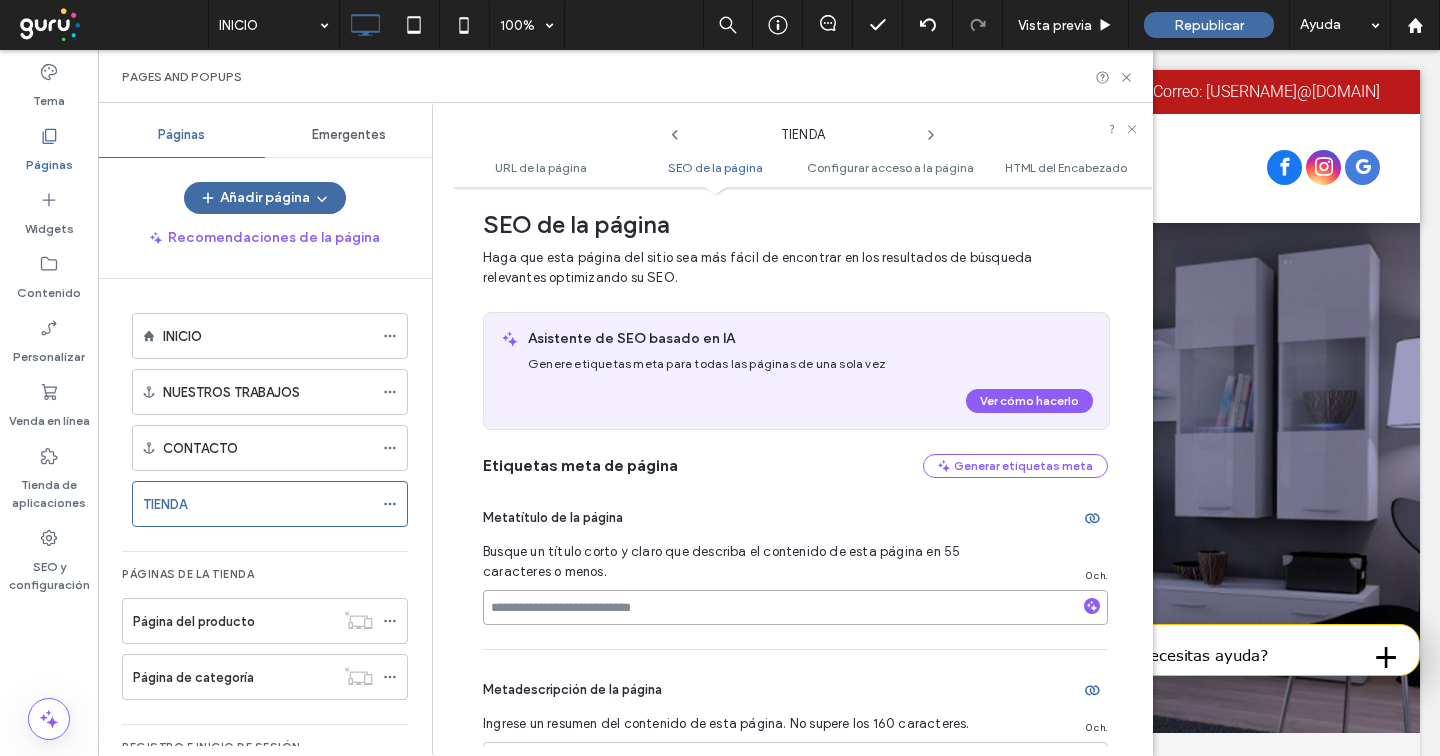 click at bounding box center [795, 607] 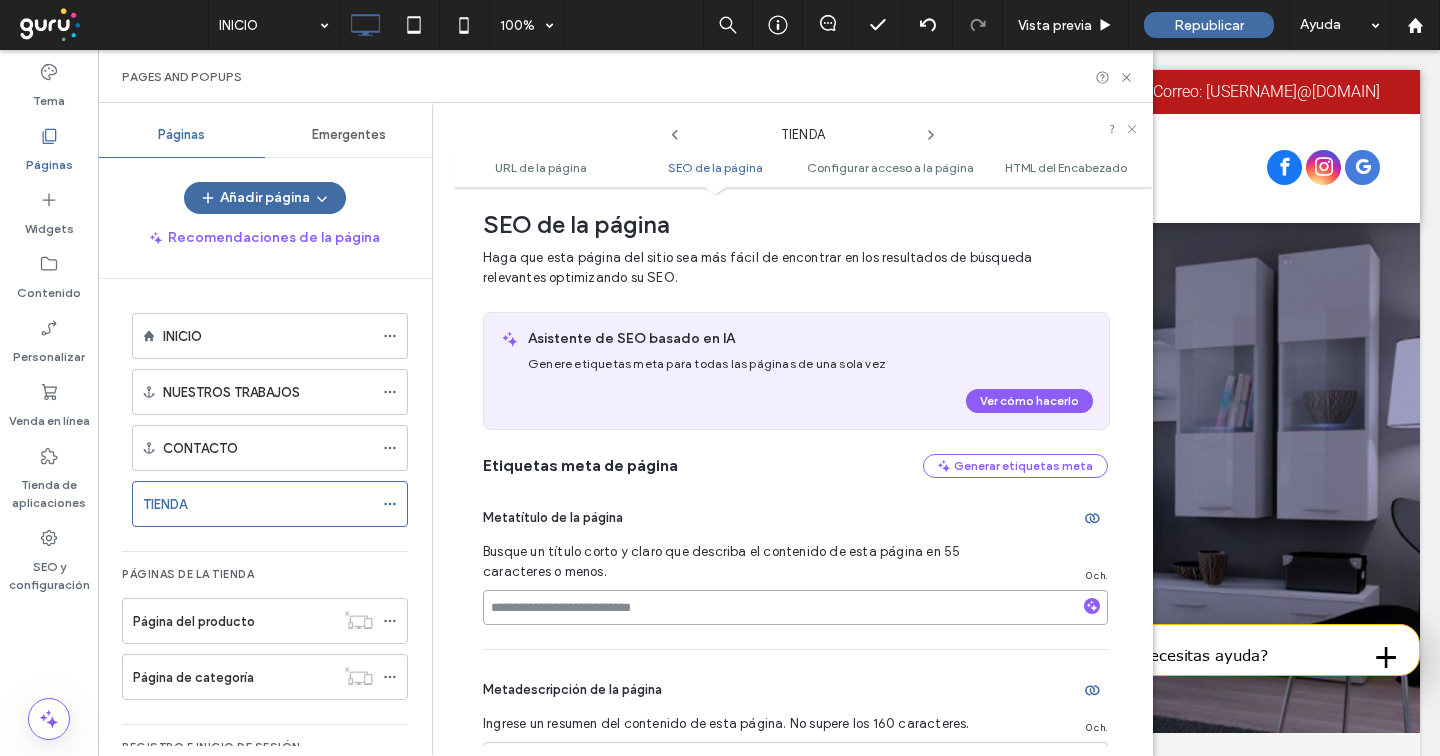 click at bounding box center (795, 607) 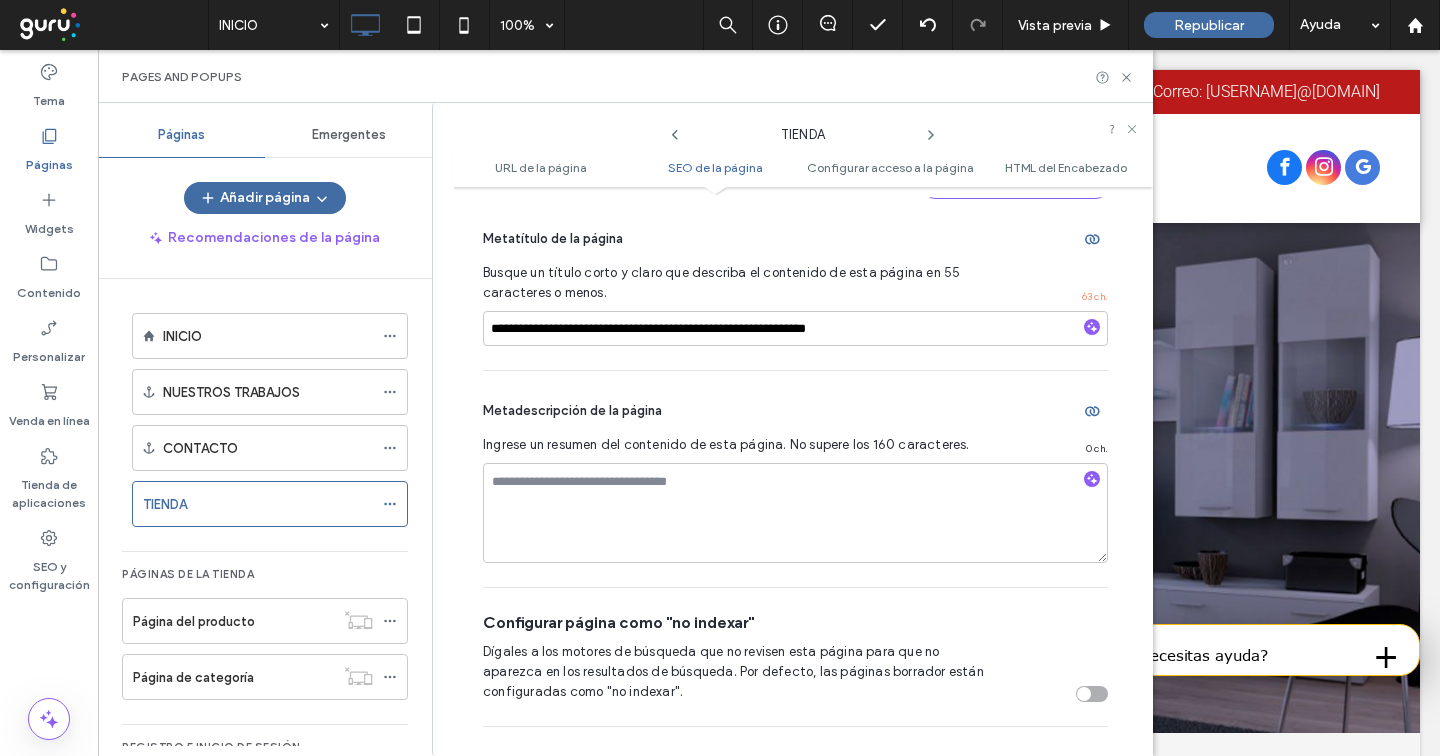 scroll, scrollTop: 594, scrollLeft: 0, axis: vertical 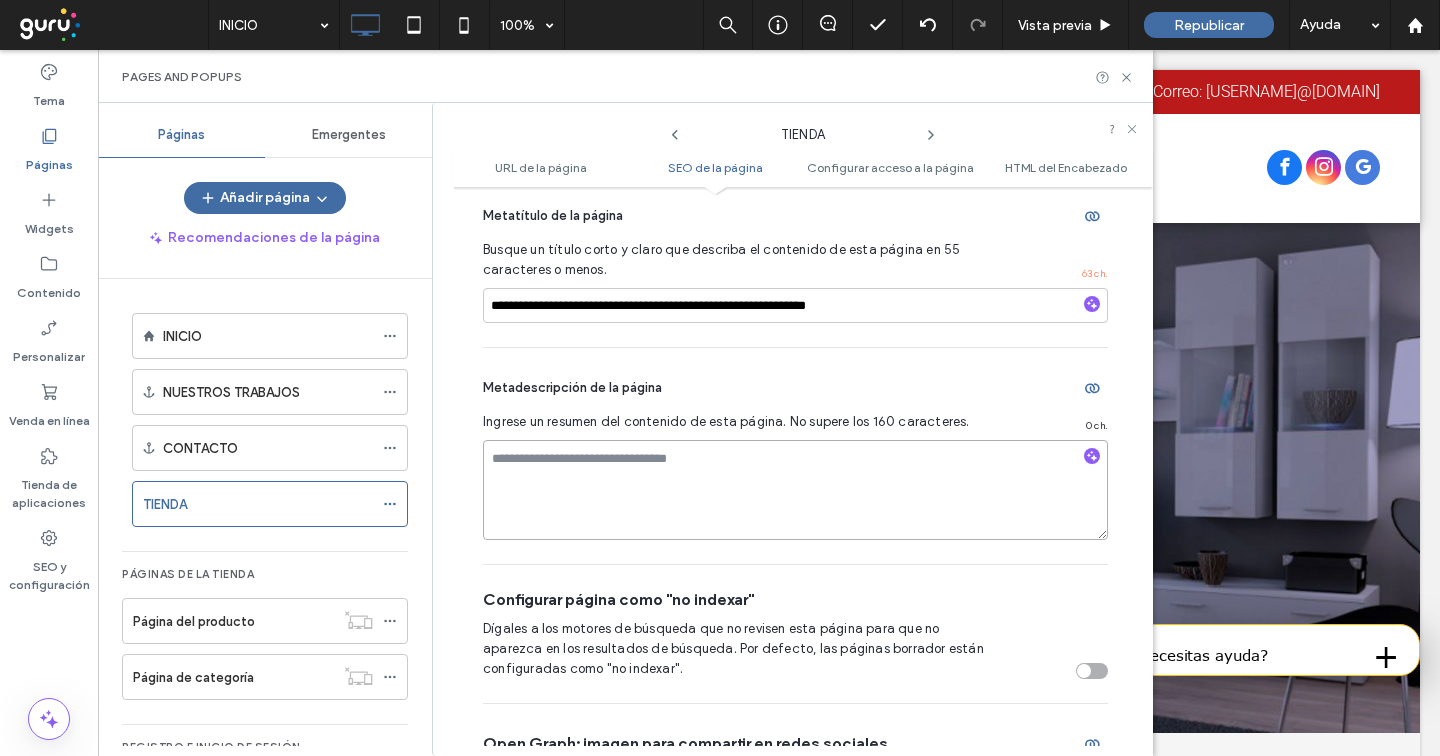 click at bounding box center [795, 490] 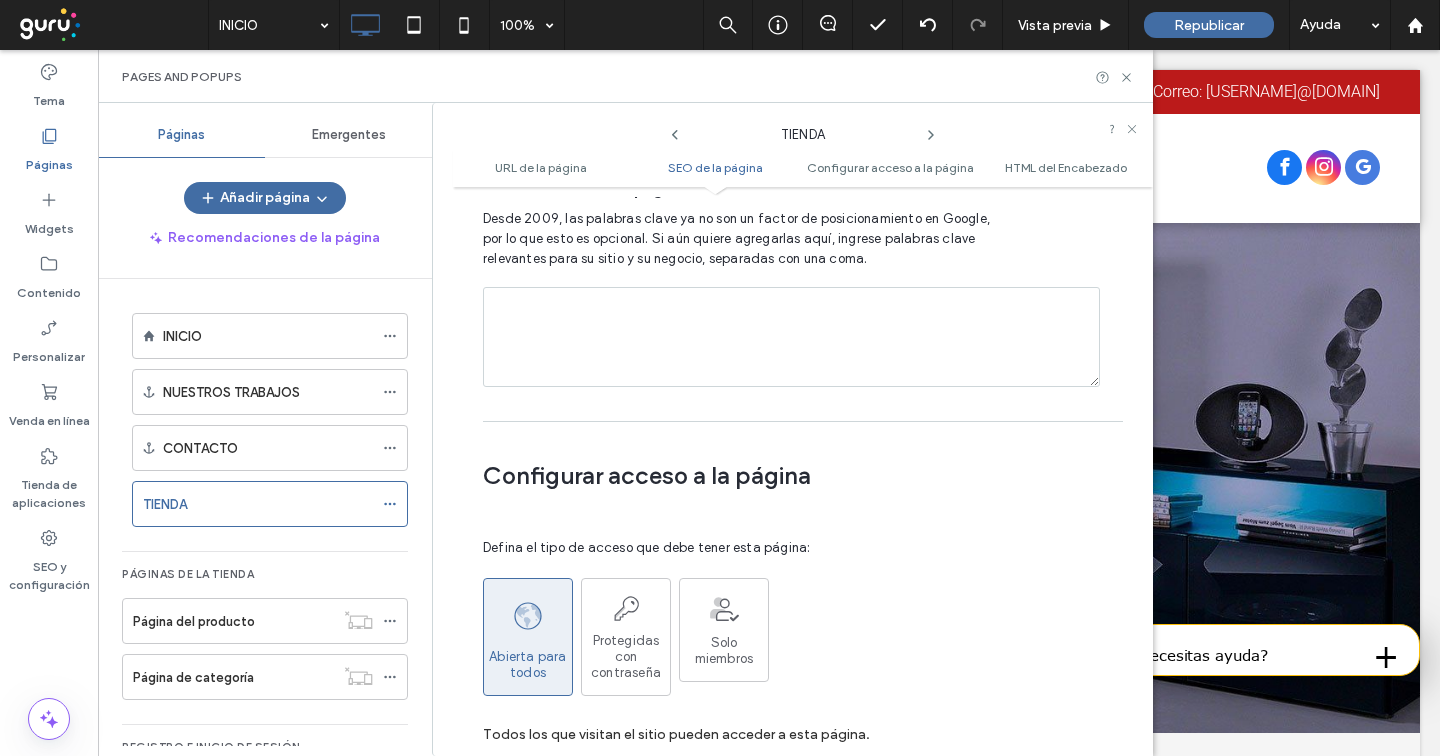 scroll, scrollTop: 1424, scrollLeft: 0, axis: vertical 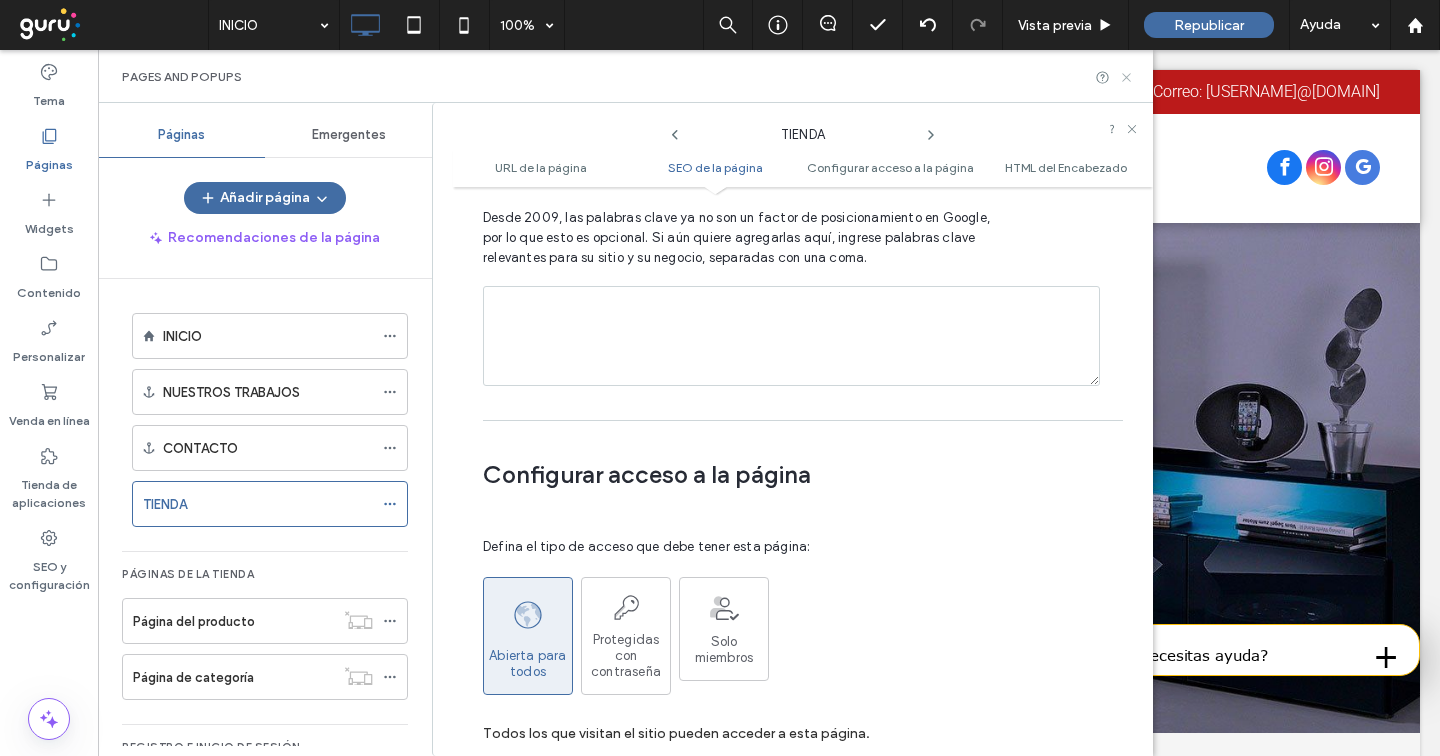 click 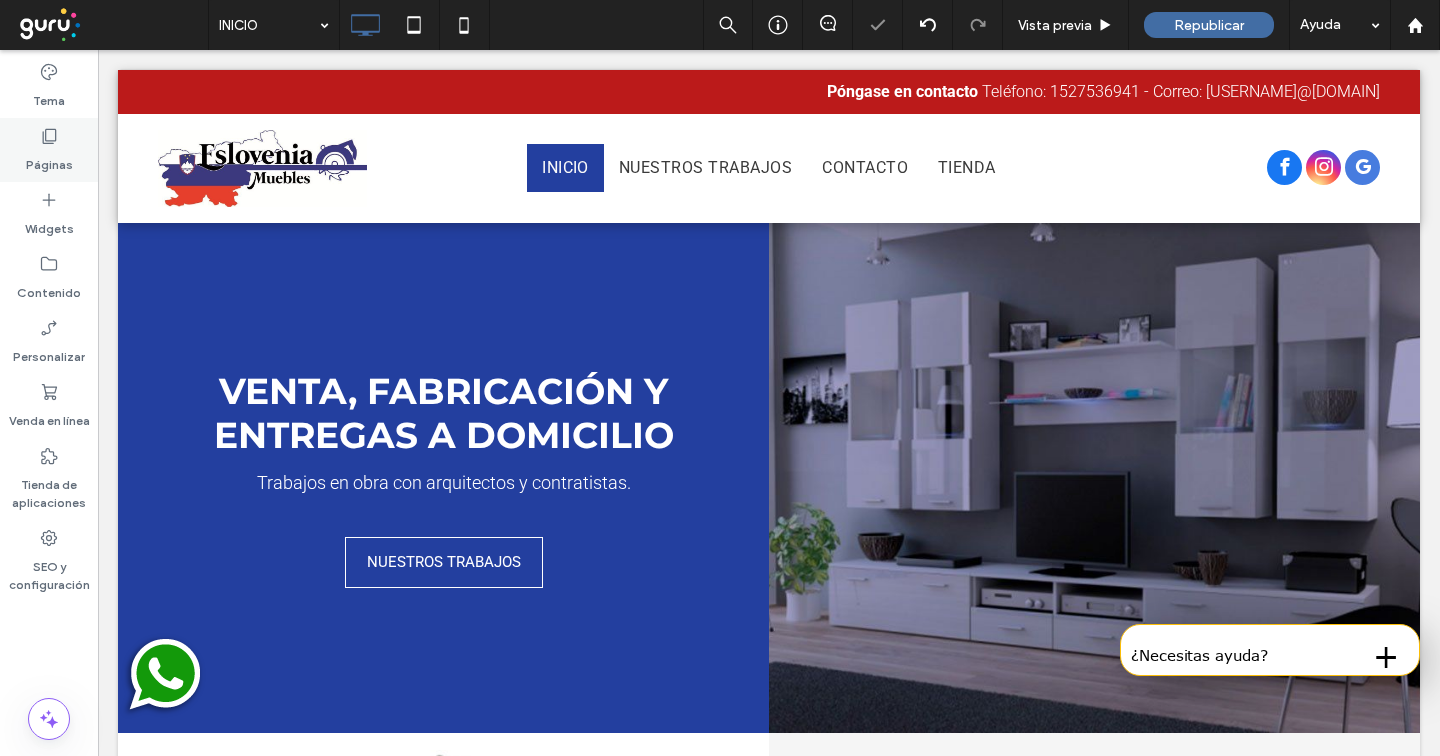 click 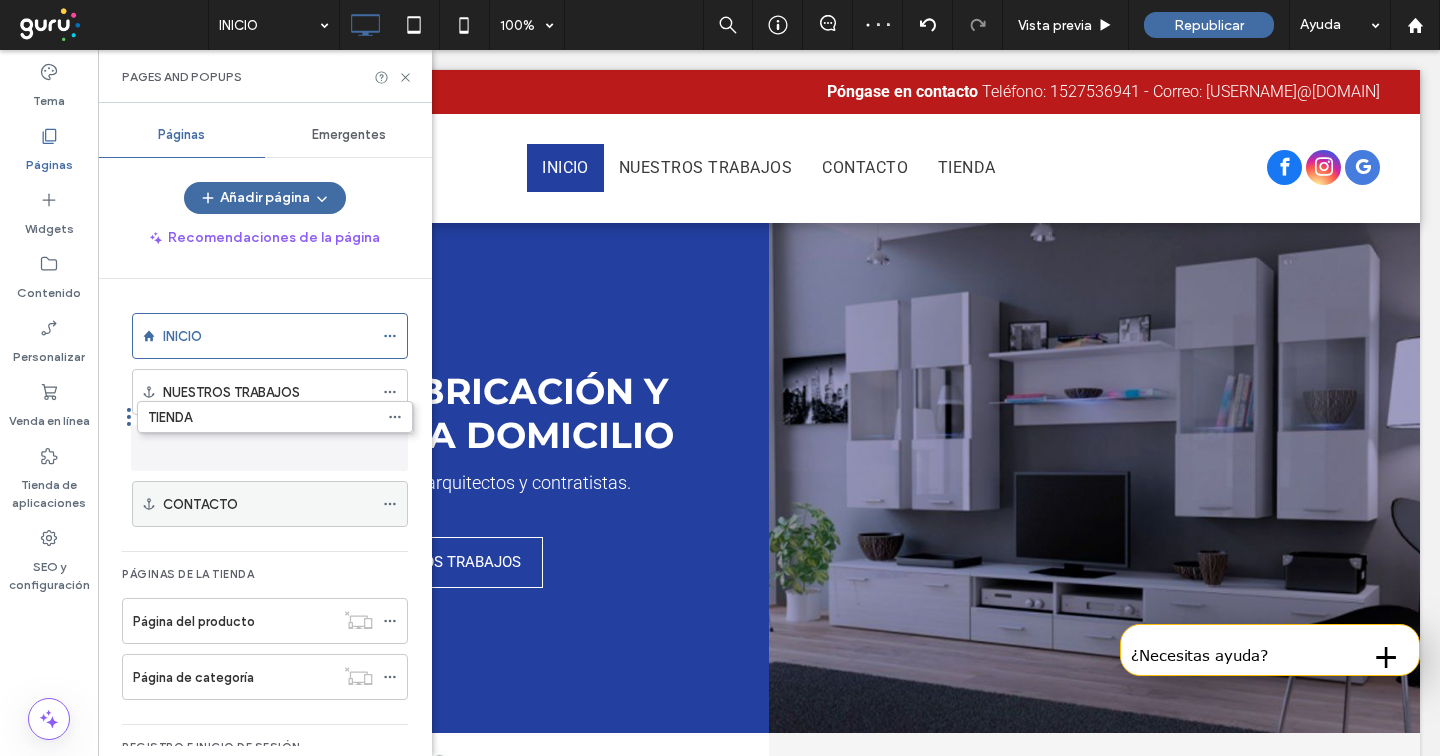 drag, startPoint x: 174, startPoint y: 507, endPoint x: 184, endPoint y: 434, distance: 73.68175 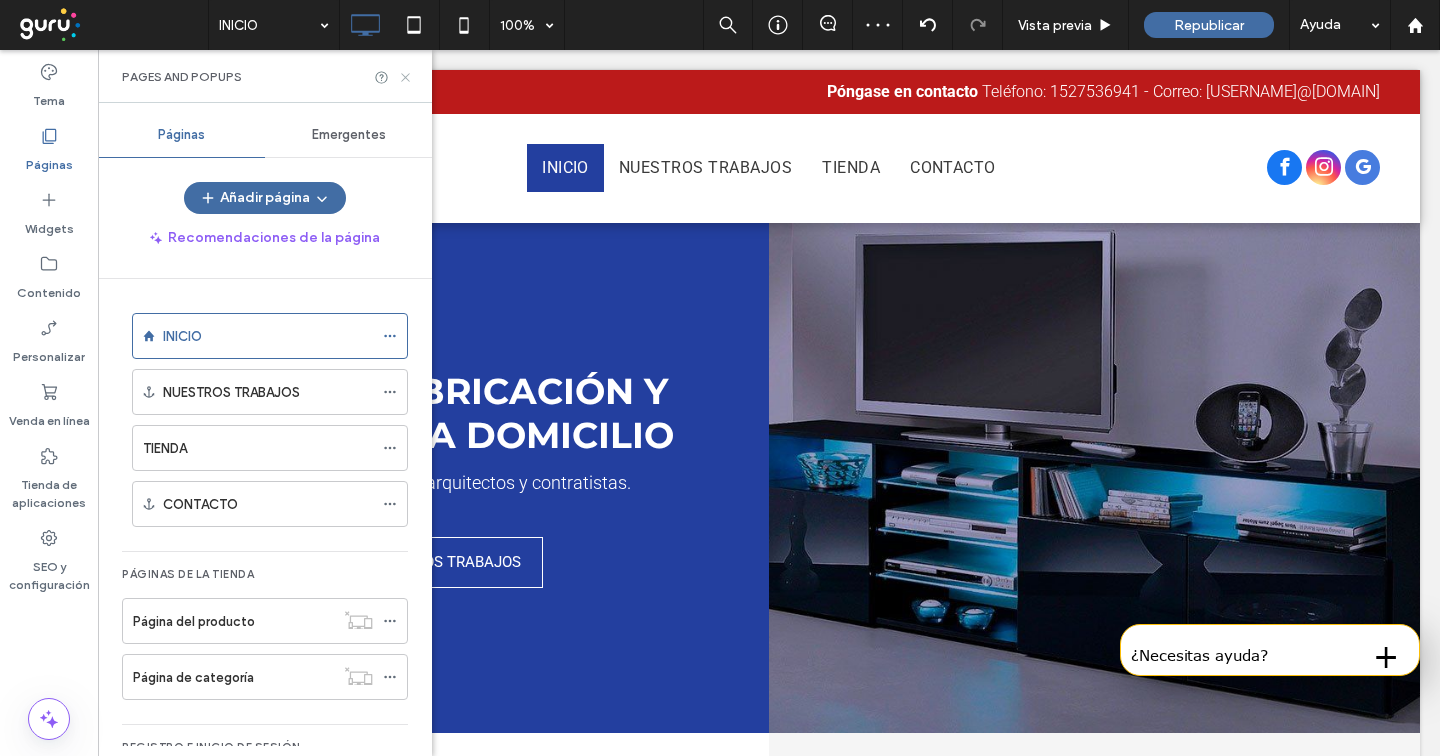 click 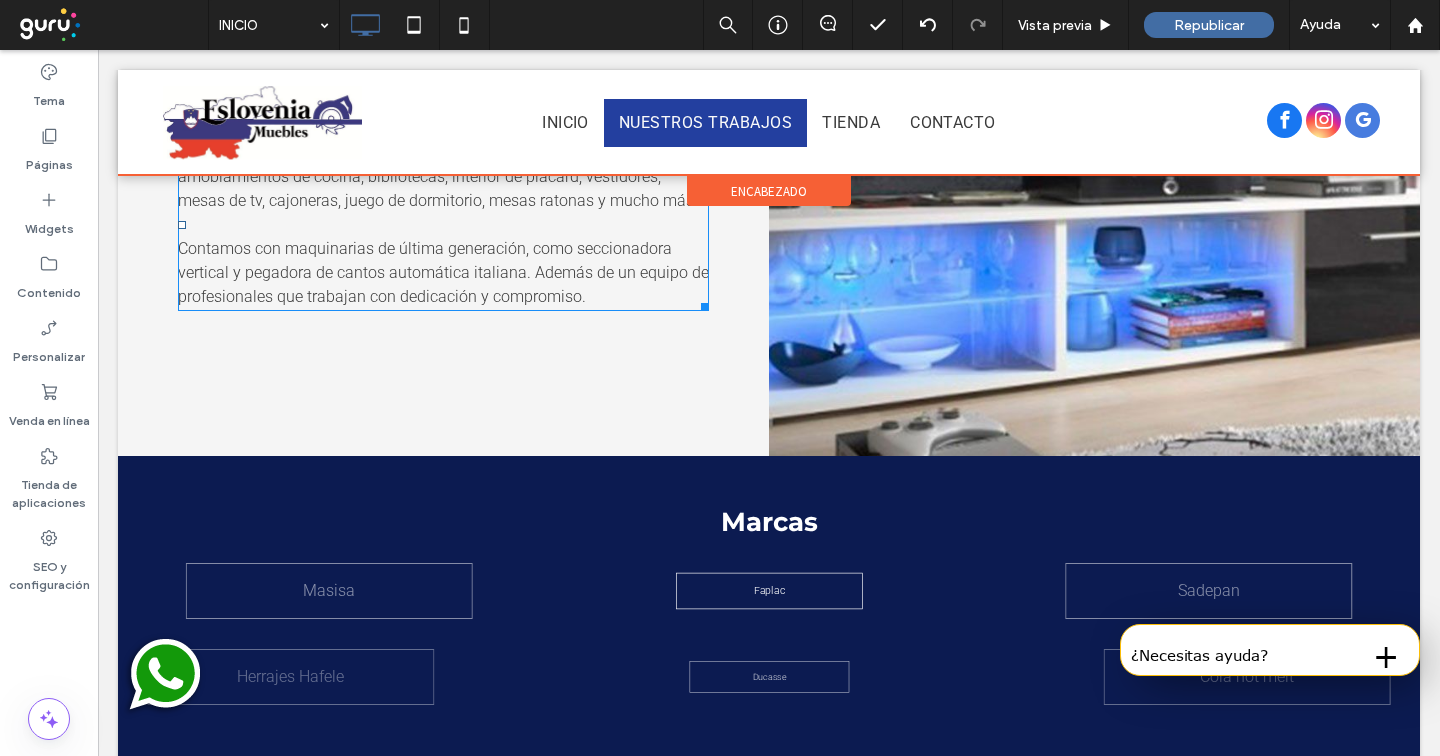 scroll, scrollTop: 1260, scrollLeft: 0, axis: vertical 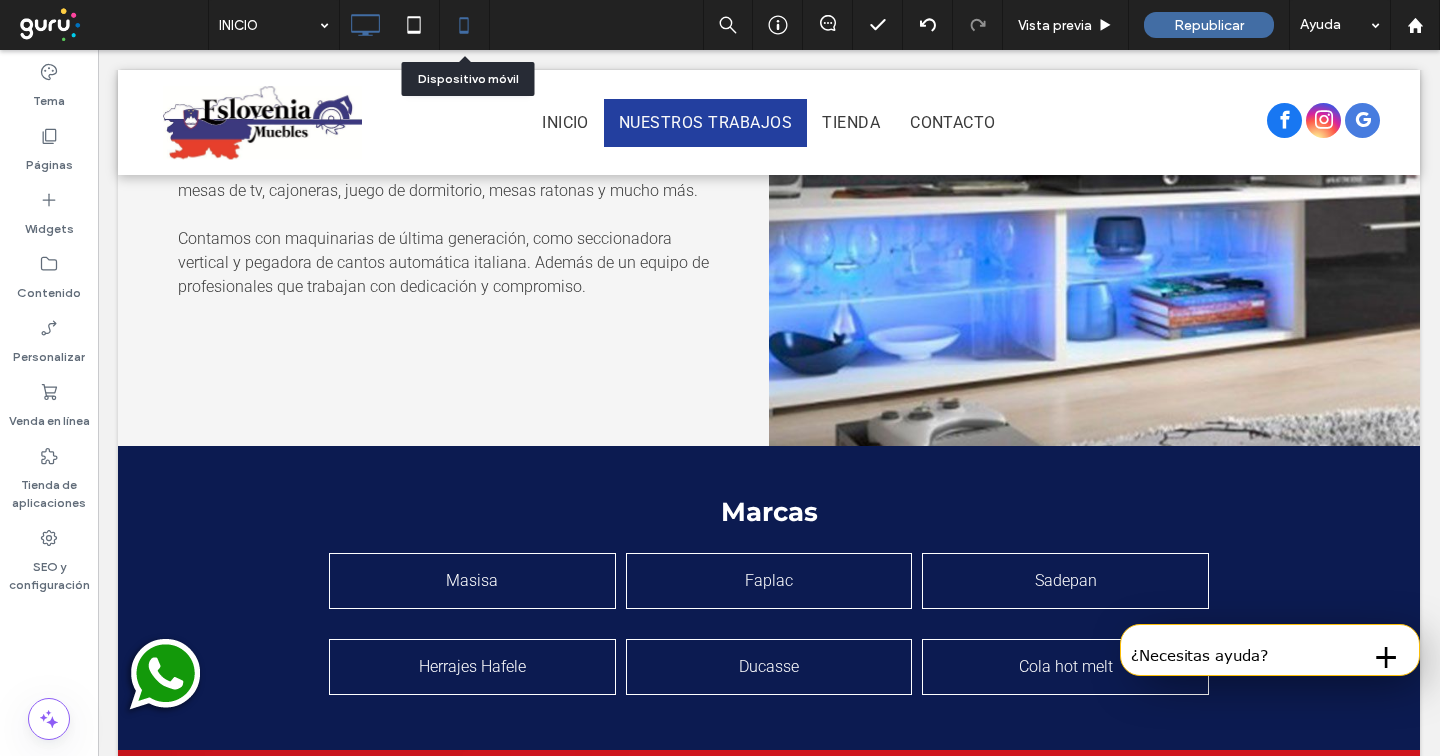 click 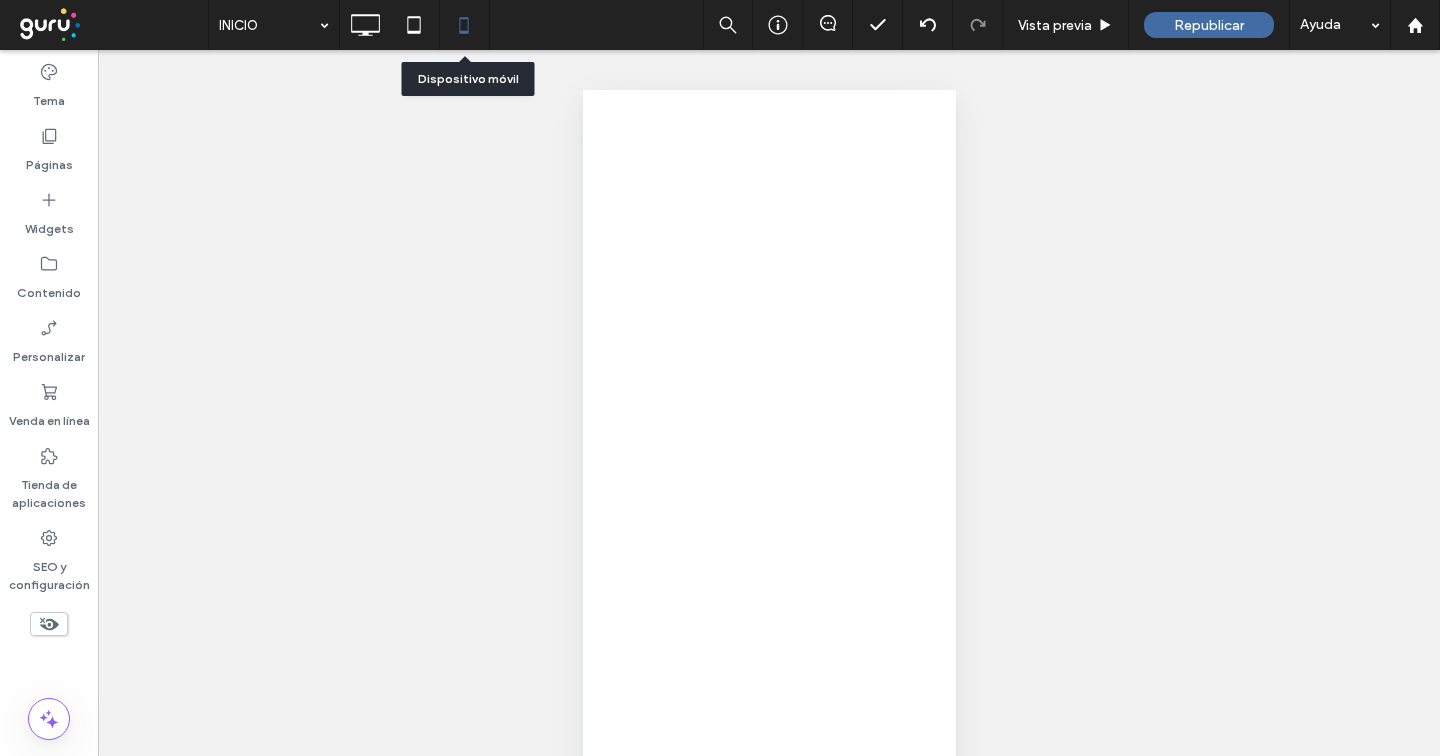 scroll, scrollTop: 0, scrollLeft: 0, axis: both 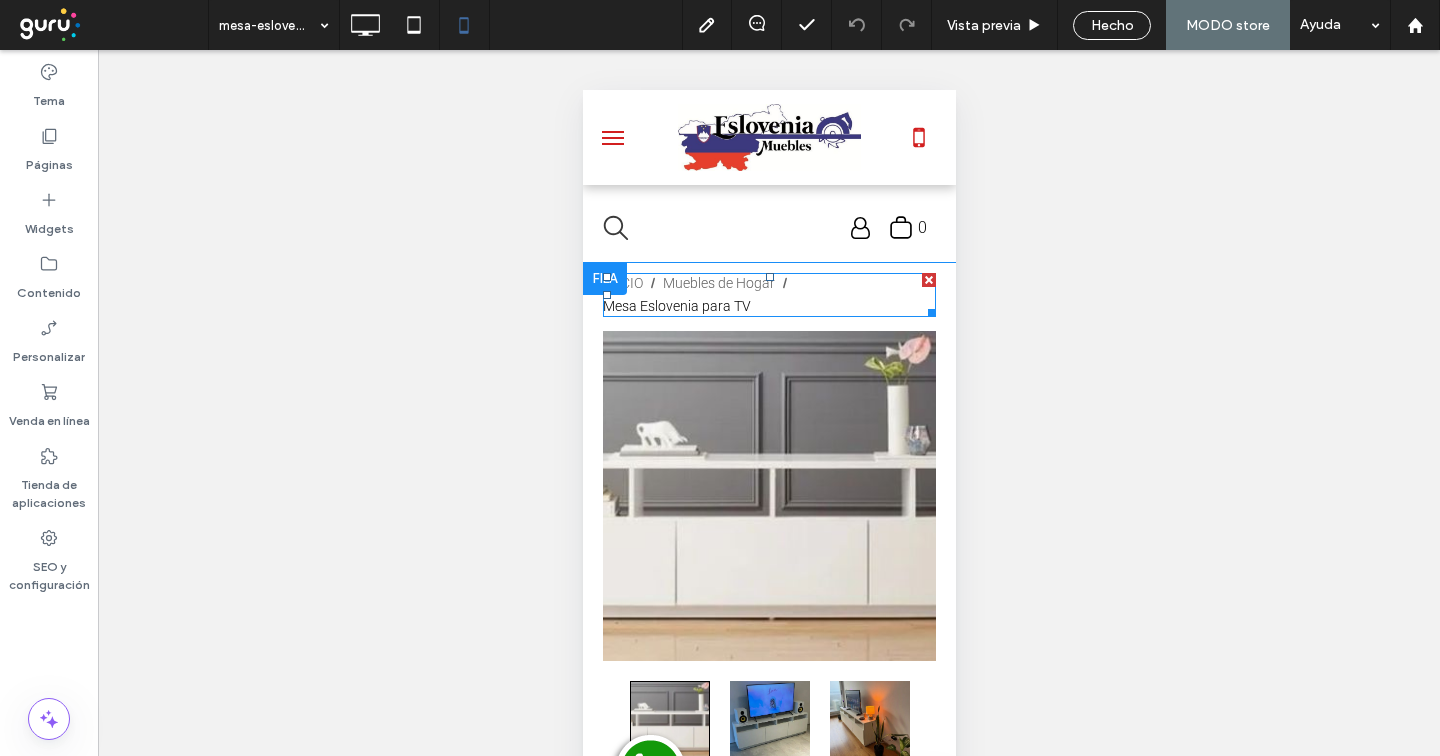 click on "Mesa Eslovenia para TV" at bounding box center (676, 306) 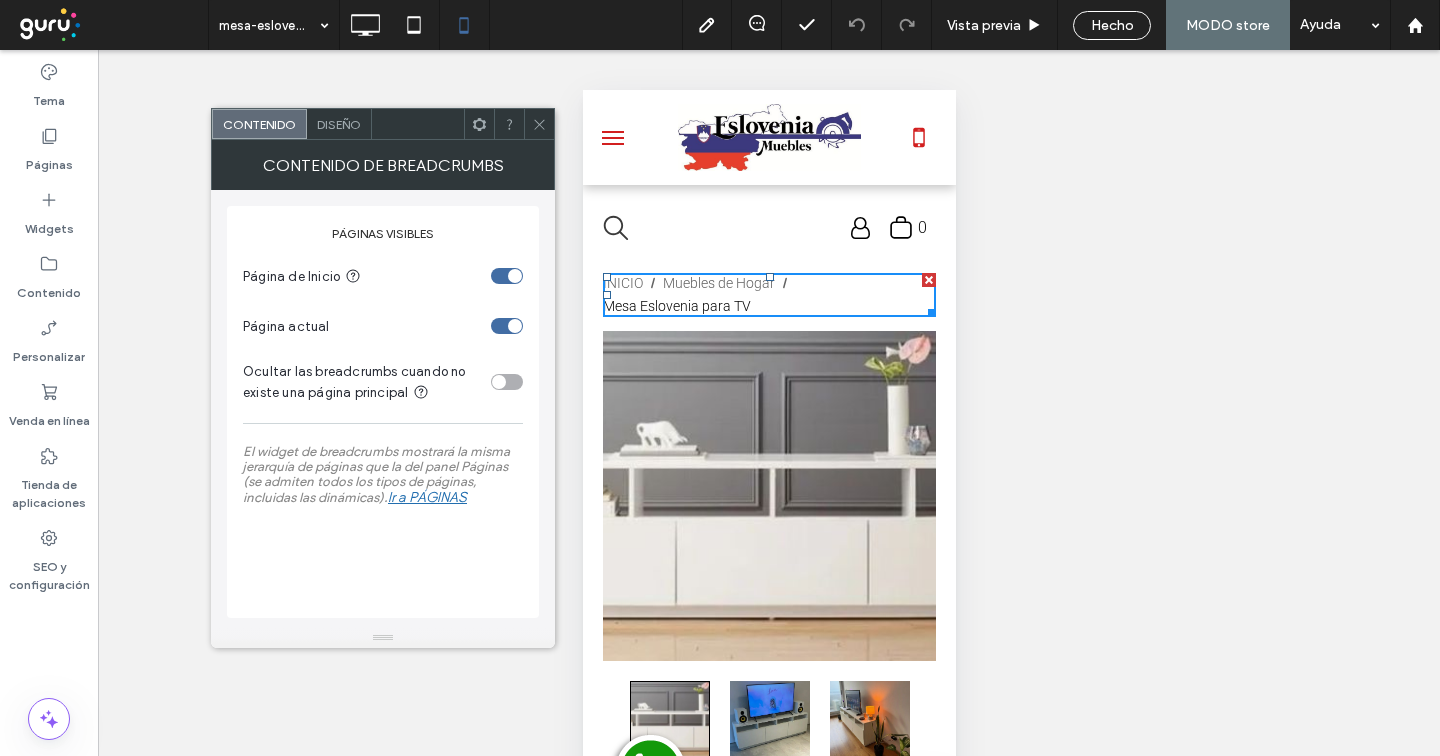 click at bounding box center (539, 124) 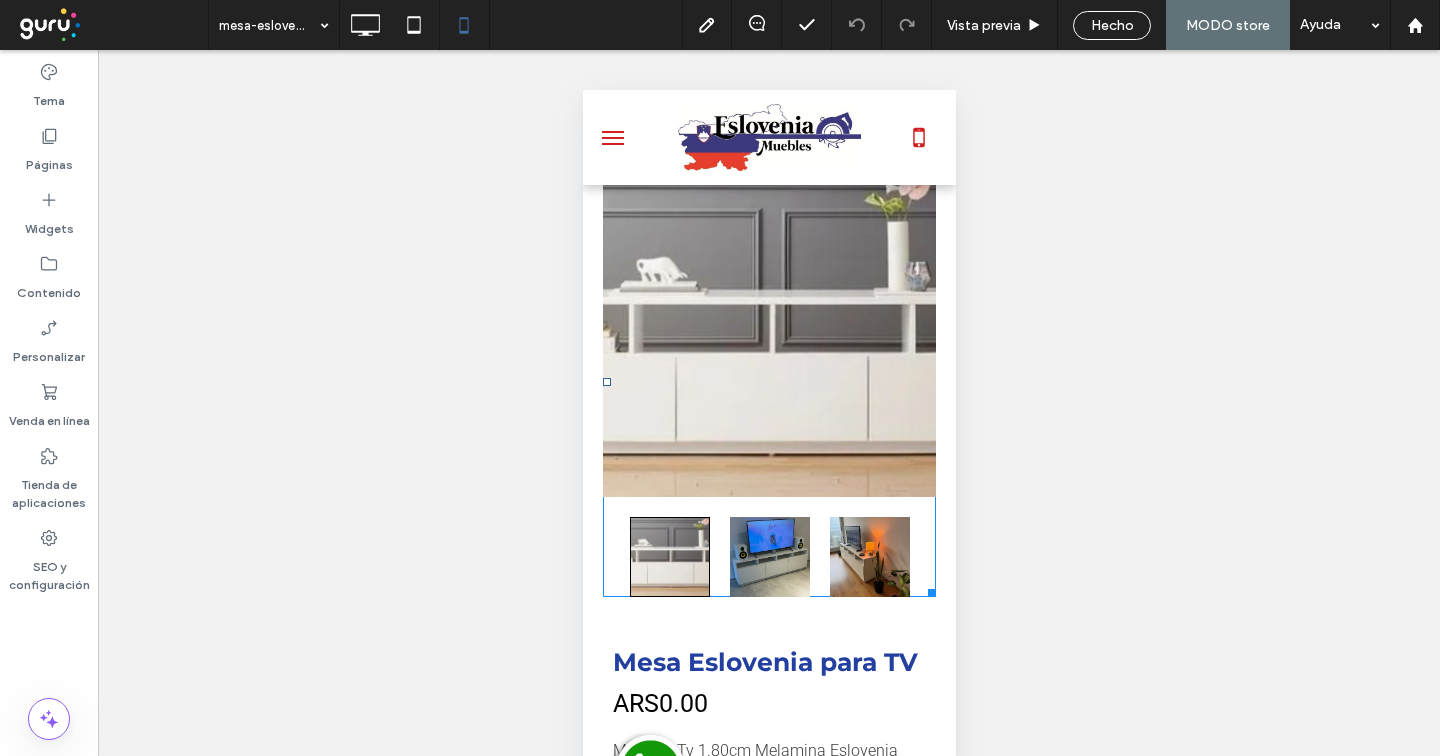 scroll, scrollTop: 0, scrollLeft: 0, axis: both 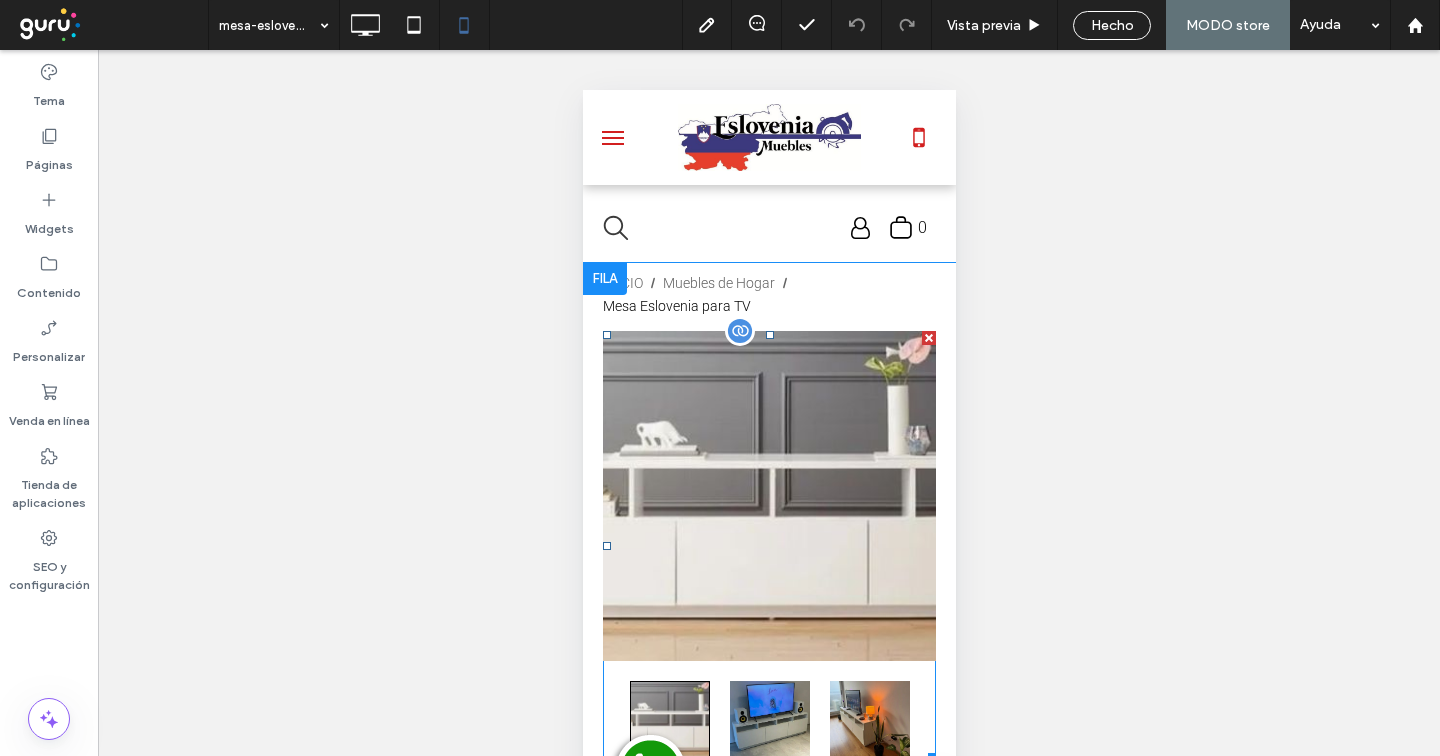 click at bounding box center [768, 496] 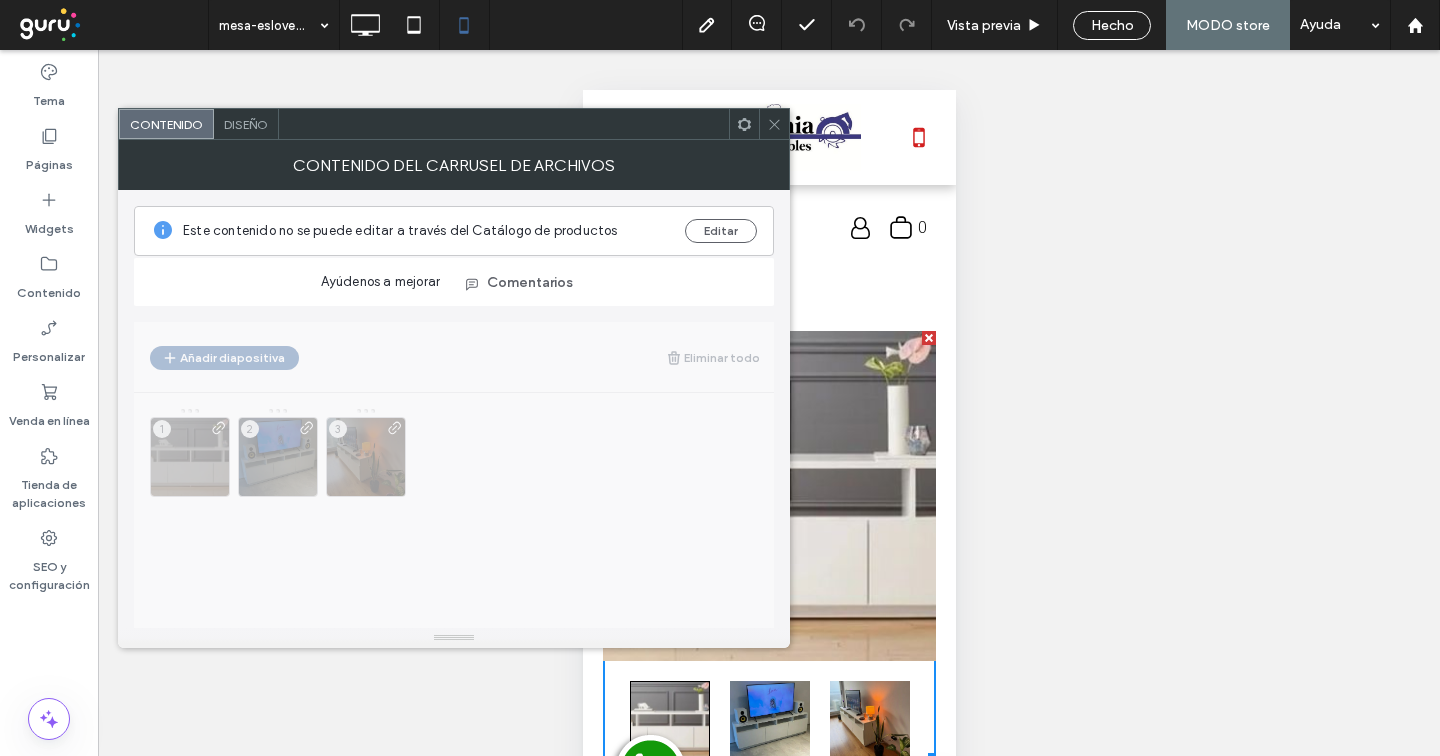 click on "Diseño" at bounding box center [246, 124] 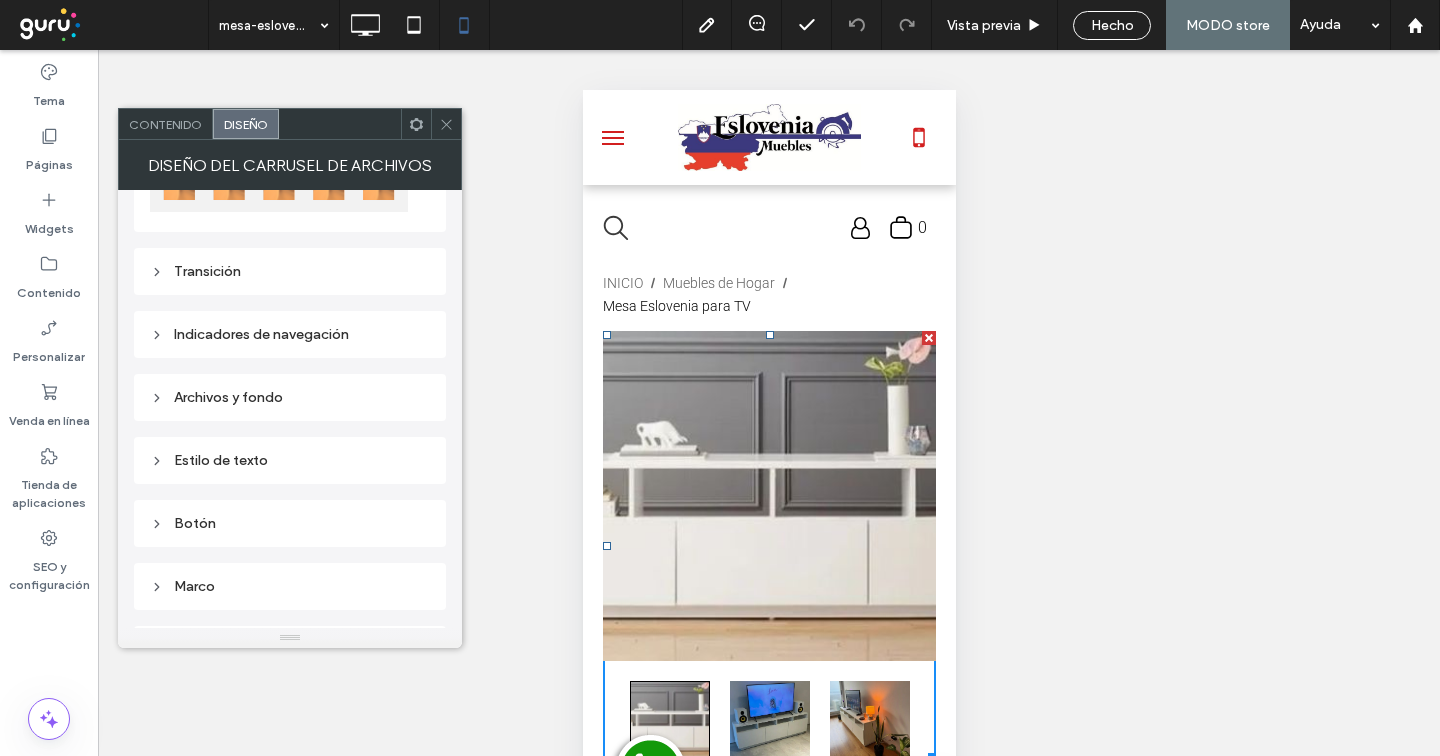 scroll, scrollTop: 209, scrollLeft: 0, axis: vertical 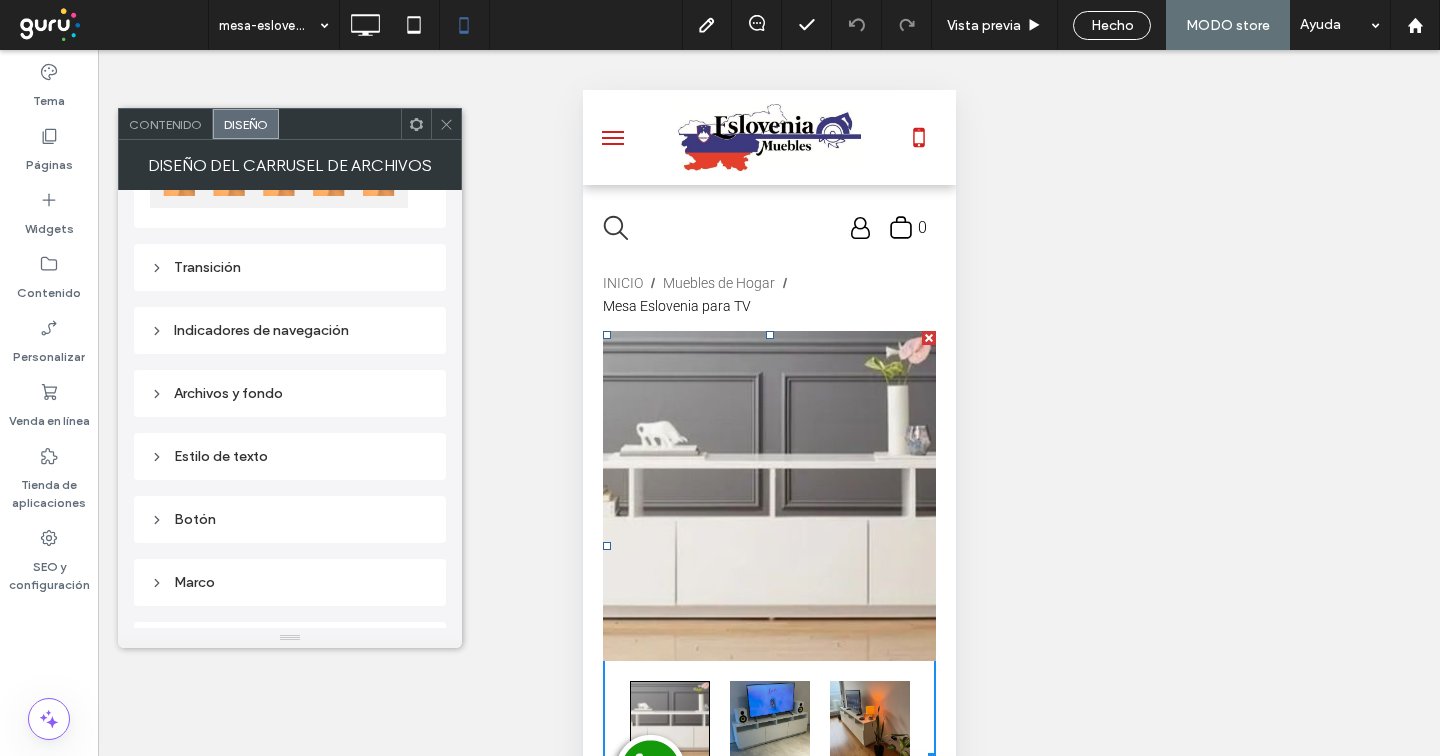 click on "Archivos y fondo" at bounding box center (290, 393) 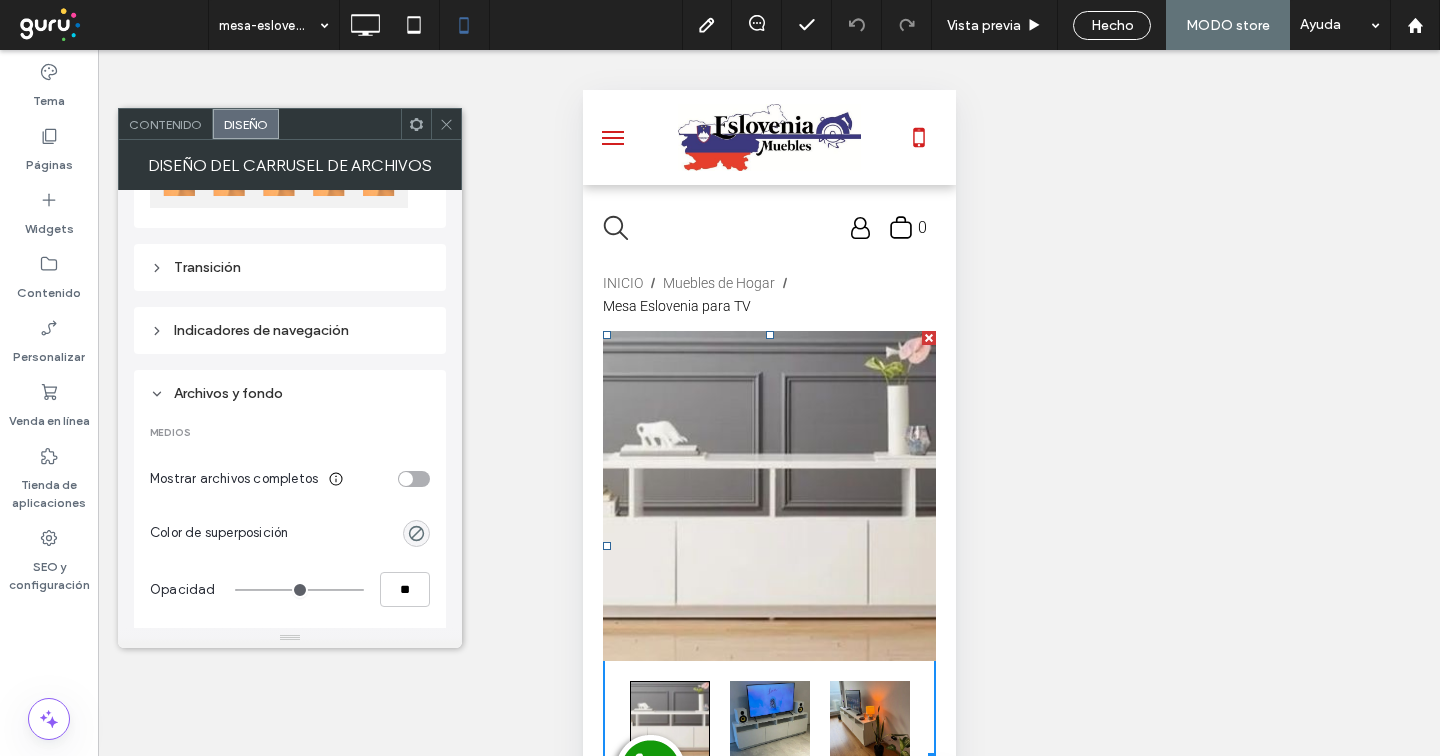 click at bounding box center (414, 479) 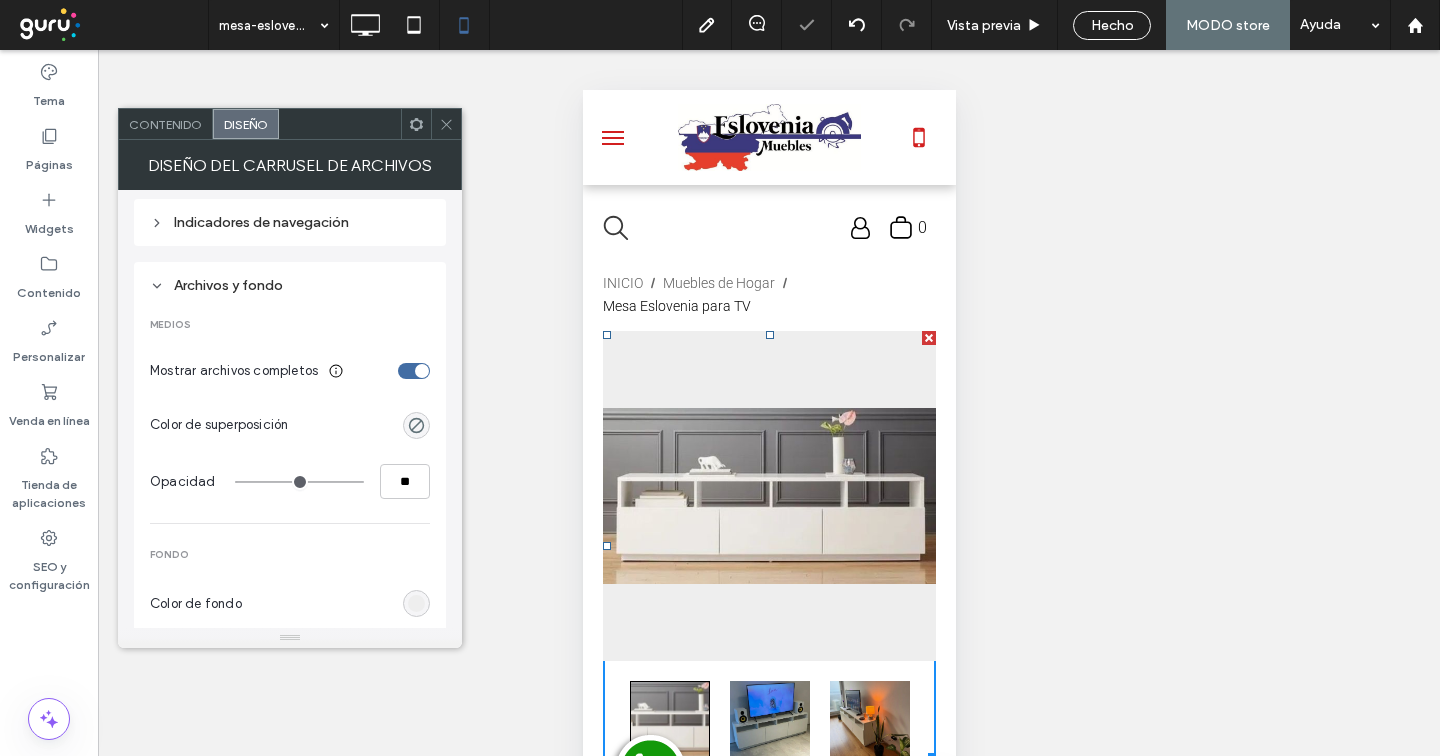 scroll, scrollTop: 362, scrollLeft: 0, axis: vertical 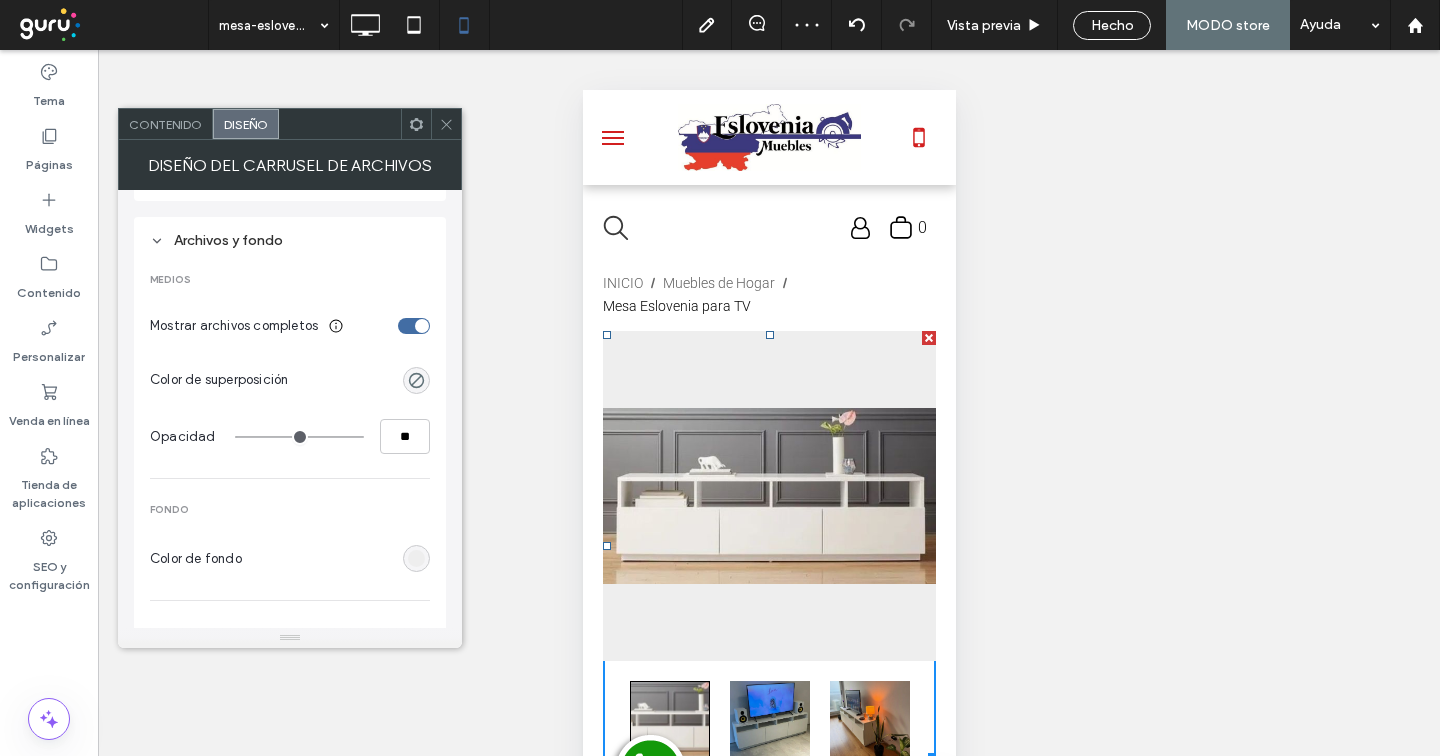 drag, startPoint x: 415, startPoint y: 557, endPoint x: 429, endPoint y: 512, distance: 47.127487 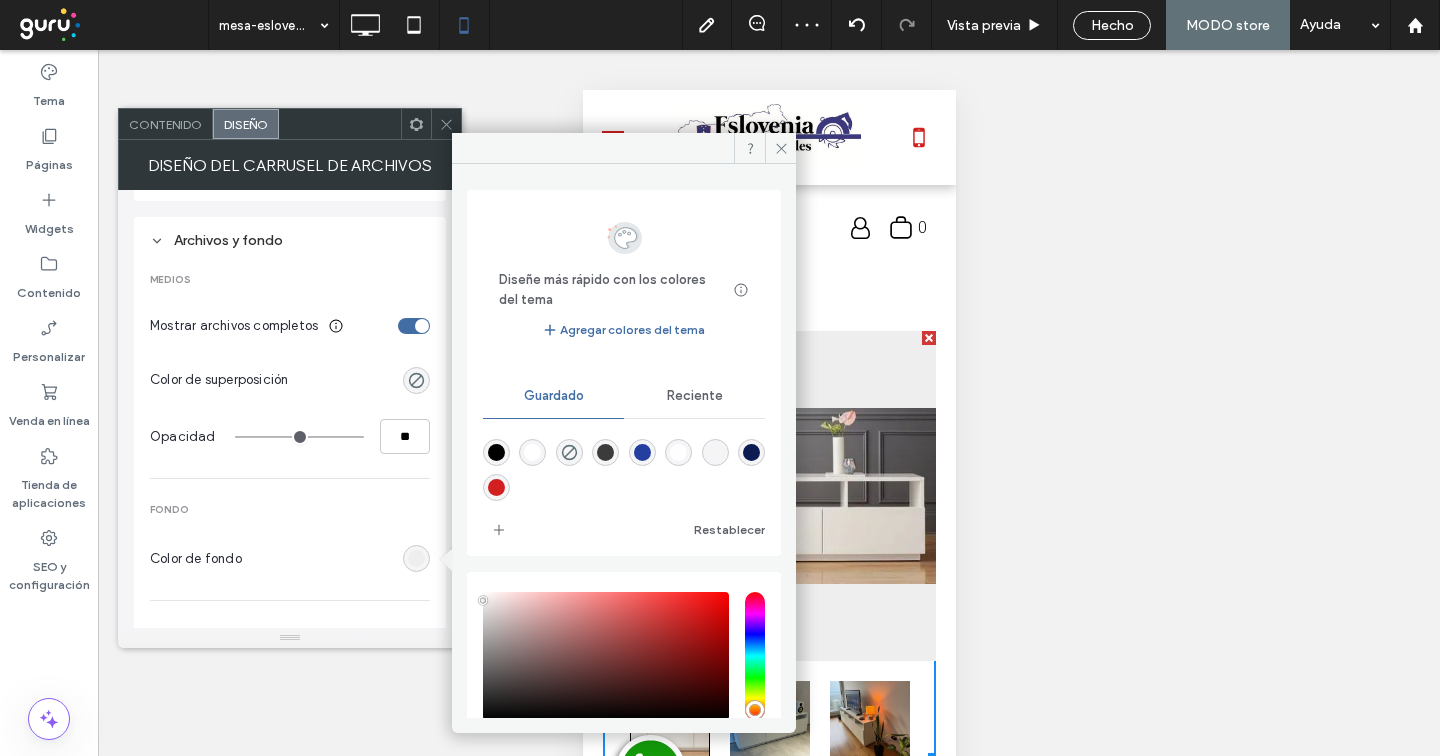 click at bounding box center [532, 452] 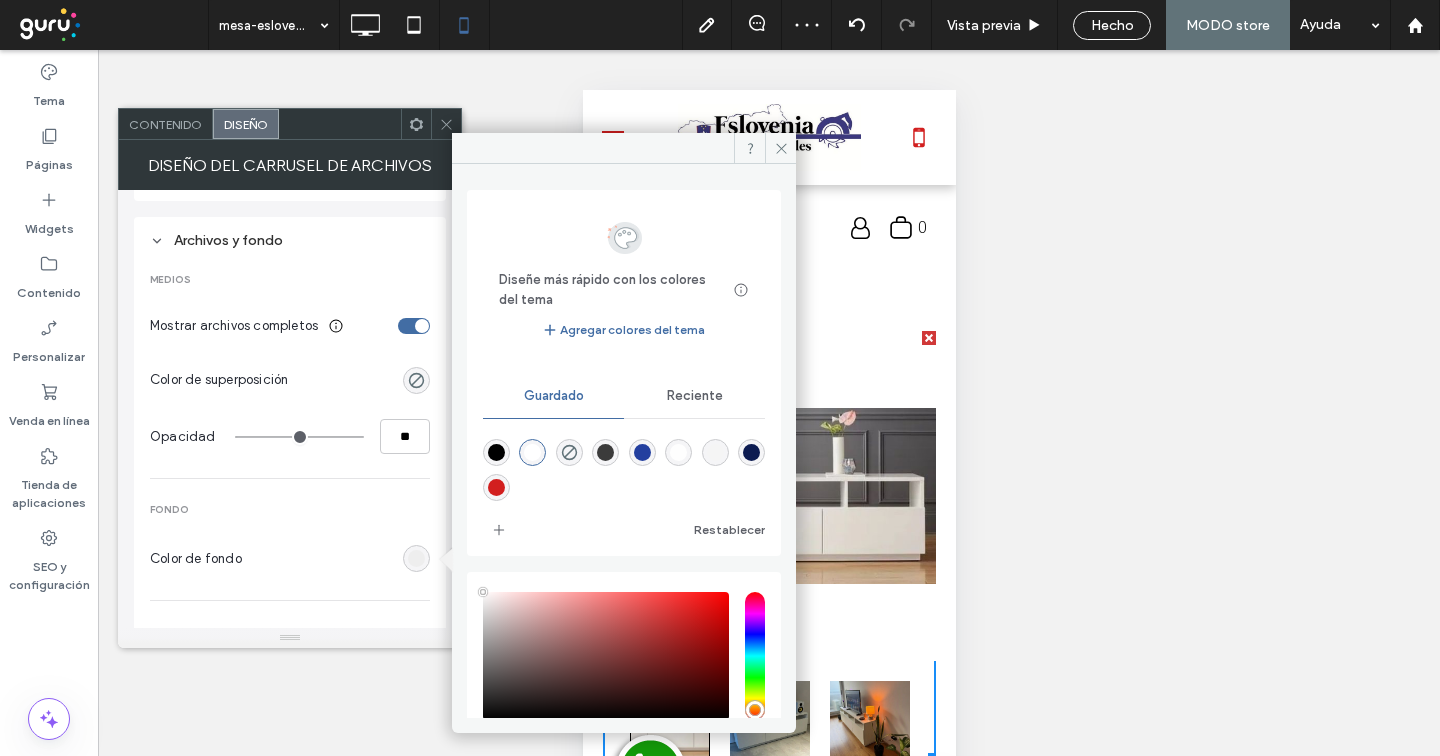 type on "*******" 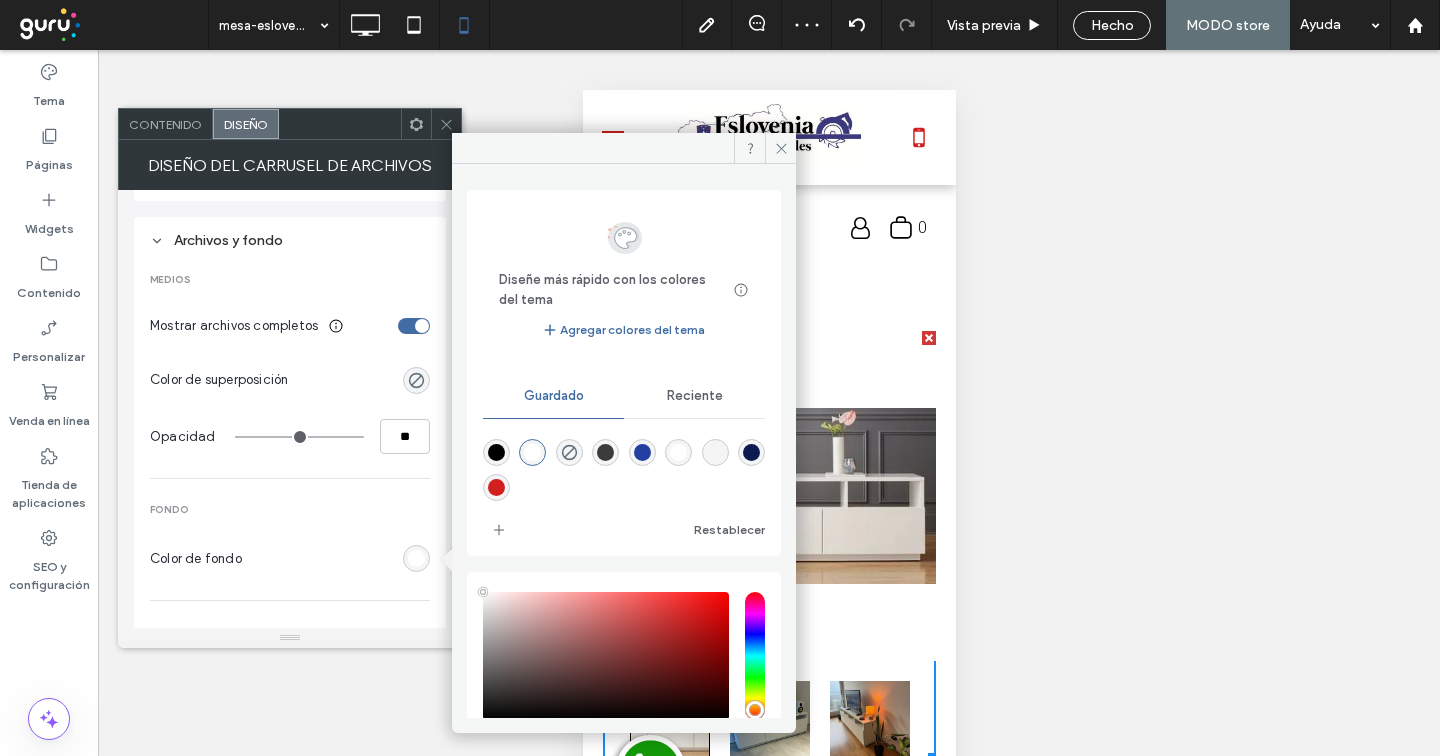 click 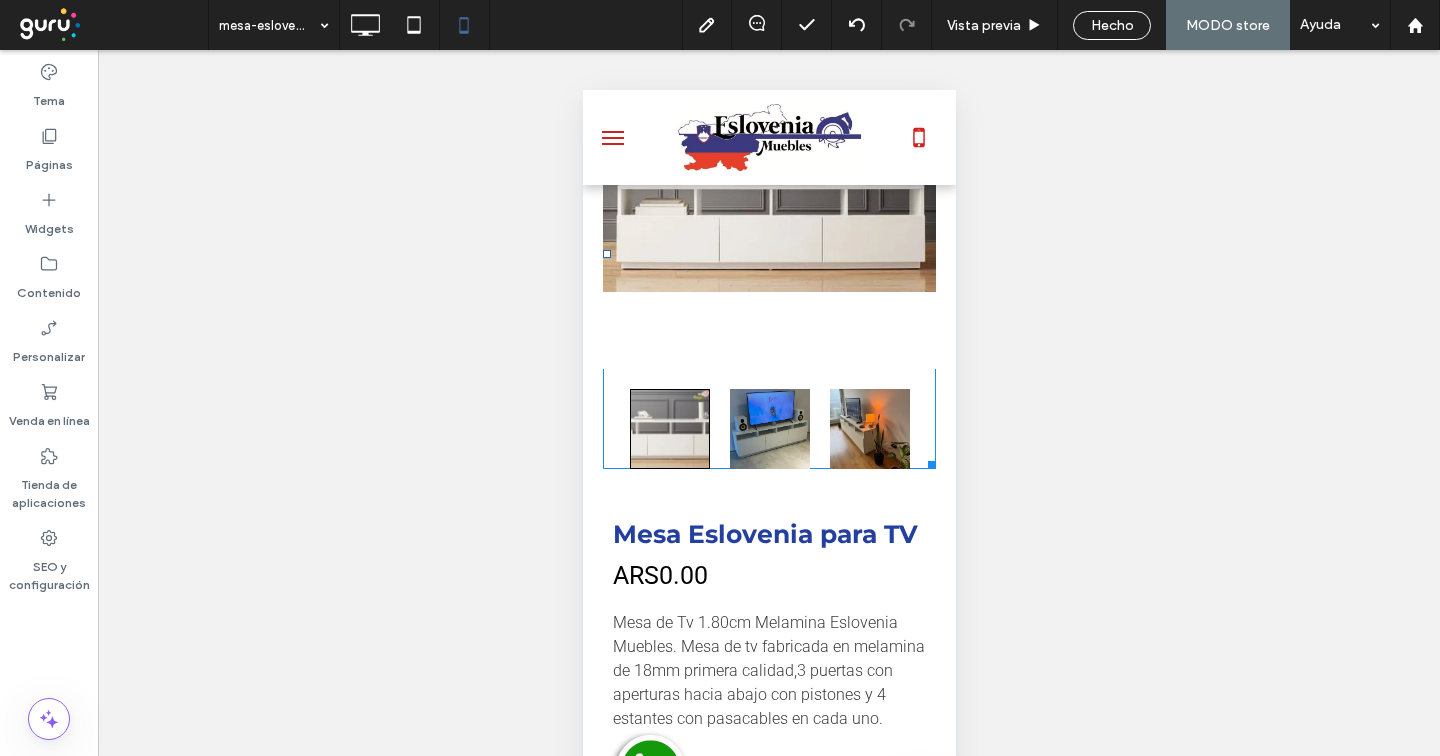 scroll, scrollTop: 290, scrollLeft: 0, axis: vertical 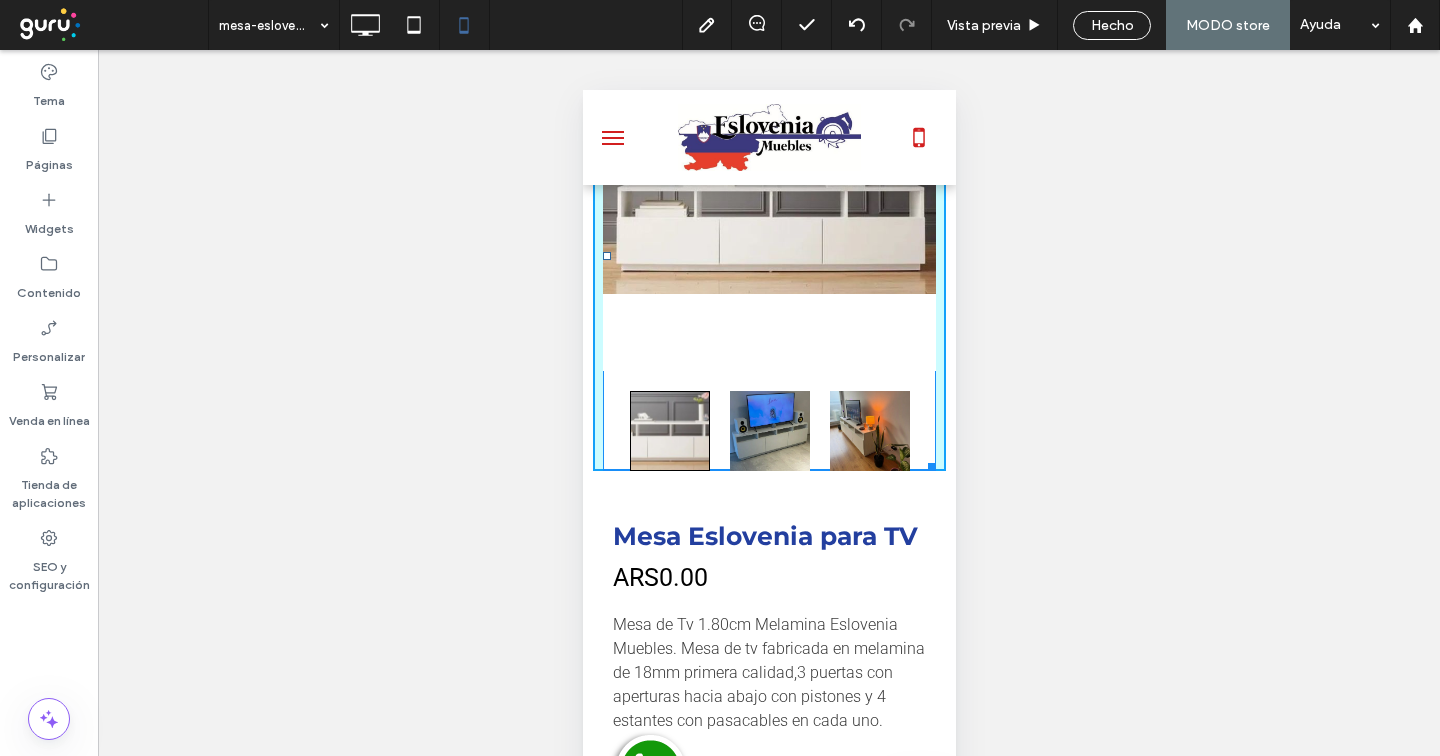 drag, startPoint x: 907, startPoint y: 464, endPoint x: 1499, endPoint y: 438, distance: 592.5707 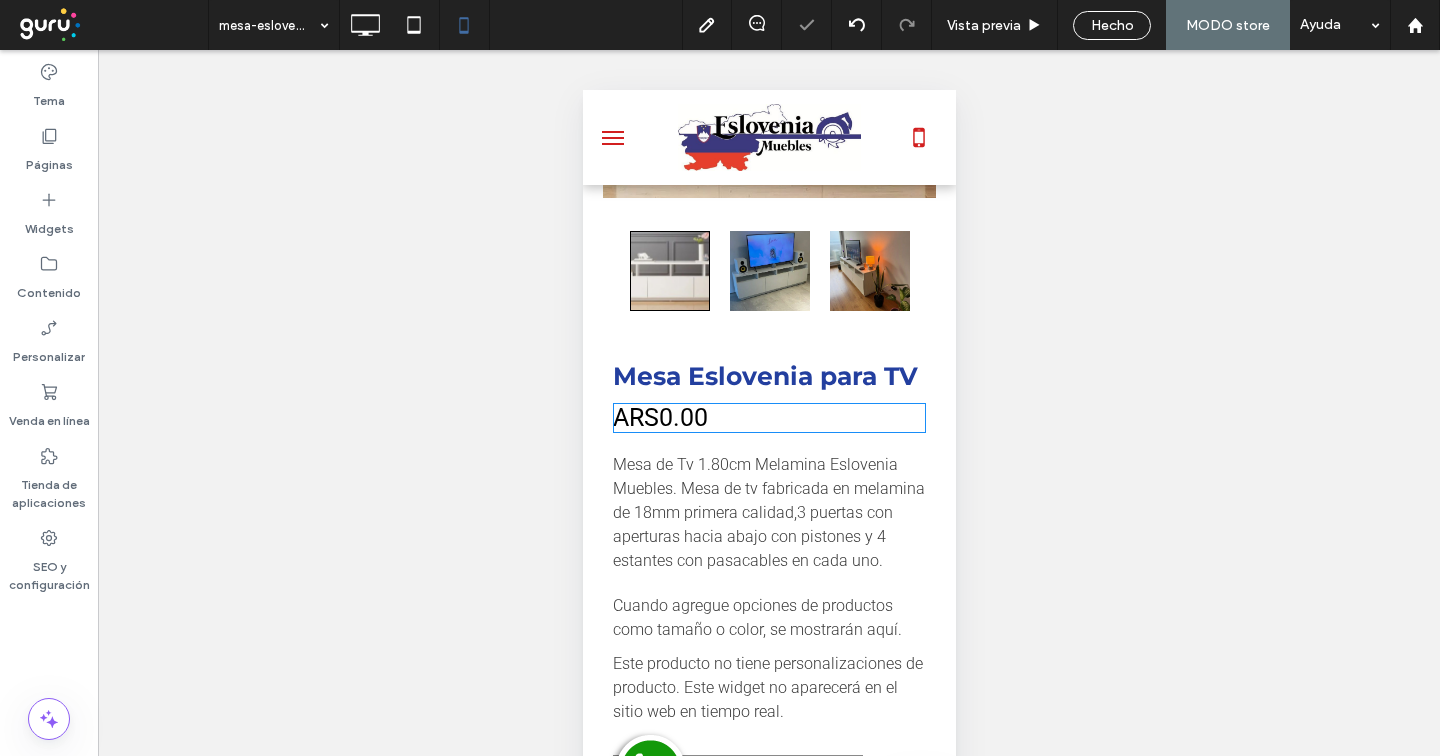 scroll, scrollTop: 321, scrollLeft: 0, axis: vertical 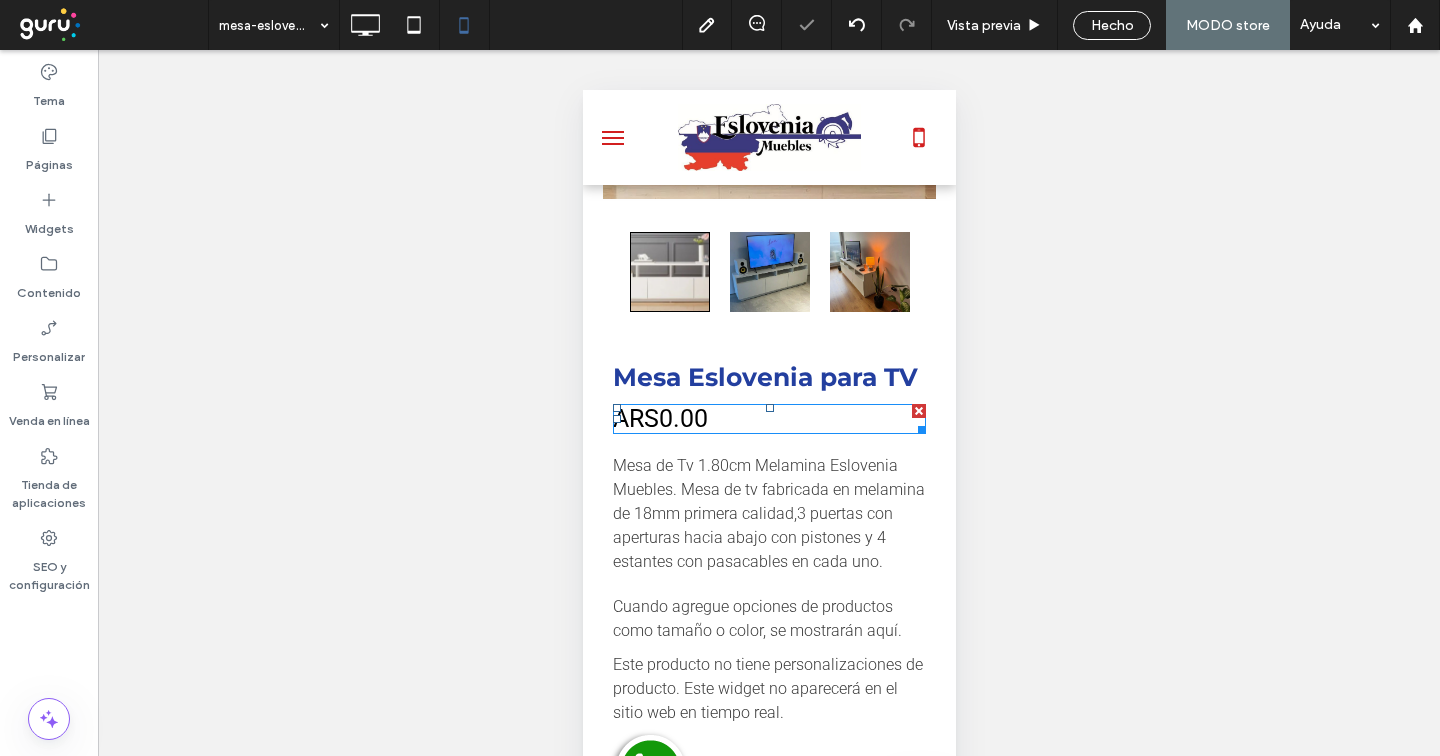click on "ARS0.00" at bounding box center [659, 418] 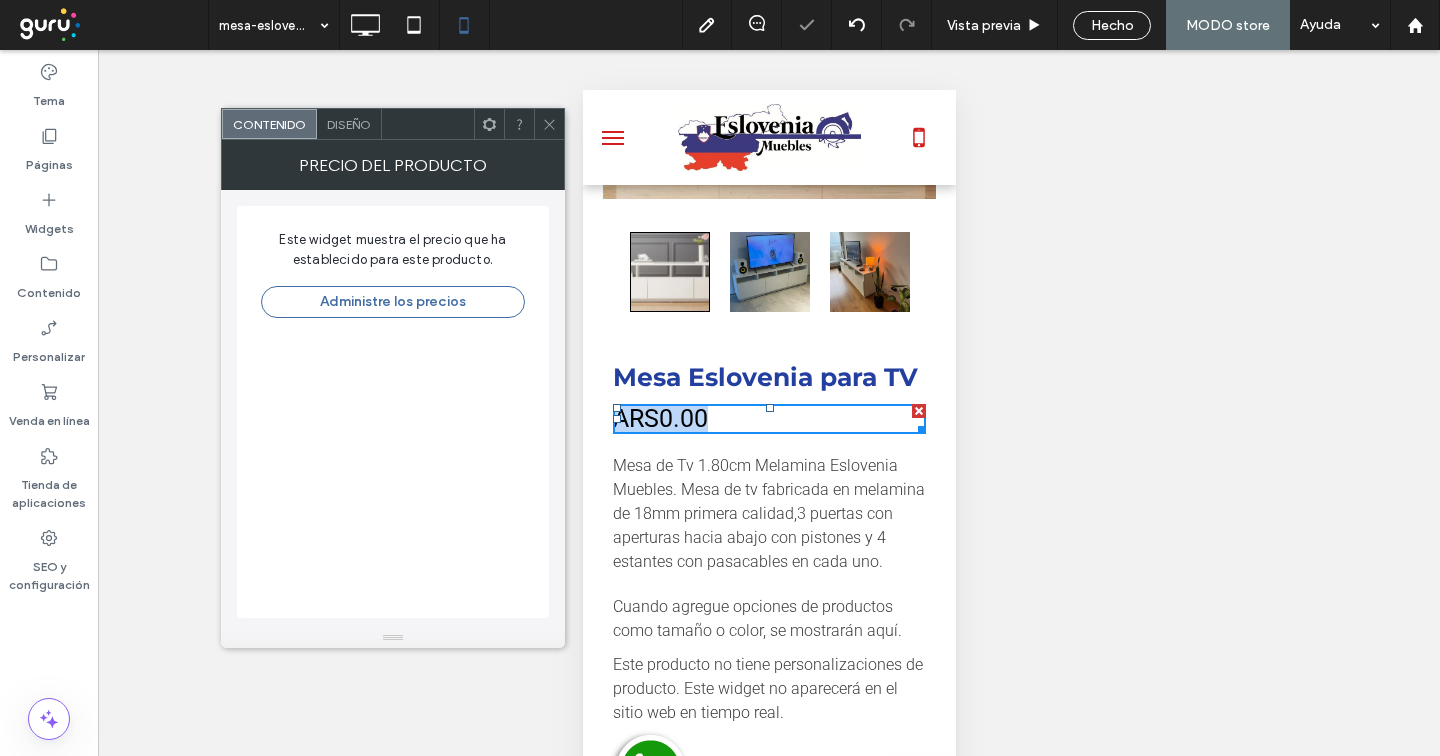 click on "ARS0.00" at bounding box center (659, 418) 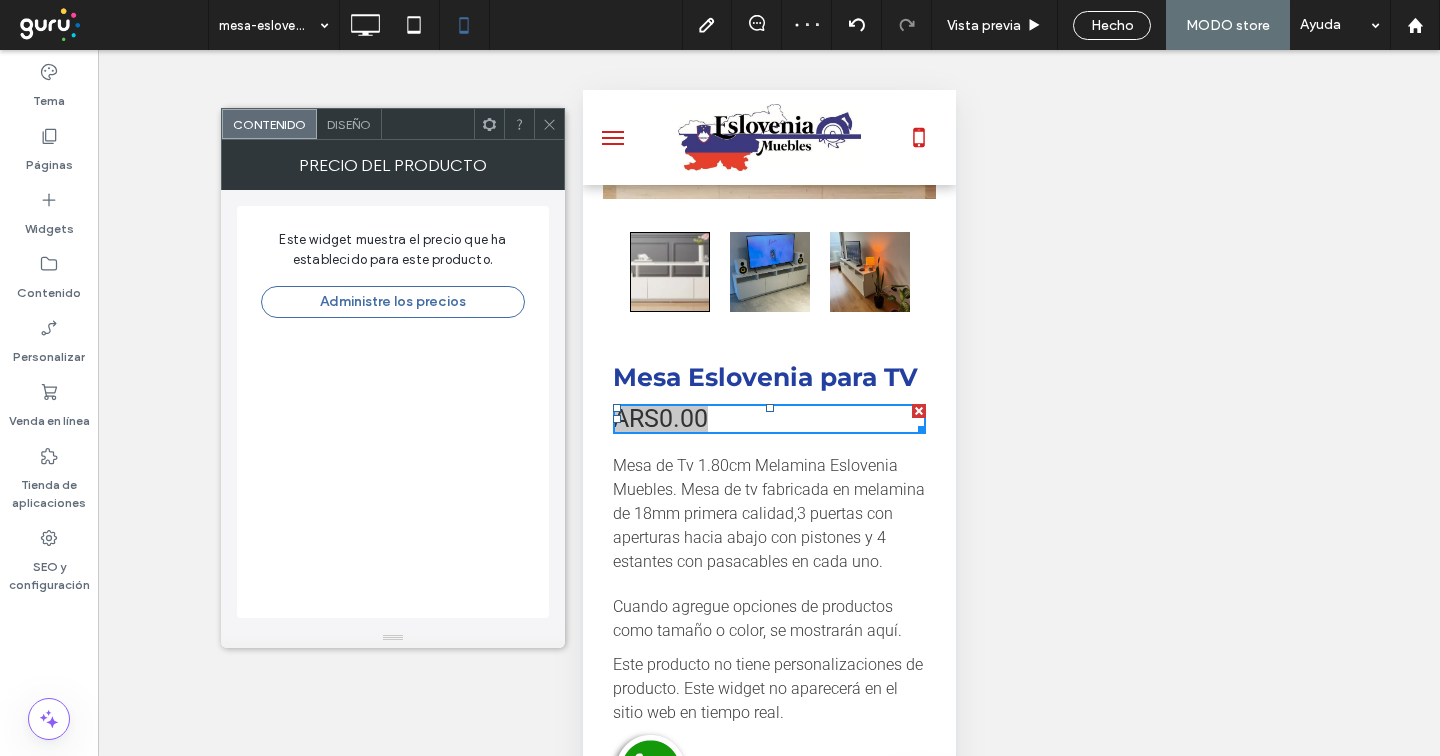 click on "Diseño" at bounding box center [349, 124] 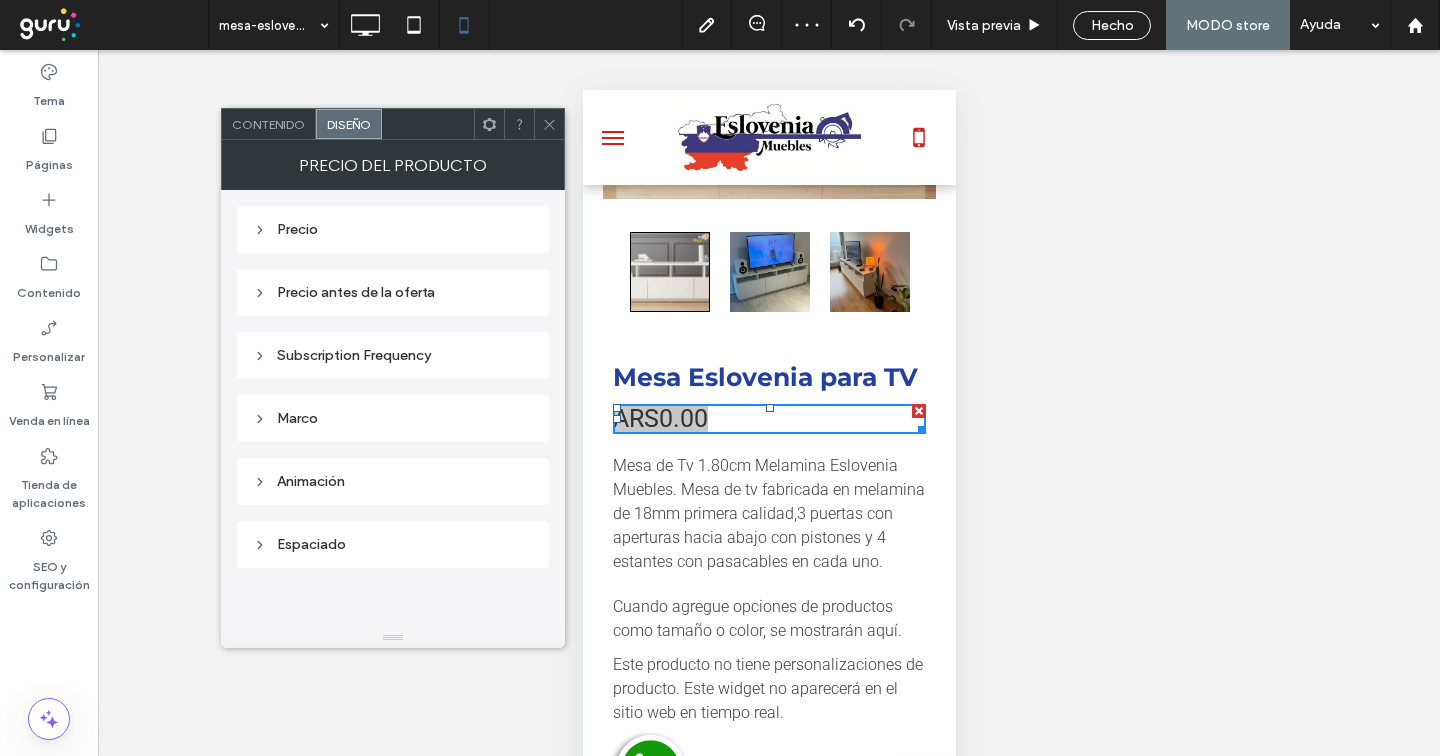 click on "Precio" at bounding box center (393, 229) 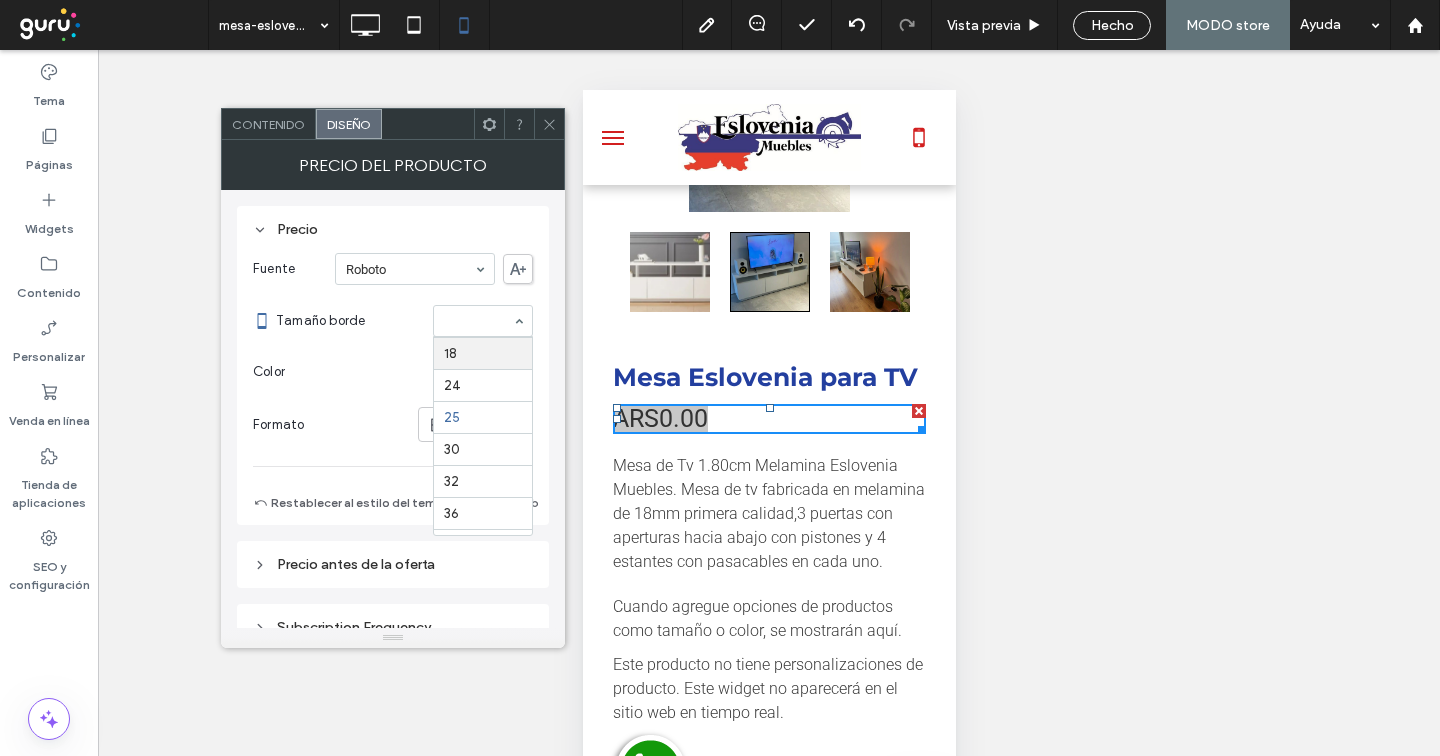 scroll, scrollTop: 216, scrollLeft: 0, axis: vertical 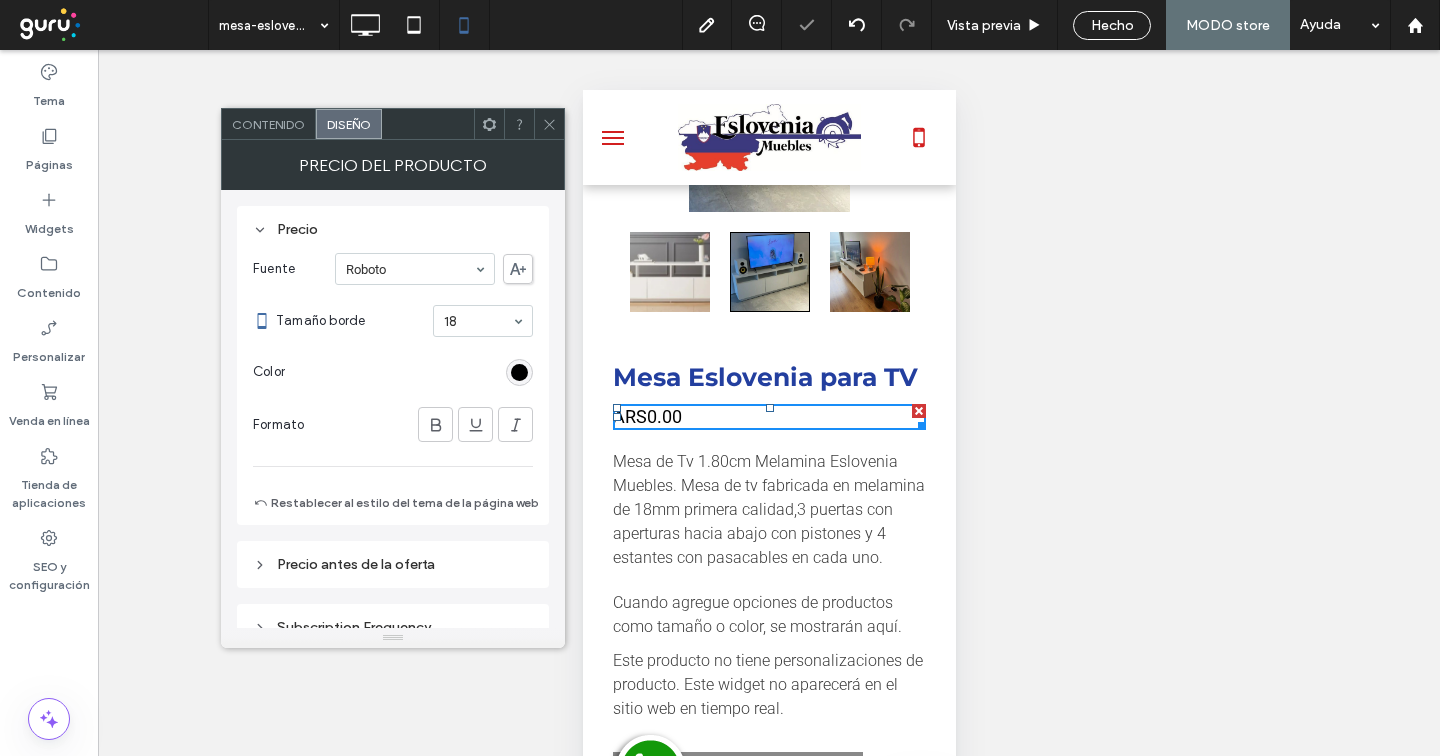 click 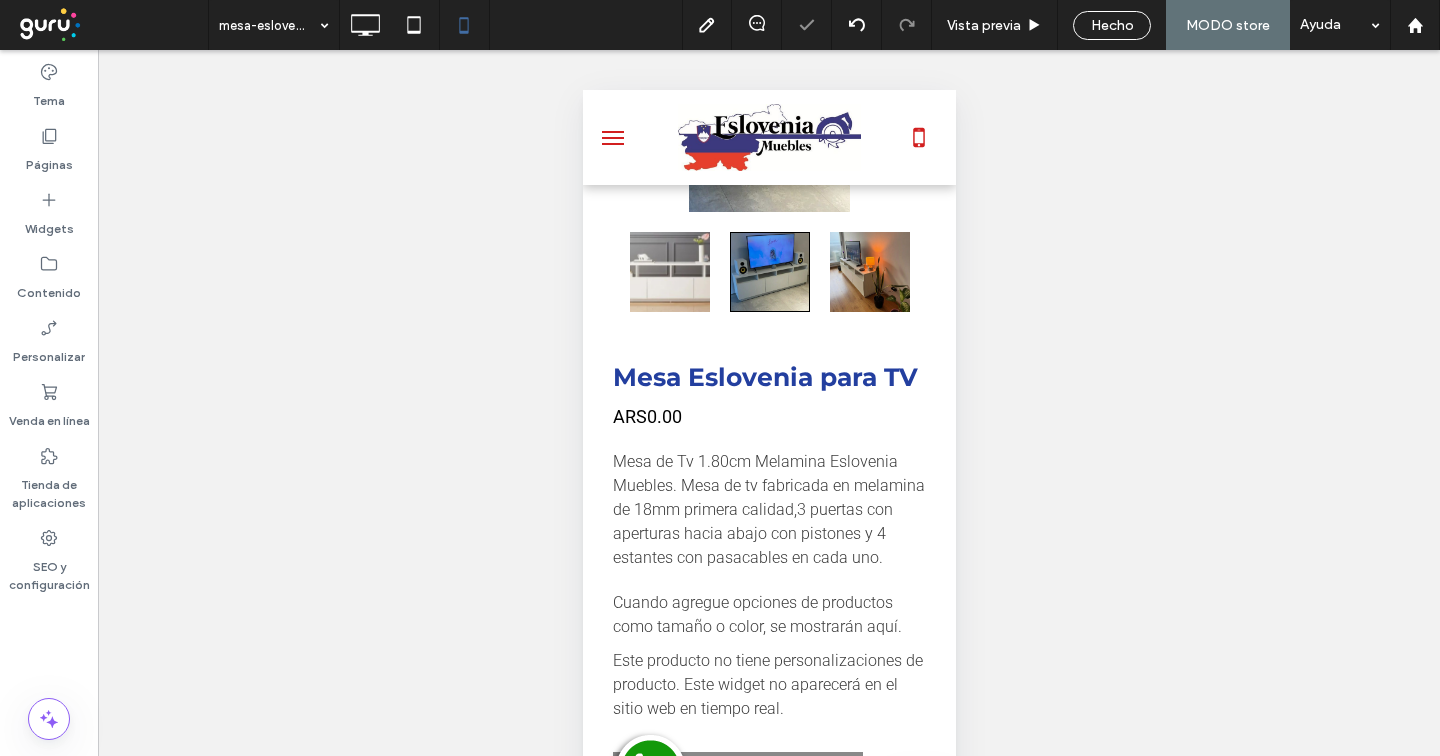 scroll, scrollTop: 514, scrollLeft: 0, axis: vertical 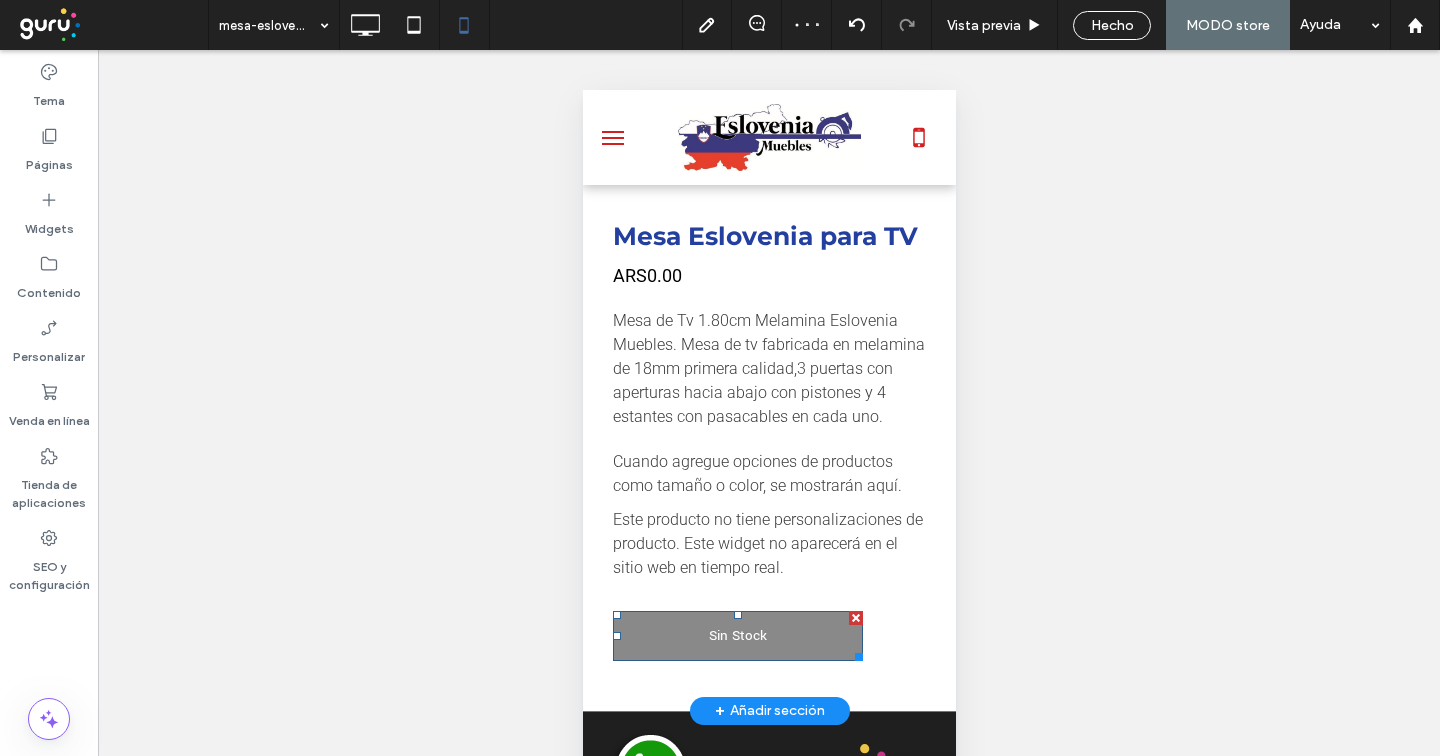 click on "Sin Stock" at bounding box center (737, 635) 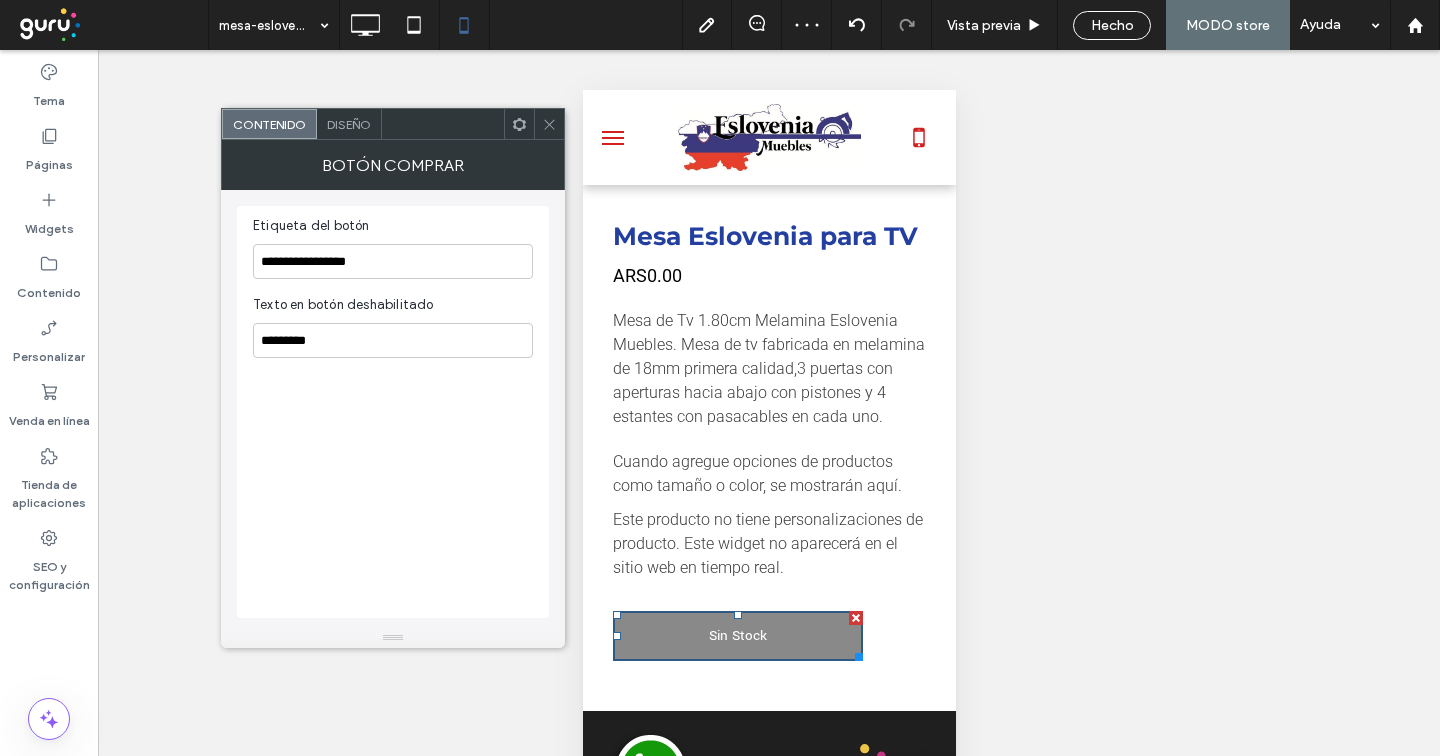 click on "Diseño" at bounding box center [349, 124] 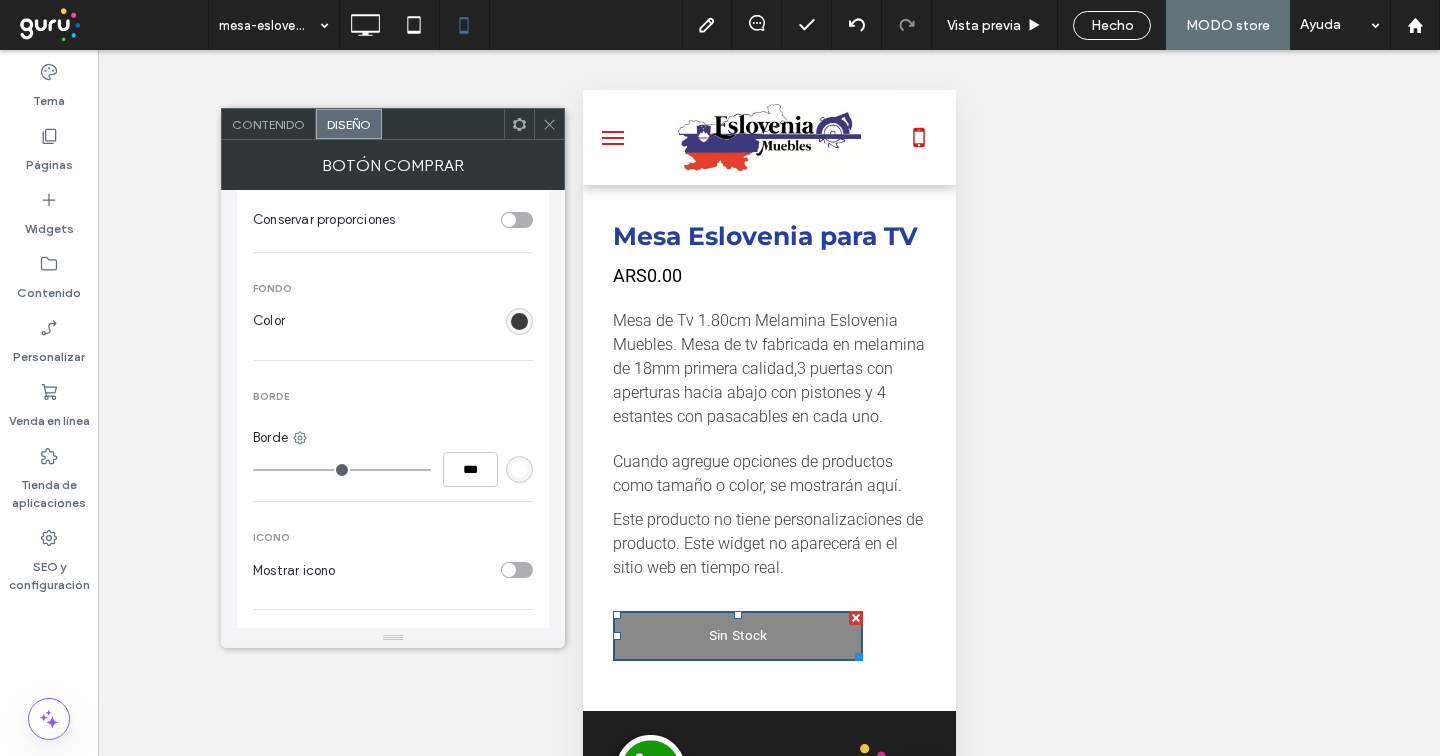 scroll, scrollTop: 419, scrollLeft: 0, axis: vertical 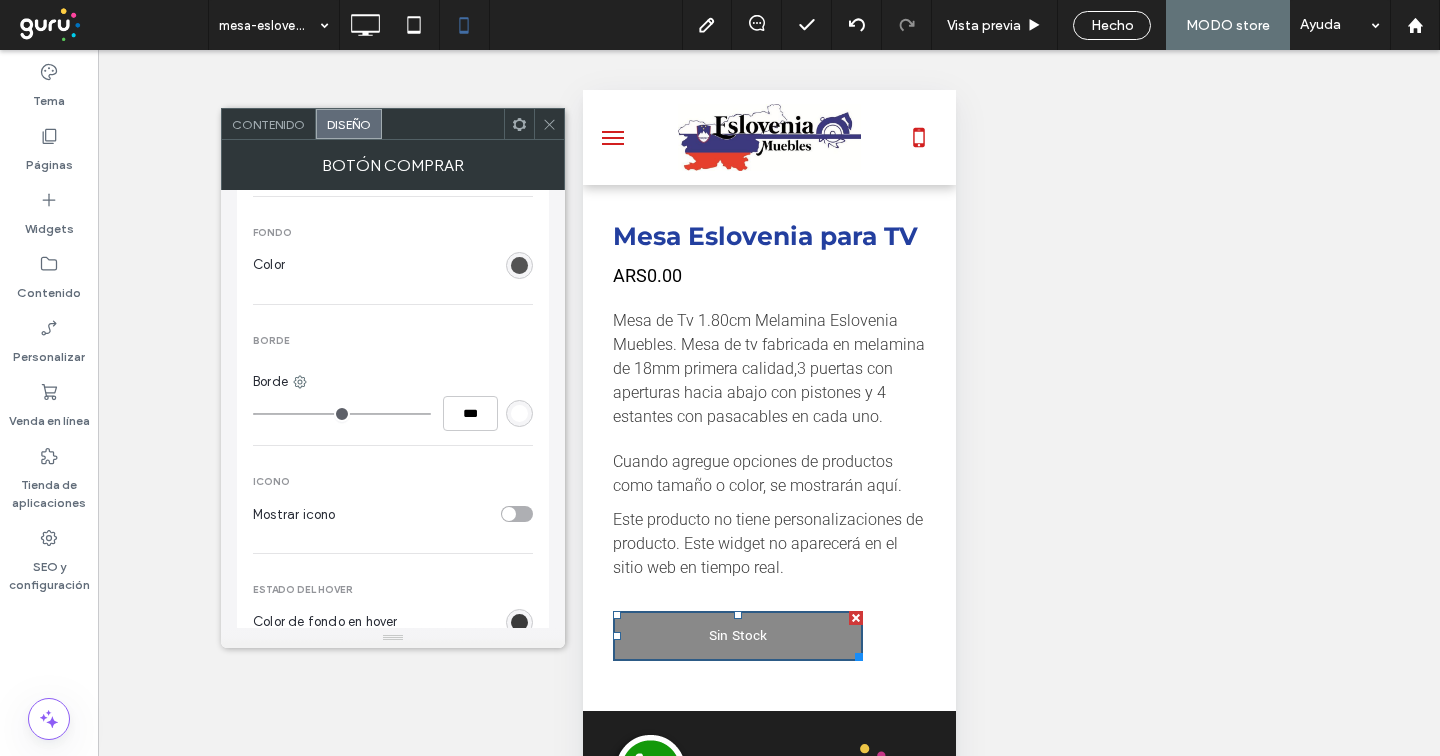 click at bounding box center [519, 265] 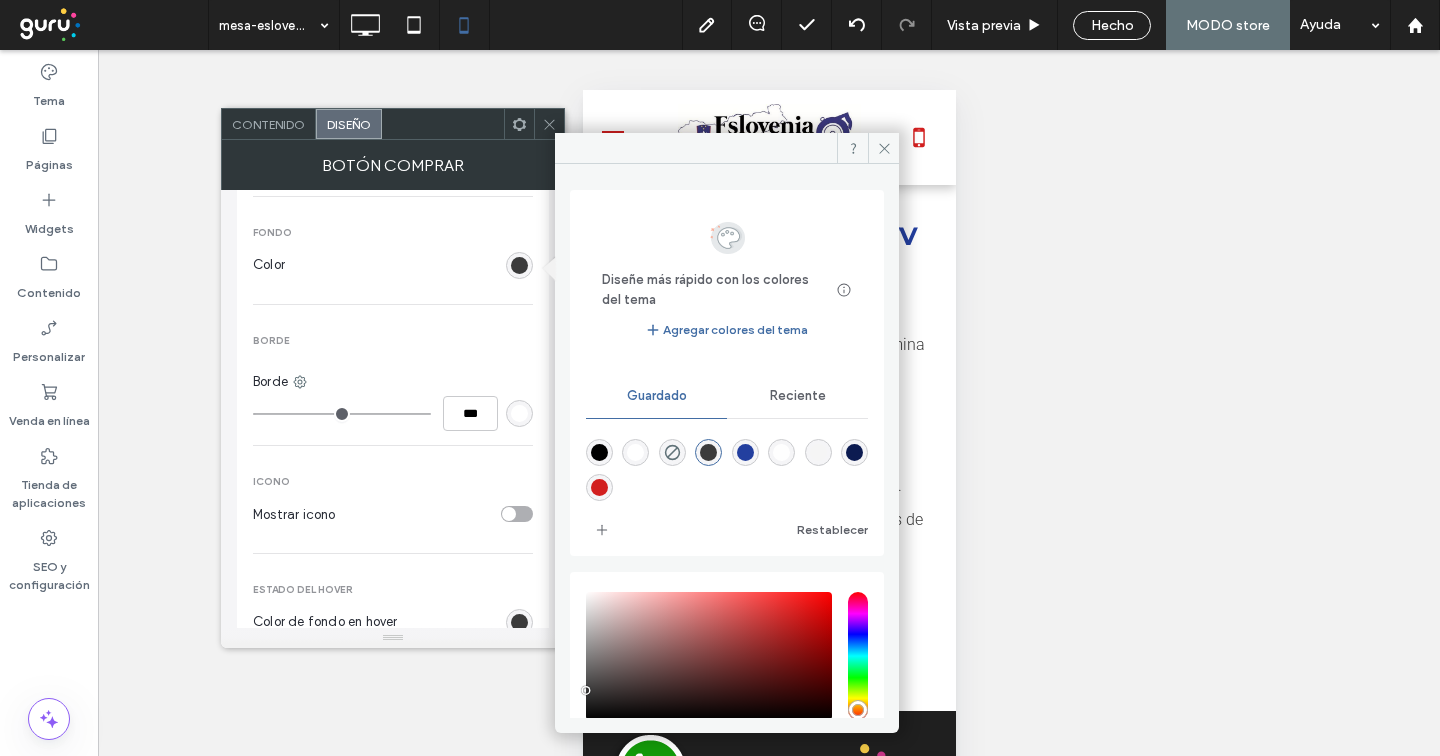 click at bounding box center [745, 452] 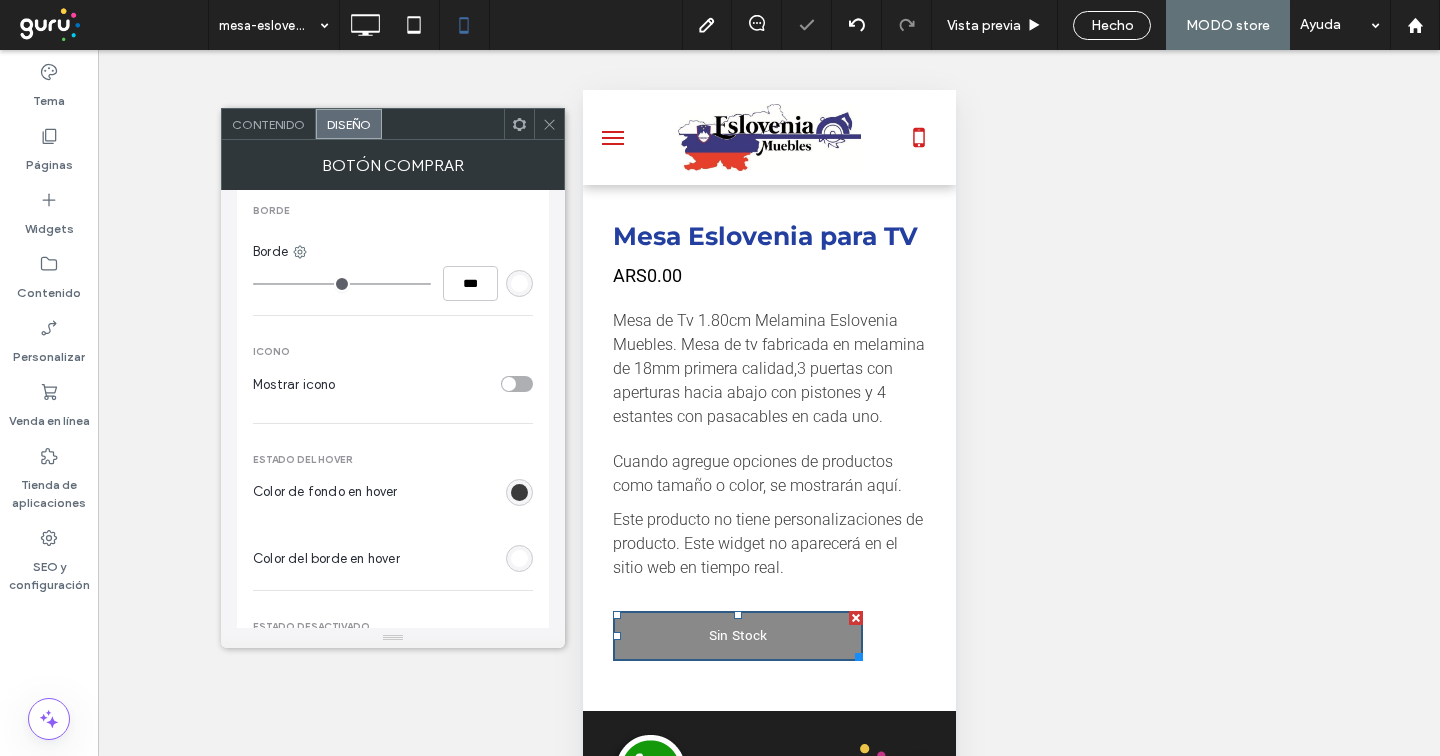 scroll, scrollTop: 604, scrollLeft: 0, axis: vertical 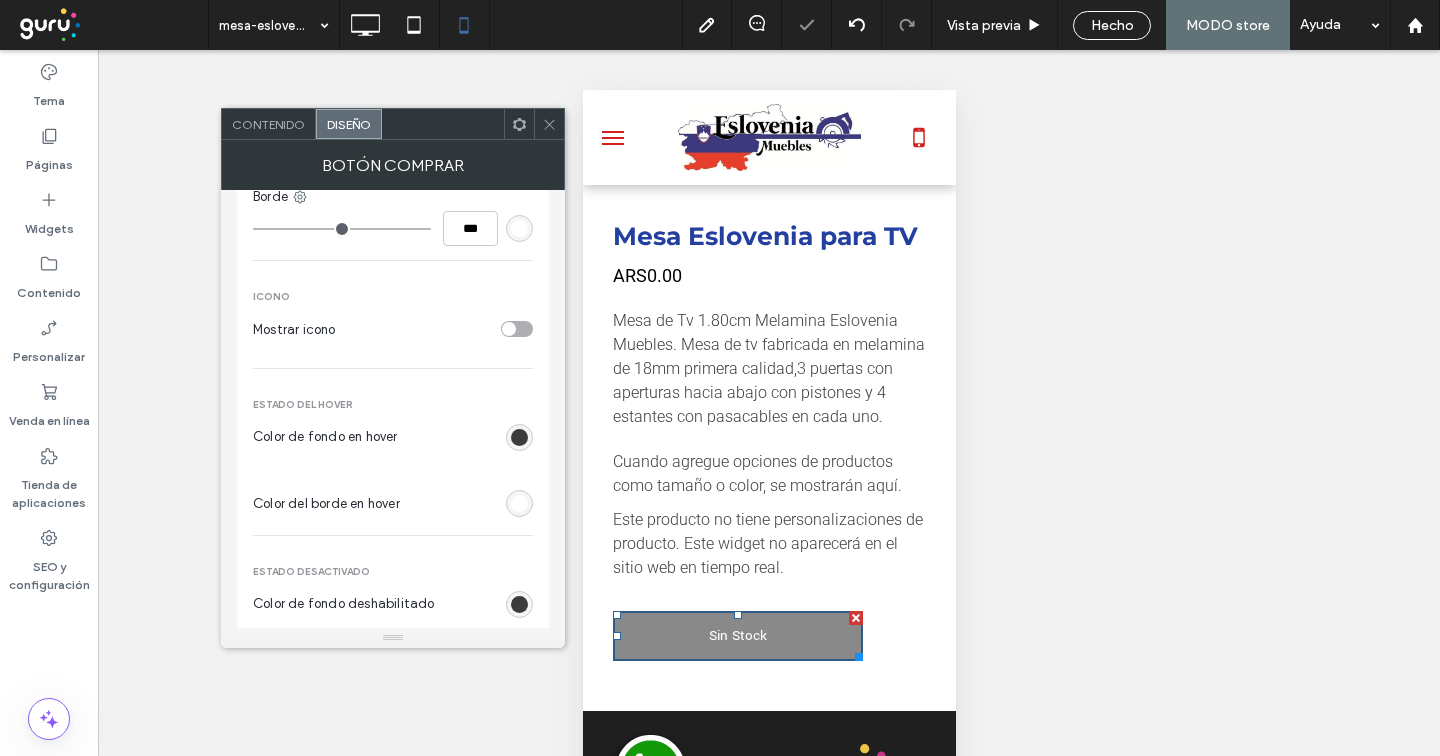 click at bounding box center (519, 437) 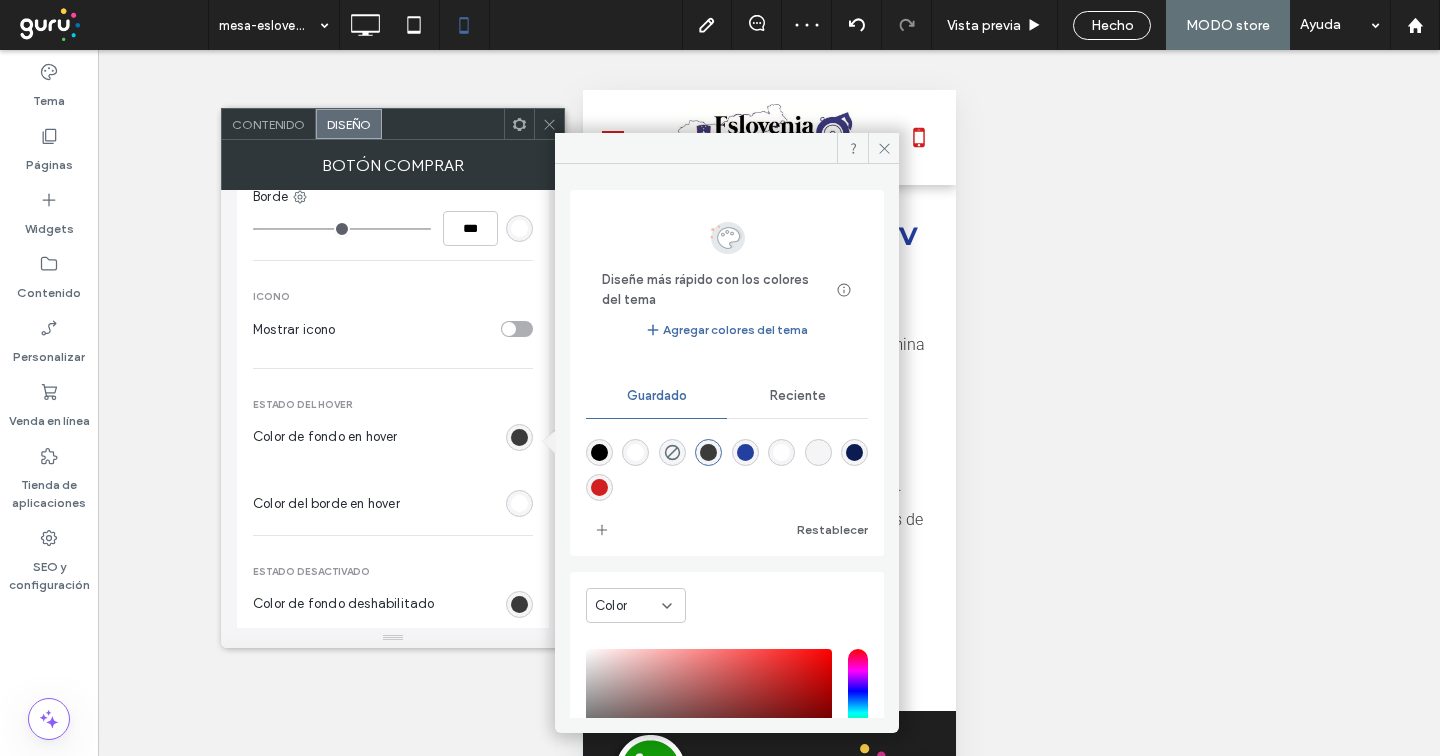 click at bounding box center [599, 487] 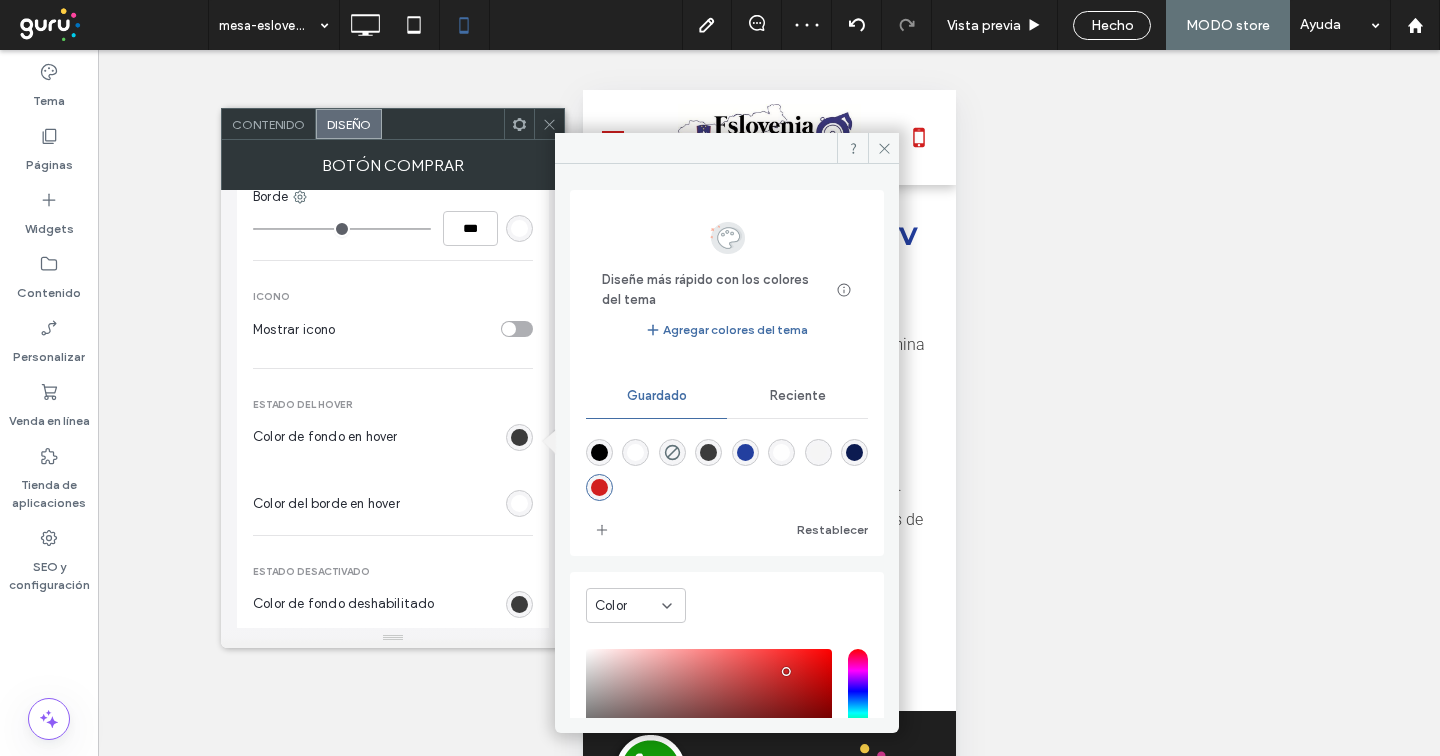type on "*******" 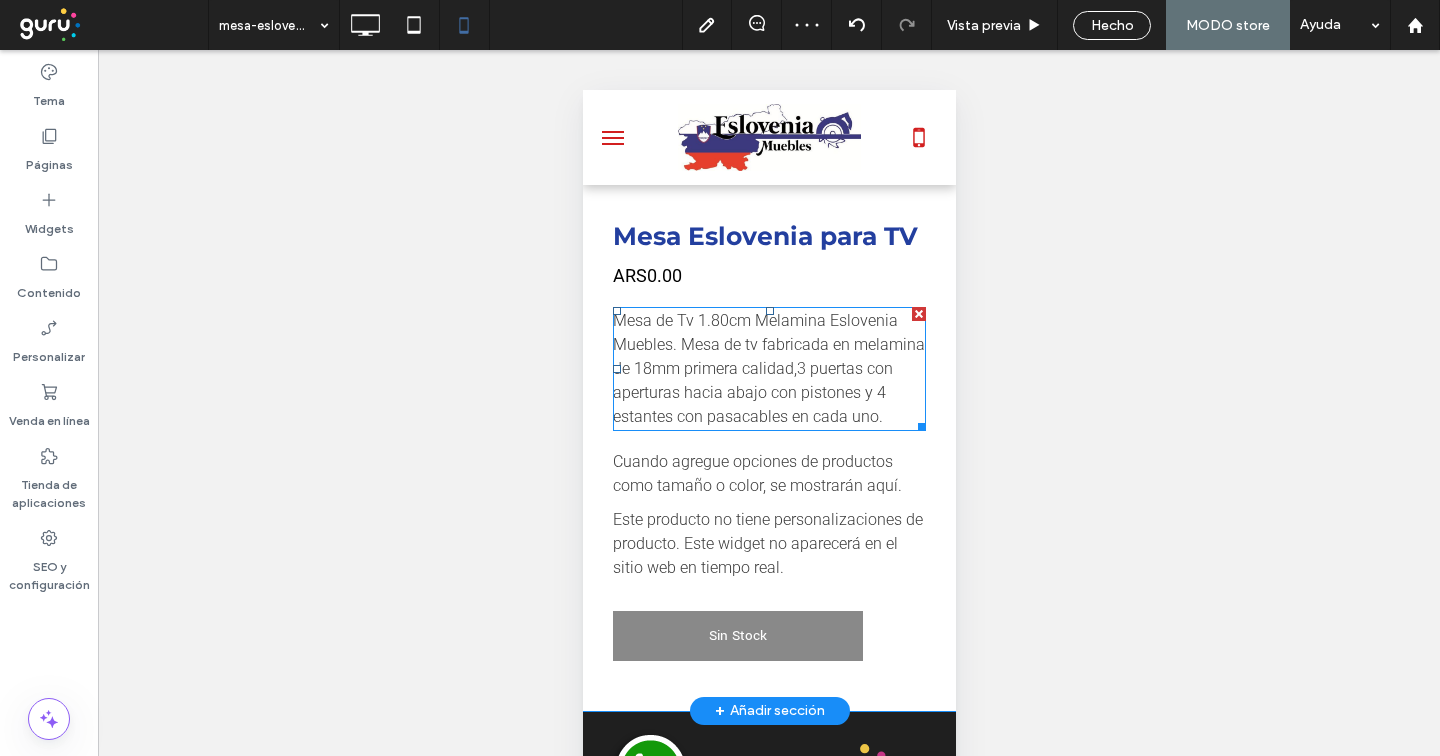 scroll, scrollTop: 71, scrollLeft: 0, axis: vertical 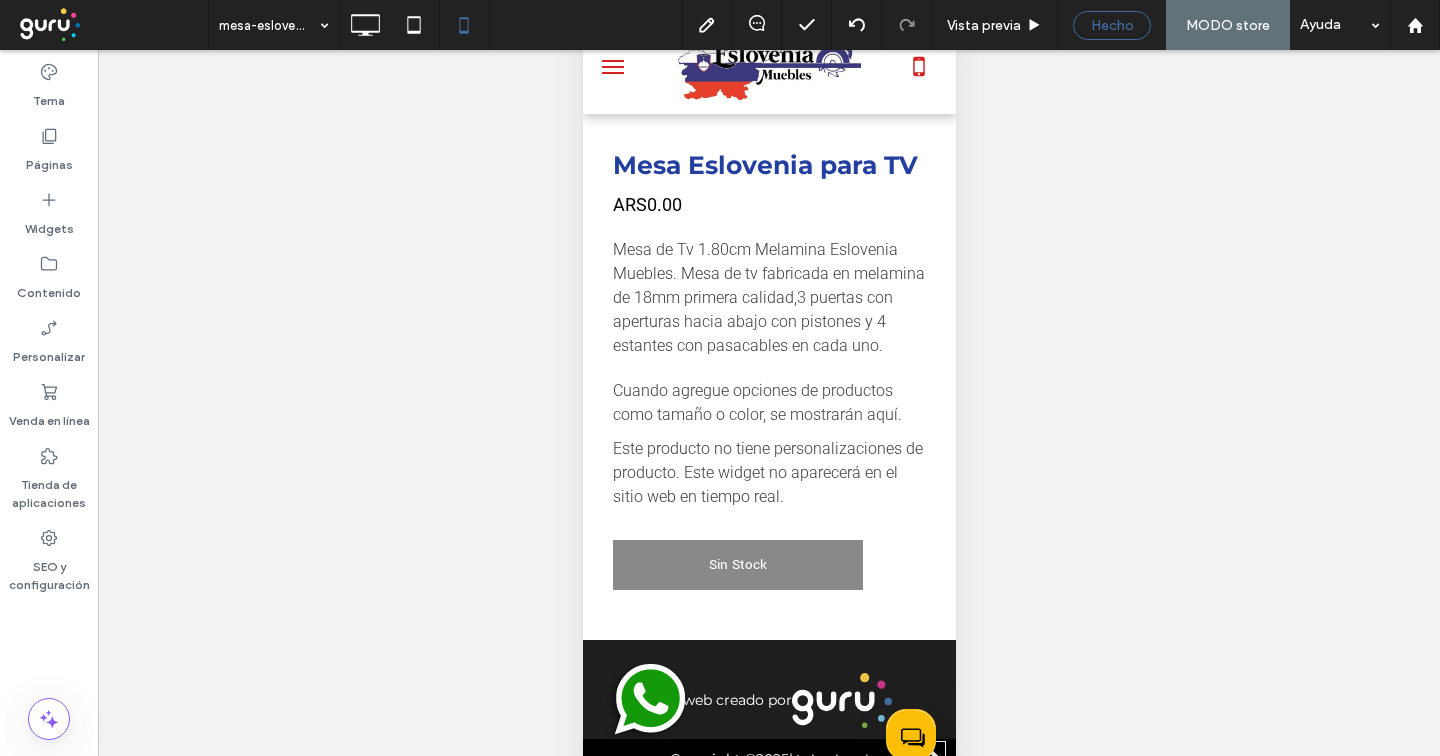 click on "Hecho" at bounding box center (1112, 25) 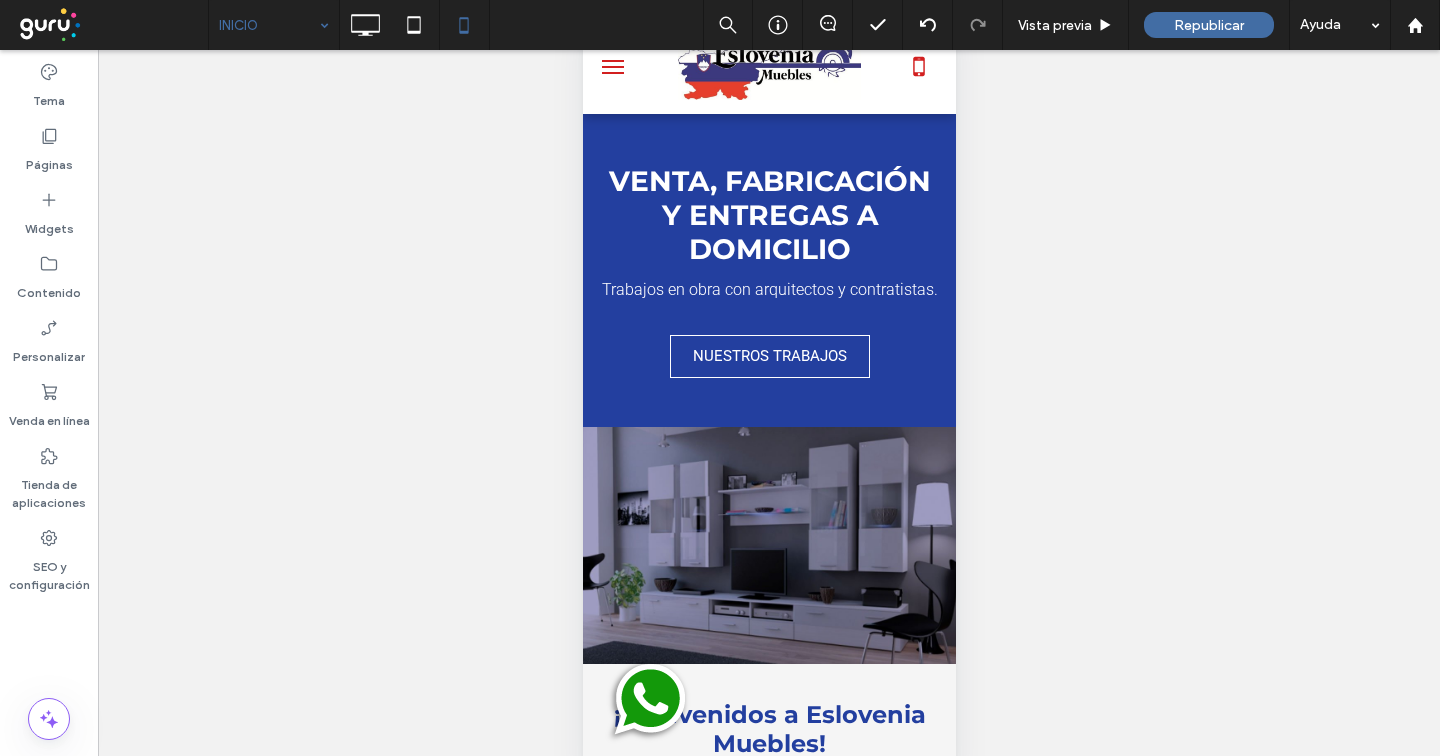 scroll, scrollTop: 0, scrollLeft: 0, axis: both 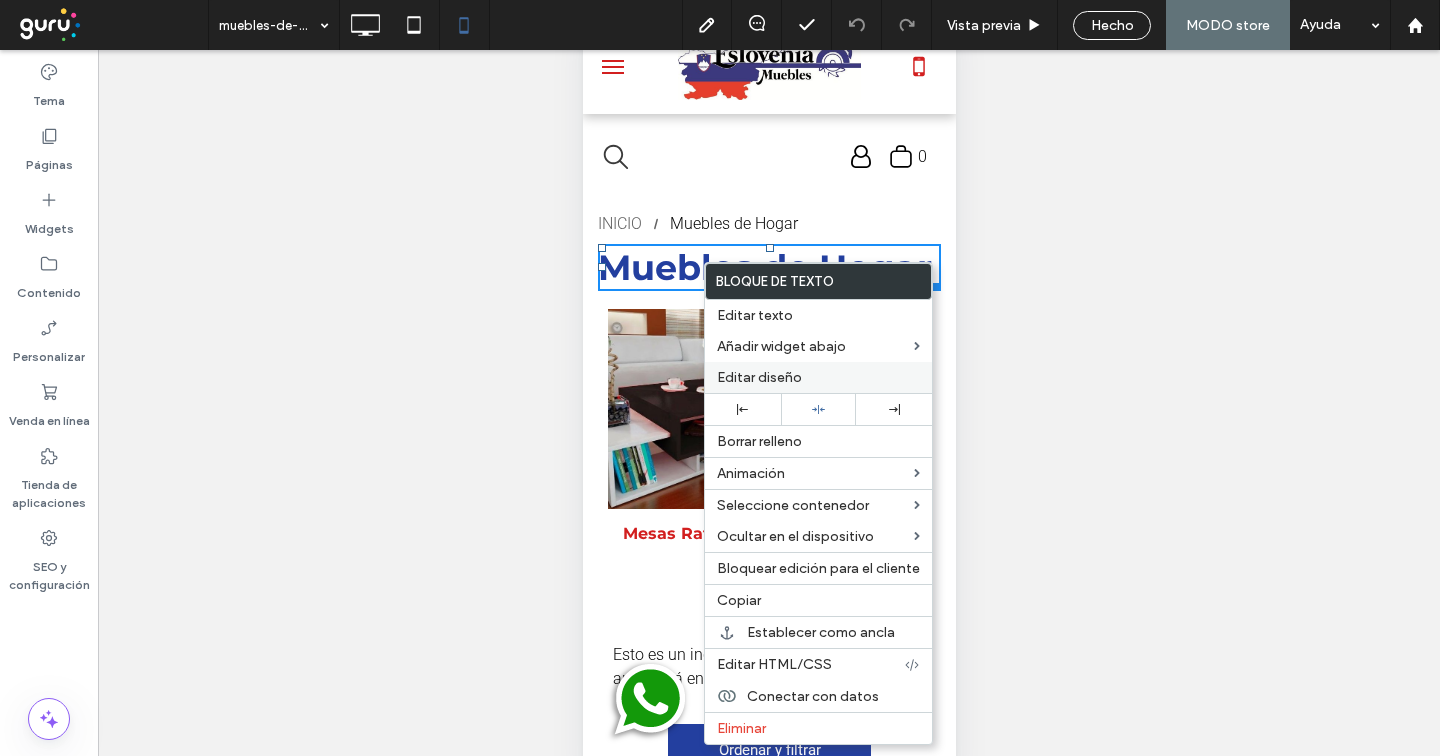 click on "Editar diseño" at bounding box center [818, 377] 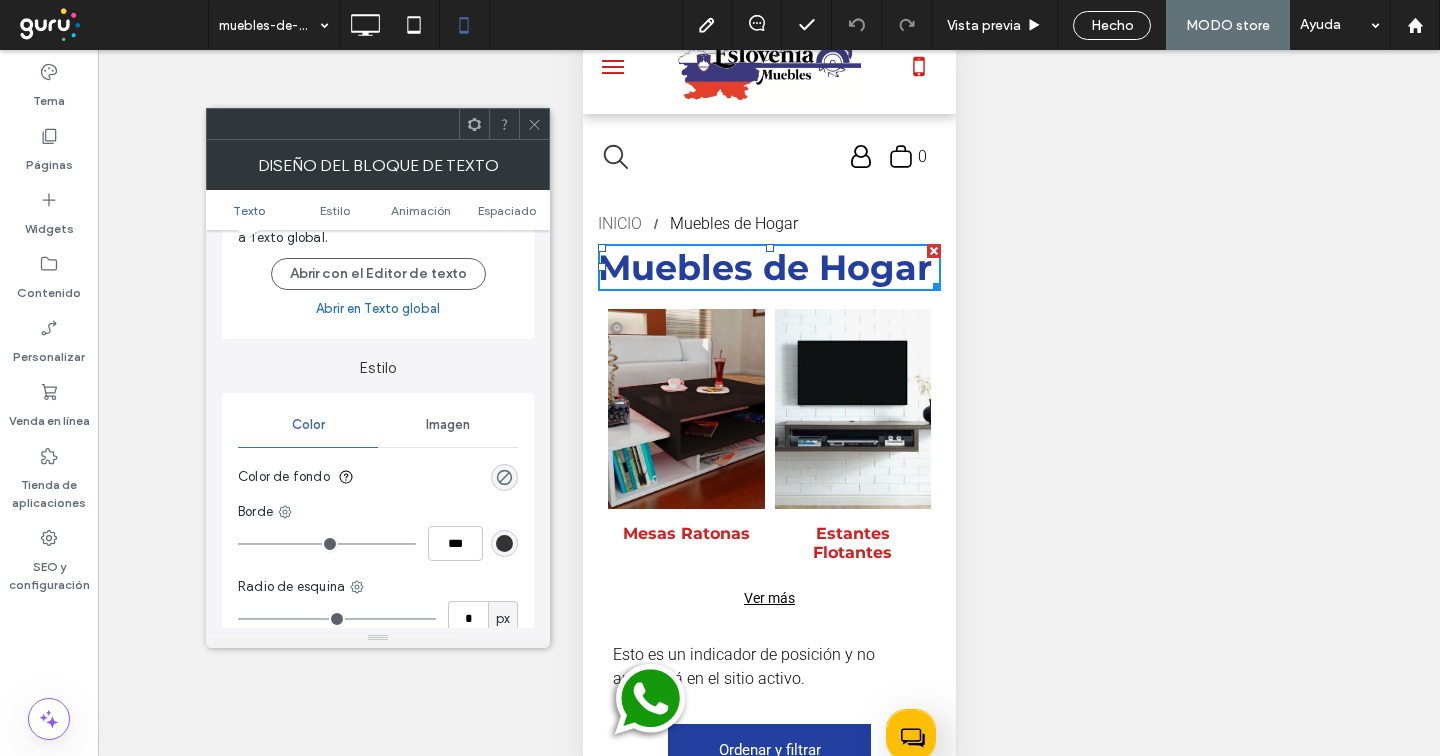 scroll, scrollTop: 76, scrollLeft: 0, axis: vertical 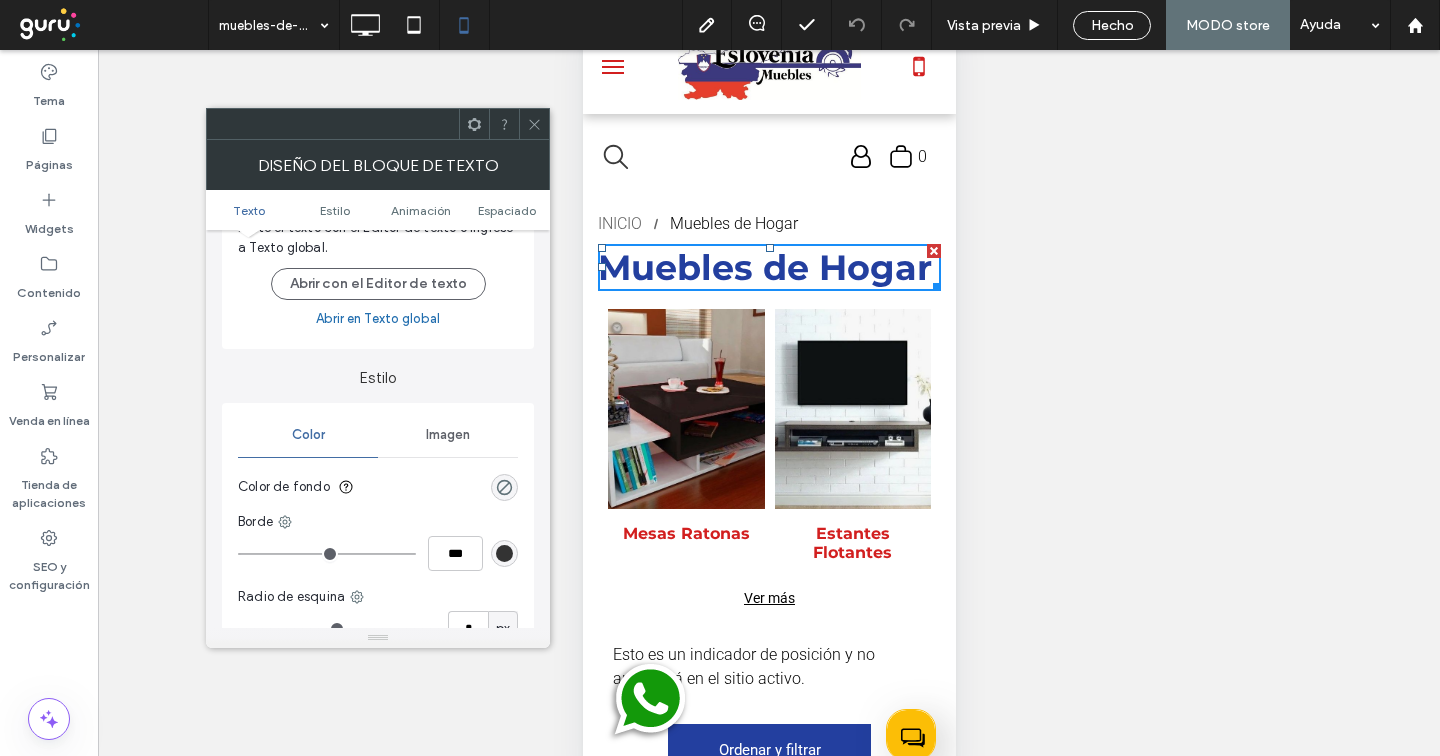 drag, startPoint x: 536, startPoint y: 131, endPoint x: 32, endPoint y: 211, distance: 510.30972 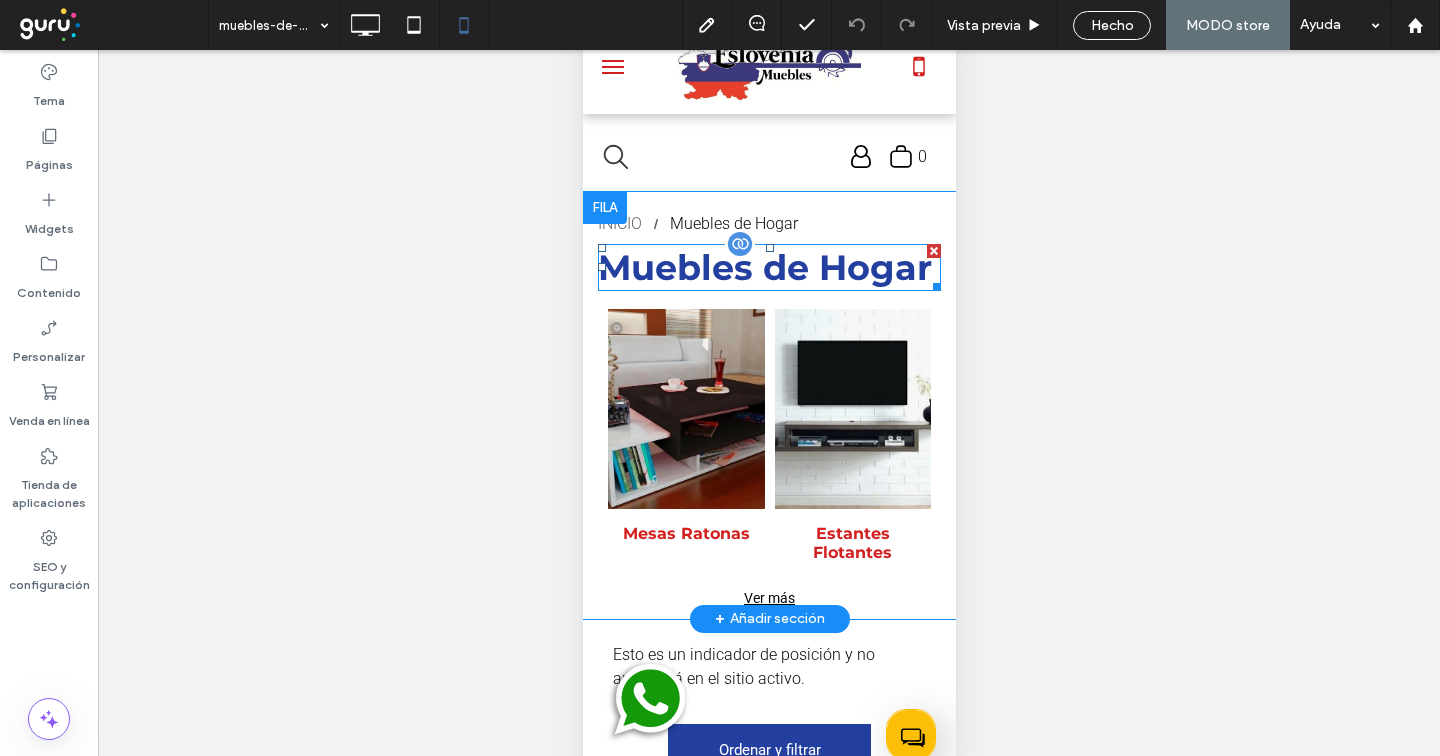 click on "Muebles de Hogar" at bounding box center [764, 267] 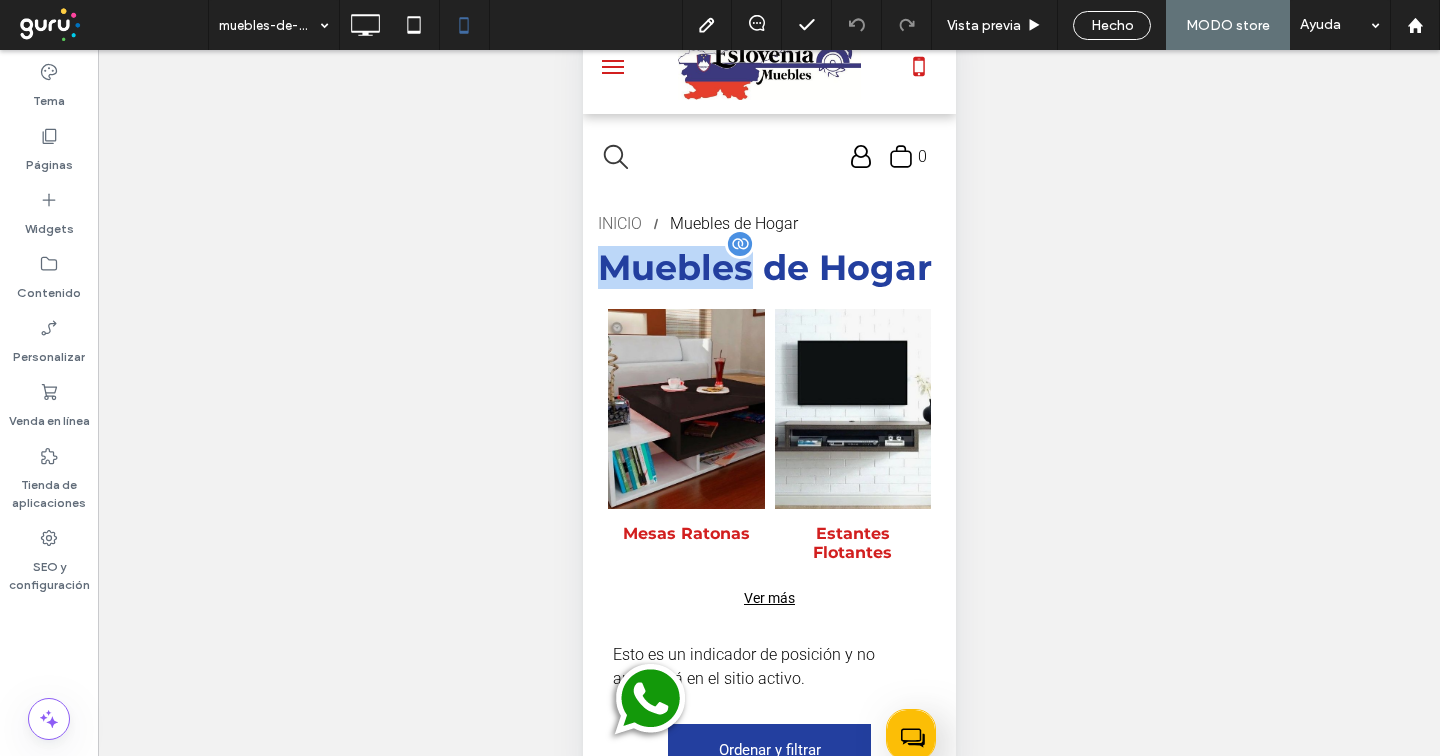 click on "Muebles de Hogar" at bounding box center [764, 267] 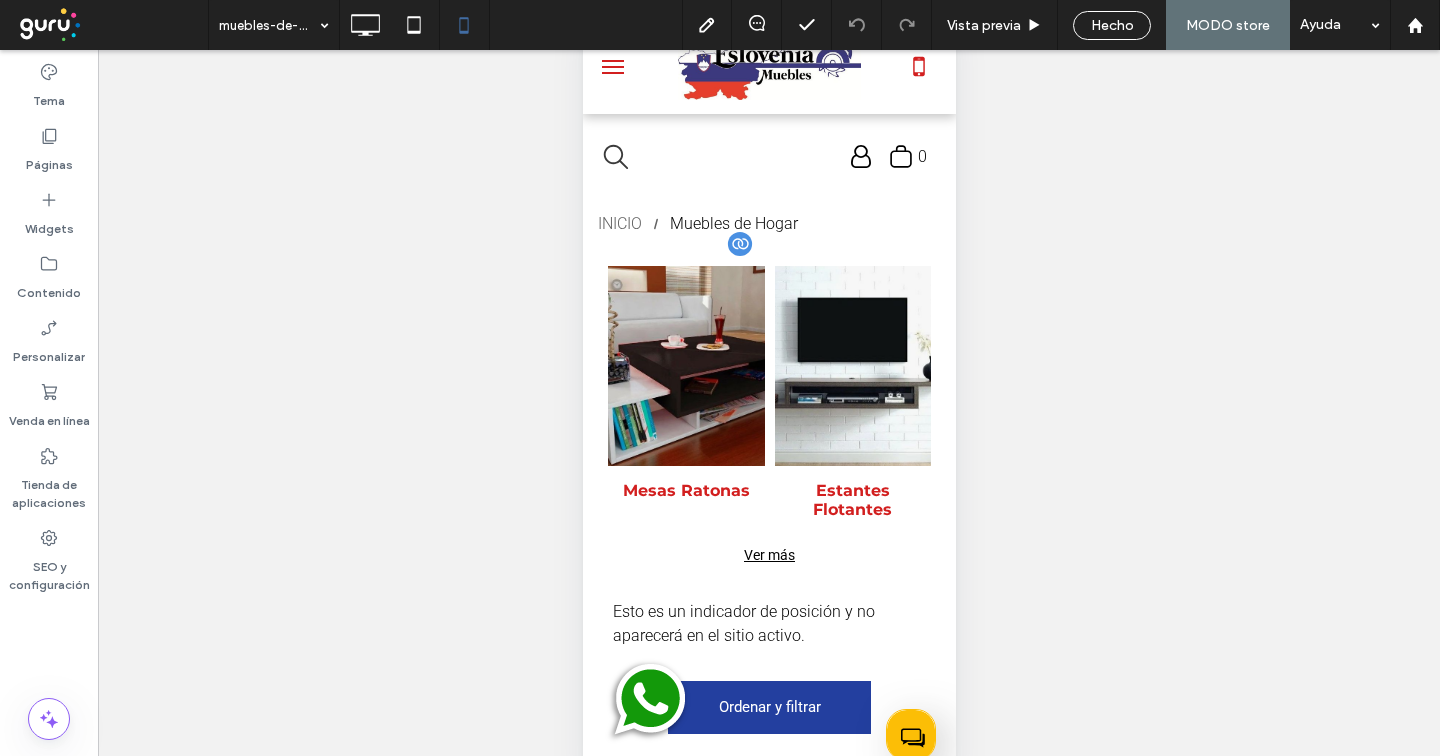 click on "INICIO Muebles de Hogar
Mesas Ratonas
Button
Estantes Flotantes
Button
Vajilleros
Button
Mesas TV
Button
Ver más
Click To Paste" at bounding box center [768, 384] 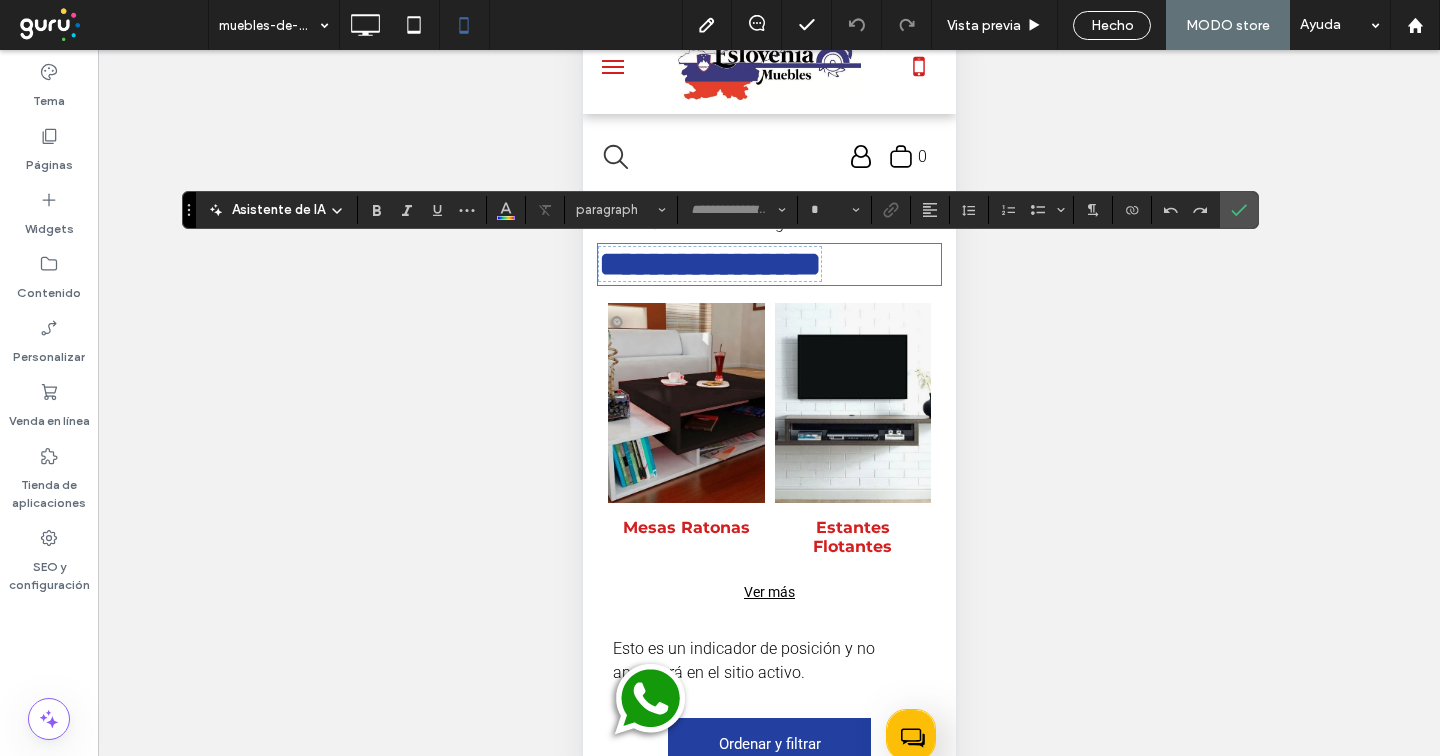 type on "**********" 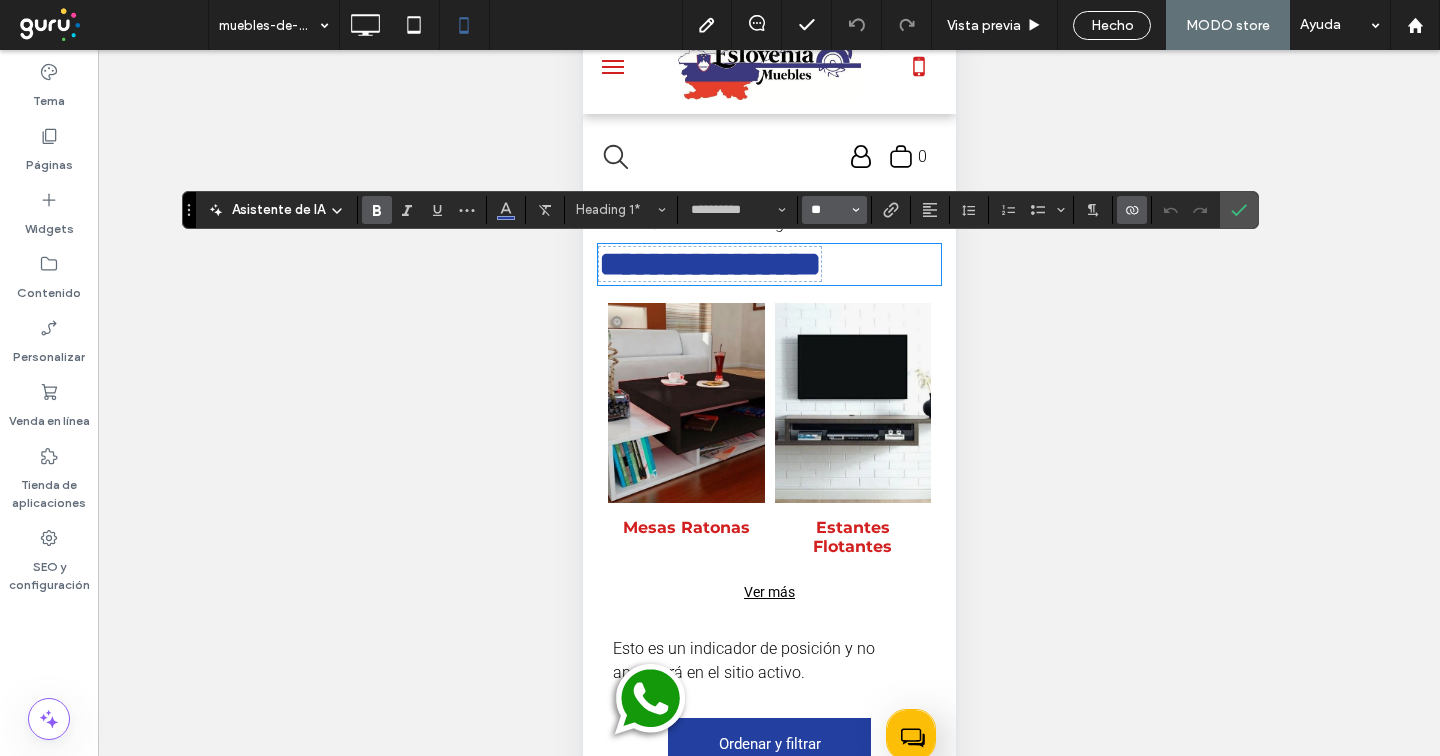 click on "**" at bounding box center (828, 210) 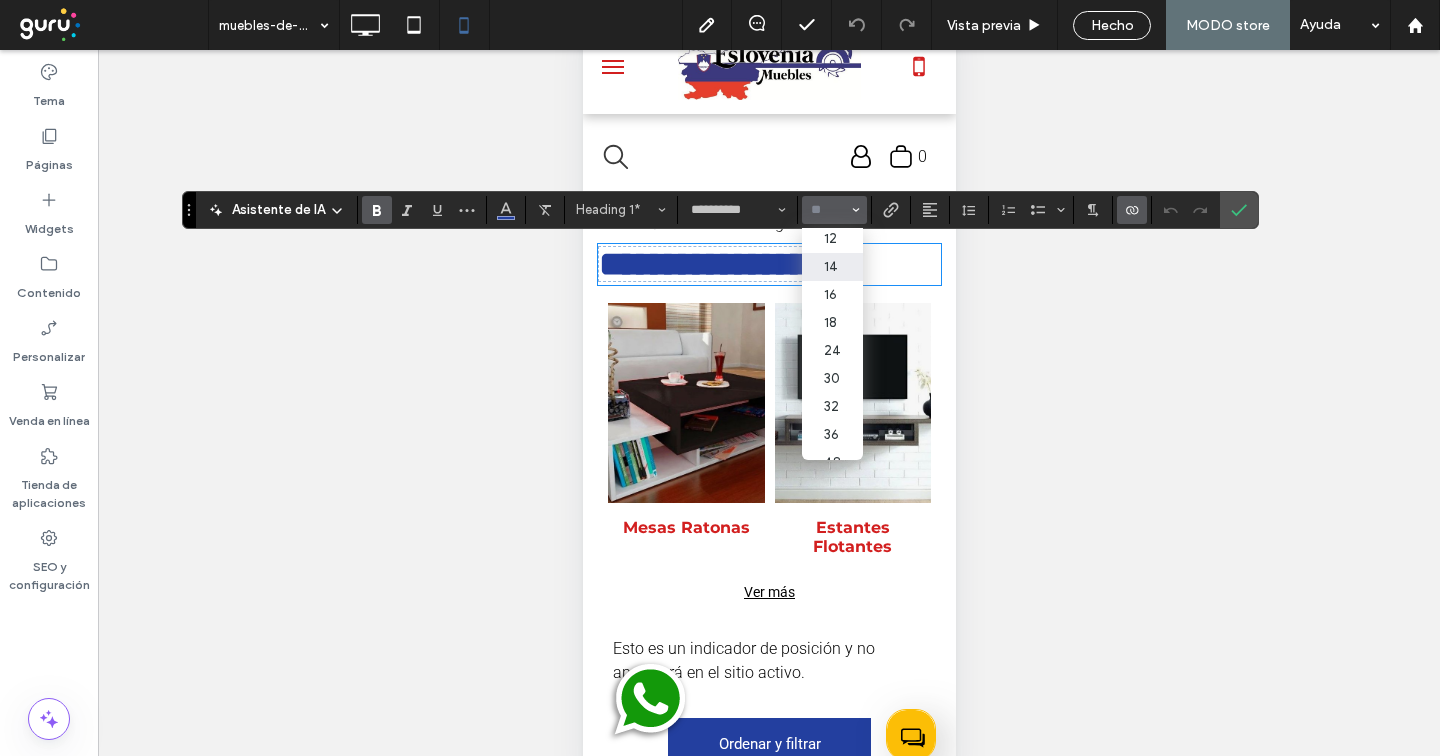 scroll, scrollTop: 126, scrollLeft: 0, axis: vertical 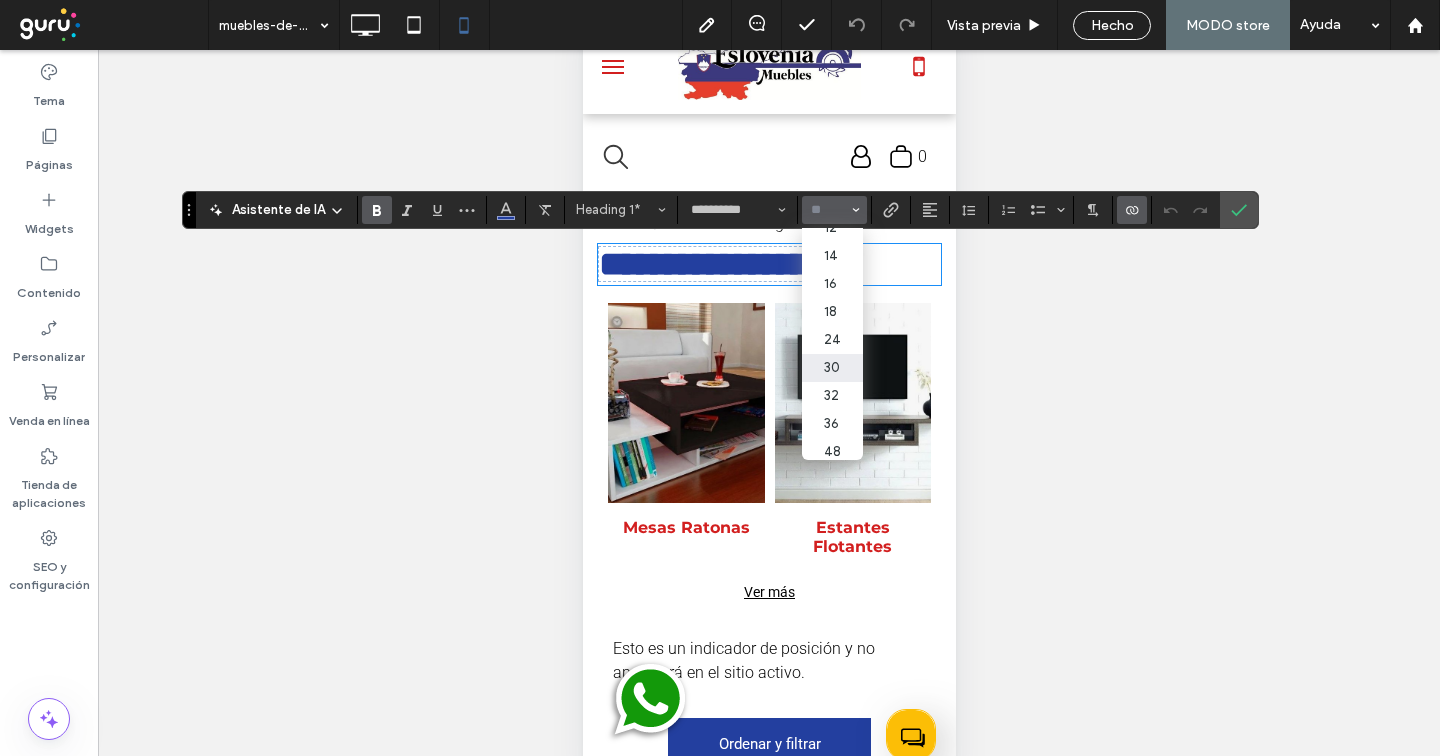 click on "30" at bounding box center (832, 368) 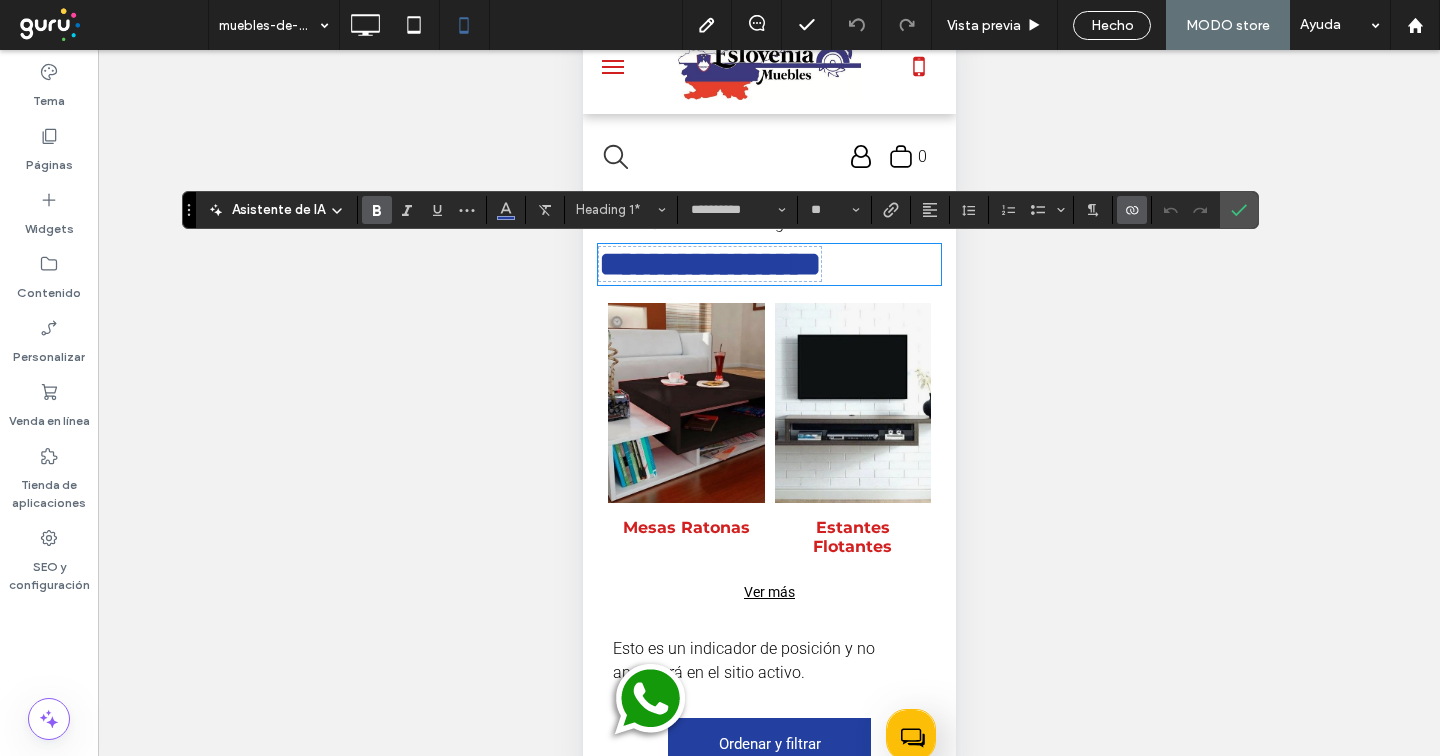 type on "**" 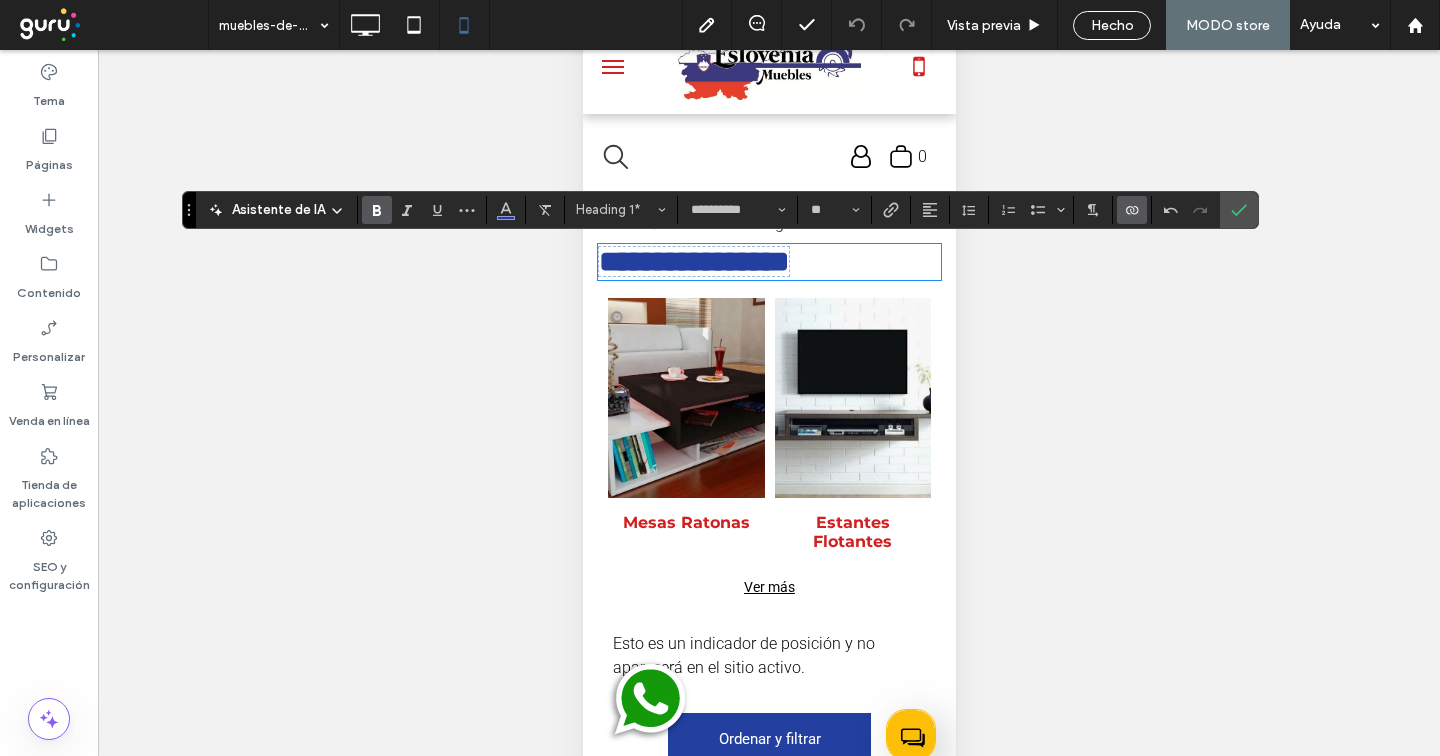 click at bounding box center [1239, 210] 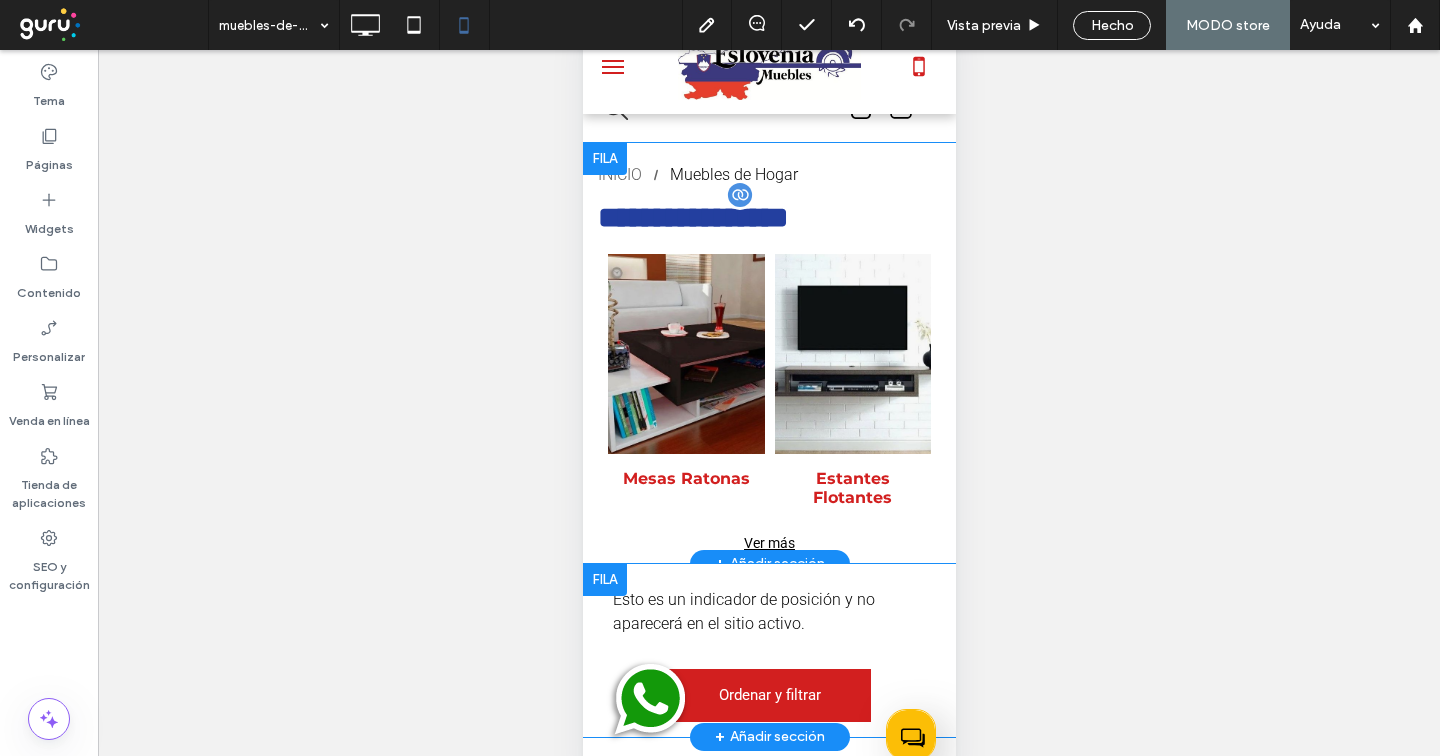 scroll, scrollTop: 14, scrollLeft: 0, axis: vertical 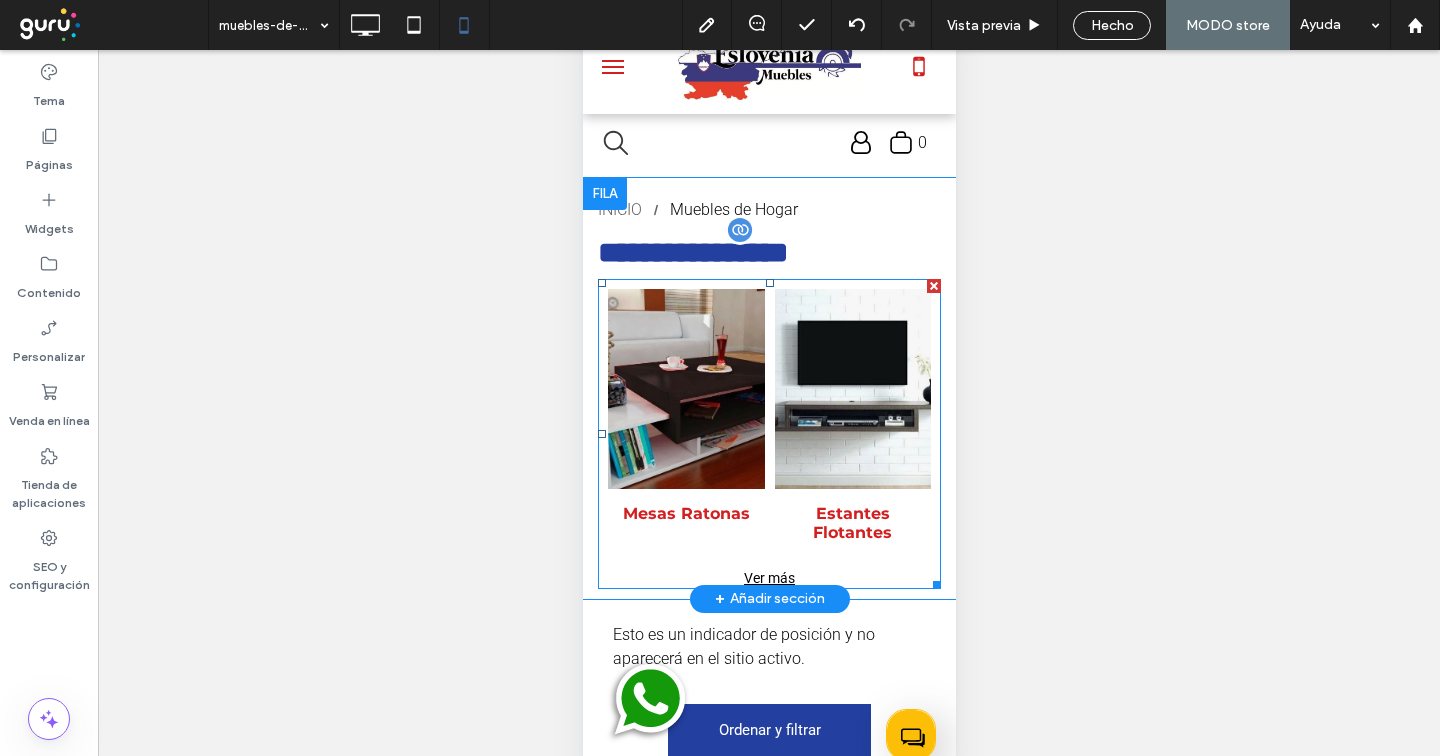 click at bounding box center [685, 389] 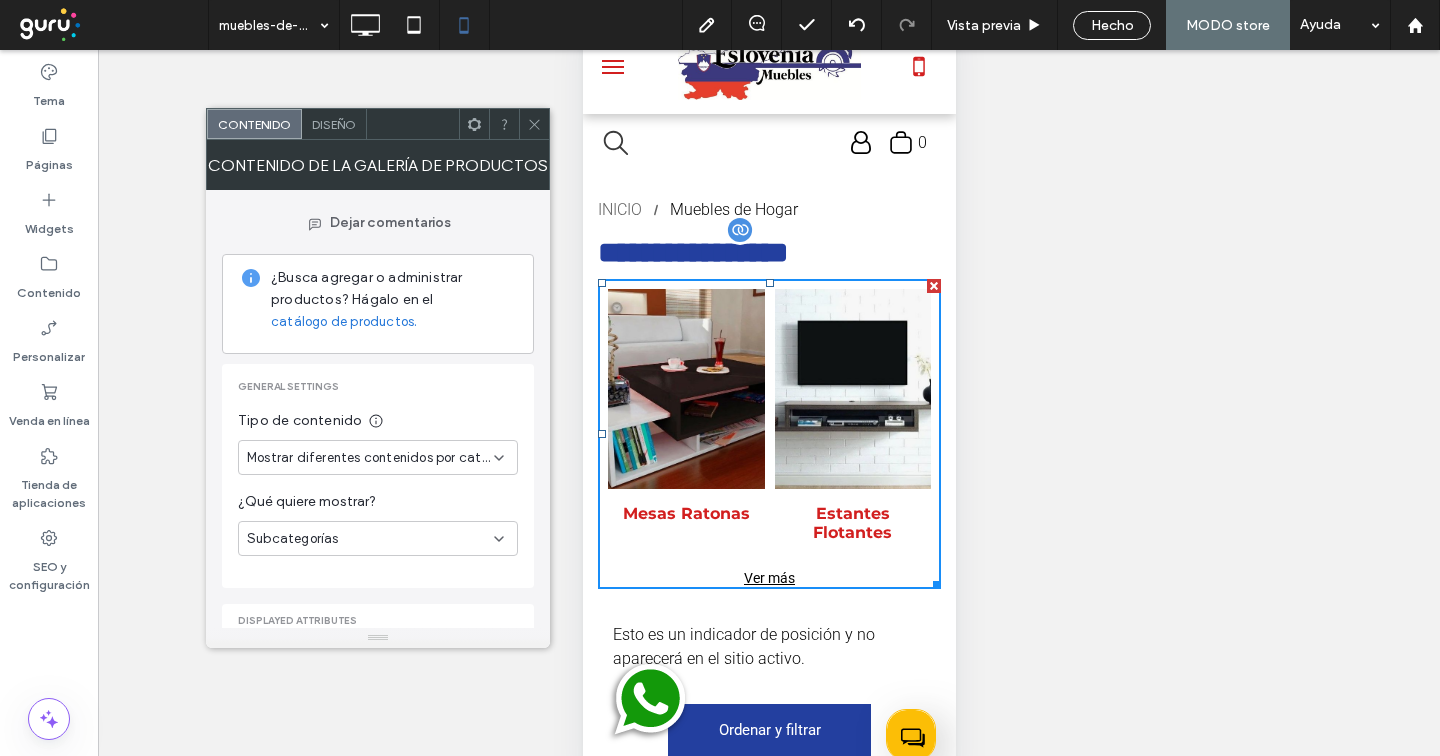 click on "Diseño" at bounding box center [334, 124] 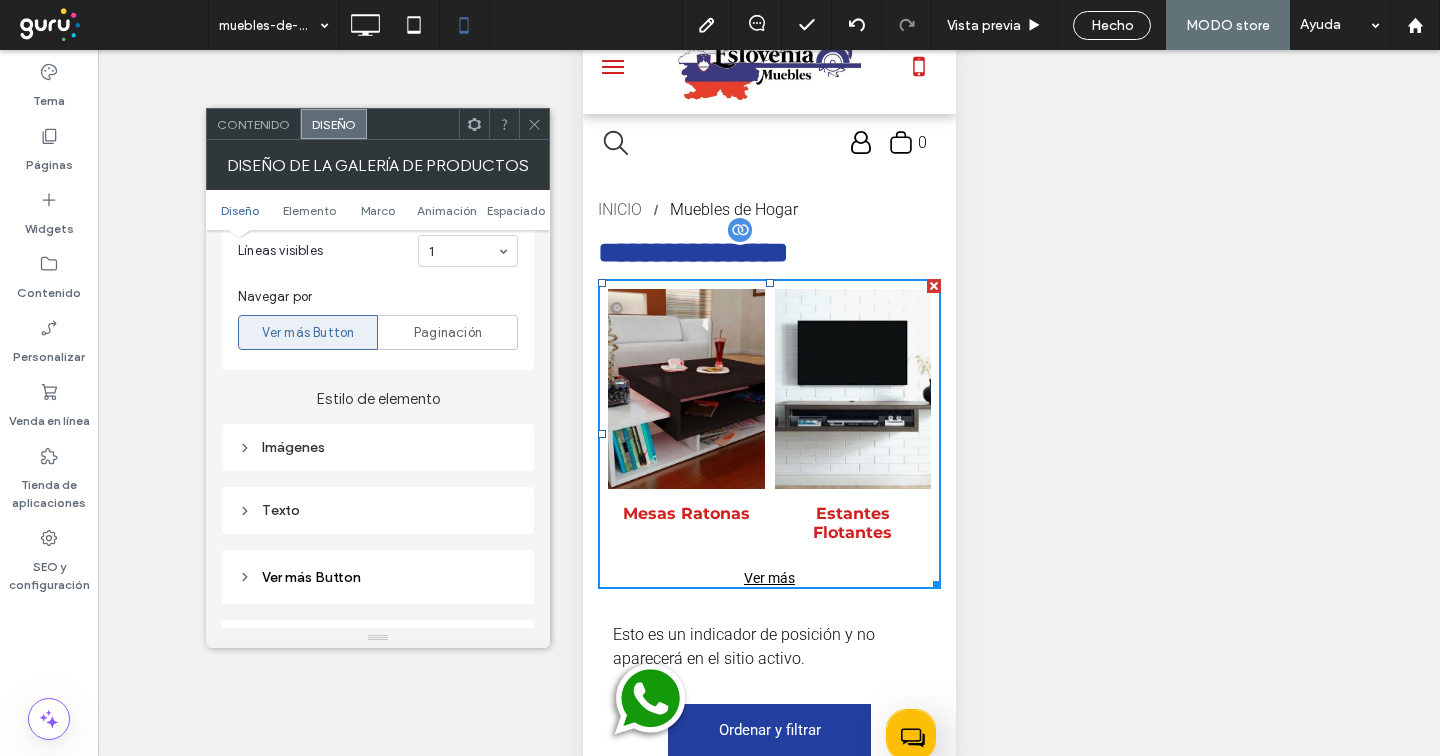scroll, scrollTop: 708, scrollLeft: 0, axis: vertical 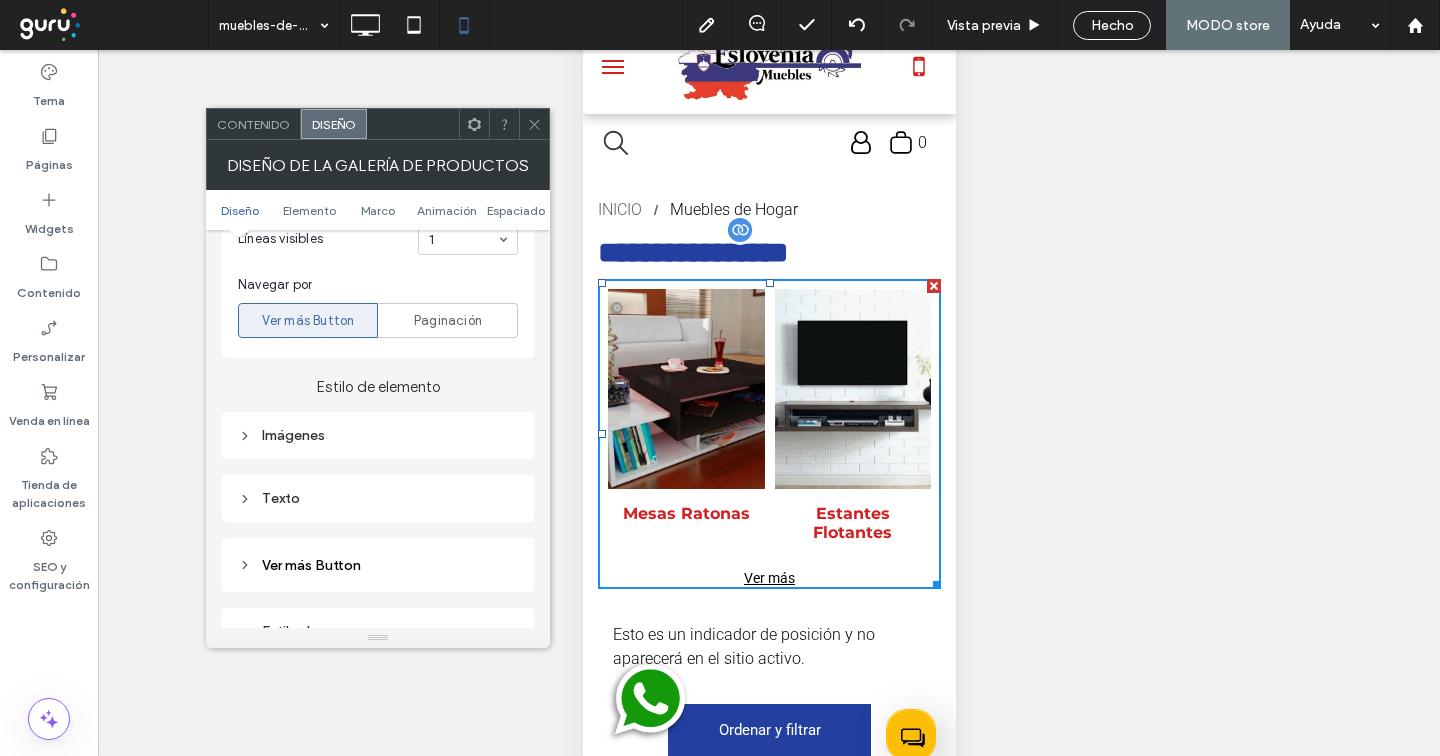 click on "Imágenes" at bounding box center (378, 435) 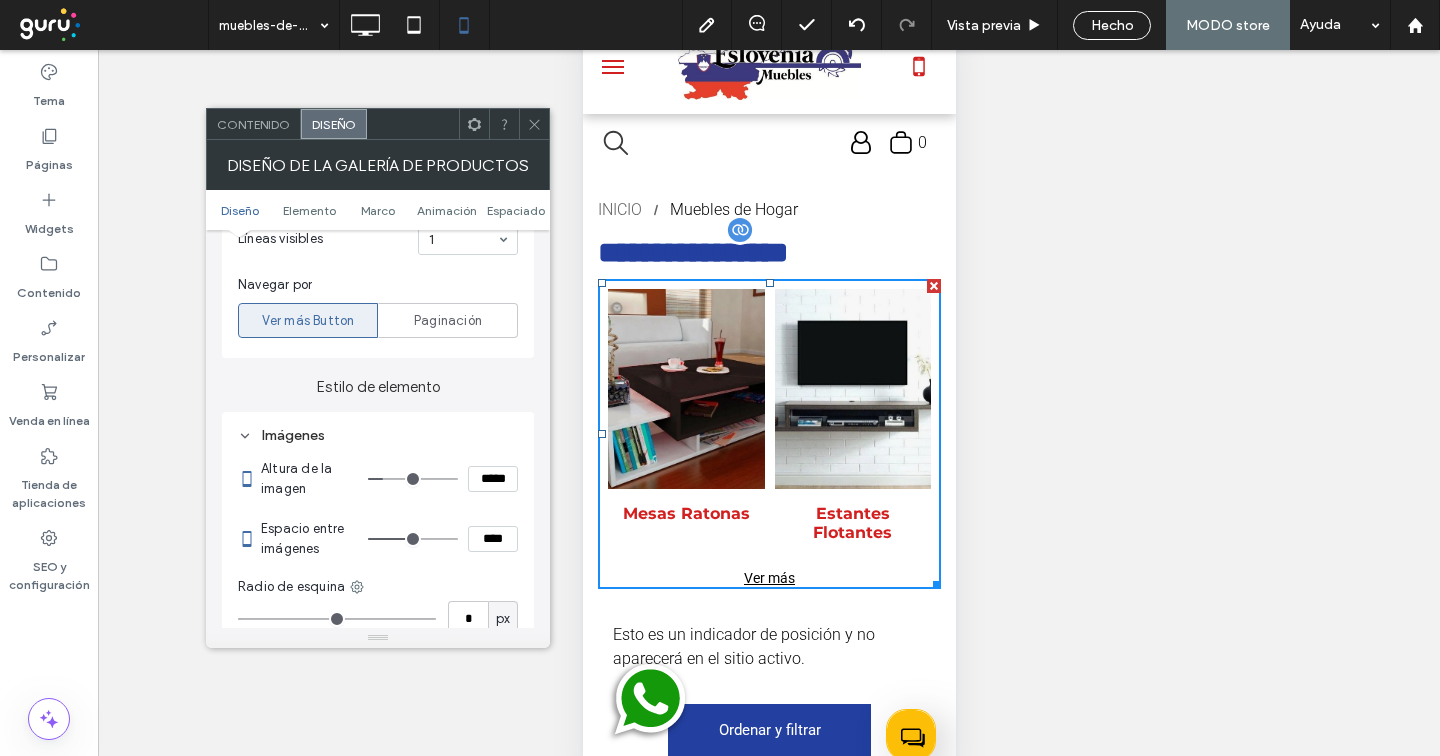 type on "***" 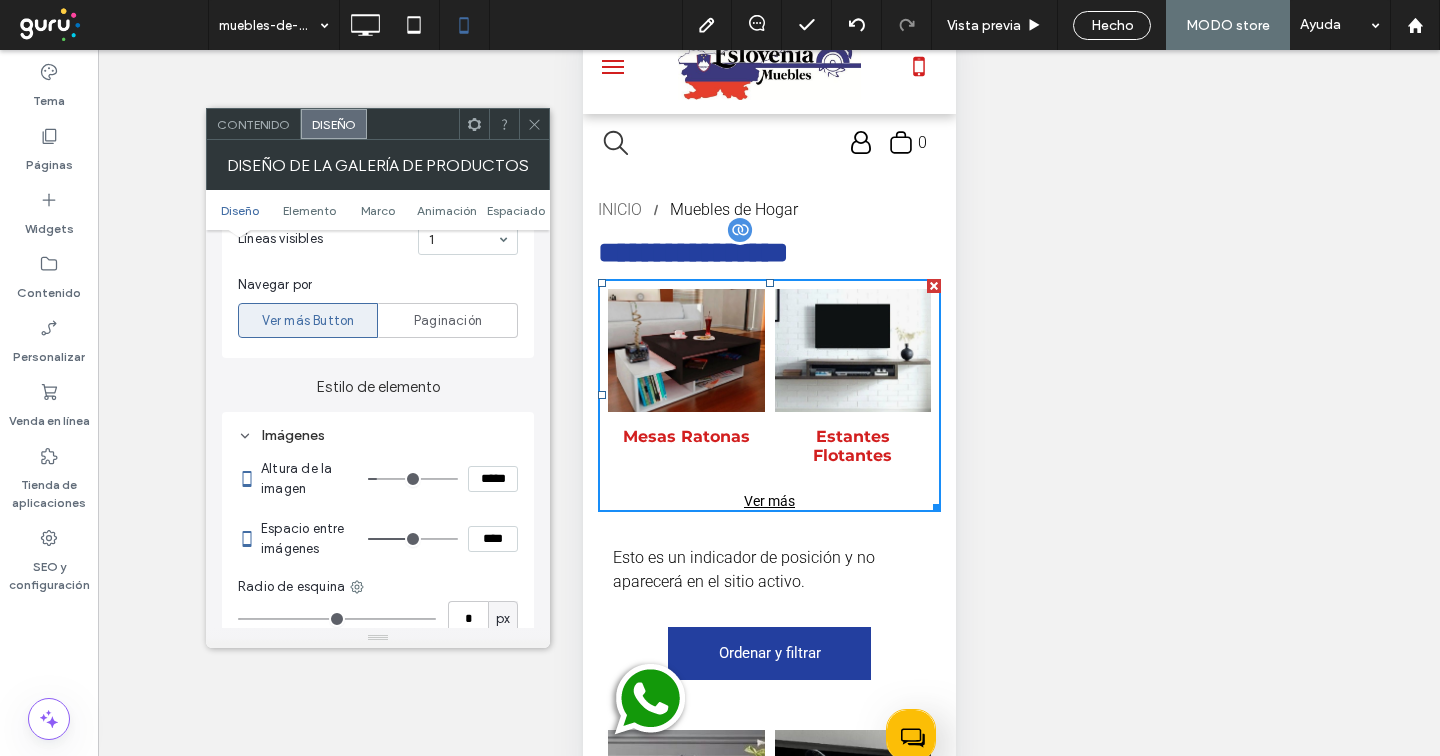 type on "***" 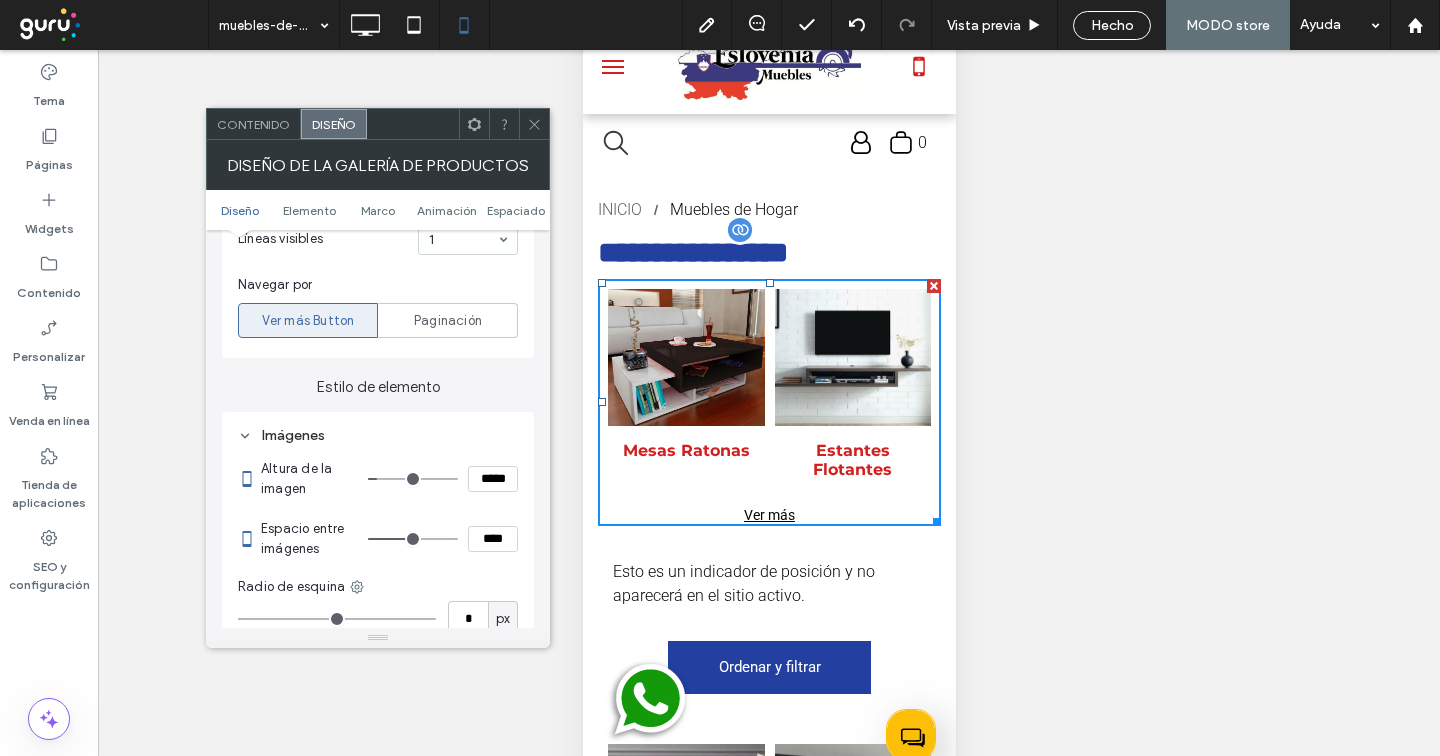 type on "***" 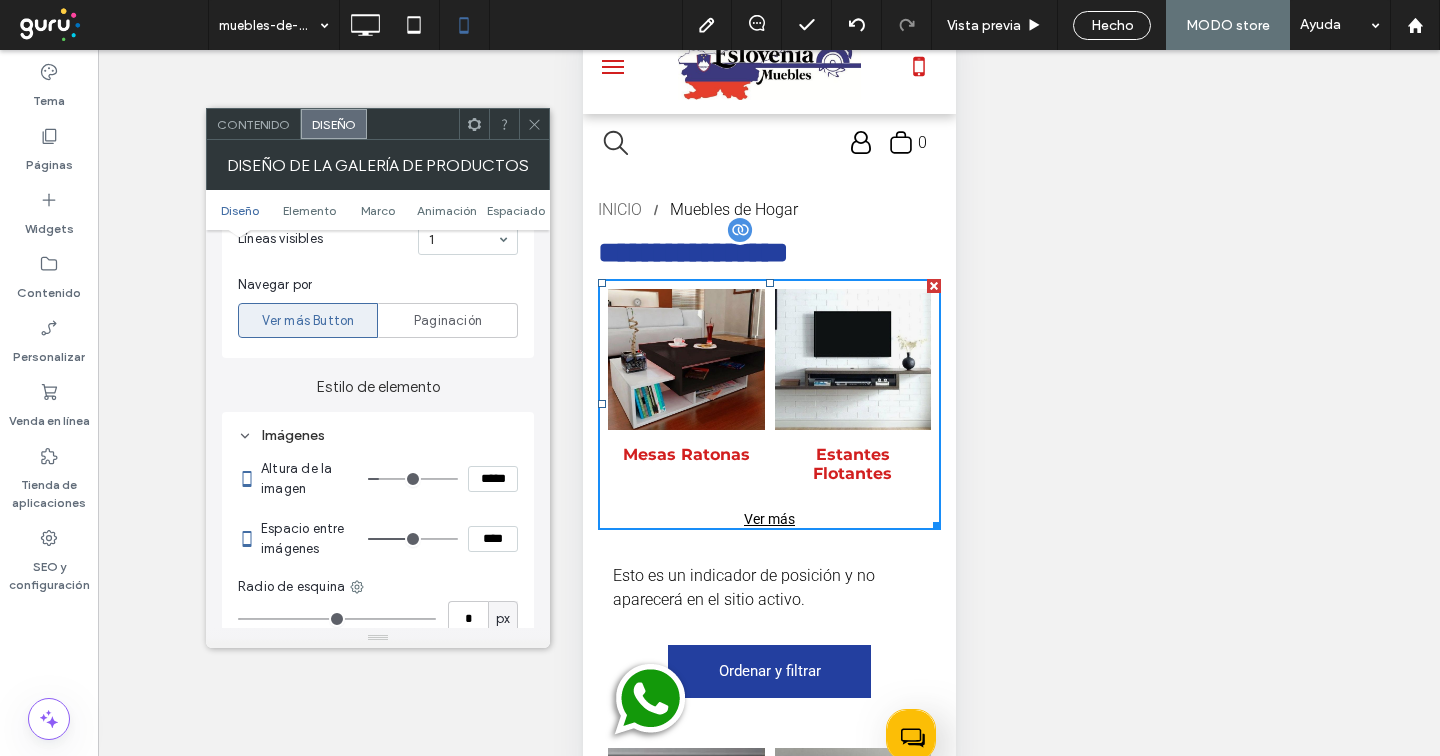 type on "***" 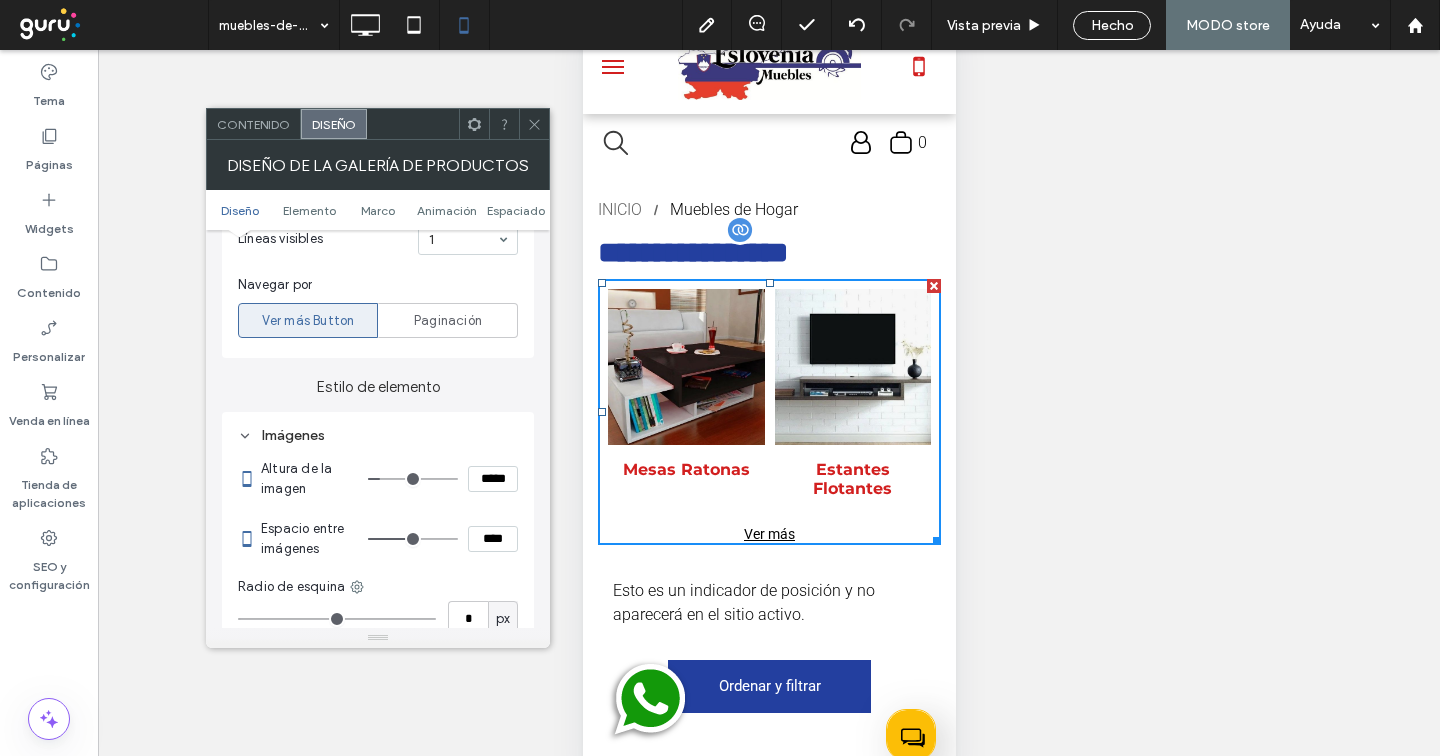 type on "***" 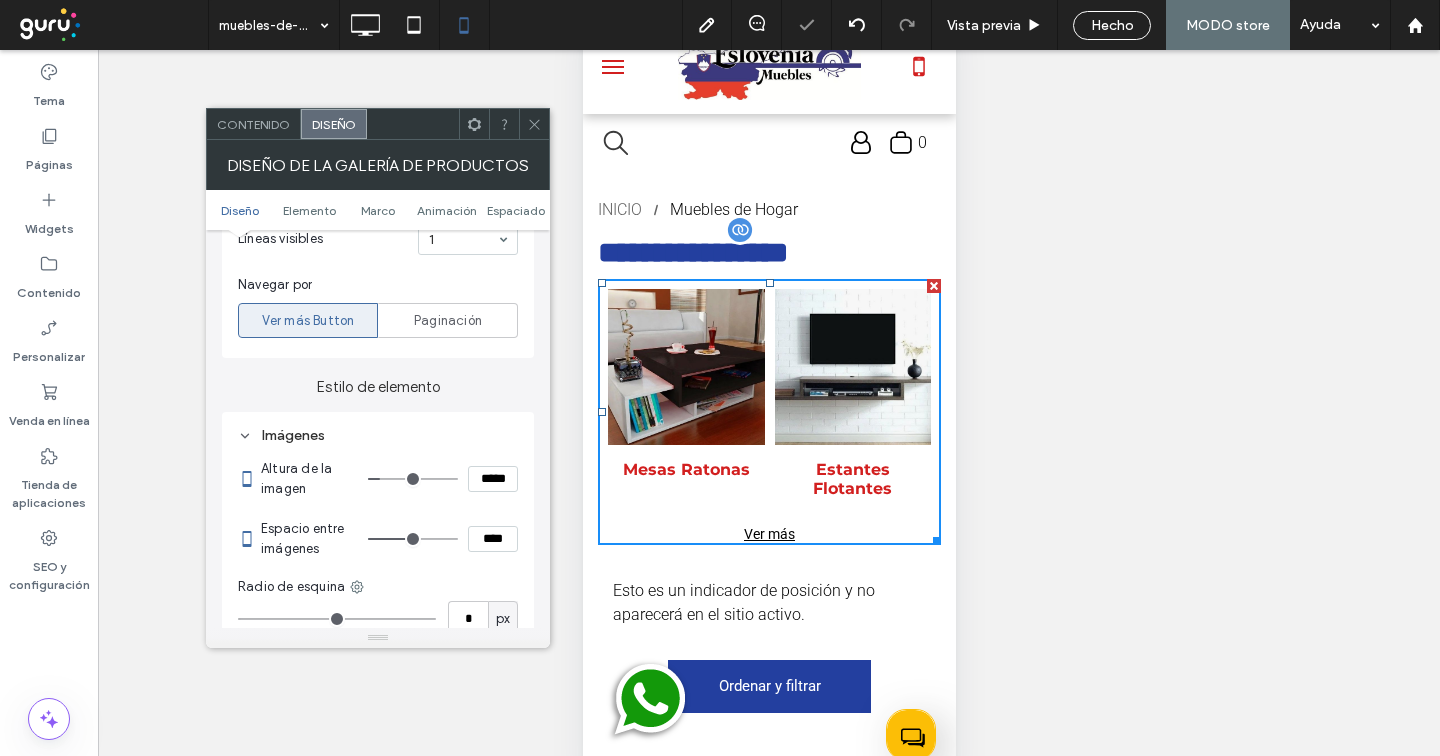 click on "*****" at bounding box center [493, 479] 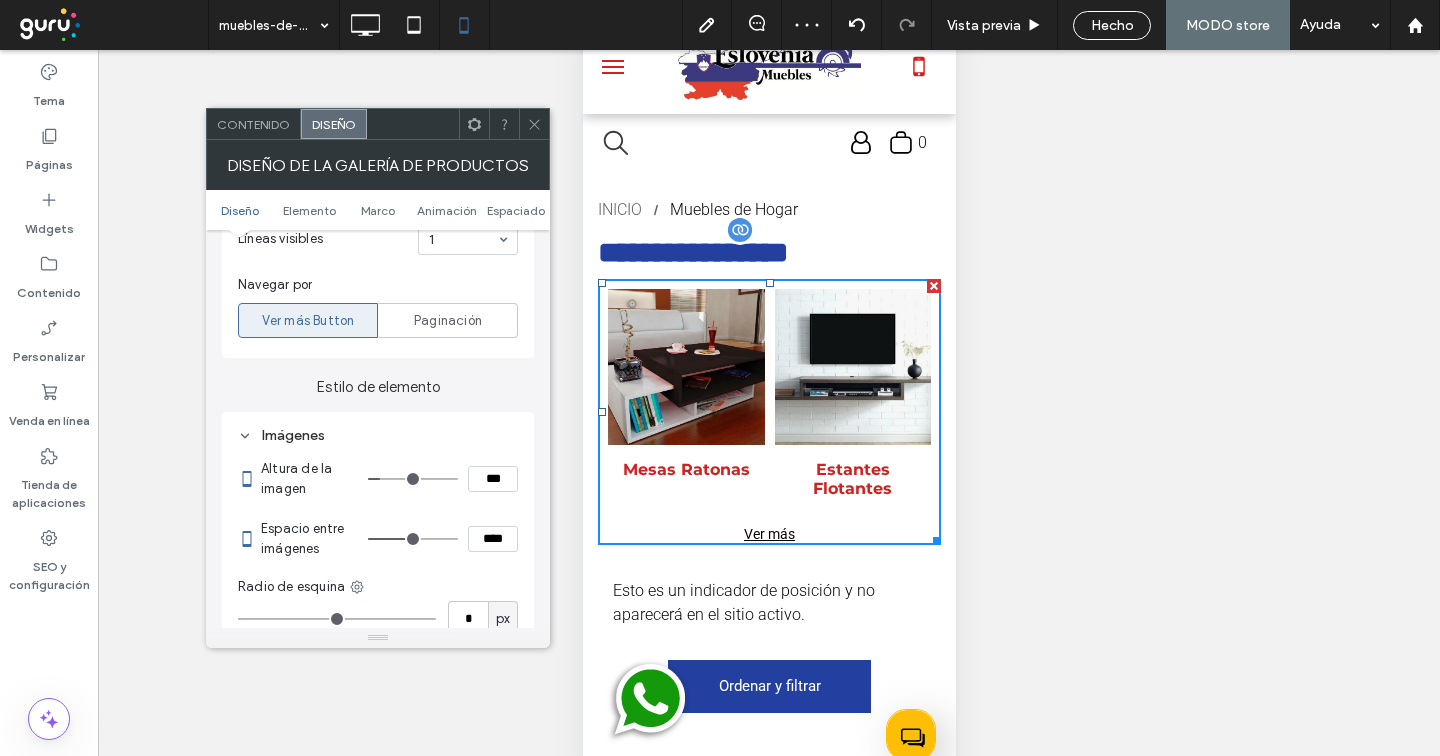 type on "*****" 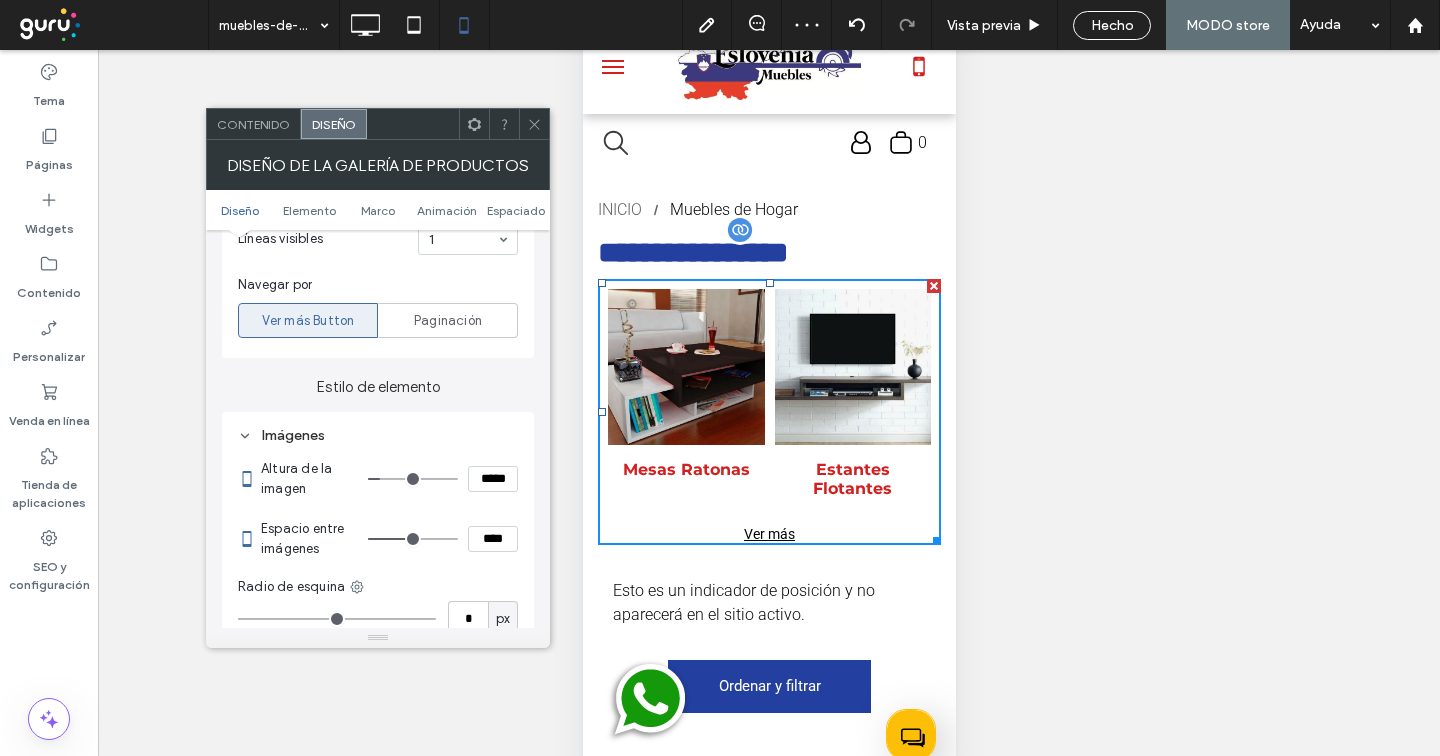 type on "***" 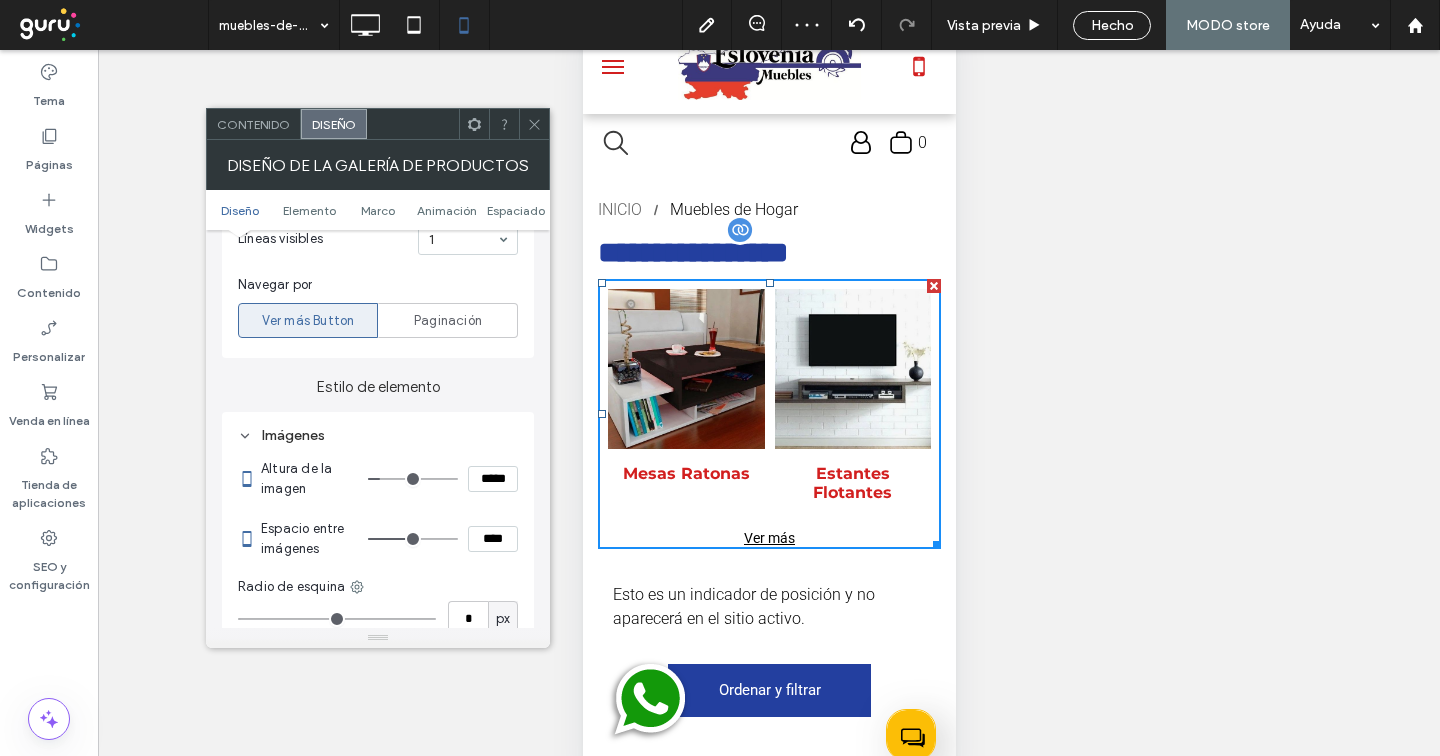 click 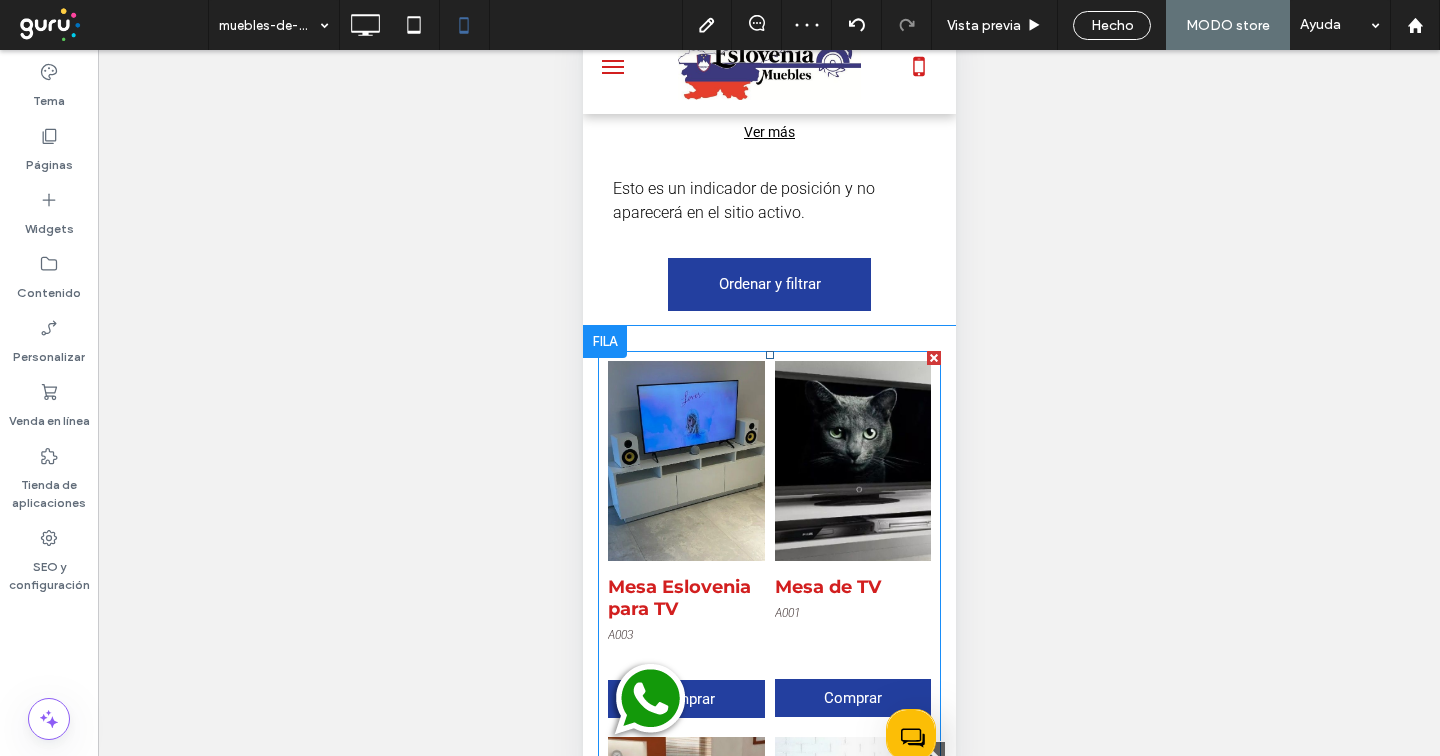 scroll, scrollTop: 443, scrollLeft: 0, axis: vertical 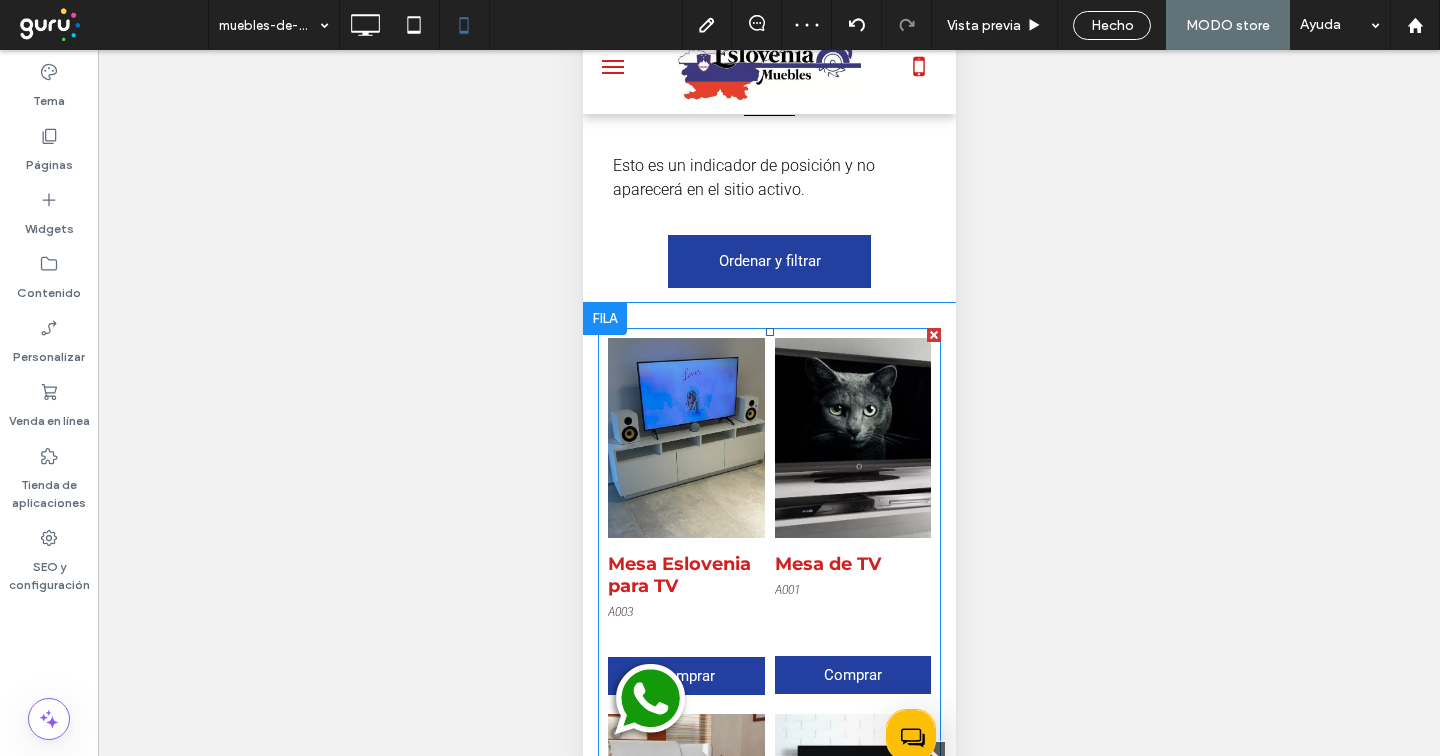 click at bounding box center (685, 438) 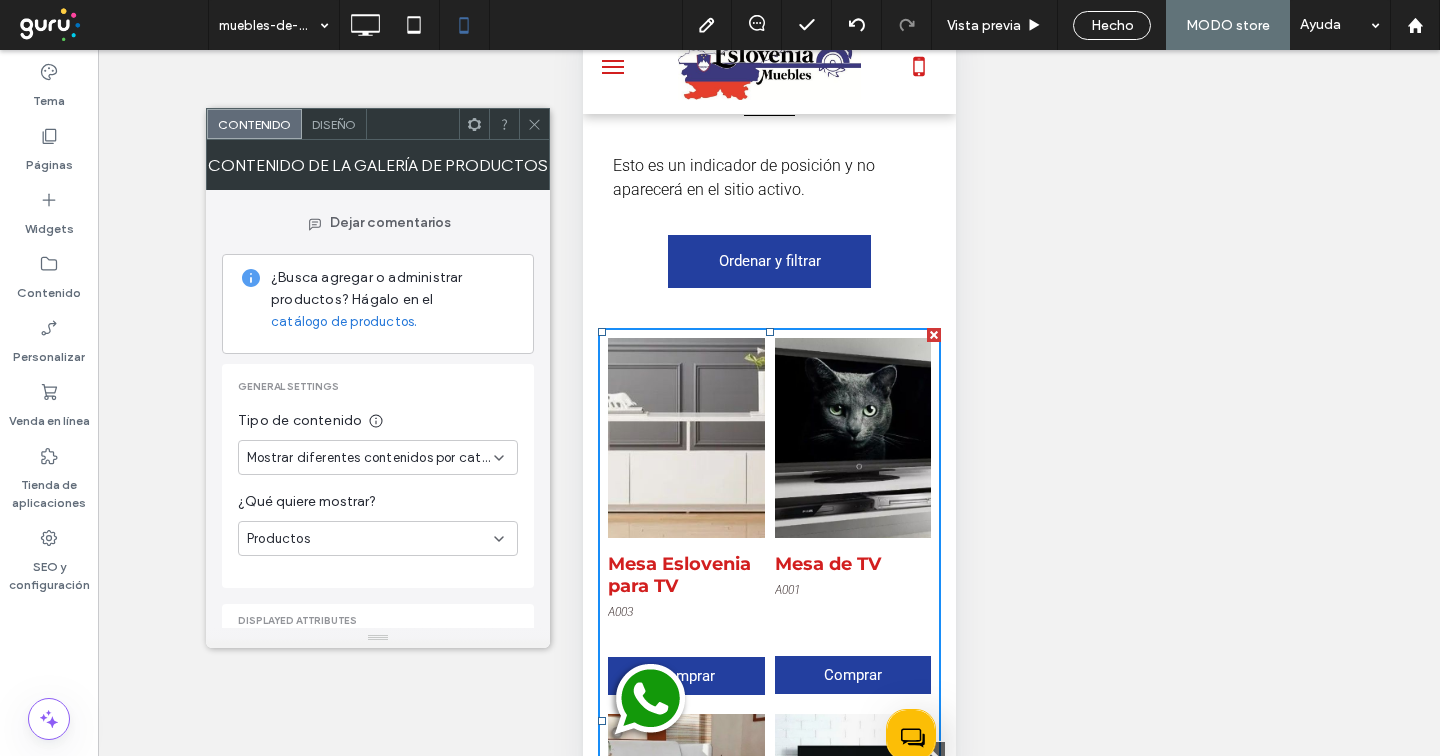 click on "Diseño" at bounding box center [334, 124] 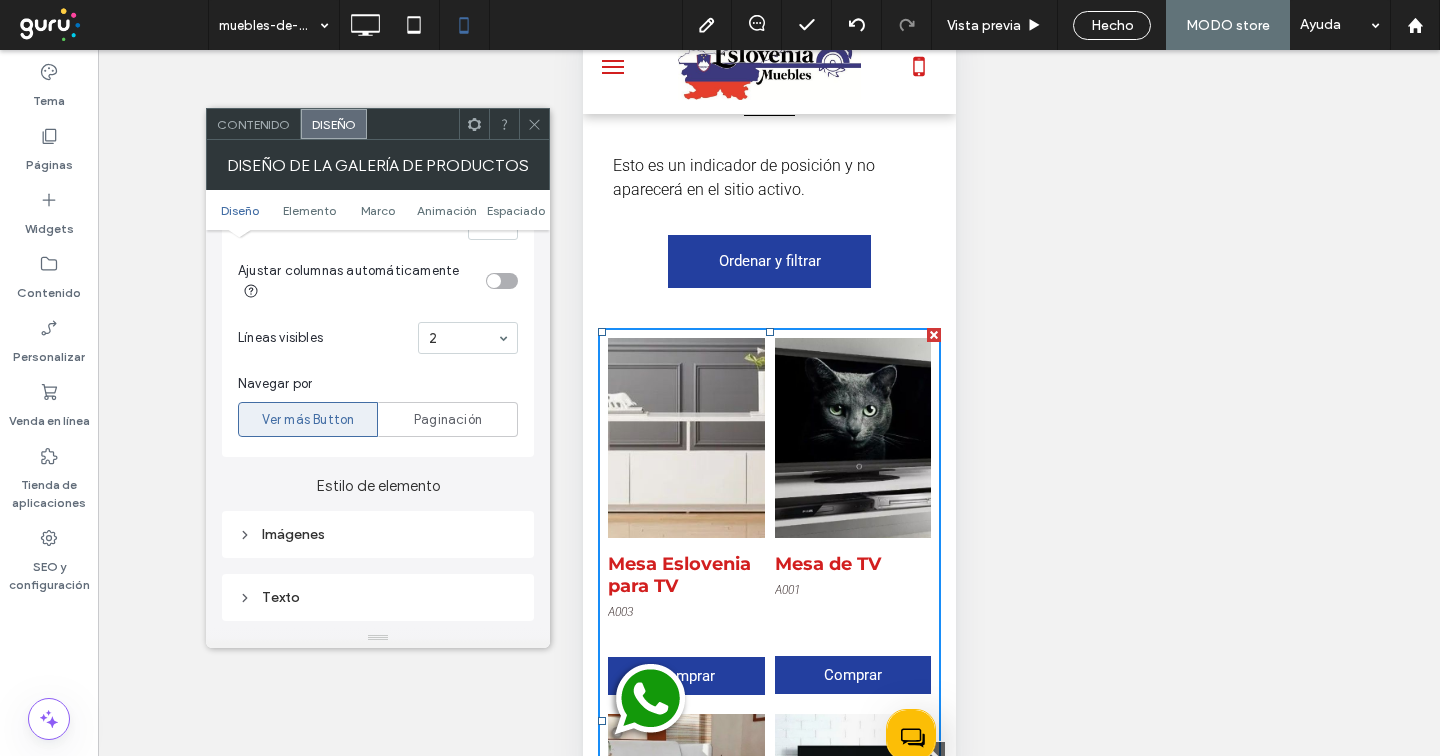 scroll, scrollTop: 668, scrollLeft: 0, axis: vertical 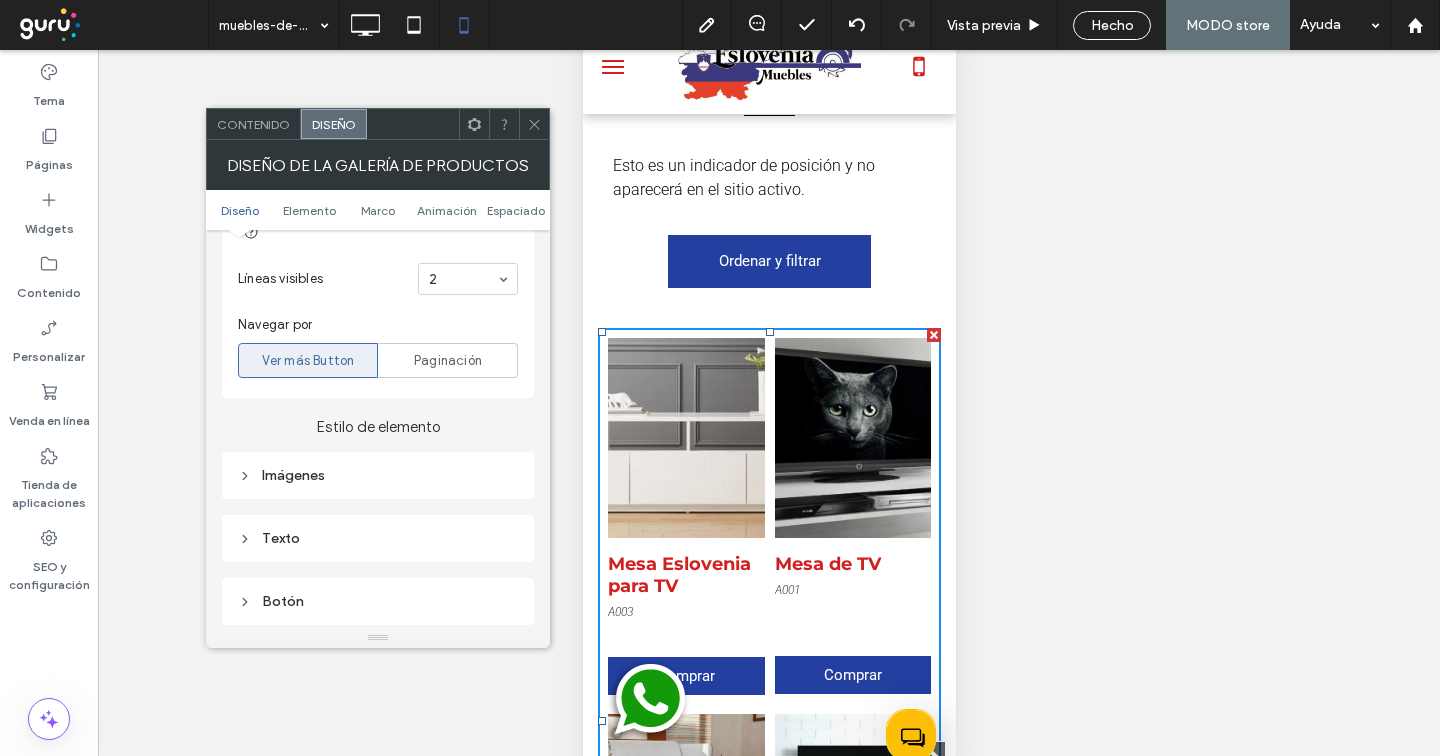 click on "Imágenes" at bounding box center [378, 475] 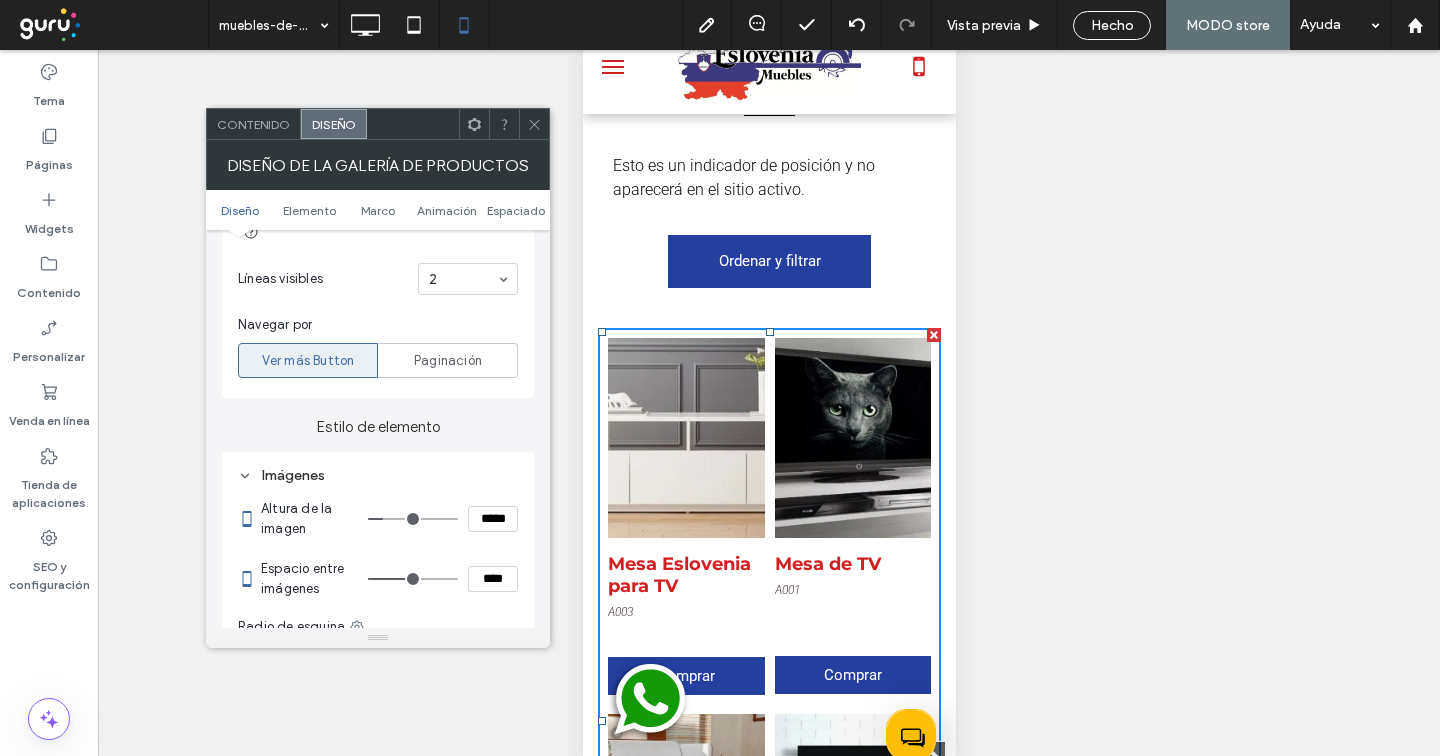 click on "*****" at bounding box center (493, 519) 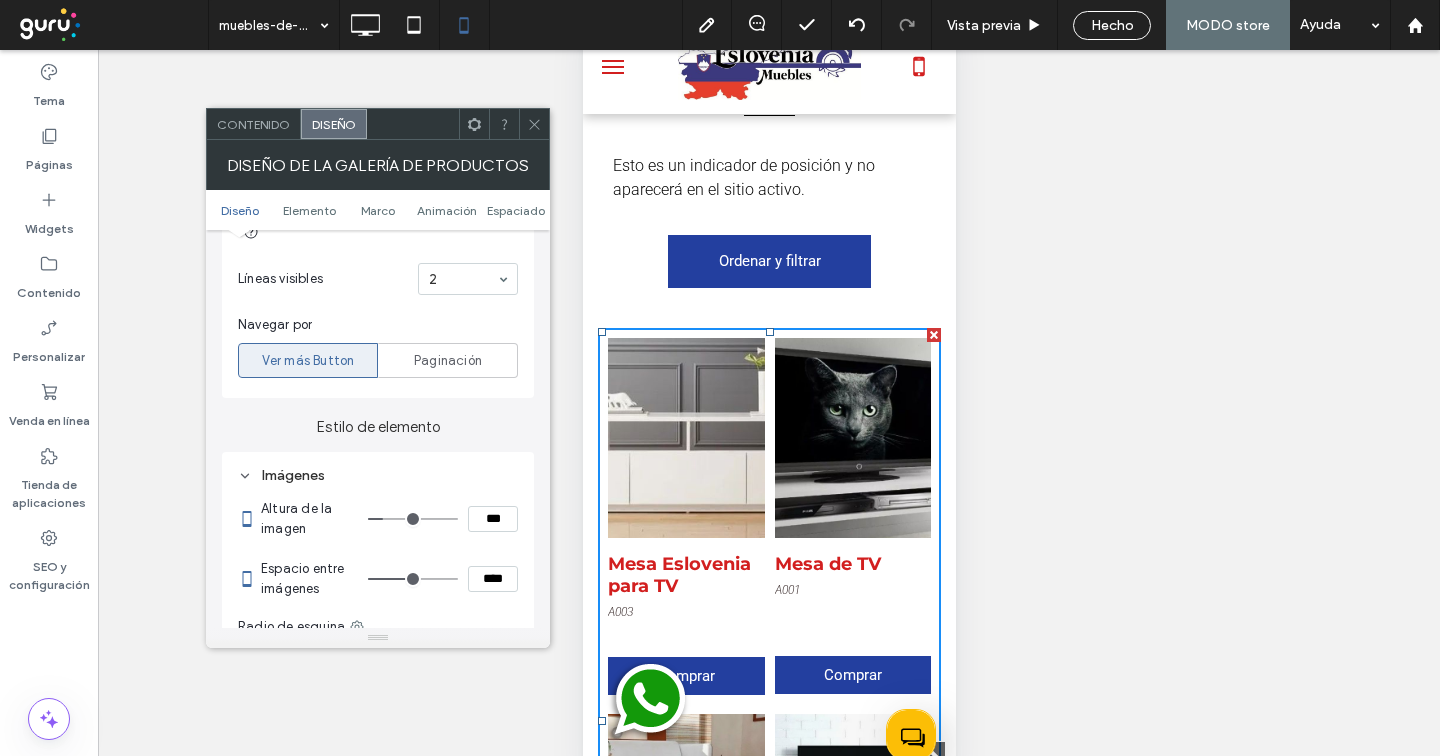 type on "*****" 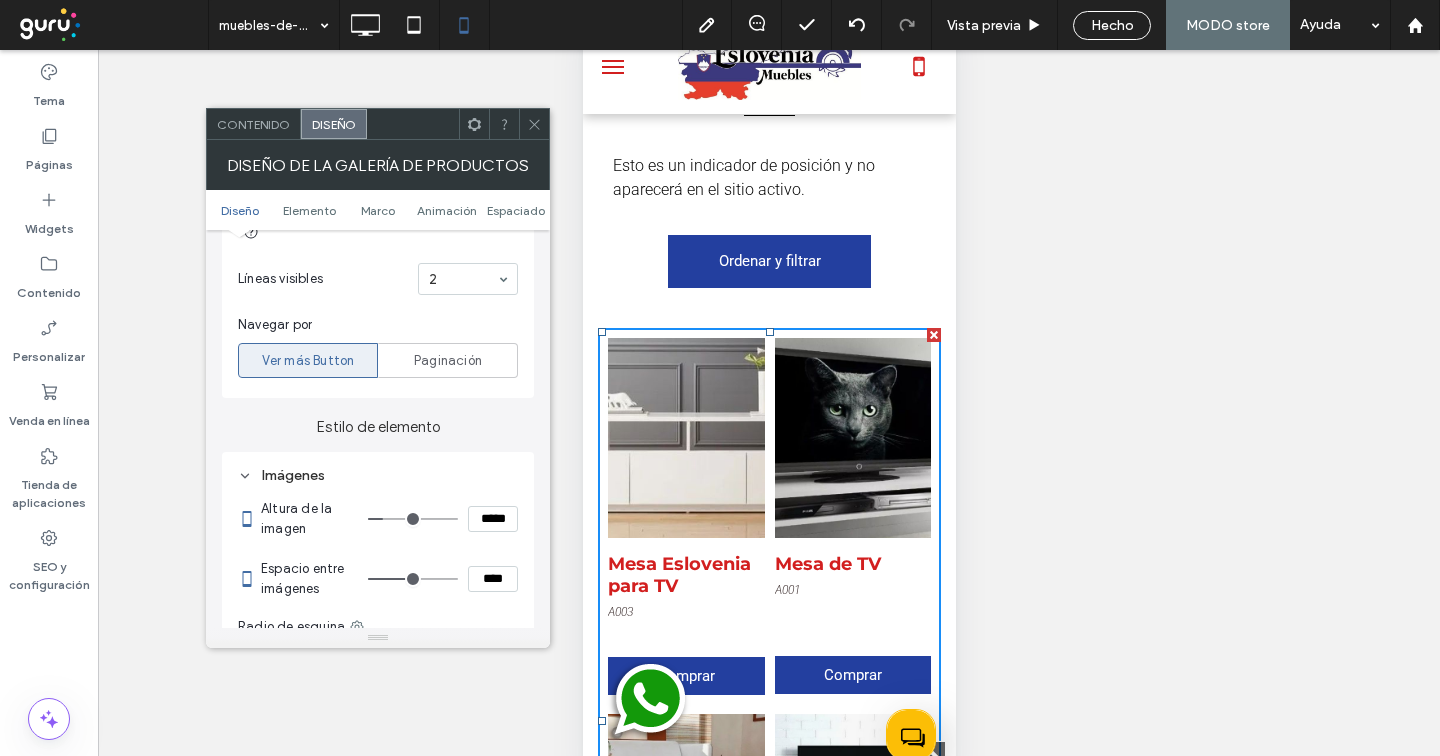 type on "***" 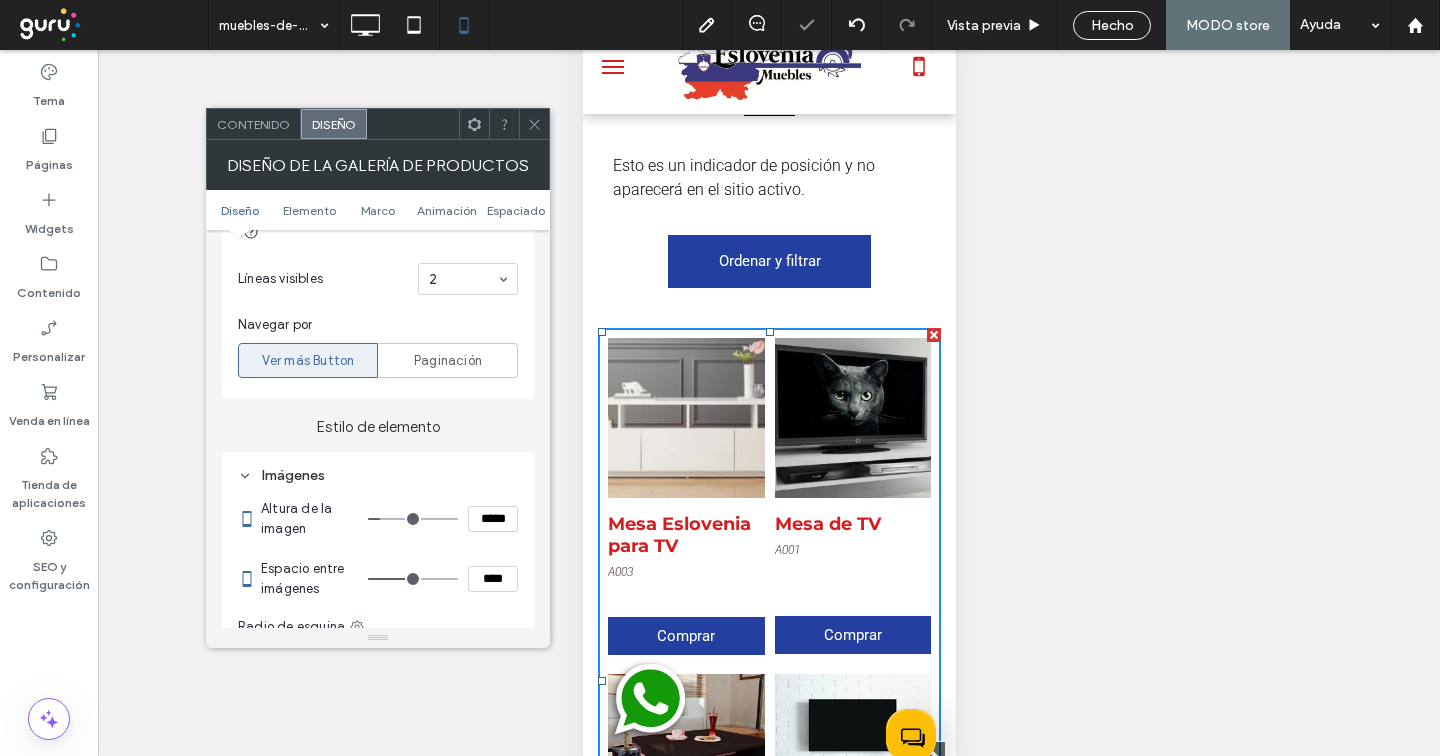 drag, startPoint x: 526, startPoint y: 128, endPoint x: 54, endPoint y: 246, distance: 486.52646 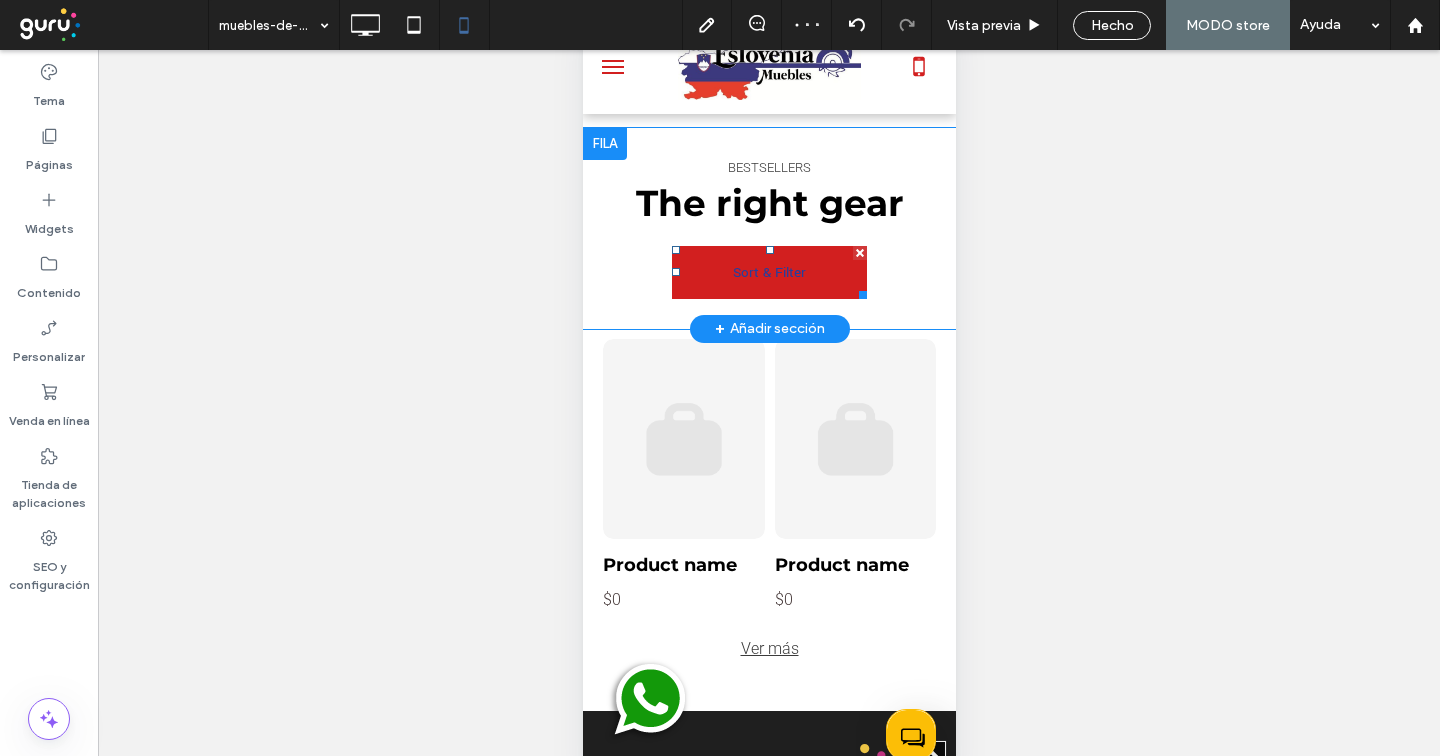 scroll, scrollTop: 1478, scrollLeft: 0, axis: vertical 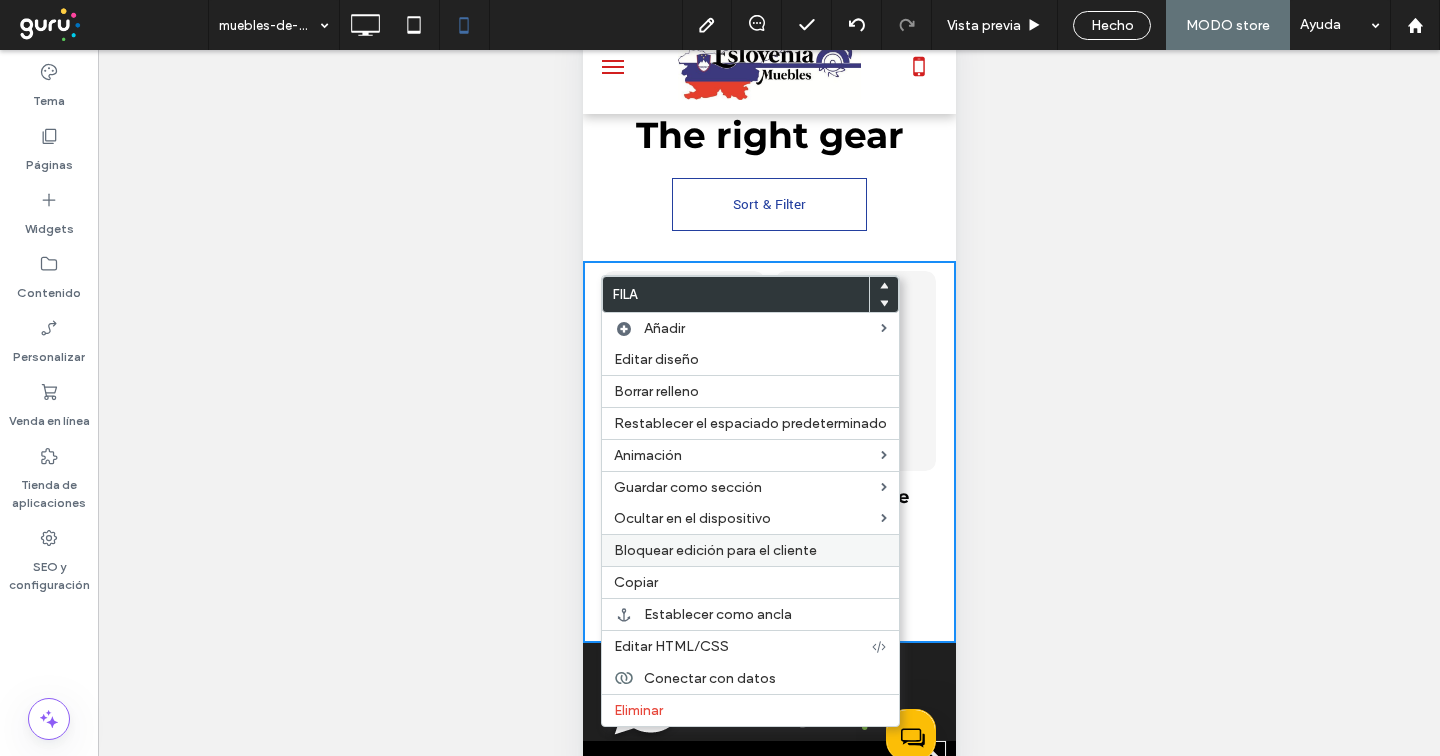 drag, startPoint x: 656, startPoint y: 706, endPoint x: 658, endPoint y: 535, distance: 171.01169 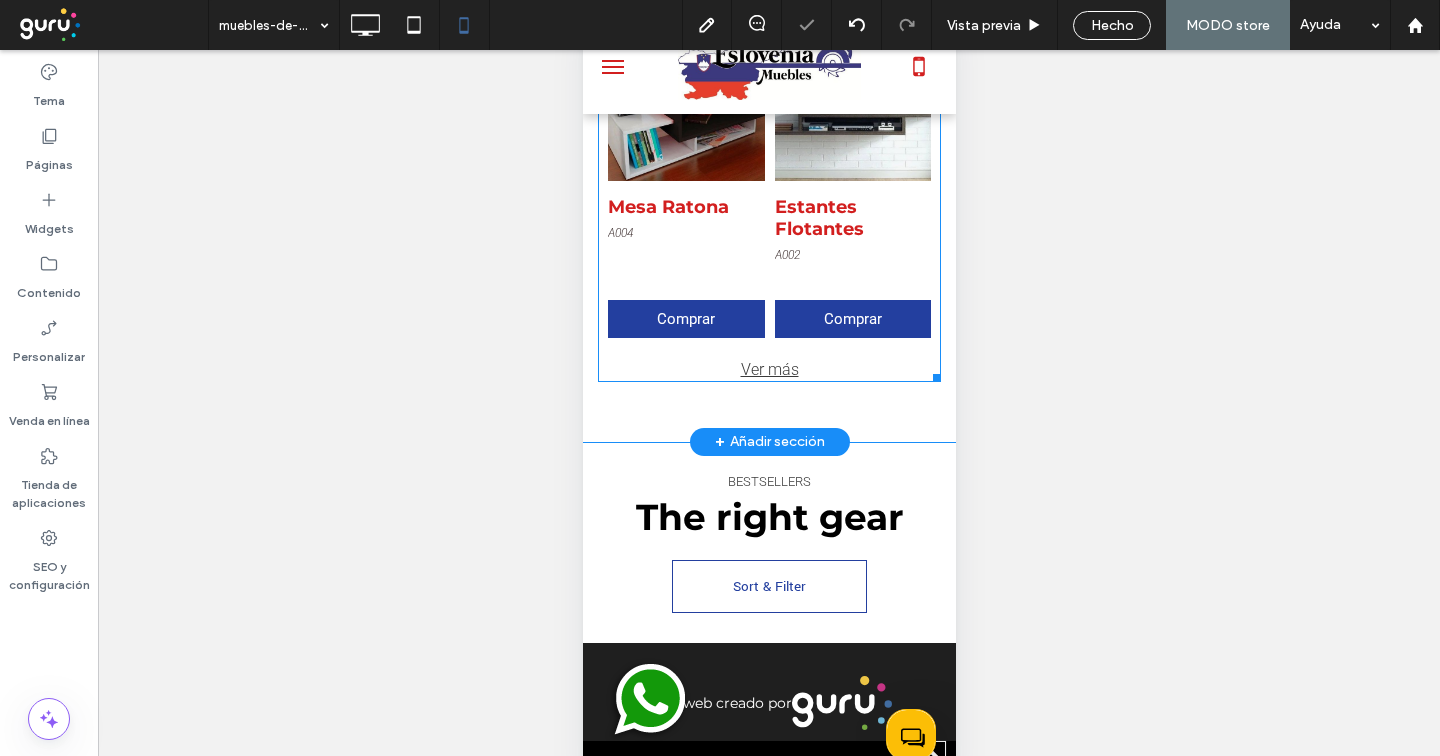 scroll, scrollTop: 1084, scrollLeft: 0, axis: vertical 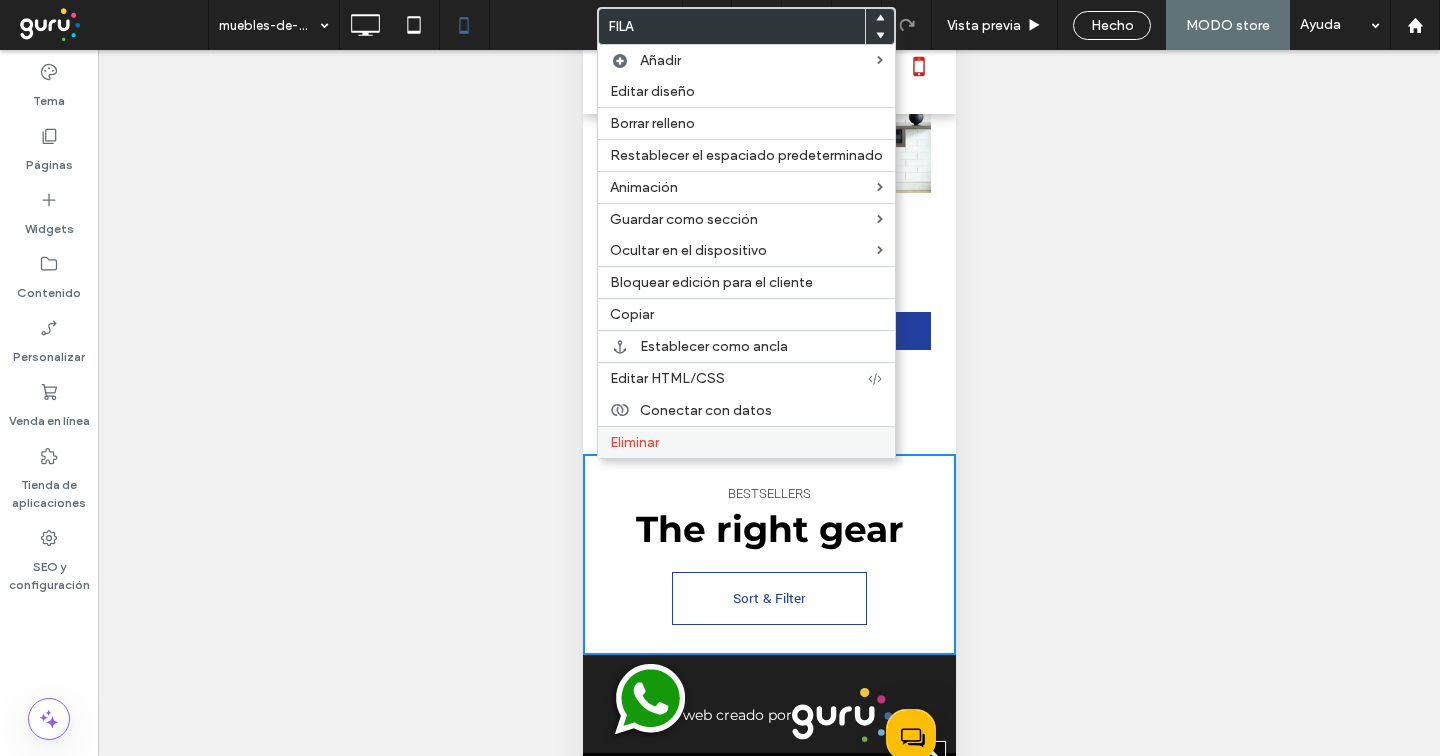 click on "Eliminar" at bounding box center (634, 442) 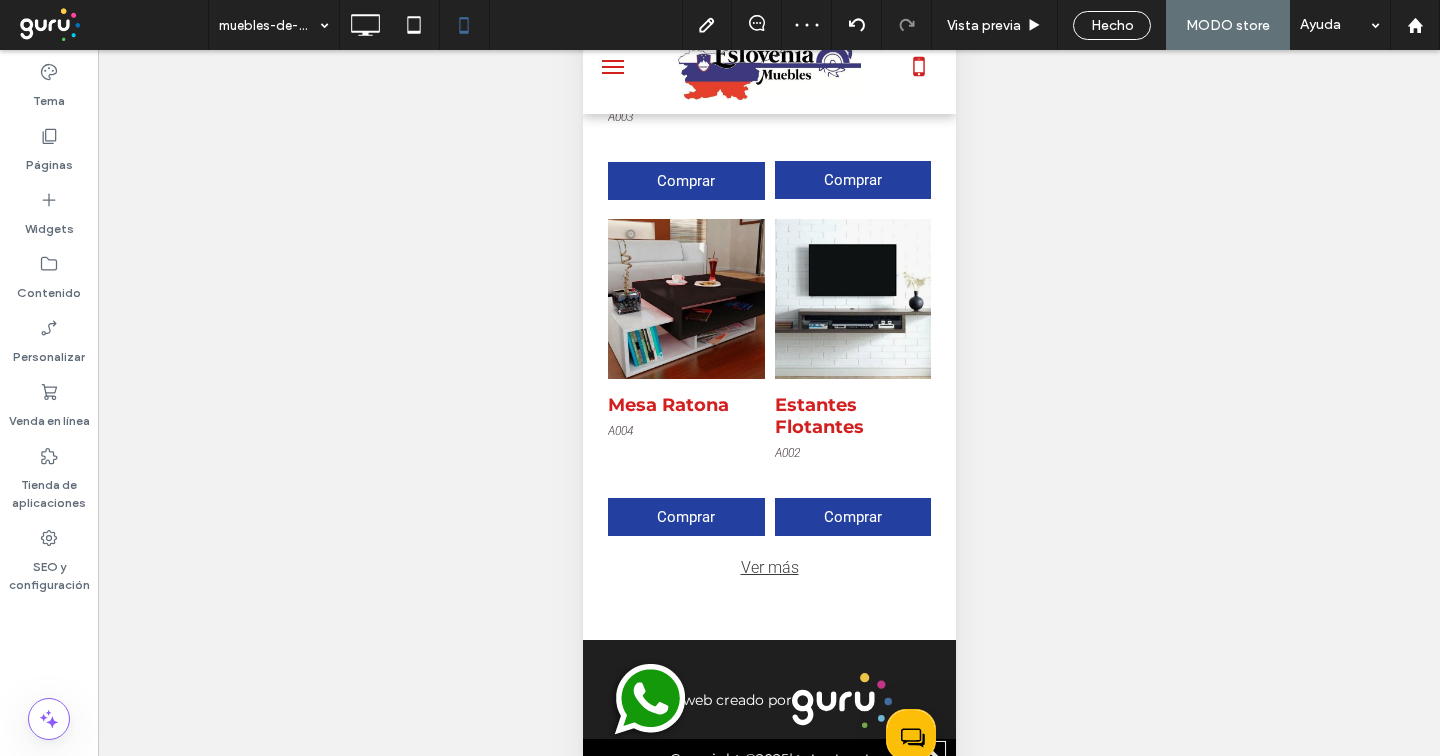 scroll, scrollTop: 896, scrollLeft: 0, axis: vertical 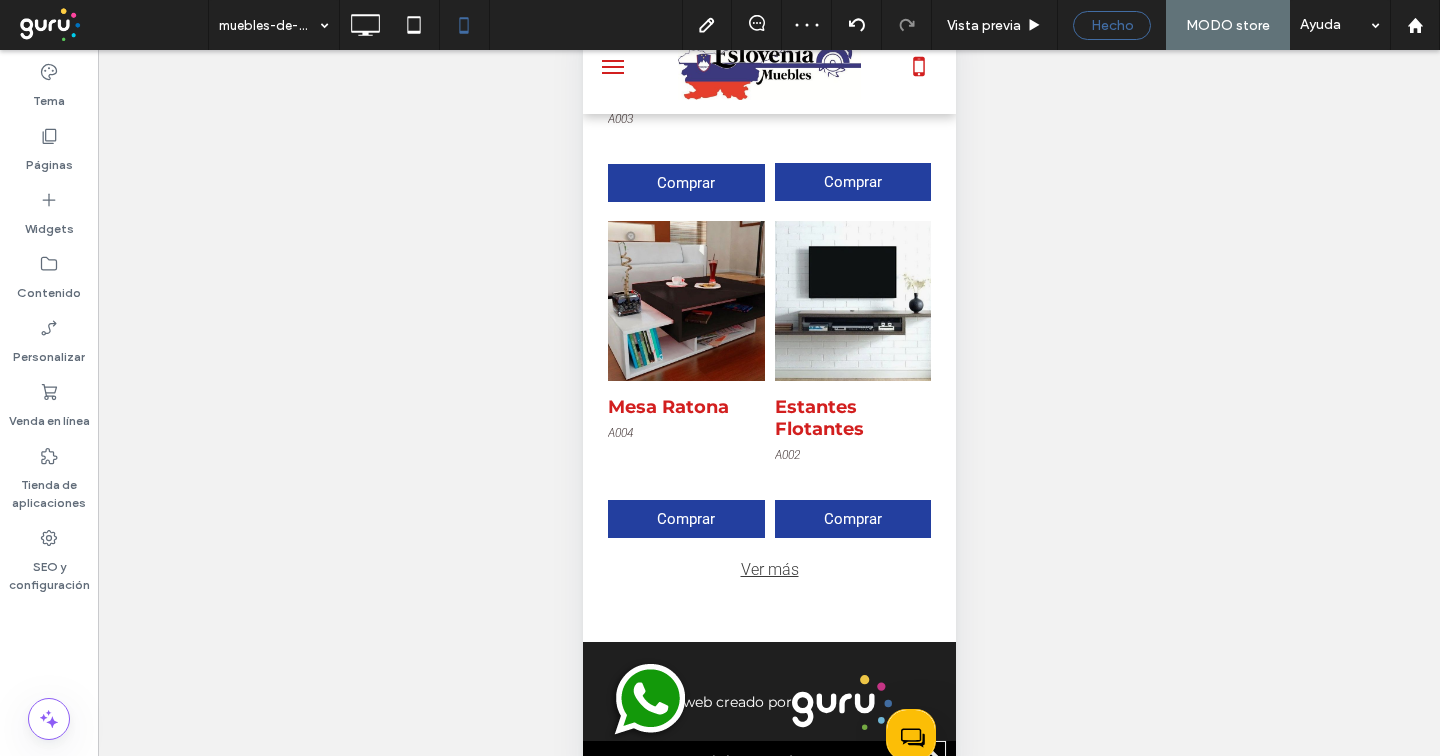 click on "Hecho" at bounding box center [1112, 25] 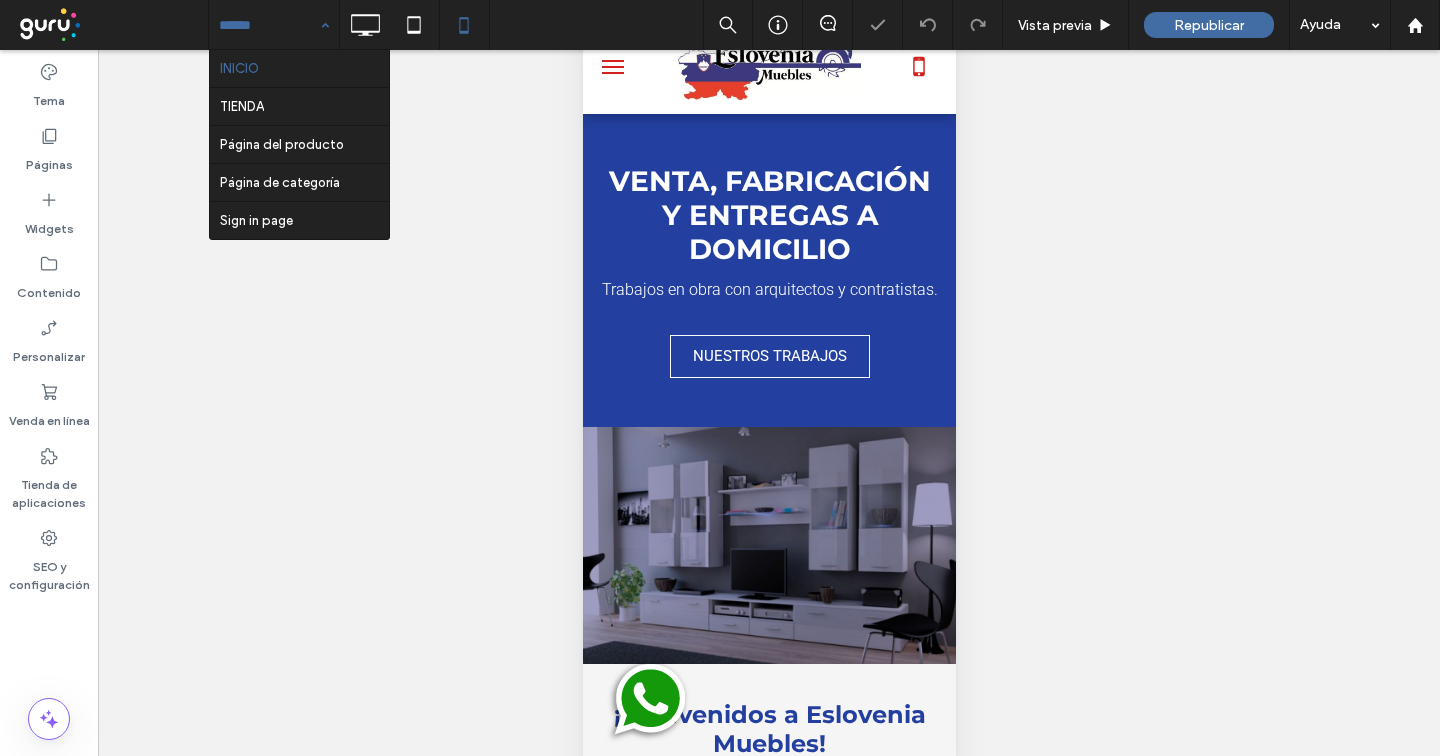 scroll, scrollTop: 0, scrollLeft: 0, axis: both 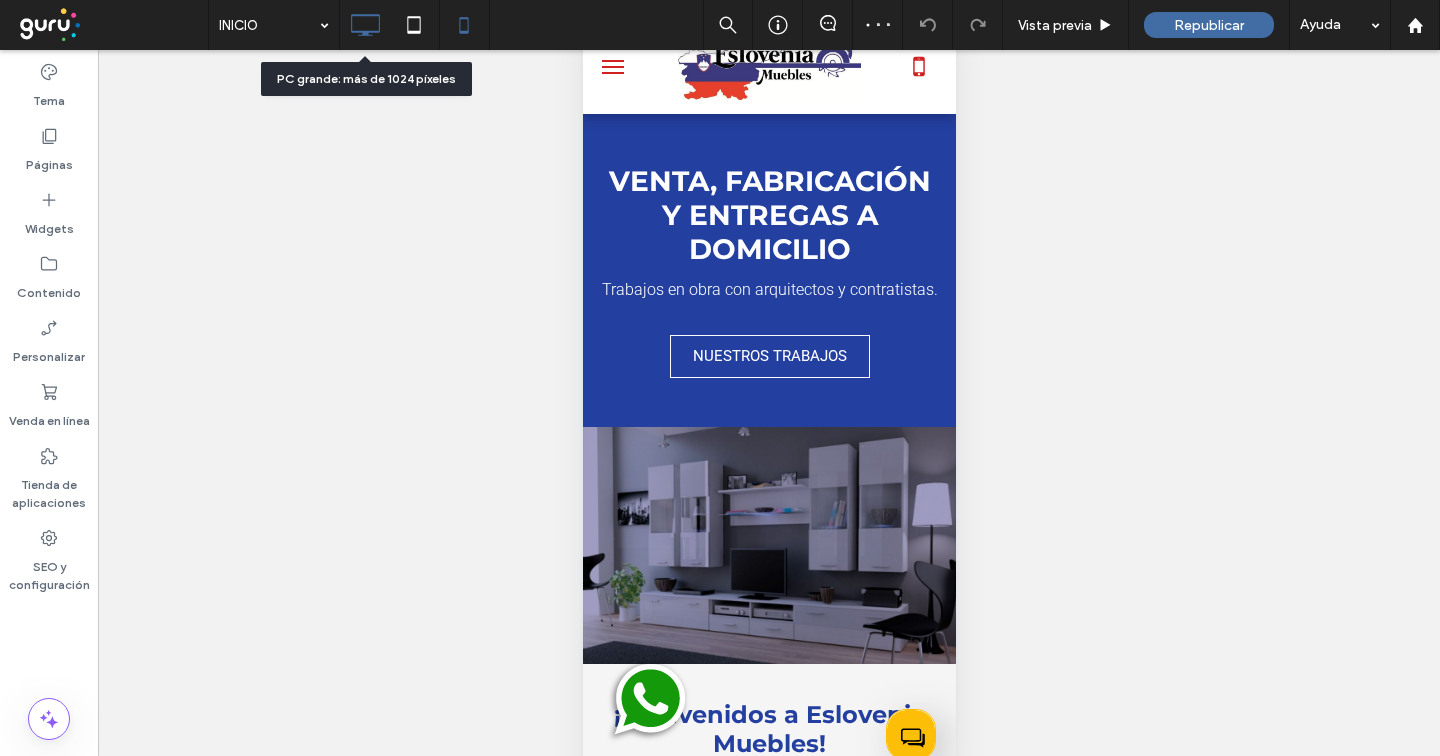 click 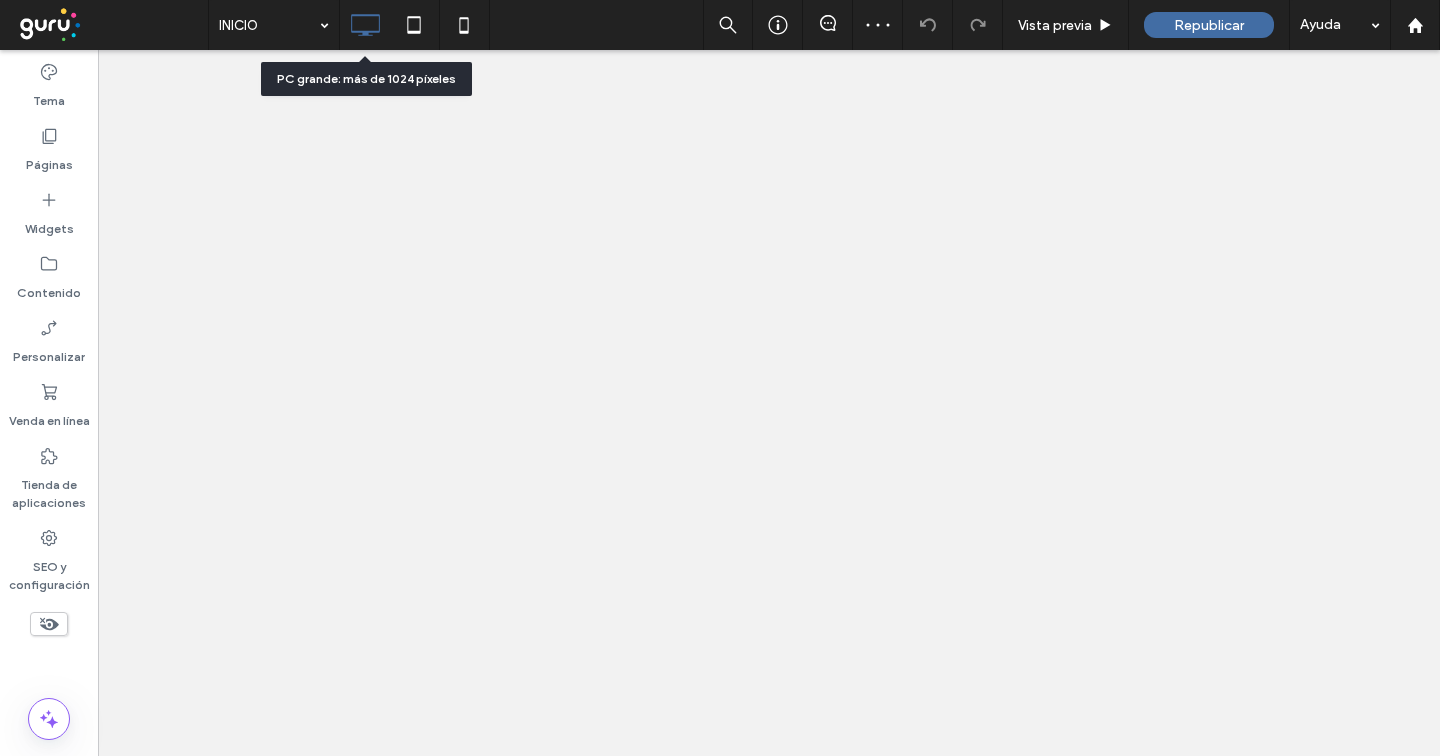 scroll, scrollTop: 0, scrollLeft: 0, axis: both 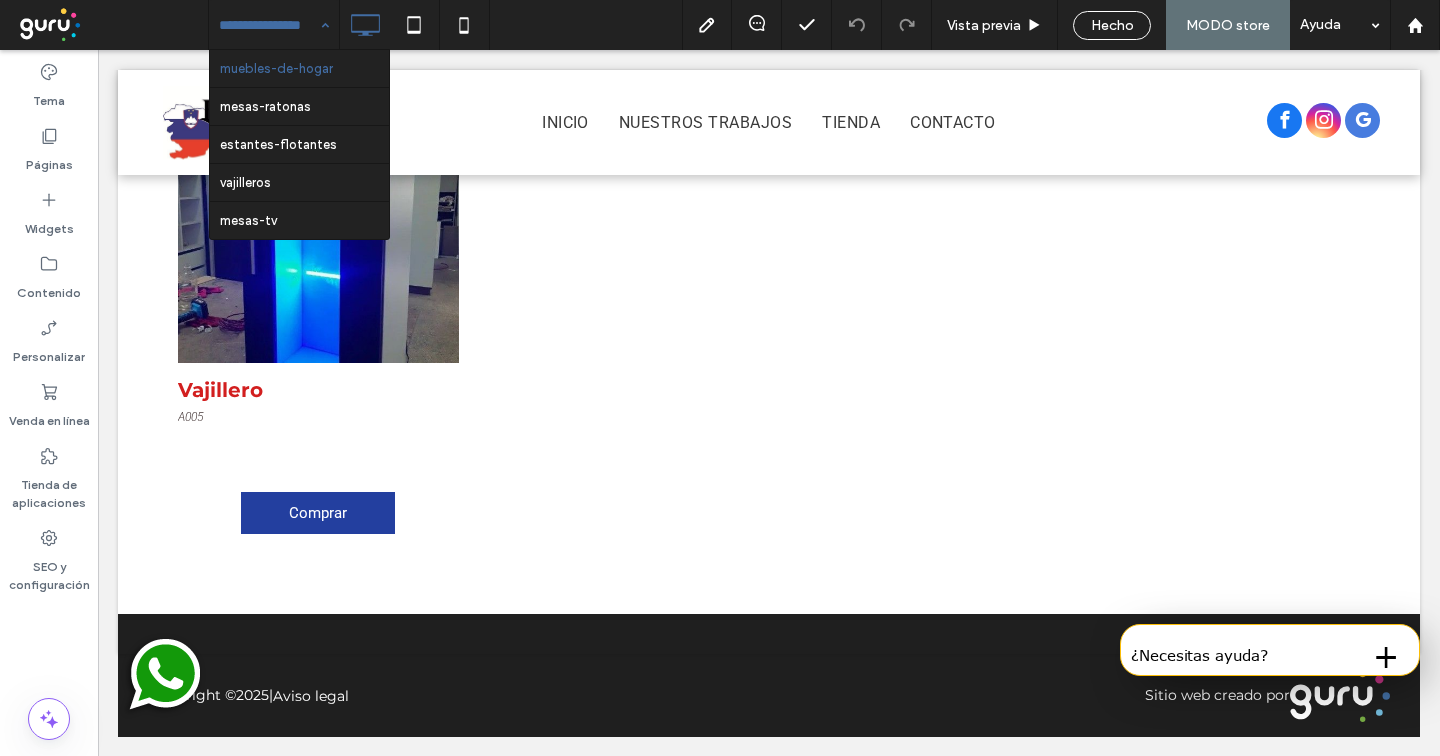 drag, startPoint x: 1097, startPoint y: 18, endPoint x: 1058, endPoint y: 18, distance: 39 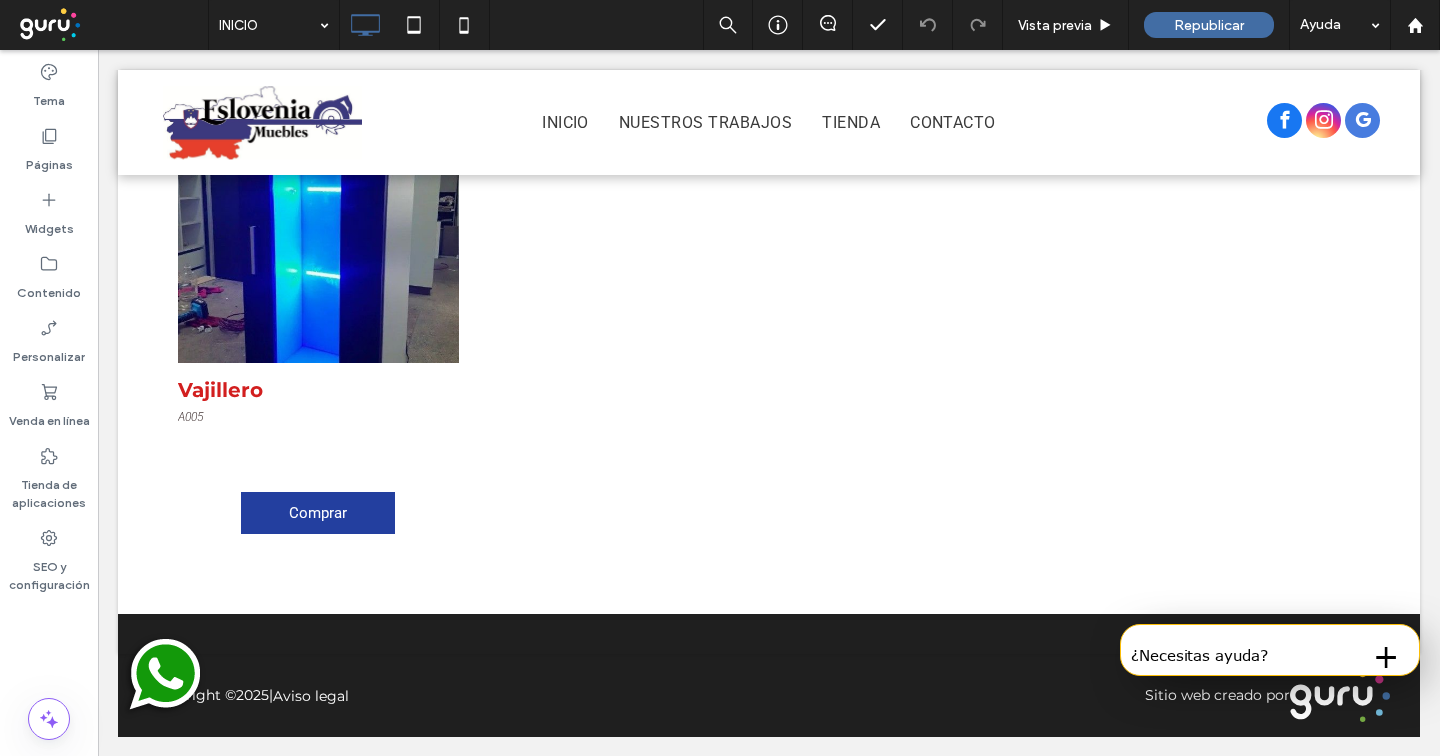 click at bounding box center [720, 378] 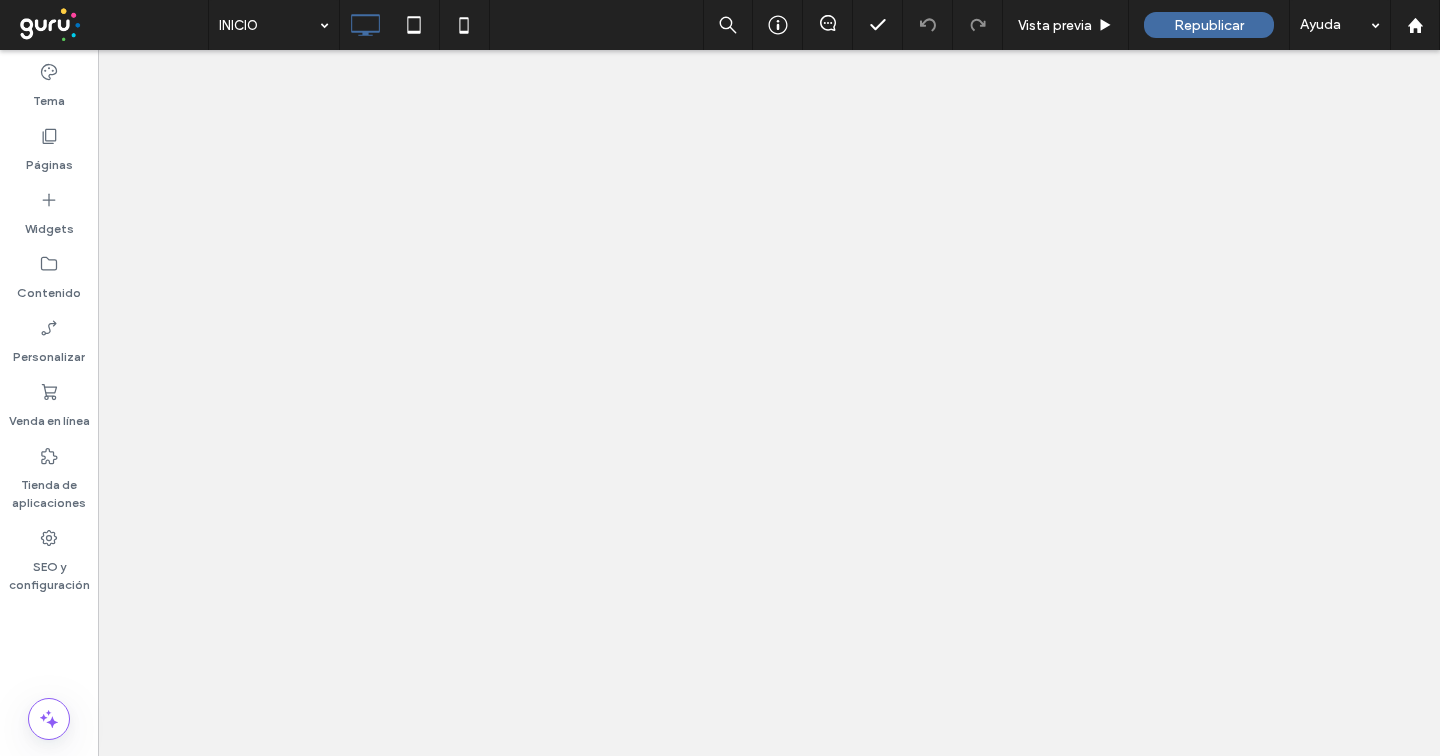 click on "INICIO Vista previa Republicar Ayuda
Comentarios del sitio Comentarios del sitio Automatizar los comentarios nuevos Notifique al instante a su equipo cuando alguien agregue o actualice un comentario en una página web. Ver ejemplos de Zap
Tema Páginas Widgets Contenido Personalizar Venda en línea Tienda de aplicaciones SEO y configuración
Hacer visible?
Sí
Hacer visible?
Sí
HTML CSS" at bounding box center [720, 378] 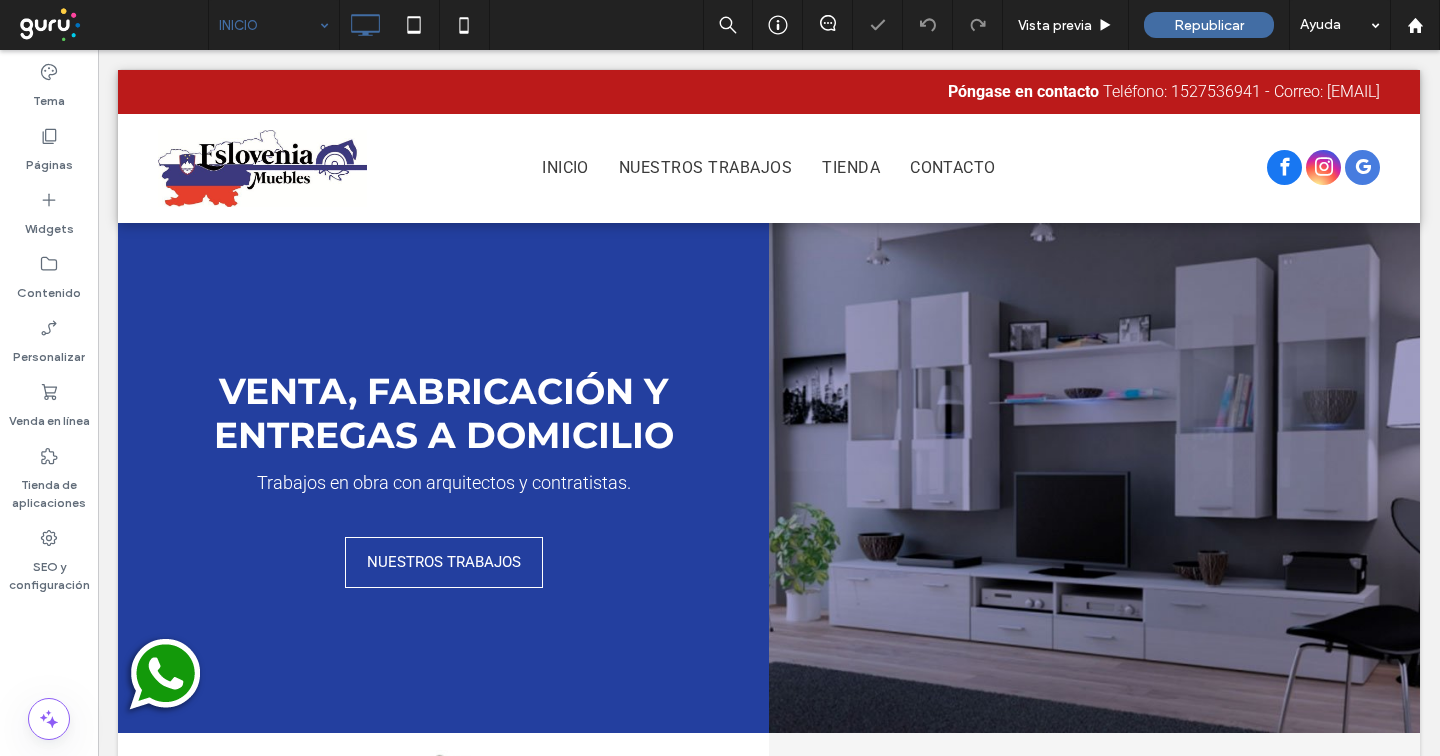 scroll, scrollTop: 0, scrollLeft: 0, axis: both 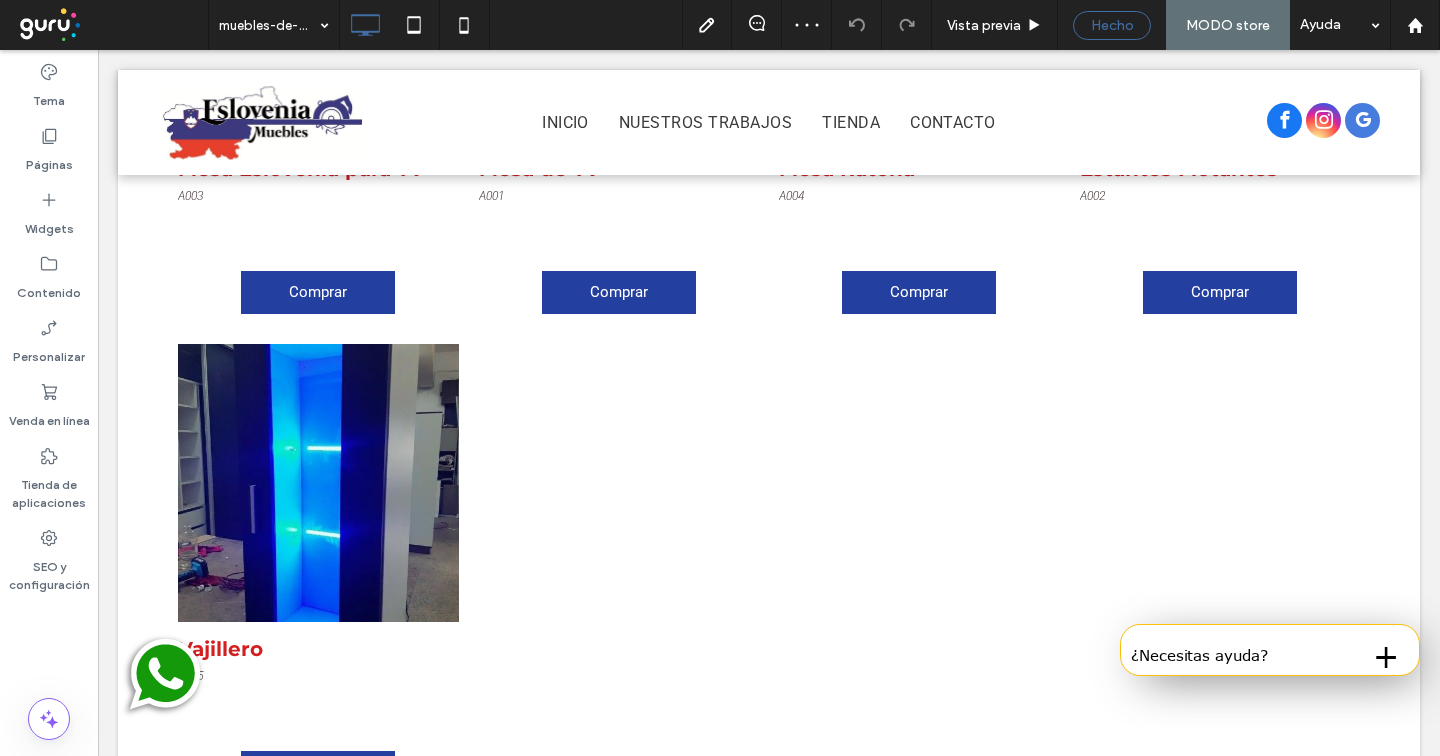 click on "Hecho" at bounding box center [1112, 25] 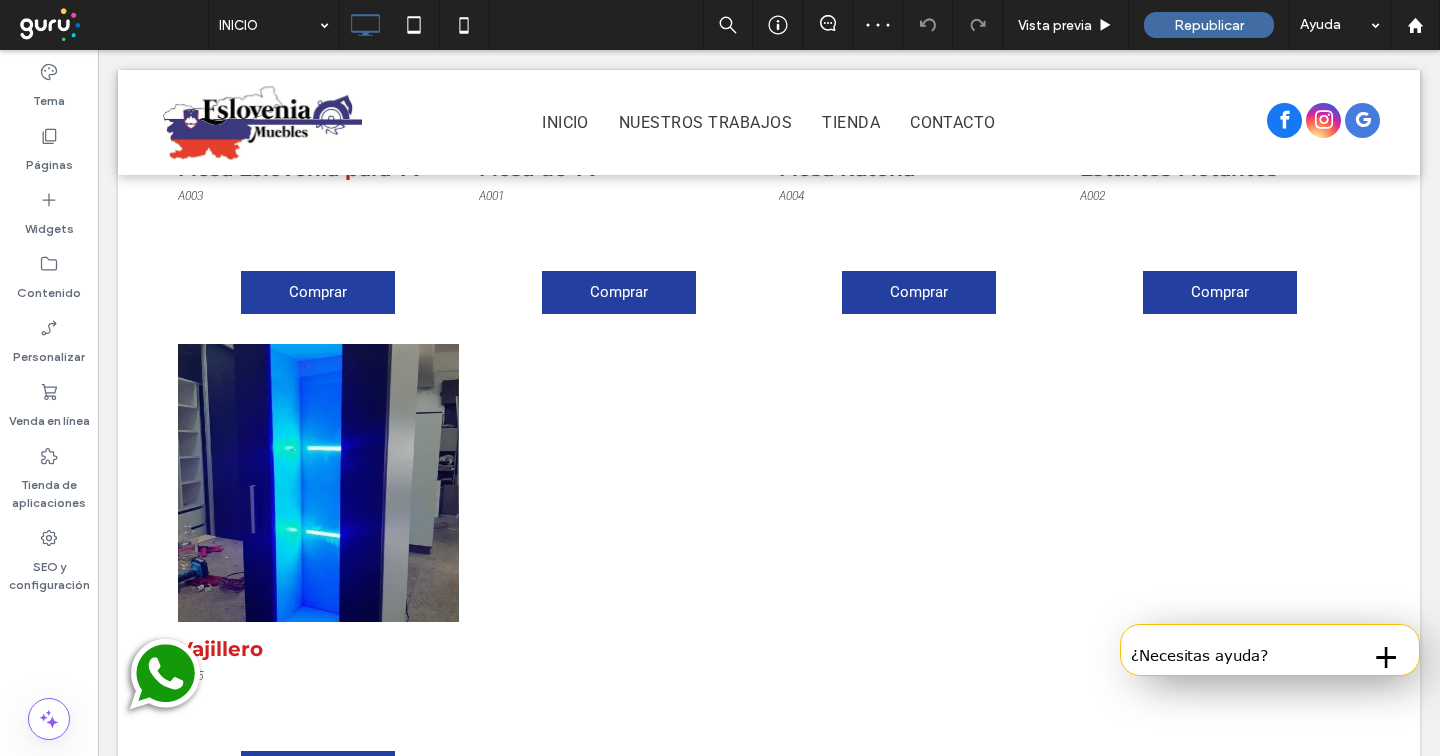 click at bounding box center (720, 378) 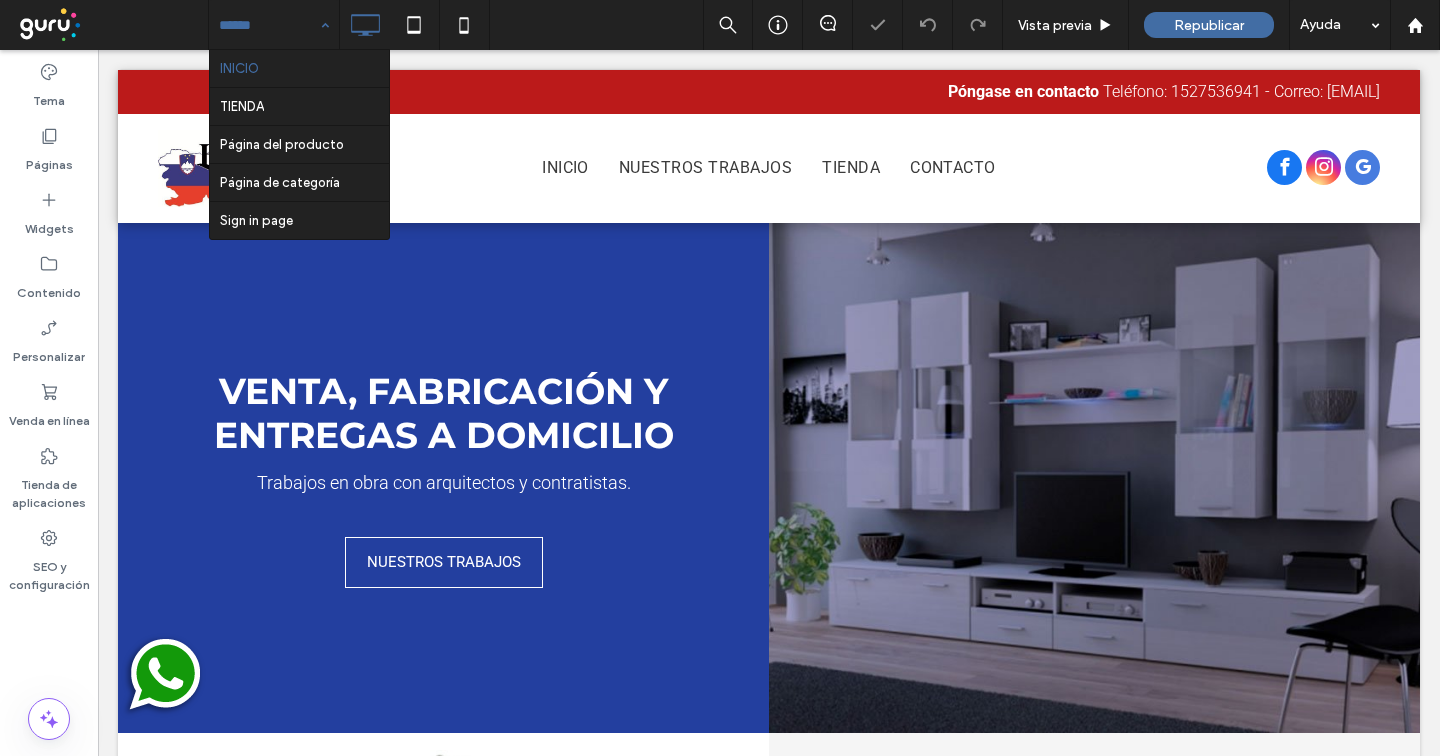 scroll, scrollTop: 0, scrollLeft: 0, axis: both 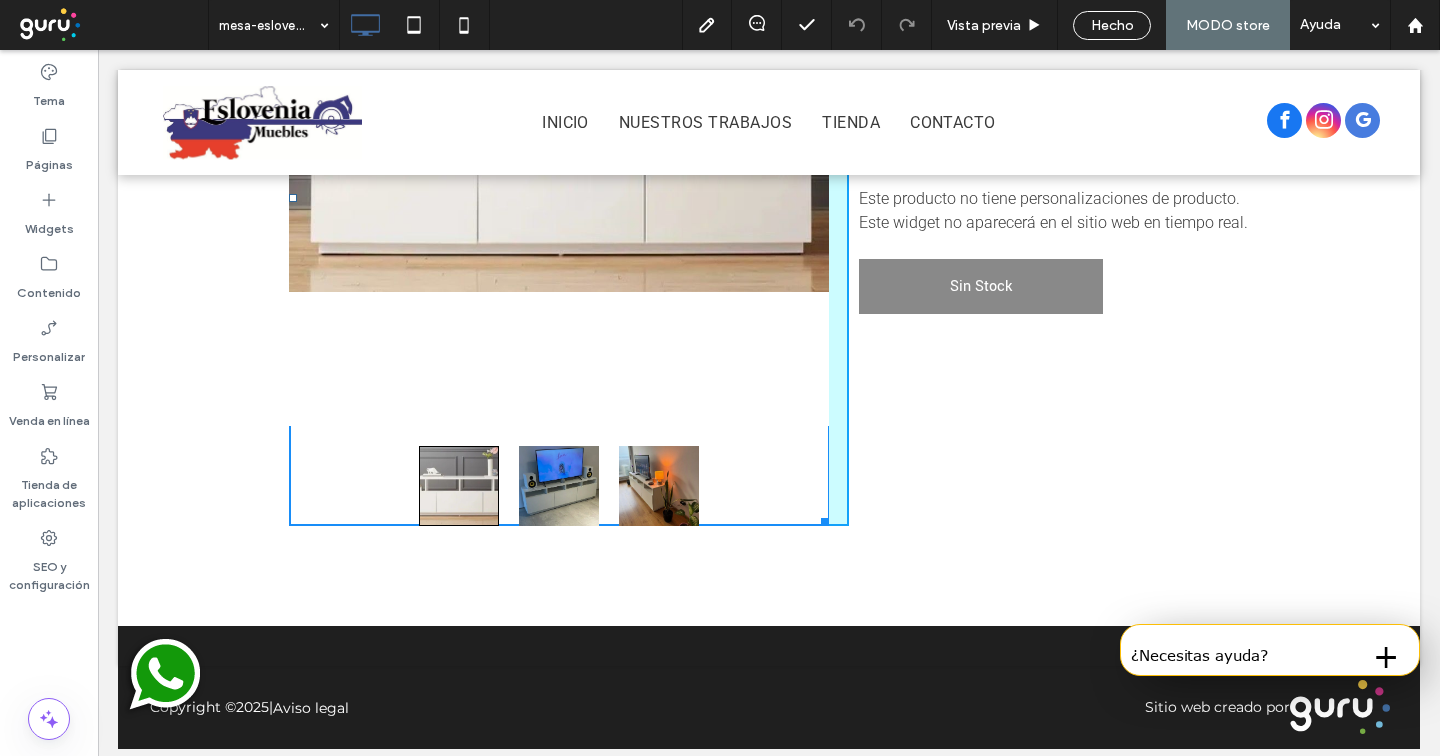 drag, startPoint x: 817, startPoint y: 479, endPoint x: 919, endPoint y: 439, distance: 109.56277 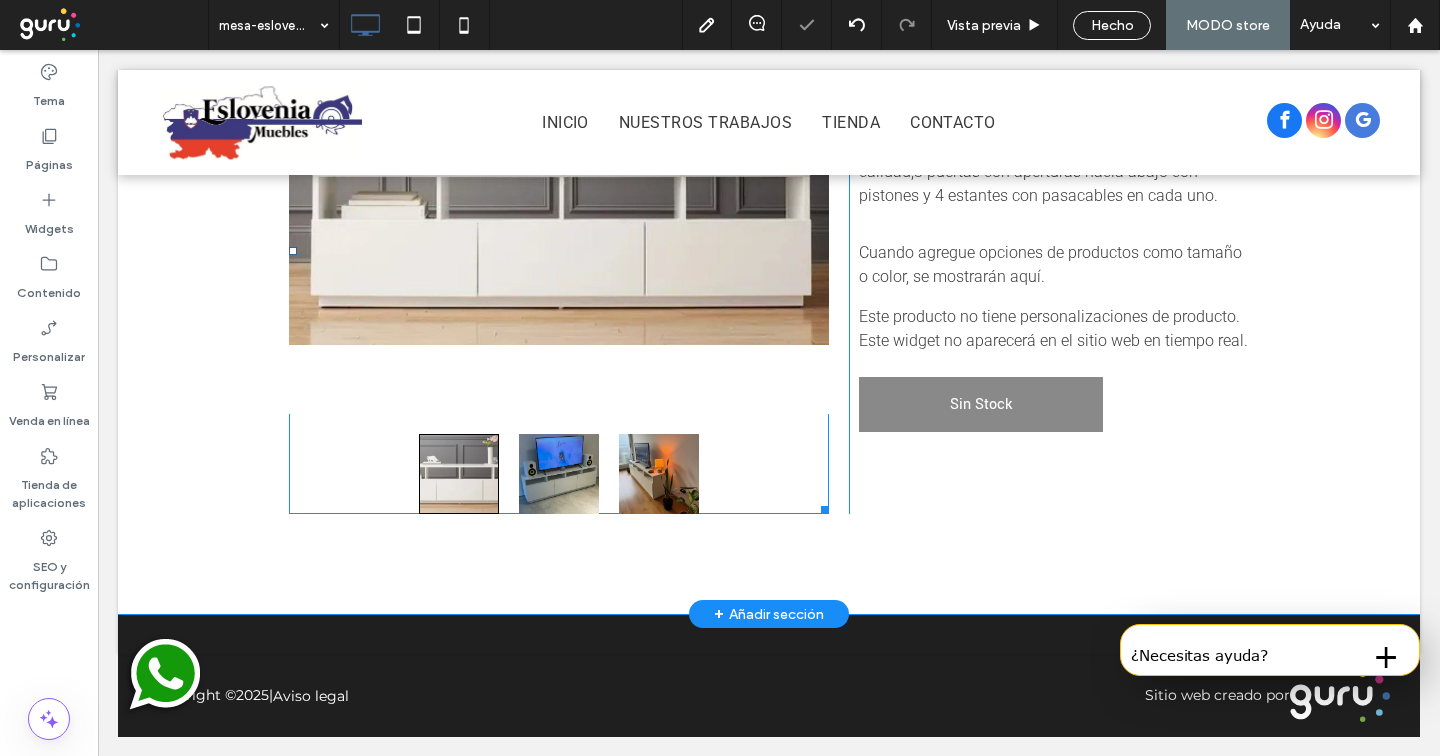scroll, scrollTop: 0, scrollLeft: 0, axis: both 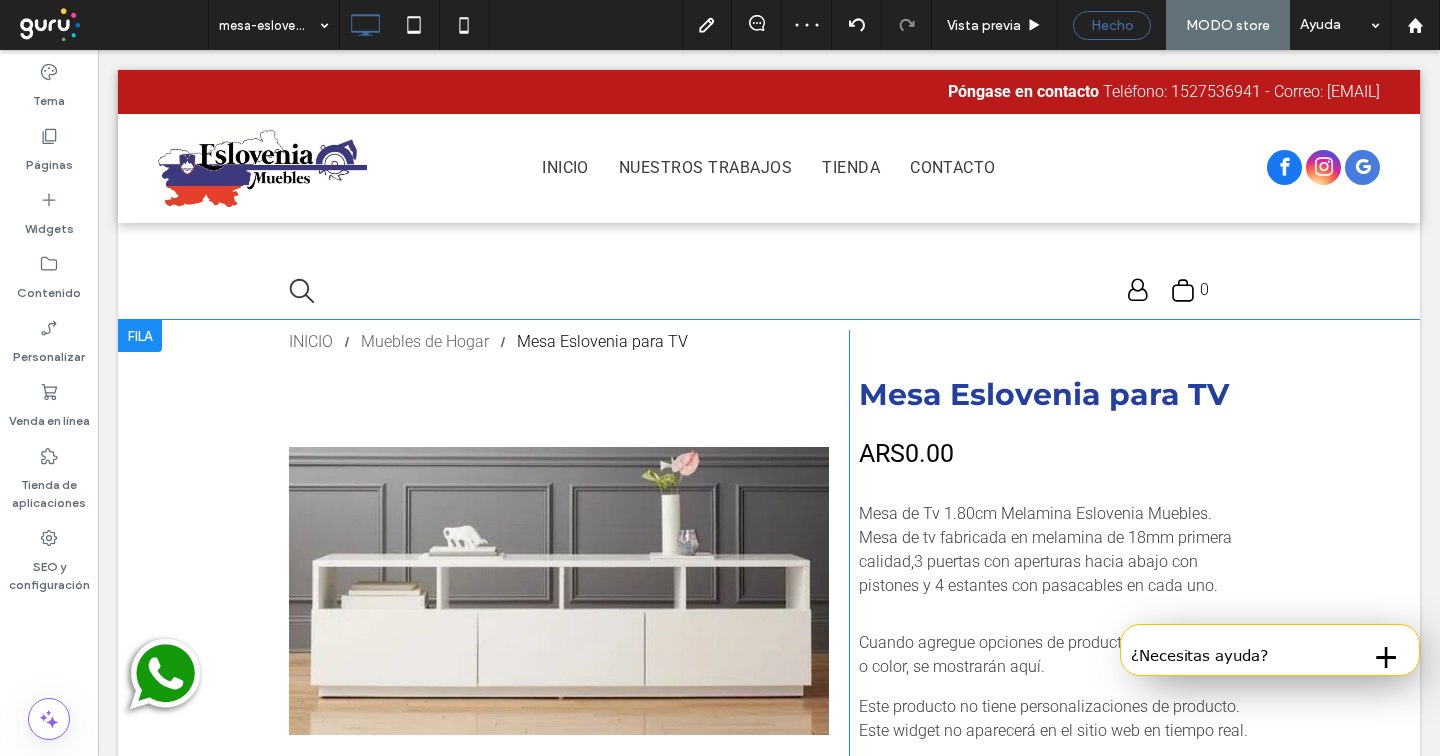 click on "Hecho" at bounding box center [1112, 25] 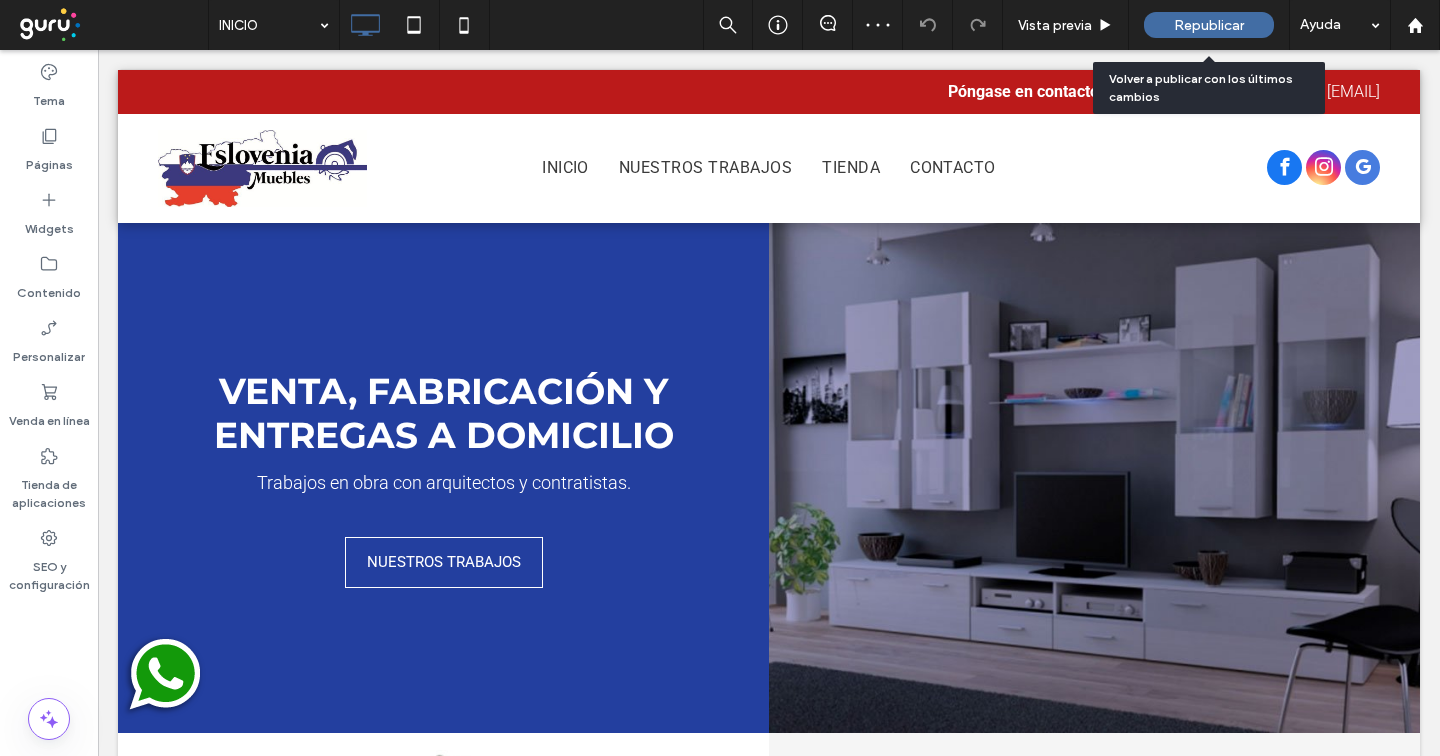 scroll, scrollTop: 0, scrollLeft: 0, axis: both 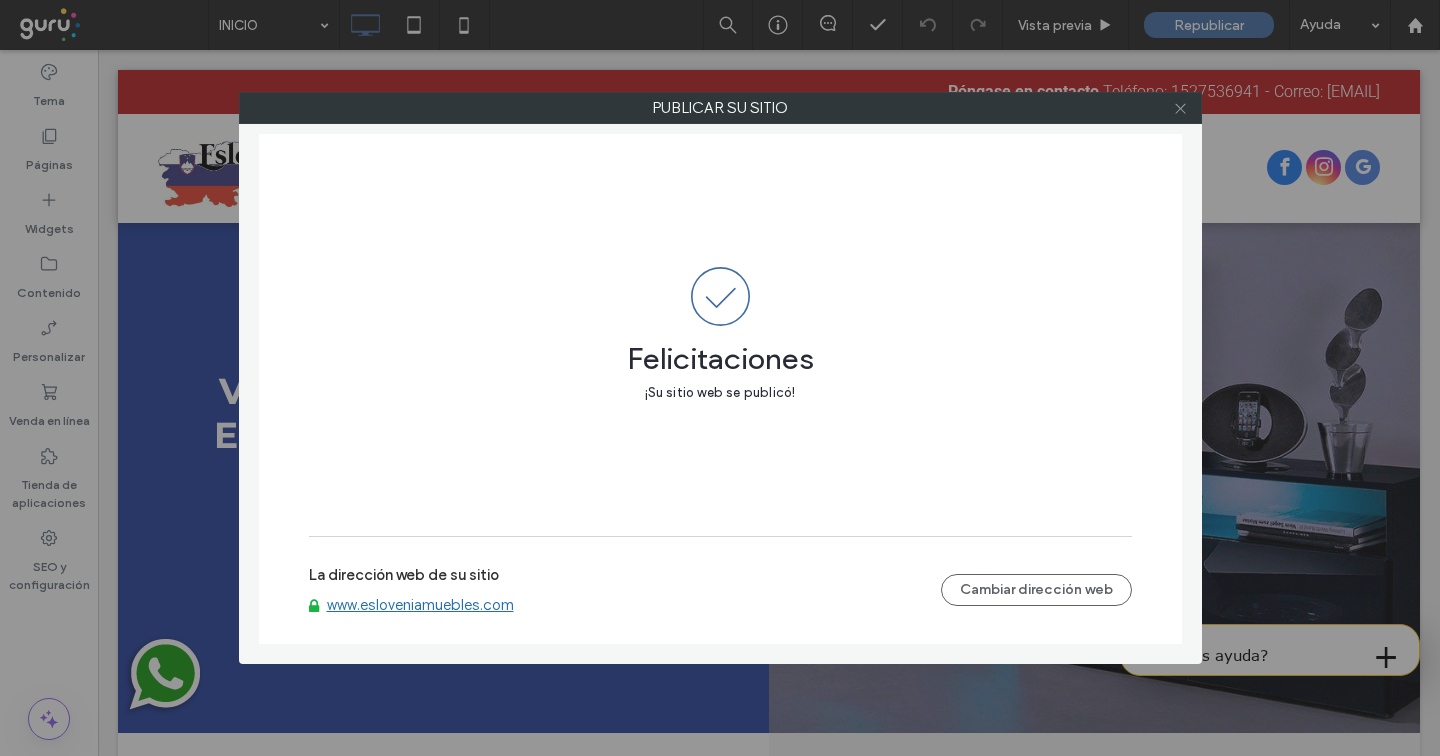 click 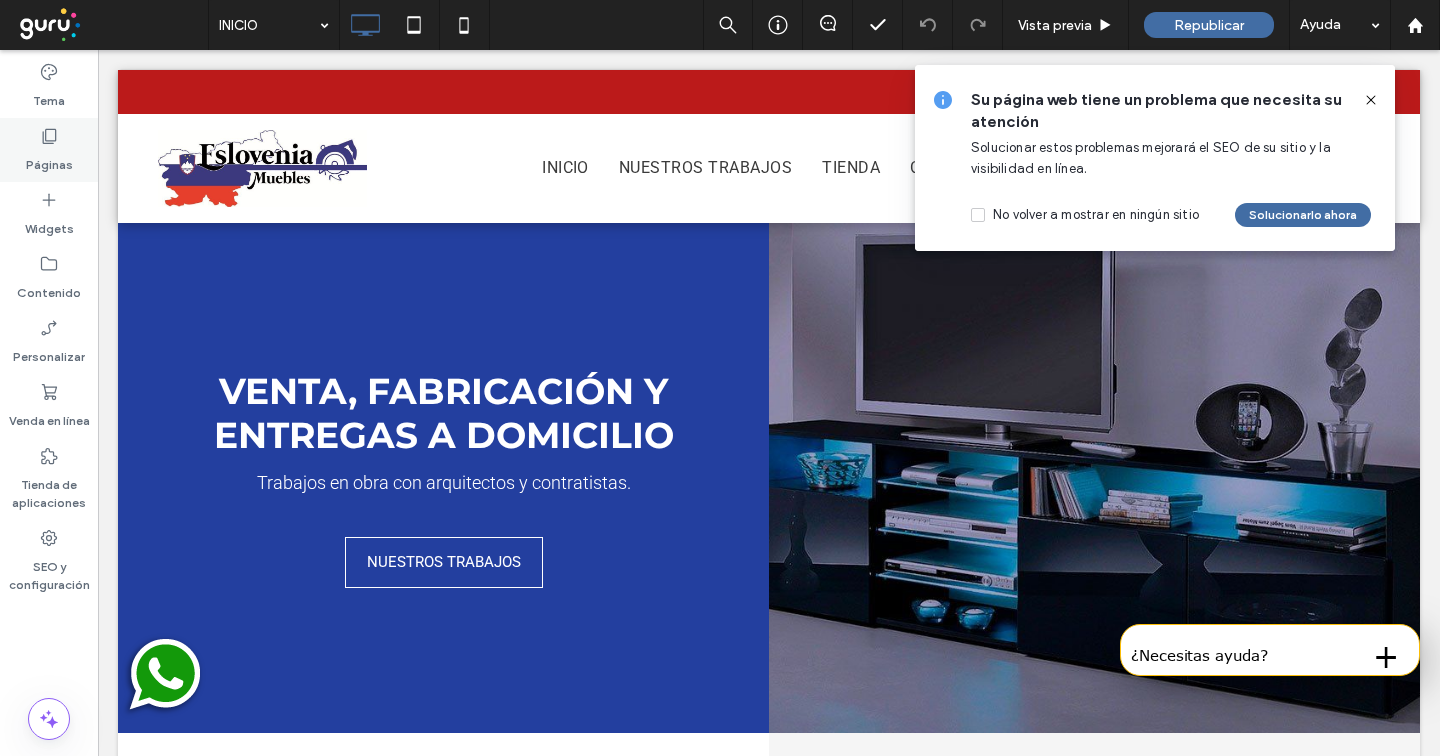 click on "Páginas" at bounding box center [49, 160] 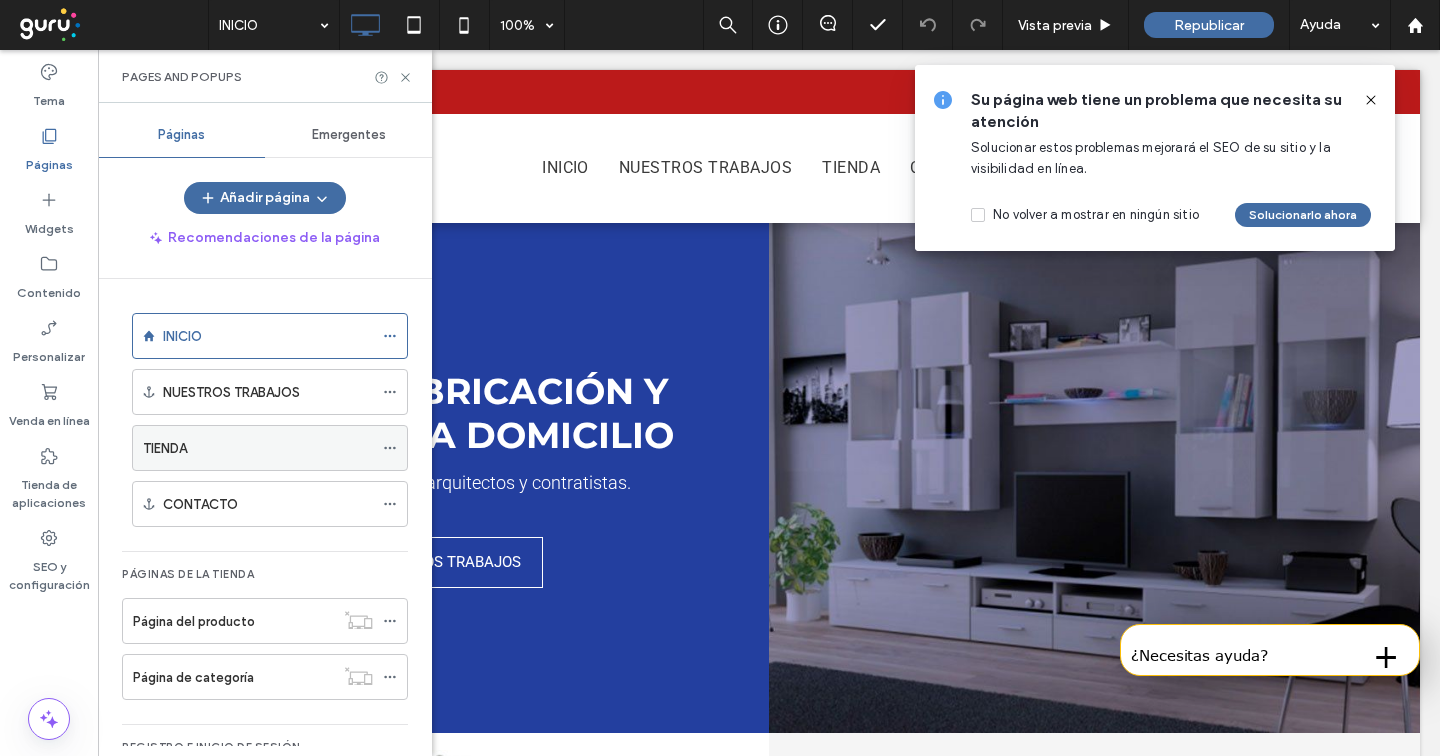 click 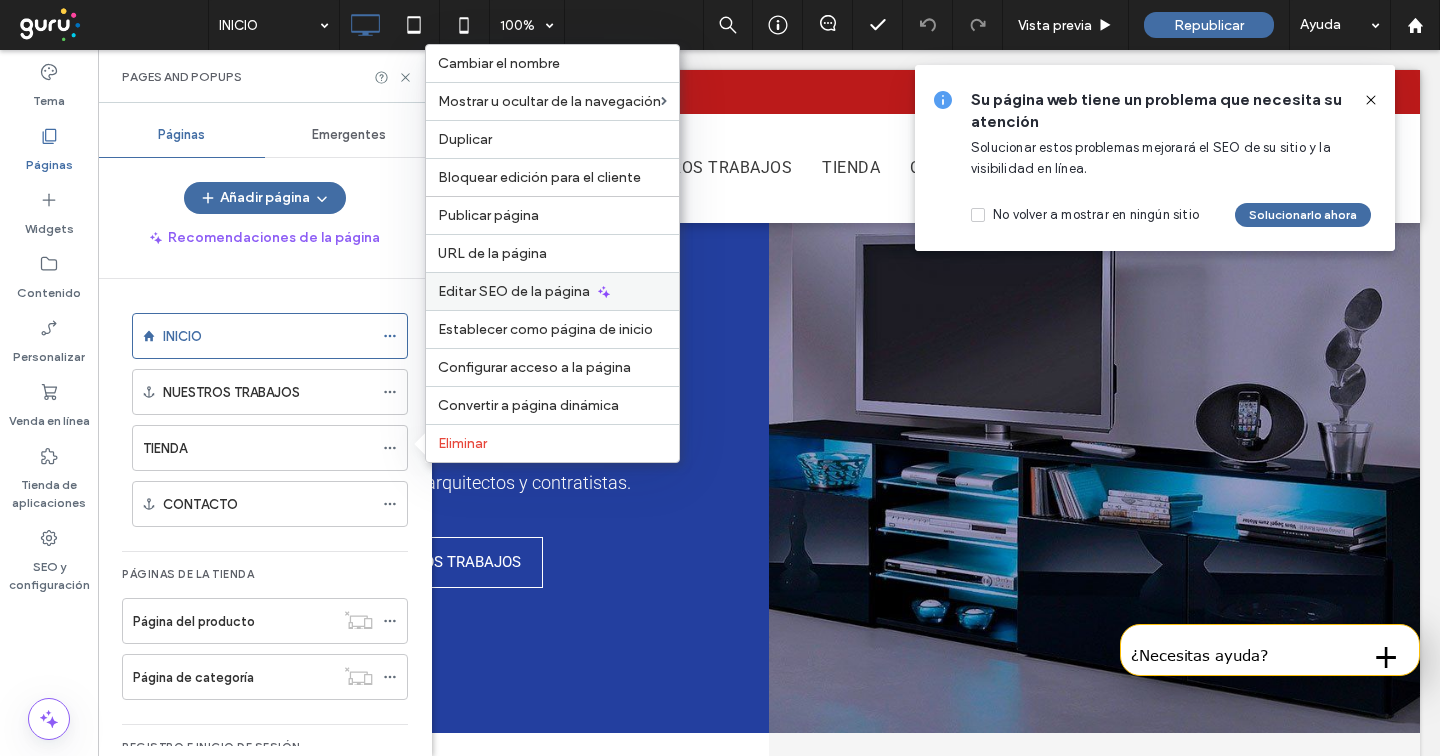 click on "Editar SEO de la página" at bounding box center (514, 291) 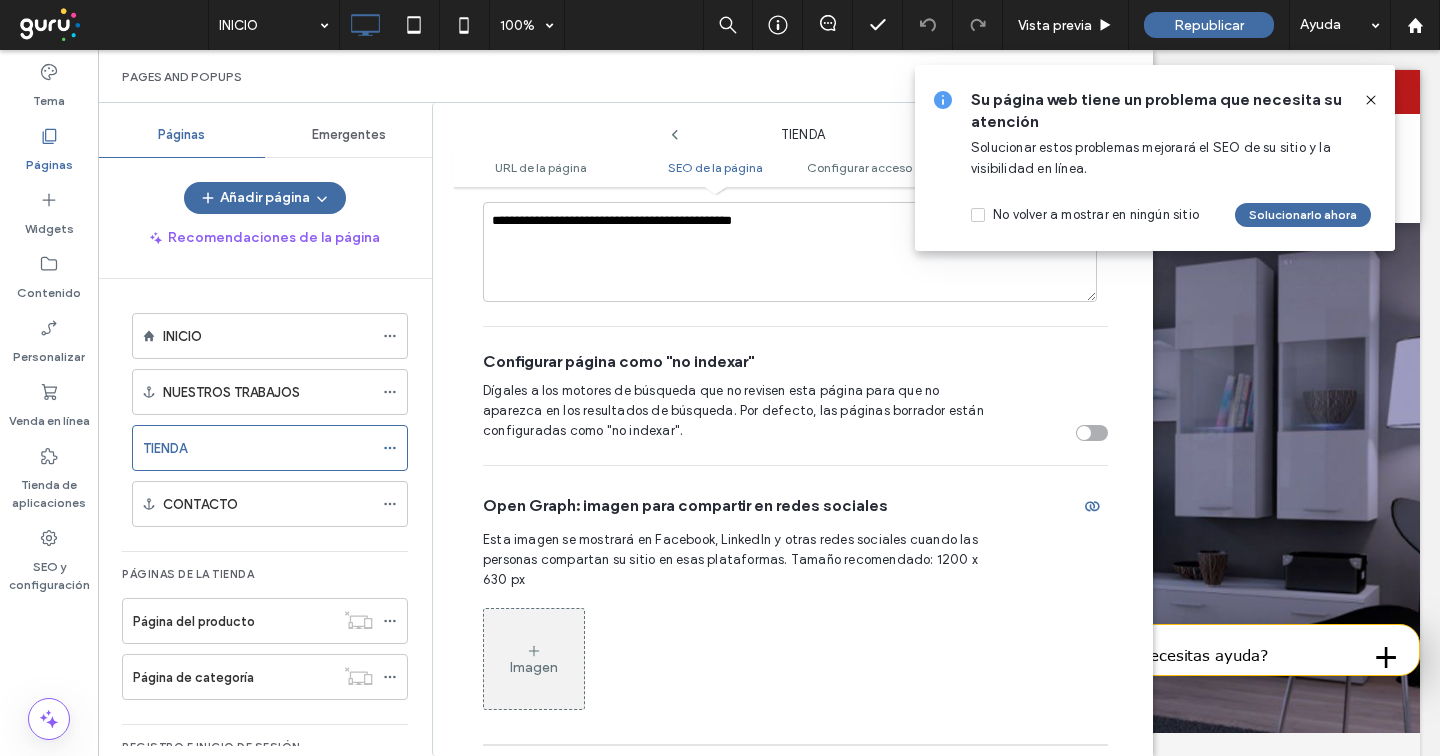 scroll, scrollTop: 0, scrollLeft: 0, axis: both 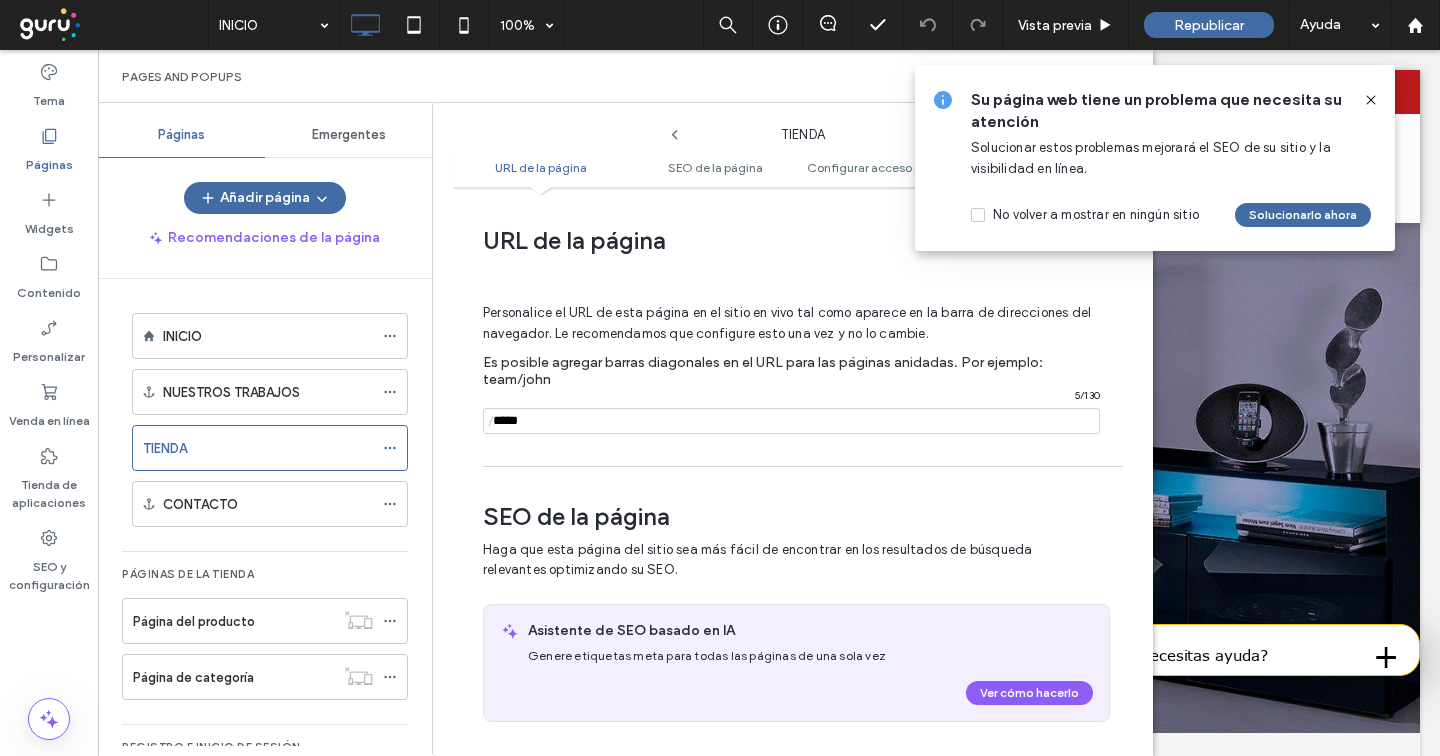 click 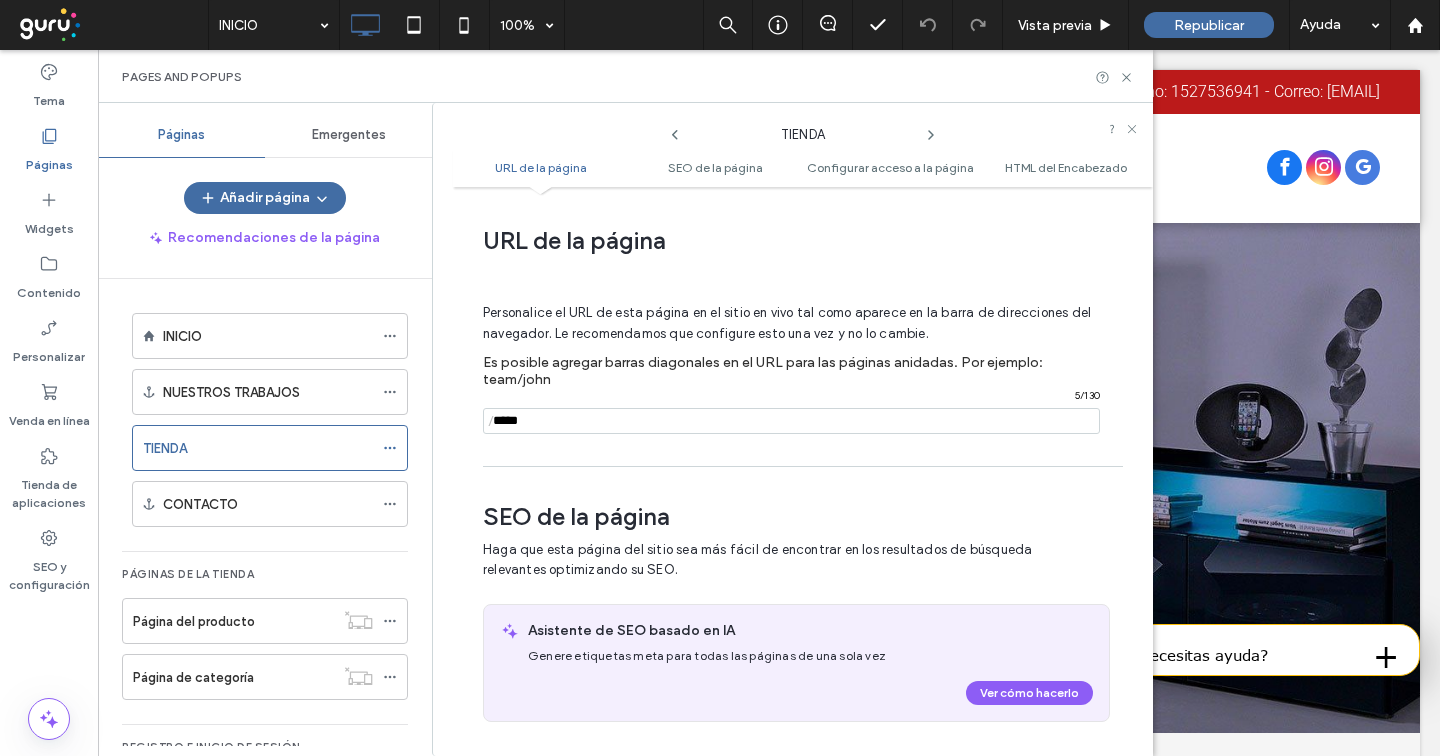 click at bounding box center (791, 421) 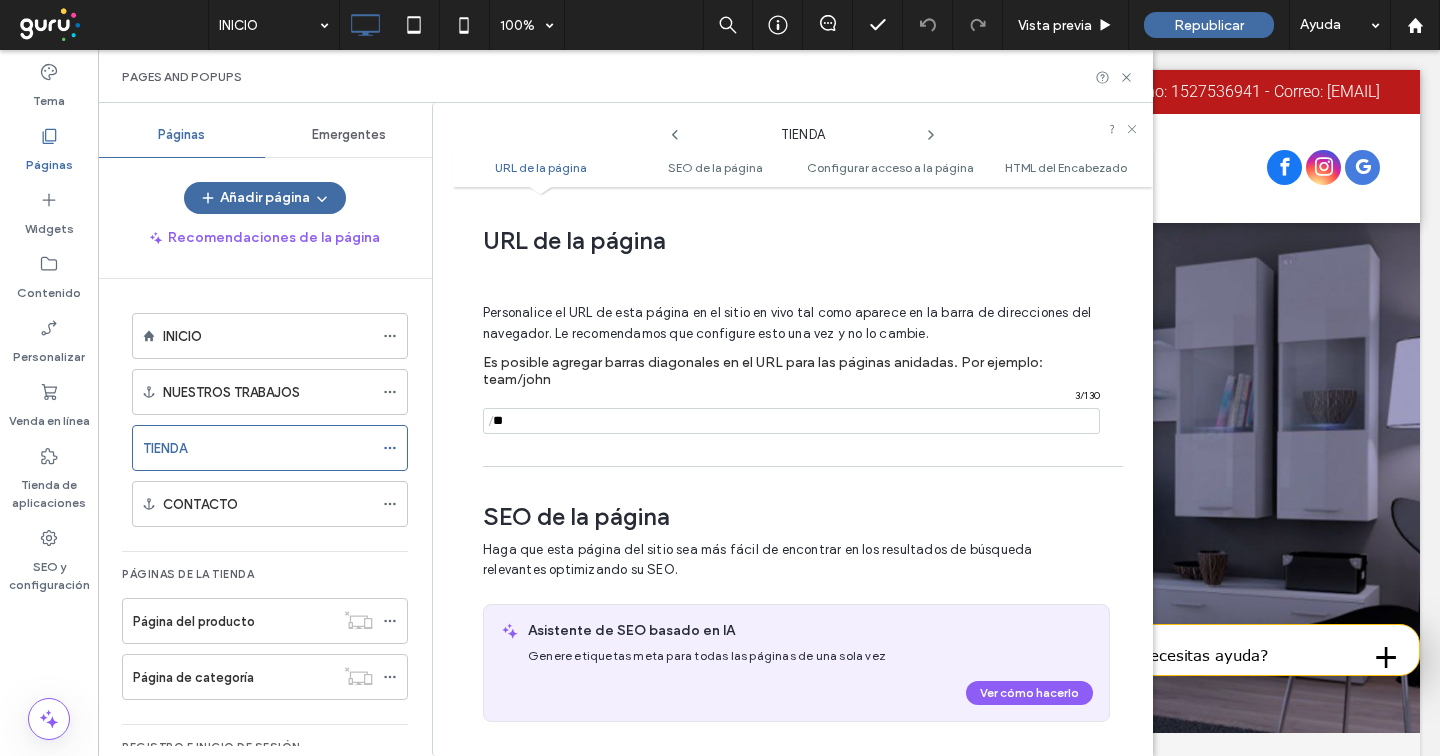 type on "*" 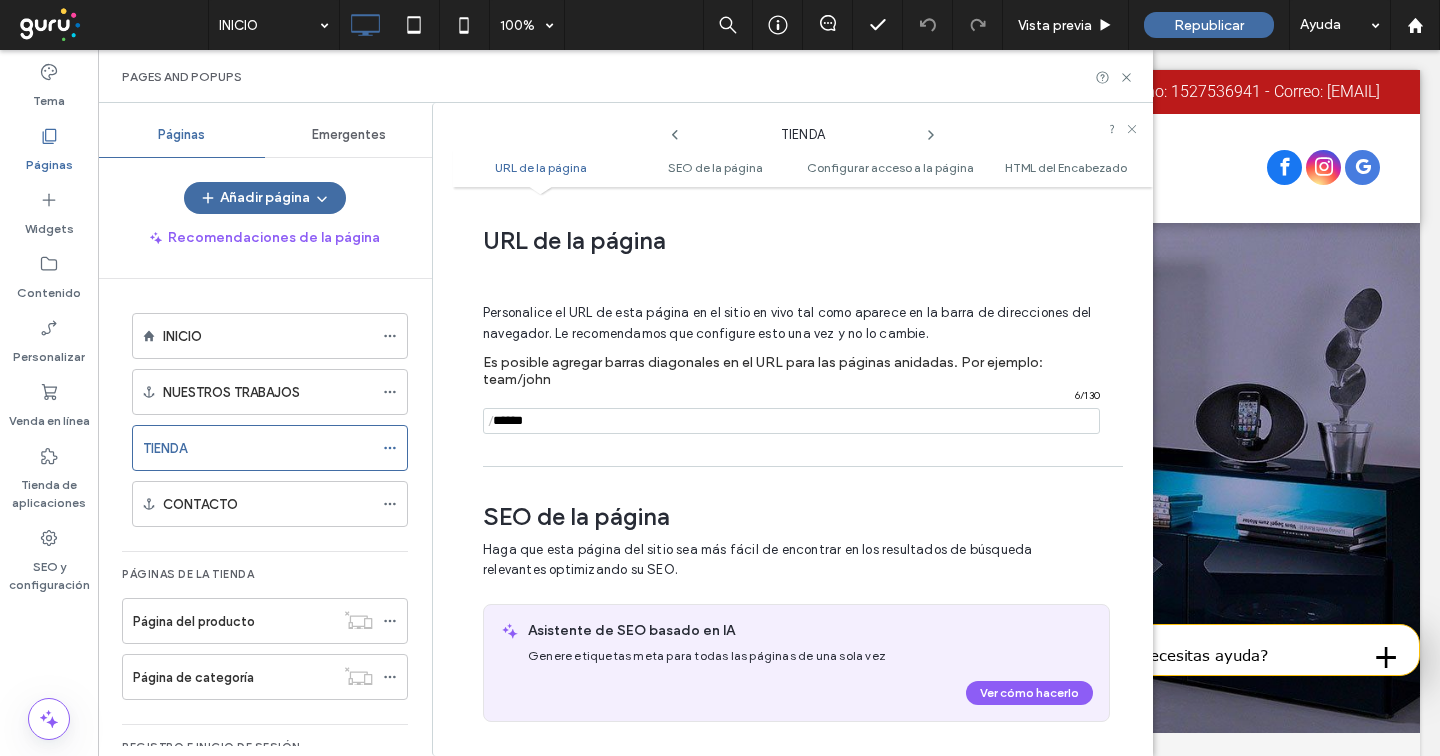 type on "******" 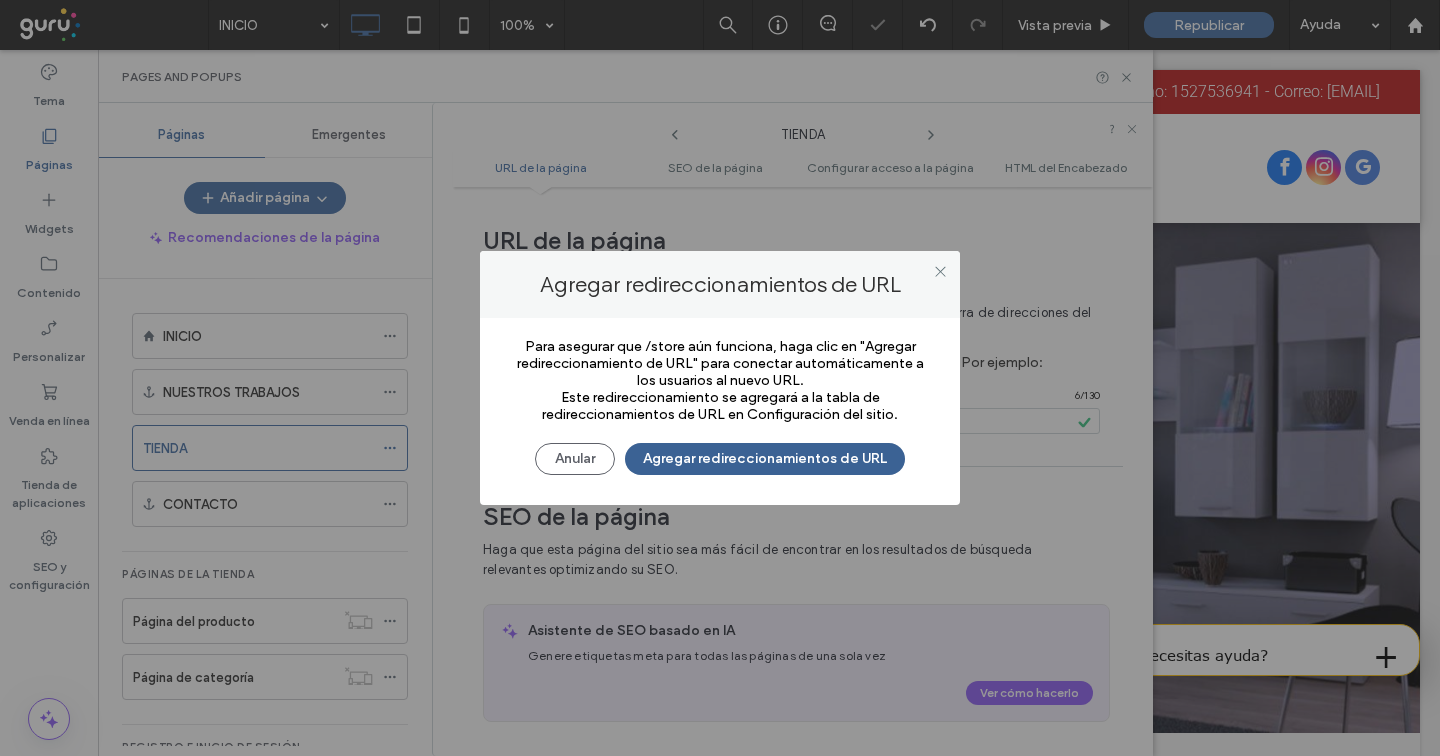 click on "Agregar redireccionamientos de URL" at bounding box center [765, 459] 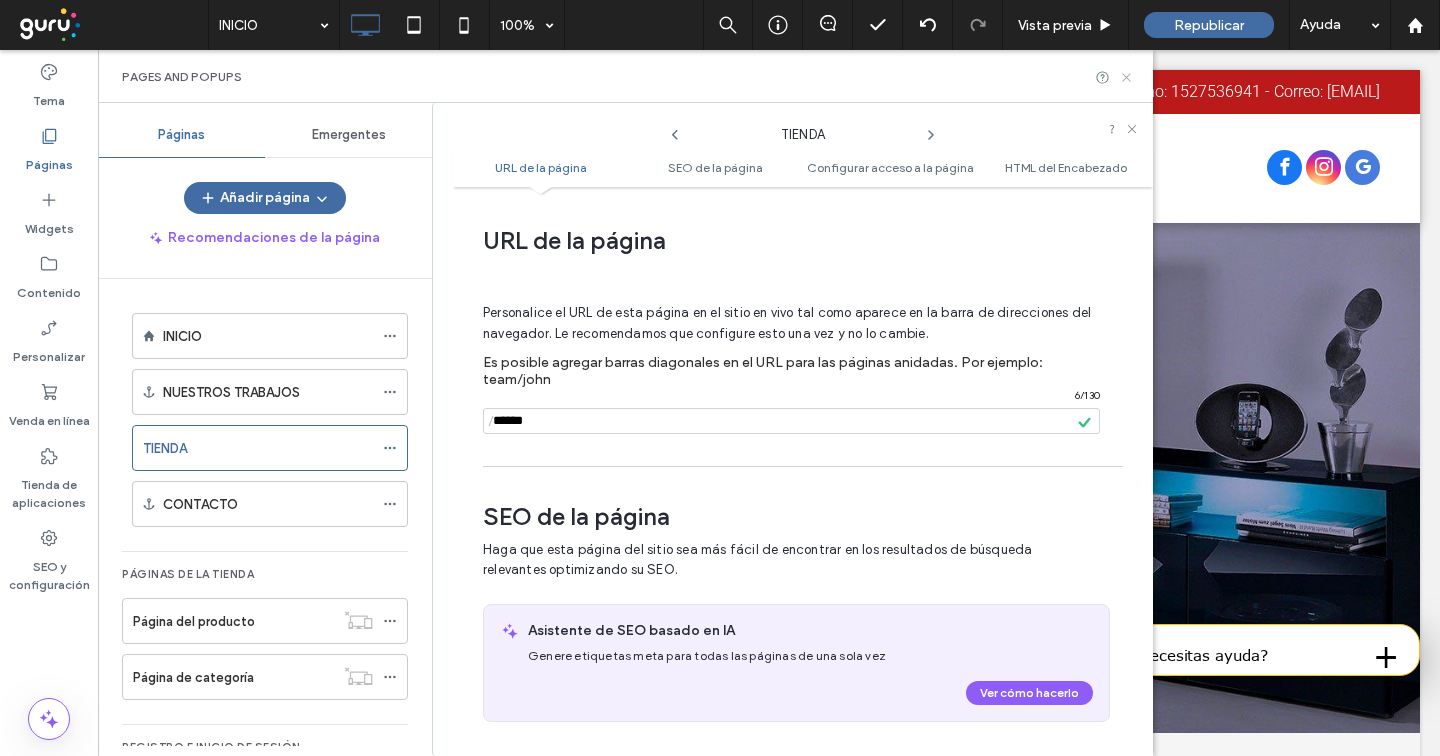 click 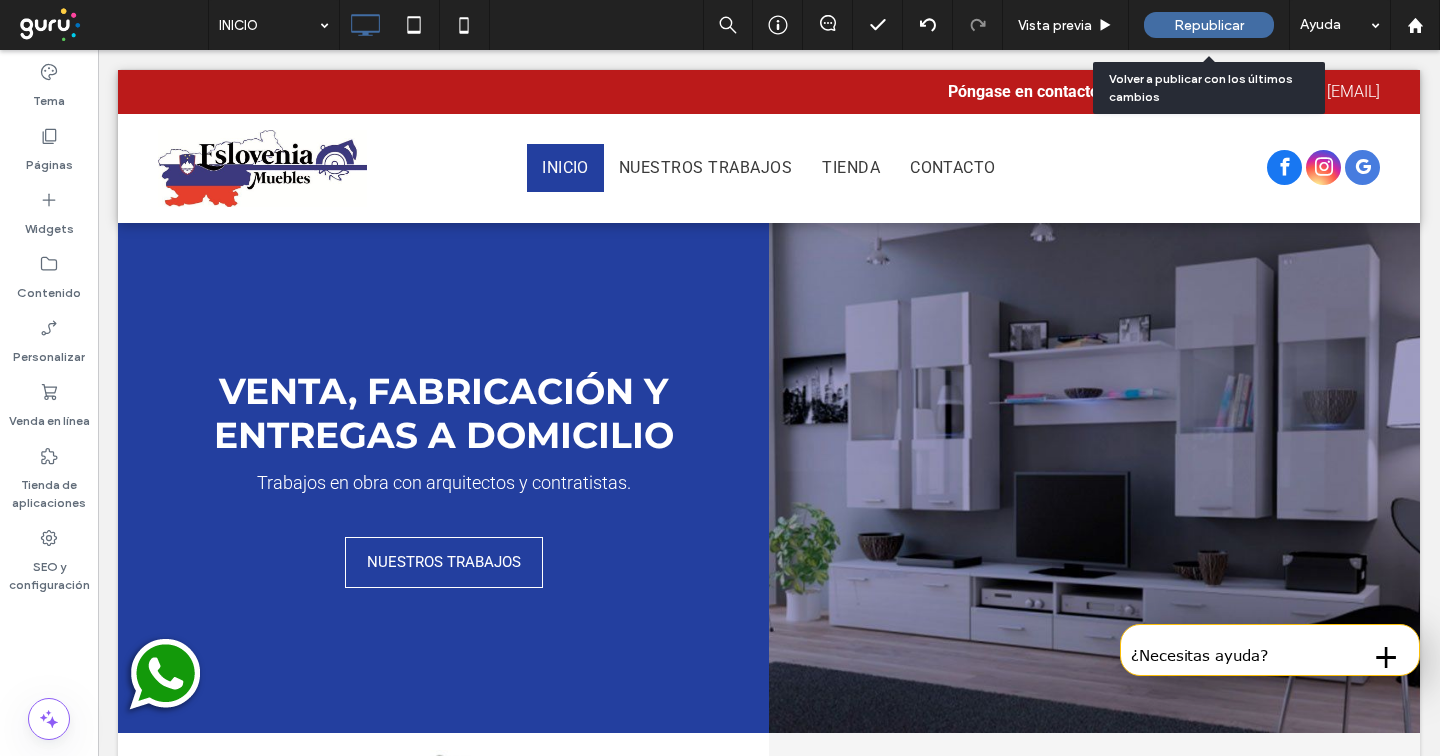 click on "Republicar" at bounding box center [1209, 25] 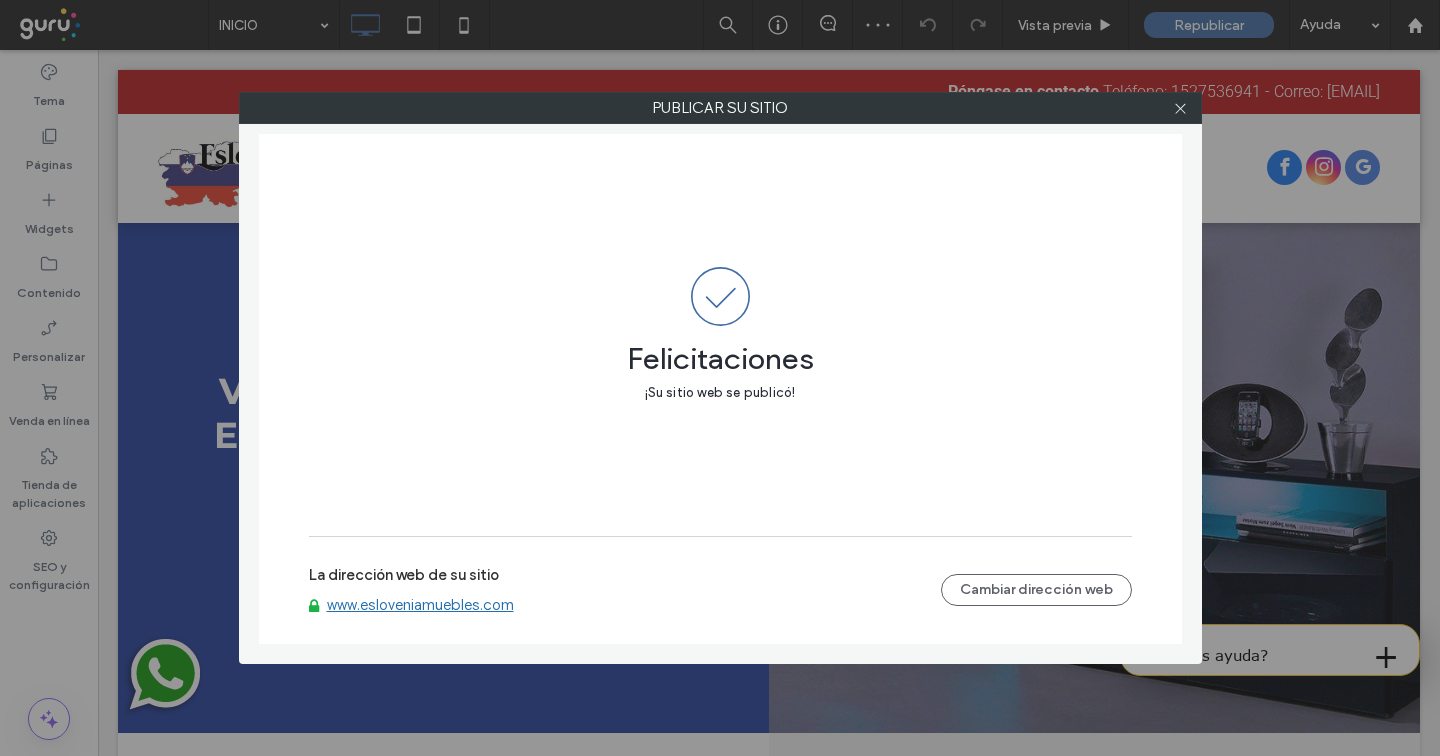 click on "www.esloveniamuebles.com" at bounding box center [420, 605] 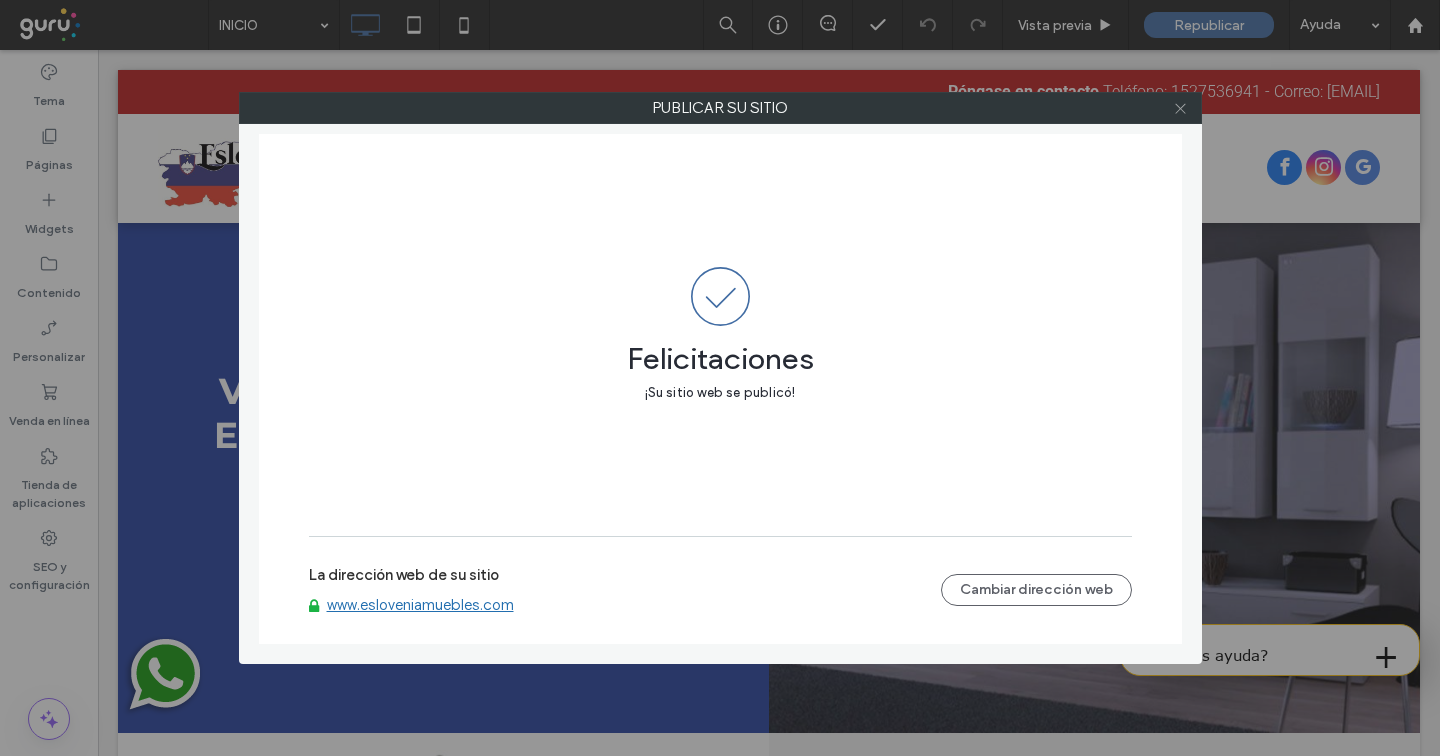 click 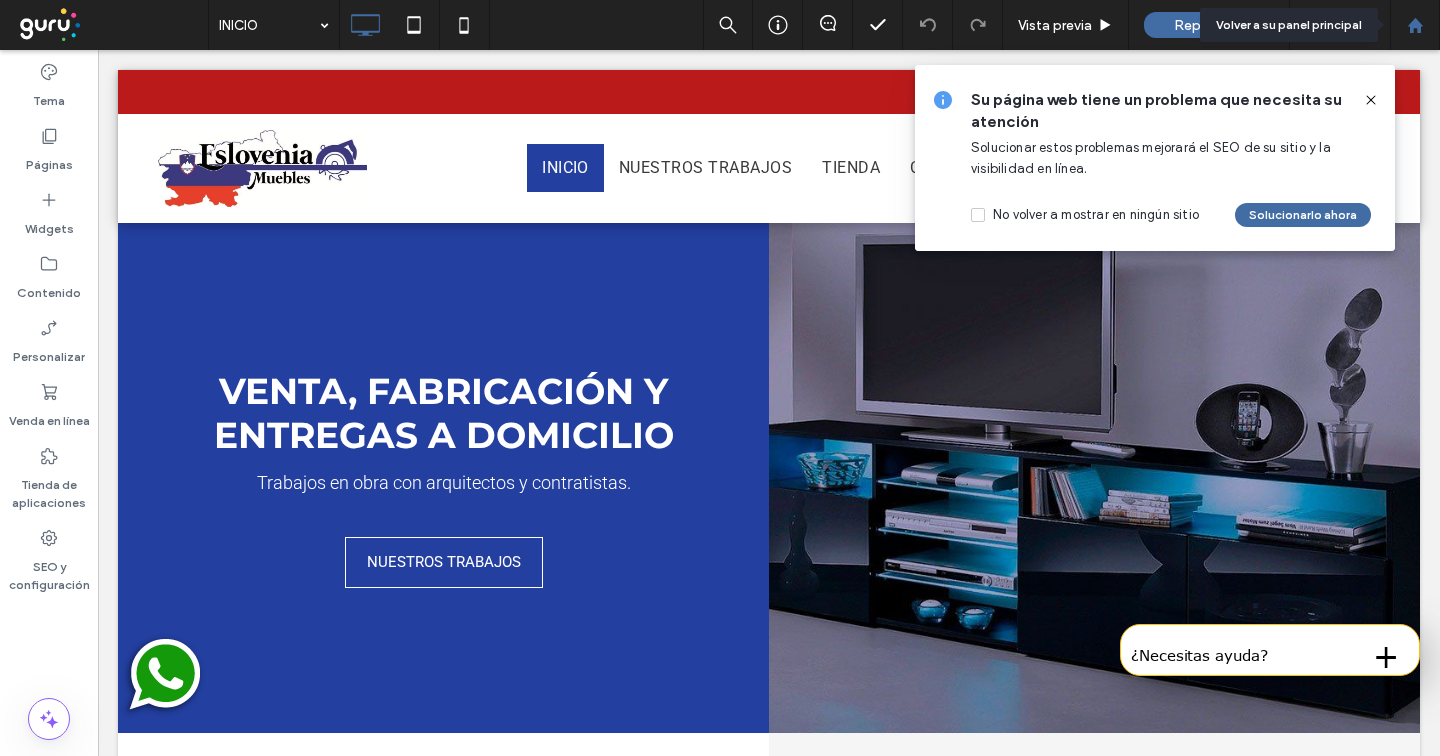 click 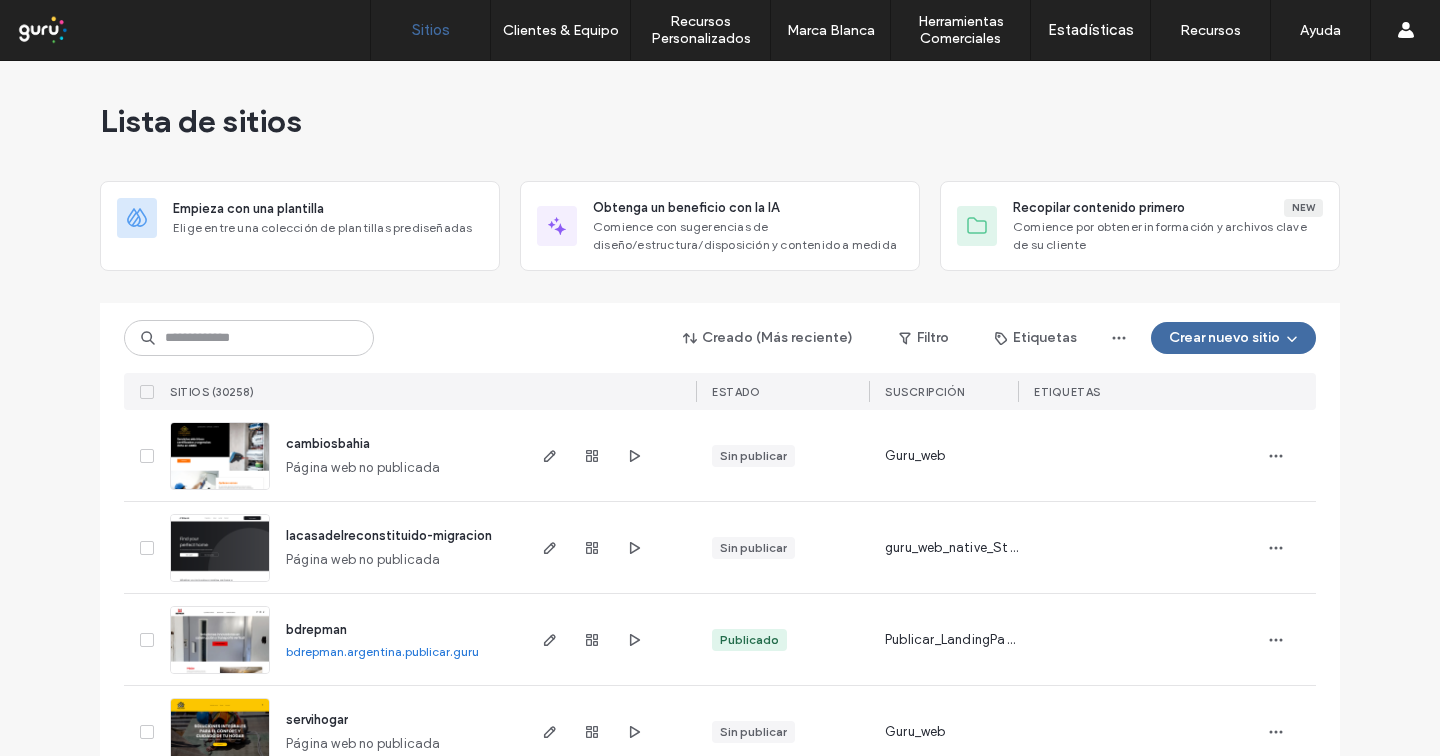 scroll, scrollTop: 0, scrollLeft: 0, axis: both 